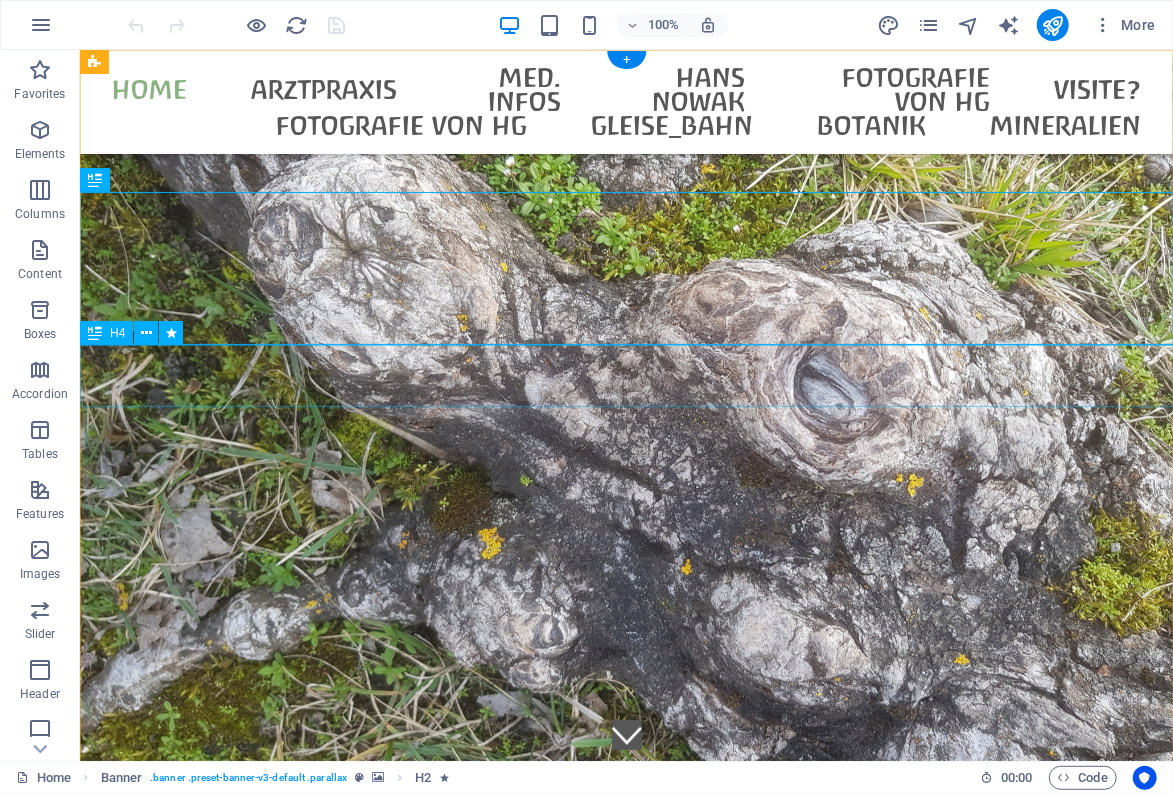 scroll, scrollTop: 0, scrollLeft: 0, axis: both 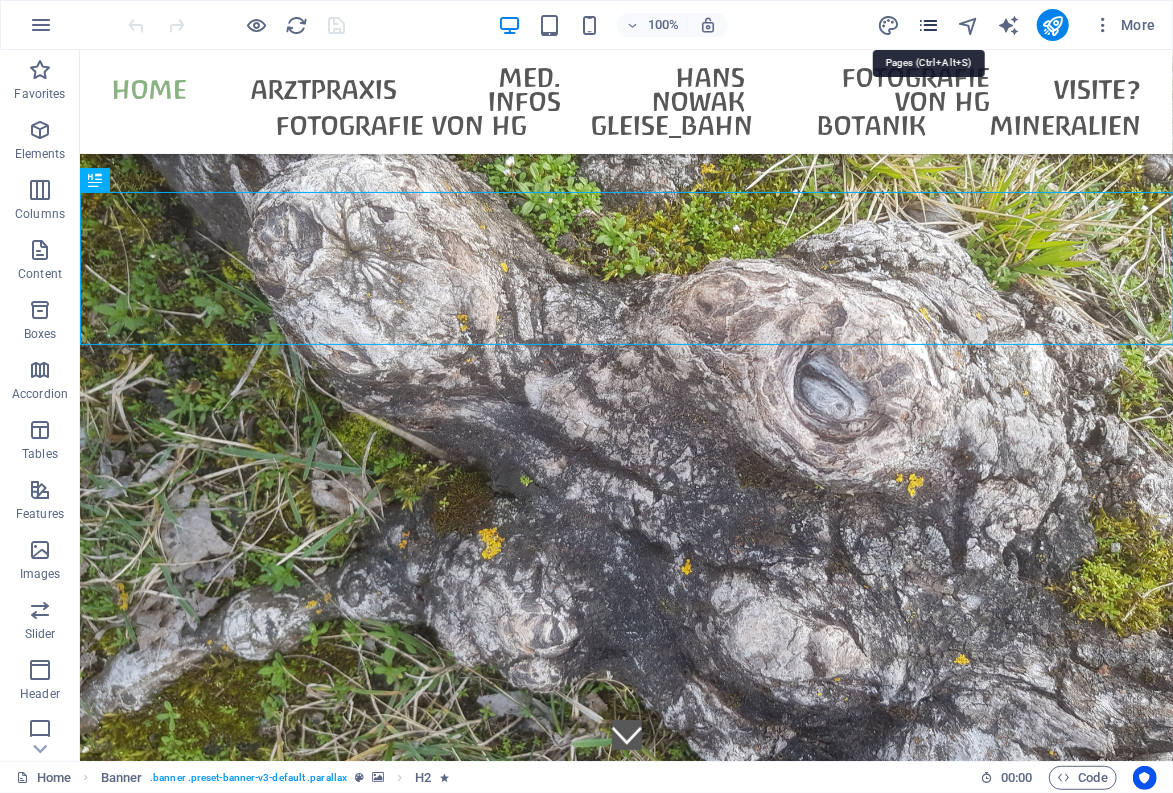 click at bounding box center [928, 25] 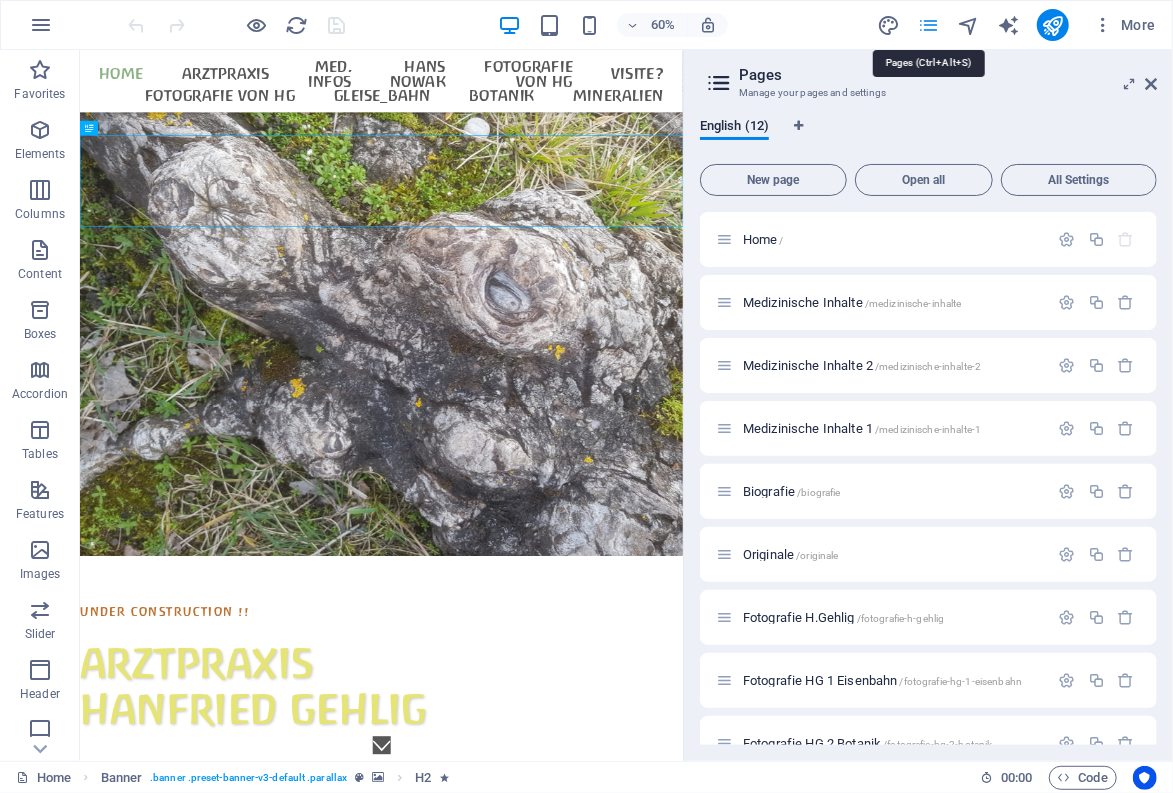 click at bounding box center [928, 25] 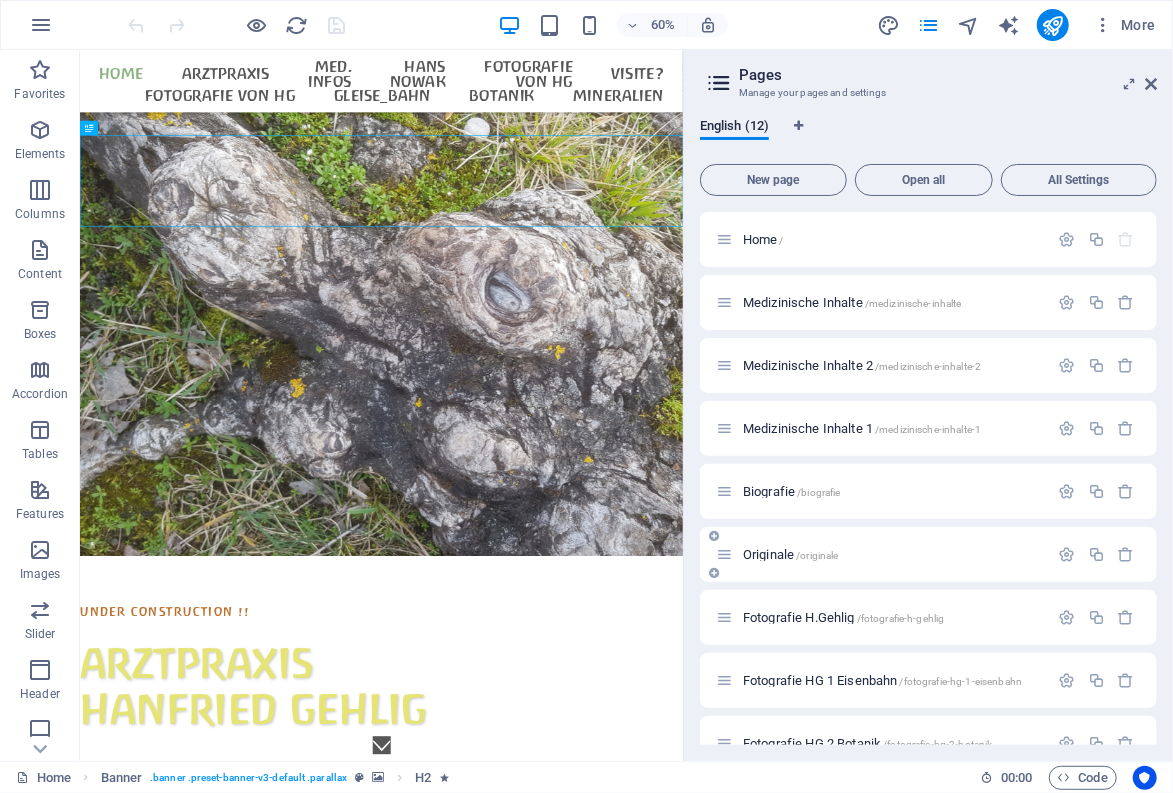 click on "Originale /originale" at bounding box center [791, 554] 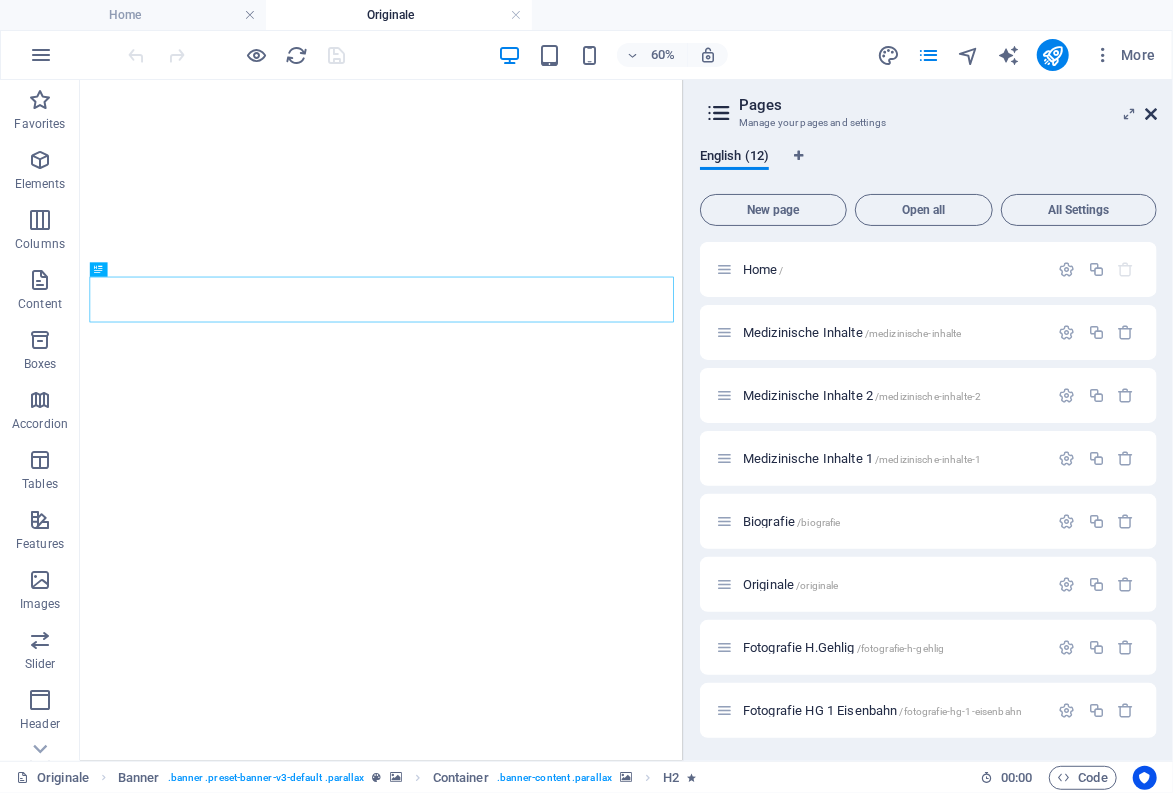 click at bounding box center [1151, 114] 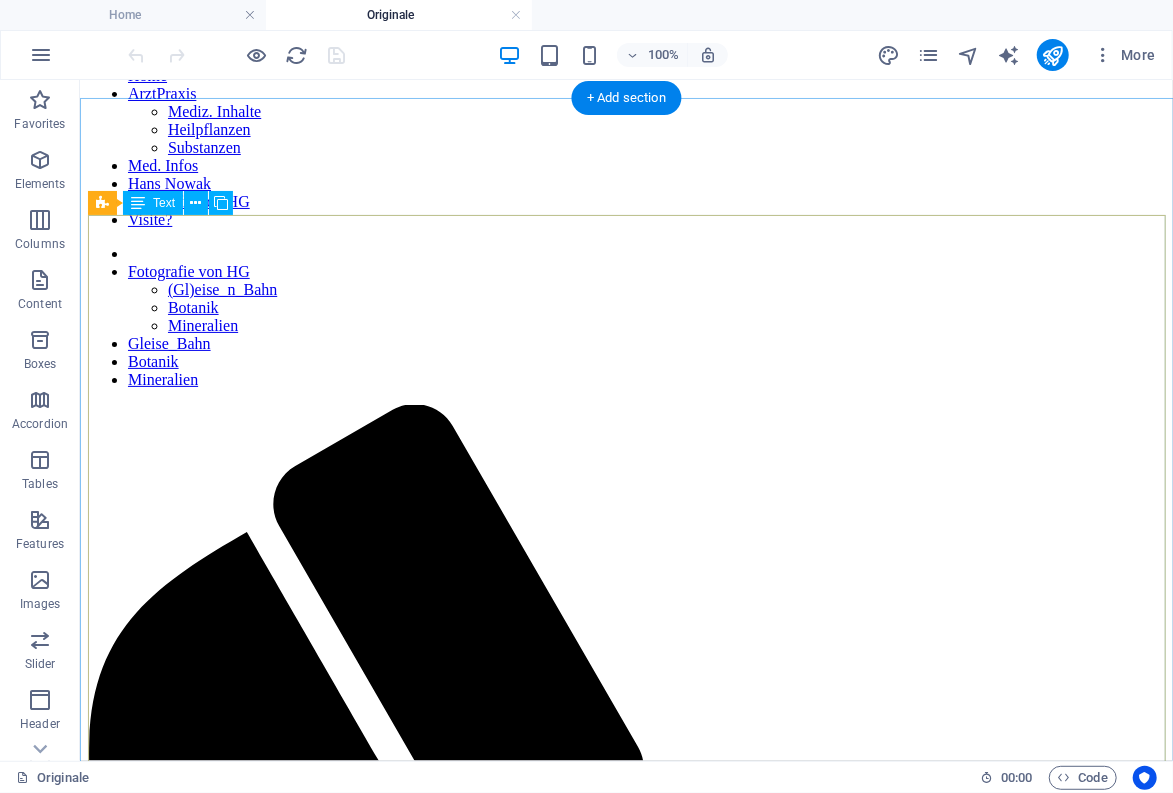 scroll, scrollTop: 770, scrollLeft: 0, axis: vertical 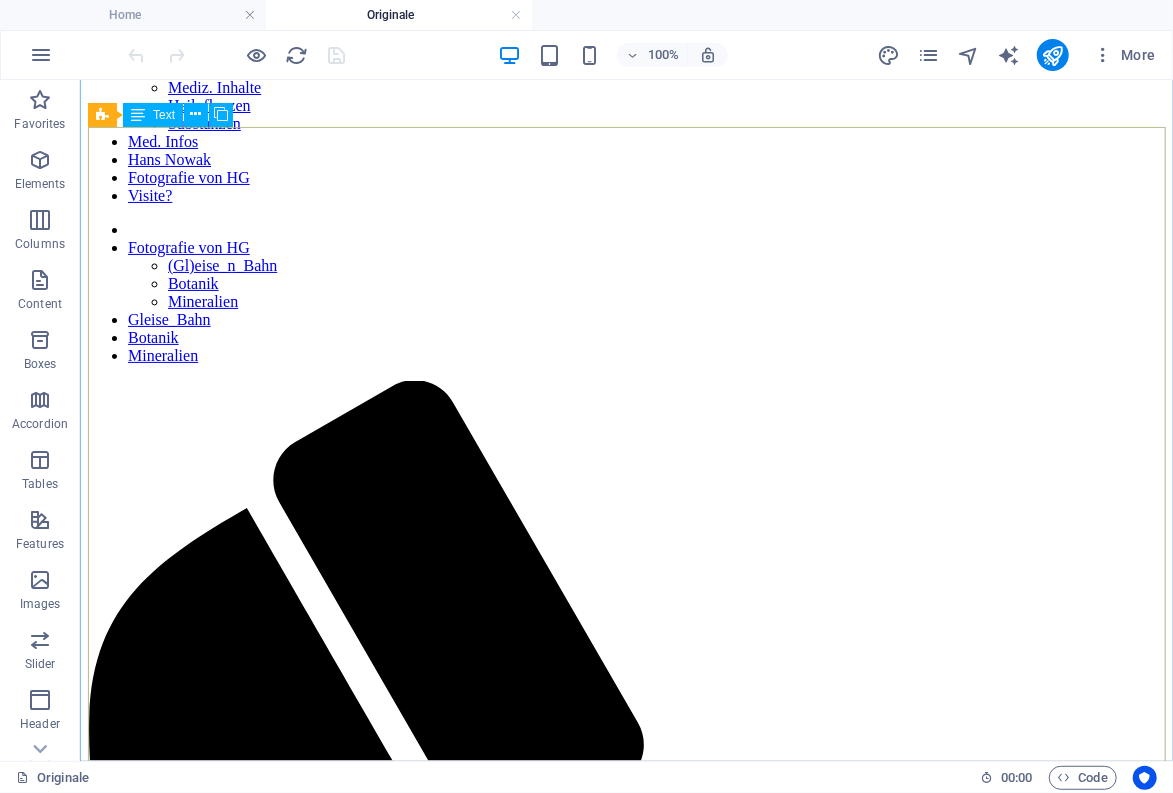 click on "ANlässlich des neu erschienenen Buches über hans Nowak präsentiere ich hier die Nowak-Werke der Sammlung Gehlig - in Anlehnung an die Kapitel des Seefeldt'schen Buches werden diese noch sortiert...   (siehe auch diese themenbezogene Auflistung) Sakrale Bilder :  -  Heilige 3 Könige  (1980) -  Christuskopf  (1978) -  Christus/Judas  (na ?) - Johannes  (Lithographie-Studie)   (1982) - Christus vor der Sonne - Christus blau Clowns : - Clown nachdenklich - Clowngespräch - Clown auf  Blattgold  (1988) Bilder auf  Jute : -  Stillleben (Blumenstrauß)  (1964) - Frauenkopf Kleine Szenen  (1992) : - Bühnenszene - die seltsame Alte - Der Springbock Stadt-/   Dorf-Ansichten : - Paris (Montmartre) - Paris (Markthalle) - Rom (Petersplatz) - London - Big Ben und Parlament  (1969) - London  Tower-Bridge  (KunstDruck)   - Die Rote Brücke  (KunstDruck) - Nizza  Blumenmarkt  ("Cavon") - Venedig ("Cavon") - St. Tropez -  Erster Schnee in Voigtholz Häfen und Schiffe : - Segelschiffe im Hafen - - Greetsiel" at bounding box center [625, 4928] 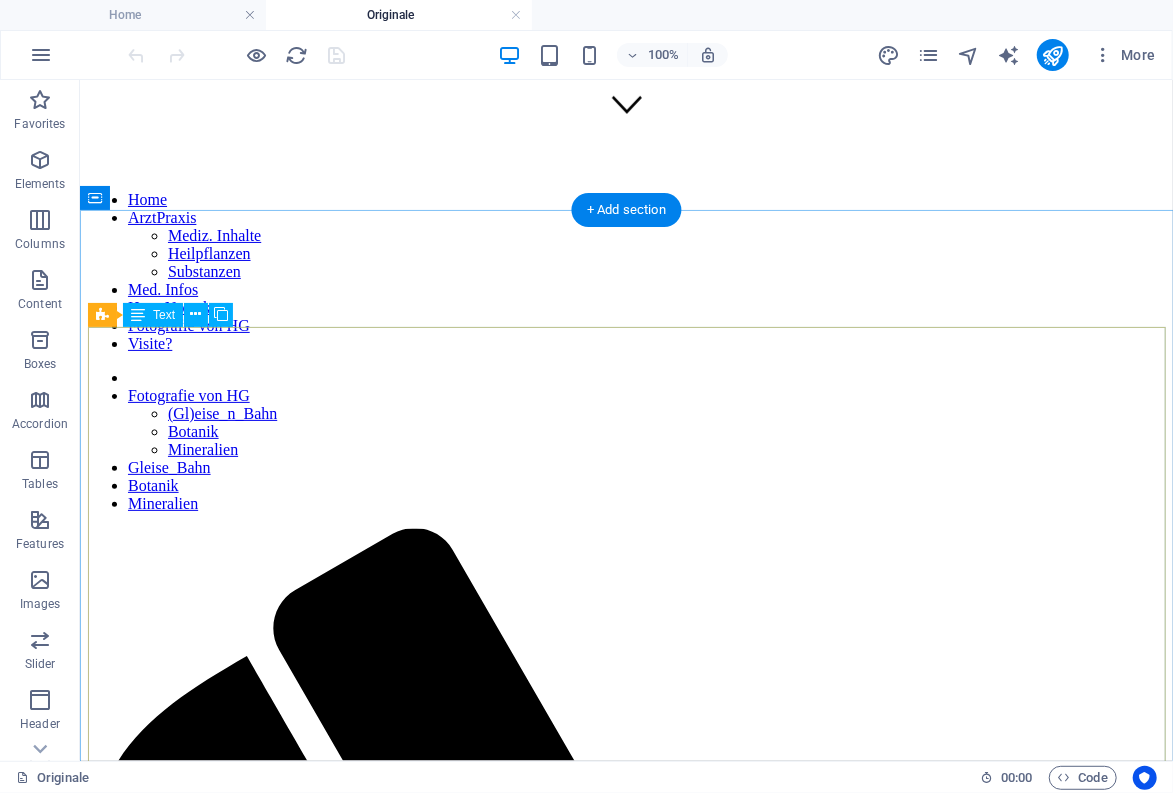 scroll, scrollTop: 660, scrollLeft: 0, axis: vertical 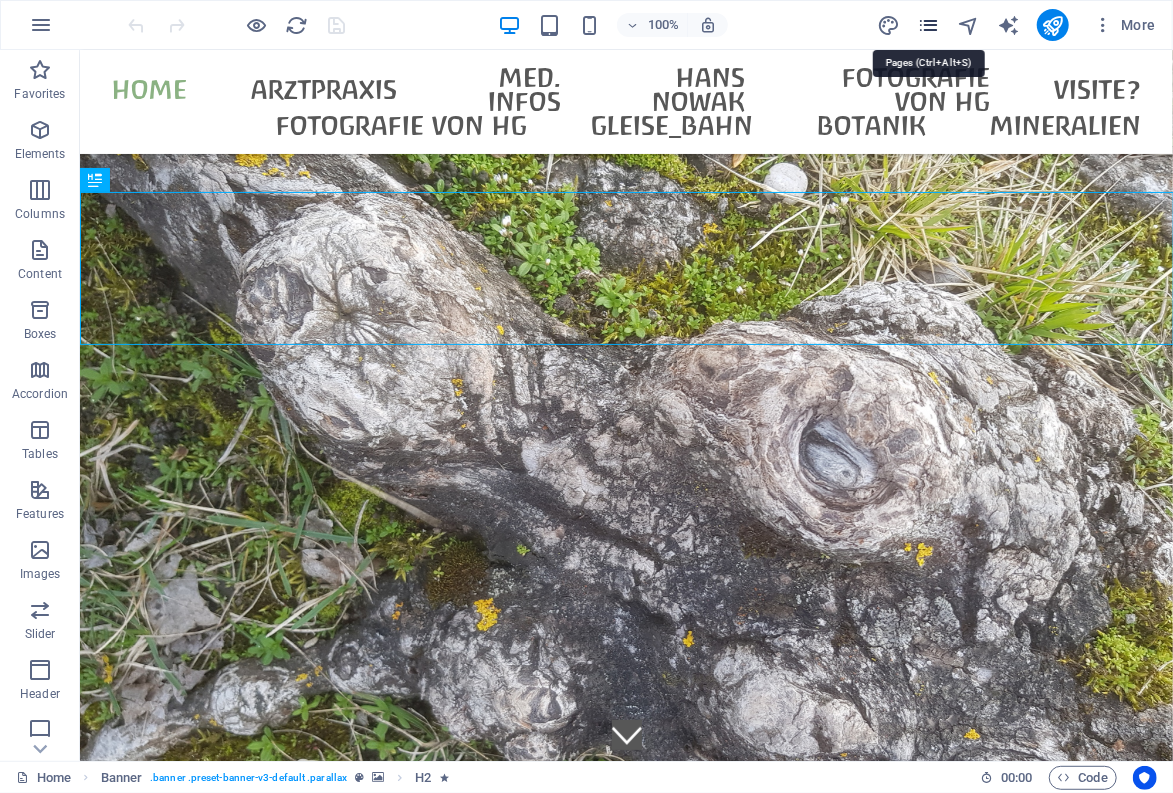 click at bounding box center [928, 25] 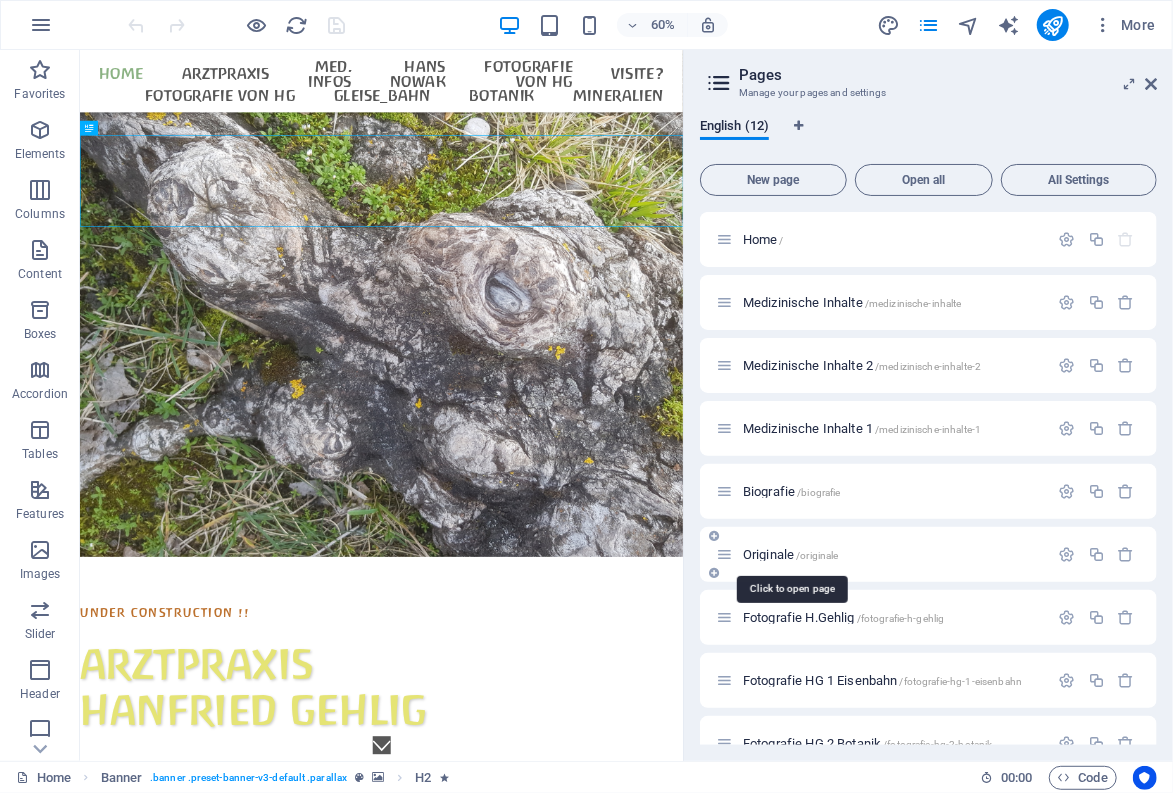 click on "Originale /originale" at bounding box center [791, 554] 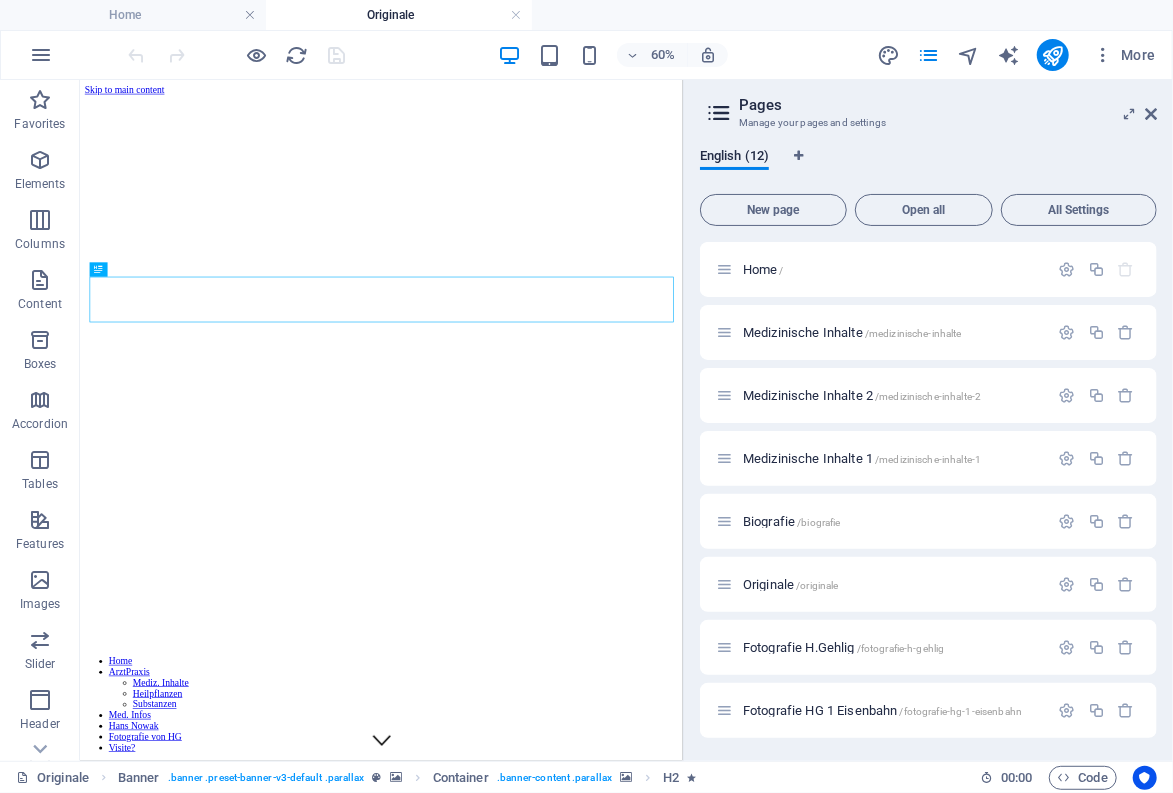 scroll, scrollTop: 0, scrollLeft: 0, axis: both 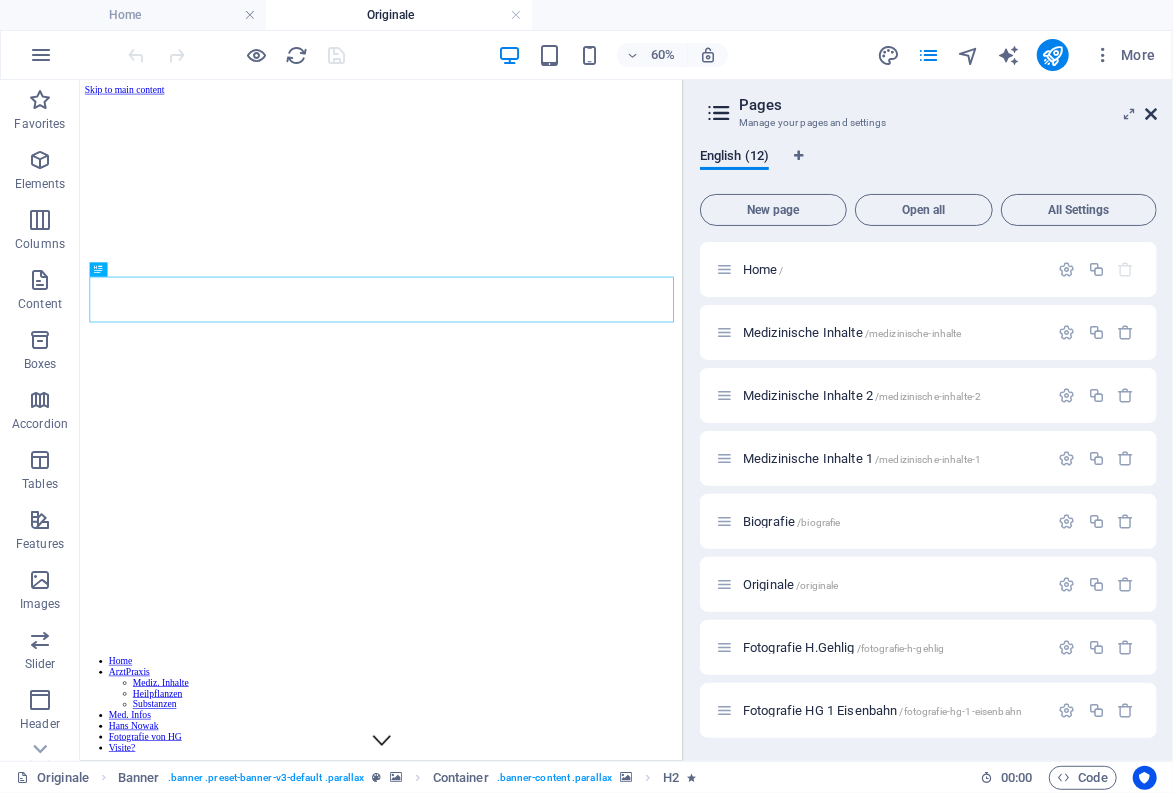 click at bounding box center (1151, 114) 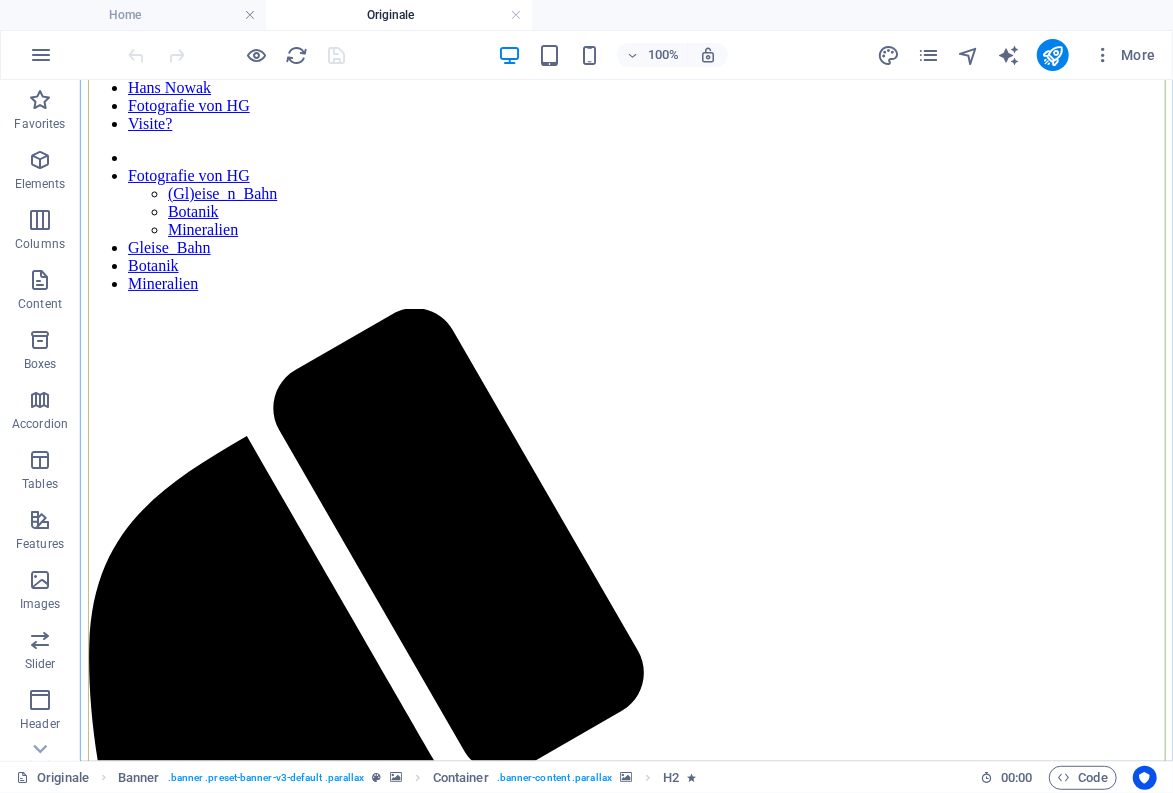 scroll, scrollTop: 880, scrollLeft: 0, axis: vertical 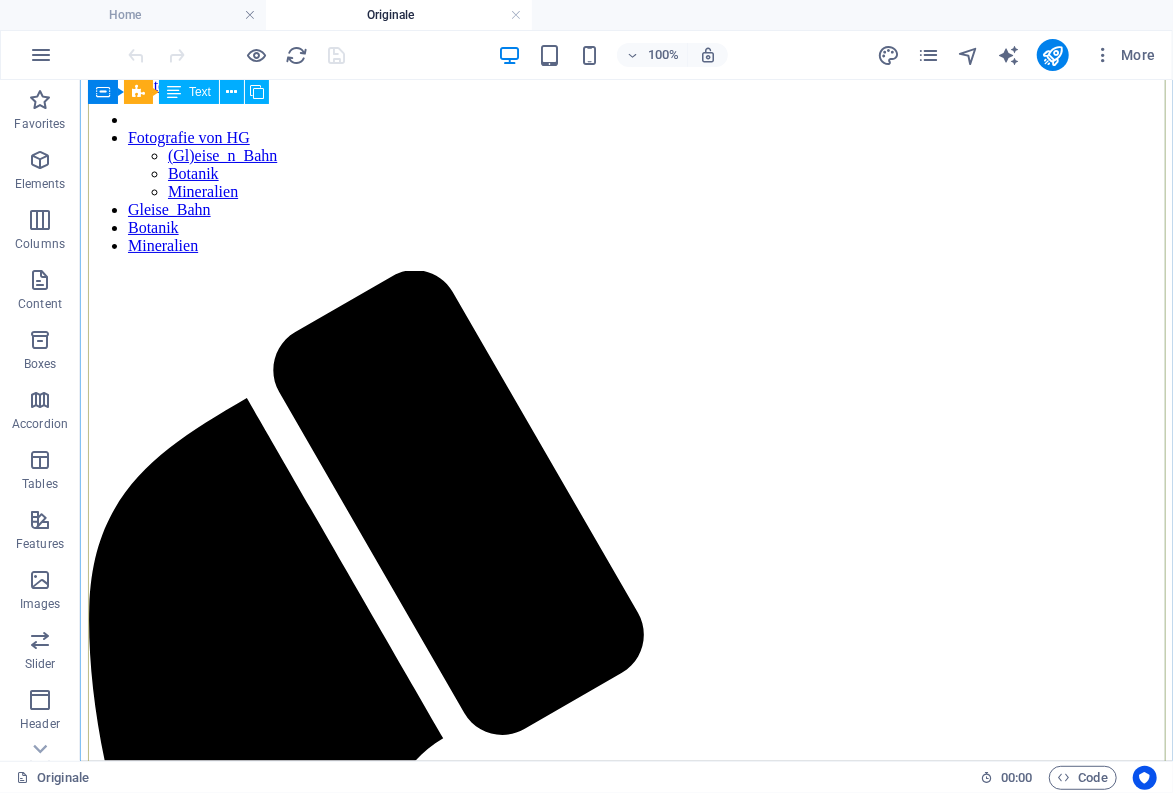 click on "ANlässlich des neu erschienenen Buches über hans Nowak präsentiere ich hier die Nowak-Werke der Sammlung Gehlig - in Anlehnung an die Kapitel des Seefeldt'schen Buches werden diese noch sortiert...   (siehe auch diese themenbezogene Auflistung) Sakrale Bilder :  -  Heilige 3 Könige  (1980) -  Christuskopf  (1978) -  Christus/Judas  (na ?) - Johannes  (Lithographie-Studie)   (1982) - Christus vor der Sonne - Christus blau Clowns : - Clown nachdenklich - Clowngespräch - Clown auf  Blattgold  (1988) Bilder auf  Jute : -  Stillleben (Blumenstrauß)  (1964) - Frauenkopf Kleine Szenen  (1992) : - Bühnenszene - die seltsame Alte - Der Springbock Stadt-/   Dorf-Ansichten : - Paris (Montmartre) - Paris (Markthalle) - Rom (Petersplatz) - London - Big Ben und Parlament  (1969) - London  Tower-Bridge  (KunstDruck)   - Die Rote Brücke  (KunstDruck) - Nizza  Blumenmarkt  ("Cavon") - Venedig ("Cavon") - St. Tropez -  Erster Schnee in Voigtholz Häfen und Schiffe : - Segelschiffe im Hafen - - Greetsiel" at bounding box center (625, 4818) 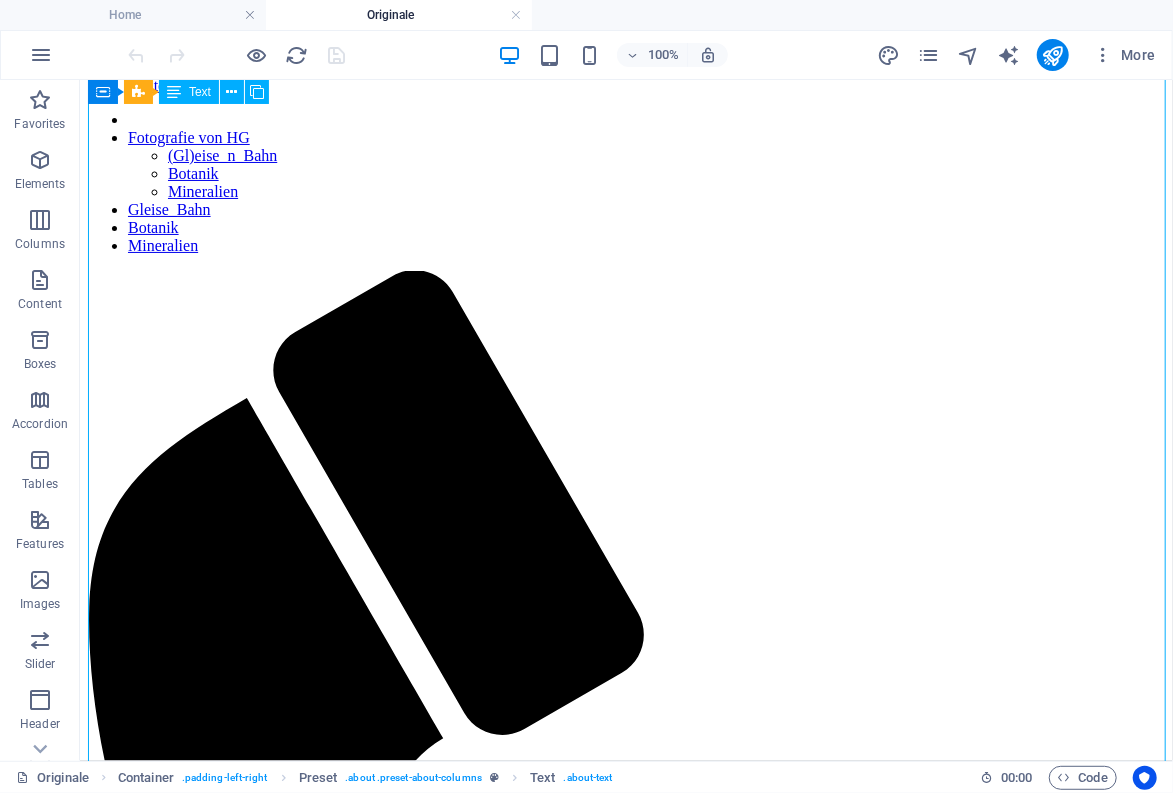 click on "ANlässlich des neu erschienenen Buches über hans Nowak präsentiere ich hier die Nowak-Werke der Sammlung Gehlig - in Anlehnung an die Kapitel des Seefeldt'schen Buches werden diese noch sortiert...   (siehe auch diese themenbezogene Auflistung) Sakrale Bilder :  -  Heilige 3 Könige  (1980) -  Christuskopf  (1978) -  Christus/Judas  (na ?) - Johannes  (Lithographie-Studie)   (1982) - Christus vor der Sonne - Christus blau Clowns : - Clown nachdenklich - Clowngespräch - Clown auf  Blattgold  (1988) Bilder auf  Jute : -  Stillleben (Blumenstrauß)  (1964) - Frauenkopf Kleine Szenen  (1992) : - Bühnenszene - die seltsame Alte - Der Springbock Stadt-/   Dorf-Ansichten : - Paris (Montmartre) - Paris (Markthalle) - Rom (Petersplatz) - London - Big Ben und Parlament  (1969) - London  Tower-Bridge  (KunstDruck)   - Die Rote Brücke  (KunstDruck) - Nizza  Blumenmarkt  ("Cavon") - Venedig ("Cavon") - St. Tropez -  Erster Schnee in Voigtholz Häfen und Schiffe : - Segelschiffe im Hafen - - Greetsiel" at bounding box center (625, 4818) 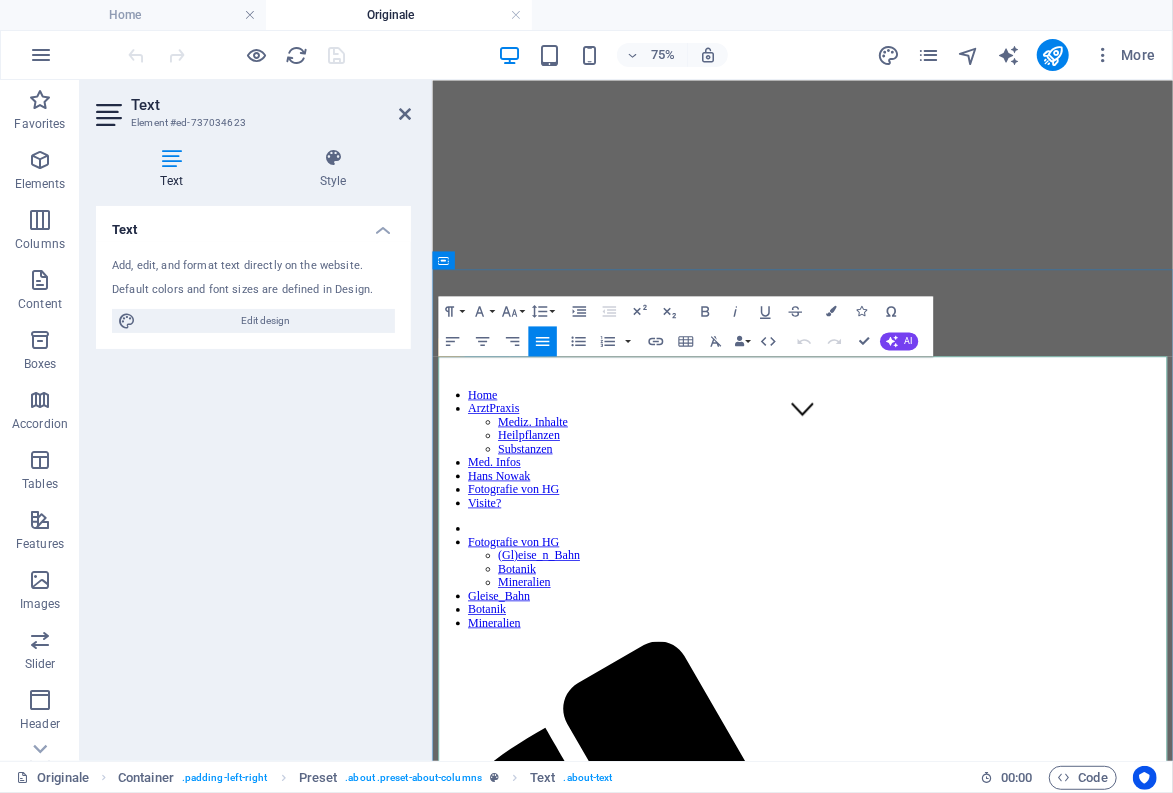 scroll, scrollTop: 473, scrollLeft: 0, axis: vertical 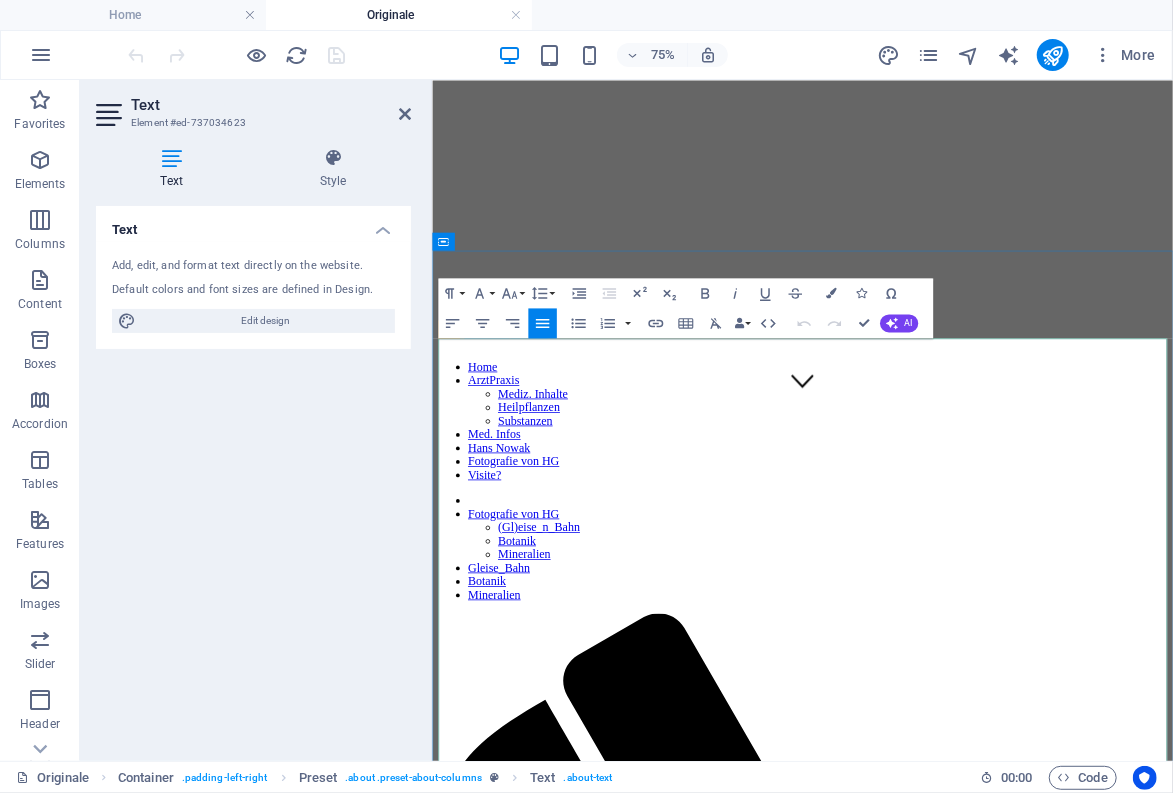 click on "- Christus blau" at bounding box center [925, 3435] 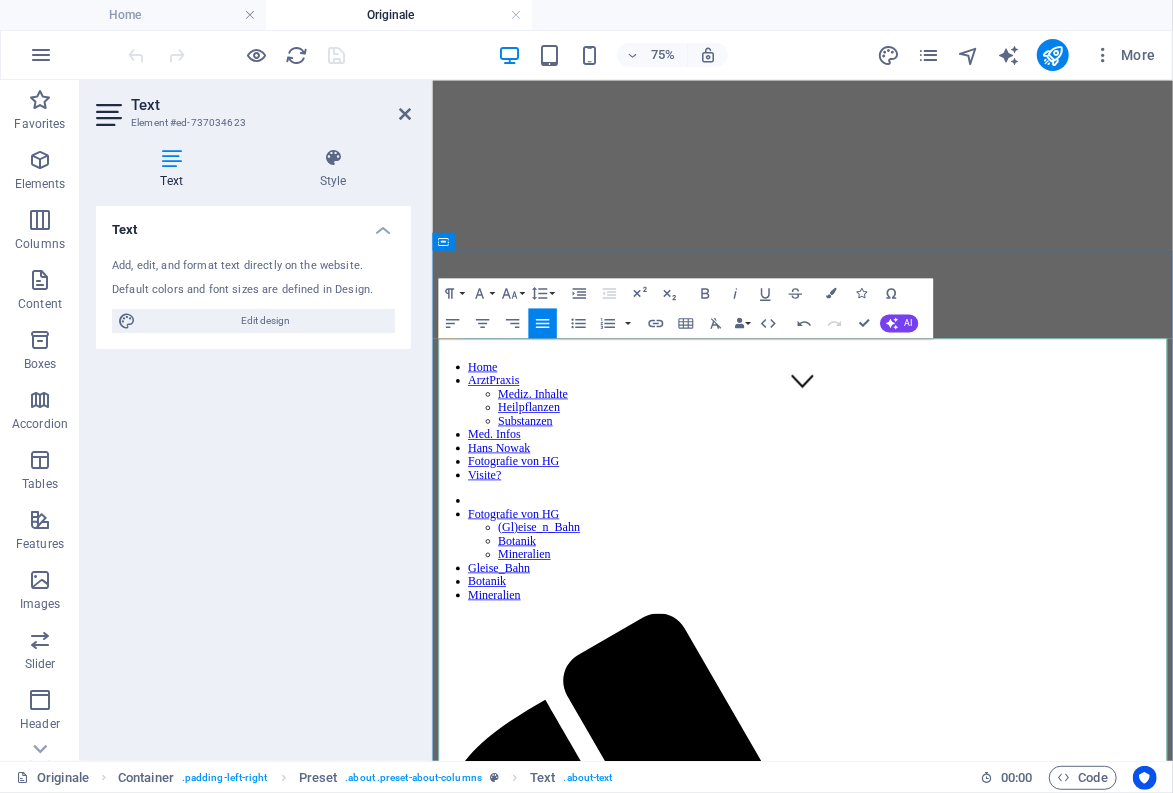 click on "(1982)" at bounding box center [466, 3472] 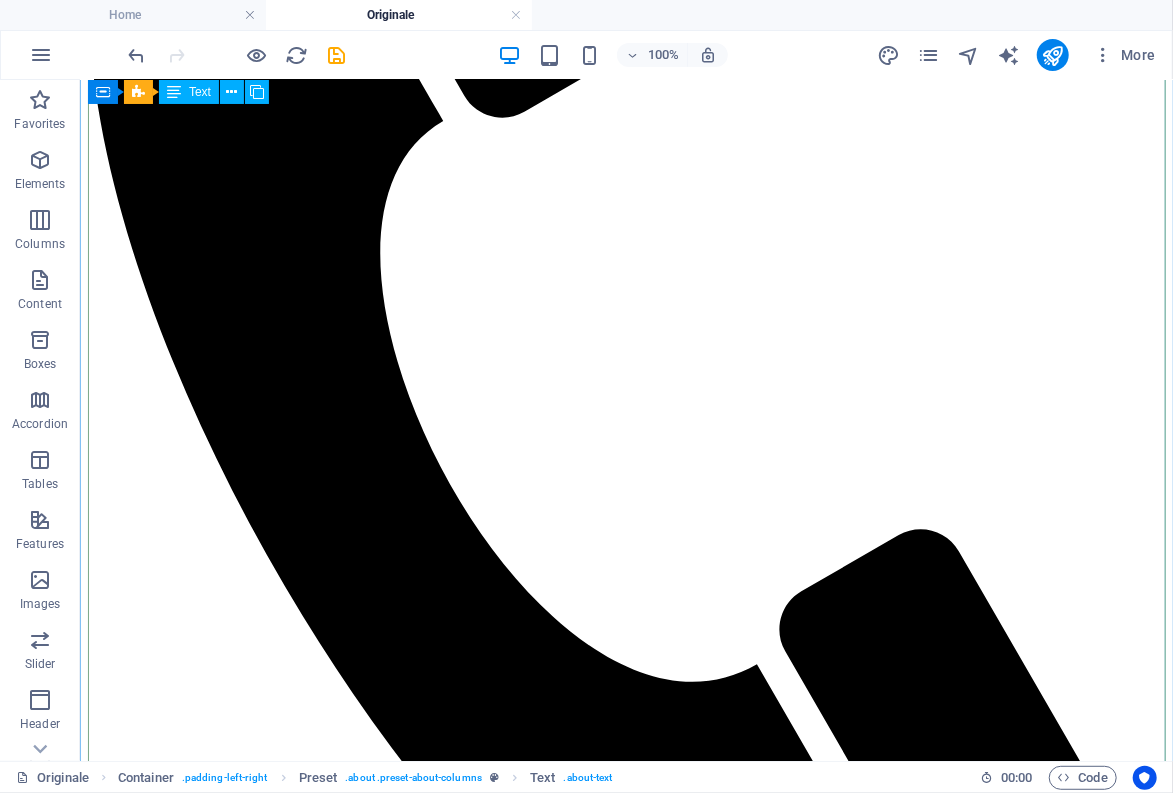 scroll, scrollTop: 1463, scrollLeft: 0, axis: vertical 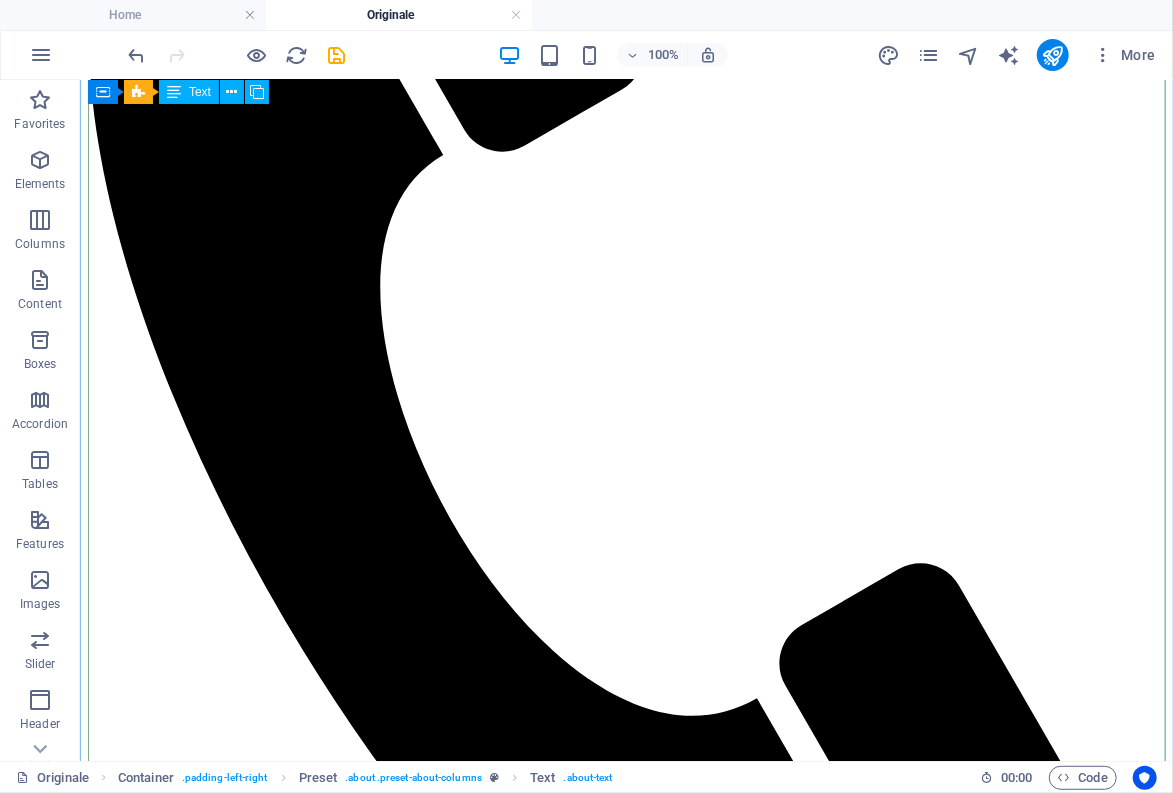 click on "ANlässlich des neu erschienenen Buches über hans Nowak präsentiere ich hier die Nowak-Werke der Sammlung Gehlig - in Anlehnung an die Kapitel des Seefeldt'schen Buches werden diese noch sortiert...   (siehe auch diese themenbezogene Auflistung) Sakrale Bilder :  -  Heilige 3 Könige  (1980) -  Christuskopf  (1978) -  Christus/Judas  (na ?) - Johannes  (Lithographie-Studie)   (1982) - Christus vor der Sonne - Christus blau  (1971) Clowns : - Clown nachdenklich - Clowngespräch - Clown auf  Blattgold  (1988) Bilder auf  Jute : -  Stillleben (Blumenstrauß)  (1964) - Frauenkopf Kleine Szenen  (1992) : - Bühnenszene - die seltsame Alte - Der Springbock Stadt-/   Dorf-Ansichten : - Paris (Montmartre) - Paris (Markthalle) - Rom (Petersplatz) - London - Big Ben und Parlament  (1969) - London  Tower-Bridge  (KunstDruck)   - Die Rote Brücke  (KunstDruck) - Nizza  Blumenmarkt  ("Cavon") - Venedig ("Cavon") - St. Tropez -  Erster Schnee in Voigtholz Häfen und Schiffe : - Segelschiffe im Hafen - - -" at bounding box center (625, 4235) 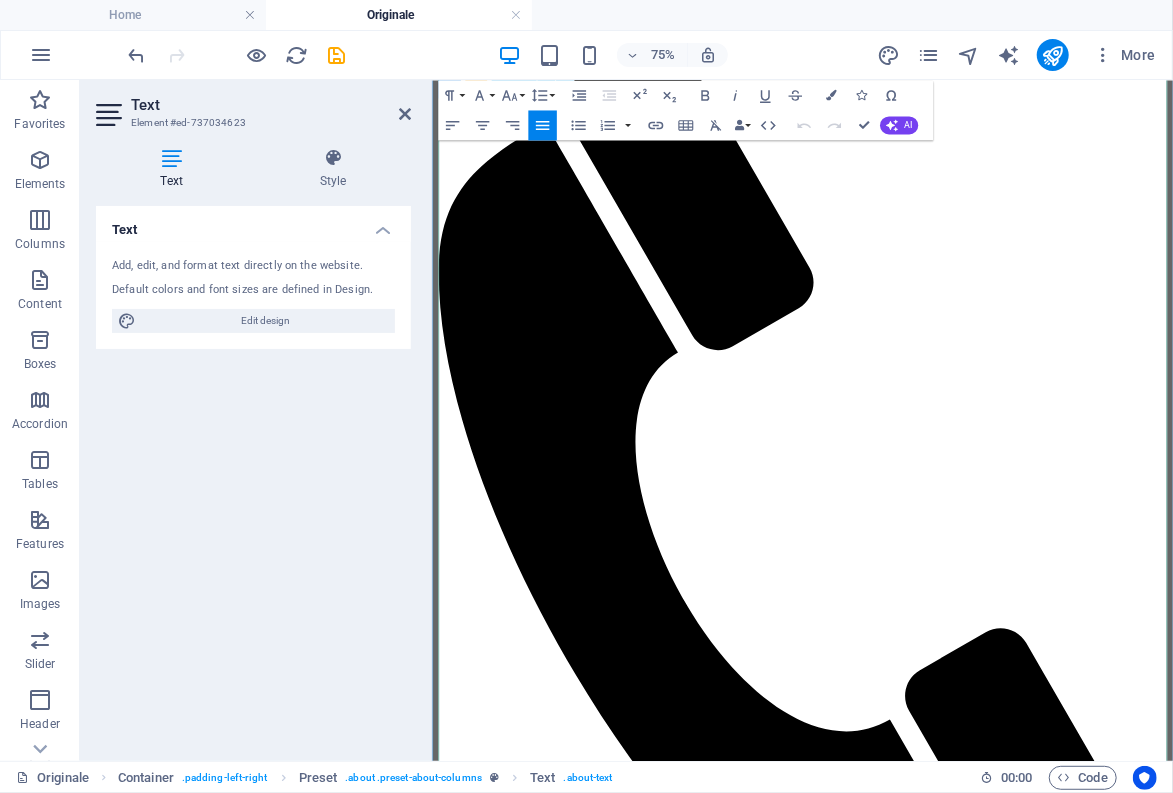 scroll, scrollTop: 1352, scrollLeft: 0, axis: vertical 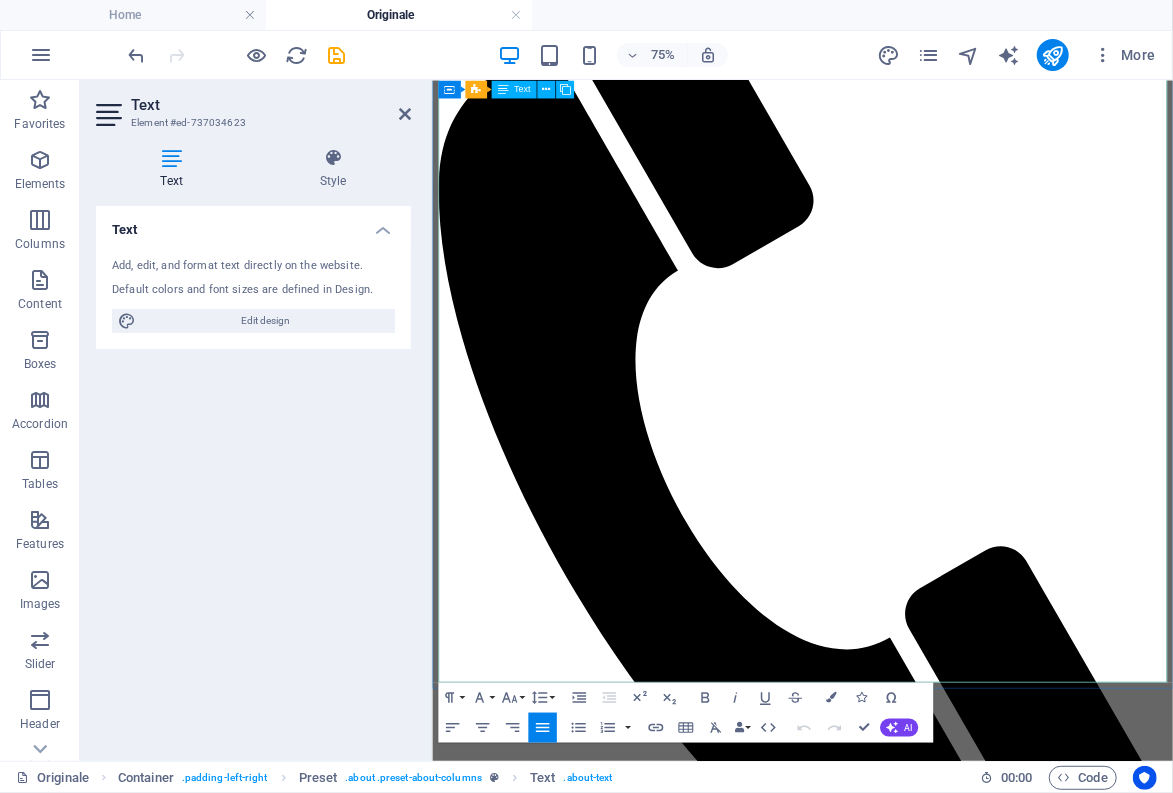 click on "-  Südlicher Hafen" at bounding box center [524, 3923] 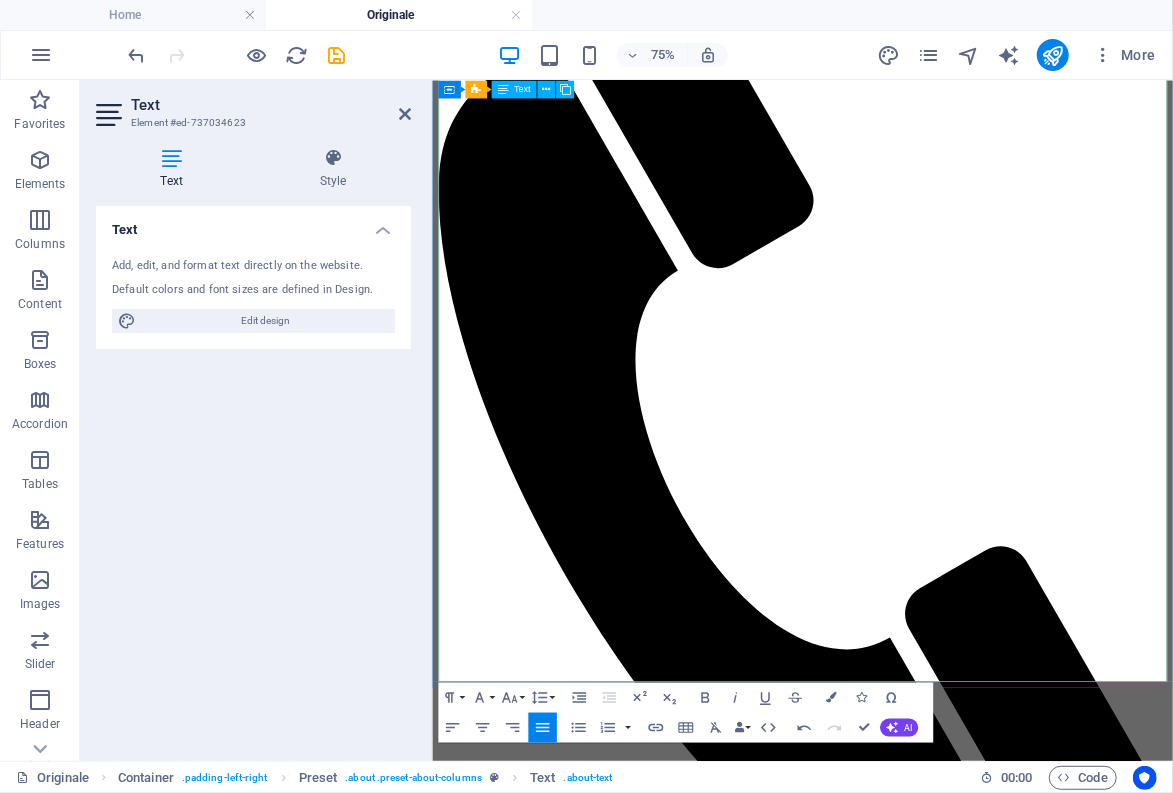 drag, startPoint x: 670, startPoint y: 648, endPoint x: 818, endPoint y: 648, distance: 148 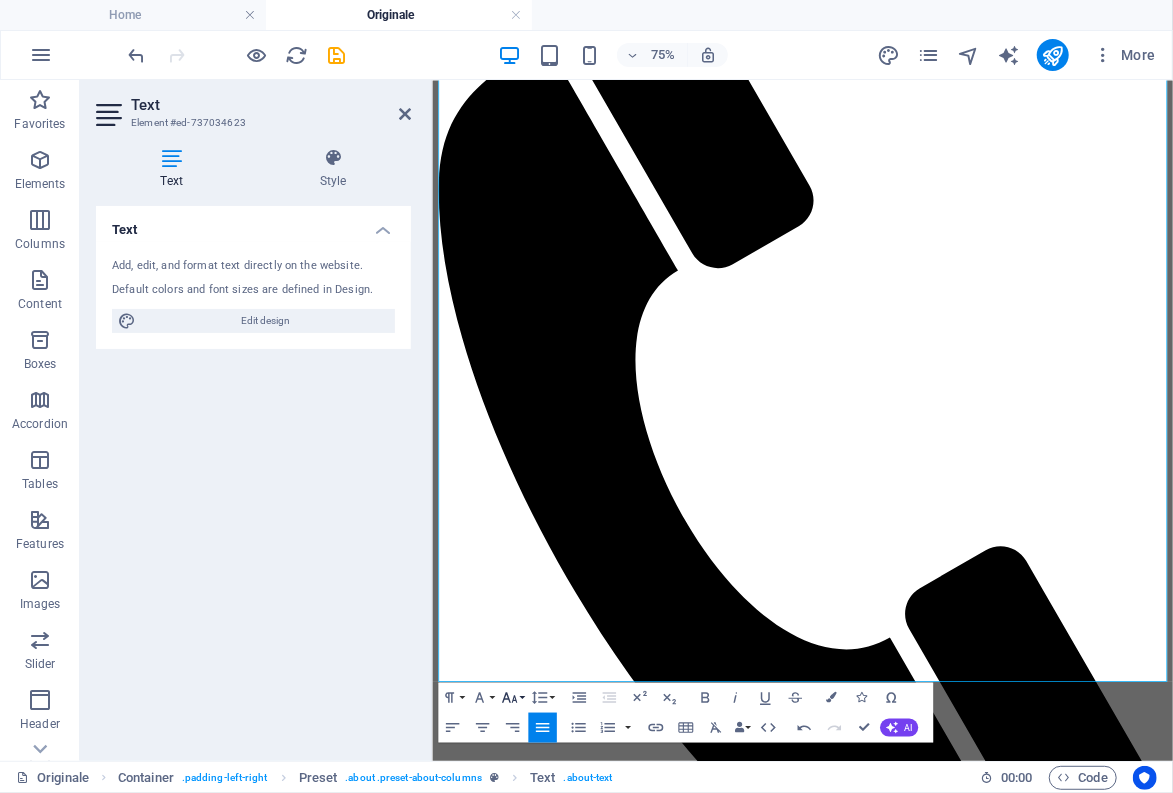 click on "Font Size" at bounding box center (512, 697) 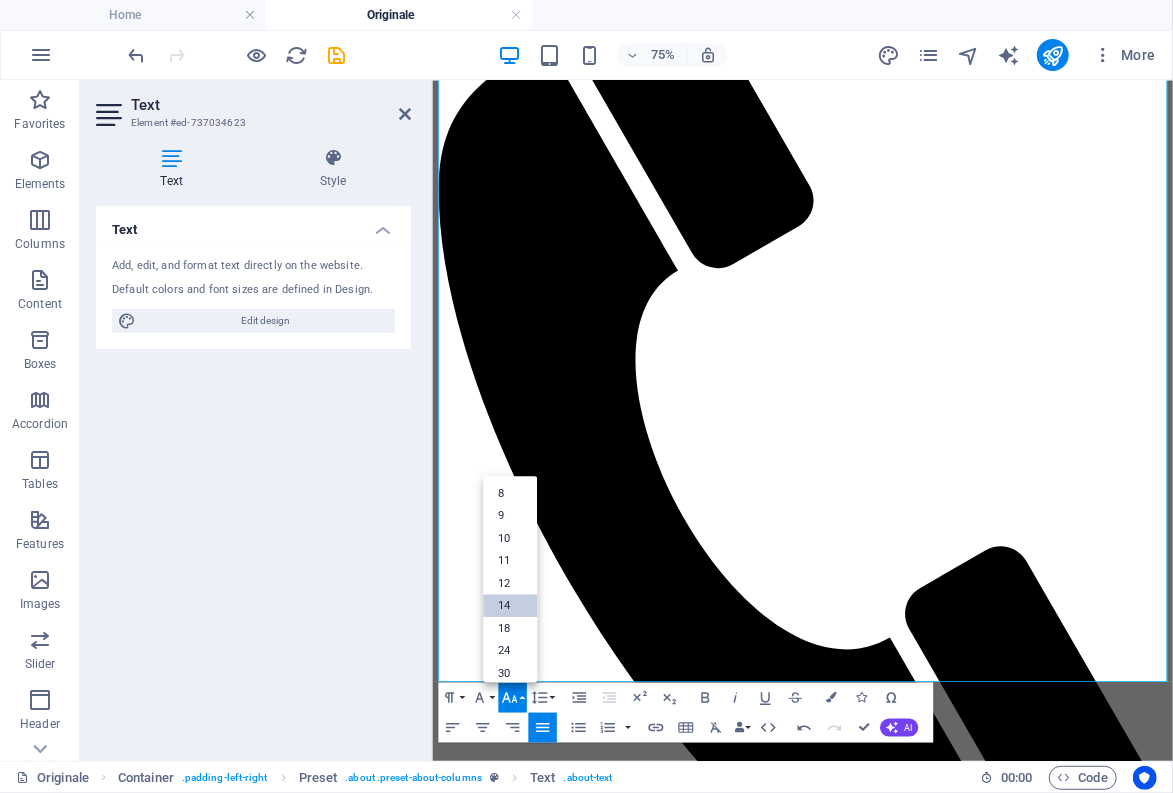 click on "14" at bounding box center [510, 605] 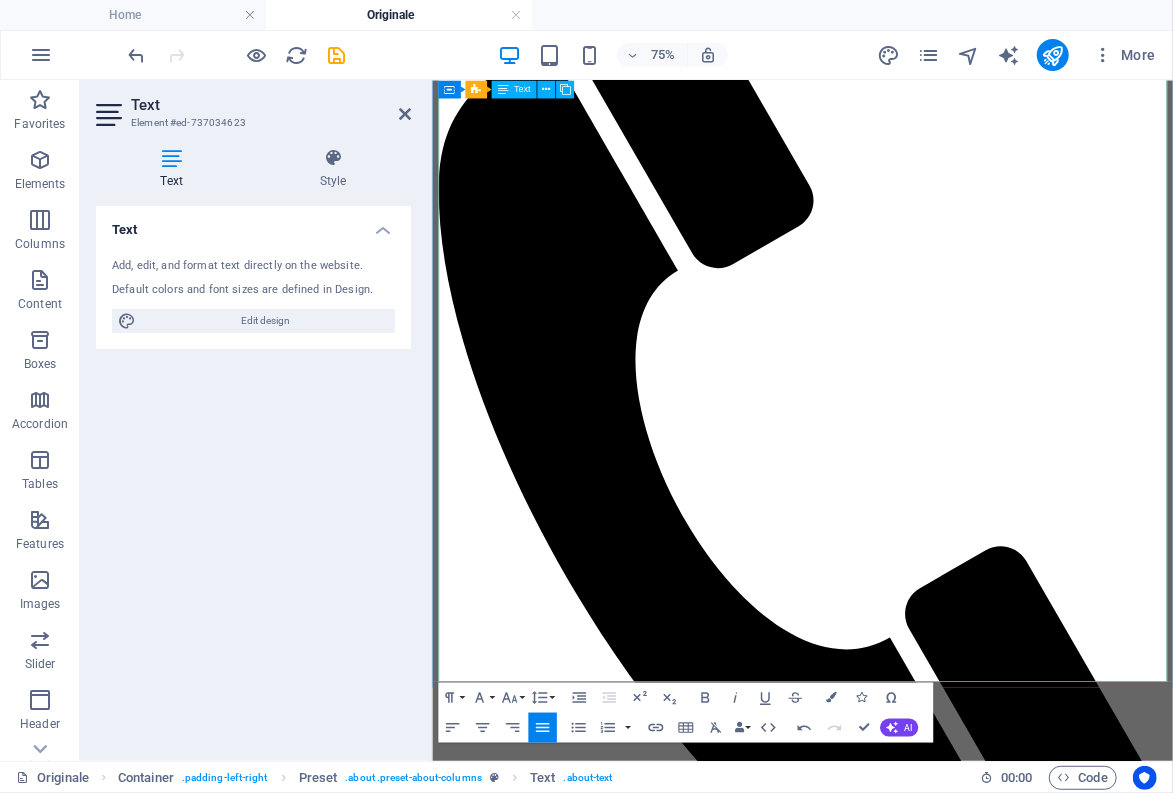 click on "-  Südlicher Hafem" at bounding box center [925, 3925] 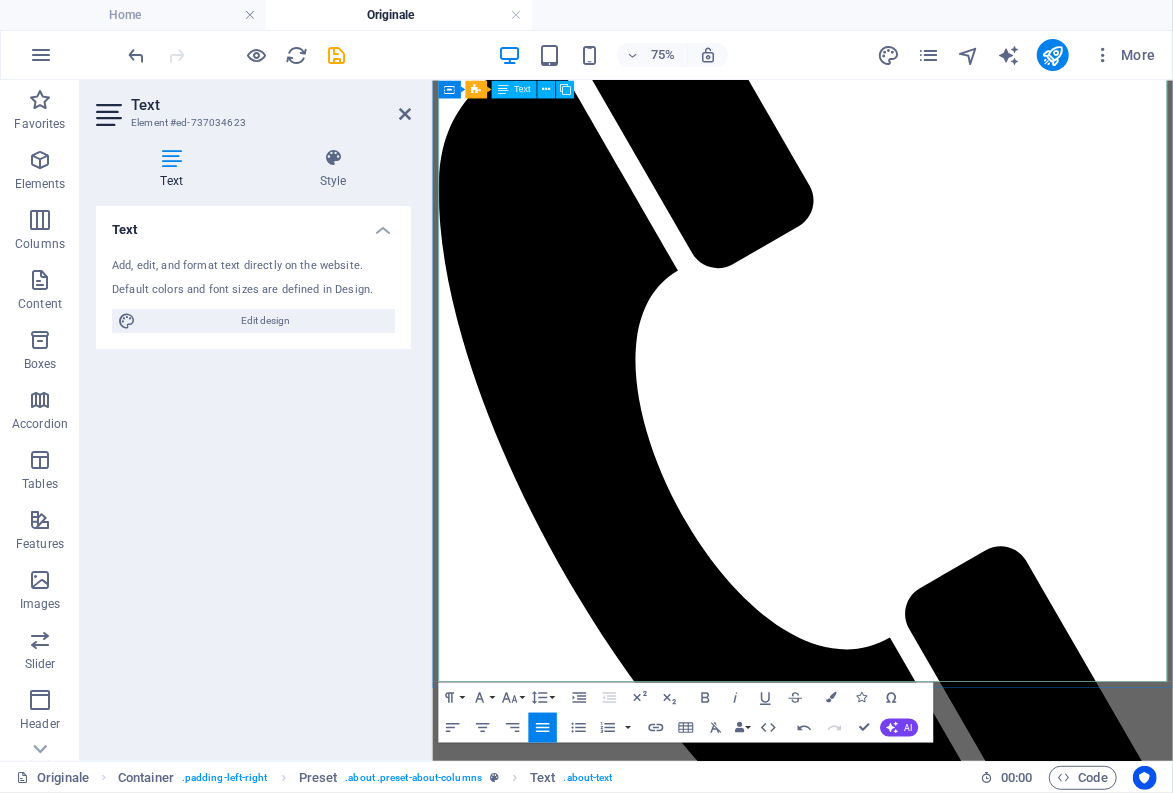 click on "-  Südlicher Hafem" at bounding box center [525, 3923] 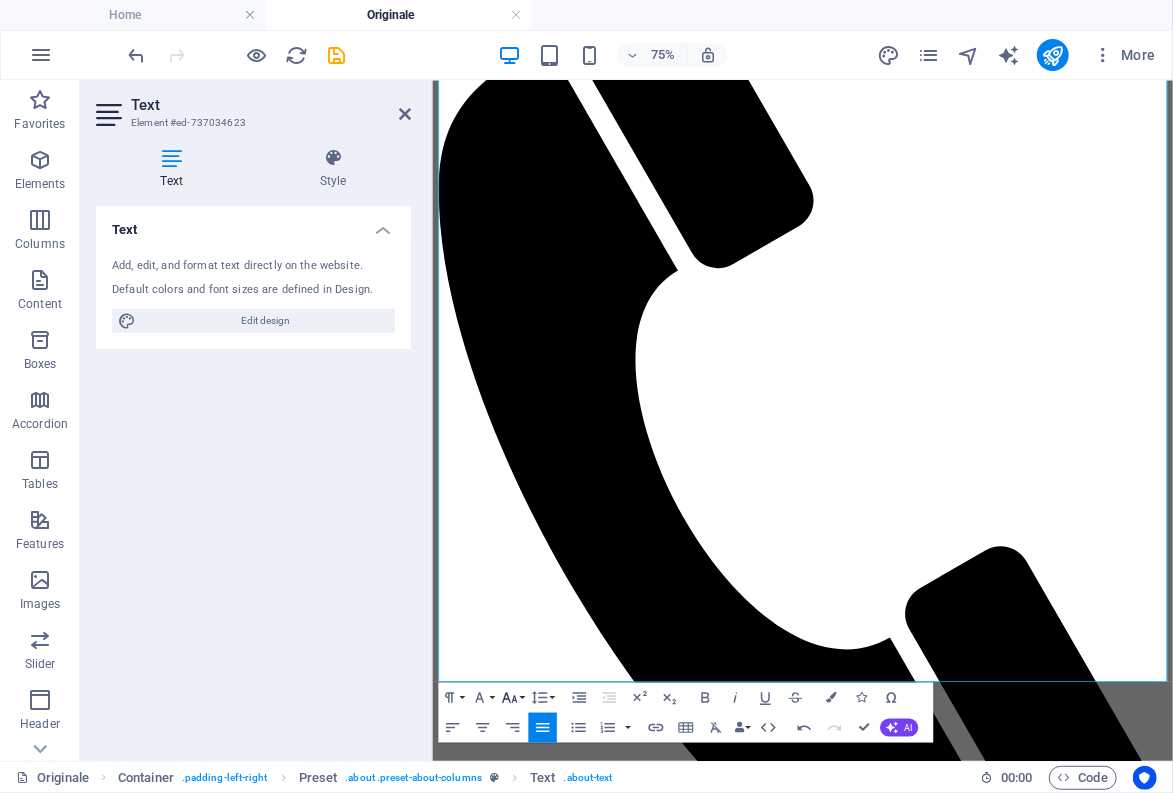 click on "Font Size" at bounding box center [512, 697] 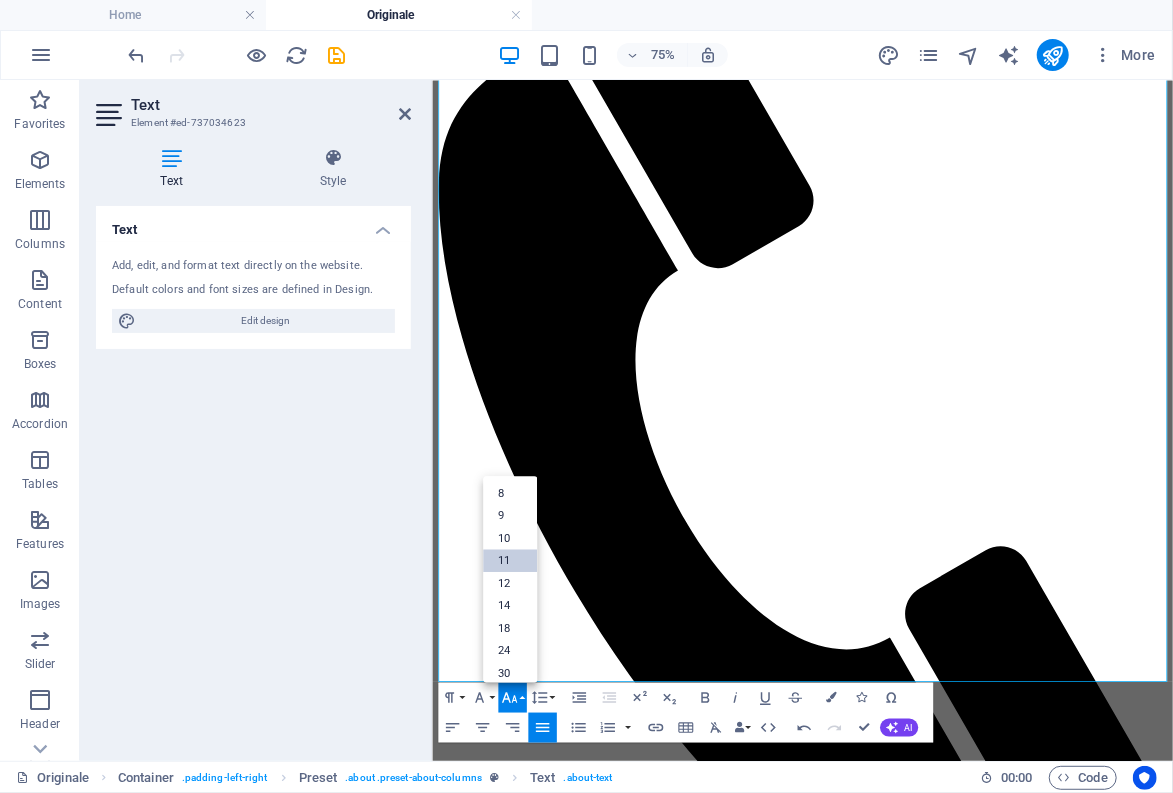 click on "11" at bounding box center [510, 560] 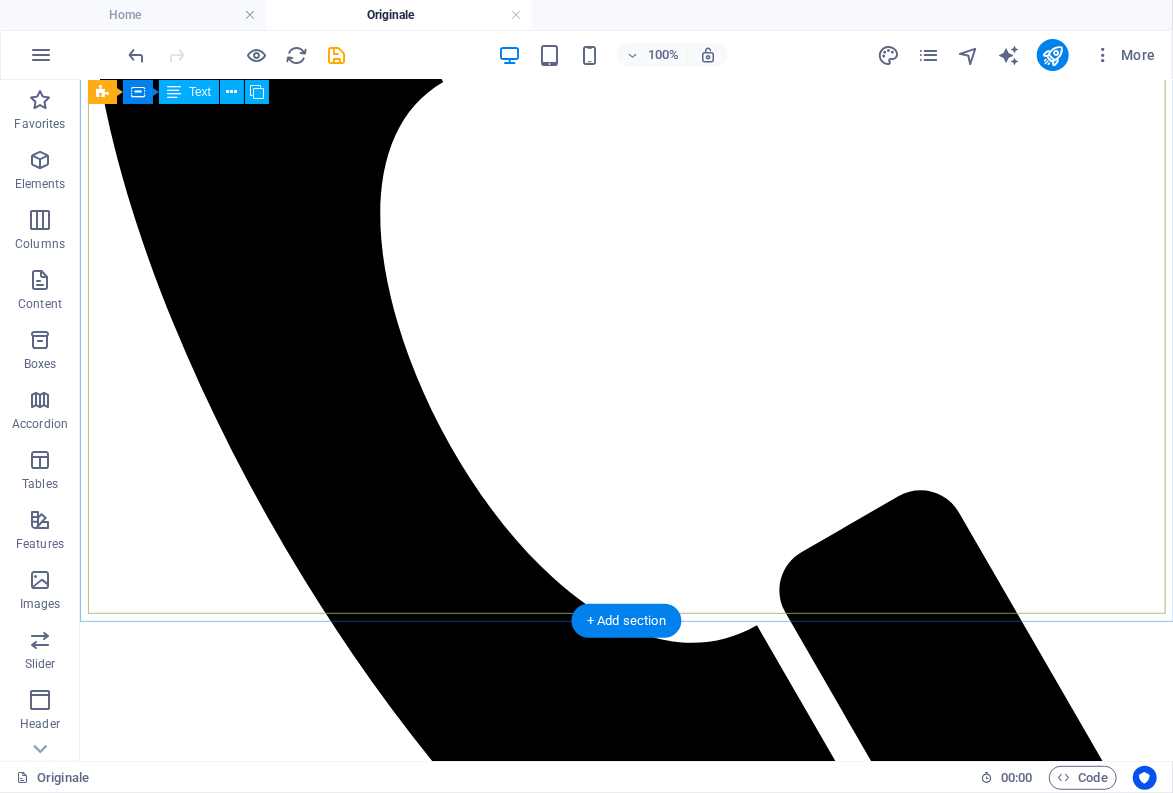 scroll, scrollTop: 1352, scrollLeft: 0, axis: vertical 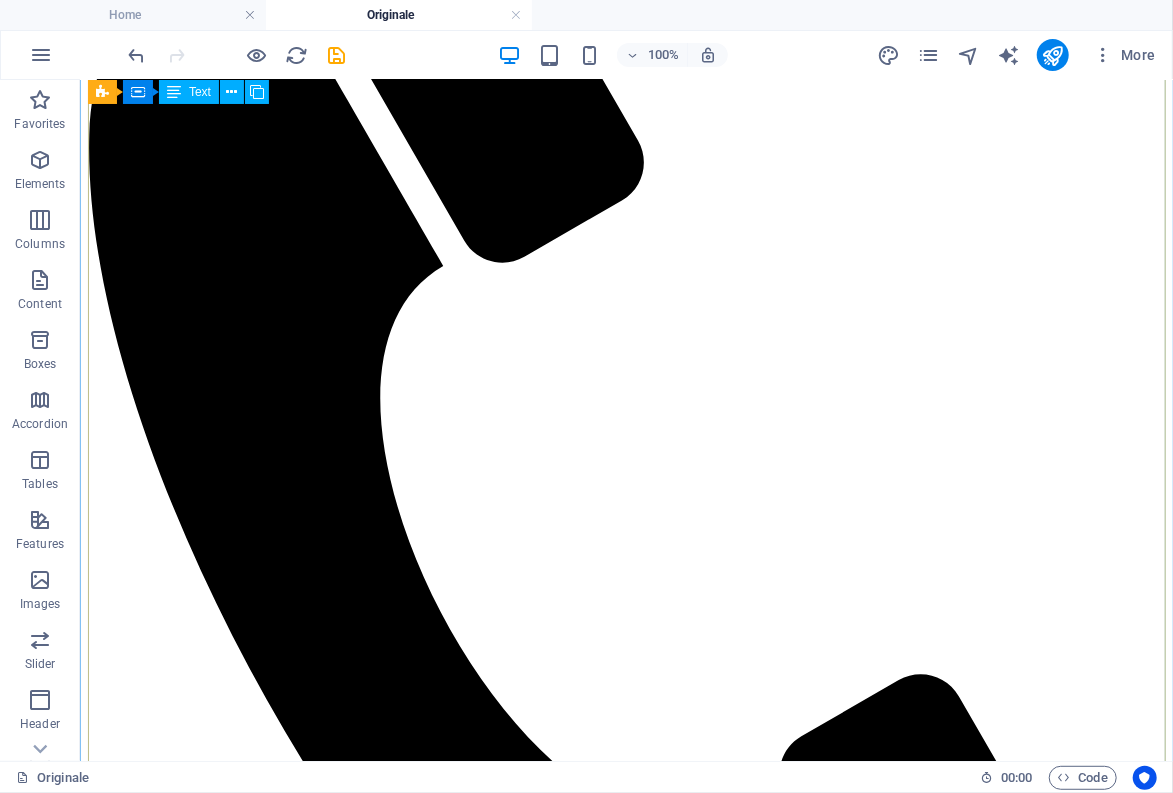 click on "ANlässlich des neu erschienenen Buches über hans Nowak präsentiere ich hier die Nowak-Werke der Sammlung Gehlig - in Anlehnung an die Kapitel des Seefeldt'schen Buches werden diese noch sortiert...   (siehe auch diese themenbezogene Auflistung) Sakrale Bilder :  -  Heilige 3 Könige  (1980) -  Christuskopf  (1978) -  Christus/Judas  (na ?) - Johannes  (Lithographie-Studie)   (1982) - Christus vor der Sonne - Christus blau  (1971) Clowns : - Clown nachdenklich - Clowngespräch - Clown auf  Blattgold  (1988) Bilder auf  Jute : -  Stillleben (Blumenstrauß)  (1964) - Frauenkopf Kleine Szenen  (1992) : - Bühnenszene - die seltsame Alte - Der Springbock Stadt-/   Dorf-Ansichten : - Paris (Montmartre) - Paris (Markthalle) - Rom (Petersplatz) - London - Big Ben und Parlament  (1969) - London  Tower-Bridge  (KunstDruck)   - Die Rote Brücke  (KunstDruck) - Nizza  Blumenmarkt  ("Cavon") - Venedig ("Cavon") - St. Tropez -  Erster Schnee in Voigtholz Häfen und Schiffe : - Segelschiffe im Hafen am Kai" at bounding box center (625, 4366) 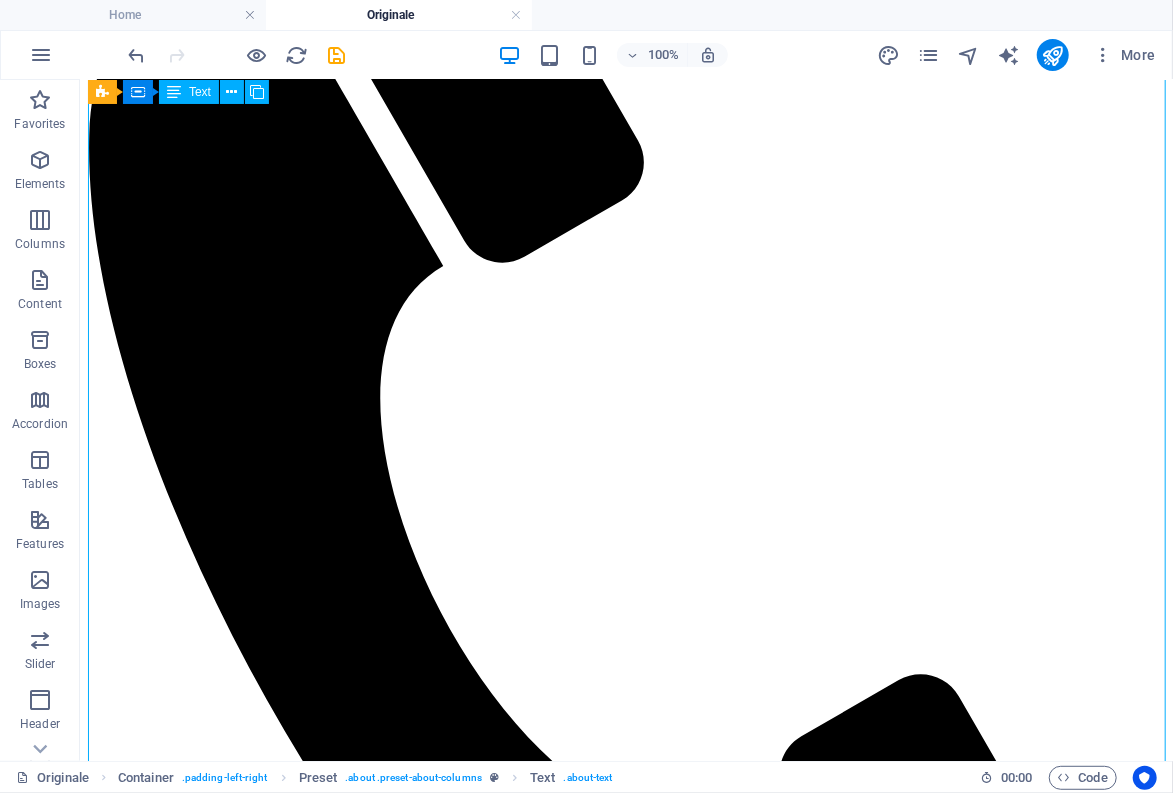 click on "ANlässlich des neu erschienenen Buches über hans Nowak präsentiere ich hier die Nowak-Werke der Sammlung Gehlig - in Anlehnung an die Kapitel des Seefeldt'schen Buches werden diese noch sortiert...   (siehe auch diese themenbezogene Auflistung) Sakrale Bilder :  -  Heilige 3 Könige  (1980) -  Christuskopf  (1978) -  Christus/Judas  (na ?) - Johannes  (Lithographie-Studie)   (1982) - Christus vor der Sonne - Christus blau  (1971) Clowns : - Clown nachdenklich - Clowngespräch - Clown auf  Blattgold  (1988) Bilder auf  Jute : -  Stillleben (Blumenstrauß)  (1964) - Frauenkopf Kleine Szenen  (1992) : - Bühnenszene - die seltsame Alte - Der Springbock Stadt-/   Dorf-Ansichten : - Paris (Montmartre) - Paris (Markthalle) - Rom (Petersplatz) - London - Big Ben und Parlament  (1969) - London  Tower-Bridge  (KunstDruck)   - Die Rote Brücke  (KunstDruck) - Nizza  Blumenmarkt  ("Cavon") - Venedig ("Cavon") - St. Tropez -  Erster Schnee in Voigtholz Häfen und Schiffe : - Segelschiffe im Hafen am Kai" at bounding box center [625, 4366] 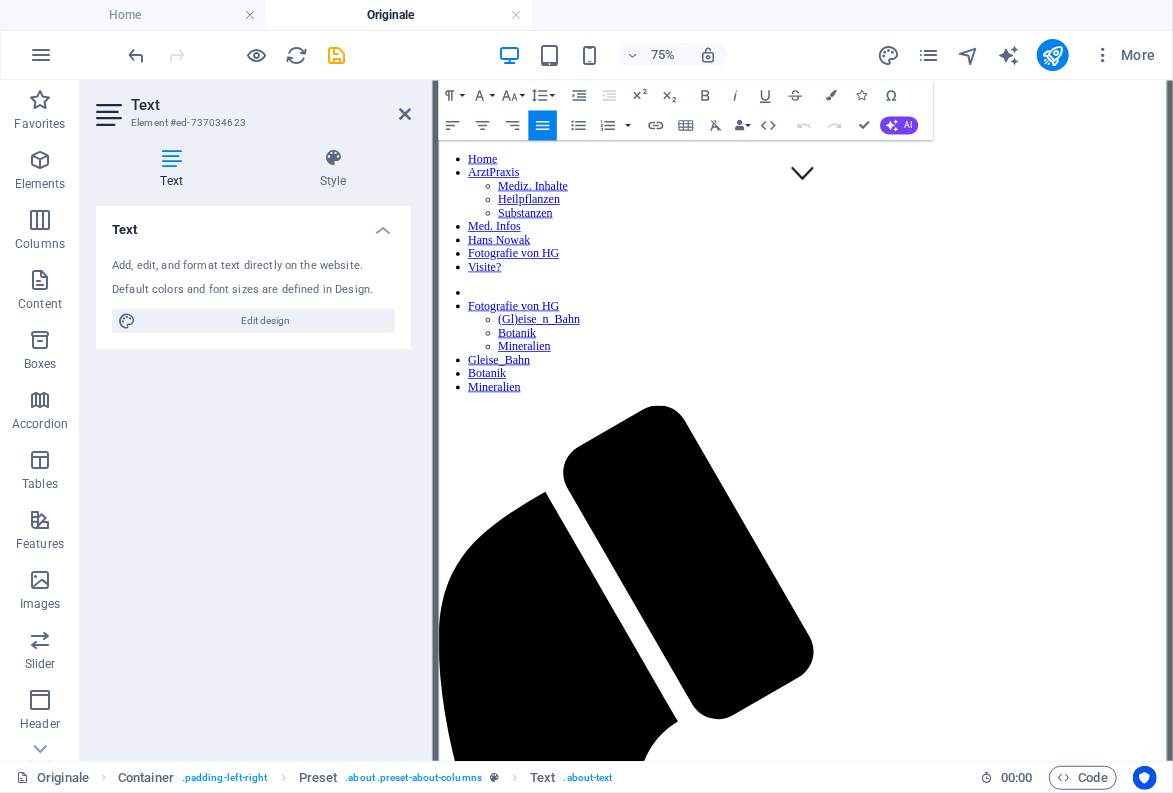 scroll, scrollTop: 1023, scrollLeft: 0, axis: vertical 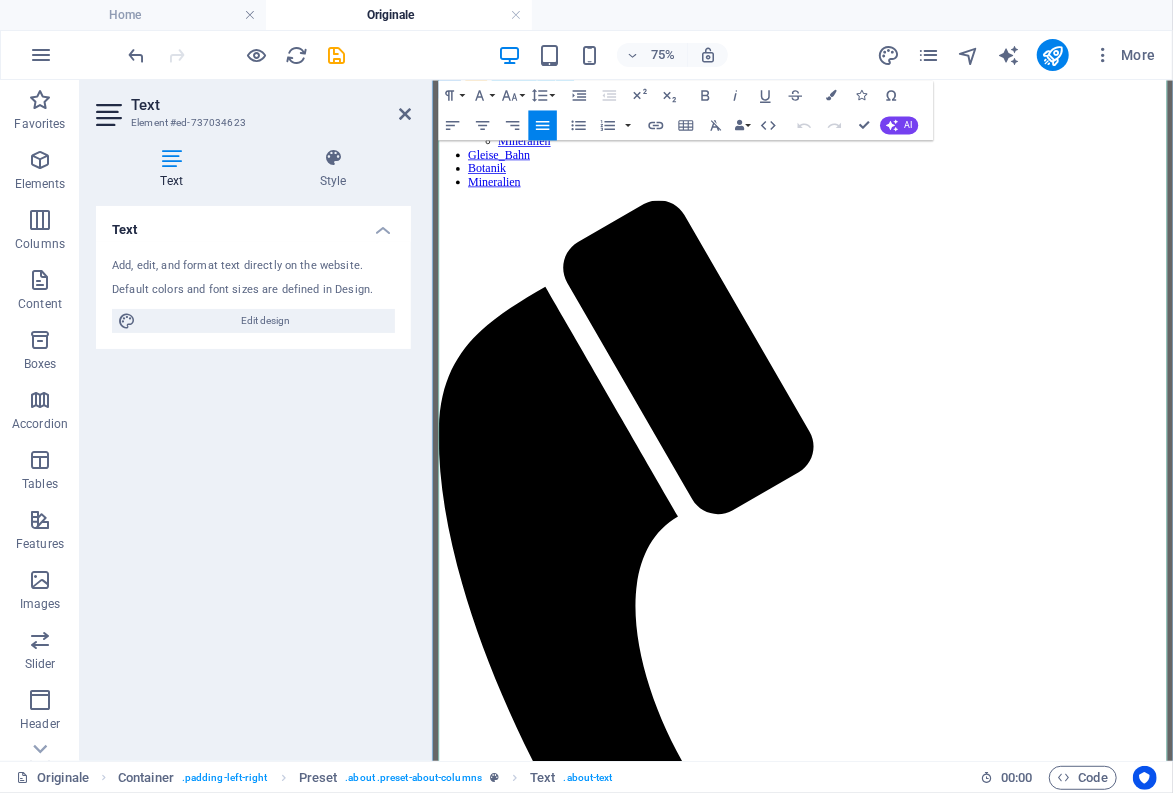 click on "- Segelschiffe im Hafen am Kai" at bounding box center [589, 4214] 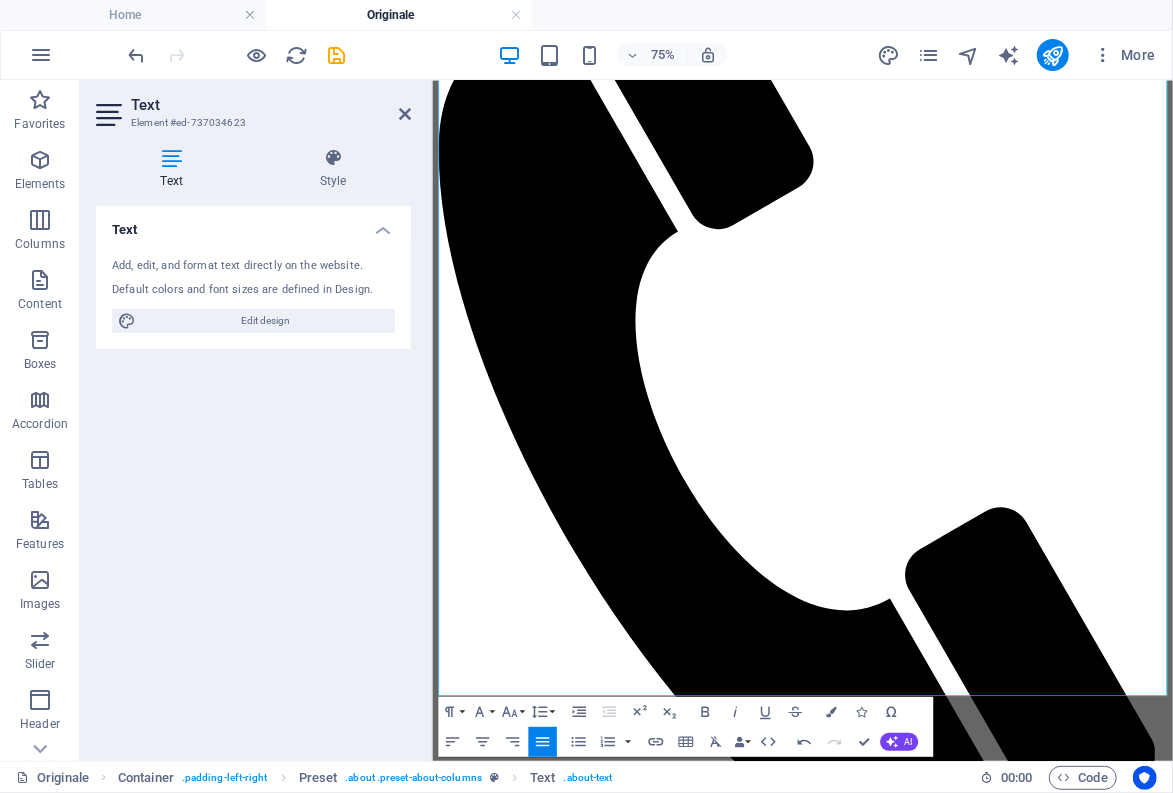 scroll, scrollTop: 1463, scrollLeft: 0, axis: vertical 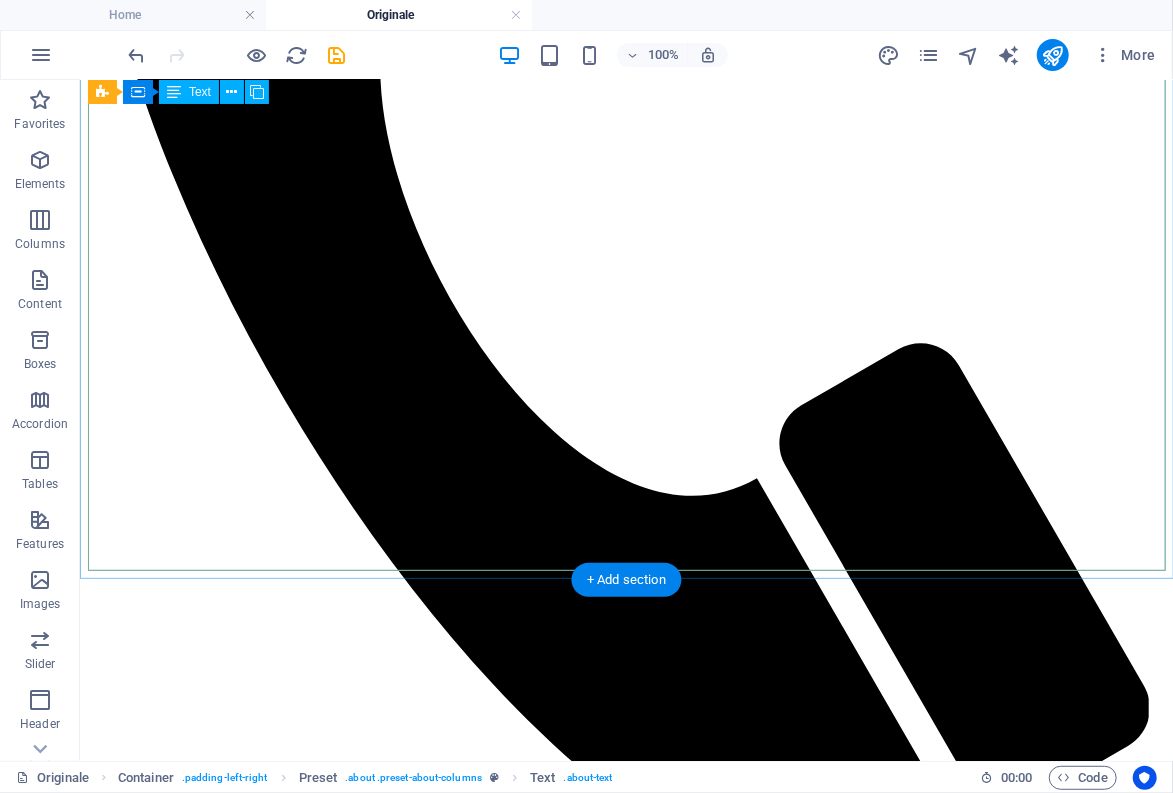 click on "ANlässlich des neu erschienenen Buches über hans Nowak präsentiere ich hier die Nowak-Werke der Sammlung Gehlig - in Anlehnung an die Kapitel des Seefeldt'schen Buches werden diese noch sortiert...   (siehe auch diese themenbezogene Auflistung) Sakrale Bilder :  -  Heilige 3 Könige  (1980) -  Christuskopf  (1978) -  Christus/Judas  (na ?) - Johannes  (Lithographie-Studie)   (1982) - Christus vor der Sonne - Christus blau  (1971) Clowns : - Clown nachdenklich - Clowngespräch - Clown auf  Blattgold  (1988) Bilder auf  Jute : -  Stillleben (Blumenstrauß)  (1964) - Frauenkopf Kleine Szenen  (1992) : - Bühnenszene - die seltsame Alte - Der Springbock Stadt-/   Dorf-Ansichten : - Paris (Montmartre) - Paris (Markthalle) - Rom (Petersplatz) - London - Big Ben und Parlament  (1969) - London  Tower-Bridge  (KunstDruck)   - Die Rote Brücke  (KunstDruck) - Nizza  Blumenmarkt  ("Cavon") - Venedig ("Cavon") - St. Tropez -  Erster Schnee in Voigtholz Häfen und Schiffe : - Segelschiffe im Hafen am Kai" at bounding box center [625, 4054] 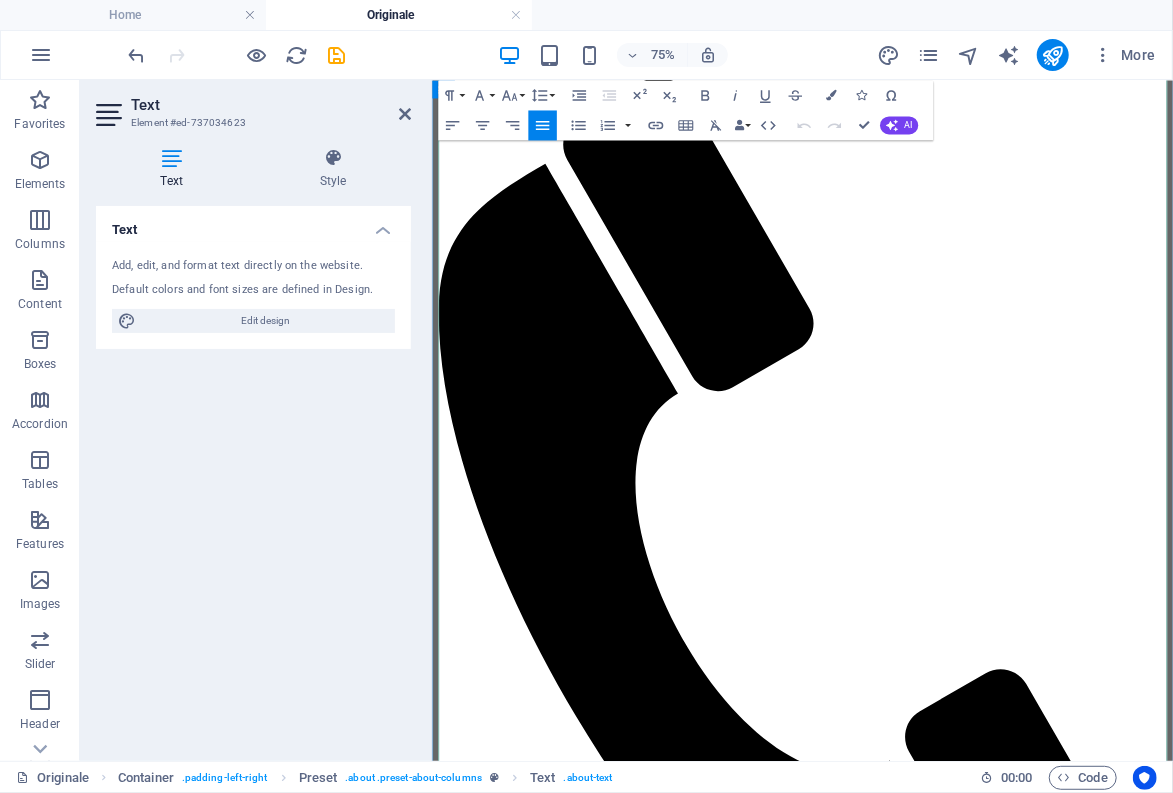 scroll, scrollTop: 1243, scrollLeft: 0, axis: vertical 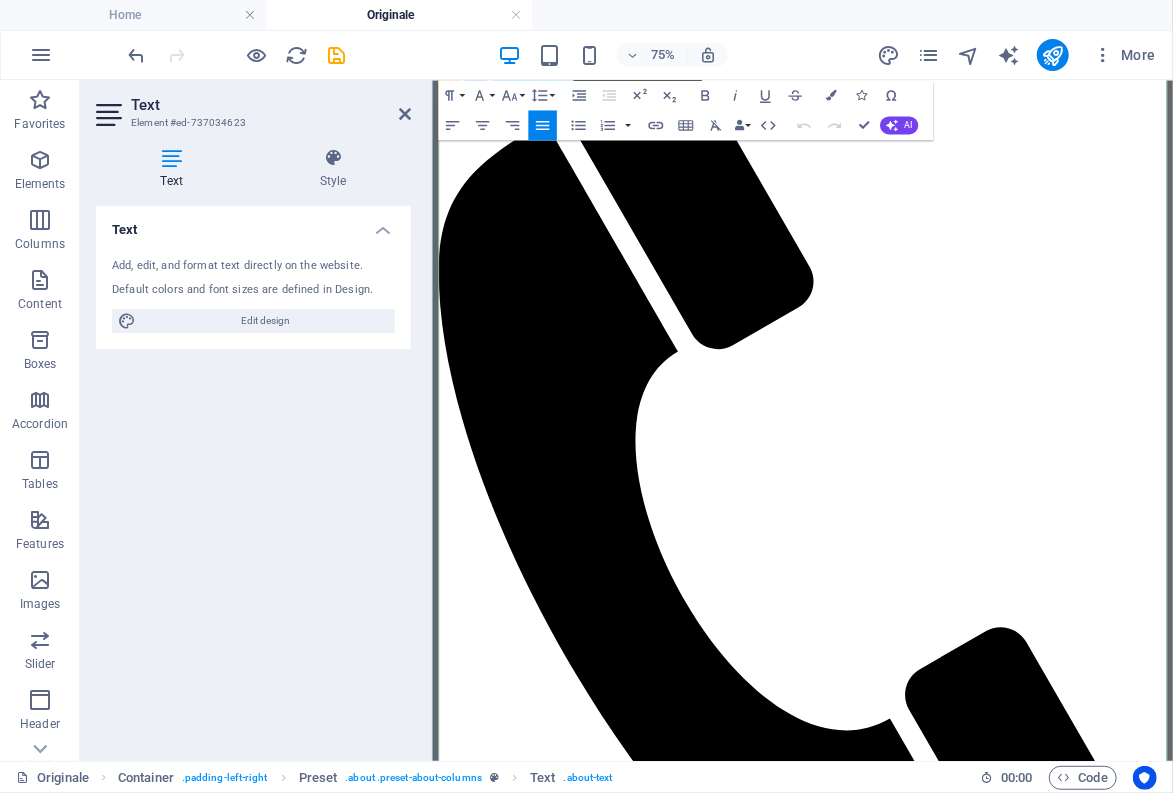 drag, startPoint x: 439, startPoint y: 763, endPoint x: 439, endPoint y: 785, distance: 22 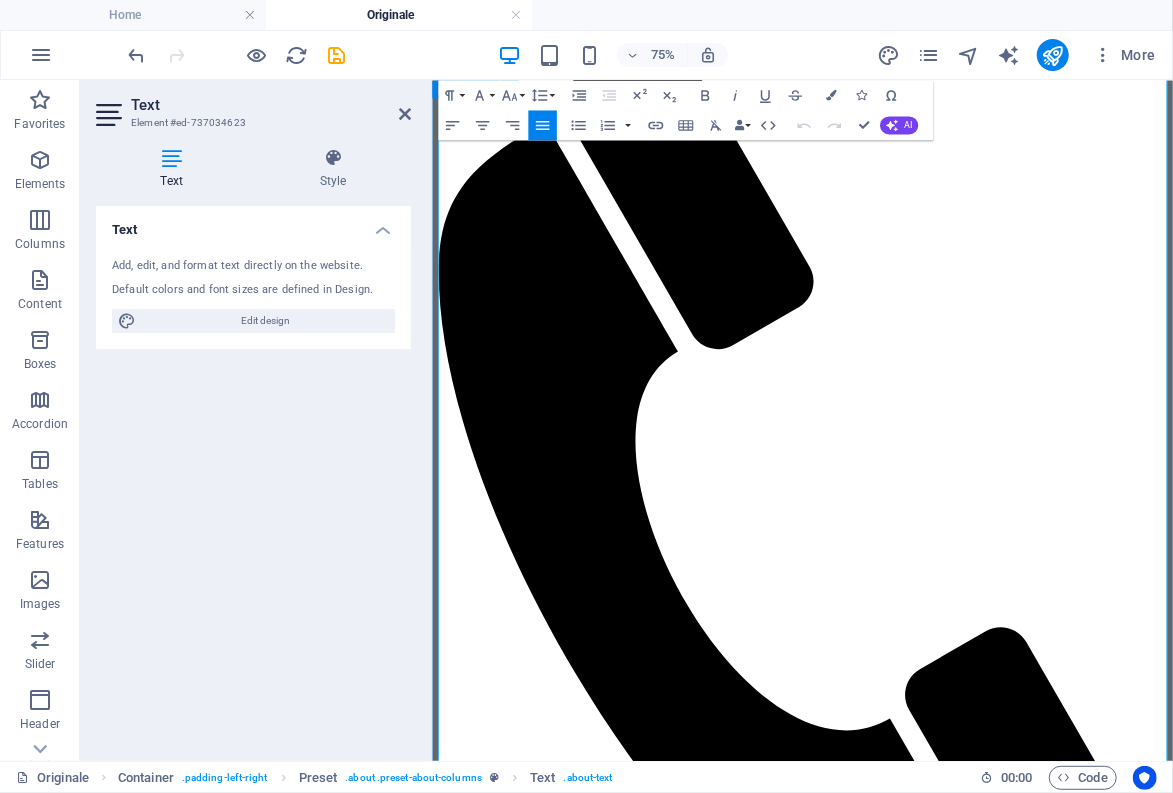 type 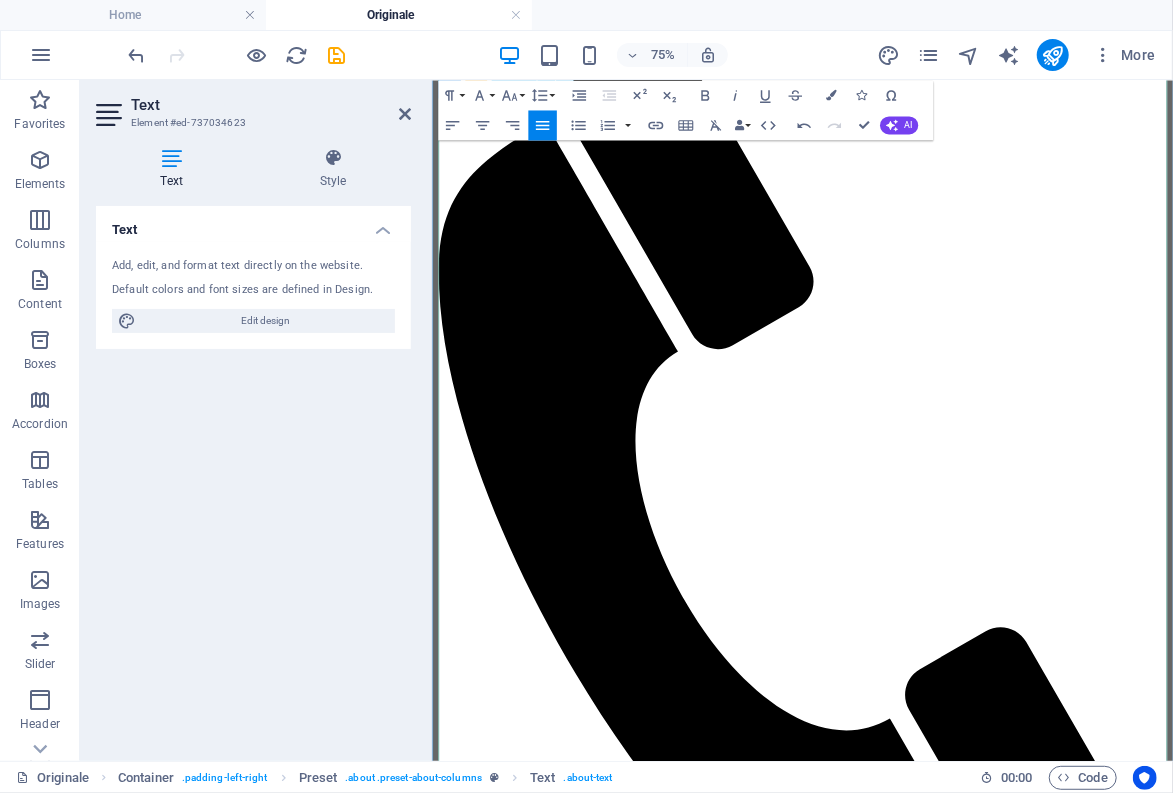 click on "- Greetsiel" at bounding box center [491, 4109] 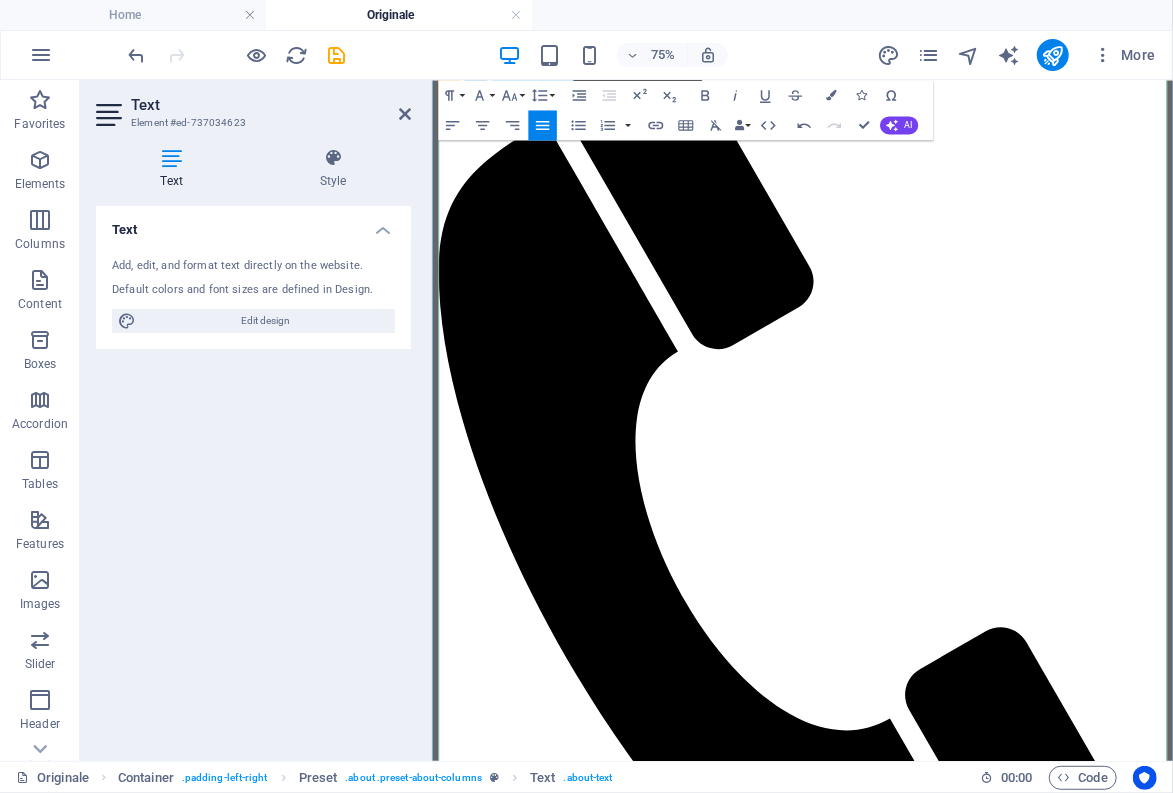 drag, startPoint x: 440, startPoint y: 825, endPoint x: 453, endPoint y: 863, distance: 40.16217 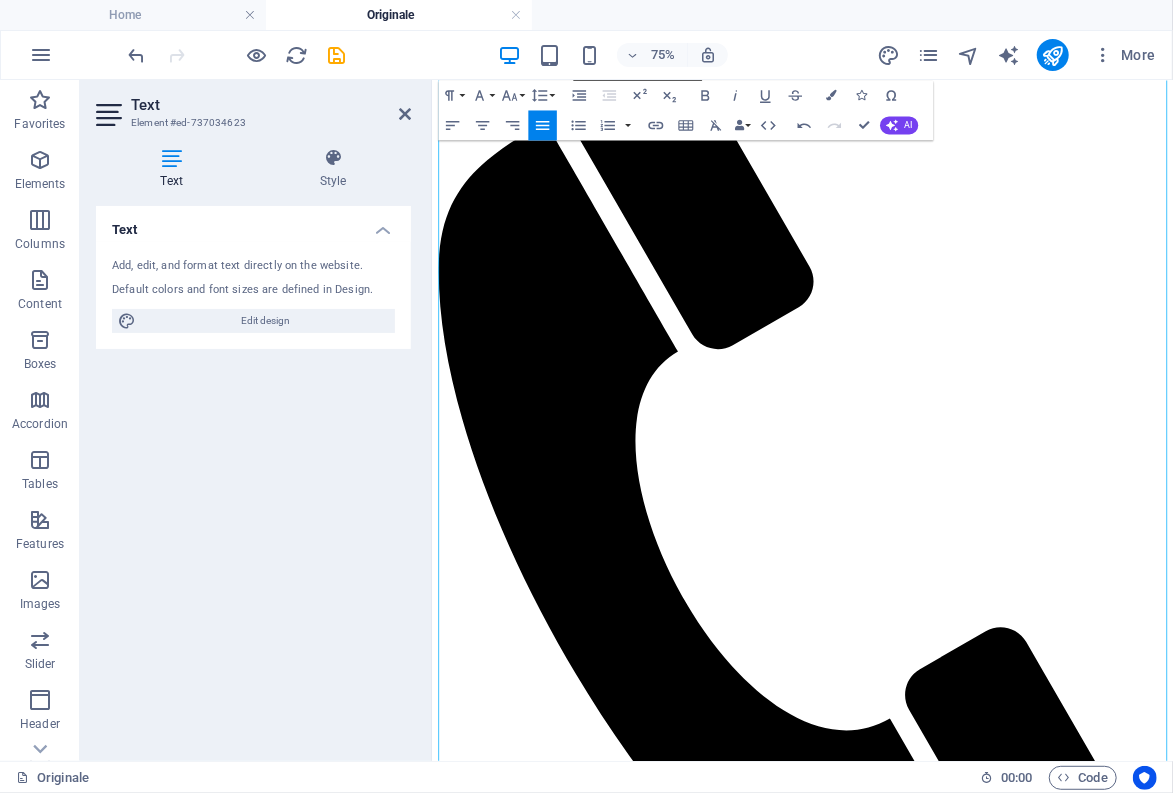 click on "Sammlung Gehlig ANlässlich des neu erschienenen Buches über hans Nowak präsentiere ich hier die Nowak-Werke der Sammlung Gehlig - in Anlehnung an die Kapitel des Seefeldt'schen Buches werden diese noch sortiert...   (siehe auch diese themenbezogene Auflistung) Sakrale Bilder :  -  Heilige 3 Könige  (1980) -  Christuskopf  (1978) -  Christus/Judas  (na ?) - Johannes  (Lithographie-Studie)   (1982) - Christus vor der Sonne - Christus blau  (1971) Clowns : - Clown nachdenklich - Clowngespräch - Clown auf  Blattgold  (1988) Bilder auf  Jute : -  Stillleben (Blumenstrauß)  (1964) - Frauenkopf Kleine Szenen  (1992) : - Bühnenszene - die seltsame Alte - Der Springbock Stadt-/   Dorf-Ansichten : - Paris (Montmartre) - Paris (Markthalle) - Rom (Petersplatz) - London - Big Ben und Parlament  (1969) - London  Tower-Bridge  (KunstDruck)   - Die Rote Brücke  (KunstDruck) - Nizza  Blumenmarkt  ("Cavon") - Venedig ("Cavon") - St. Tropez -  Erster Schnee in Voigtholz Häfen und Schiffe : - St. Tropez -" at bounding box center (925, 4521) 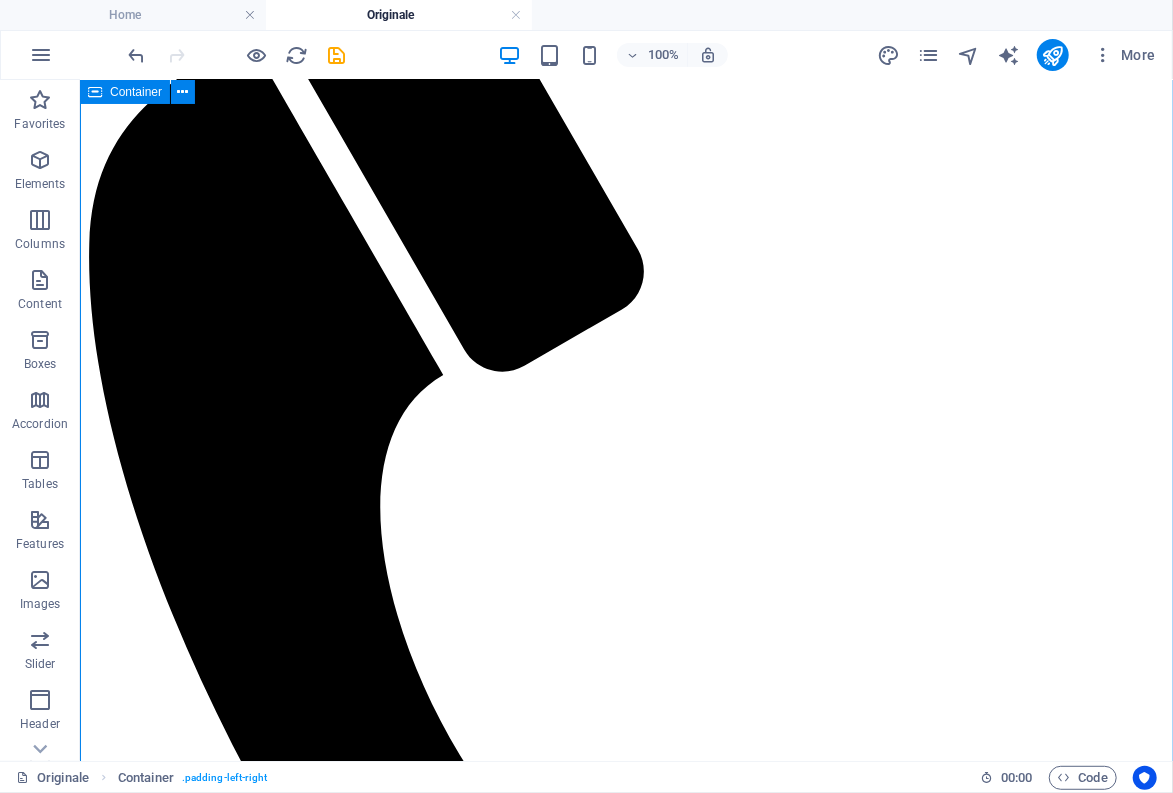 drag, startPoint x: 82, startPoint y: 862, endPoint x: 439, endPoint y: 654, distance: 413.1743 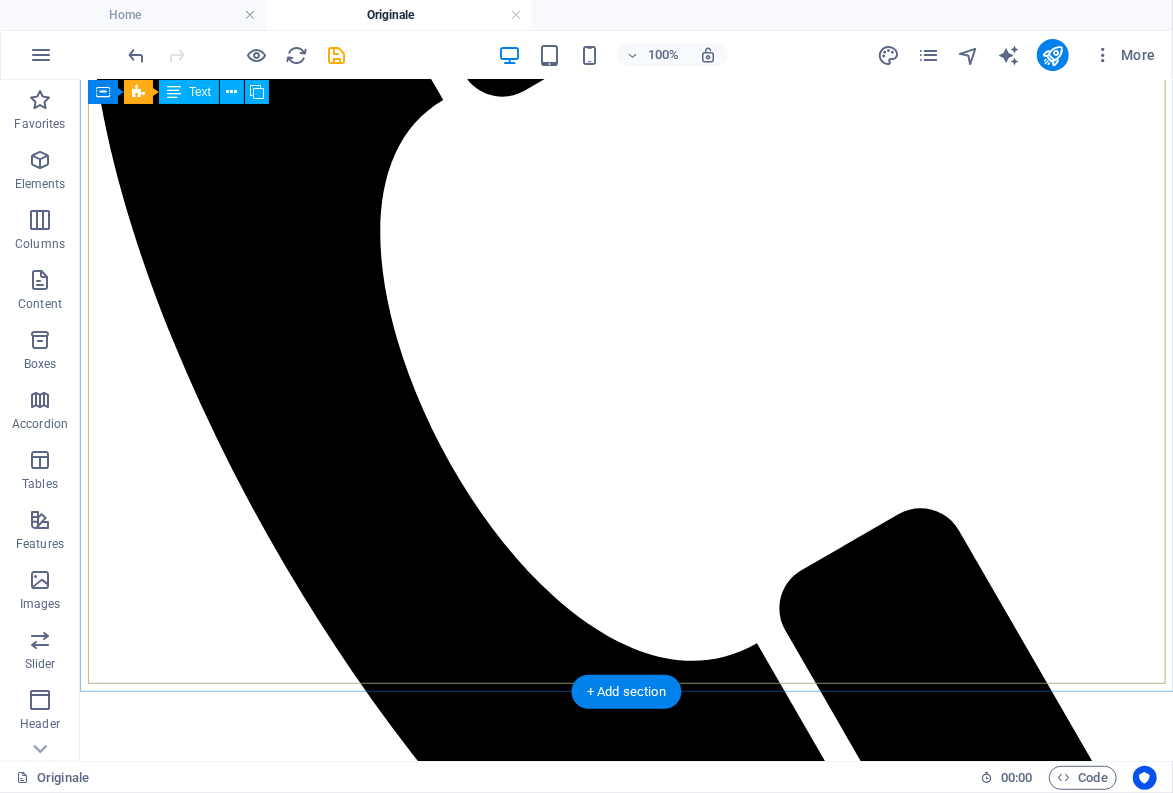 scroll, scrollTop: 1573, scrollLeft: 0, axis: vertical 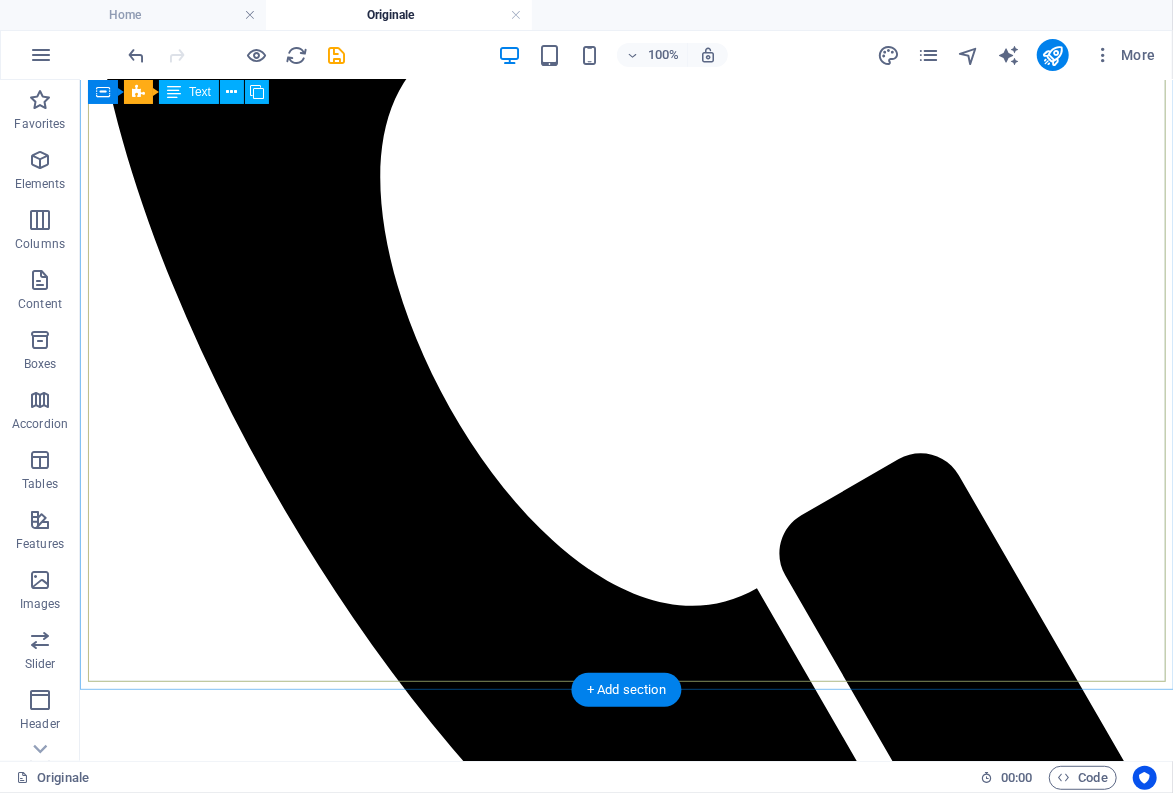 click on "ANlässlich des neu erschienenen Buches über hans Nowak präsentiere ich hier die Nowak-Werke der Sammlung Gehlig - in Anlehnung an die Kapitel des Seefeldt'schen Buches werden diese noch sortiert...   (siehe auch diese themenbezogene Auflistung) Sakrale Bilder :  -  Heilige 3 Könige  (1980) -  Christuskopf  (1978) -  Christus/Judas  (na ?) - Johannes  (Lithographie-Studie)   (1982) - Christus vor der Sonne - Christus blau  (1971) Clowns : - Clown nachdenklich - Clowngespräch - Clown auf  Blattgold  (1988) Bilder auf  Jute : -  Stillleben (Blumenstrauß)  (1964) - Frauenkopf Kleine Szenen  (1992) : - Bühnenszene - die seltsame Alte - Der Springbock Stadt-/   Dorf-Ansichten : - Paris (Montmartre) - Paris (Markthalle) - Rom (Petersplatz) - London - Big Ben und Parlament  (1969) - London  Tower-Bridge  (KunstDruck)   - Die Rote Brücke  (KunstDruck) - Nizza  Blumenmarkt  ("Cavon") - Venedig ("Cavon") - St. Tropez -  Erster Schnee in Voigtholz Häfen und Schiffe : - Segelschiffe im Hafen am Kai" at bounding box center [625, 4164] 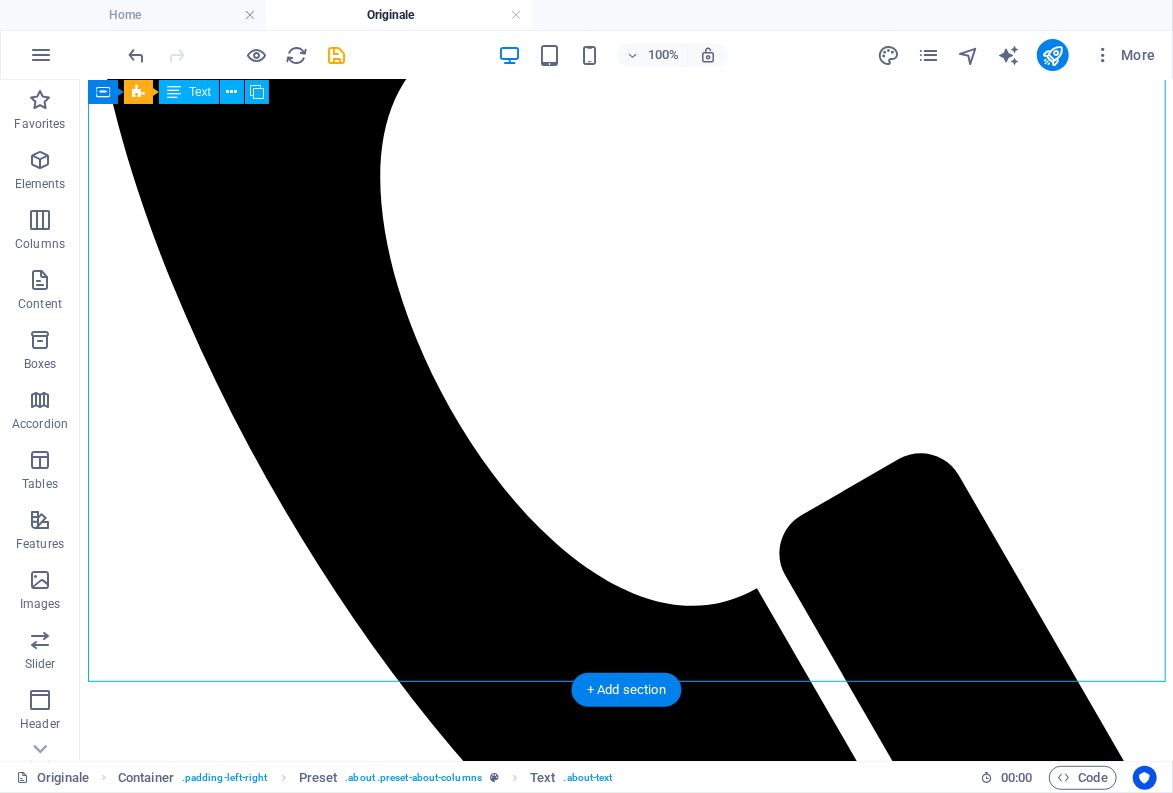 click on "ANlässlich des neu erschienenen Buches über hans Nowak präsentiere ich hier die Nowak-Werke der Sammlung Gehlig - in Anlehnung an die Kapitel des Seefeldt'schen Buches werden diese noch sortiert...   (siehe auch diese themenbezogene Auflistung) Sakrale Bilder :  -  Heilige 3 Könige  (1980) -  Christuskopf  (1978) -  Christus/Judas  (na ?) - Johannes  (Lithographie-Studie)   (1982) - Christus vor der Sonne - Christus blau  (1971) Clowns : - Clown nachdenklich - Clowngespräch - Clown auf  Blattgold  (1988) Bilder auf  Jute : -  Stillleben (Blumenstrauß)  (1964) - Frauenkopf Kleine Szenen  (1992) : - Bühnenszene - die seltsame Alte - Der Springbock Stadt-/   Dorf-Ansichten : - Paris (Montmartre) - Paris (Markthalle) - Rom (Petersplatz) - London - Big Ben und Parlament  (1969) - London  Tower-Bridge  (KunstDruck)   - Die Rote Brücke  (KunstDruck) - Nizza  Blumenmarkt  ("Cavon") - Venedig ("Cavon") - St. Tropez -  Erster Schnee in Voigtholz Häfen und Schiffe : - Segelschiffe im Hafen am Kai" at bounding box center [625, 4164] 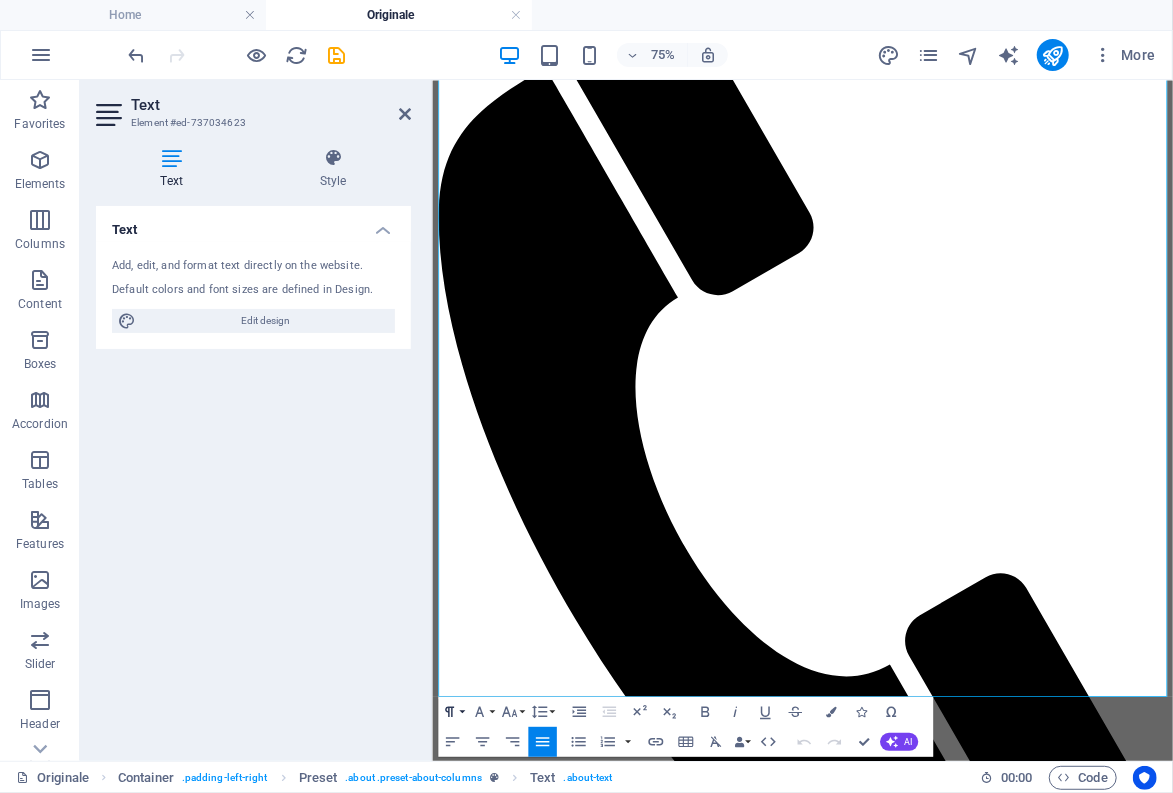 scroll, scrollTop: 1353, scrollLeft: 0, axis: vertical 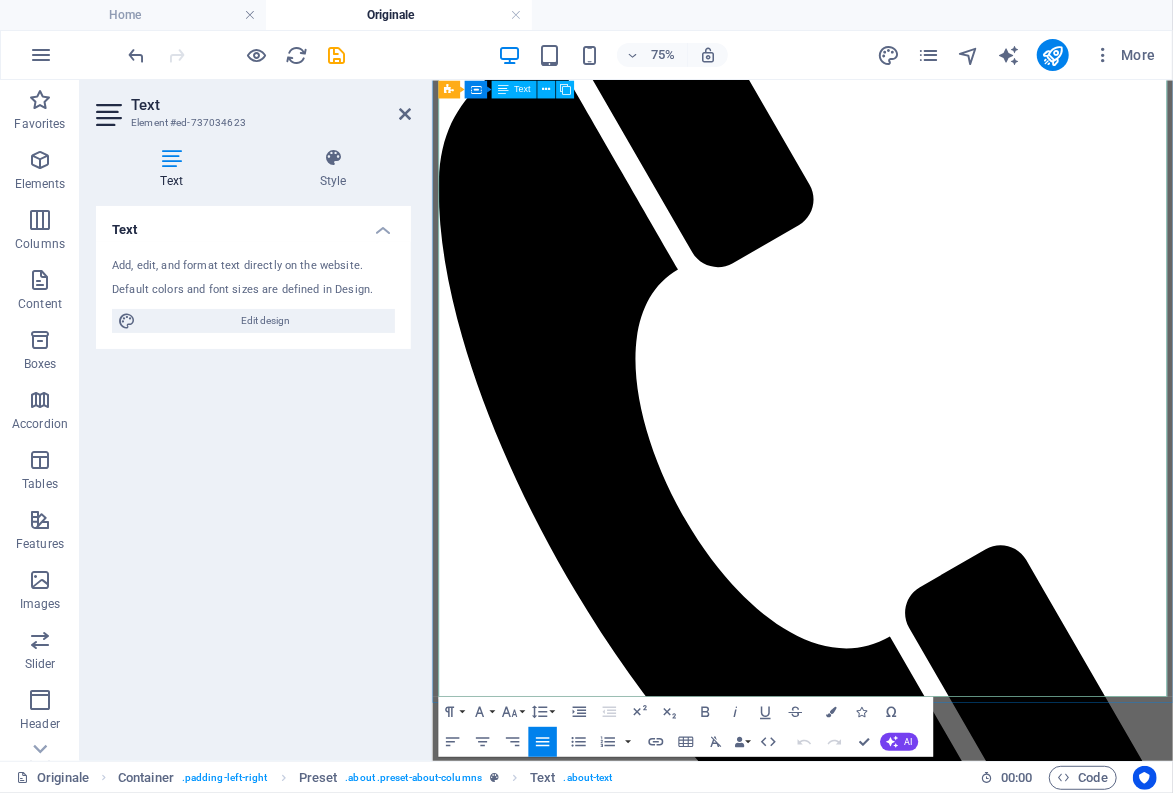 drag, startPoint x: 439, startPoint y: 714, endPoint x: 439, endPoint y: 760, distance: 46 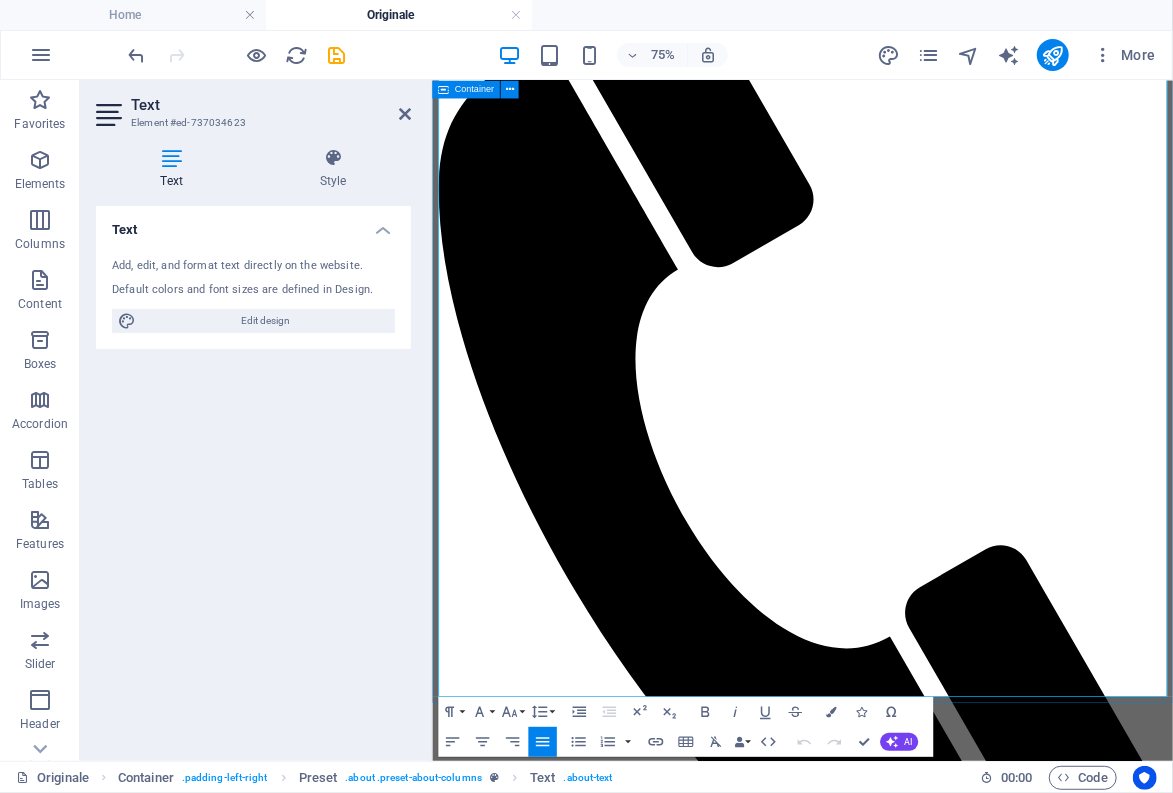 type 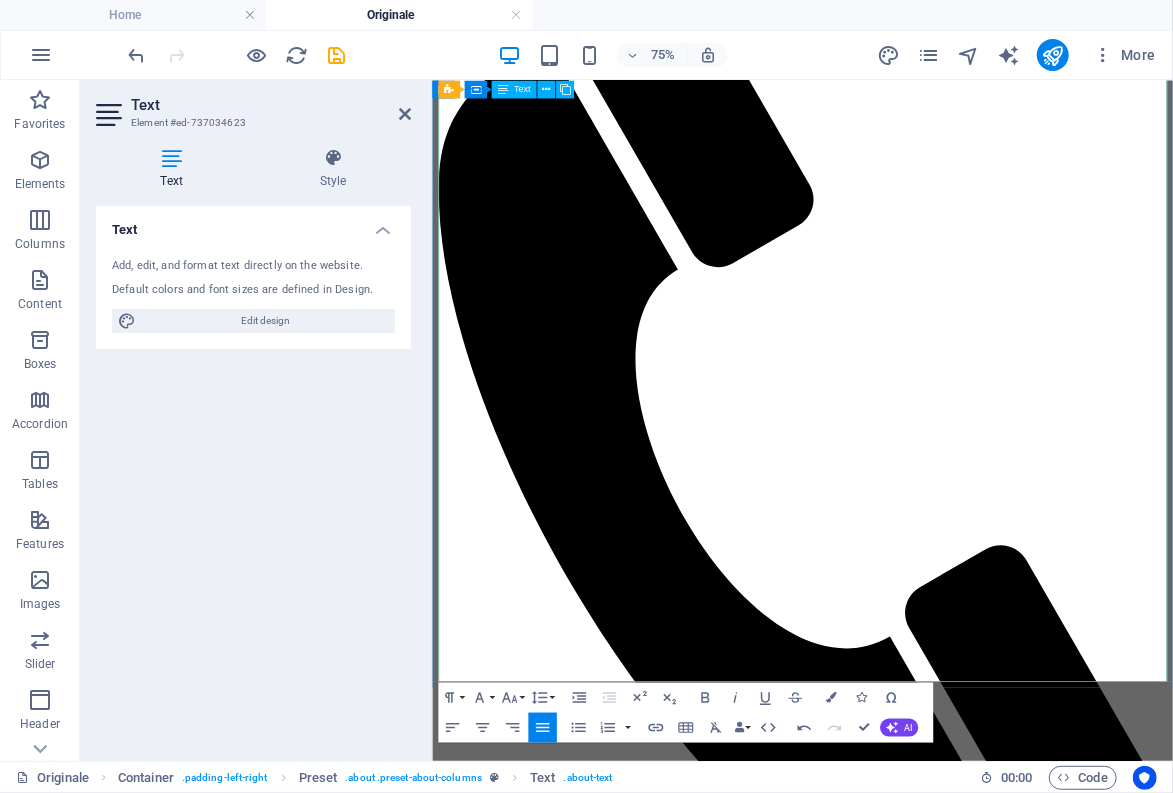 click on "-" at bounding box center (443, 3999) 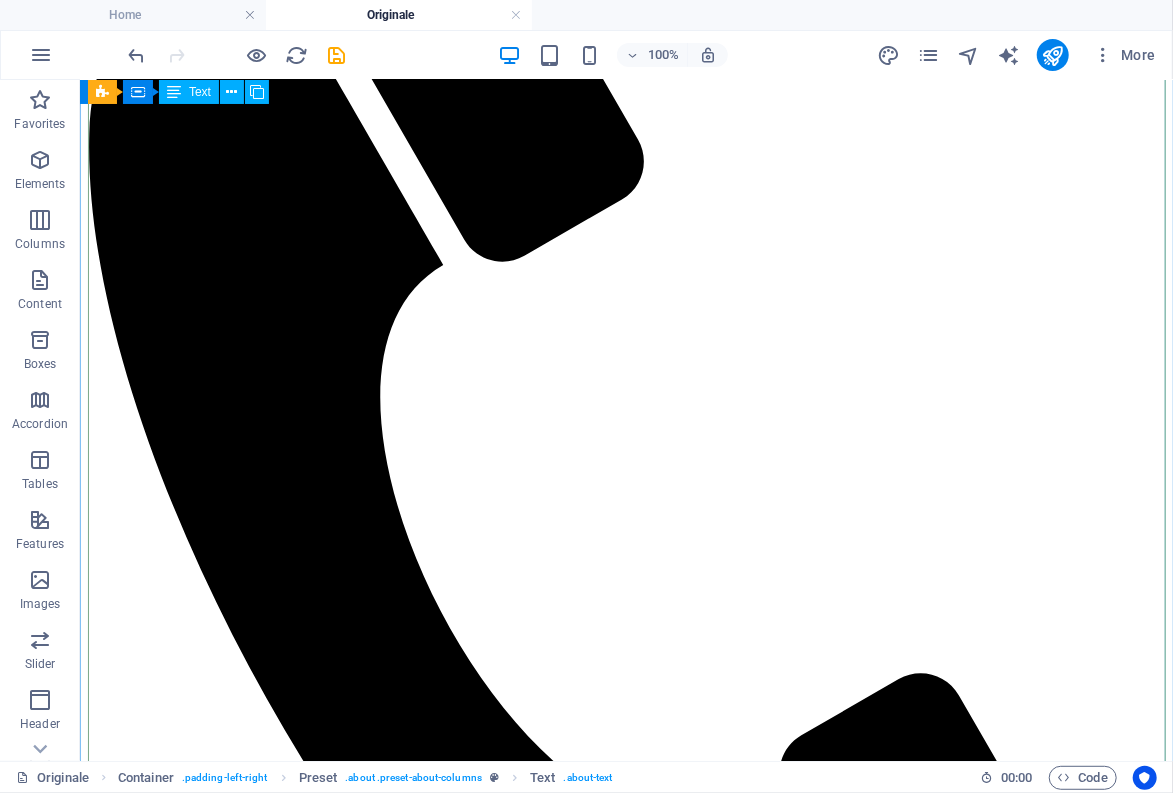 click on "ANlässlich des neu erschienenen Buches über hans Nowak präsentiere ich hier die Nowak-Werke der Sammlung Gehlig - in Anlehnung an die Kapitel des Seefeldt'schen Buches werden diese noch sortiert...   (siehe auch diese themenbezogene Auflistung) Sakrale Bilder :  -  Heilige 3 Könige  (1980) -  Christuskopf  (1978) -  Christus/Judas  (na ?) - Johannes  (Lithographie-Studie)   (1982) - Christus vor der Sonne - Christus blau  (1971) Clowns : - Clown nachdenklich - Clowngespräch - Clown auf  Blattgold  (1988) Bilder auf  Jute : -  Stillleben (Blumenstrauß)  (1964) - Frauenkopf Kleine Szenen  (1992) : - Bühnenszene - die seltsame Alte - Der Springbock Stadt-/   Dorf-Ansichten : - Paris (Montmartre) - Paris (Markthalle) - Rom (Petersplatz) - London - Big Ben und Parlament  (1969) - London  Tower-Bridge  (KunstDruck)   - Die Rote Brücke  (KunstDruck) - Nizza  Blumenmarkt  ("Cavon") - Venedig ("Cavon") - St. Tropez -  Erster Schnee in Voigtholz Häfen und Schiffe : - Segelschiffe im Hafen am Kai" at bounding box center (625, 4384) 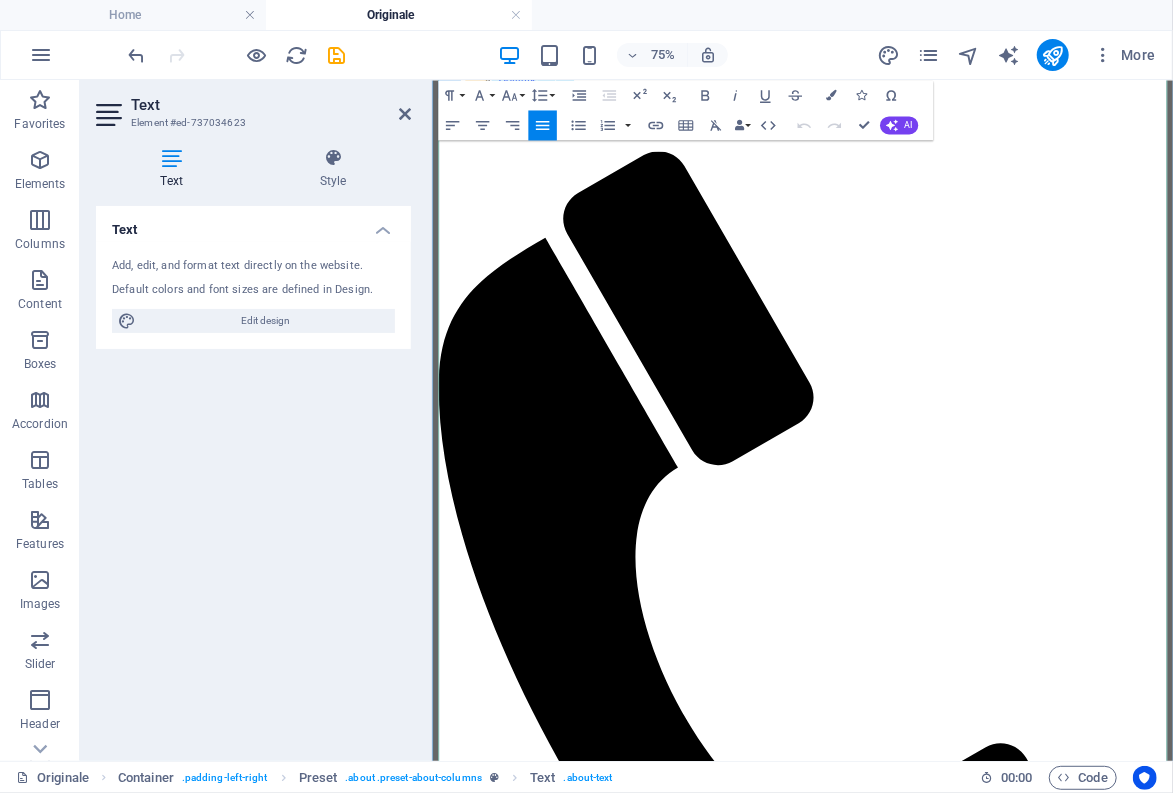 scroll, scrollTop: 1132, scrollLeft: 0, axis: vertical 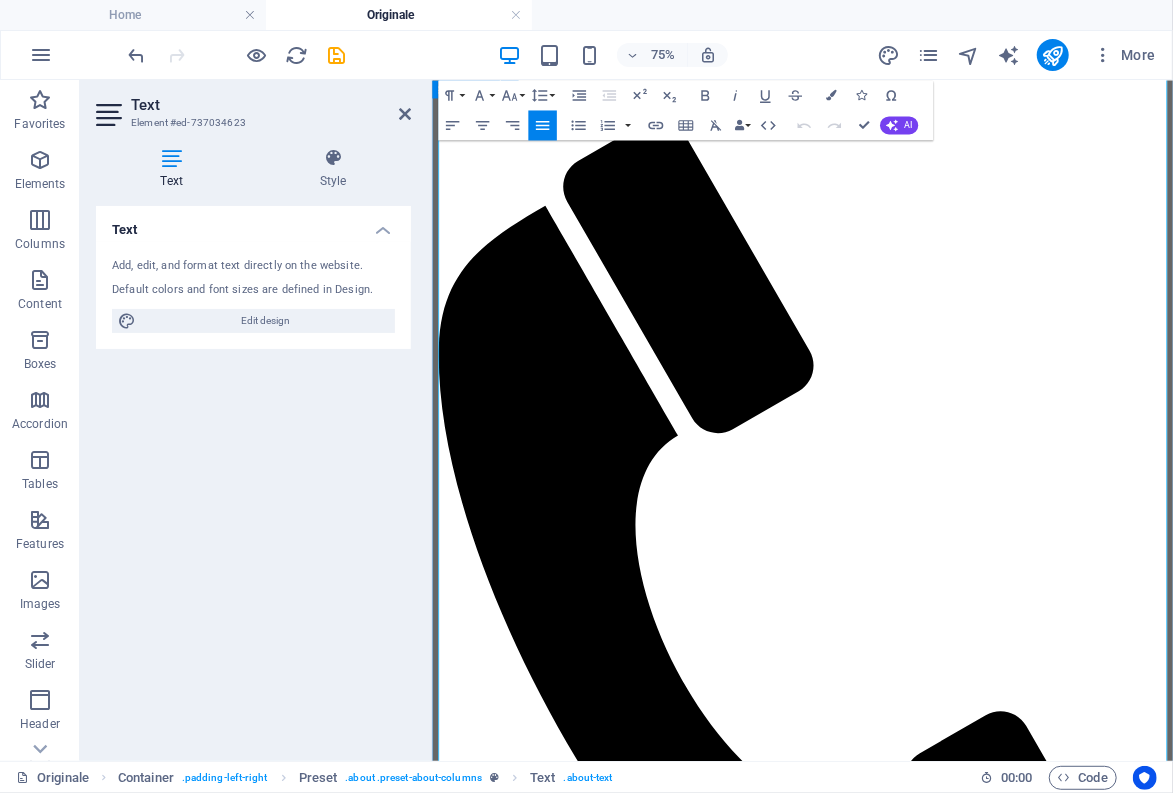 click on "Sammlung Gehlig ANlässlich des neu erschienenen Buches über hans Nowak präsentiere ich hier die Nowak-Werke der Sammlung Gehlig - in Anlehnung an die Kapitel des Seefeldt'schen Buches werden diese noch sortiert...   (siehe auch diese themenbezogene Auflistung) Sakrale Bilder :  -  Heilige 3 Könige  (1980) -  Christuskopf  (1978) -  Christus/Judas  (na ?) - Johannes  (Lithographie-Studie)   (1982) - Christus vor der Sonne - Christus blau  (1971) Clowns : - Clown nachdenklich - Clowngespräch - Clown auf  Blattgold  (1988) Bilder auf  Jute : -  Stillleben (Blumenstrauß)  (1964) - Frauenkopf Kleine Szenen  (1992) : - Bühnenszene - die seltsame Alte - Der Springbock Stadt-/   Dorf-Ansichten : - Paris (Montmartre) - Paris (Markthalle) - Rom (Petersplatz) - London - Big Ben und Parlament  (1969) - London  Tower-Bridge  (KunstDruck)   - Die Rote Brücke  (KunstDruck) - Nizza  Blumenmarkt  ("Cavon") - Venedig ("Cavon") - St. Tropez -  Erster Schnee in Voigtholz Häfen und Schiffe : - St. Tropez -" at bounding box center (925, 4632) 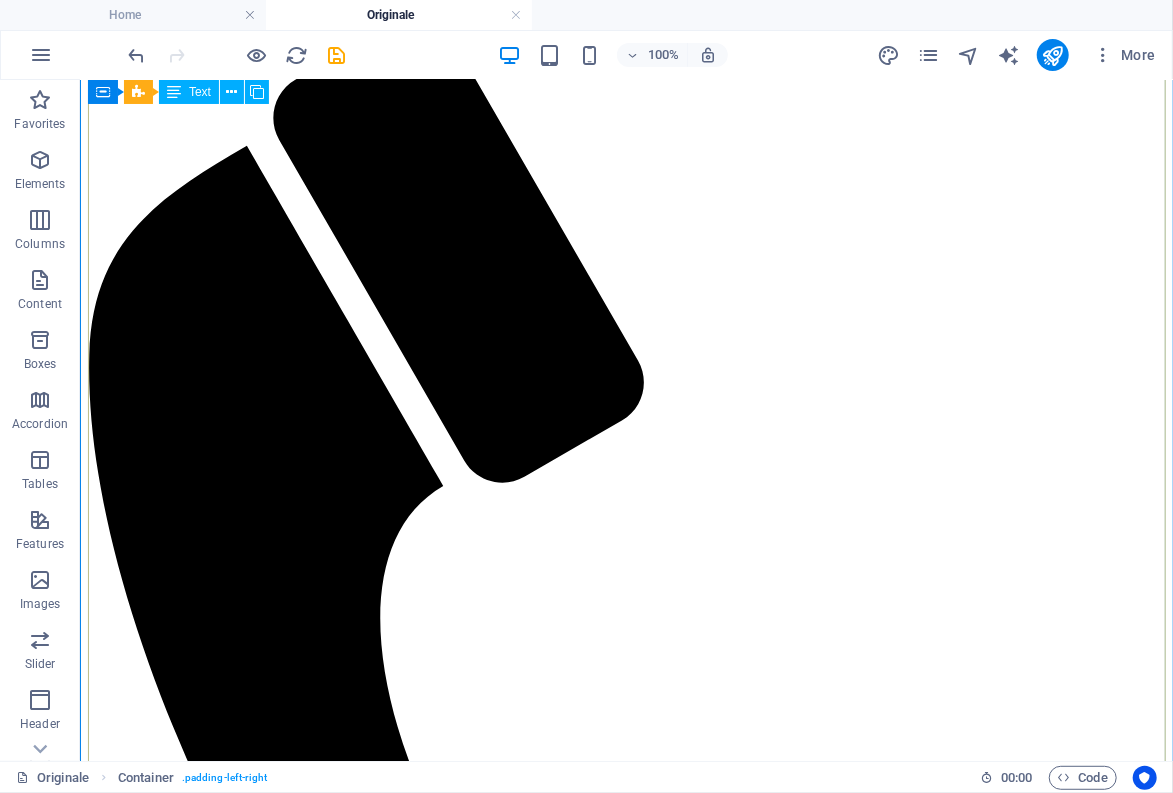 click on "ANlässlich des neu erschienenen Buches über hans Nowak präsentiere ich hier die Nowak-Werke der Sammlung Gehlig - in Anlehnung an die Kapitel des Seefeldt'schen Buches werden diese noch sortiert...   (siehe auch diese themenbezogene Auflistung) Sakrale Bilder :  -  Heilige 3 Könige  (1980) -  Christuskopf  (1978) -  Christus/Judas  (na ?) - Johannes  (Lithographie-Studie)   (1982) - Christus vor der Sonne - Christus blau  (1971) Clowns : - Clown nachdenklich - Clowngespräch - Clown auf  Blattgold  (1988) Bilder auf  Jute : -  Stillleben (Blumenstrauß)  (1964) - Frauenkopf Kleine Szenen  (1992) : - Bühnenszene - die seltsame Alte - Der Springbock Stadt-/   Dorf-Ansichten : - Paris (Montmartre) - Paris (Markthalle) - Rom (Petersplatz) - London - Big Ben und Parlament  (1969) - London  Tower-Bridge  (KunstDruck)   - Die Rote Brücke  (KunstDruck) - Nizza  Blumenmarkt  ("Cavon") - Venedig ("Cavon") - St. Tropez -  Erster Schnee in Voigtholz Häfen und Schiffe : - Segelschiffe im Hafen am Kai" at bounding box center (625, 4605) 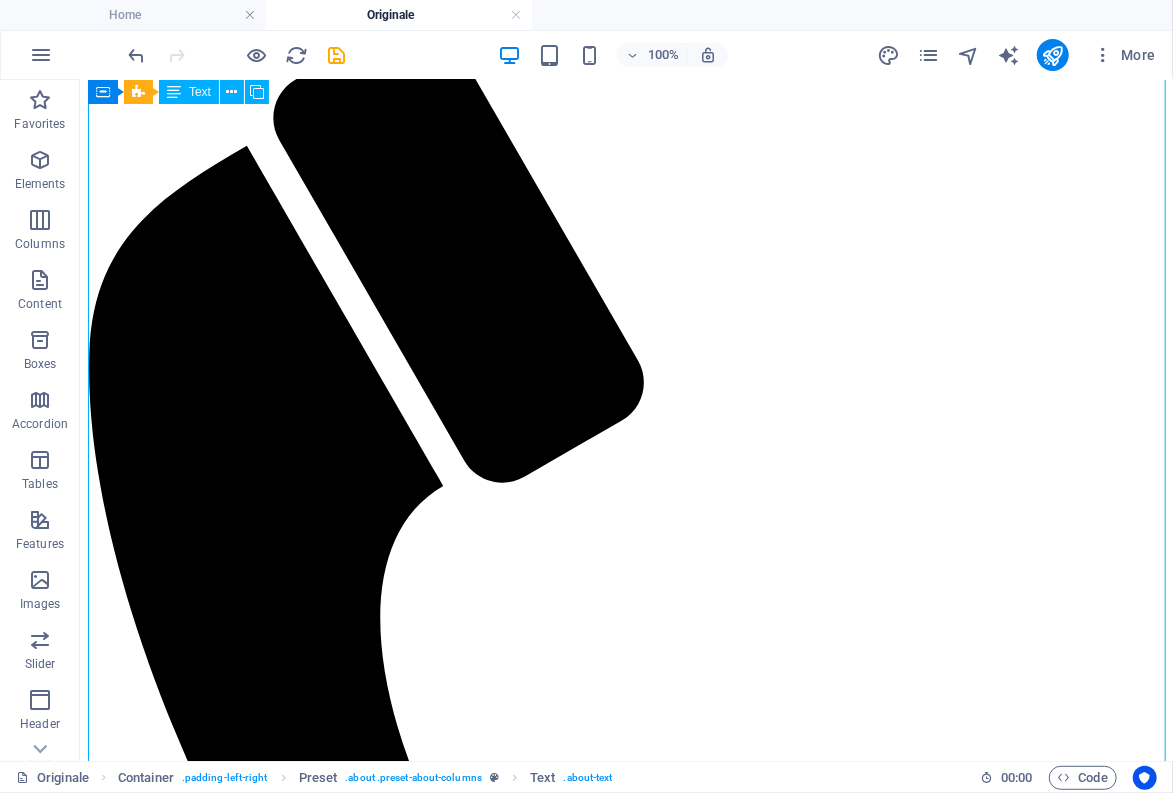 click on "ANlässlich des neu erschienenen Buches über hans Nowak präsentiere ich hier die Nowak-Werke der Sammlung Gehlig - in Anlehnung an die Kapitel des Seefeldt'schen Buches werden diese noch sortiert...   (siehe auch diese themenbezogene Auflistung) Sakrale Bilder :  -  Heilige 3 Könige  (1980) -  Christuskopf  (1978) -  Christus/Judas  (na ?) - Johannes  (Lithographie-Studie)   (1982) - Christus vor der Sonne - Christus blau  (1971) Clowns : - Clown nachdenklich - Clowngespräch - Clown auf  Blattgold  (1988) Bilder auf  Jute : -  Stillleben (Blumenstrauß)  (1964) - Frauenkopf Kleine Szenen  (1992) : - Bühnenszene - die seltsame Alte - Der Springbock Stadt-/   Dorf-Ansichten : - Paris (Montmartre) - Paris (Markthalle) - Rom (Petersplatz) - London - Big Ben und Parlament  (1969) - London  Tower-Bridge  (KunstDruck)   - Die Rote Brücke  (KunstDruck) - Nizza  Blumenmarkt  ("Cavon") - Venedig ("Cavon") - St. Tropez -  Erster Schnee in Voigtholz Häfen und Schiffe : - Segelschiffe im Hafen am Kai" at bounding box center [625, 4605] 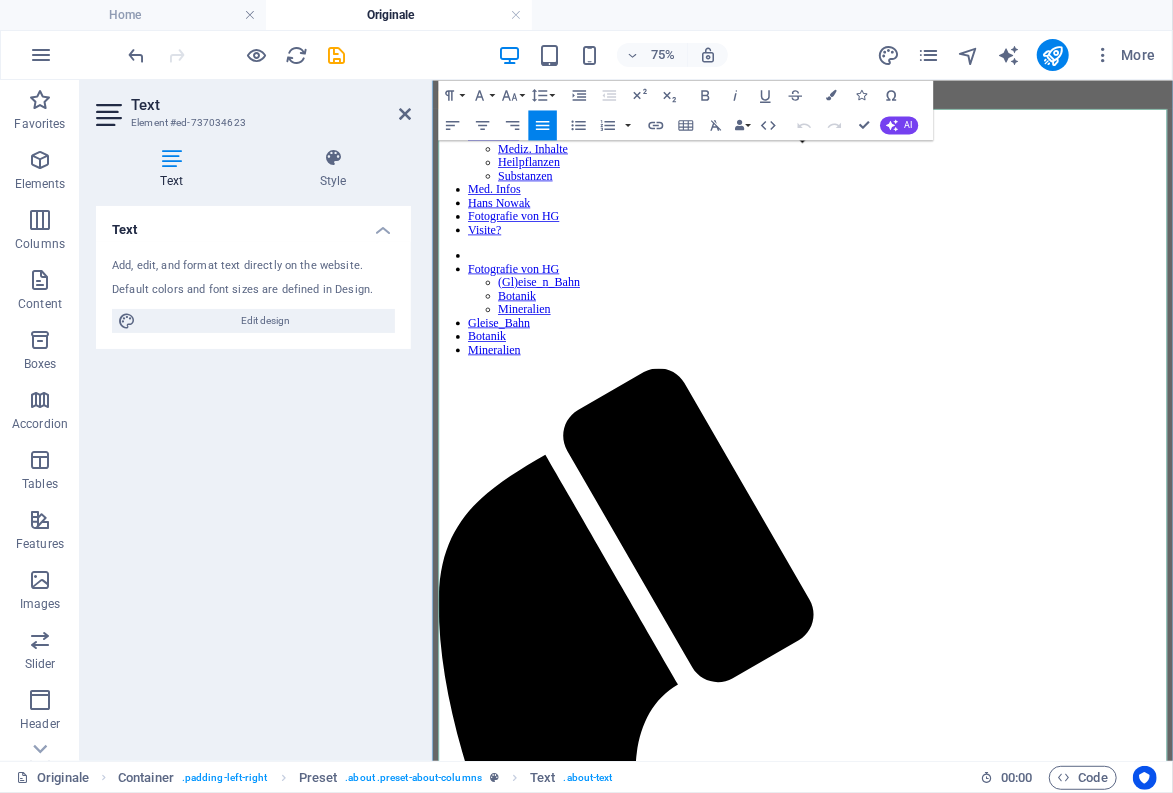 scroll, scrollTop: 1023, scrollLeft: 0, axis: vertical 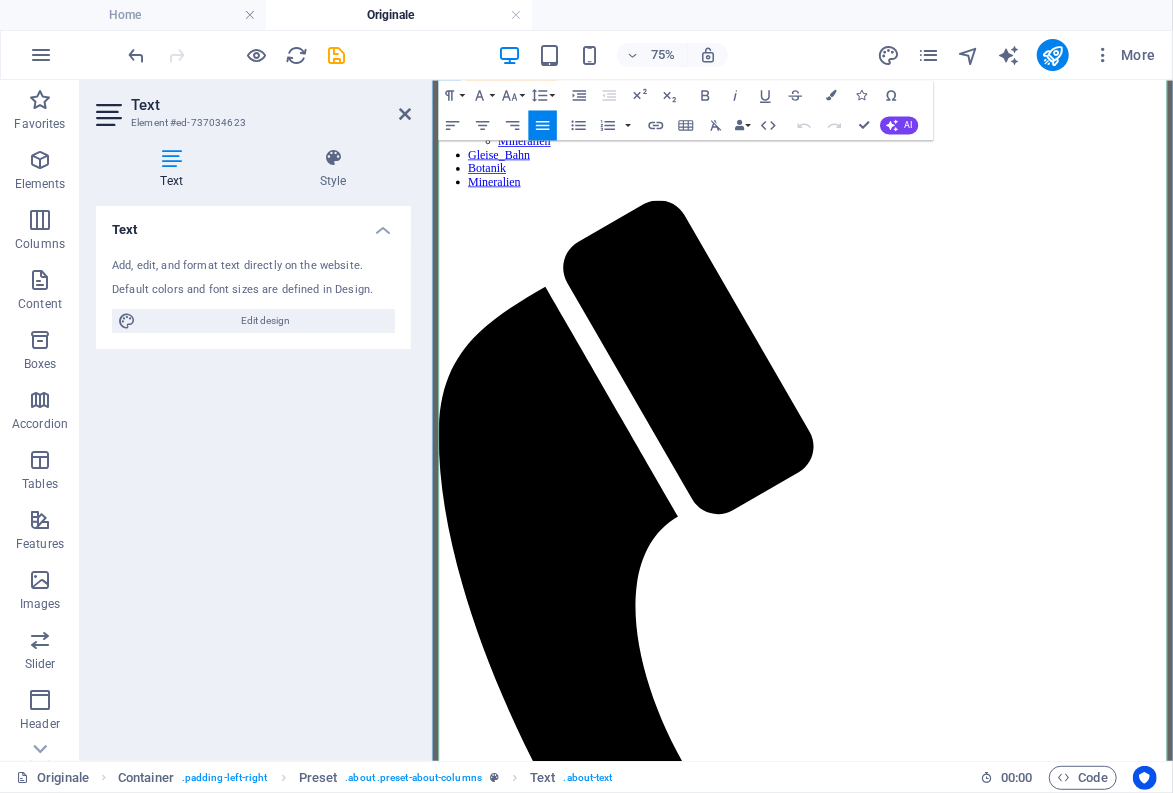 drag, startPoint x: 440, startPoint y: 707, endPoint x: 436, endPoint y: 727, distance: 20.396078 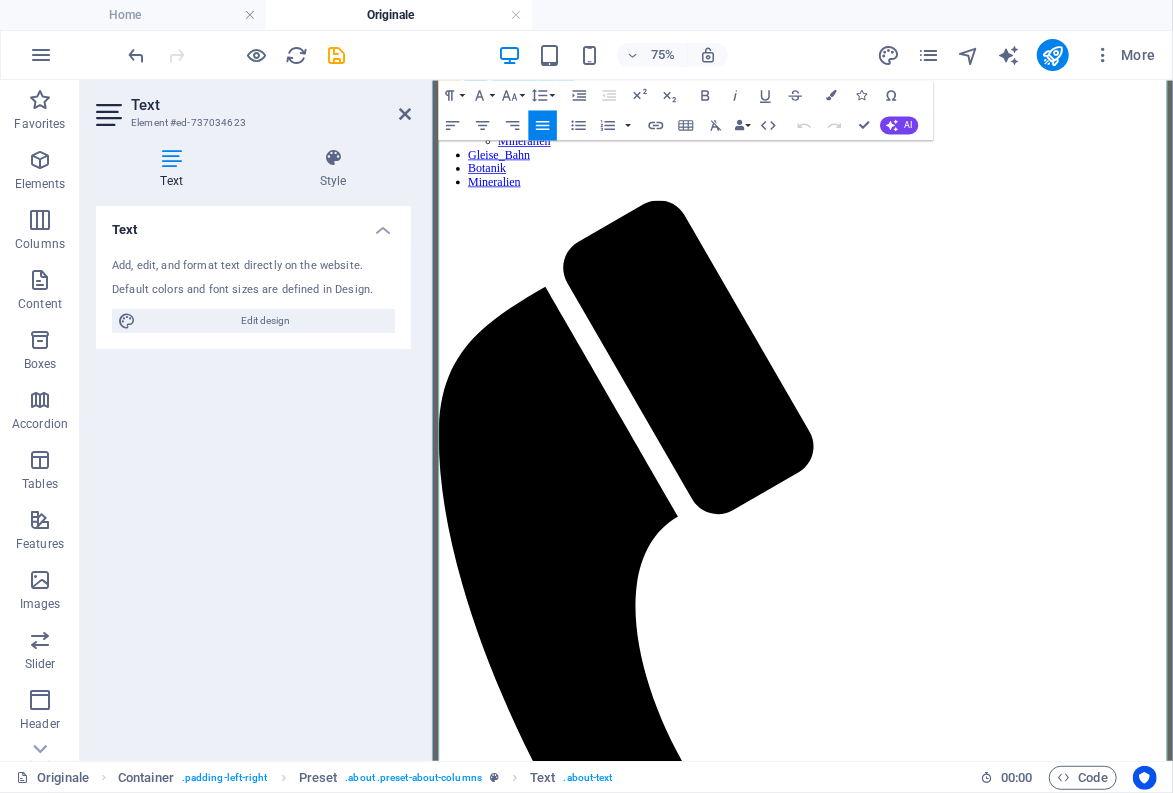 type 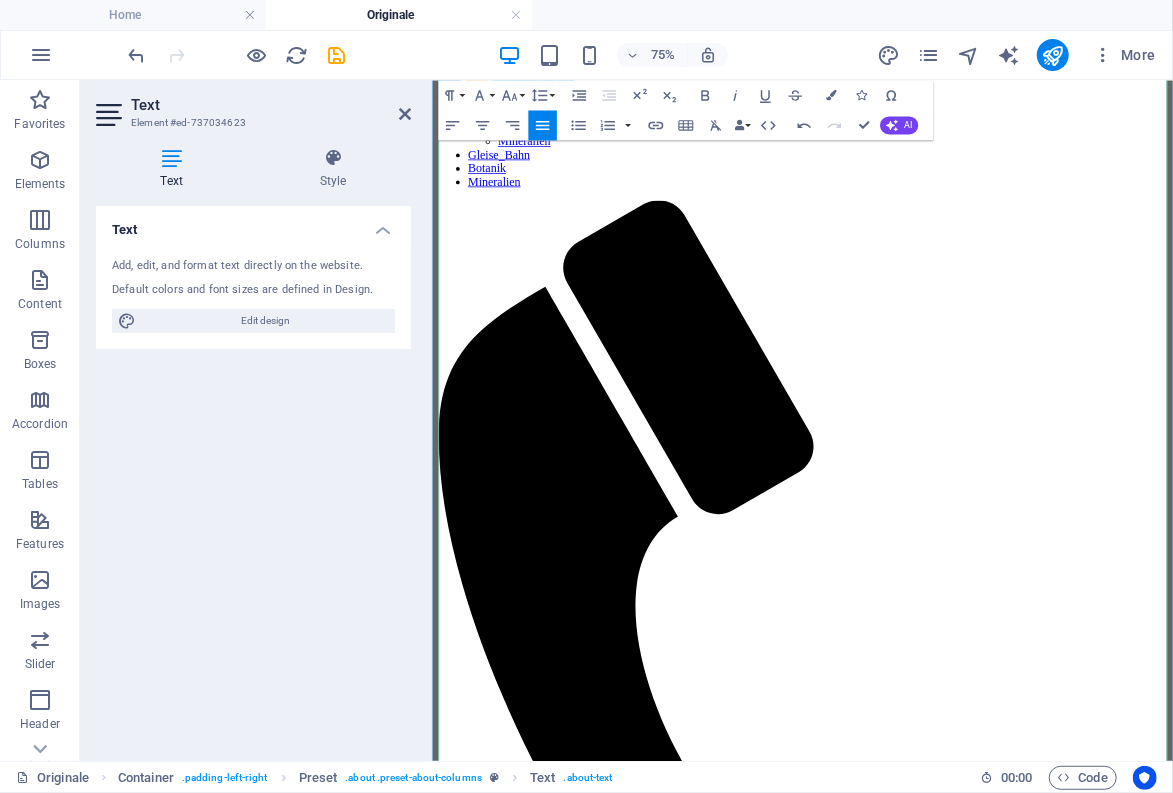 click on "- Die Rote Brücke  (KunstDruck)" at bounding box center [575, 3870] 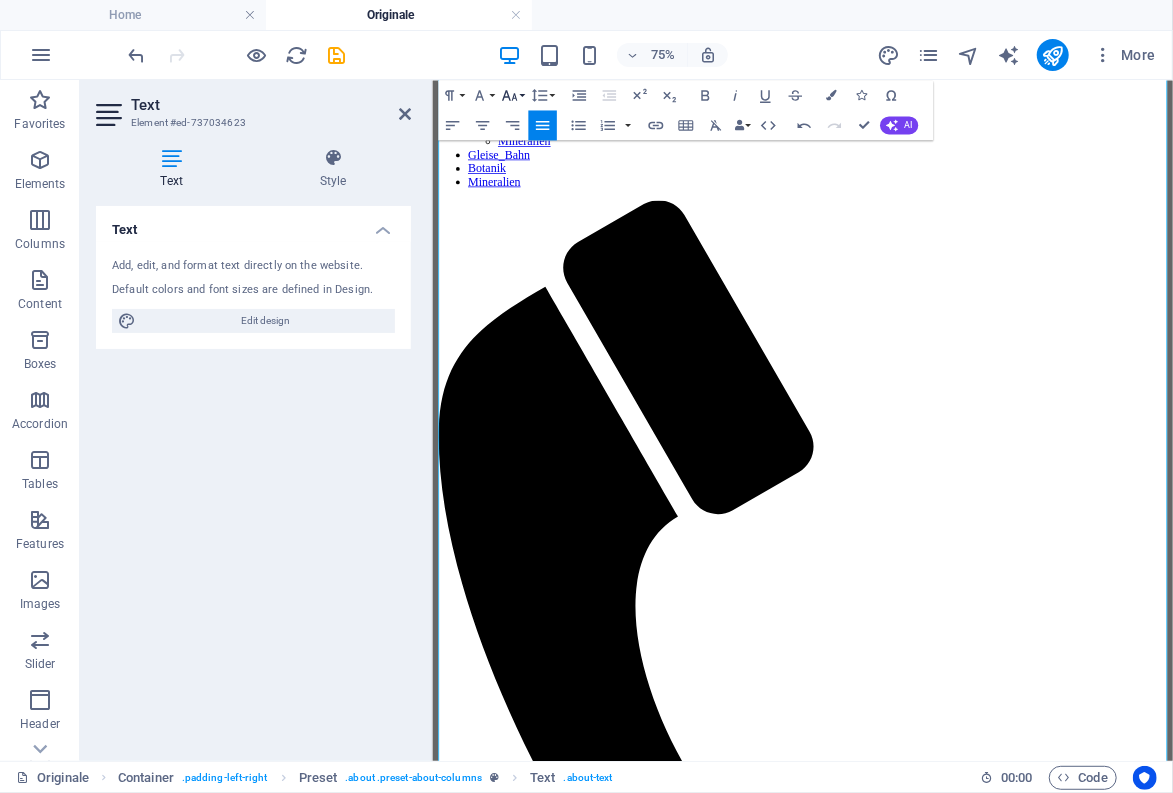 click 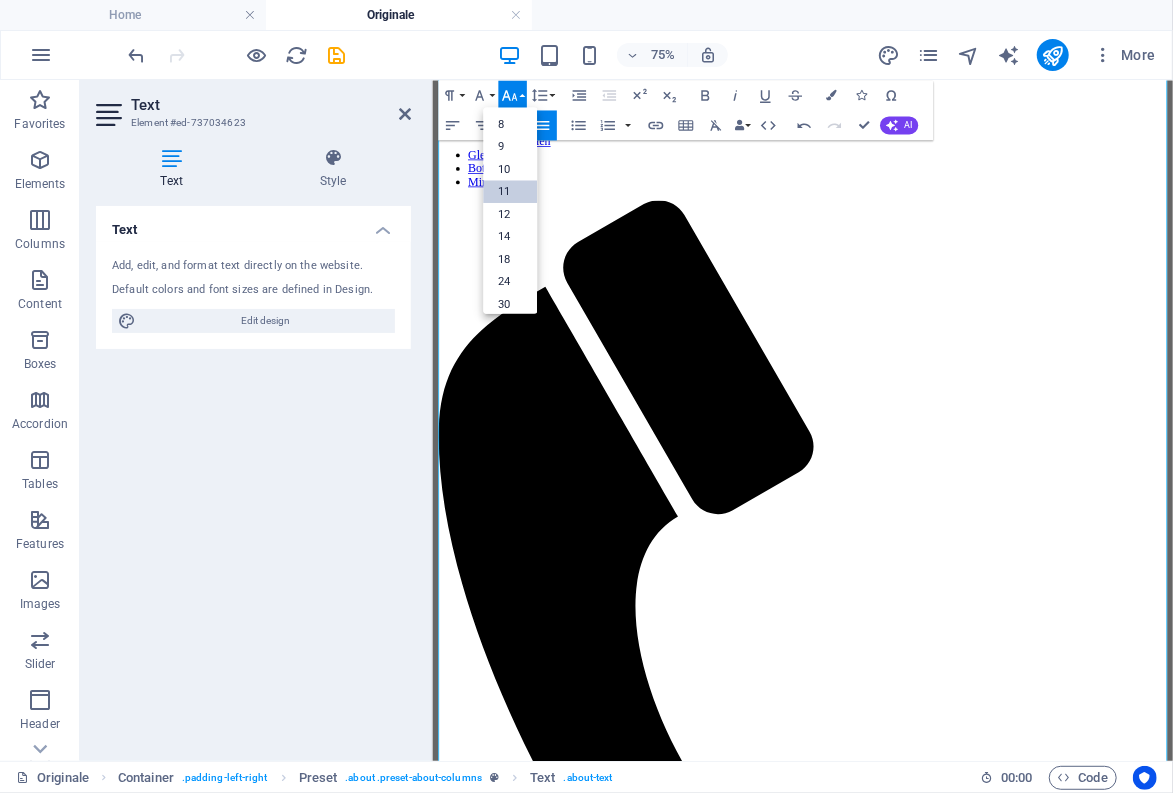 click on "11" at bounding box center [510, 192] 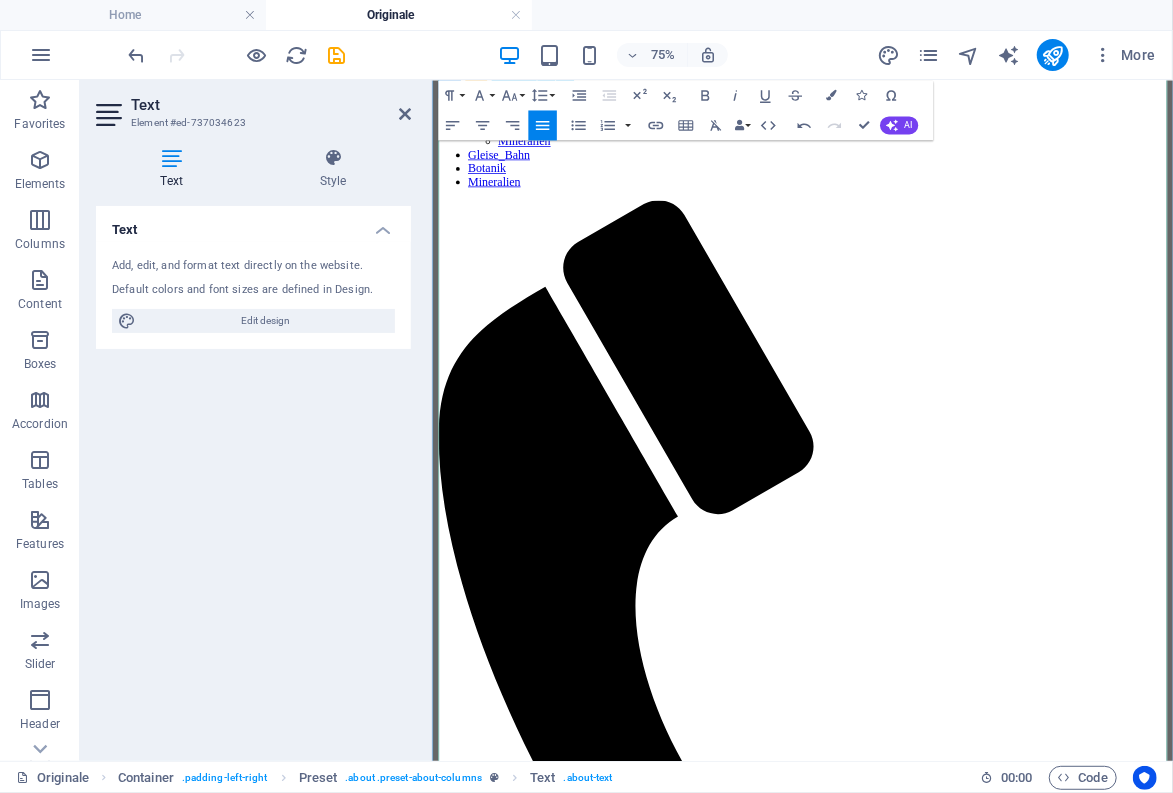 drag, startPoint x: 575, startPoint y: 828, endPoint x: 609, endPoint y: 830, distance: 34.058773 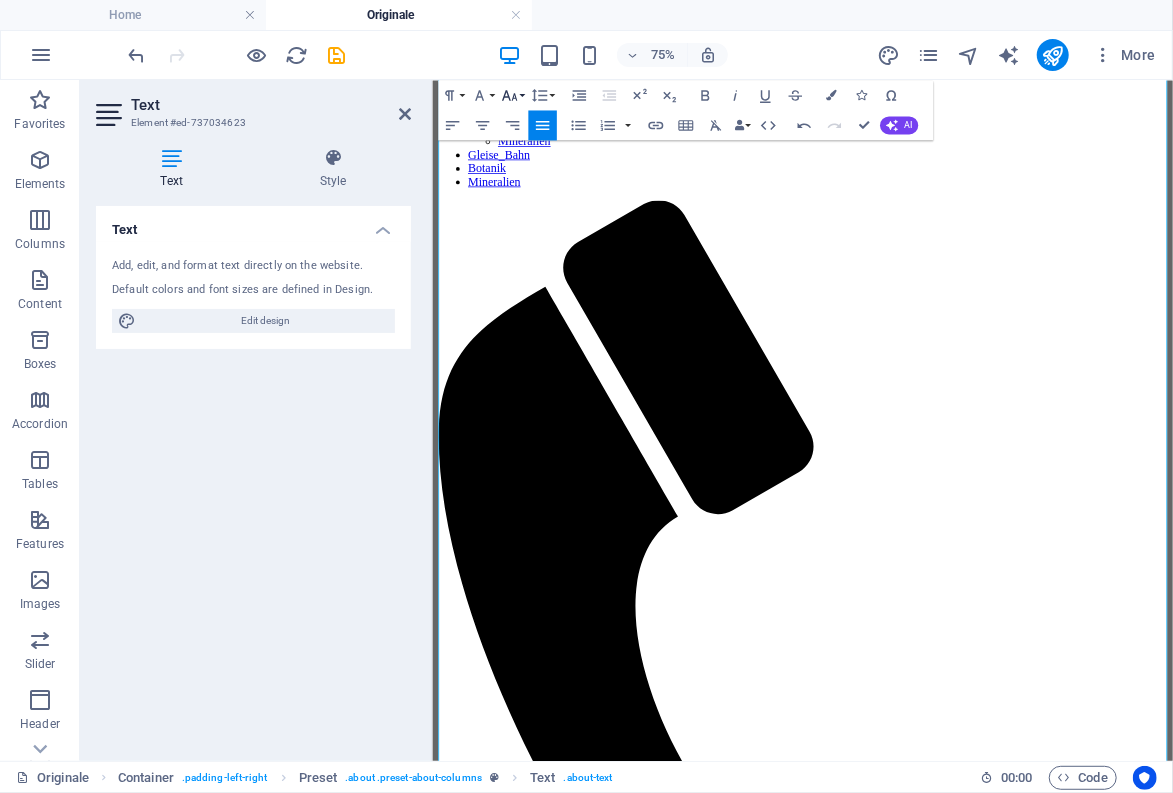 click on "Font Size" at bounding box center (512, 95) 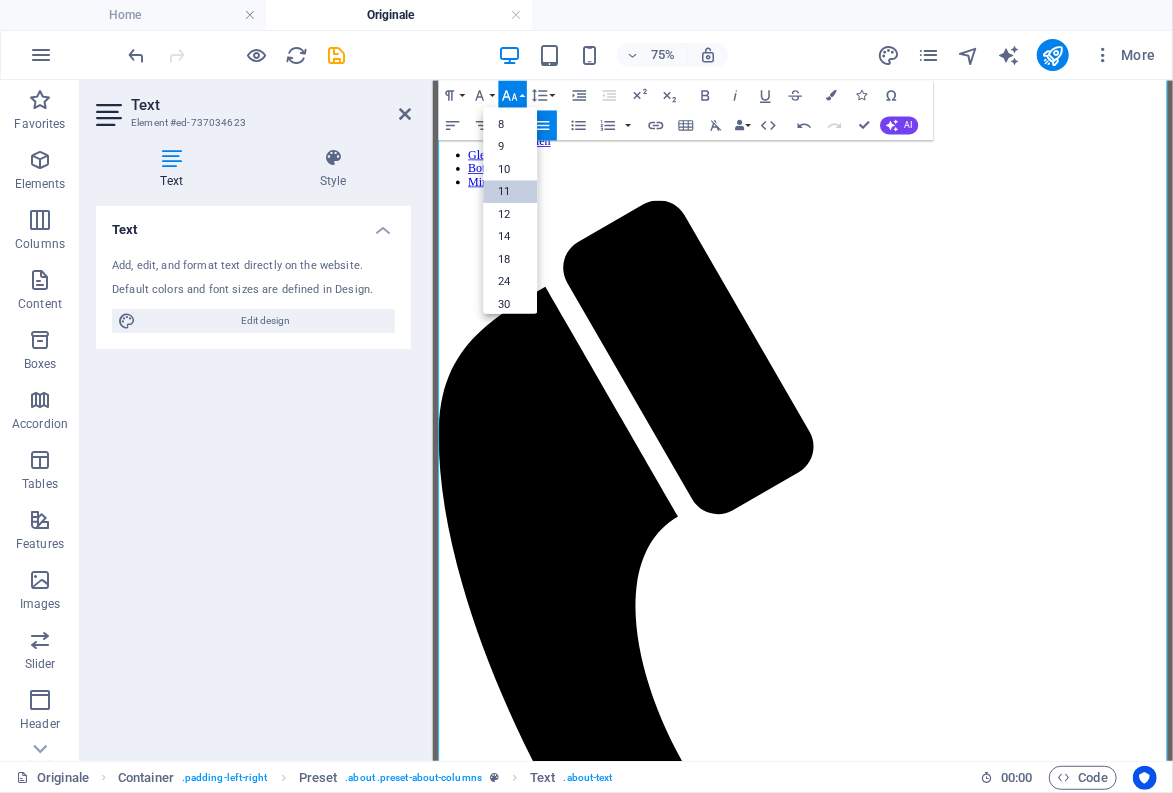 click on "11" at bounding box center [510, 192] 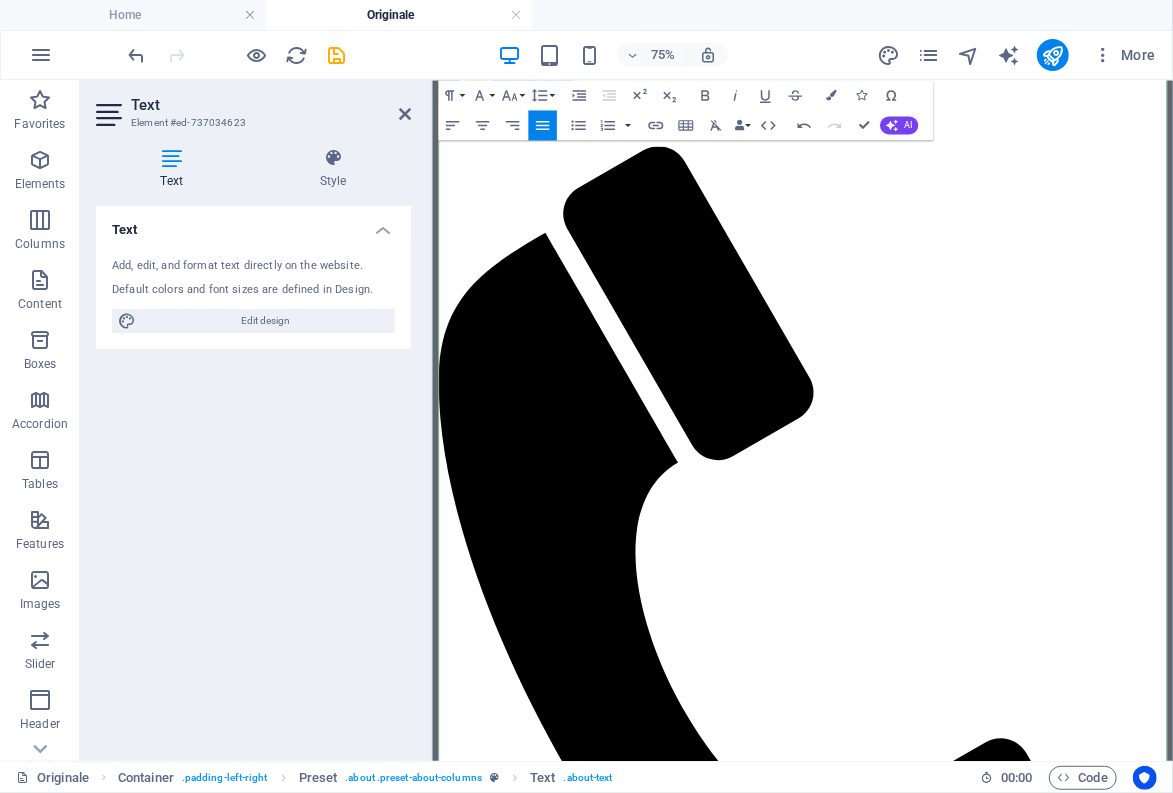scroll, scrollTop: 1133, scrollLeft: 0, axis: vertical 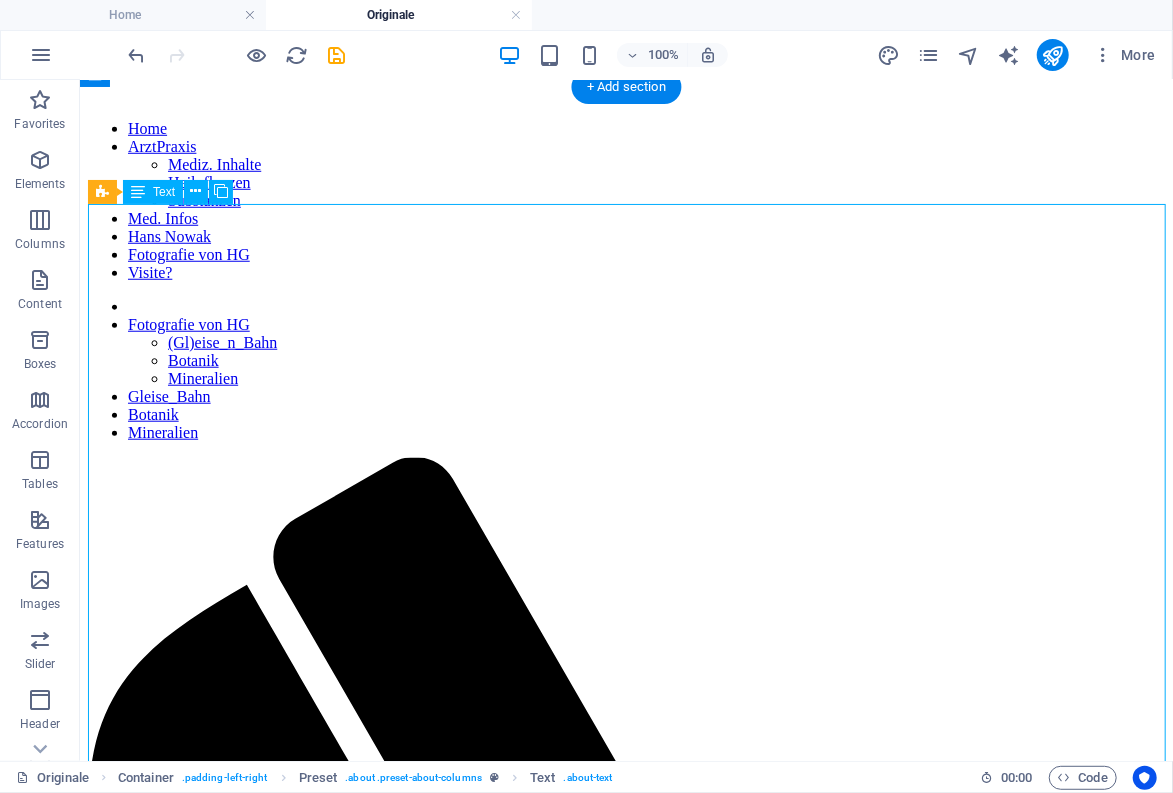 click on "ANlässlich des neu erschienenen Buches über hans Nowak präsentiere ich hier die Nowak-Werke der Sammlung Gehlig - in Anlehnung an die Kapitel des Seefeldt'schen Buches werden diese noch sortiert...   (siehe auch diese themenbezogene Auflistung) Sakrale Bilder :  -  Heilige 3 Könige  (1980) -  Christuskopf  (1978) -  Christus/Judas  (na ?) - Johannes  (Lithographie-Studie)   (1982) - Christus vor der Sonne - Christus blau  (1971) Clowns : - Clown nachdenklich - Clowngespräch - Clown auf  Blattgold  (1988) Bilder auf  Jute : -  Stillleben (Blumenstrauß)  (1964) - Frauenkopf Kleine Szenen  (1992) : - Bühnenszene - die seltsame Alte - Der Springbock Stadt-/   Dorf-Ansichten : - Paris (Montmartre) - Paris (Markthalle) - London  Tower-Bridge  (KunstDruck)   - London - Big Ben und Parlament  (1969) - Rom (Petersplatz) - Die Rote Brücke  (KunstDruck) - Nizza  Blumenmarkt  ("Cavon") - Venedig ("Cavon") - St. Tropez  ?? -  Erster Schnee in Voigtholz  ?? Häfen und Schiffe : - St. Tropez - - -" at bounding box center [625, 5044] 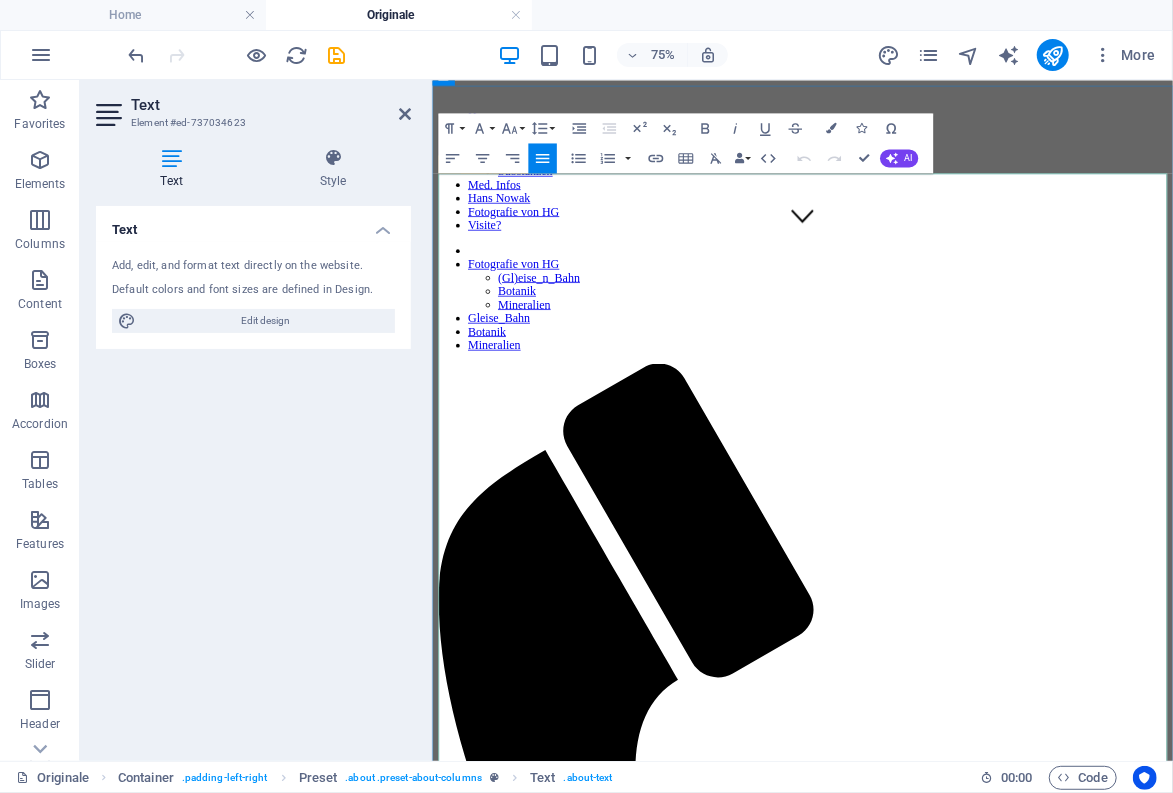 drag, startPoint x: 440, startPoint y: 406, endPoint x: 438, endPoint y: 434, distance: 28.071337 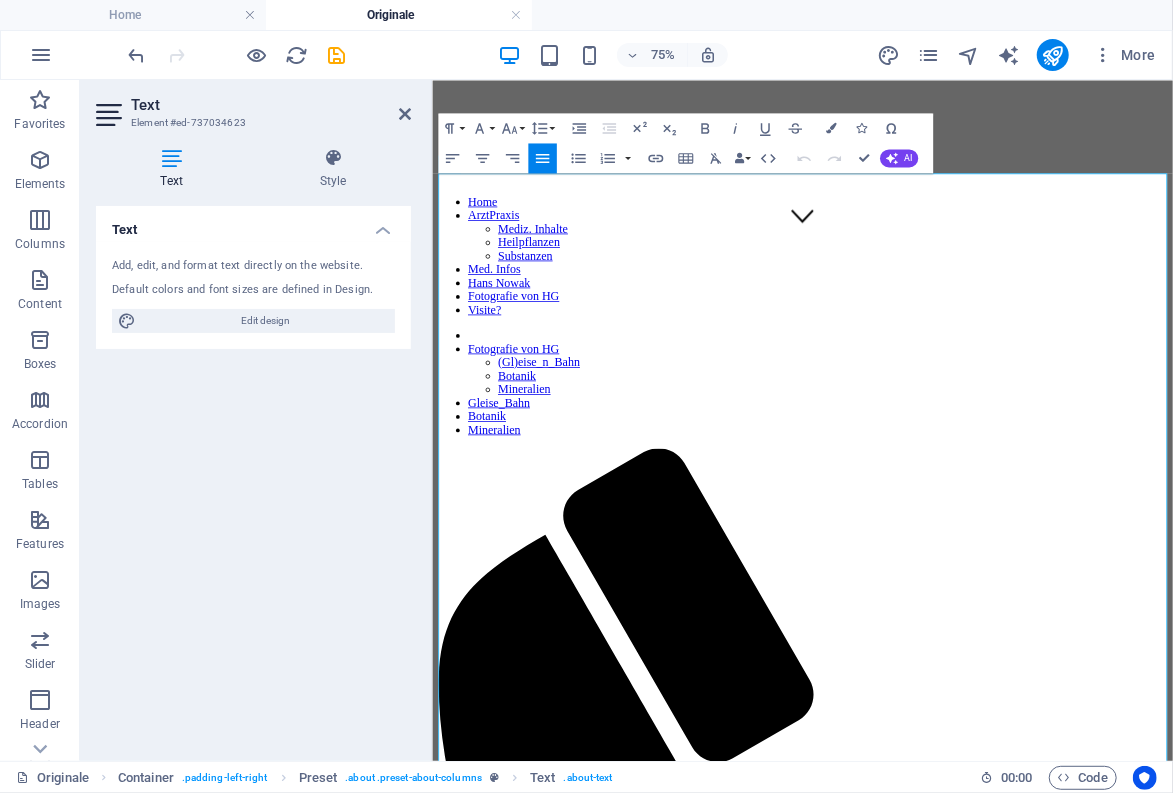 type 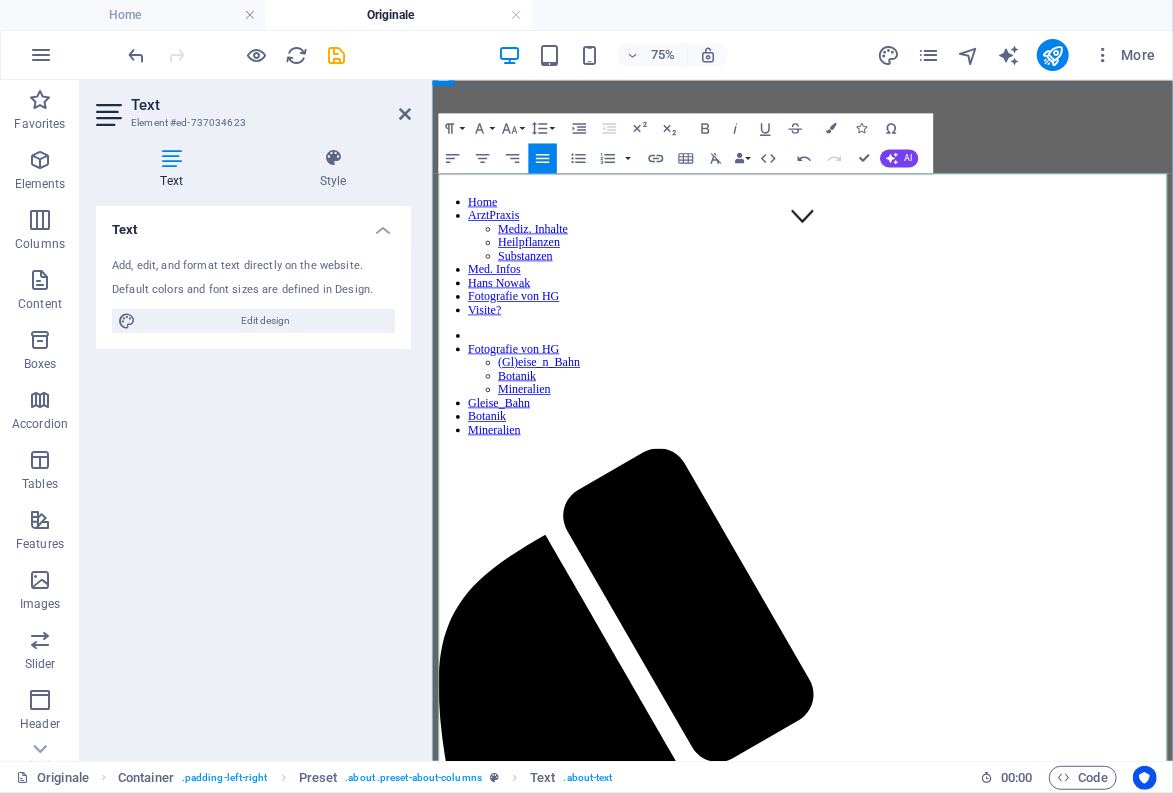 click at bounding box center [925, 3214] 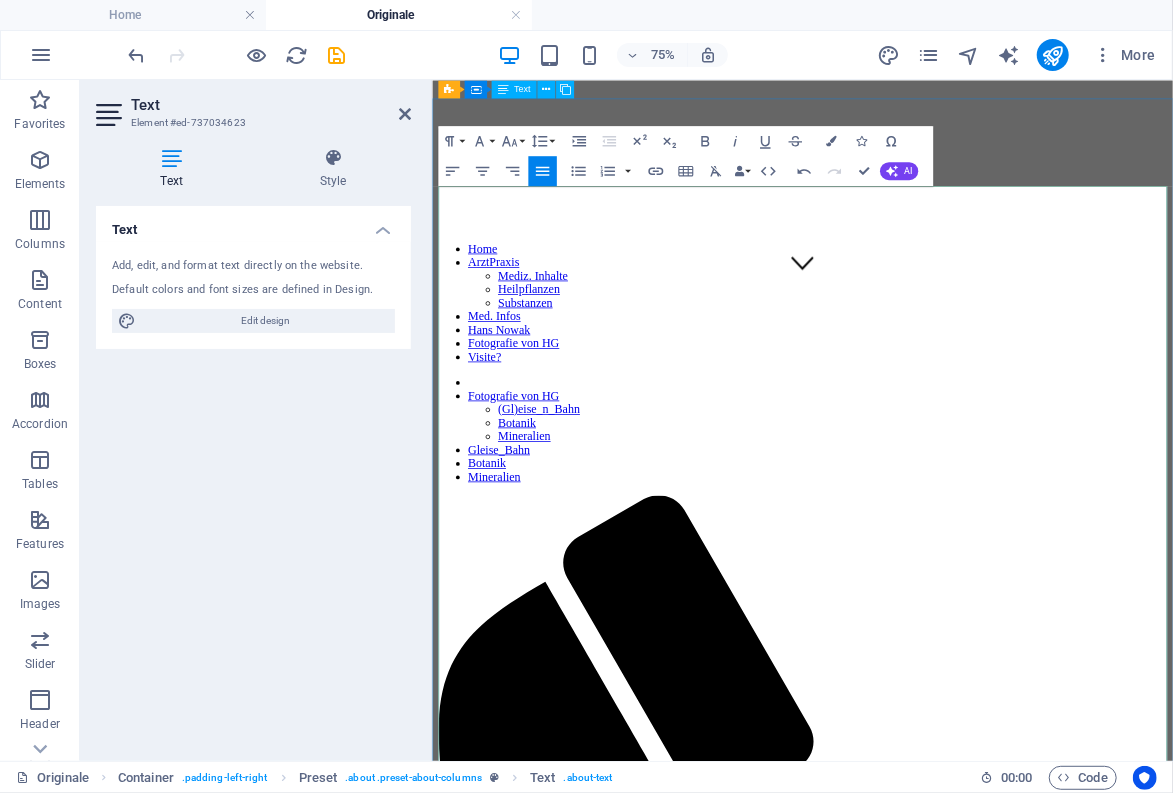 scroll, scrollTop: 583, scrollLeft: 0, axis: vertical 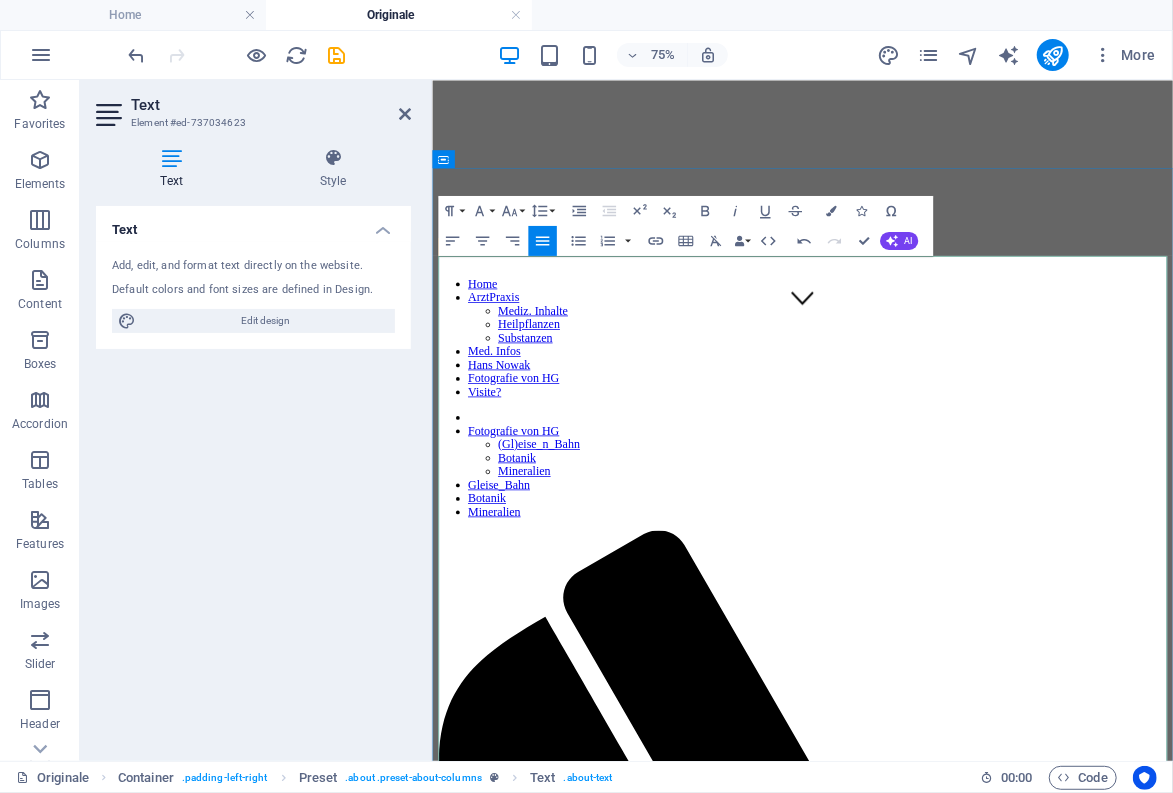 drag, startPoint x: 440, startPoint y: 600, endPoint x: 439, endPoint y: 624, distance: 24.020824 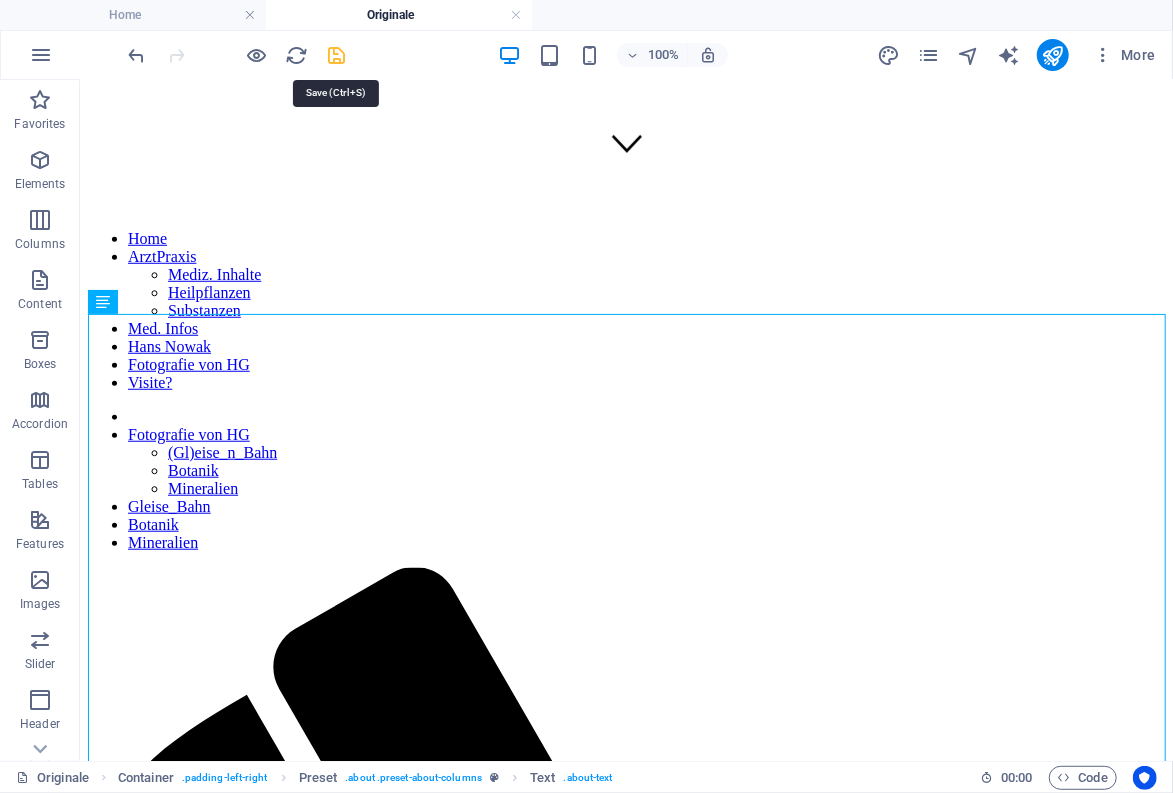 click at bounding box center [337, 55] 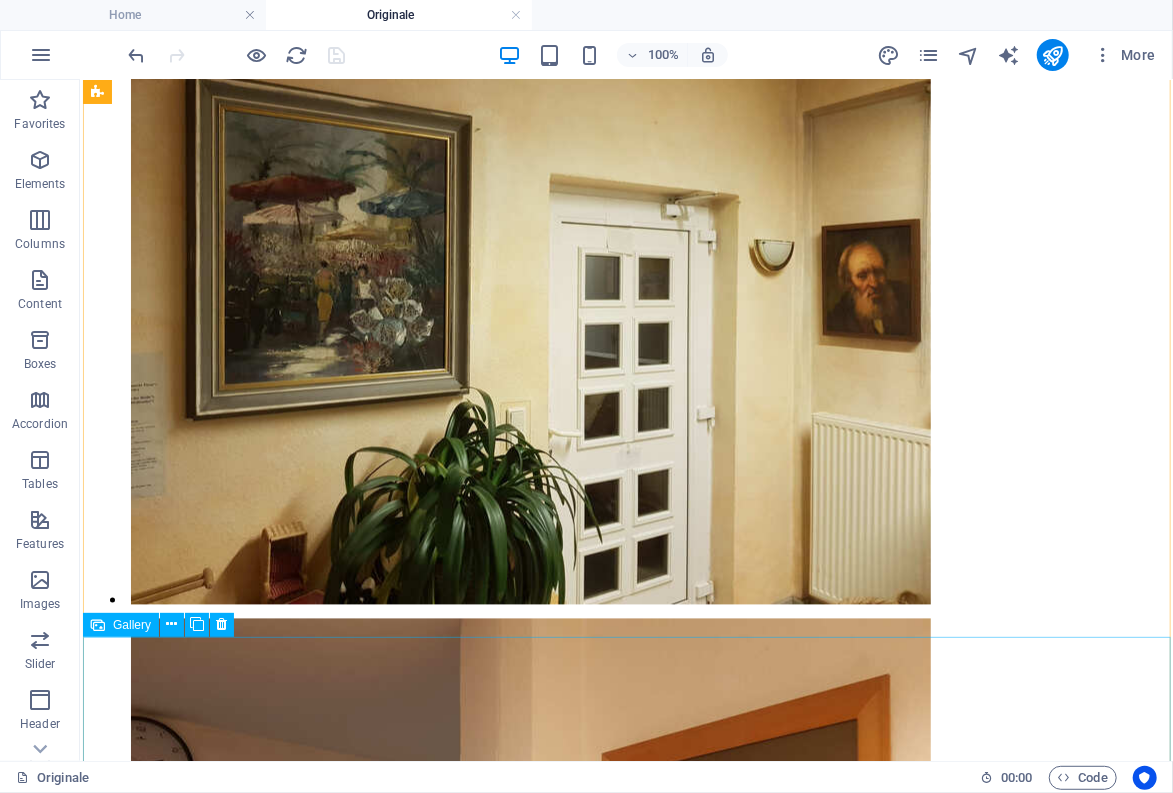 scroll, scrollTop: 8723, scrollLeft: 0, axis: vertical 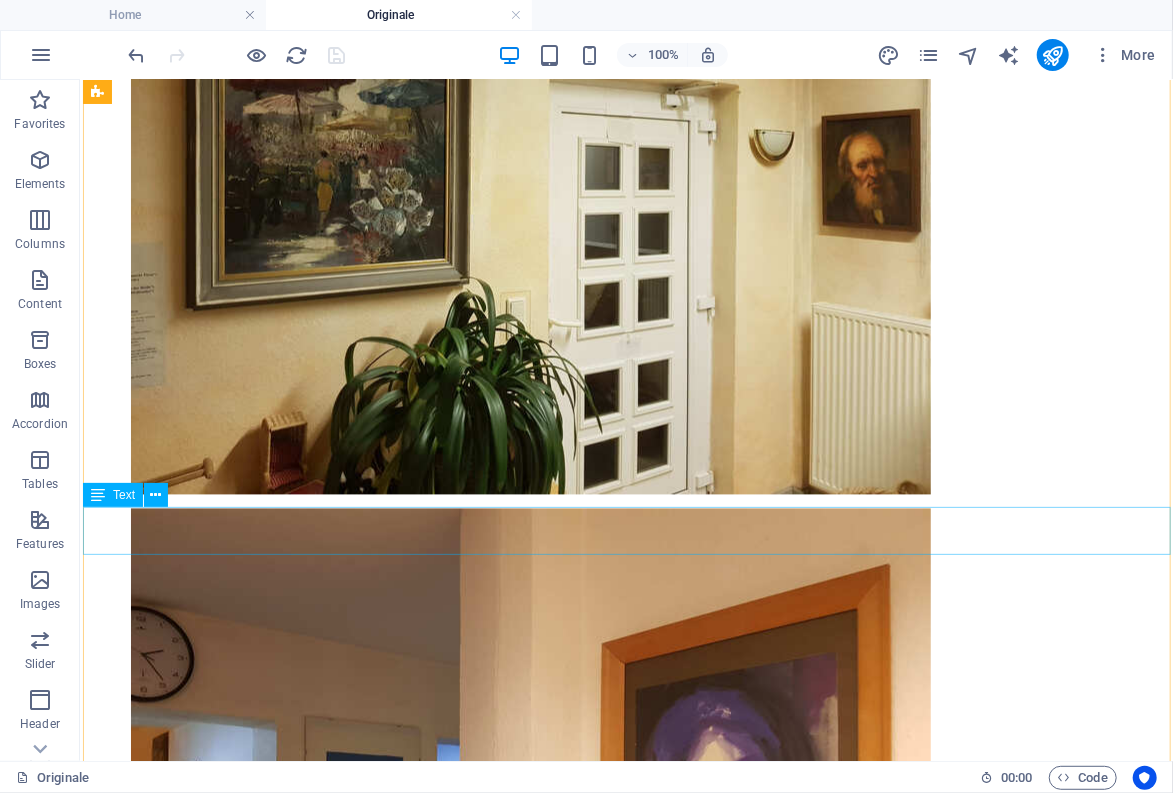 click on "Christus / Judas                                                     Christus blau  (Aquarell)           Christus vor der Sonne  (Erstausstattung Lukas-Kapelle)" at bounding box center (625, 21137) 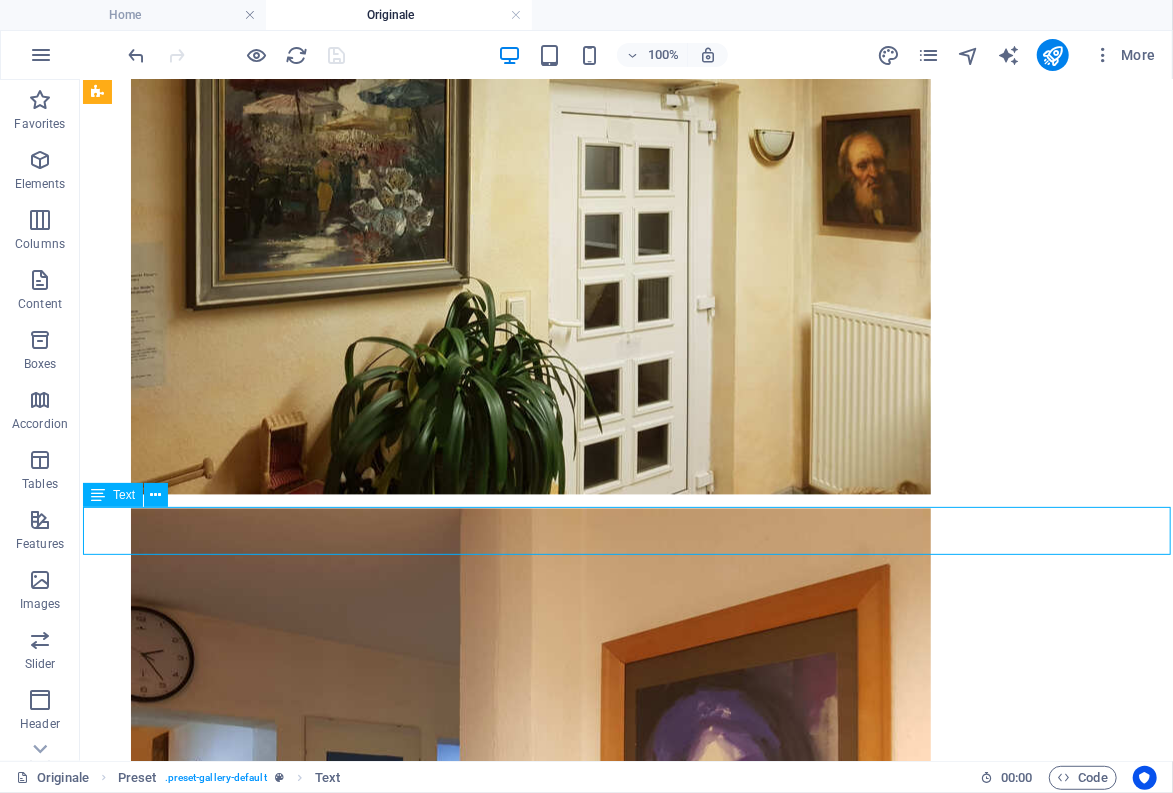 click on "Christus / Judas                                                     Christus blau  (Aquarell)           Christus vor der Sonne  (Erstausstattung Lukas-Kapelle)" at bounding box center [625, 21137] 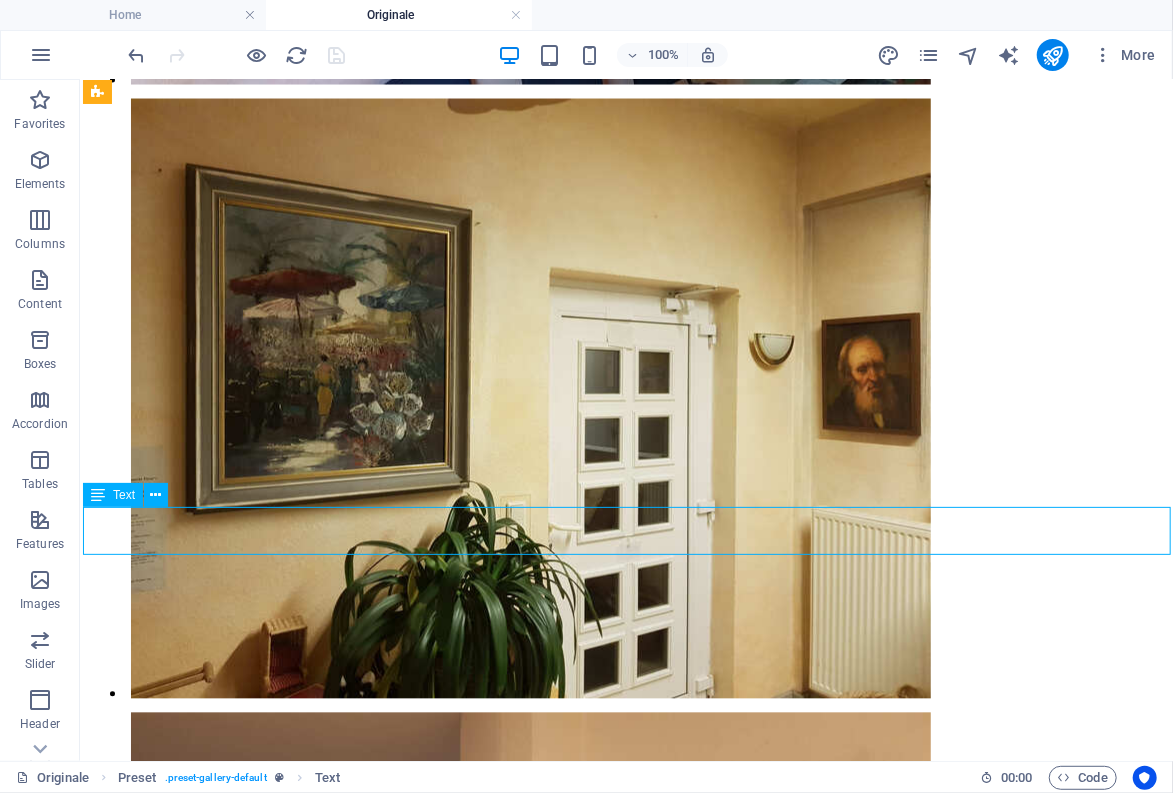 scroll, scrollTop: 8299, scrollLeft: 0, axis: vertical 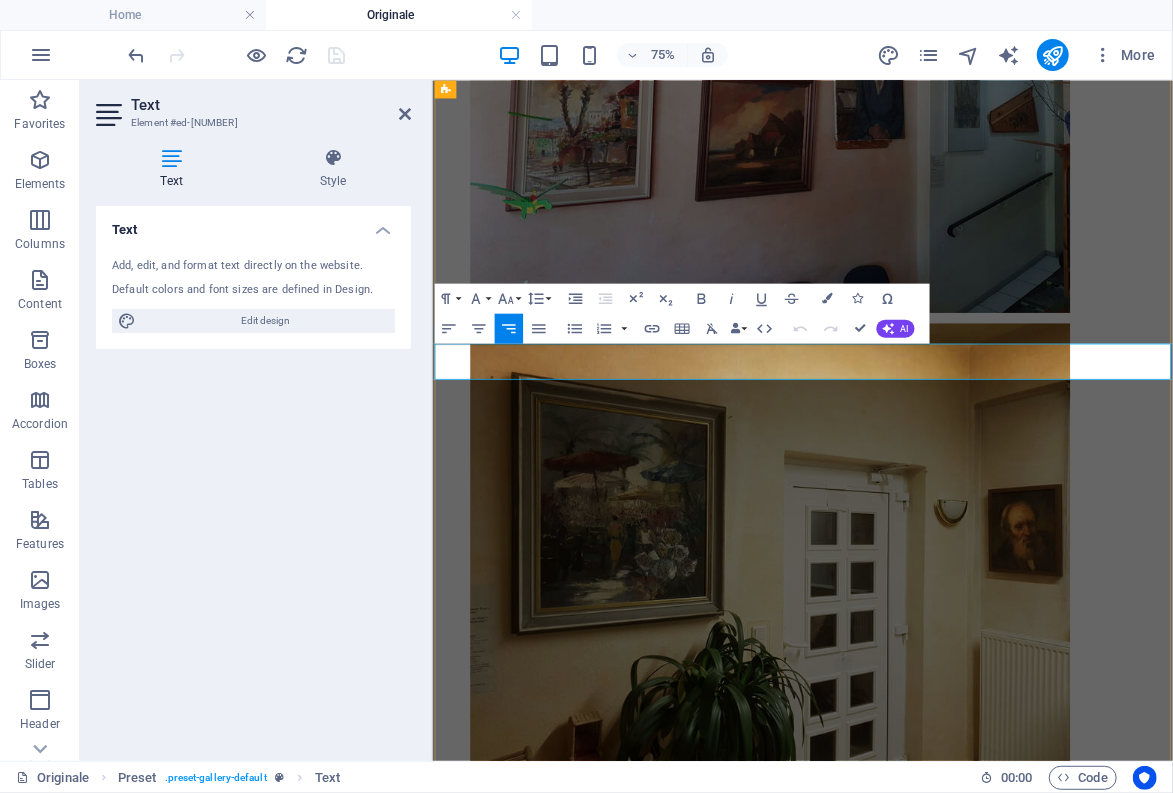 click on "Christus vor der Sonne" at bounding box center (900, 21629) 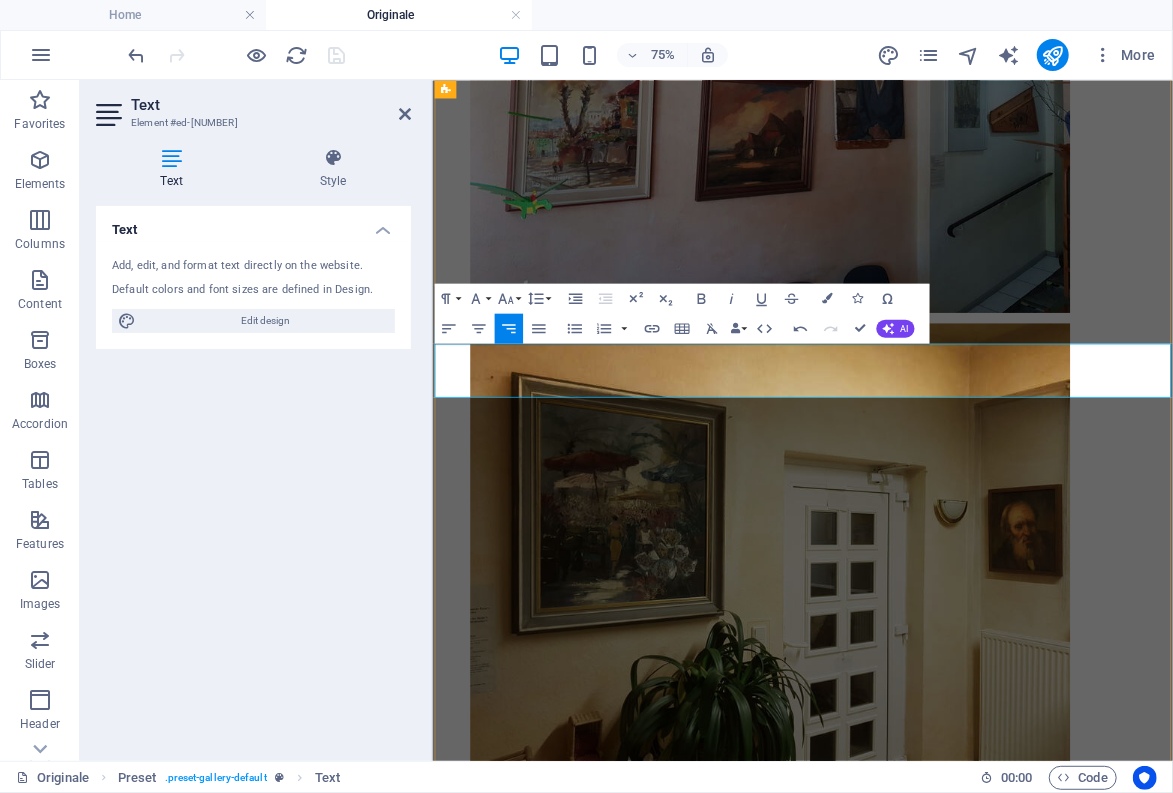 click on "Christus / Judas                                                     Christus blau" at bounding box center [616, 21629] 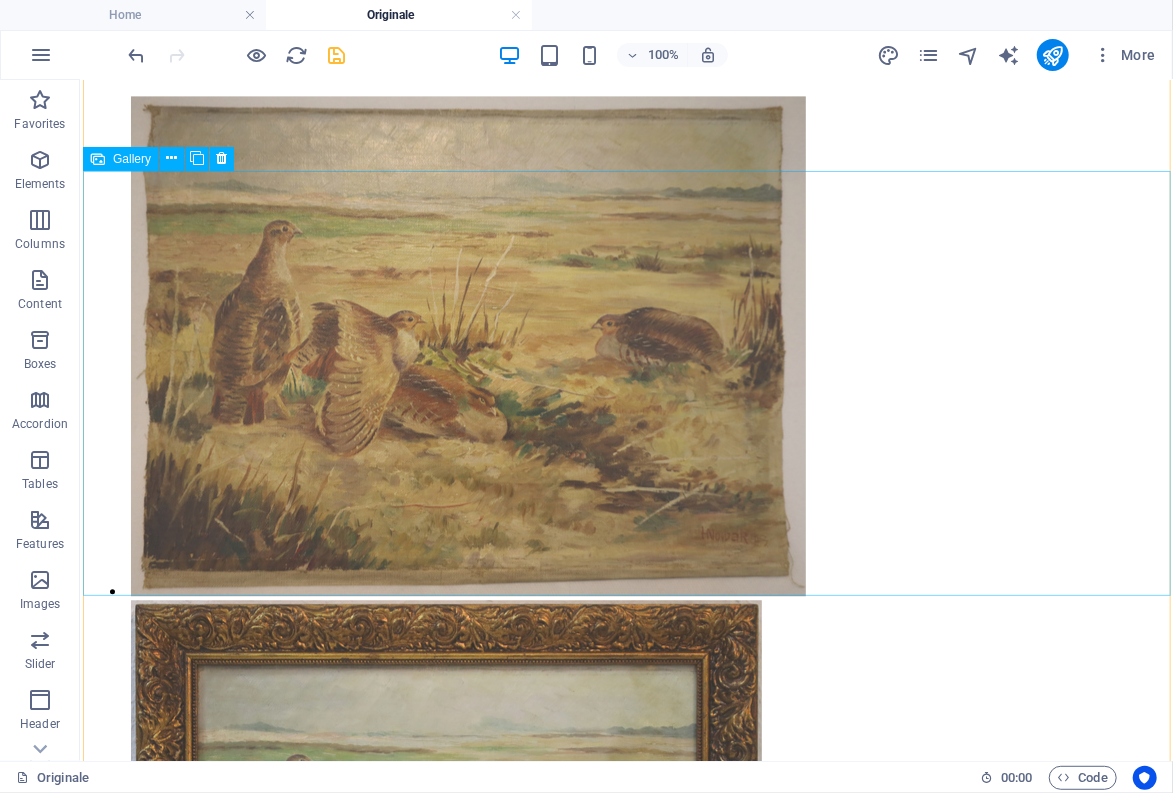 scroll, scrollTop: 12683, scrollLeft: 0, axis: vertical 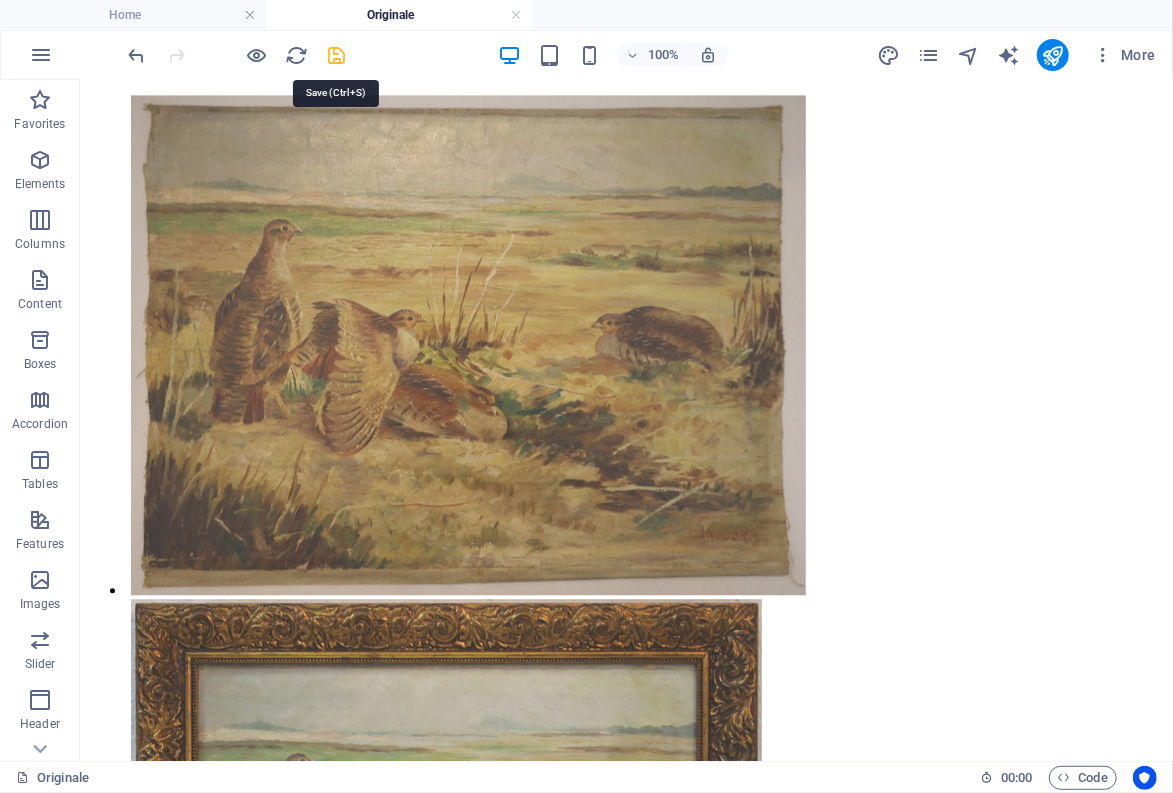 click at bounding box center [337, 55] 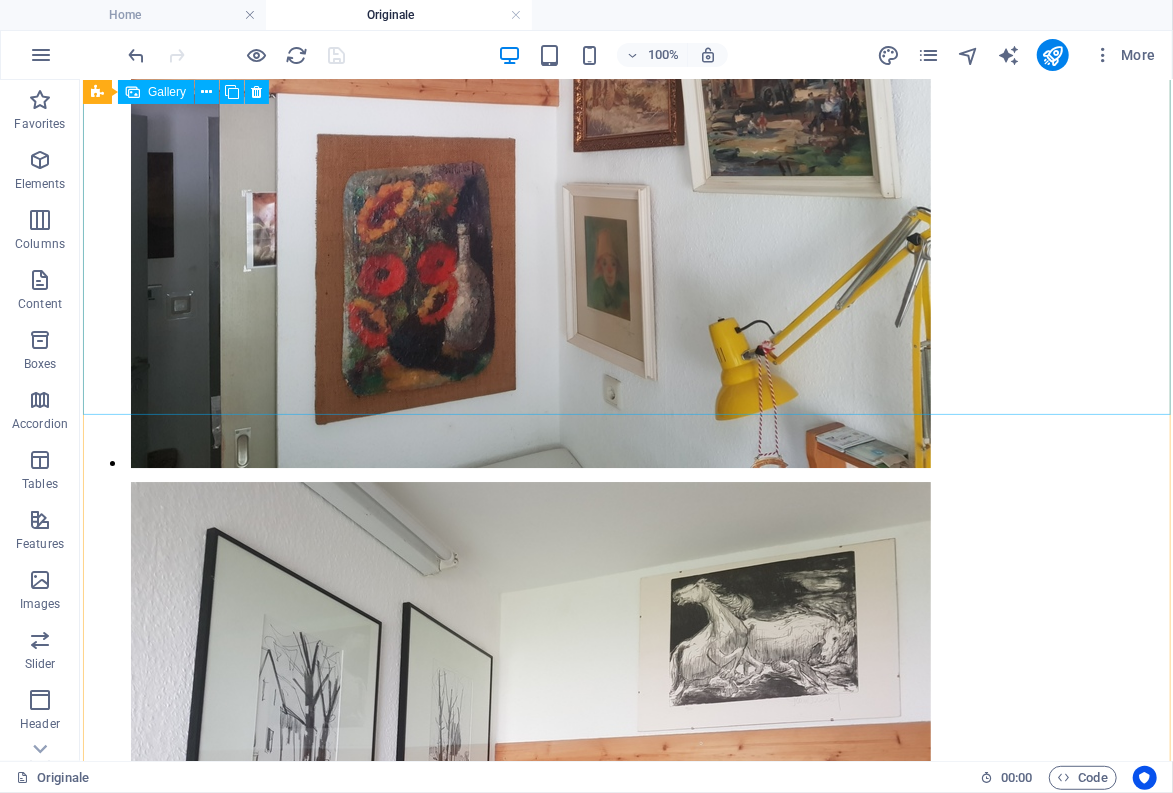 scroll, scrollTop: 9933, scrollLeft: 0, axis: vertical 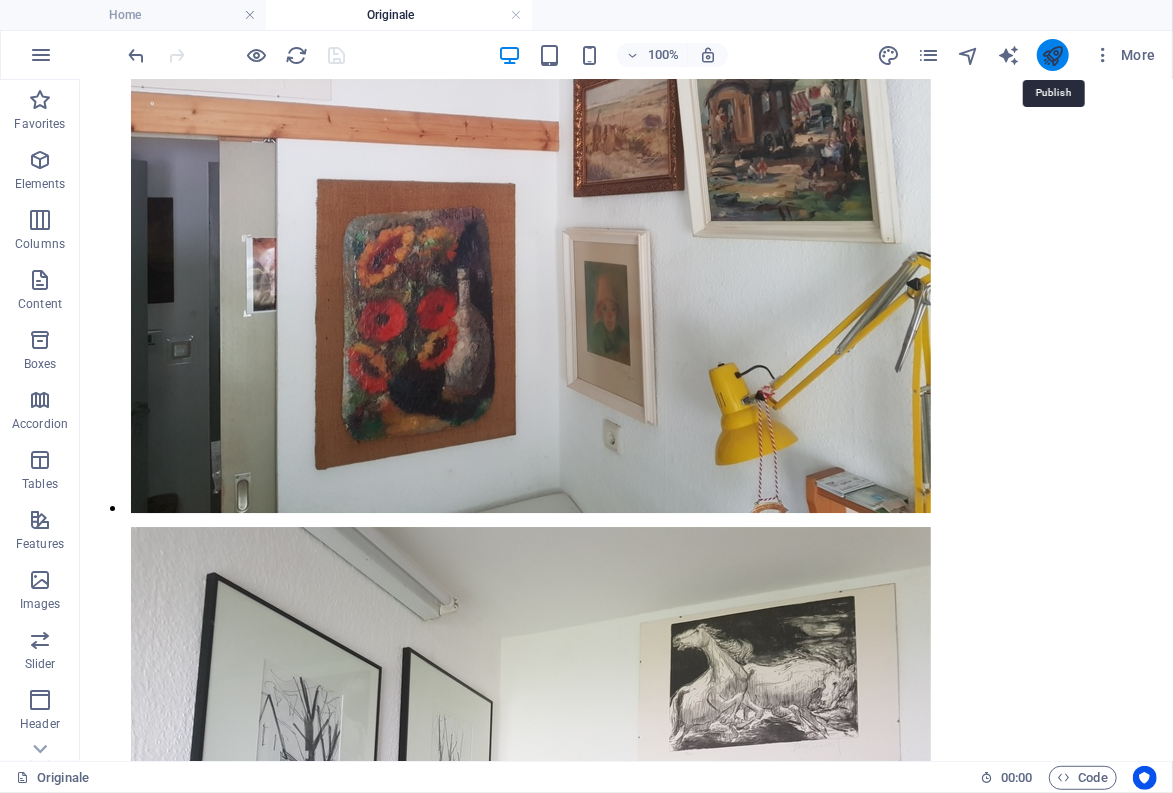 click at bounding box center (1052, 55) 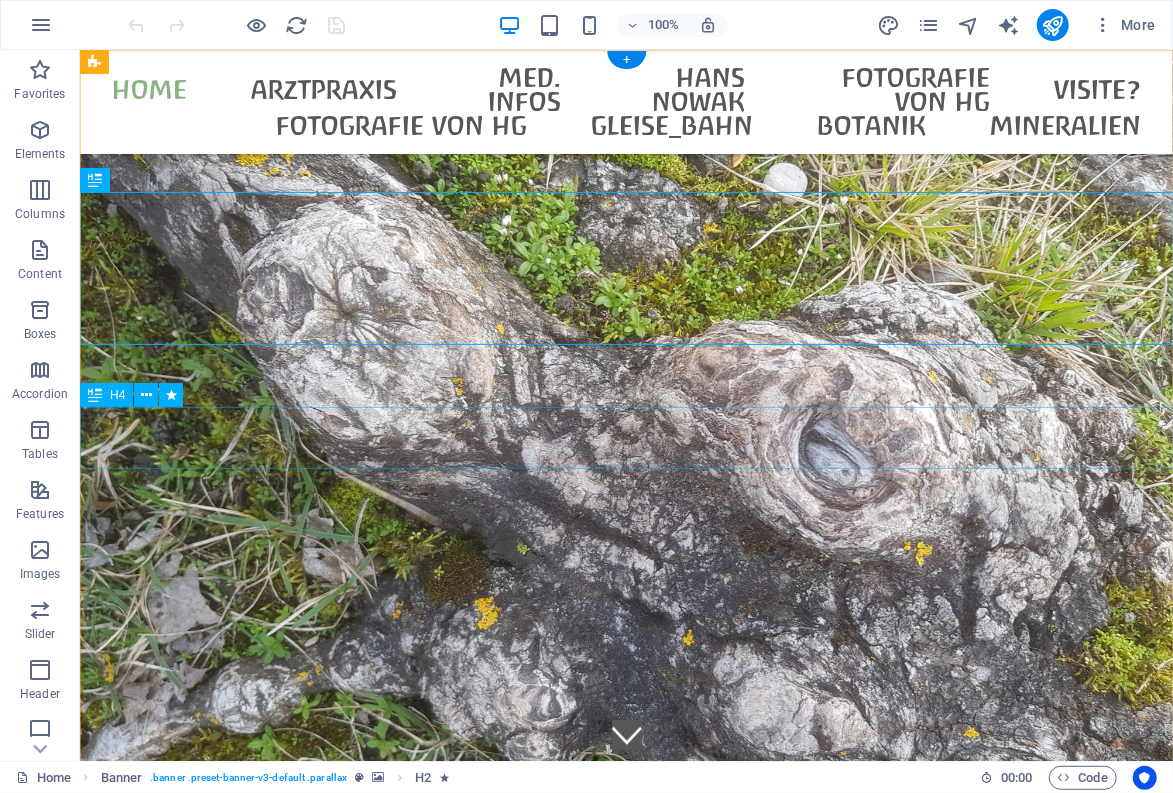 scroll, scrollTop: 0, scrollLeft: 0, axis: both 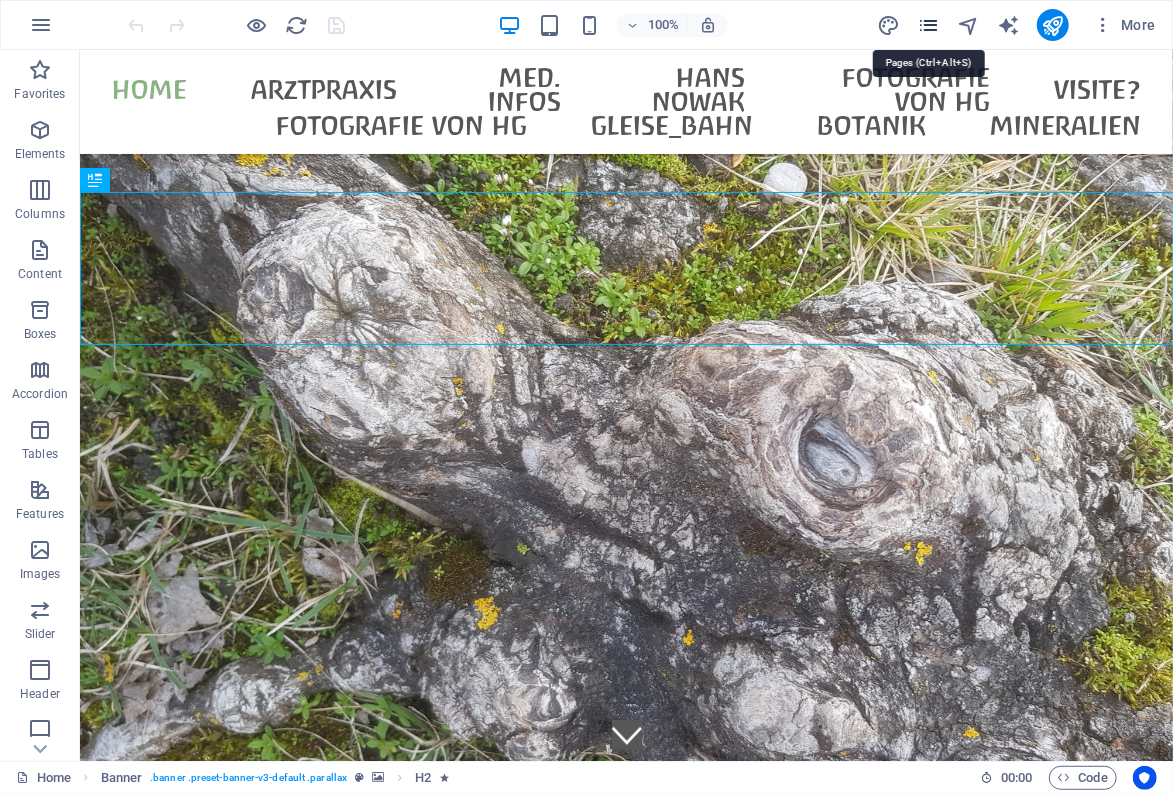 click at bounding box center [928, 25] 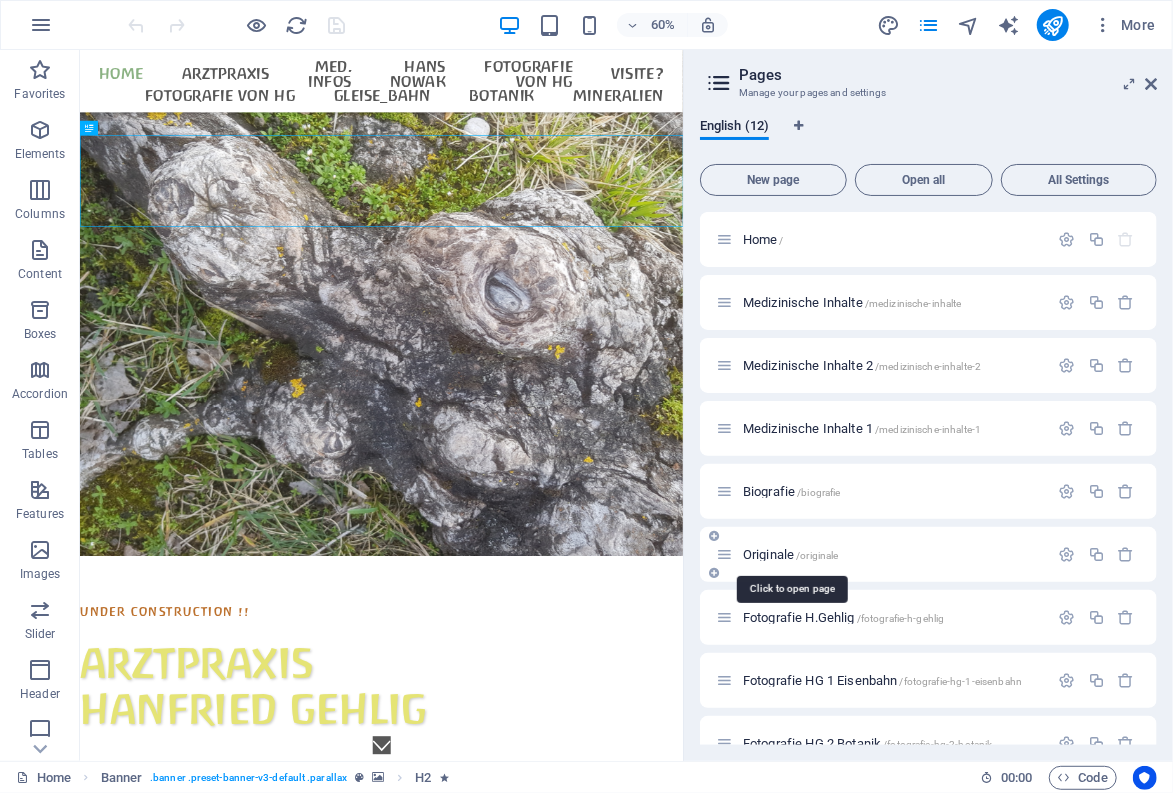 click on "Originale /originale" at bounding box center [791, 554] 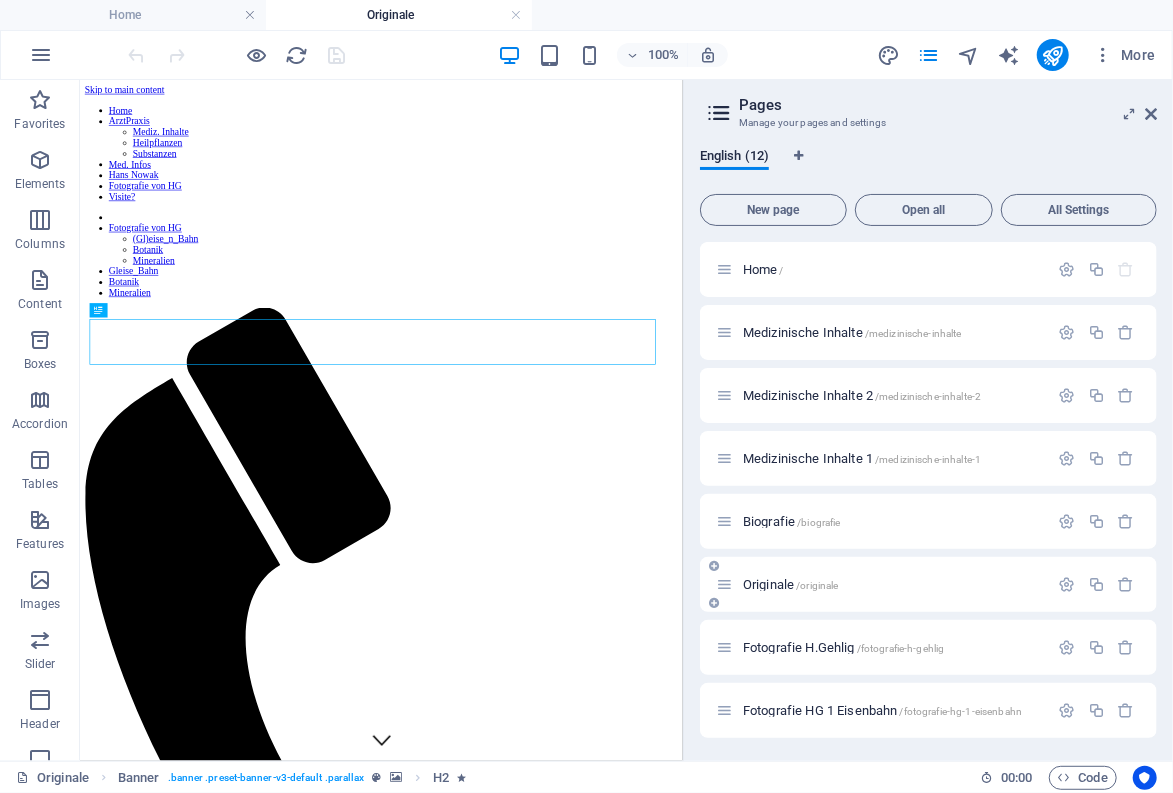 scroll, scrollTop: 0, scrollLeft: 0, axis: both 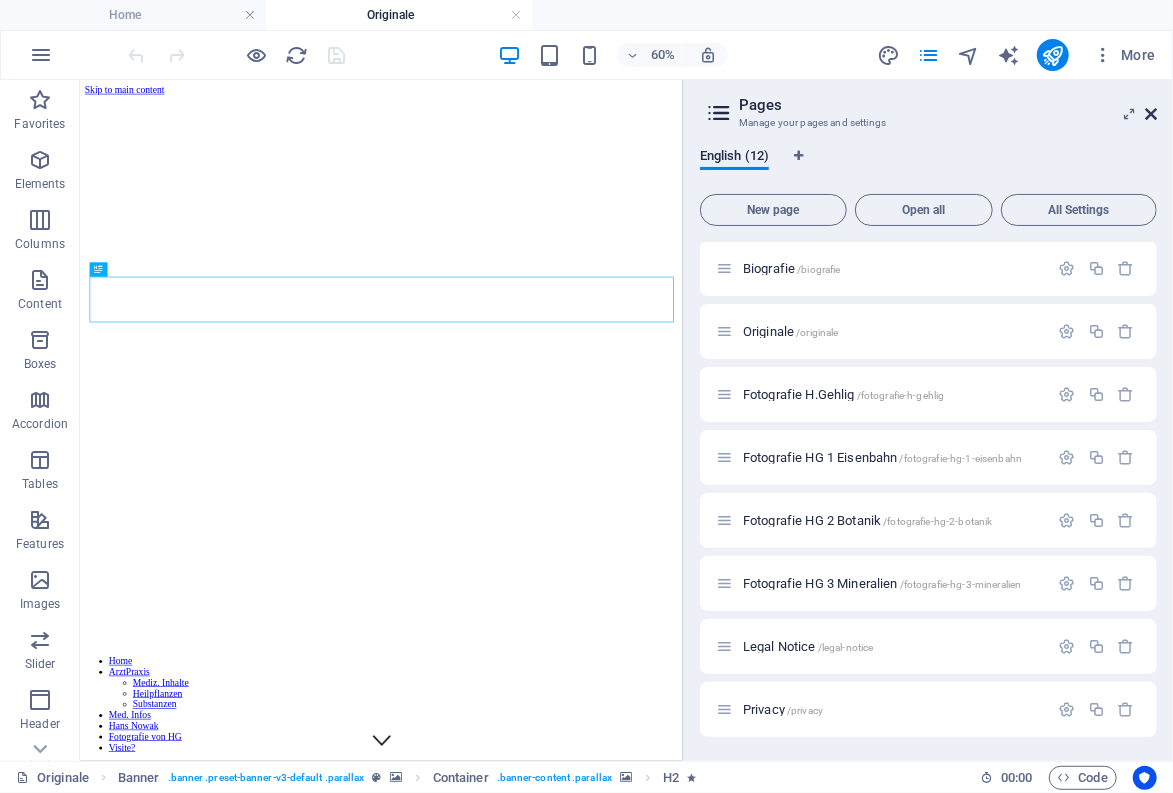 click at bounding box center (1151, 114) 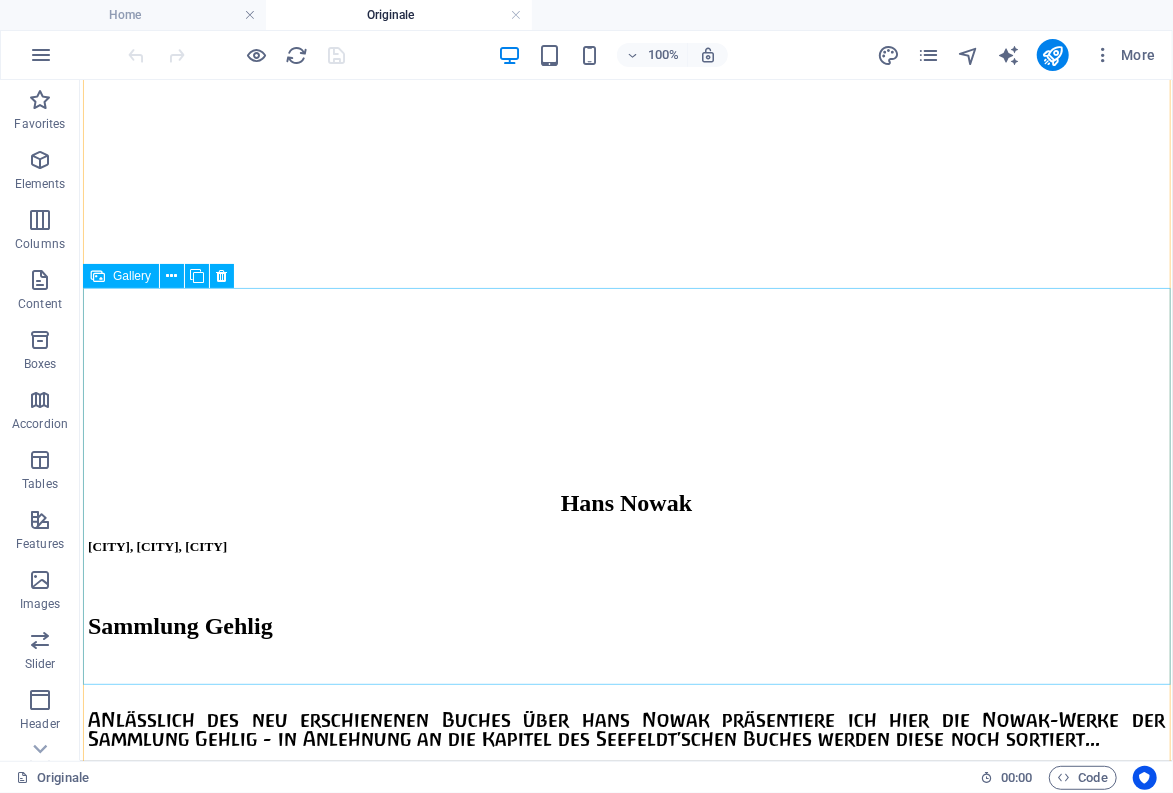 scroll, scrollTop: 2750, scrollLeft: 0, axis: vertical 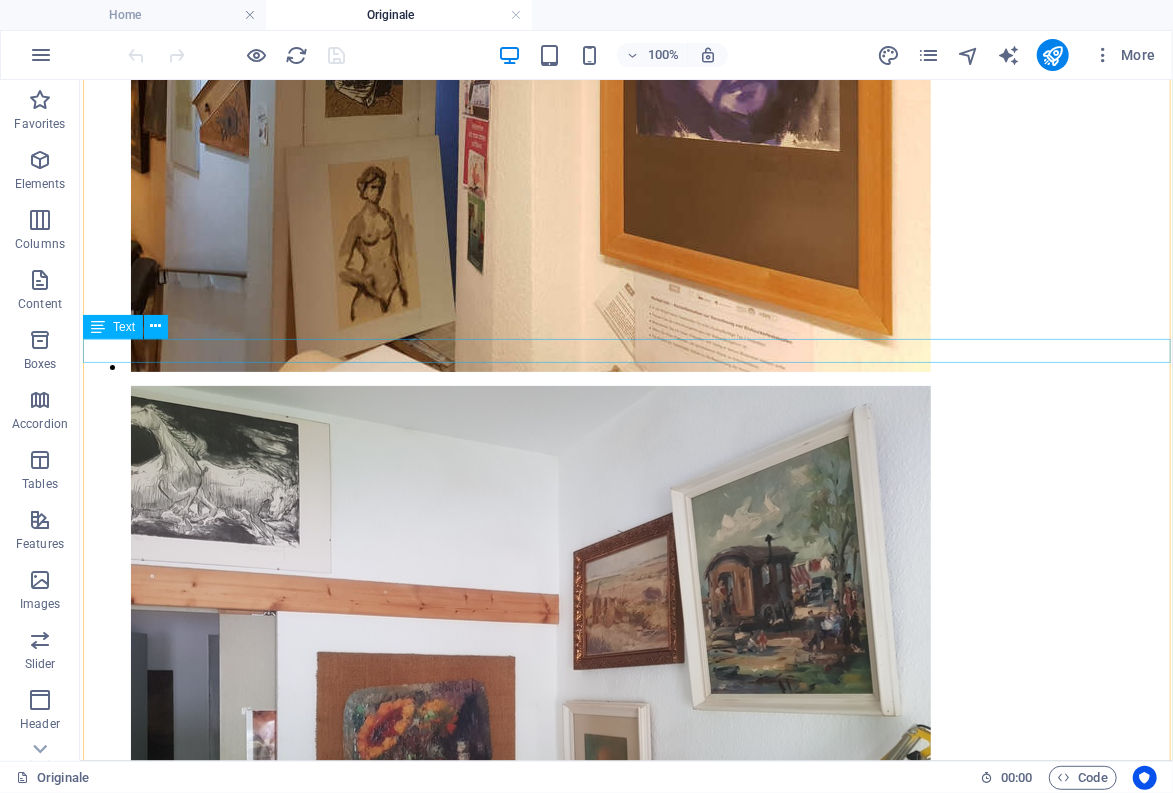 click on "Christuskopf  (Pinselzeichnung)  1978                             Johannes d.T.  (Studie für Abendmahl)  1982                                                        Heilige 3 Könige 1980" at bounding box center (625, 21979) 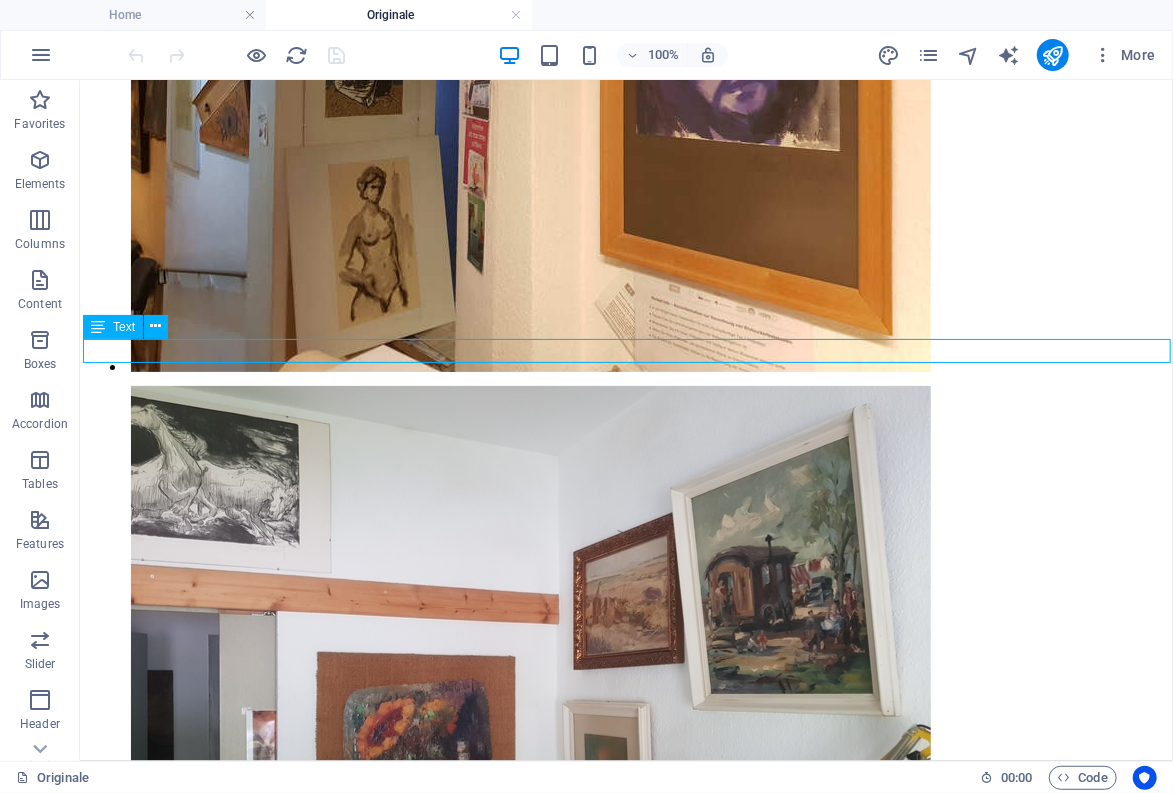 click on "Christuskopf  (Pinselzeichnung)  1978                             Johannes d.T.  (Studie für Abendmahl)  1982                                                        Heilige 3 Könige 1980" at bounding box center [625, 21979] 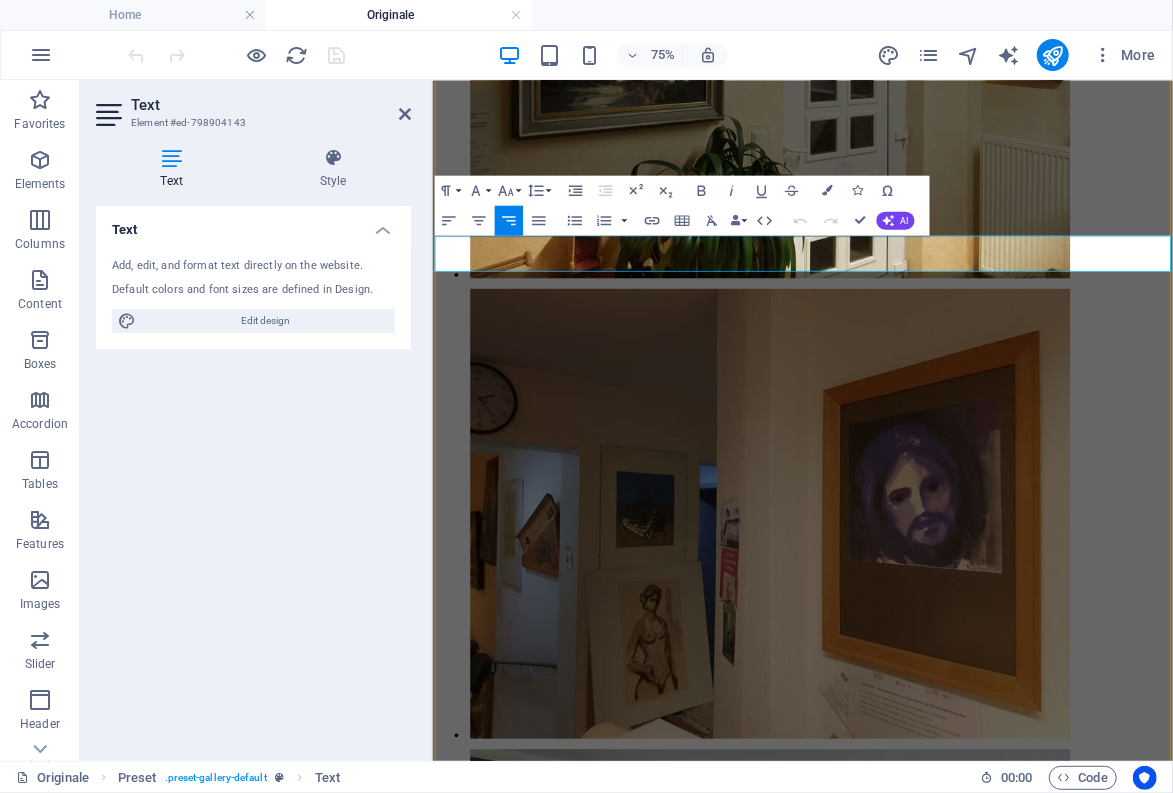 click on "1978                             Johannes d.T." at bounding box center [697, 22565] 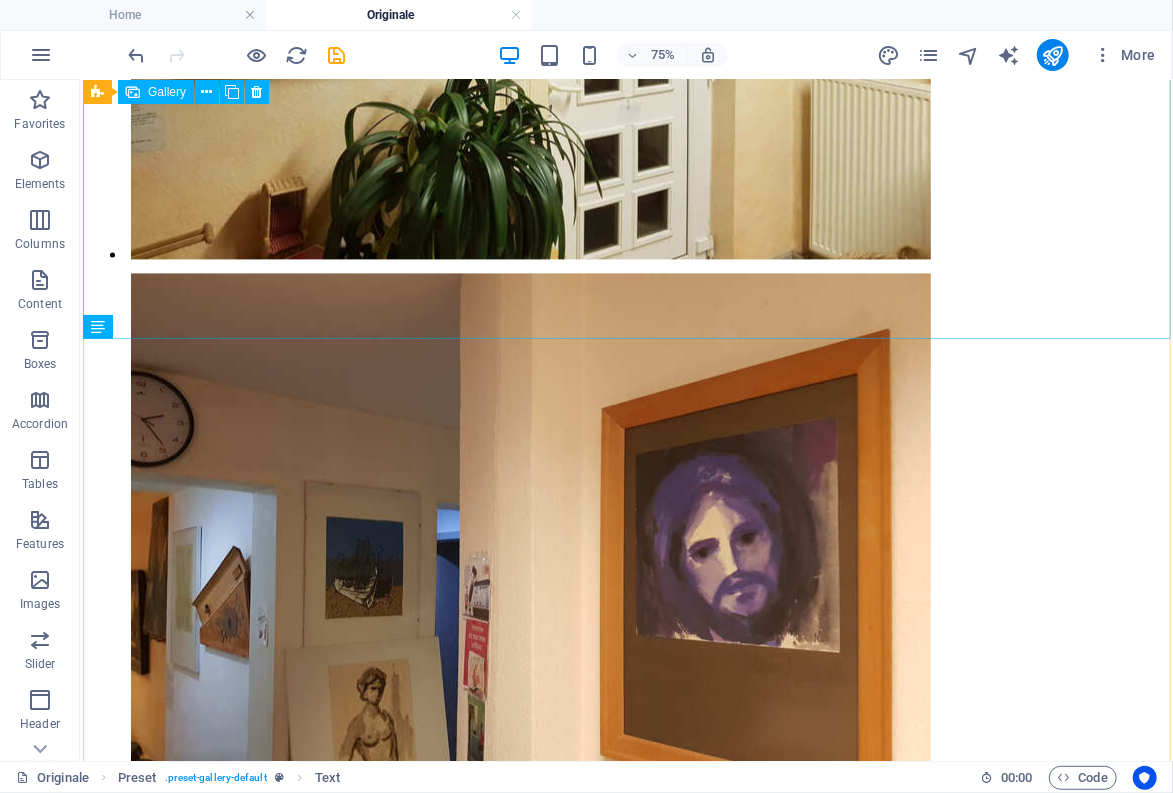 scroll, scrollTop: 9459, scrollLeft: 0, axis: vertical 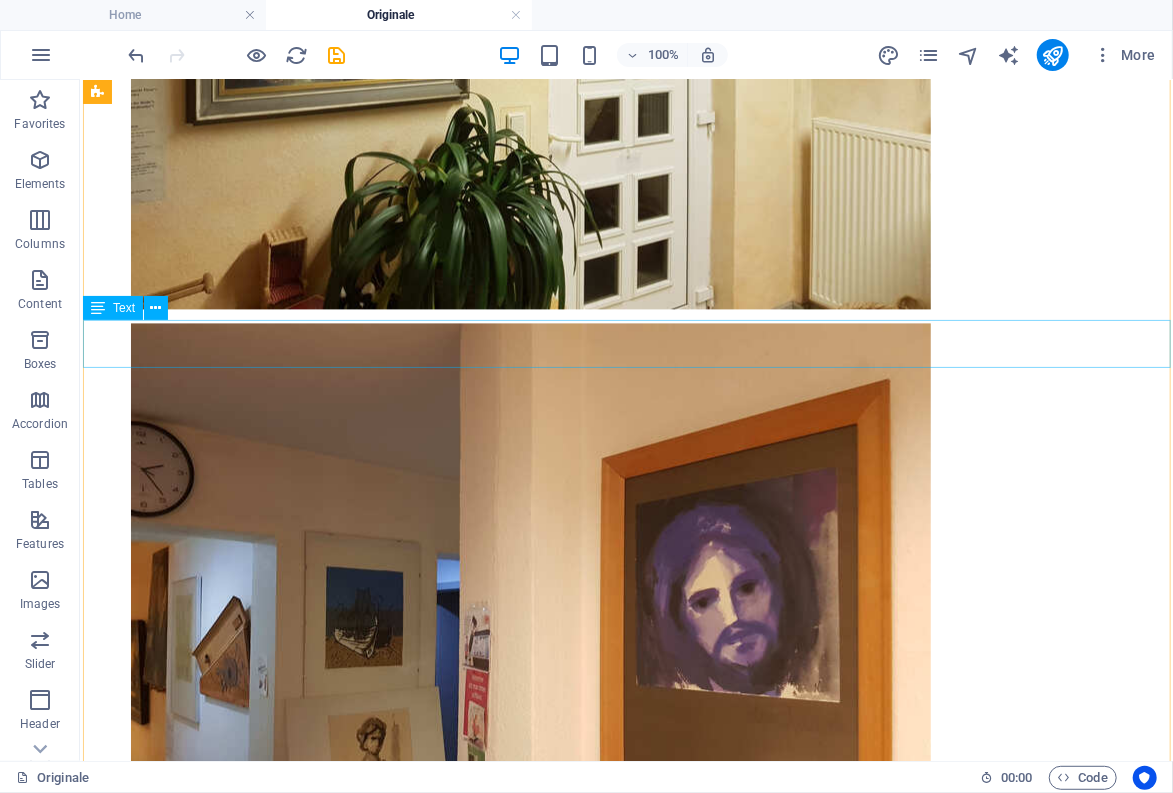 click on "Christus / Judas                                               Christus blau  (Aquarell)  (1971)         Christus vor der Sonne  (Erstausstattung Lukas-Kapelle)" at bounding box center [625, 20951] 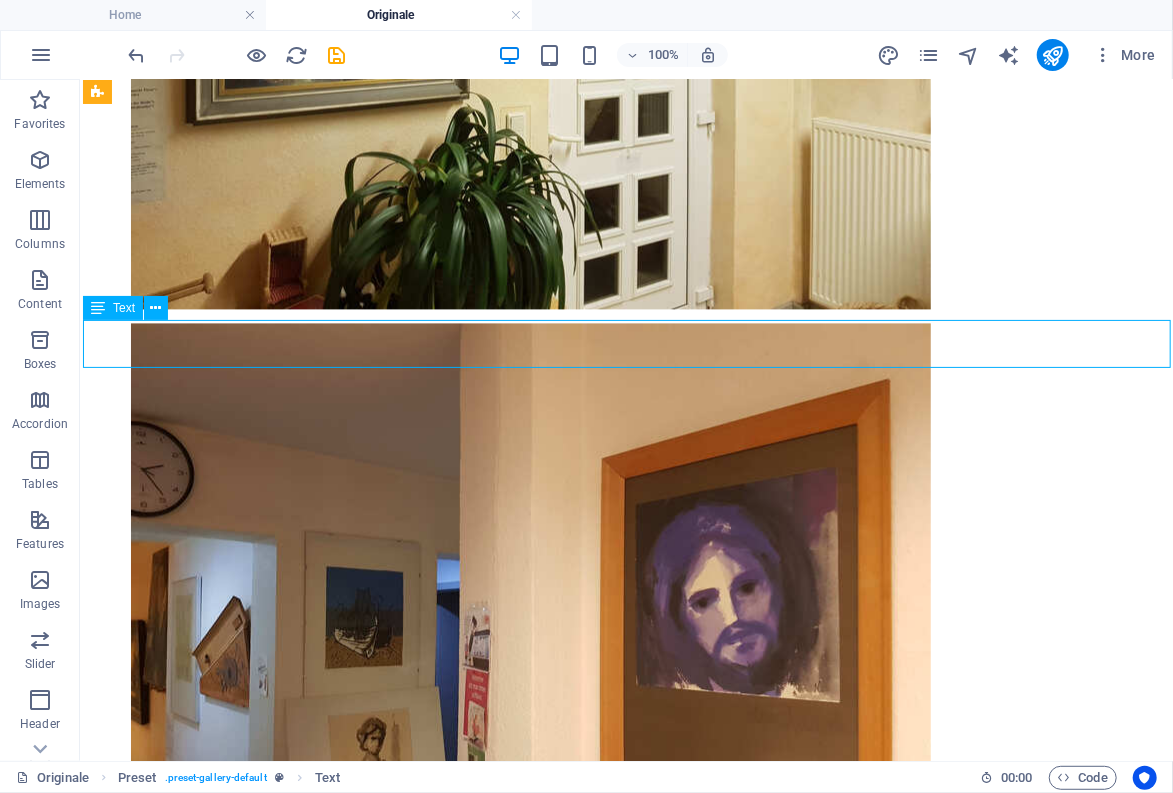 click on "Christus / Judas                                               Christus blau  (Aquarell)  (1971)         Christus vor der Sonne  (Erstausstattung Lukas-Kapelle)" at bounding box center [625, 20951] 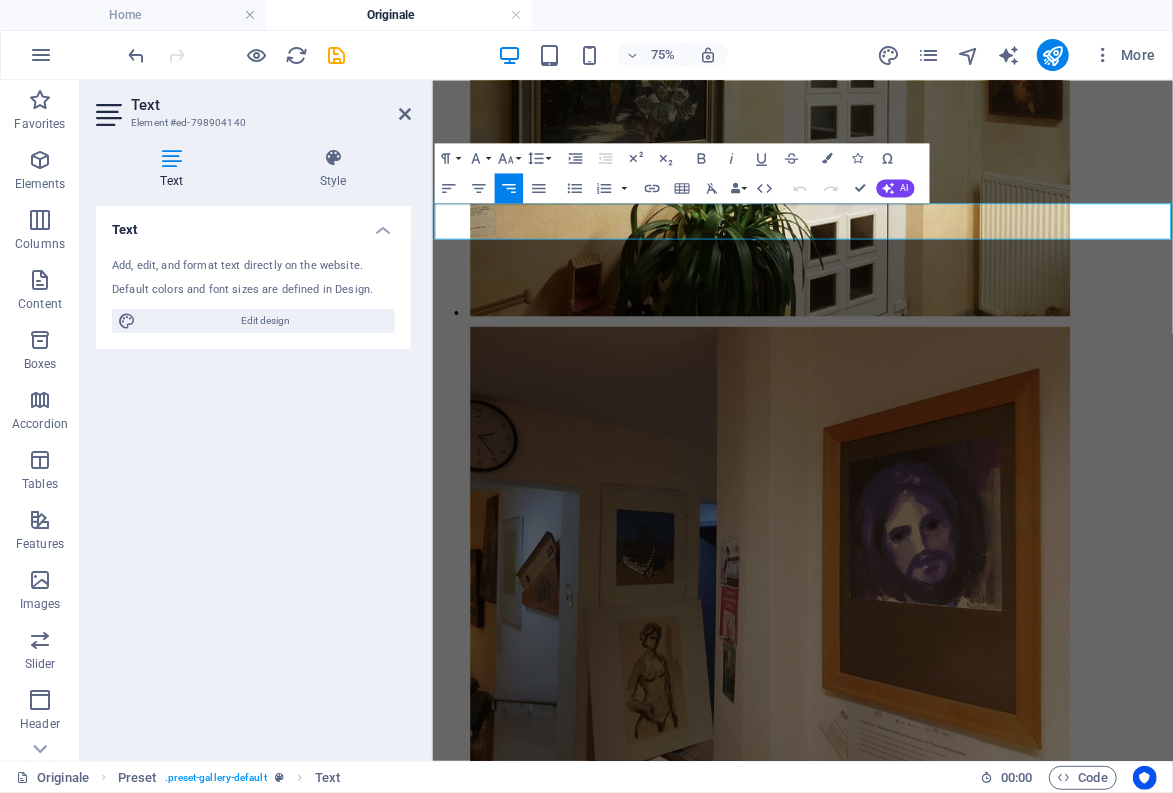 scroll, scrollTop: 8486, scrollLeft: 0, axis: vertical 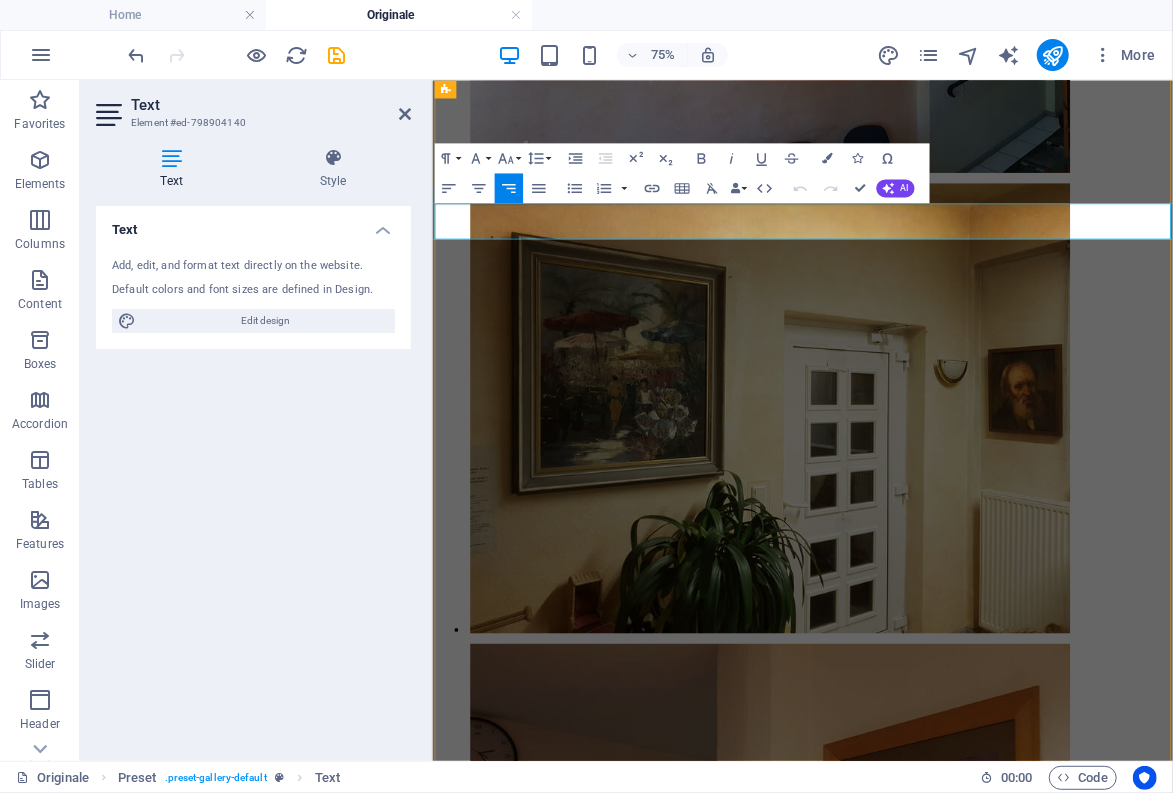 click on "Christus / Judas                                               Christus blau" at bounding box center [605, 21442] 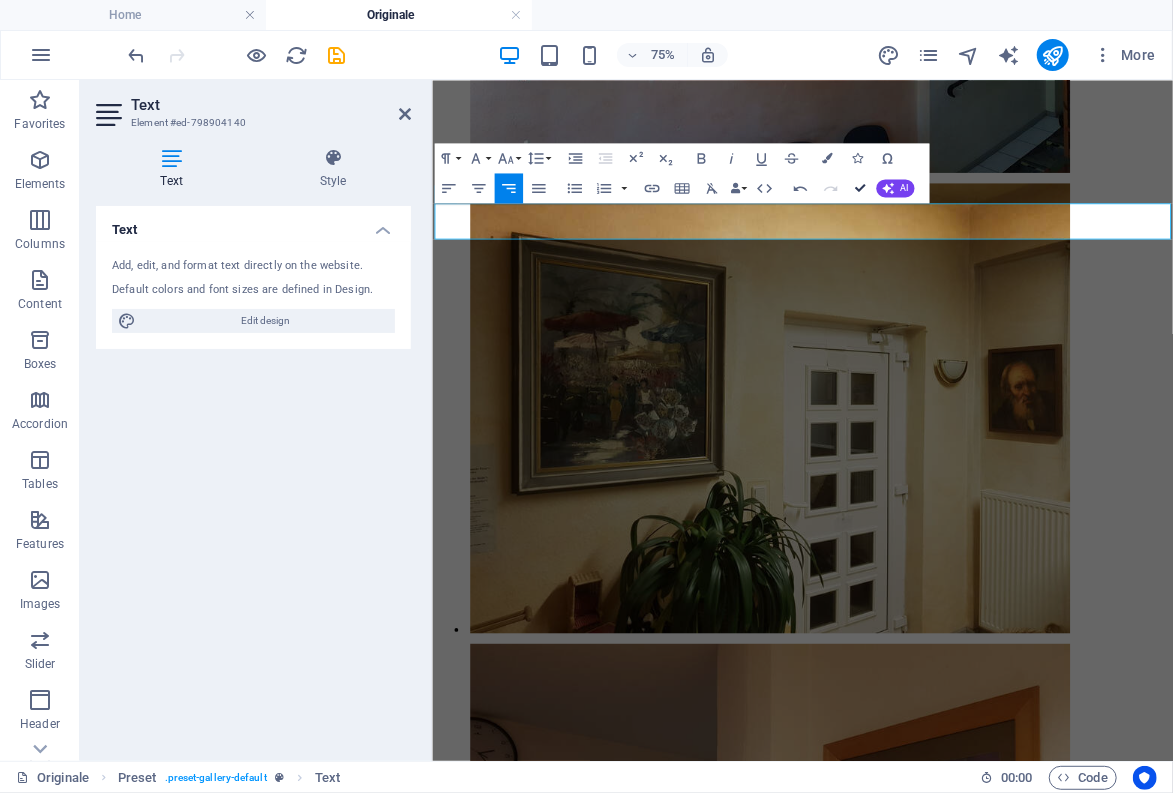 scroll, scrollTop: 8909, scrollLeft: 0, axis: vertical 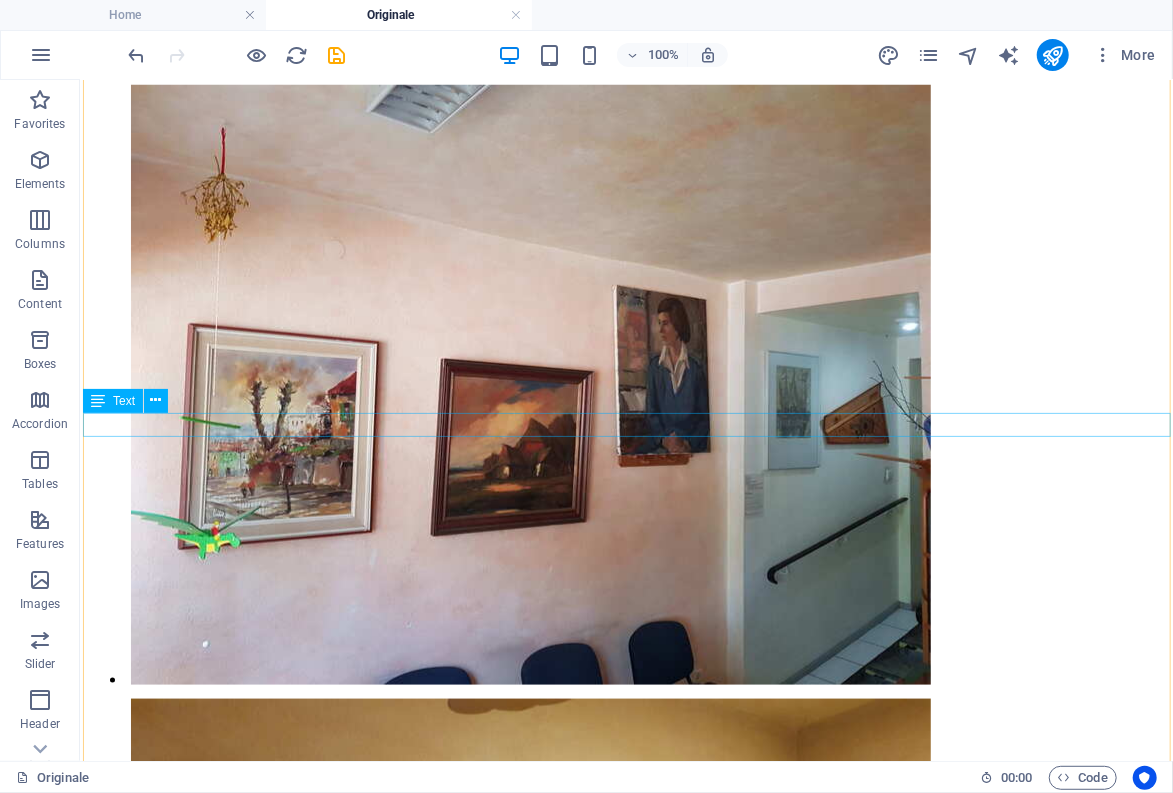 click on "Greetsiel  (Pinselzeichnung)                                        Auf dem Chiemsee  (Pinselzeichnung)                                              Torfkähne im Moor  (Wümme?)" at bounding box center (625, 18439) 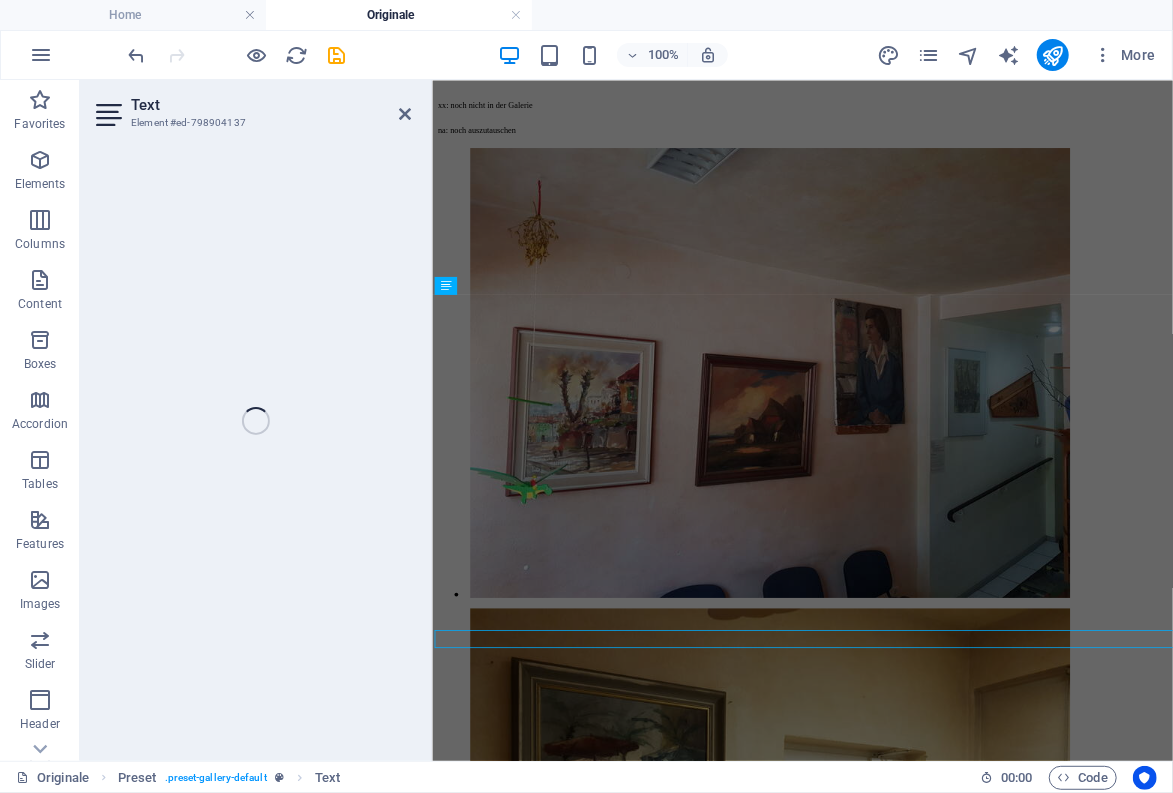 scroll, scrollTop: 7519, scrollLeft: 0, axis: vertical 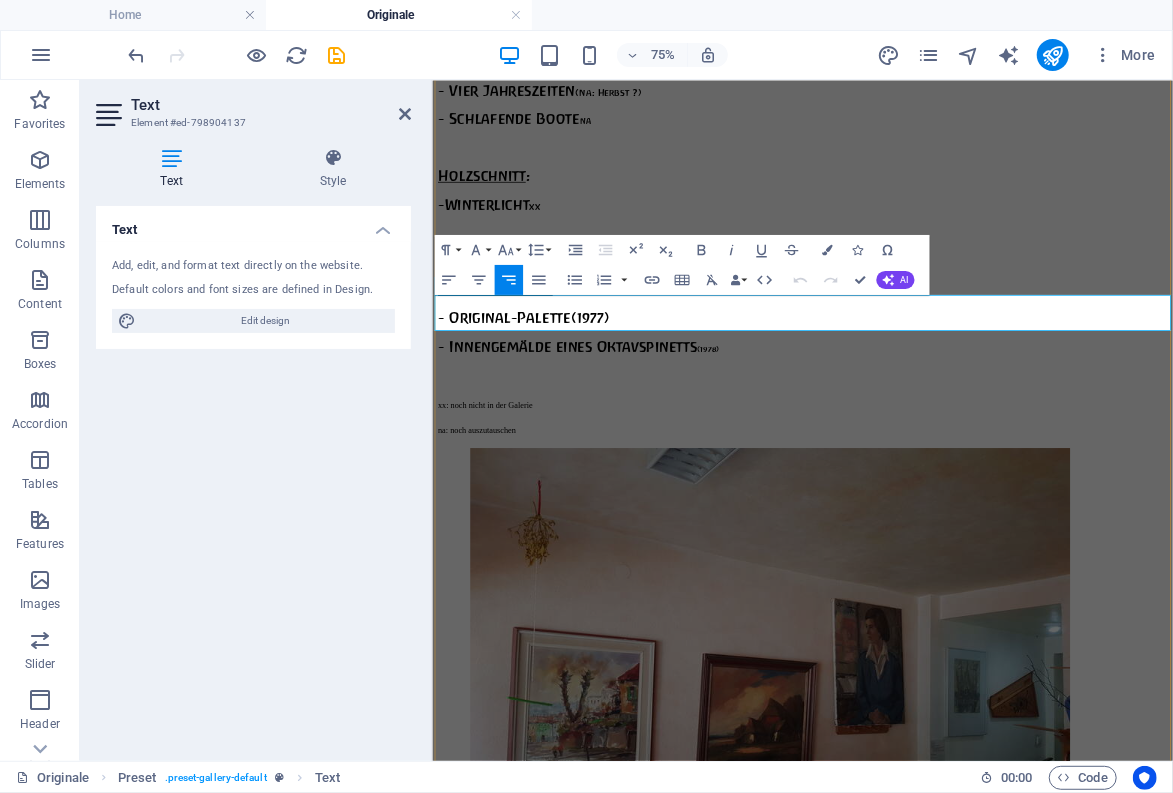 click on "Auf dem Chiemsee" at bounding box center (626, 18924) 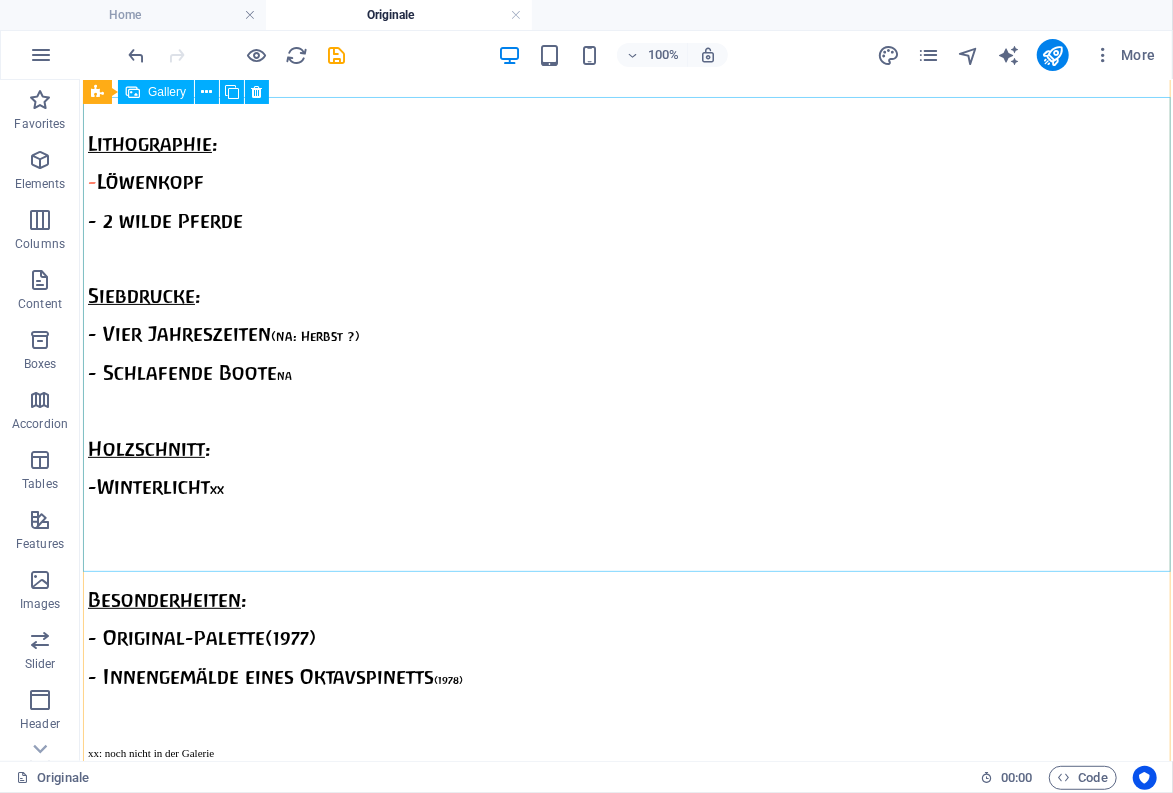 scroll, scrollTop: 7149, scrollLeft: 0, axis: vertical 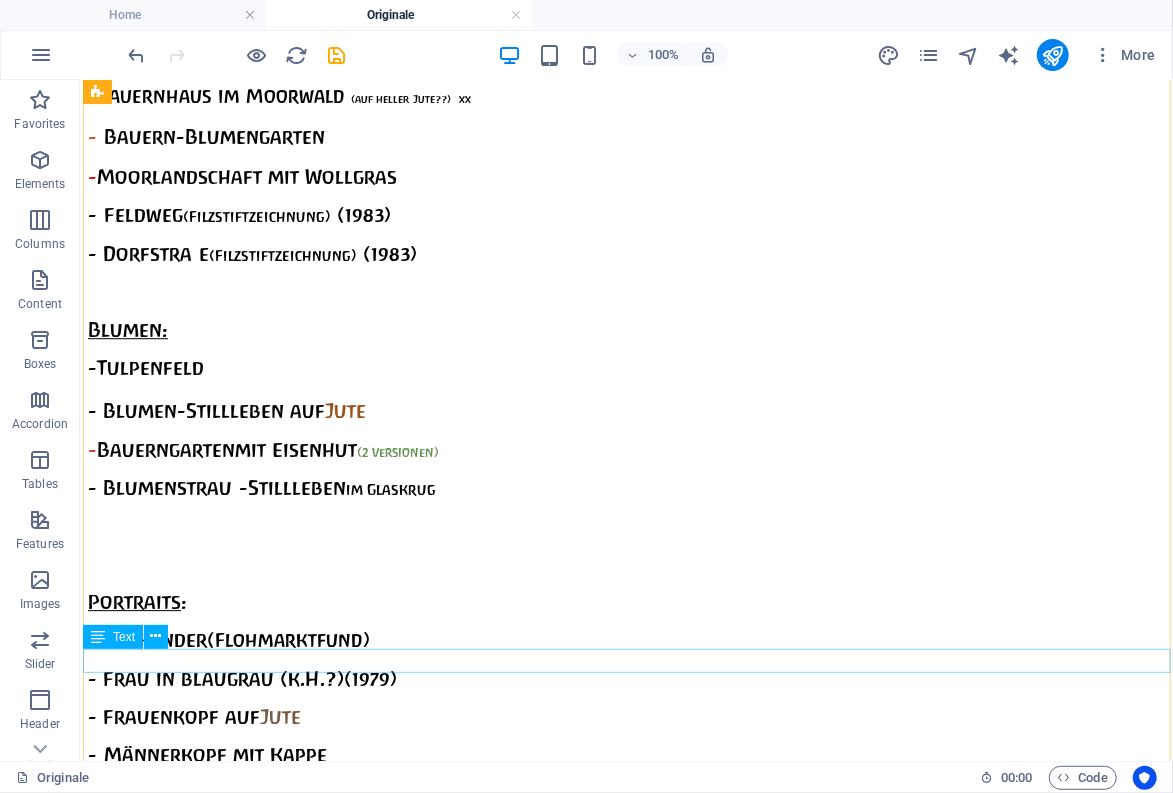 click on "Venedig                                                        Nizza, Blumenmarkt" at bounding box center (625, 15473) 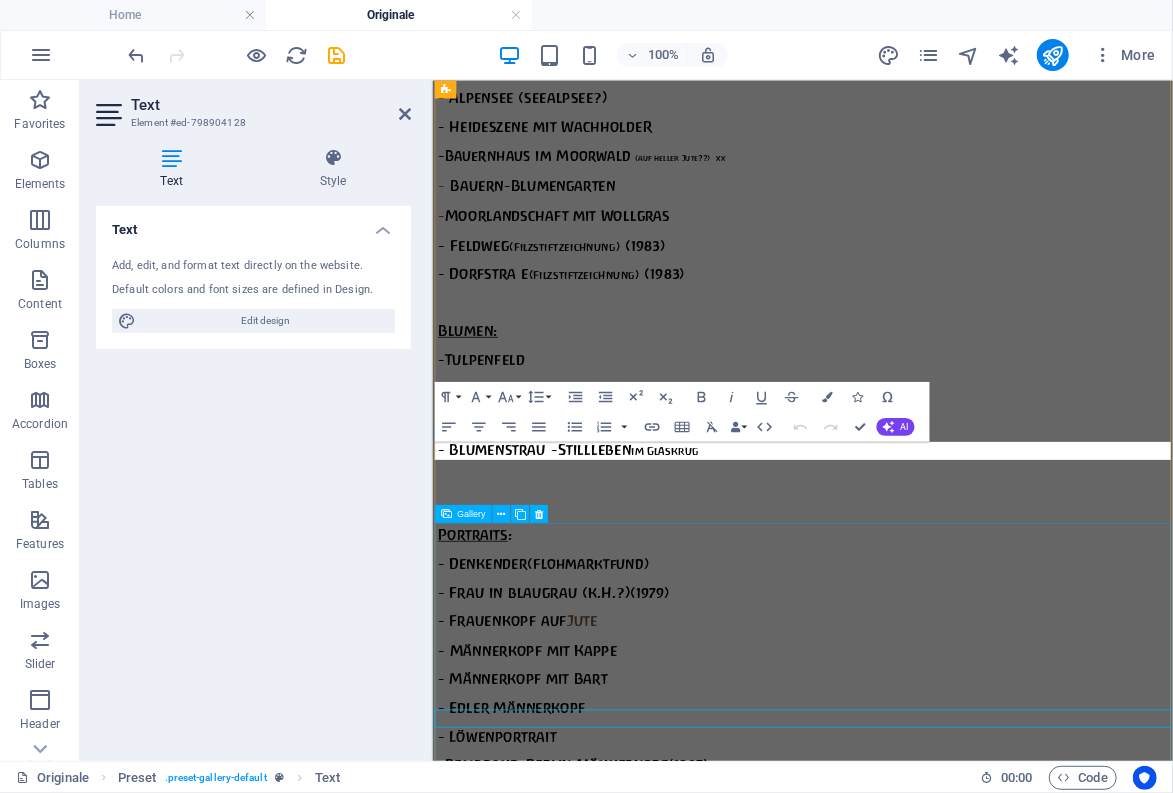 scroll, scrollTop: 5779, scrollLeft: 0, axis: vertical 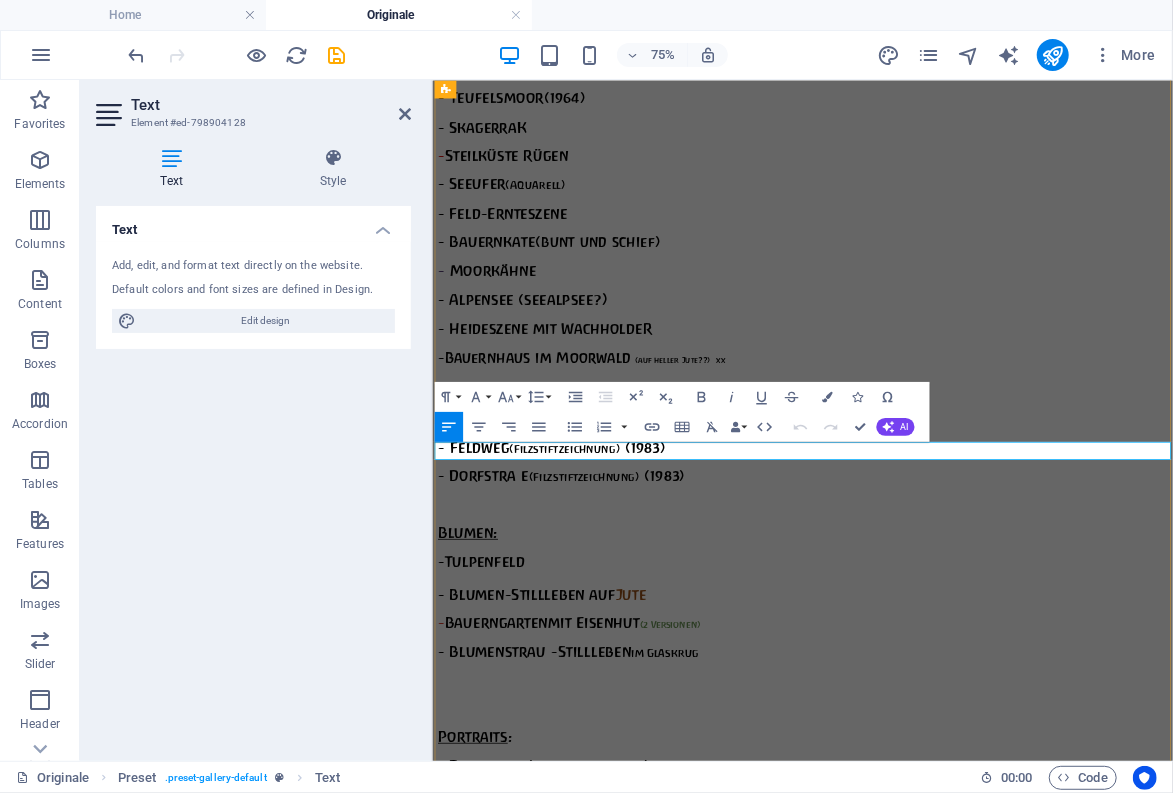 click on "Venedig                                                        Nizza, Blumenmarkt" at bounding box center [523, 15828] 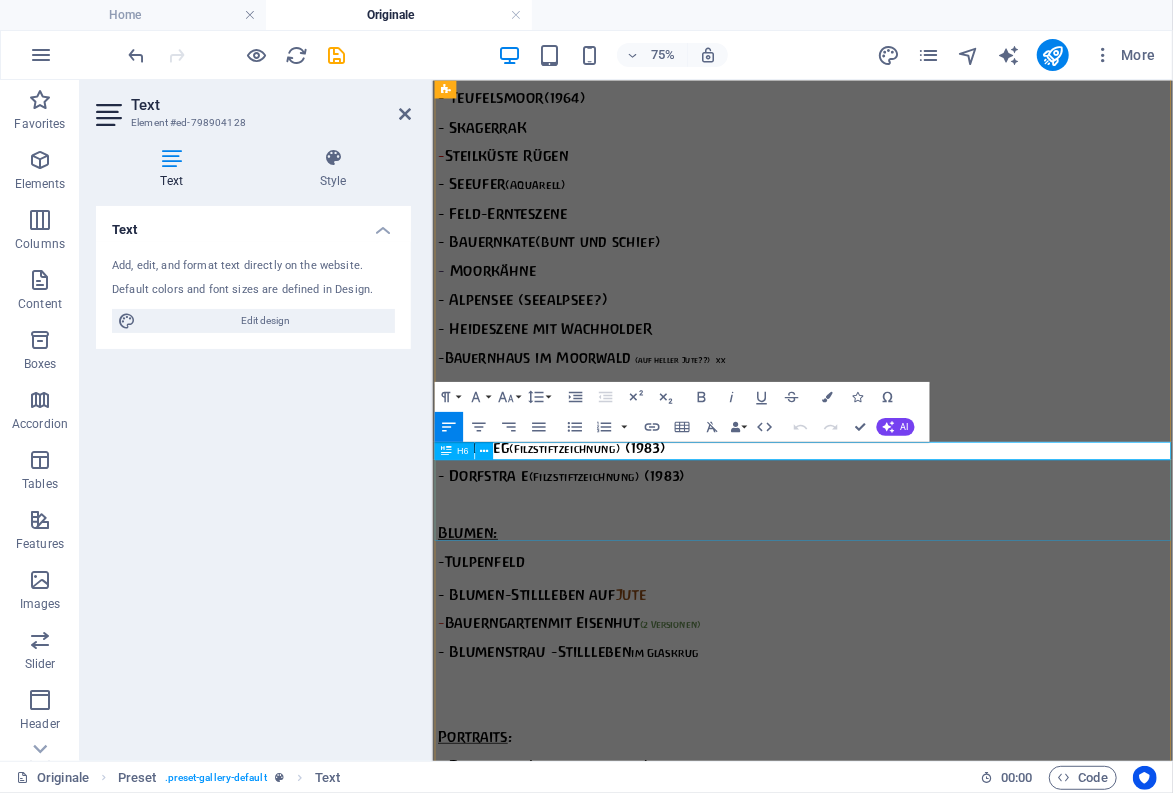 type 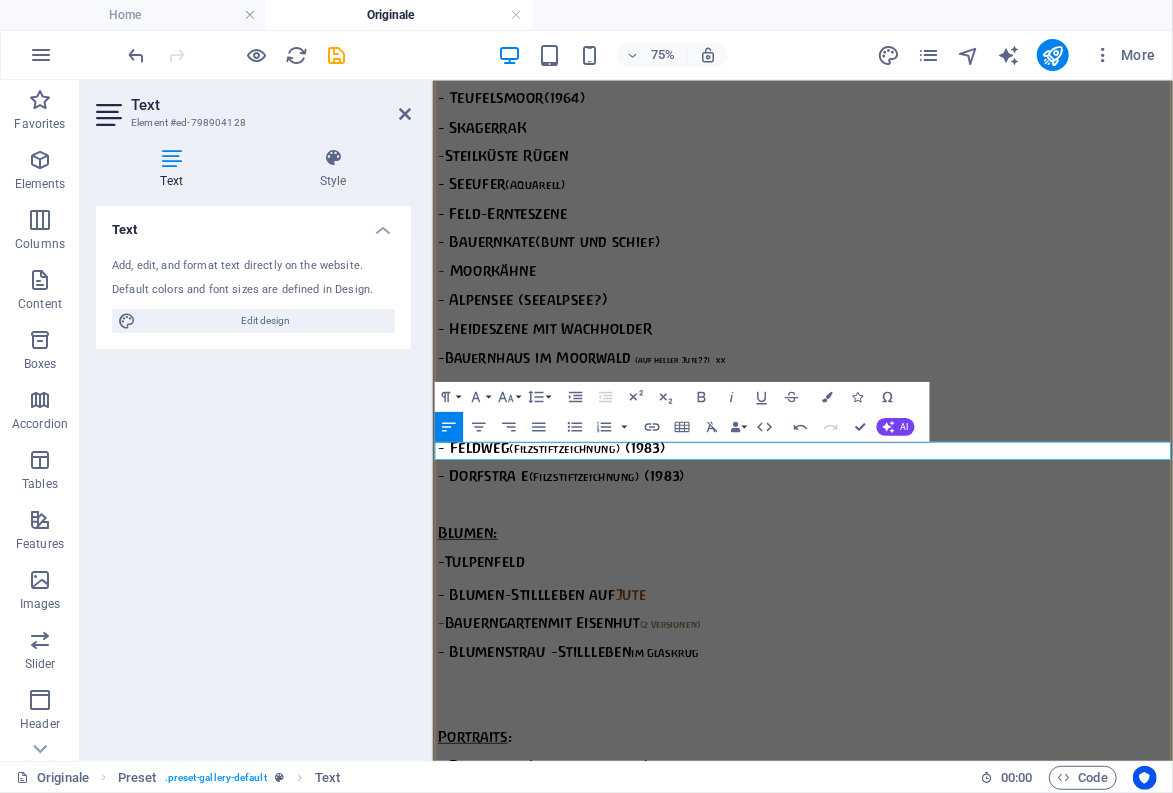 click on "Venedig                                                        Nizza, Blumenmarkt" at bounding box center [637, 15828] 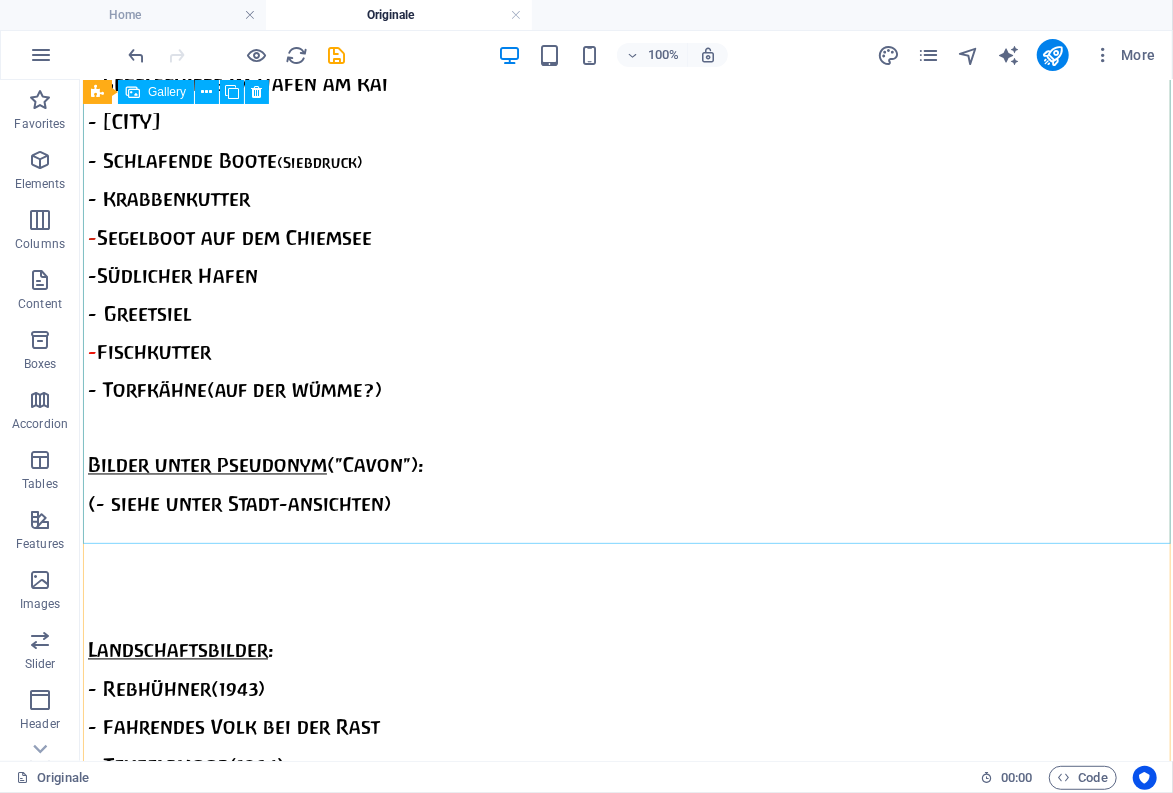 scroll, scrollTop: 4995, scrollLeft: 0, axis: vertical 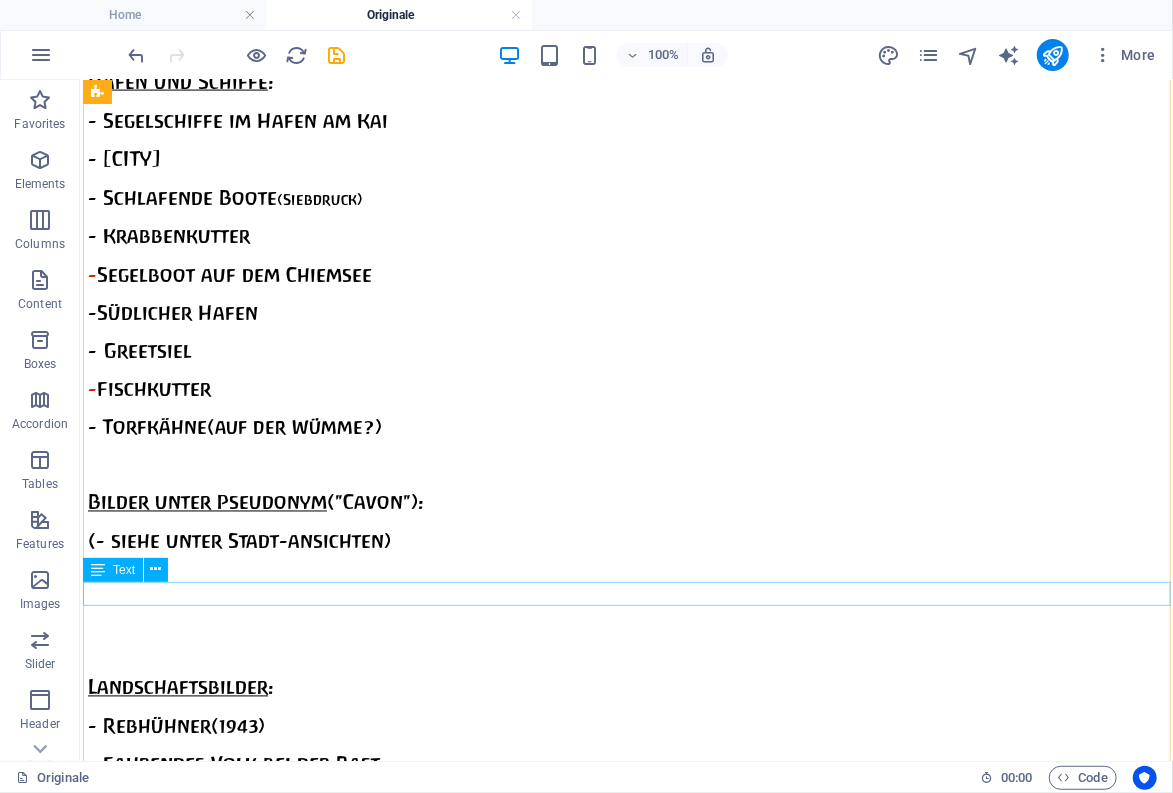 click on "Blumen-Stillleben  (Erstverkauf 1964)                                                                      Frauenkopf" at bounding box center (625, 12705) 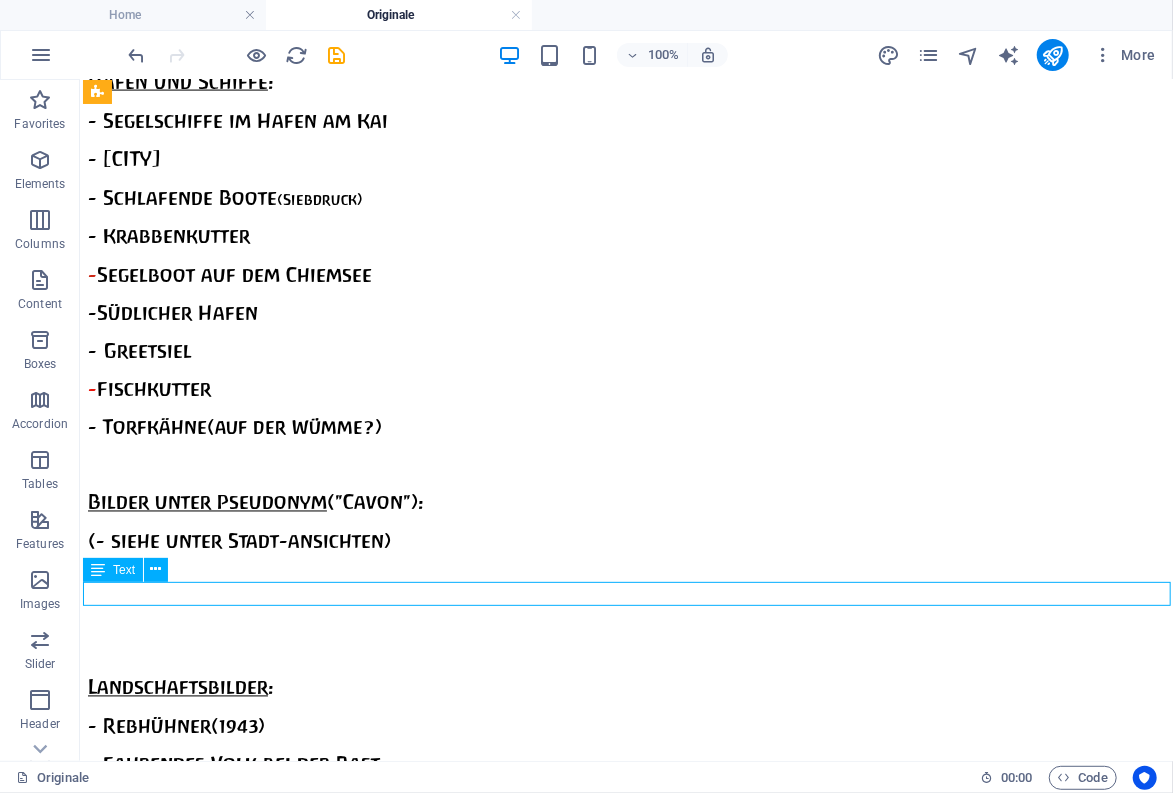 click on "Blumen-Stillleben  (Erstverkauf 1964)                                                                      Frauenkopf" at bounding box center (625, 12705) 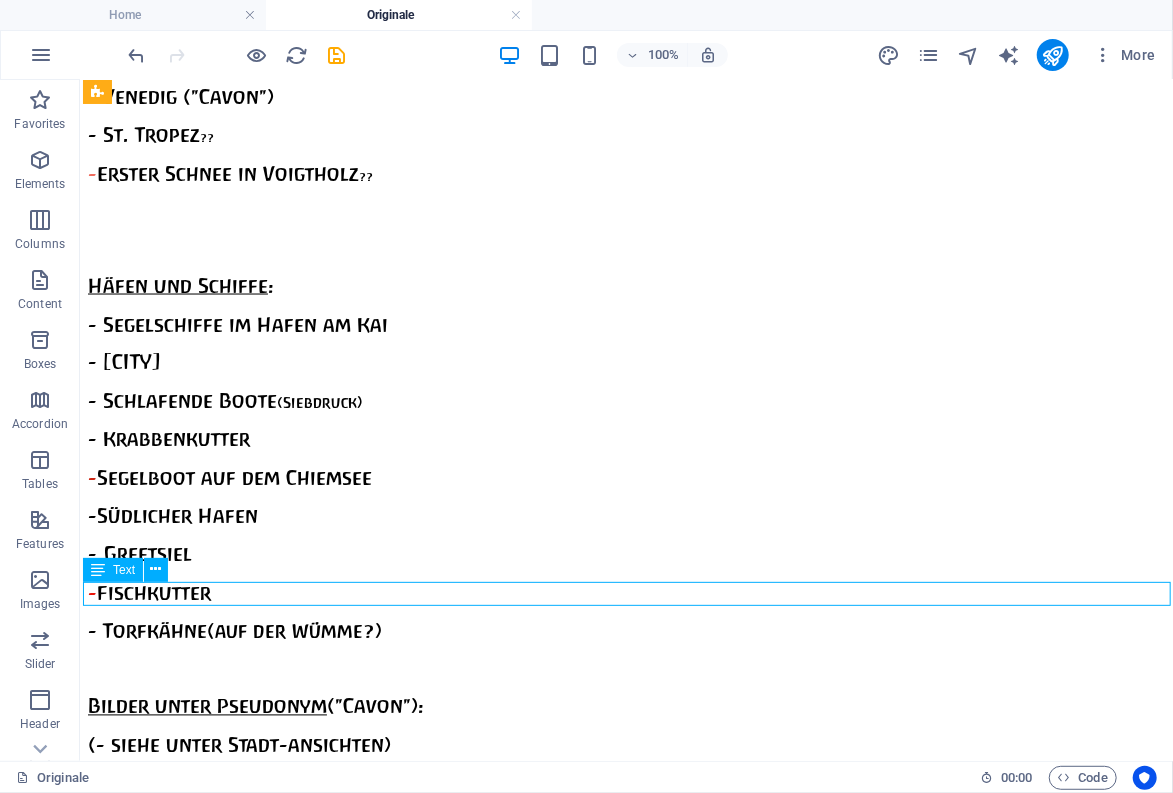 scroll, scrollTop: 4771, scrollLeft: 0, axis: vertical 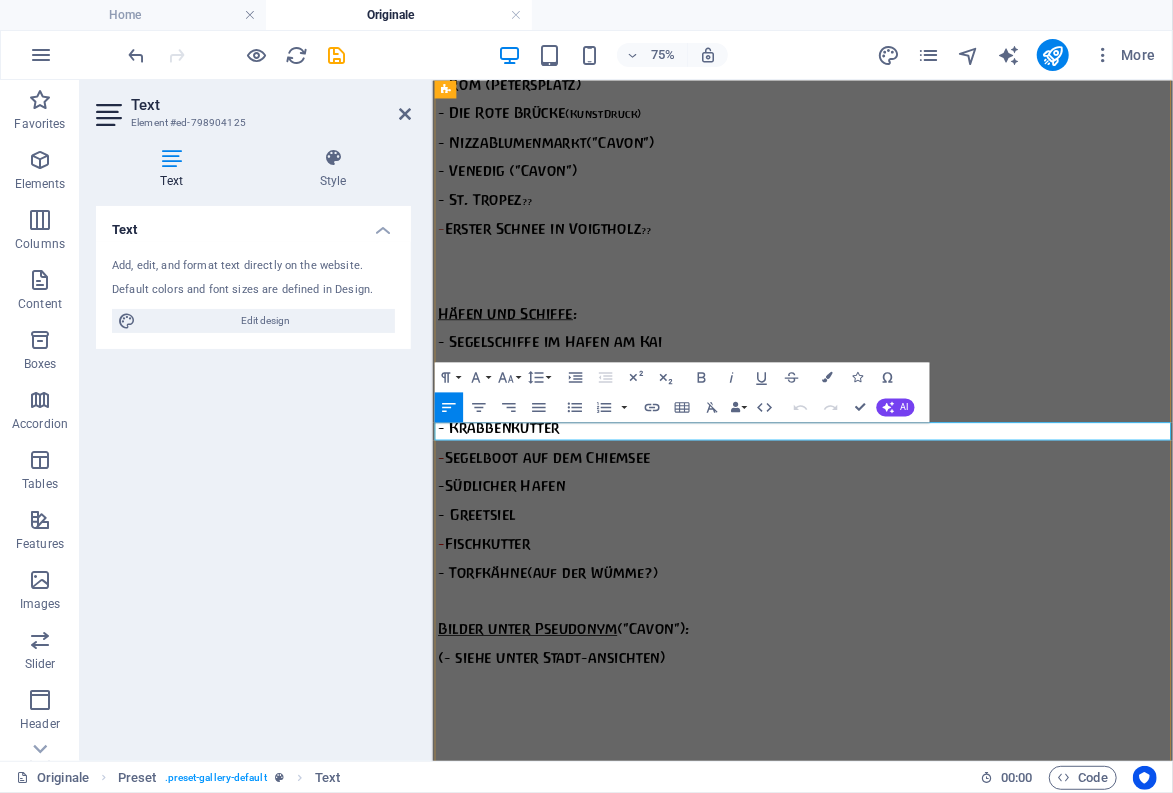 click on "Blumen-Stillleben" at bounding box center [493, 13014] 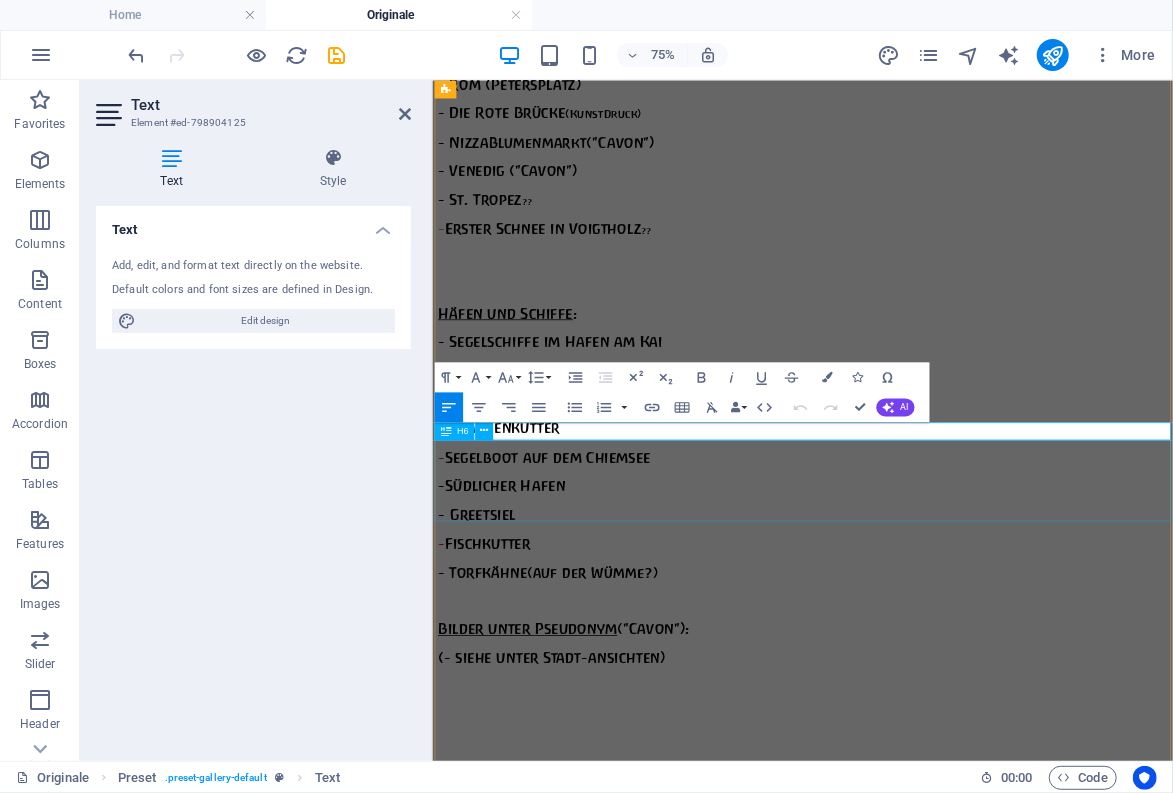 type 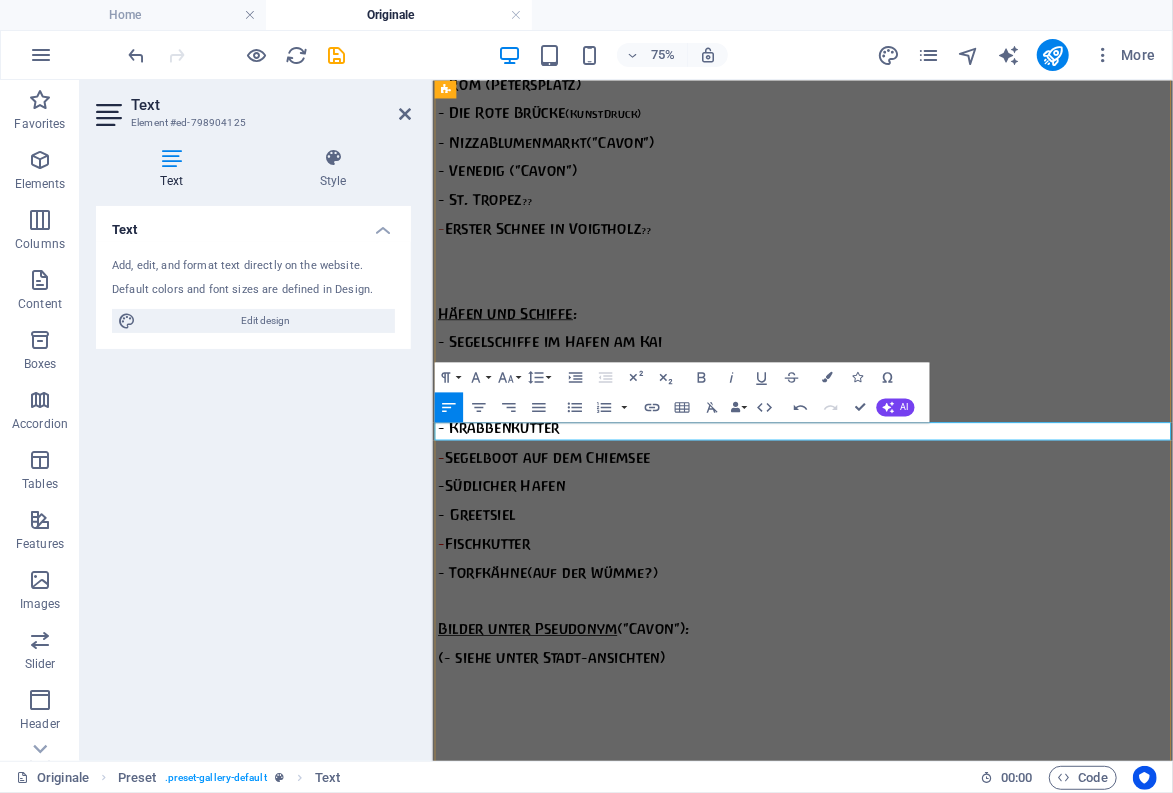 click on "Frauenkopf" at bounding box center [755, 13014] 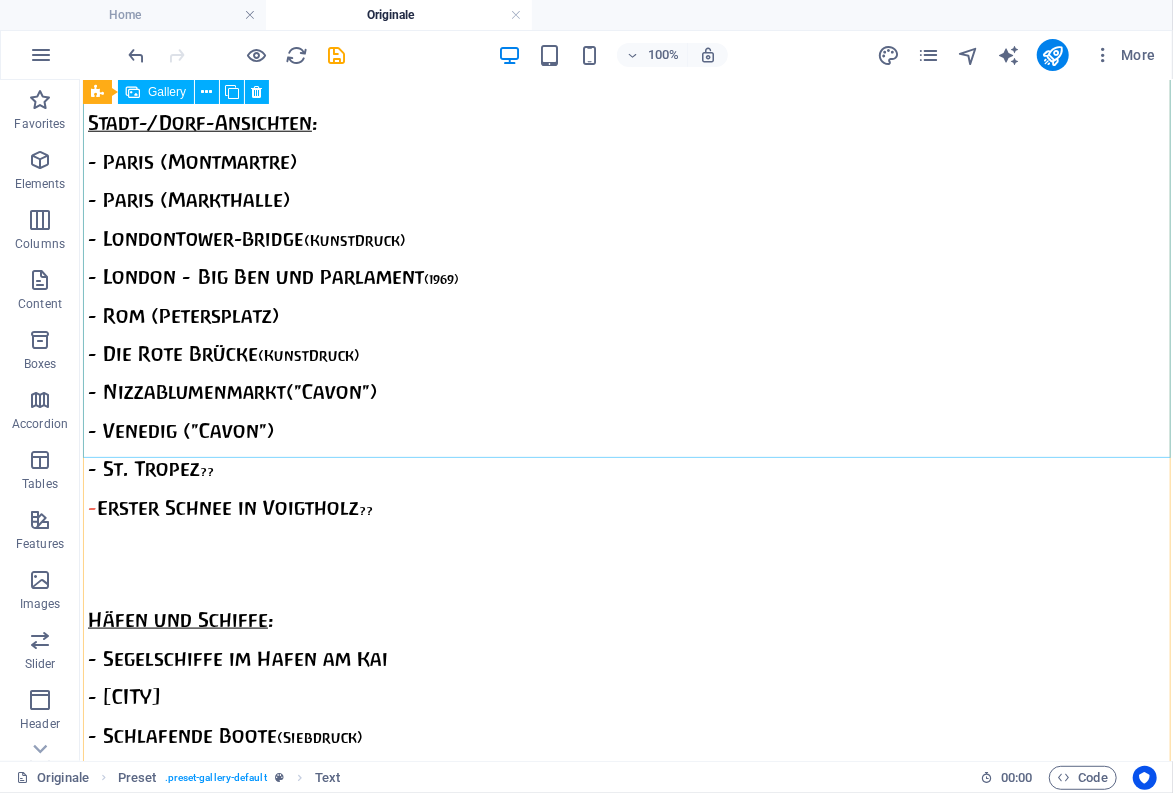 scroll, scrollTop: 4445, scrollLeft: 0, axis: vertical 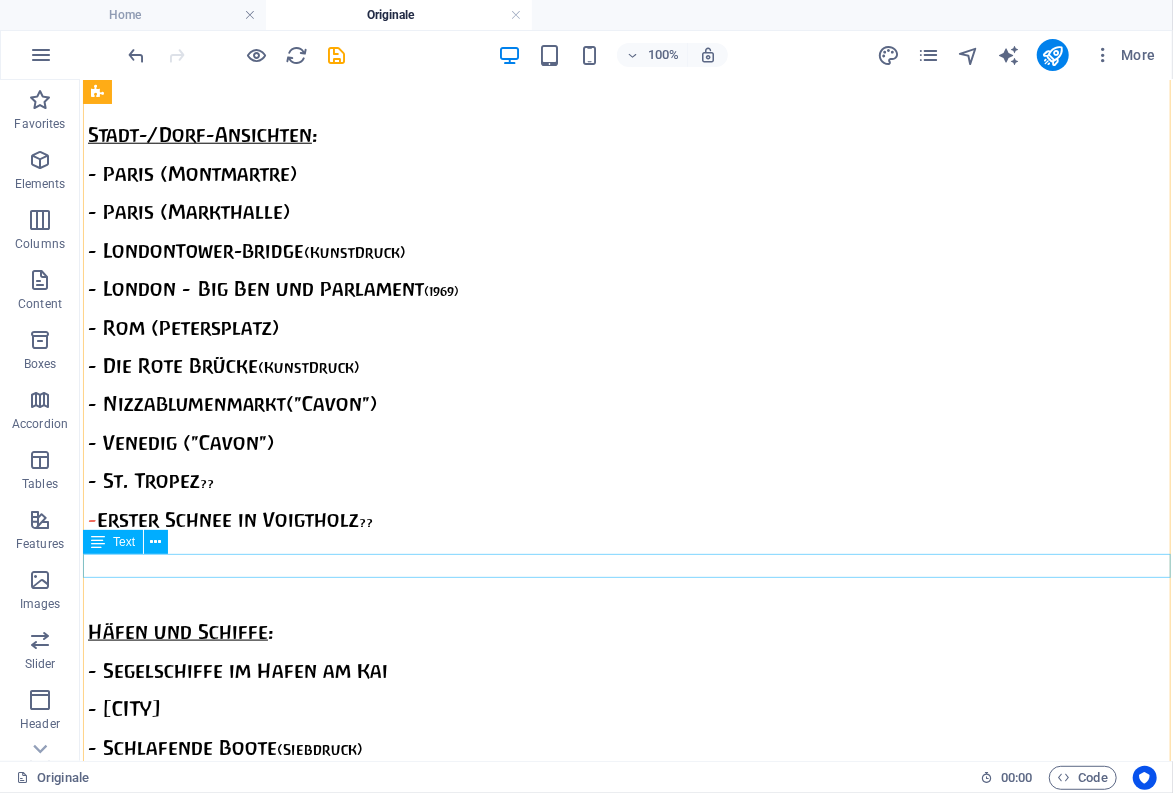 click on "Clown auf Blattgold , gerahmt, speziell beleuchtet   (1988)  -  siehe auch beim biogr. Essay zu "Bilder auf Blattgold"" at bounding box center (625, 12089) 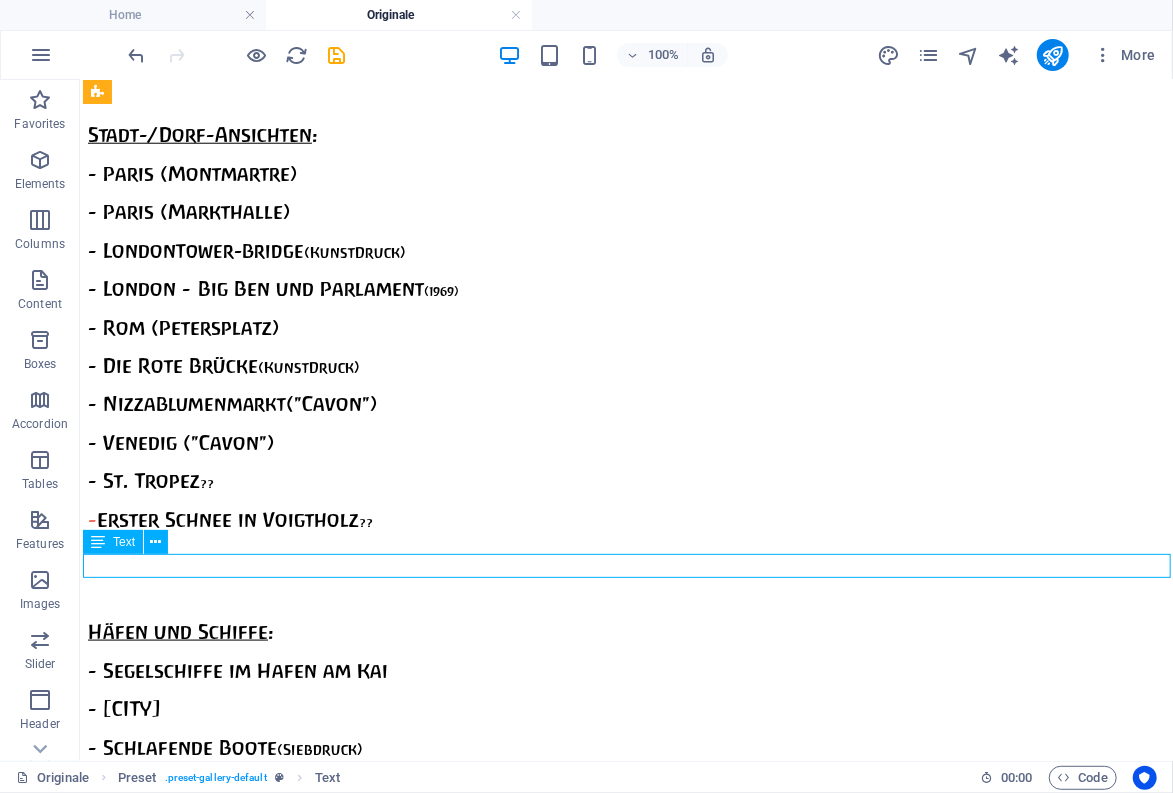 click on "Clown auf Blattgold , gerahmt, speziell beleuchtet   (1988)  -  siehe auch beim biogr. Essay zu "Bilder auf Blattgold"" at bounding box center [625, 12089] 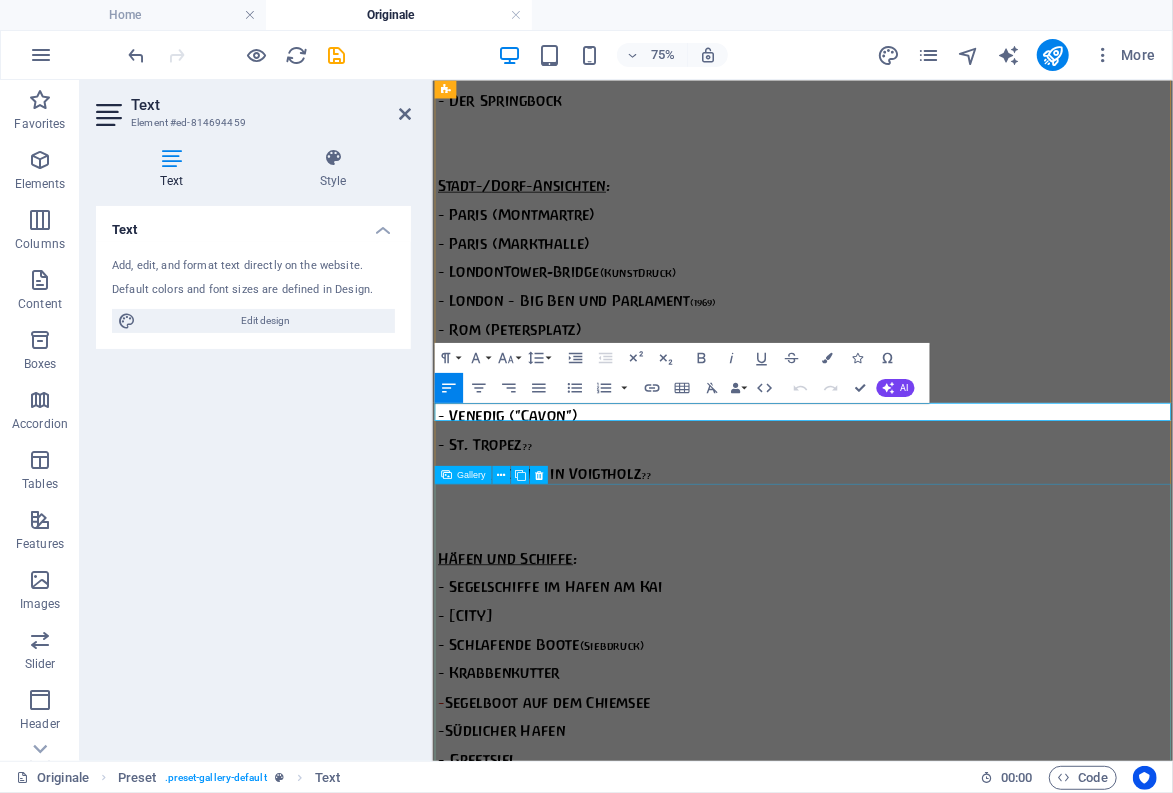 scroll, scrollTop: 4265, scrollLeft: 0, axis: vertical 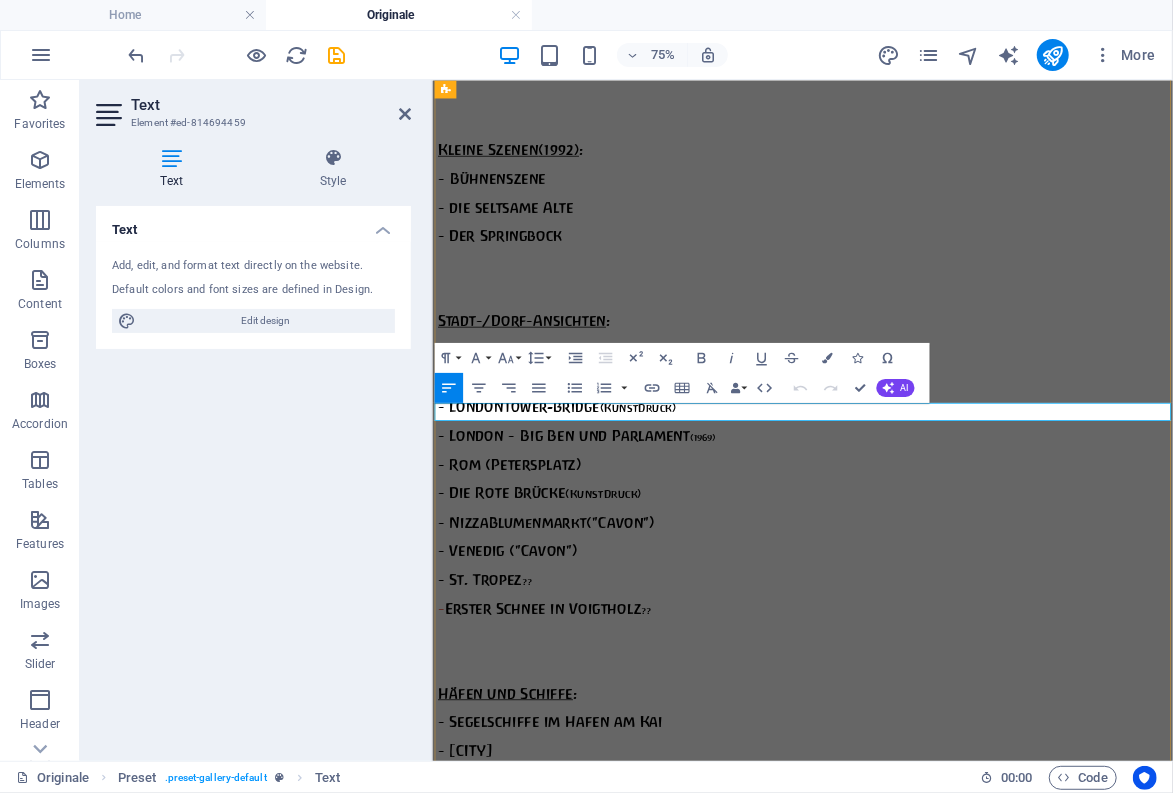click on "Clown auf Blattgold" at bounding box center (499, 12354) 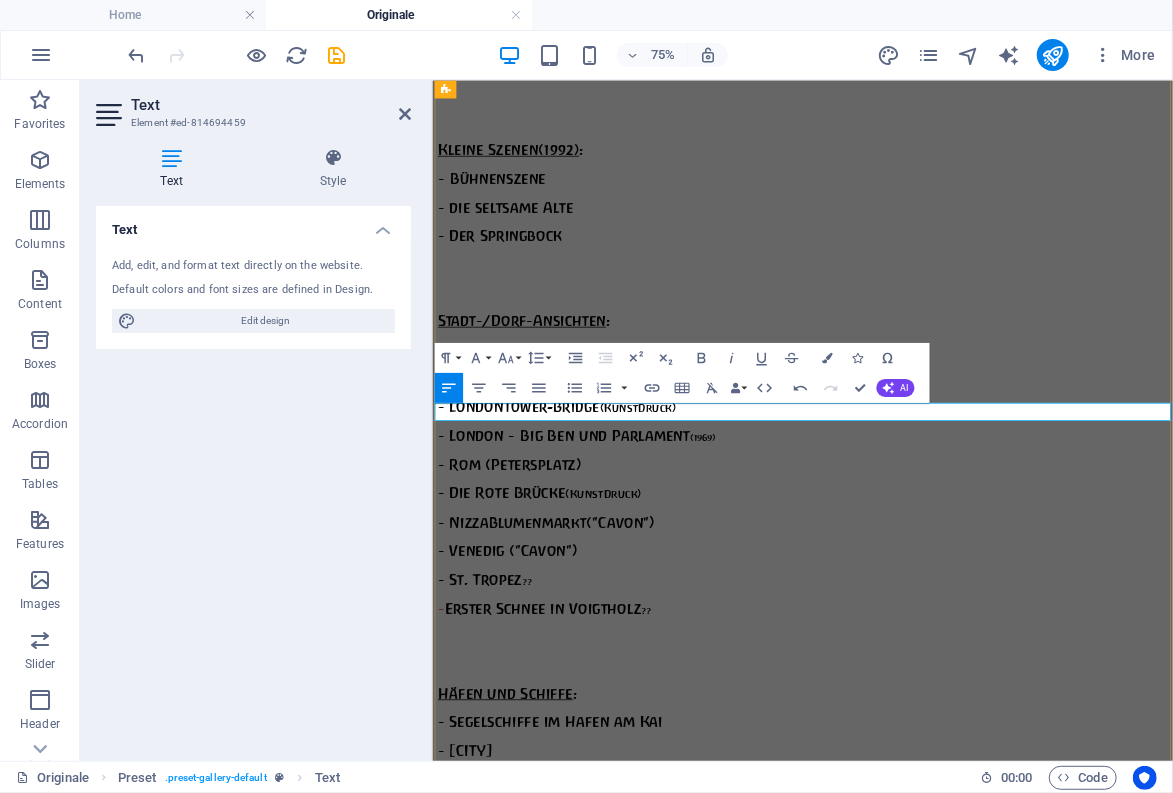 type 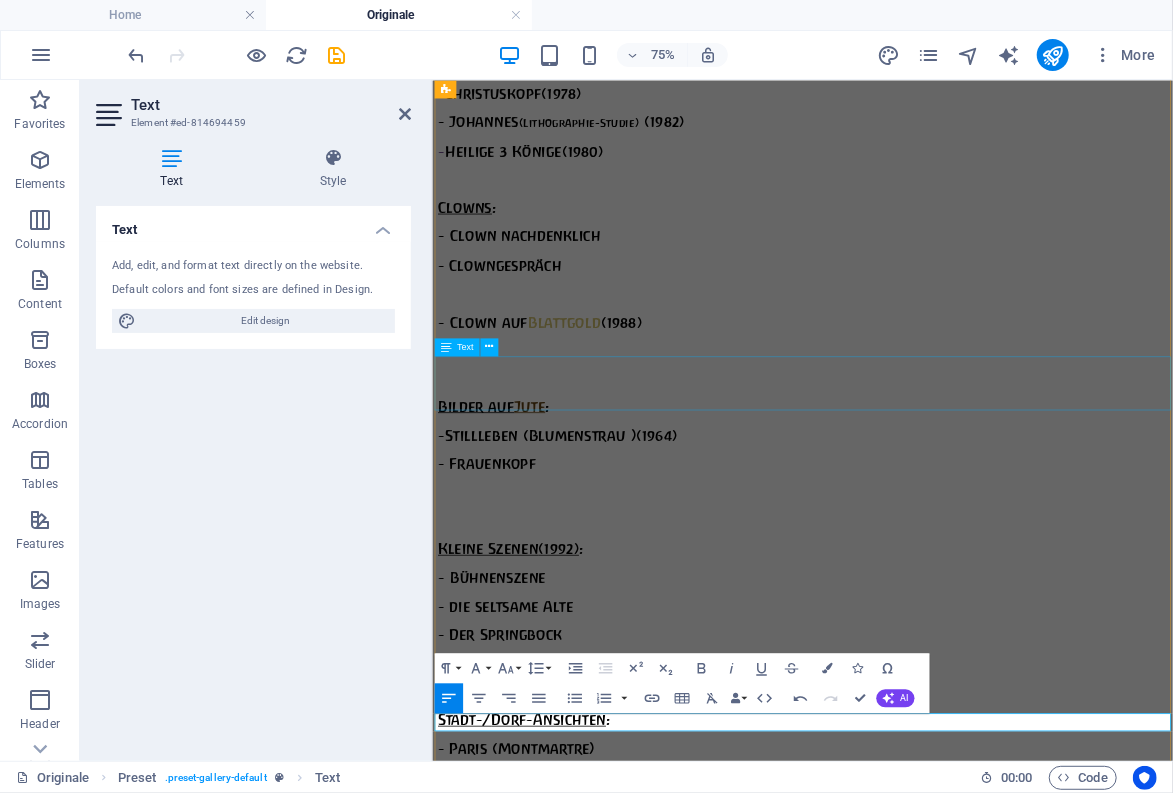 scroll, scrollTop: 3715, scrollLeft: 0, axis: vertical 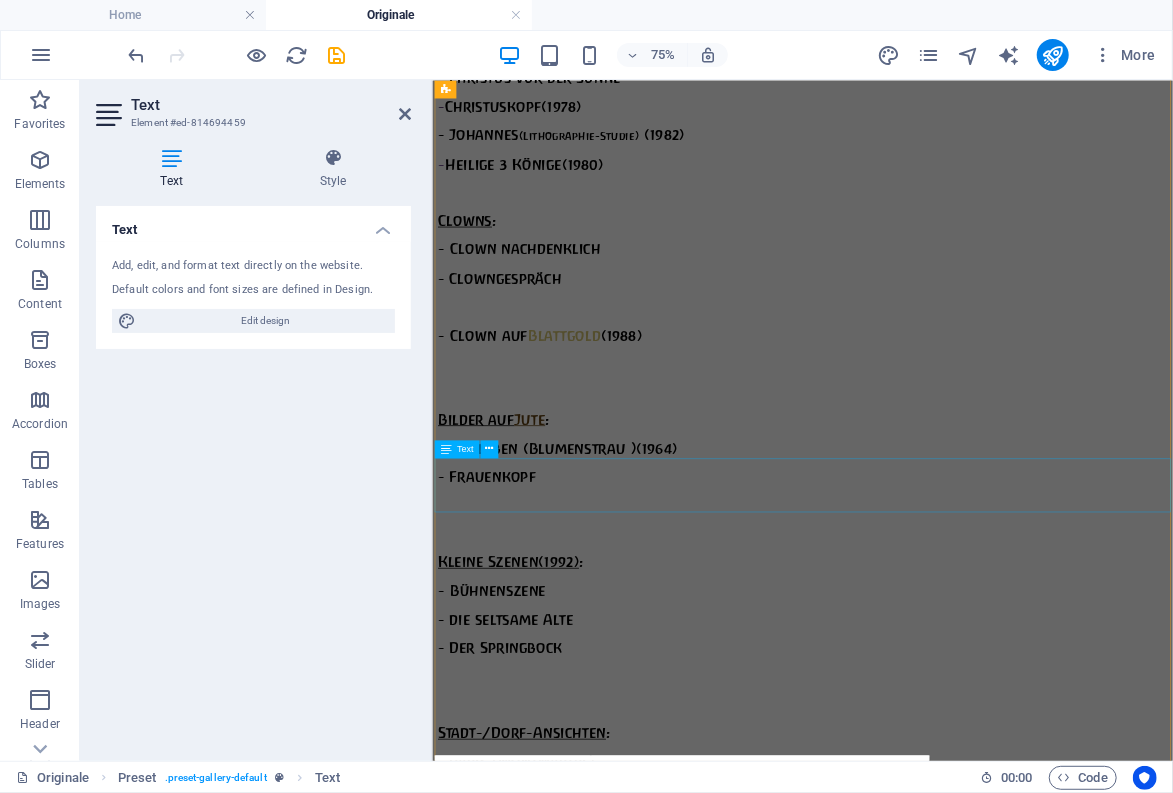 click on "Clowngespräch  (handsigniert, Kunstdruck)                                                               Clown,  nachdenklich                                                Clown auf Blattgold  (1988)" at bounding box center (925, 12333) 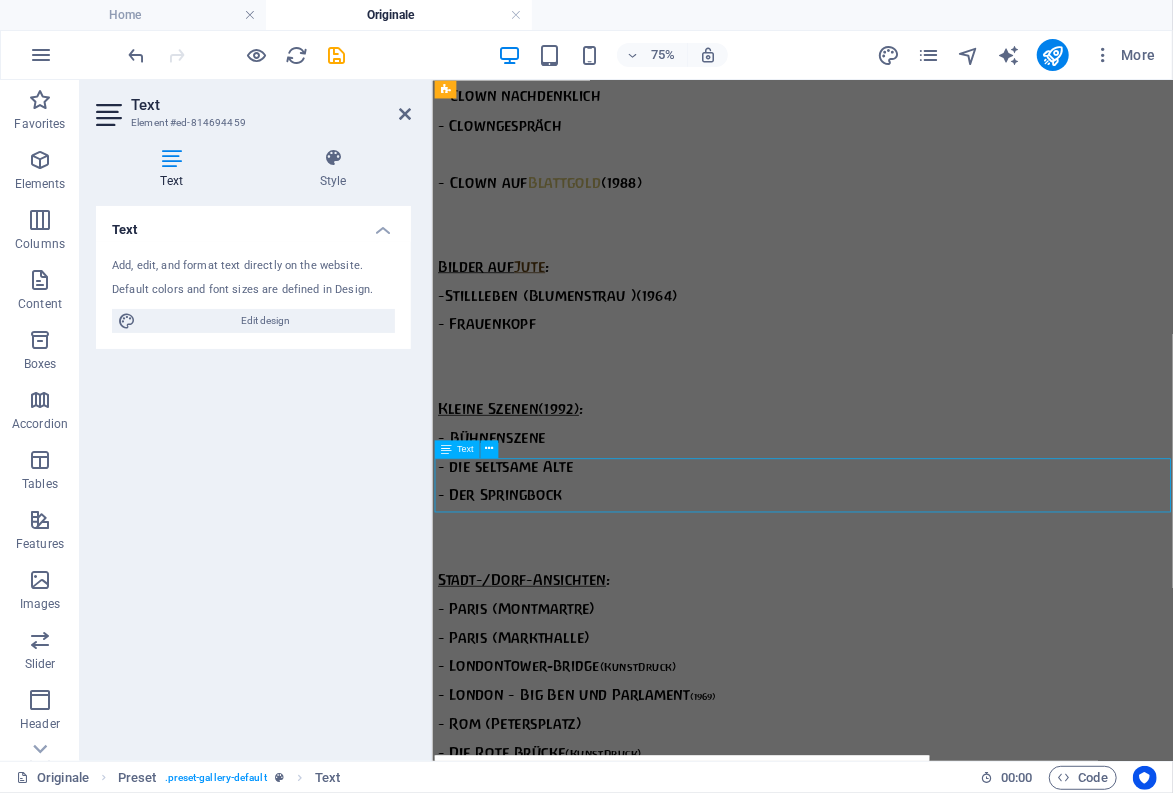 scroll, scrollTop: 3848, scrollLeft: 0, axis: vertical 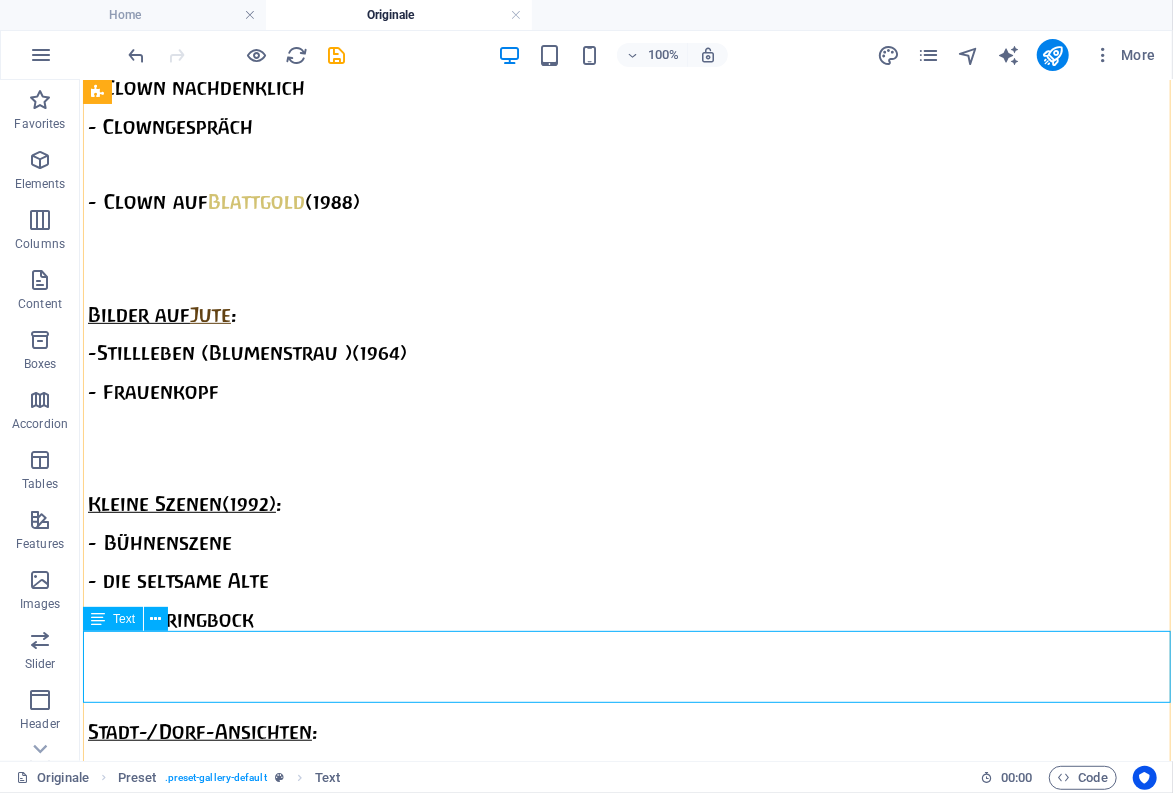 click on "Clowngespräch  (handsigniert, Kunstdruck)                                                               Clown,  nachdenklich                                                Clown auf Blattgold  (1988)" at bounding box center (625, 12115) 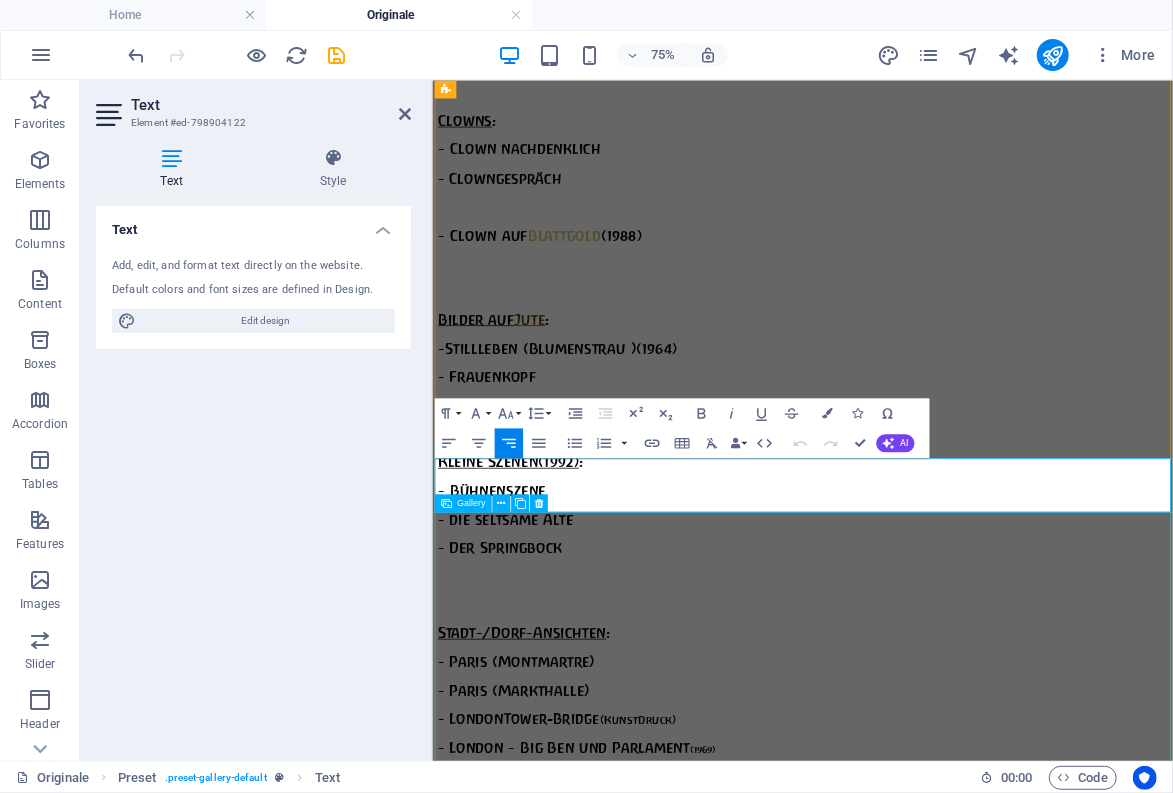 scroll, scrollTop: 3715, scrollLeft: 0, axis: vertical 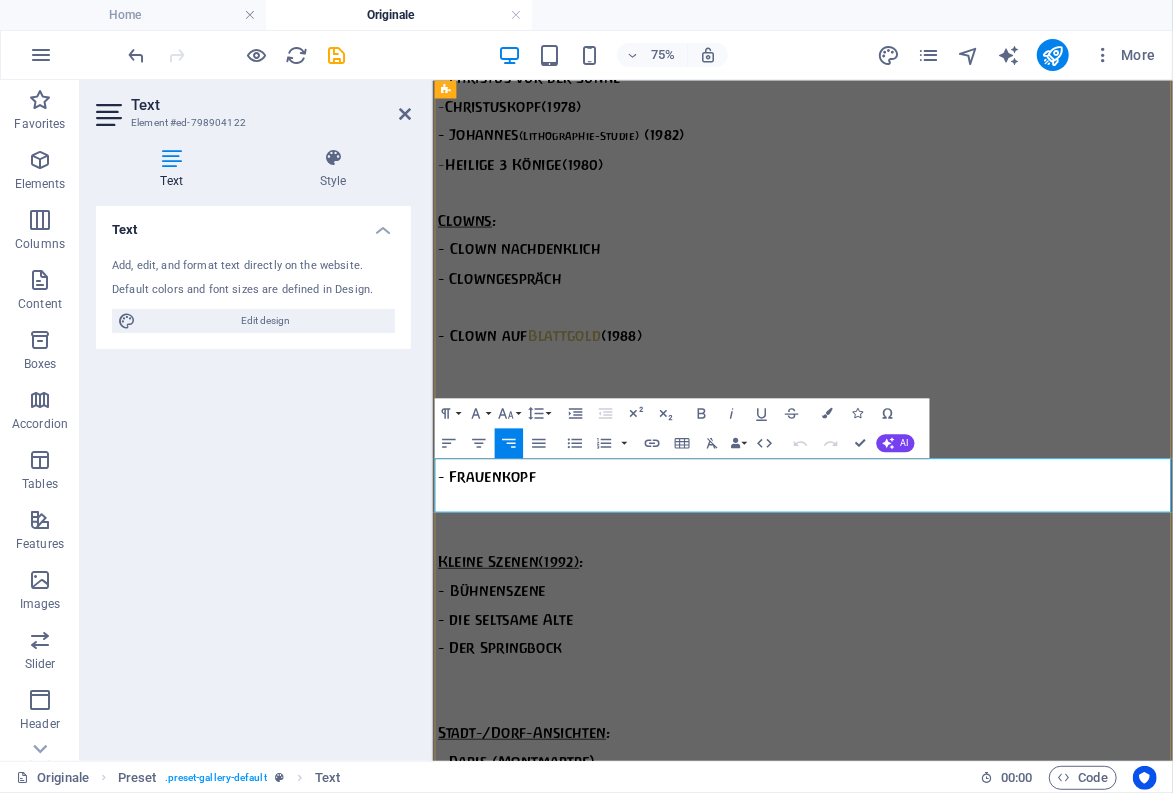 click on "Clown auf Blattgold" at bounding box center (804, 12316) 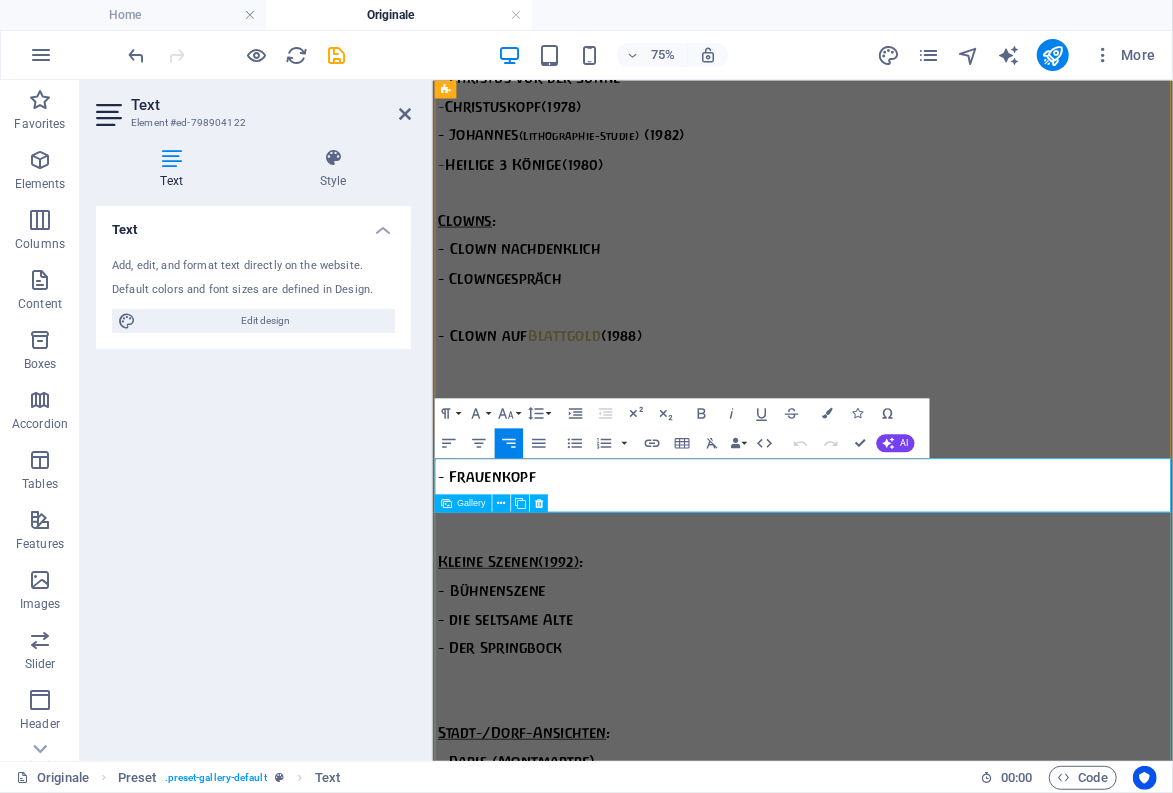 type 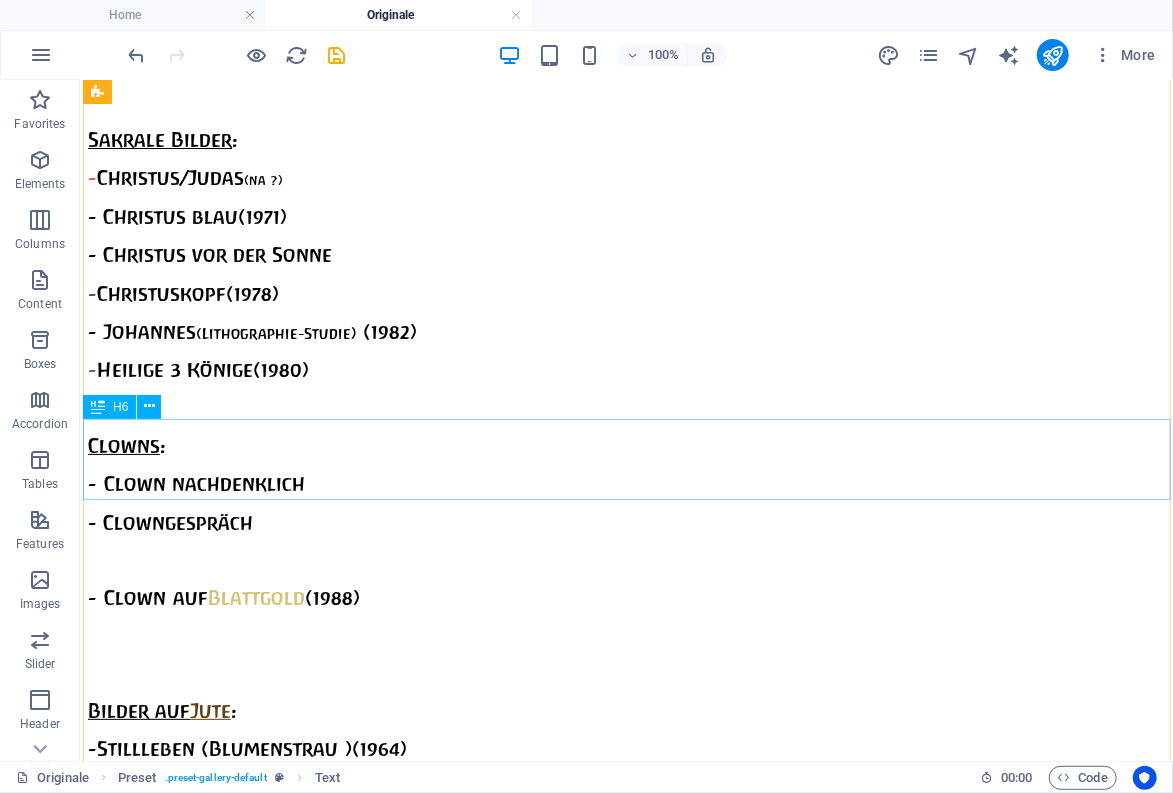 scroll, scrollTop: 3408, scrollLeft: 0, axis: vertical 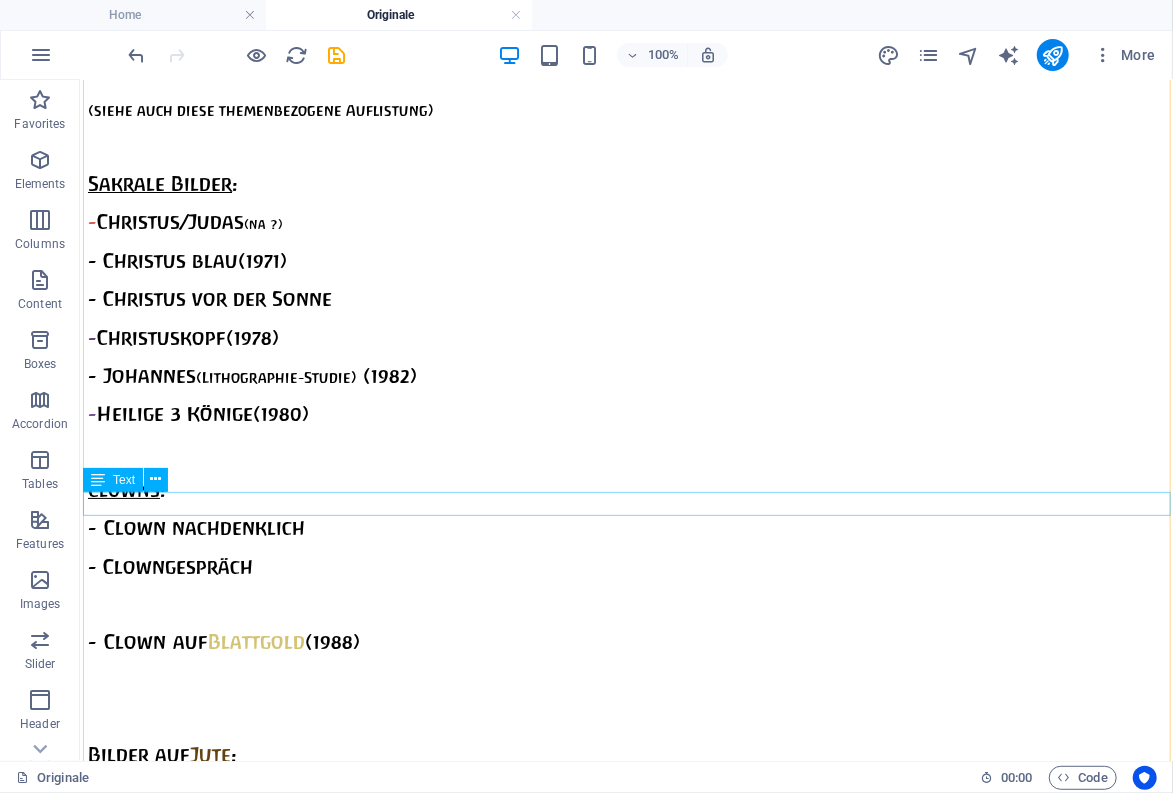 click on "Rebhühner (1943 !)  (ausgerahmt /    gerahmt)                                           Fahrendes Volk bei der Rast  (Öl a. Hartfaserplatte)    ca . 1957" at bounding box center [625, 10906] 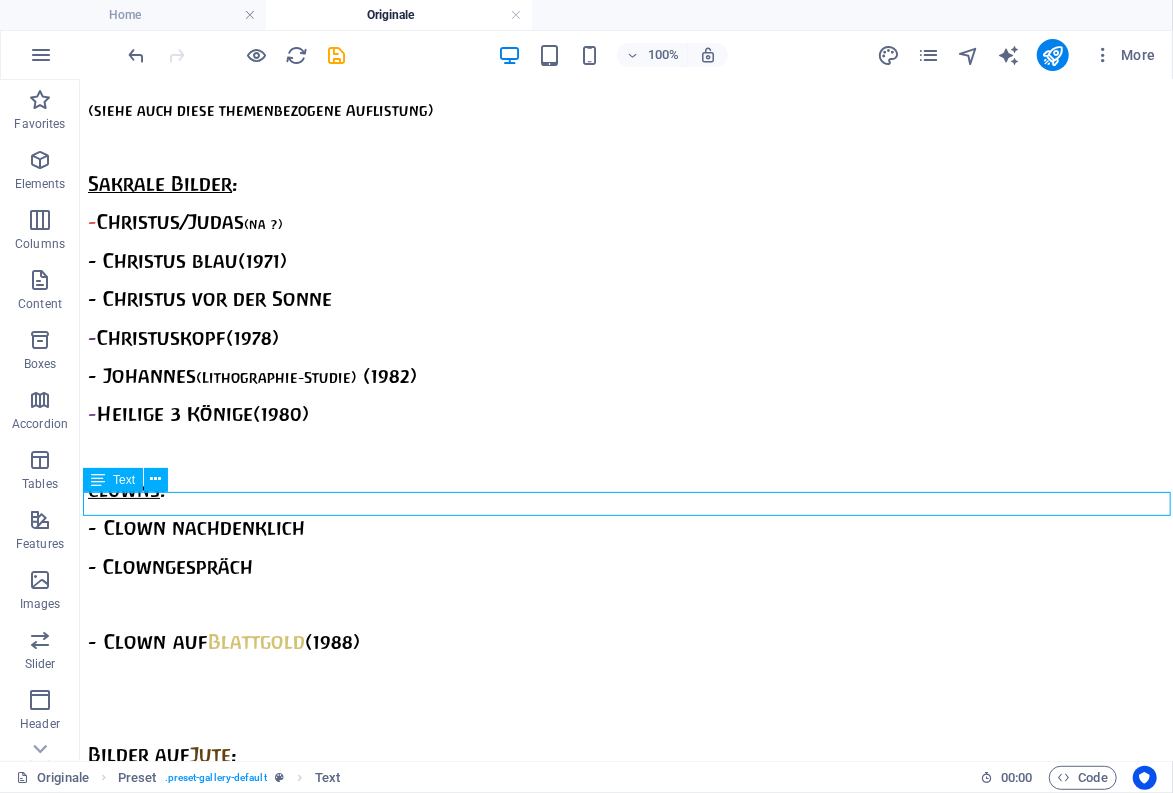 click on "Rebhühner (1943 !)  (ausgerahmt /    gerahmt)                                           Fahrendes Volk bei der Rast  (Öl a. Hartfaserplatte)    ca . 1957" at bounding box center [625, 10906] 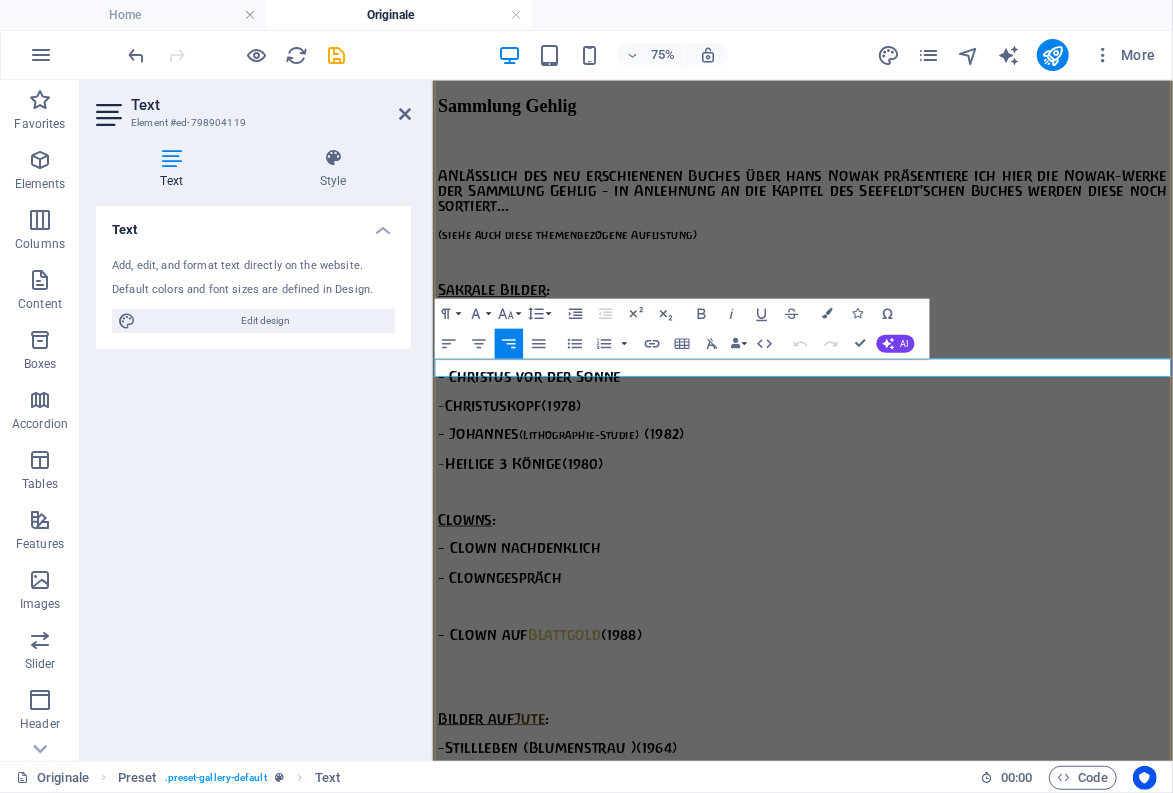 click on "Fahrendes Volk bei der Rast" at bounding box center (732, 11084) 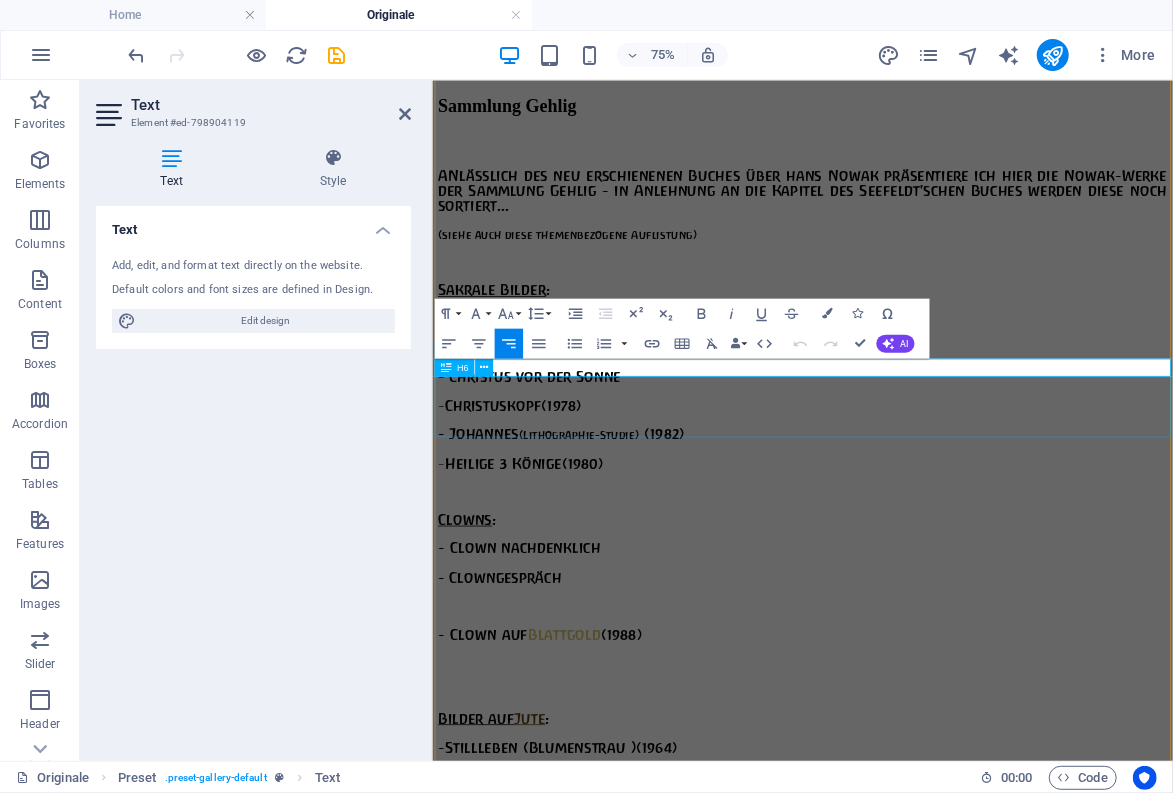 type 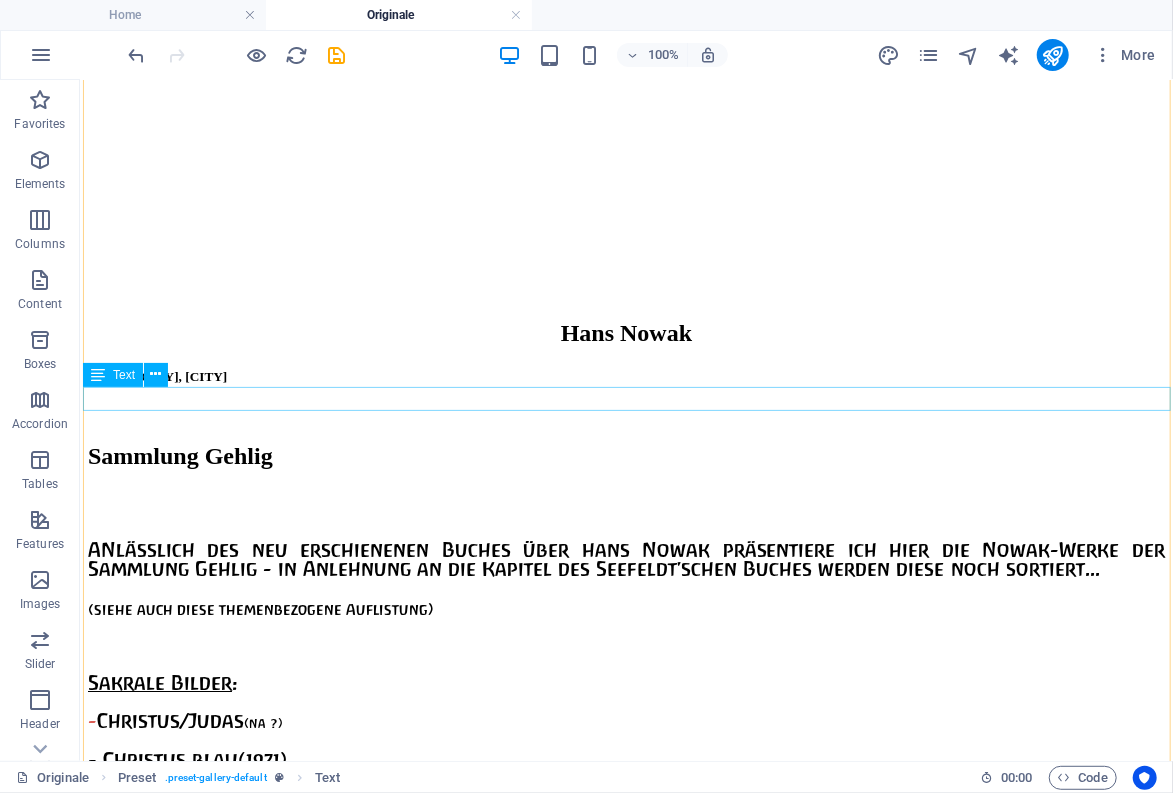 scroll, scrollTop: 2858, scrollLeft: 0, axis: vertical 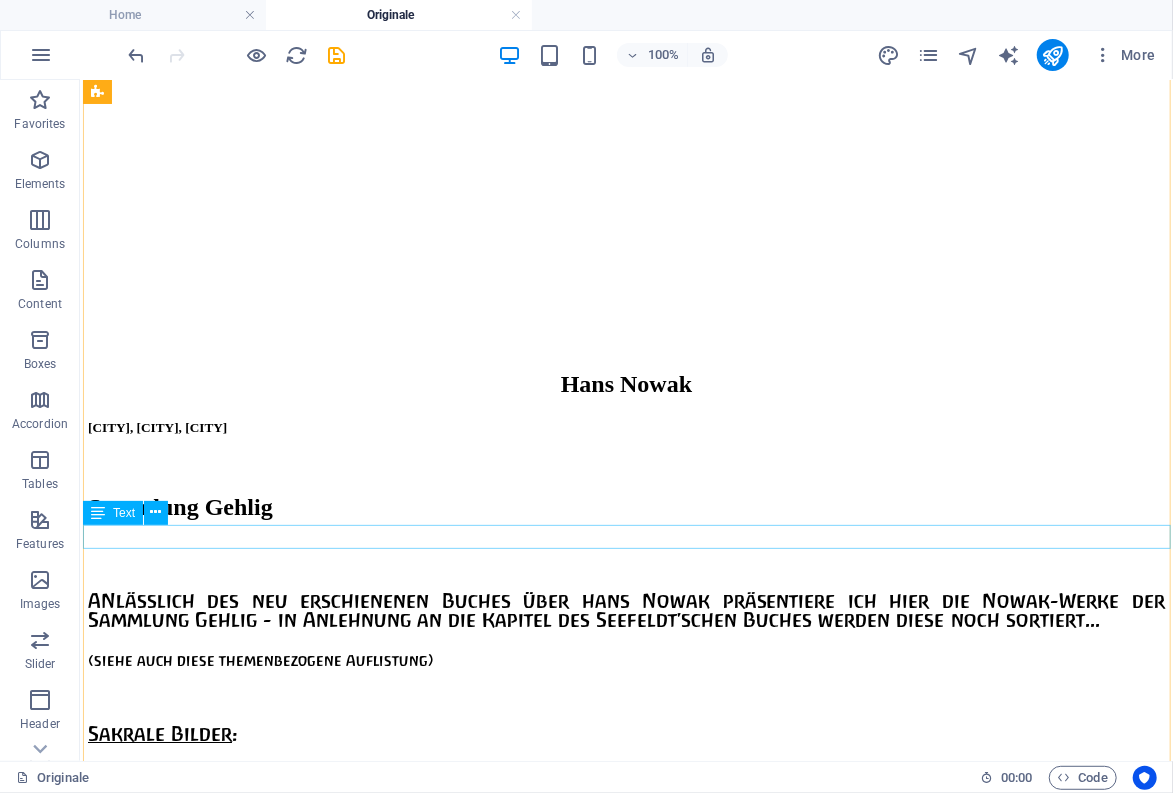 click on "Bauernkaten im Teufelsmoor  (Erwerb 1964)                                                                   Skagerrak" at bounding box center (625, 9824) 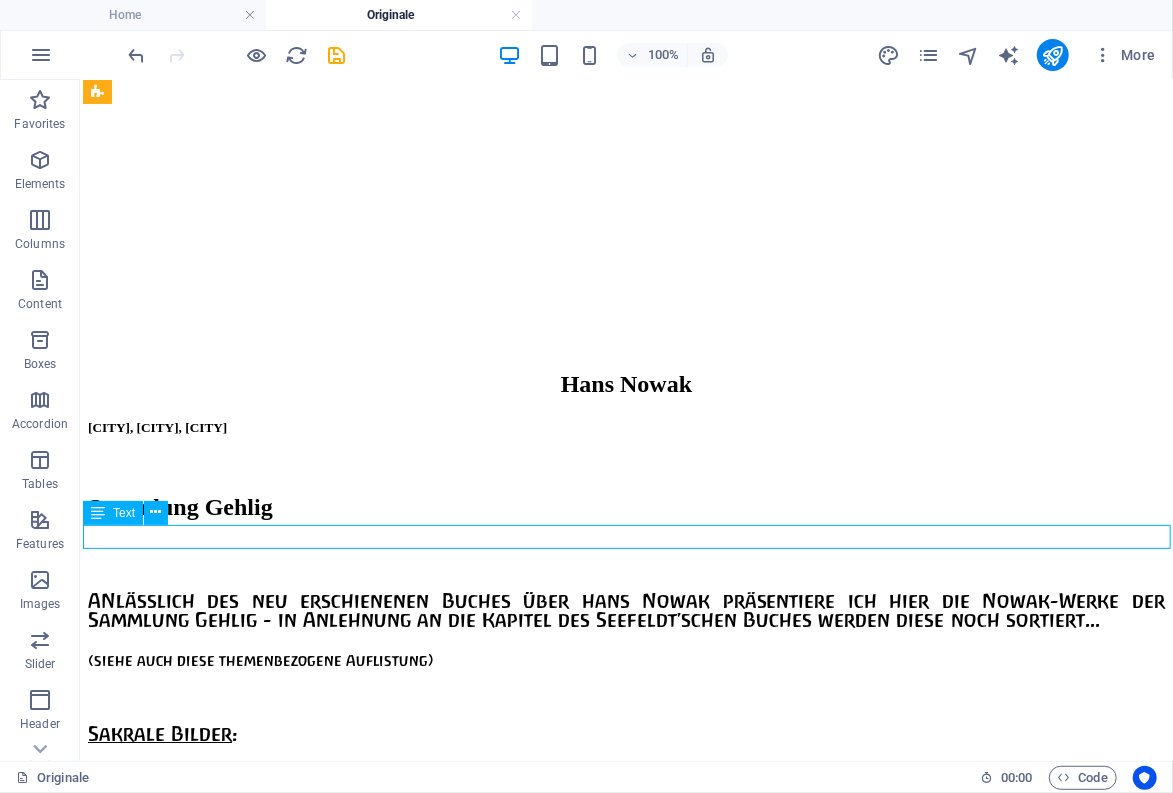 click on "Bauernkaten im Teufelsmoor  (Erwerb 1964)                                                                   Skagerrak" at bounding box center (625, 9824) 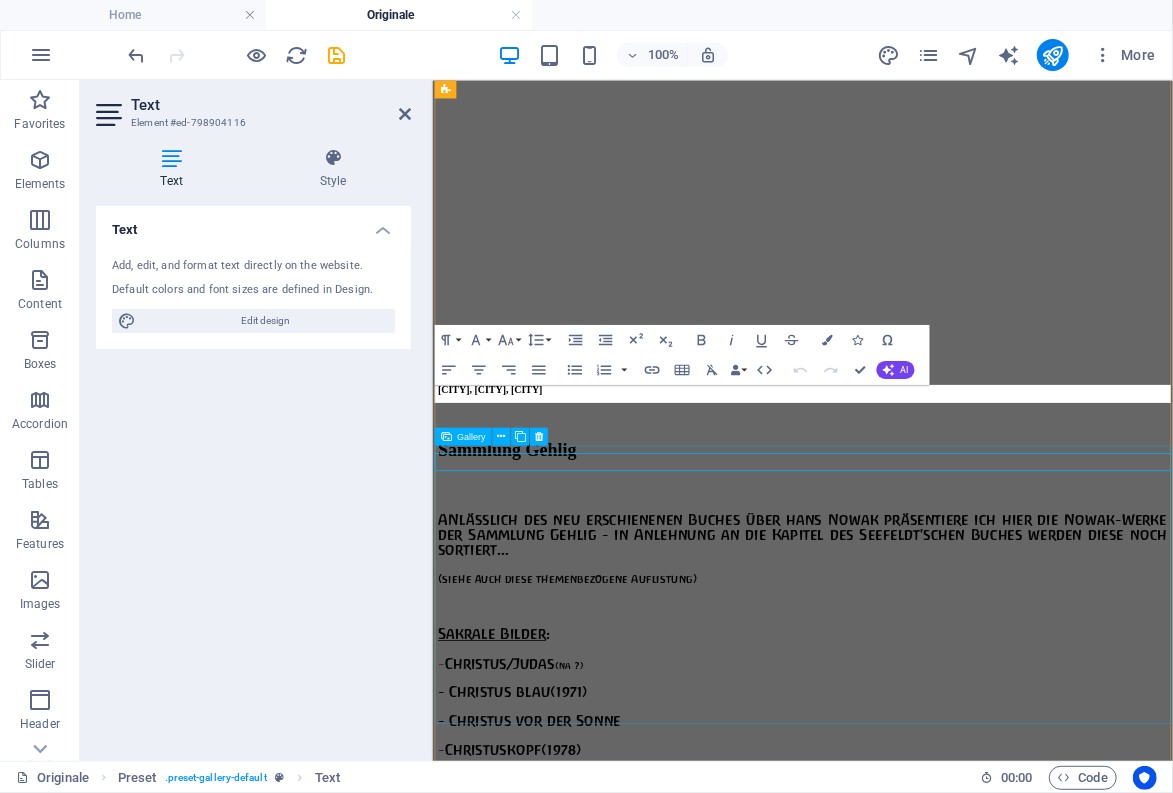 scroll, scrollTop: 2805, scrollLeft: 0, axis: vertical 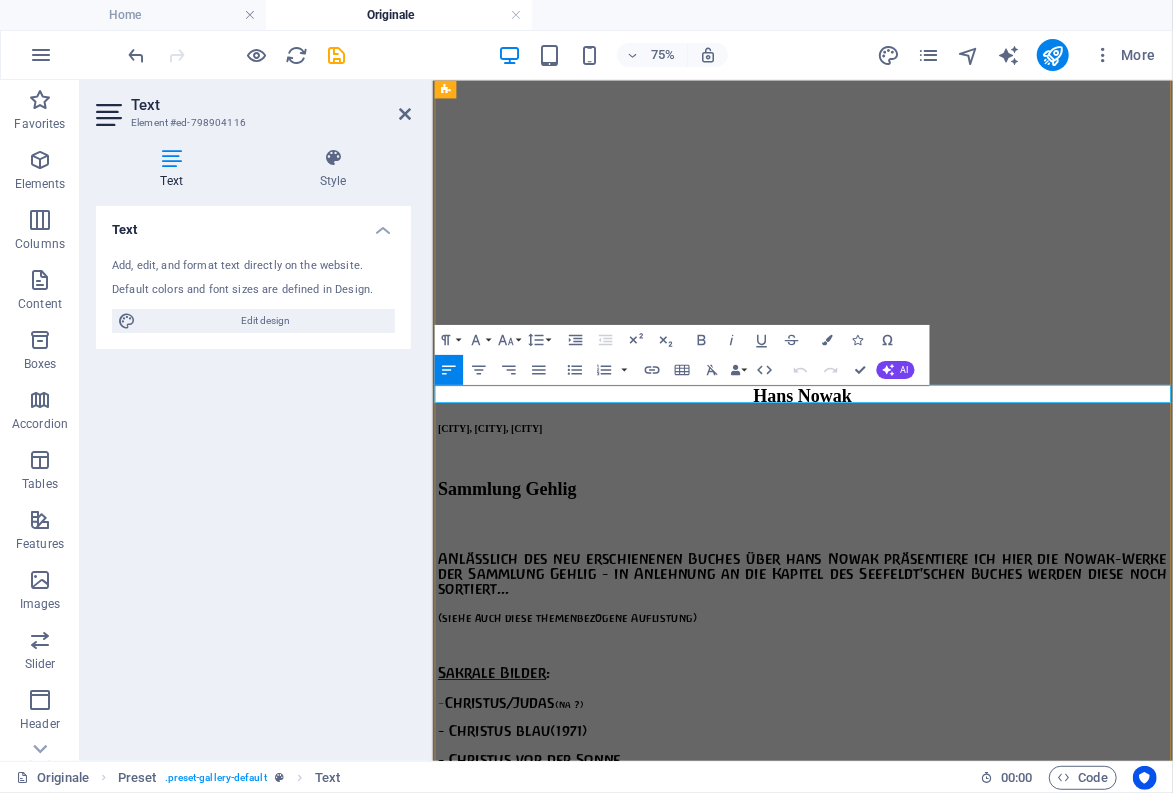click on "Skagerrak" at bounding box center [697, 9963] 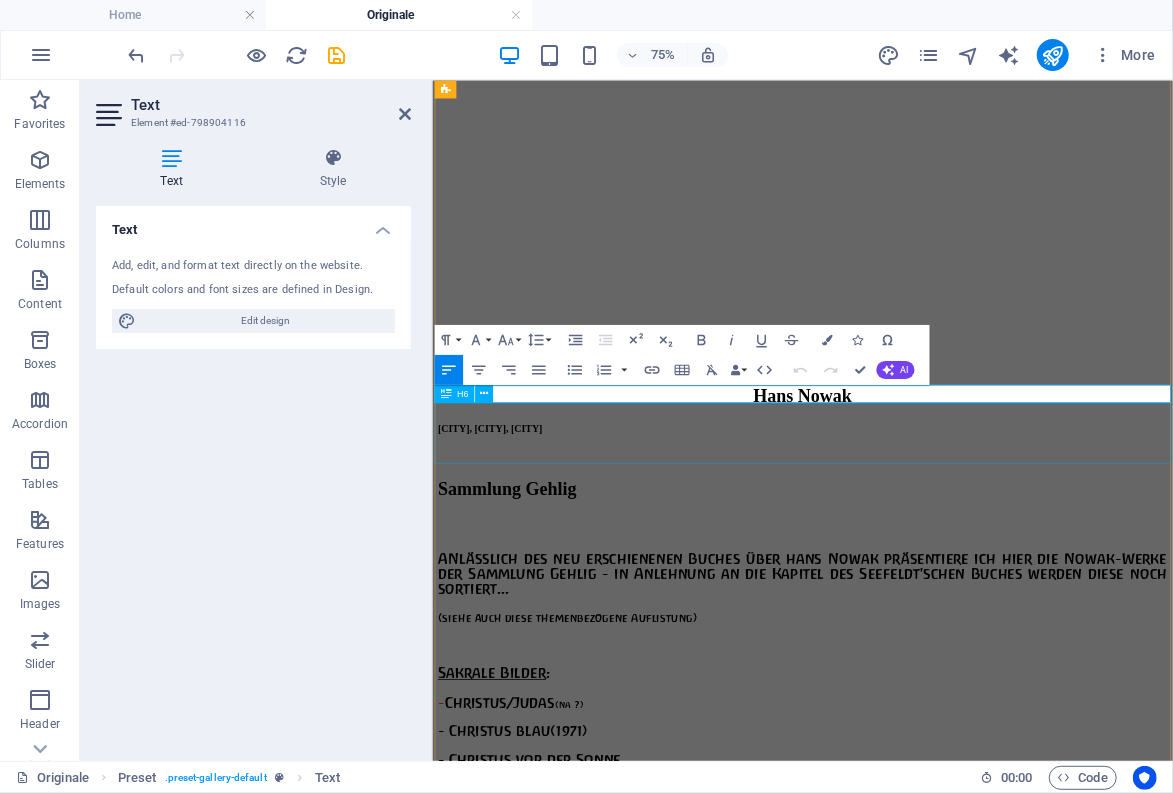 type 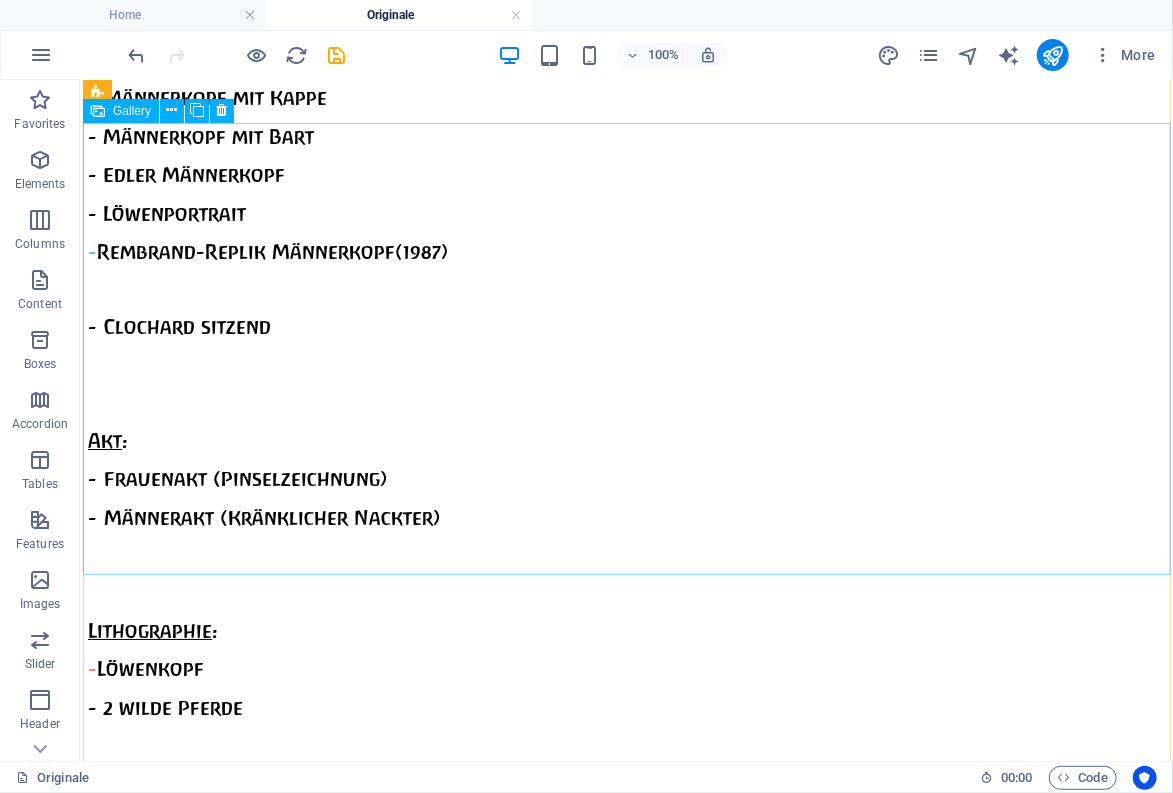 scroll, scrollTop: 6598, scrollLeft: 0, axis: vertical 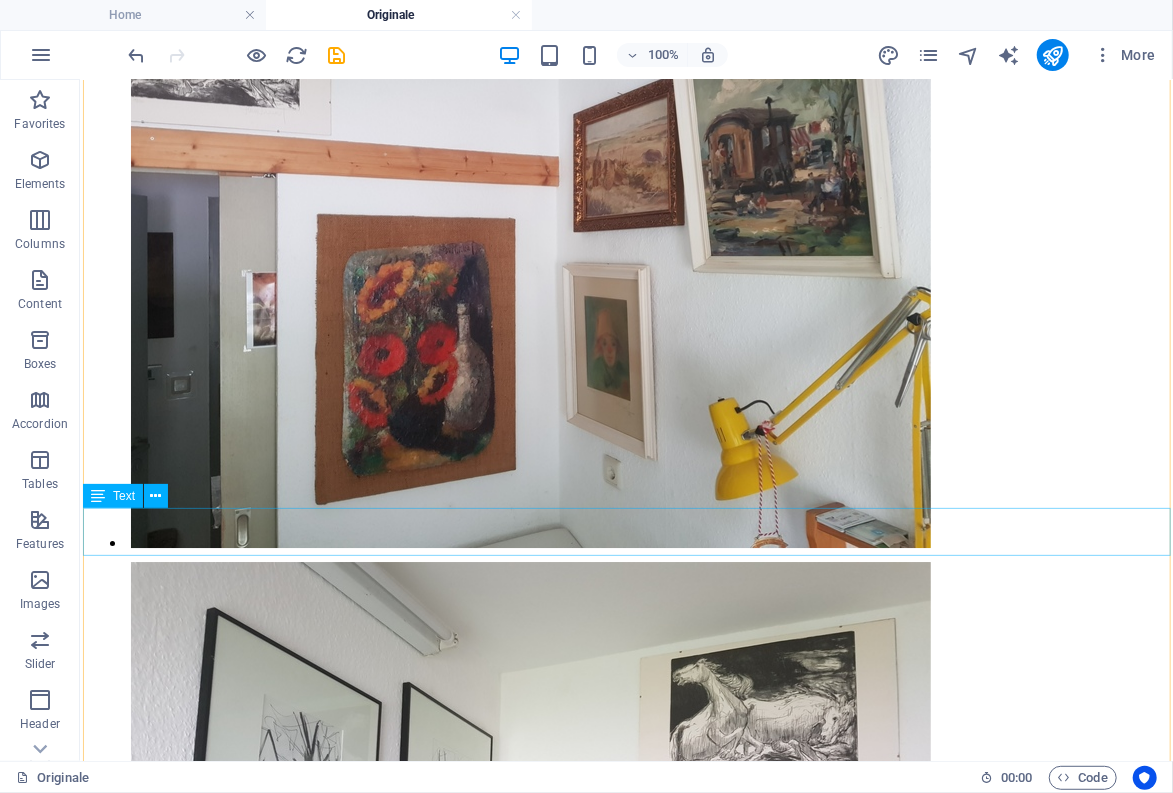click on "Tulpenfeld  (Spachteltechnik)                                          Heidelandschaft mit Wachholder                                                            Dünenlandschaft" at bounding box center (625, 23290) 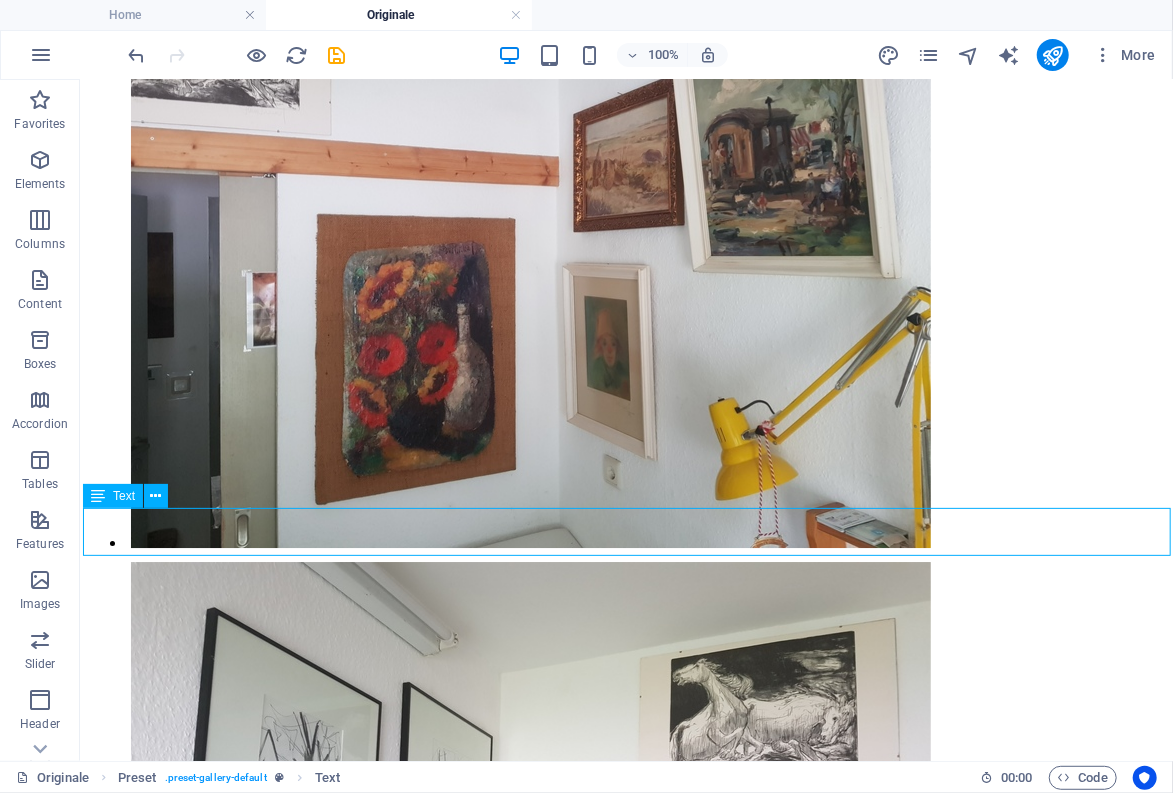 click on "Tulpenfeld  (Spachteltechnik)                                          Heidelandschaft mit Wachholder                                                            Dünenlandschaft" at bounding box center (625, 23290) 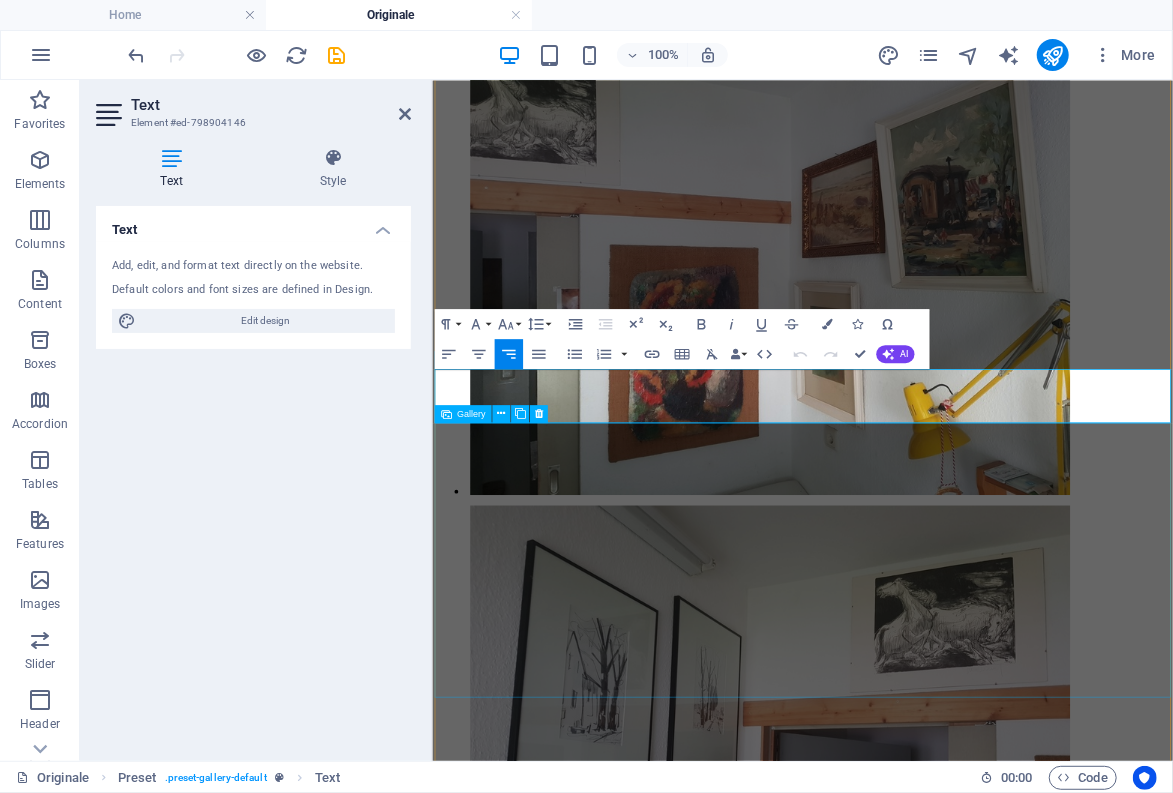 scroll, scrollTop: 9322, scrollLeft: 0, axis: vertical 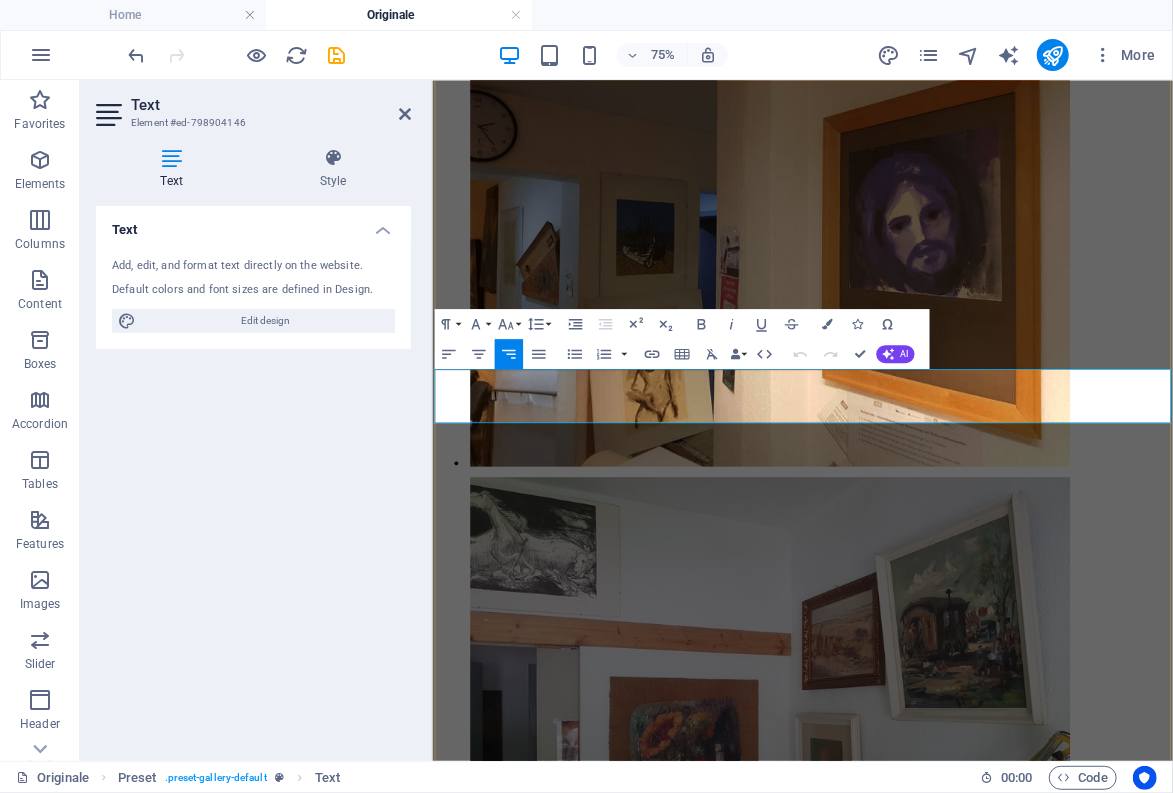 click on "Heidelandschaft mit Wachholder                                                            Dünenlandschaft" at bounding box center [825, 23934] 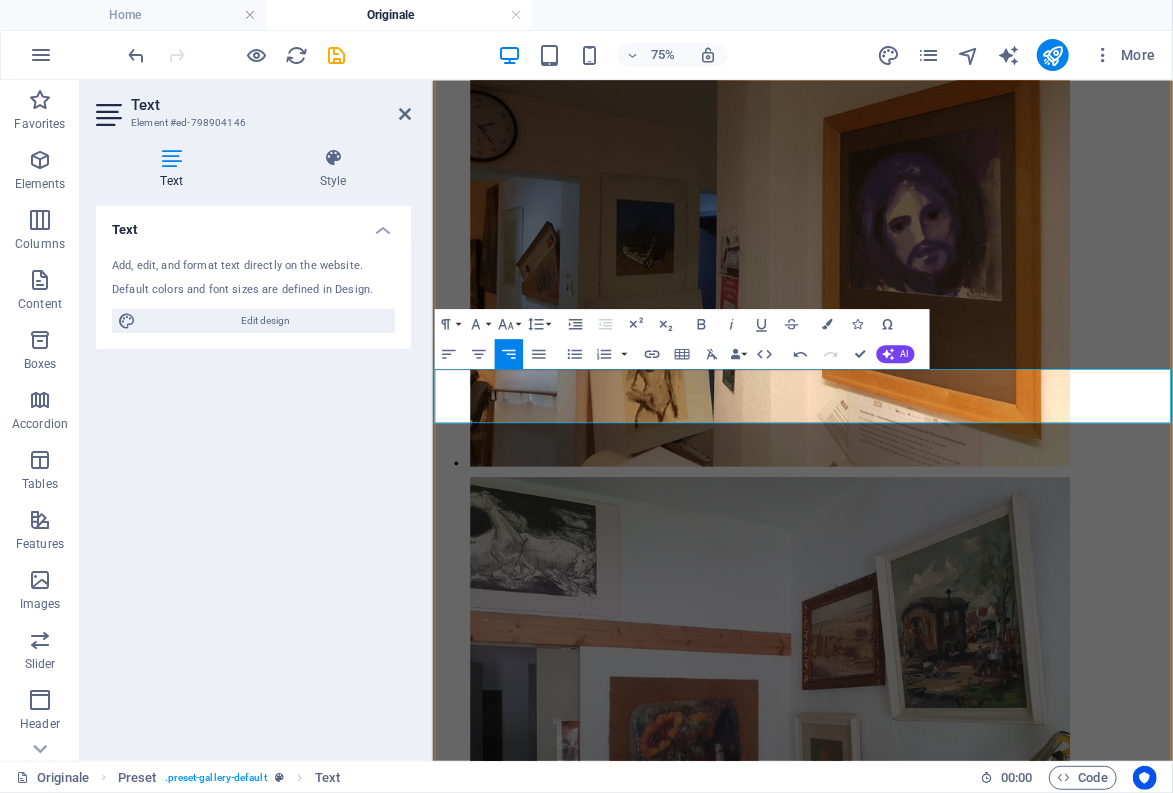 click on "Heidelandschaft mit Wachholder                                                               Dünenlandschaft" at bounding box center (720, 23934) 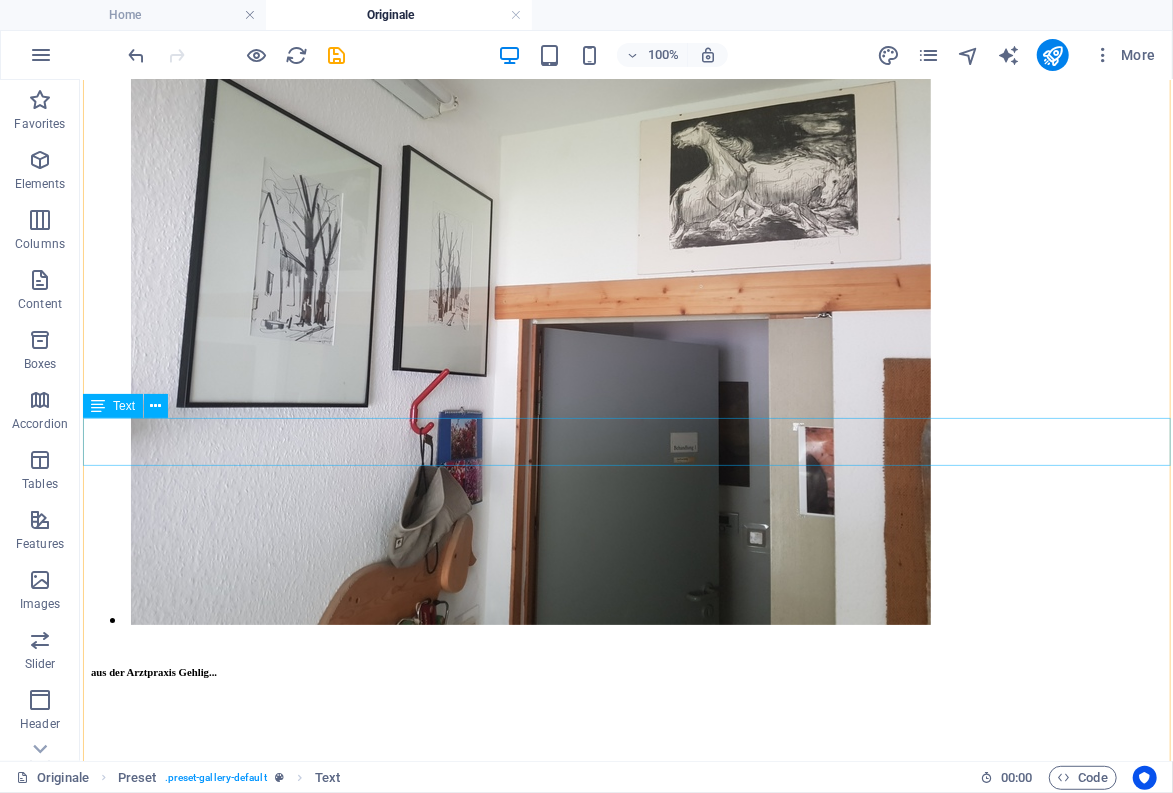 scroll, scrollTop: 10448, scrollLeft: 0, axis: vertical 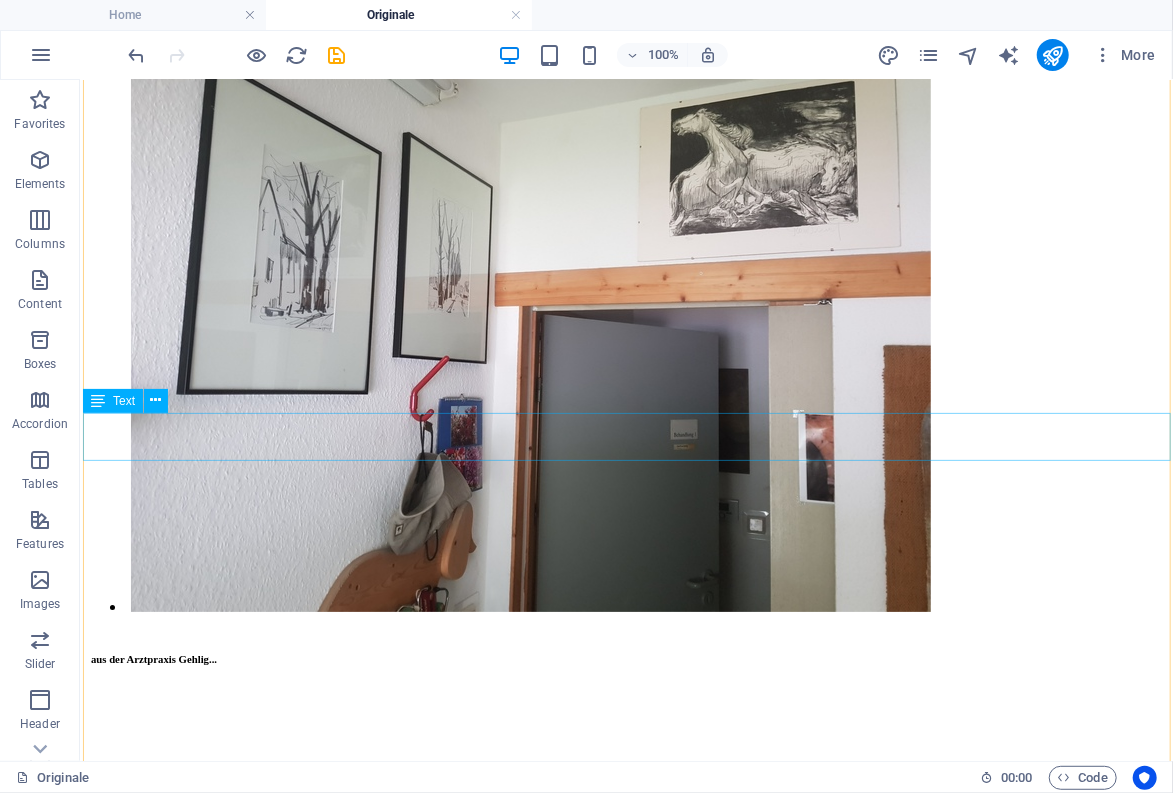 click on "Skagerrak                                                                   In der Toscana                                                      Alpensee (Seealpsee?)" at bounding box center [625, 24336] 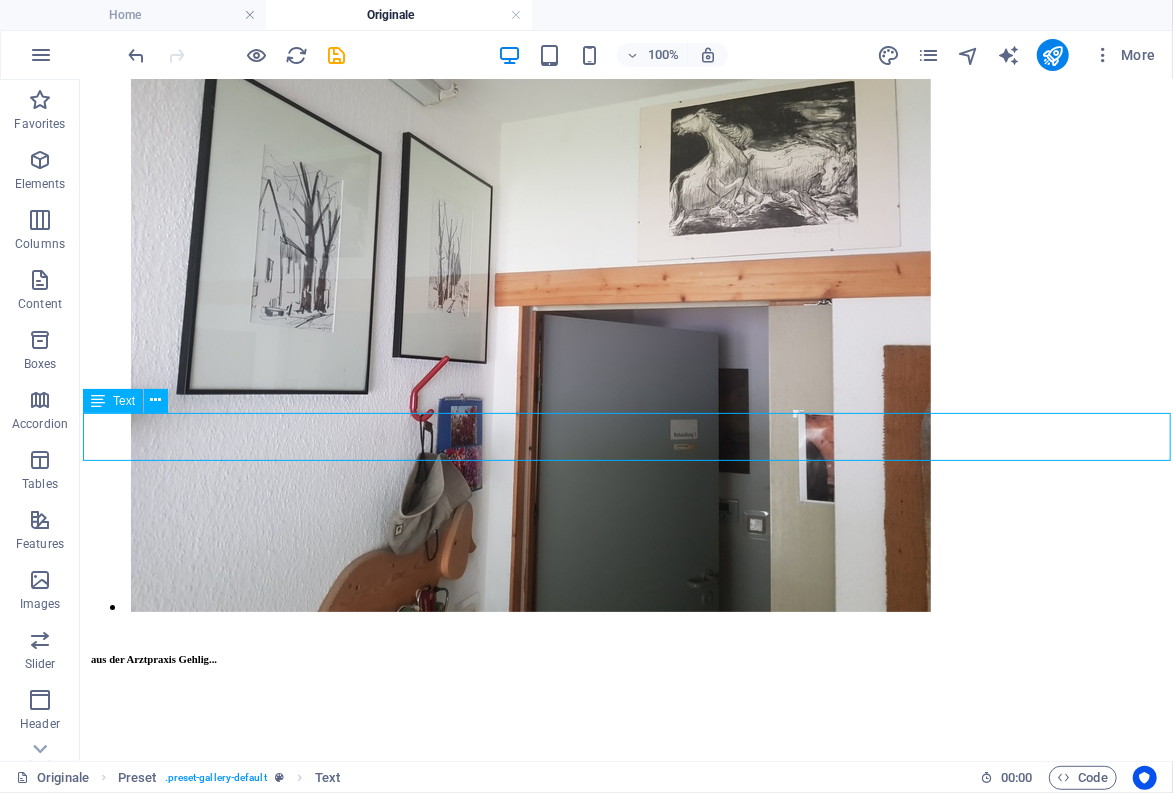 click on "Skagerrak                                                                   In der Toscana                                                      Alpensee (Seealpsee?)" at bounding box center [625, 24336] 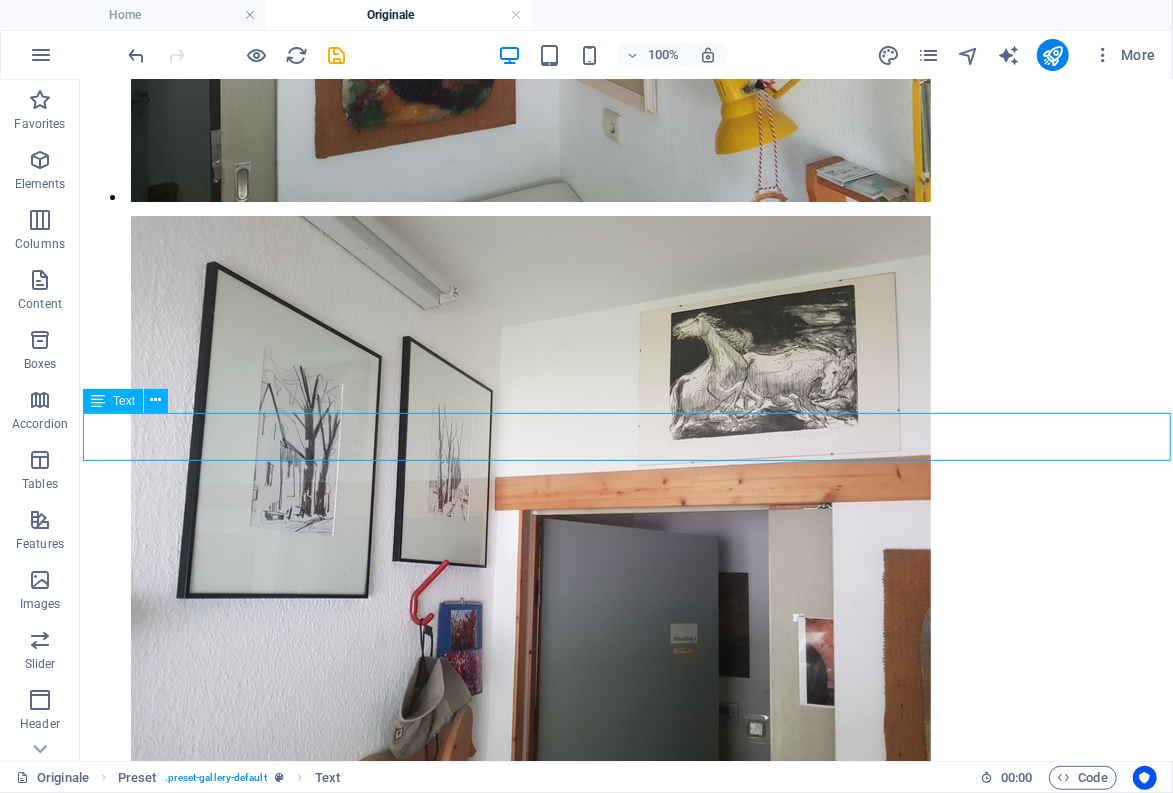 scroll, scrollTop: 9852, scrollLeft: 0, axis: vertical 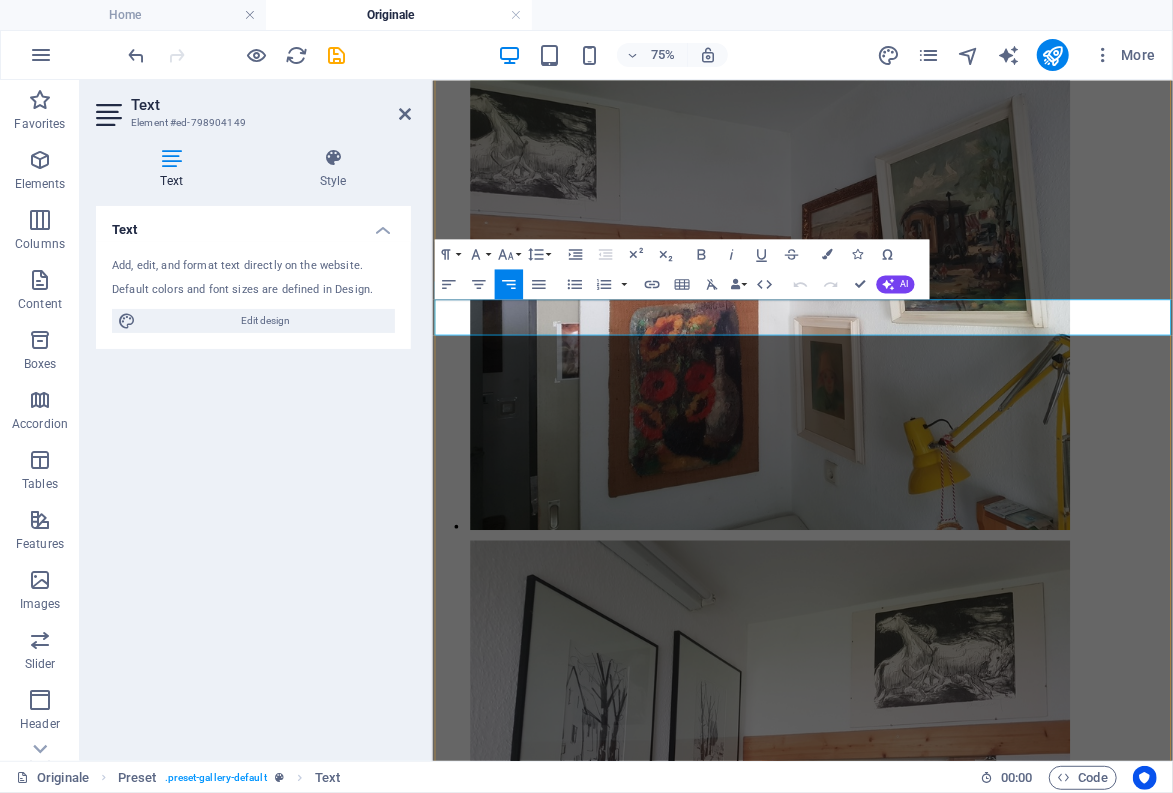 type 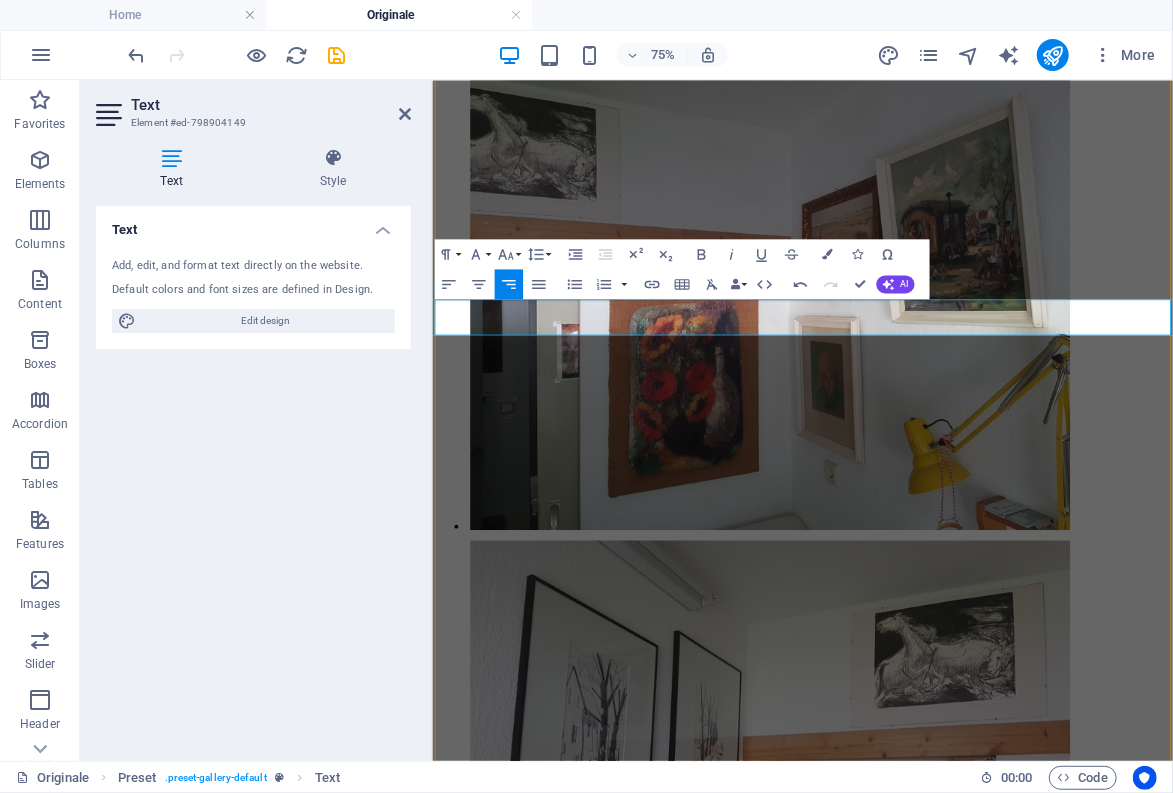click on "Skagerrak                                                                   In der Toscana                                                      Alpensee (Seealpsee?)" at bounding box center (787, 25000) 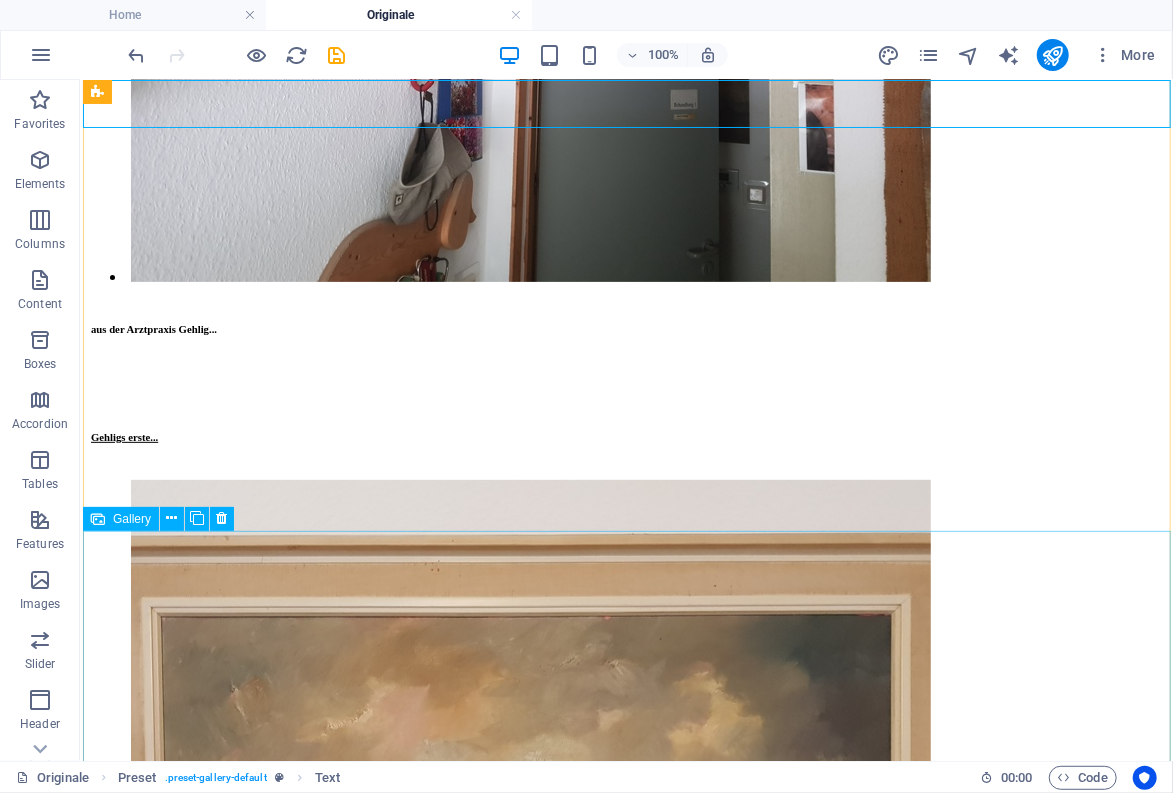 scroll, scrollTop: 10888, scrollLeft: 0, axis: vertical 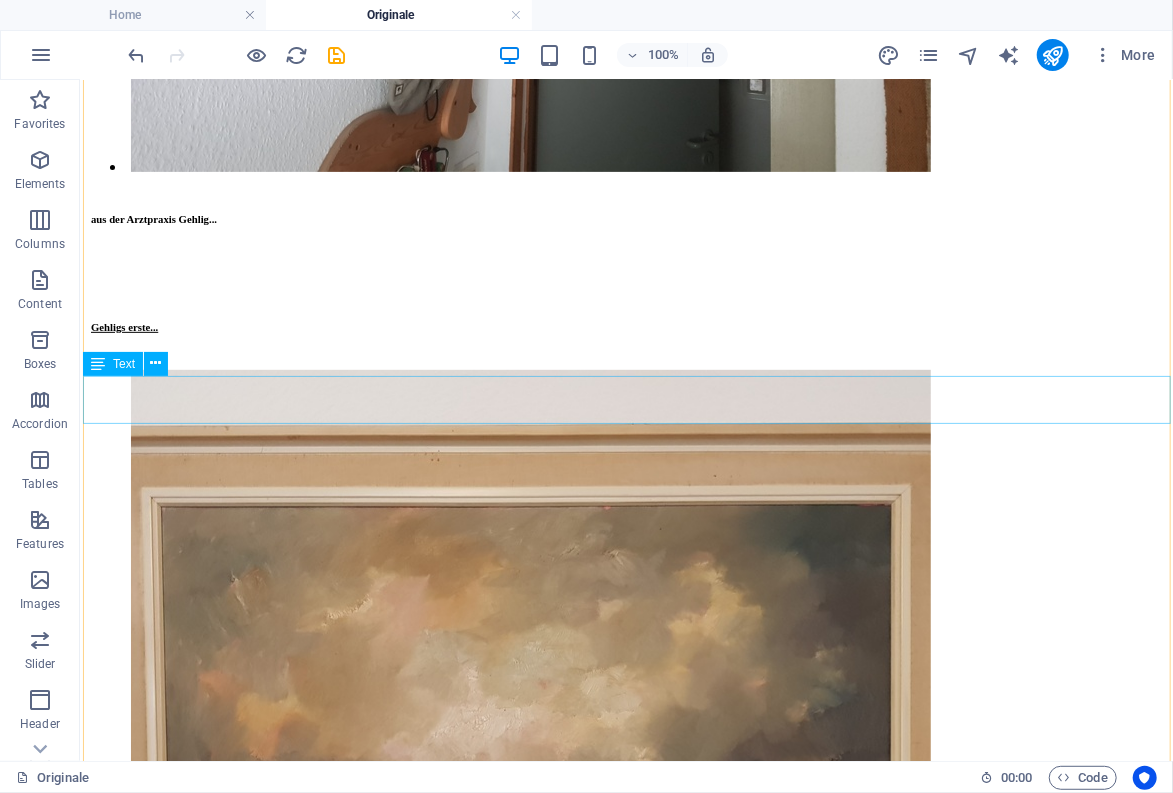 click on "Steilküste Rügen   um 1980                                                                        Wollgras im Moor                            Seeufer  (eine der seltenen Aquarell-Arbeiten...)" at bounding box center [625, 25790] 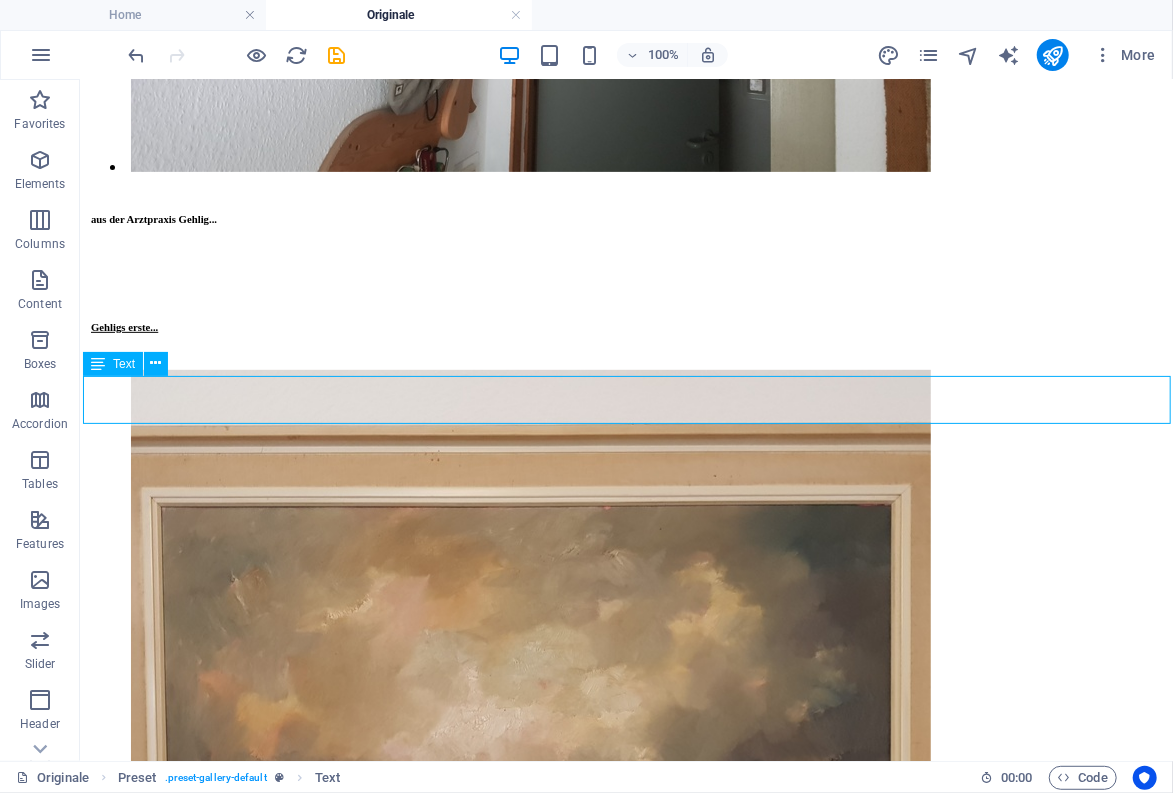 click on "Steilküste Rügen   um 1980                                                                        Wollgras im Moor                            Seeufer  (eine der seltenen Aquarell-Arbeiten...)" at bounding box center [625, 25790] 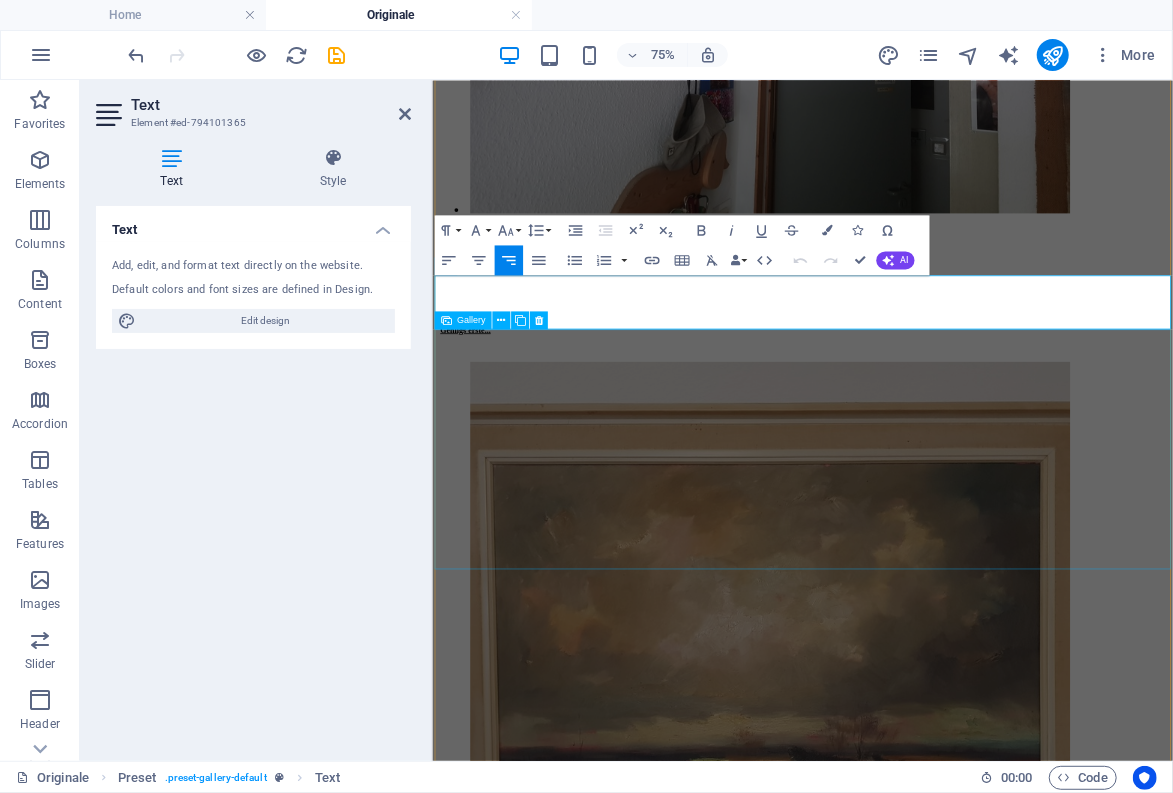 scroll, scrollTop: 10252, scrollLeft: 0, axis: vertical 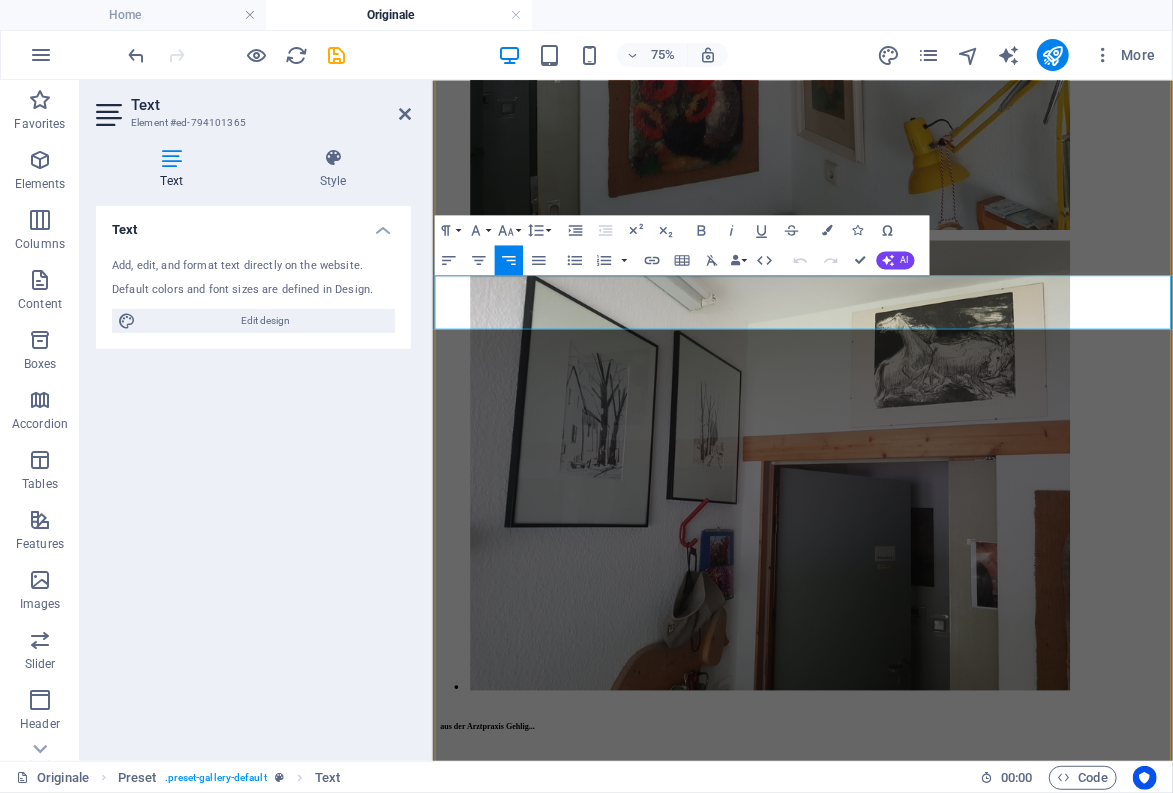 click at bounding box center [928, 26495] 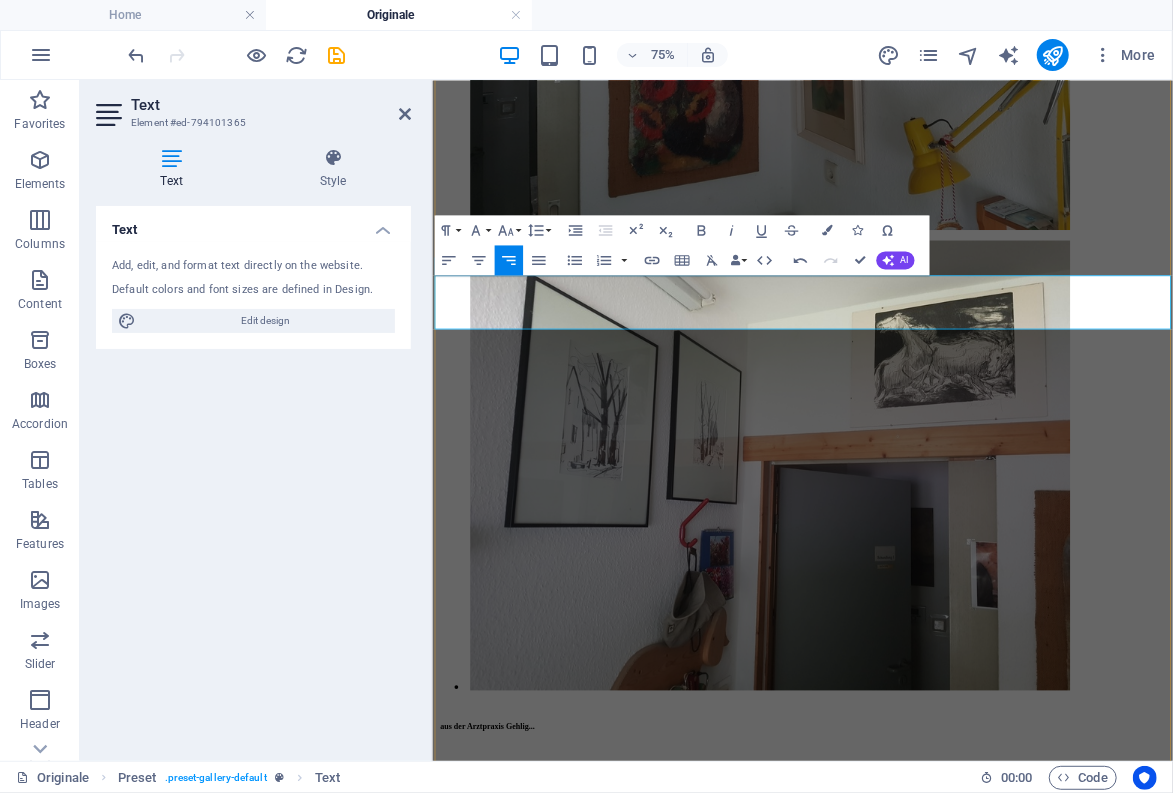 click at bounding box center [682, 26495] 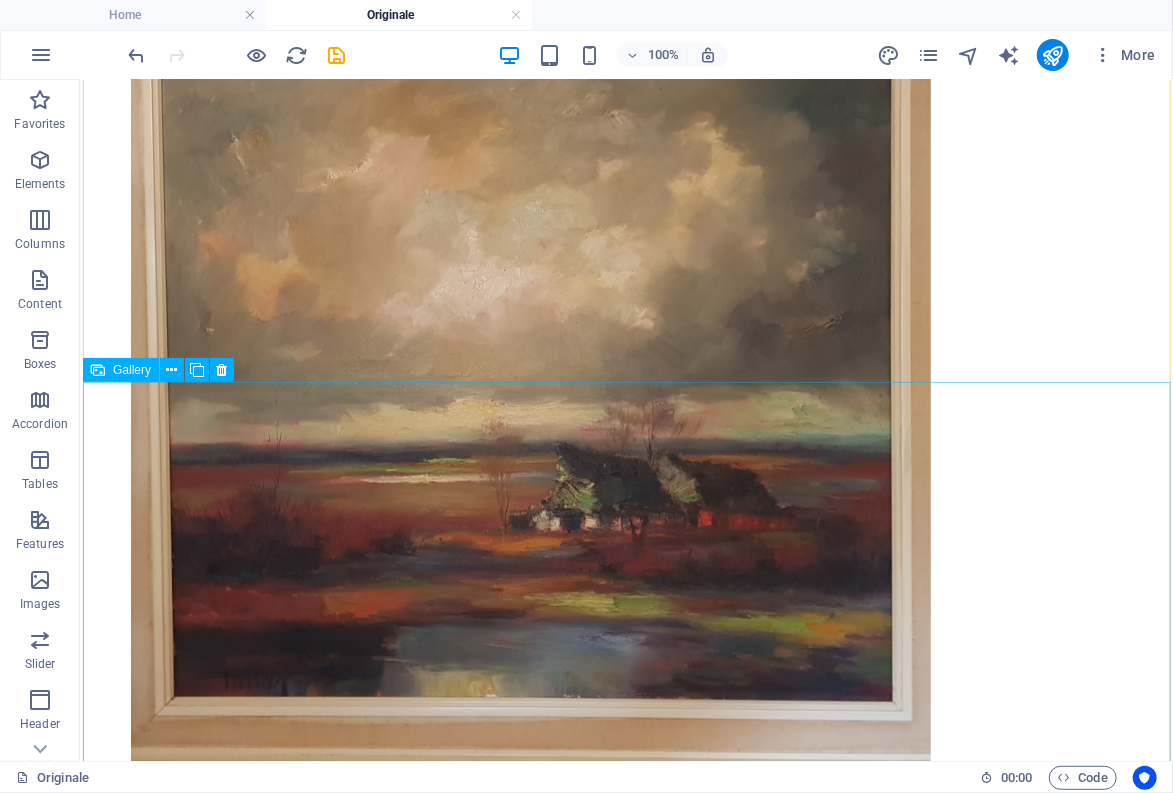 scroll, scrollTop: 11218, scrollLeft: 0, axis: vertical 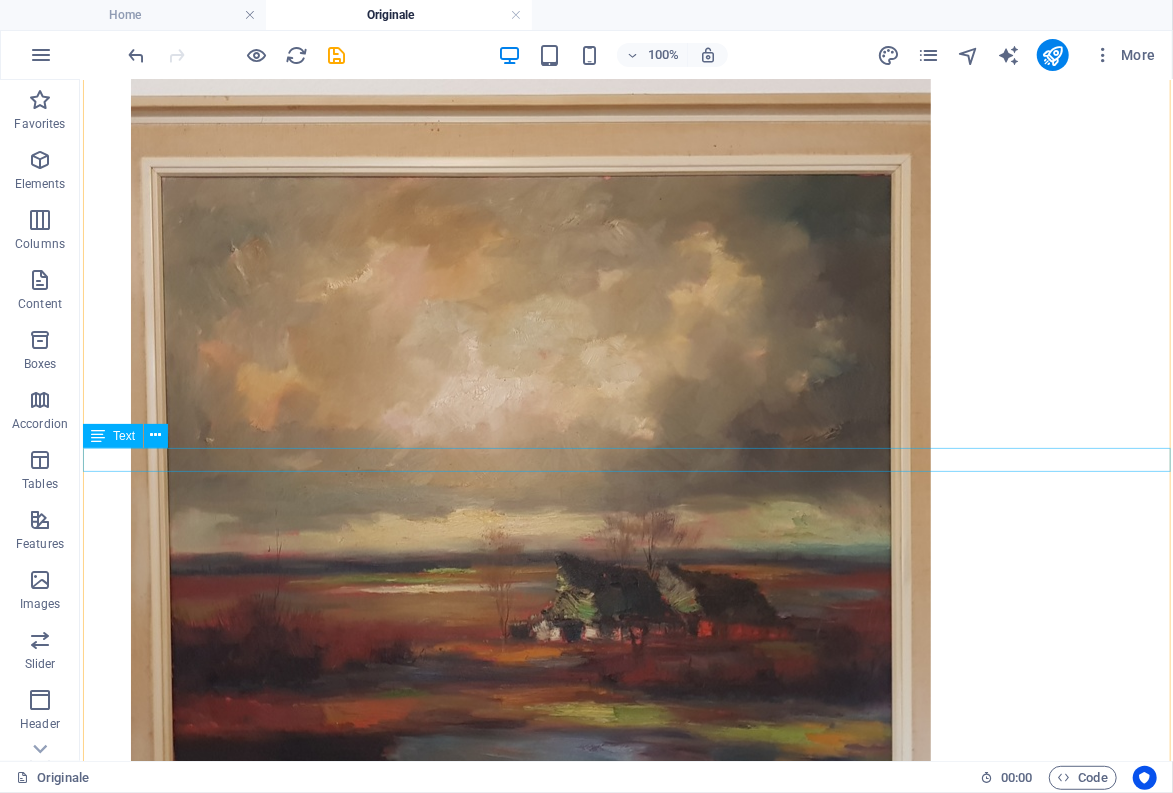 click on "Weg am Ernte-Feld                                                                                Bauernkate" at bounding box center (625, 26535) 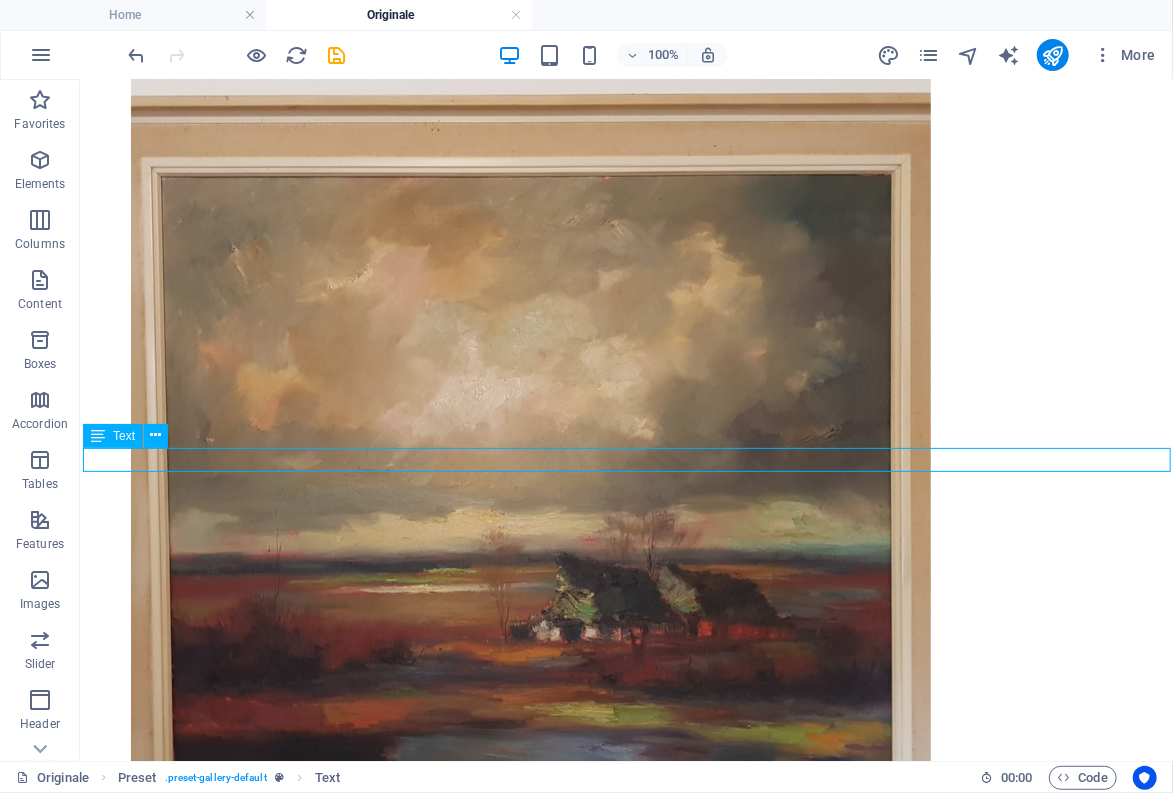 click on "Weg am Ernte-Feld                                                                                Bauernkate" at bounding box center (625, 26535) 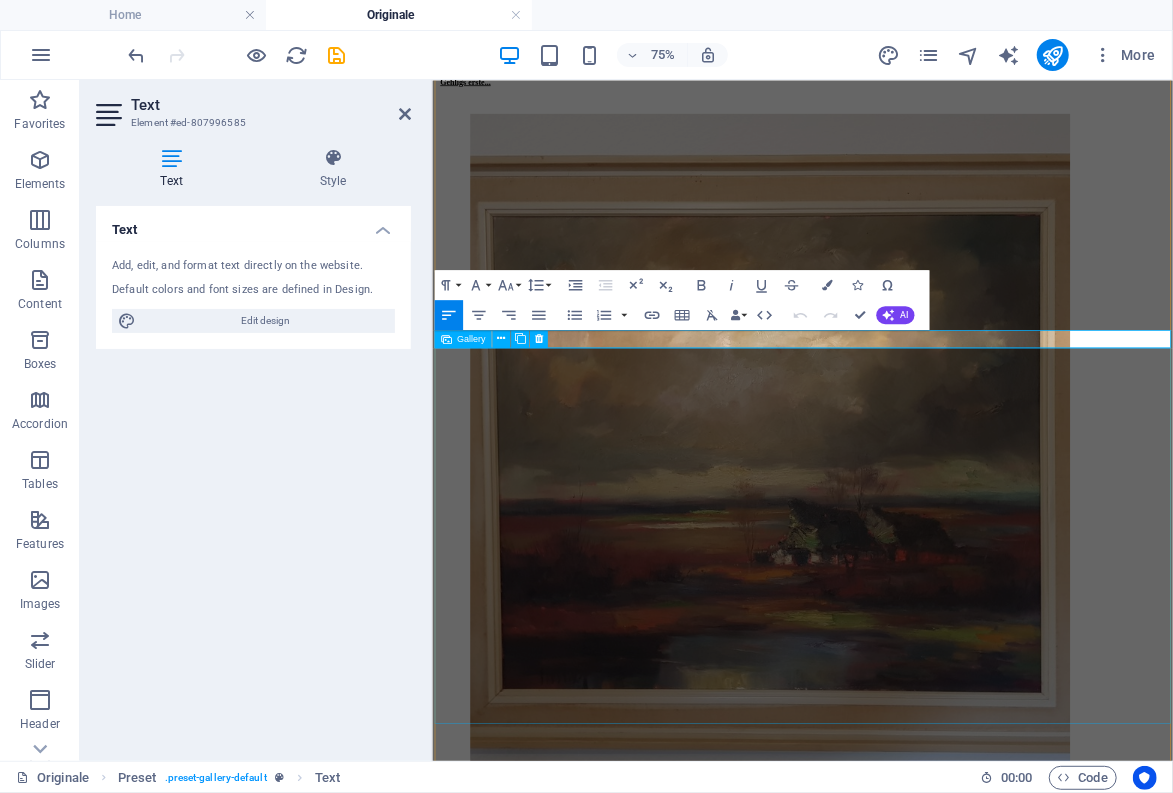scroll, scrollTop: 10571, scrollLeft: 0, axis: vertical 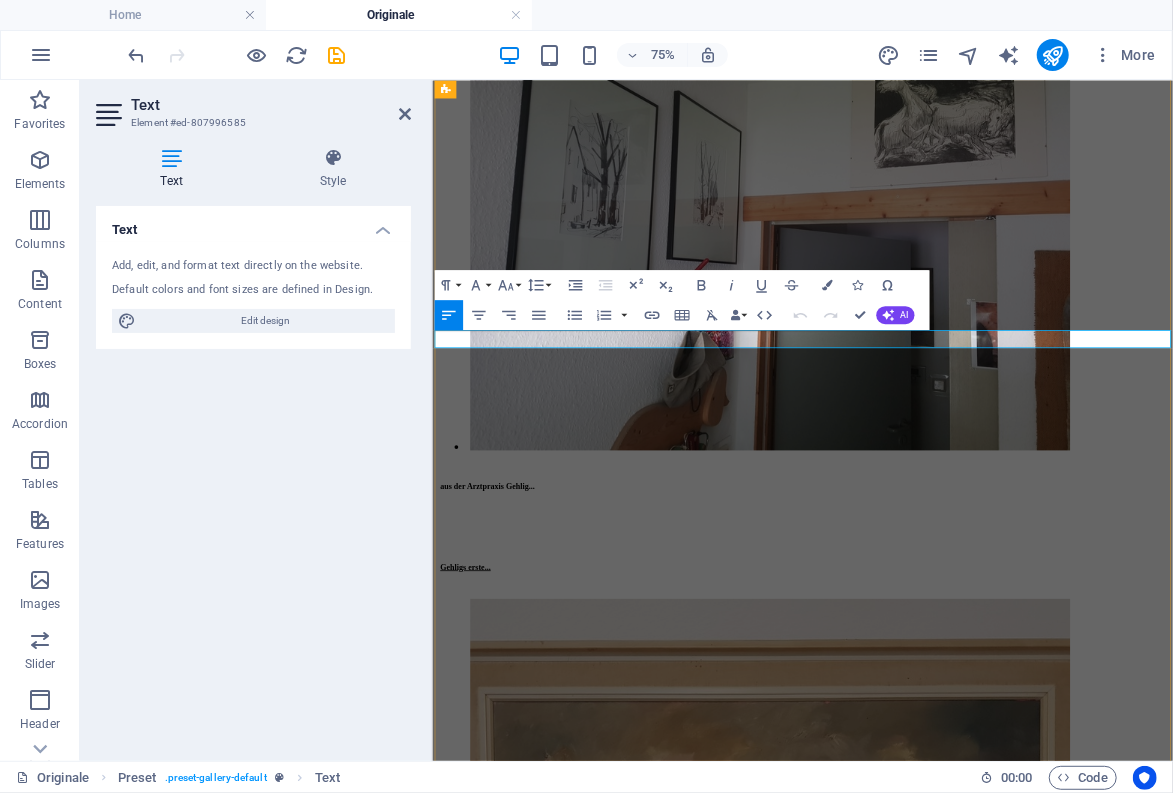 click on "Weg am Ernte-Feld                                                                                Bauernkate" at bounding box center (925, 27267) 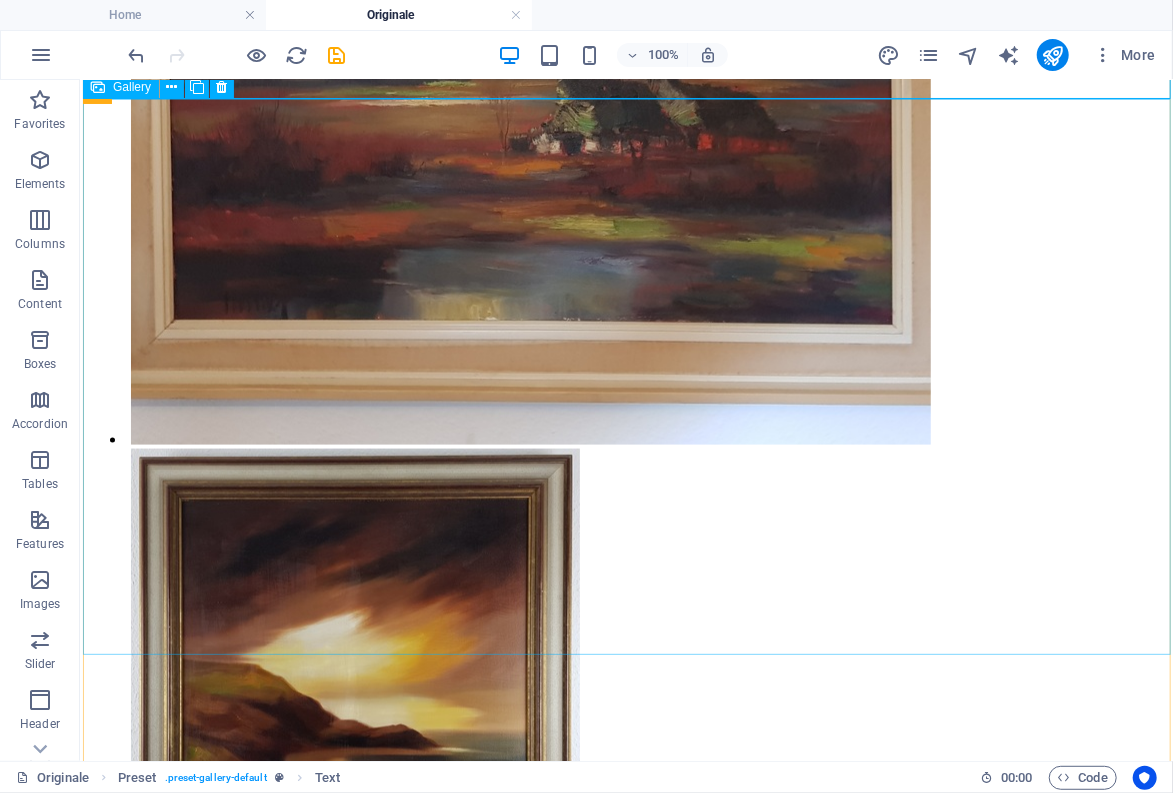 scroll, scrollTop: 11768, scrollLeft: 0, axis: vertical 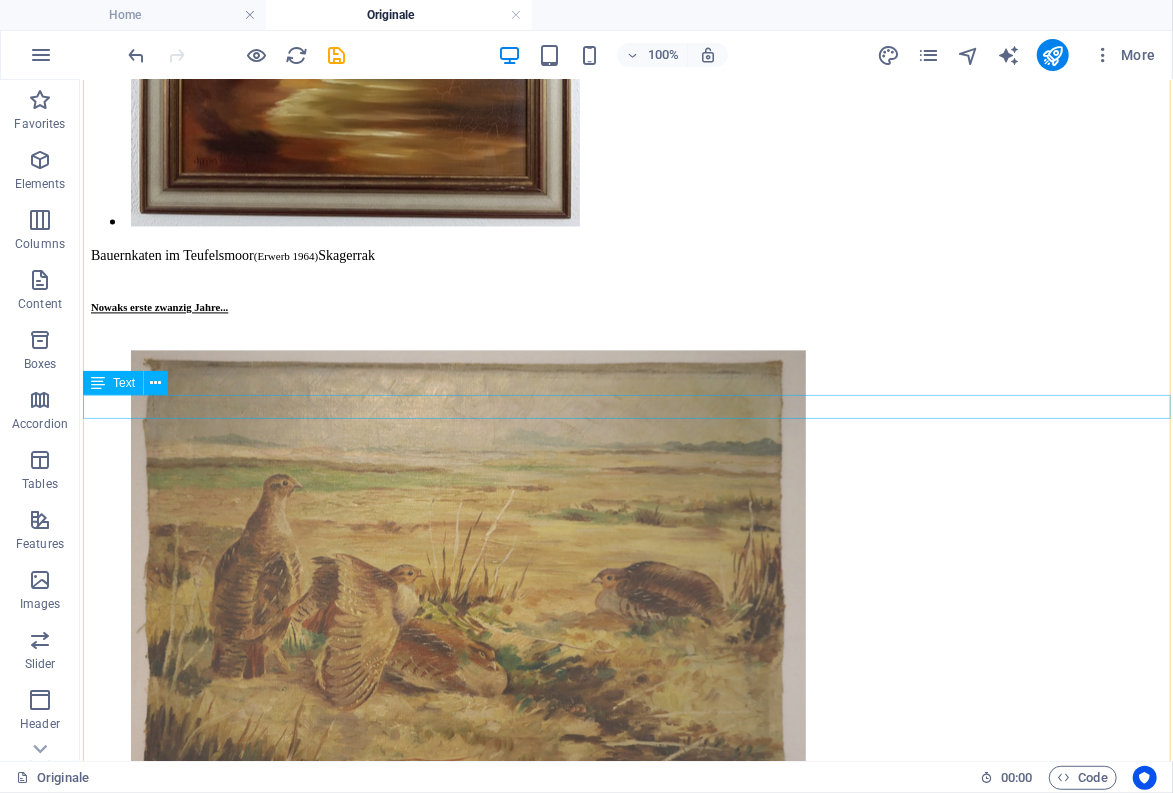 click on "Paris,  Strassenszene (Montmartre?)                                                     Markt mit Säulenhalle" at bounding box center (625, 27706) 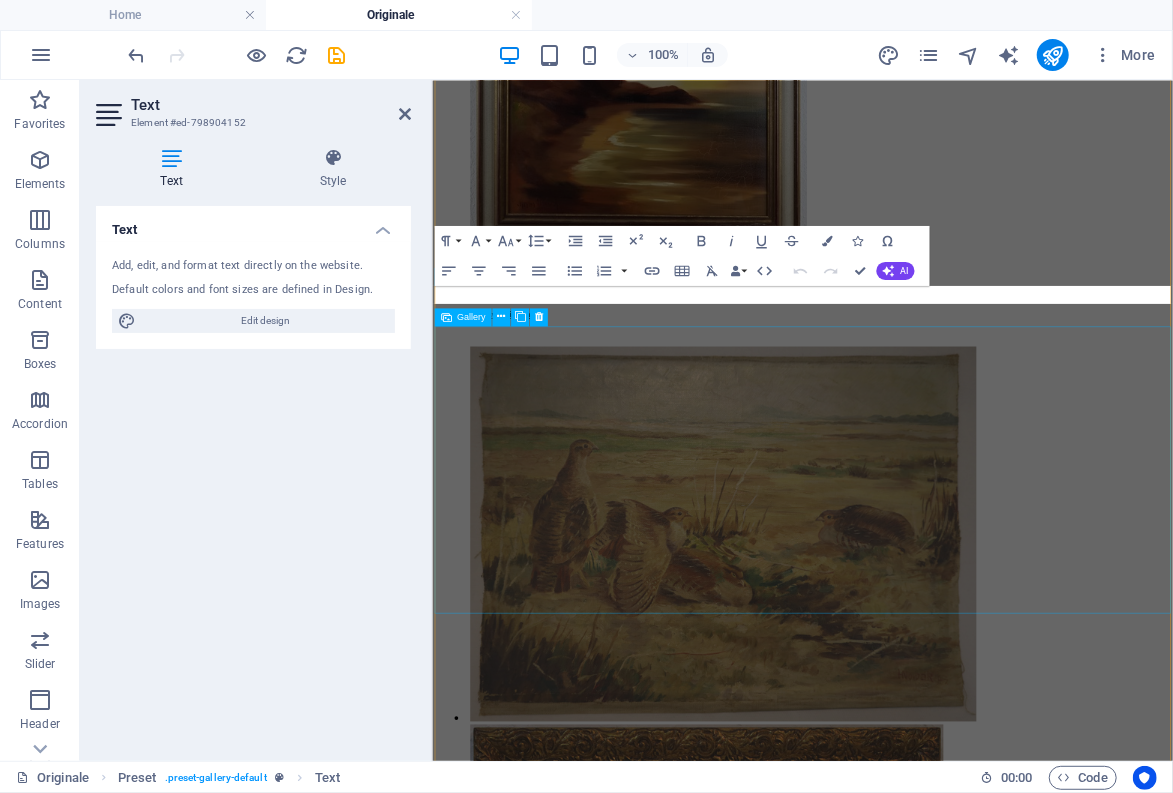 scroll, scrollTop: 11691, scrollLeft: 0, axis: vertical 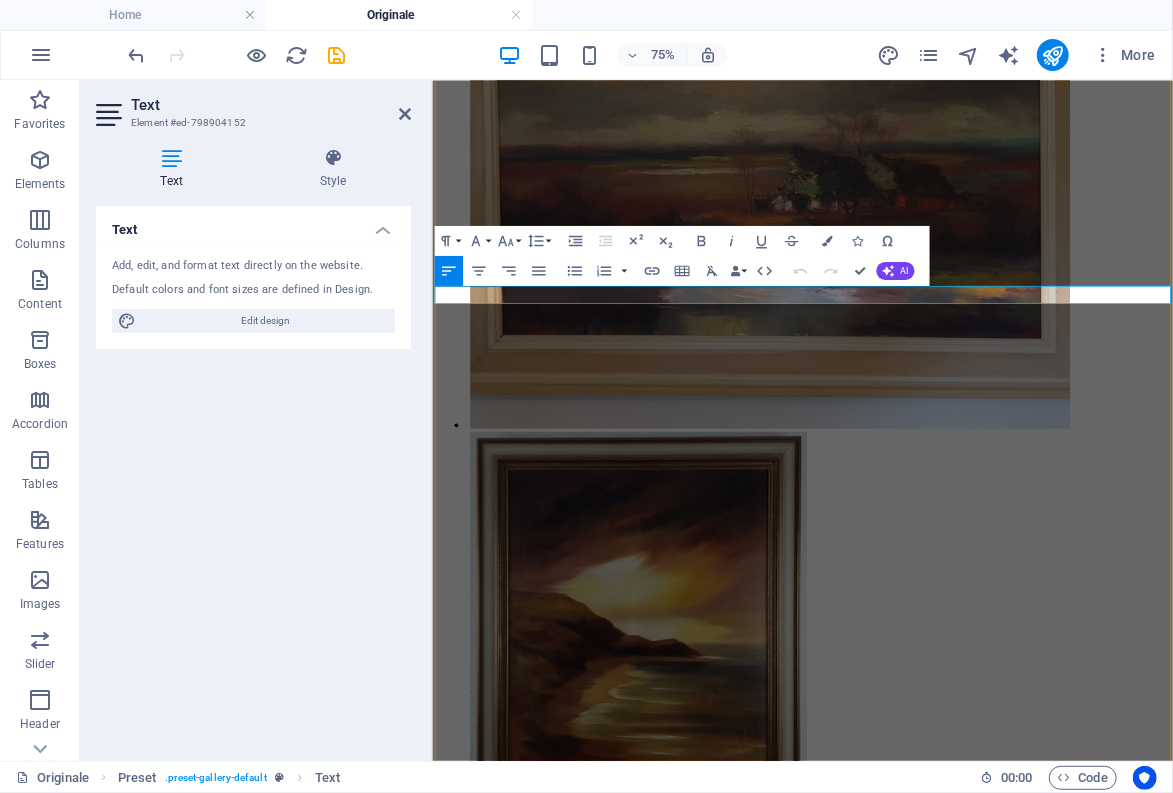 click on "Markt mit Säulenhalle" at bounding box center [652, 28528] 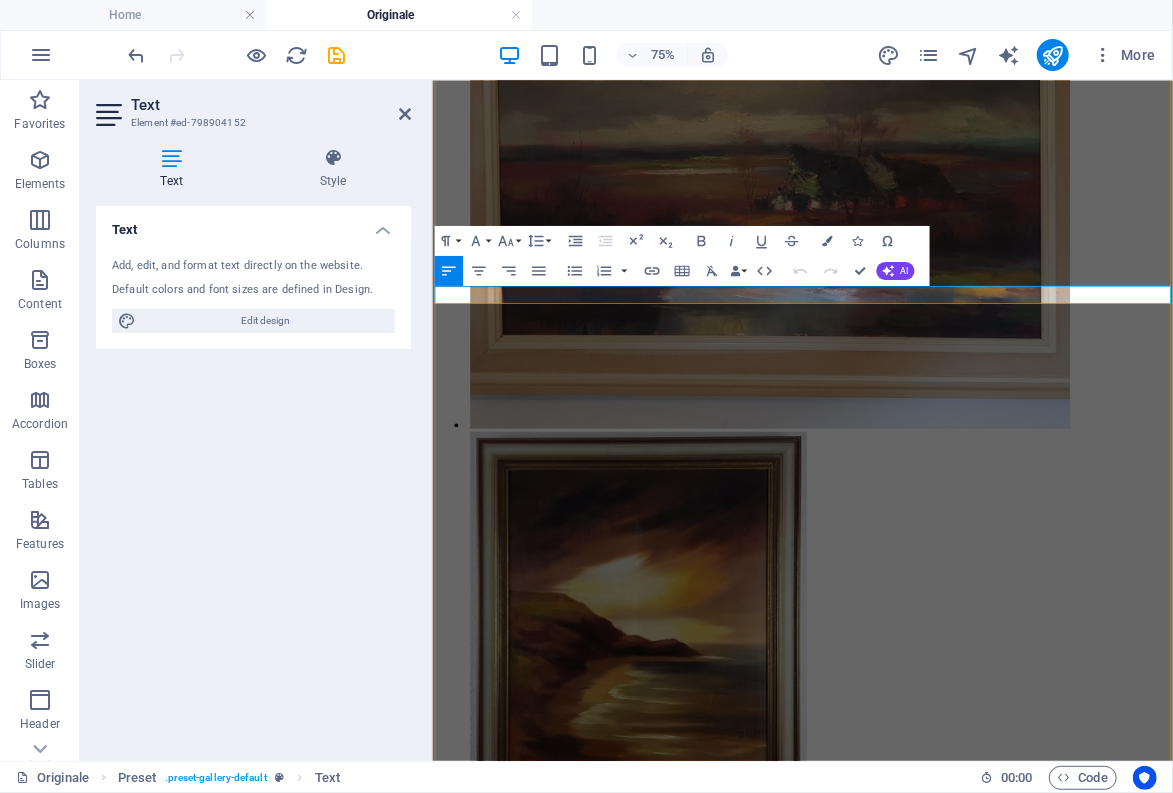 type 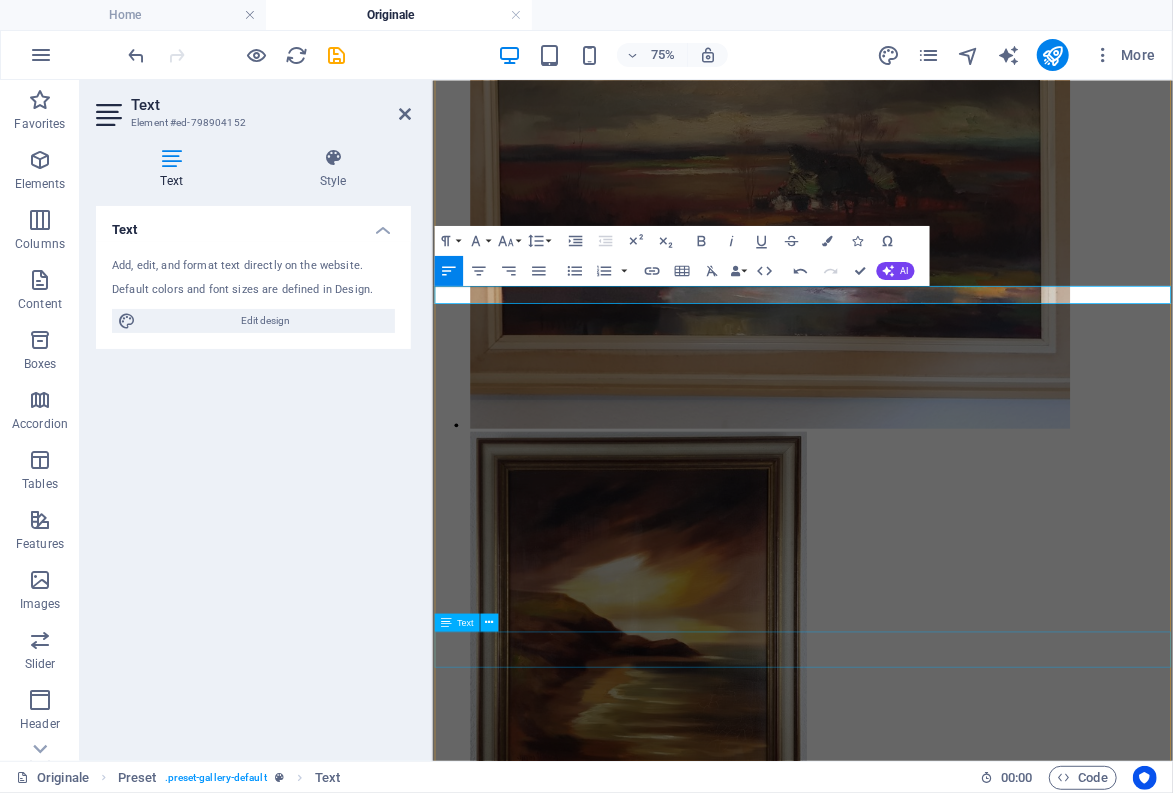click on "London, Tower-Bridge  (Kunstdruck)                     London, Big Ben und Parlament  (Erstverkauf 1969)" at bounding box center (925, 29644) 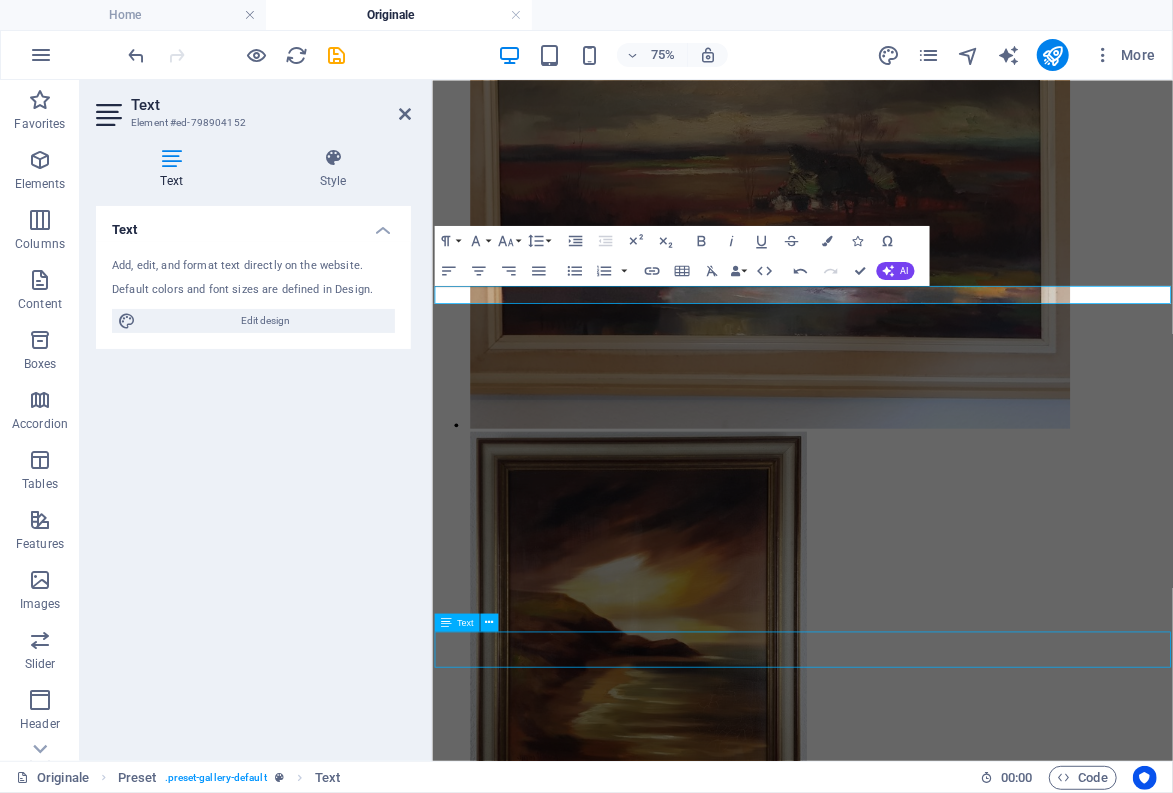 click on "London, Tower-Bridge  (Kunstdruck)                     London, Big Ben und Parlament  (Erstverkauf 1969)" at bounding box center (925, 29644) 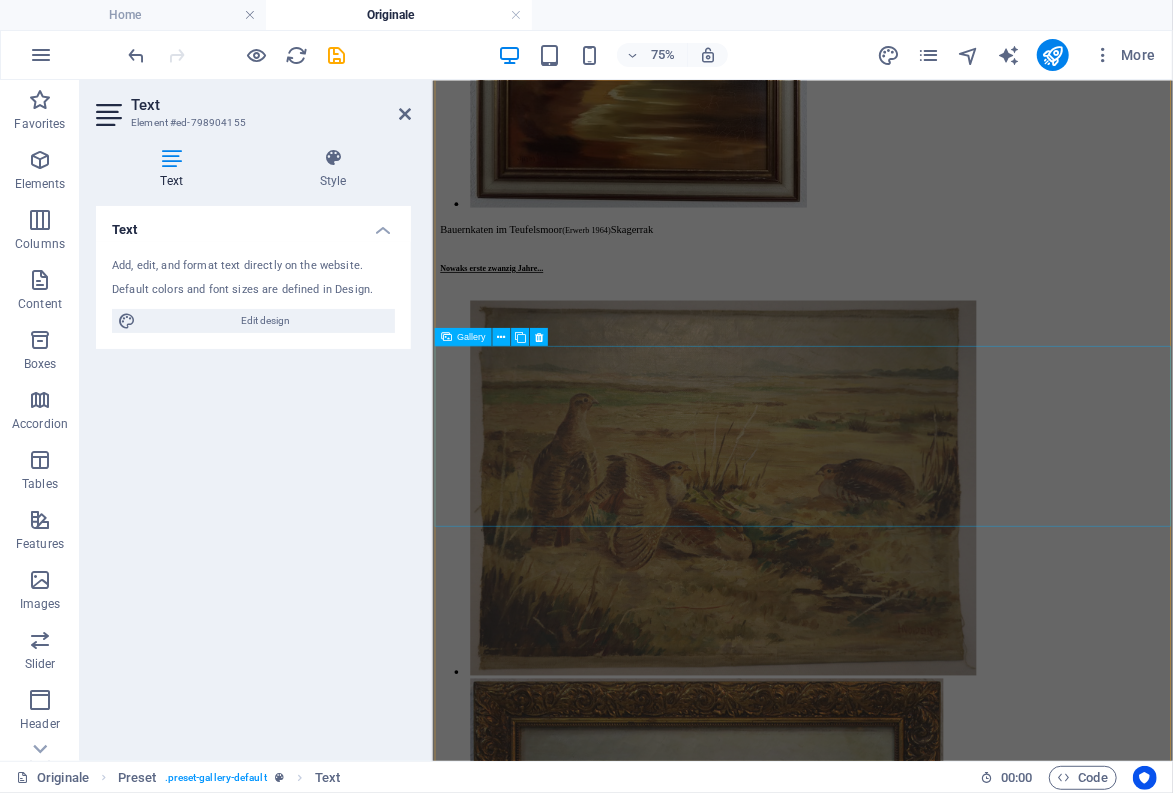 scroll, scrollTop: 11996, scrollLeft: 0, axis: vertical 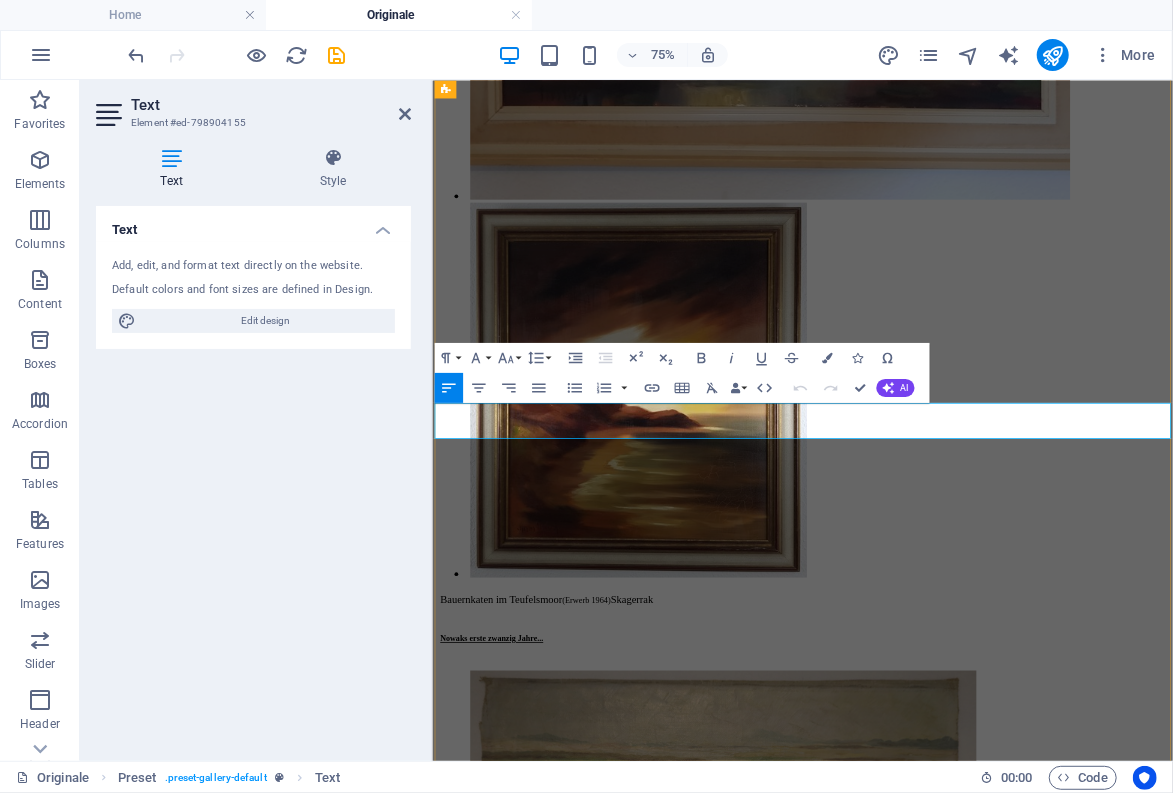 click on "London, Tower-Bridge" at bounding box center [506, 29339] 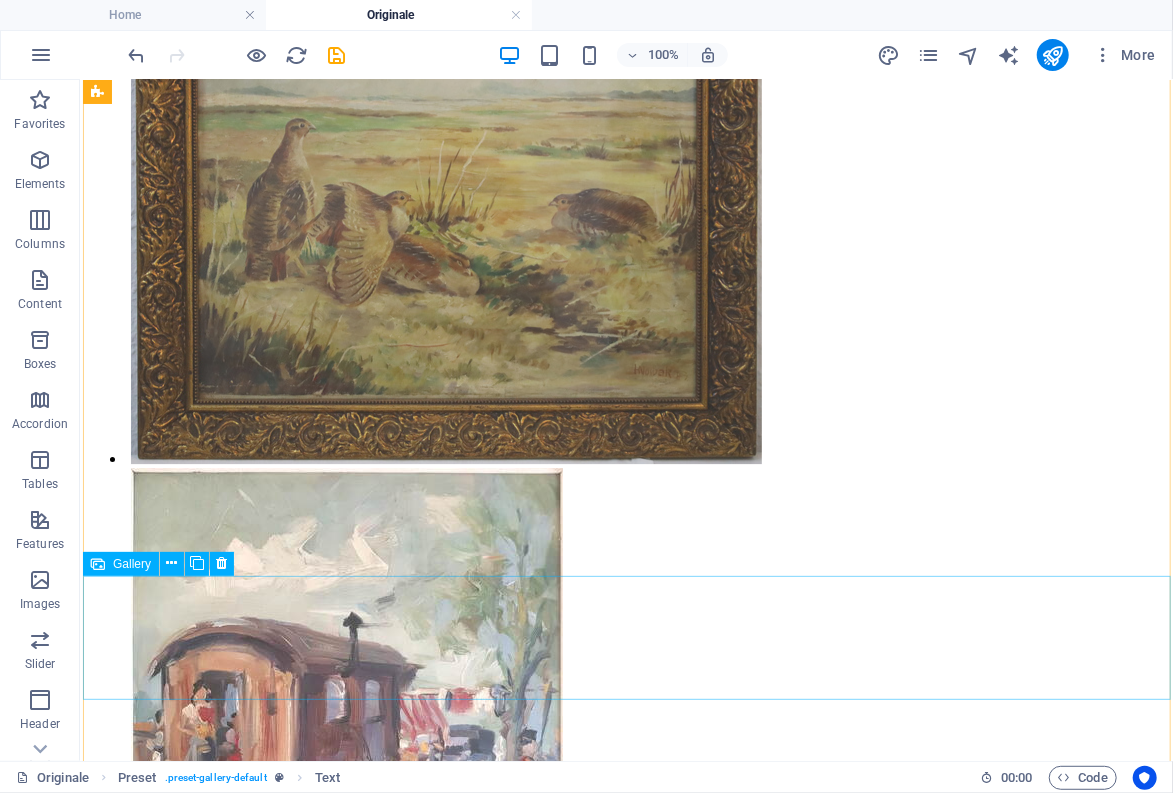 scroll, scrollTop: 13324, scrollLeft: 0, axis: vertical 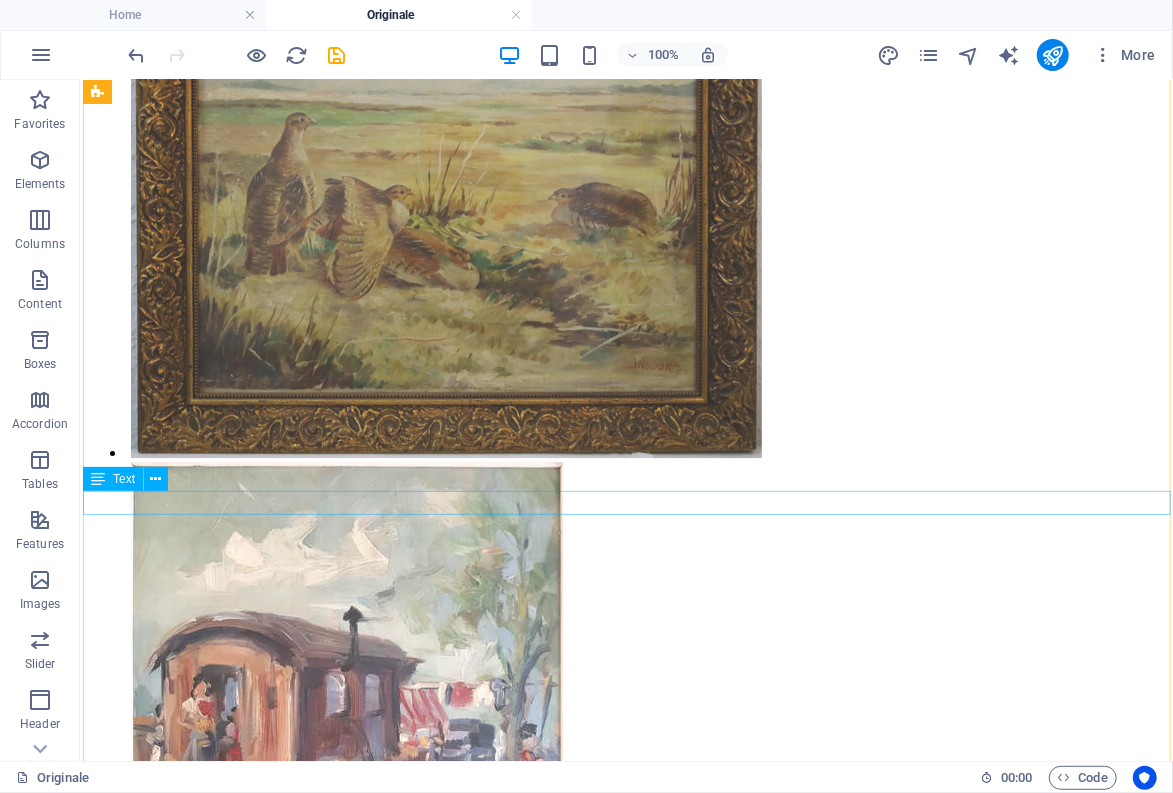 click on "Rom, Petersplatz" at bounding box center [625, 28538] 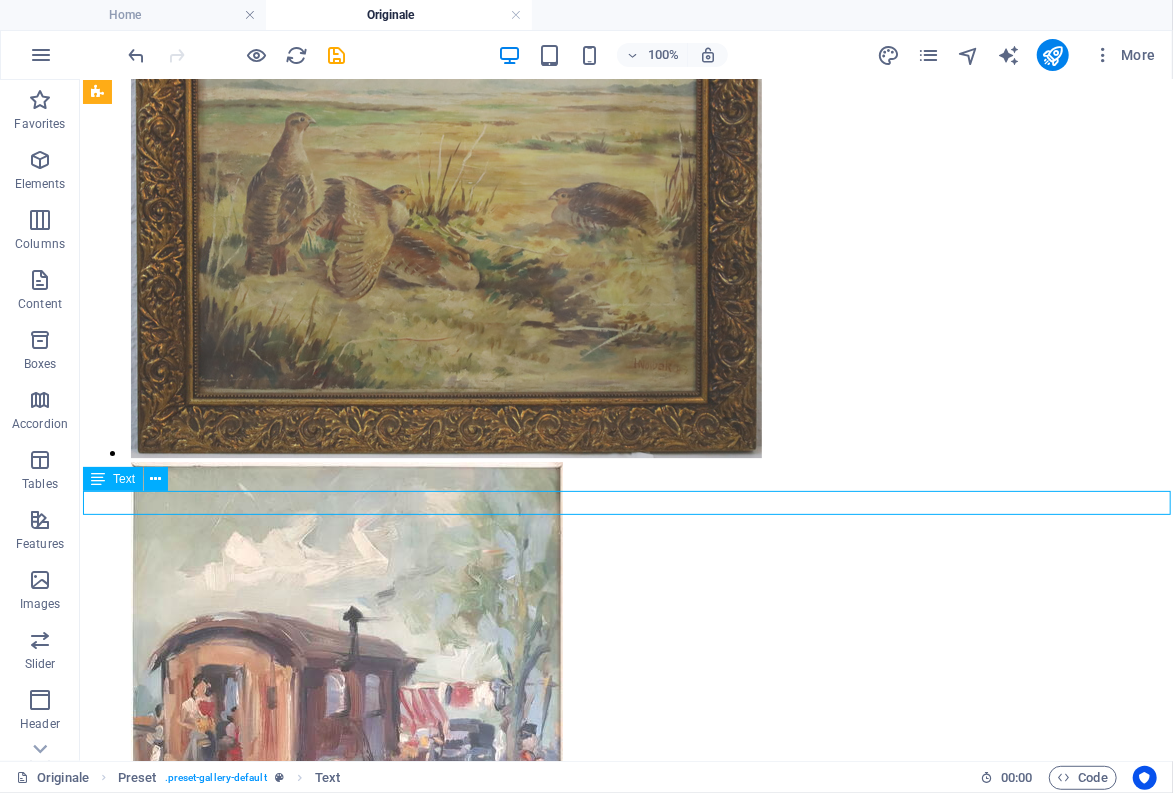 click on "Rom, Petersplatz" at bounding box center (625, 28538) 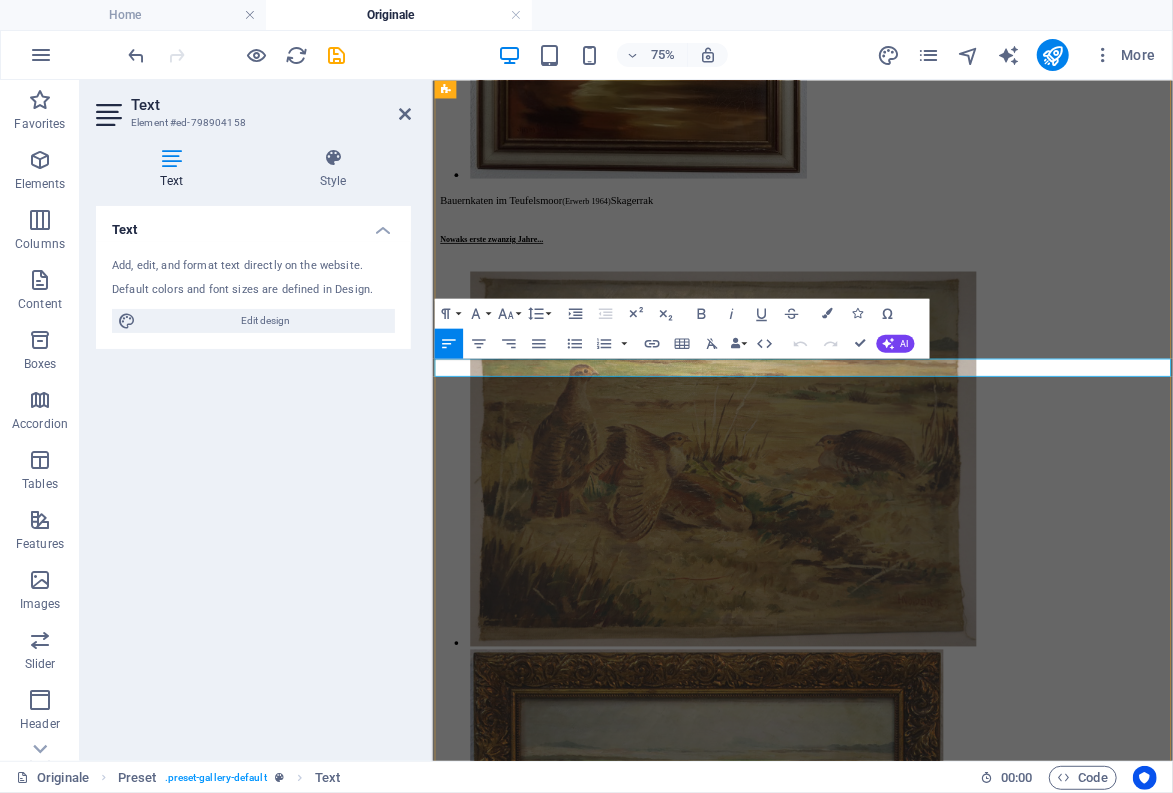 click on "Rom, Petersplatz" at bounding box center (490, 29419) 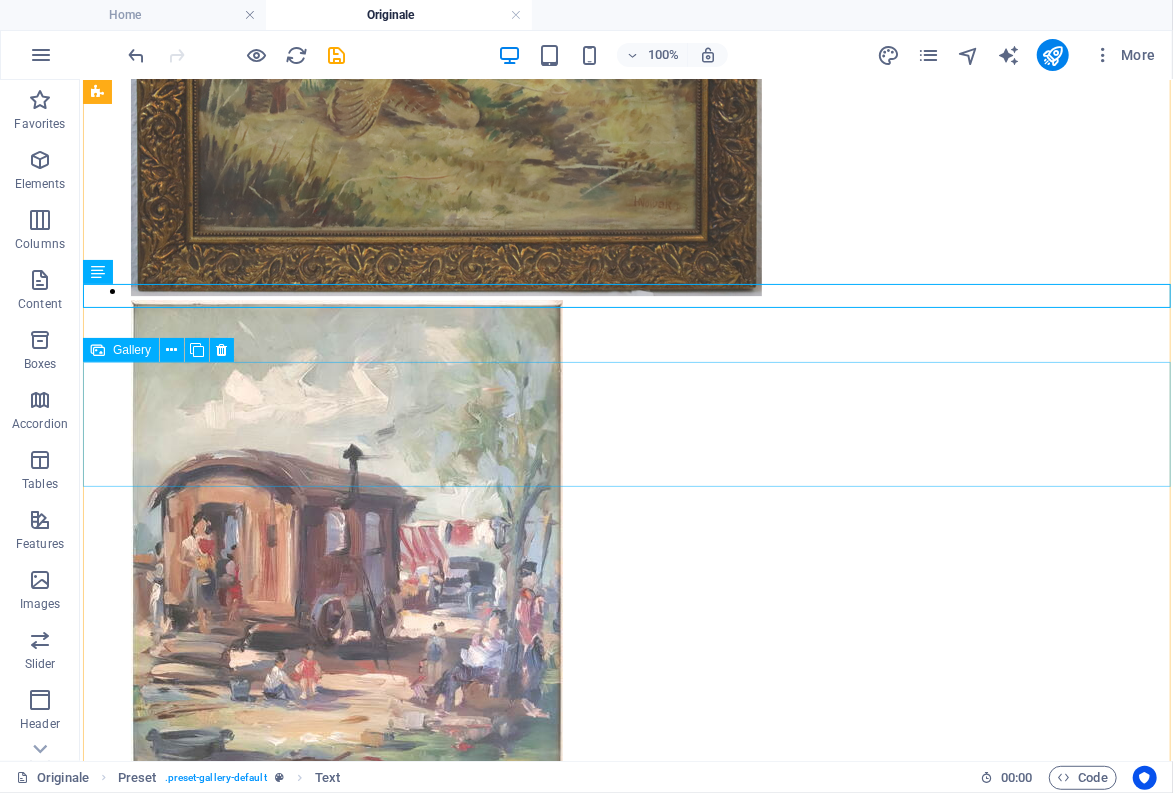 scroll, scrollTop: 13544, scrollLeft: 0, axis: vertical 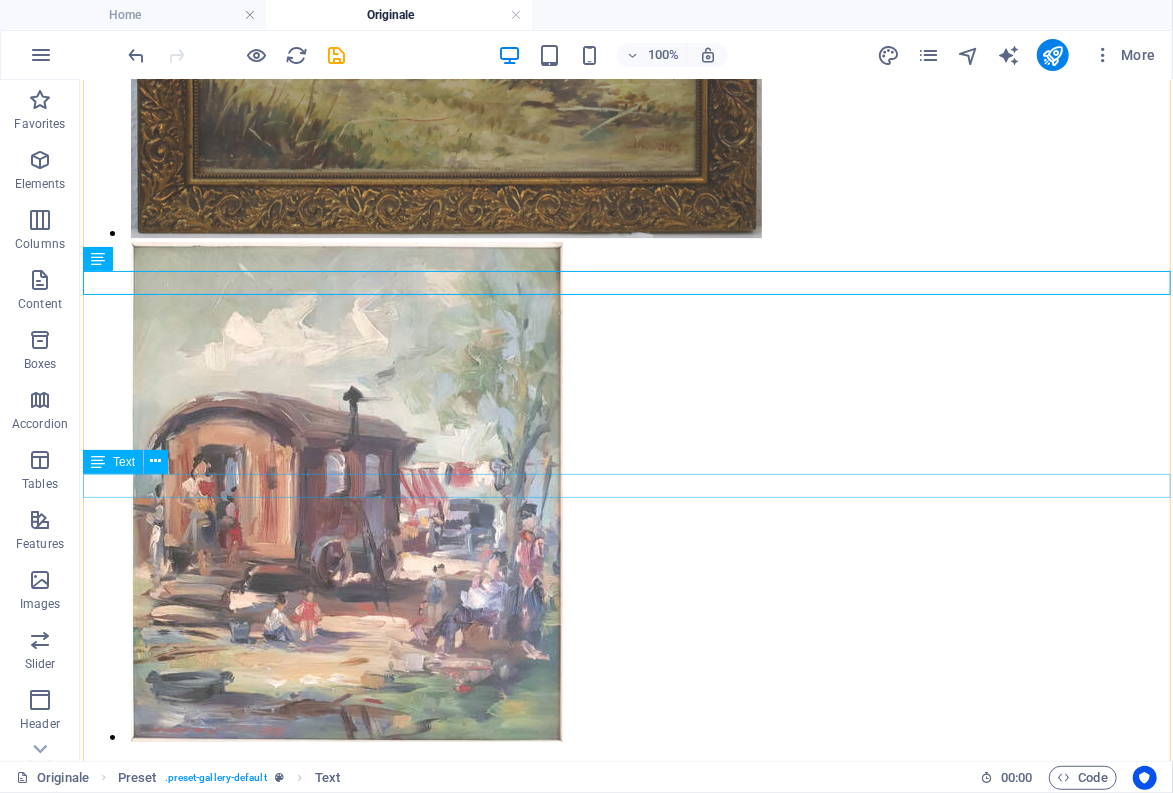 click on "Die Rote Brücke  (Kunstdruck)" at bounding box center [625, 28705] 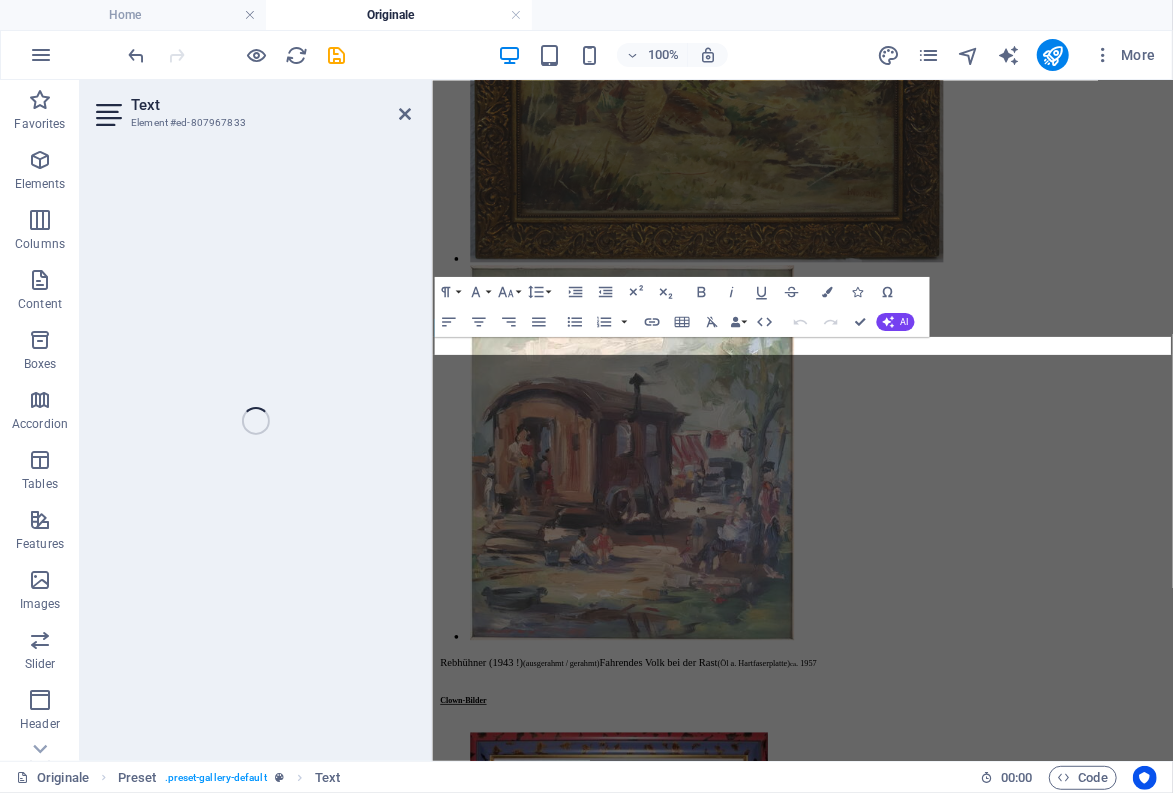 scroll, scrollTop: 12748, scrollLeft: 0, axis: vertical 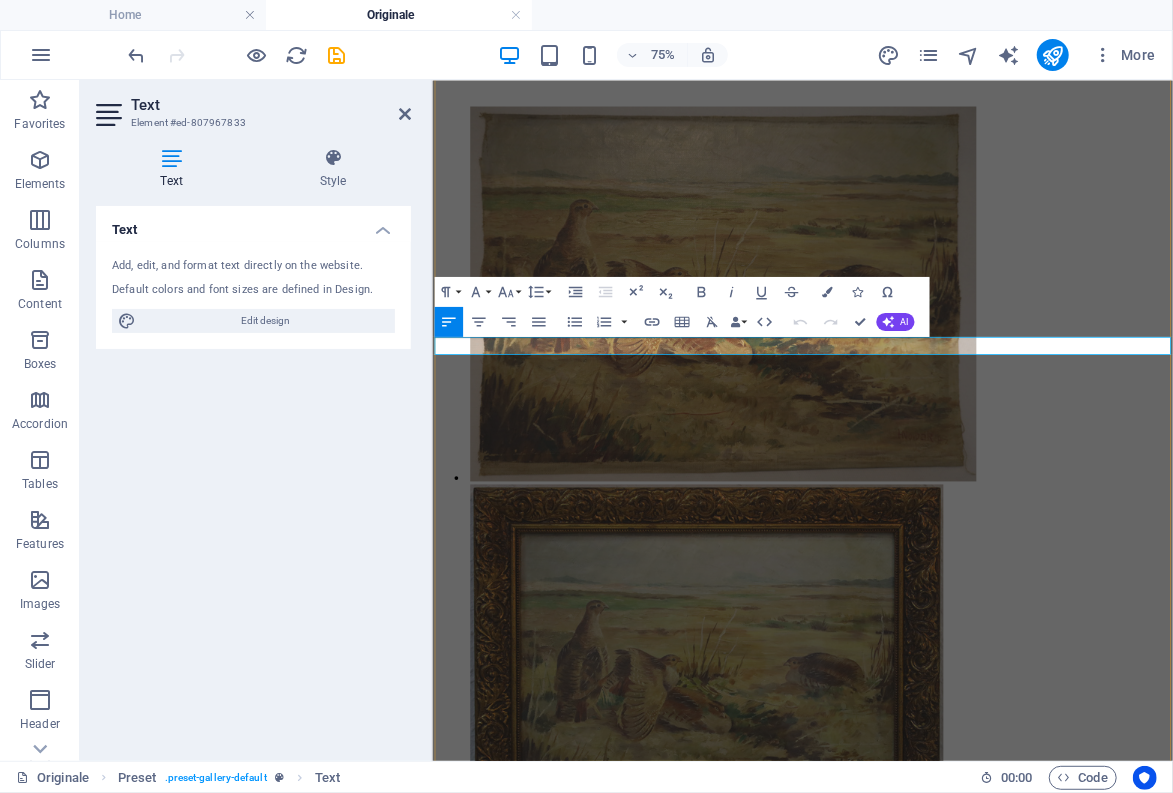click on "Die Rote Brücke" at bounding box center [489, 29586] 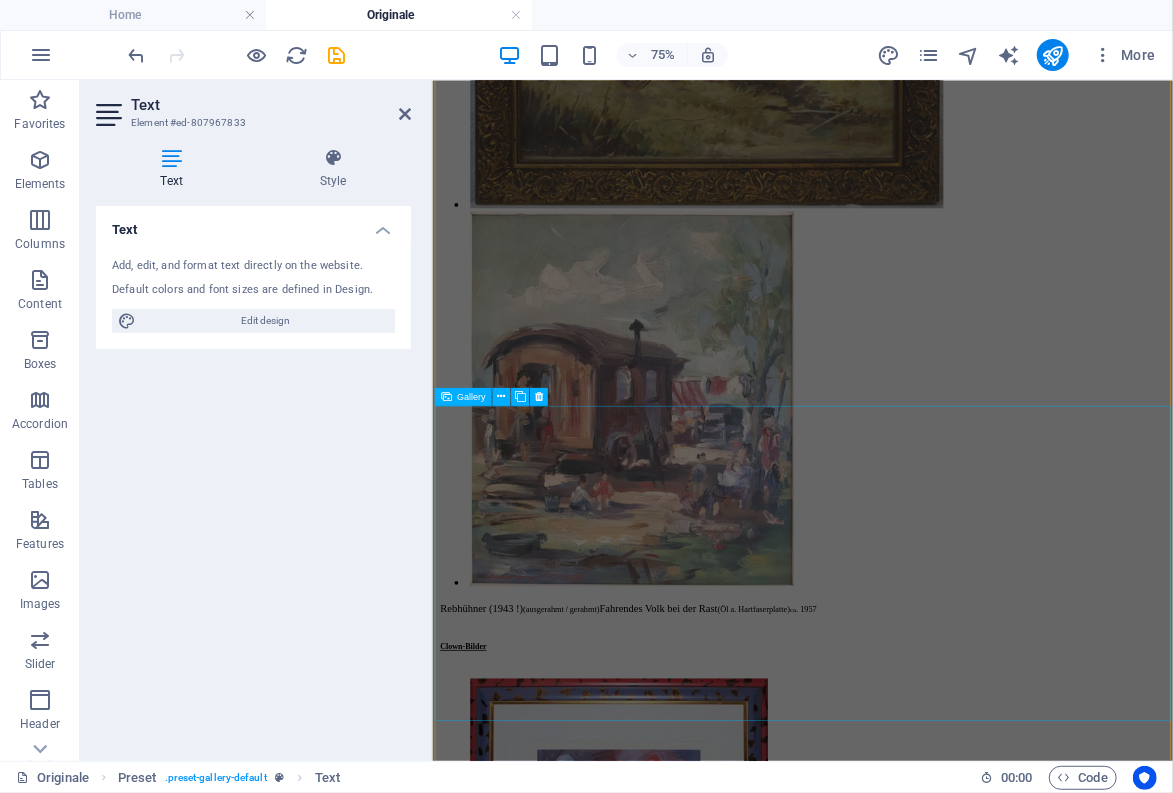 scroll, scrollTop: 13628, scrollLeft: 0, axis: vertical 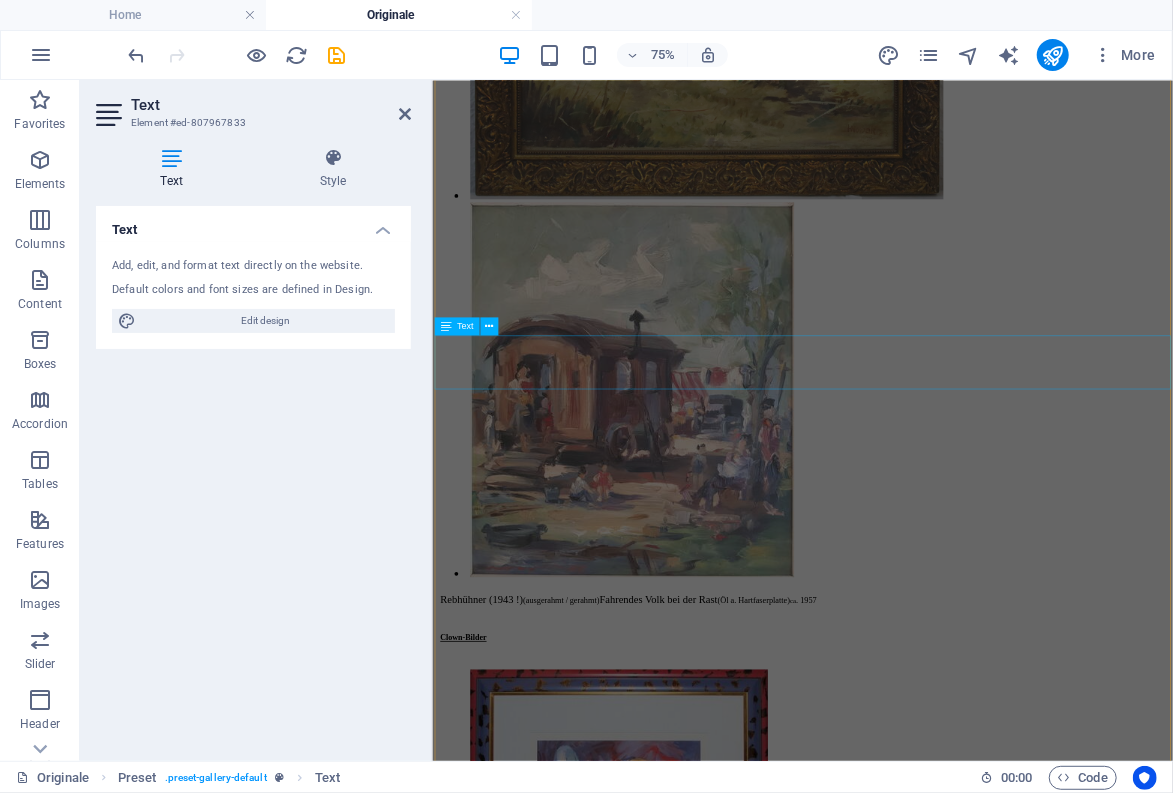 click on "Apfelblüten (Frühling)                                                     Mohnblüten (Sommer)                                                 Kastanienfrüchte (Herbst)  (aus Siebdruckserie "vier Jahreszeiten")" at bounding box center (925, 32611) 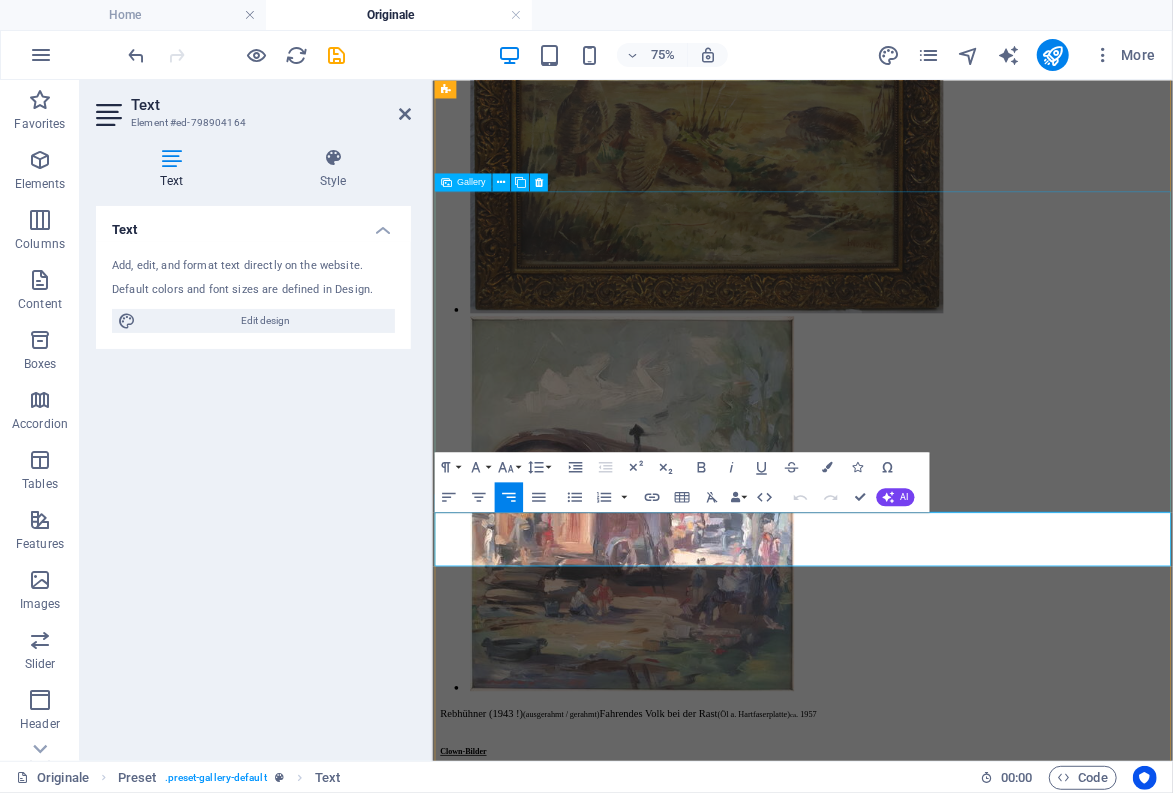 scroll, scrollTop: 13528, scrollLeft: 0, axis: vertical 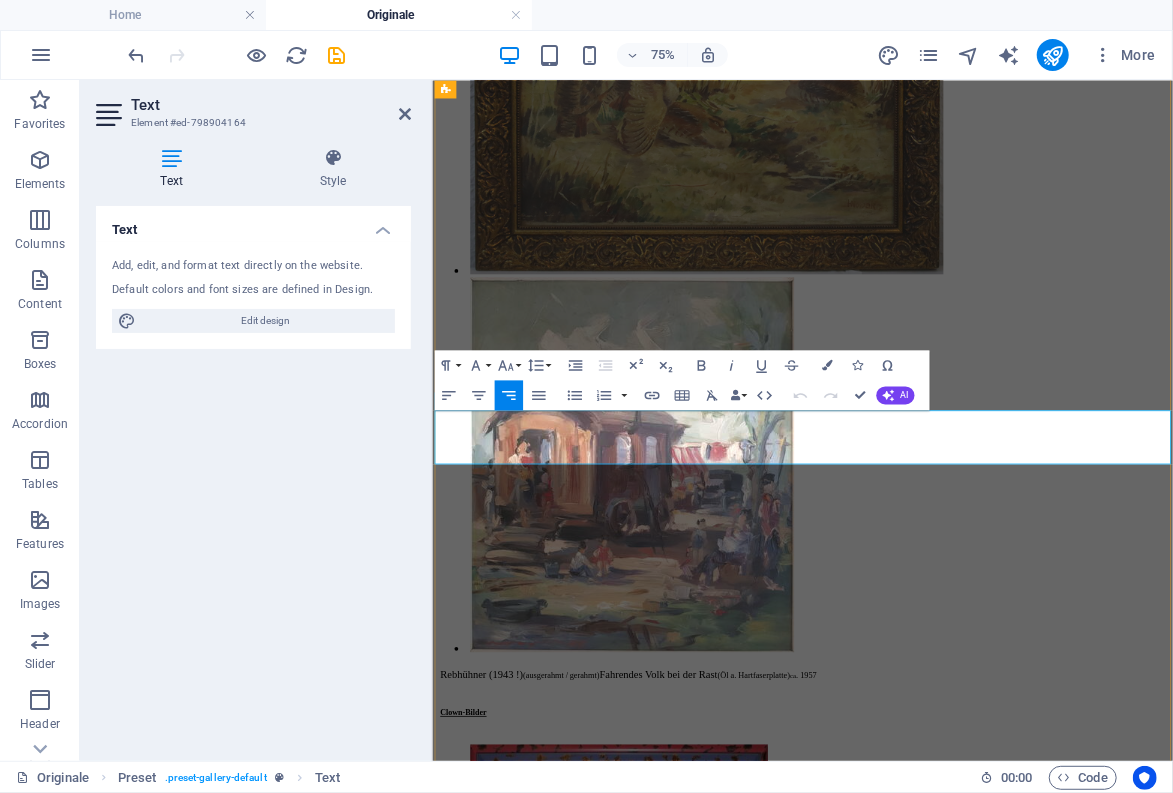 click on "Apfelblüten (Frühling)                                                     Mohnblüten (Sommer)                                                 Kastanienfrüchte (Herbst)" at bounding box center (821, 32694) 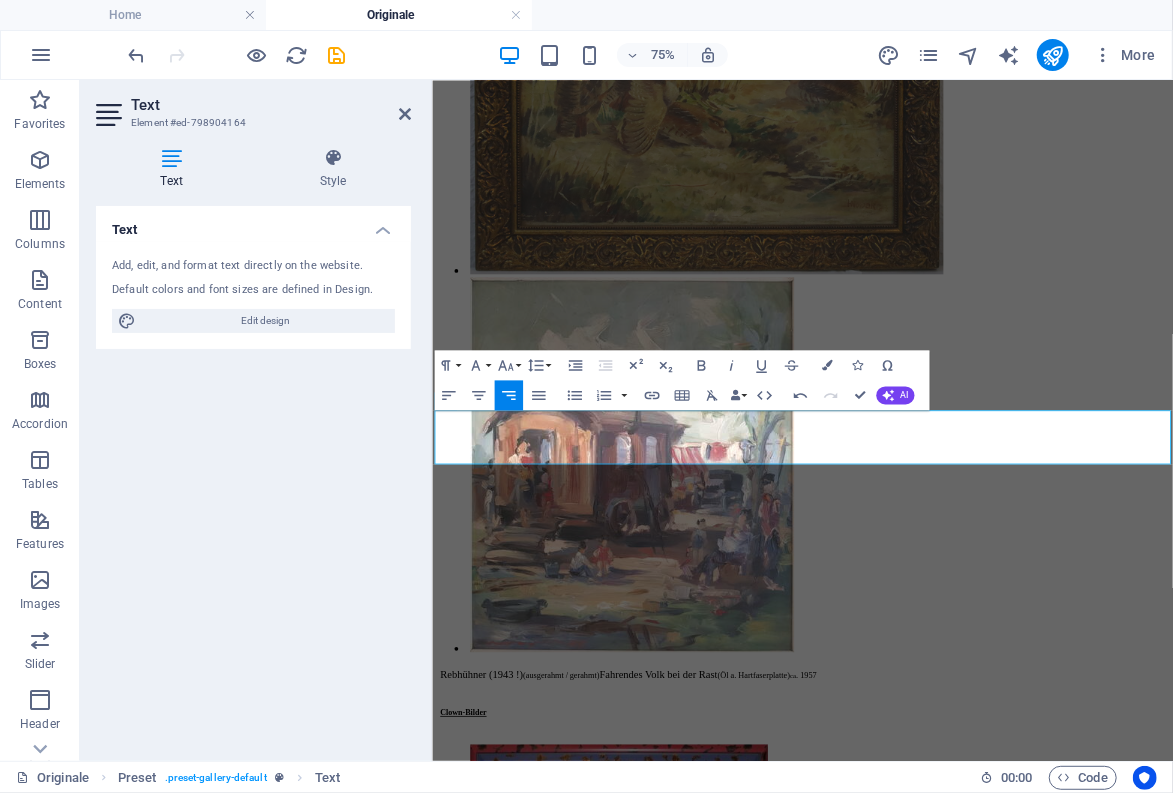 type 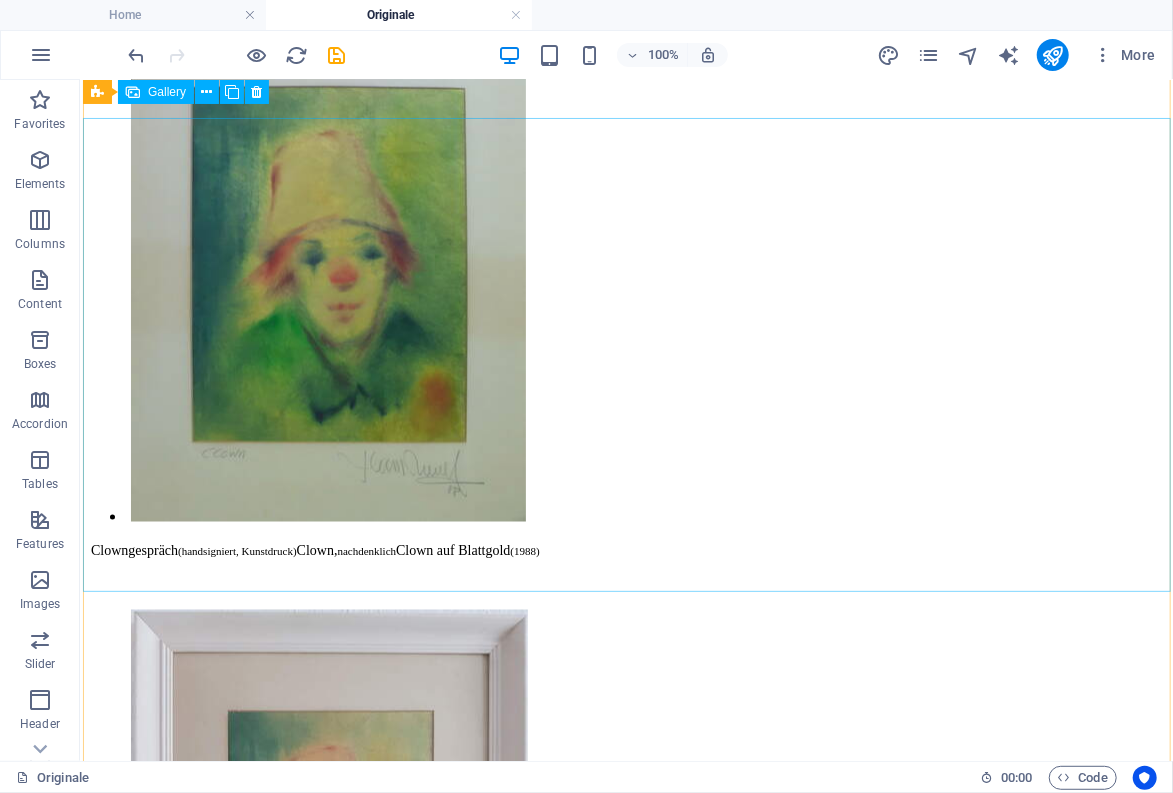 scroll, scrollTop: 15393, scrollLeft: 0, axis: vertical 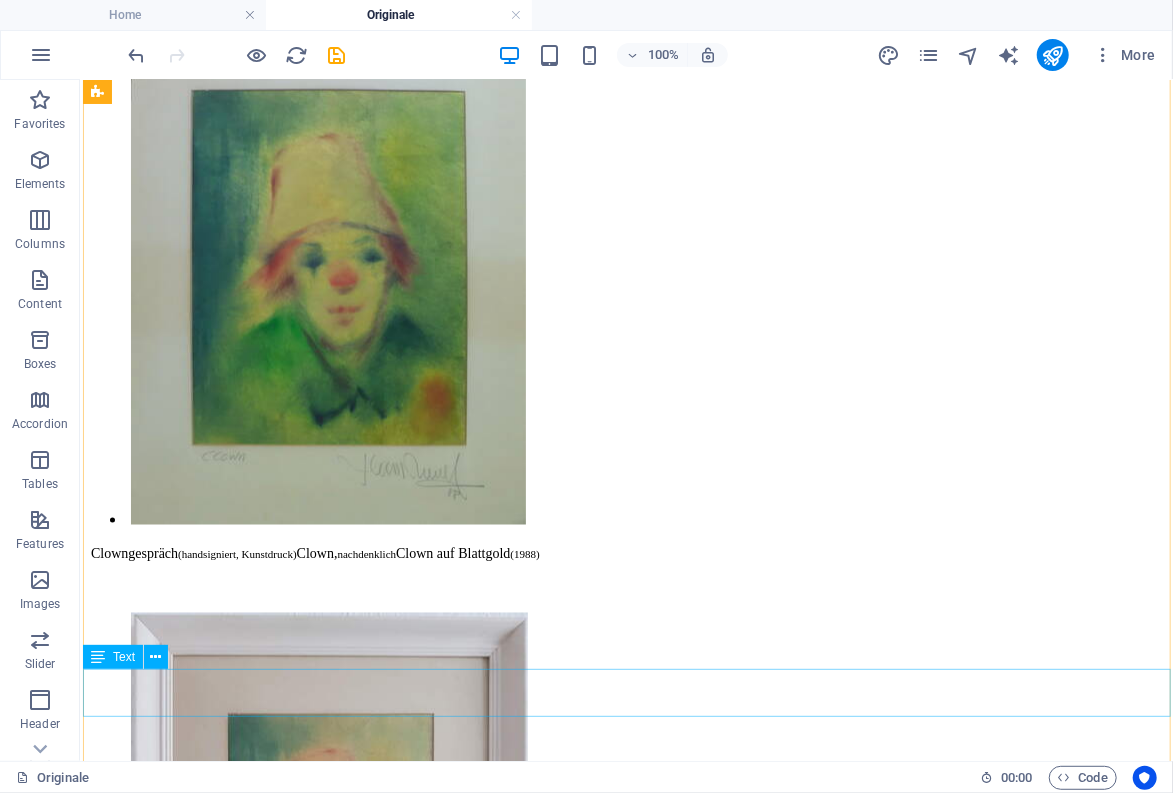 click on "Bauernkopf mit Bart                                                               Edler Bauernkopf                                                   Frau aM Fenster (K.H.?)" at bounding box center (625, 33484) 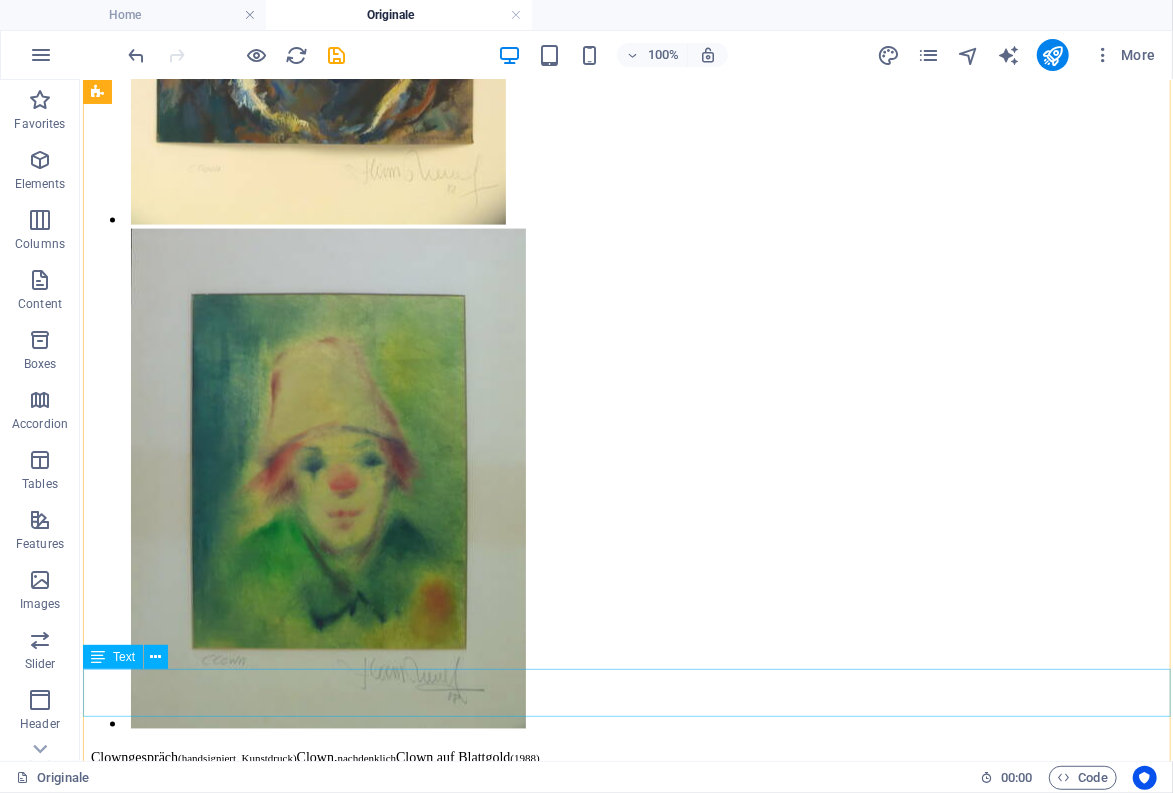 scroll, scrollTop: 14496, scrollLeft: 0, axis: vertical 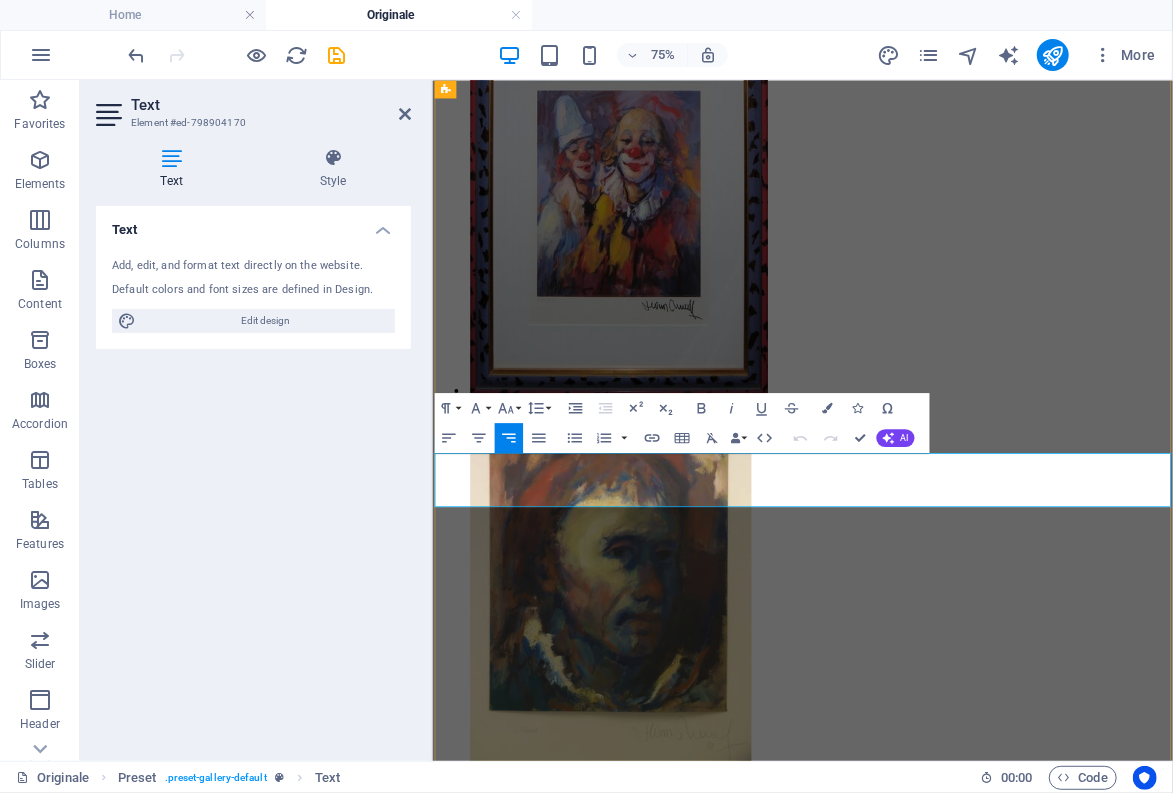 click on "Bauernkopf mit Bart                                                               Edler Bauernkopf                                                   Frau aM Fenster (K.H.?)" at bounding box center [819, 34450] 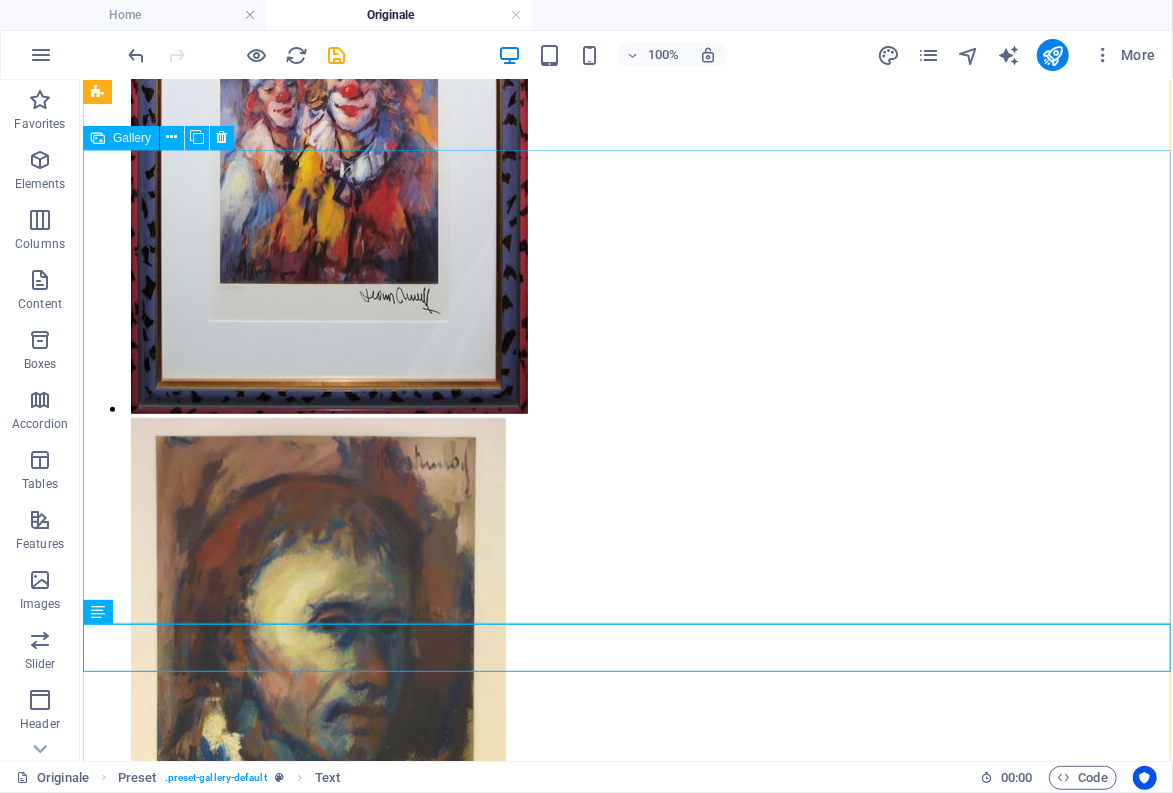 scroll, scrollTop: 15438, scrollLeft: 0, axis: vertical 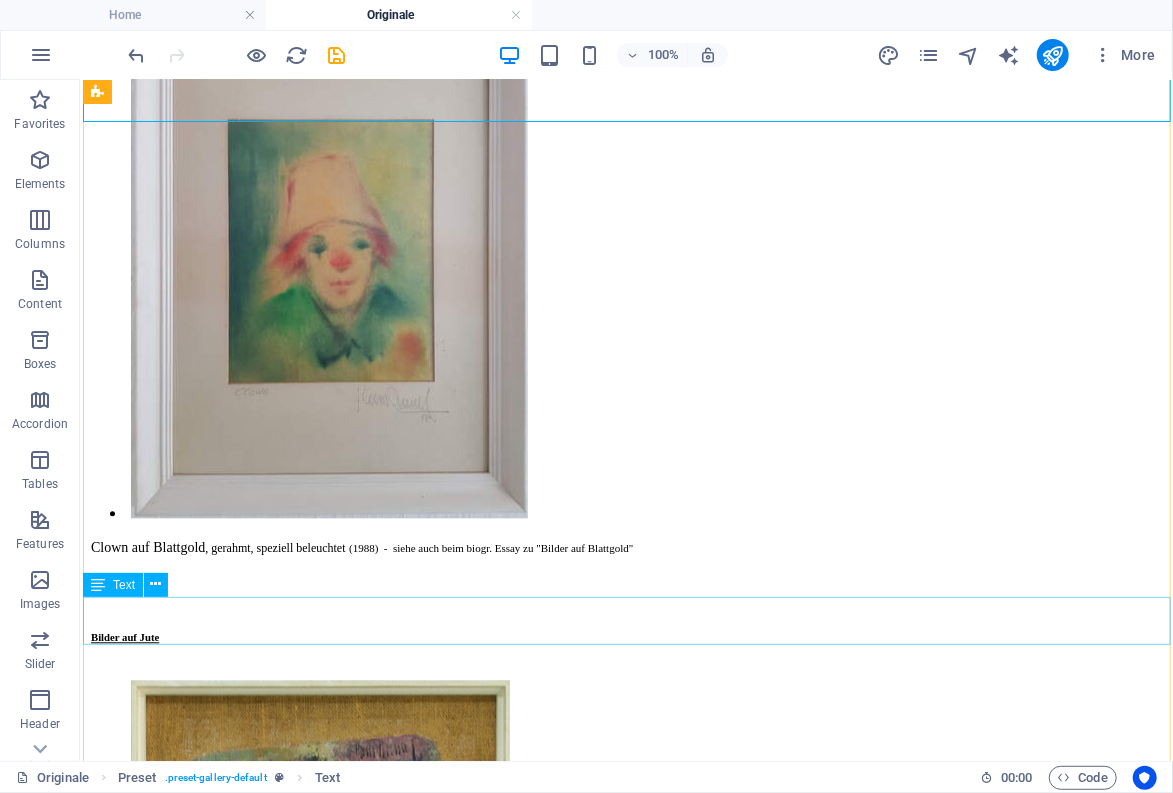 click on "Frauenkopf auf Jute                                                    Löwenkopf (Lithographie)                                                     Bauernkopf mit Kappe" at bounding box center (625, 34485) 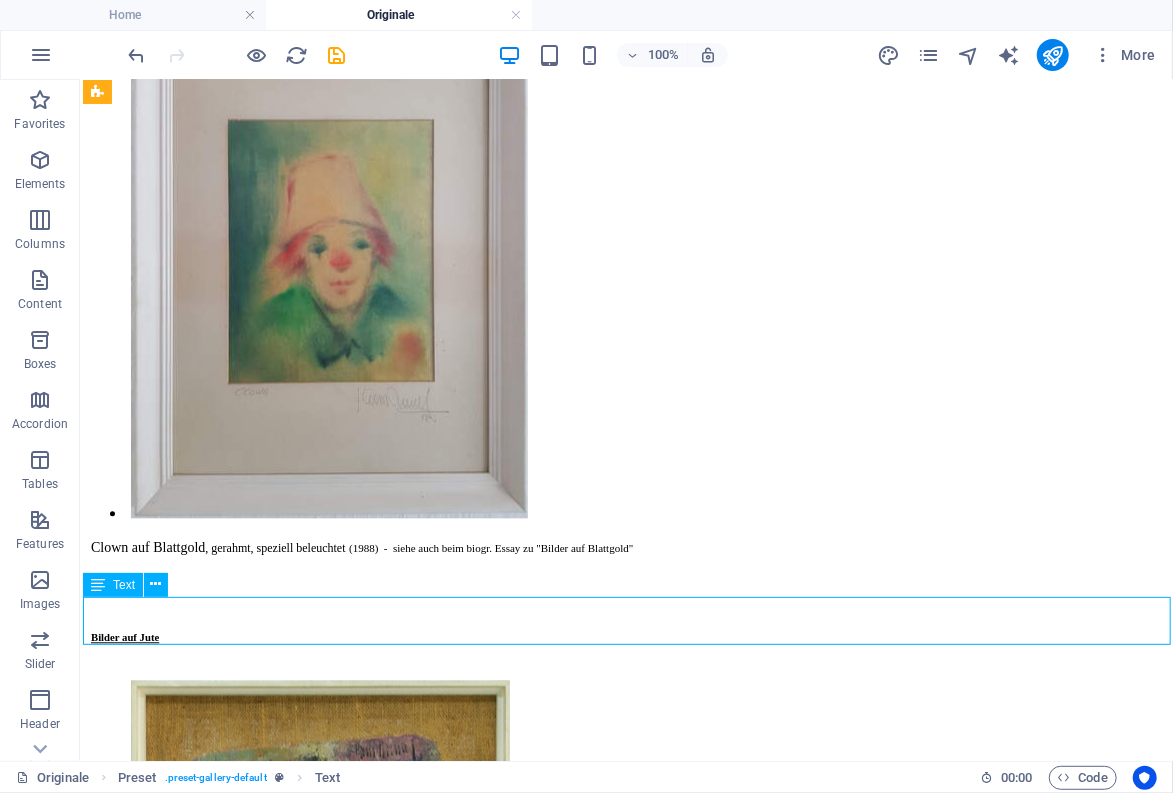 click on "Frauenkopf auf Jute                                                    Löwenkopf (Lithographie)                                                     Bauernkopf mit Kappe" at bounding box center [625, 34485] 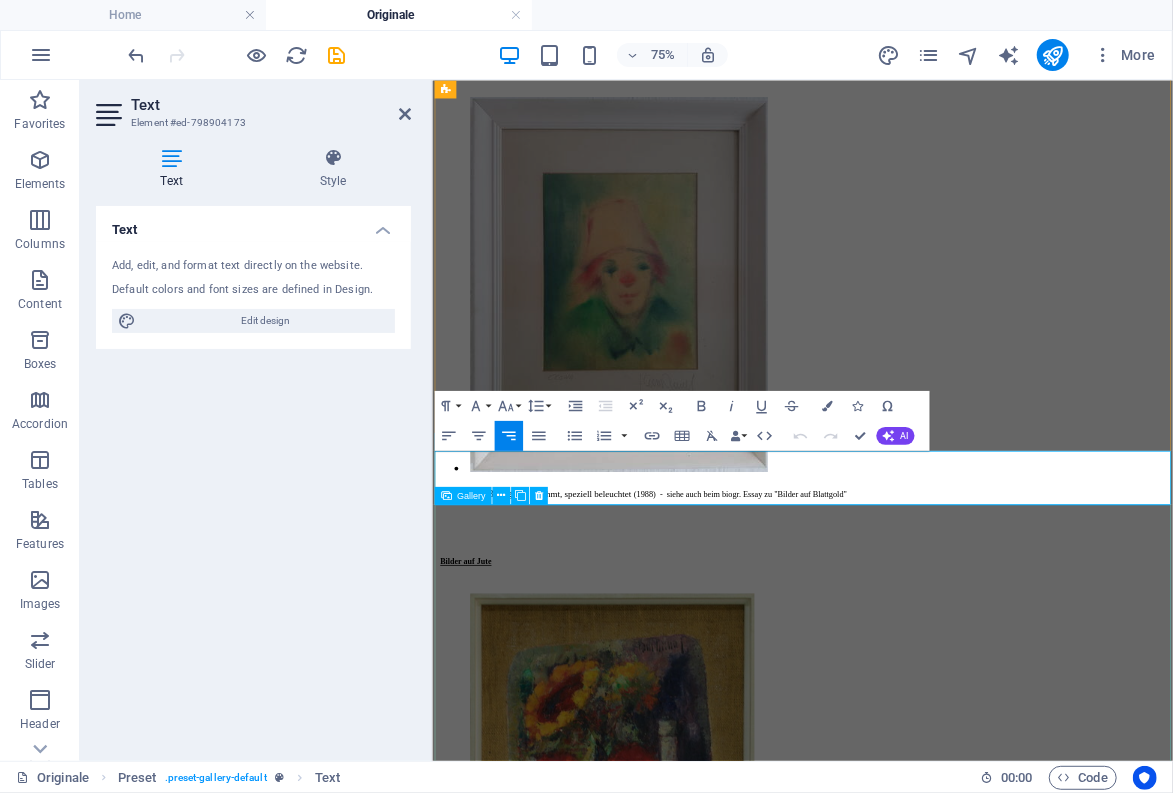 scroll, scrollTop: 14999, scrollLeft: 0, axis: vertical 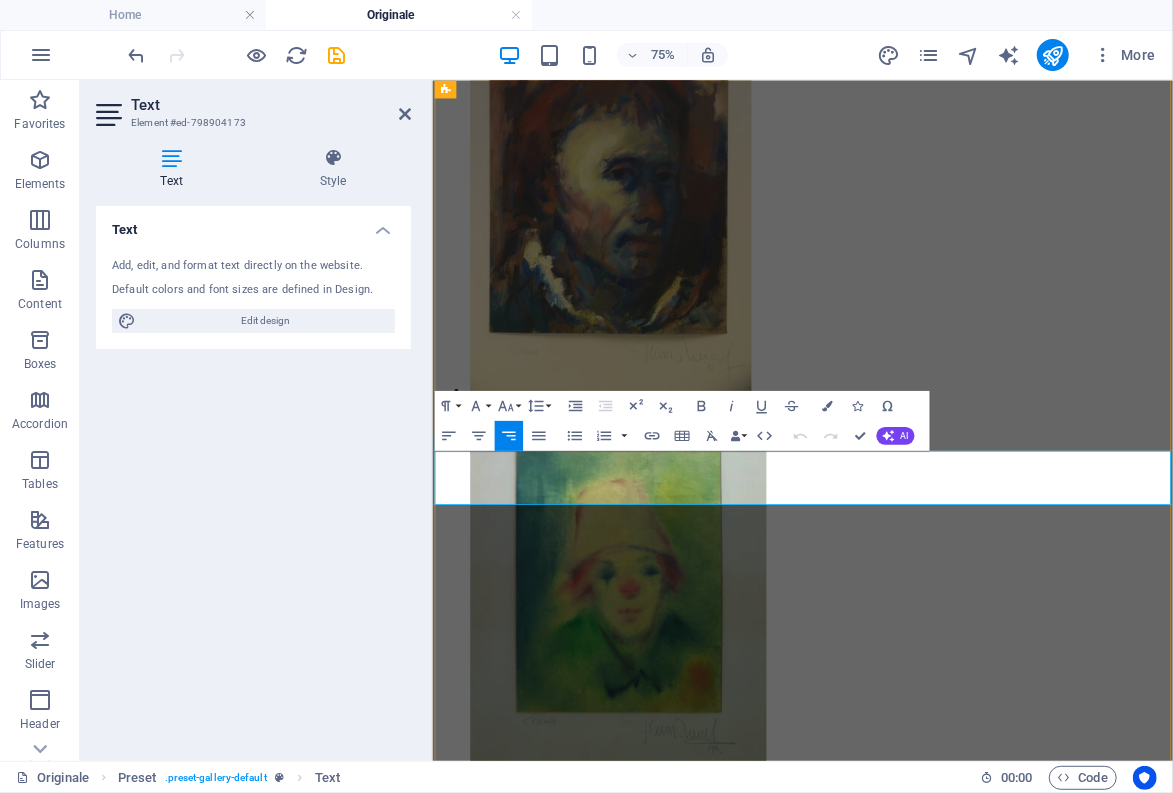 click on "Frauenkopf auf Jute                                                    Löwenkopf (Lithographie)                                                     Bauernkopf mit Kappe" at bounding box center (820, 35543) 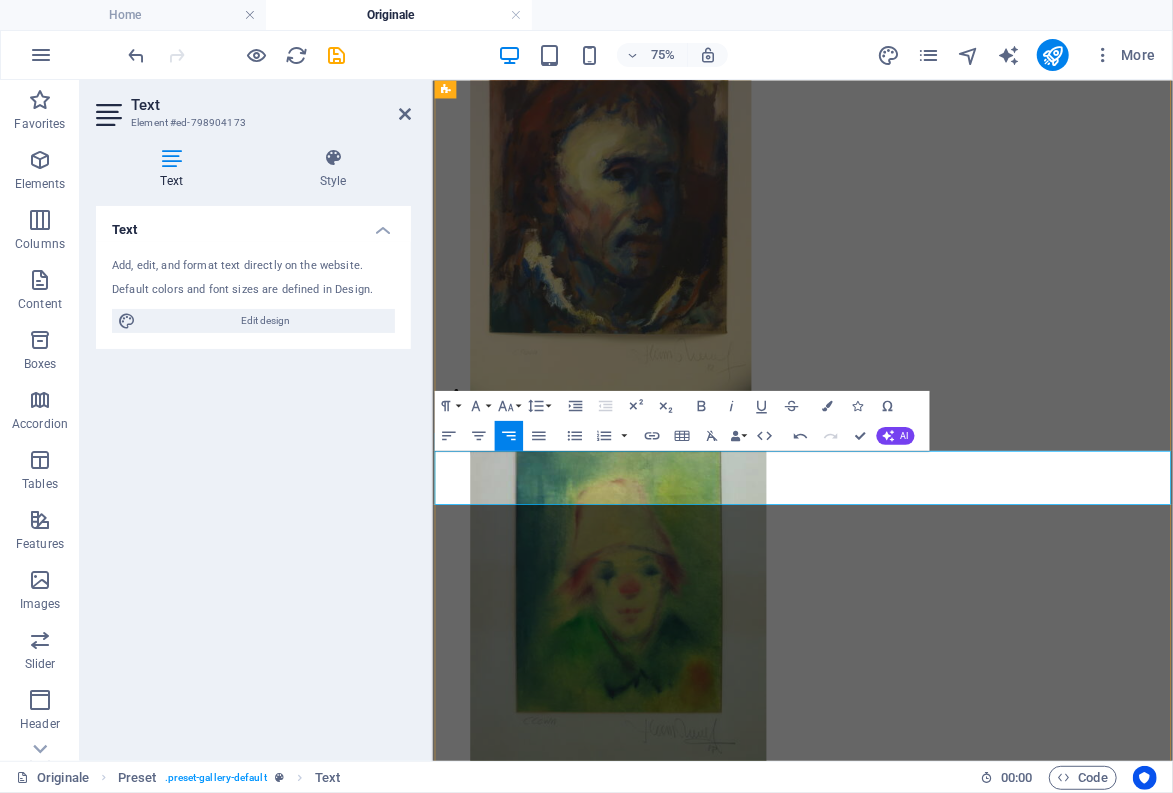 click on "Frauenkopf auf Jute                                                    Löwenkopf (Lithographie)                                                       Bauernkopf mit Kappe" at bounding box center [726, 35543] 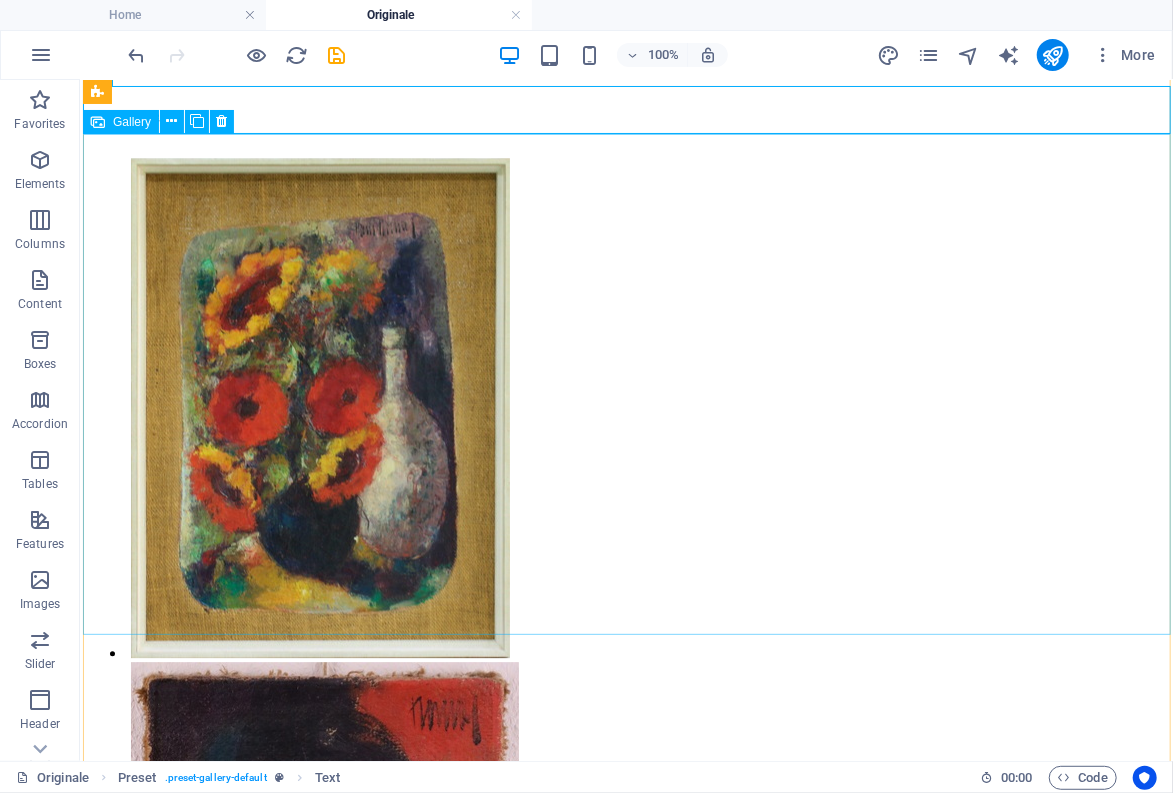 scroll, scrollTop: 16648, scrollLeft: 0, axis: vertical 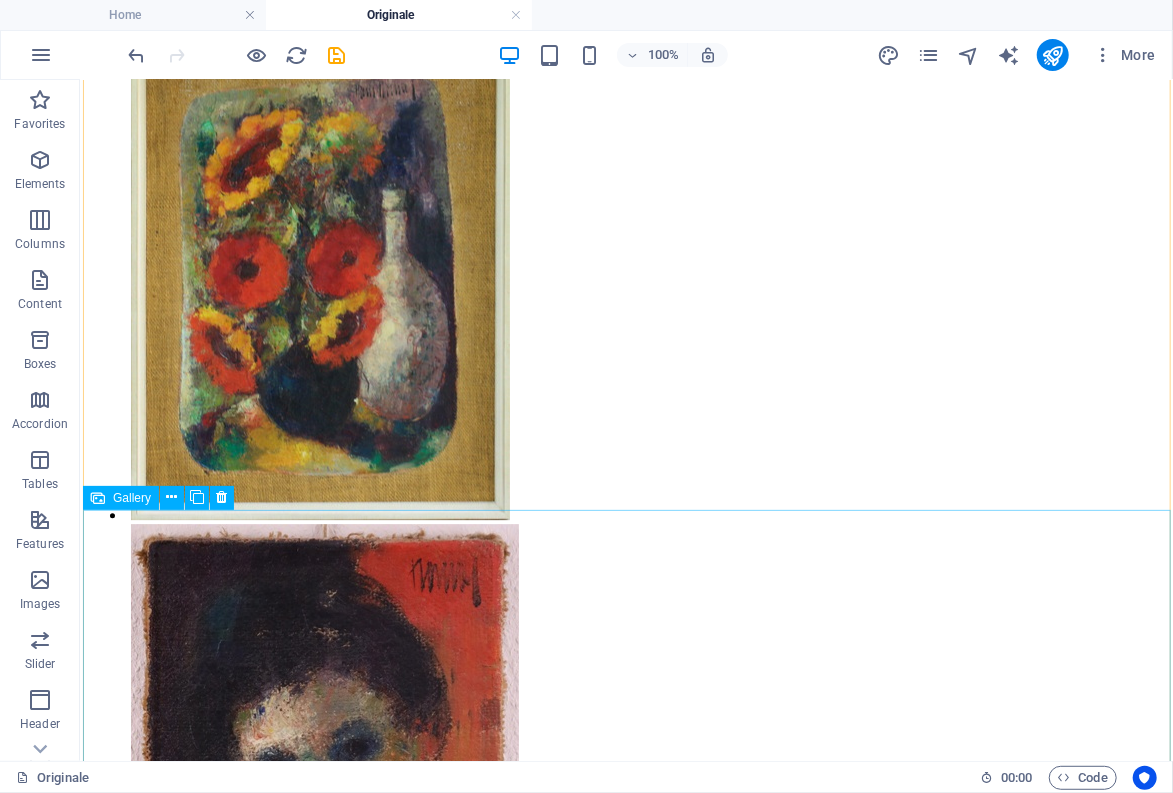 click at bounding box center [625, 35681] 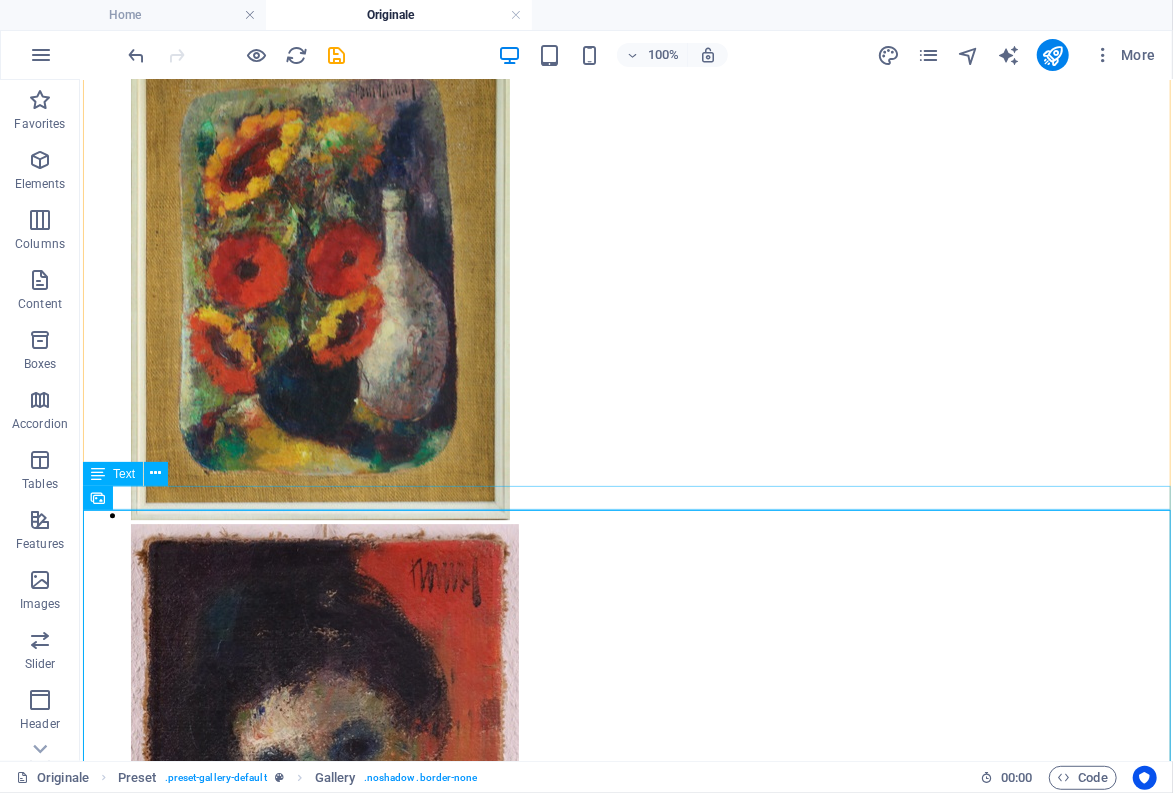 click on "Christuskopf  (Pinselzeichnung)  1978                                         Männerportrait  (Flohmarktfund)                                   Charakterkopf  nach Rembrandt (1987)" at bounding box center [625, 35404] 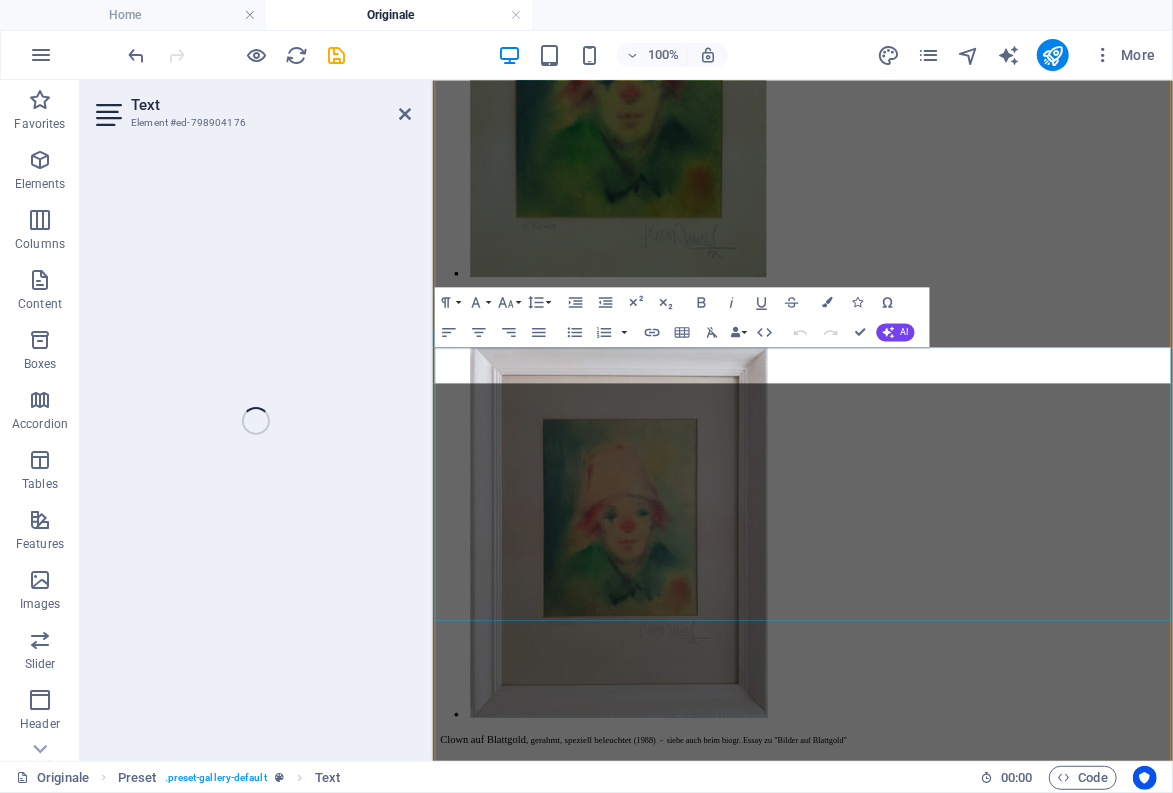 click at bounding box center [925, 36705] 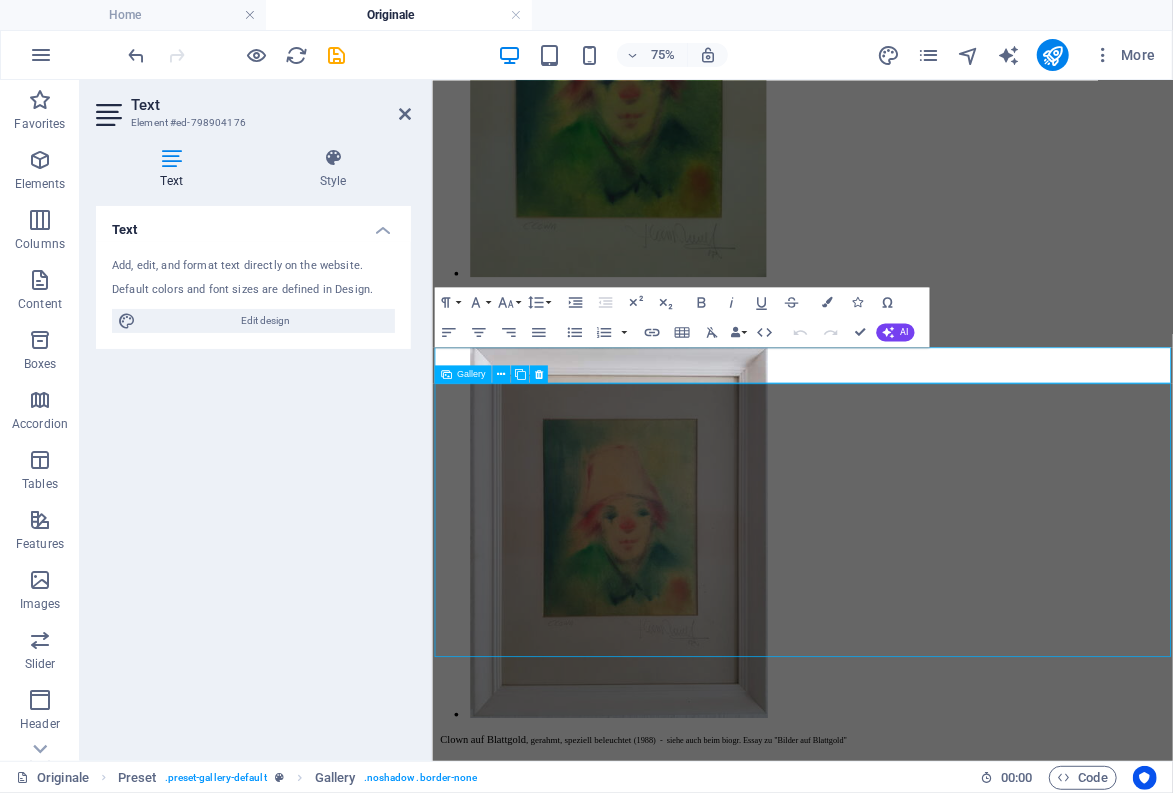 scroll, scrollTop: 16648, scrollLeft: 0, axis: vertical 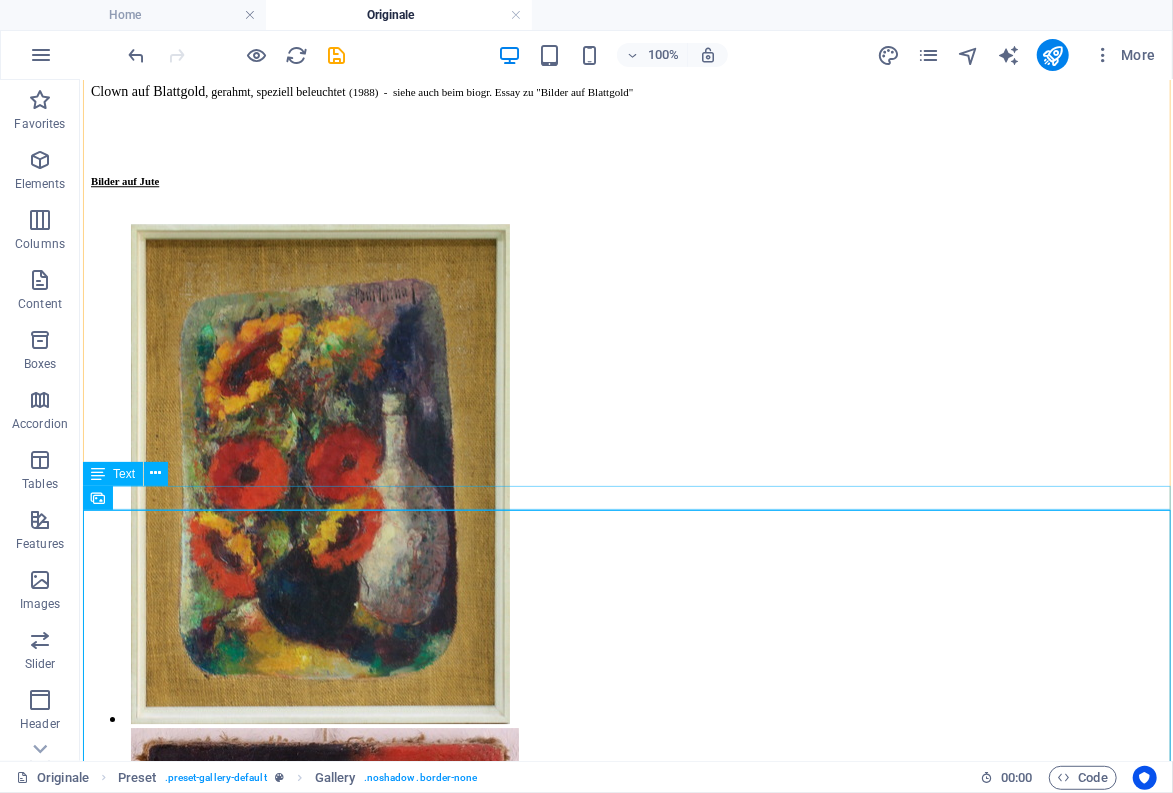 click on "Christuskopf  (Pinselzeichnung)  1978                                         Männerportrait  (Flohmarktfund)                                   Charakterkopf  nach Rembrandt (1987)" at bounding box center (625, 35608) 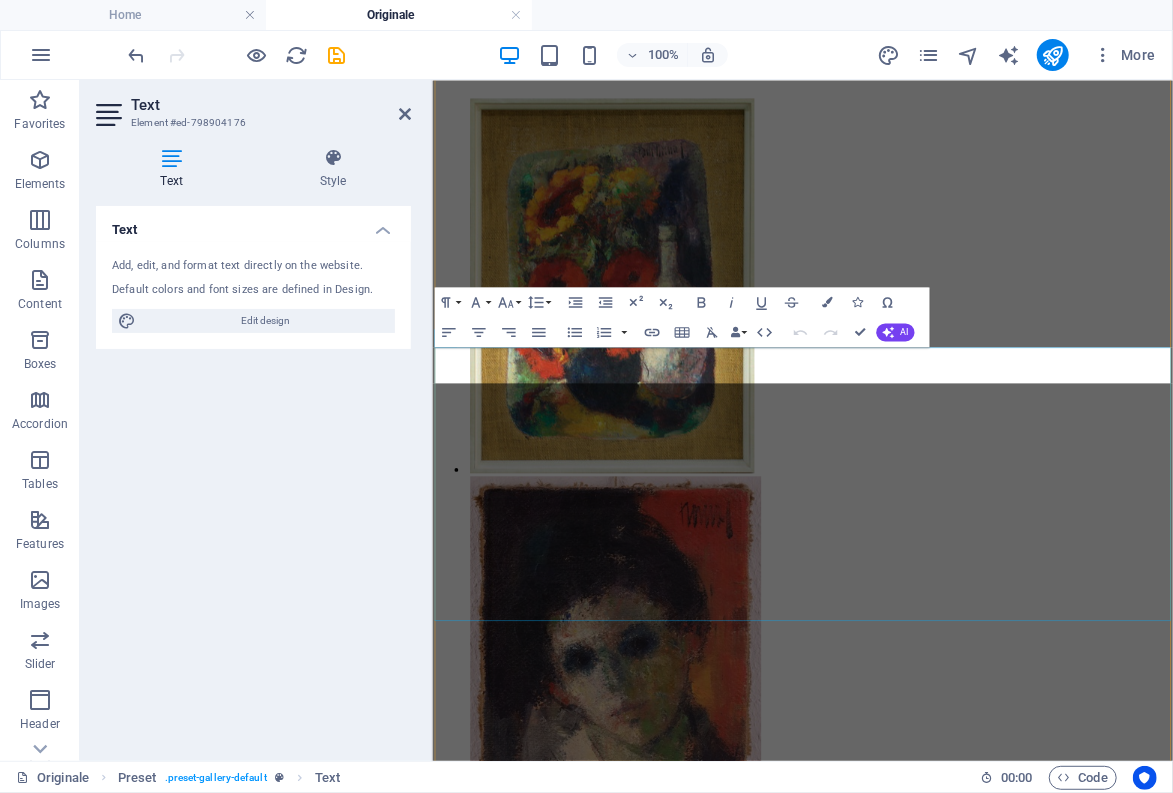 scroll, scrollTop: 15660, scrollLeft: 0, axis: vertical 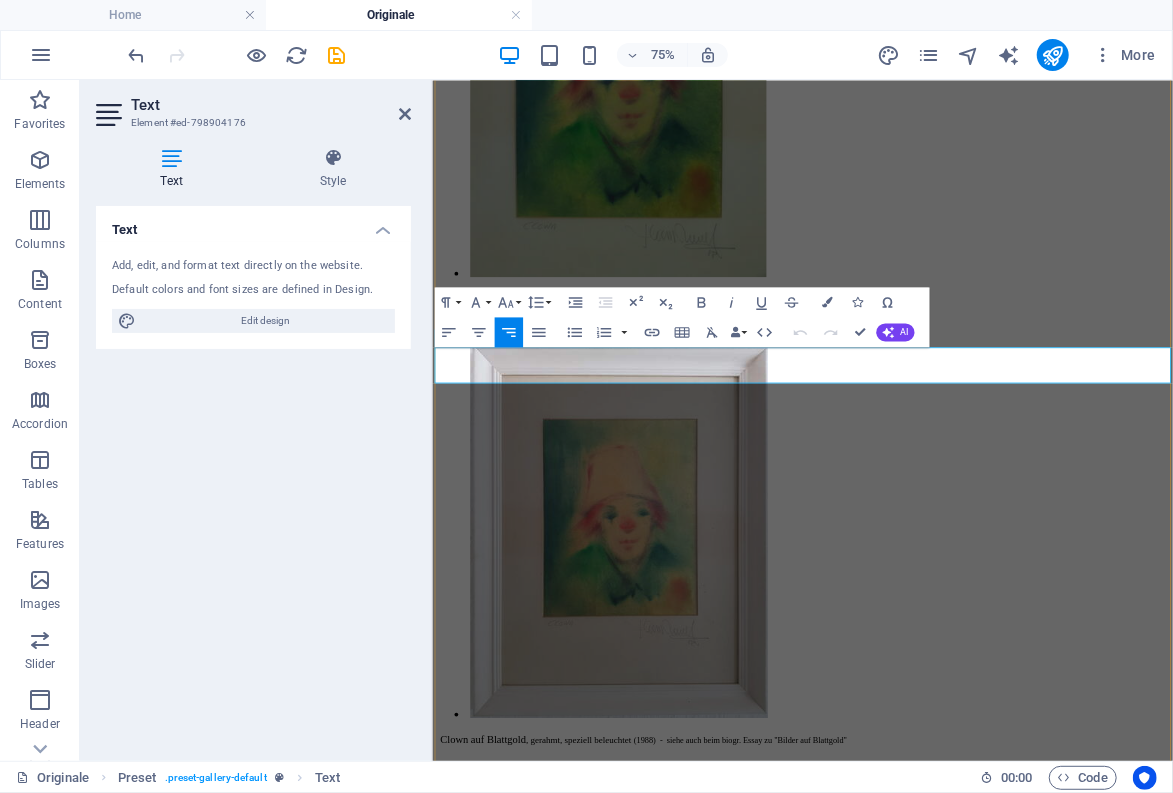 click on "1978                                         Männerportrait" at bounding box center (1008, 36478) 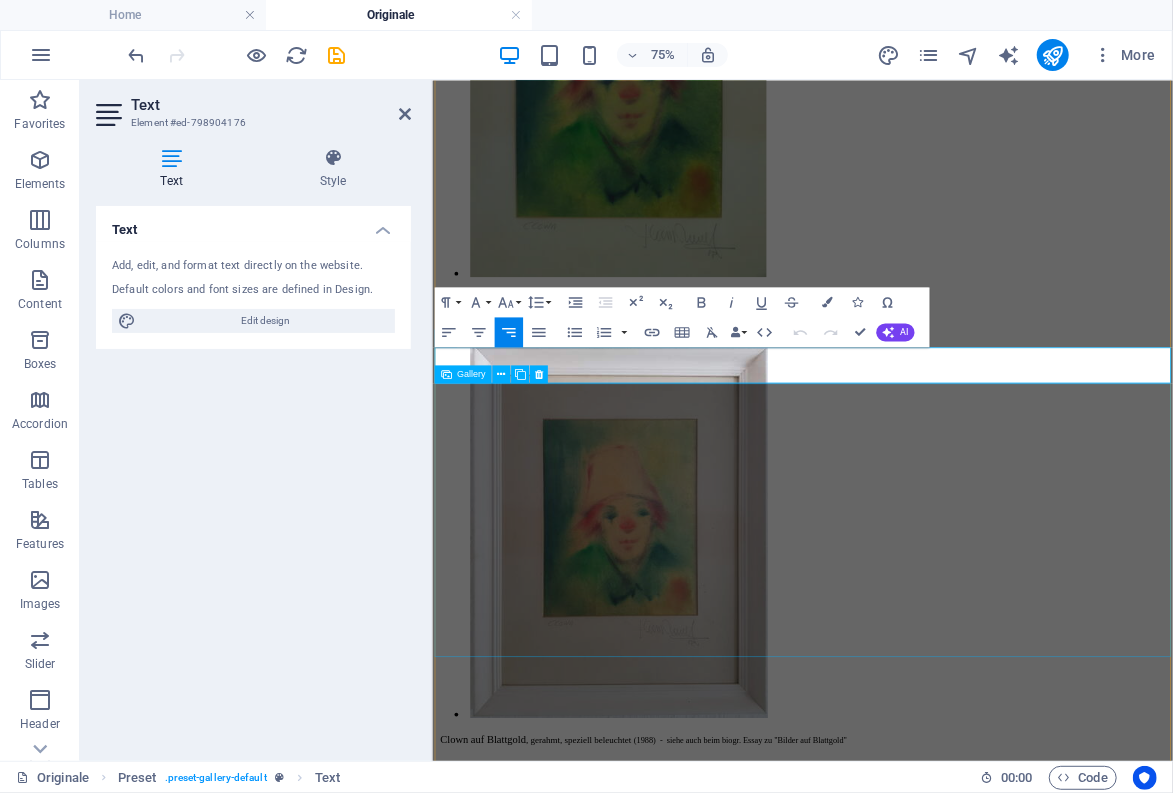 type 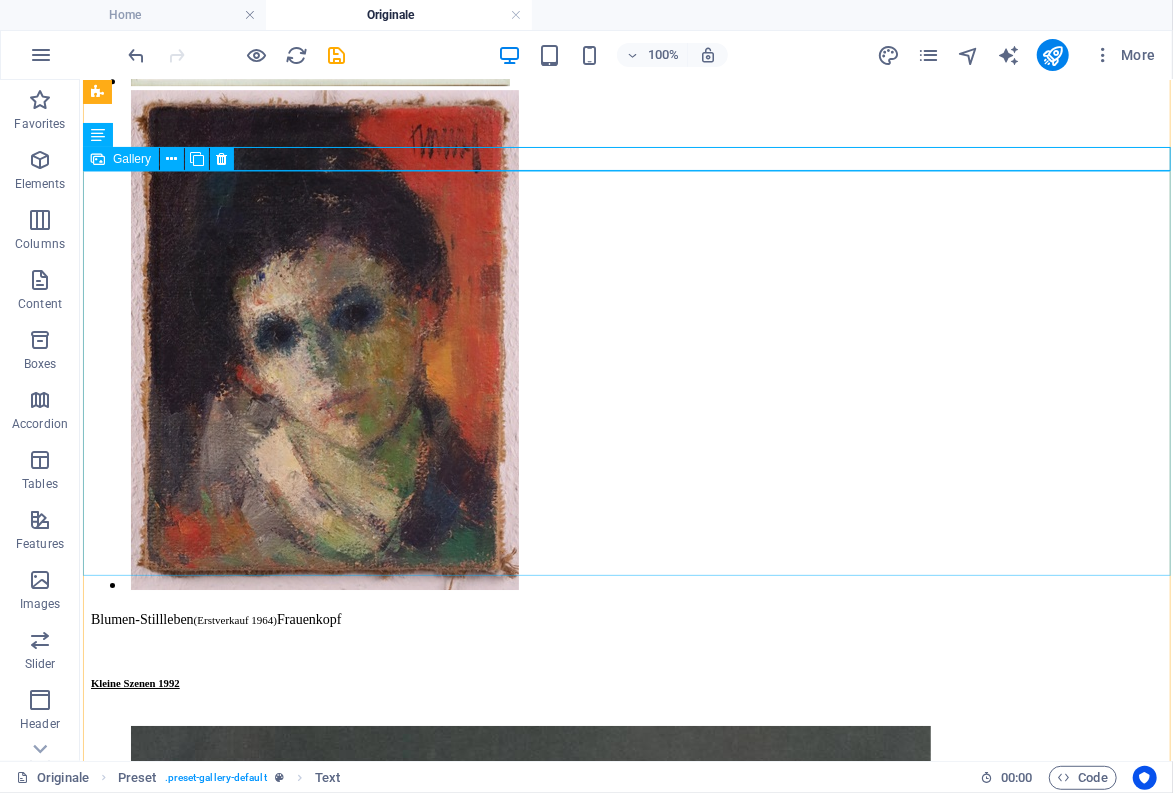 scroll, scrollTop: 17088, scrollLeft: 0, axis: vertical 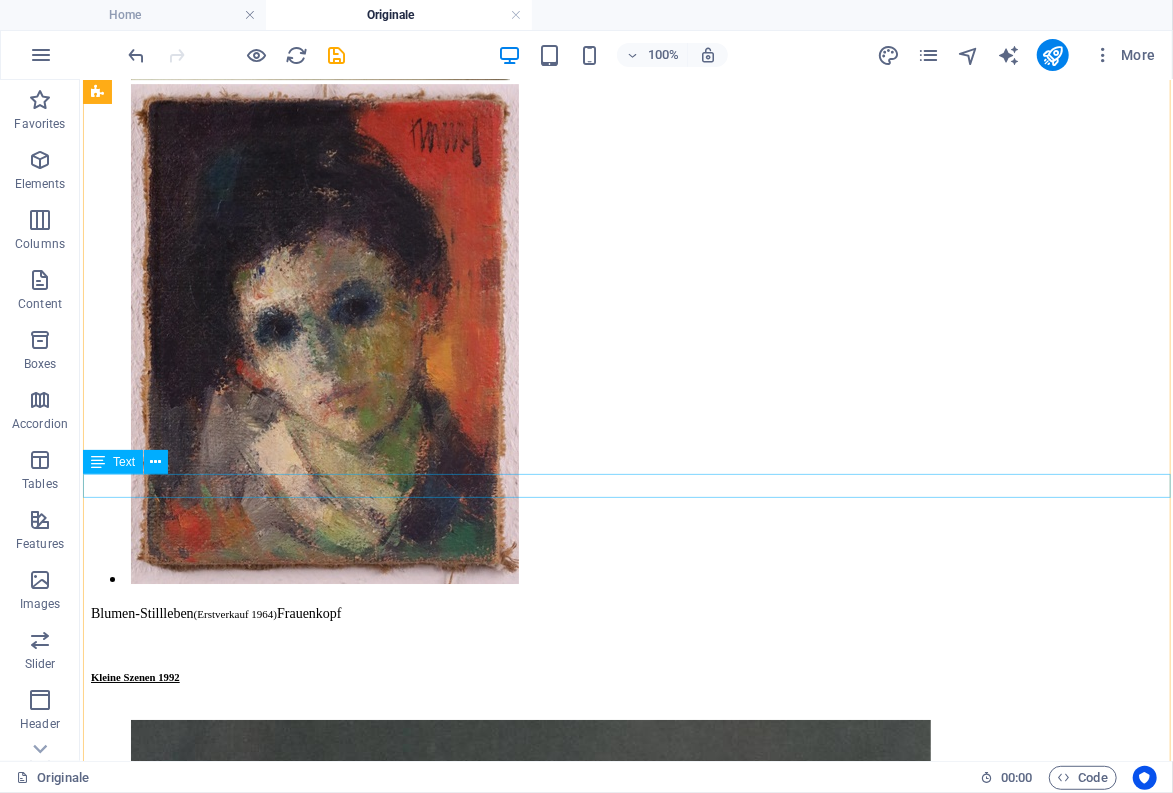click on "Clochard sitzend" at bounding box center [625, 35518] 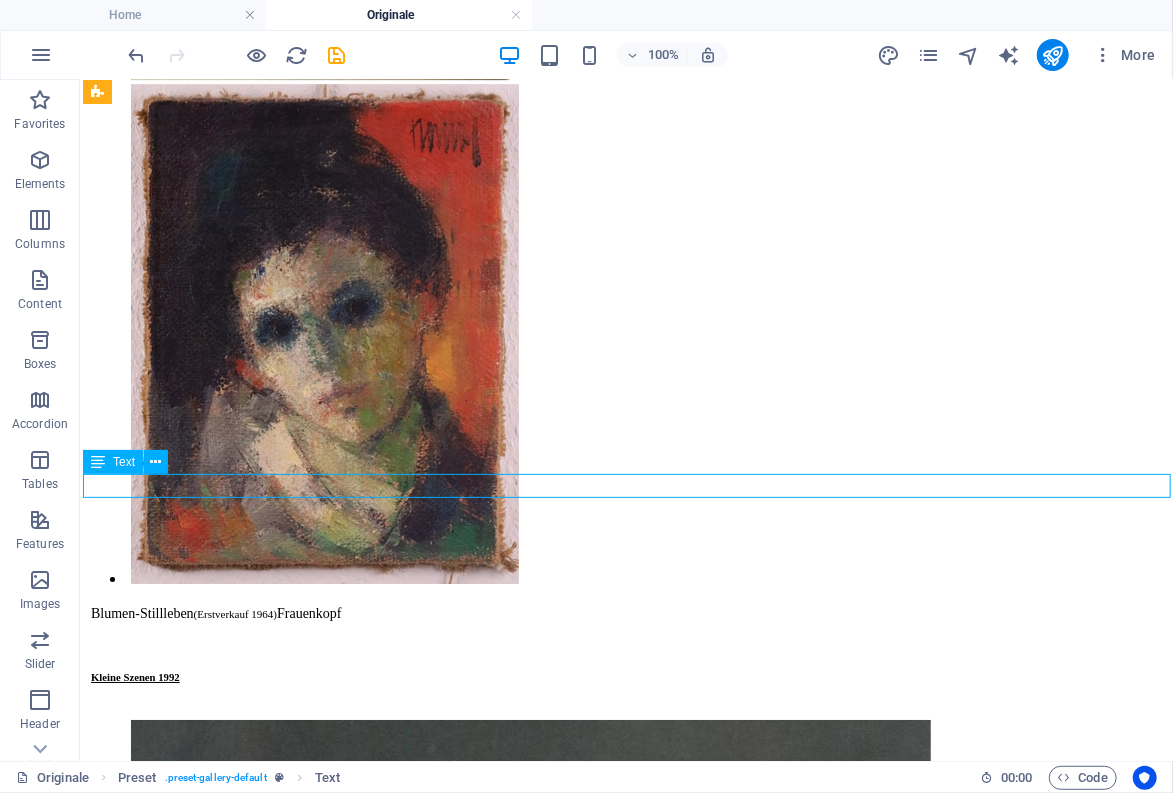 click on "Clochard sitzend" at bounding box center (625, 35518) 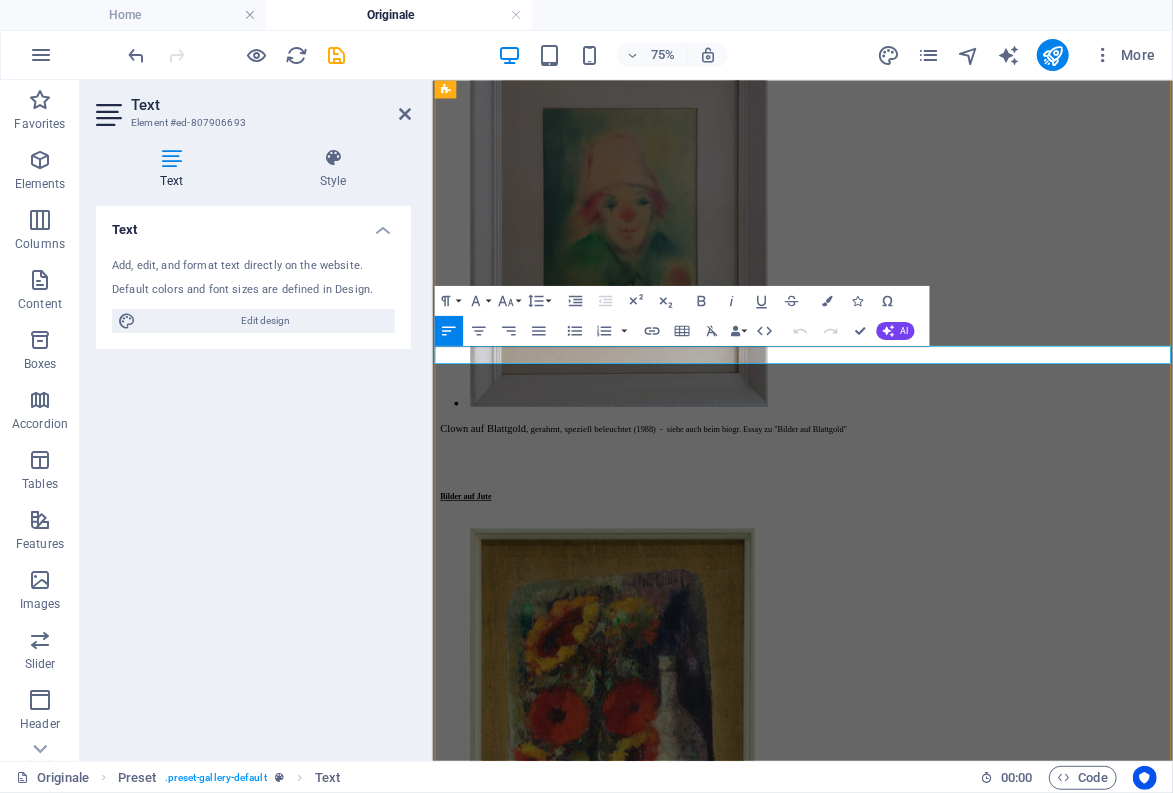 click on "Clochard sitzend" at bounding box center (489, 36618) 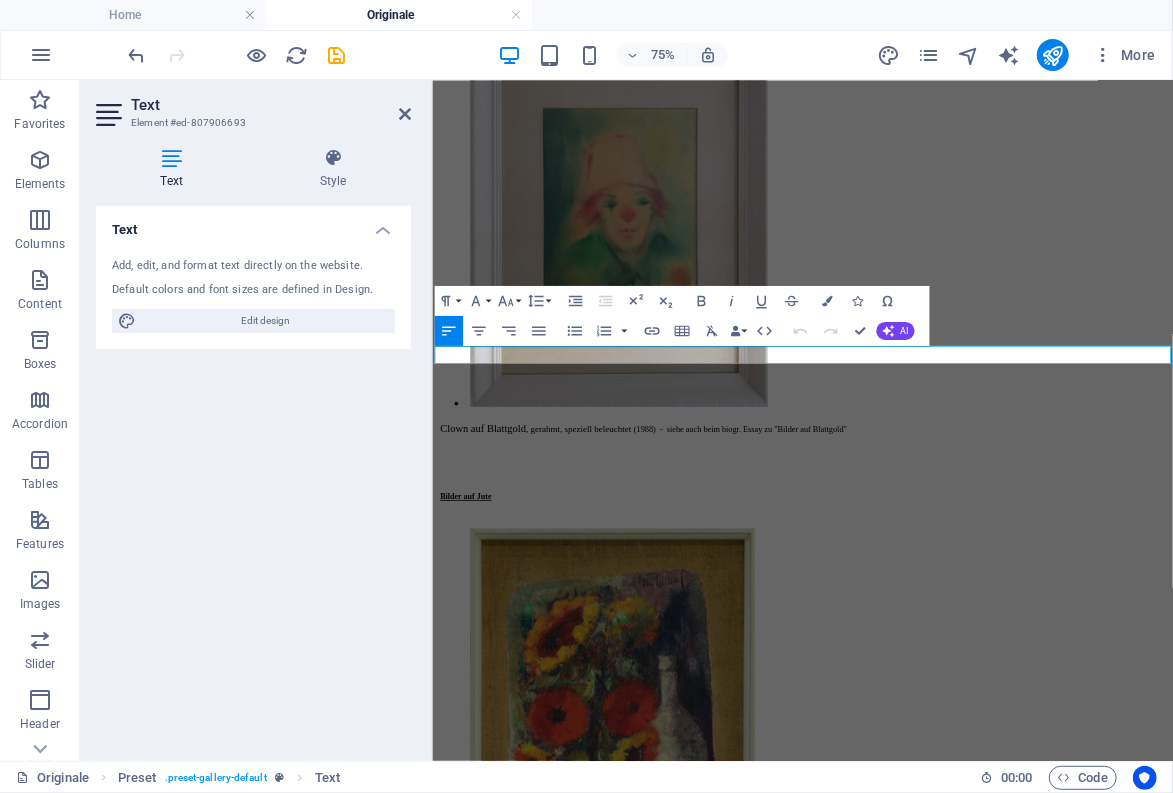 type 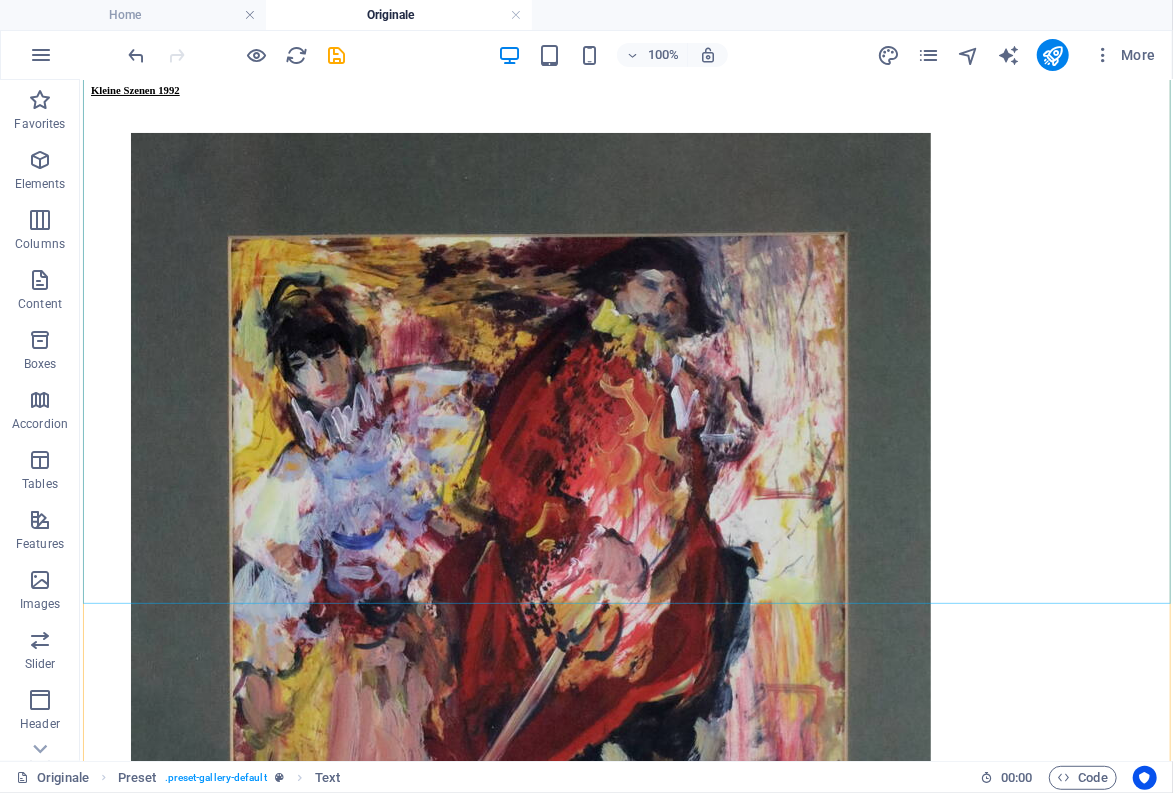 scroll, scrollTop: 17748, scrollLeft: 0, axis: vertical 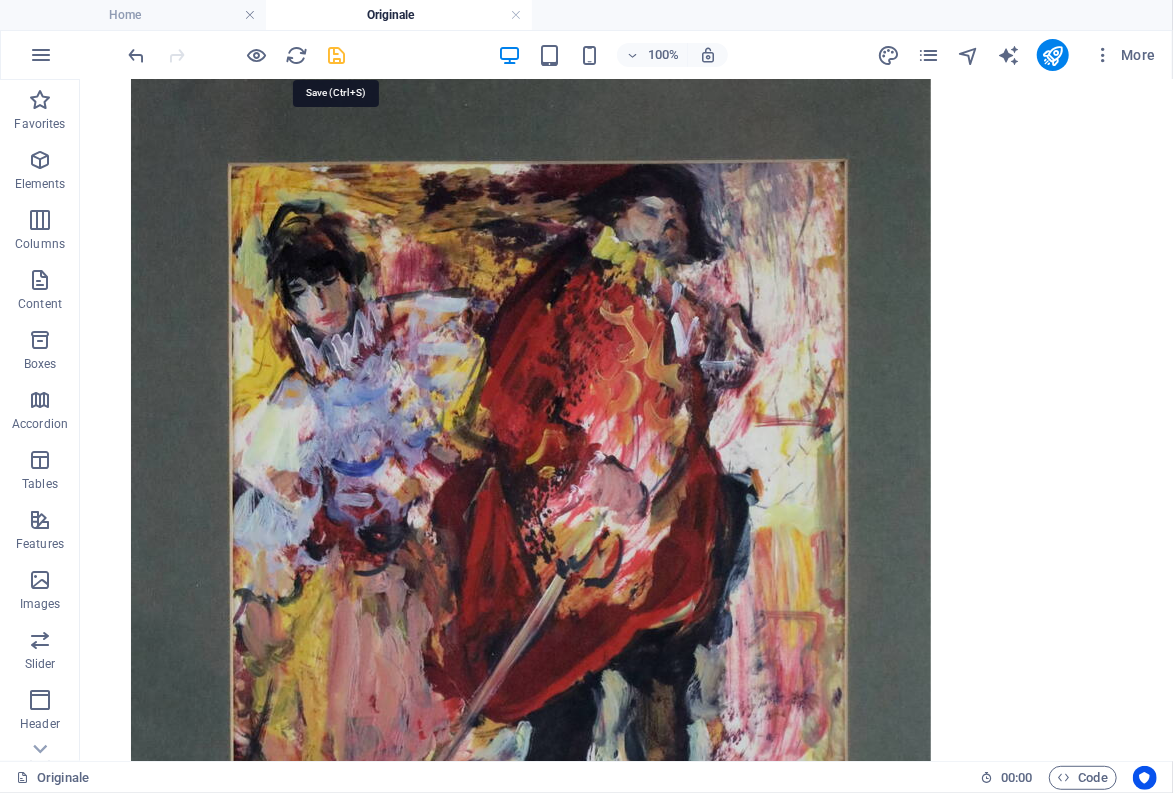 click at bounding box center [337, 55] 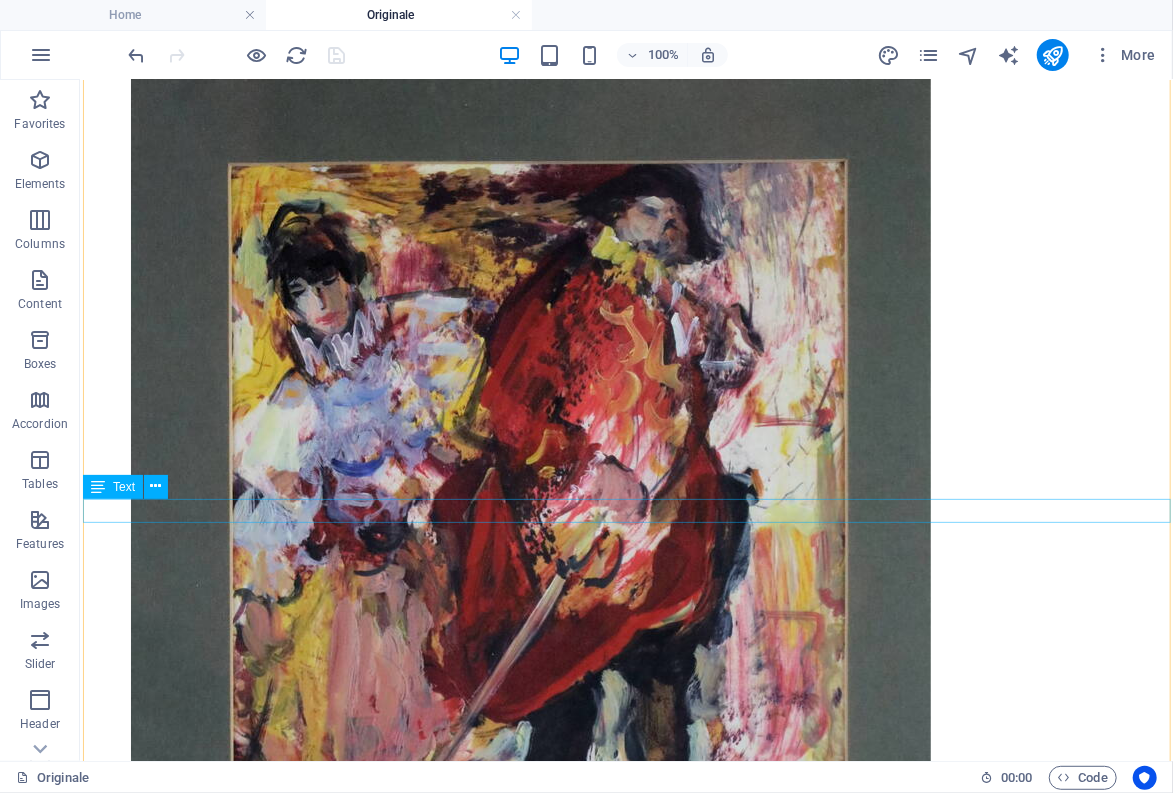 click on "Männerakt  (Tempera auf Pappe)                                                   Frauenakt  (pinselzeichnung)" at bounding box center (625, 35986) 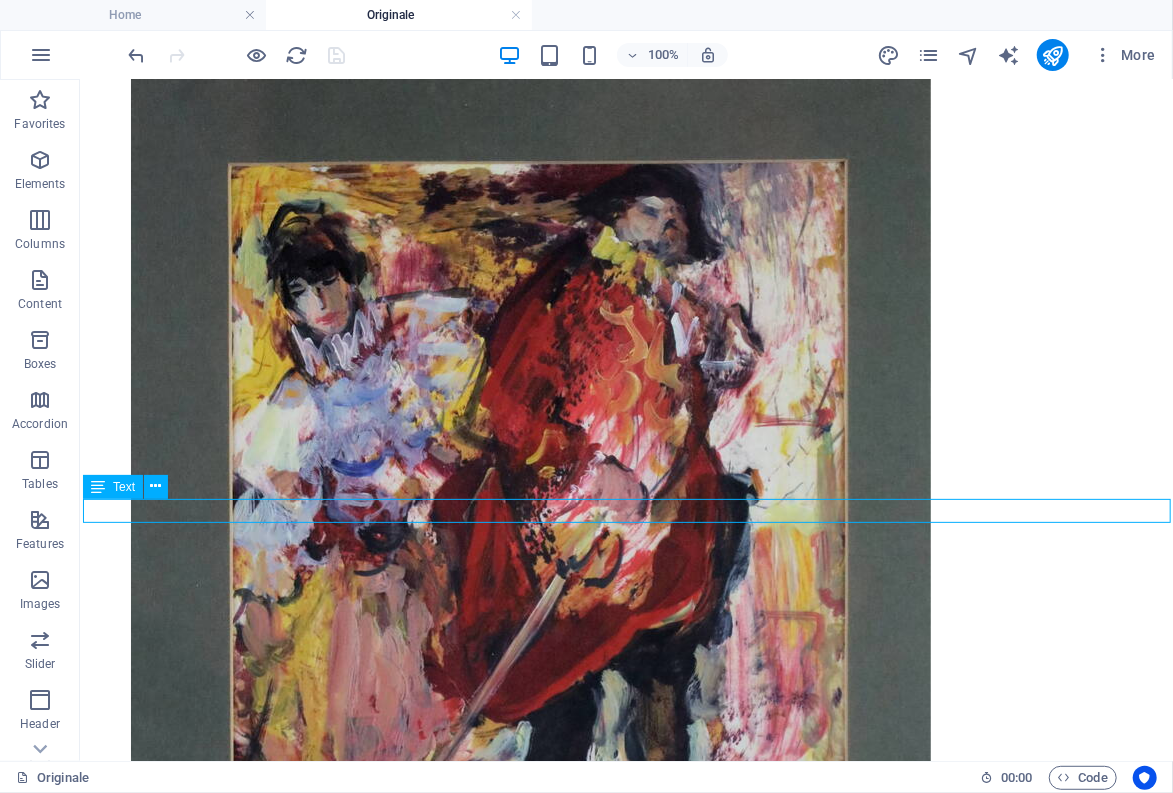 click on "Männerakt  (Tempera auf Pappe)                                                   Frauenakt  (pinselzeichnung)" at bounding box center (625, 35986) 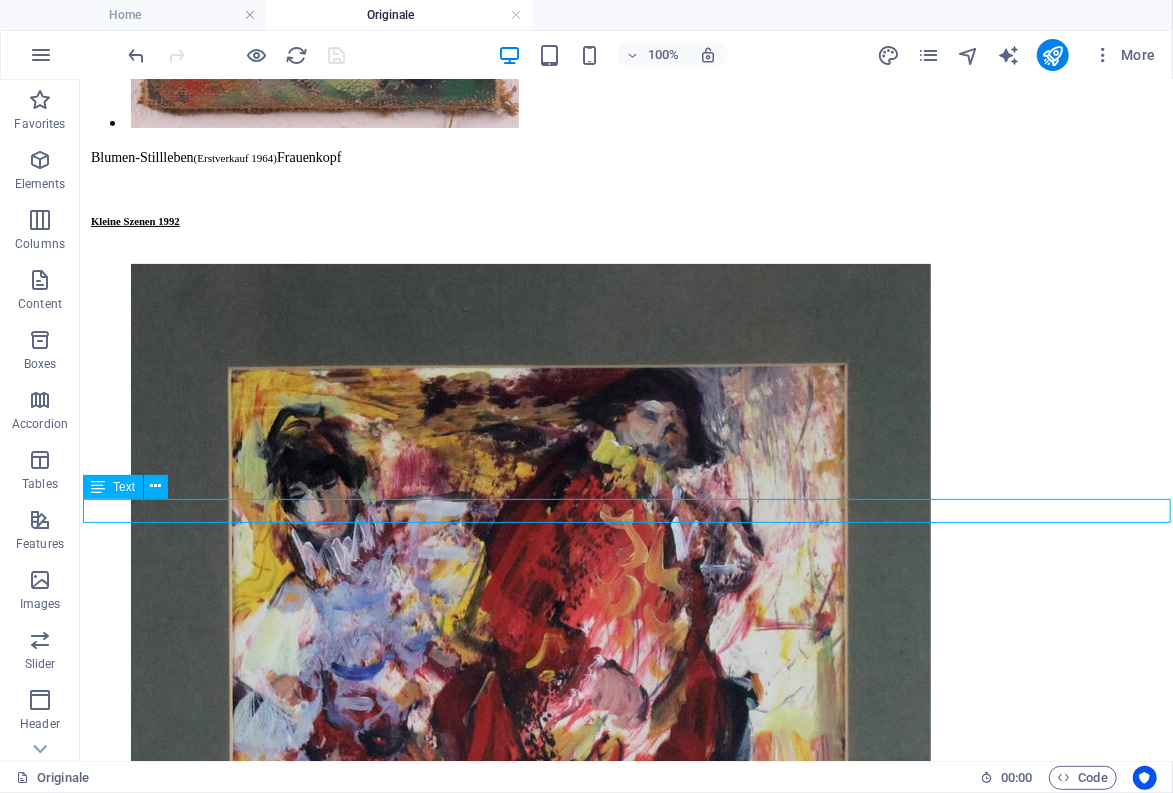 click at bounding box center [530, 36883] 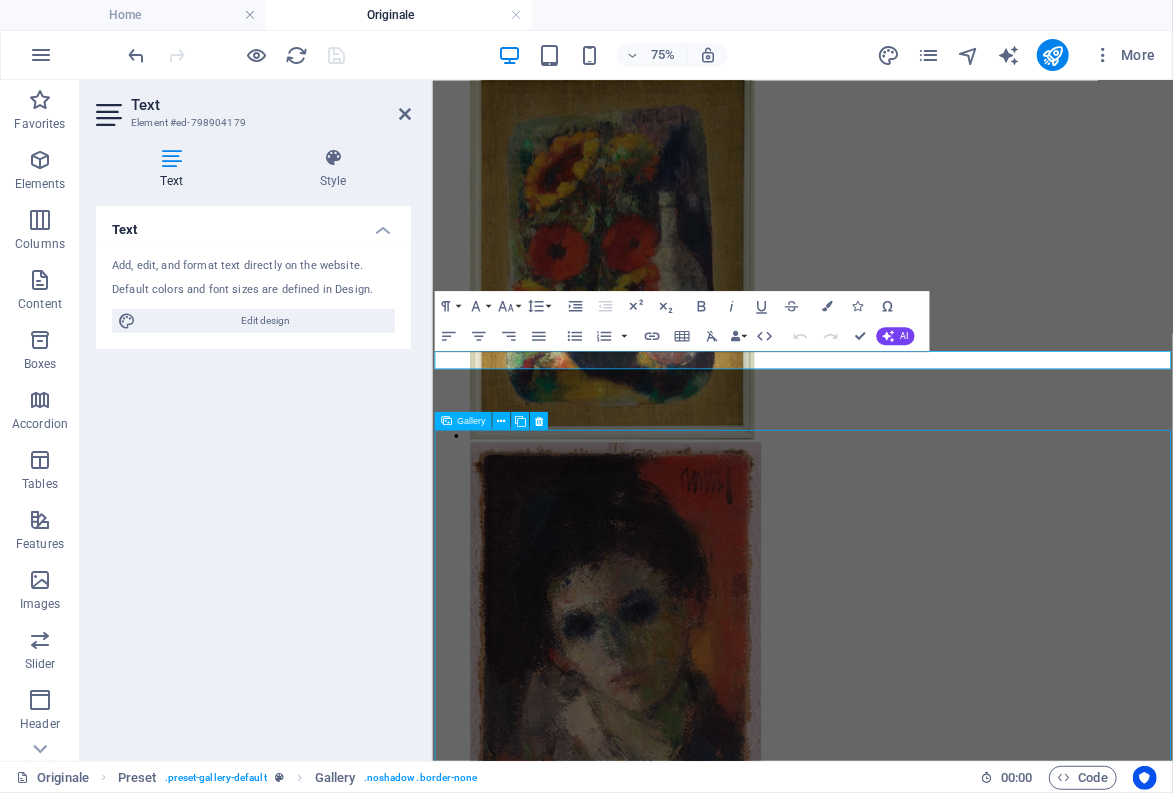 scroll, scrollTop: 17748, scrollLeft: 0, axis: vertical 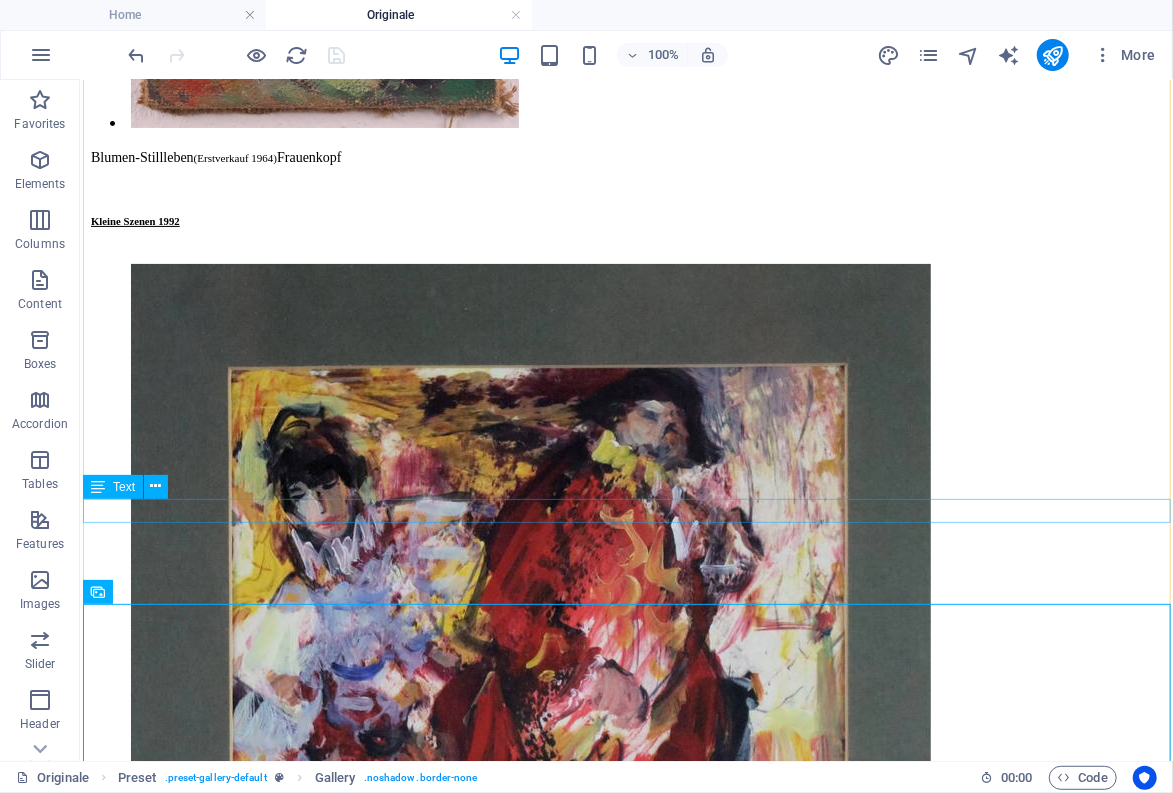 click on "Männerakt  (Tempera auf Pappe)                                                   Frauenakt  (pinselzeichnung)" at bounding box center (625, 36190) 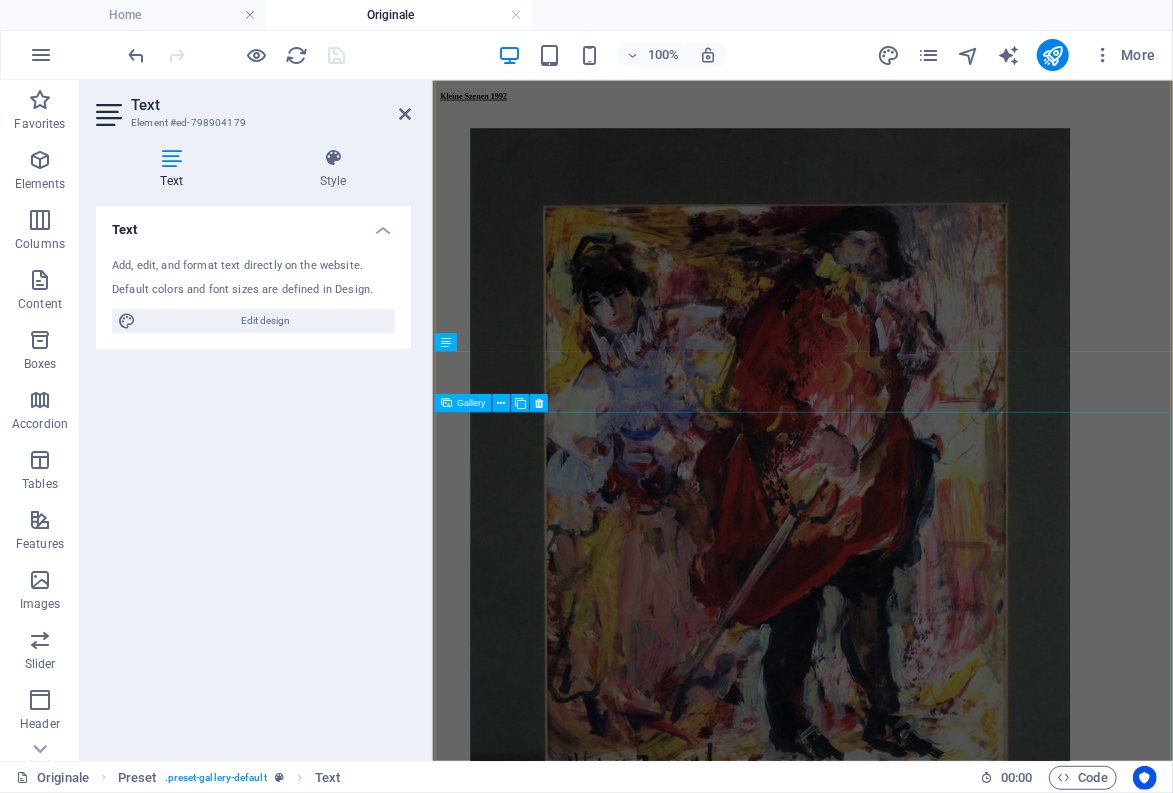 scroll, scrollTop: 16694, scrollLeft: 0, axis: vertical 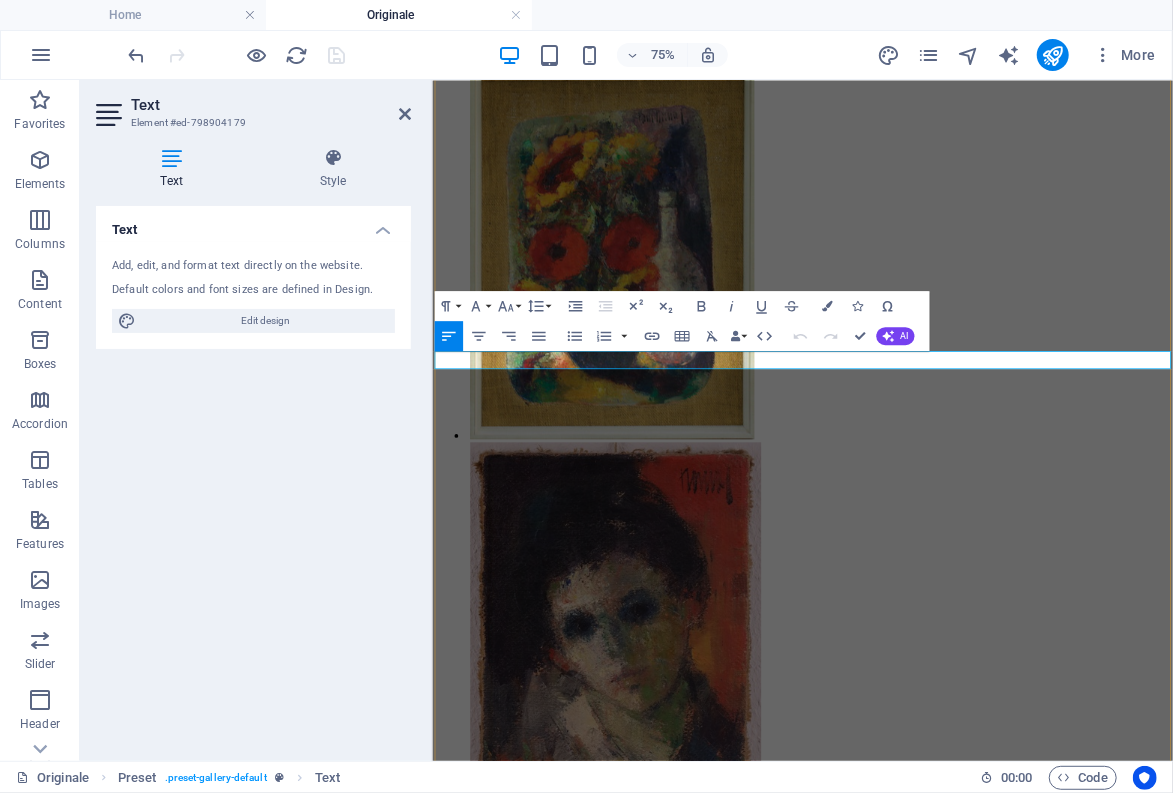 click on "Männerakt  (Tempera auf Pappe)                                                   Frauenakt  (pinselzeichnung)" at bounding box center (925, 37126) 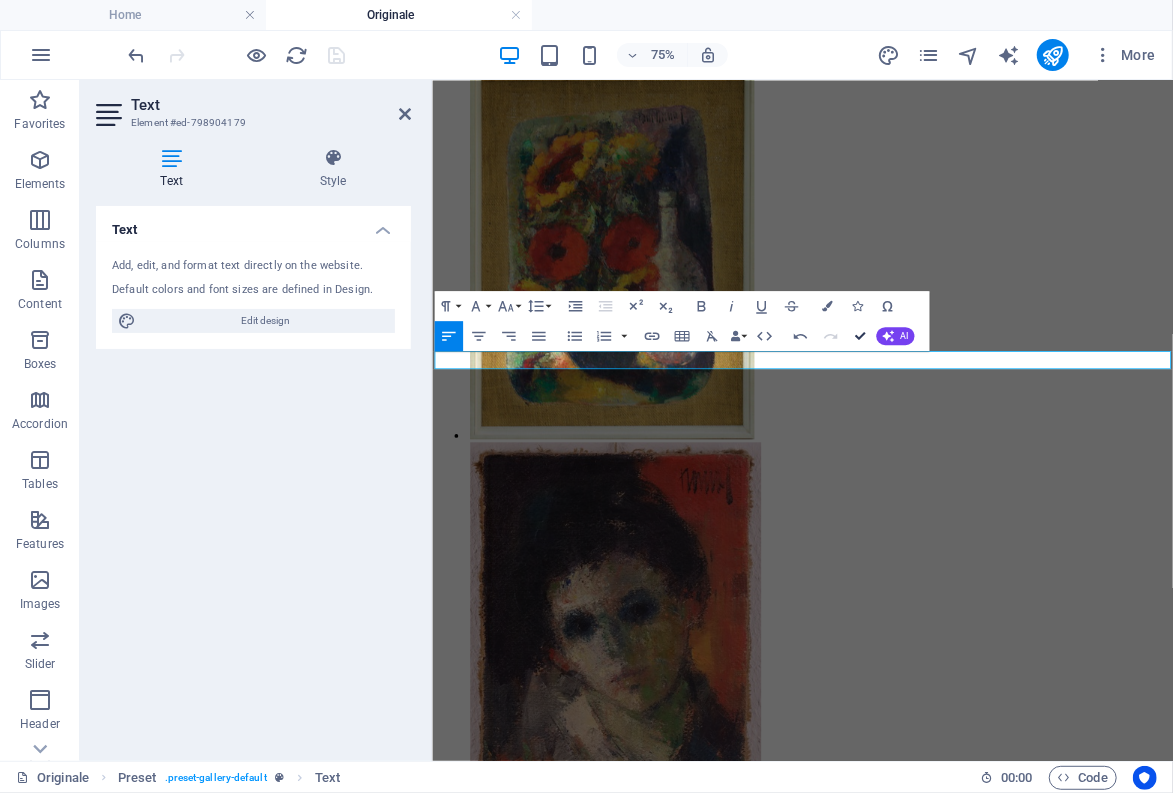scroll, scrollTop: 17748, scrollLeft: 0, axis: vertical 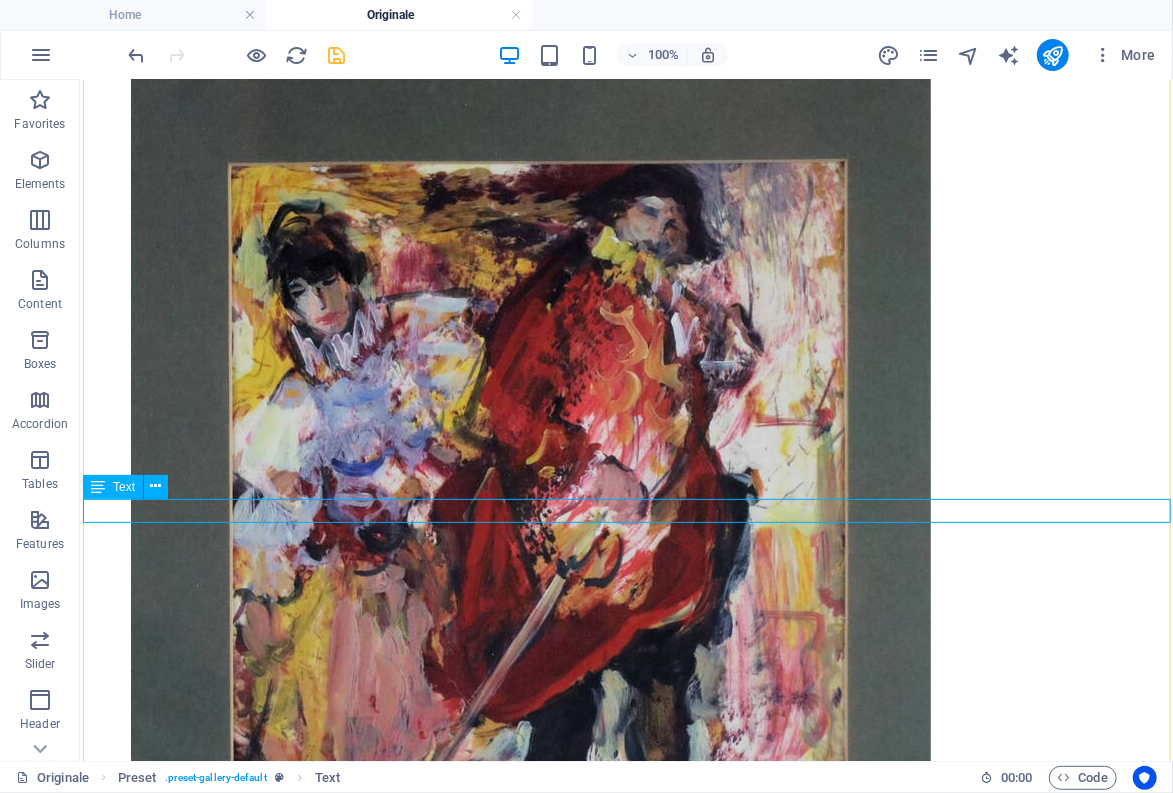click on "Männerakt  (Tempera auf Pappe)                                                   Frauenakt  (pinselzeichnung)" at bounding box center [625, 35986] 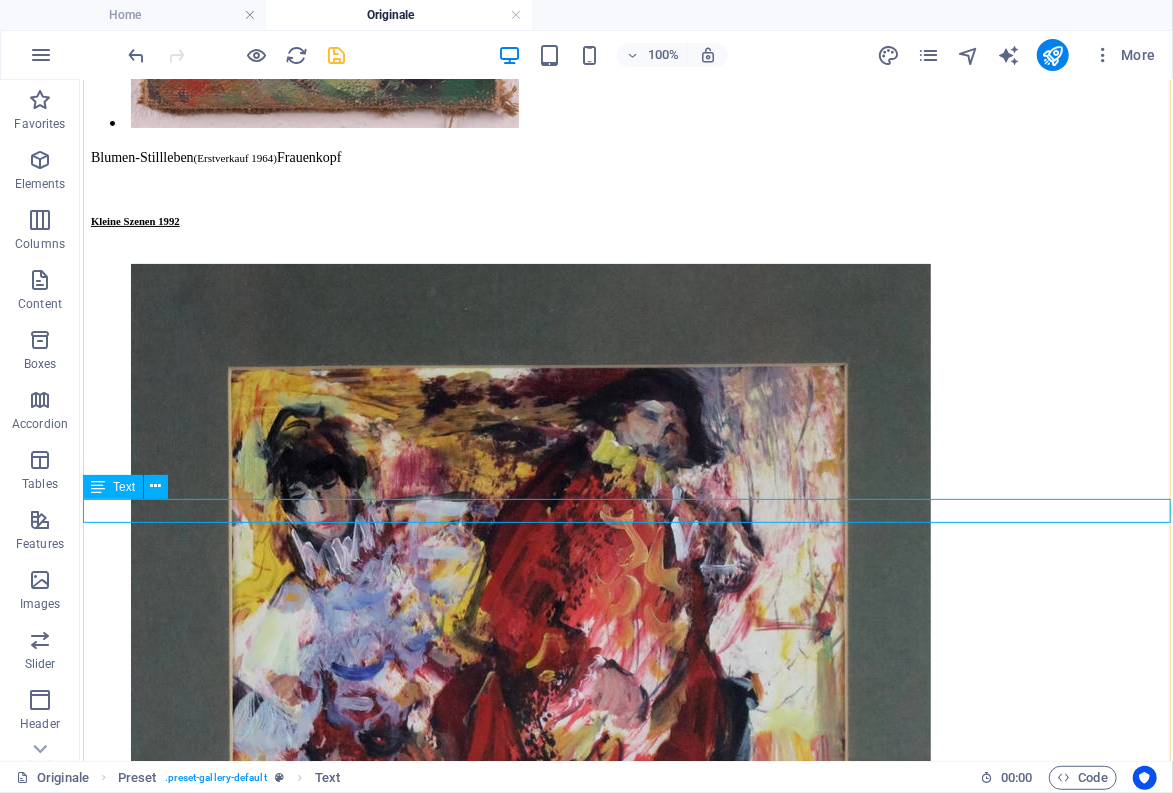 scroll, scrollTop: 16694, scrollLeft: 0, axis: vertical 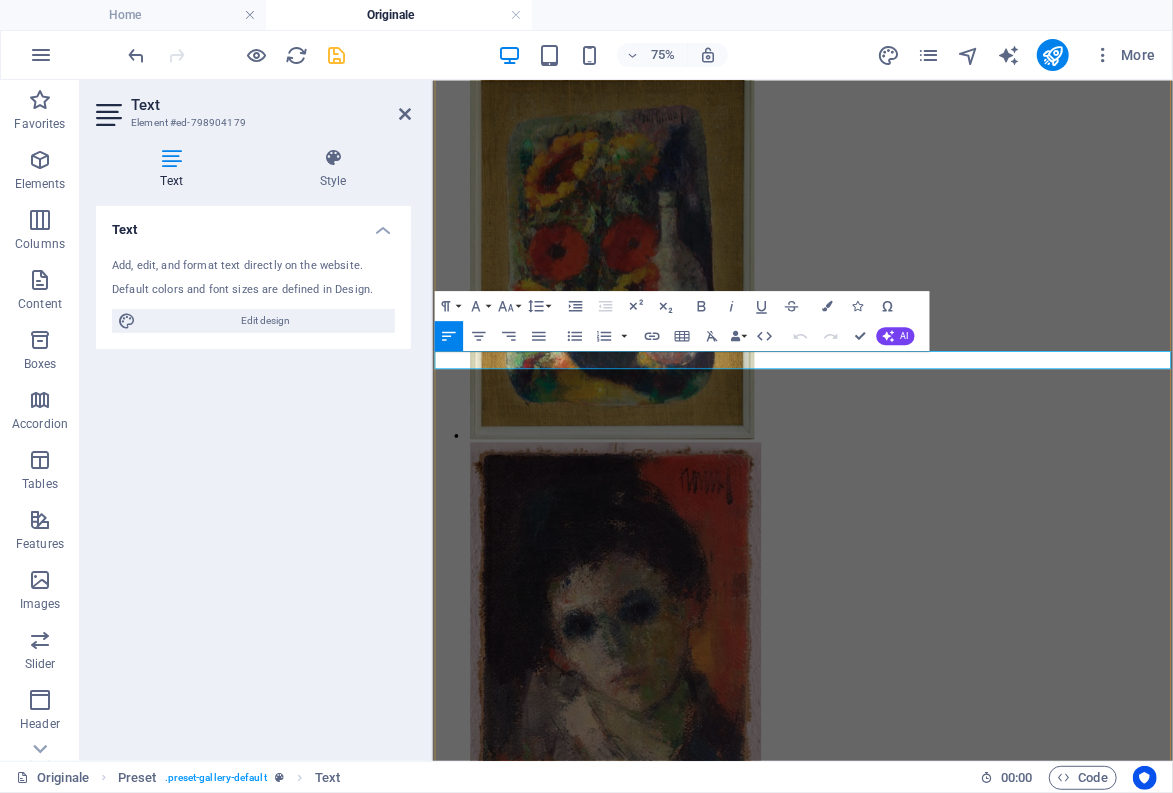click on "Frauenakt" at bounding box center [623, 37126] 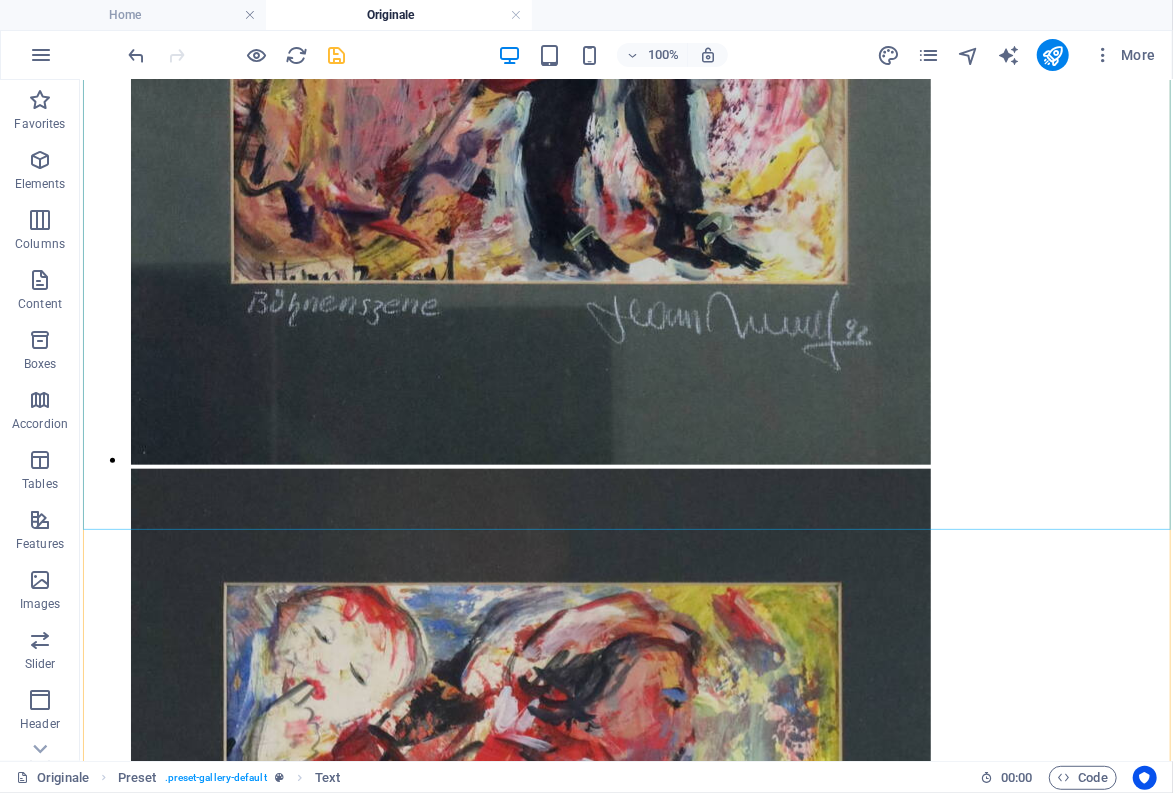 scroll, scrollTop: 18408, scrollLeft: 0, axis: vertical 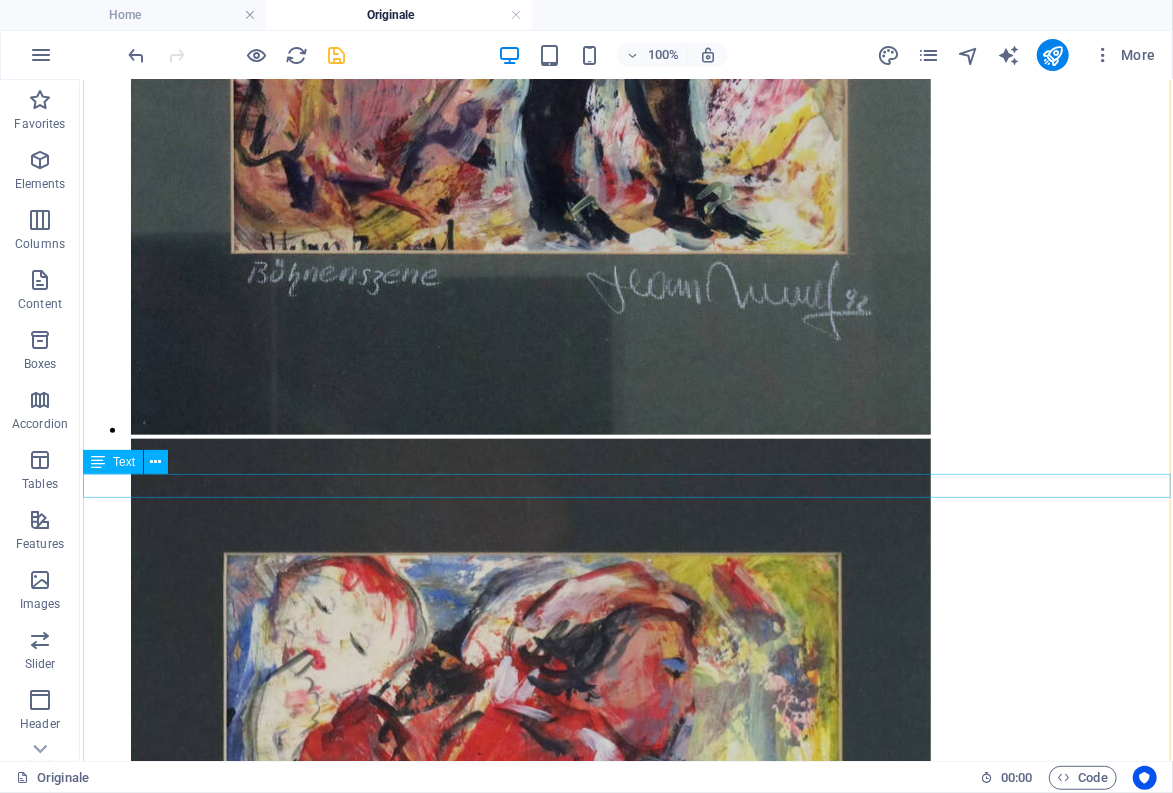 click on "Foto: R.Gehlig    ca .1980" at bounding box center (625, 36643) 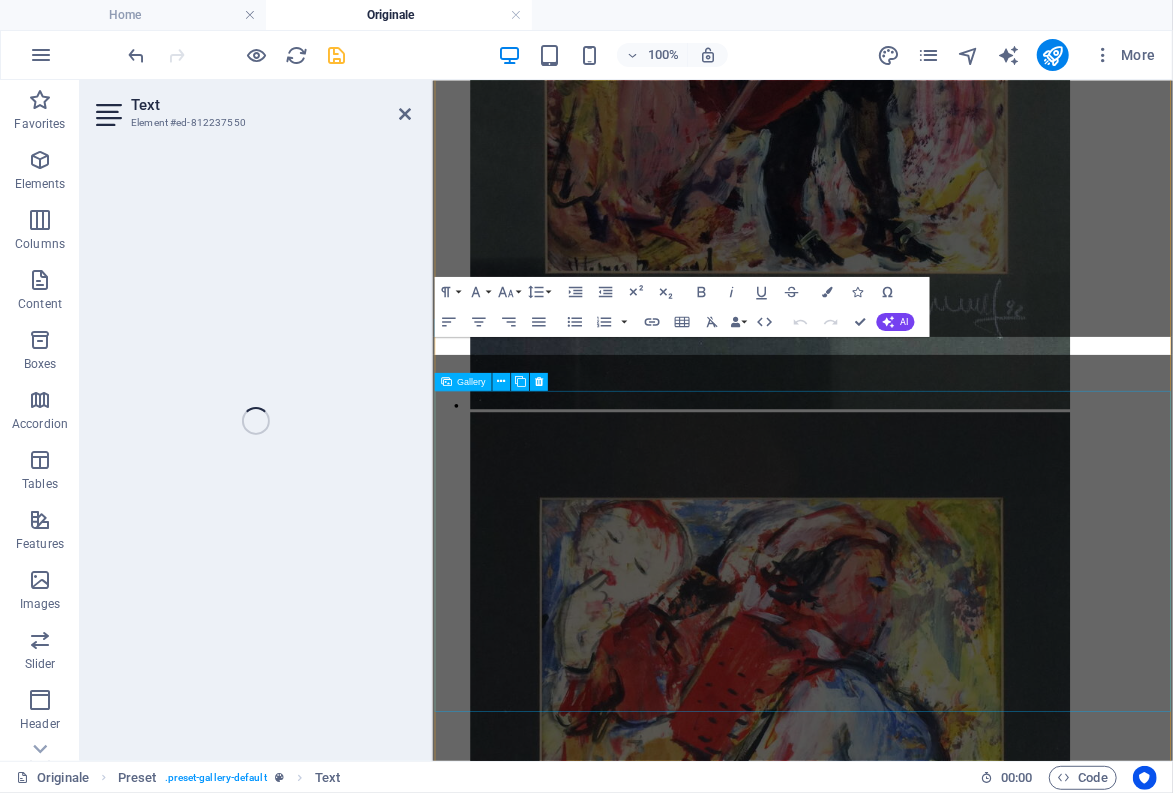 scroll, scrollTop: 17297, scrollLeft: 0, axis: vertical 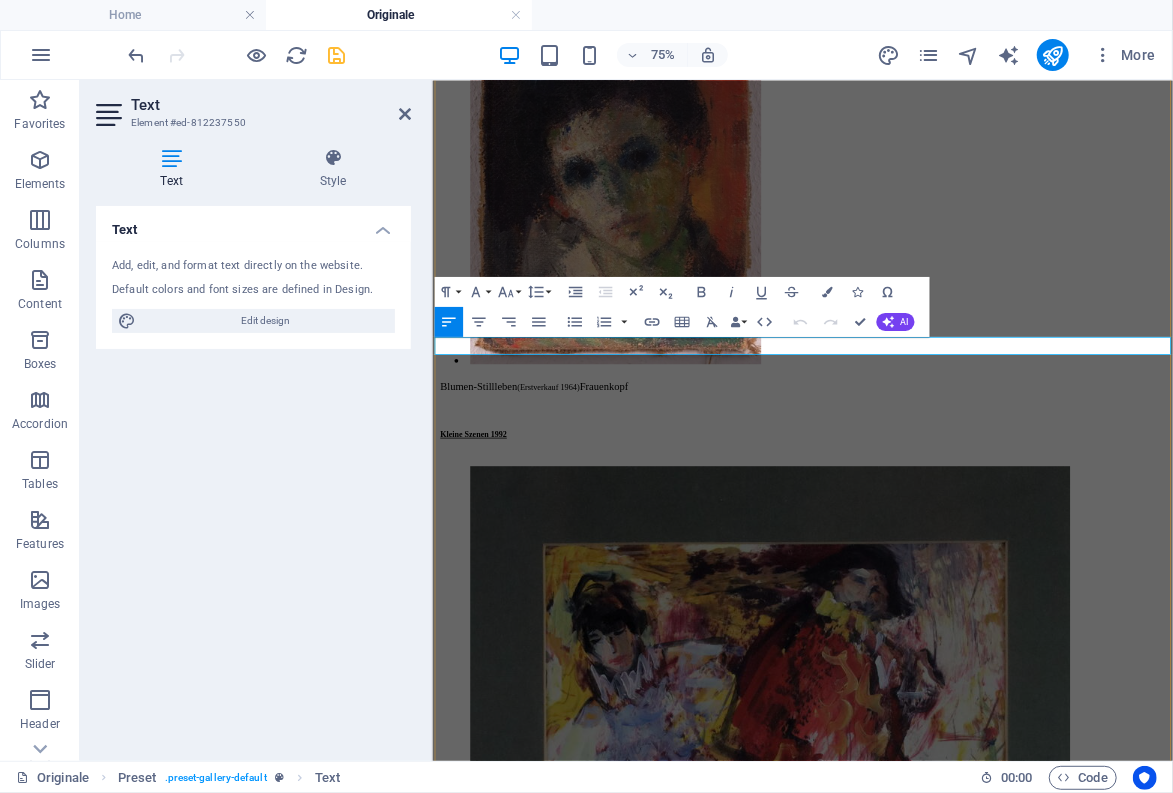 click on "Foto: R.Gehlig" at bounding box center (484, 37840) 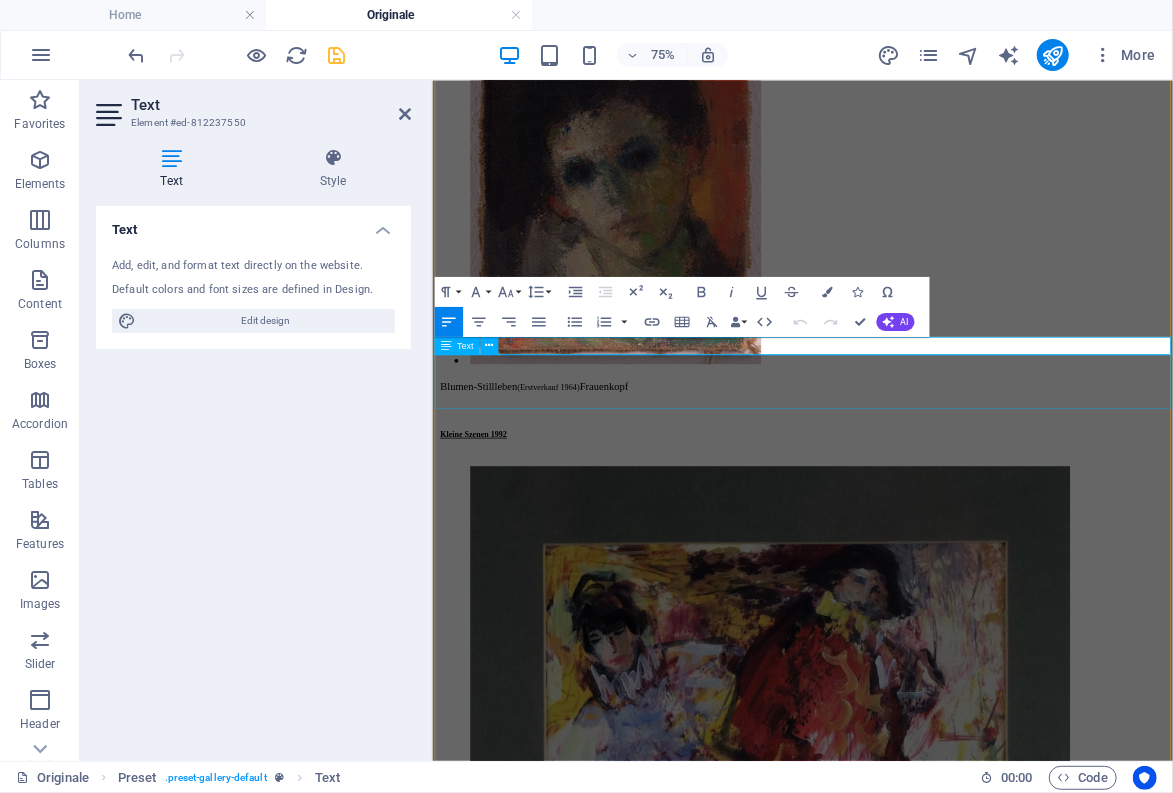 type 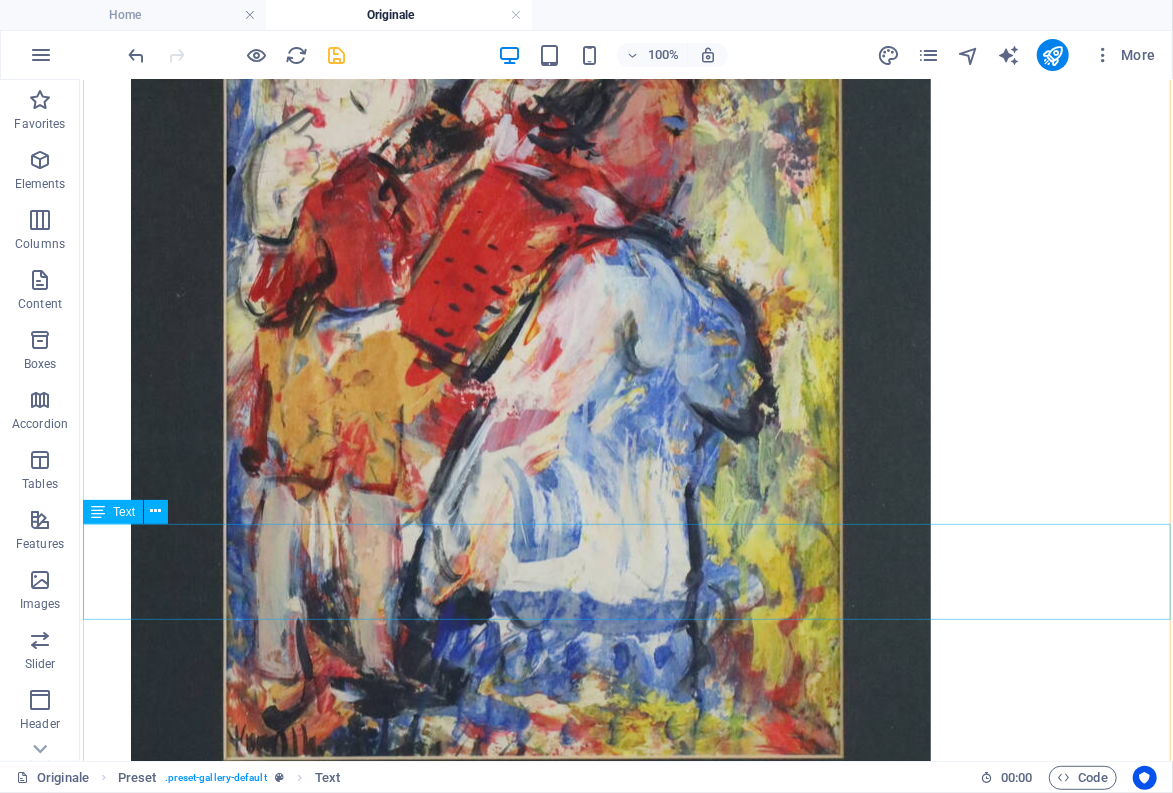 scroll, scrollTop: 18958, scrollLeft: 0, axis: vertical 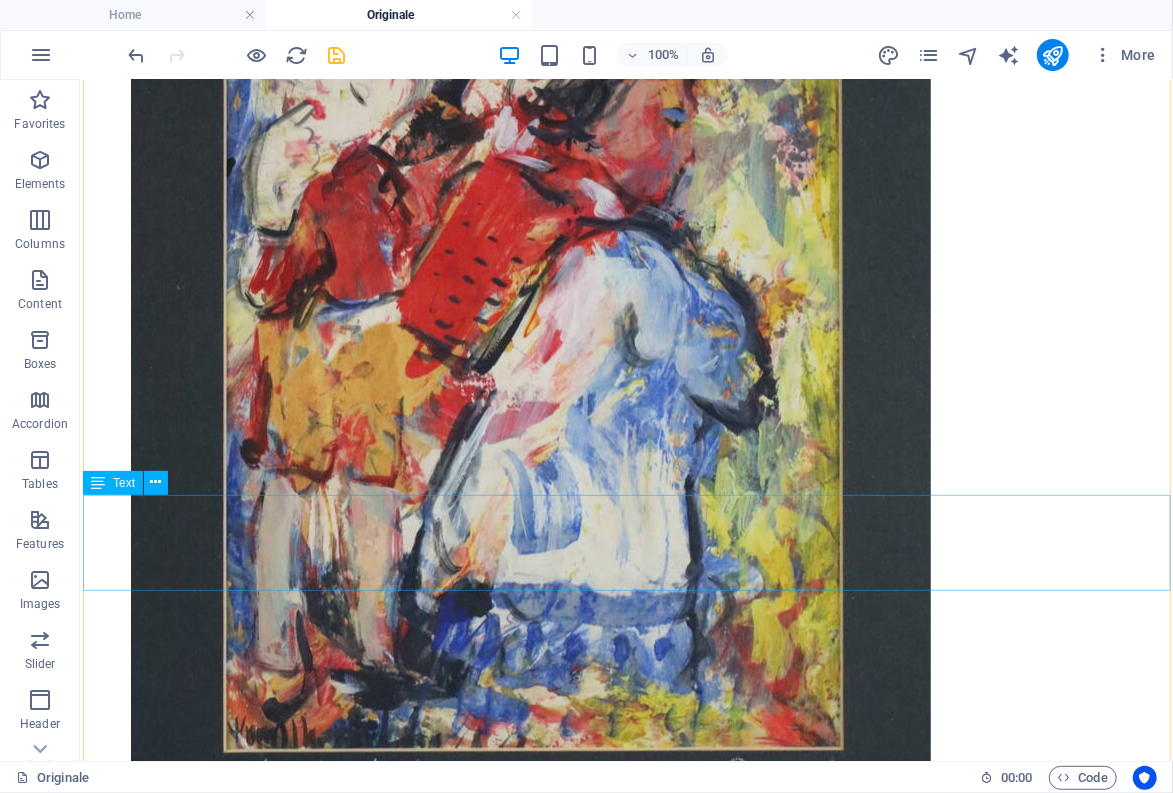 click on "2 wilde Pferde  (Lithographie)                                                      Löwenkopf  (Lithographie) Blumen" at bounding box center [625, 37304] 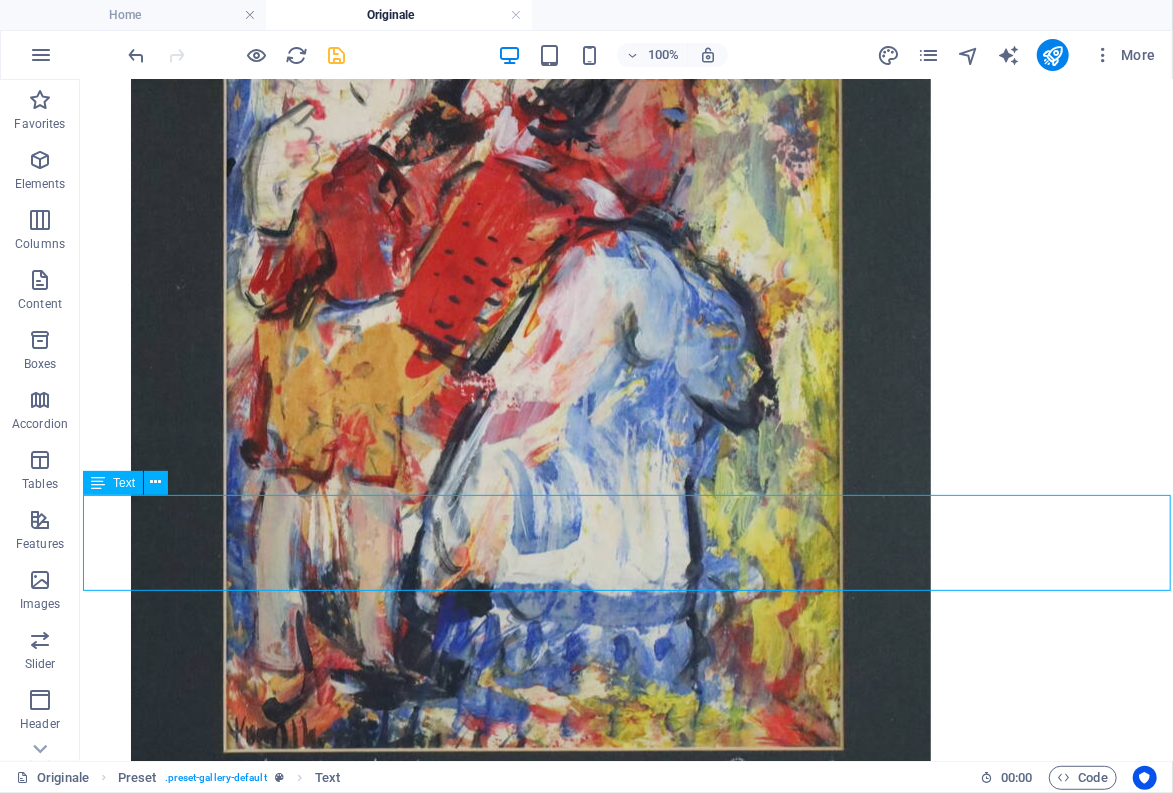 click on "2 wilde Pferde  (Lithographie)                                                      Löwenkopf  (Lithographie) Blumen" at bounding box center [625, 37304] 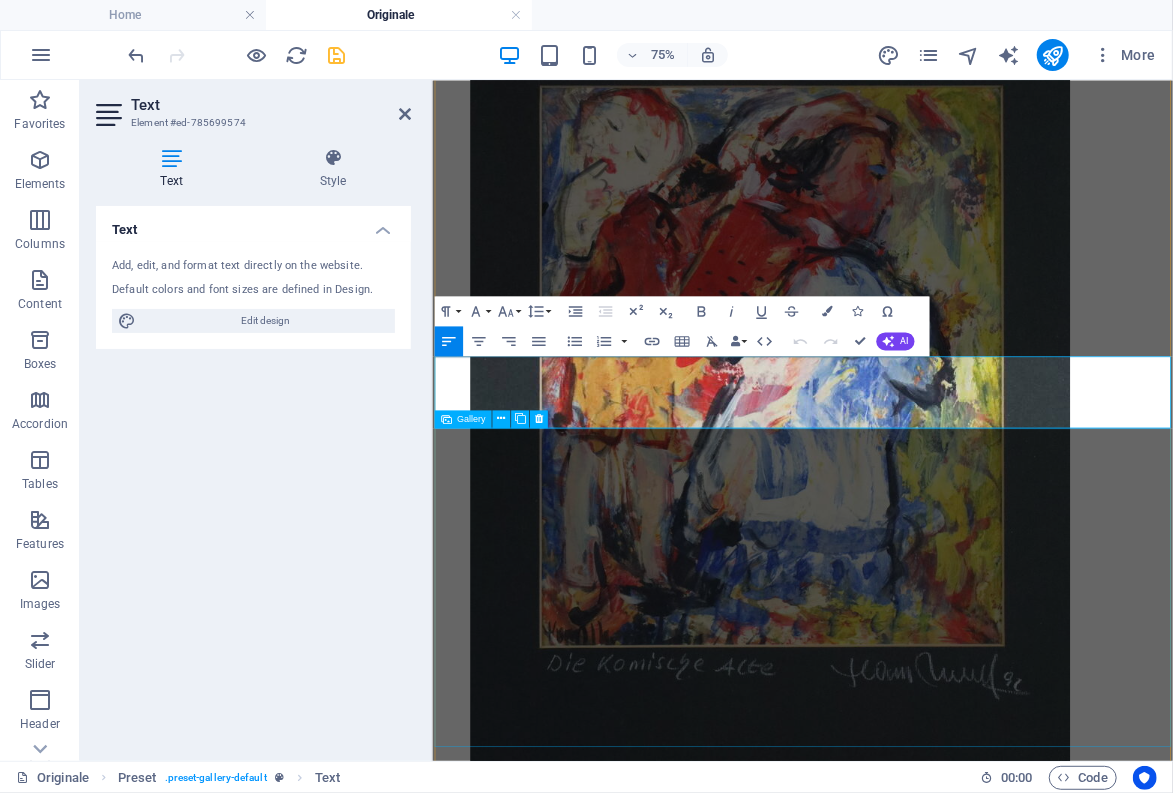scroll, scrollTop: 17795, scrollLeft: 0, axis: vertical 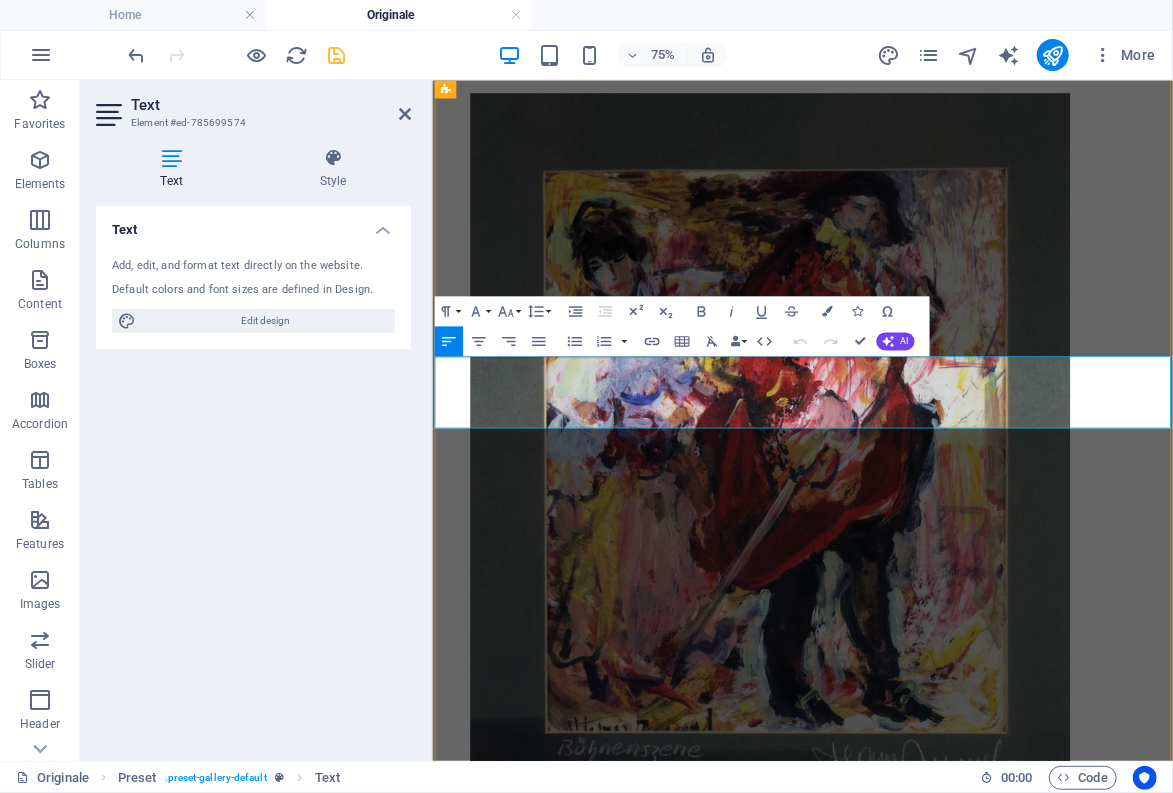 click on "Löwenkopf" at bounding box center [620, 38502] 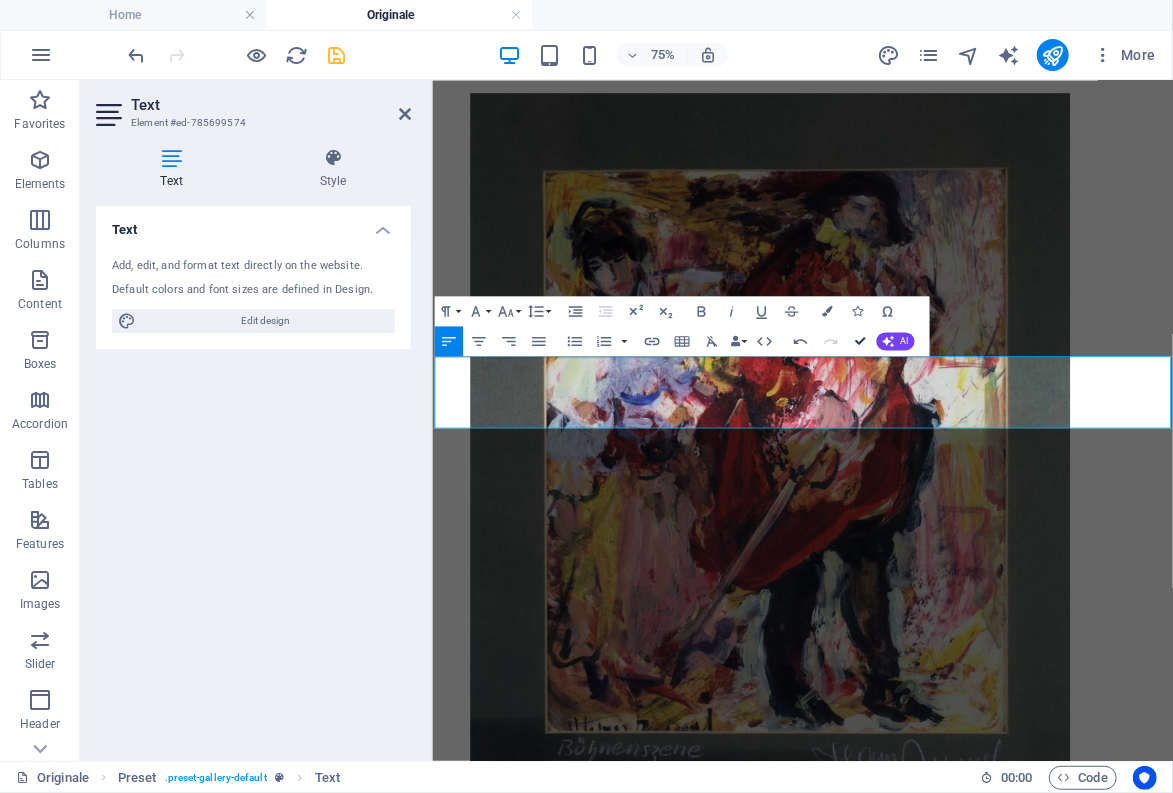 drag, startPoint x: 855, startPoint y: 336, endPoint x: 775, endPoint y: 258, distance: 111.73182 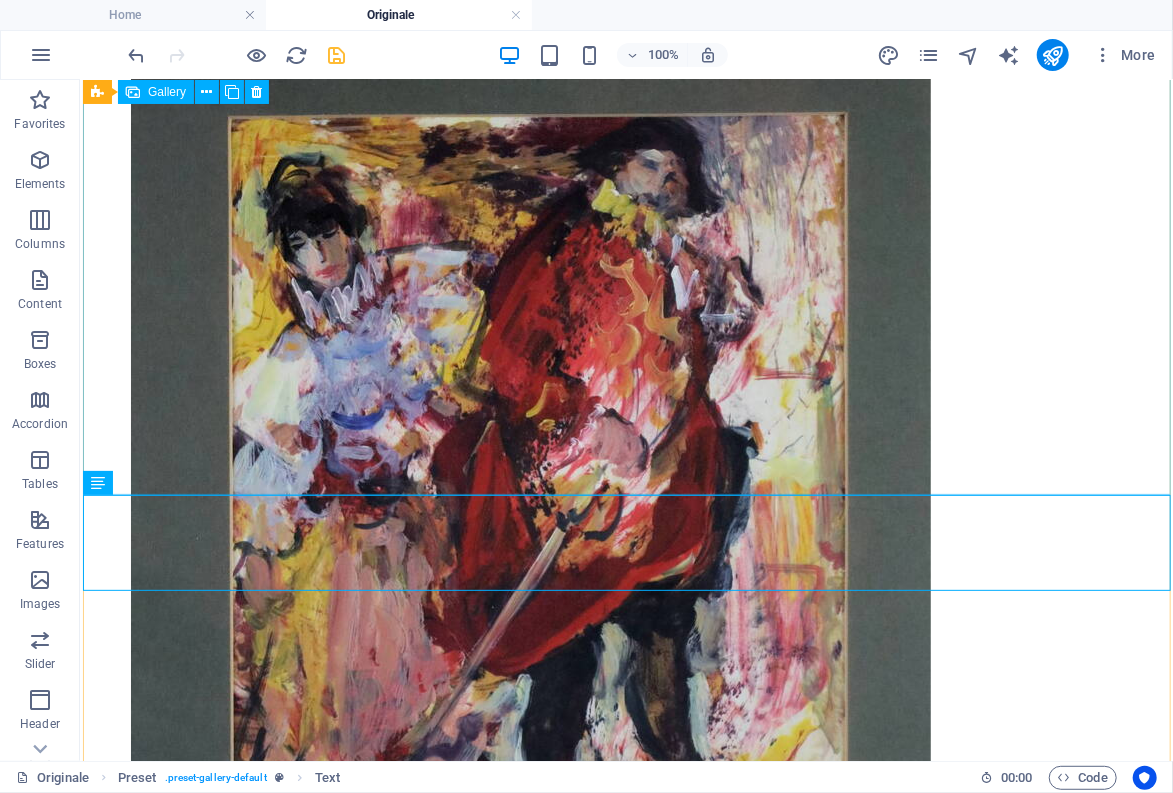 scroll, scrollTop: 18958, scrollLeft: 0, axis: vertical 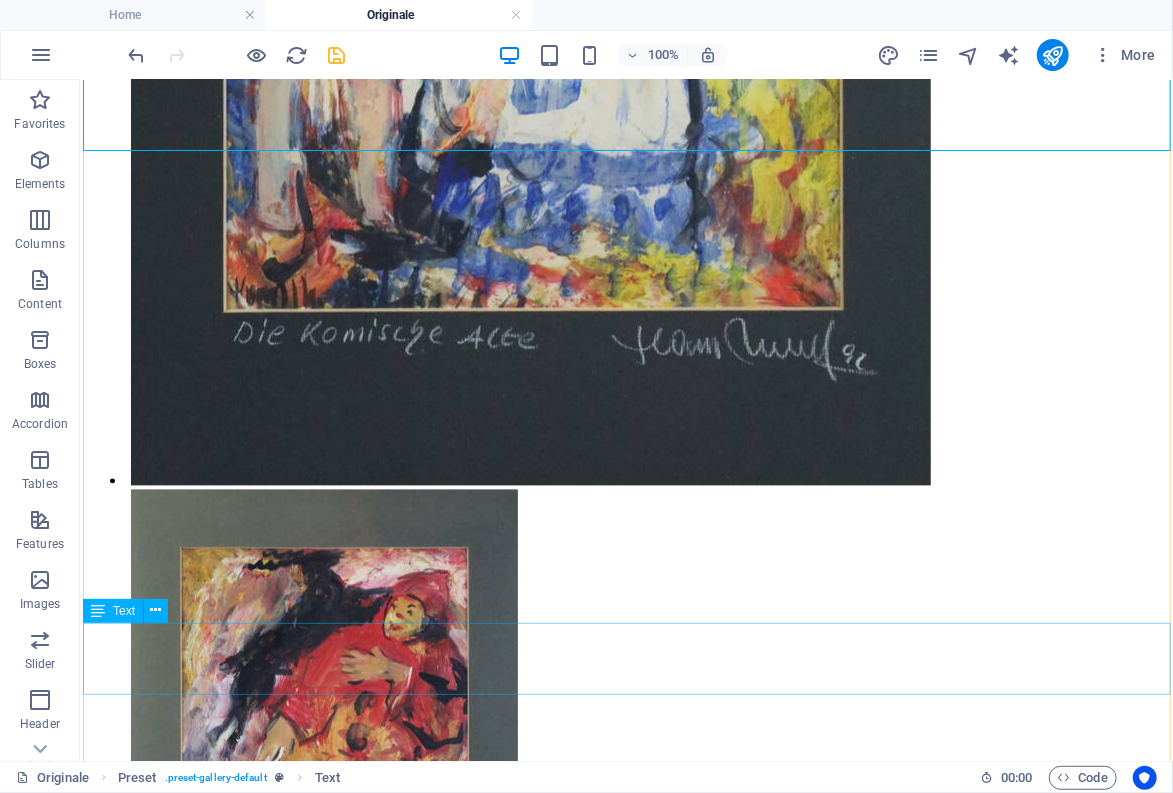 click on "Tulpenfeld (Spachteltechnik)   ca. 1983                                   Blumen auf Jute (Erstverkauf 1964)                                                      Blumenstillleben  ca .1984" at bounding box center [625, 39054] 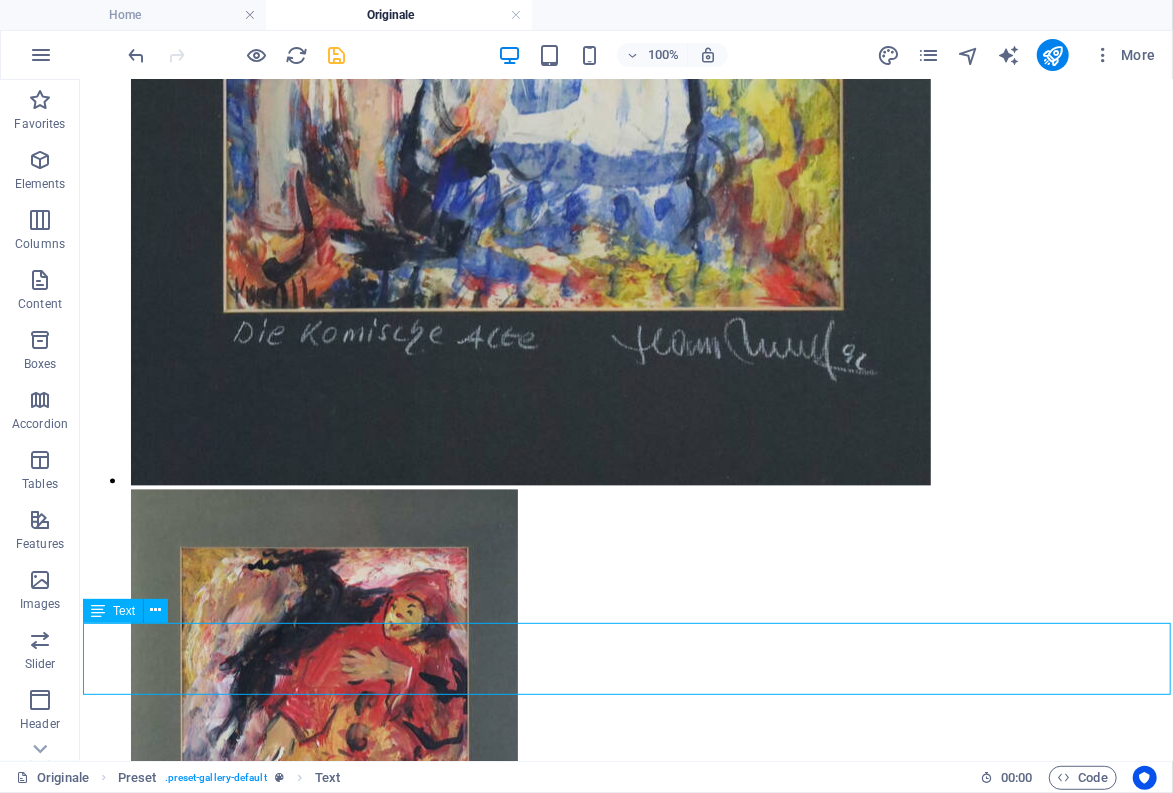 click on "Tulpenfeld (Spachteltechnik)   ca. 1983                                   Blumen auf Jute (Erstverkauf 1964)                                                      Blumenstillleben  ca .1984" at bounding box center [625, 39054] 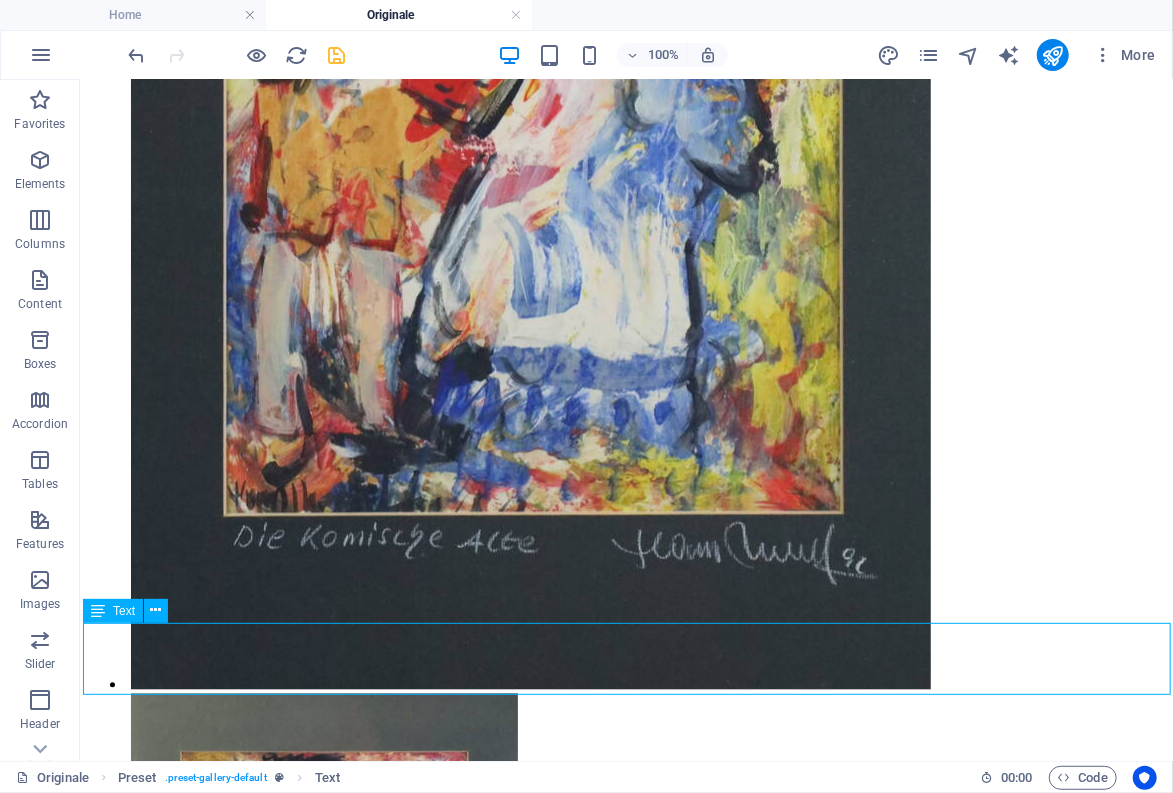 scroll, scrollTop: 18188, scrollLeft: 0, axis: vertical 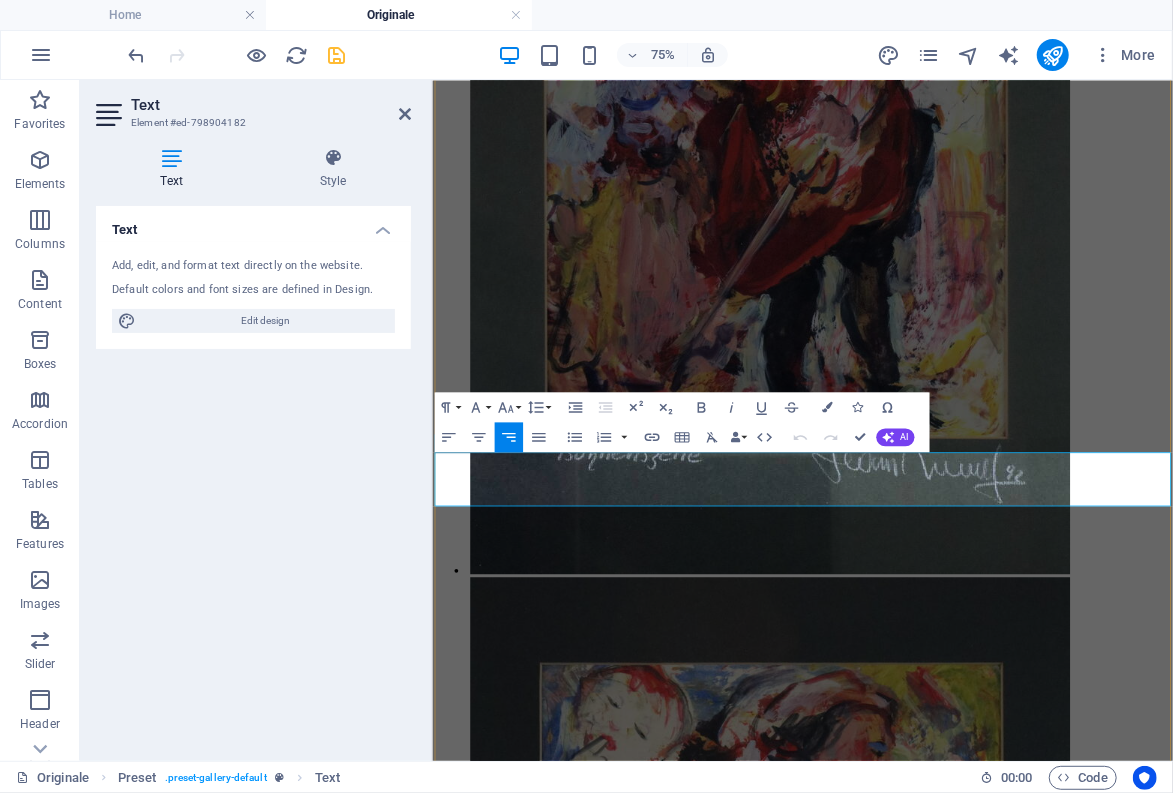 click on "Blumen auf Jute (Erstverkauf 1964)                                                      Blumenstillleben" at bounding box center [882, 40333] 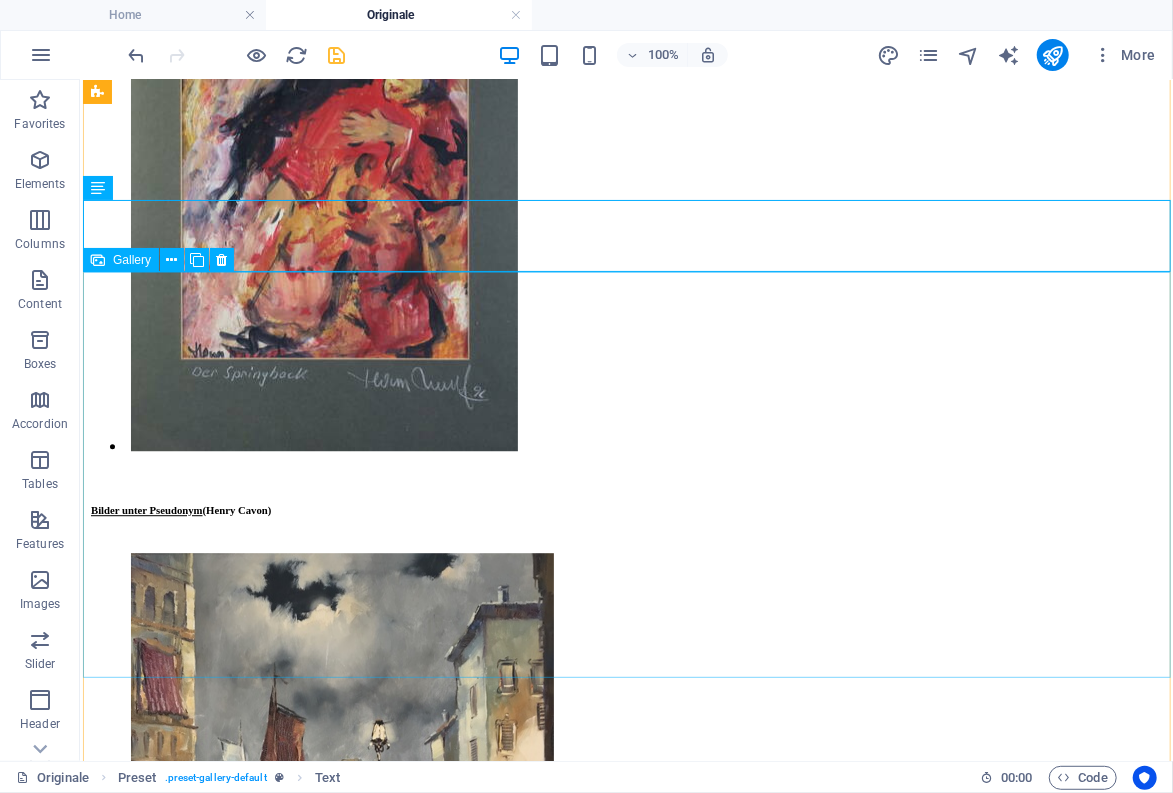 scroll, scrollTop: 19948, scrollLeft: 0, axis: vertical 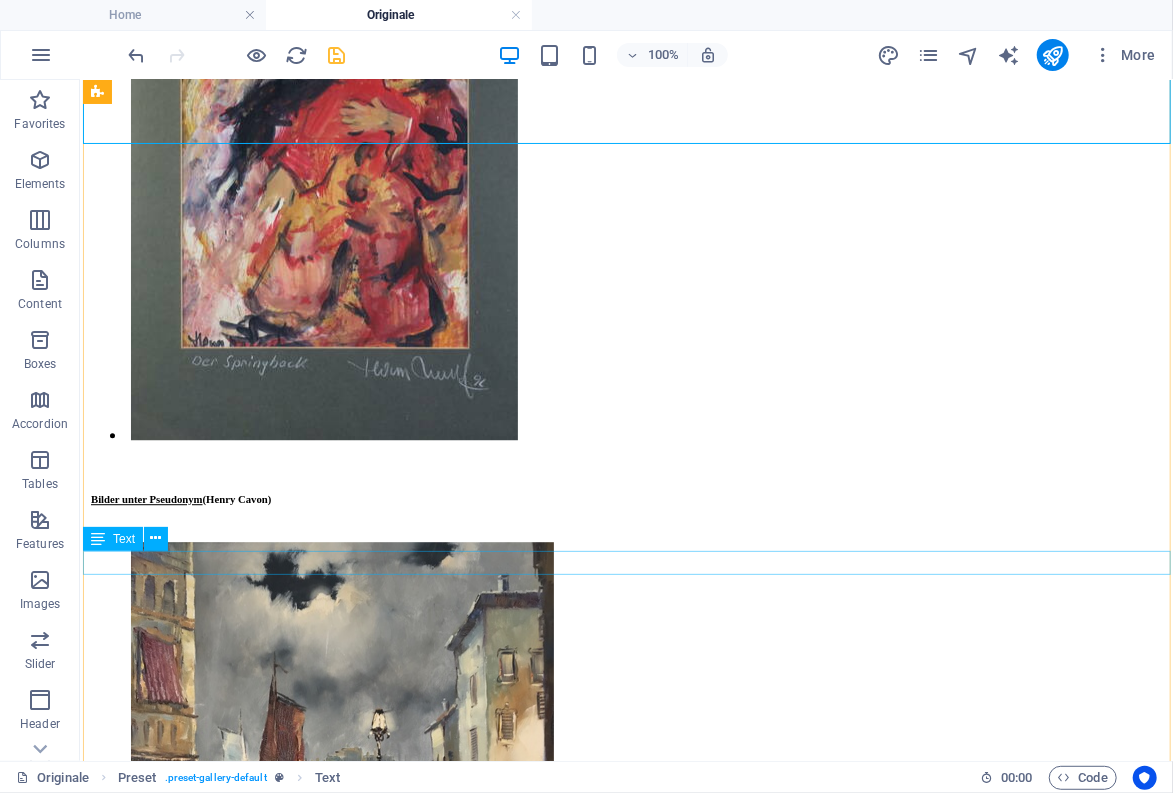 click on "Bauerngarten                                                Bauerngarten mit Eisenhut" at bounding box center [625, 39579] 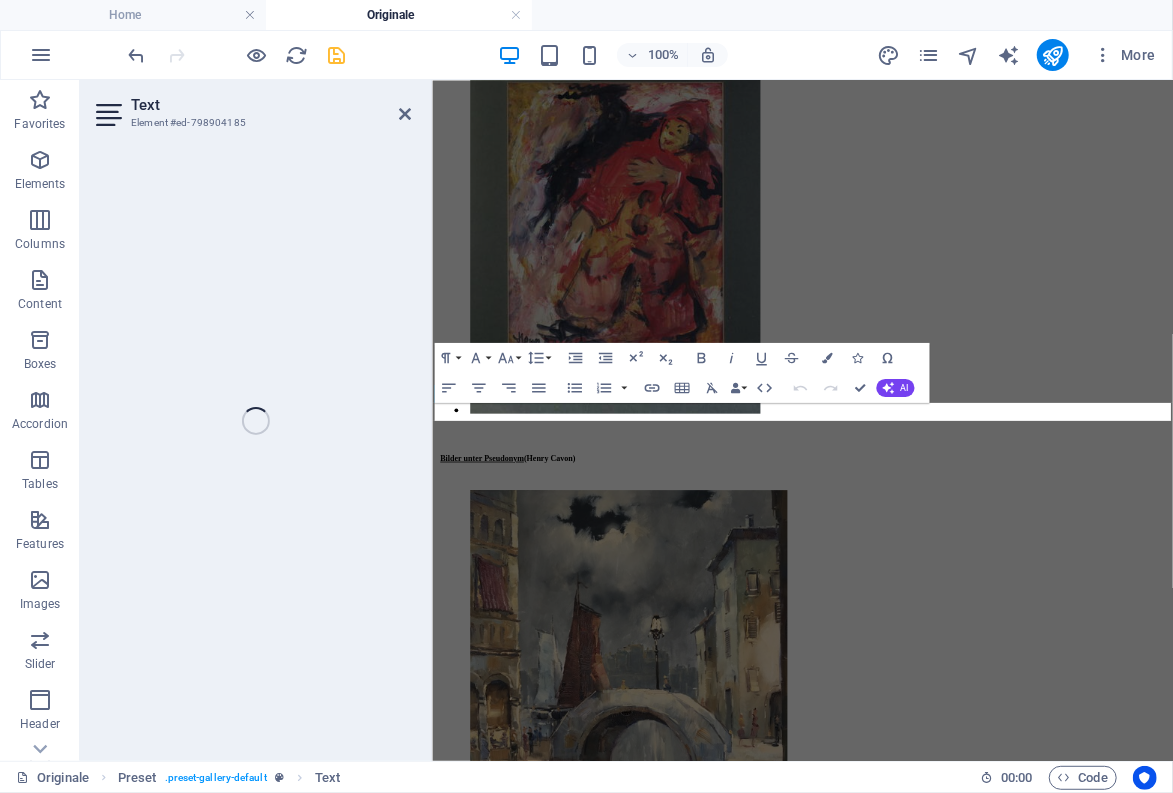 scroll, scrollTop: 18691, scrollLeft: 0, axis: vertical 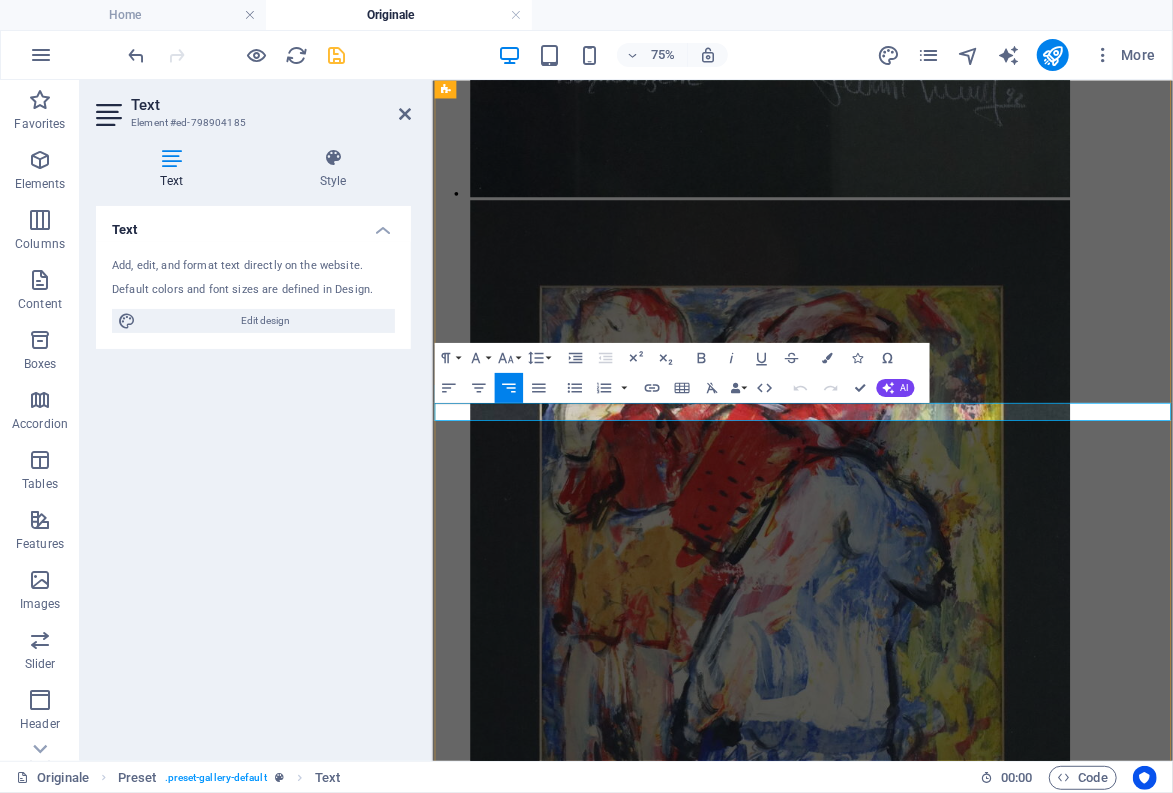 click on "Bauerngarten                                                Bauerngarten mit Eisenhut" at bounding box center [638, 40922] 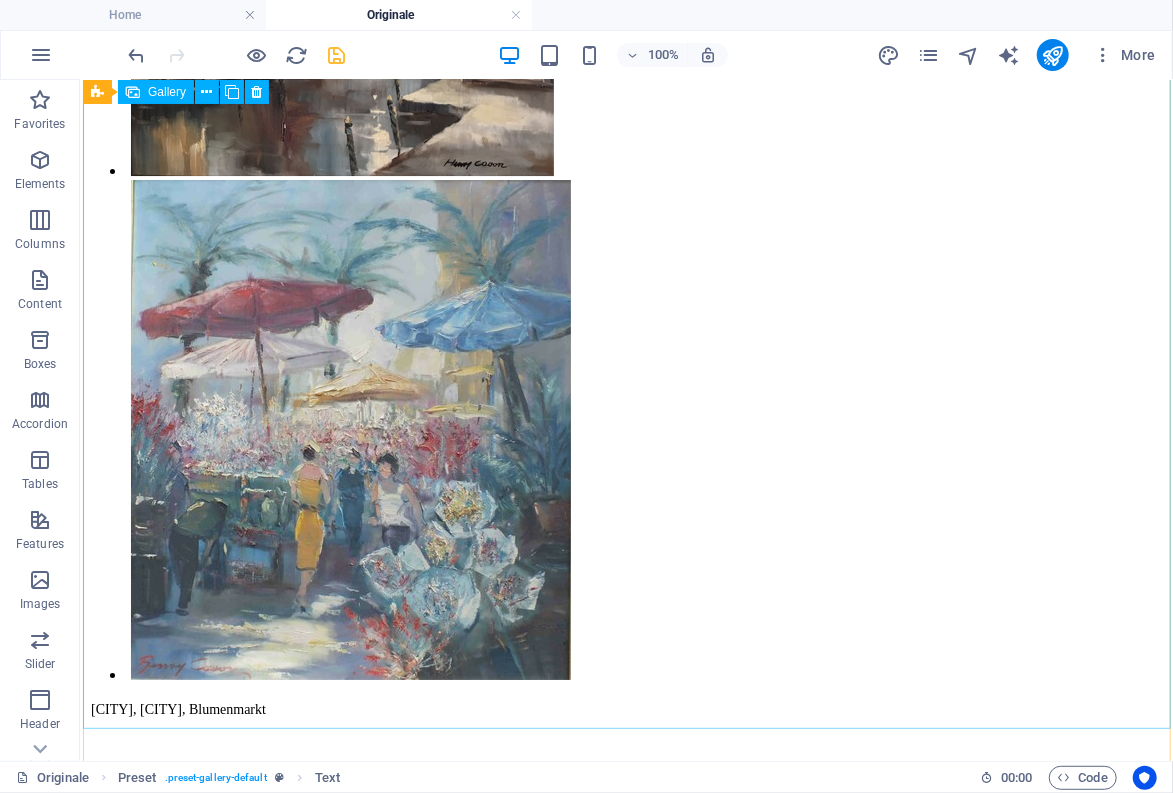 scroll, scrollTop: 20828, scrollLeft: 0, axis: vertical 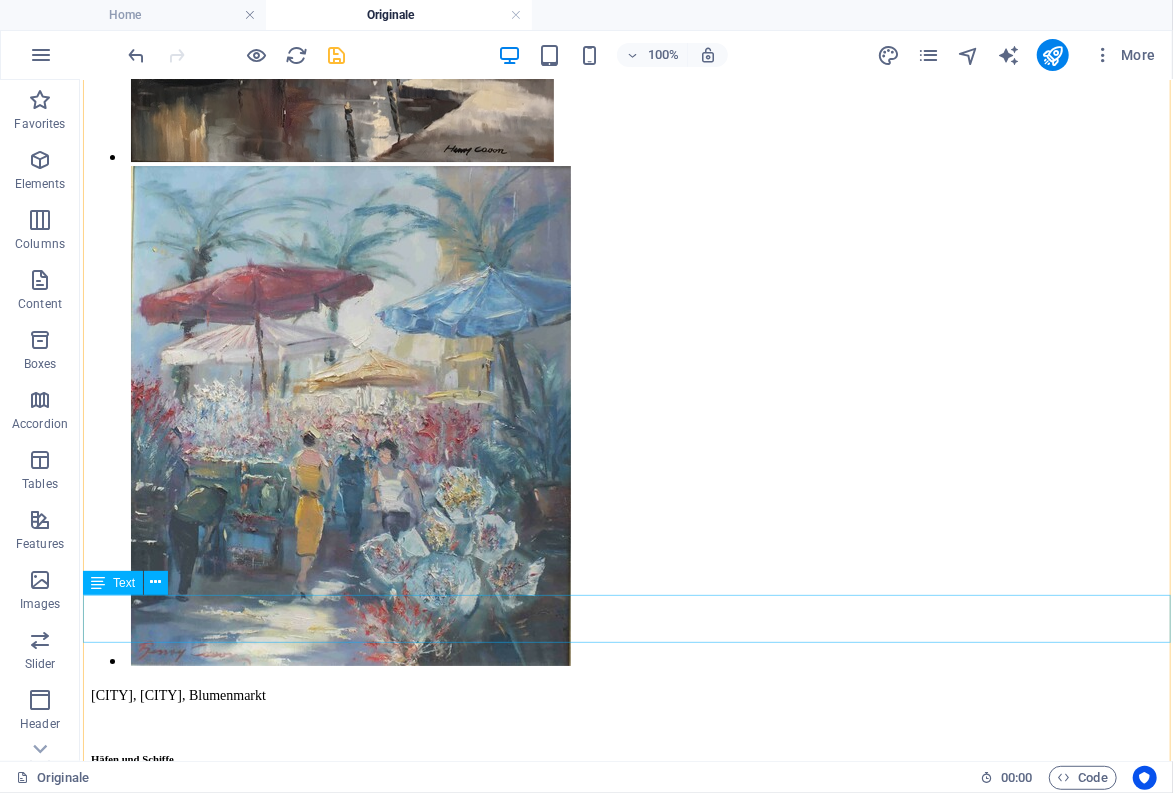 click on "Löwenkopf  (Lithographie)                                                       Christus / Judas   ca. 1978" at bounding box center [625, 39897] 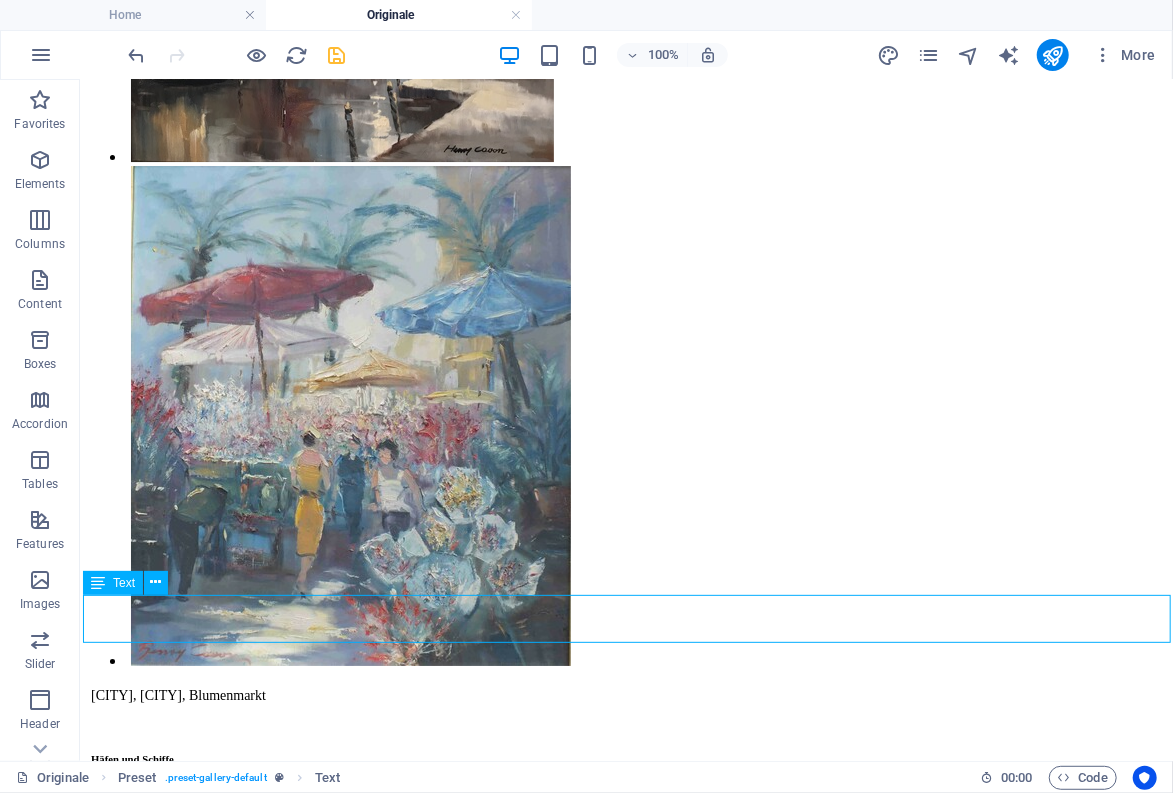 click on "Löwenkopf  (Lithographie)                                                       Christus / Judas   ca. 1978" at bounding box center (625, 39897) 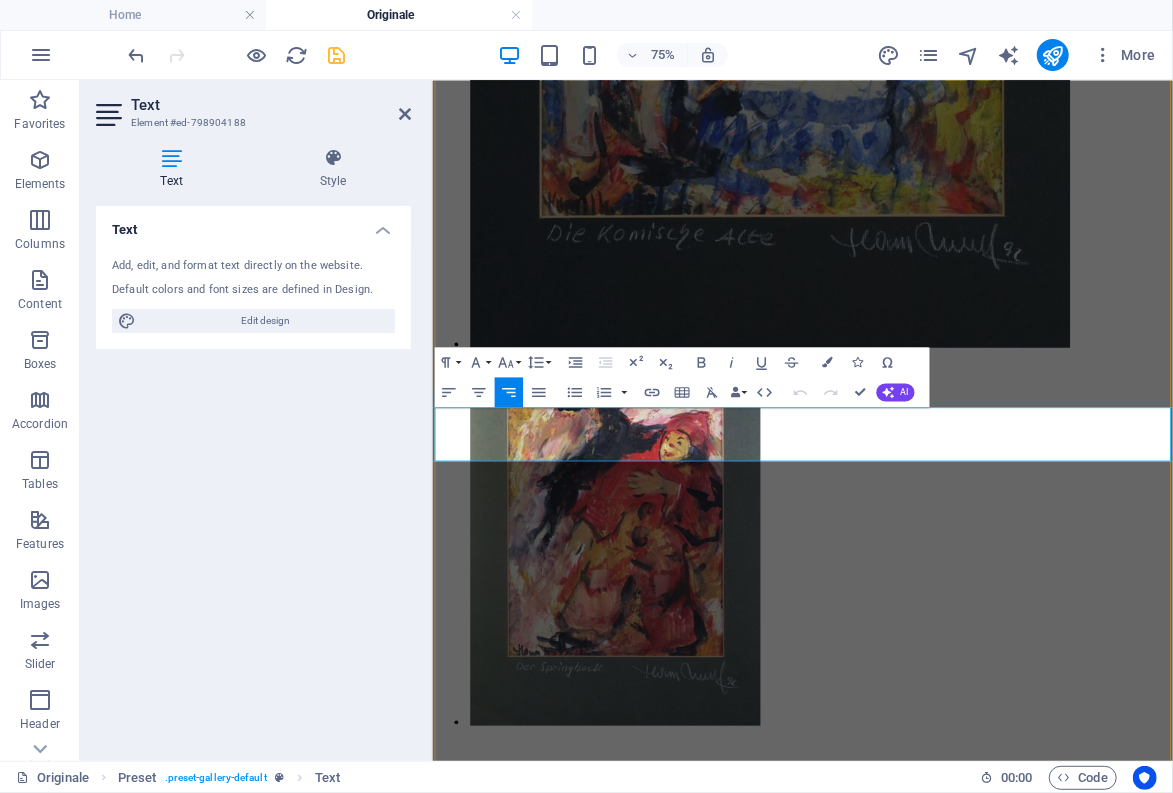 click on "Christus / Judas" at bounding box center [615, 41263] 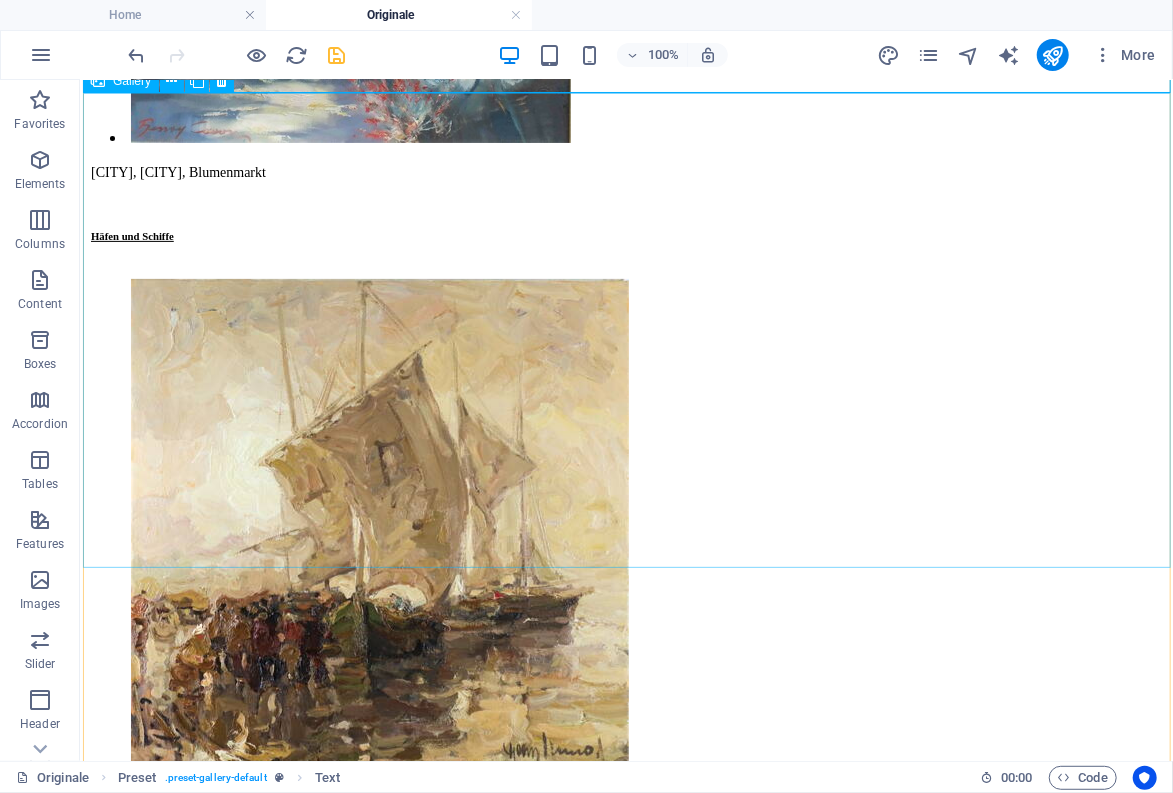 scroll, scrollTop: 21378, scrollLeft: 0, axis: vertical 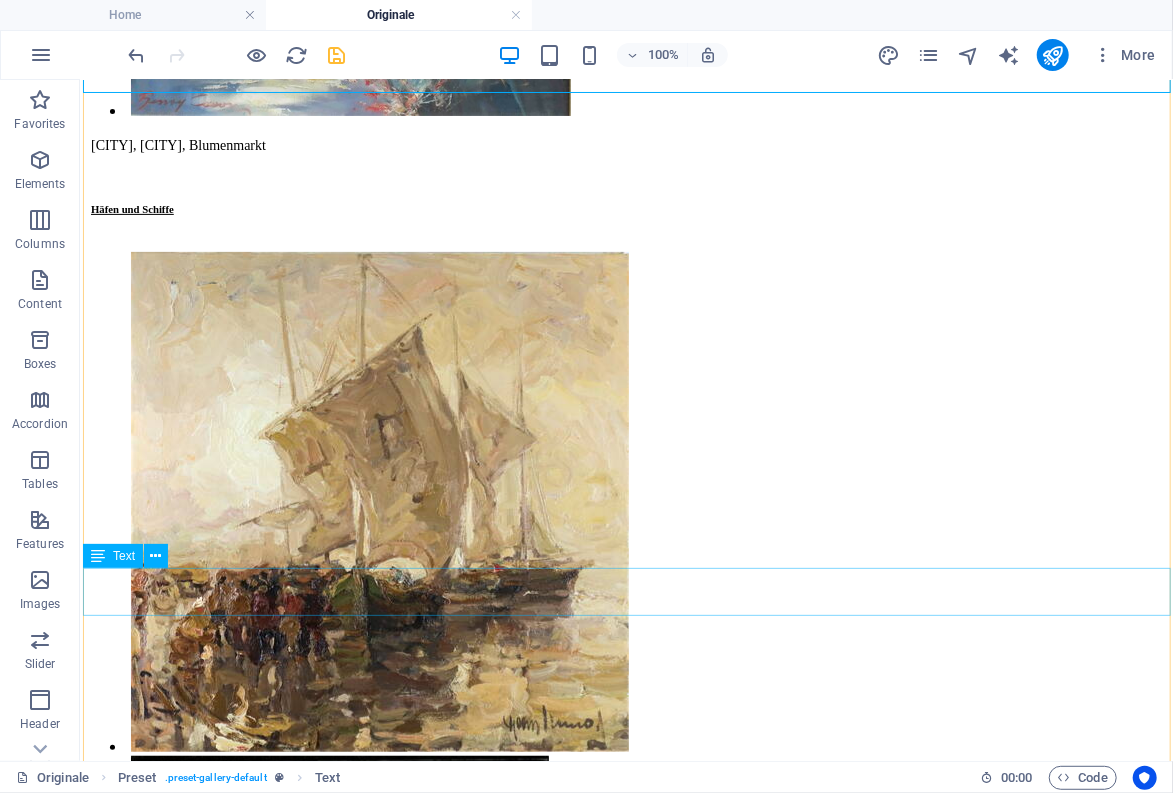 click on "Bauerngarten mit Eisenhut                                           Segelboot auf dem Chiemsee                                                   Erster Schnee in Voigtholz" at bounding box center [625, 41511] 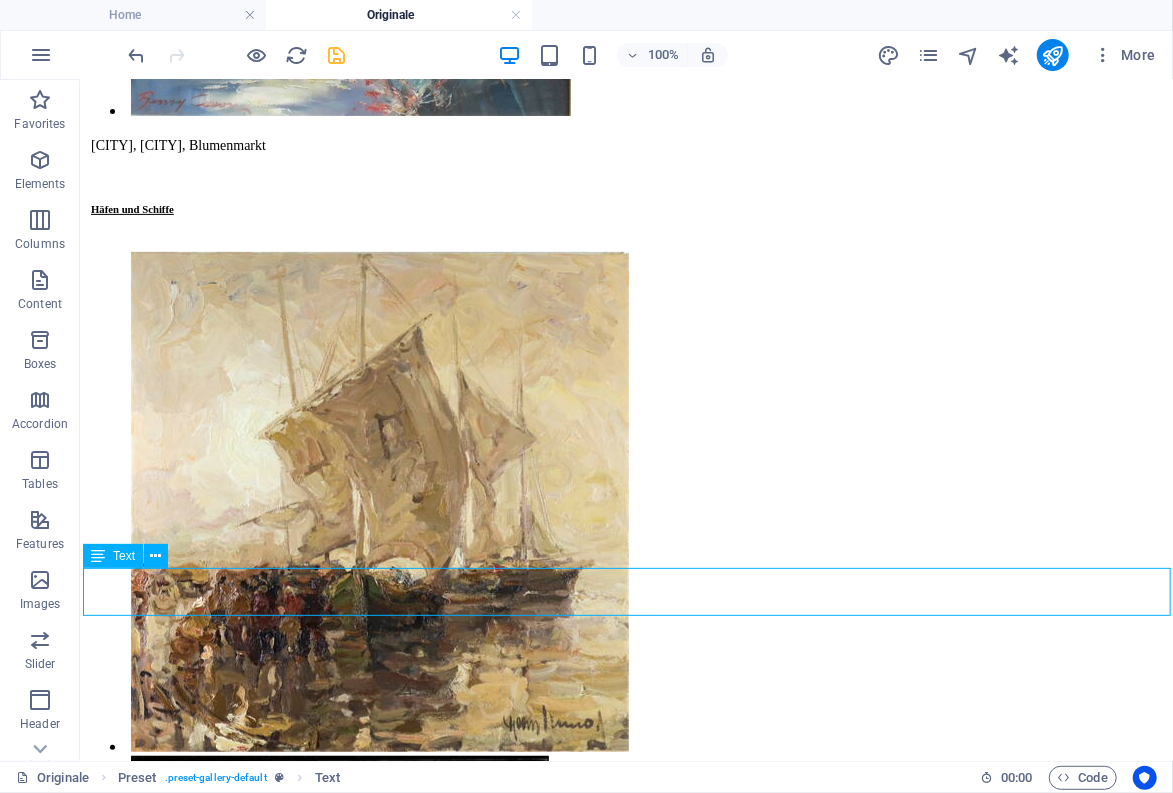 click on "Bauerngarten mit Eisenhut                                           Segelboot auf dem Chiemsee                                                   Erster Schnee in Voigtholz" at bounding box center [625, 41511] 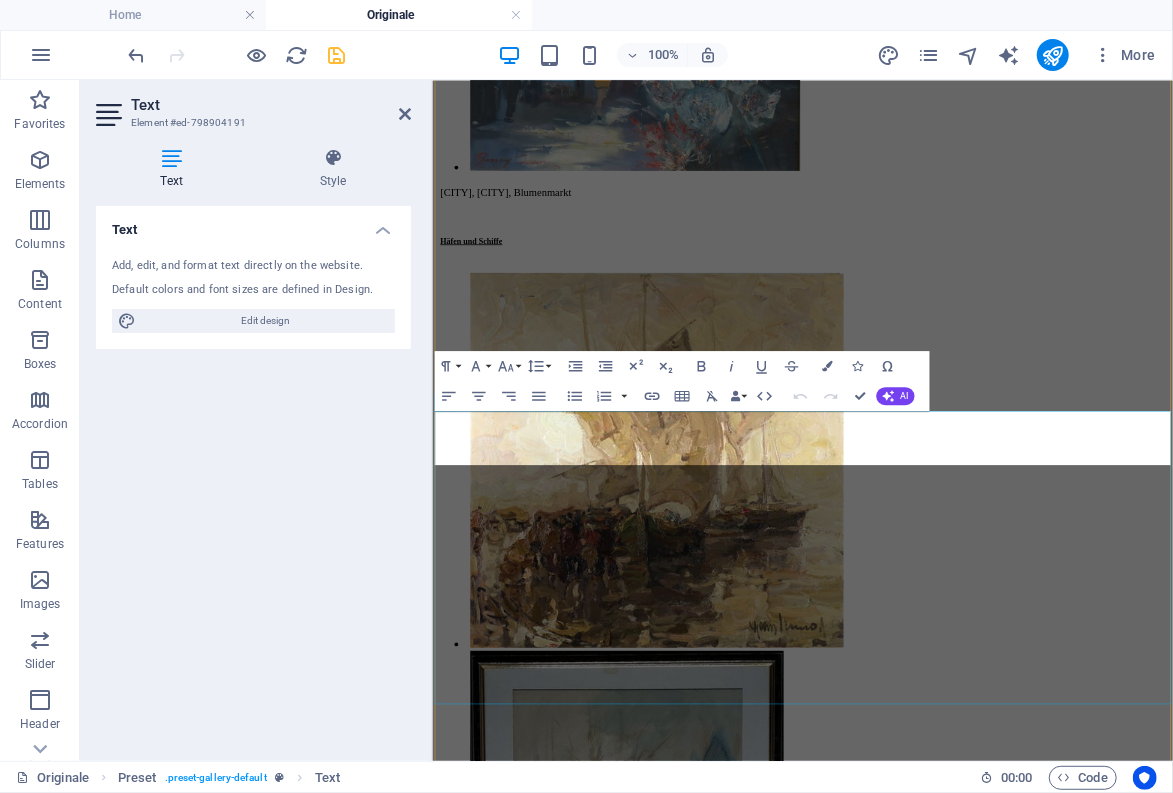 scroll, scrollTop: 20026, scrollLeft: 0, axis: vertical 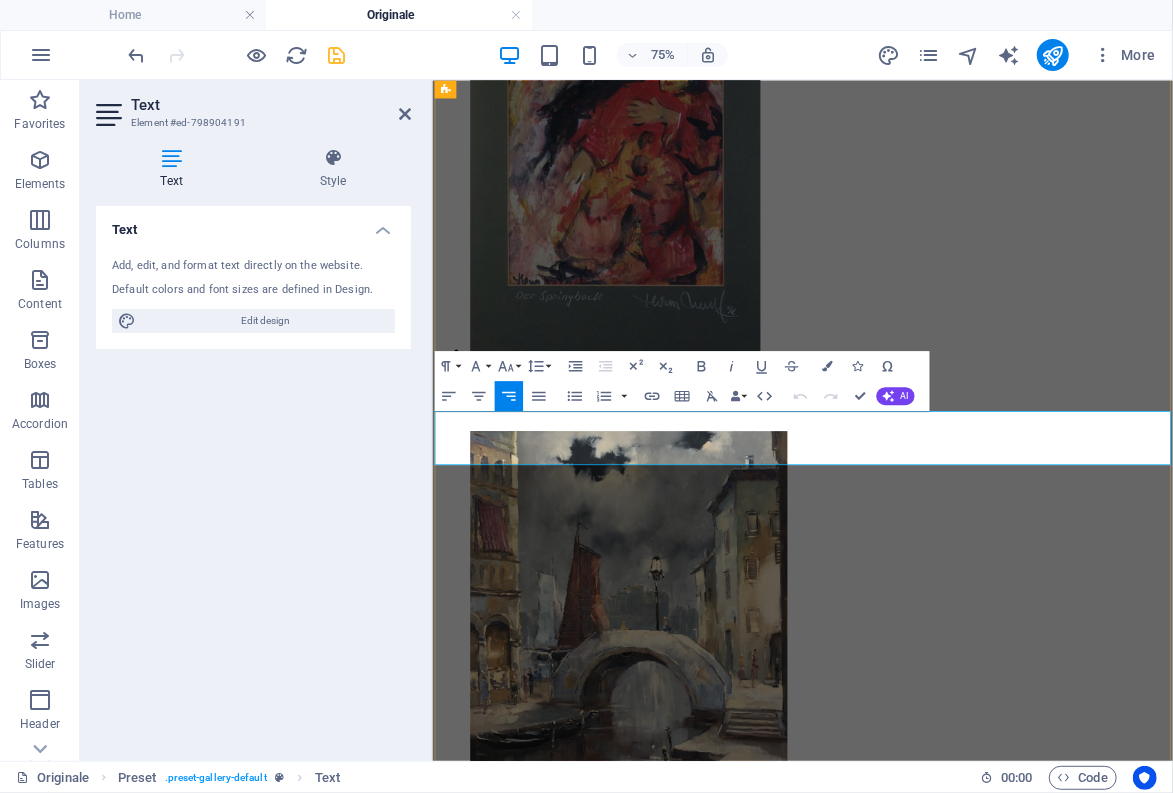 click on "Bauerngarten mit Eisenhut                                           Segelboot auf dem Chiemsee                                                   Erster Schnee in Voigtholz" at bounding box center (838, 42932) 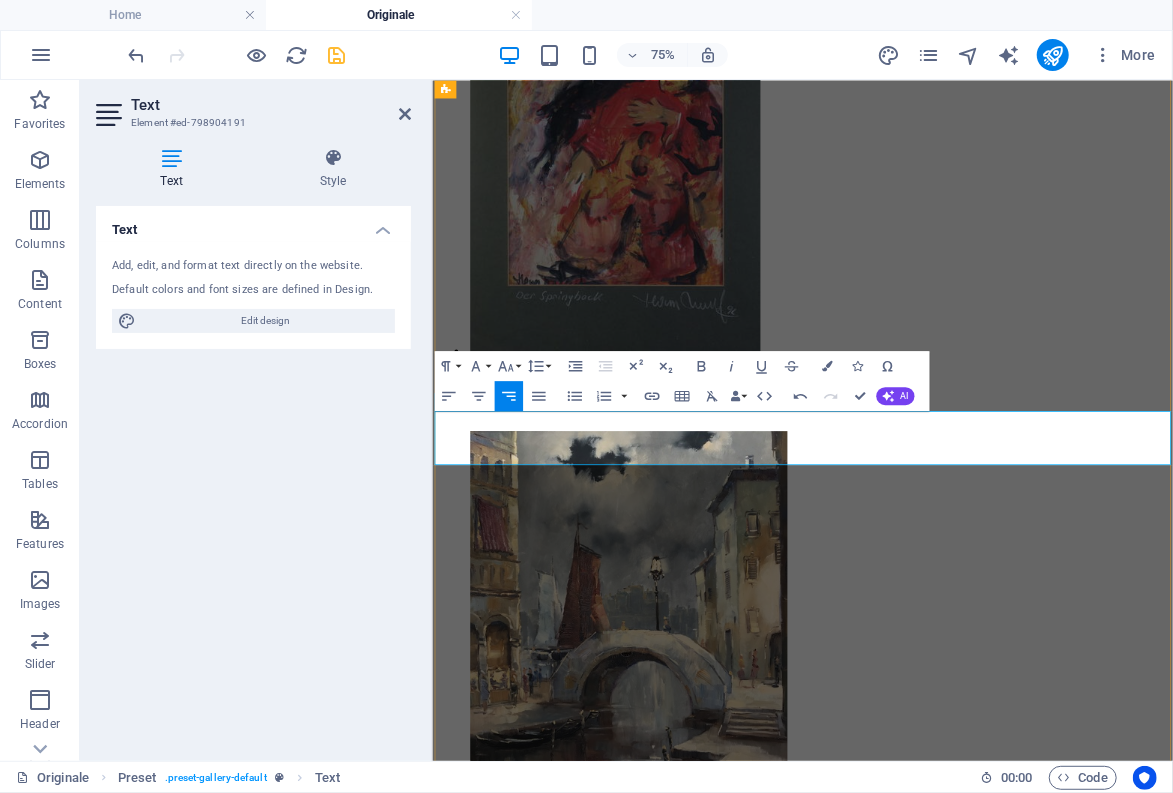 click on "Bauerngarten mit Eisenhut                                           Segelboot auf dem Chiemsee                                                  Erster Schnee in Voigtholz" at bounding box center [826, 42932] 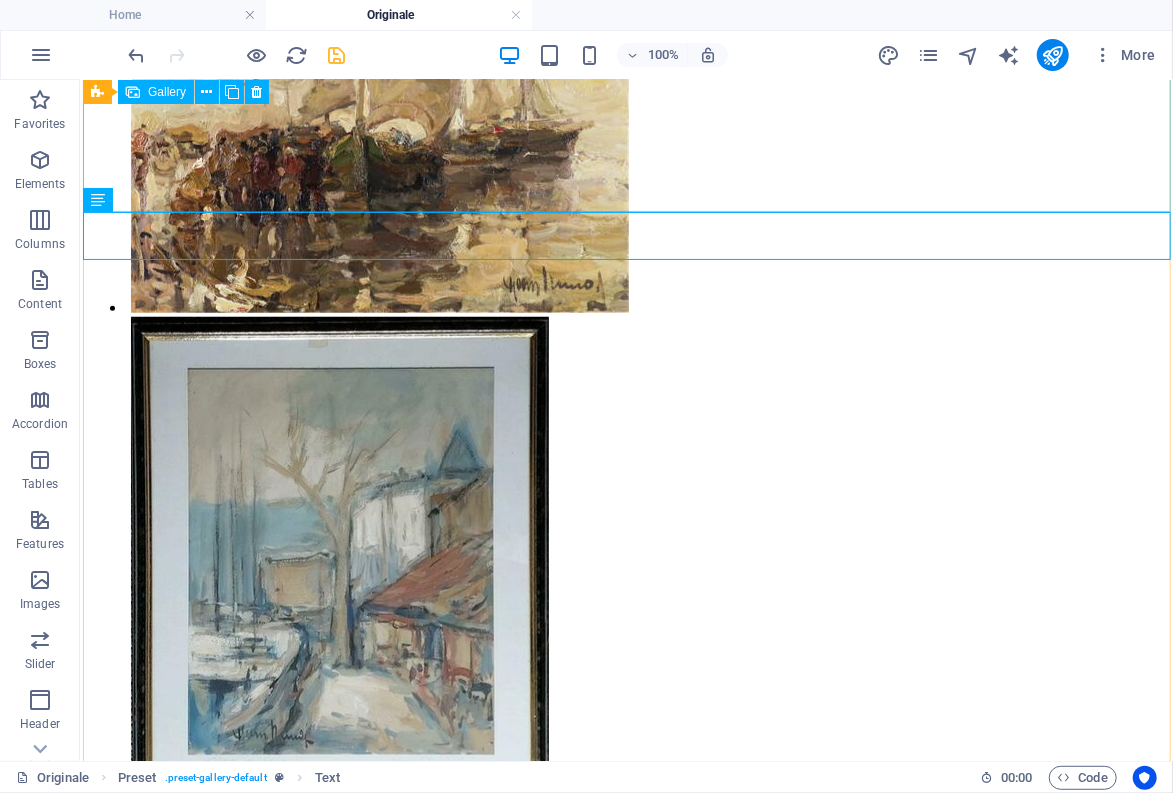scroll, scrollTop: 21818, scrollLeft: 0, axis: vertical 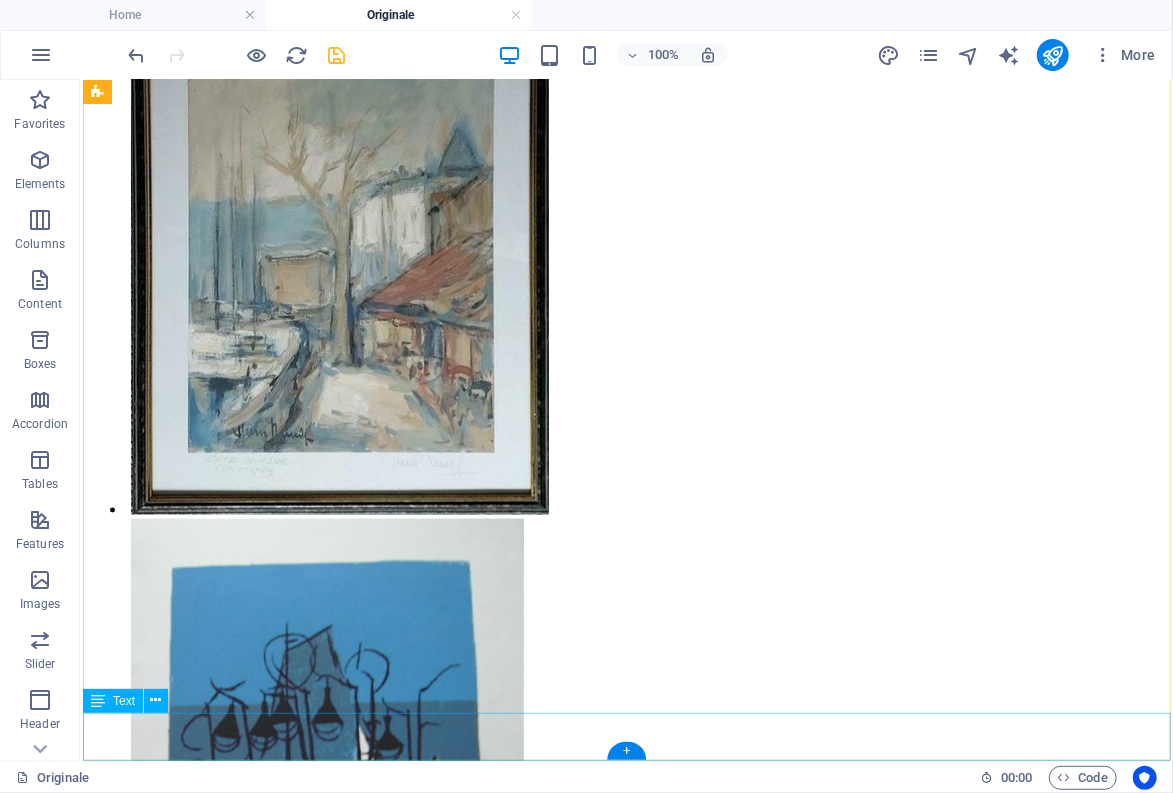 click on "Bauerngarten                                                             Dünenlandschaft" at bounding box center [625, 43458] 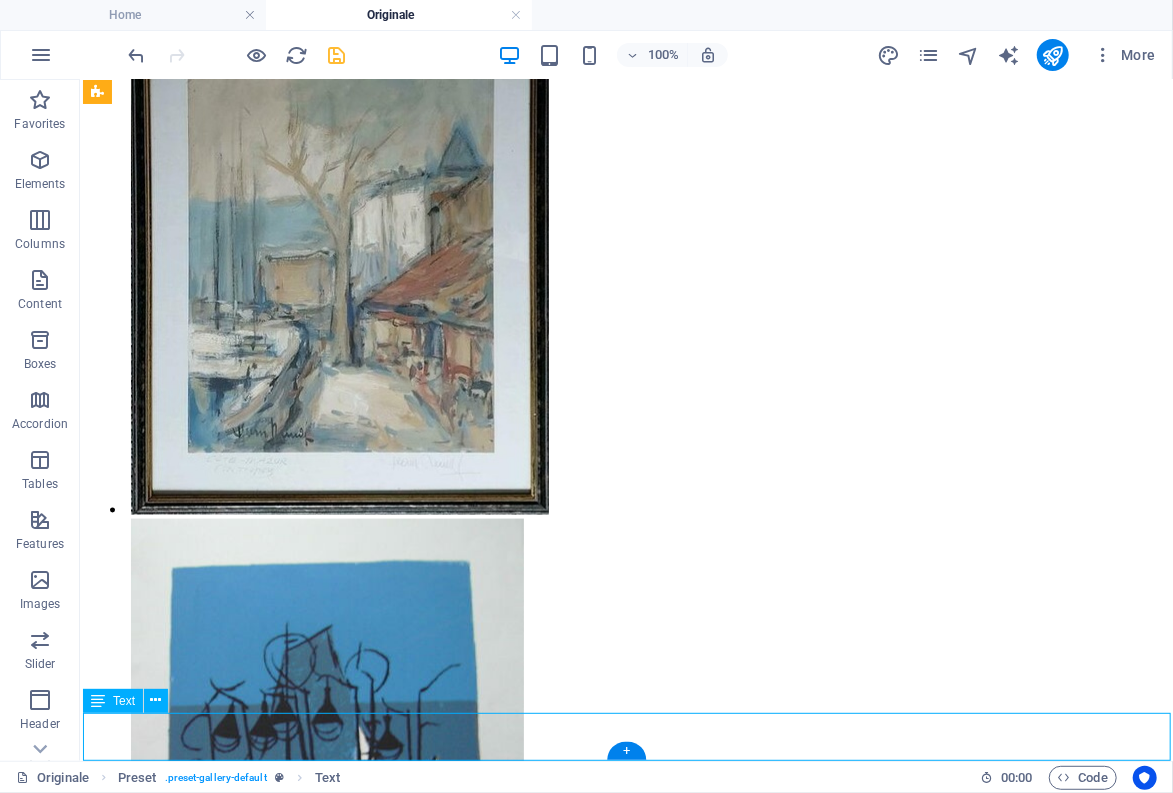 click on "Bauerngarten                                                             Dünenlandschaft" at bounding box center (625, 43458) 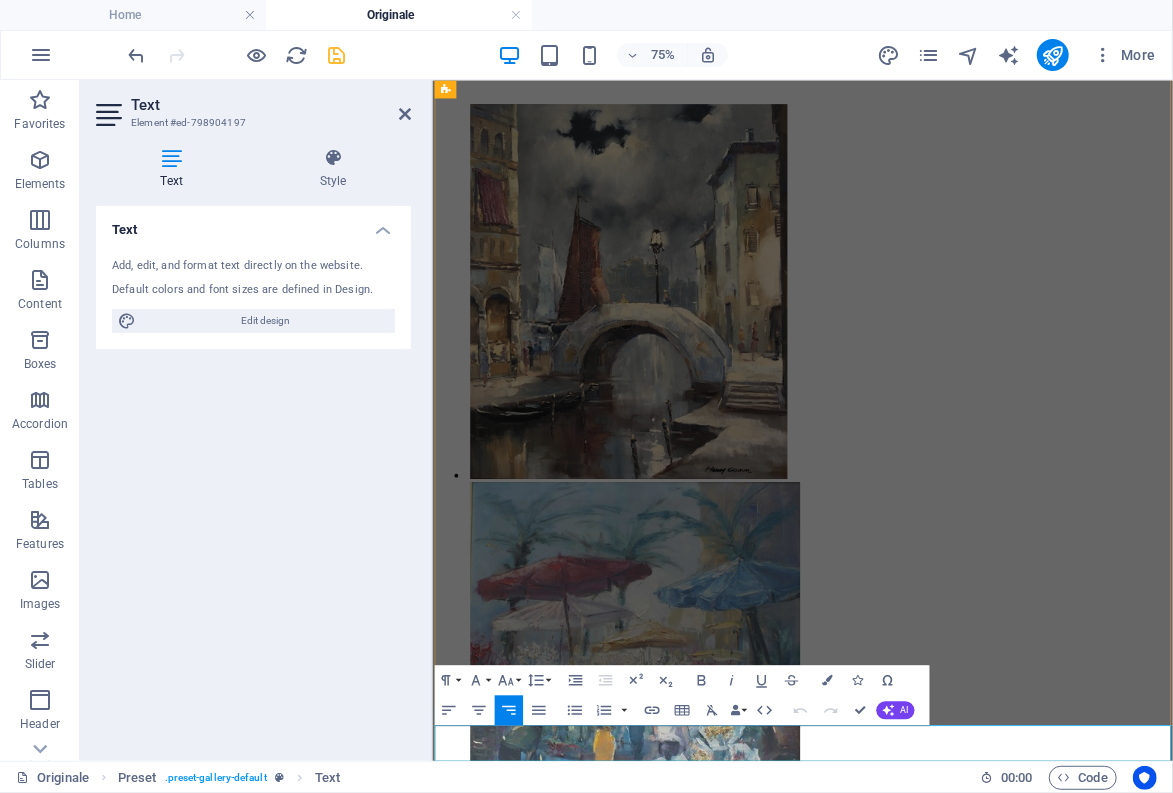 click on "Bauerngarten                                                             Dünenlandschaft" at bounding box center [634, 45183] 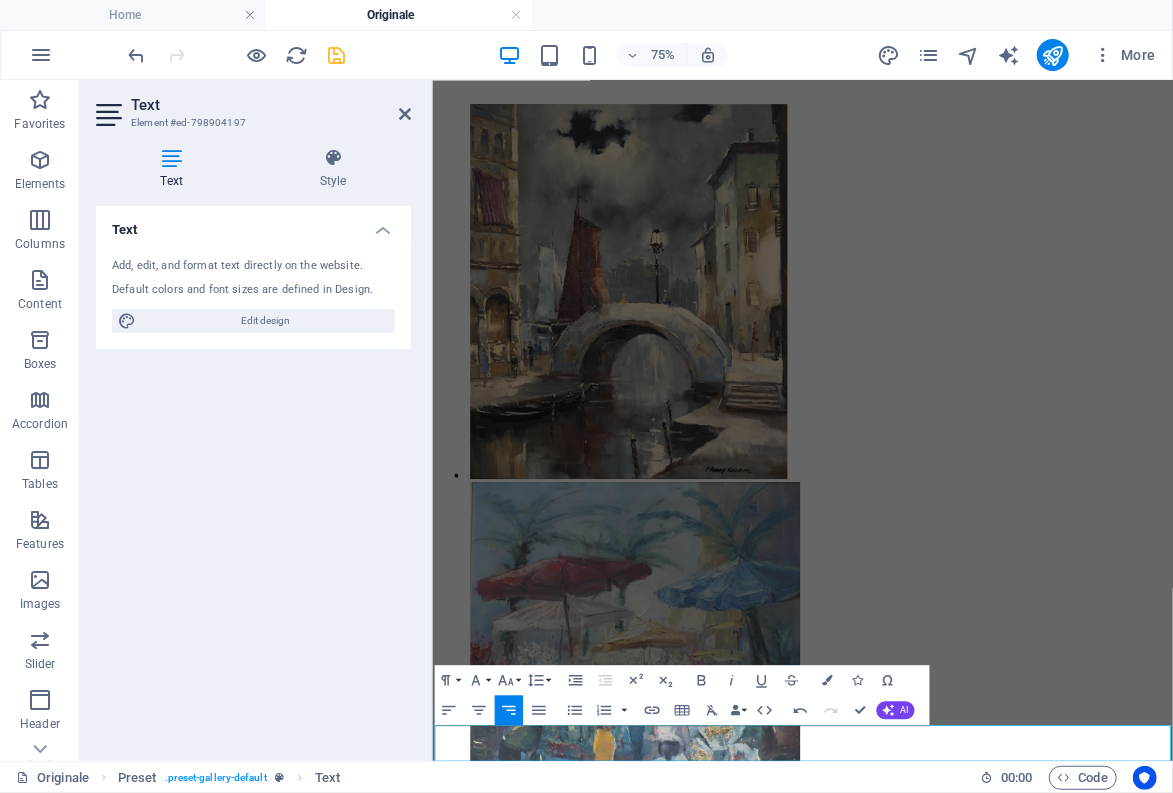 type 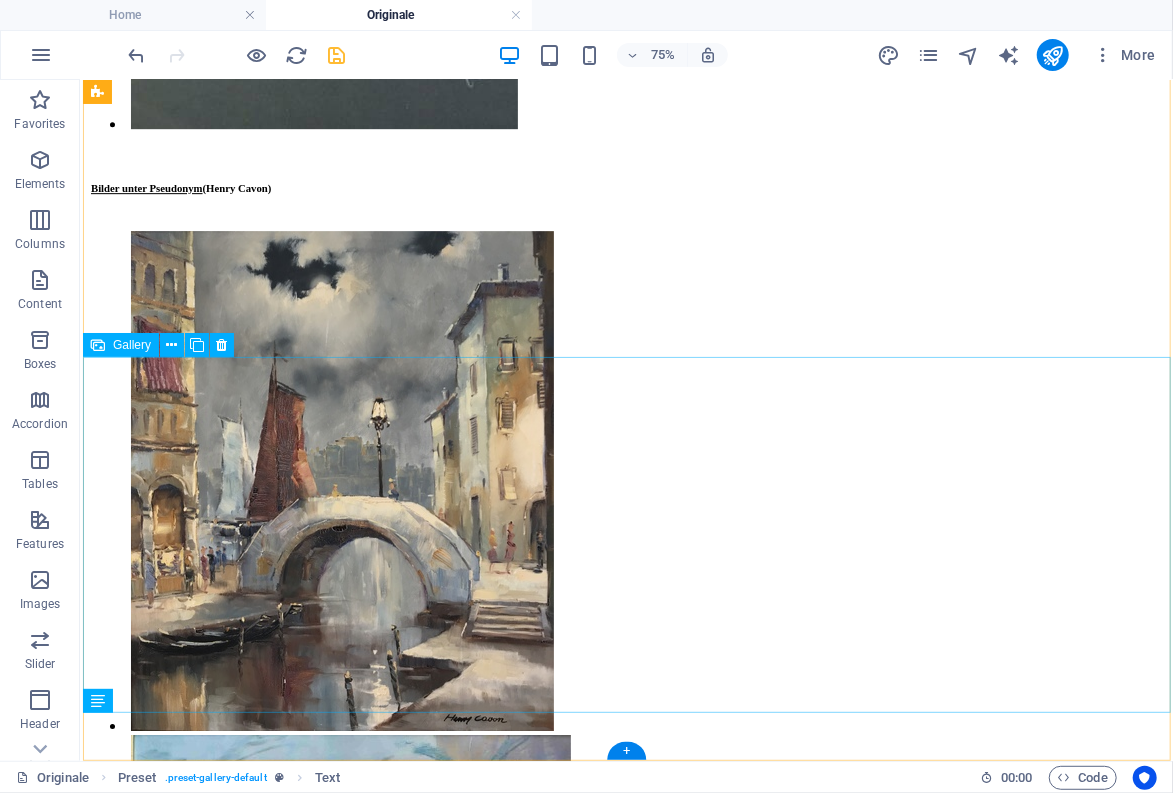 scroll, scrollTop: 22119, scrollLeft: 0, axis: vertical 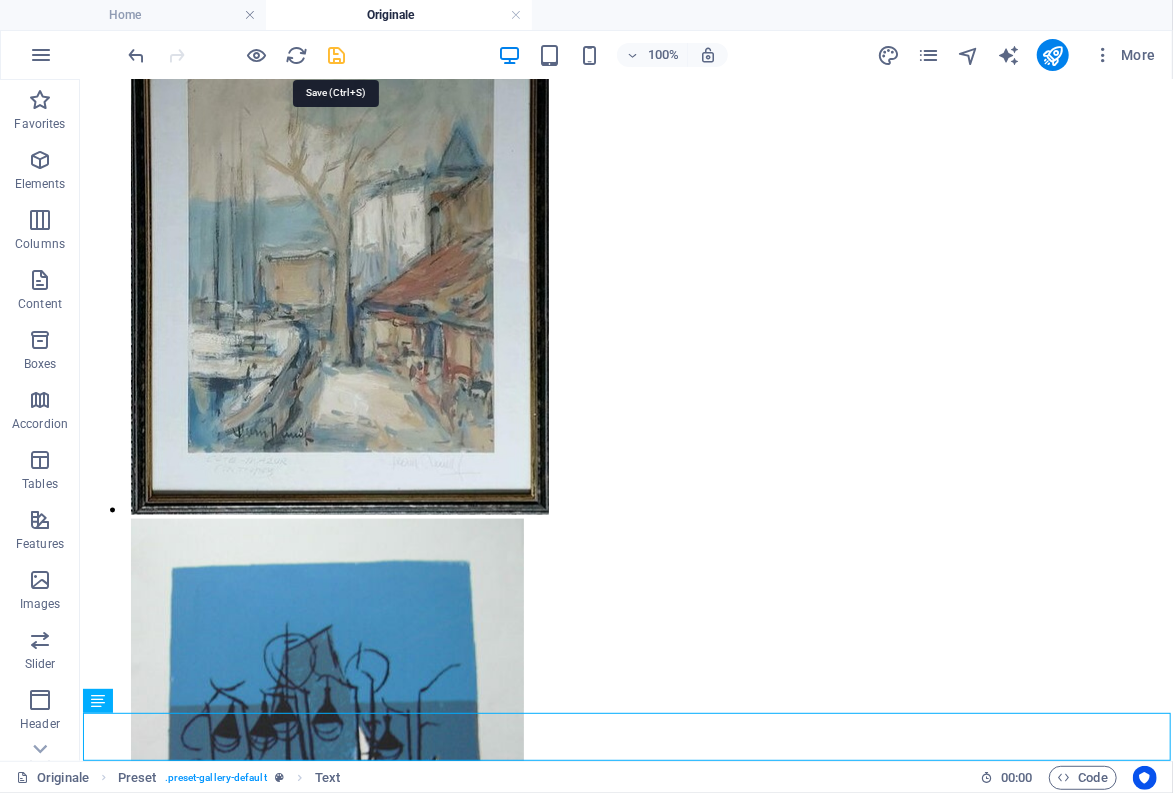 click at bounding box center (337, 55) 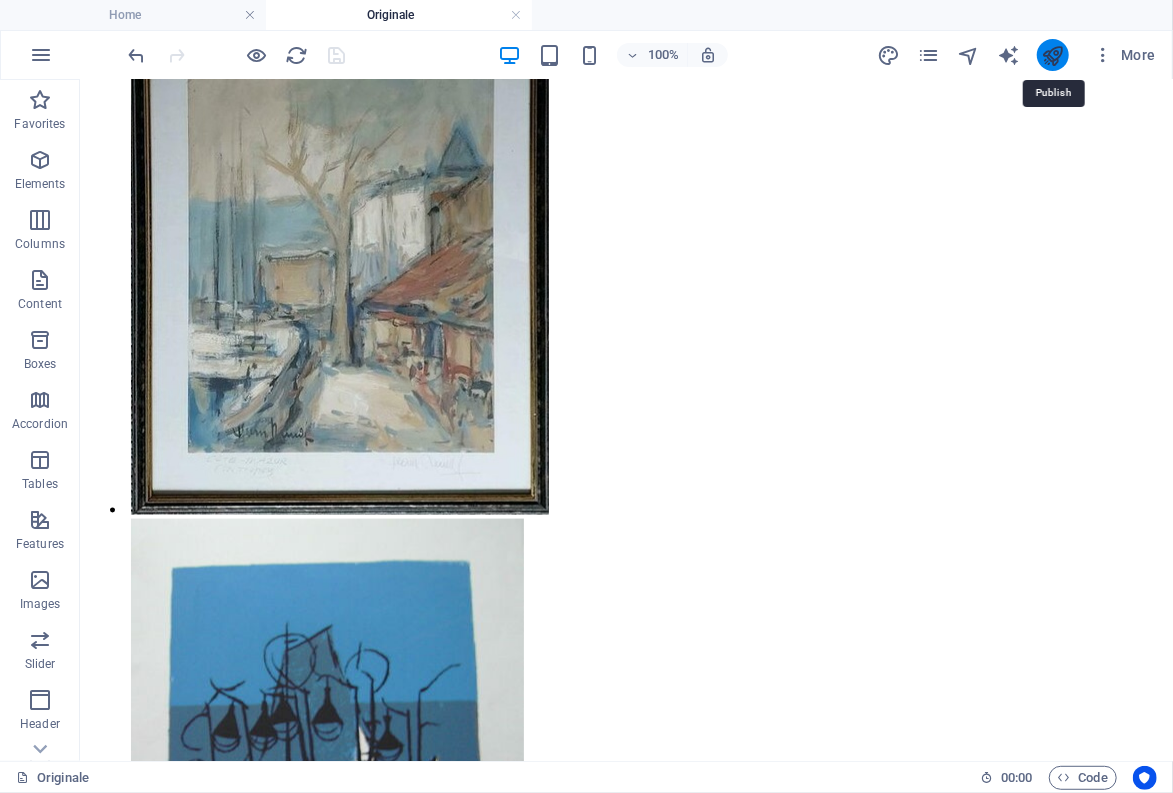 click at bounding box center [1052, 55] 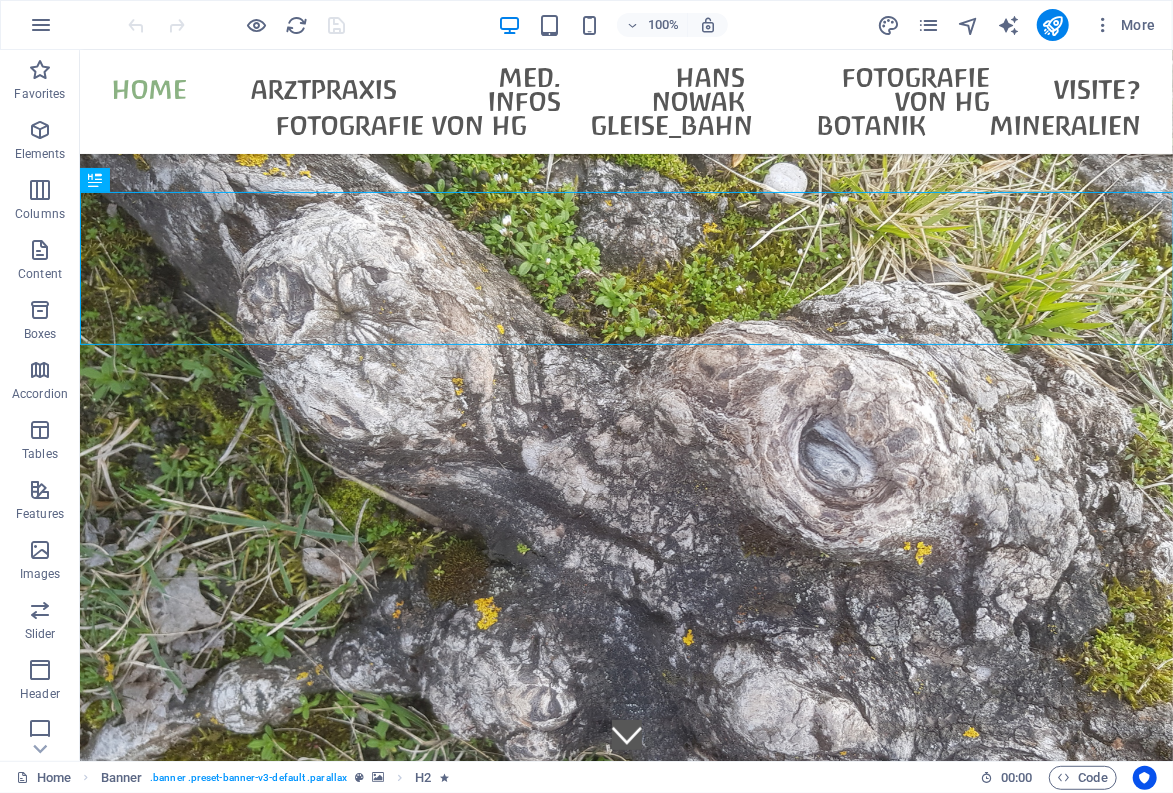 scroll, scrollTop: 0, scrollLeft: 0, axis: both 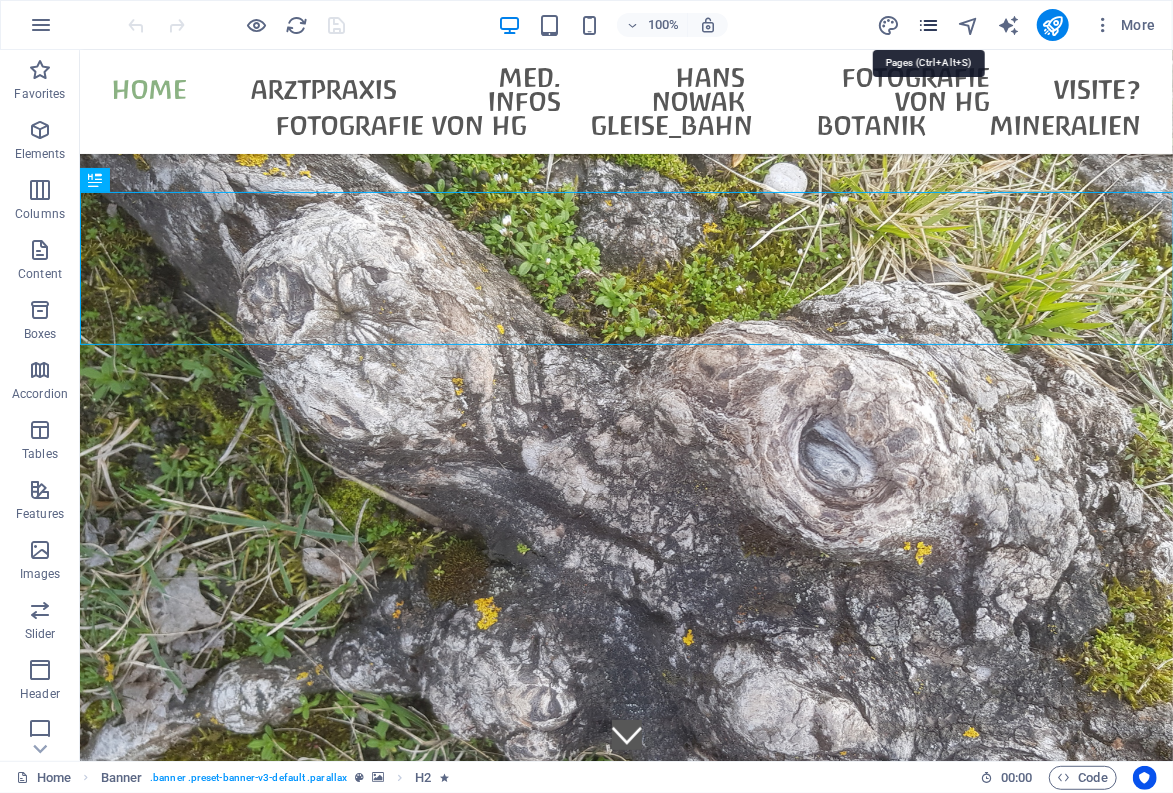 click at bounding box center [928, 25] 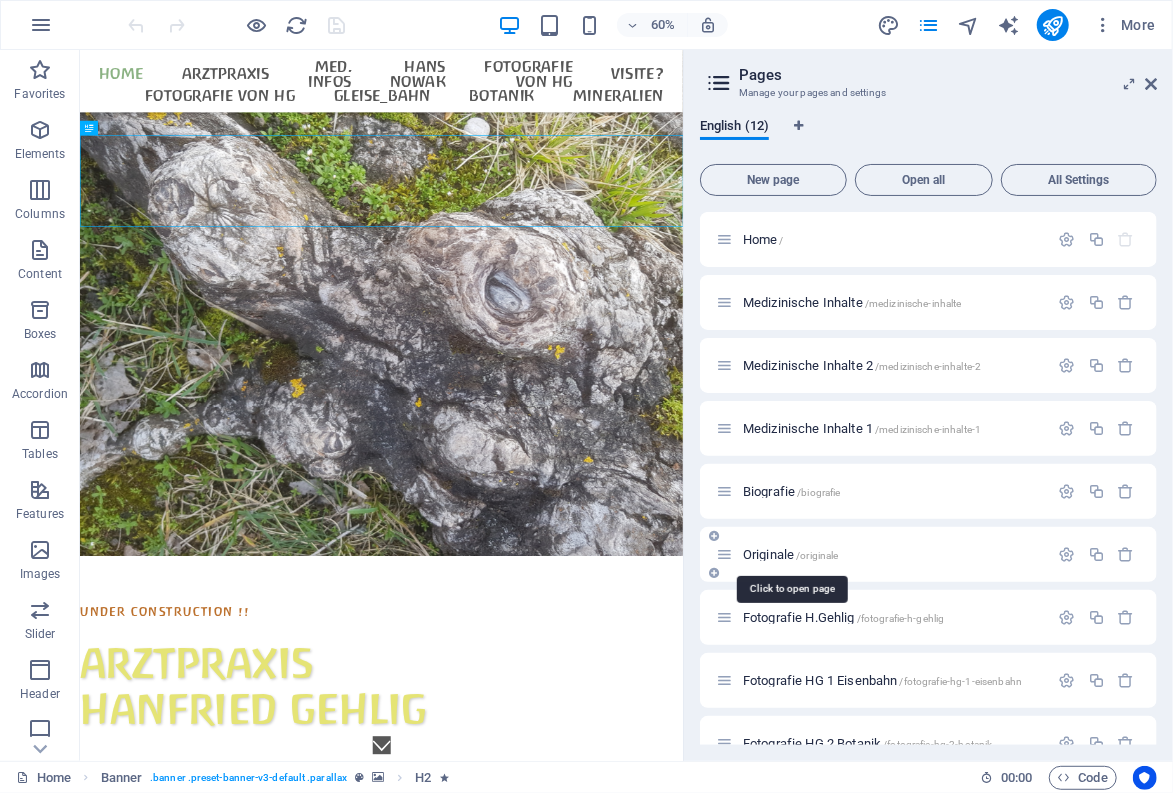 click on "Originale /originale" at bounding box center [791, 554] 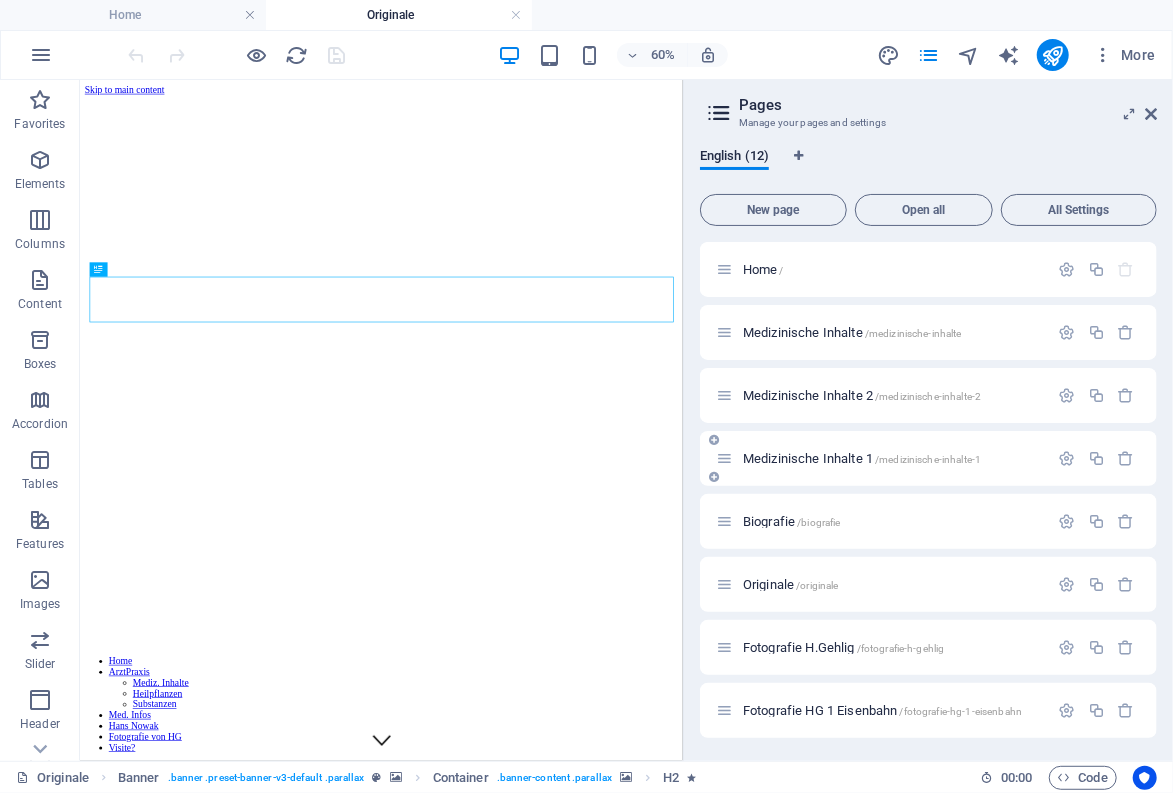 scroll, scrollTop: 0, scrollLeft: 0, axis: both 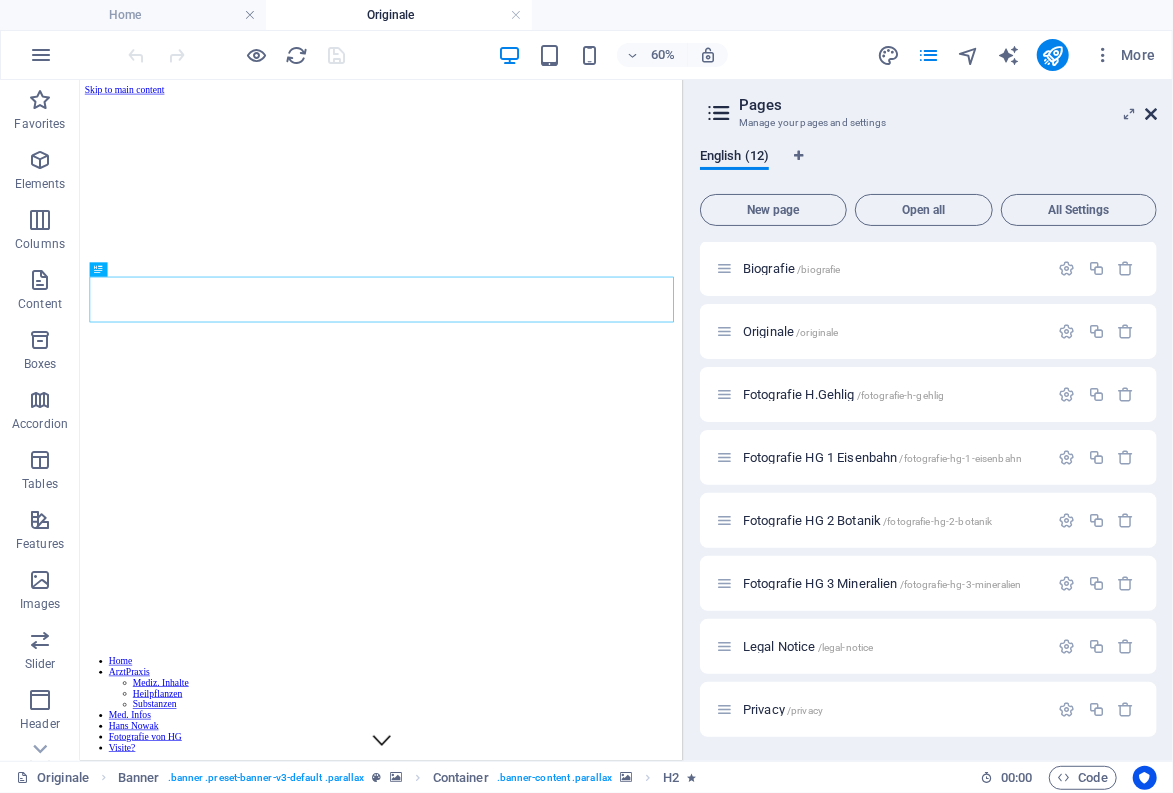 click at bounding box center [1151, 114] 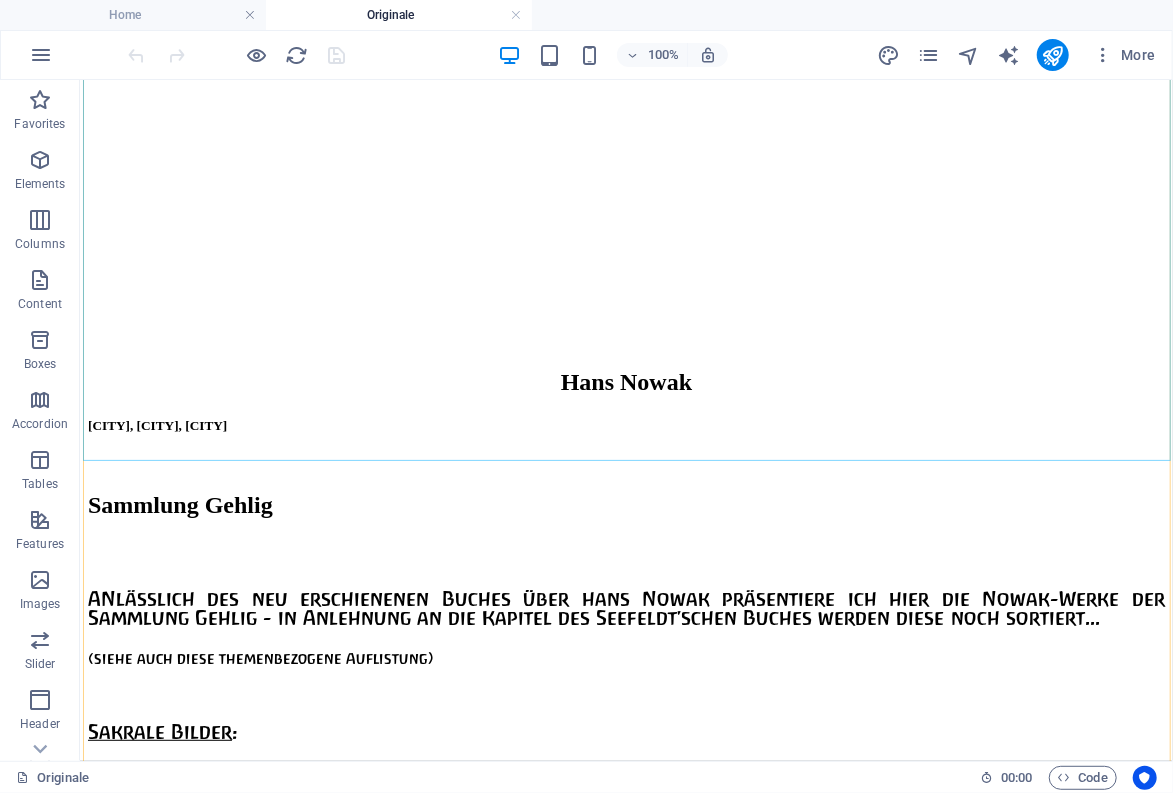 scroll, scrollTop: 2970, scrollLeft: 0, axis: vertical 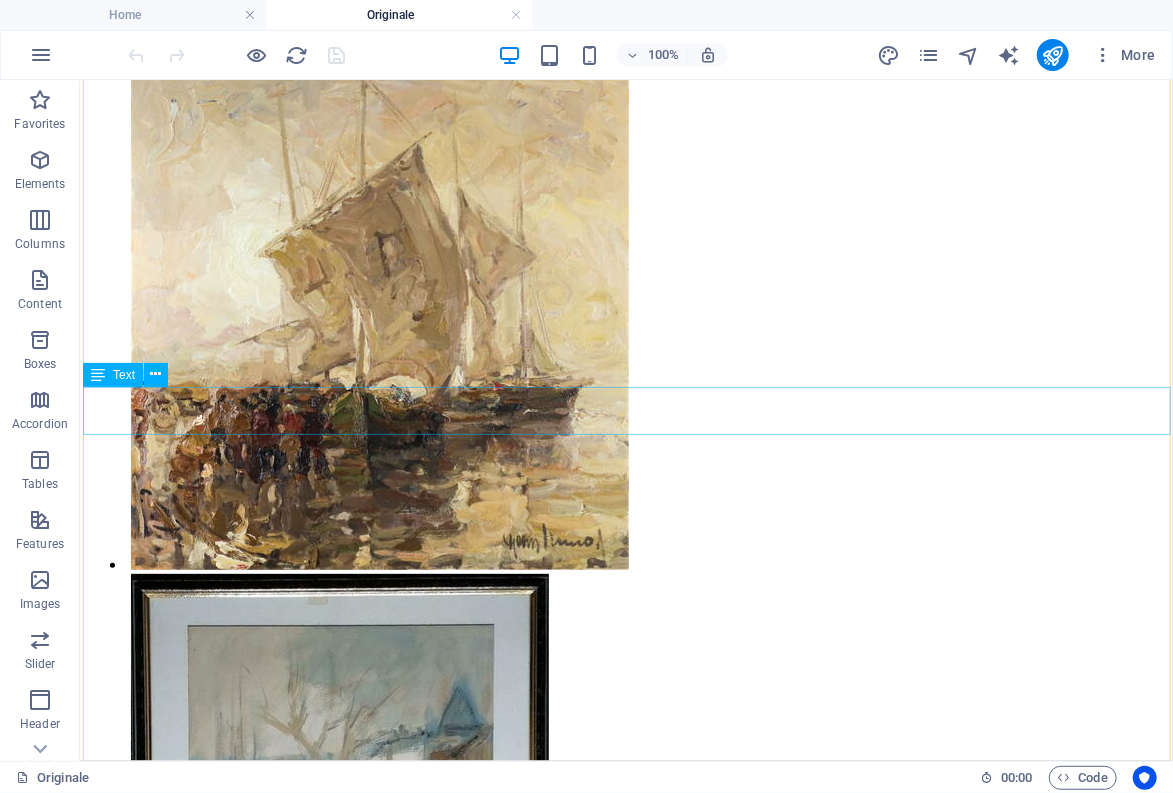 click on "Bauerngarten mit Eisenhut                                             Segelboot auf dem Chiemsee                                                  Erster Schnee in Voigtholz" at bounding box center [625, 41329] 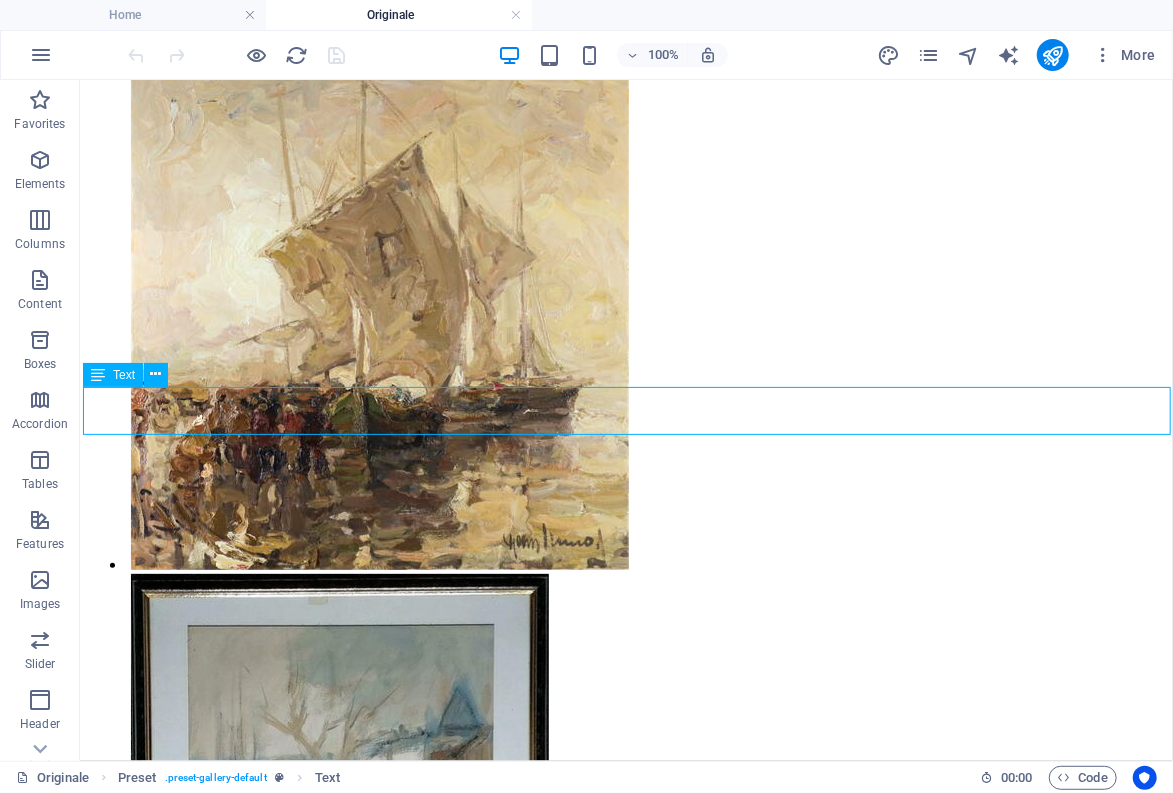 click on "Bauerngarten mit Eisenhut                                             Segelboot auf dem Chiemsee                                                  Erster Schnee in Voigtholz" at bounding box center [625, 41329] 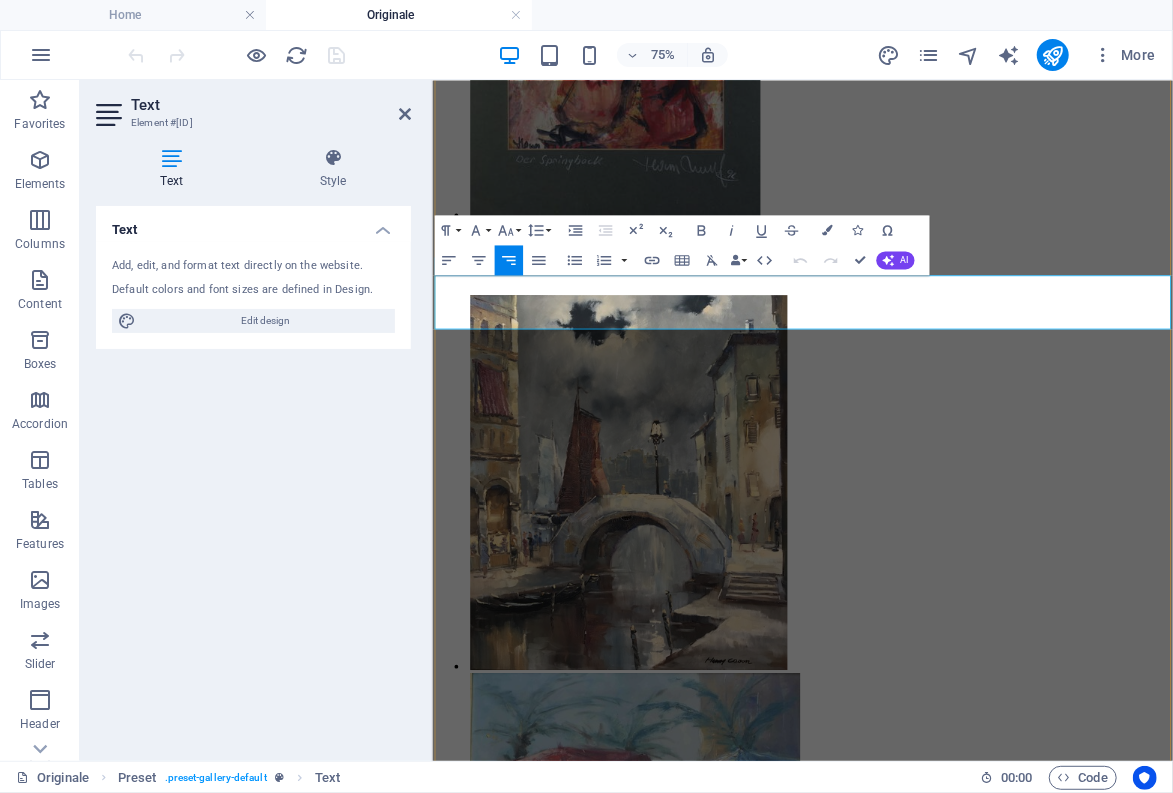 click on "Bauerngarten mit Eisenhut                                             Segelboot auf dem Chiemsee                                                  Erster Schnee in Voigtholz" at bounding box center (839, 42750) 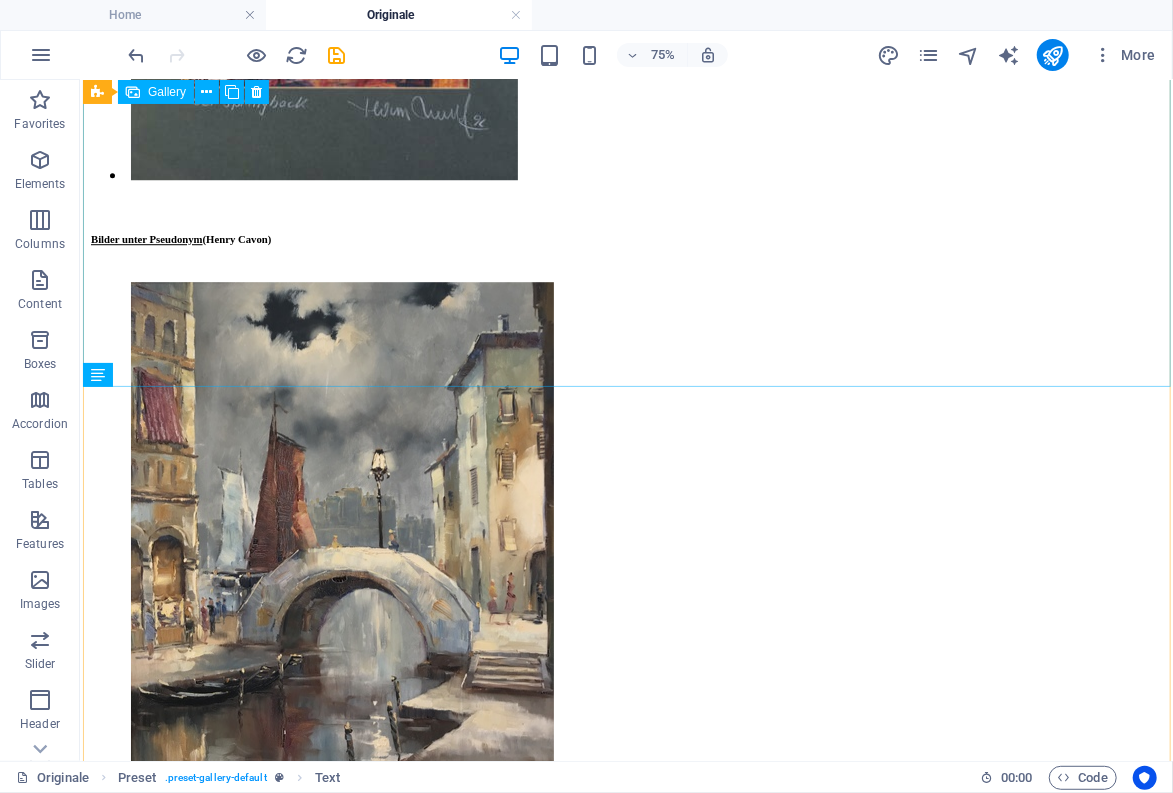 scroll, scrollTop: 21559, scrollLeft: 0, axis: vertical 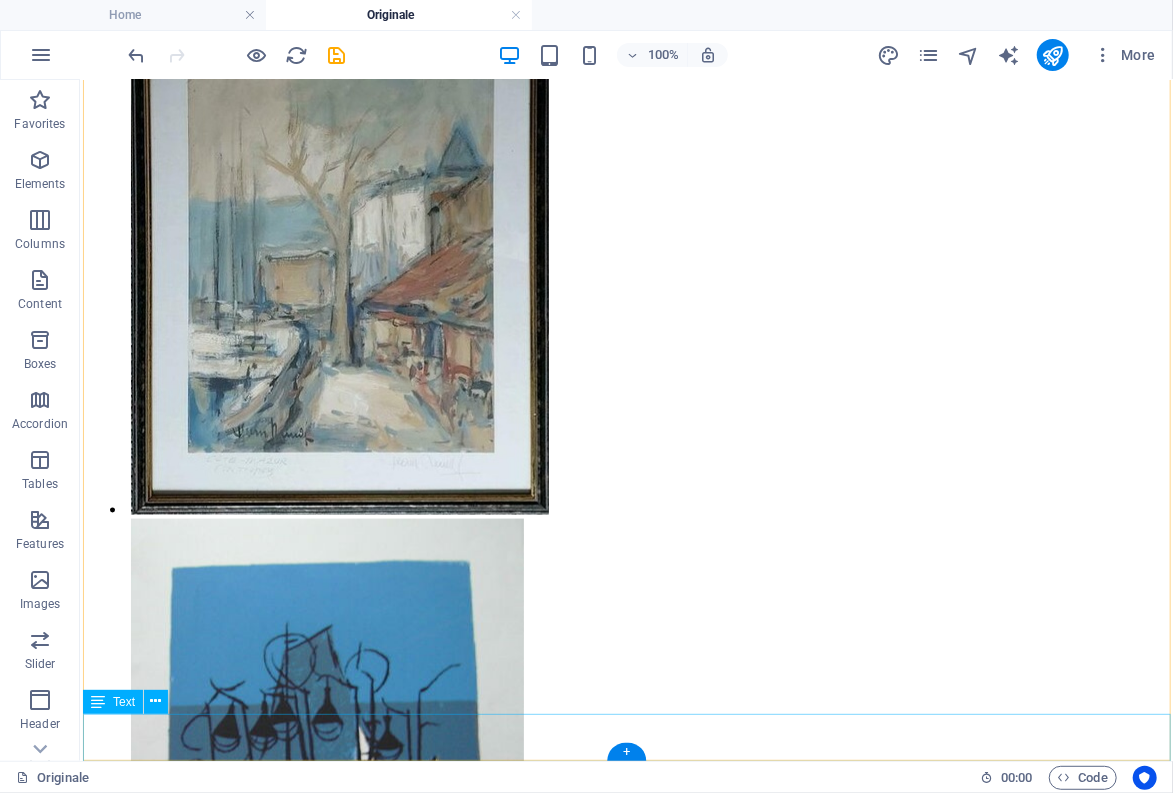 click on "Bauerngarten                                                               Dünenlandschaft" at bounding box center [625, 43458] 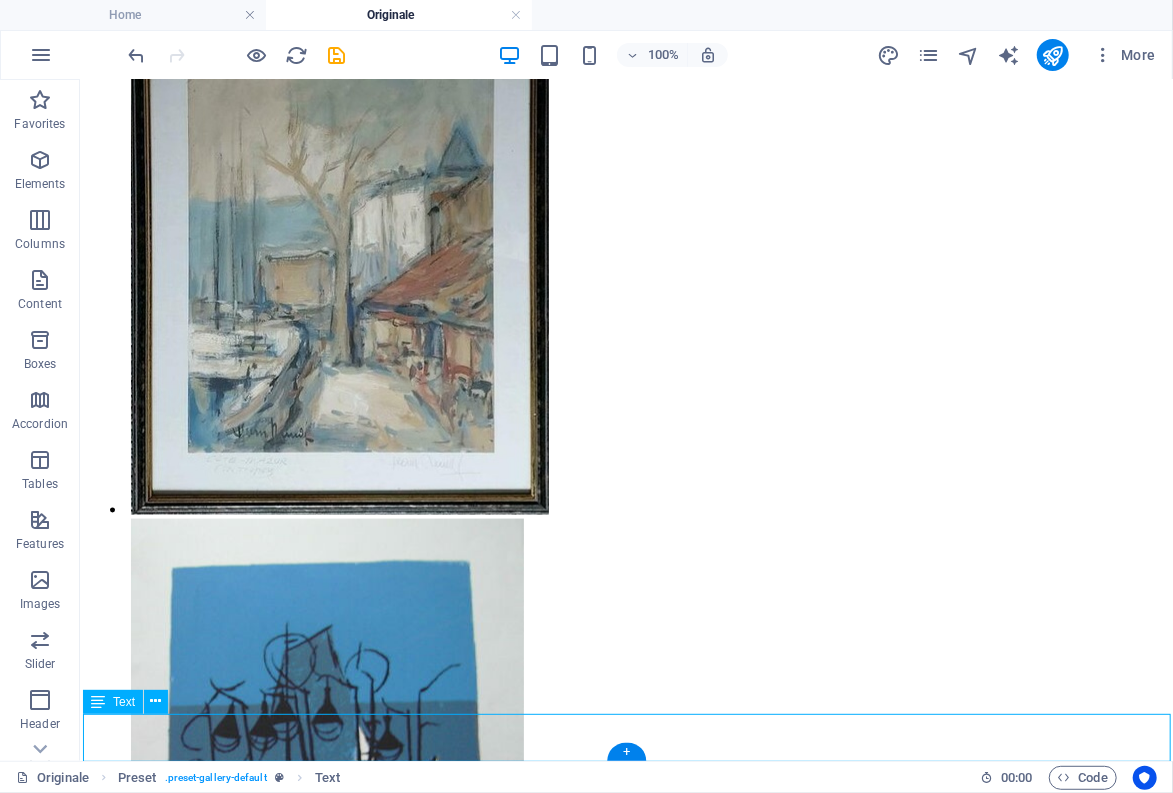 click on "Bauerngarten                                                               Dünenlandschaft" at bounding box center [625, 43458] 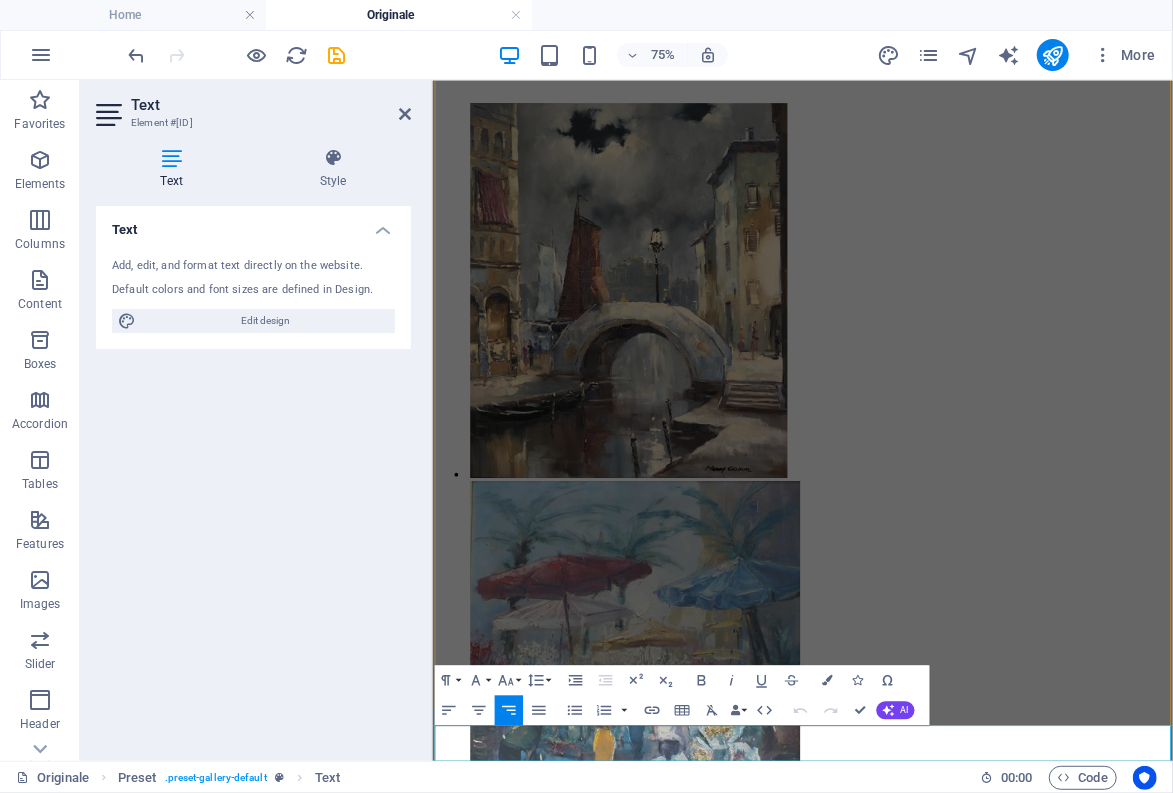 click on "Bauerngarten                                                               Dünenlandschaft" at bounding box center (637, 45182) 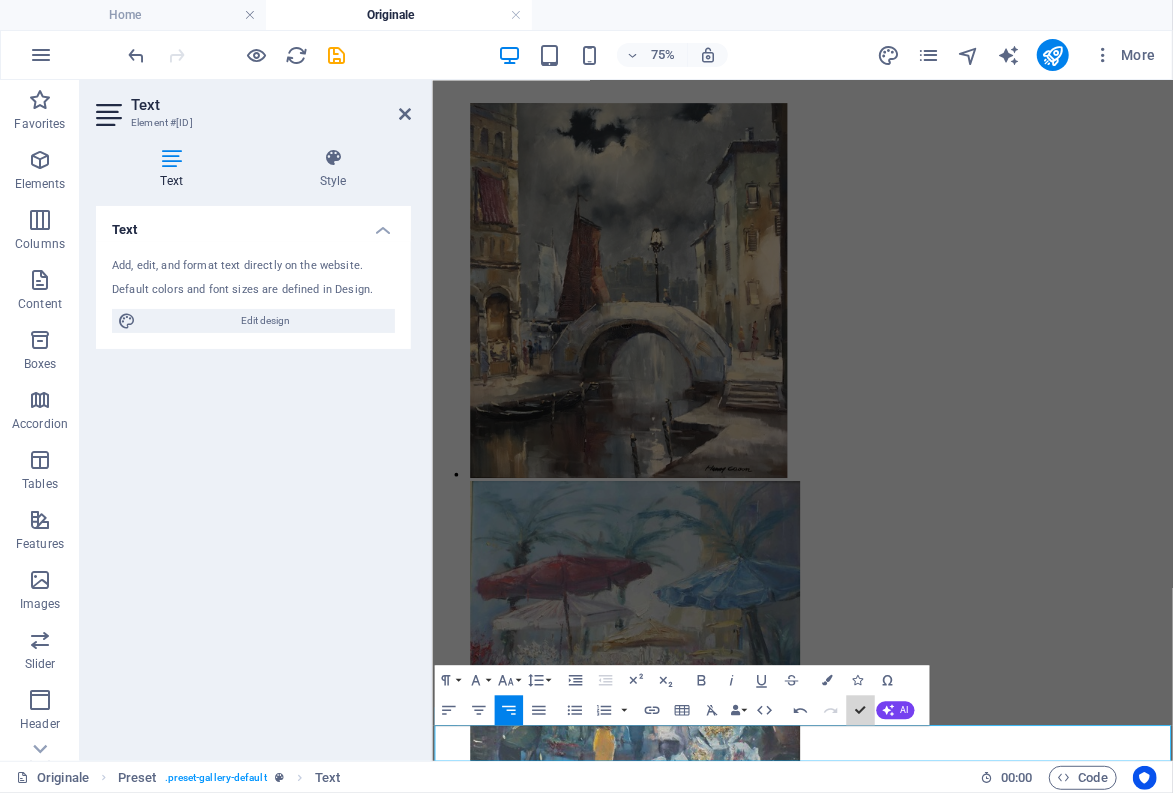 scroll, scrollTop: 22119, scrollLeft: 0, axis: vertical 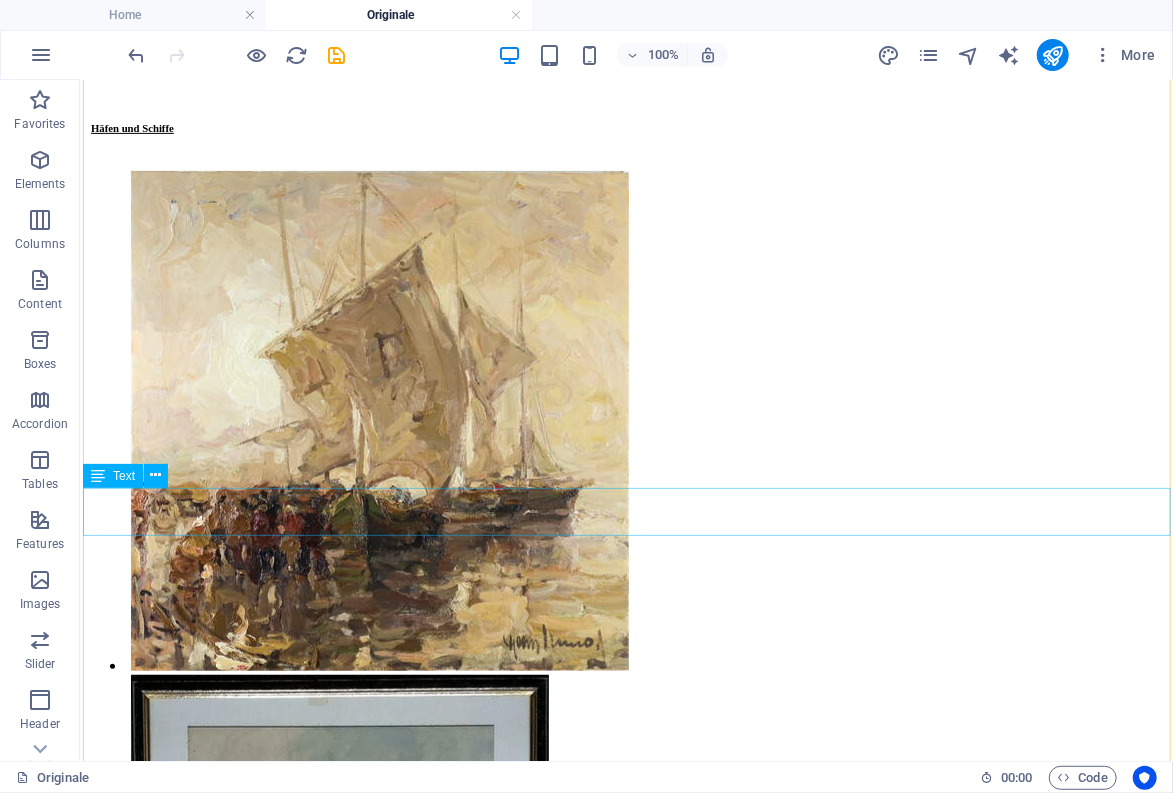 click on "Bauerngarten mit Eisenhut                                              Segelboot auf dem Chiemsee                                                  Erster Schnee in Voigtholz" at bounding box center [625, 41430] 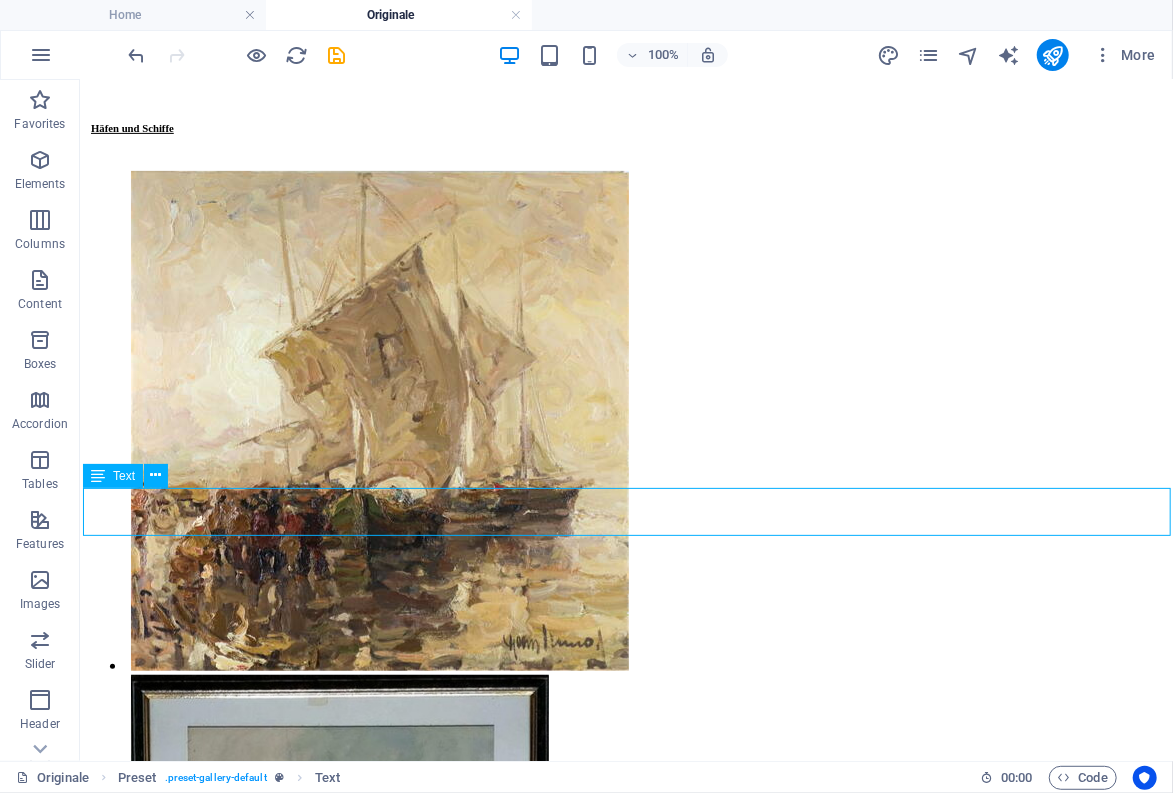 click on "Bauerngarten mit Eisenhut                                              Segelboot auf dem Chiemsee                                                  Erster Schnee in Voigtholz" at bounding box center [625, 41430] 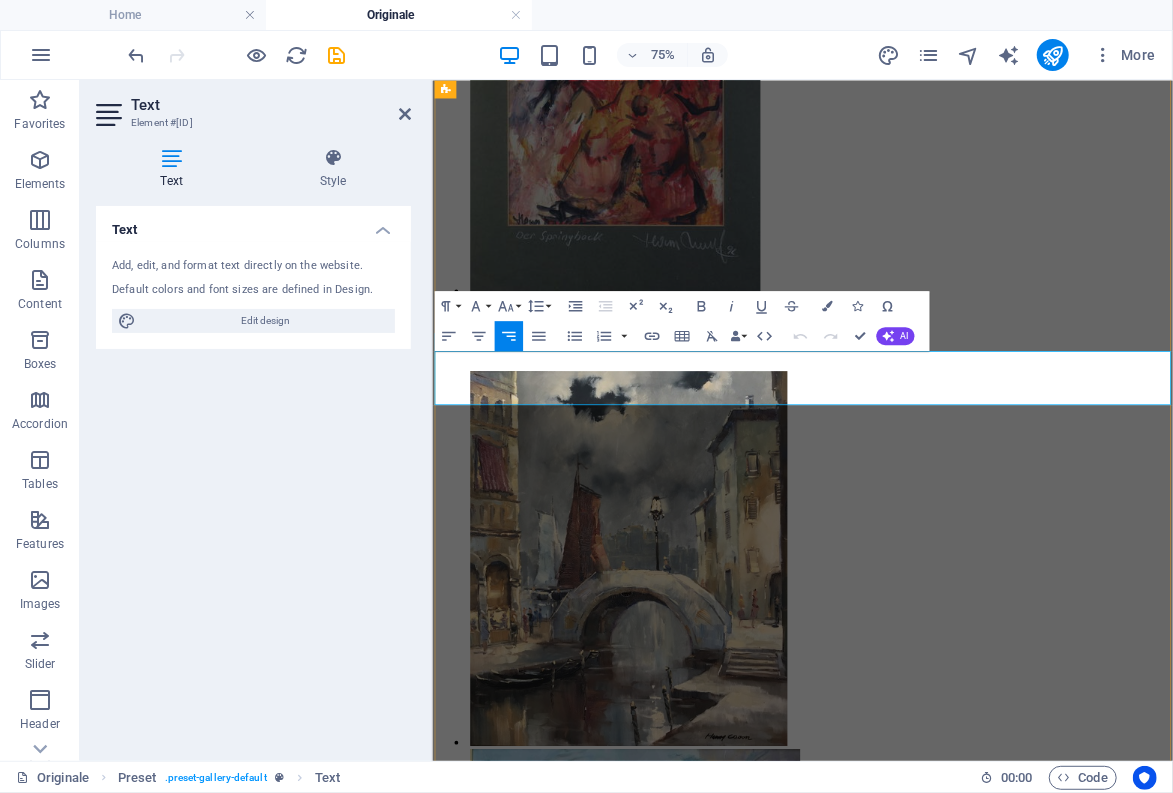 click on "Bauerngarten mit Eisenhut                                              Segelboot auf dem Chiemsee                                                  Erster Schnee in Voigtholz" at bounding box center [841, 42851] 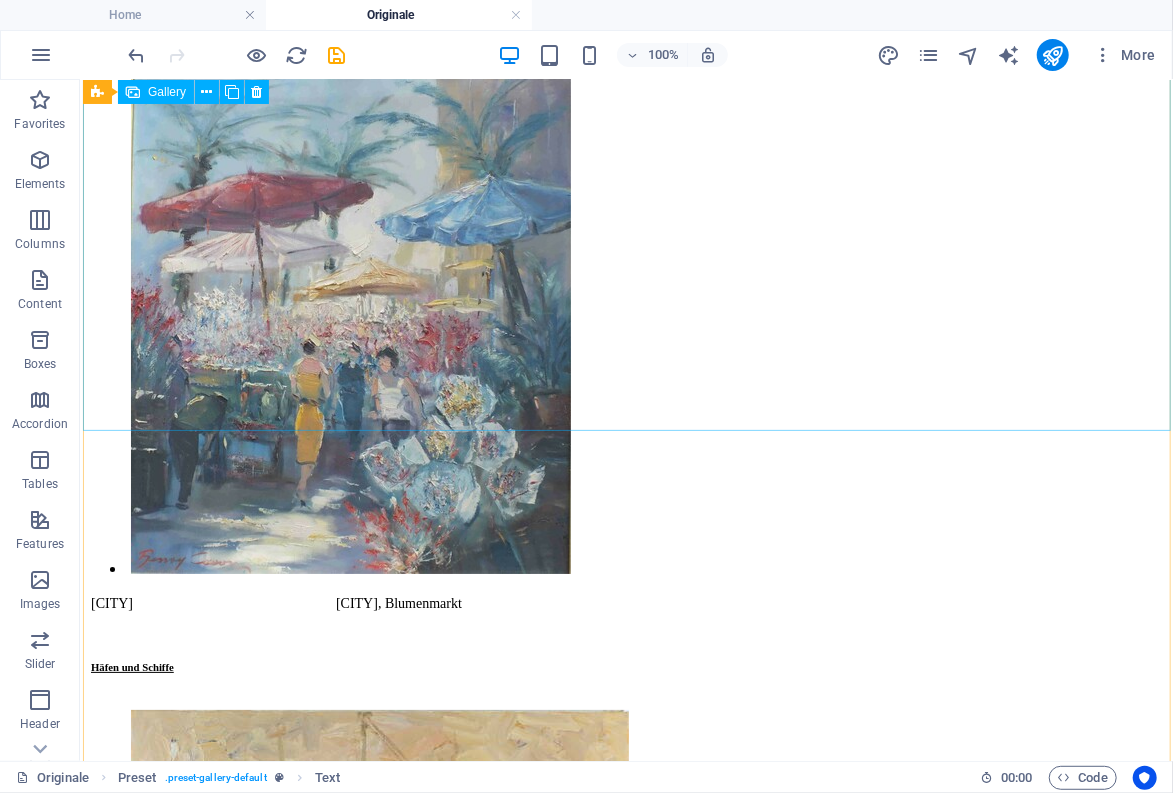 scroll, scrollTop: 20909, scrollLeft: 0, axis: vertical 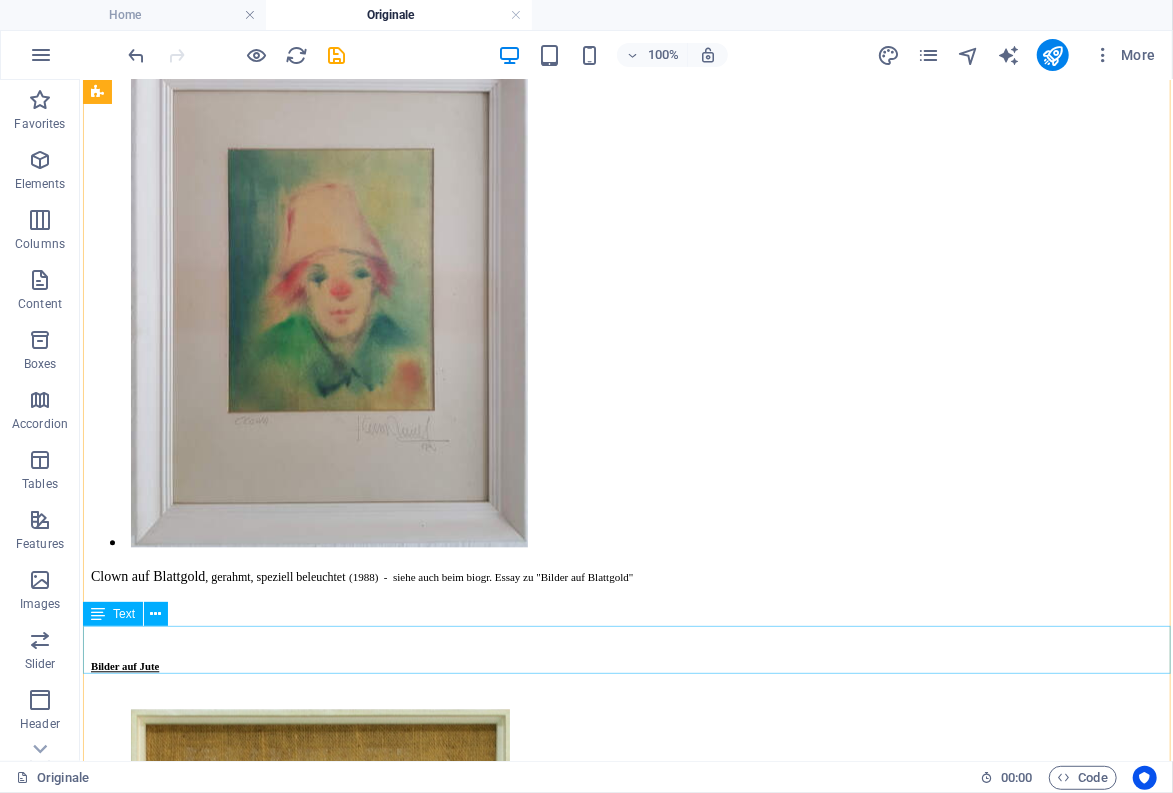 click on "Frauenkopf auf Jute                                                   Löwenkopf (Lithographie)                                                      Bauernkopf mit Kappe" at bounding box center (625, 34514) 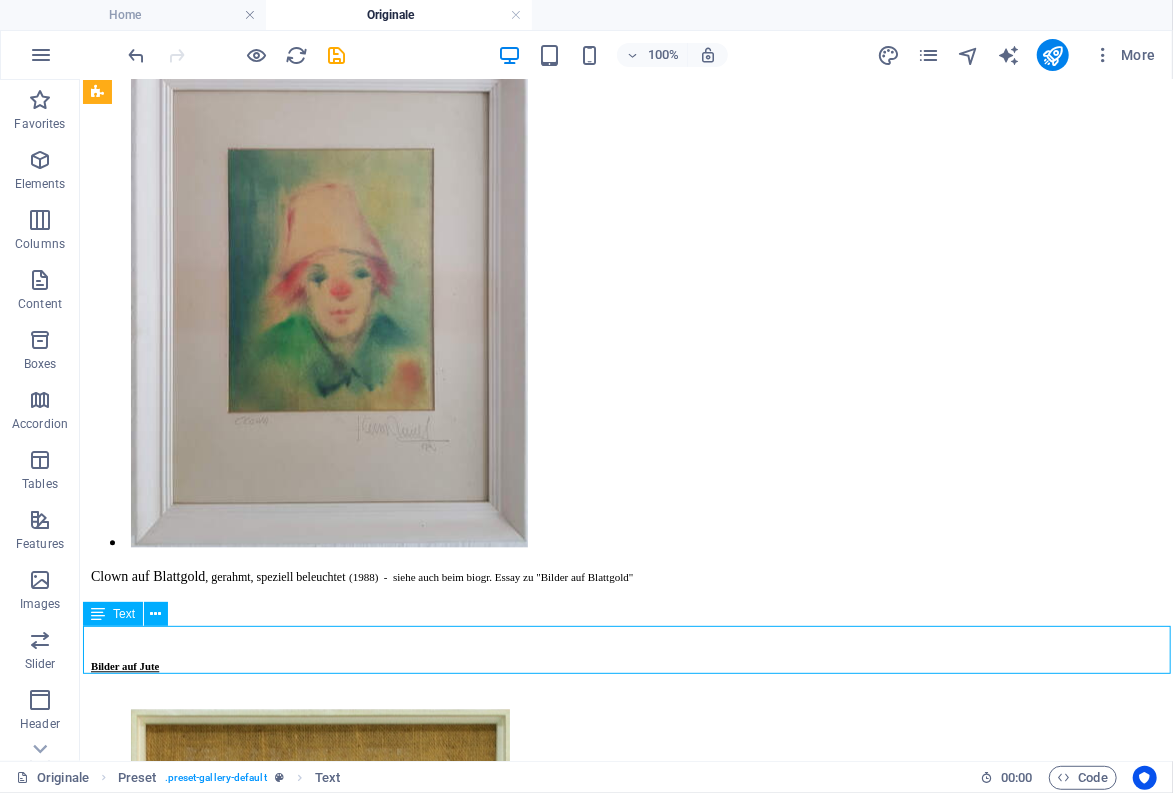 click on "Frauenkopf auf Jute                                                   Löwenkopf (Lithographie)                                                      Bauernkopf mit Kappe" at bounding box center (625, 34514) 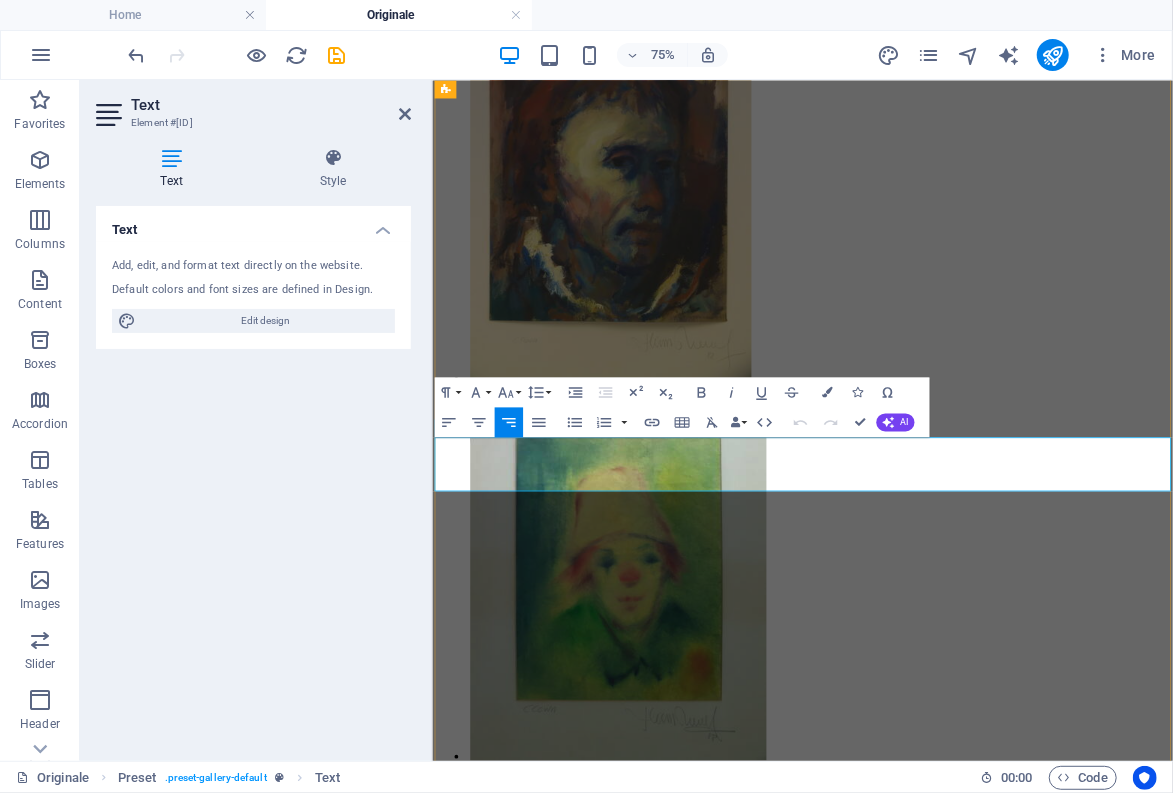 click on "Frauenkopf auf Jute                                                   Löwenkopf (Lithographie)                                                      Bauernkopf mit Kappe" at bounding box center [820, 35526] 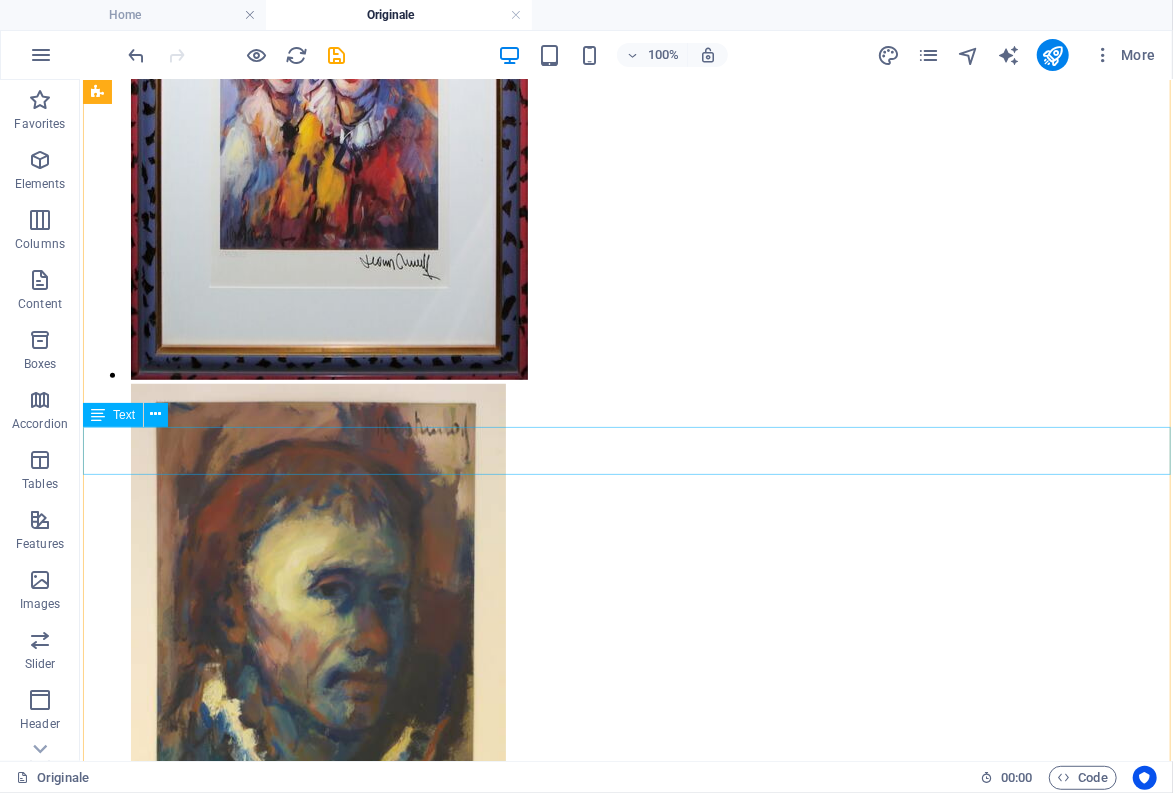 scroll, scrollTop: 14465, scrollLeft: 0, axis: vertical 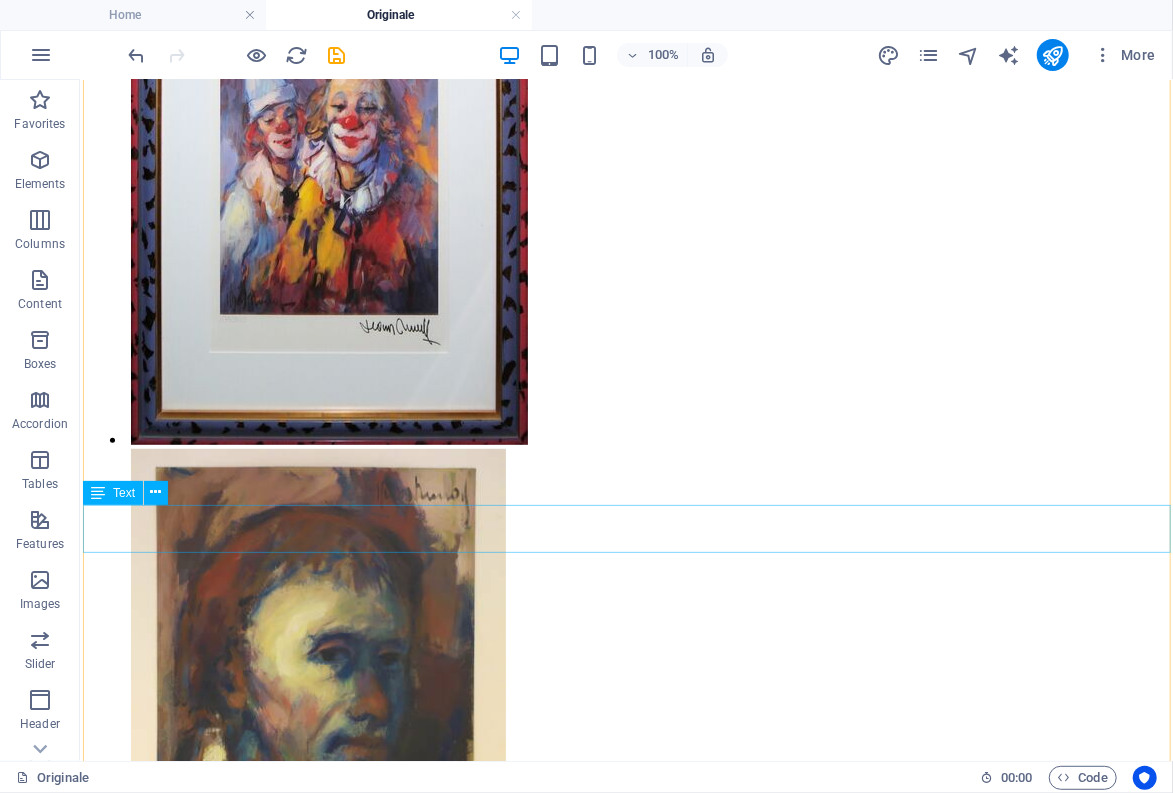 click on "Apfelblüten (Frühling)                                                      Mohnblüten (Sommer)                                                 Kastanienfrüchte (Herbst)  (aus Siebdruckserie "vier Jahreszeiten")" at bounding box center [625, 31688] 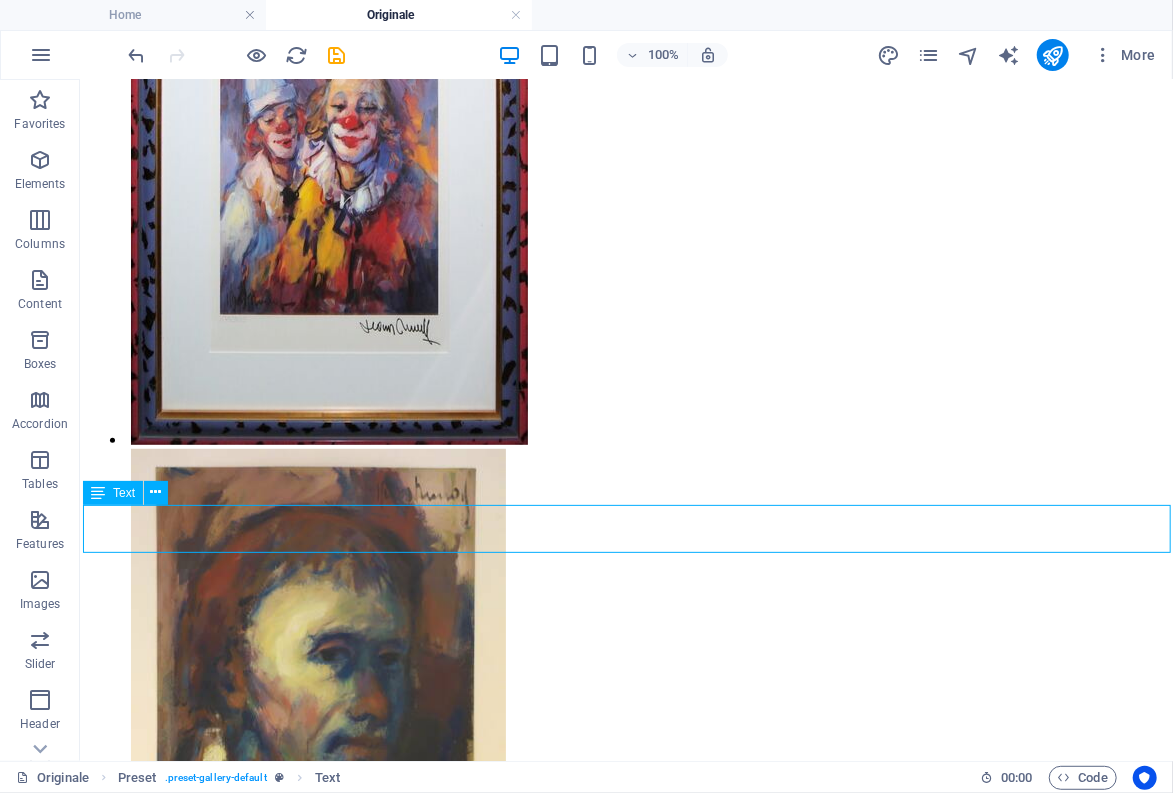 click on "Apfelblüten (Frühling)                                                      Mohnblüten (Sommer)                                                 Kastanienfrüchte (Herbst)  (aus Siebdruckserie "vier Jahreszeiten")" at bounding box center (625, 31688) 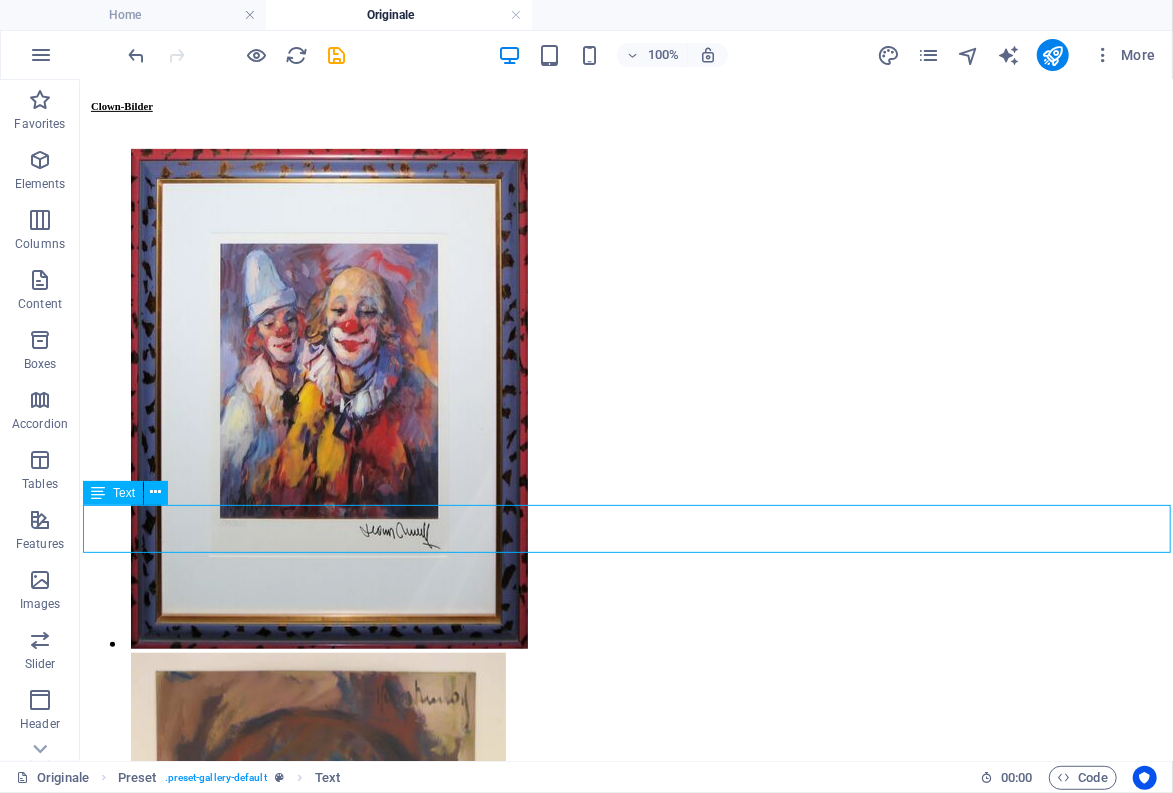 scroll, scrollTop: 13591, scrollLeft: 0, axis: vertical 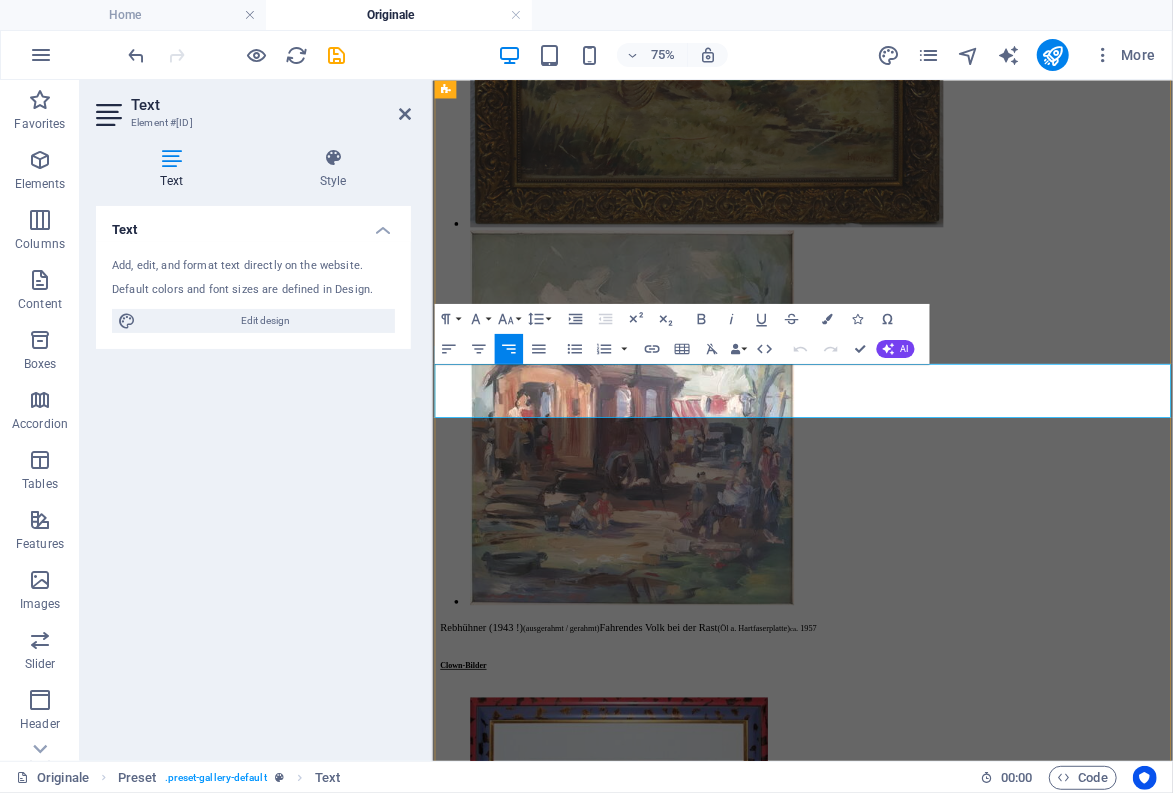 click on "Apfelblüten (Frühling)                                                      Mohnblüten (Sommer)                                                 Kastanienfrüchte (Herbst)" at bounding box center [823, 32631] 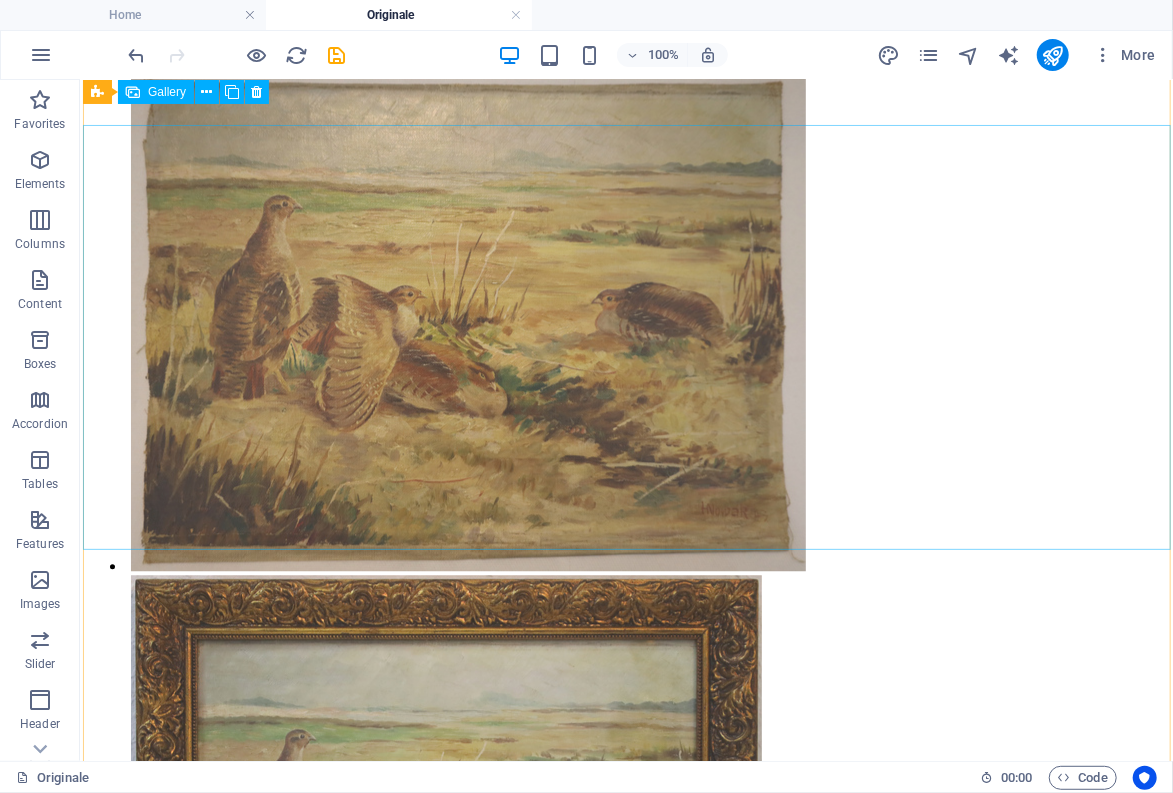 scroll, scrollTop: 12705, scrollLeft: 0, axis: vertical 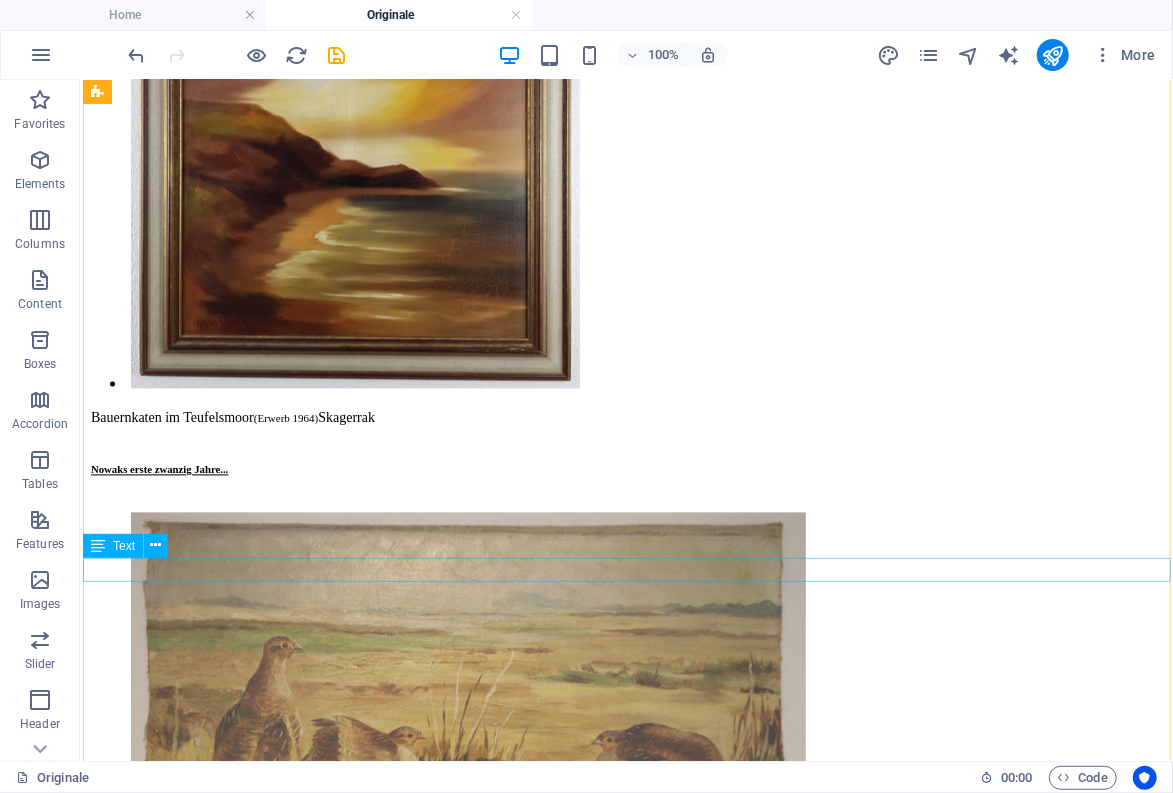 click on "Paris,  Strassenszene (Montmartre?)                                                       Markt mit Säulenhalle" at bounding box center (625, 27869) 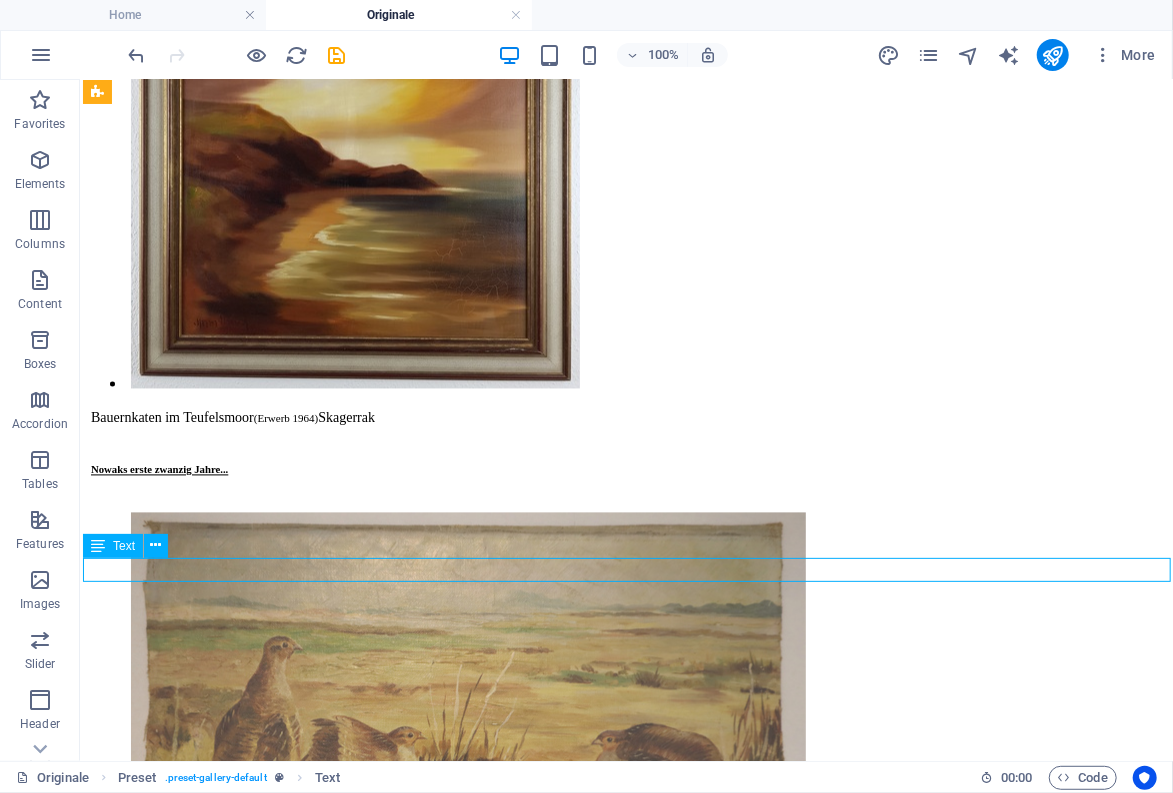 click on "Paris,  Strassenszene (Montmartre?)                                                       Markt mit Säulenhalle" at bounding box center [625, 27869] 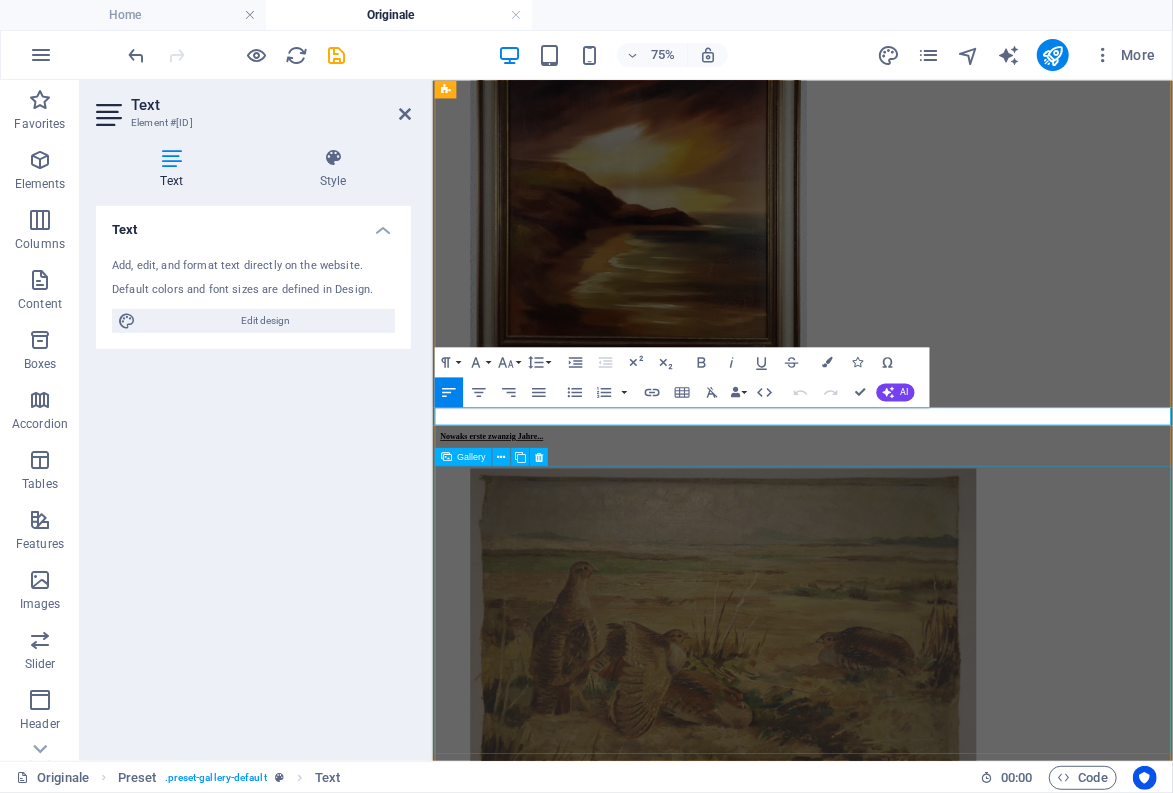 scroll, scrollTop: 11529, scrollLeft: 0, axis: vertical 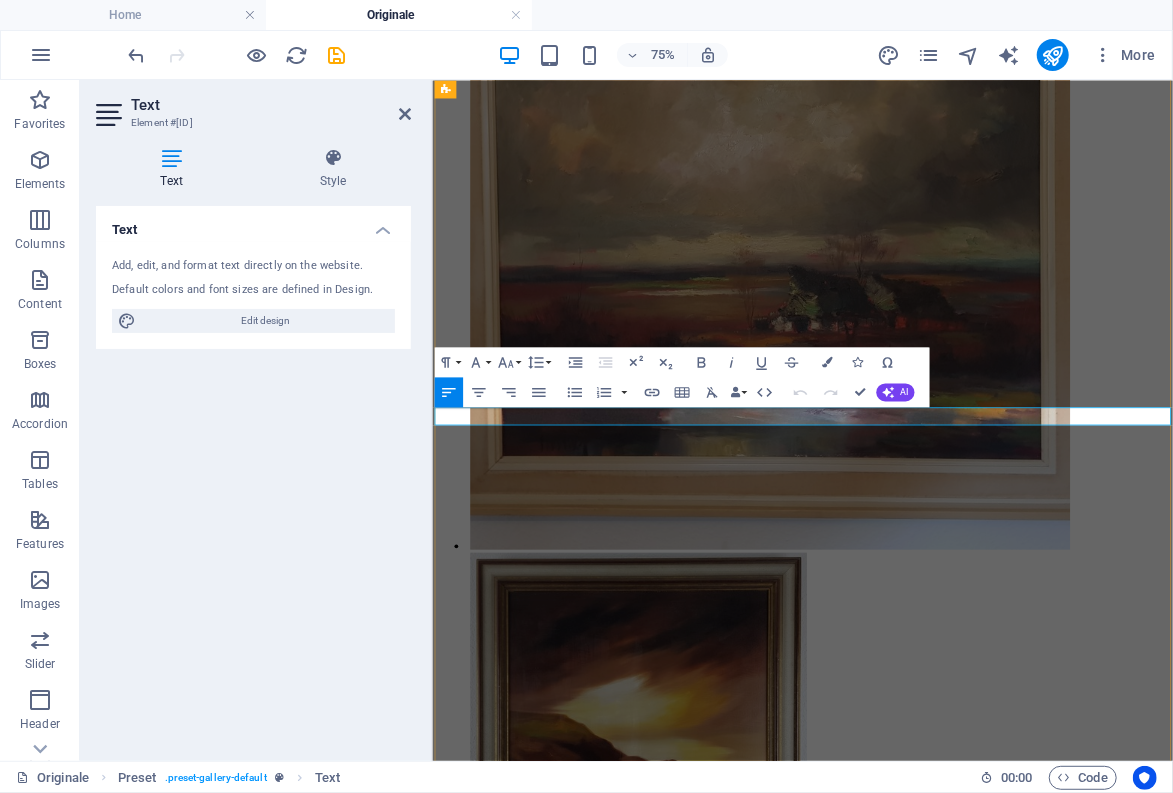 click on "Markt mit Säulenhalle" at bounding box center (652, 28690) 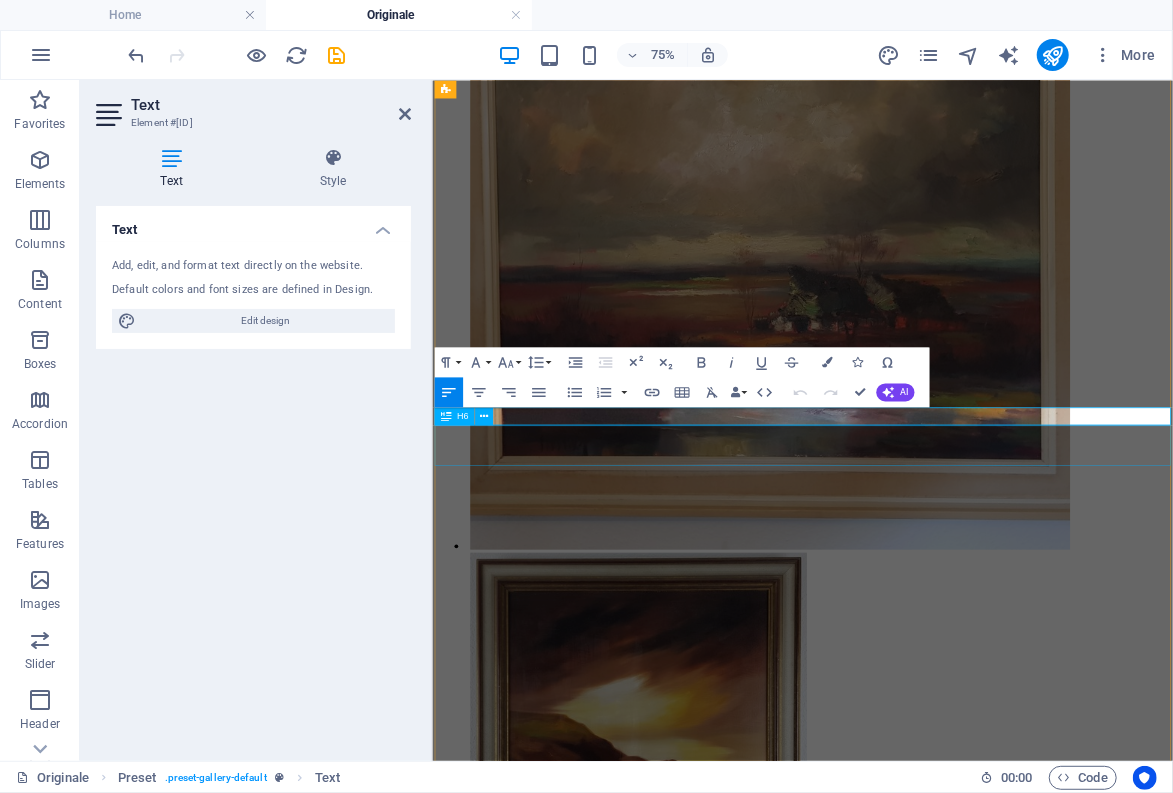 type 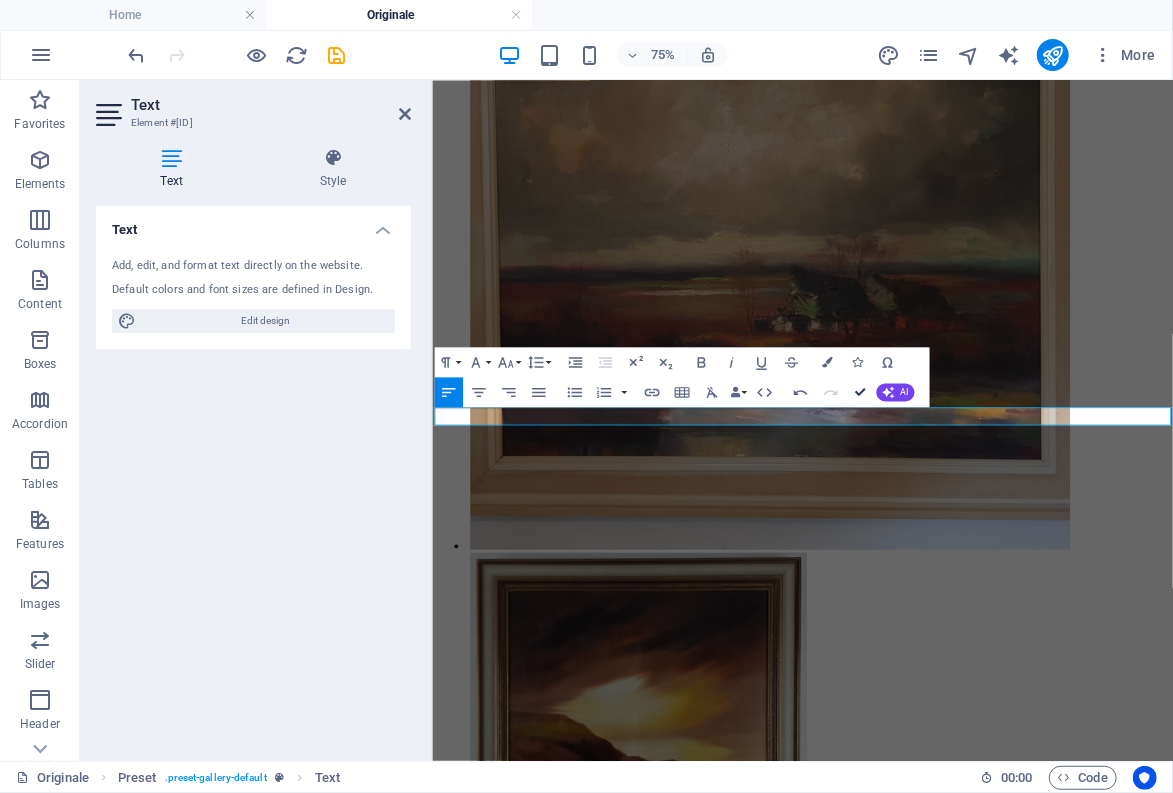 scroll, scrollTop: 12265, scrollLeft: 0, axis: vertical 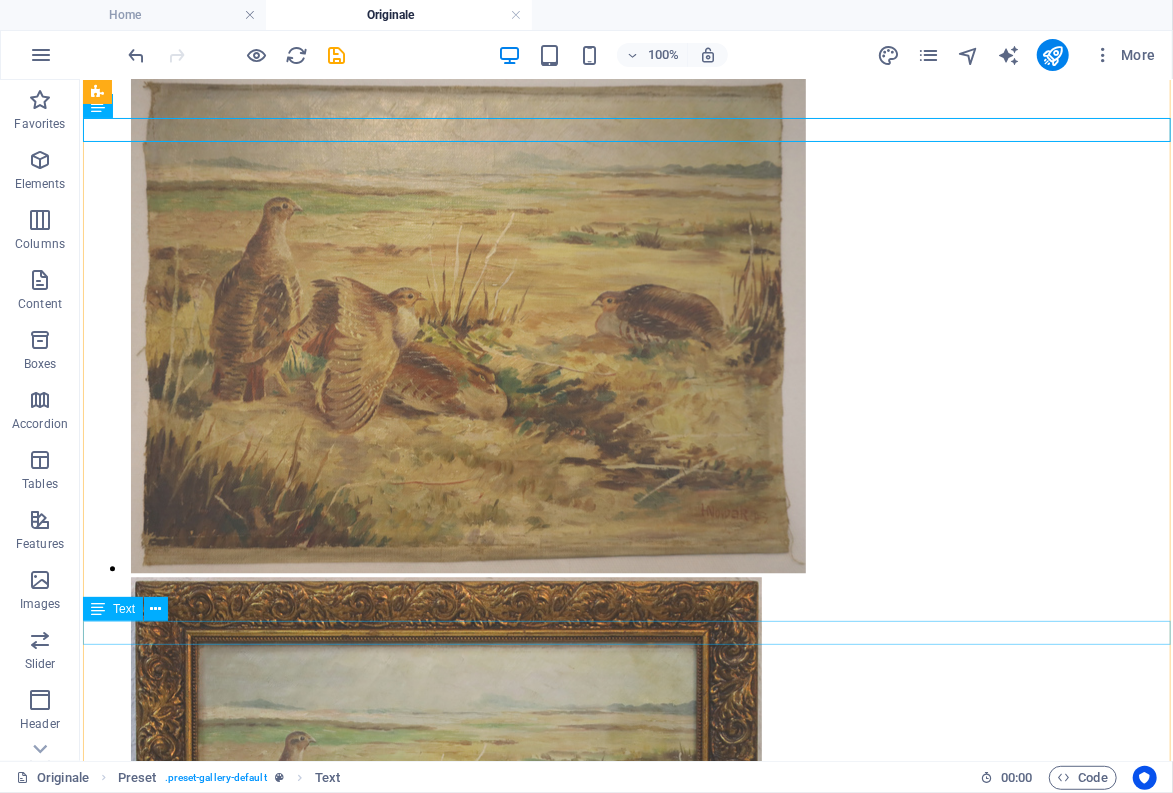 click on "London, Tower-Bridge  (Kunstdruck)                     London, Big Ben und Parlament  (Erstverkauf 1969)" at bounding box center (625, 28545) 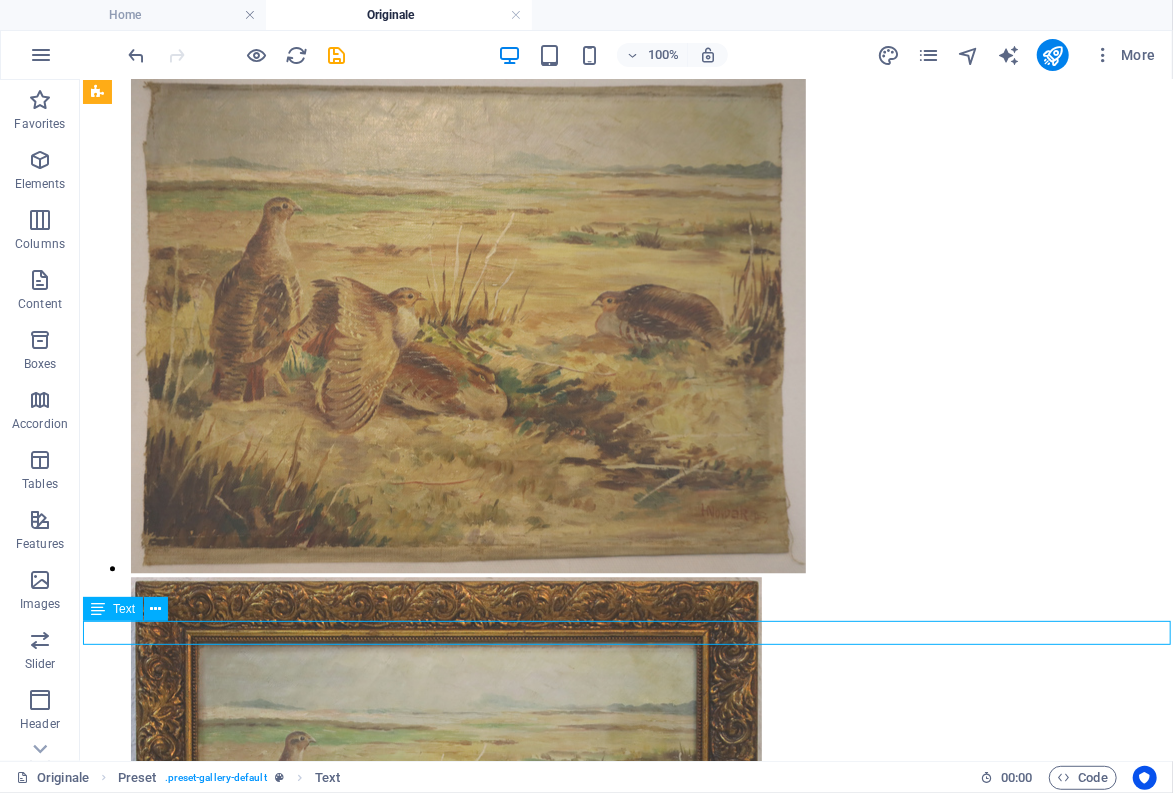 click on "London, Tower-Bridge  (Kunstdruck)                     London, Big Ben und Parlament  (Erstverkauf 1969)" at bounding box center (625, 28545) 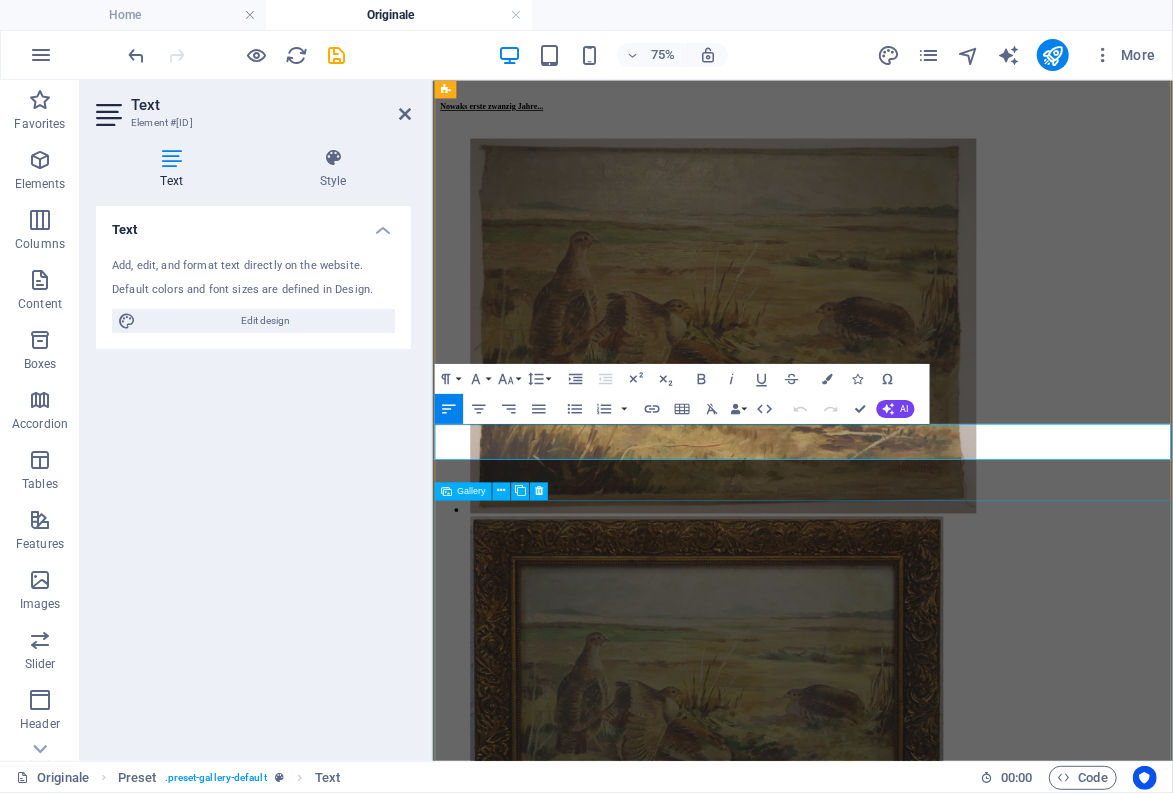 scroll, scrollTop: 11969, scrollLeft: 0, axis: vertical 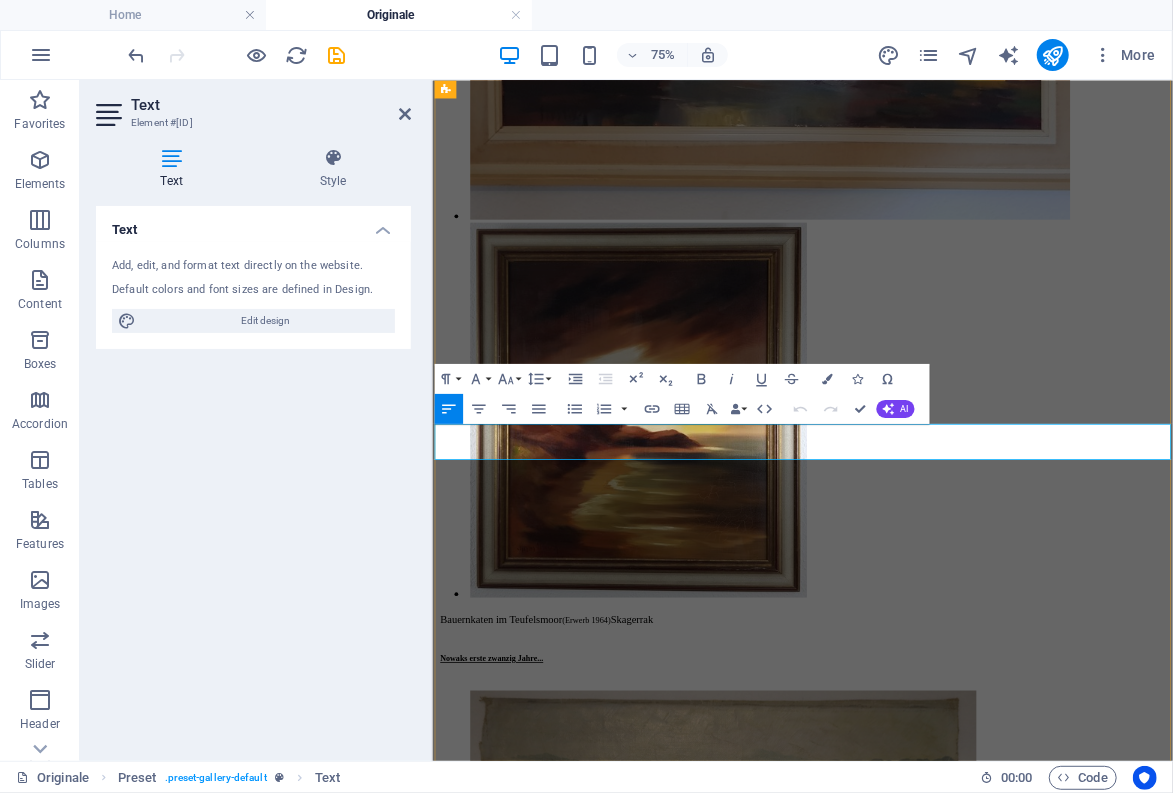 click on "London, Tower-Bridge" at bounding box center [506, 29366] 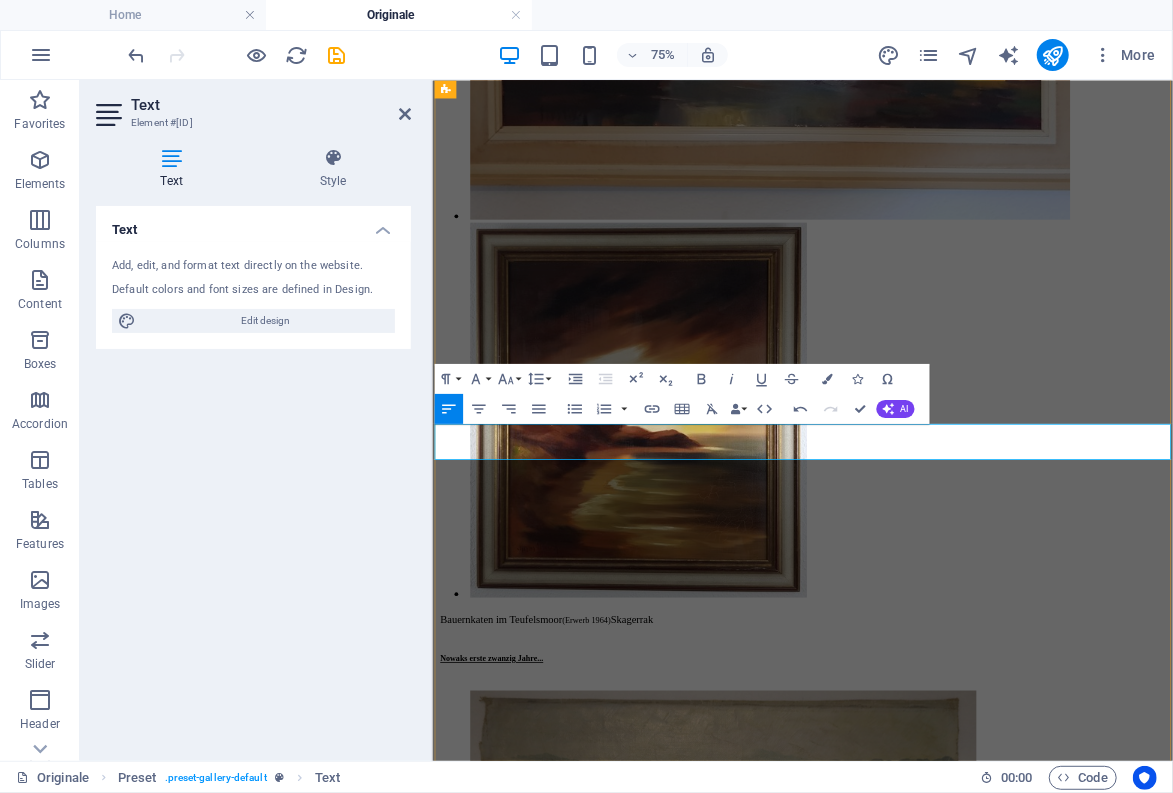 click on "London, Big Ben und Parlament" at bounding box center (822, 29366) 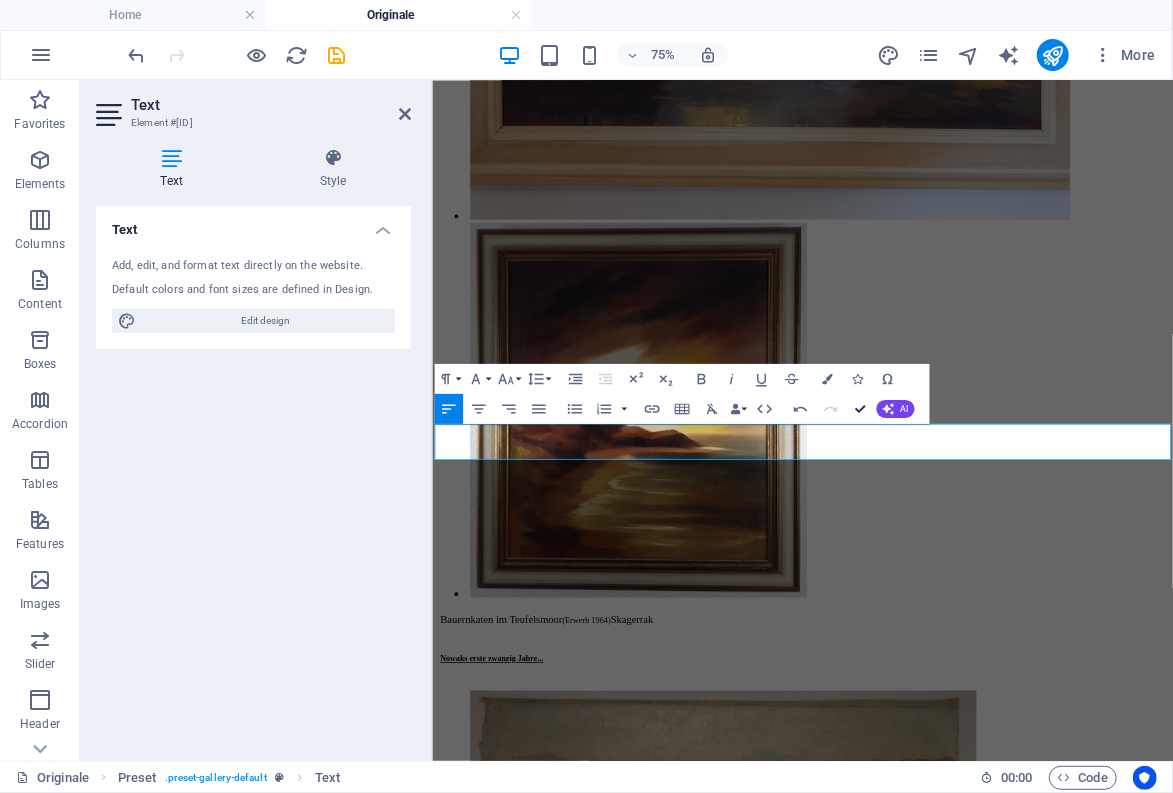 scroll, scrollTop: 12747, scrollLeft: 0, axis: vertical 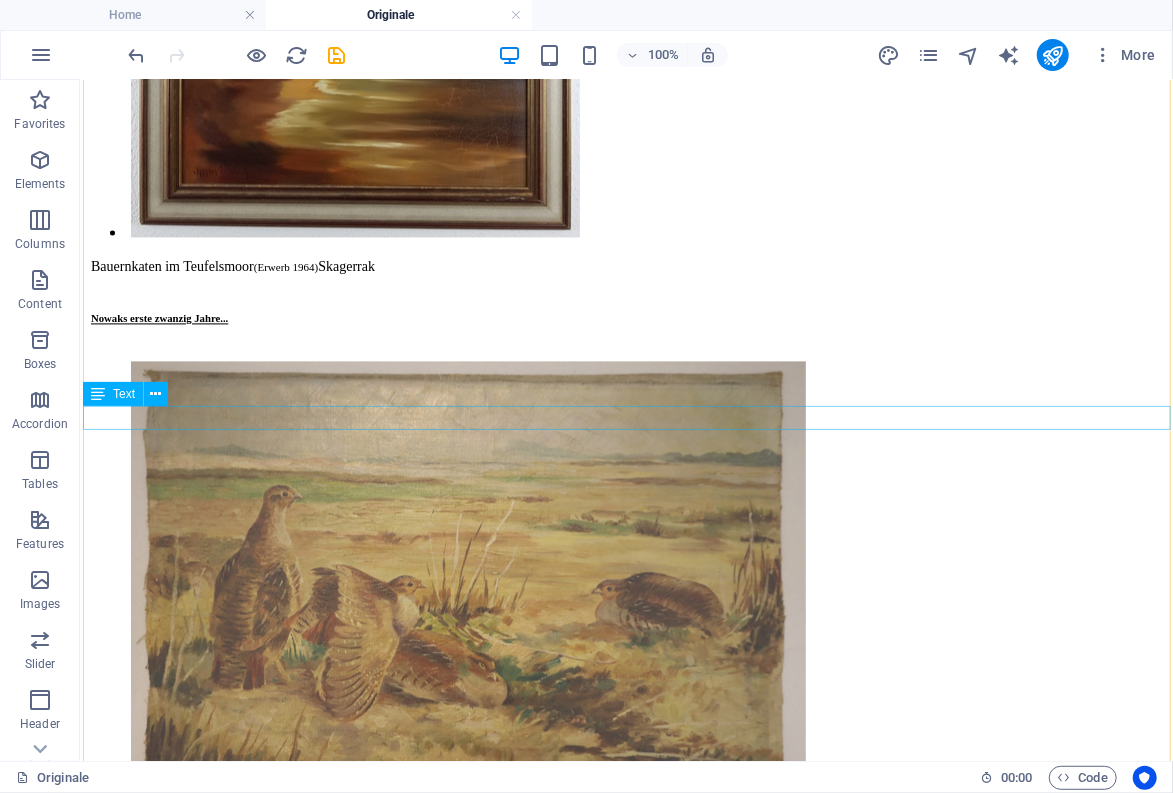click on "Paris,  Strassenszene (Montmartre?)                                                        Markt mit Säulenhalle" at bounding box center (625, 27717) 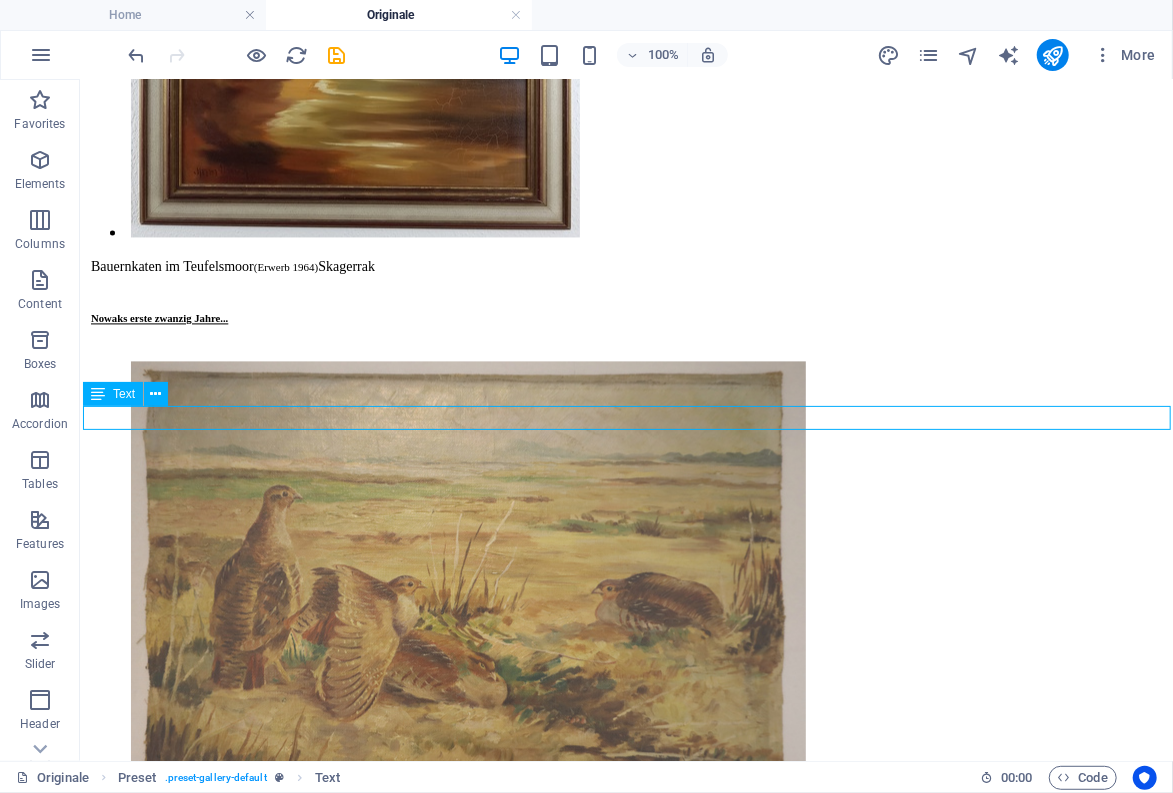 click on "Paris,  Strassenszene (Montmartre?)                                                        Markt mit Säulenhalle" at bounding box center (625, 27717) 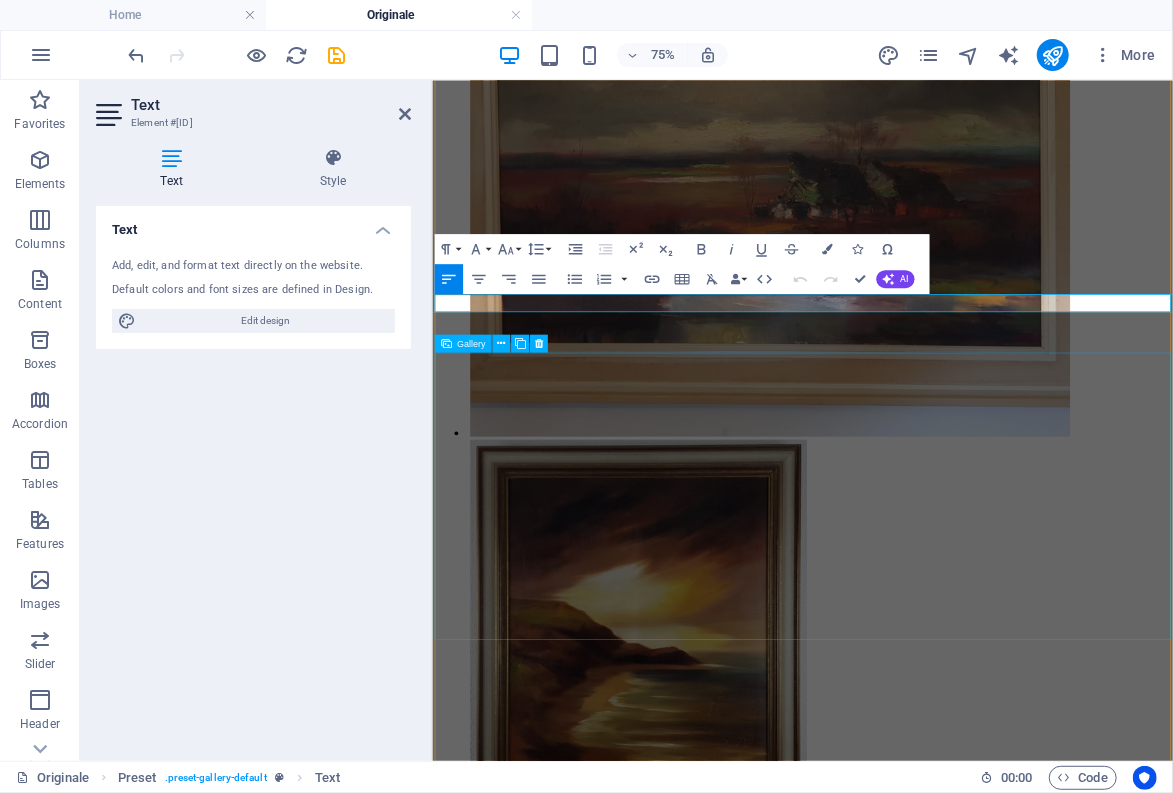 click at bounding box center (882, 28874) 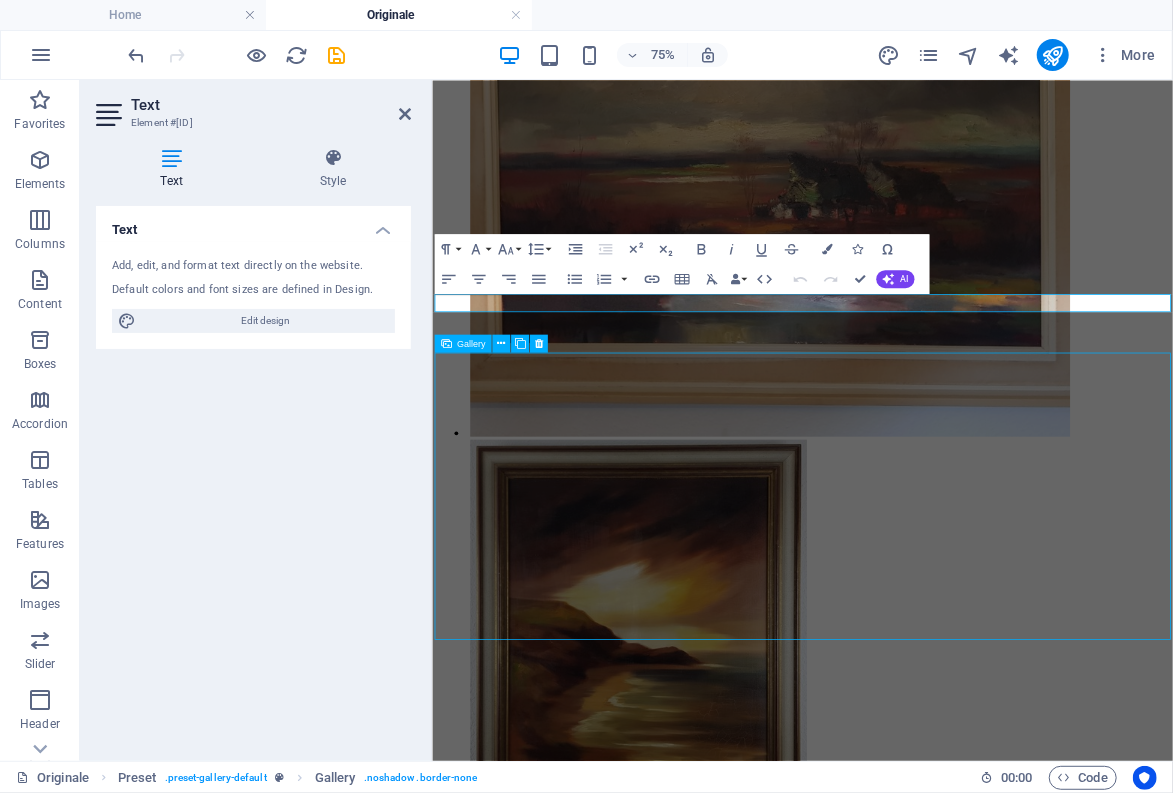 scroll, scrollTop: 12417, scrollLeft: 0, axis: vertical 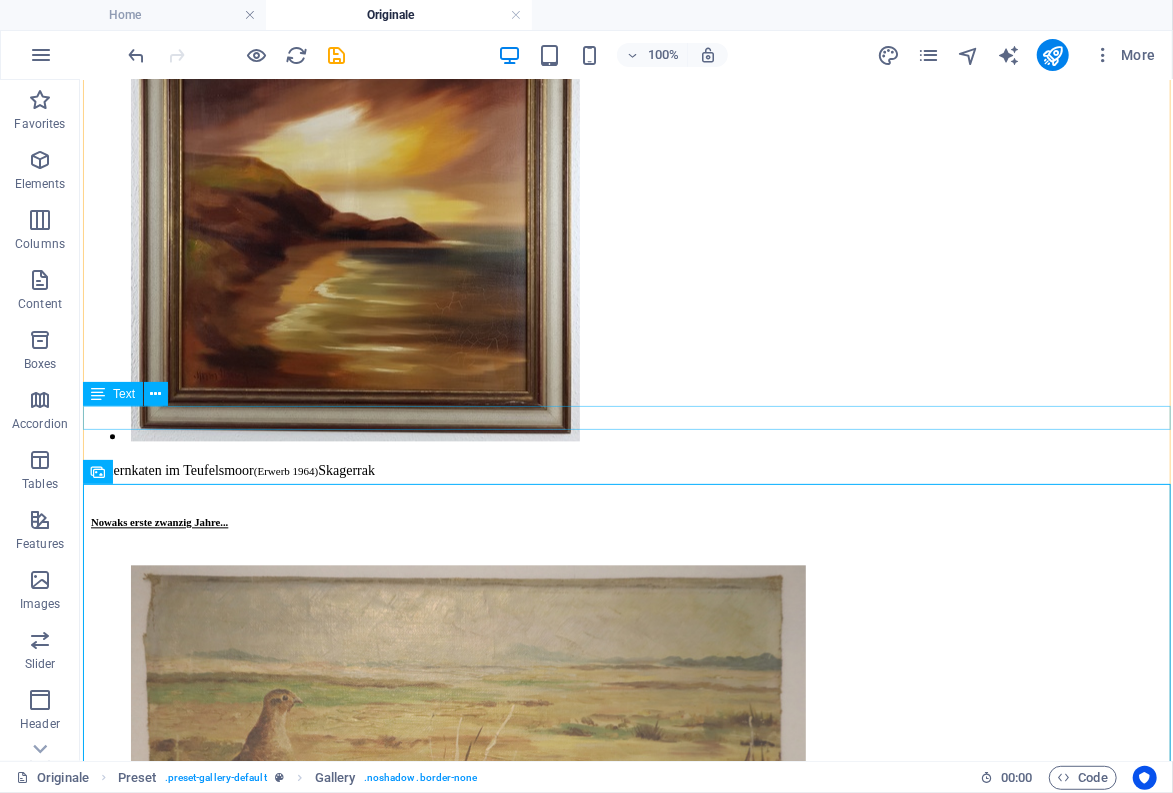 click on "Paris,  Strassenszene (Montmartre?)                                                        Markt mit Säulenhalle" at bounding box center [625, 27921] 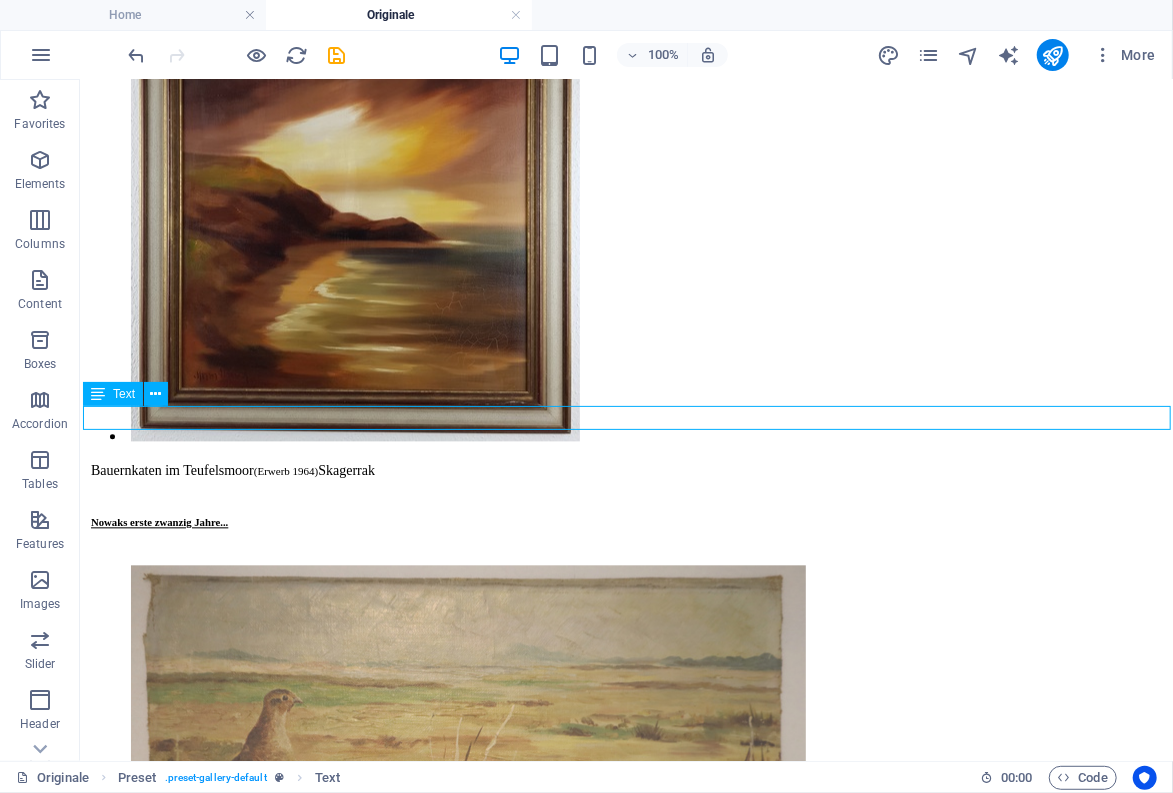 click on "Paris,  Strassenszene (Montmartre?)                                                        Markt mit Säulenhalle" at bounding box center (625, 27921) 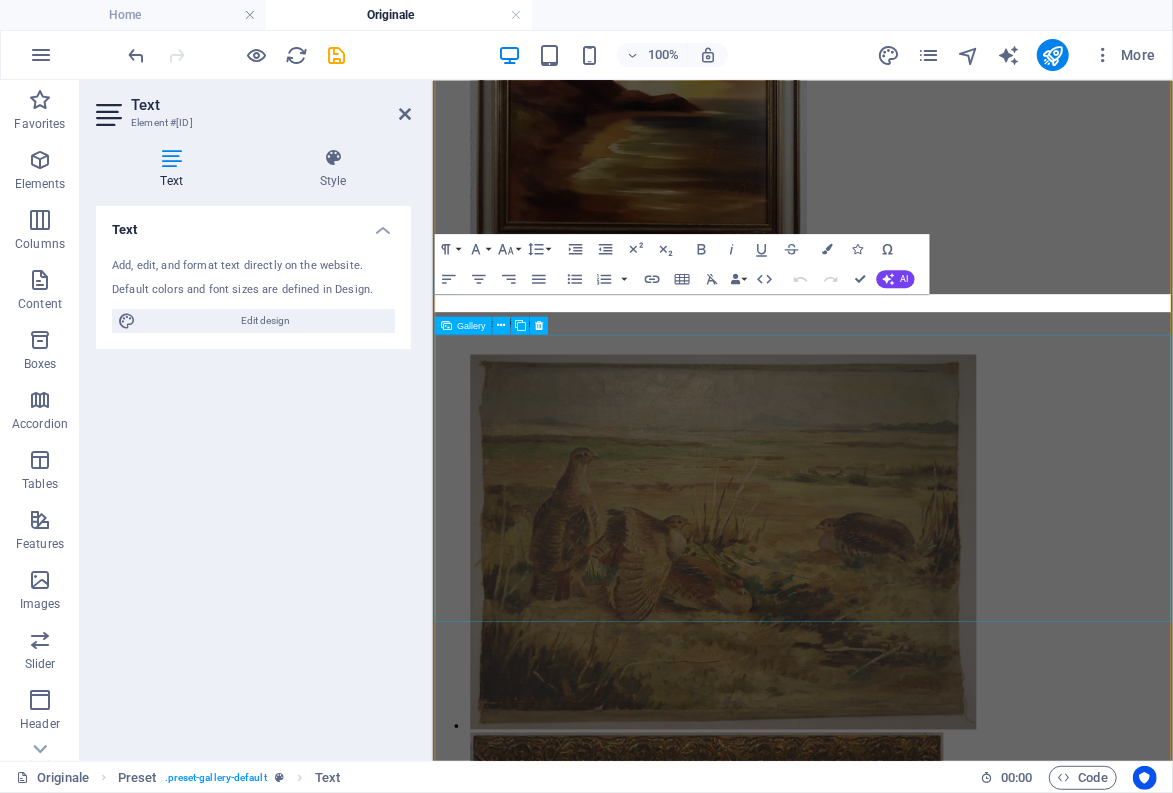 scroll, scrollTop: 11680, scrollLeft: 0, axis: vertical 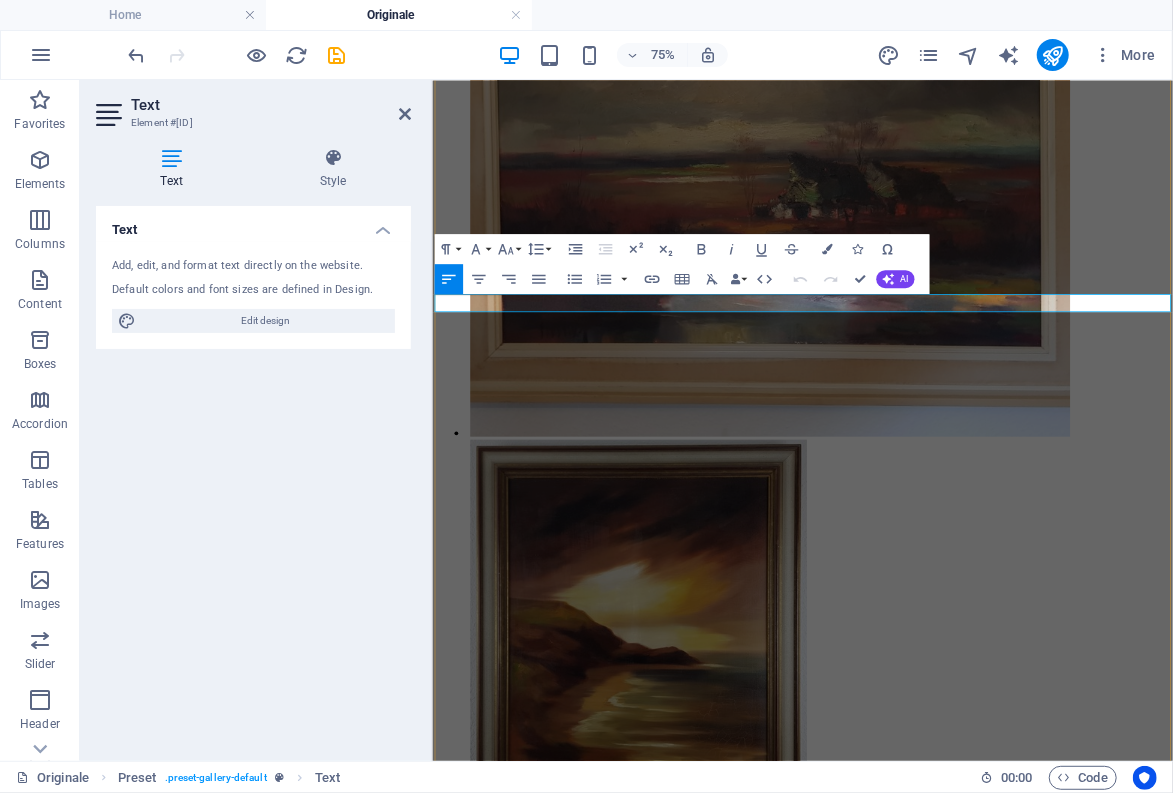 click on "Markt mit Säulenhalle" at bounding box center (652, 28539) 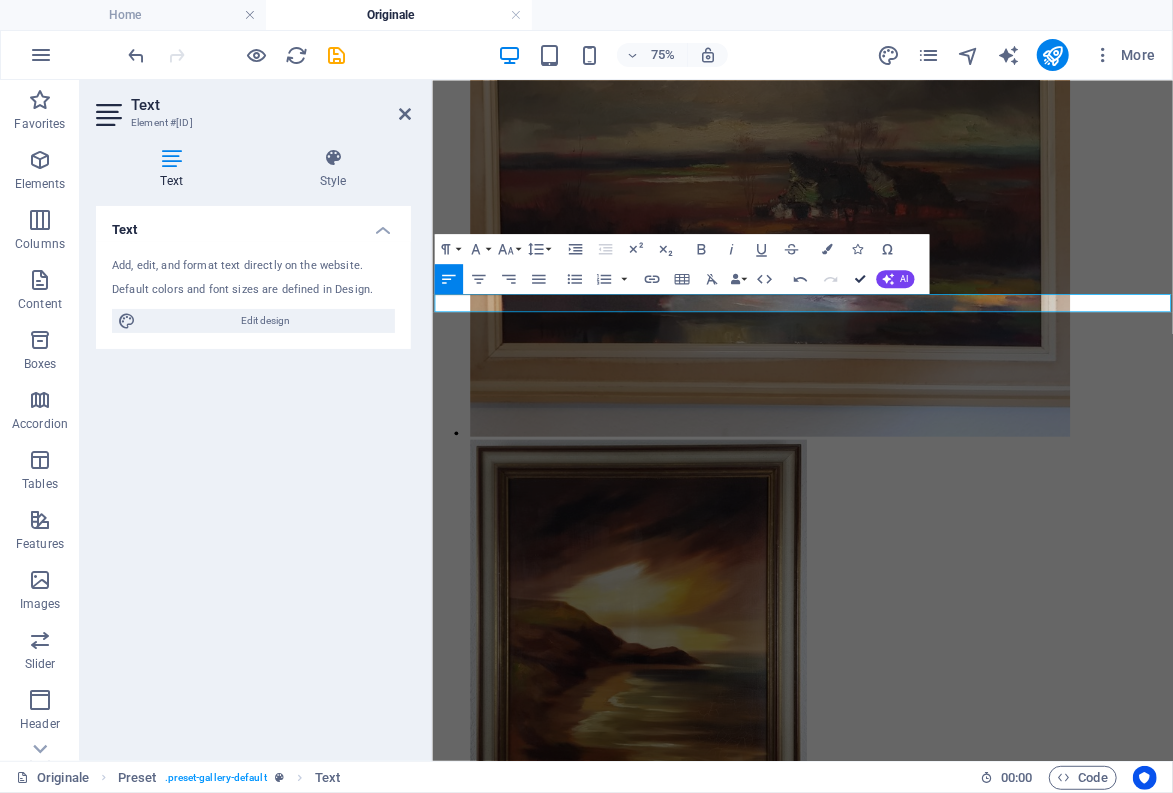 drag, startPoint x: 859, startPoint y: 276, endPoint x: 778, endPoint y: 196, distance: 113.84639 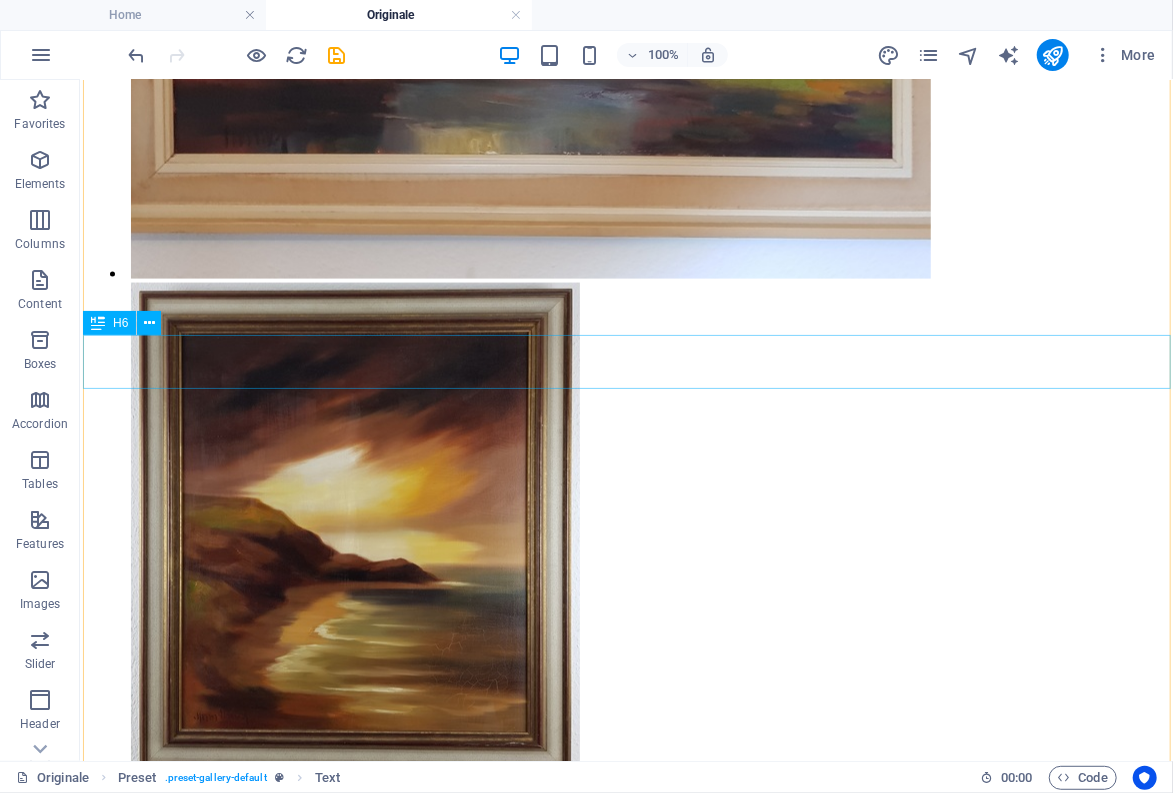 scroll, scrollTop: 11867, scrollLeft: 0, axis: vertical 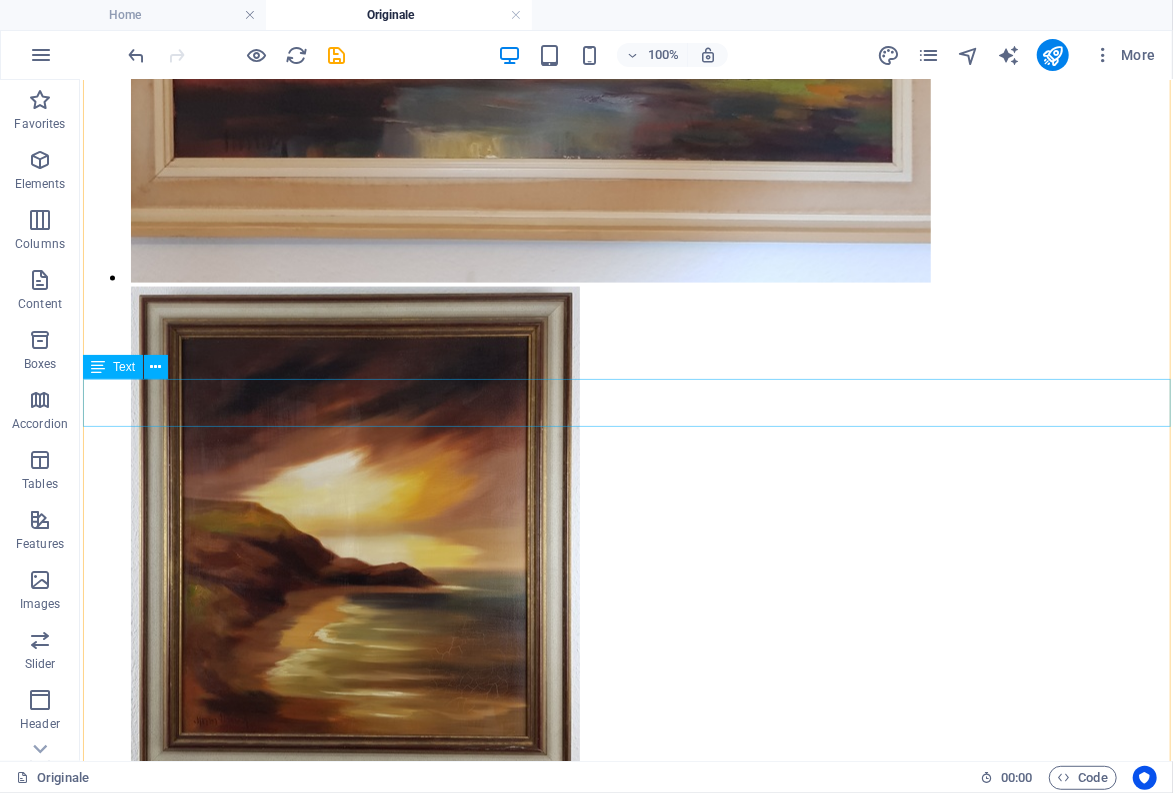 click on "Haus mit Bäumen -  Filzstiftzeichnung   (1983)                                      Weg mit Bäumen -  Filzstiftzeichnung   (1983)" at bounding box center (625, 26944) 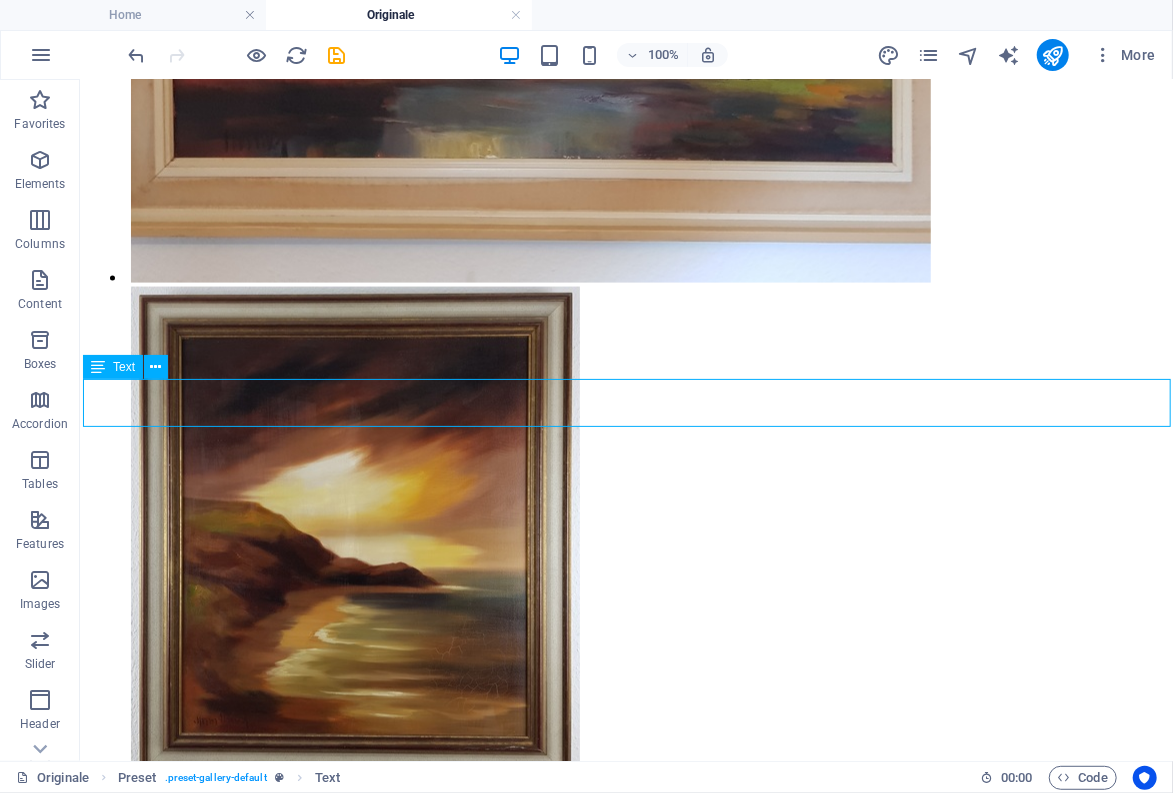 click on "Haus mit Bäumen -  Filzstiftzeichnung   (1983)                                      Weg mit Bäumen -  Filzstiftzeichnung   (1983)" at bounding box center [625, 26944] 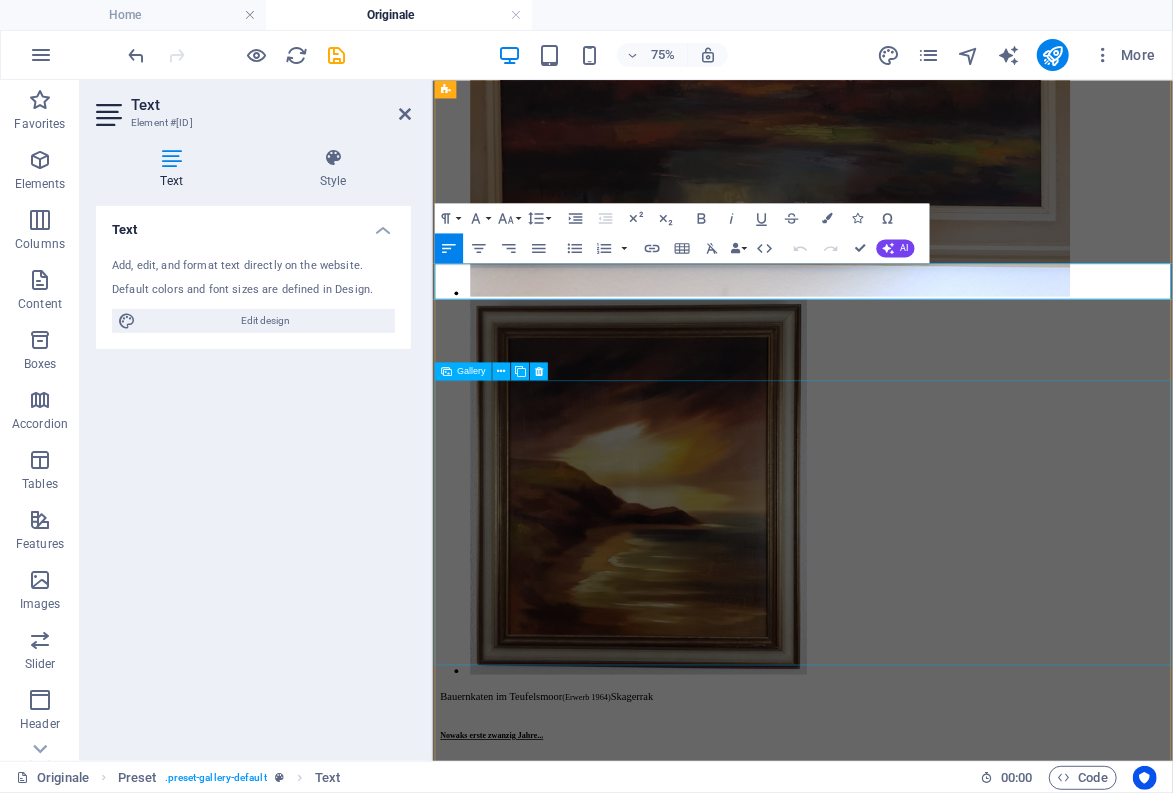 scroll, scrollTop: 11185, scrollLeft: 0, axis: vertical 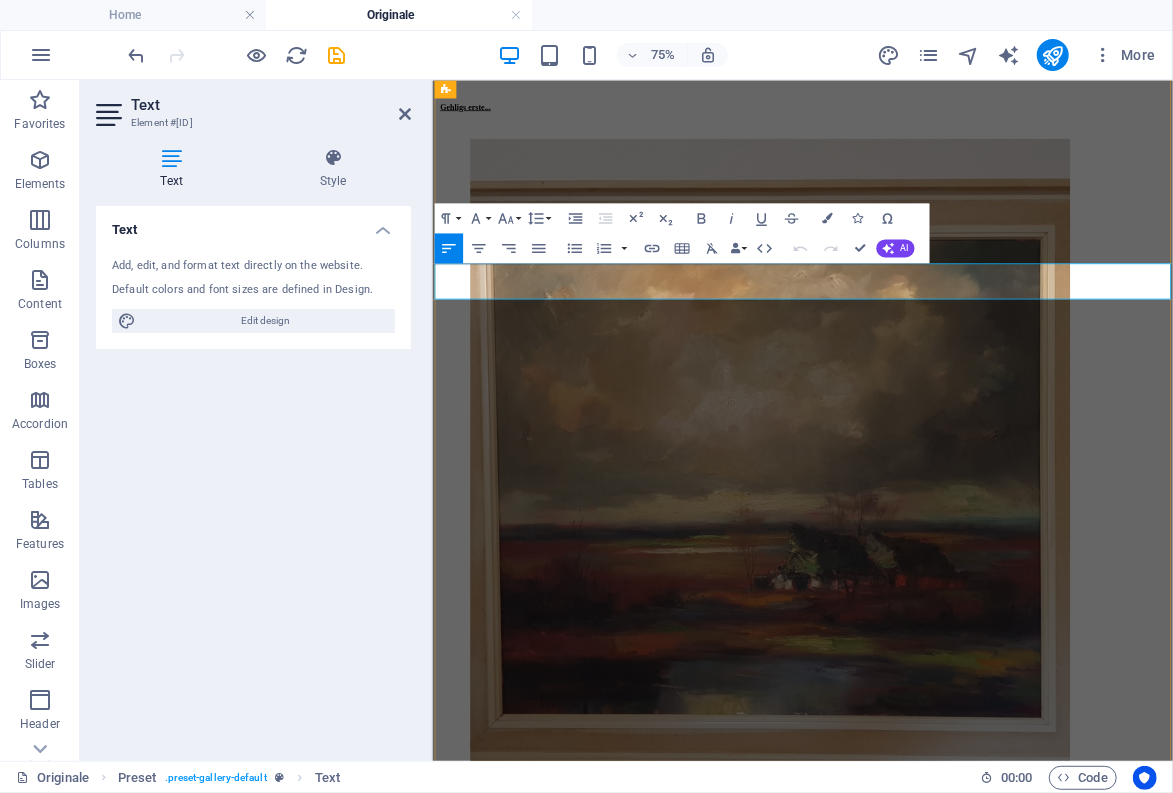 click at bounding box center (717, 27712) 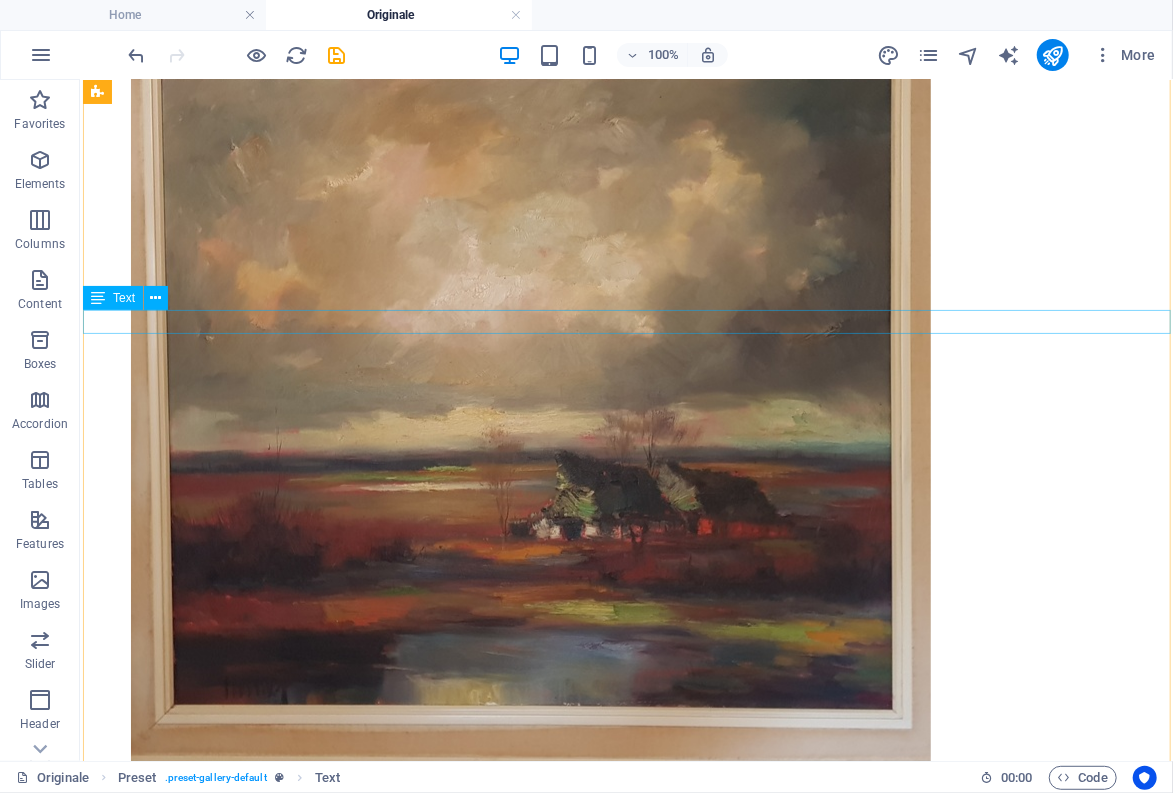 scroll, scrollTop: 11317, scrollLeft: 0, axis: vertical 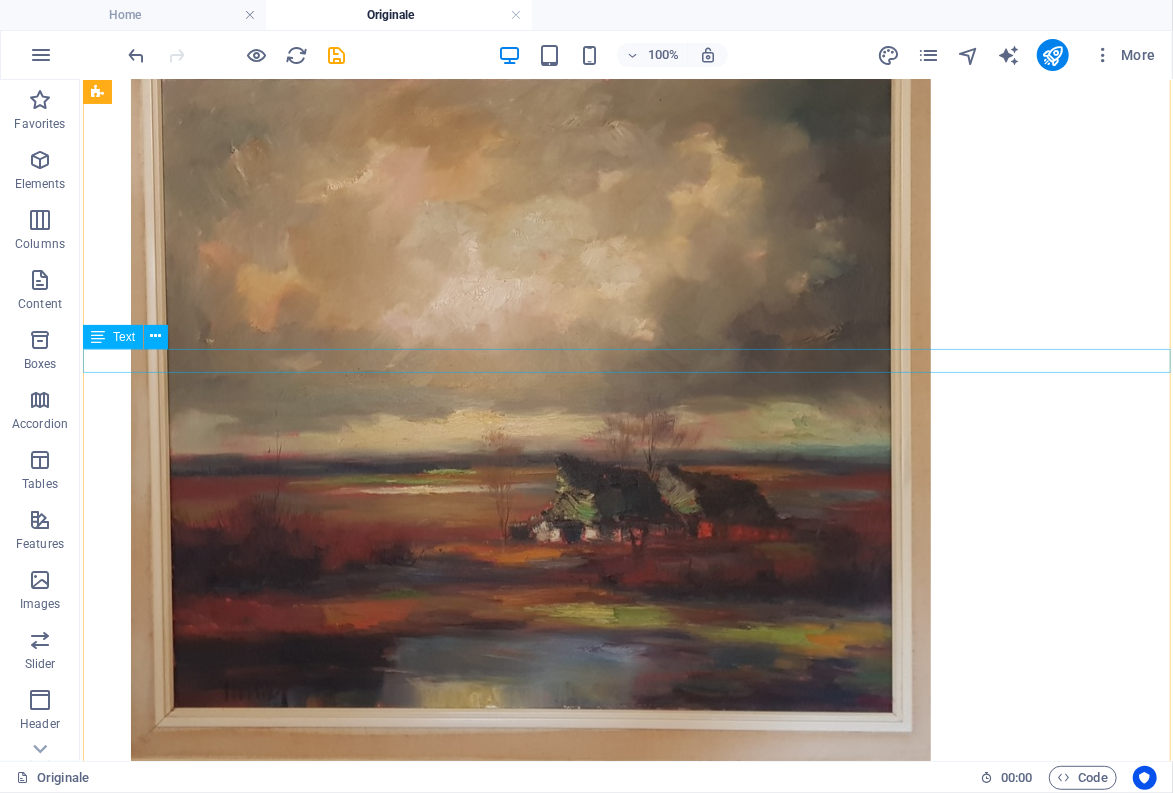 click on "Weg am Ernte-Feld                                                                                  Bauernkate" at bounding box center [625, 26436] 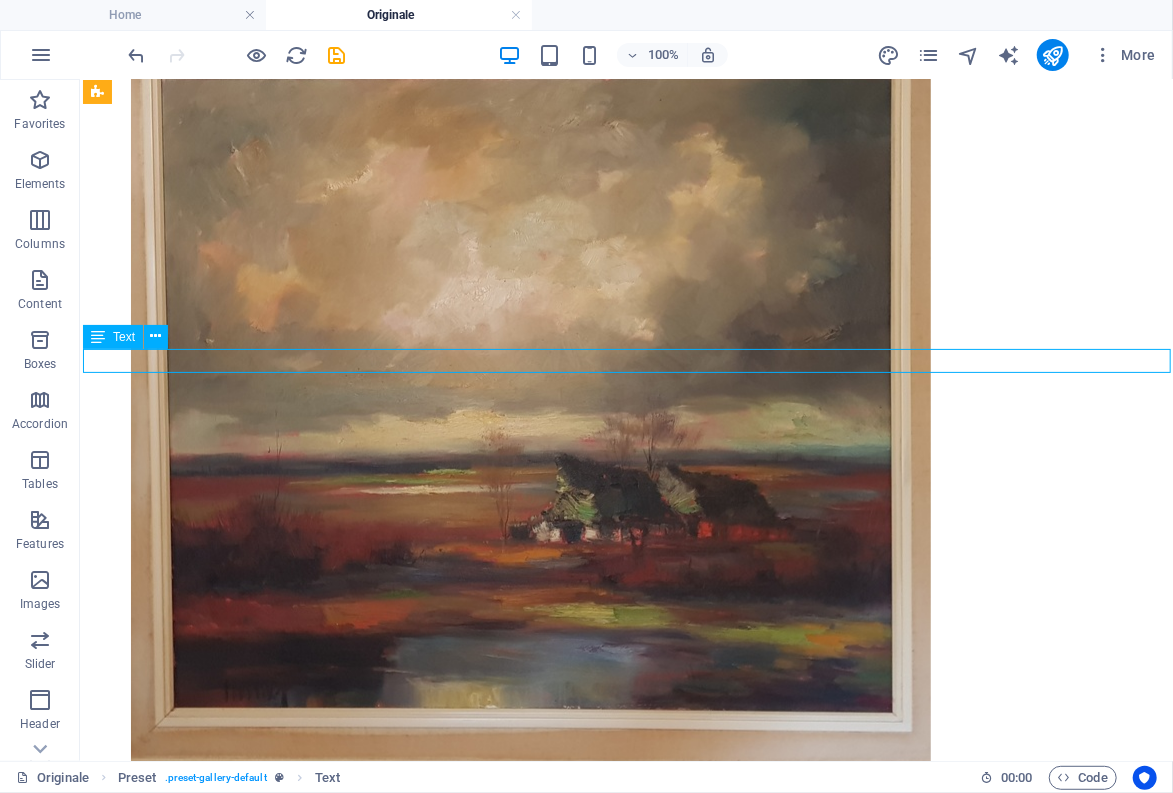 click on "Weg am Ernte-Feld                                                                                  Bauernkate" at bounding box center [625, 26436] 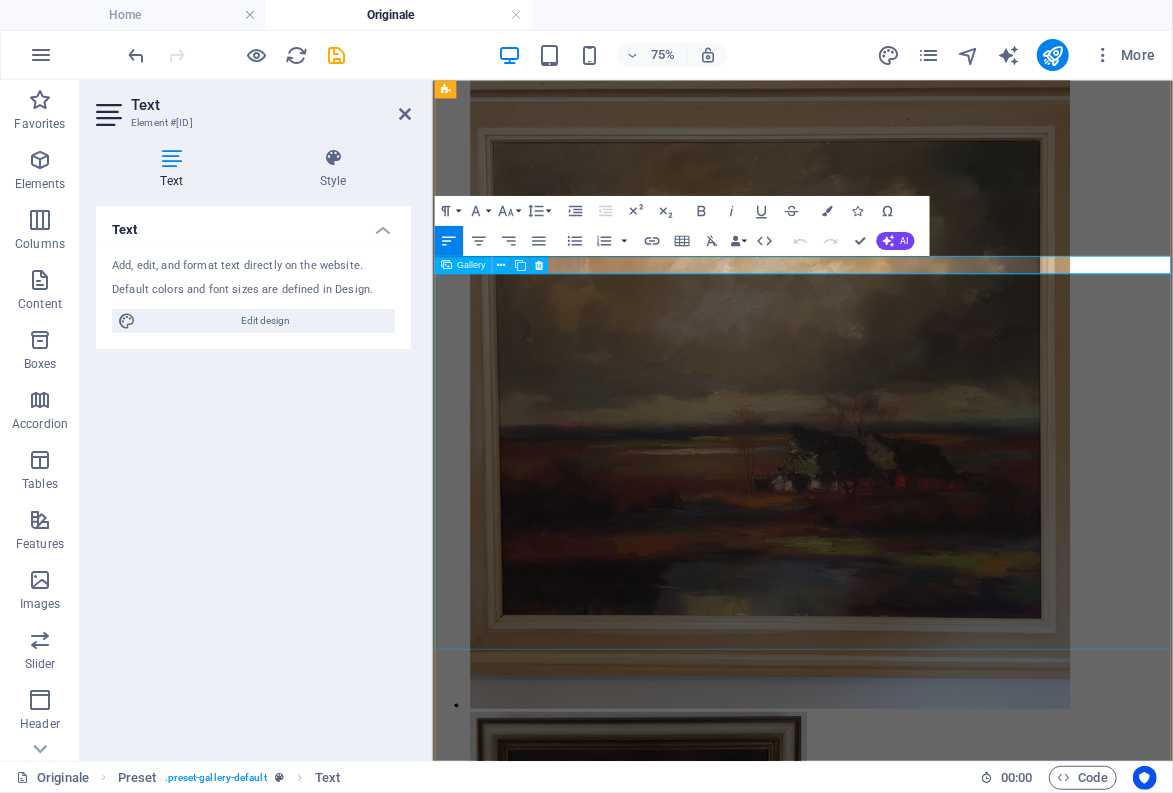scroll, scrollTop: 10670, scrollLeft: 0, axis: vertical 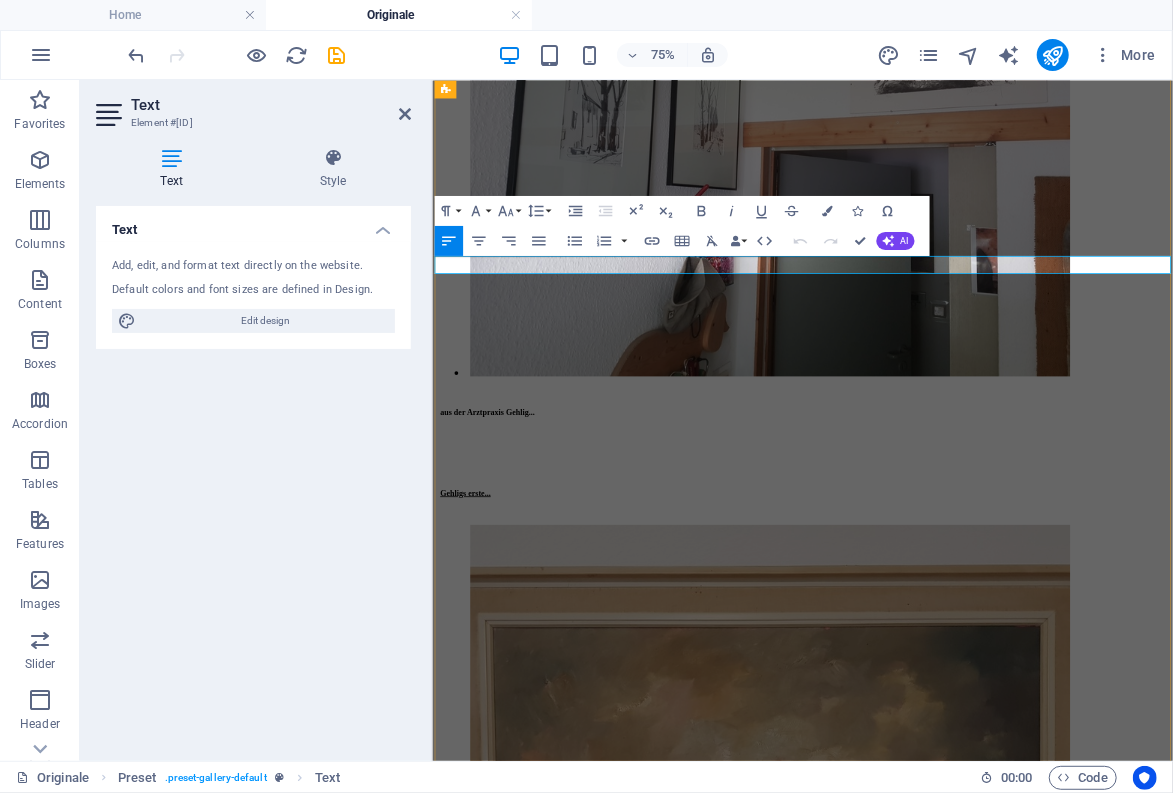 click at bounding box center [808, 27169] 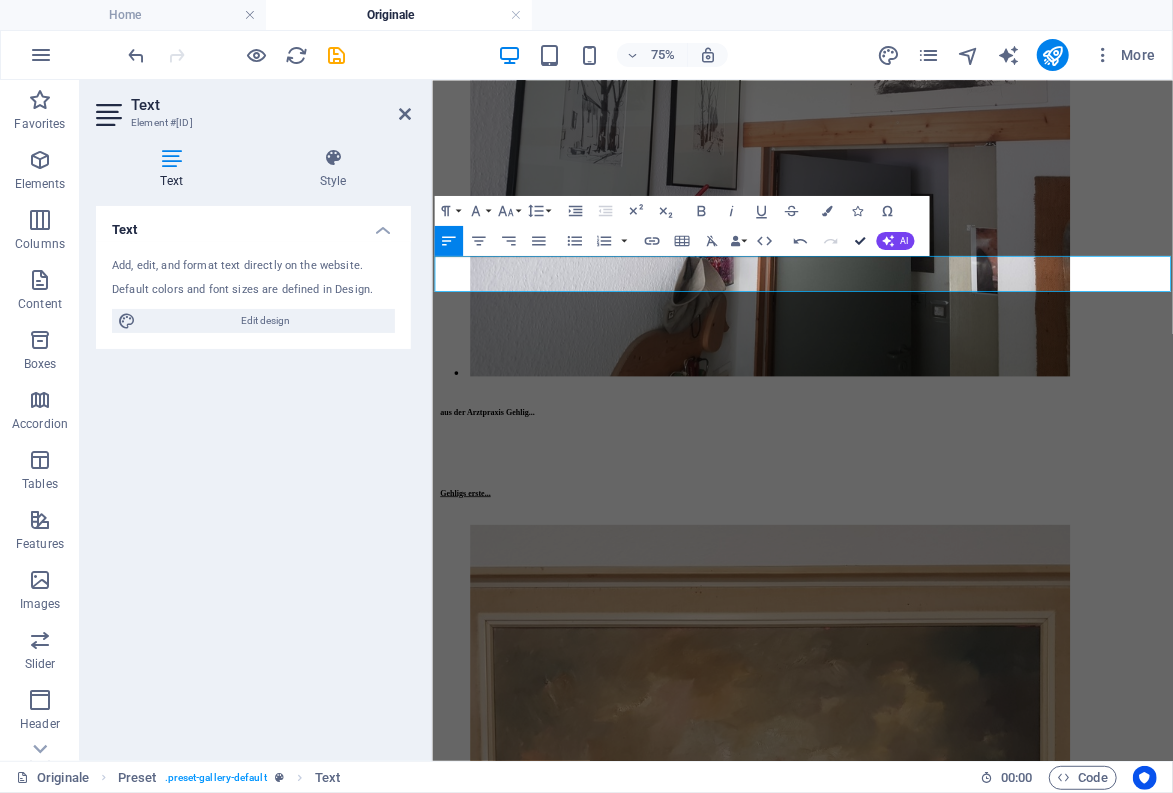 type 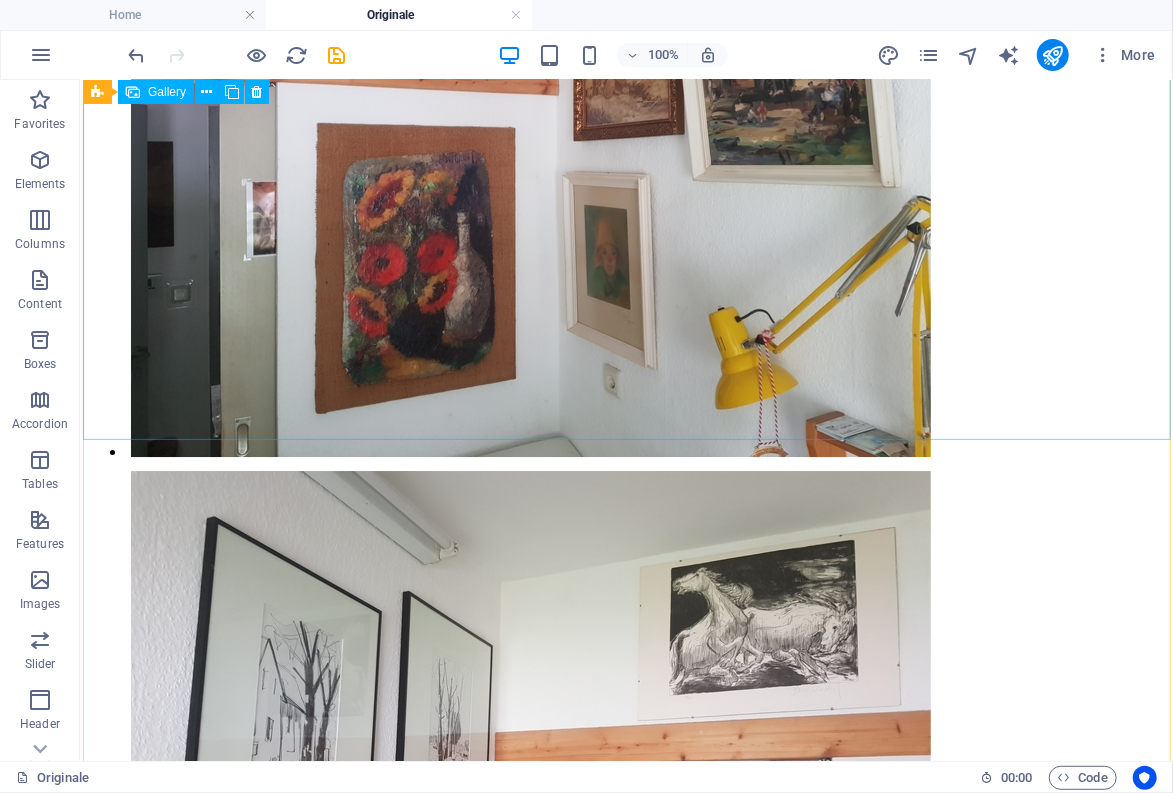 scroll, scrollTop: 9887, scrollLeft: 0, axis: vertical 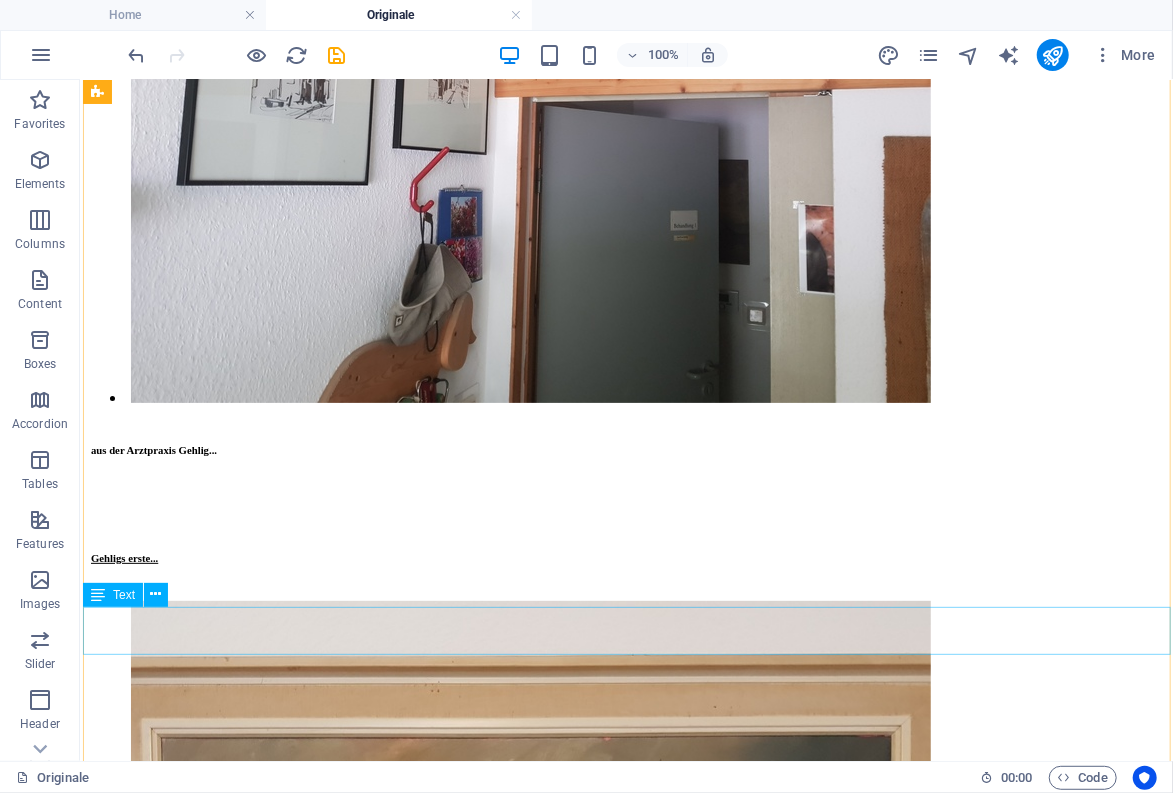 click on "Steilküste Rügen   um 1980                                                                         Wollgras im Moor                             Seeufer  (eine der seltenen Aquarell-Arbeiten...)" at bounding box center [625, 26021] 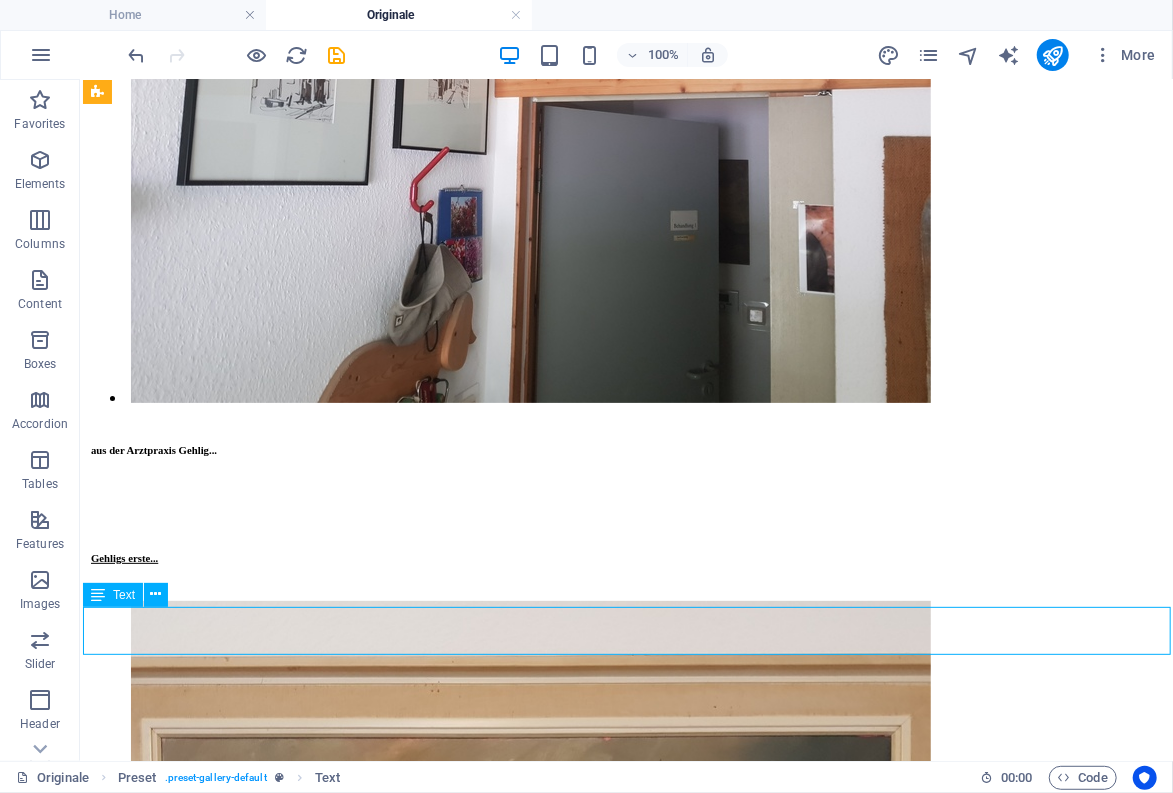 click on "Steilküste Rügen   um 1980                                                                         Wollgras im Moor                             Seeufer  (eine der seltenen Aquarell-Arbeiten...)" at bounding box center [625, 26021] 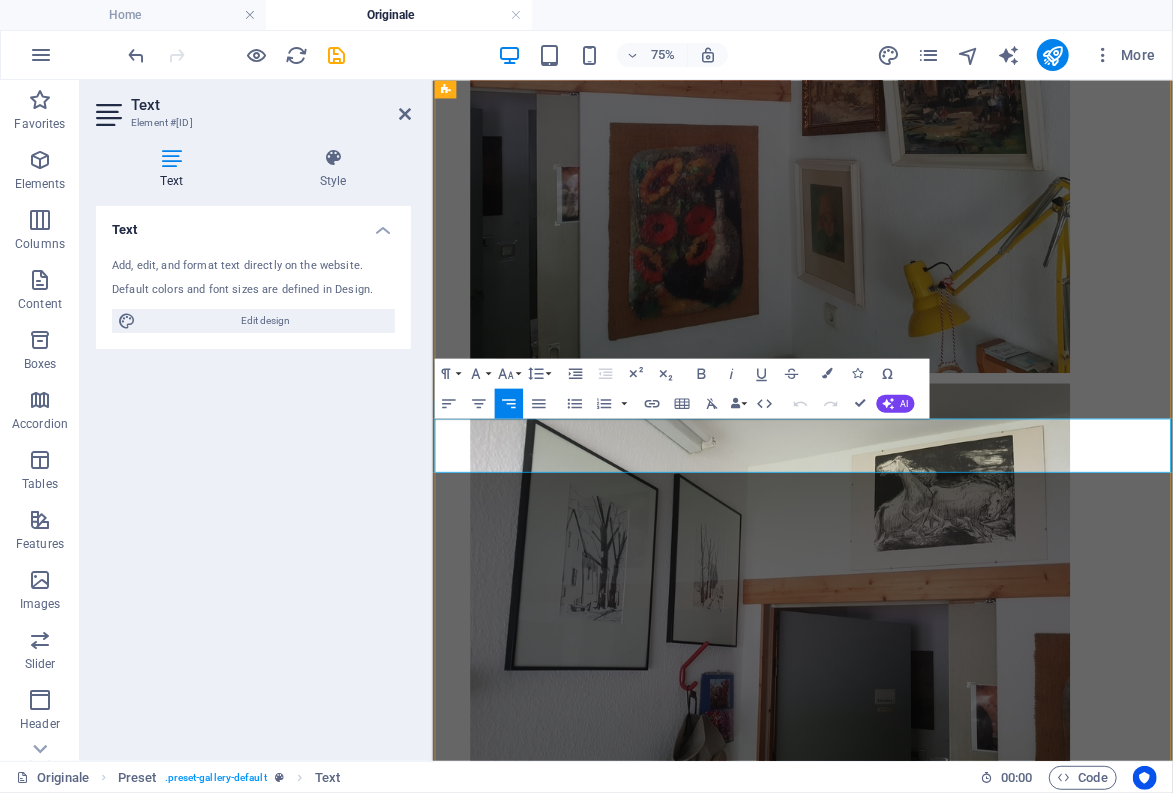 click at bounding box center [684, 26686] 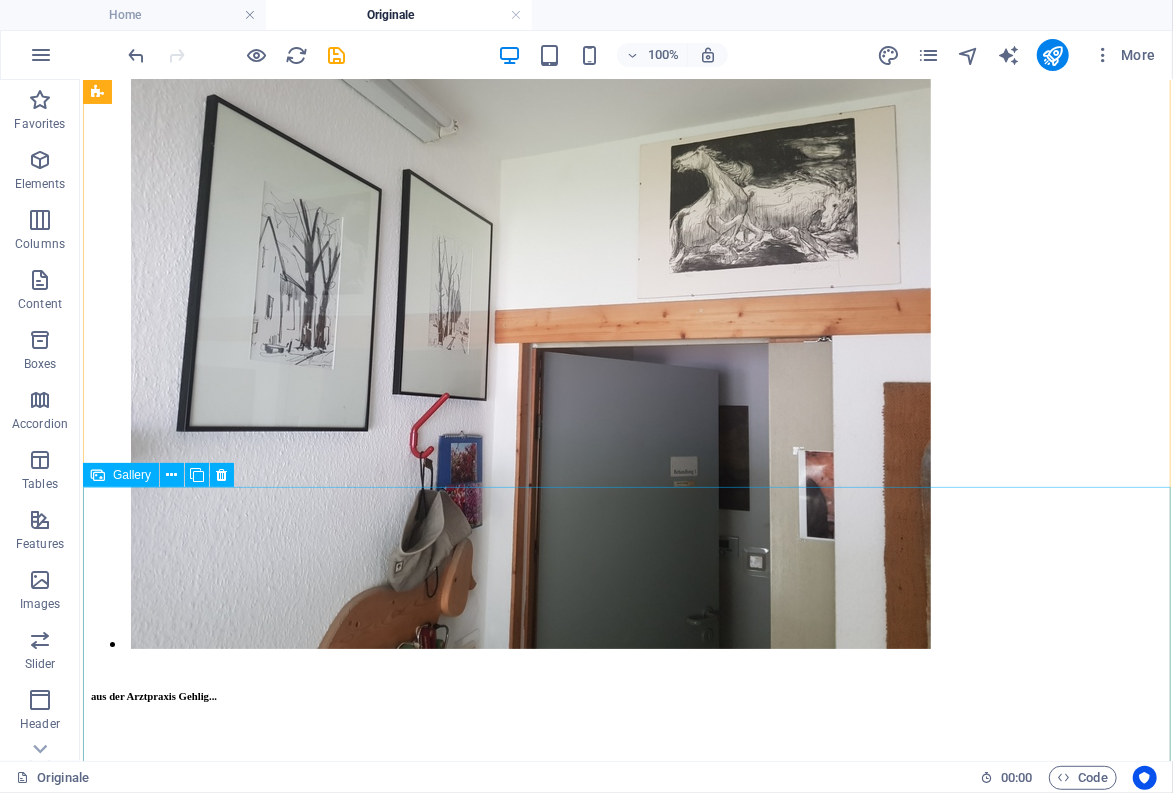 scroll, scrollTop: 10437, scrollLeft: 0, axis: vertical 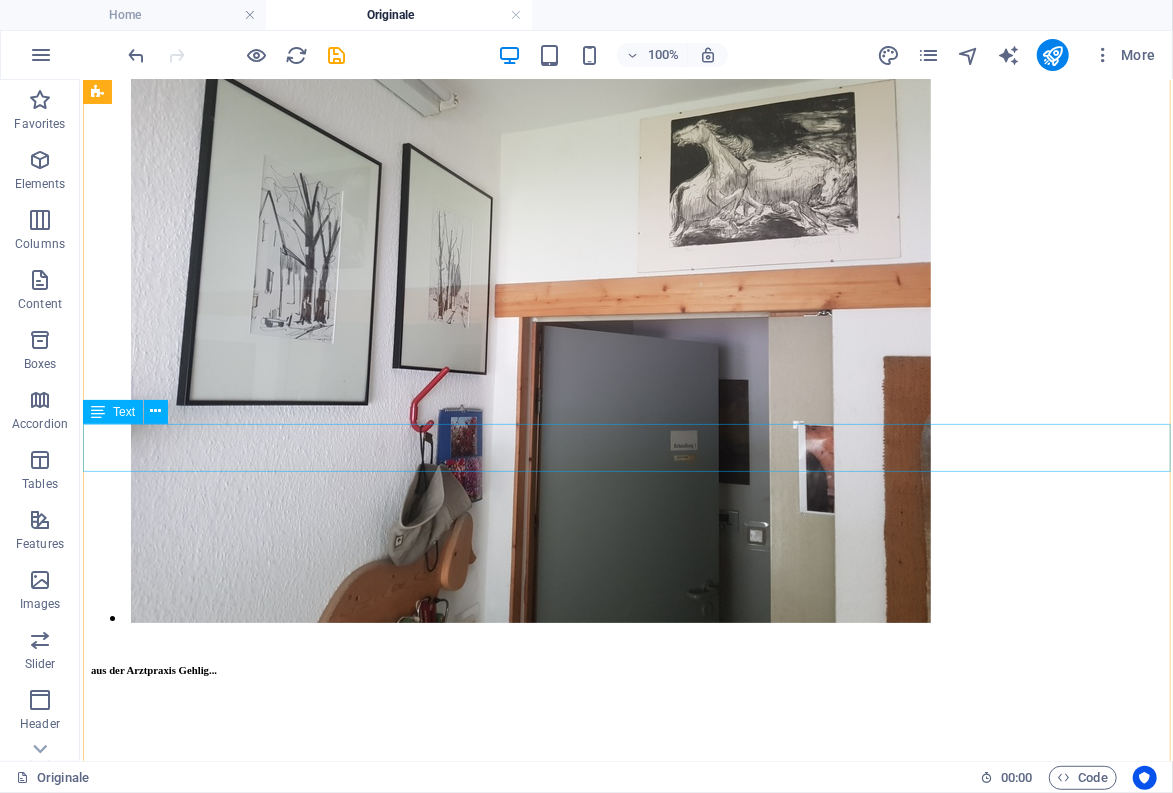click on "Skagerrak                                                                    In der Toscana                                                      Alpensee (Seealpsee?)" at bounding box center [625, 24347] 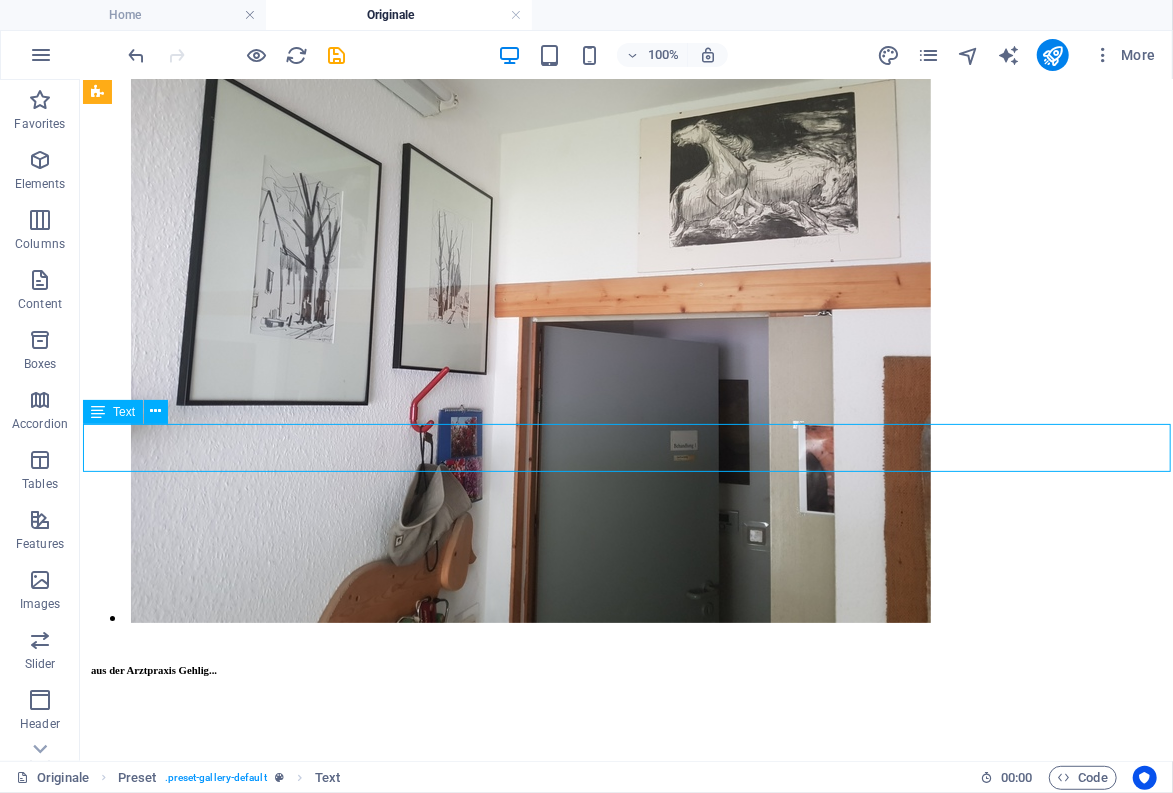 click on "Skagerrak                                                                    In der Toscana                                                      Alpensee (Seealpsee?)" at bounding box center [625, 24347] 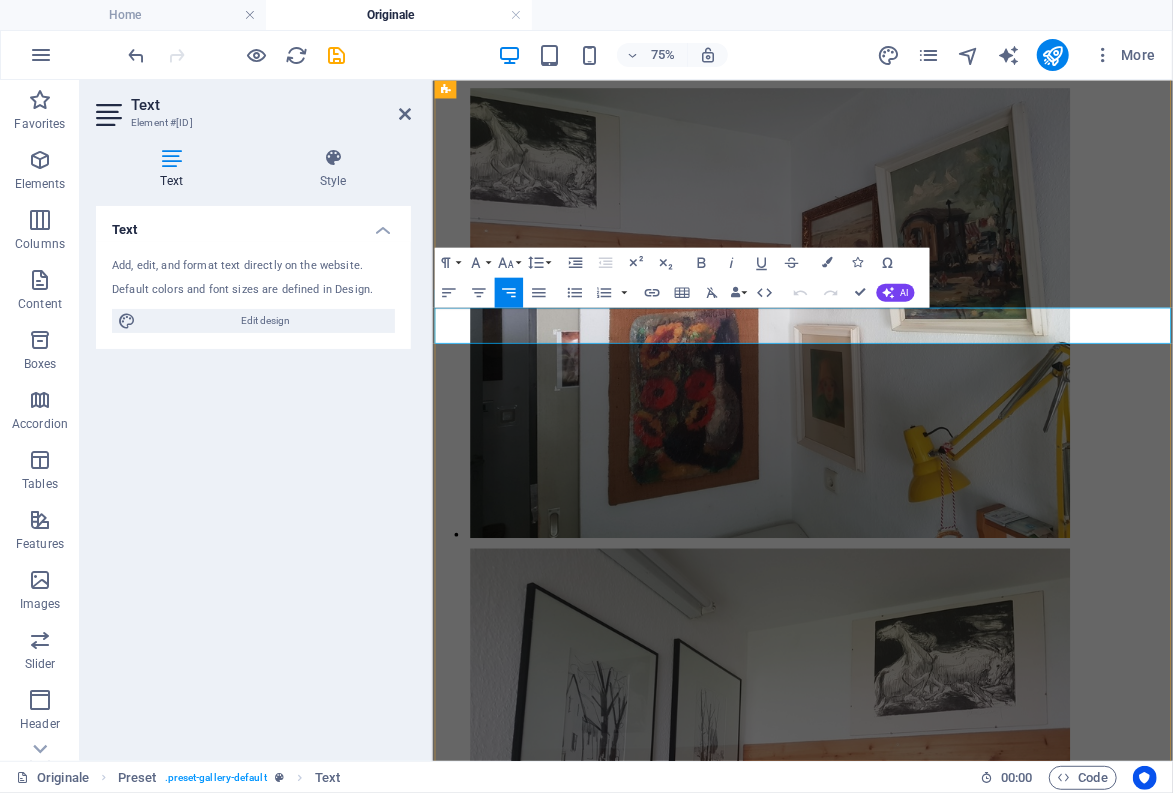 click on "Skagerrak                                                                    In der Toscana                                                      Alpensee (Seealpsee?)" at bounding box center [787, 25011] 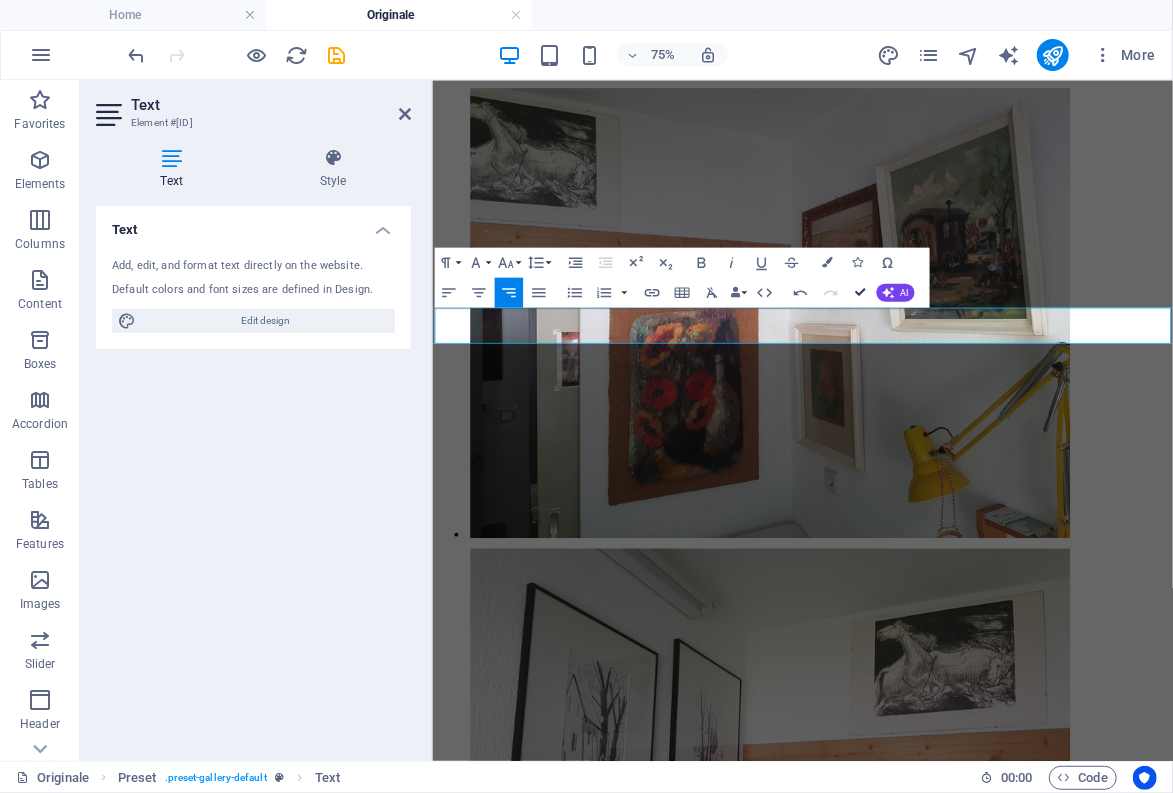 scroll, scrollTop: 10437, scrollLeft: 0, axis: vertical 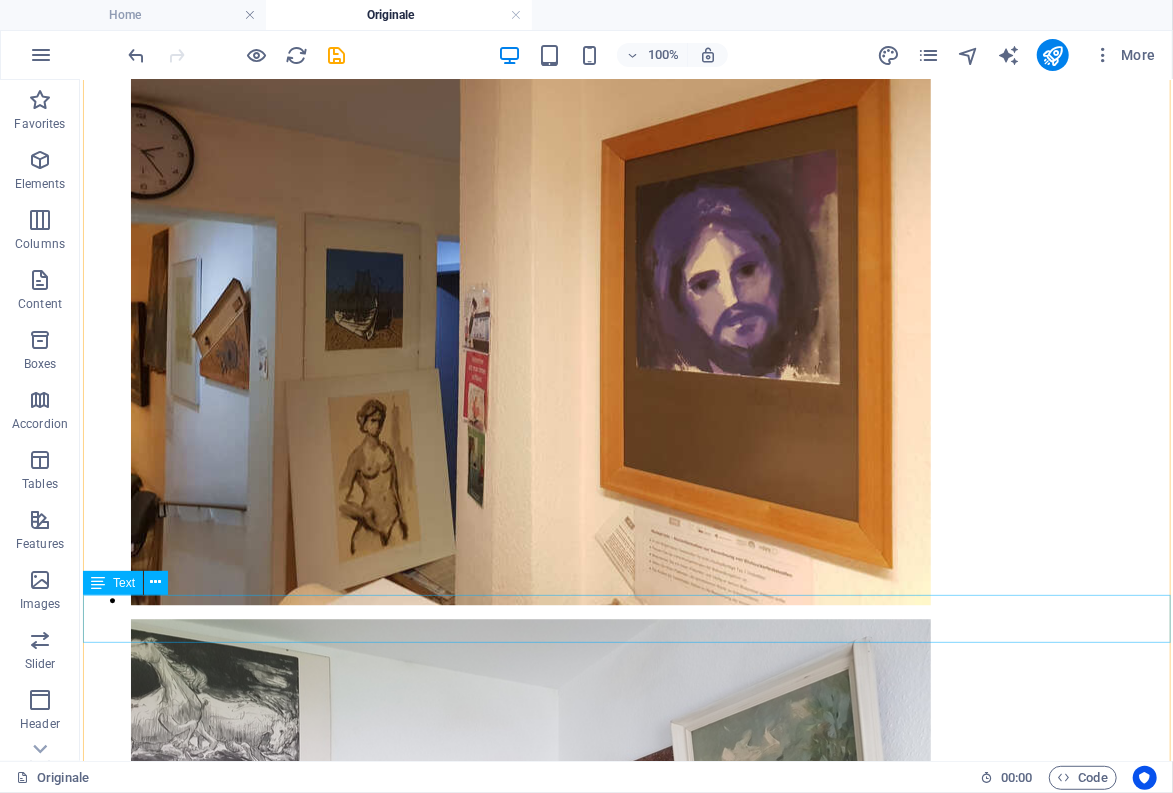 click on "Christuskopf  (Pinselzeichnung)  1978                              Johannes d.T.  (Studie für Abendmahl)  1982                                                        Heilige 3 Könige 1980" at bounding box center (625, 22246) 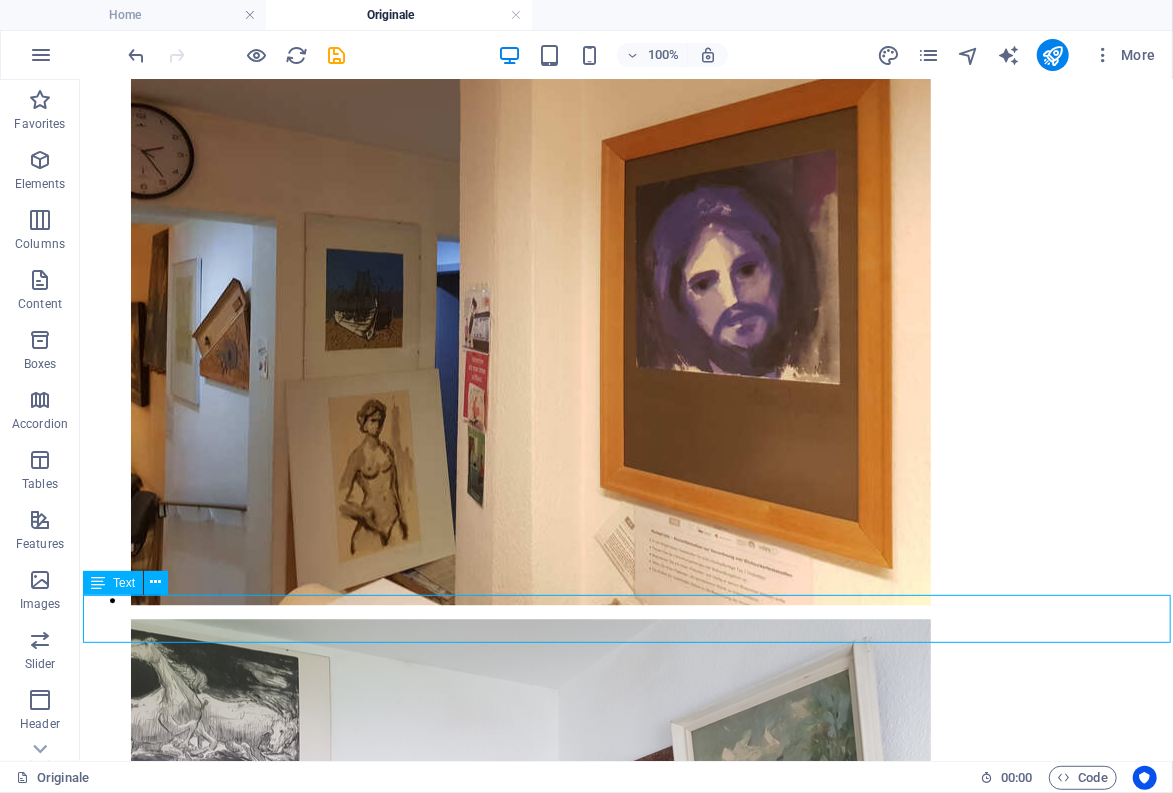 click on "Christuskopf  (Pinselzeichnung)  1978                              Johannes d.T.  (Studie für Abendmahl)  1982                                                        Heilige 3 Könige 1980" at bounding box center [625, 22246] 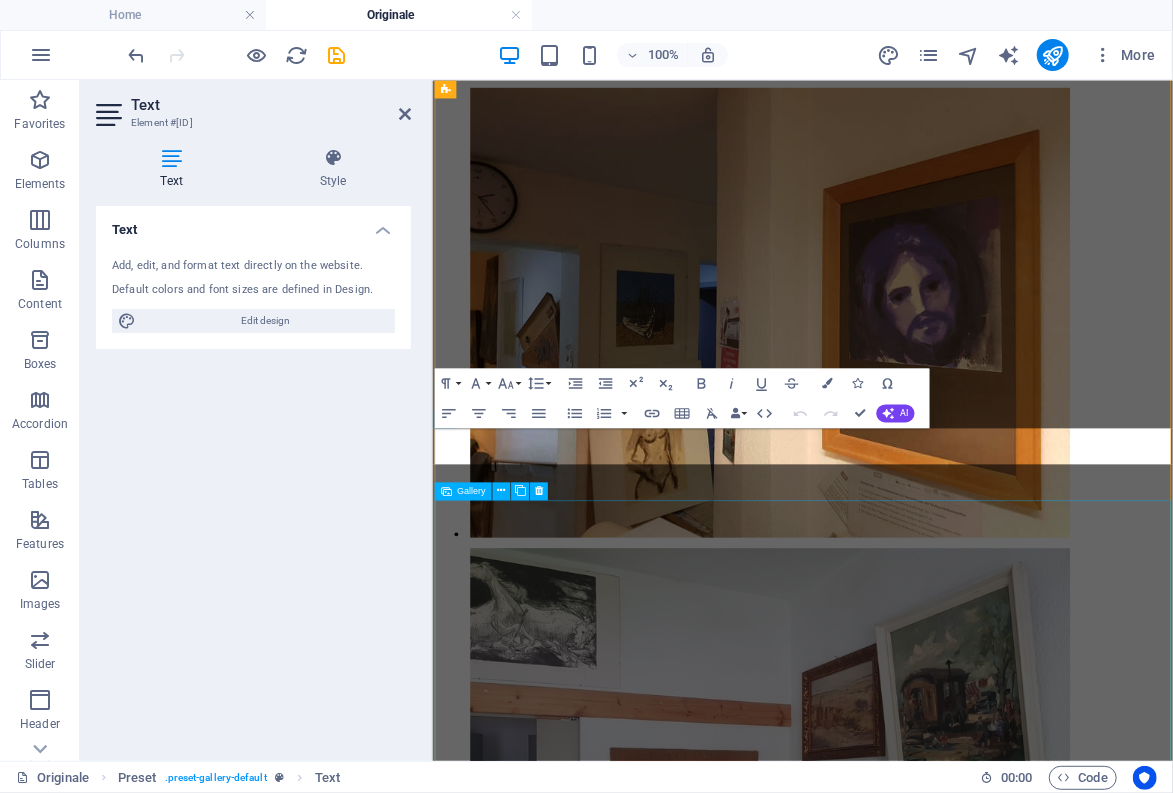 scroll, scrollTop: 8702, scrollLeft: 0, axis: vertical 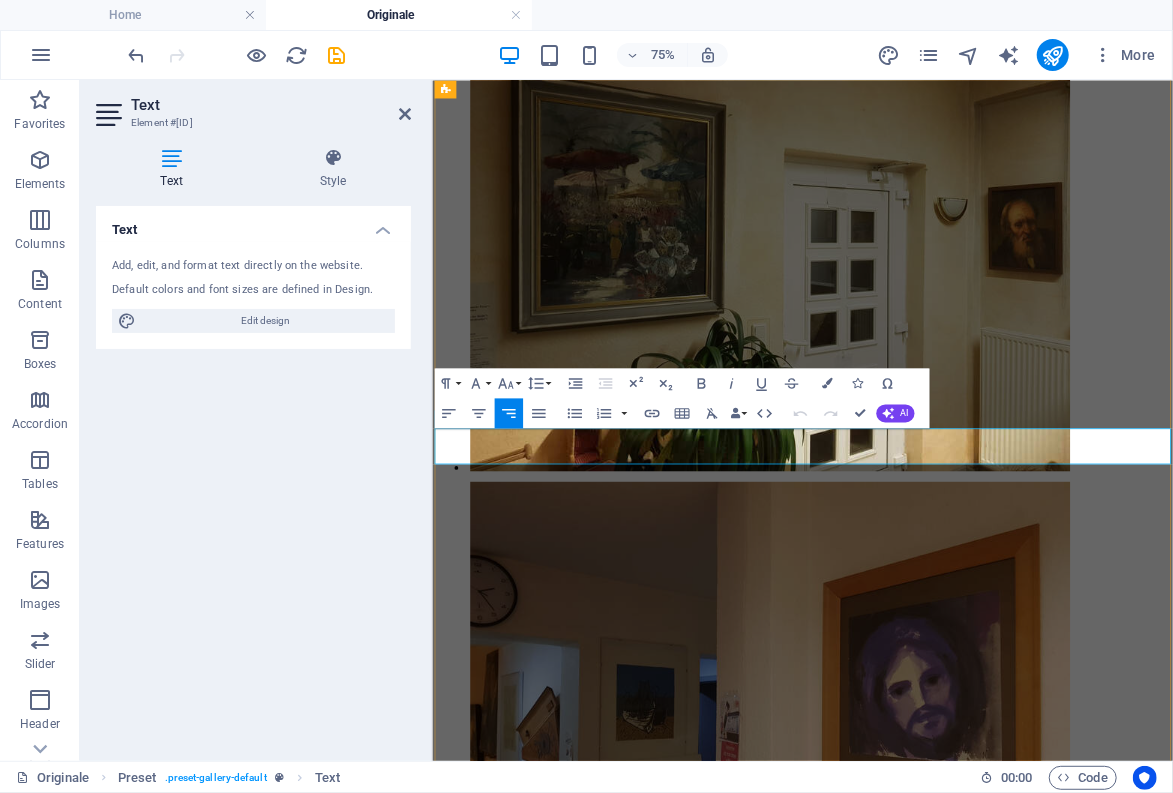 click on "1978                              Johannes d.T." at bounding box center (708, 22856) 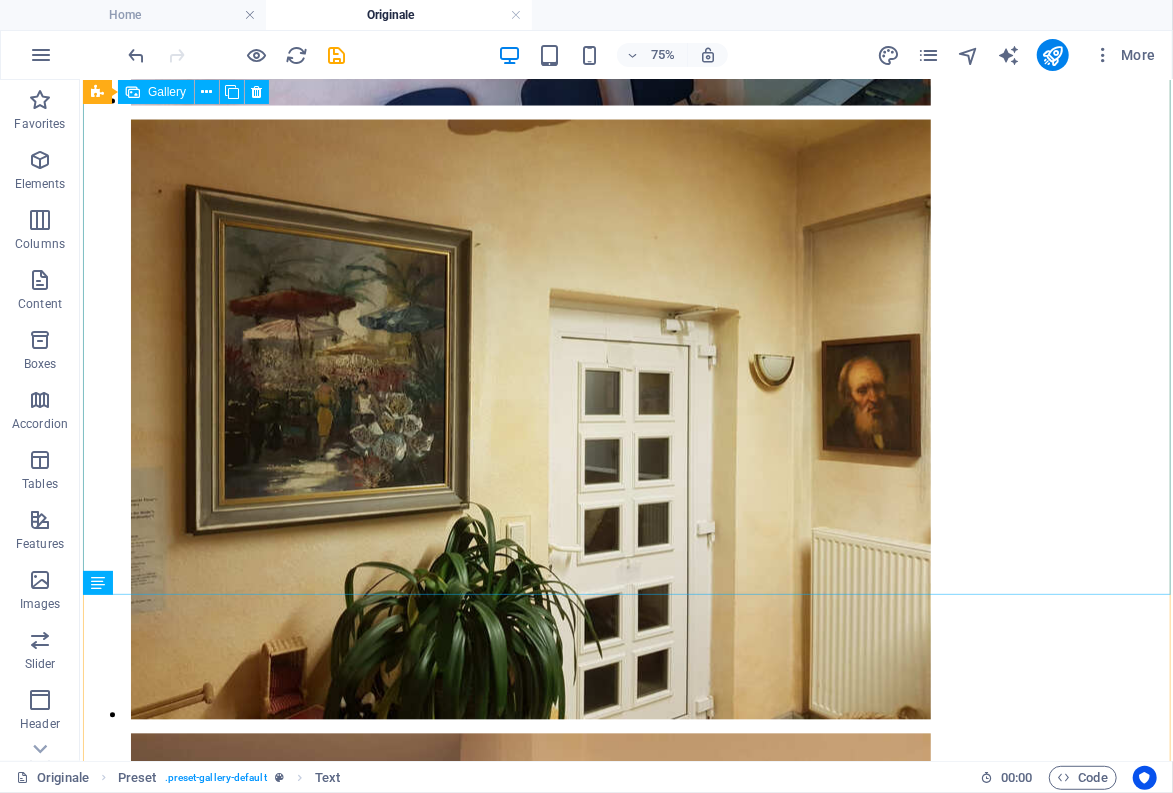 scroll, scrollTop: 9227, scrollLeft: 0, axis: vertical 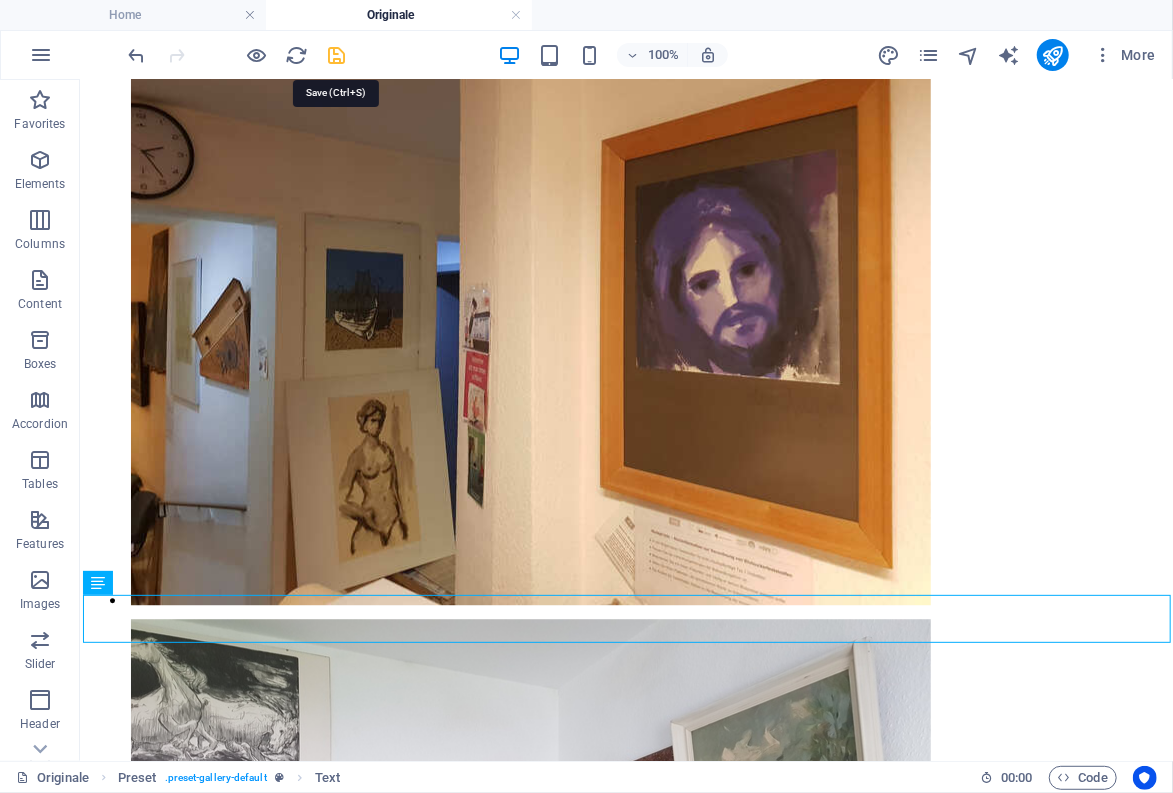 click at bounding box center [337, 55] 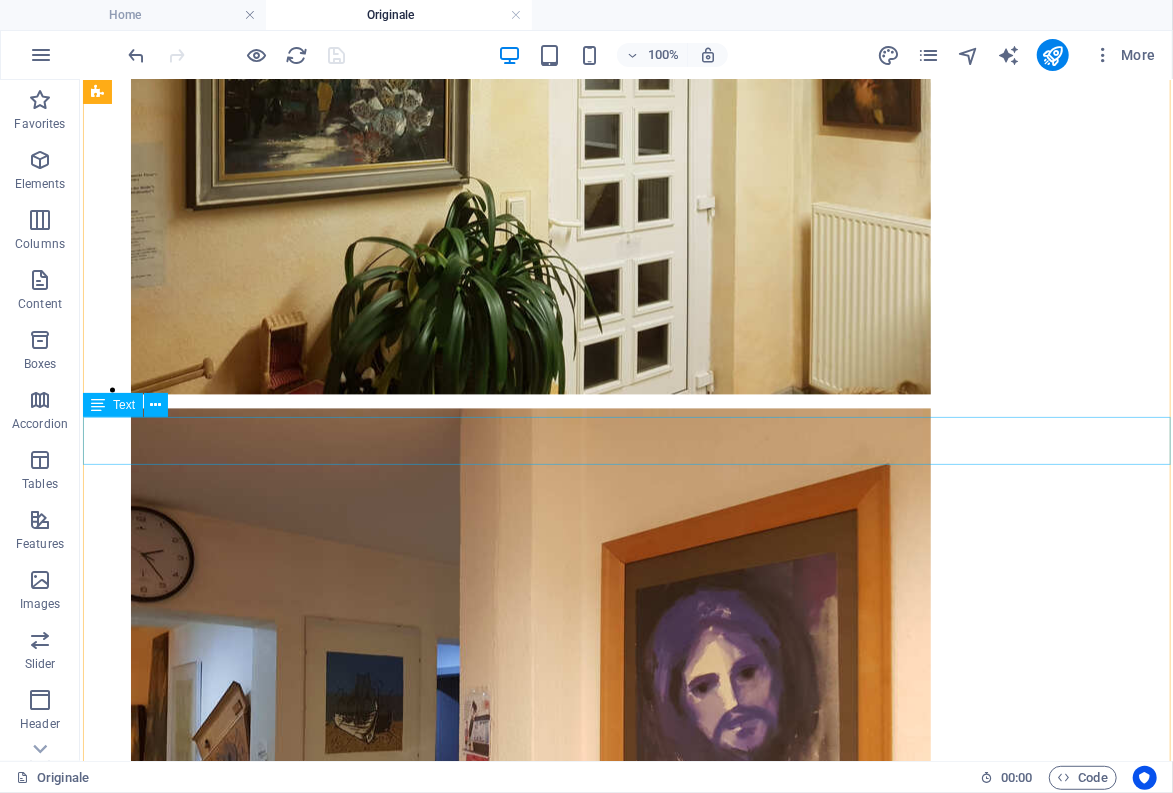 scroll, scrollTop: 8787, scrollLeft: 0, axis: vertical 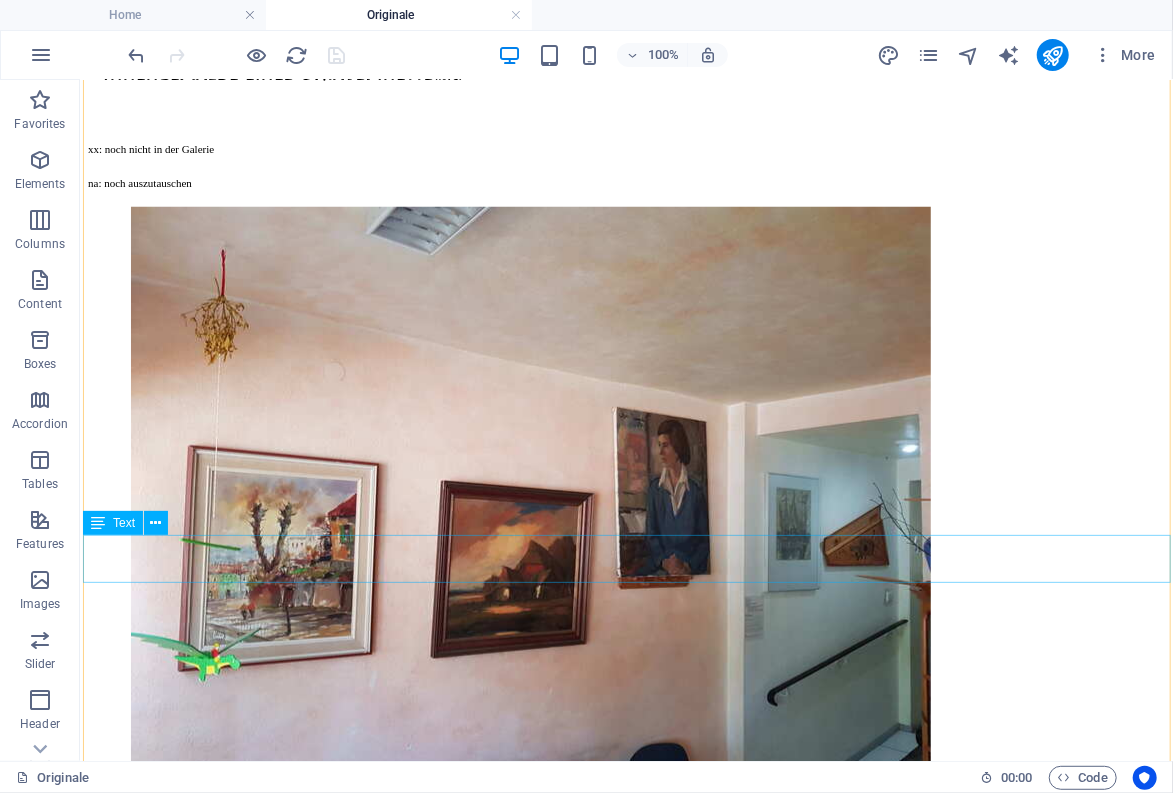 click on "Greetsiel  (Pinselzeichnung)                                         Auf dem Chiemsee  (Pinselzeichnung)                                              Torfkähne im Moor  (Wümme?)" at bounding box center (625, 18578) 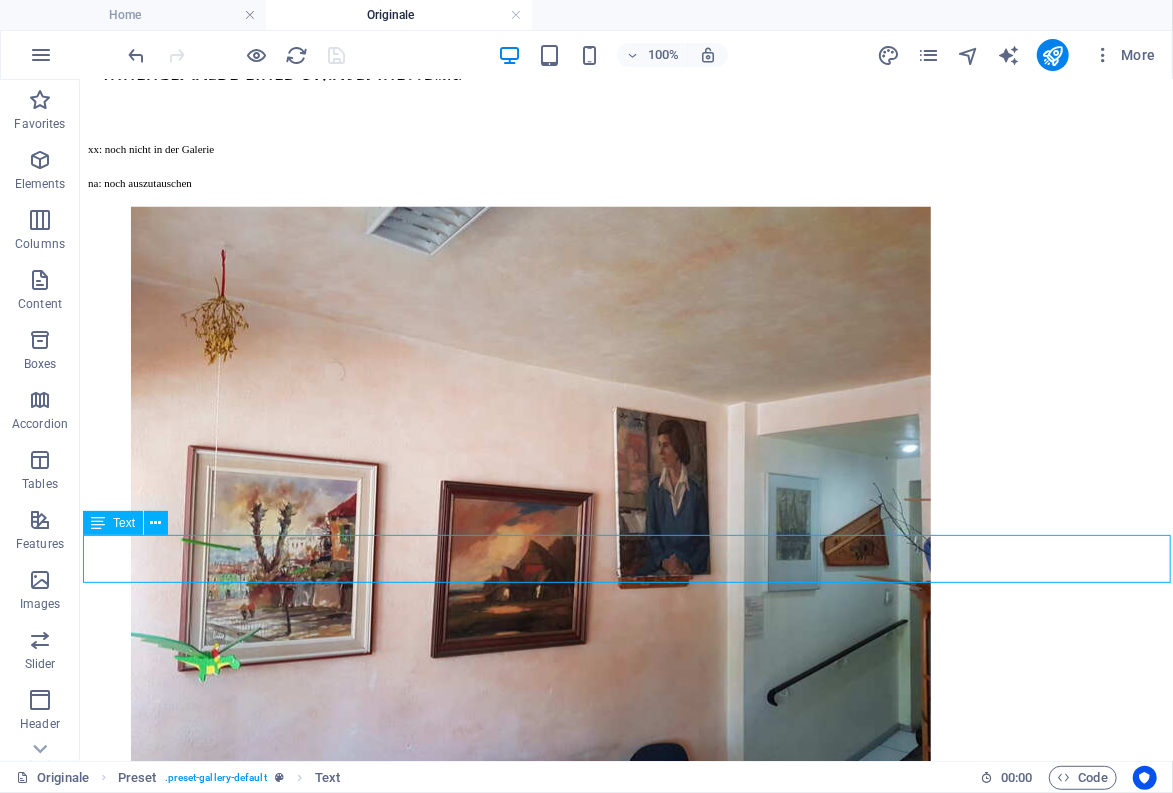 click on "Greetsiel  (Pinselzeichnung)                                         Auf dem Chiemsee  (Pinselzeichnung)                                              Torfkähne im Moor  (Wümme?)" at bounding box center [625, 18578] 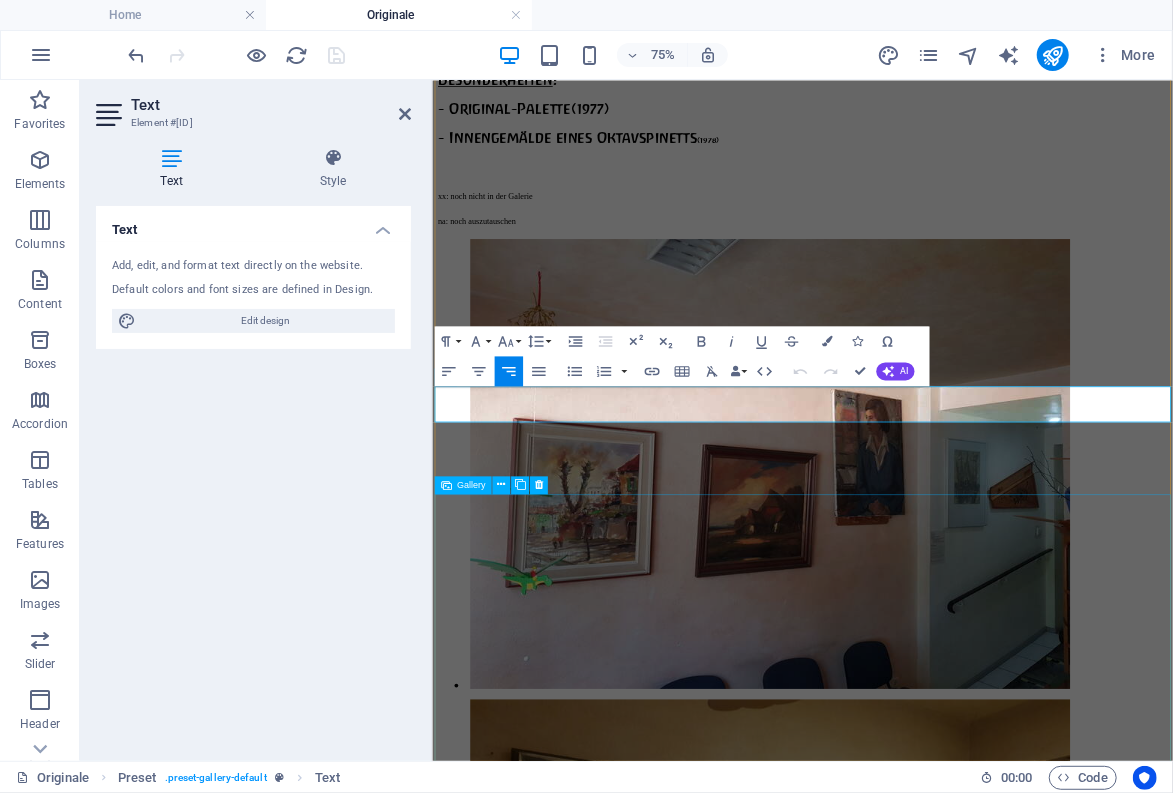 scroll, scrollTop: 7396, scrollLeft: 0, axis: vertical 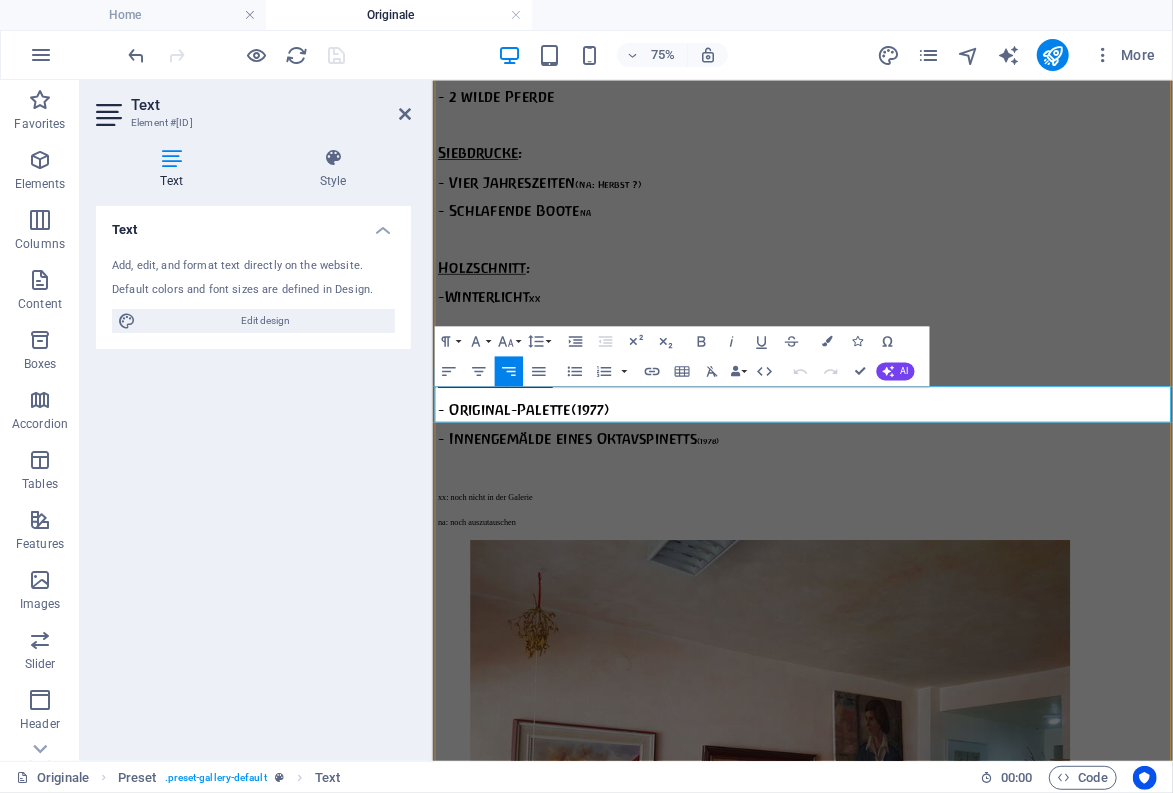 click on "Auf dem Chiemsee  (Pinselzeichnung)                                              Torfkähne im Moor  (Wümme?)" at bounding box center [925, 19081] 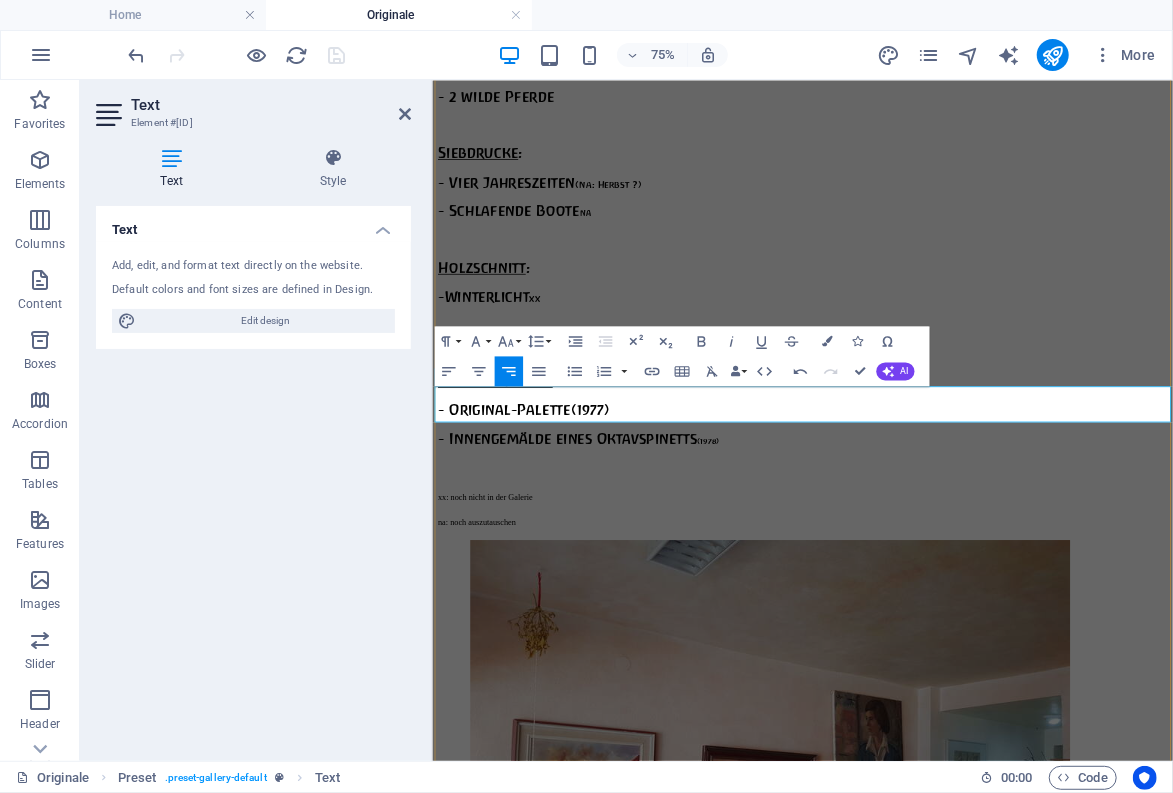 click on "Greetsiel  (Pinselzeichnung)                                       Auf dem Chiemsee  (Pinselzeichnung)                                              Torfkähne im Moor  (Wümme?)" at bounding box center [925, 19047] 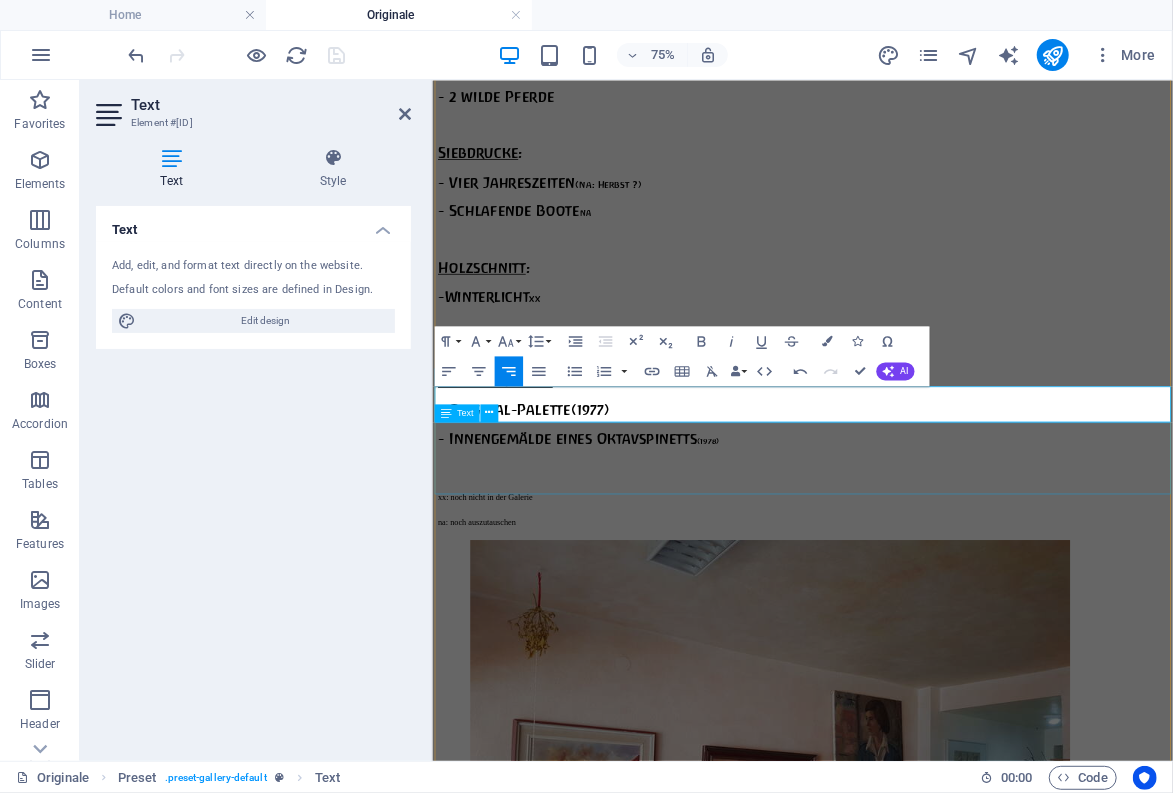 type 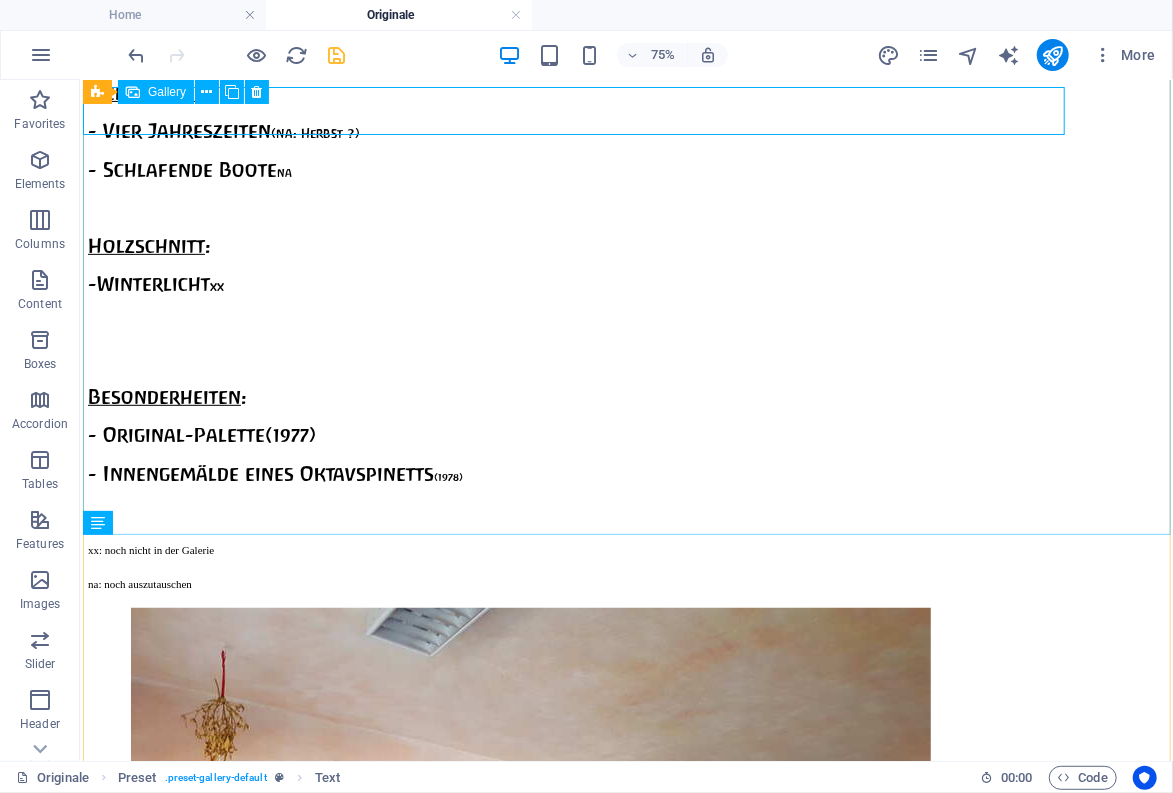 scroll, scrollTop: 7797, scrollLeft: 0, axis: vertical 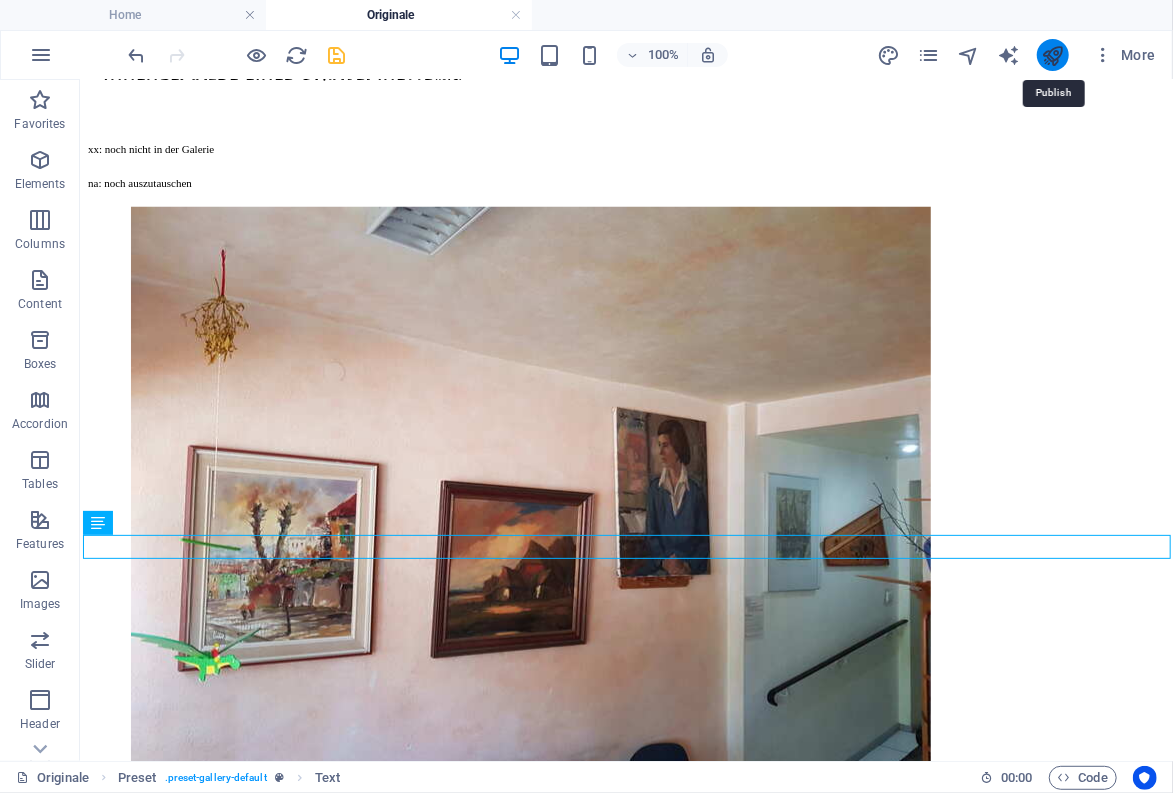 click at bounding box center [1052, 55] 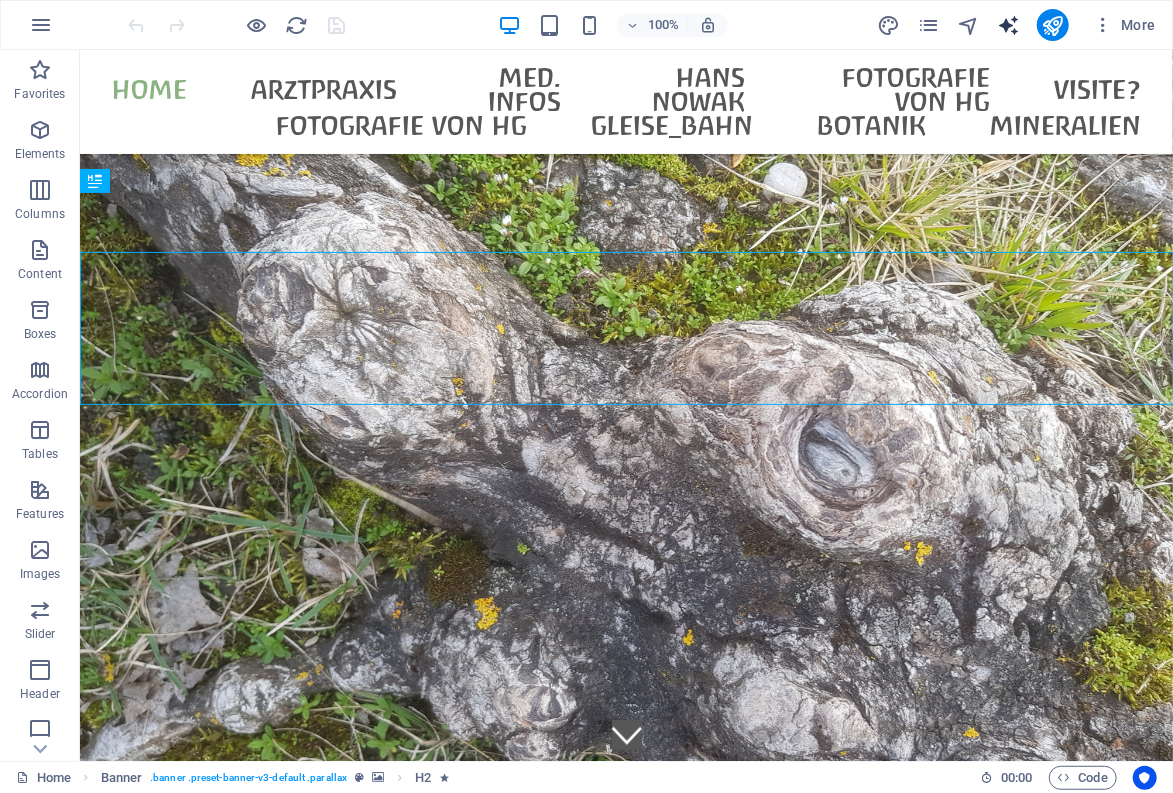 scroll, scrollTop: 0, scrollLeft: 0, axis: both 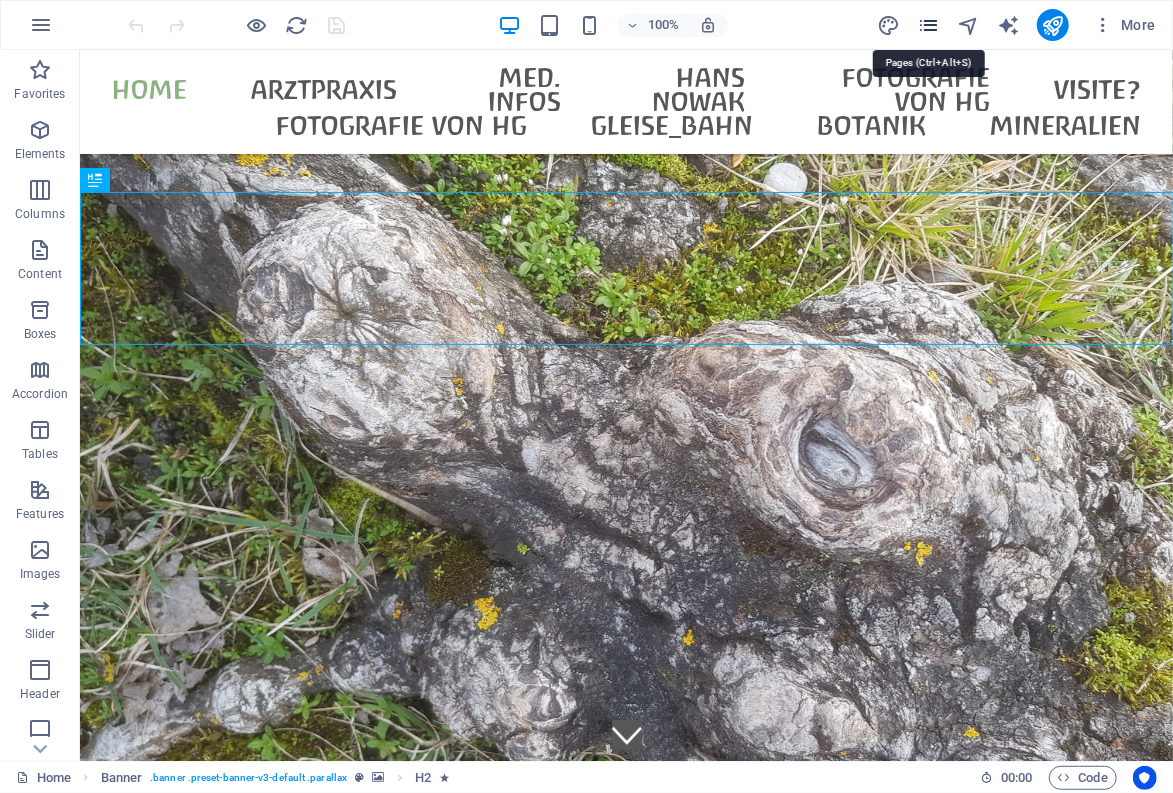 click at bounding box center (928, 25) 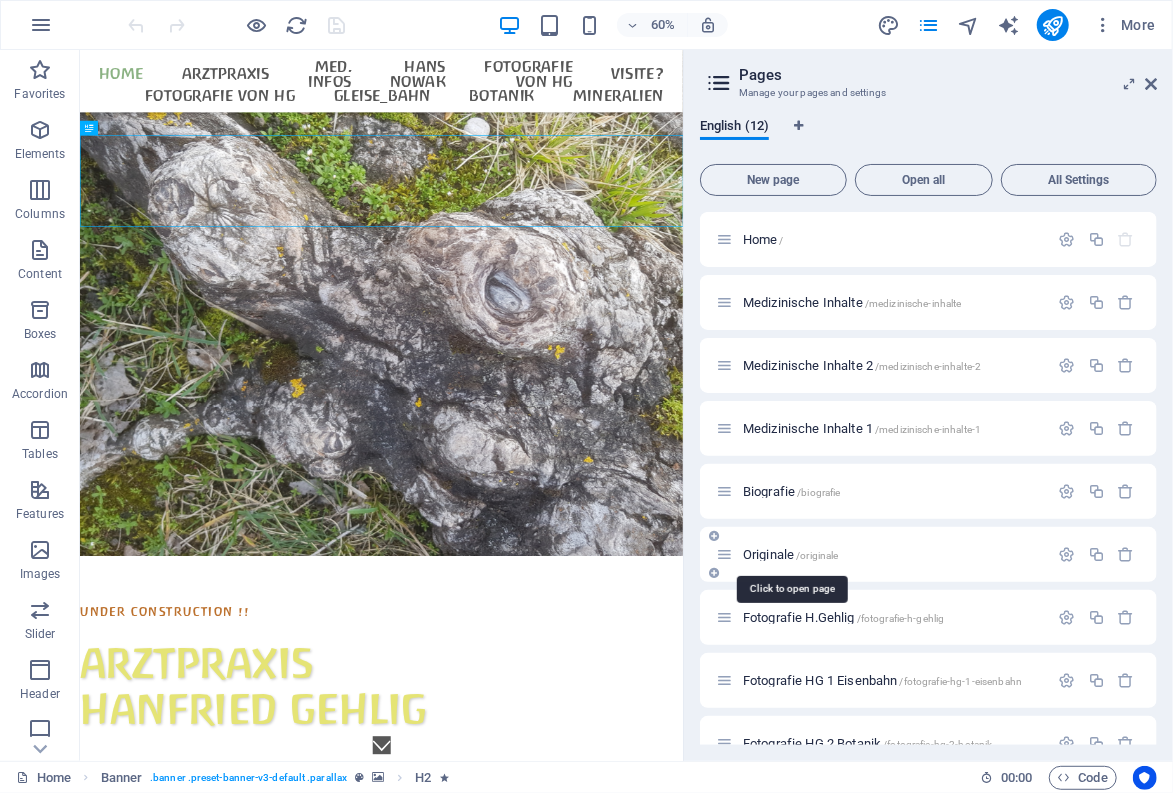 click on "Originale /originale" at bounding box center (791, 554) 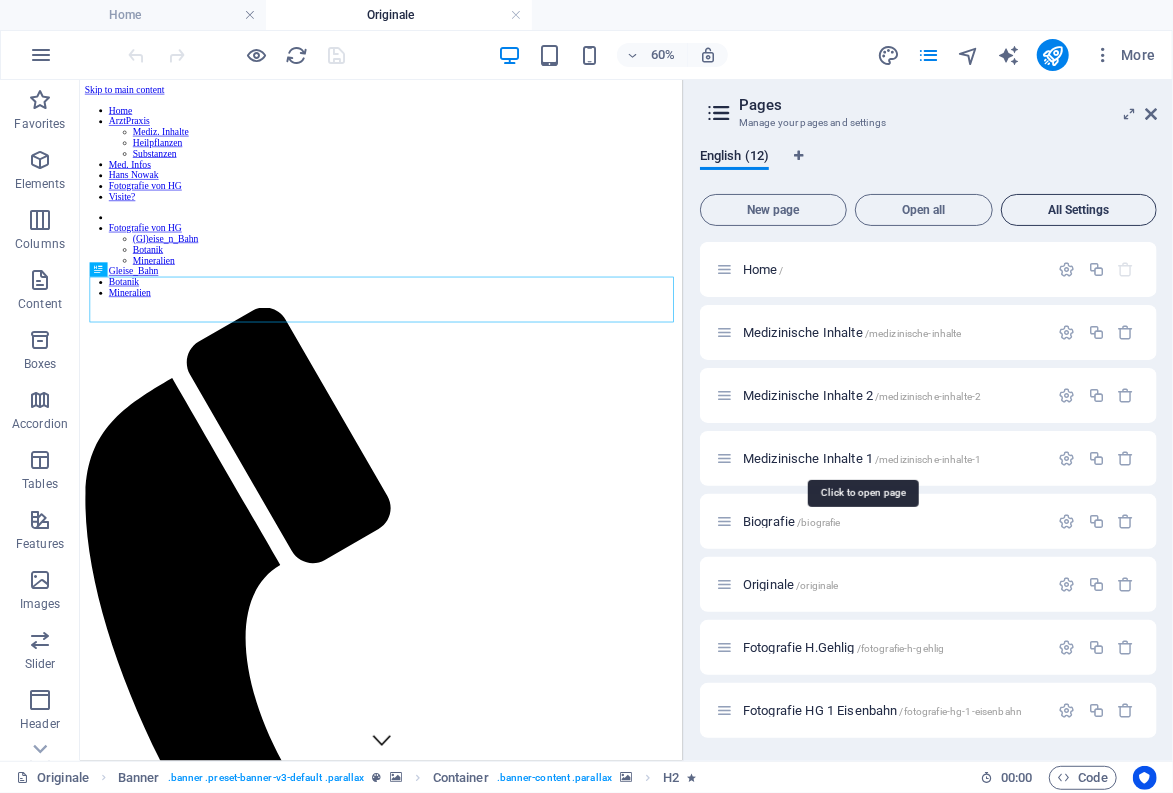 scroll, scrollTop: 0, scrollLeft: 0, axis: both 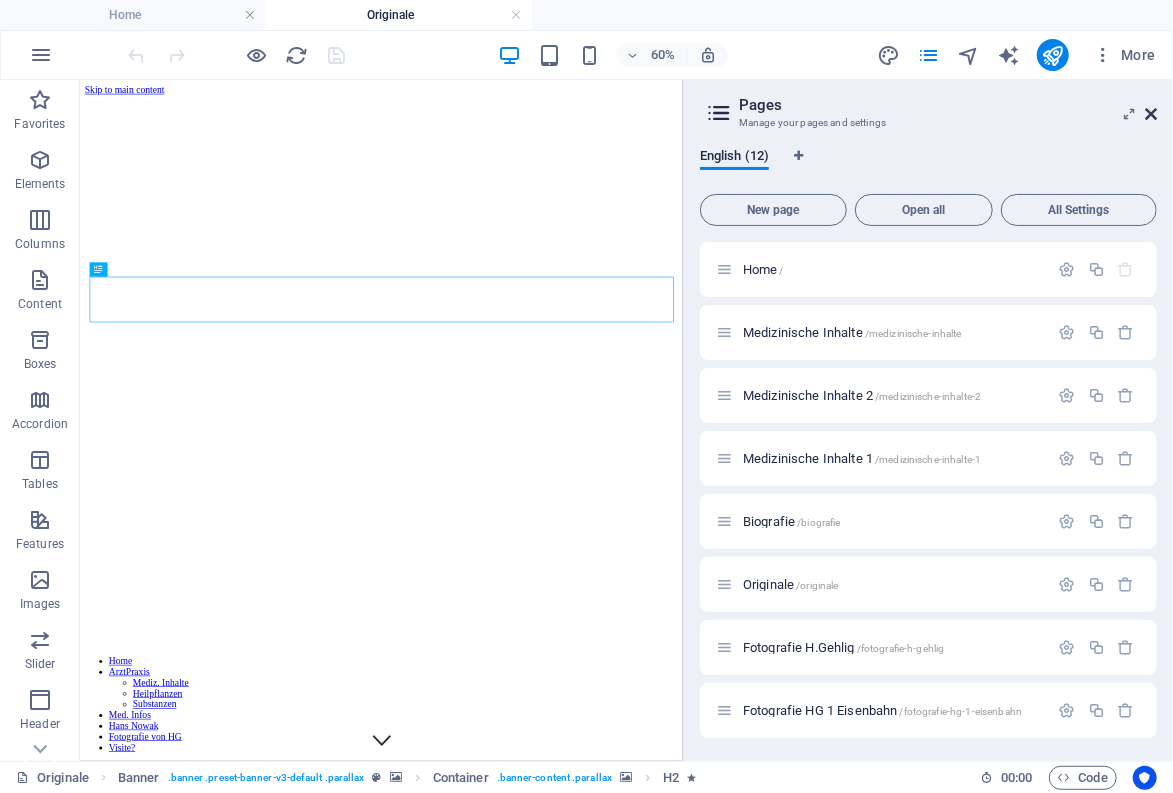 click at bounding box center (1151, 114) 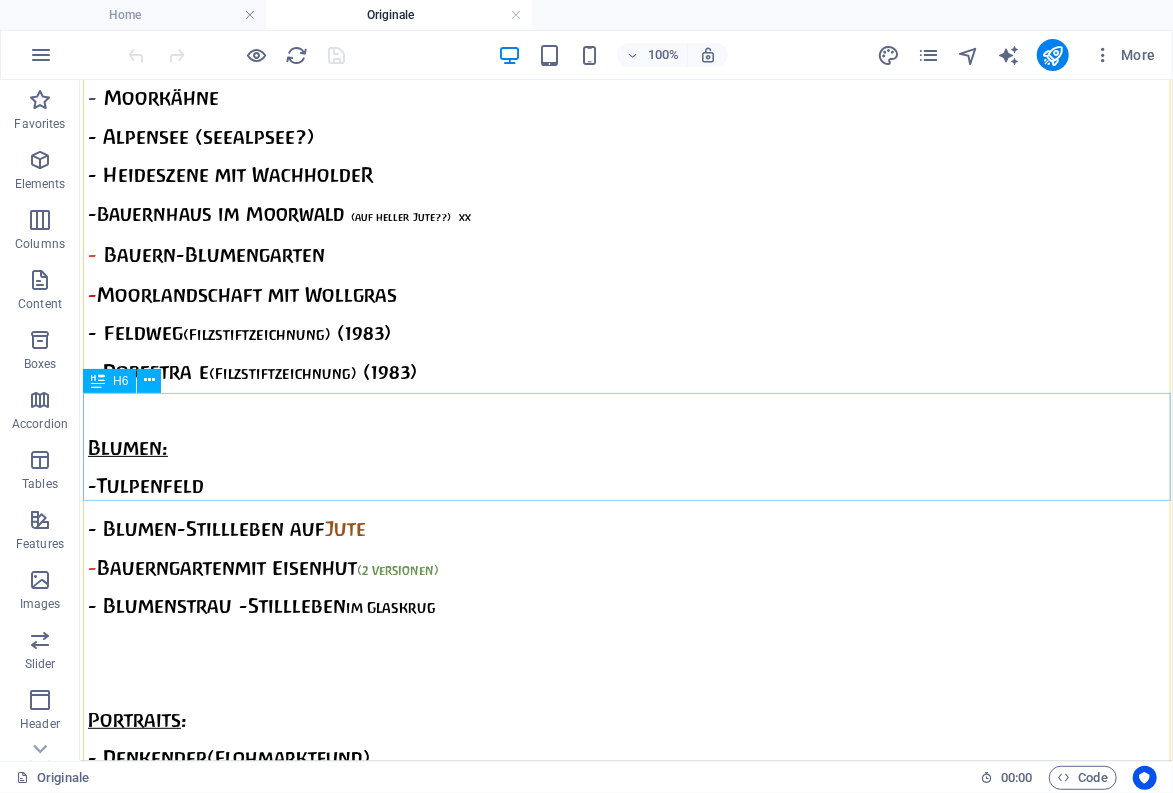 scroll, scrollTop: 6050, scrollLeft: 0, axis: vertical 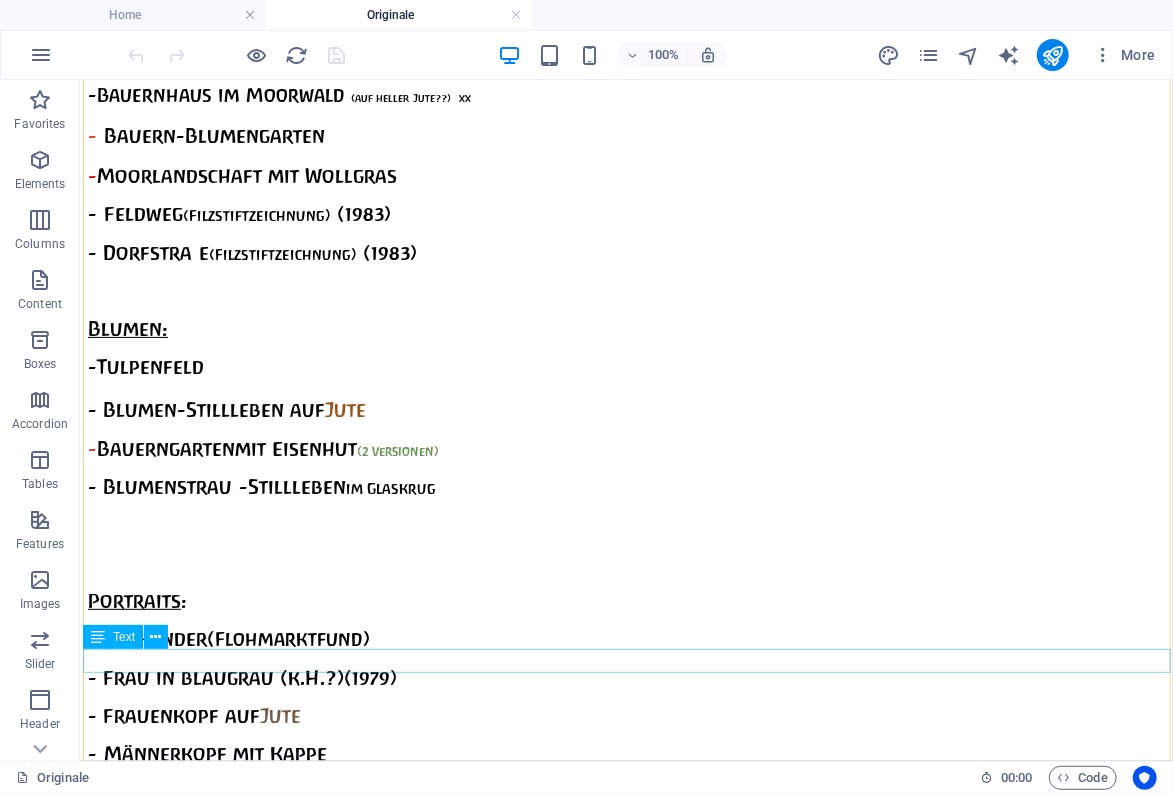 click on "[CITY]                                                           [CITY], Blumenmarkt" at bounding box center (625, 15472) 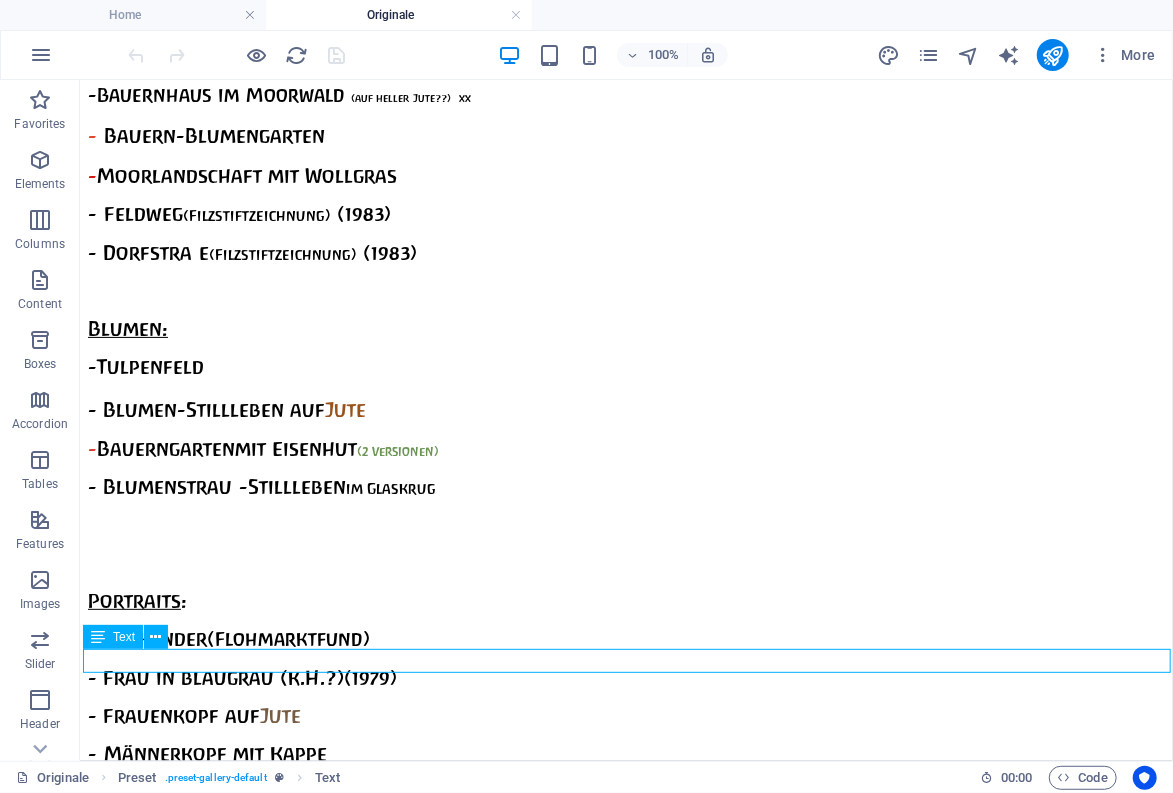 click on "[CITY]                                                           [CITY], Blumenmarkt" at bounding box center [625, 15472] 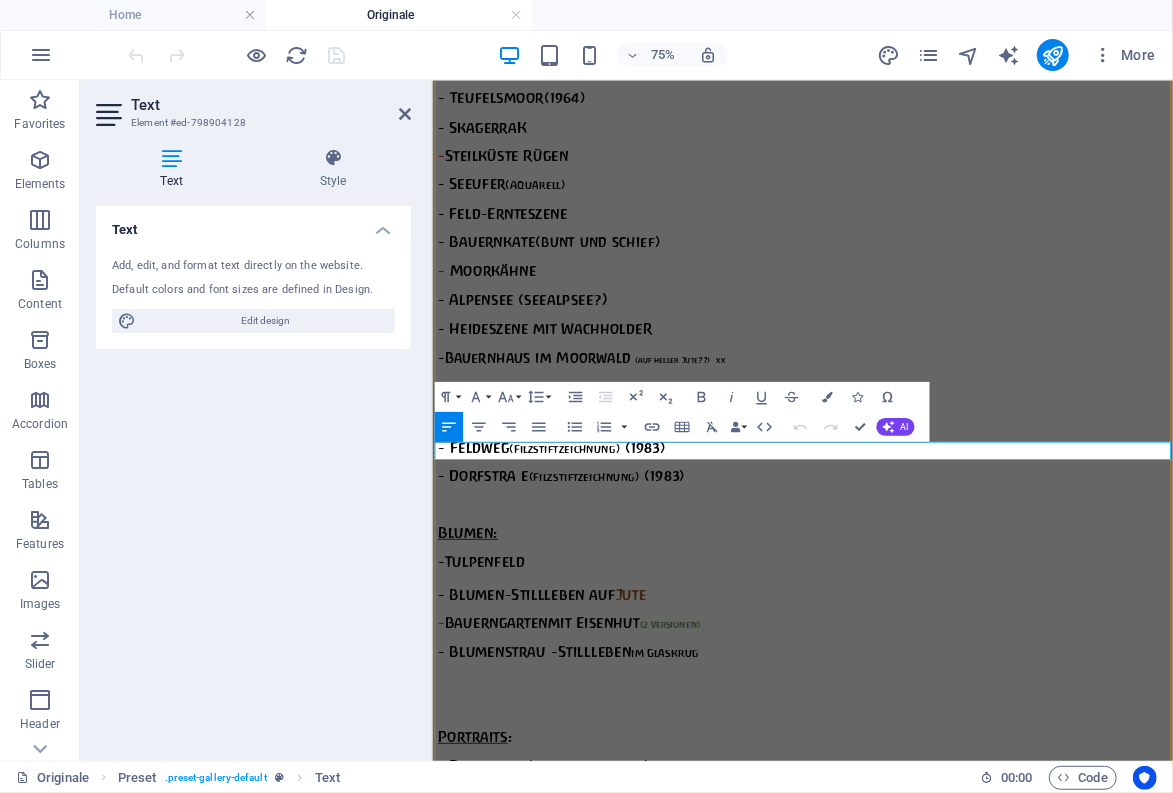 click on "[CITY]                                                           [CITY], Blumenmarkt" at bounding box center (629, 15827) 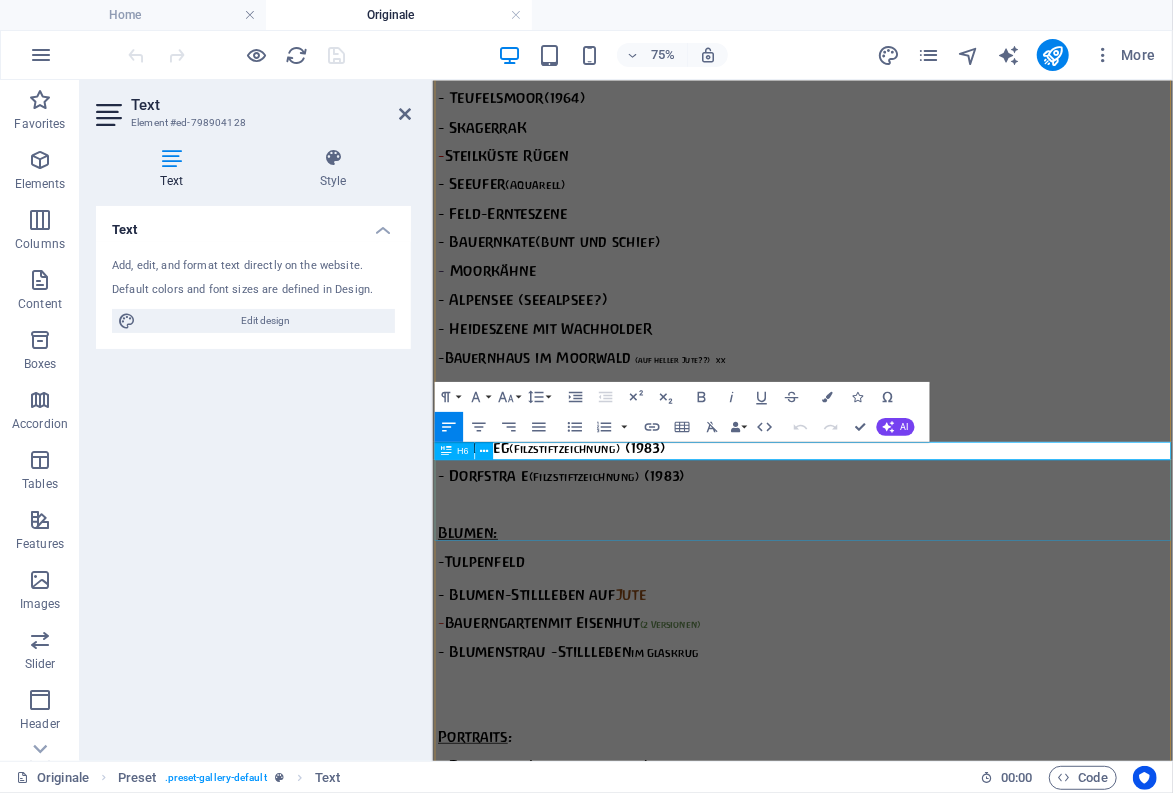 type 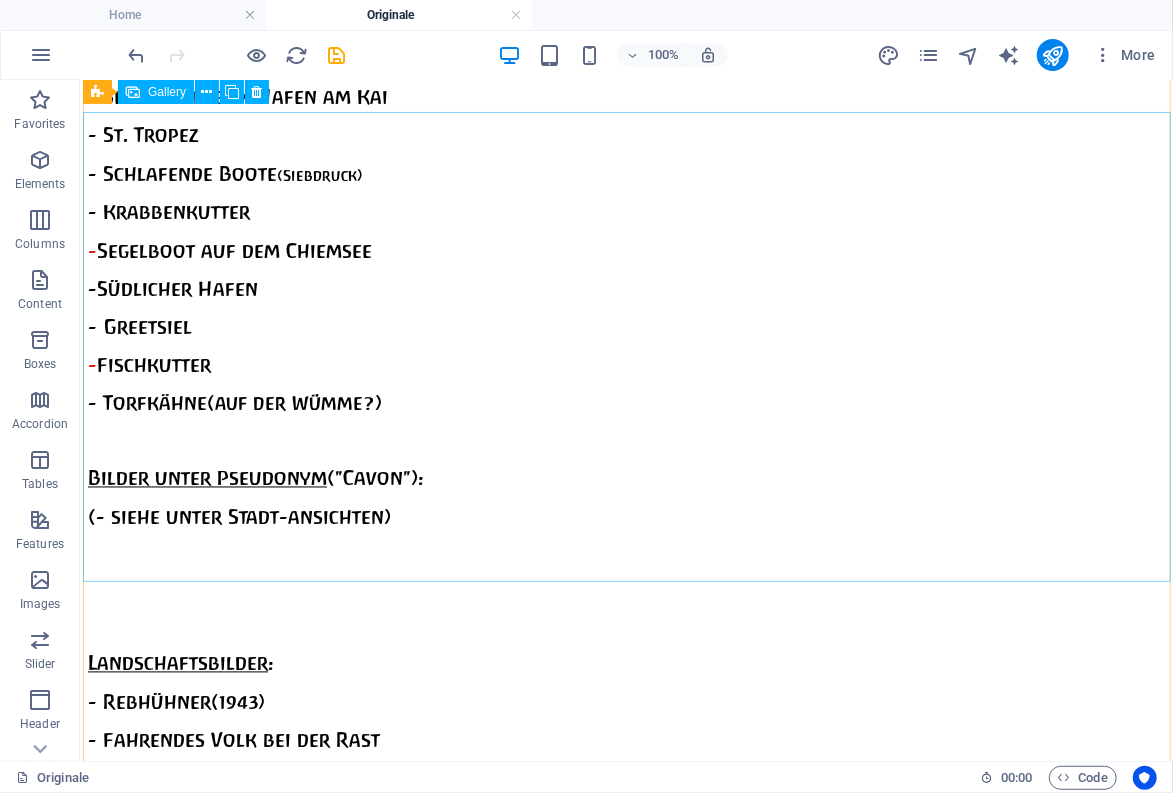 scroll, scrollTop: 4995, scrollLeft: 0, axis: vertical 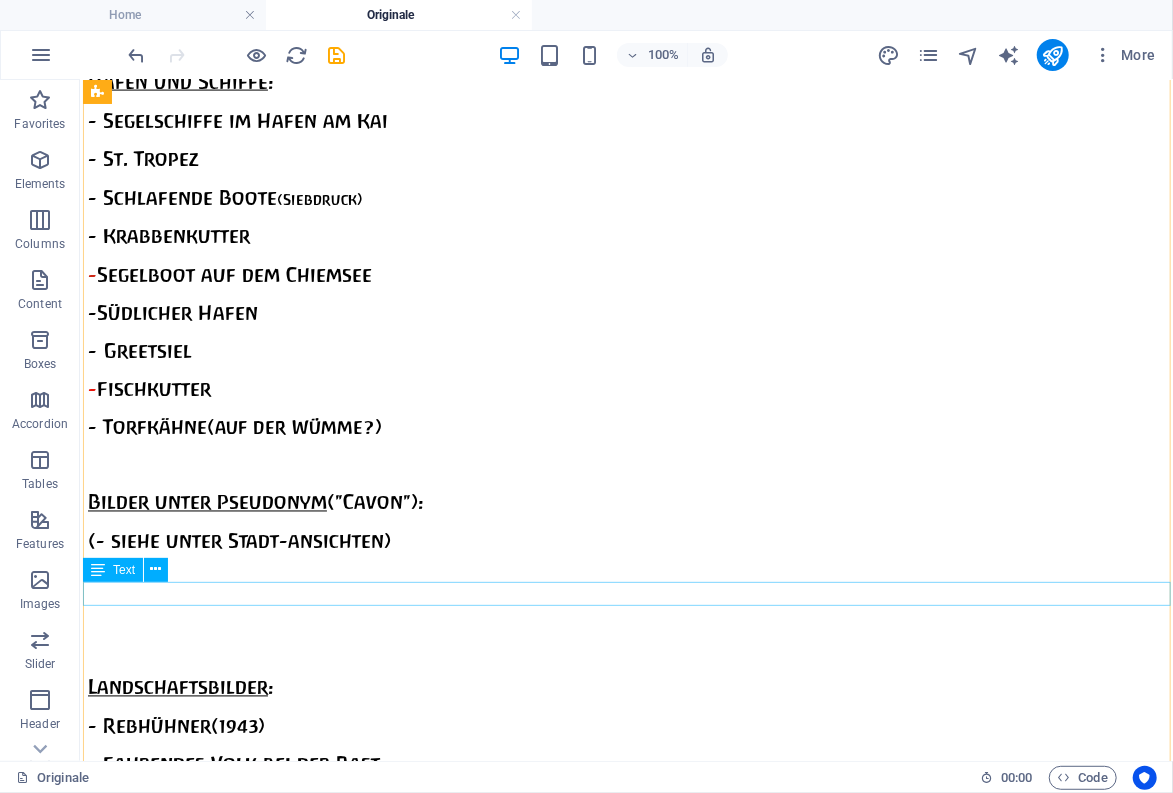 click on "Blumen-Stillleben  (Erstverkauf 1964)                                                                 Frauenkopf" at bounding box center (625, 12705) 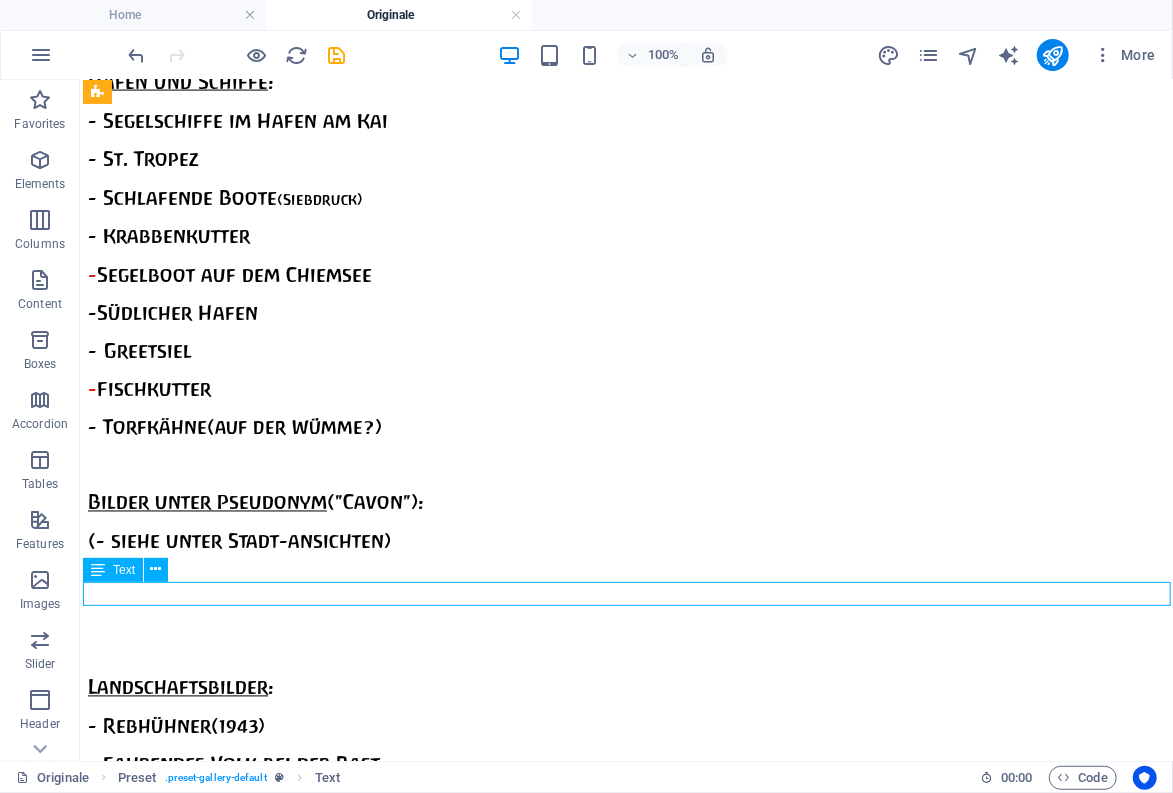 click on "Blumen-Stillleben  (Erstverkauf 1964)                                                                 Frauenkopf" at bounding box center [625, 12705] 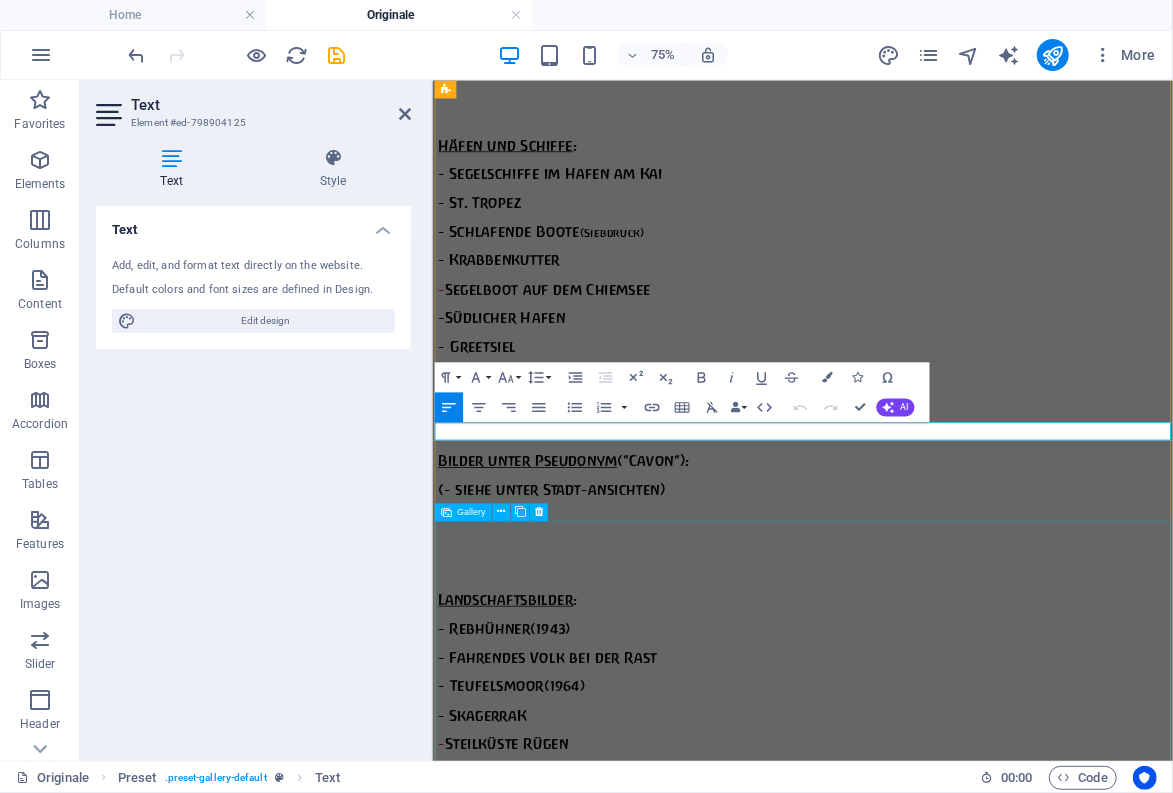 scroll, scrollTop: 4771, scrollLeft: 0, axis: vertical 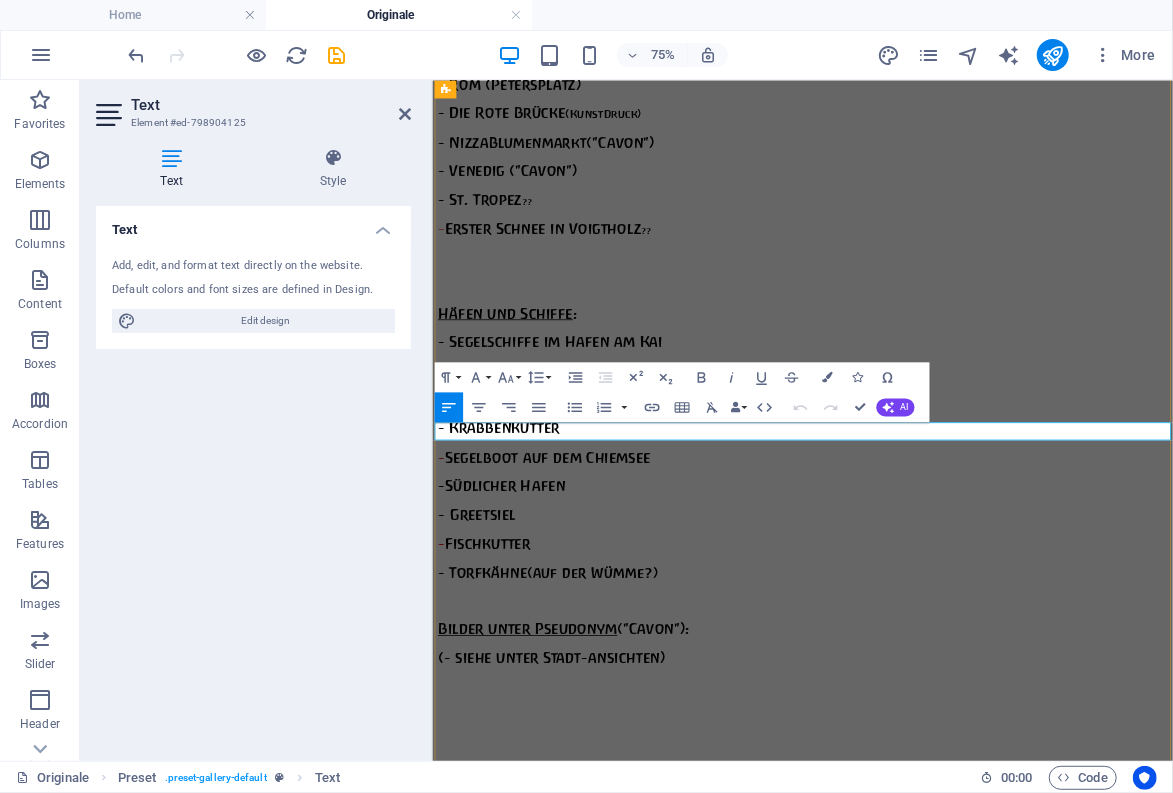 click on "Frauenkopf" at bounding box center (660, 13014) 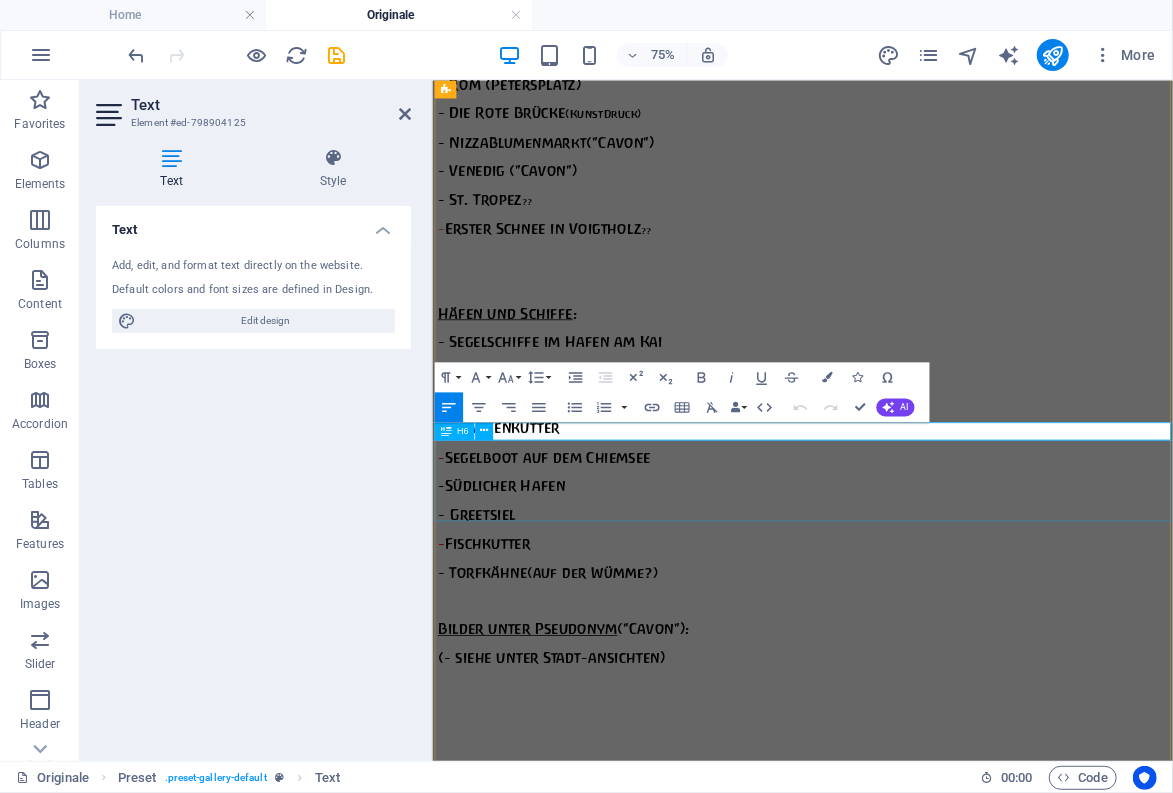 type 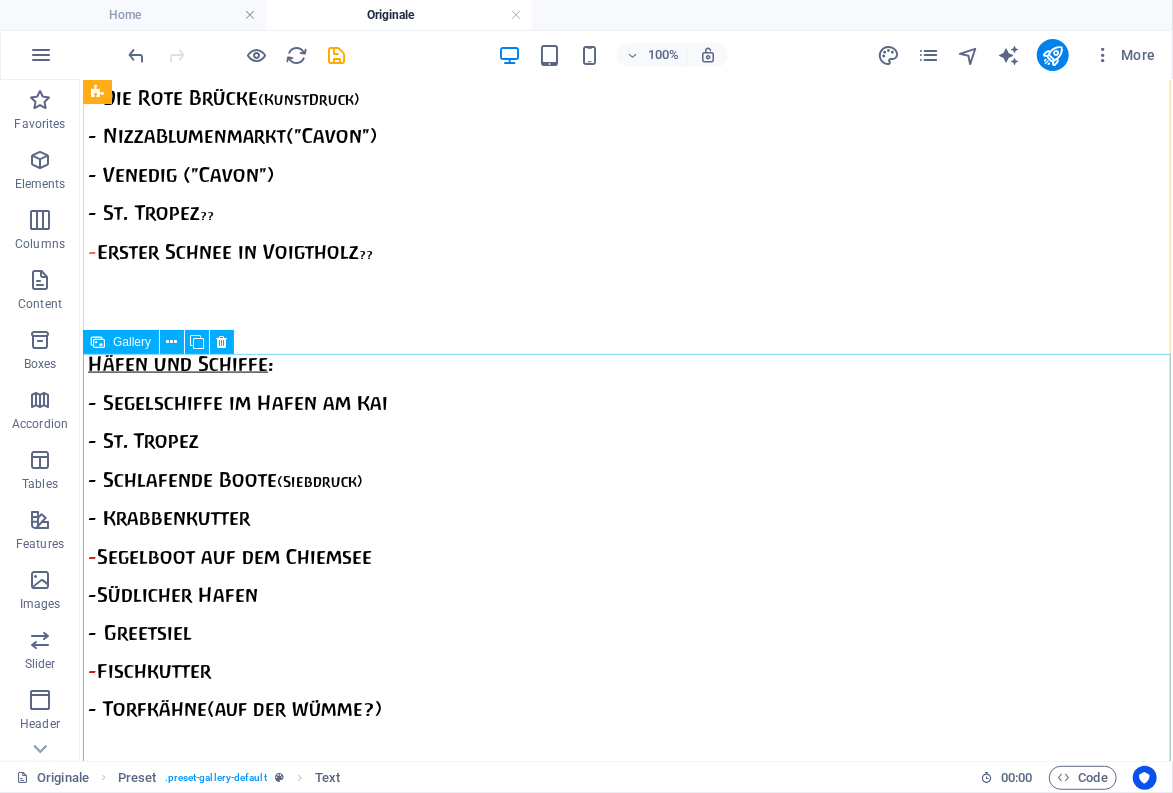 scroll, scrollTop: 4665, scrollLeft: 0, axis: vertical 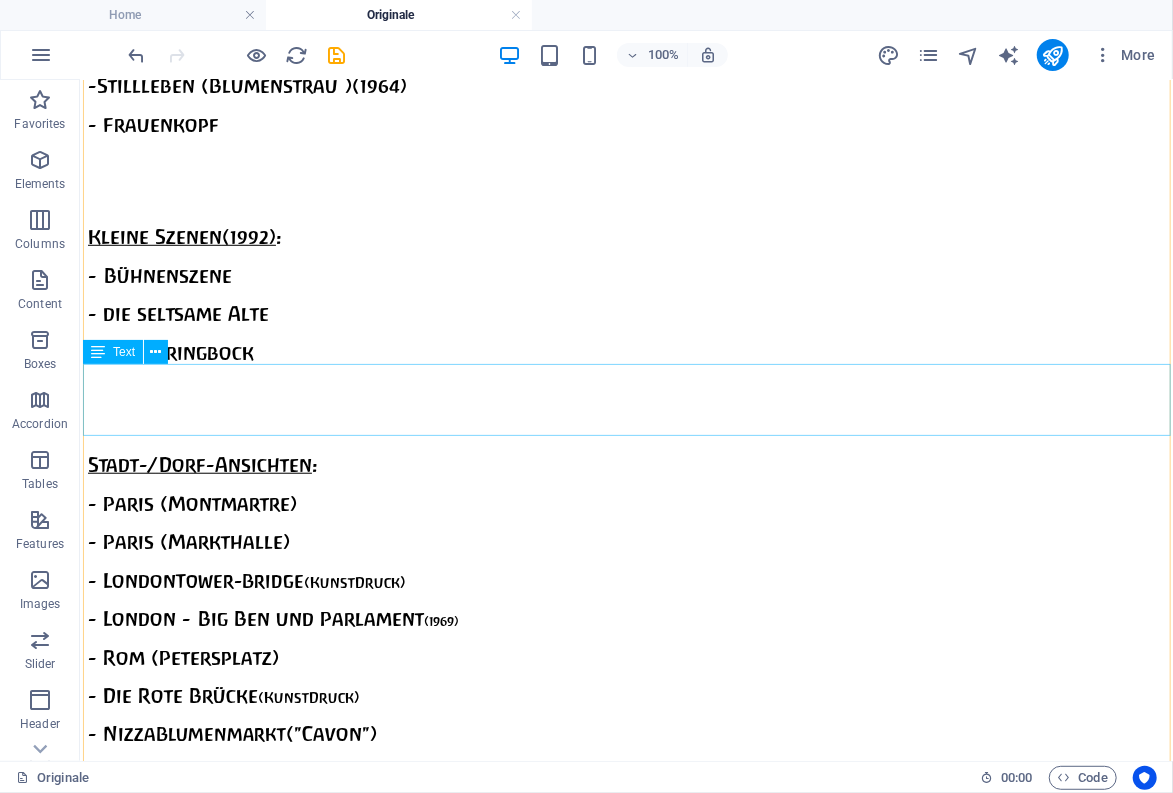click on "Clowngespräch  (handsigniert, Kunstdruck)                                                               Clown,  nachdenklich                                                 Clown auf Blattgold  (1988)" at bounding box center [625, 11848] 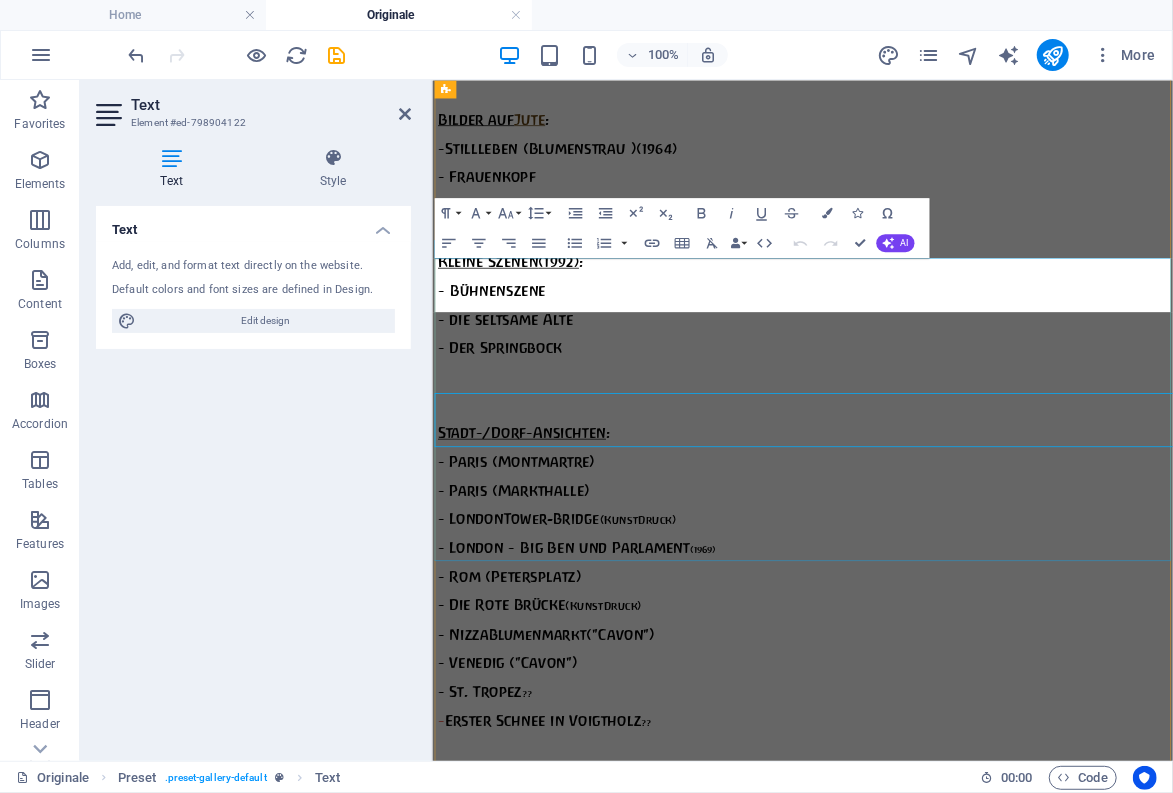 scroll, scrollTop: 3982, scrollLeft: 0, axis: vertical 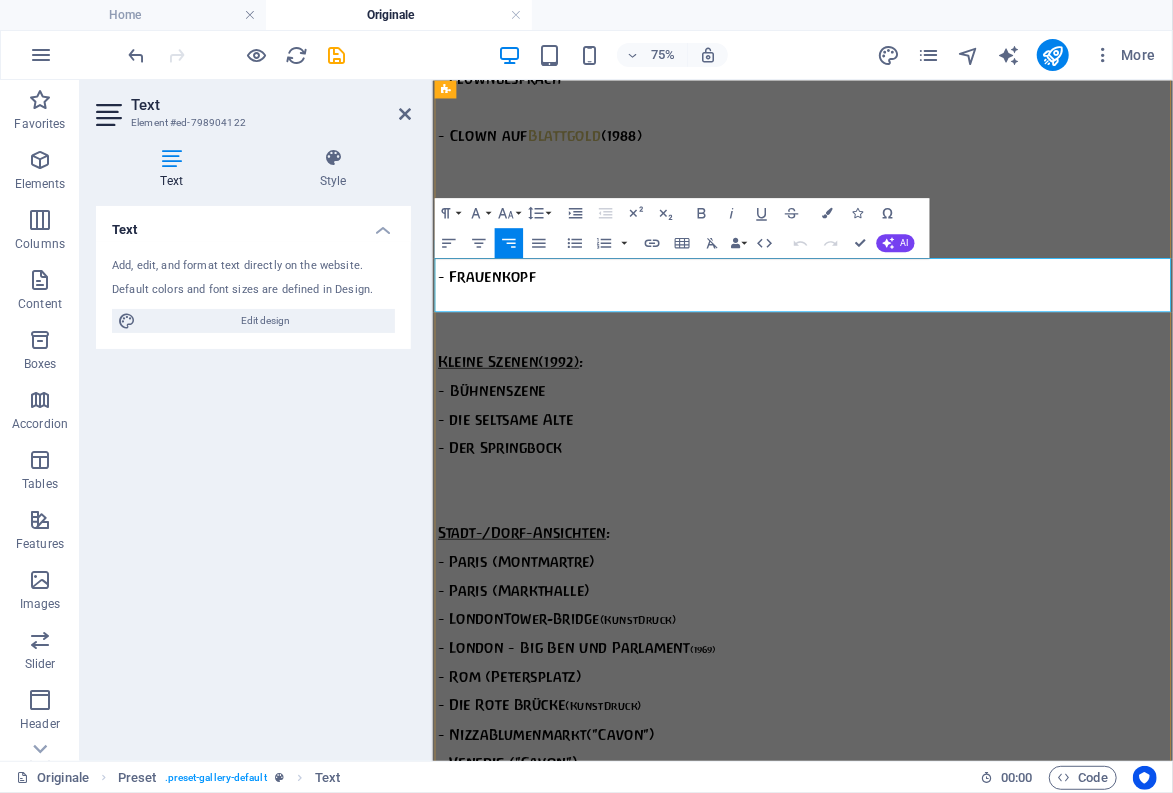 click on "Clown auf Blattgold" at bounding box center (804, 12049) 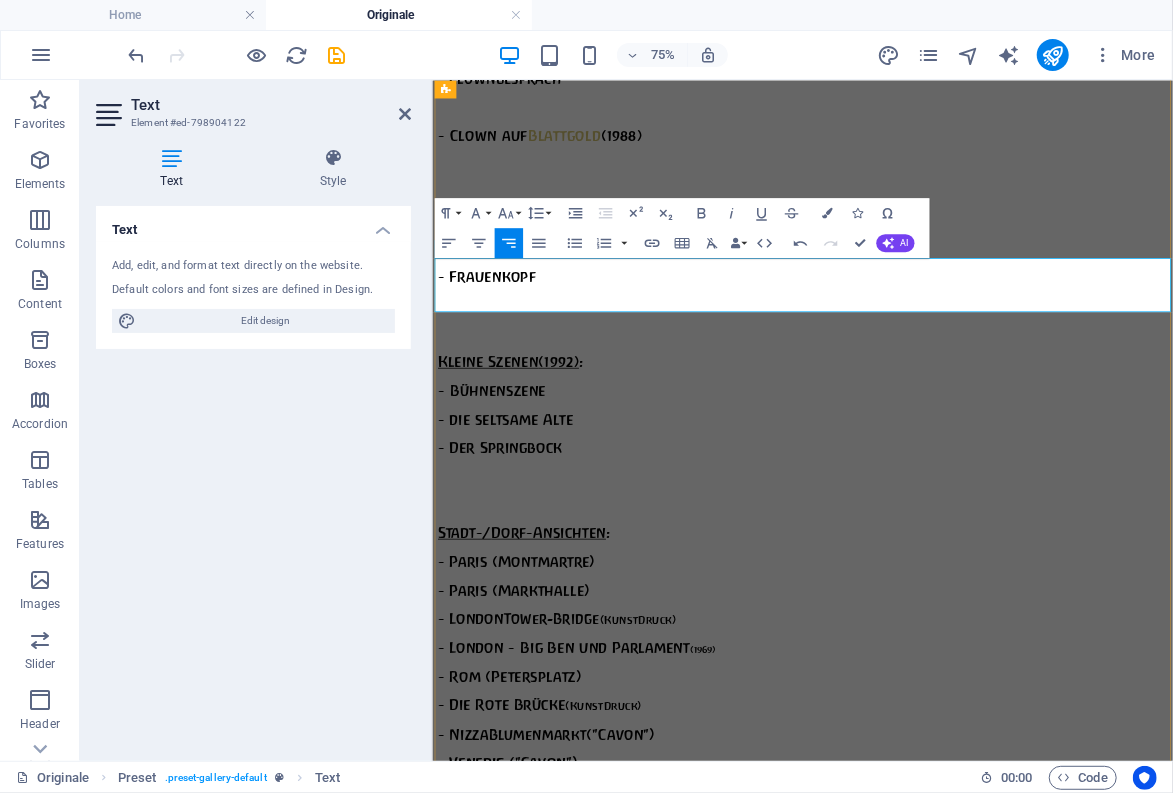 click on "Clown," at bounding box center (668, 12049) 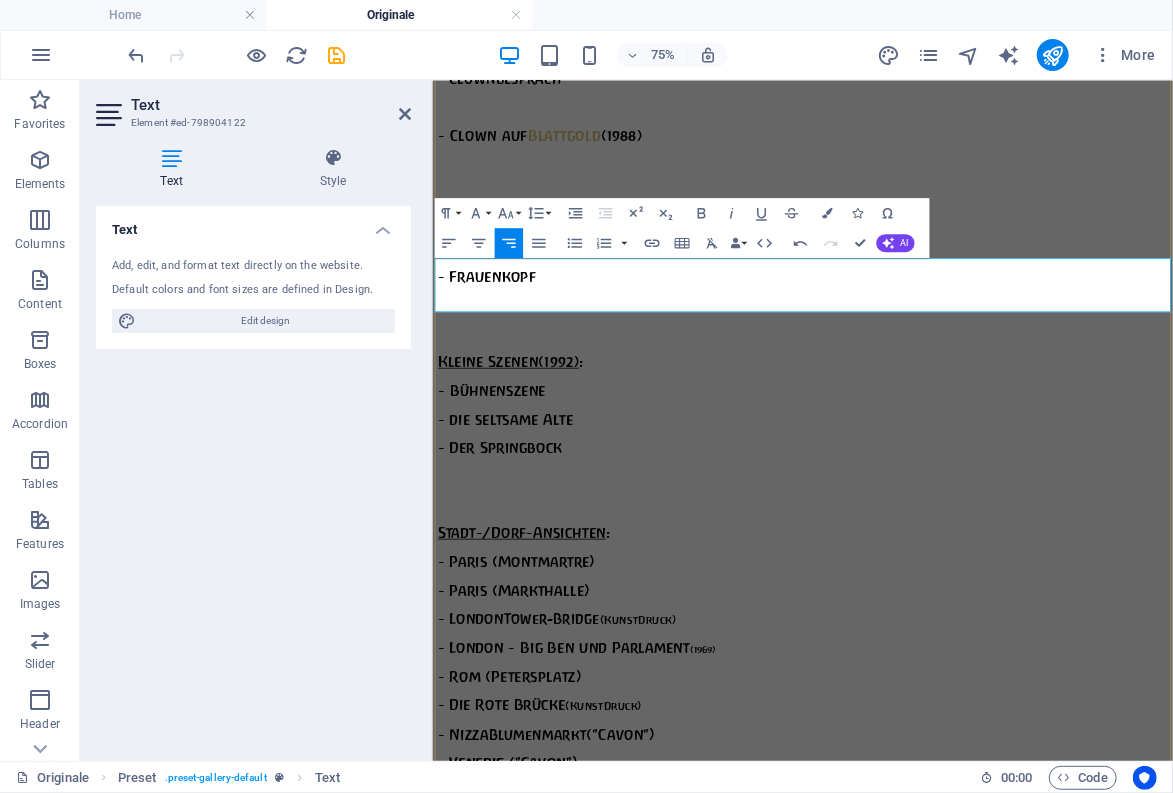 click on "(1988)" at bounding box center (966, 12050) 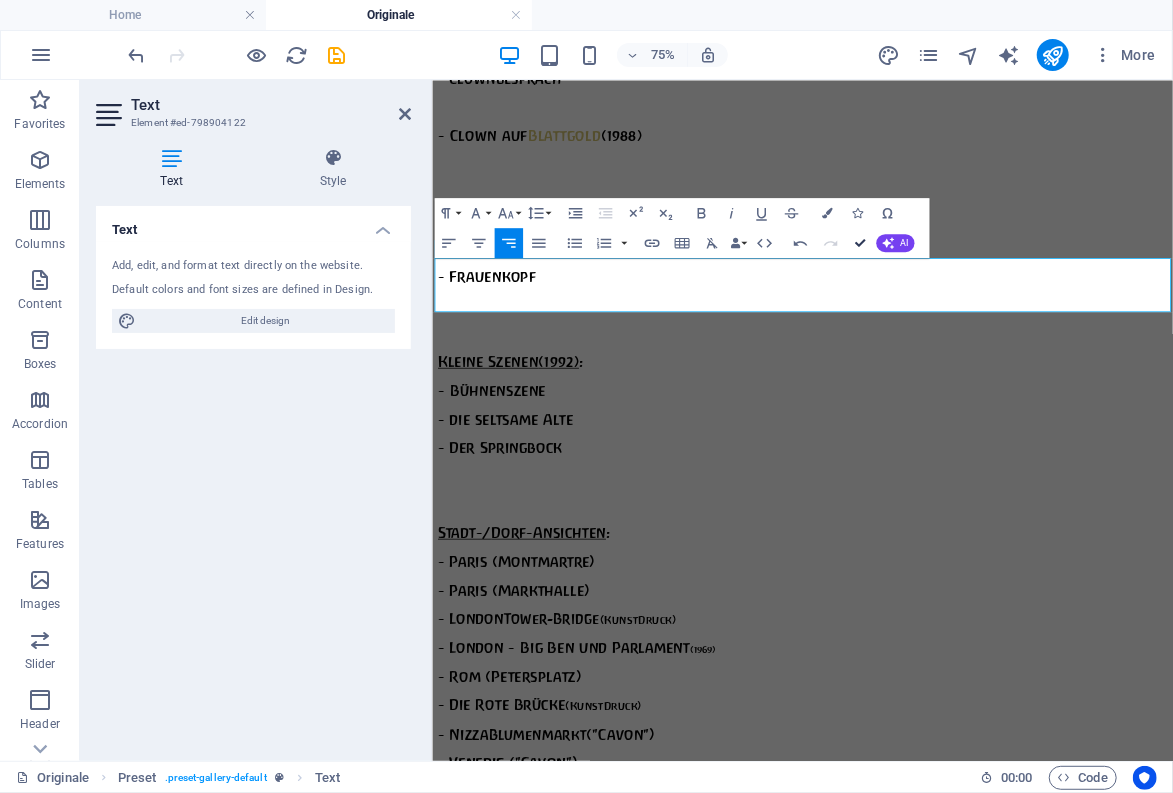 scroll, scrollTop: 4115, scrollLeft: 0, axis: vertical 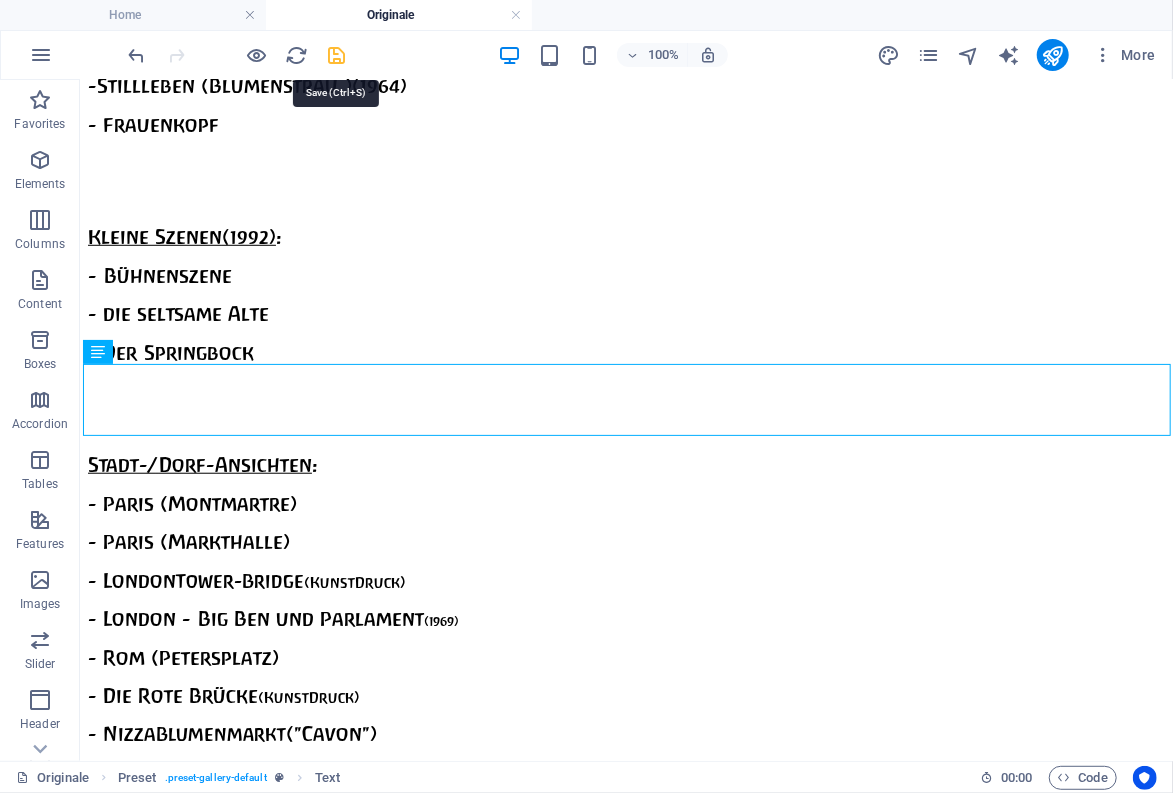 click at bounding box center [337, 55] 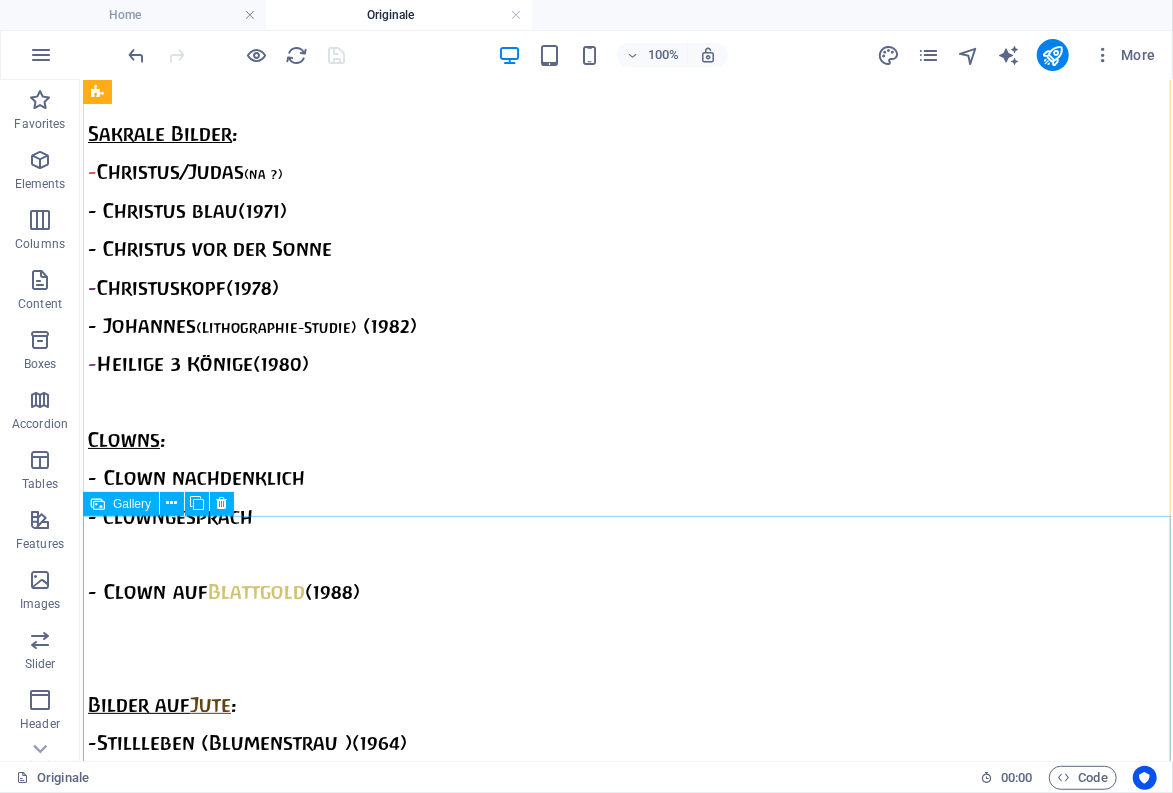 scroll, scrollTop: 3345, scrollLeft: 0, axis: vertical 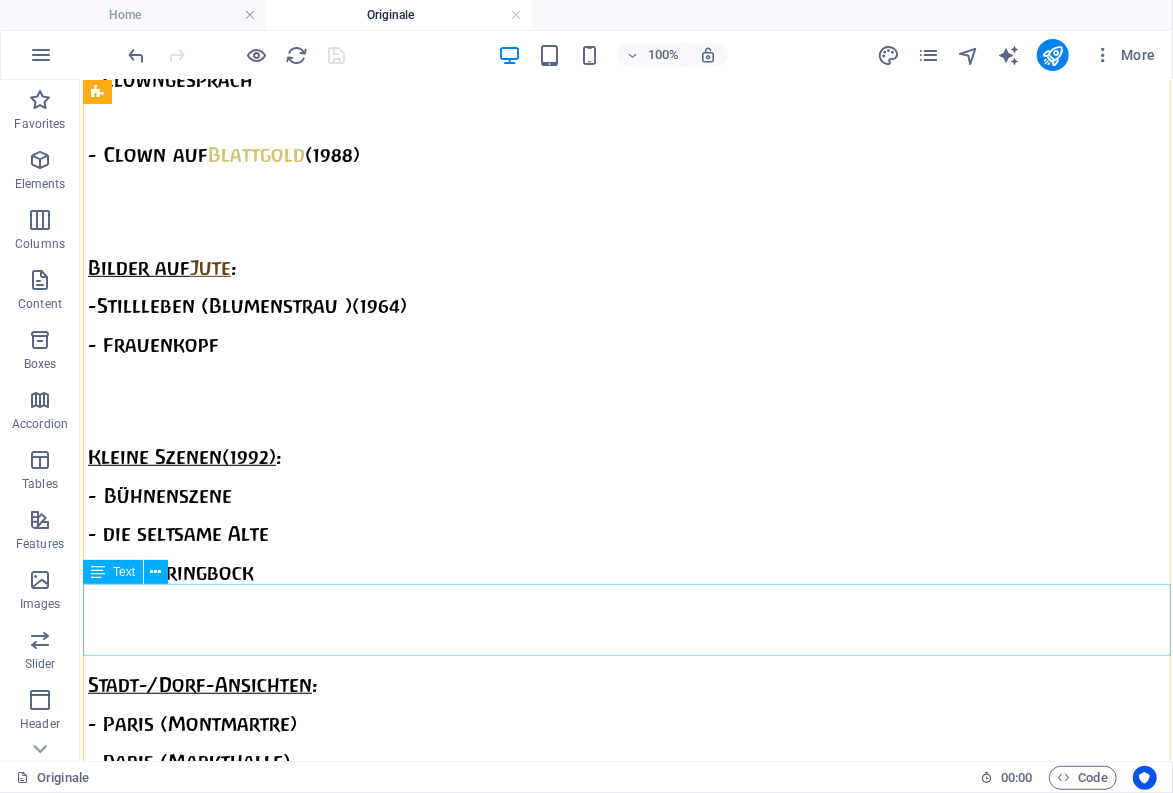 click on "Clowngespräch  (handsigniert, Kunstdruck)                                                                 Clown,  nachdenklich                                                Clown auf Blattgold  (1988)" at bounding box center [625, 12068] 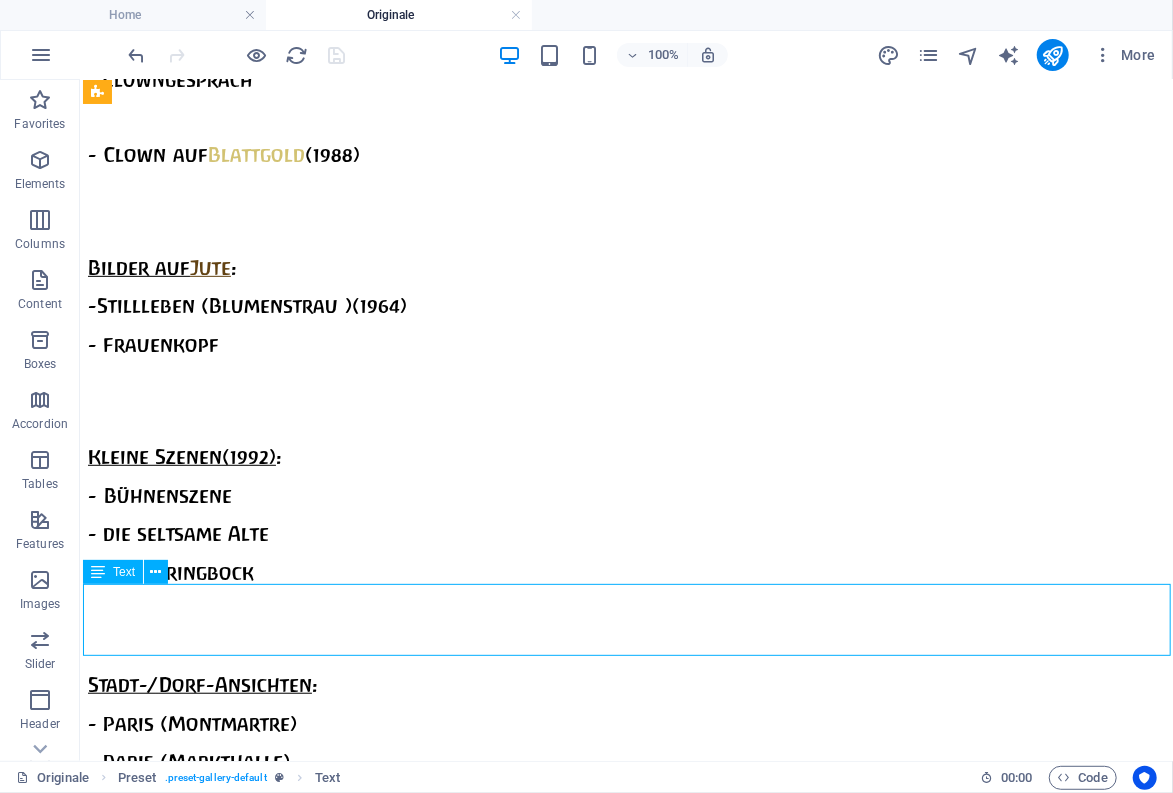 click on "Clowngespräch  (handsigniert, Kunstdruck)                                                                 Clown,  nachdenklich                                                Clown auf Blattgold  (1988)" at bounding box center (625, 12068) 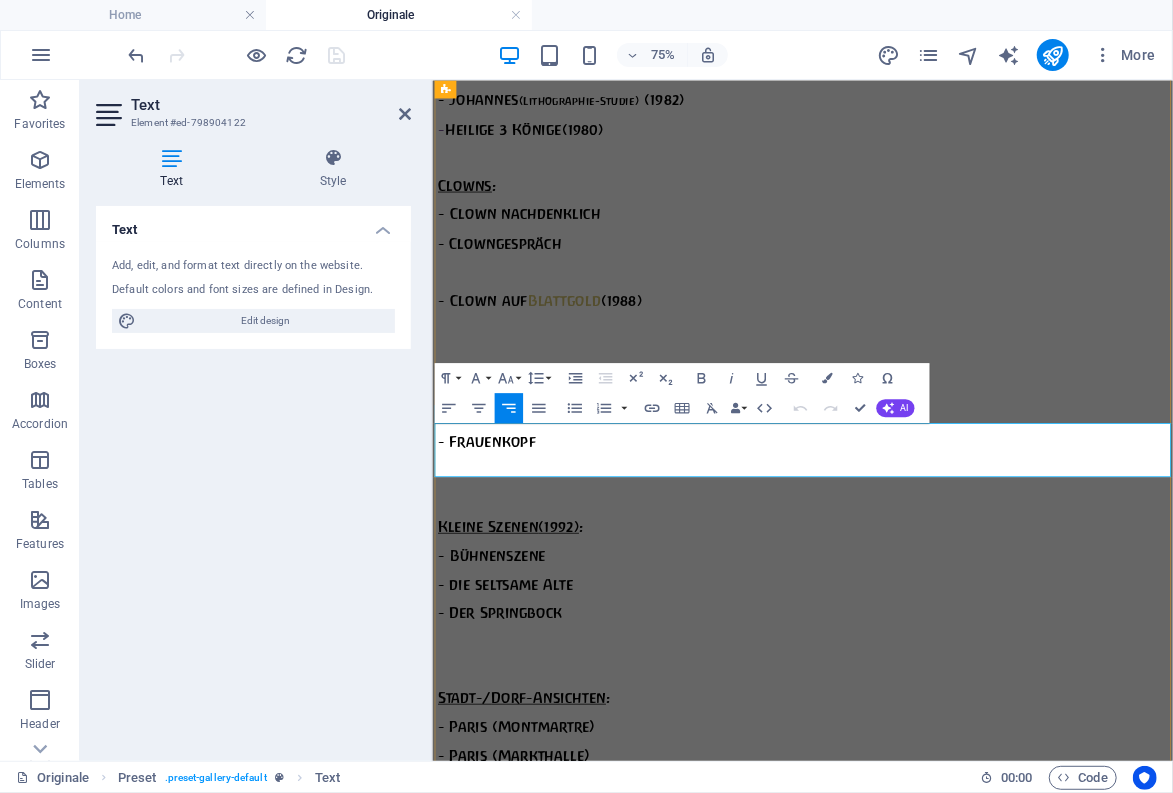 click on "Clown auf Blattgold" at bounding box center [804, 12269] 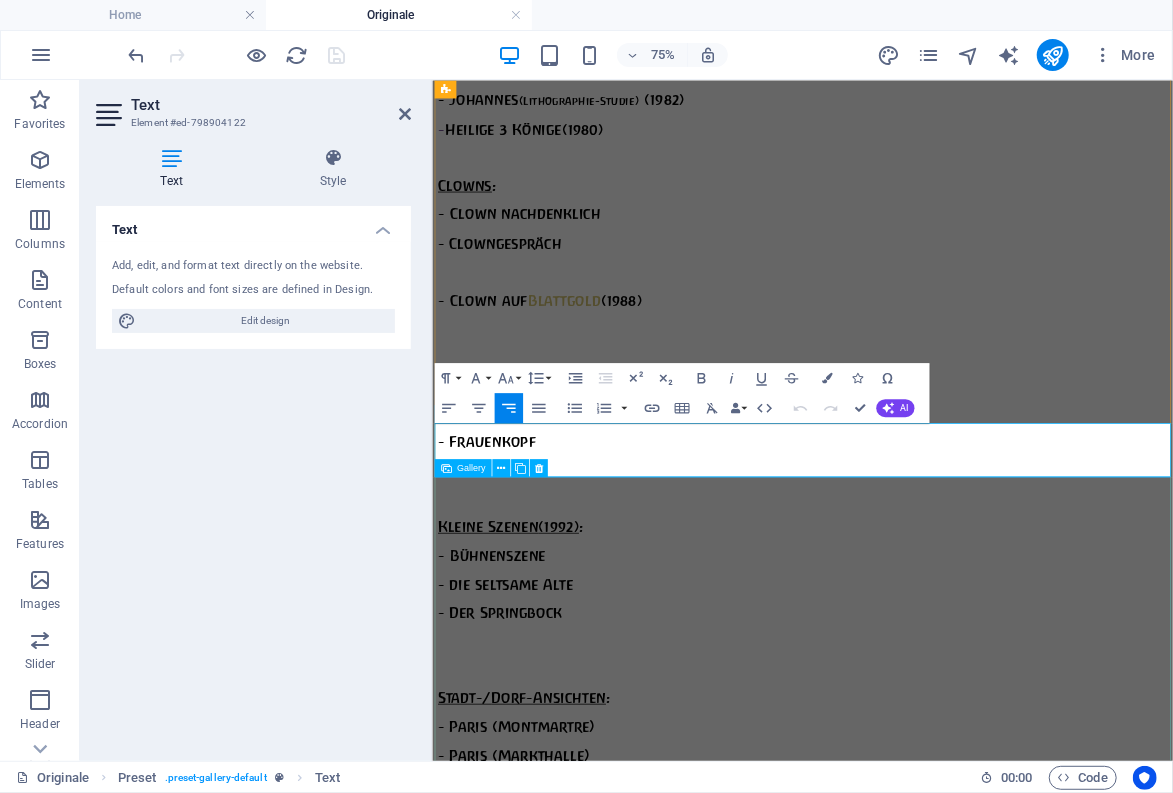 type 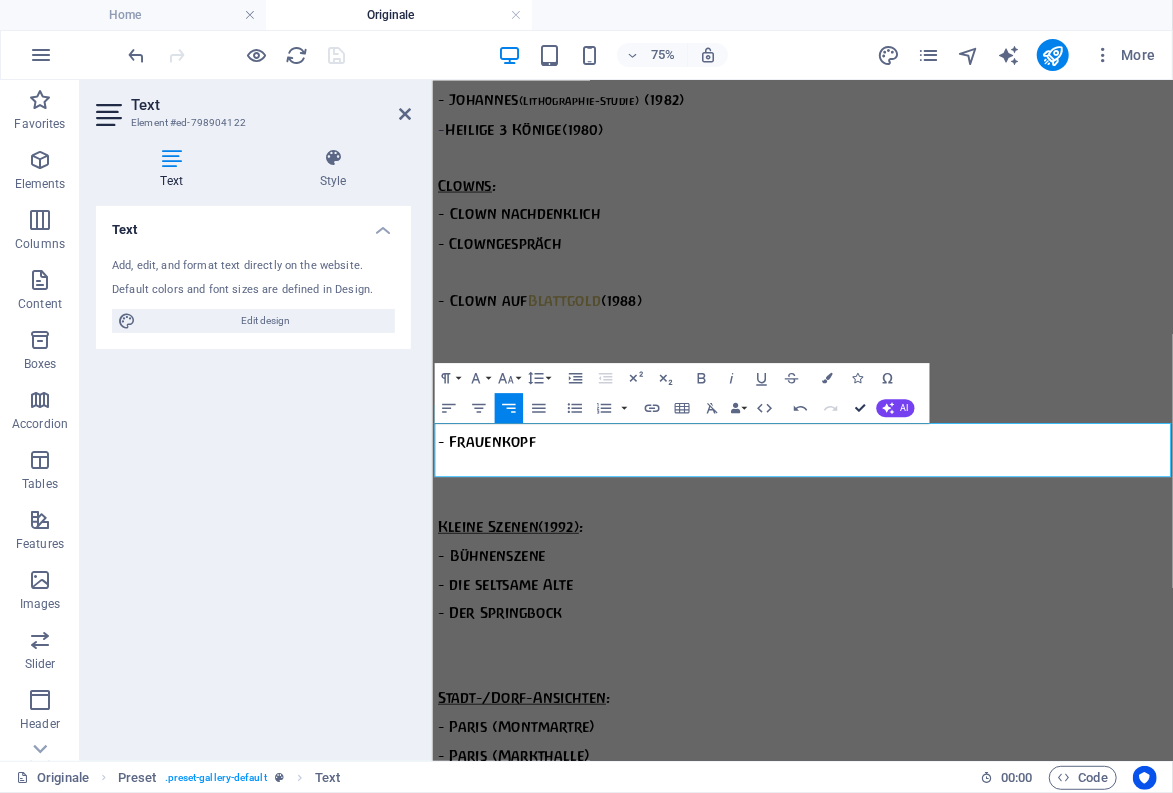 scroll, scrollTop: 3895, scrollLeft: 0, axis: vertical 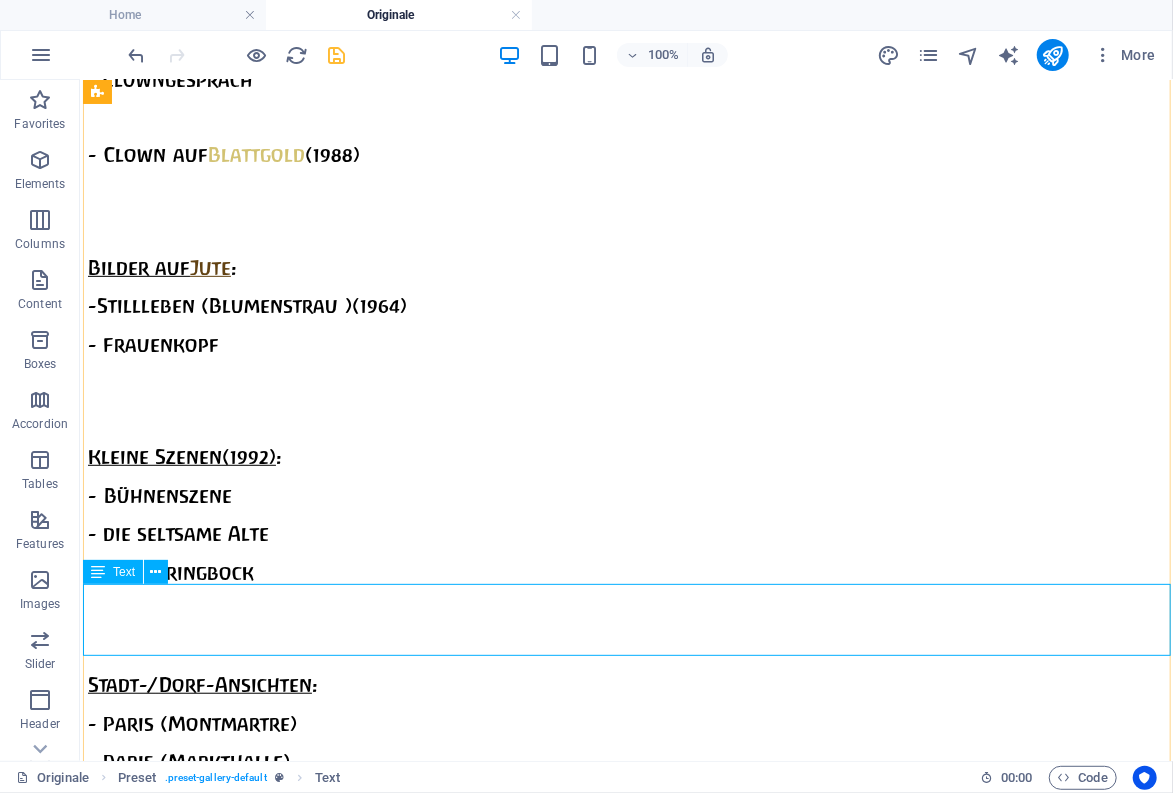 click on "Clowngespräch  (handsigniert, Kunstdruck)                                                                 Clown,  nachdenklich                                                 Clown auf Blattgold  (1988)" at bounding box center (625, 12068) 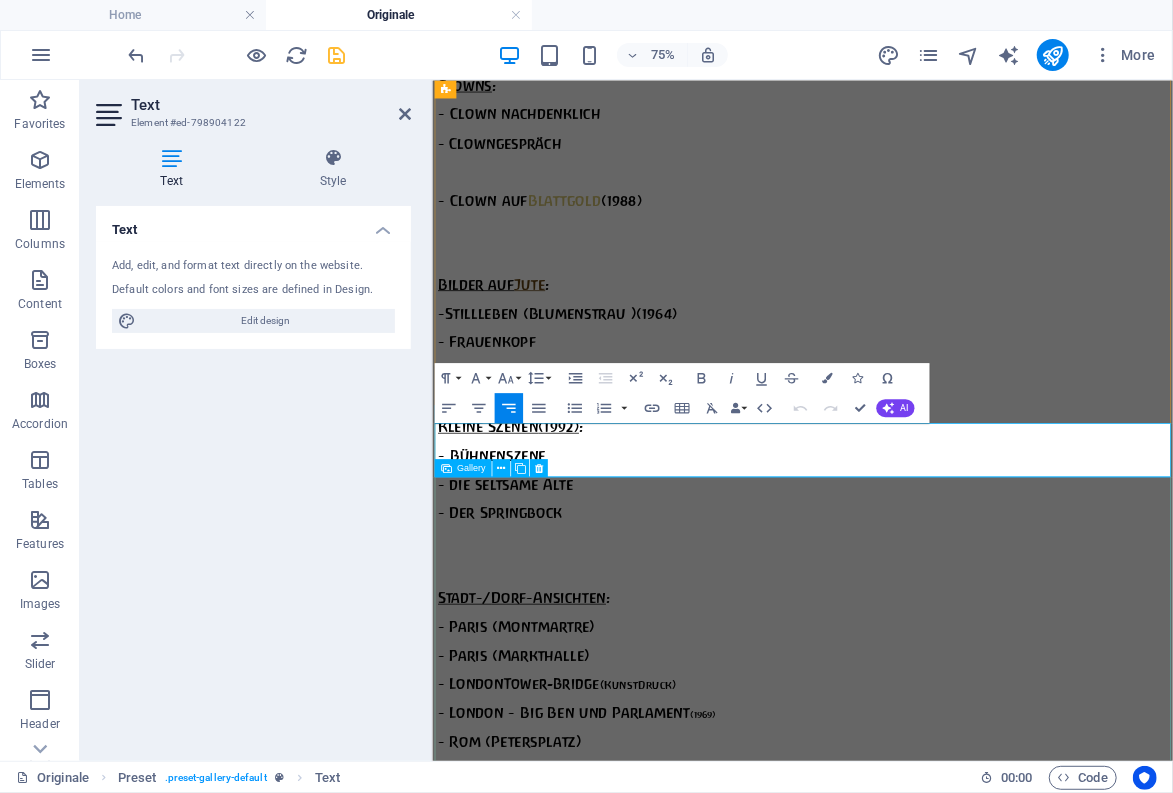 scroll, scrollTop: 3762, scrollLeft: 0, axis: vertical 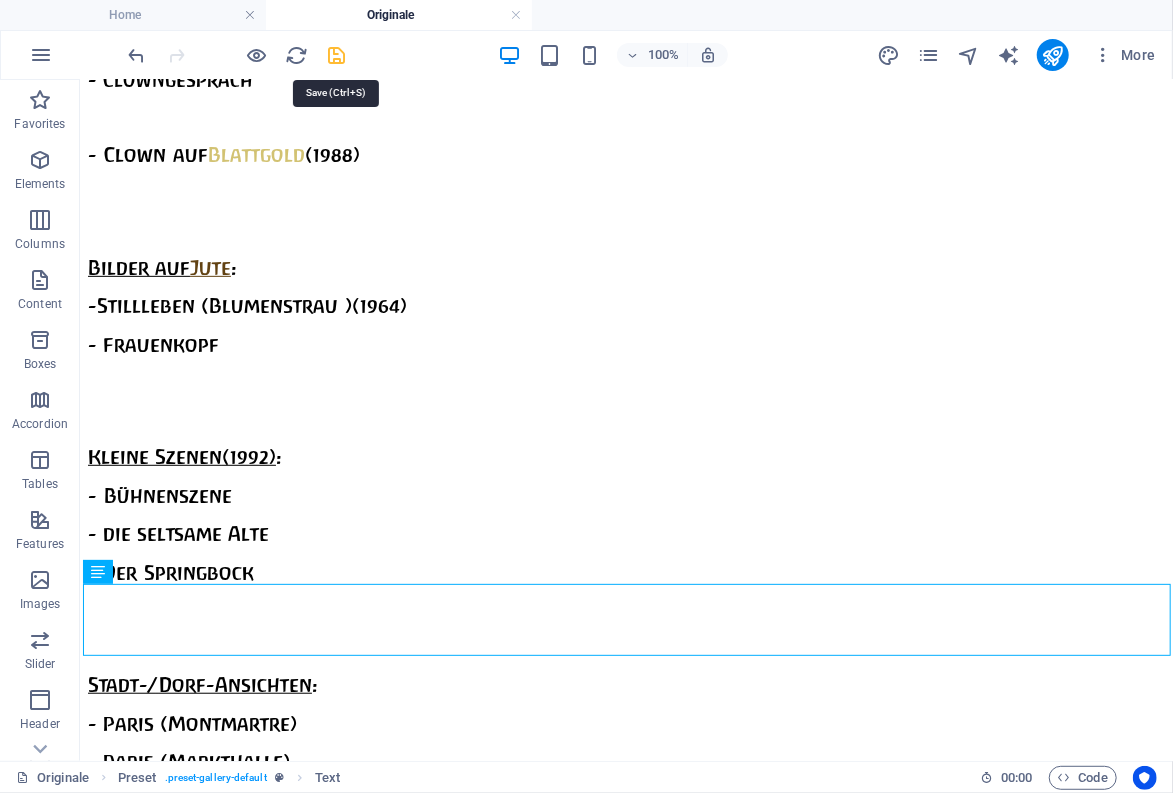 click at bounding box center (337, 55) 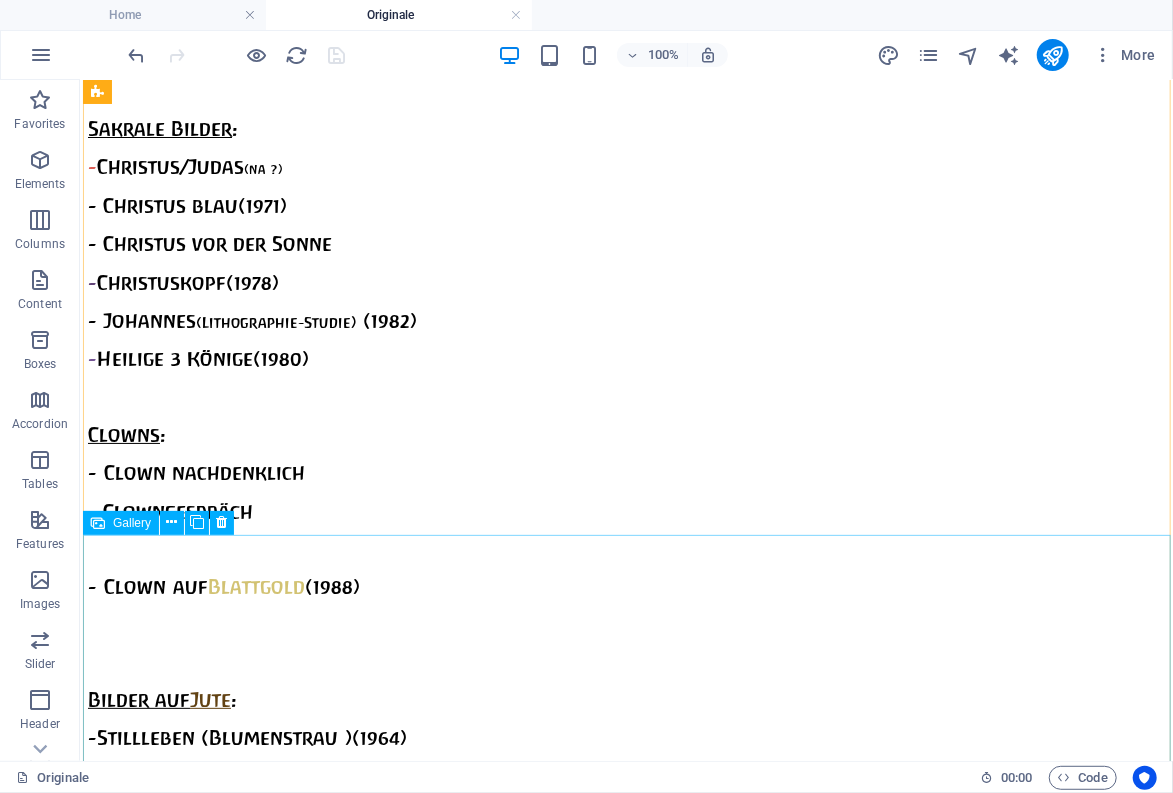 scroll, scrollTop: 3455, scrollLeft: 0, axis: vertical 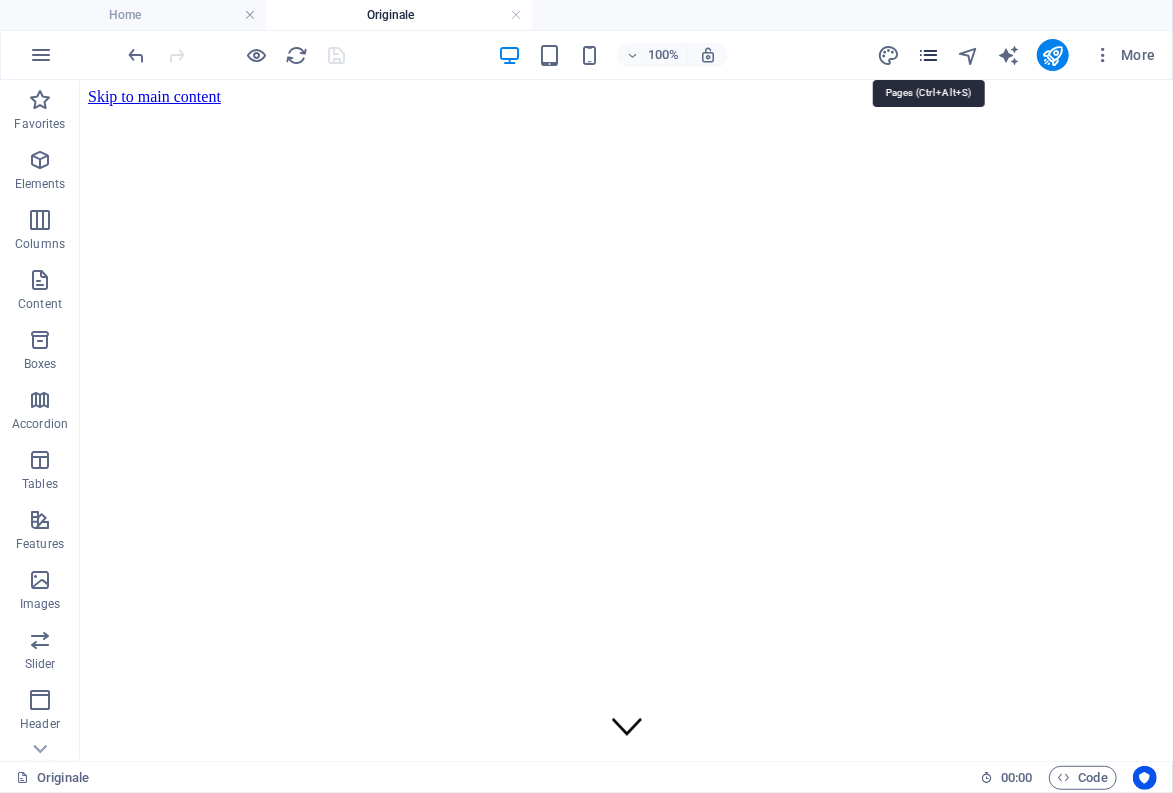 click at bounding box center [928, 55] 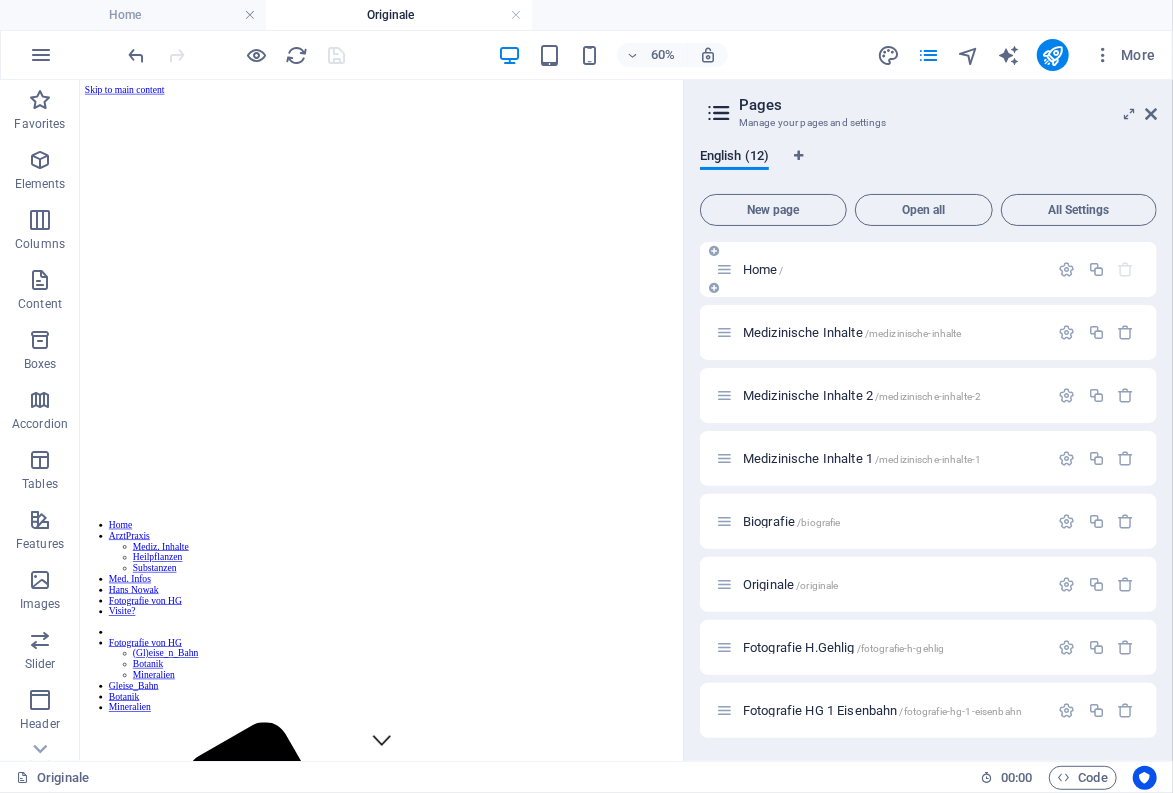 click on "Home /" at bounding box center (763, 269) 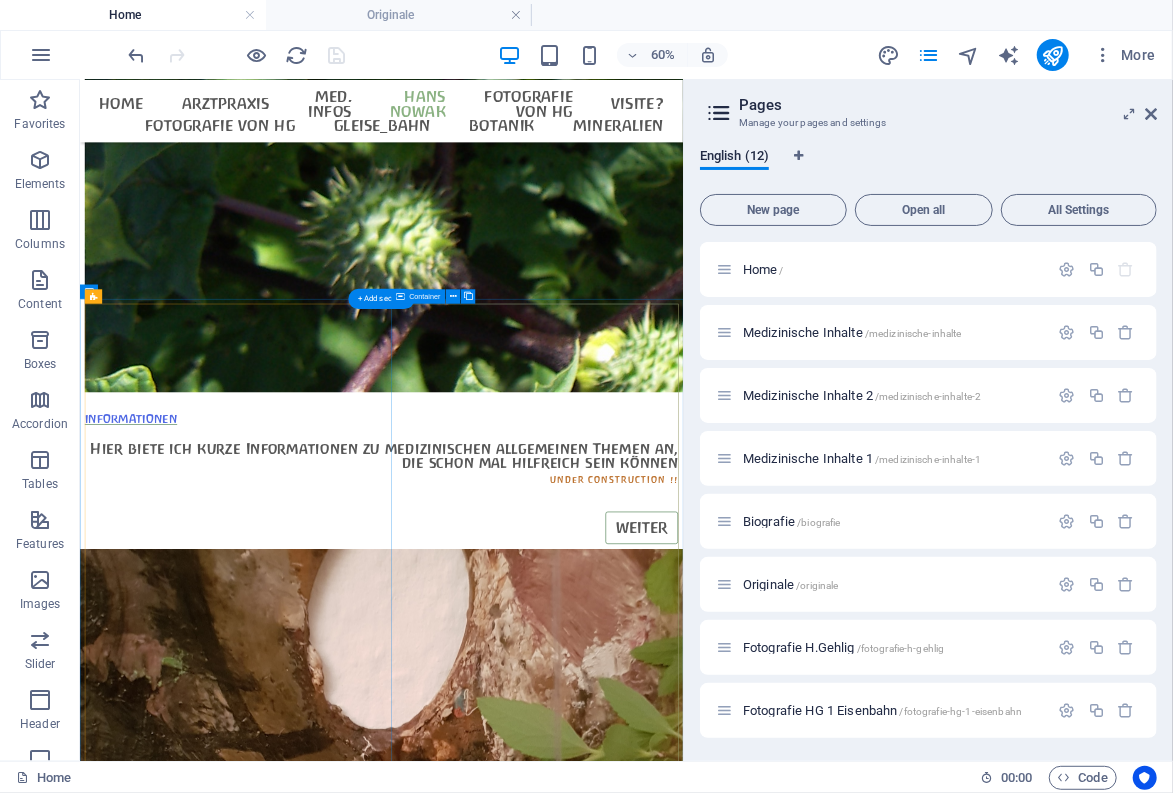 scroll, scrollTop: 8470, scrollLeft: 0, axis: vertical 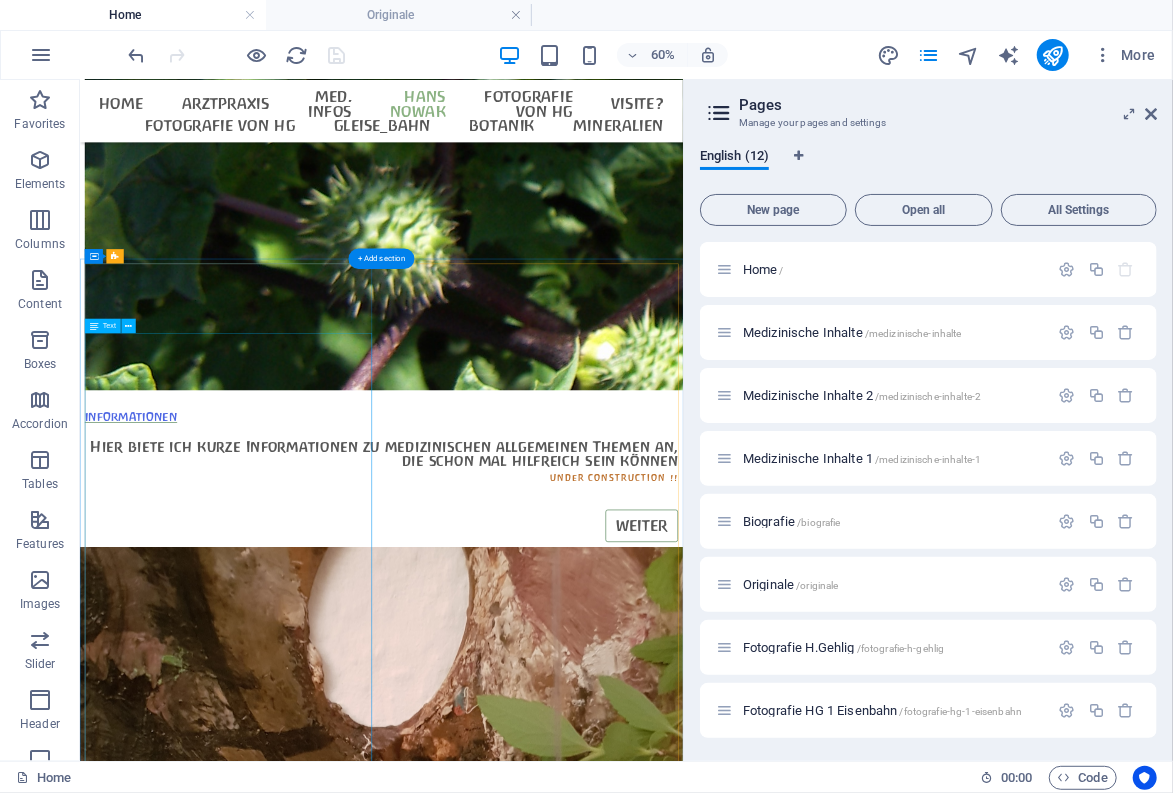 click on "- Die Arztpraxis Gehlig mit ihrer kleinen Dauerausstellung zu Hans Nowak zieht bald um.  - Derzeit ist sie noch in [CITY] ansässig - befindet sich aber in Auflösung - bin seit 2020 Renntner...  - Für beratende Tätigkeit bin ich weiter auf Selbstzahler-Basis ansprechbar. - Informationen, die ich mir im Laufe von 35 Jahren eigener Arztpraxis-Tätigkeit erarbeitet habe, werde ich hier von Zeit zu Zeit einstellen.  - Wer dies hilfreich findet, darf mir gerne einen Kaffee spendieren  (der wird zum Erstellen dieser Informationen durchaus benötigt...) Kontaktaufnahme per Telefon: [PHONE]  oder [PHONE] (Ich kann nicht zu jeder Zeit ans Telefon gehen - wenn Sie Ihre Rufnummer bei Anruf auf Funktelefon übertragen, versuche ich, bald zurückzurufen....  Sonst bitte nochmals anzurufen versuchen !) D 38114 [CITY] bisher: Eichtalstrasse 40 bisher: Eichtalstrasse 40 Telefon:  [PHONE] E-mail:  gehligbs(at)aol(dot)com Impressum ausführlich     Datenschutzerklärung ausführlich" at bounding box center (581, 8912) 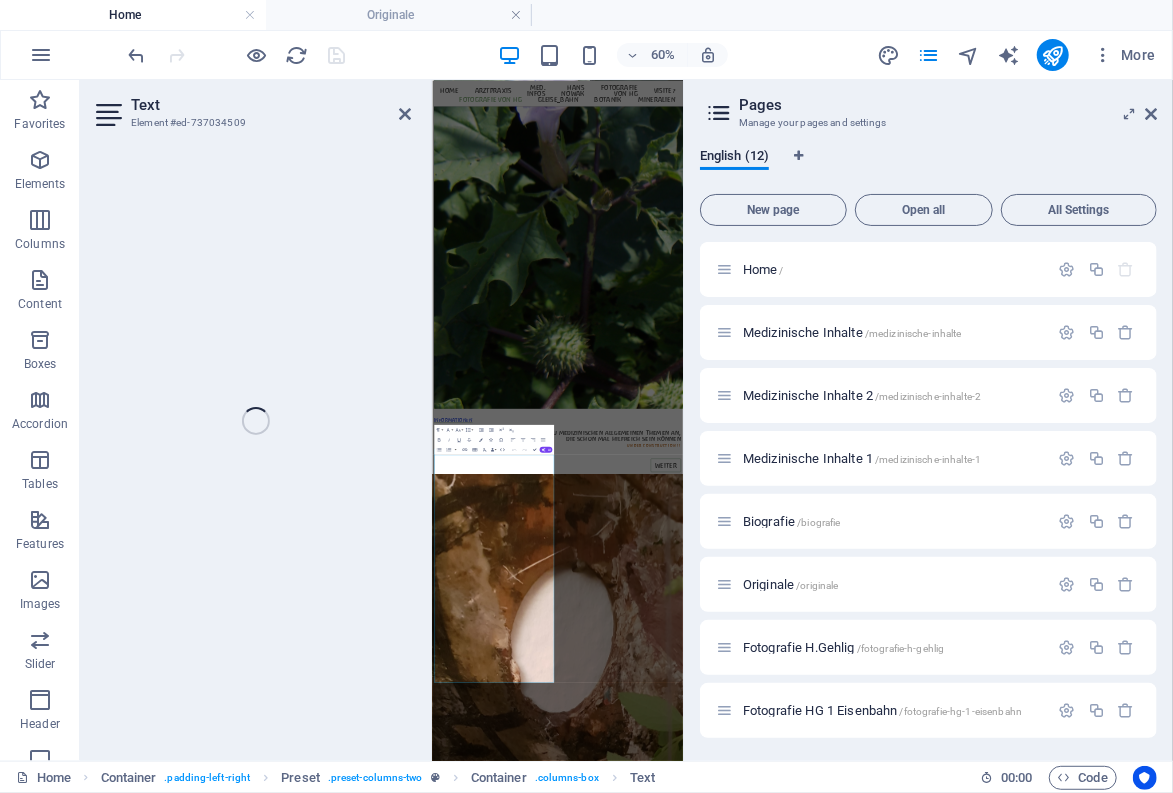 scroll, scrollTop: 7394, scrollLeft: 0, axis: vertical 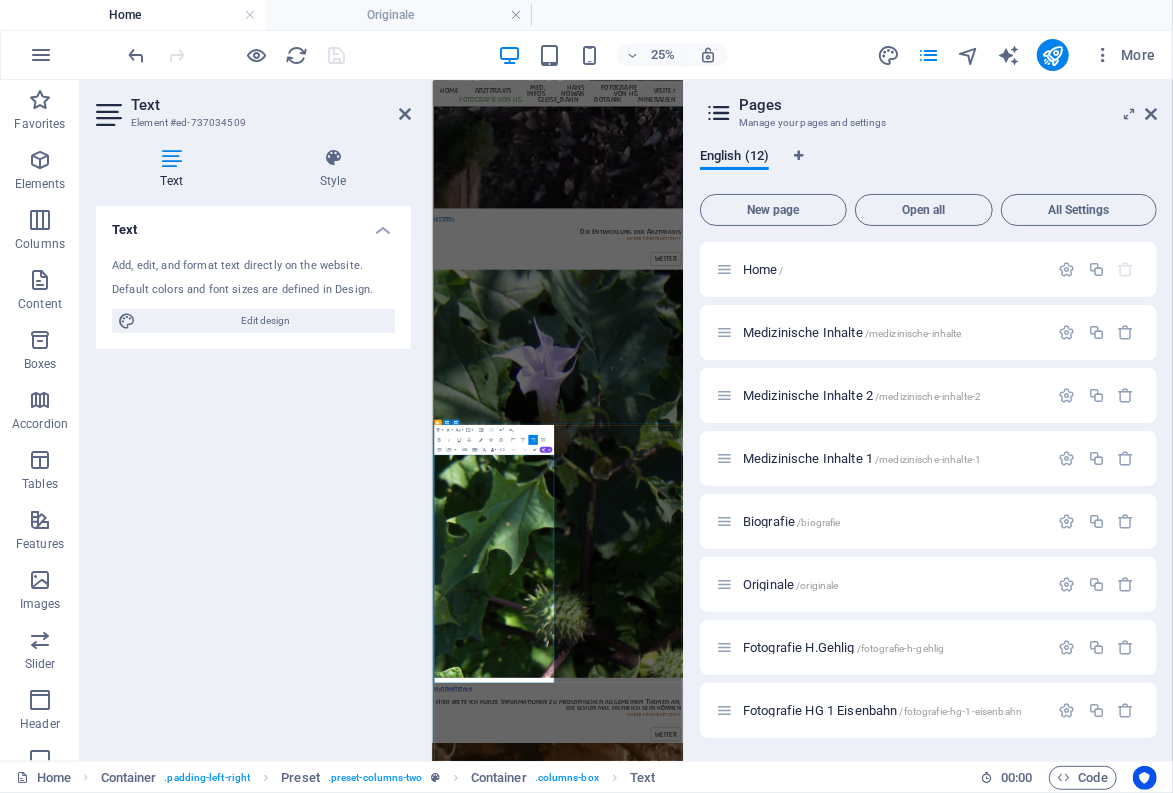 drag, startPoint x: 591, startPoint y: 1710, endPoint x: 602, endPoint y: 1710, distance: 11 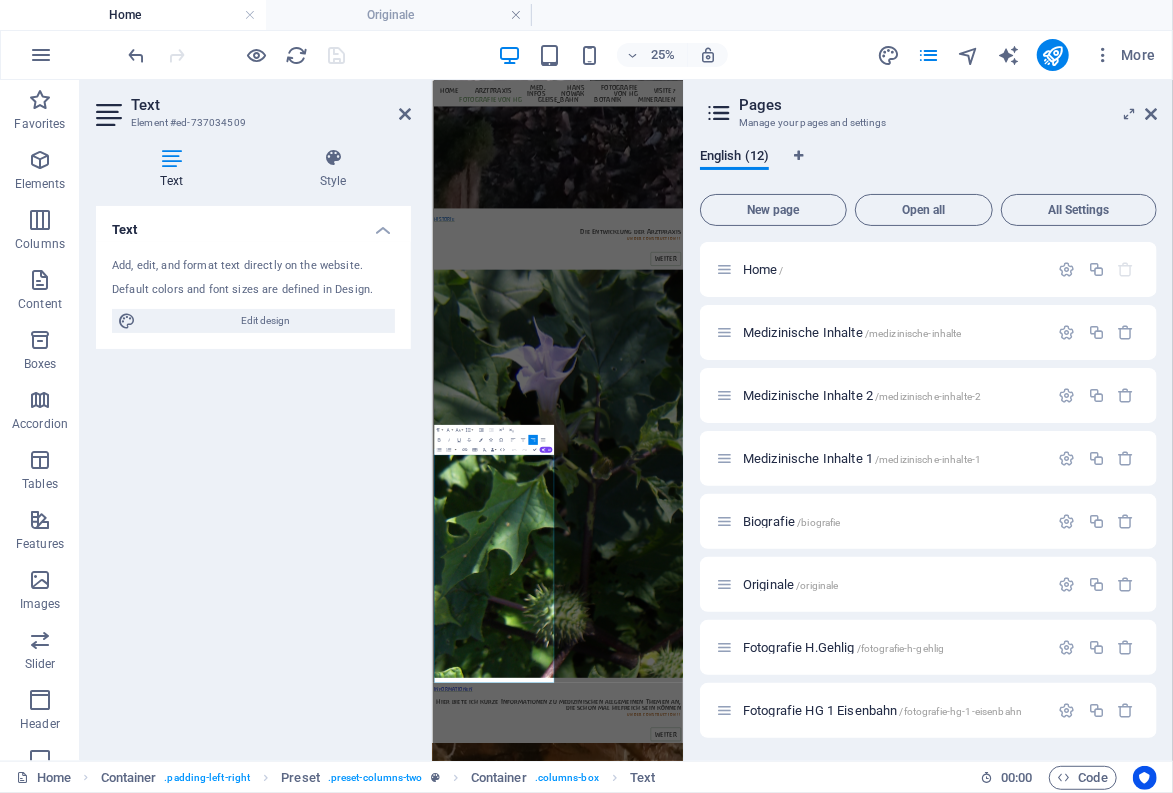 type 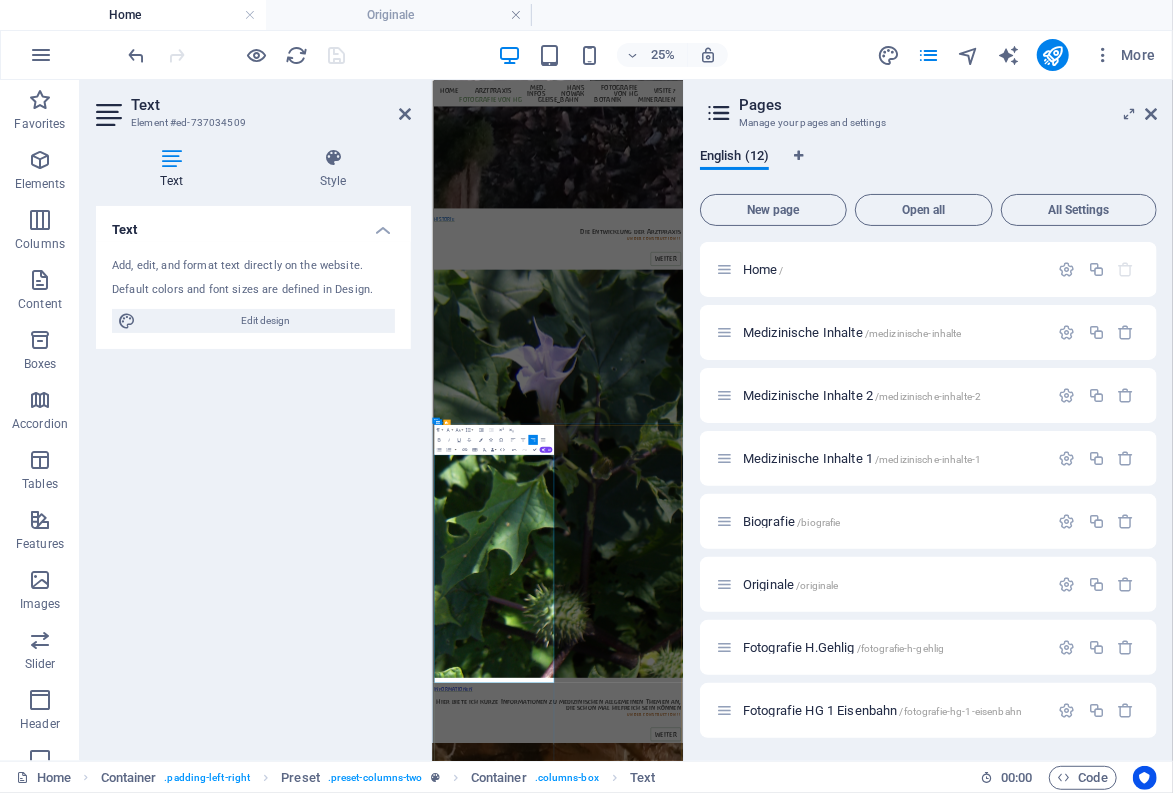 click on "bisher: Eichtalstrasse 40" at bounding box center (933, 11706) 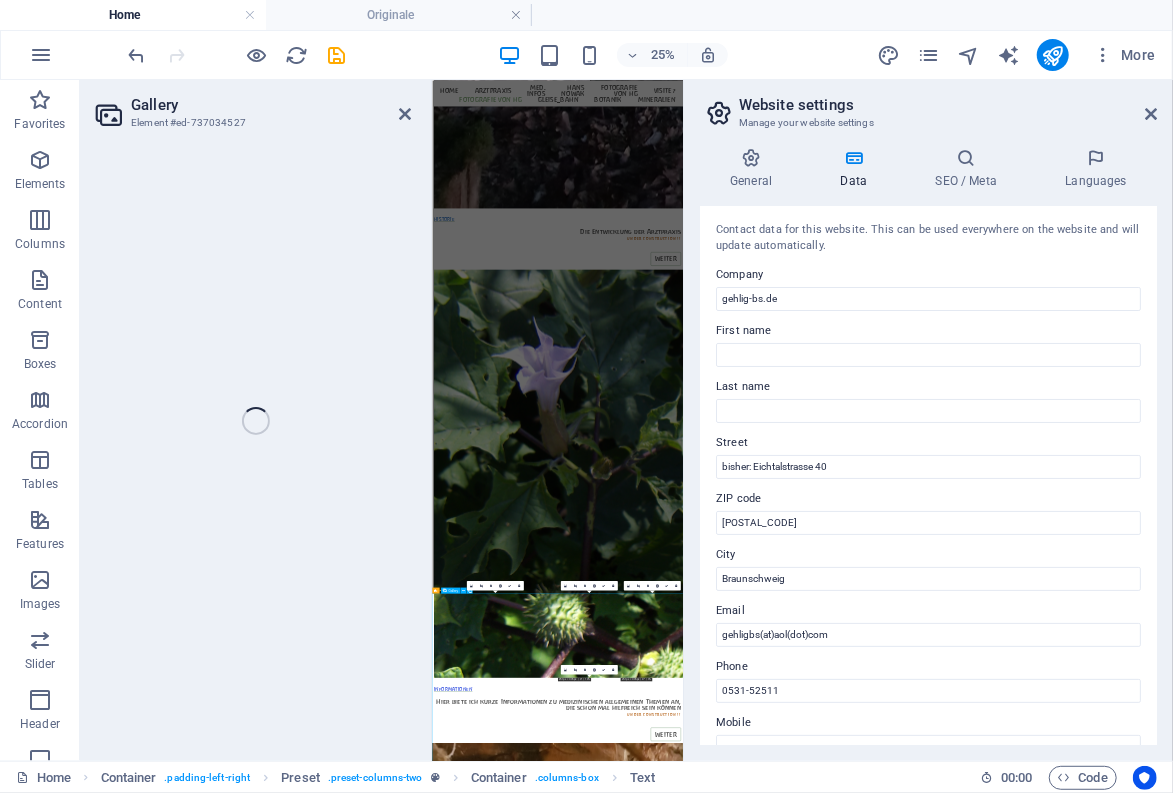 scroll, scrollTop: 7986, scrollLeft: 0, axis: vertical 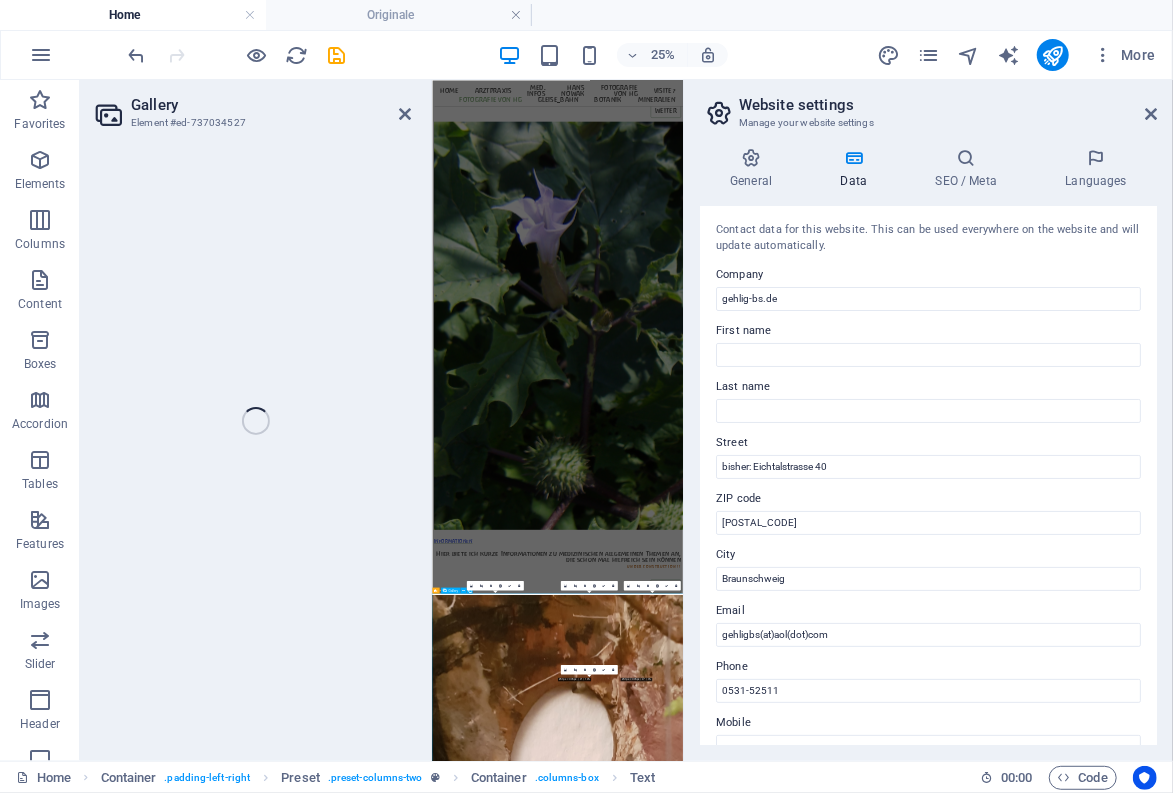select on "2" 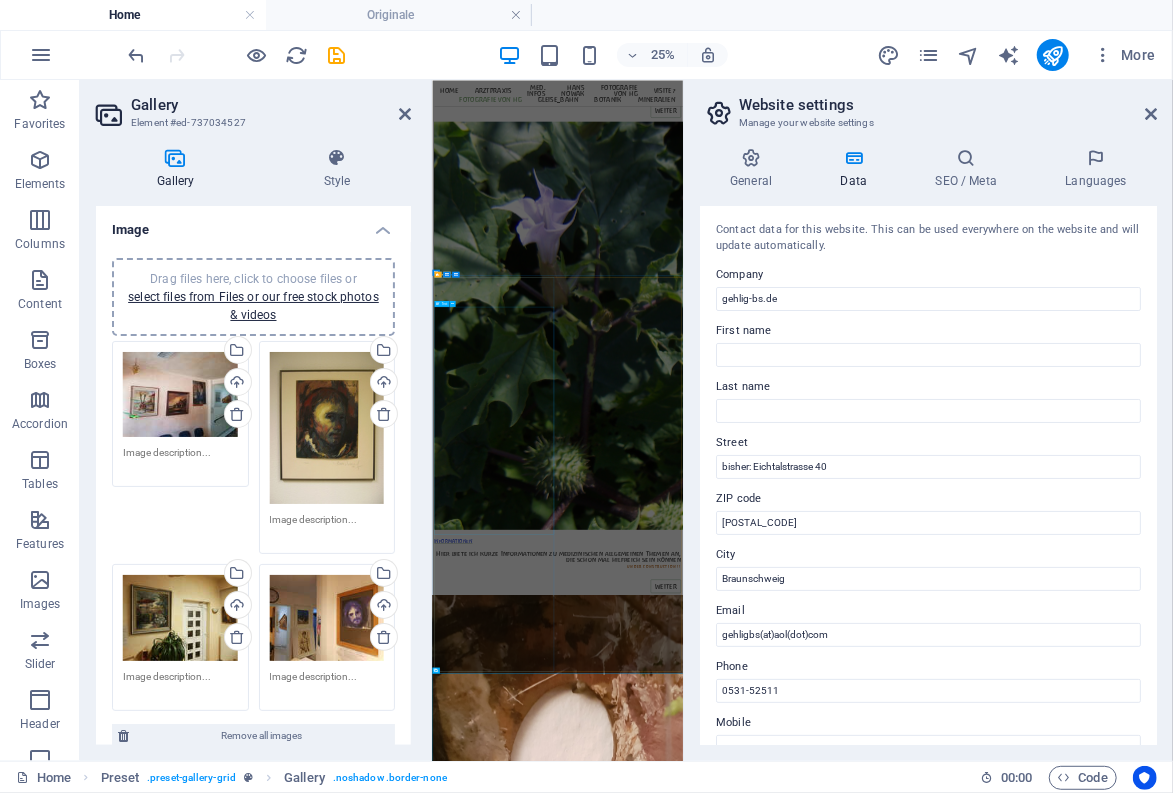 click on "- Die Arztpraxis Gehlig mit ihrer kleinen Dauerausstellung zu Hans Nowak zieht bald um.  - Derzeit ist sie noch in [CITY] ansässig - befindet sich aber in Re-Organisation - bin seit 2020 Renntner...  - Für beratende Tätigkeit bin ich weiter auf Selbstzahler-Basis ansprechbar. - Informationen, die ich mir im Laufe von 35 Jahren eigener Arztpraxis-Tätigkeit erarbeitet habe, werde ich hier von Zeit zu Zeit einstellen.  - Wer dies hilfreich findet, darf mir gerne einen Kaffee spendieren  (der wird zum Erstellen dieser Informationen durchaus benötigt...) Kontaktaufnahme per Telefon: [PHONE]  oder [PHONE] (Ich kann nicht zu jeder Zeit ans Telefon gehen - wenn Sie Ihre Rufnummer bei Anruf auf Funktelefon übertragen, versuche ich, bald zurückzurufen....  Sonst bitte nochmals anzurufen versuchen !) [POSTAL_CODE] [CITY] bisher: [STREET] bisher: [STREET] Telefon:  [PHONE] E-mail:  [EMAIL] Impressum ausführlich     Datenschutzerklärung ausführlich" at bounding box center (933, 10982) 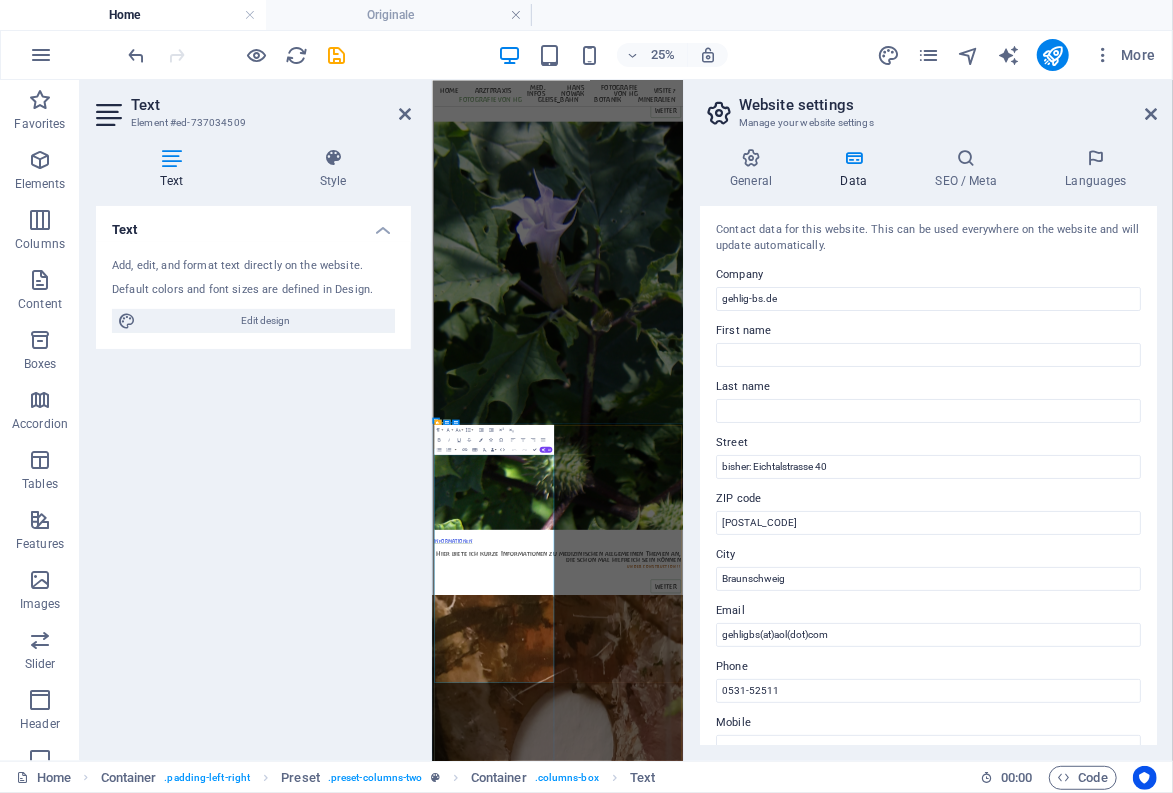 scroll, scrollTop: 7394, scrollLeft: 0, axis: vertical 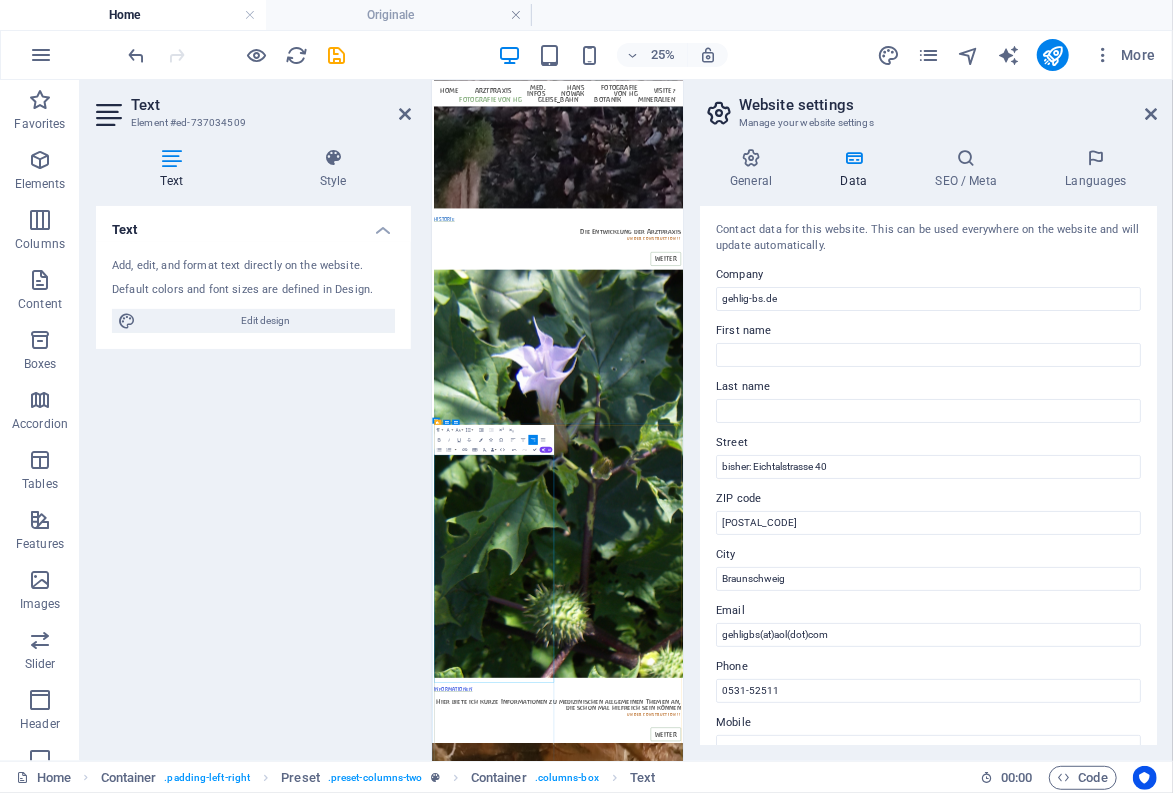 click on "bisher: Eichtalstrasse 40" at bounding box center (933, 11682) 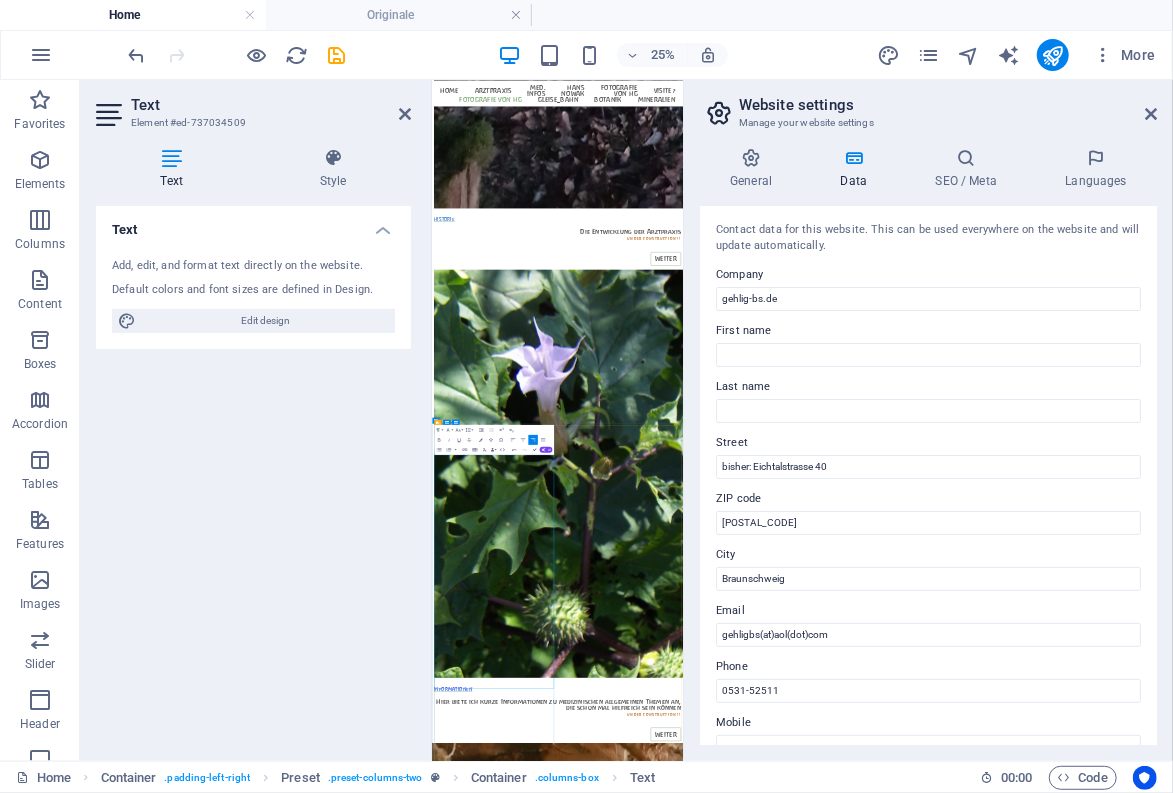 type 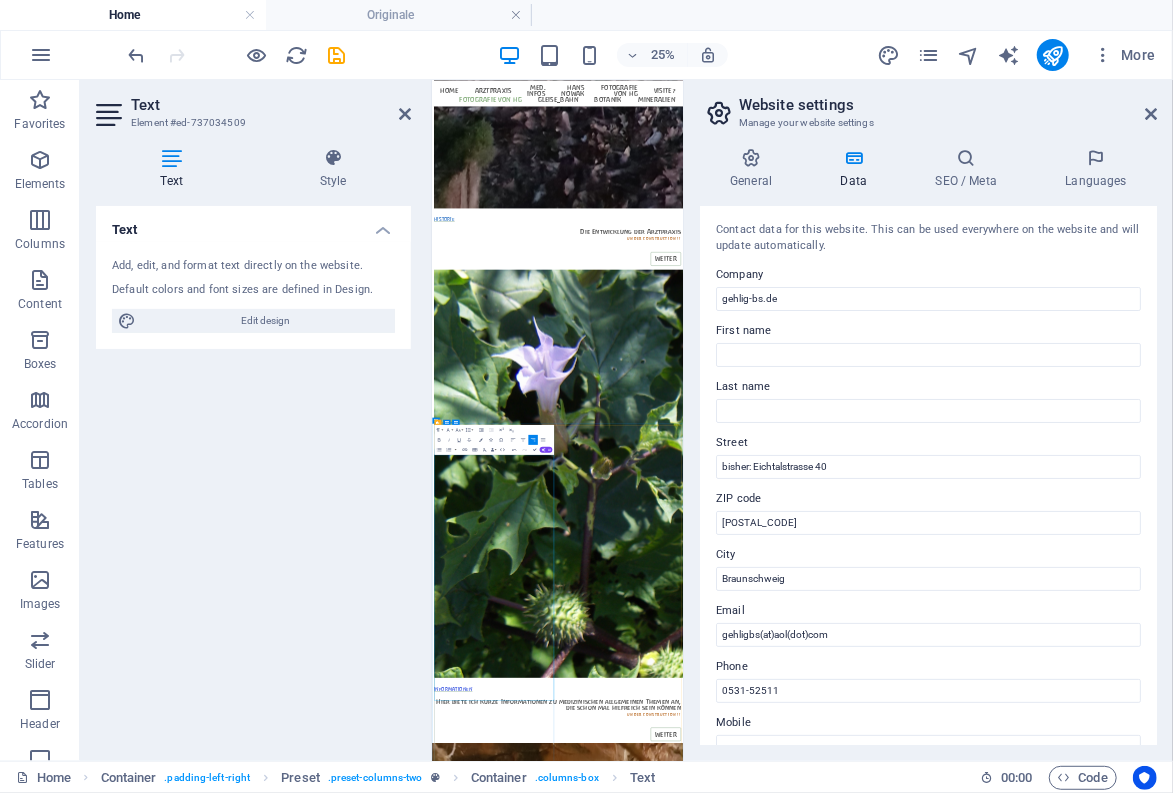 click on "Wielange ich noch in [CITY] arbeite, hängt davon ab, ob ich die Raumkosten erwirtschften kann ." at bounding box center (933, 11358) 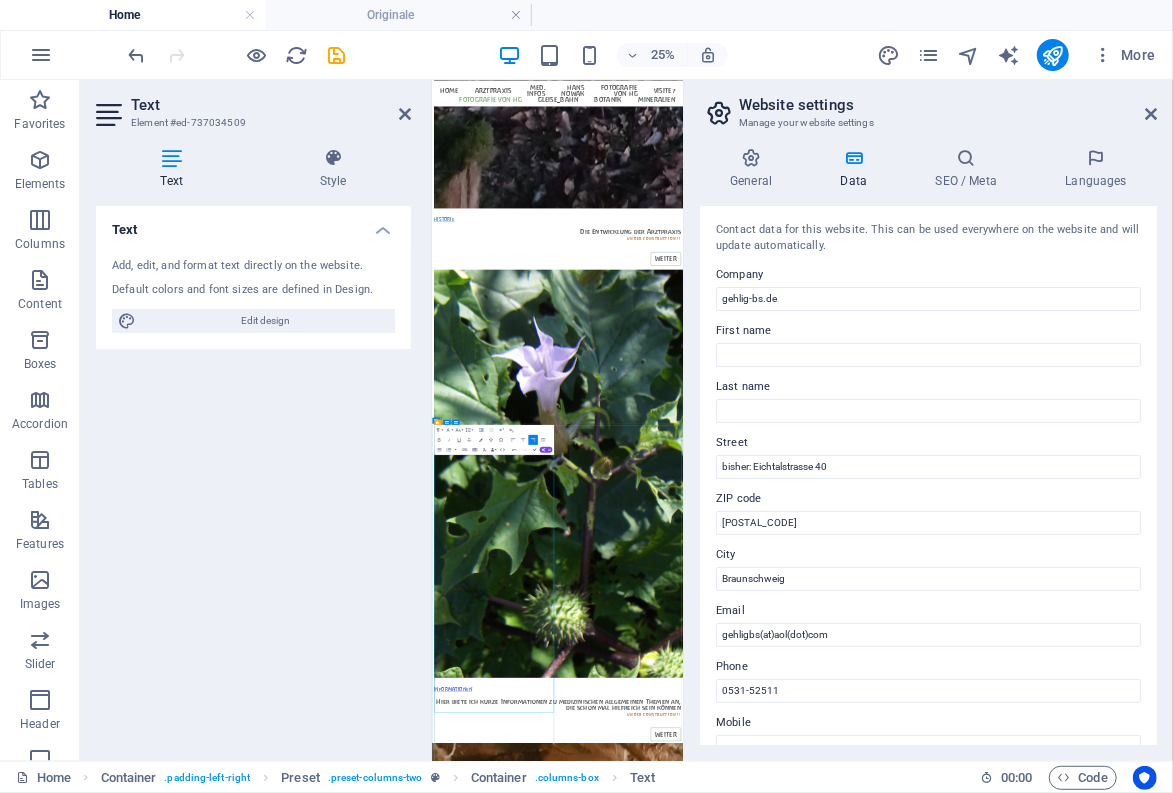click on "Wielange ich noch in [CITY] arbeite, hängt davon ab, ob ich die Raumkosten erwirtschften kann... (alternative Standorte werden für die Zukunft entwickelt/vorbreitet.)" at bounding box center (933, 11370) 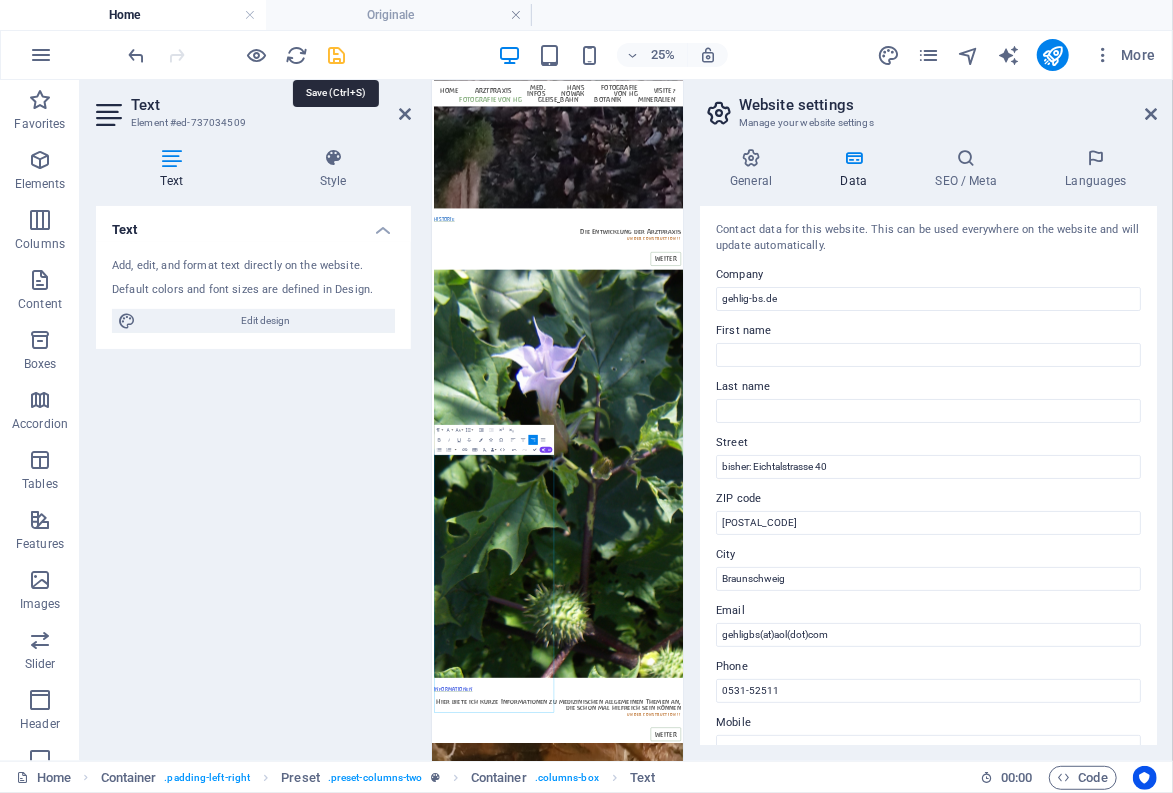 click at bounding box center [337, 55] 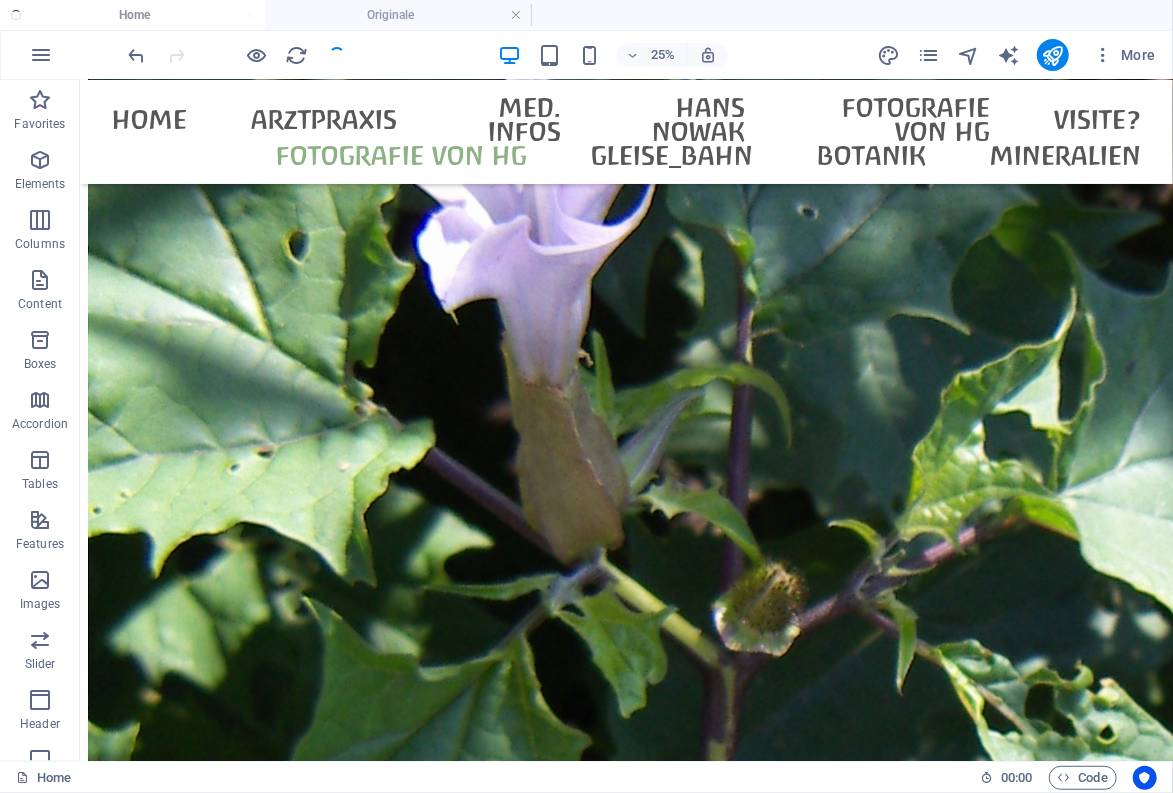 scroll, scrollTop: 8505, scrollLeft: 0, axis: vertical 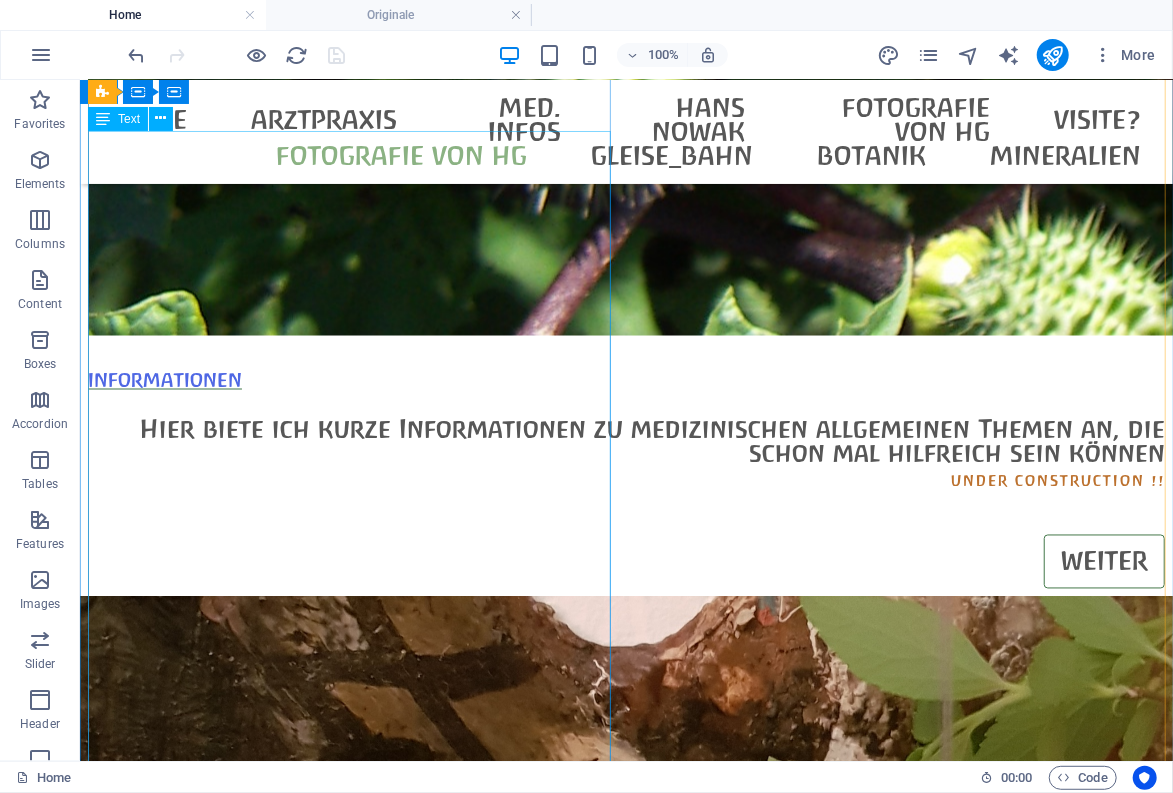 click on "- Die Arztpraxis Gehlig mit ihrer kleinen Dauerausstellung zu Hans Nowak zieht bald um.  - Derzeit ist sie noch in [CITY] ansässig - befindet sich aber in Re-Organisation - bin seit 2020 Renntner.. - Wielange ich noch in [CITY] arbeite, hängt davon ab, ob ich die Raumkosten erwirtschften kann... (alternative Standorte werden für die Zukunft entwickelt/vorbreitet.)  - Für beratende Tätigkeit bin ich weiter auf Selbstzahler-Basis ansprechbar. - Informationen, die ich mir im Laufe von 35 Jahren eigener Arztpraxis-Tätigkeit erarbeitet habe, werde ich hier von Zeit zu Zeit einstellen.  - Wer dies hilfreich findet, darf mir gerne einen Kaffee spendieren  (der wird zum Erstellen dieser Informationen durchaus benötigt...) Kontaktaufnahme per Telefon: [PHONE]  oder [PHONE] (Ich kann nicht zu jeder Zeit ans Telefon gehen - wenn Sie Ihre Rufnummer bei Anruf auf Funktelefon übertragen, versuche ich, bald zurückzurufen....  Sonst bitte nochmals anzurufen versuchen !) [STREET]" at bounding box center [625, 8348] 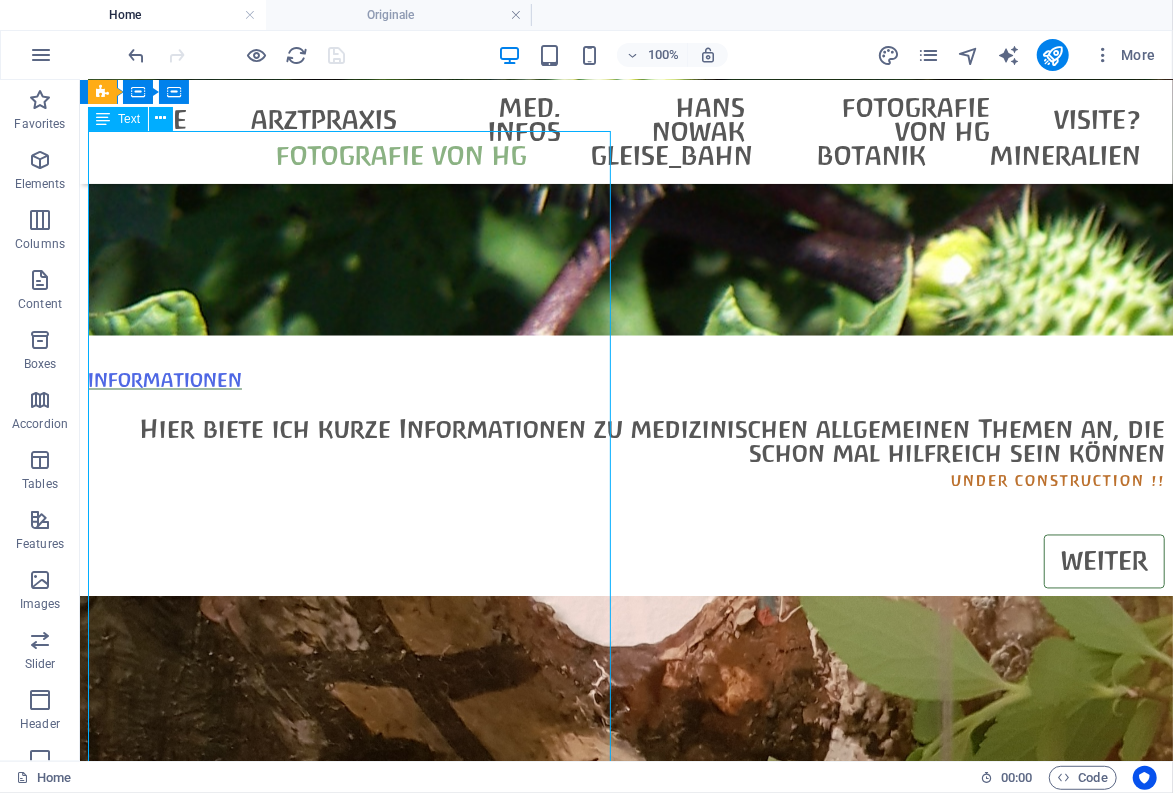 click on "- Die Arztpraxis Gehlig mit ihrer kleinen Dauerausstellung zu Hans Nowak zieht bald um.  - Derzeit ist sie noch in [CITY] ansässig - befindet sich aber in Re-Organisation - bin seit 2020 Renntner.. - Wielange ich noch in [CITY] arbeite, hängt davon ab, ob ich die Raumkosten erwirtschften kann... (alternative Standorte werden für die Zukunft entwickelt/vorbreitet.)  - Für beratende Tätigkeit bin ich weiter auf Selbstzahler-Basis ansprechbar. - Informationen, die ich mir im Laufe von 35 Jahren eigener Arztpraxis-Tätigkeit erarbeitet habe, werde ich hier von Zeit zu Zeit einstellen.  - Wer dies hilfreich findet, darf mir gerne einen Kaffee spendieren  (der wird zum Erstellen dieser Informationen durchaus benötigt...) Kontaktaufnahme per Telefon: [PHONE]  oder [PHONE] (Ich kann nicht zu jeder Zeit ans Telefon gehen - wenn Sie Ihre Rufnummer bei Anruf auf Funktelefon übertragen, versuche ich, bald zurückzurufen....  Sonst bitte nochmals anzurufen versuchen !) [STREET]" at bounding box center [625, 8348] 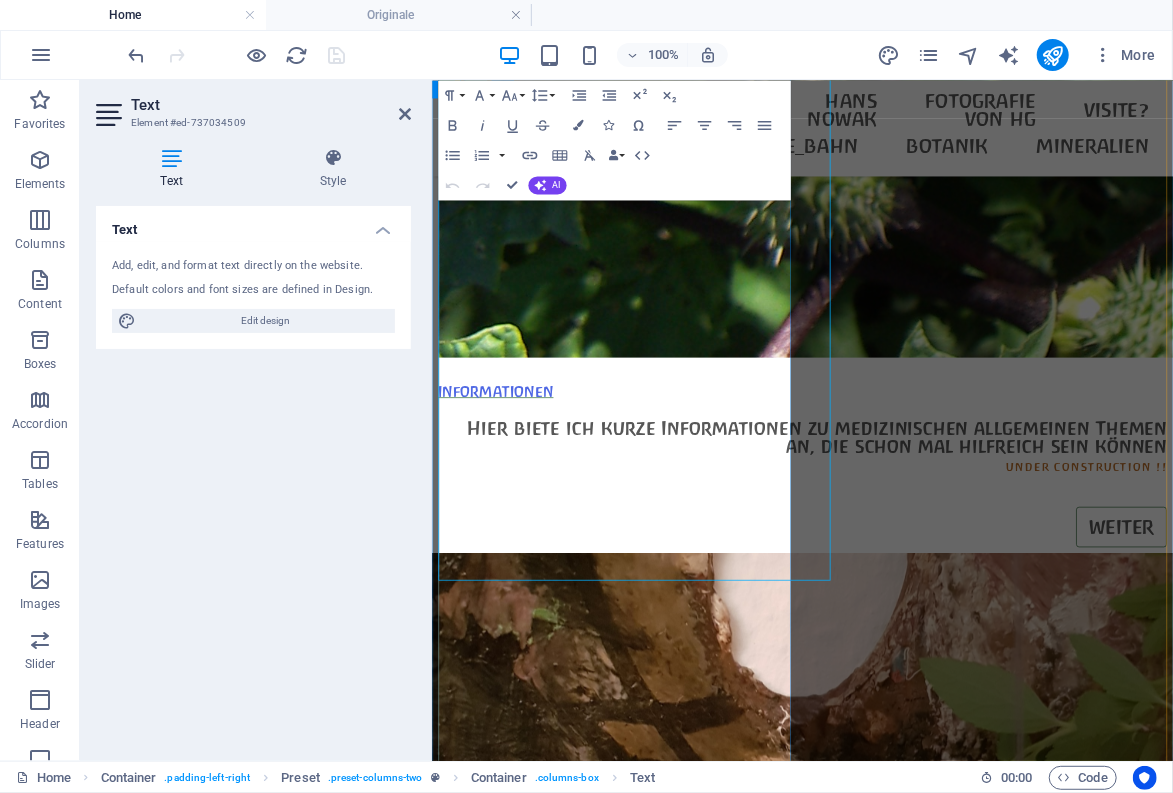 scroll, scrollTop: 8873, scrollLeft: 0, axis: vertical 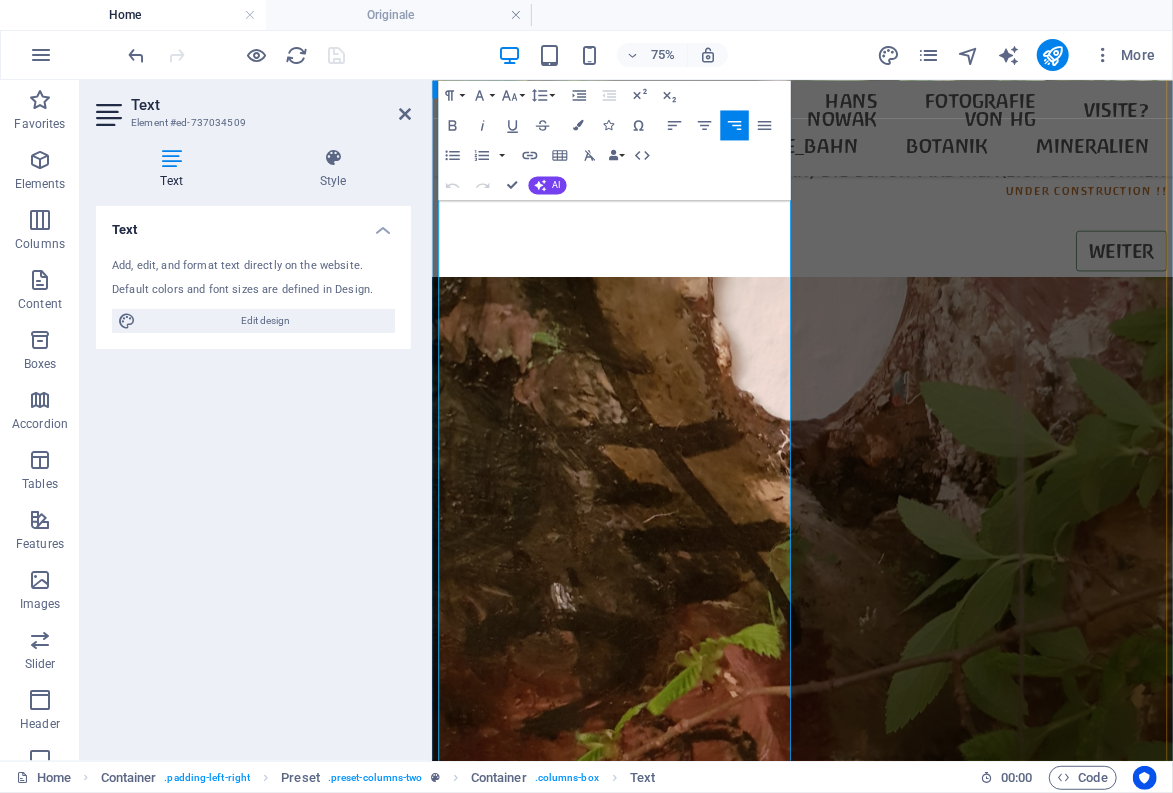click on "- Wielange ich noch in [CITY] arbeite, hängt davon ab, ob ich die Raumkosten erwirtschaften kann... (alternative Standorte werden für die Zukunft entwickelt/vorbreitet.)" at bounding box center [925, 8139] 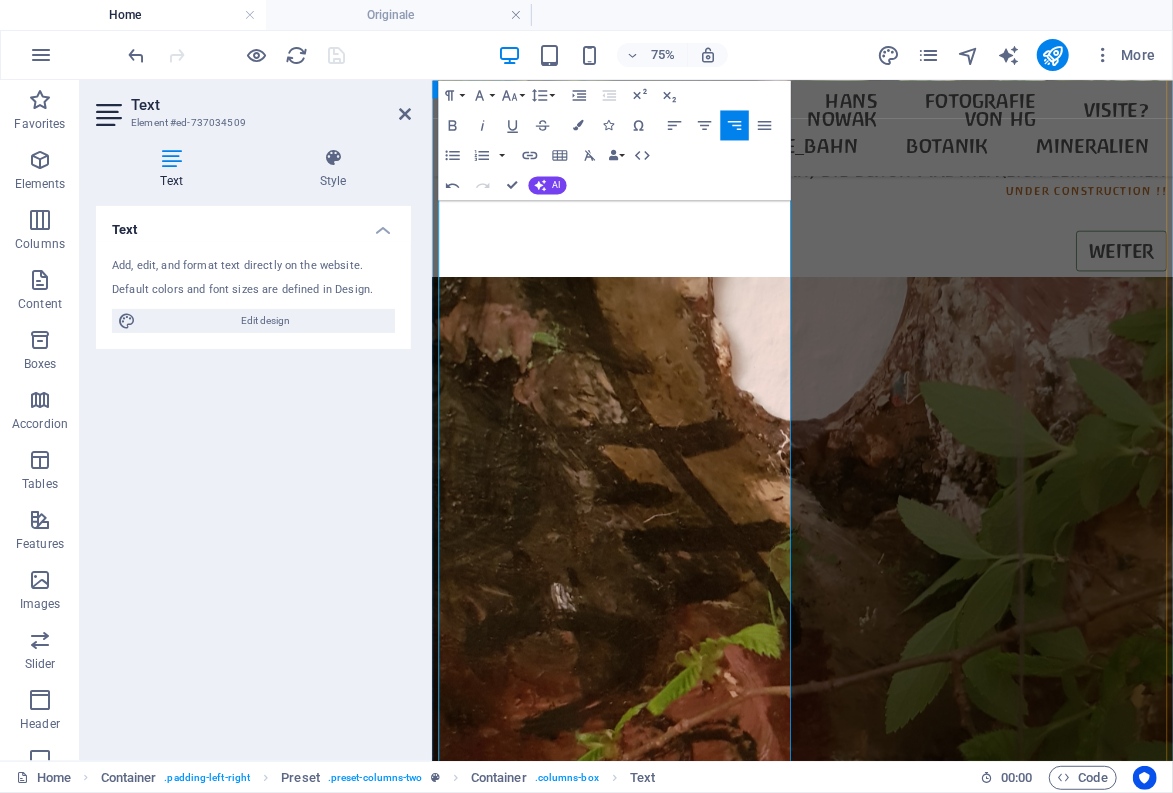 click on "- Wielange ich noch in [CITY] arbeite, hängt davon ab, ob ich die Raumkosten erwirtschaften kann... (alternative Standorte werden für die Zukunft entwickelt/vorbreitet.)" at bounding box center (925, 8139) 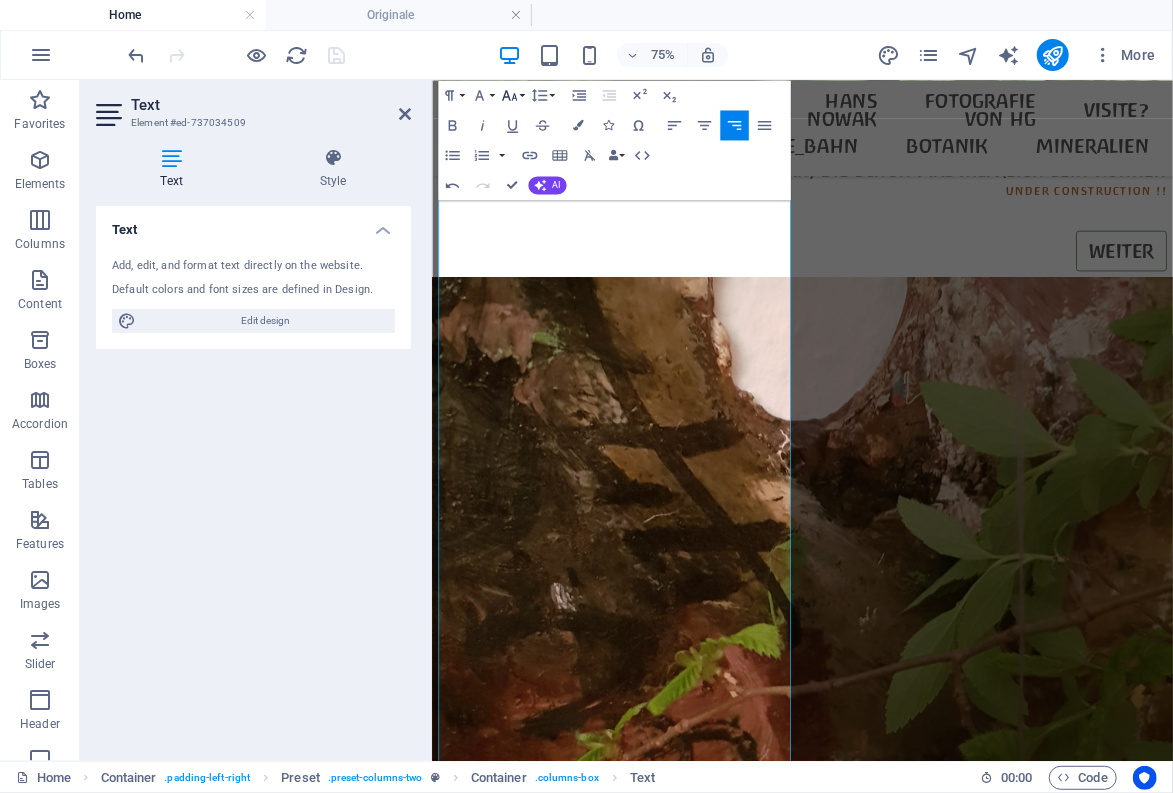 click on "Font Size" at bounding box center [512, 95] 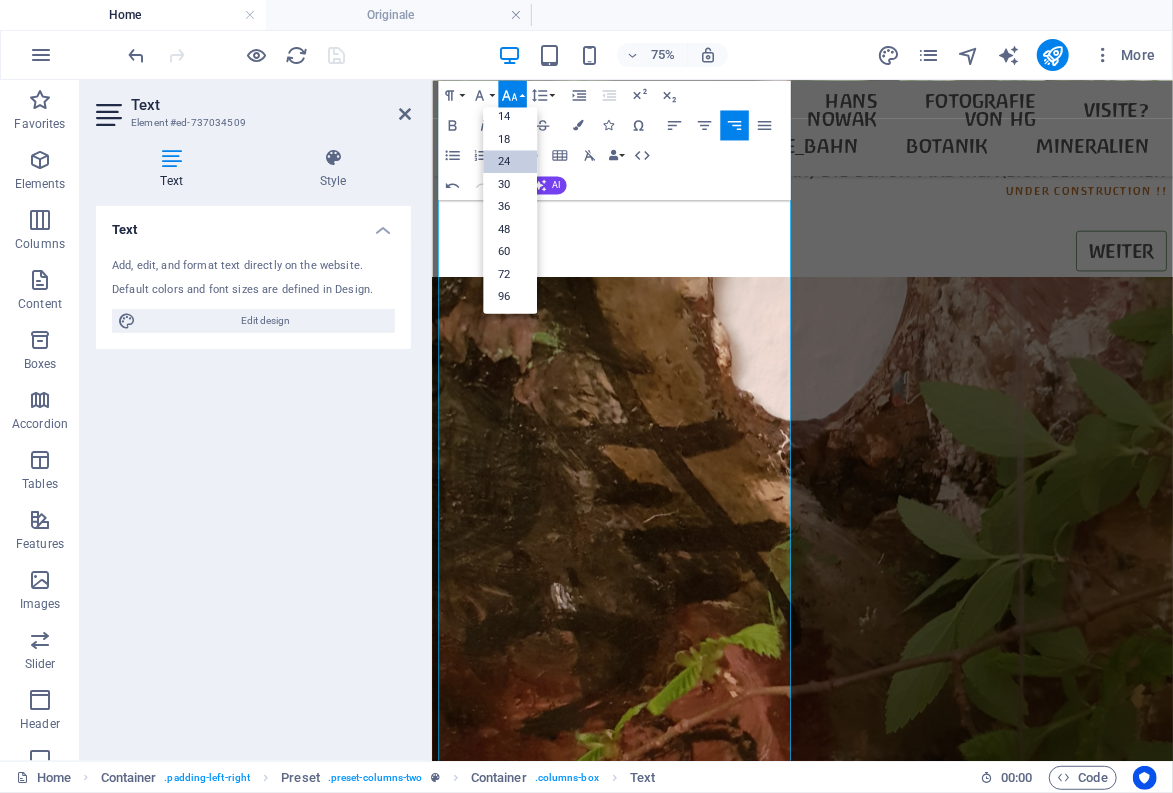 scroll, scrollTop: 161, scrollLeft: 0, axis: vertical 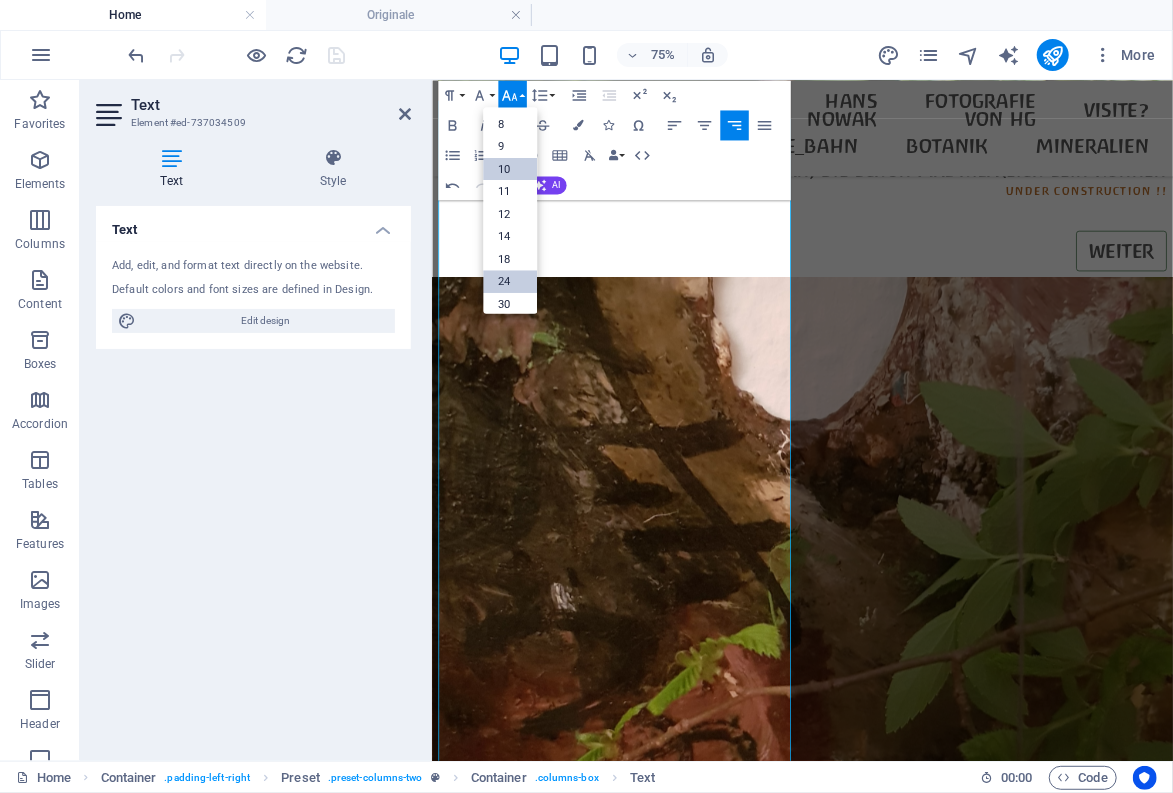 click on "10" at bounding box center [510, 169] 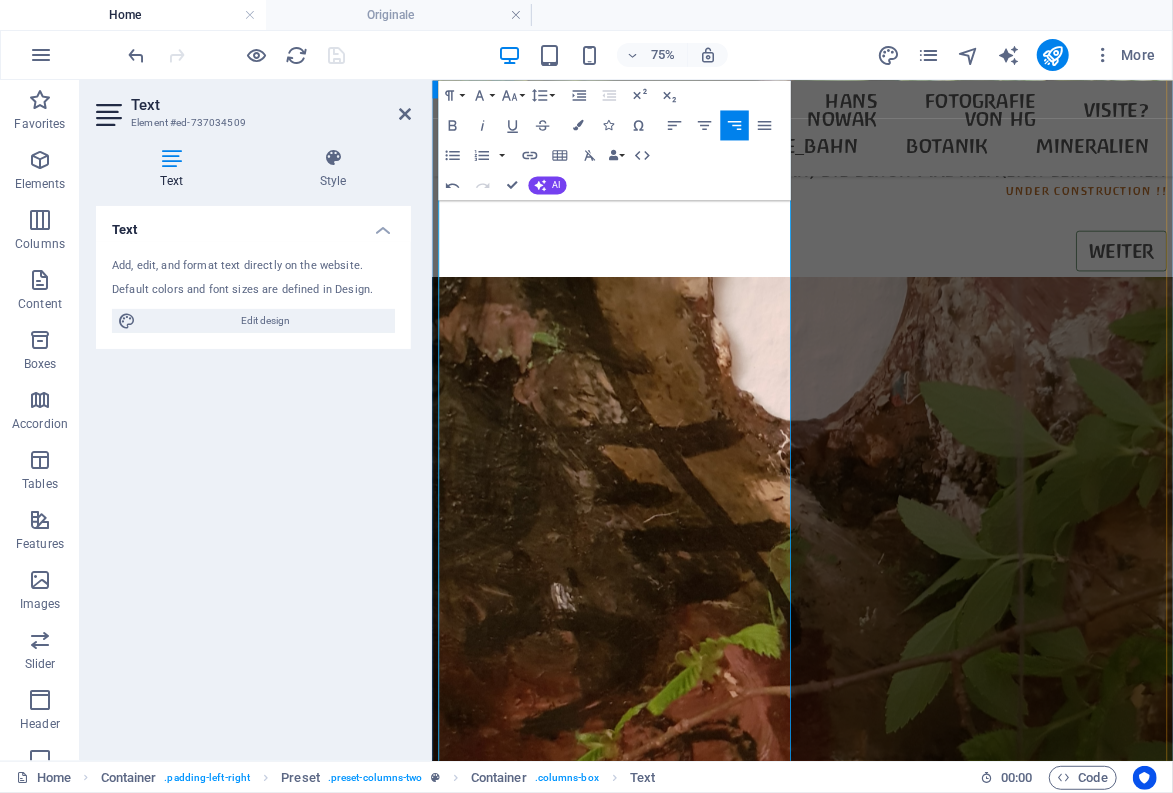 click on "- Wielange ich noch in Braunschweig arbeite, hängt davon ab, ob ich die Raumkosten erwirtschaften kann... (alternative Standorte in der Nähe werden für die Zukunft entwickelt/   vorbreitet.)" at bounding box center (925, 8139) 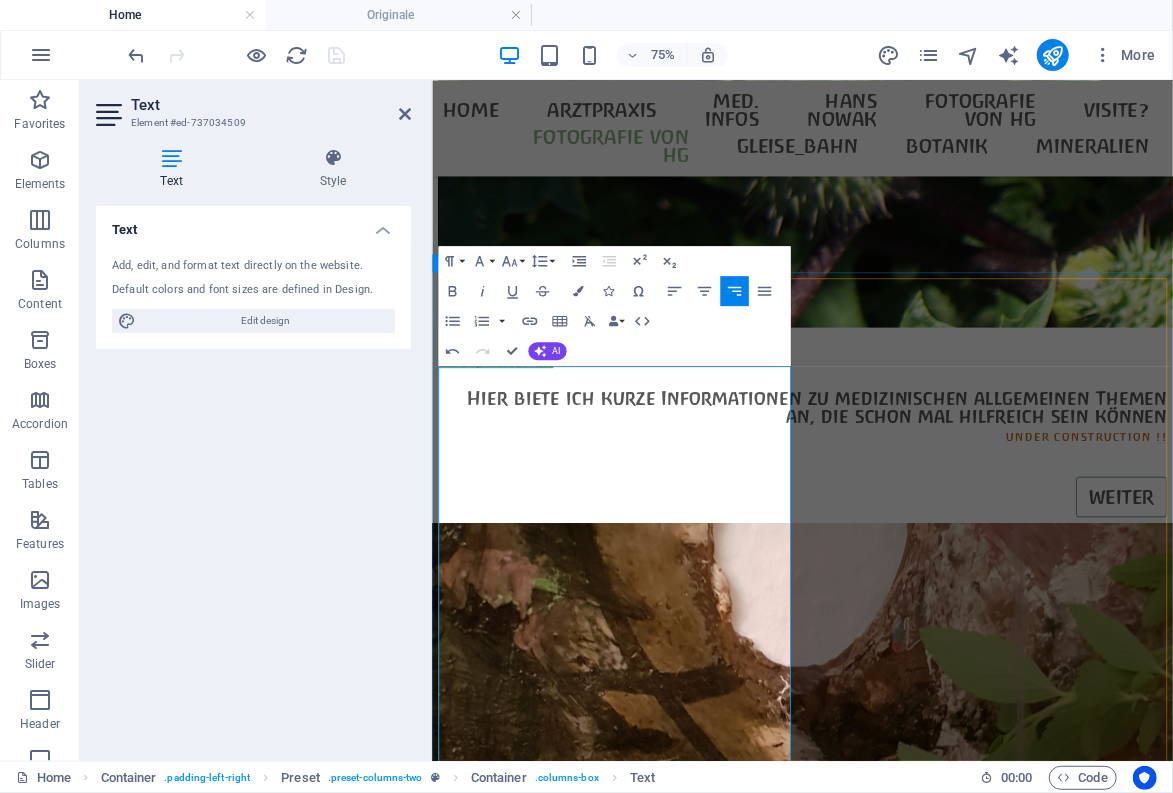 scroll, scrollTop: 8543, scrollLeft: 0, axis: vertical 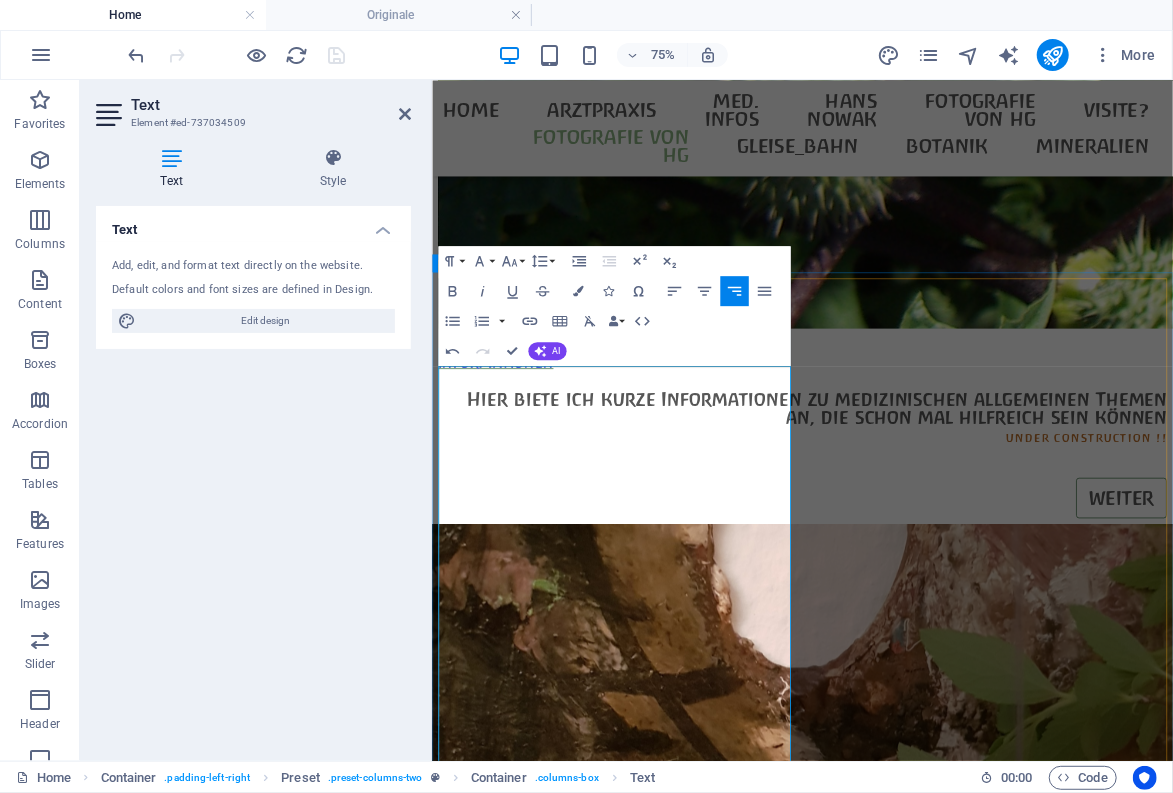 drag, startPoint x: 812, startPoint y: 543, endPoint x: 872, endPoint y: 543, distance: 60 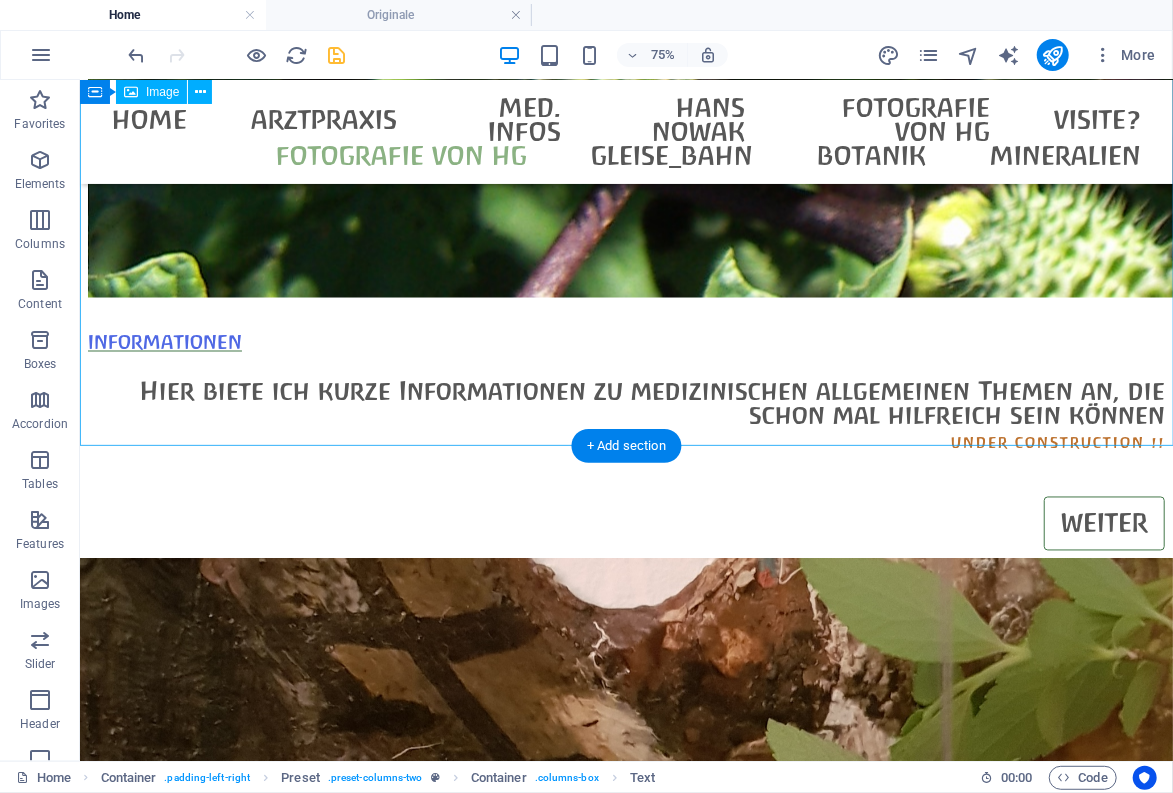 scroll, scrollTop: 8066, scrollLeft: 0, axis: vertical 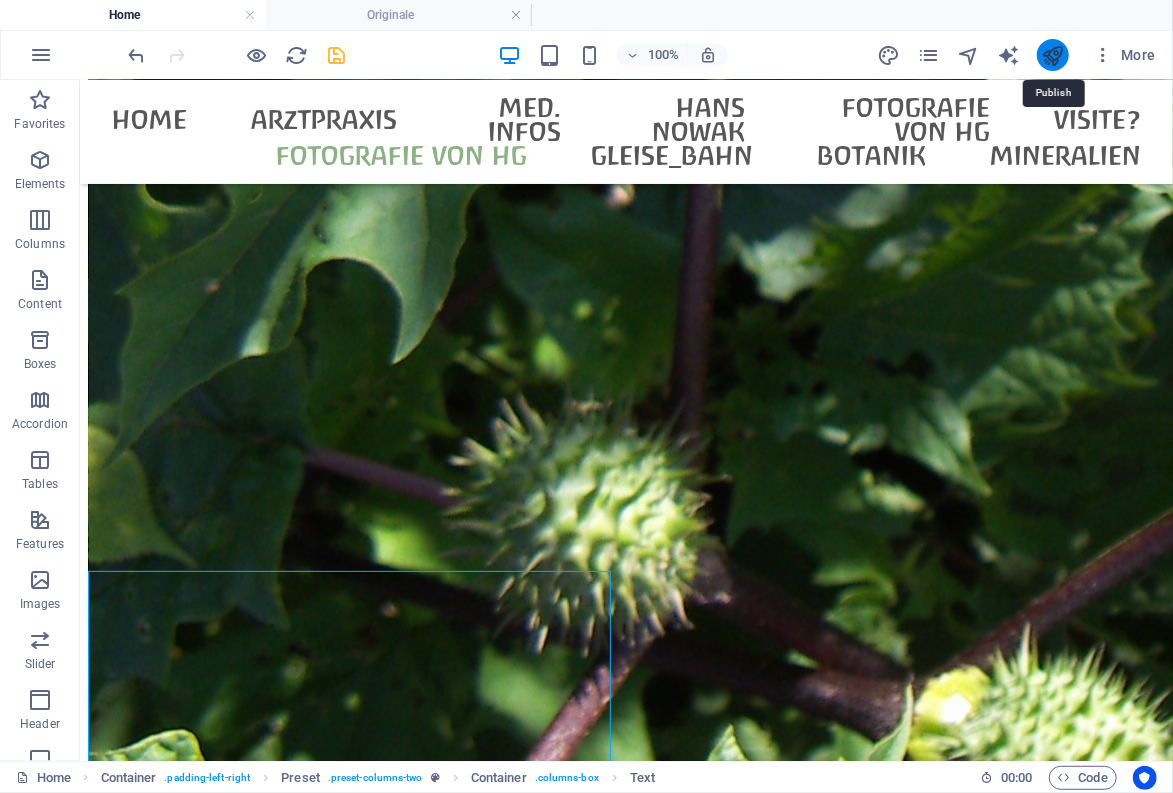 click at bounding box center (1052, 55) 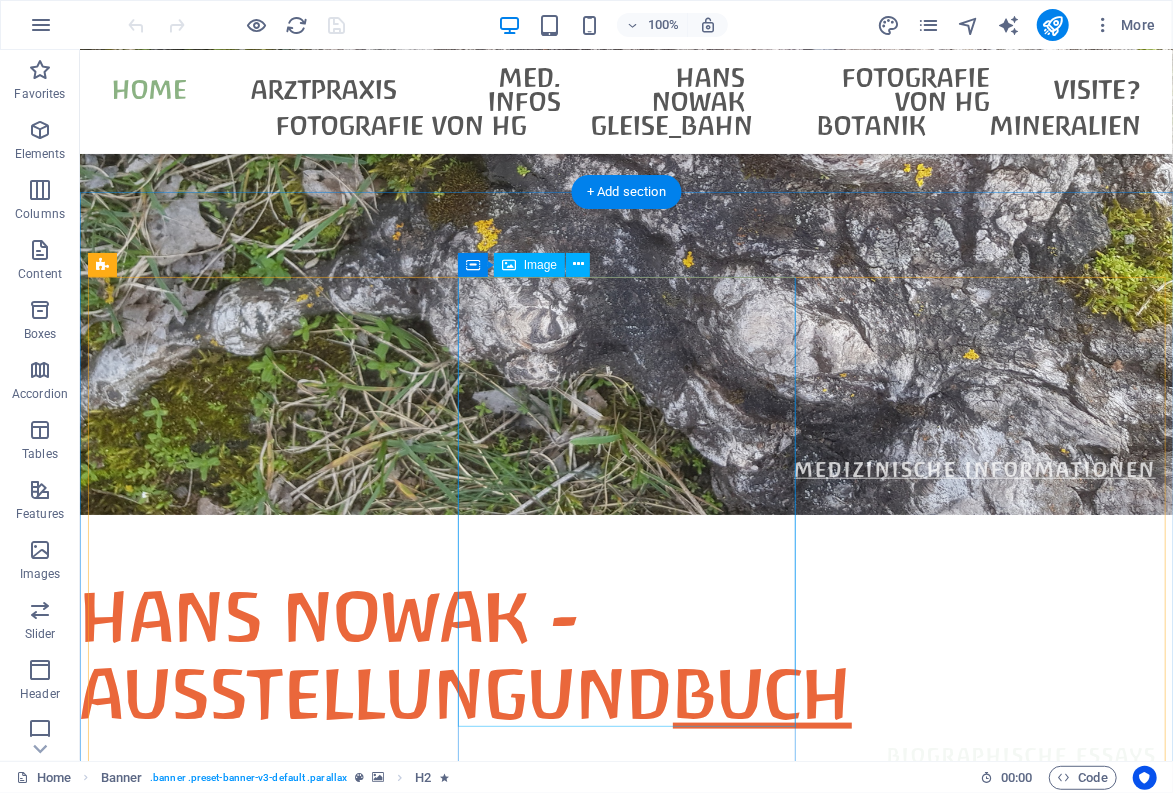 scroll, scrollTop: 880, scrollLeft: 0, axis: vertical 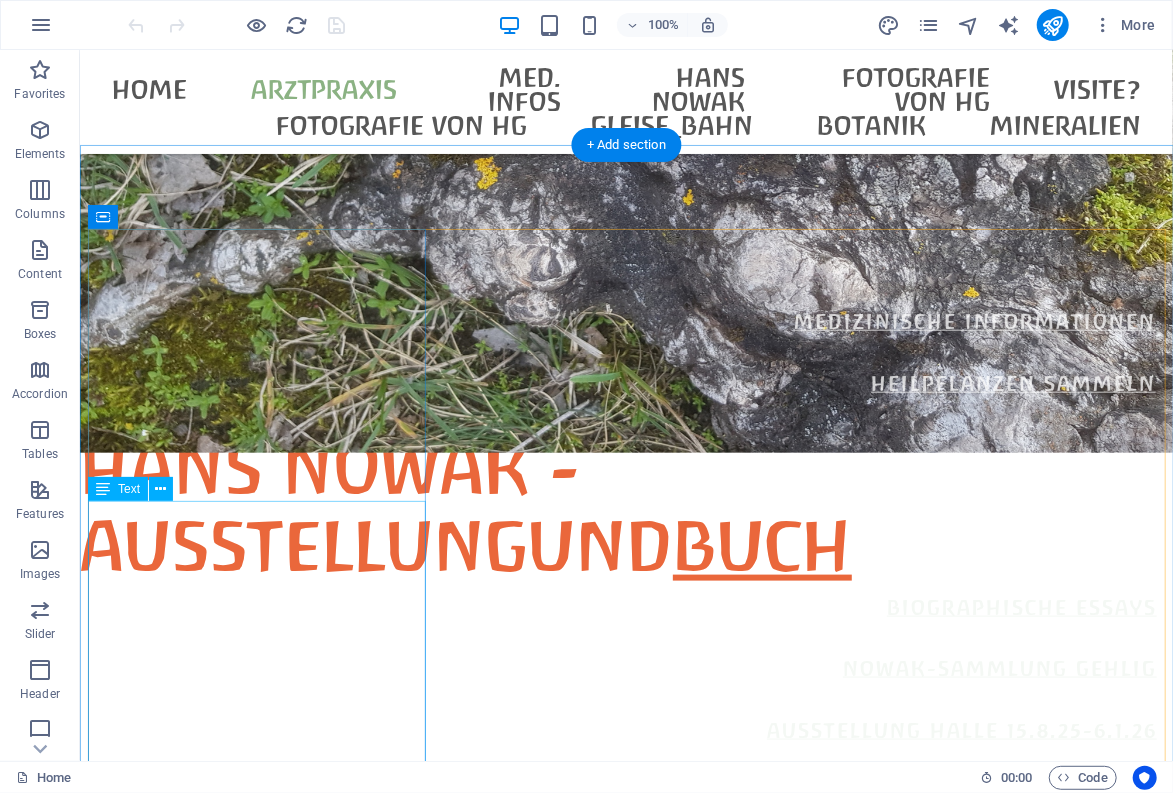 click on "Nach über 35 Jahren kassenärztlicher Tätigkeit unter Einbeziehung Anthroposophische Medizin biete ich medizinische Beratung und individuelle Impfberatung auf Selbstzahler-Basis an.   Patienten der Arztpraxis  Armin Alles in Heringen/Helme können mich ansprechen  (auch kassenärztlich). Under Construction !!" at bounding box center [625, 1827] 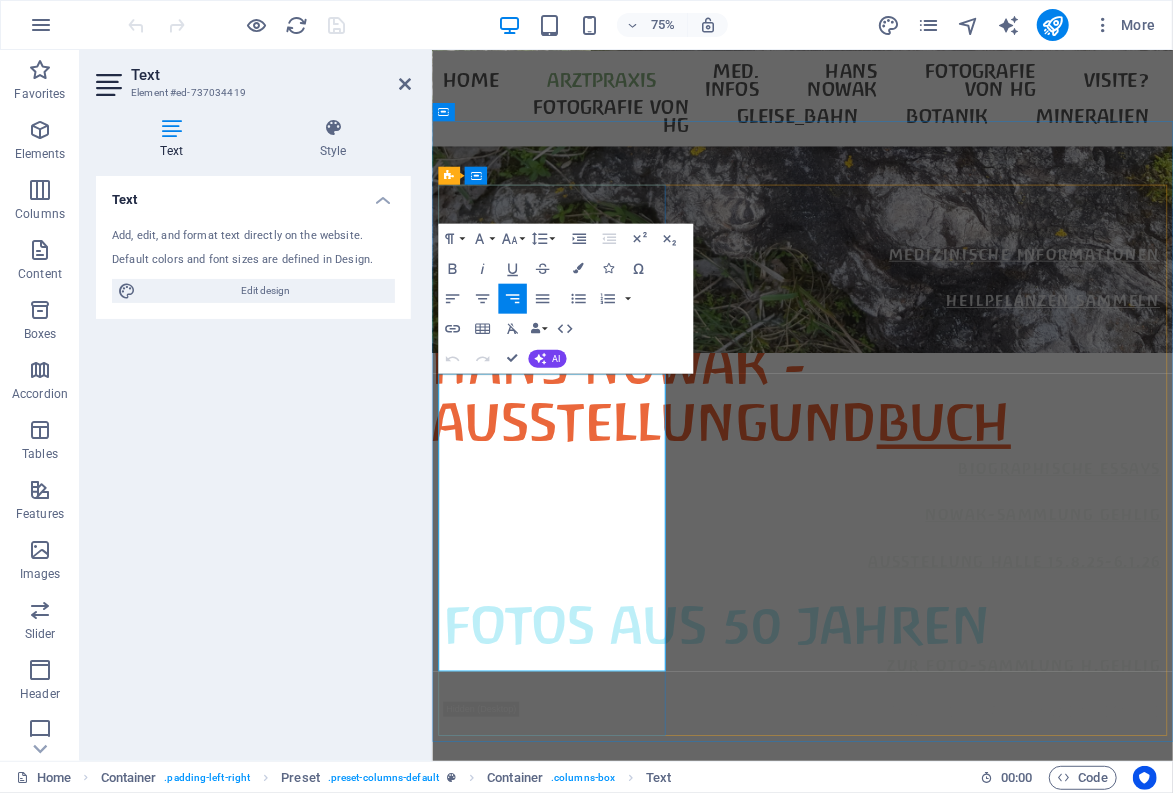 click on "Nach über 35 Jahren kassenärztlicher Tätigkeit unter Einbeziehung Anthroposophische Medizin biete ich medizinische Beratung und individuelle Impfberatung auf Selbstzahler-Basis an." at bounding box center [978, 1766] 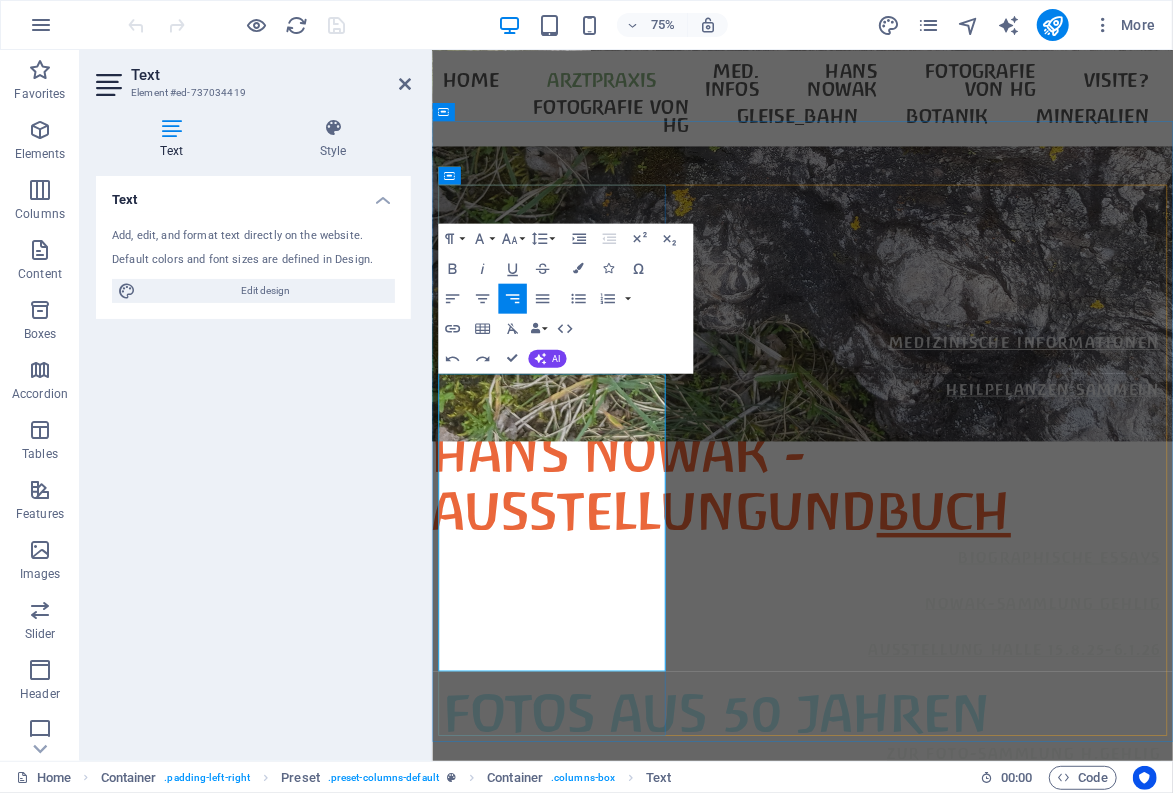 click on "Nach über 35 Jahren kassenärztlicher Tätigkeit unter Einbeziehung Anthroposophische Medizin biete ich medizinische Beratung und individuelle Impfberatung auf Selbstzahler-Basis an." at bounding box center (978, 1884) 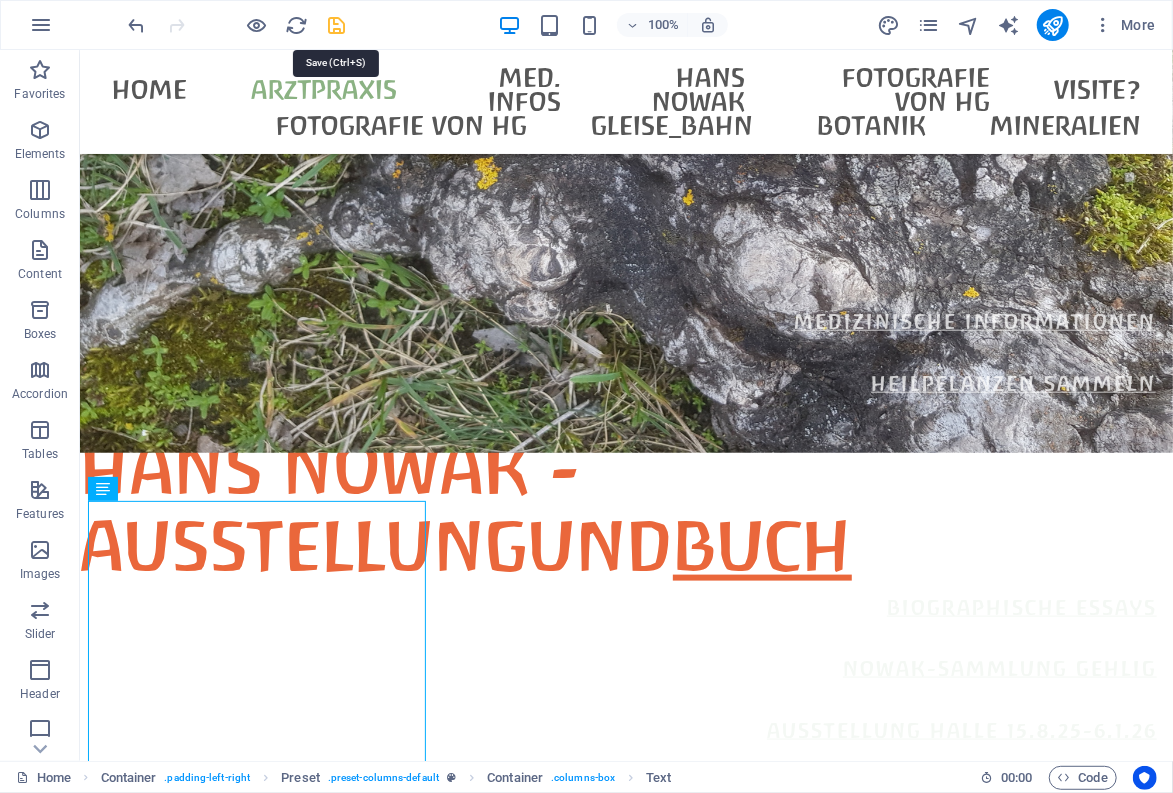click at bounding box center (337, 25) 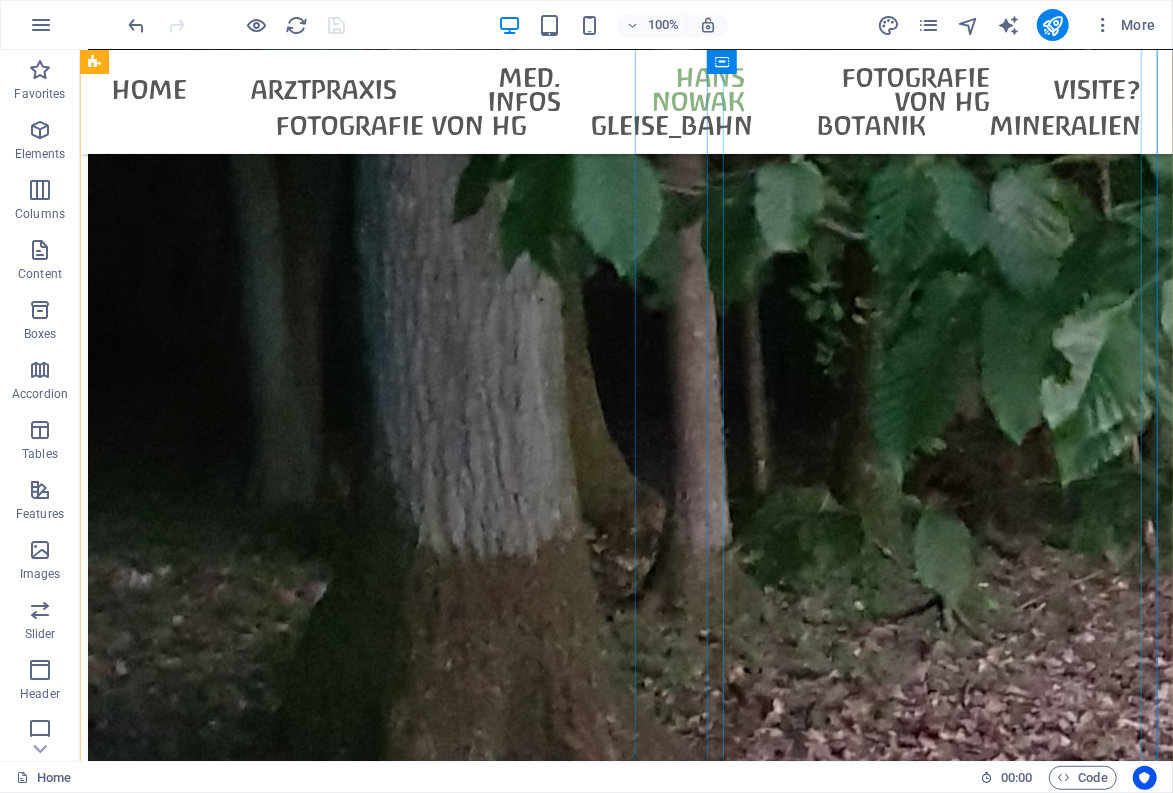 scroll, scrollTop: 4070, scrollLeft: 0, axis: vertical 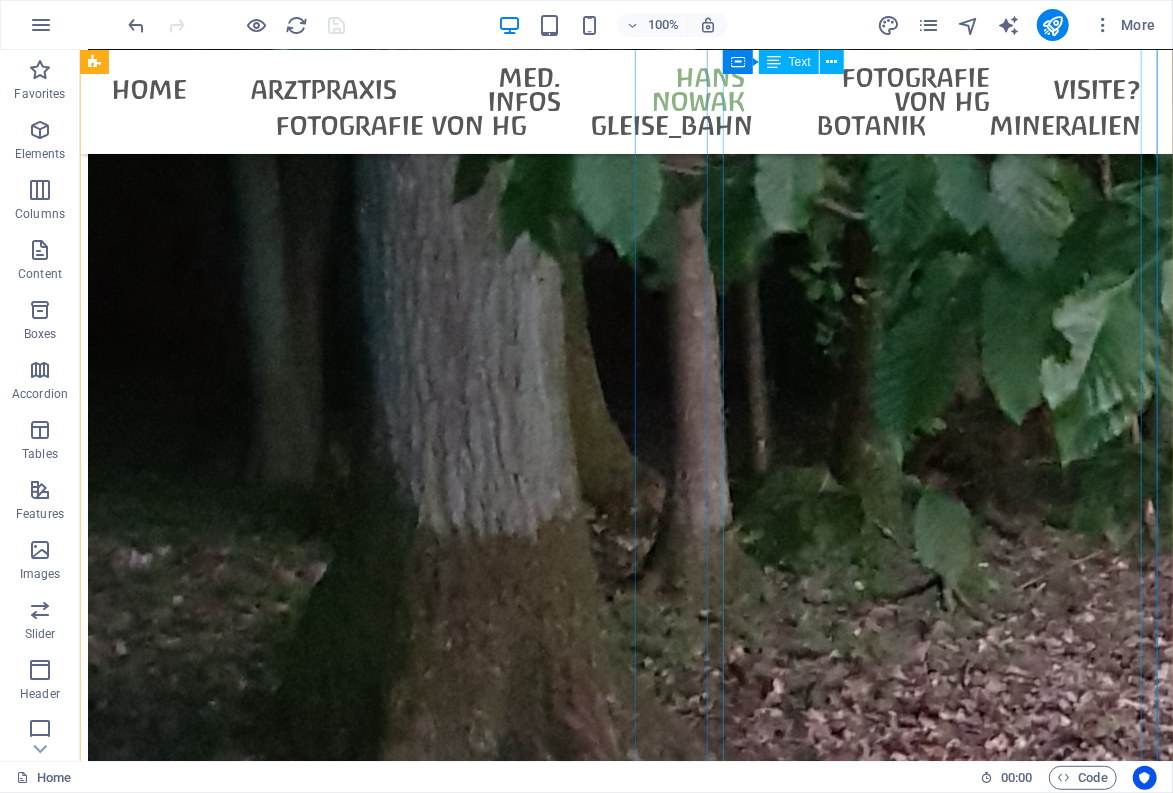 click on "33 Jahre nach der letzten Buchveröffentlichung wird Ende Juli 2025 ein grundlegendes Buch über Hans Nowak erscheinen (Leben und Werk, mit kunsthistorischen Aufsätzen)  Zur Biographie sind die neuesten Erkenntnisse eingearbeitet. -  Katrin Herbst, Dorothea Richter,  Bernd Lindner, Doreen Götzky,  Christian Seefeldt, Hanfried Gehlig: »Der Hallenser Künstler Hans Nowak – im Rausch der Farben« - Hrsg. Christian Seefeldt  Verlag Kettler, Dortmund 2025  –  Bezug über den Buchhandel oder   direkt beim Verlag  per E-Commerce   -  ISBN 978-3-98741-194-6 Früher erschienen  über Hans Nowak : - Die letzte Veröffentlichung  mit Werk-Abbildungen:  J.Dieckhoff/W.Glandt:  " Vom Maler Hans Nowak ein Bild sich zu machen " , 1992       (noch wenige erhältlich über Elke Nowak) - Hans Nowaks  " Autobiographie "  erschien 1995  (ohne Abbildungen seiner Werke) - Das erste Büchlein über  " Hans Nowak "  von Dr. W. Köhler  mit wenigen Werk-Abbildungen erschien 1962 -     siehe   bei Wikipedia ..." at bounding box center (356, 8263) 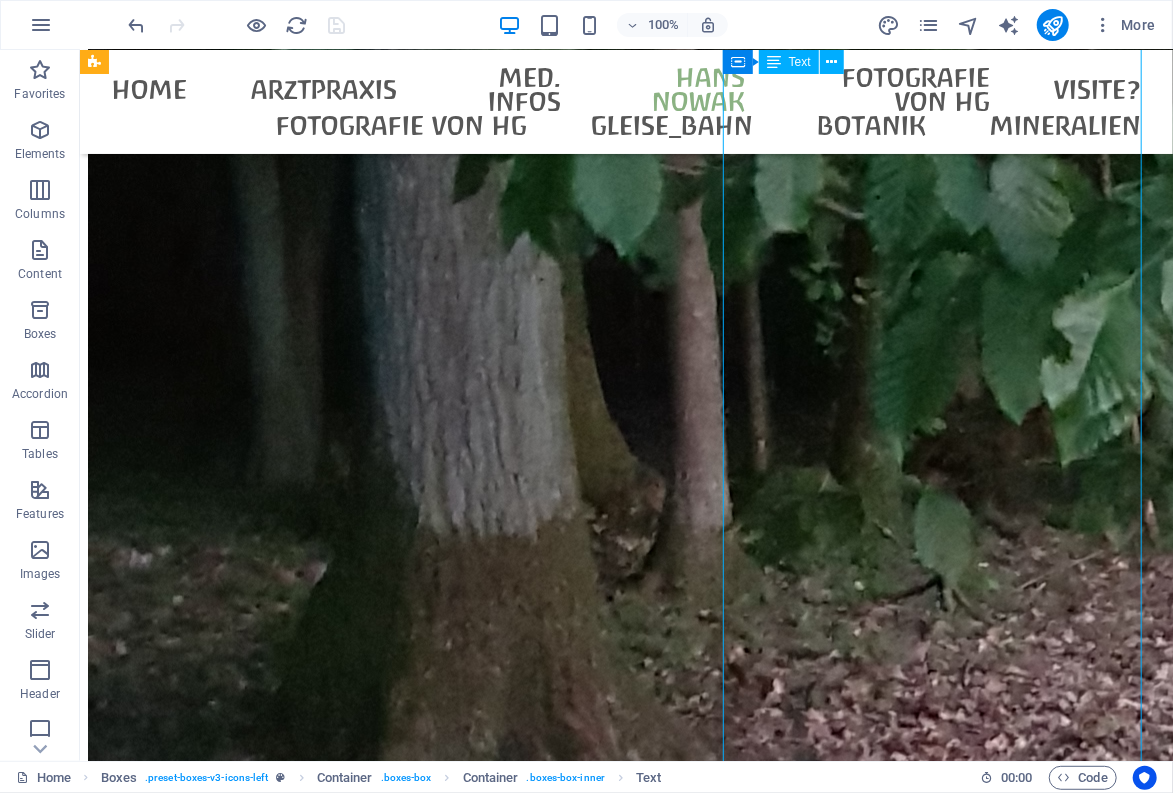 click on "33 Jahre nach der letzten Buchveröffentlichung wird Ende Juli 2025 ein grundlegendes Buch über Hans Nowak erscheinen (Leben und Werk, mit kunsthistorischen Aufsätzen)  Zur Biographie sind die neuesten Erkenntnisse eingearbeitet. -  Katrin Herbst, Dorothea Richter,  Bernd Lindner, Doreen Götzky,  Christian Seefeldt, Hanfried Gehlig: »Der Hallenser Künstler Hans Nowak – im Rausch der Farben« - Hrsg. Christian Seefeldt  Verlag Kettler, Dortmund 2025  –  Bezug über den Buchhandel oder   direkt beim Verlag  per E-Commerce   -  ISBN 978-3-98741-194-6 Früher erschienen  über Hans Nowak : - Die letzte Veröffentlichung  mit Werk-Abbildungen:  J.Dieckhoff/W.Glandt:  " Vom Maler Hans Nowak ein Bild sich zu machen " , 1992       (noch wenige erhältlich über Elke Nowak) - Hans Nowaks  " Autobiographie "  erschien 1995  (ohne Abbildungen seiner Werke) - Das erste Büchlein über  " Hans Nowak "  von Dr. W. Köhler  mit wenigen Werk-Abbildungen erschien 1962 -     siehe   bei Wikipedia ..." at bounding box center [356, 8263] 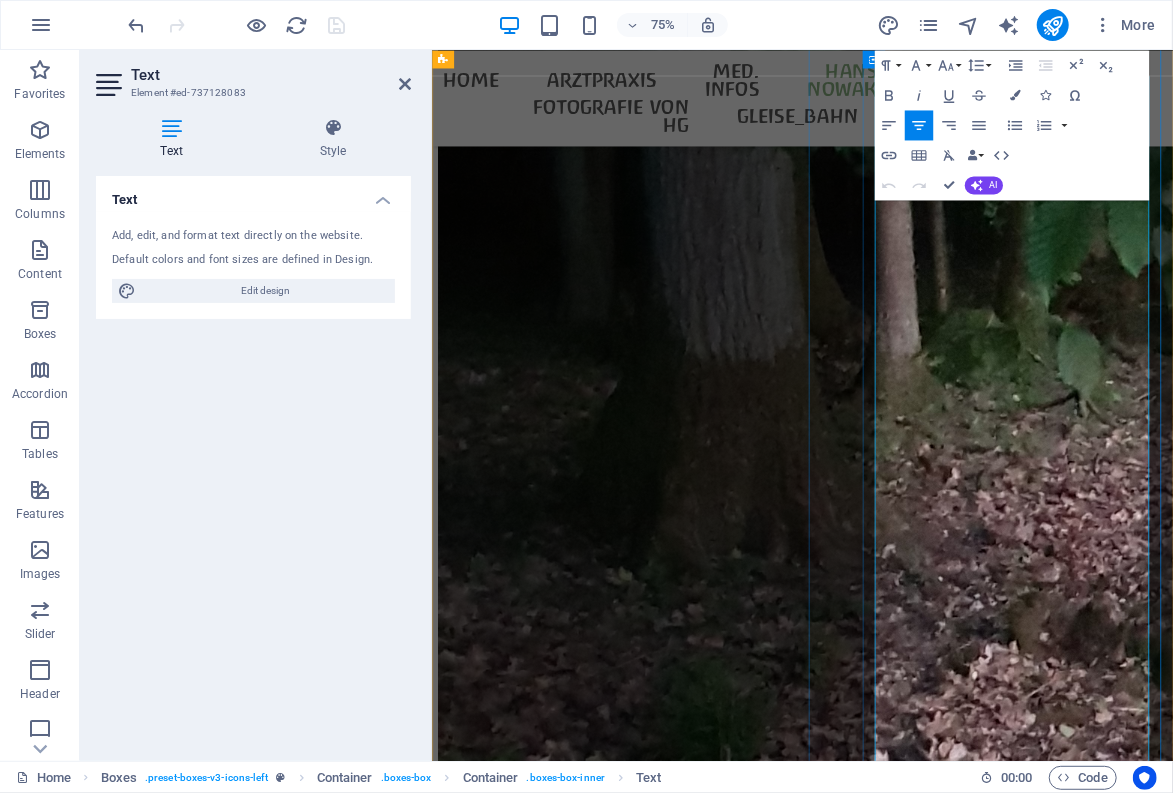 scroll, scrollTop: 4267, scrollLeft: 0, axis: vertical 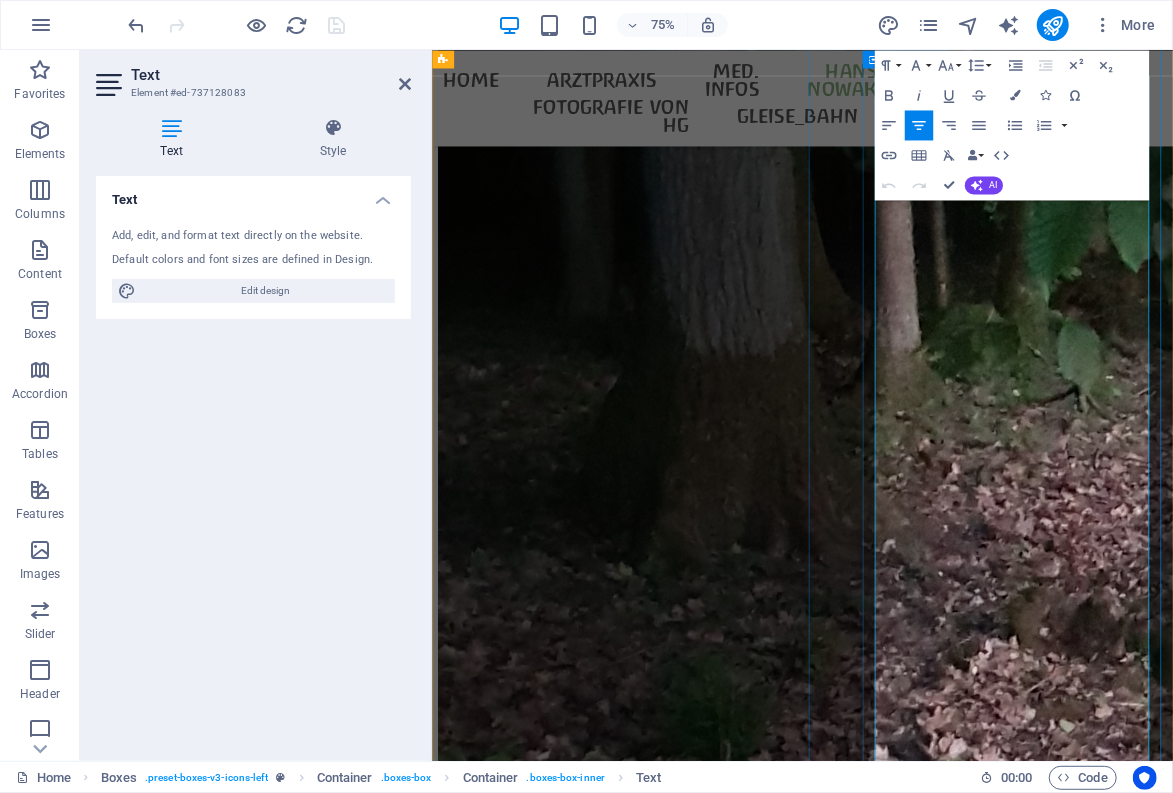 drag, startPoint x: 1197, startPoint y: 623, endPoint x: 1418, endPoint y: 652, distance: 222.89459 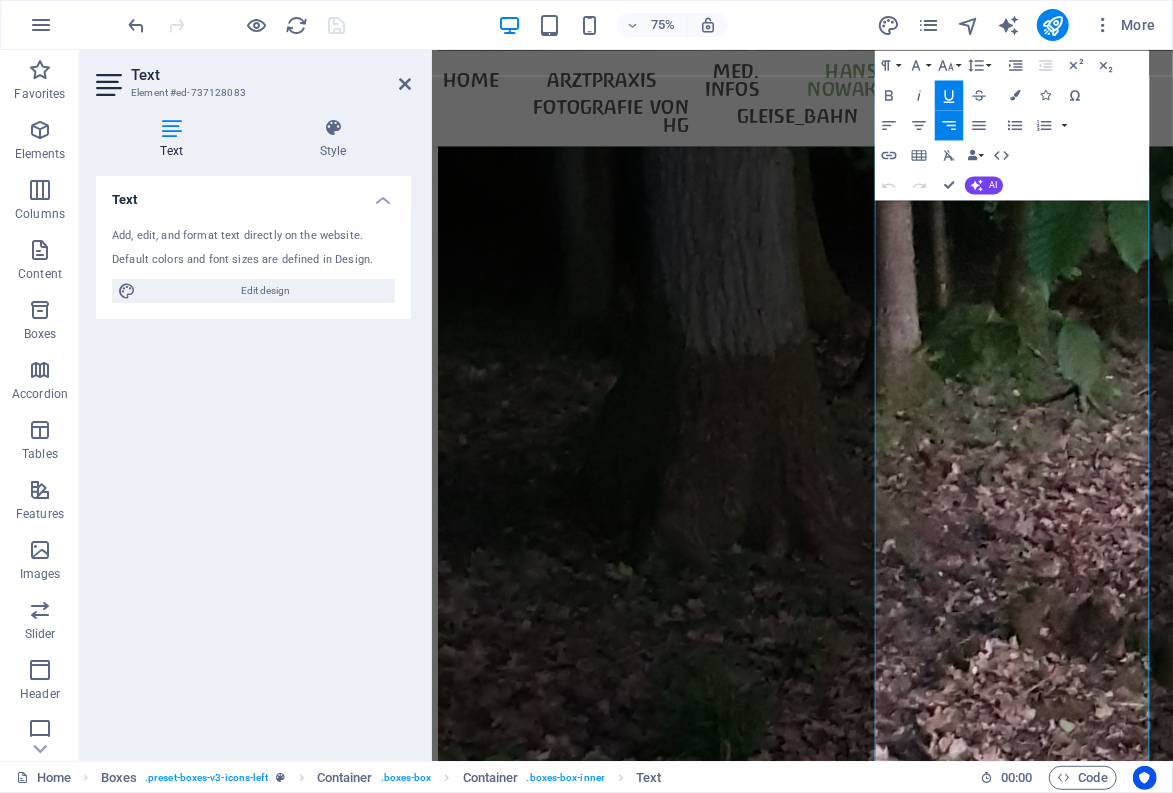 click 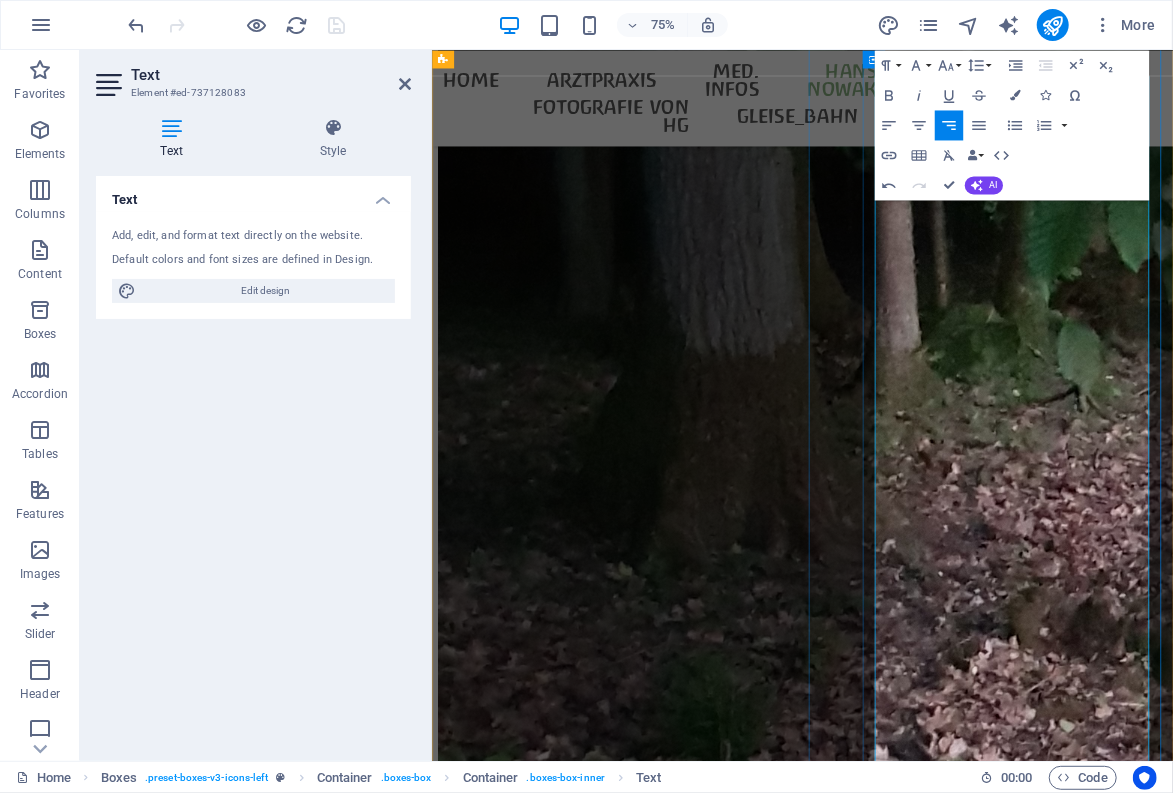 click at bounding box center [682, 8568] 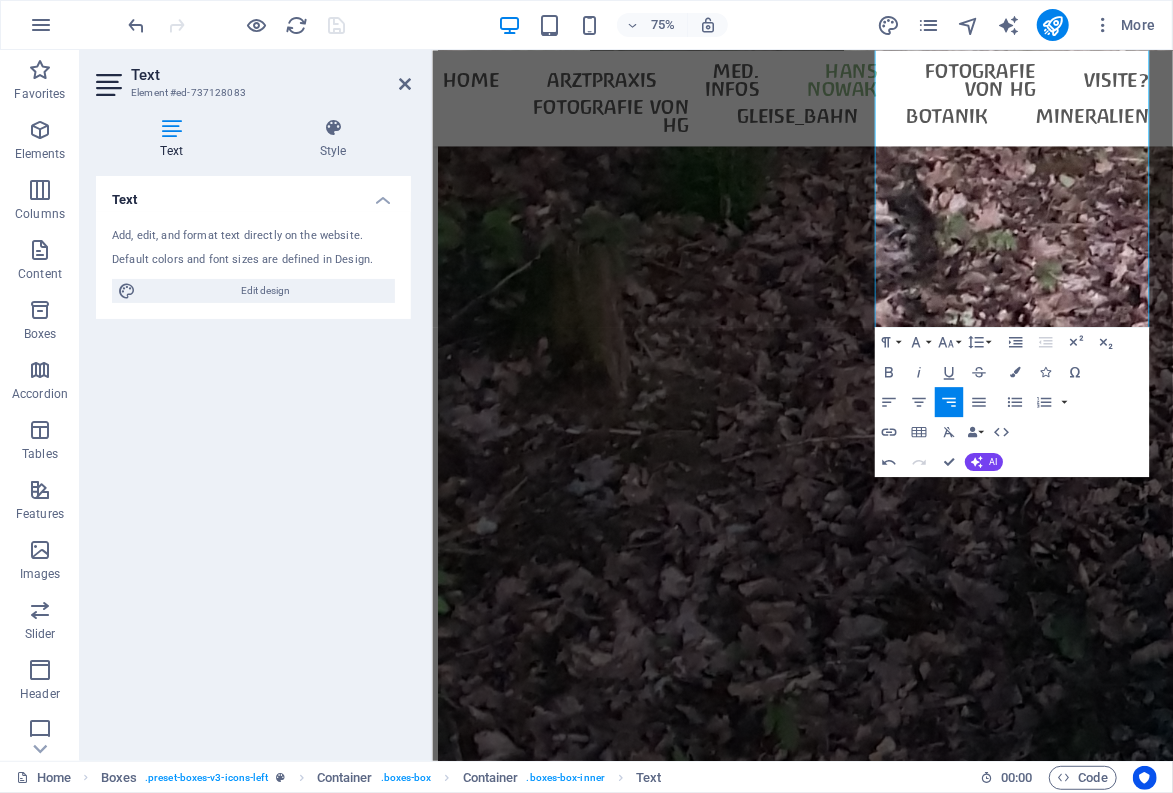 scroll, scrollTop: 5037, scrollLeft: 0, axis: vertical 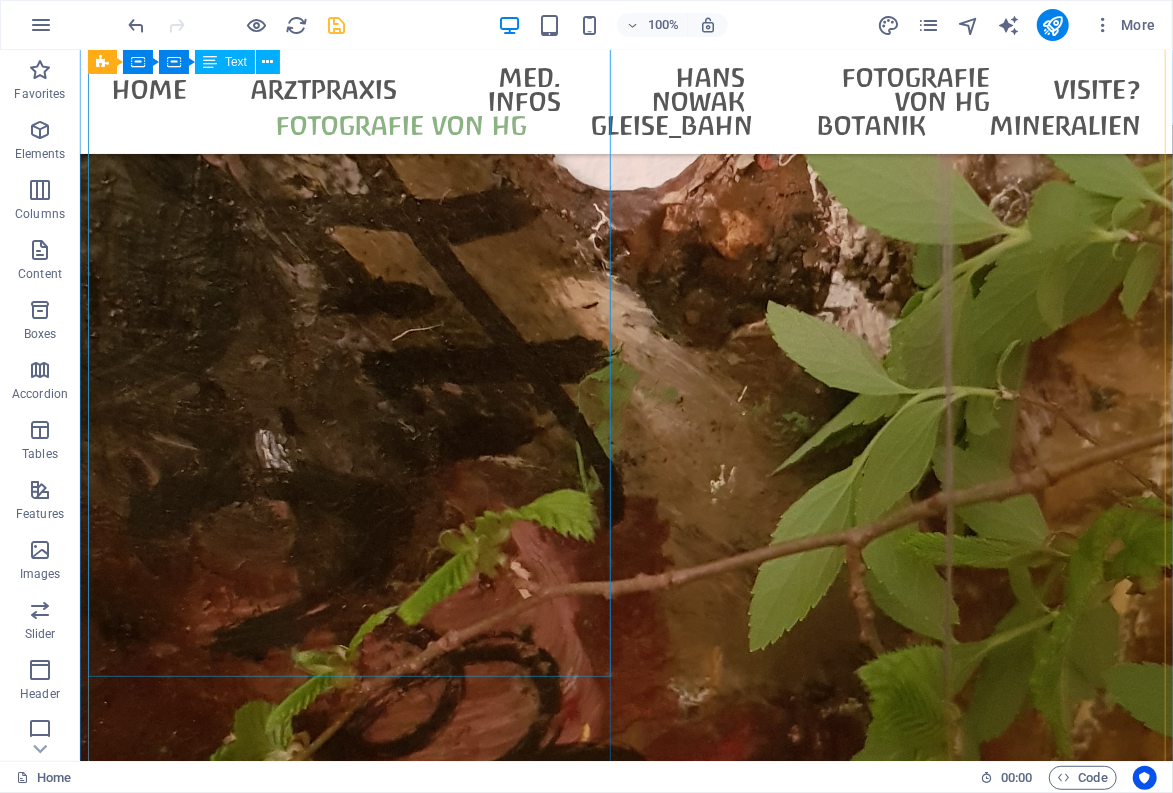 click on "- Die Arztpraxis Gehlig mit ihrer kleinen Dauerausstellung zu Hans Nowak zieht bald um.  - Derzeit ist sie weiterhin in Braunschweig ansässig - befindet sich aber in Re-Organisation - bin seit 2020 Renntner.. - Wielange ich noch in Braunschweig arbeite, hängt davon ab, ob ich die Raumkosten erwirtschaften kann... (alternative Standorte in der Nähe werden für die Zukunft entwickelt/   vorbreitet...)  - Für beratende Tätigkeit bin ich weiter auf Selbstzahler-Basis ansprechbar. - Informationen, die ich mir im Laufe von 35 Jahren eigener Arztpraxis-Tätigkeit erarbeitet habe, werde ich hier von Zeit zu Zeit einstellen.  - Wer dies hilfreich findet, darf mir gerne einen Kaffee spendieren  (der wird zum Erstellen dieser Informationen durchaus benötigt...) Kontaktaufnahme per Telefon: 0531/52511  oder 017160 52511 (Ich kann nicht zu jeder Zeit ans Telefon gehen - wenn Sie Ihre Rufnummer bei Anruf auf Funktelefon übertragen, versuche ich, bald zurückzurufen....  D 38114 Braunschweig Telefon:" at bounding box center (625, 7891) 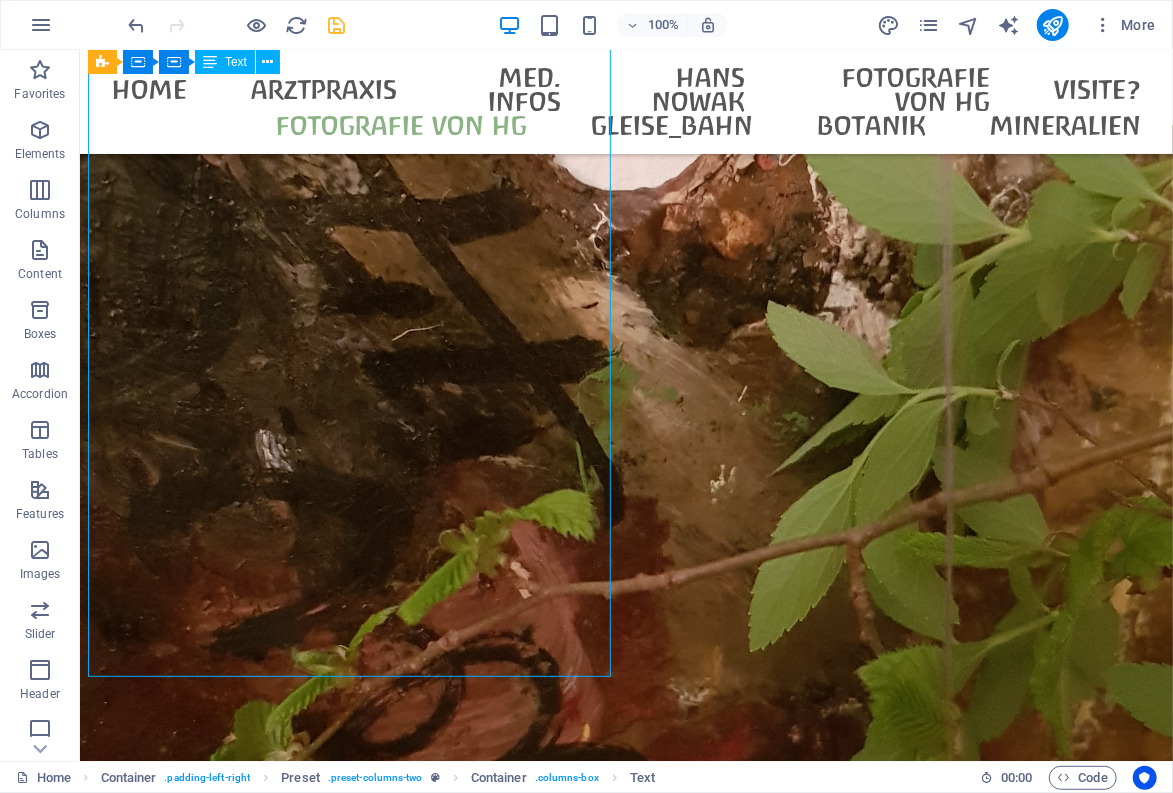 click on "- Die Arztpraxis Gehlig mit ihrer kleinen Dauerausstellung zu Hans Nowak zieht bald um.  - Derzeit ist sie weiterhin in Braunschweig ansässig - befindet sich aber in Re-Organisation - bin seit 2020 Renntner.. - Wielange ich noch in Braunschweig arbeite, hängt davon ab, ob ich die Raumkosten erwirtschaften kann... (alternative Standorte in der Nähe werden für die Zukunft entwickelt/   vorbreitet...)  - Für beratende Tätigkeit bin ich weiter auf Selbstzahler-Basis ansprechbar. - Informationen, die ich mir im Laufe von 35 Jahren eigener Arztpraxis-Tätigkeit erarbeitet habe, werde ich hier von Zeit zu Zeit einstellen.  - Wer dies hilfreich findet, darf mir gerne einen Kaffee spendieren  (der wird zum Erstellen dieser Informationen durchaus benötigt...) Kontaktaufnahme per Telefon: 0531/52511  oder 017160 52511 (Ich kann nicht zu jeder Zeit ans Telefon gehen - wenn Sie Ihre Rufnummer bei Anruf auf Funktelefon übertragen, versuche ich, bald zurückzurufen....  D 38114 Braunschweig Telefon:" at bounding box center (625, 7891) 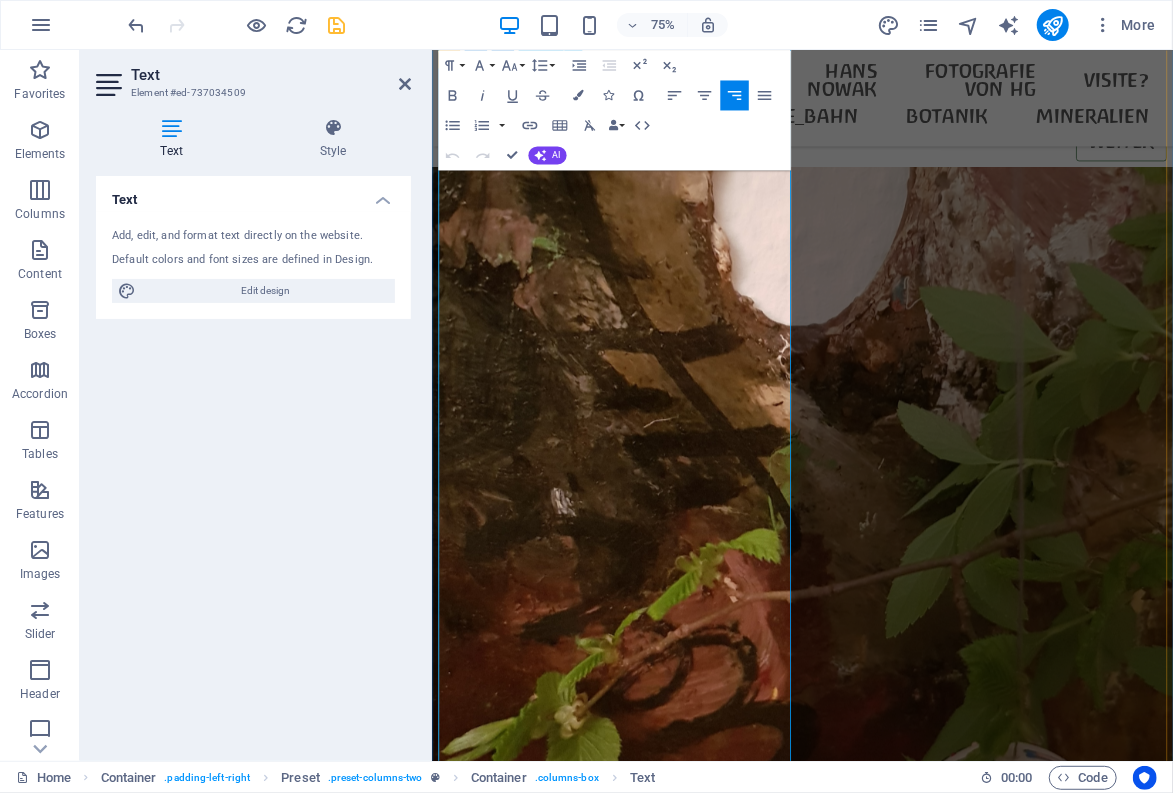 scroll, scrollTop: 9000, scrollLeft: 0, axis: vertical 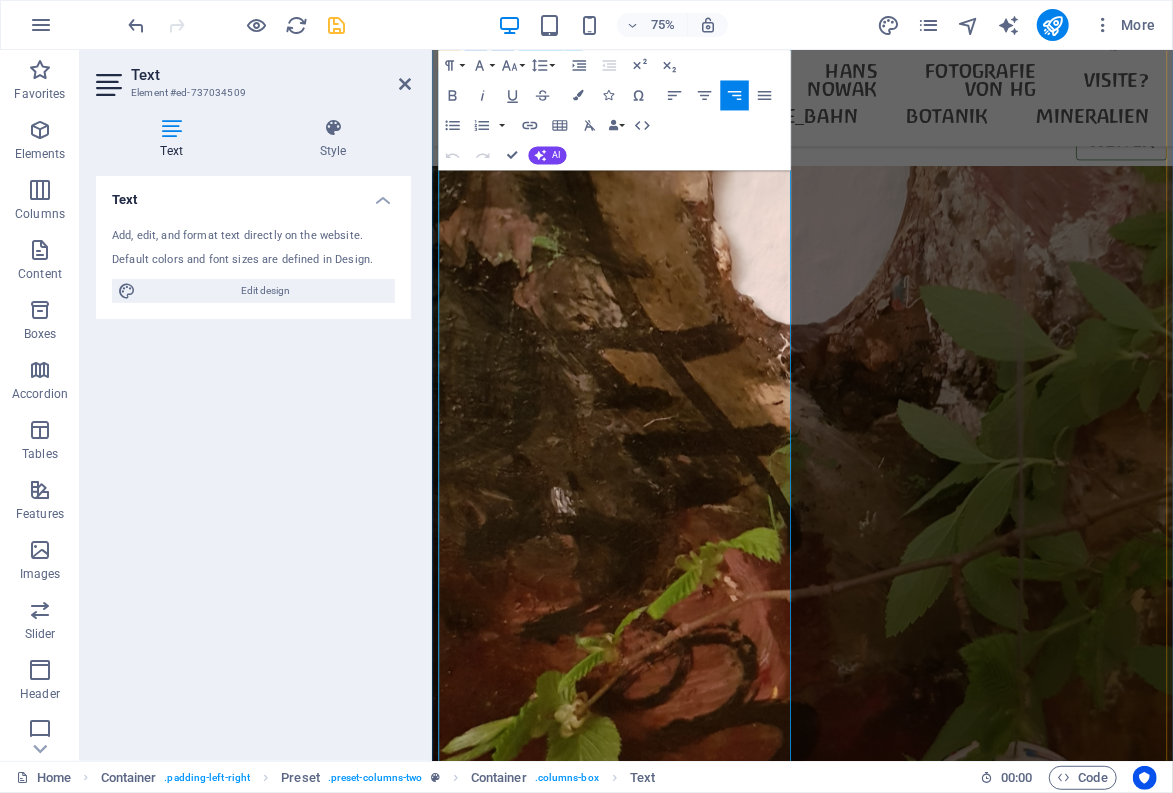 click on "bisher: Eichtalstrasse 40" at bounding box center [925, 8430] 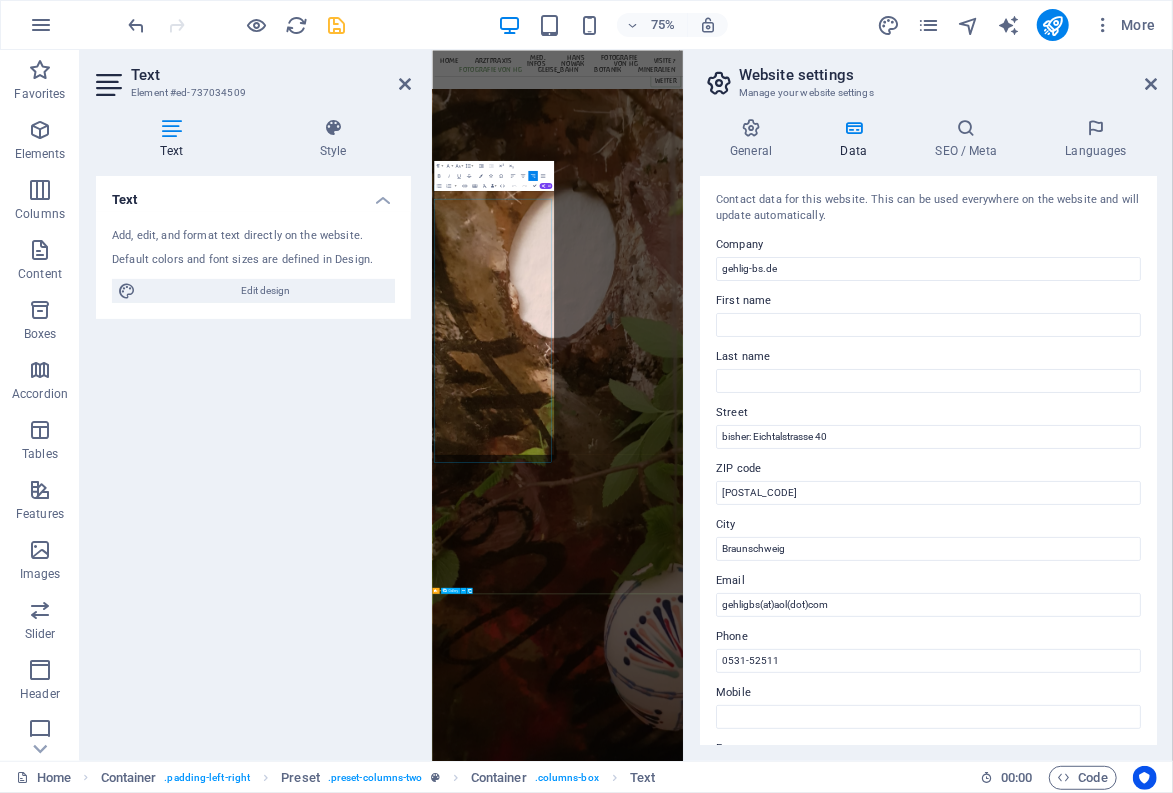 click at bounding box center (682, 9498) 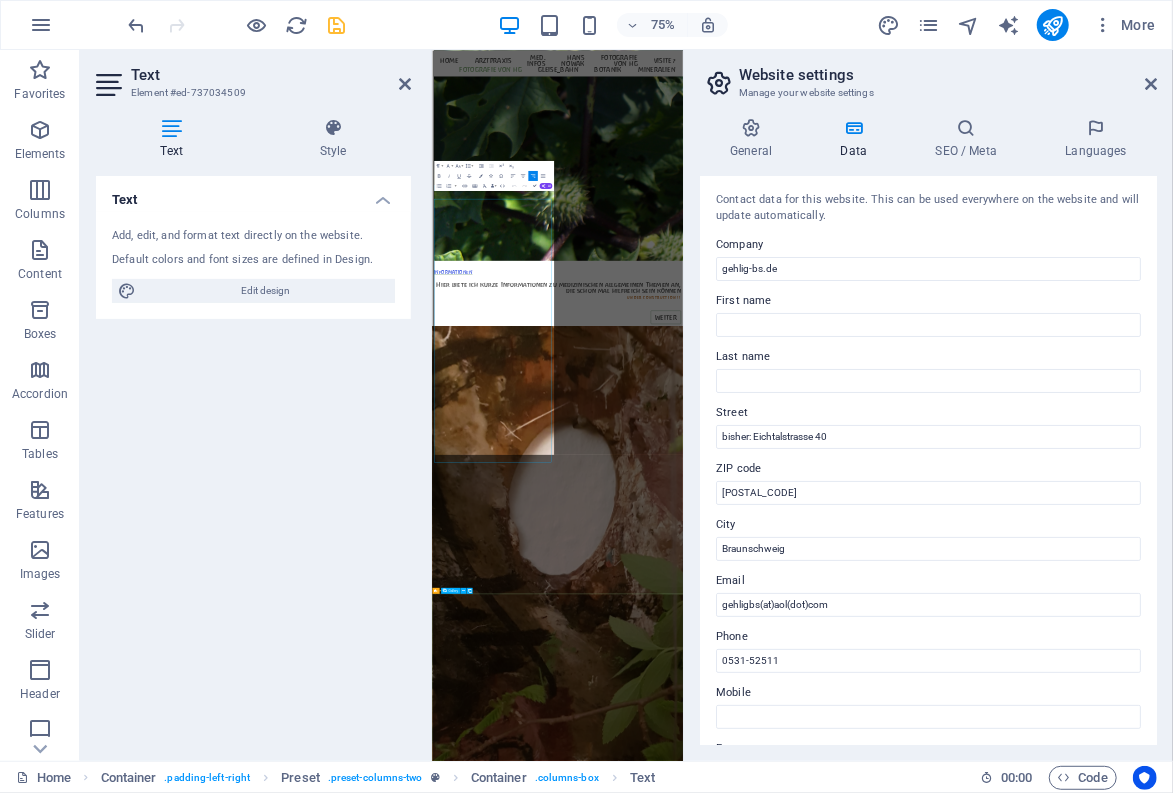 select on "2" 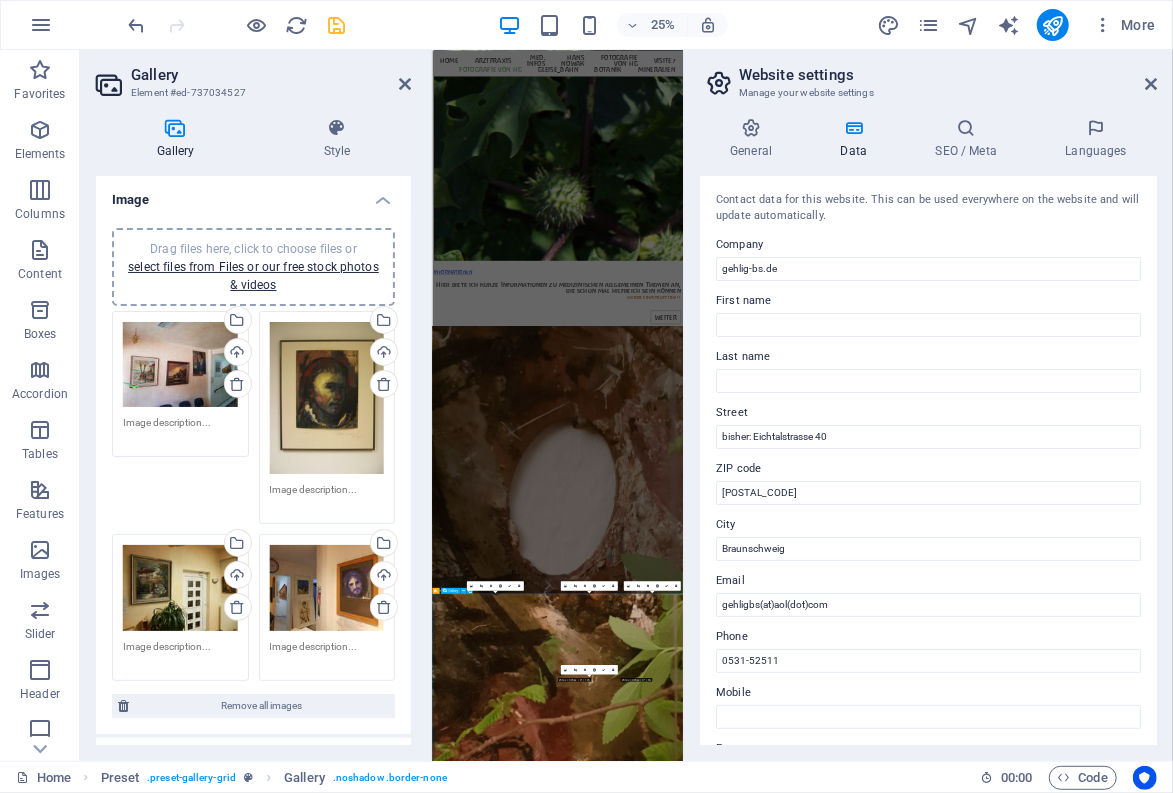 scroll, scrollTop: 8330, scrollLeft: 0, axis: vertical 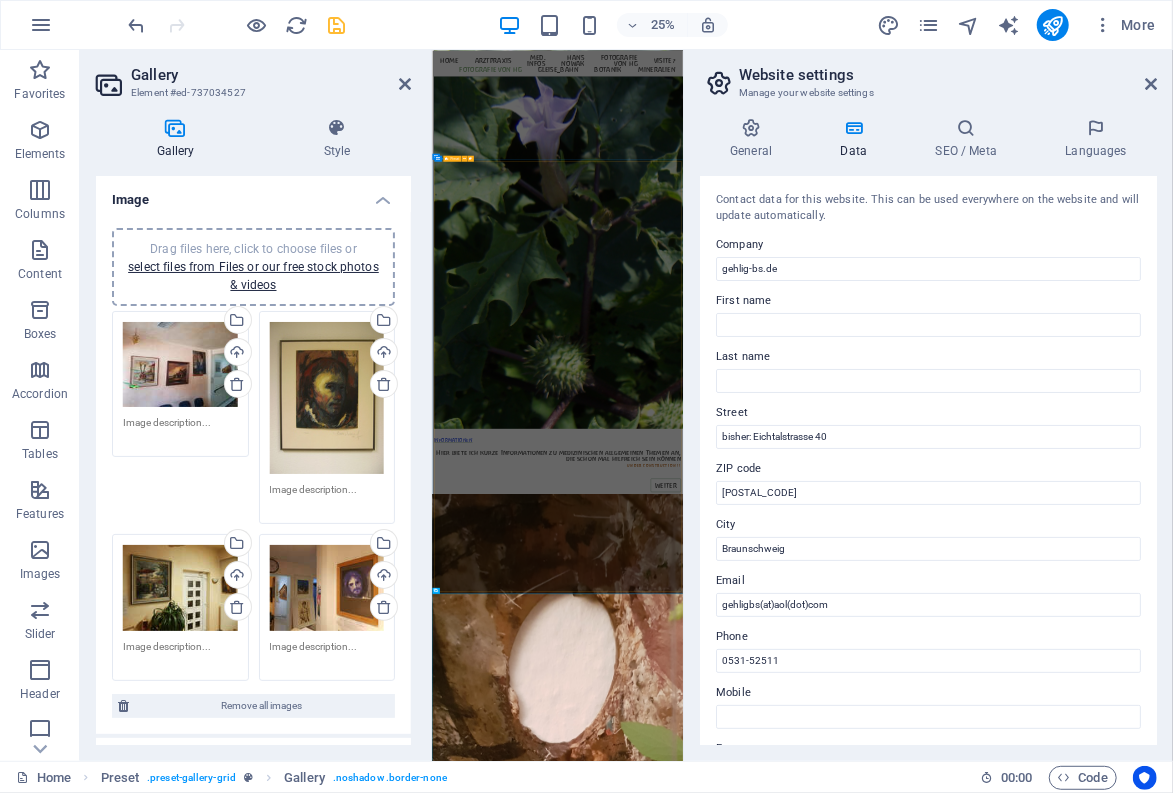 click on "Visite ? - Die Arztpraxis Gehlig mit ihrer kleinen Dauerausstellung zu Hans Nowak zieht bald um.  - Derzeit ist sie weiterhin in Braunschweig ansässig - befindet sich aber in Re-Organisation - bin seit 2020 Renntner.. - Wielange ich noch in Braunschweig arbeite, hängt davon ab, ob ich die Raumkosten erwirtschaften kann... (alternative Standorte in der Nähe werden für die Zukunft entwickelt/   vorbreitet...)  - Für beratende Tätigkeit bin ich weiter auf Selbstzahler-Basis ansprechbar. - Informationen, die ich mir im Laufe von 35 Jahren eigener Arztpraxis-Tätigkeit erarbeitet habe, werde ich hier von Zeit zu Zeit einstellen.  - Wer dies hilfreich findet, darf mir gerne einen Kaffee spendieren  (der wird zum Erstellen dieser Informationen durchaus benötigt...) Kontaktaufnahme per Telefon: 0531/52511  oder 017160 52511 (Ich kann nicht zu jeder Zeit ans Telefon gehen - wenn Sie Ihre Rufnummer bei Anruf auf Funktelefon übertragen, versuche ich, bald zurückzurufen....  D 38114 Braunschweig     (" at bounding box center (933, 10986) 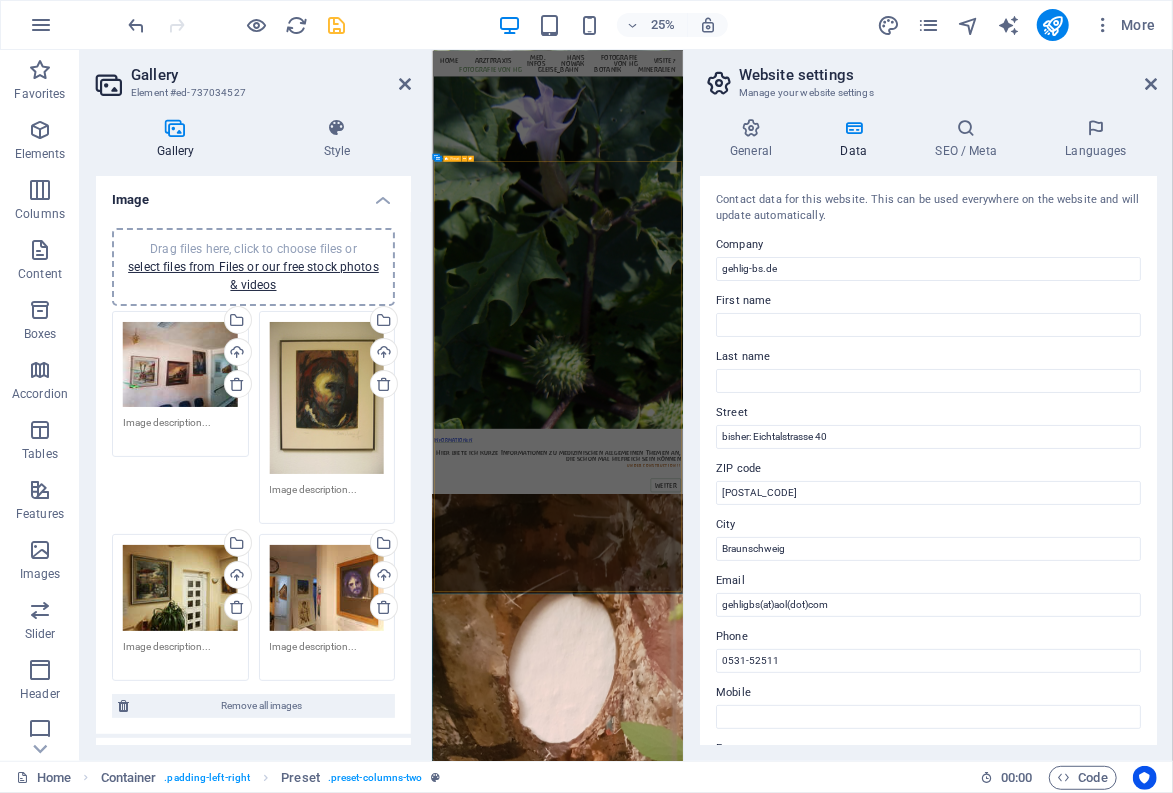 click on "Visite ? - Die Arztpraxis Gehlig mit ihrer kleinen Dauerausstellung zu Hans Nowak zieht bald um.  - Derzeit ist sie weiterhin in Braunschweig ansässig - befindet sich aber in Re-Organisation - bin seit 2020 Renntner.. - Wielange ich noch in Braunschweig arbeite, hängt davon ab, ob ich die Raumkosten erwirtschaften kann... (alternative Standorte in der Nähe werden für die Zukunft entwickelt/   vorbreitet...)  - Für beratende Tätigkeit bin ich weiter auf Selbstzahler-Basis ansprechbar. - Informationen, die ich mir im Laufe von 35 Jahren eigener Arztpraxis-Tätigkeit erarbeitet habe, werde ich hier von Zeit zu Zeit einstellen.  - Wer dies hilfreich findet, darf mir gerne einen Kaffee spendieren  (der wird zum Erstellen dieser Informationen durchaus benötigt...) Kontaktaufnahme per Telefon: 0531/52511  oder 017160 52511 (Ich kann nicht zu jeder Zeit ans Telefon gehen - wenn Sie Ihre Rufnummer bei Anruf auf Funktelefon übertragen, versuche ich, bald zurückzurufen....  D 38114 Braunschweig     (" at bounding box center [933, 10986] 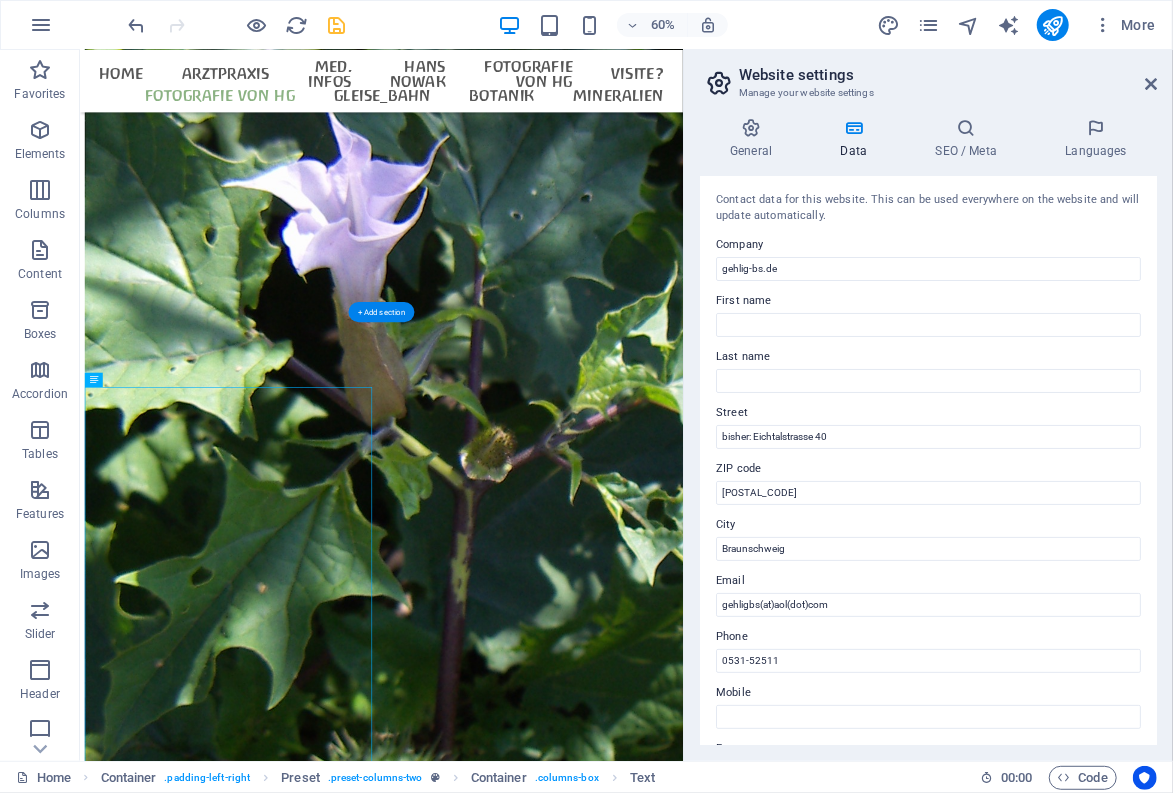 drag, startPoint x: 140, startPoint y: 1426, endPoint x: 858, endPoint y: 629, distance: 1072.7223 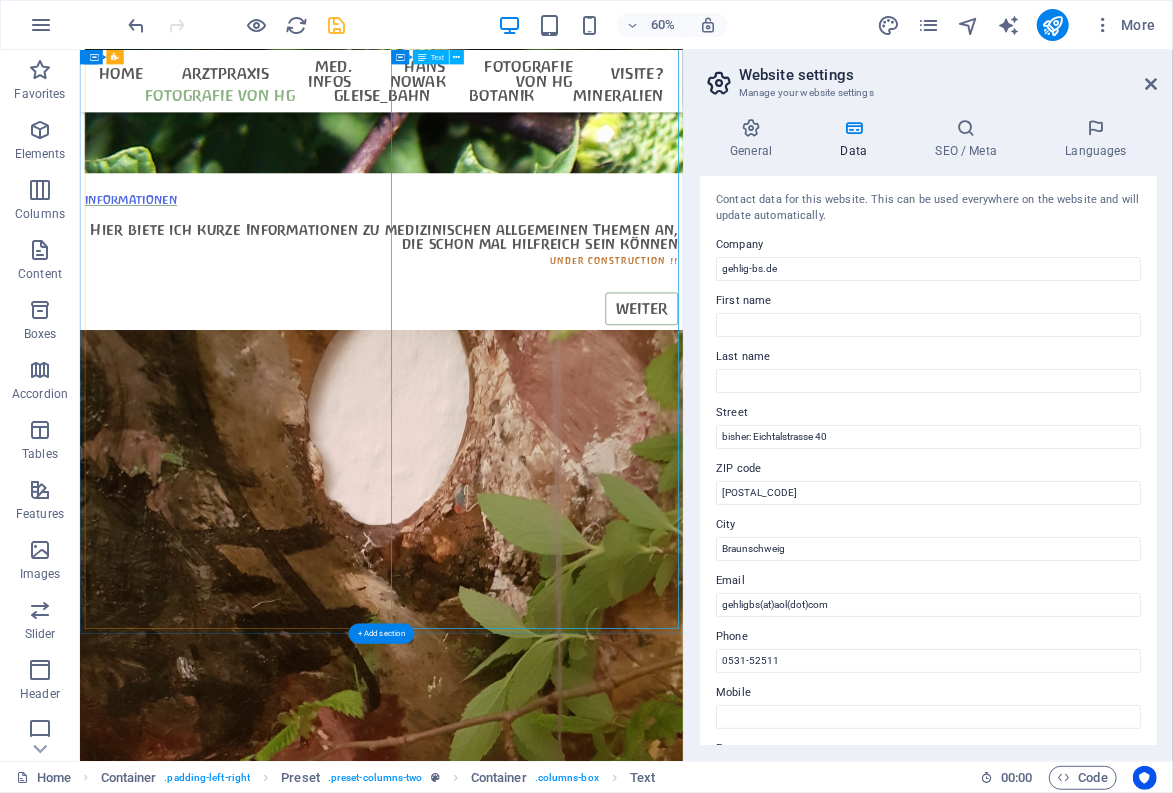 scroll, scrollTop: 8880, scrollLeft: 0, axis: vertical 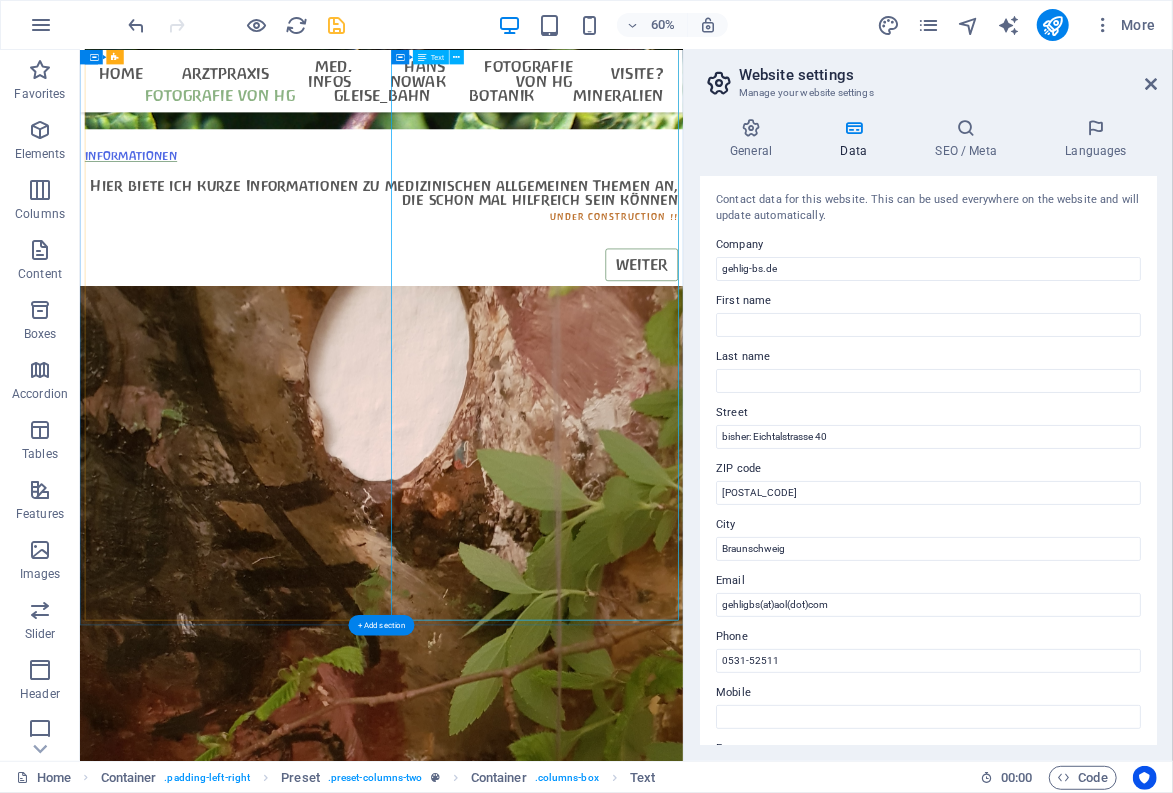 click on "- Die Arztpraxis Gehlig mit ihrer kleinen Dauerausstellung zu Hans Nowak zieht bald um.  - Derzeit ist sie weiterhin in Braunschweig ansässig - befindet sich aber in Re-Organisation - bin seit 2020 Renntner.. - Wielange ich noch in Braunschweig arbeite, hängt davon ab, ob ich die Raumkosten erwirtschaften kann... (alternative Standorte in der Nähe werden für die Zukunft entwickelt/   vorbreitet...)  - Für beratende Tätigkeit bin ich weiter auf Selbstzahler-Basis ansprechbar. - Informationen, die ich mir im Laufe von 35 Jahren eigener Arztpraxis-Tätigkeit erarbeitet habe, werde ich hier von Zeit zu Zeit einstellen.  - Wer dies hilfreich findet, darf mir gerne einen Kaffee spendieren  (der wird zum Erstellen dieser Informationen durchaus benötigt...) Kontaktaufnahme per Telefon: 0531/52511  oder 017160 52511 (Ich kann nicht zu jeder Zeit ans Telefon gehen - wenn Sie Ihre Rufnummer bei Anruf auf Funktelefon übertragen, versuche ich, bald zurückzurufen....  D 38114 Braunschweig Telefon:" at bounding box center [581, 8978] 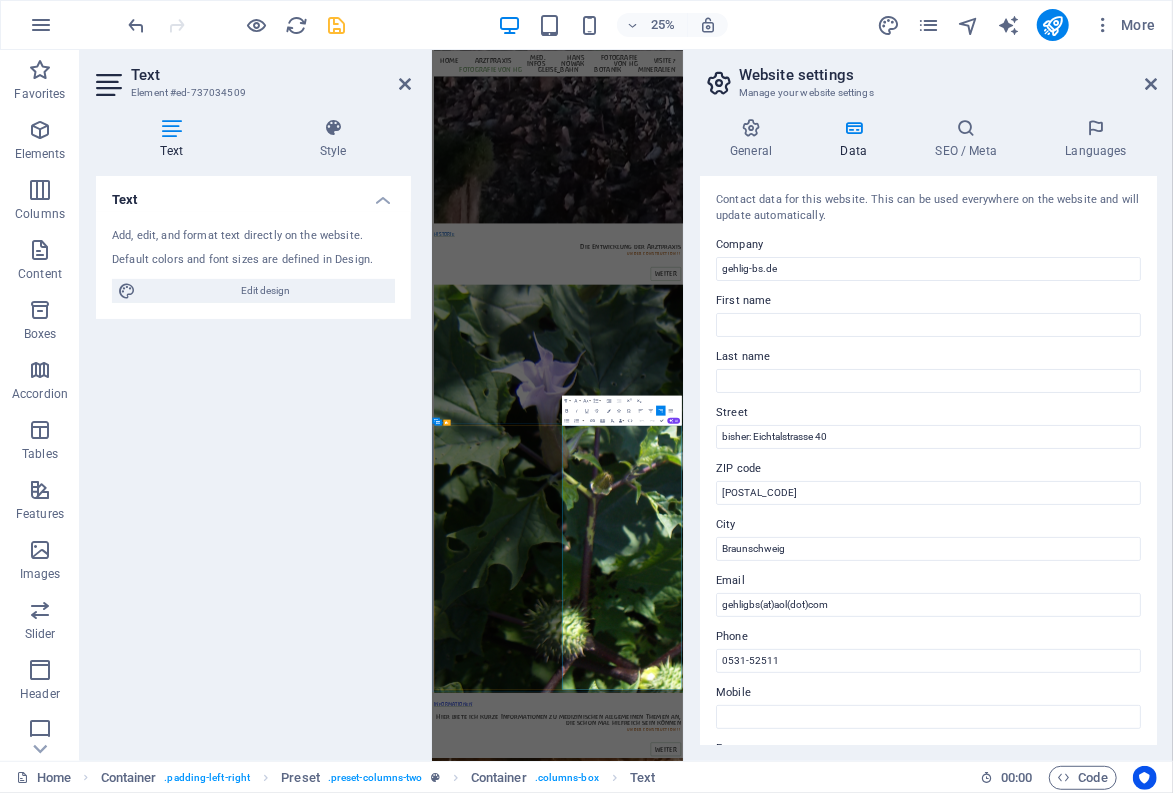 drag, startPoint x: 1420, startPoint y: 2390, endPoint x: 1178, endPoint y: 2390, distance: 242 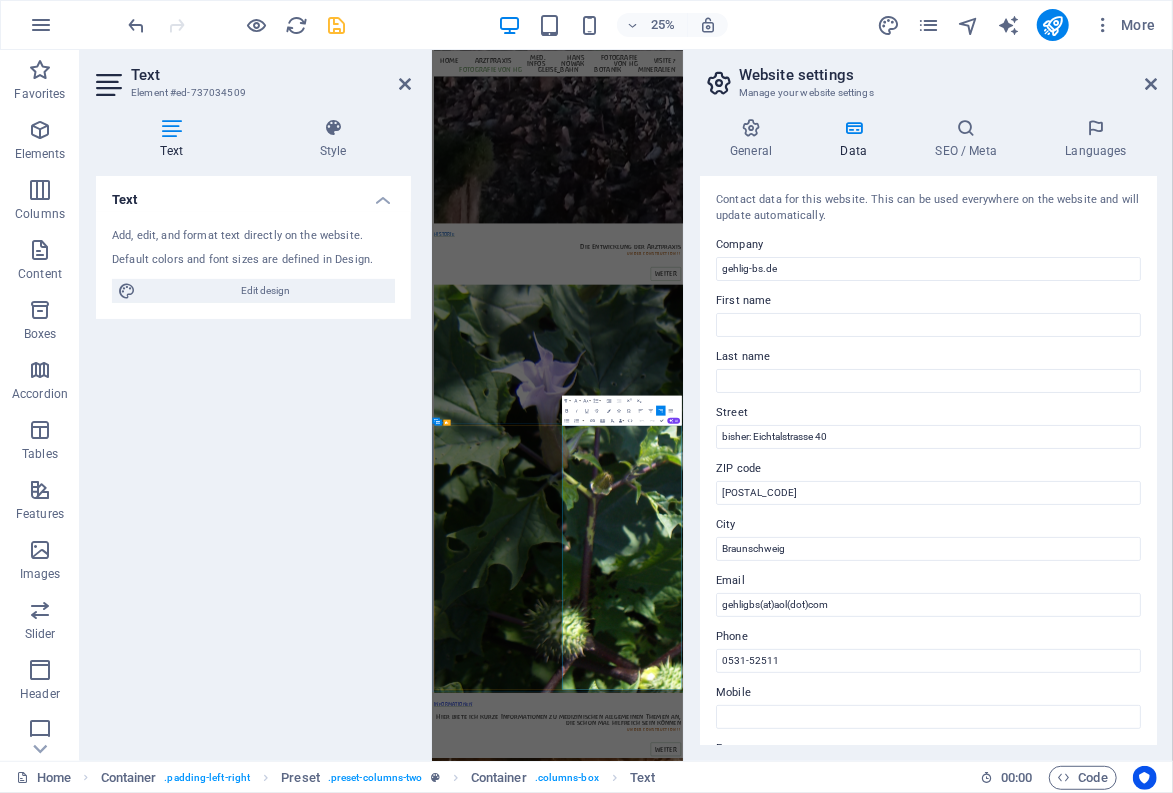 drag, startPoint x: 1064, startPoint y: 2397, endPoint x: 1508, endPoint y: 2353, distance: 446.17487 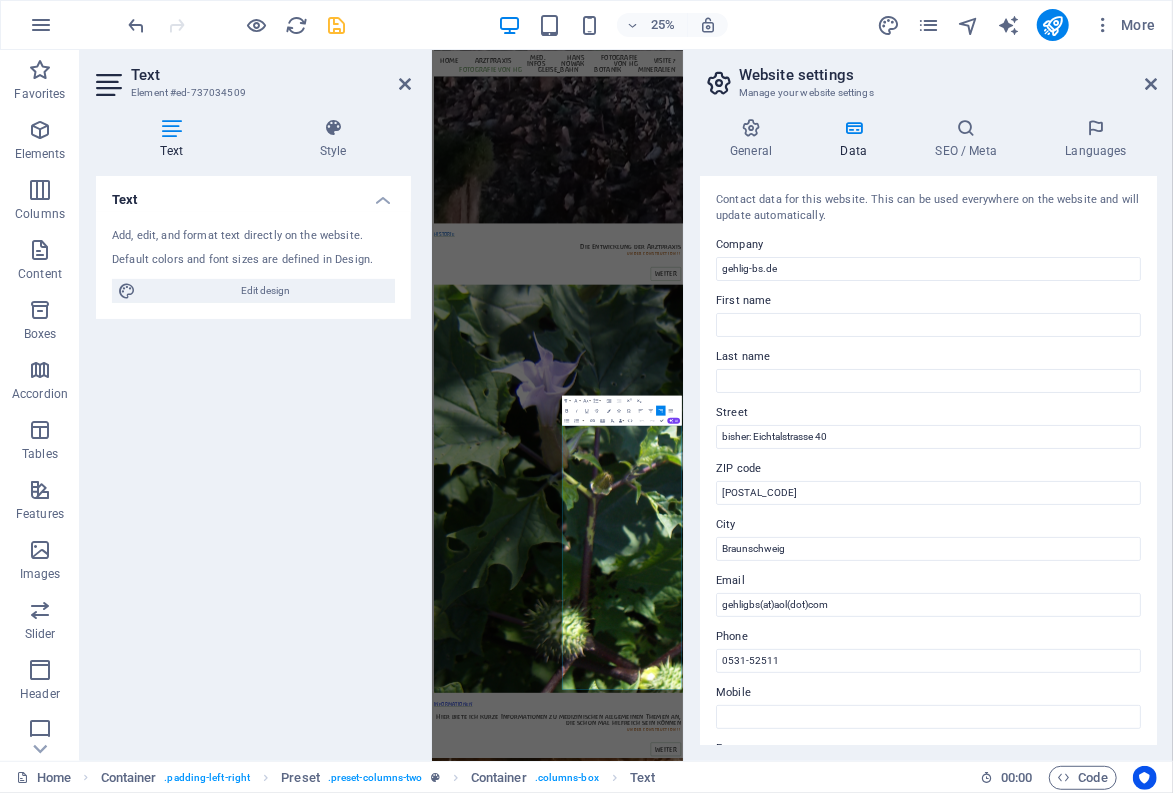 type 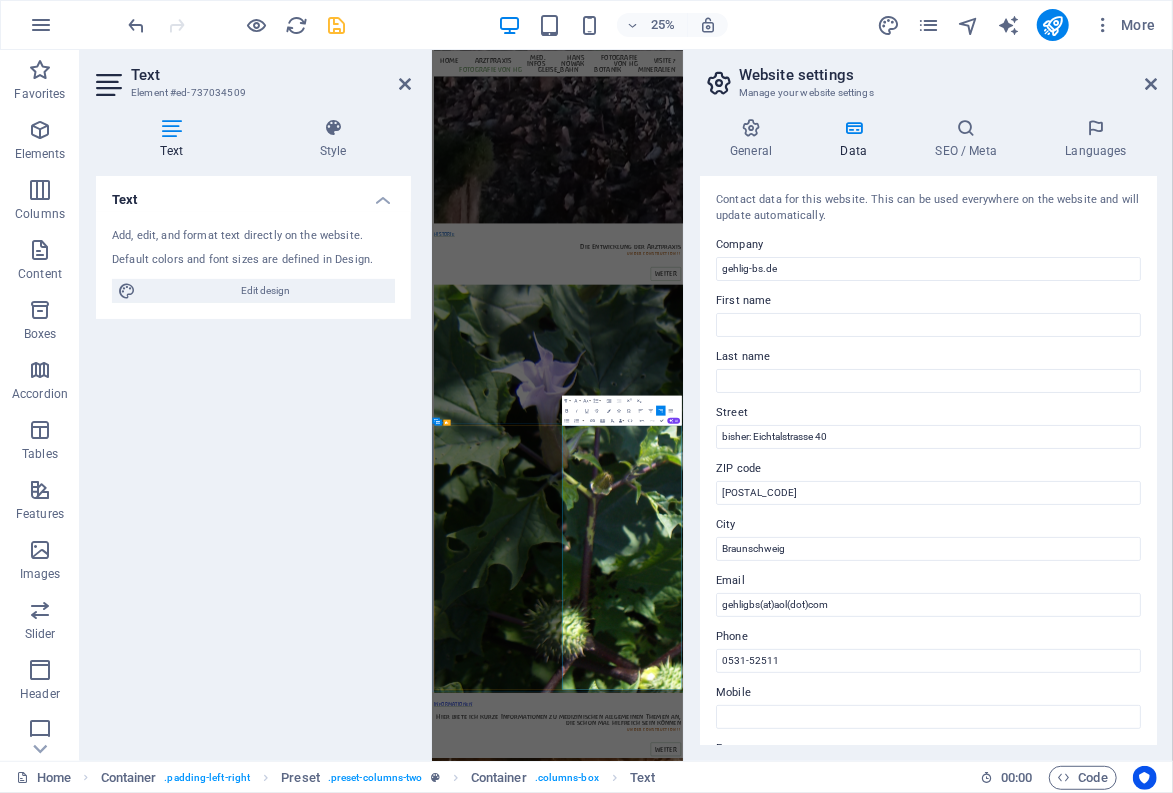 drag, startPoint x: 1094, startPoint y: 2368, endPoint x: 1284, endPoint y: 2368, distance: 190 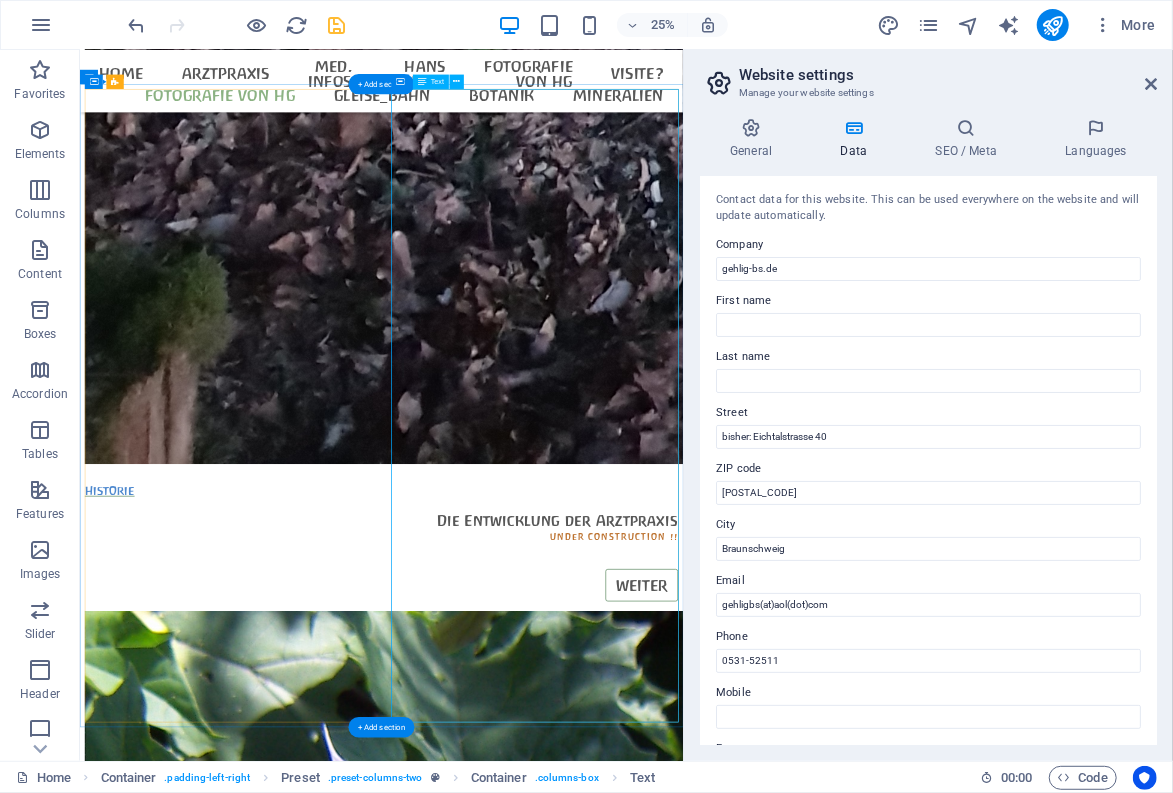 scroll, scrollTop: 8710, scrollLeft: 0, axis: vertical 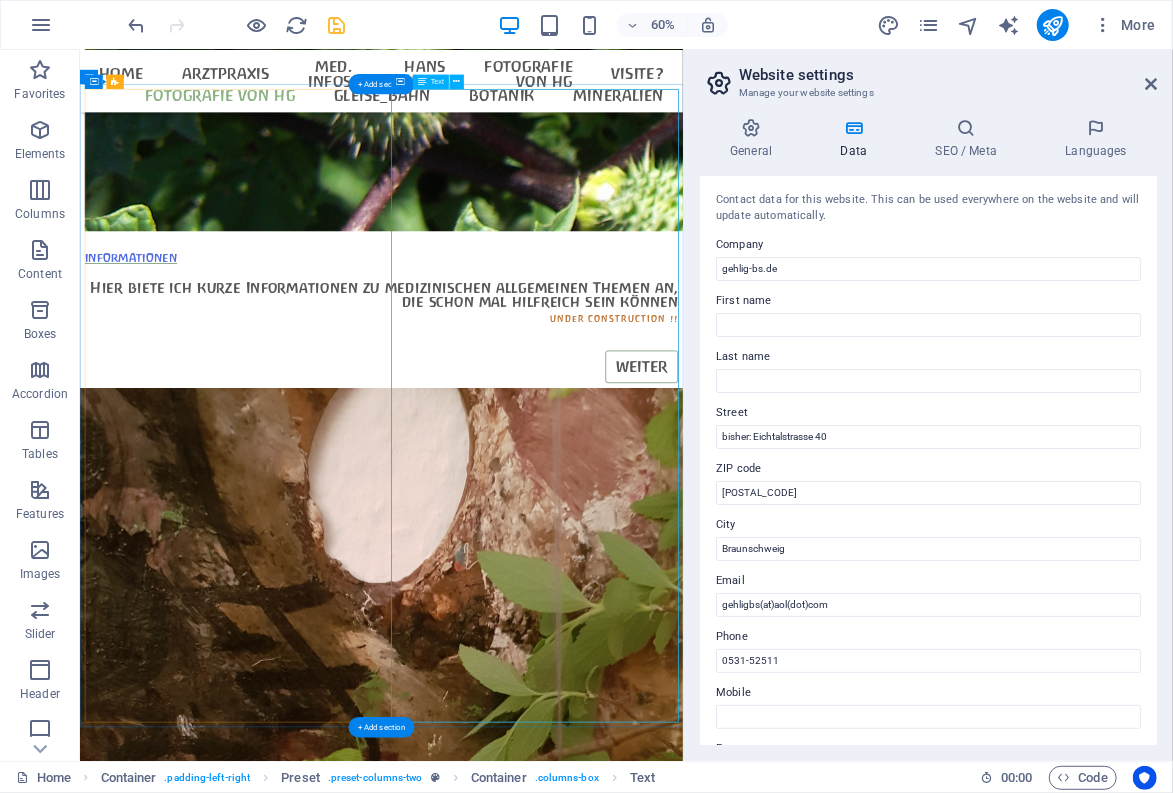 click on "- Die Arztpraxis Gehlig mit ihrer kleinen Dauerausstellung zu Hans Nowak zieht bald um.  - Derzeit ist sie weiterhin in Braunschweig ansässig - befindet sich aber in Re-Organisation - bin seit 2020 Renntner.. - Wielange ich noch in Braunschweig arbeite, hängt davon ab, ob ich die Raumkosten erwirtschaften kann... (alternative Standorte in der Nähe werden für die Zukunft entwickelt/   vorbreitet...)  - Für beratende Tätigkeit bin ich weiter auf Selbstzahler-Basis ansprechbar. - Informationen, die ich mir im Laufe von 35 Jahren eigener Arztpraxis-Tätigkeit erarbeitet habe, werde ich hier von Zeit zu Zeit einstellen.  - Wer dies hilfreich findet, darf mir gerne einen Kaffee spendieren  (der wird zum Erstellen dieser Informationen durchaus benötigt...) Kontaktaufnahme per Telefon: 0531/52511  oder 017160 52511 (Ich kann nicht zu jeder Zeit ans Telefon gehen - wenn Sie Ihre Rufnummer bei Anruf auf Funktelefon übertragen, versuche ich, bald zurückzurufen....  D 38114 Braunschweig     Telefon:" at bounding box center (581, 9148) 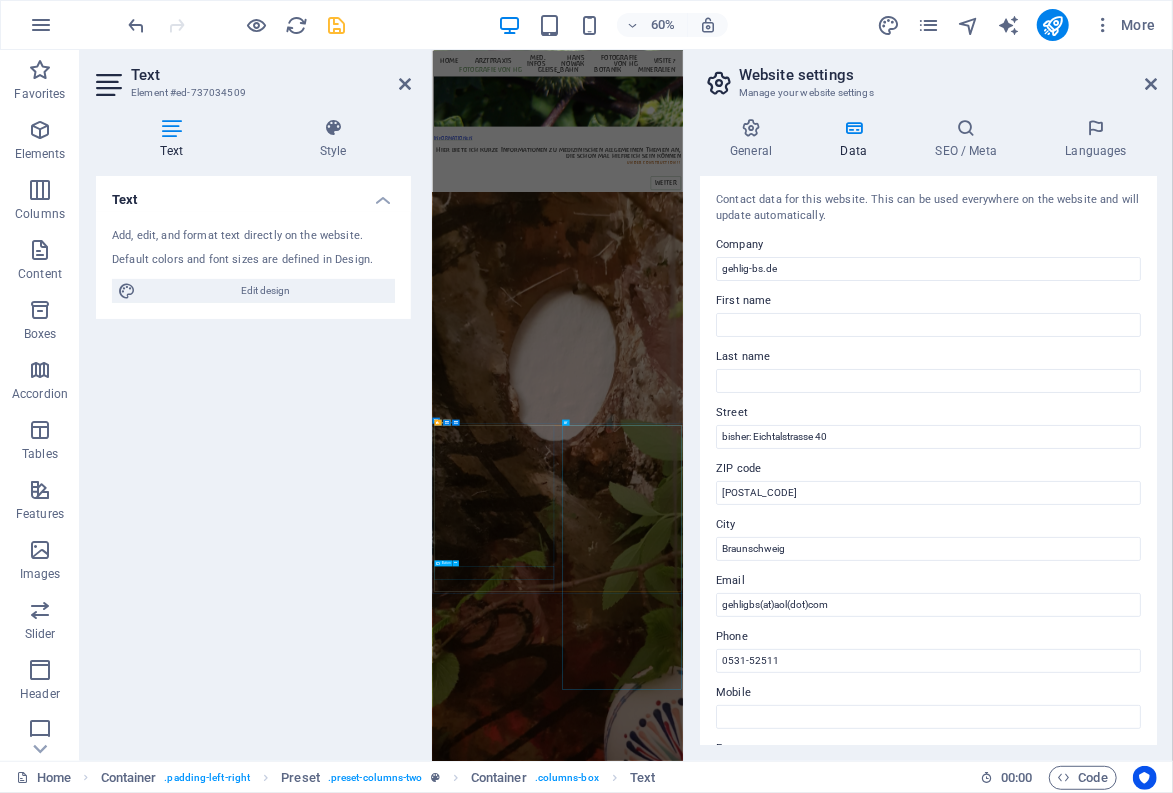 scroll, scrollTop: 7274, scrollLeft: 0, axis: vertical 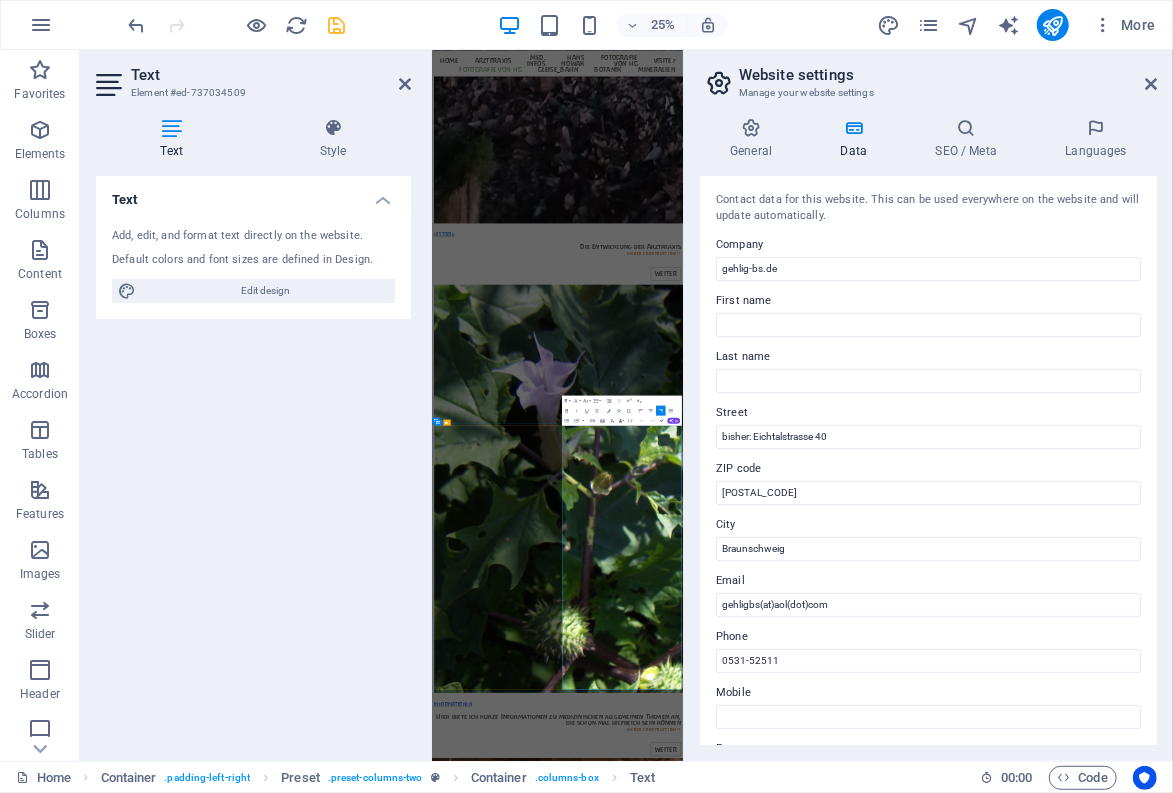 click on "bisher: Eichtalstrasse 40" at bounding box center (933, 12360) 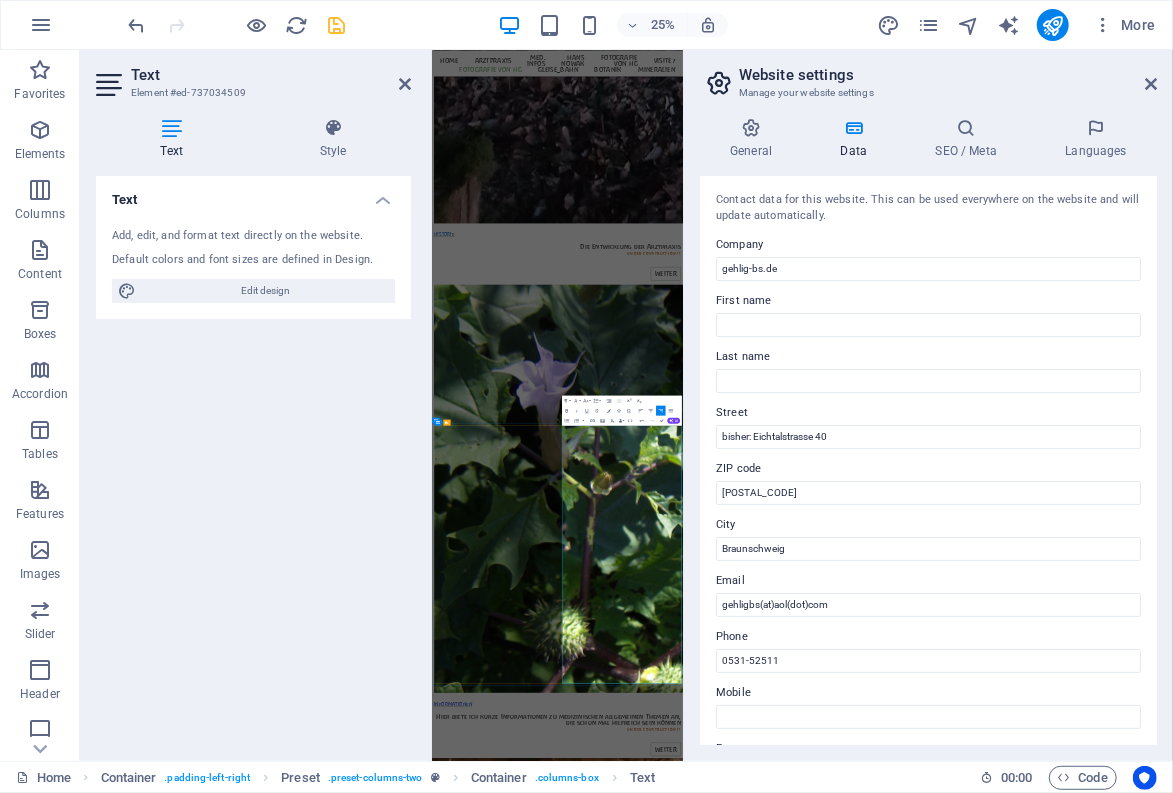 click on "bisher: Eichtalstrasse 40" at bounding box center (933, 12360) 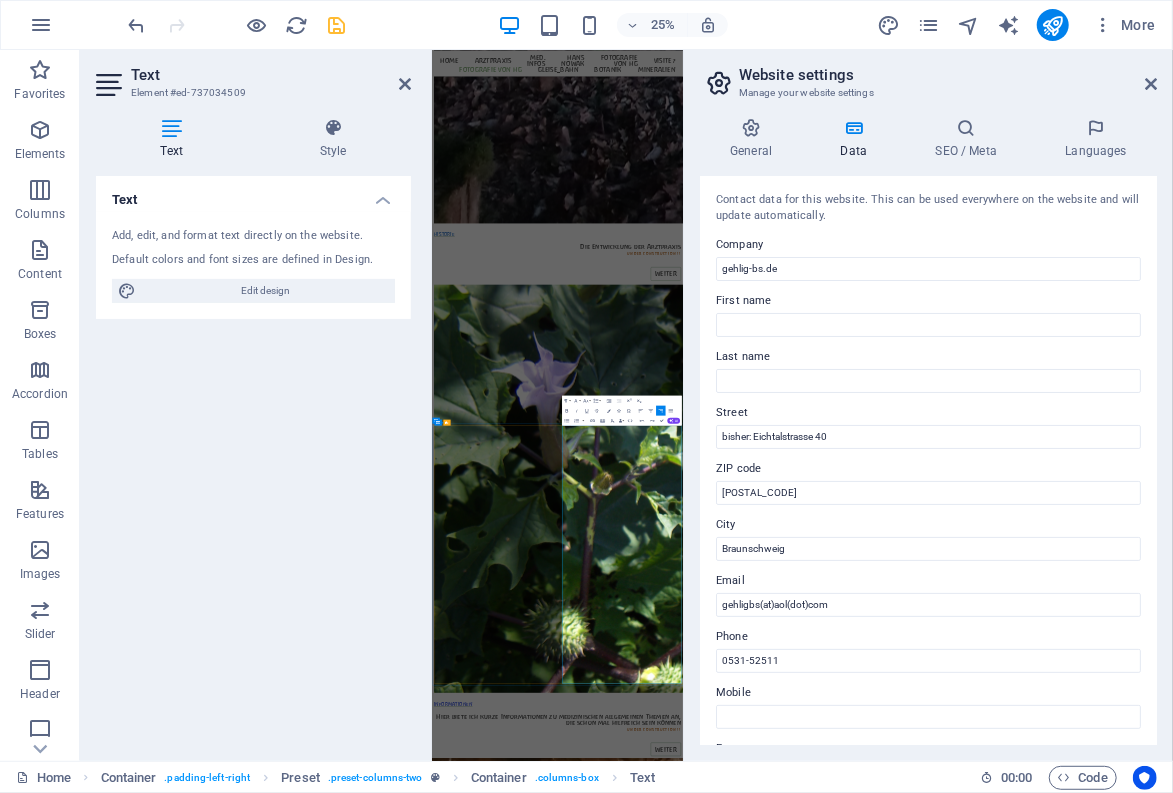 click on "bisher: Eichtalstrasse 40" at bounding box center (933, 12360) 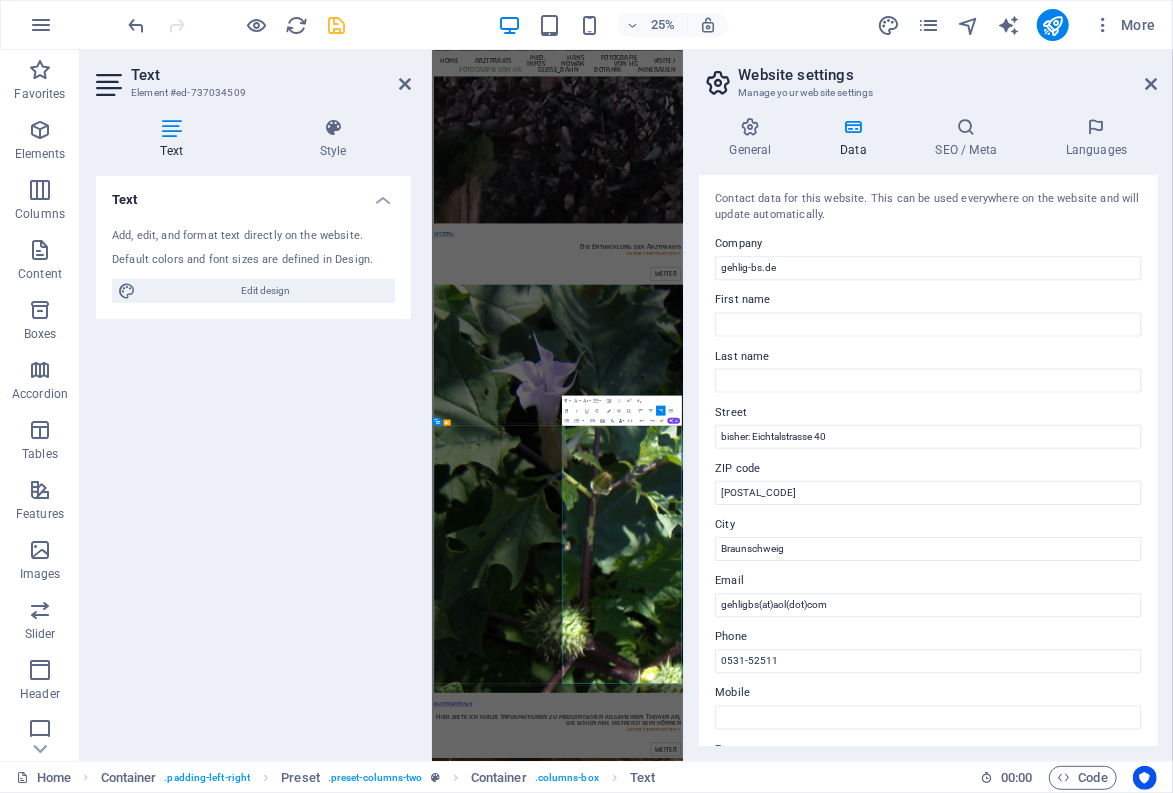 click on "bisher: Eichtalstrasse 40" at bounding box center (933, 12360) 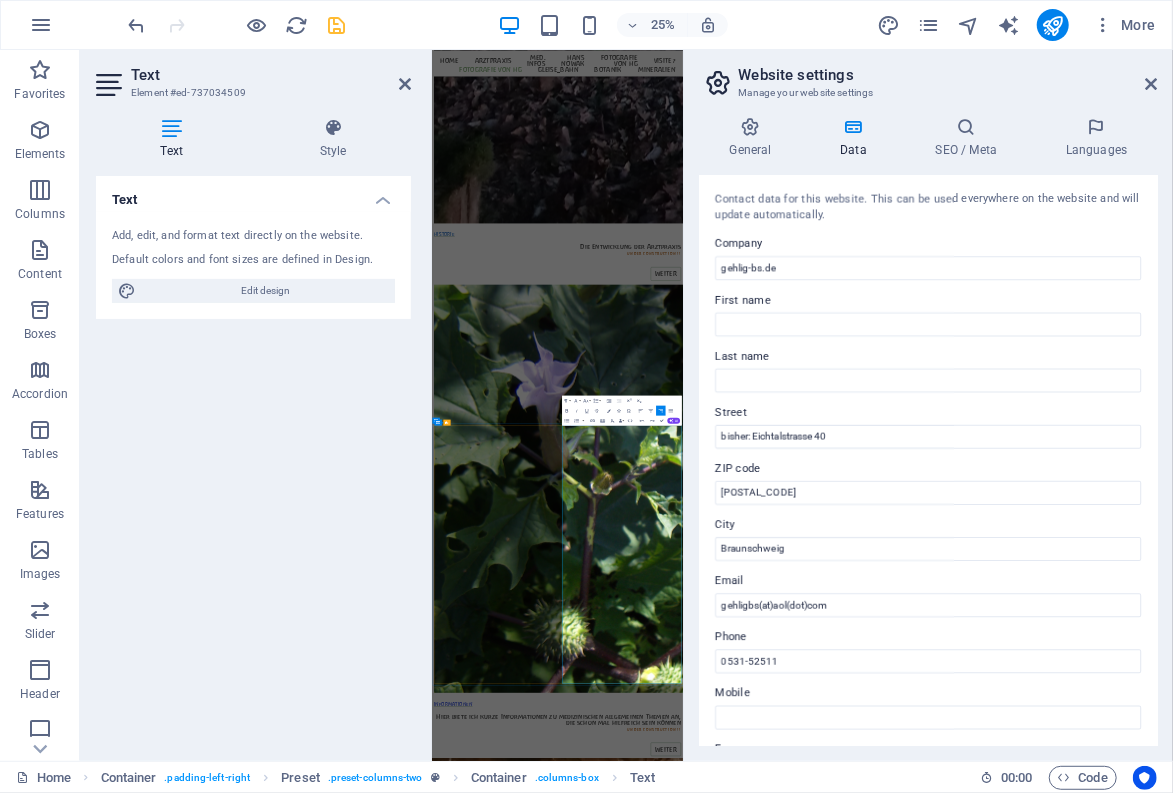 click on "bisher: Eichtalstrasse 40" at bounding box center (933, 12360) 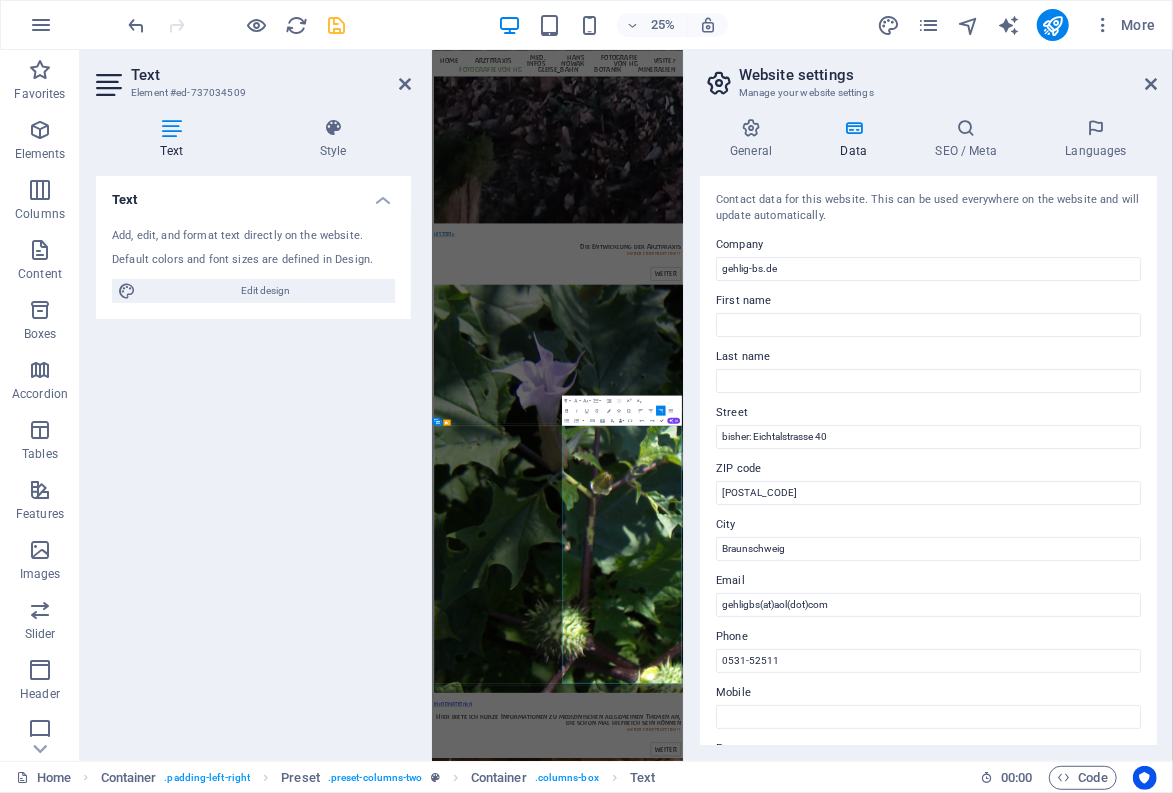 click on "bisher: Eichtalstrasse 40" at bounding box center [933, 12360] 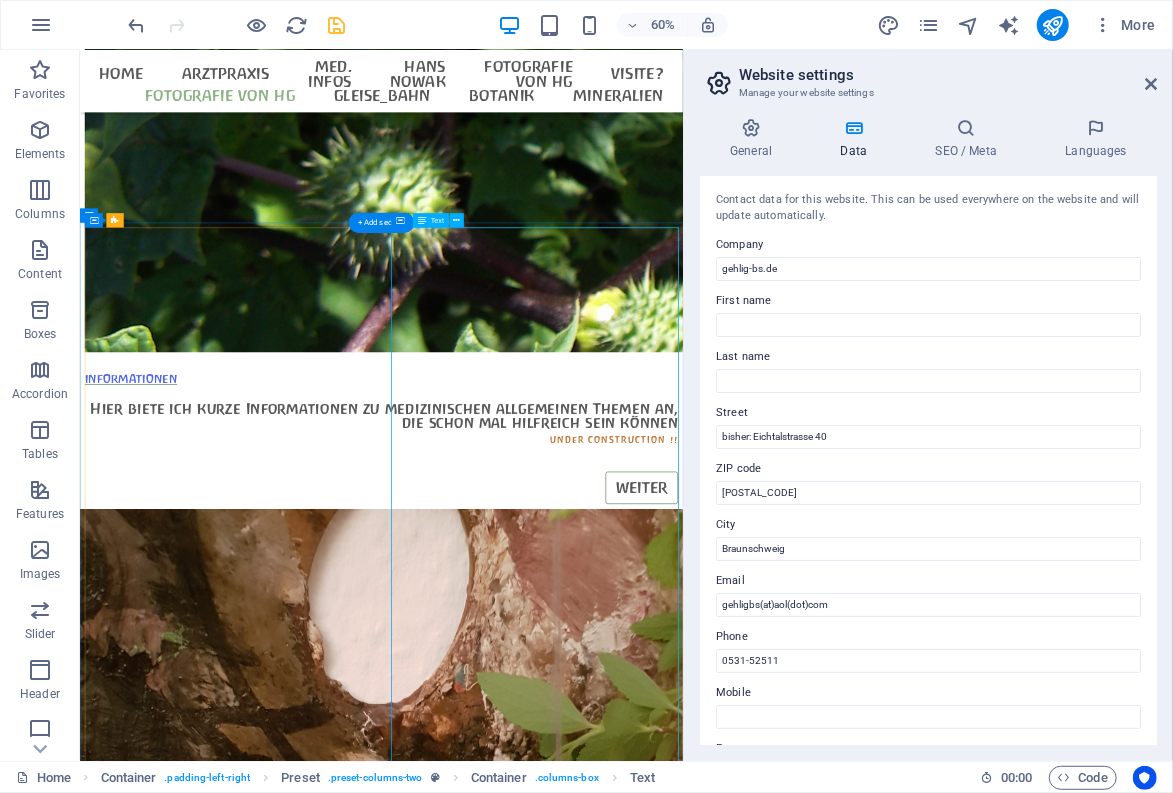 scroll, scrollTop: 8479, scrollLeft: 0, axis: vertical 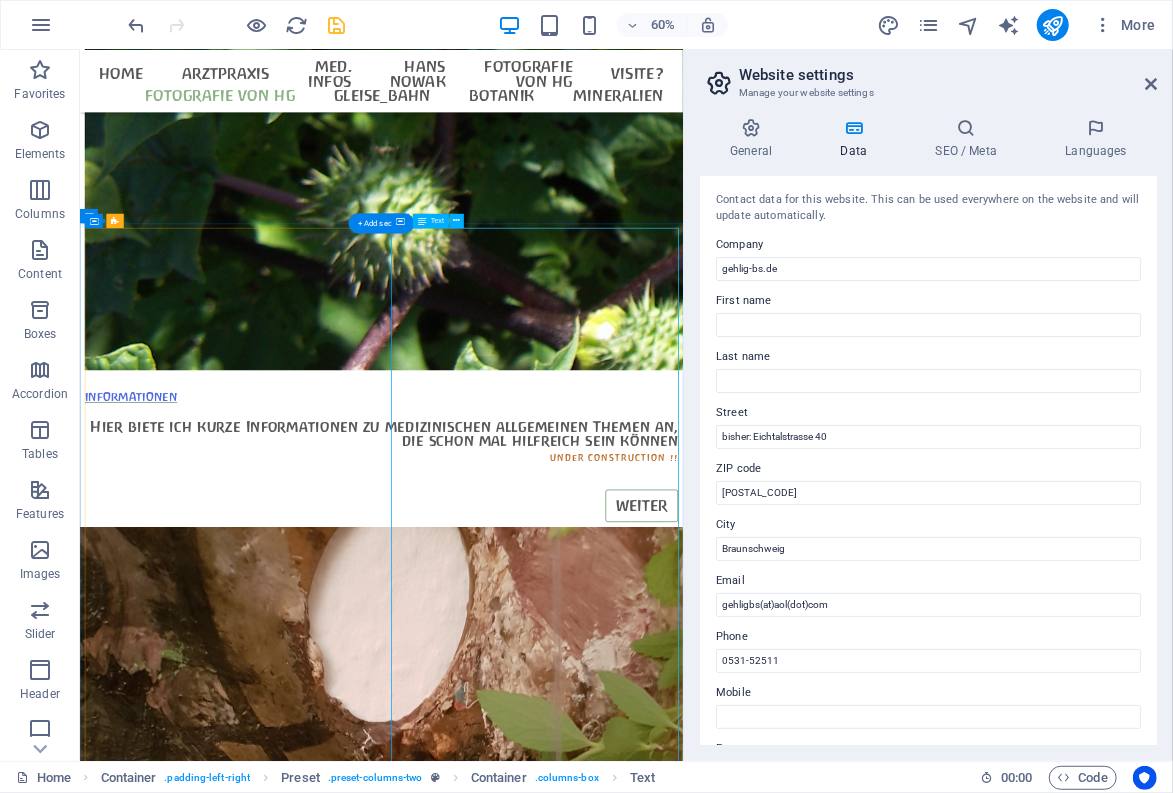 click on "- Die Arztpraxis Gehlig mit ihrer kleinen Dauerausstellung zu Hans Nowak zieht bald um.  - Derzeit ist sie weiterhin in Braunschweig ansässig - befindet sich aber in Re-Organisation - bin seit 2020 Renntner.. - Wielange ich noch in Braunschweig arbeite, hängt davon ab, ob ich die Raumkosten erwirtschaften kann... (alternative Standorte in der Nähe werden für die Zukunft entwickelt/   vorbreitet...)  - Für beratende Tätigkeit bin ich weiter auf Selbstzahler-Basis ansprechbar. - Informationen, die ich mir im Laufe von 35 Jahren eigener Arztpraxis-Tätigkeit erarbeitet habe, werde ich hier von Zeit zu Zeit einstellen.  - Wer dies hilfreich findet, darf mir gerne einen Kaffee spendieren  (der wird zum Erstellen dieser Informationen durchaus benötigt...) Kontaktaufnahme per Telefon: 0531/52511  oder 017160 52511 (Ich kann nicht zu jeder Zeit ans Telefon gehen - wenn Sie Ihre Rufnummer bei Anruf auf Funktelefon übertragen, versuche ich, bald zurückzurufen....  D 38114 Braunschweig   Telefon:" at bounding box center (581, 9367) 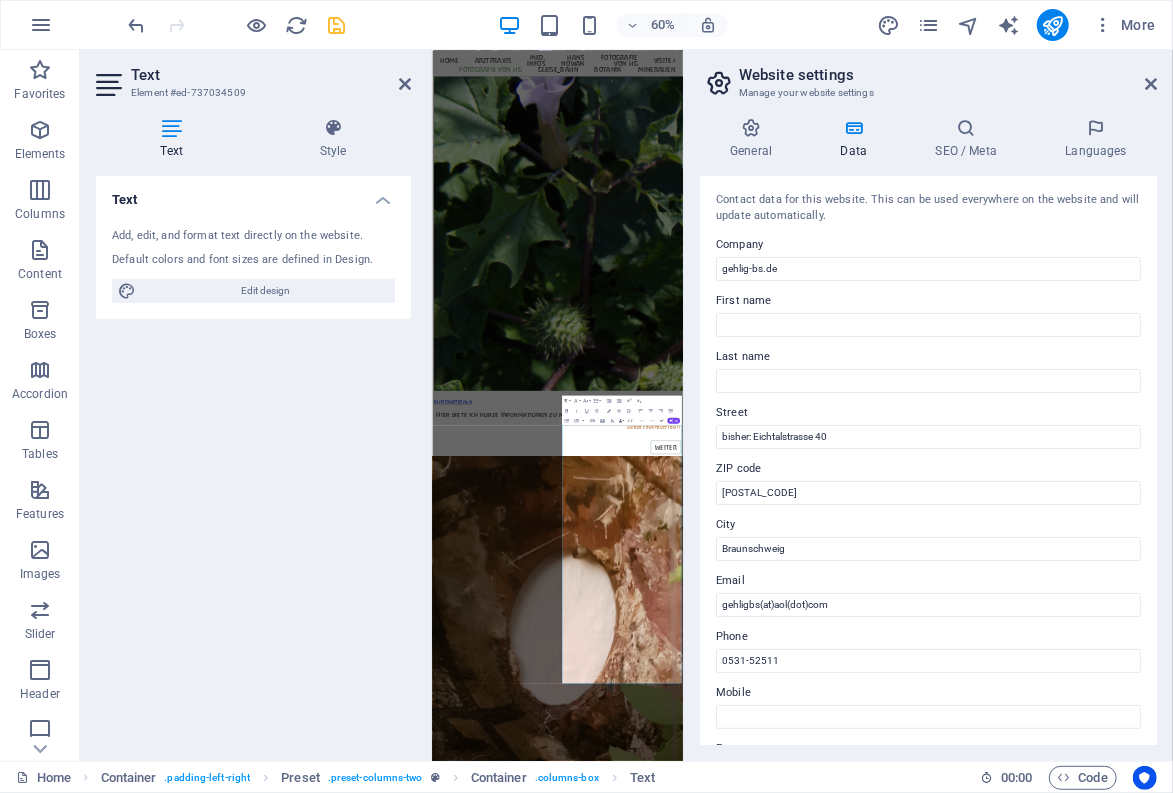 scroll, scrollTop: 7274, scrollLeft: 0, axis: vertical 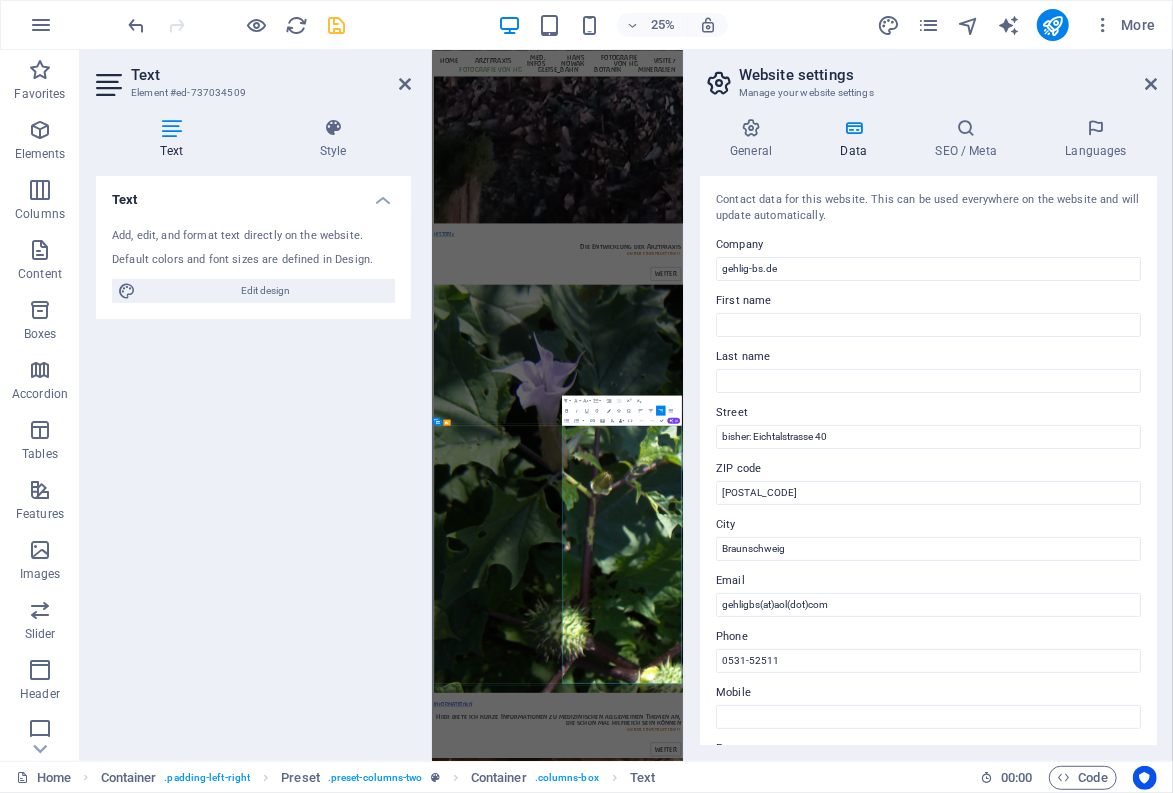 click on "- Wielange ich noch in Braunschweig arbeite, hängt davon ab, ob ich die Raumkosten erwirtschaften kann... (alternative Standorte in der Nähe werden für die Zukunft entwickelt/   vorbreitet...)" at bounding box center [933, 12000] 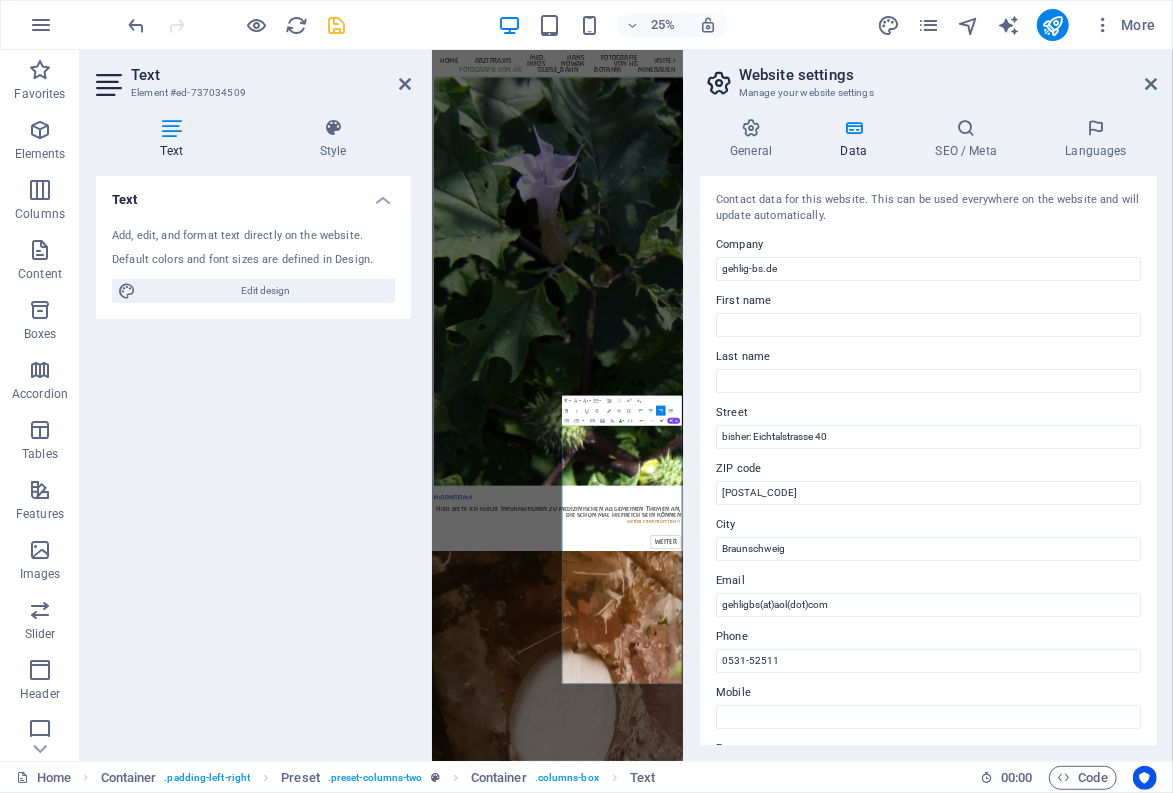 scroll, scrollTop: 8699, scrollLeft: 0, axis: vertical 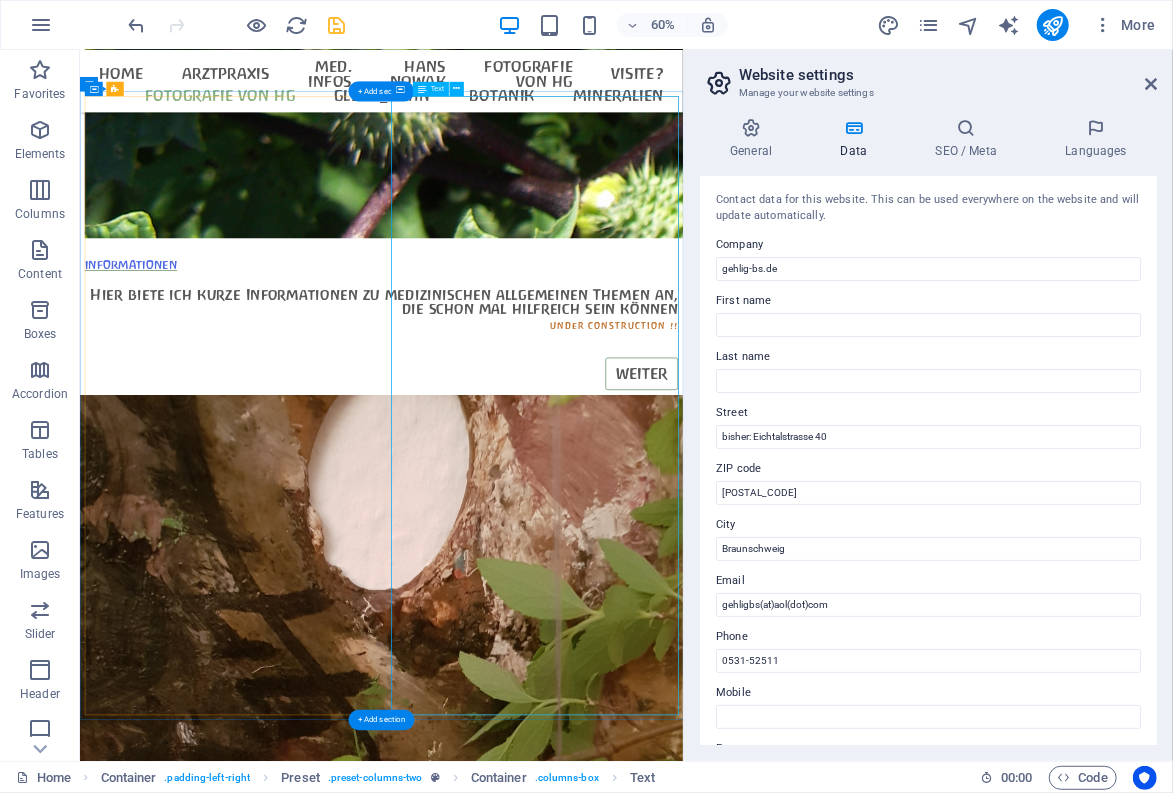 click on "- Die Arztpraxis Gehlig mit ihrer kleinen Dauerausstellung zu Hans Nowak zieht bald um.  - Derzeit ist sie weiterhin in Braunschweig ansässig - befindet sich aber in Re-Organisation - bin seit 2020 Renntner.. - Wielange ich noch in Braunschweig arbeite, hängt davon ab, ob ich die Raumkosten erwirtschaften kann... (alternative Standorte in der Nähe werden für die Zukunft entwickelt/   vorbereitet...)  - Für beratende Tätigkeit bin ich weiter auf Selbstzahler-Basis ansprechbar. - Informationen, die ich mir im Laufe von 35 Jahren eigener Arztpraxis-Tätigkeit erarbeitet habe, werde ich hier von Zeit zu Zeit einstellen.  - Wer dies hilfreich findet, darf mir gerne einen Kaffee spendieren  (der wird zum Erstellen dieser Informationen durchaus benötigt...) Kontaktaufnahme per Telefon: 0531/52511  oder 017160 52511 (Ich kann nicht zu jeder Zeit ans Telefon gehen - wenn Sie Ihre Rufnummer bei Anruf auf Funktelefon übertragen, versuche ich, bald zurückzurufen....  D 38114 Braunschweig   Telefon:" at bounding box center (581, 9147) 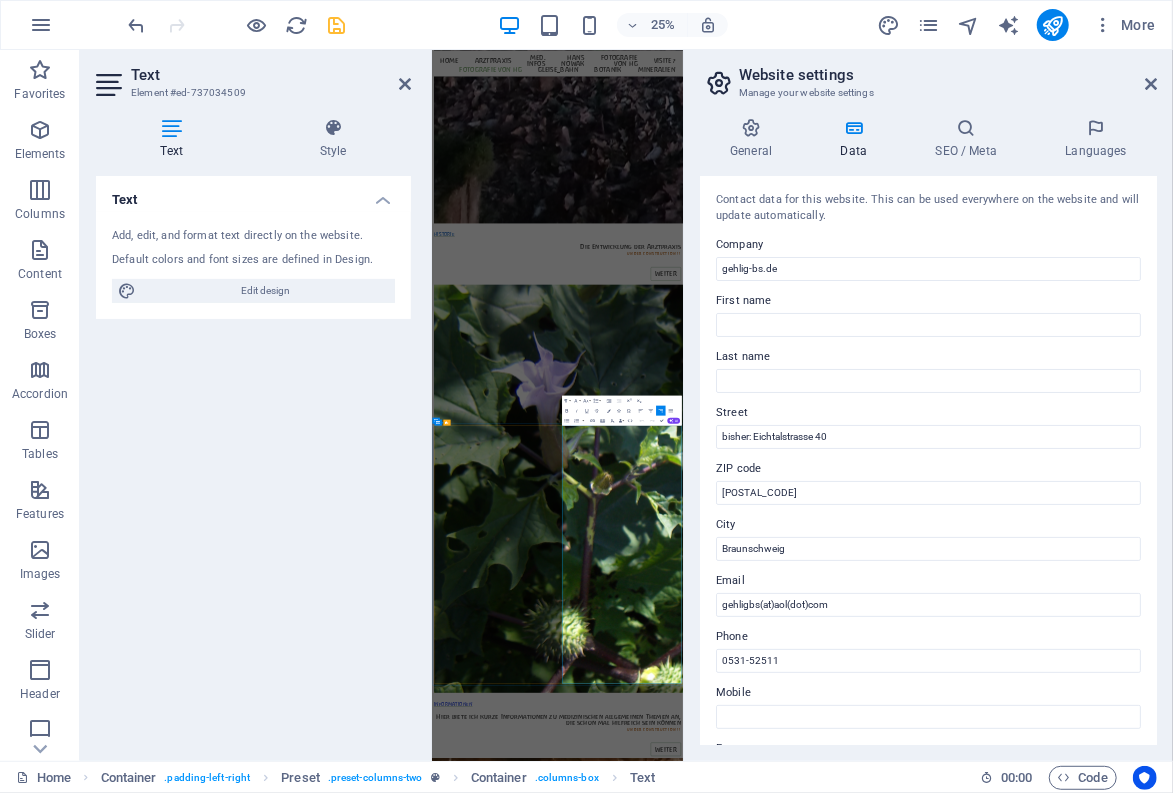 click on "D 38114 Braunschweig" at bounding box center [933, 12336] 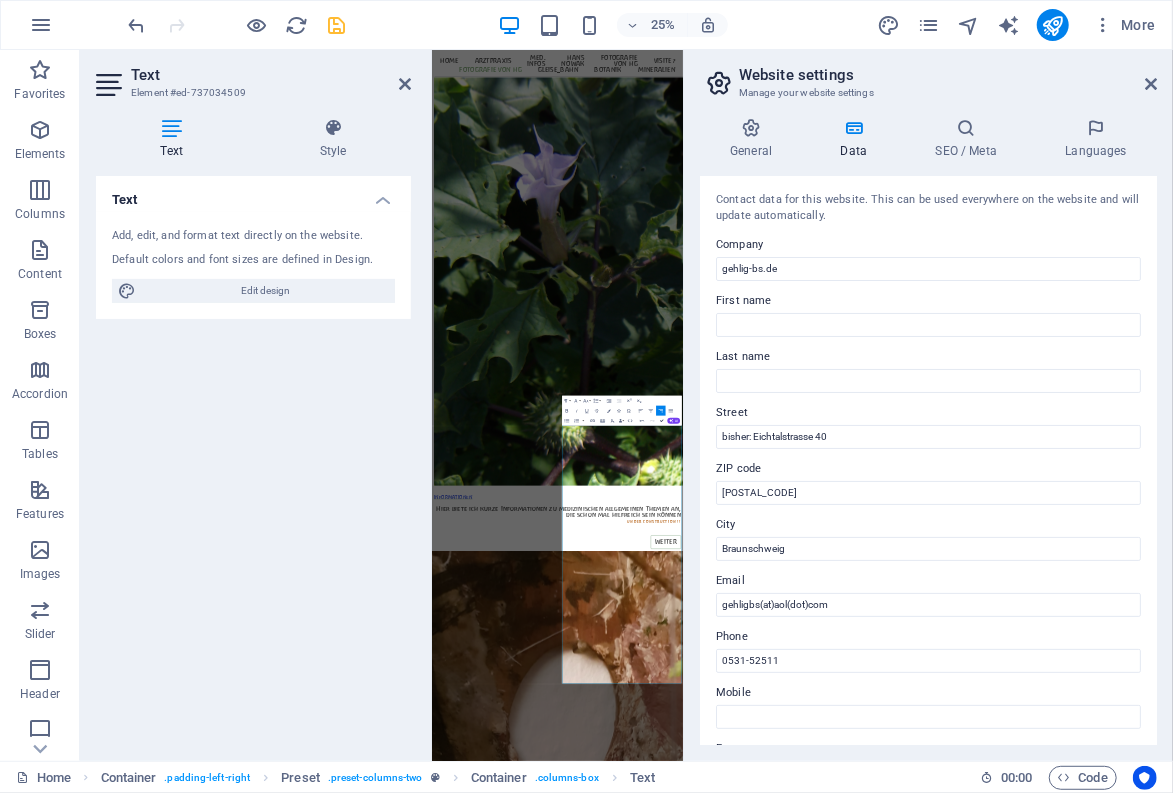 scroll, scrollTop: 8699, scrollLeft: 0, axis: vertical 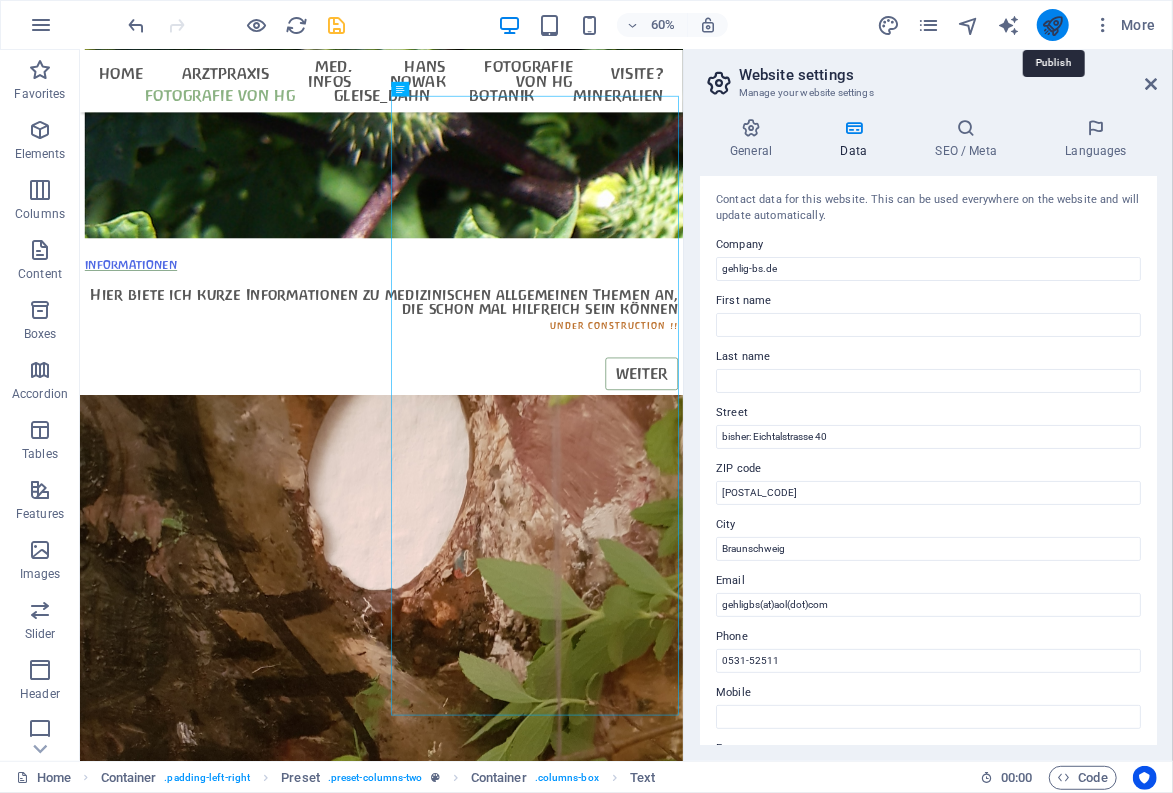 click at bounding box center [1052, 25] 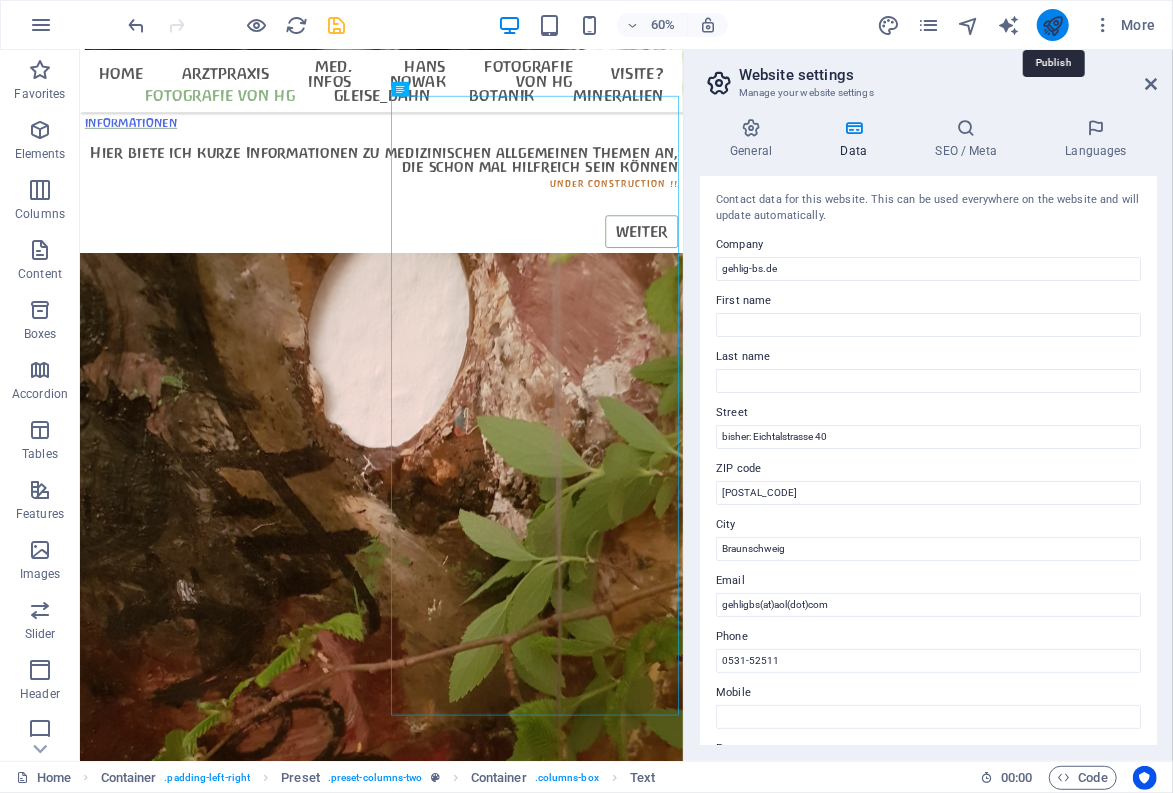 scroll, scrollTop: 8271, scrollLeft: 0, axis: vertical 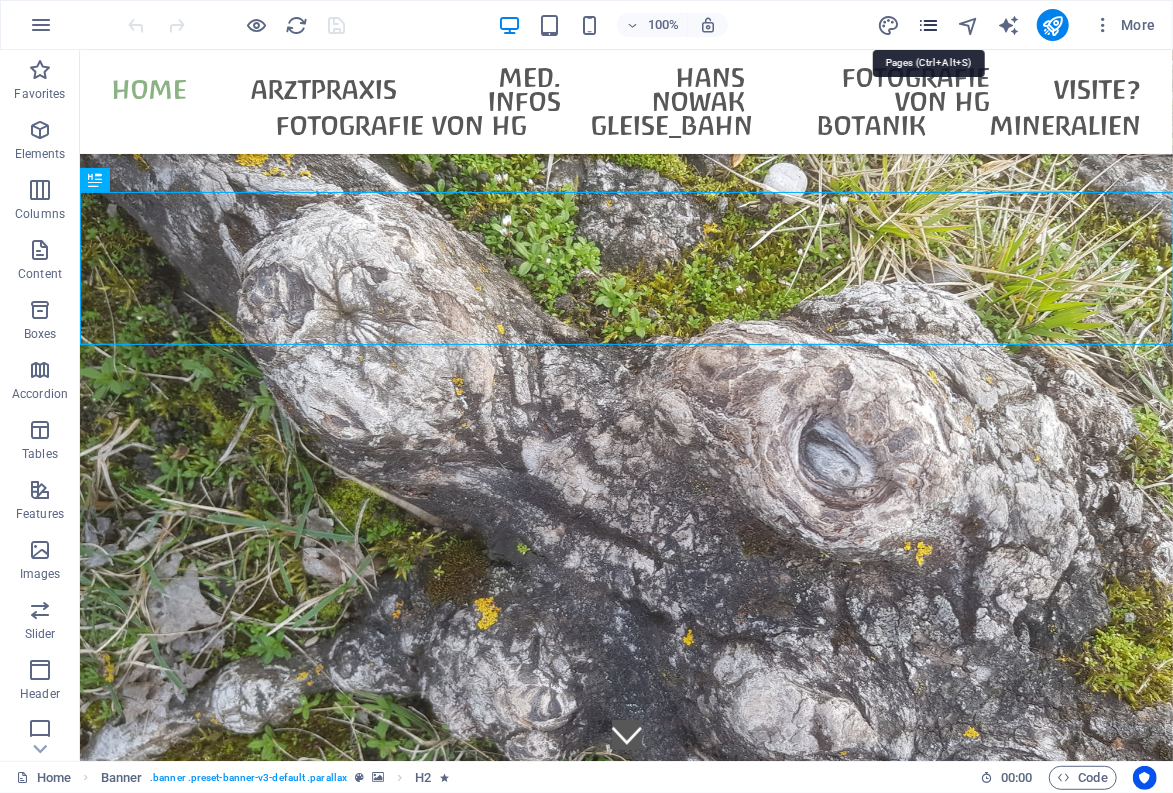 click at bounding box center [928, 25] 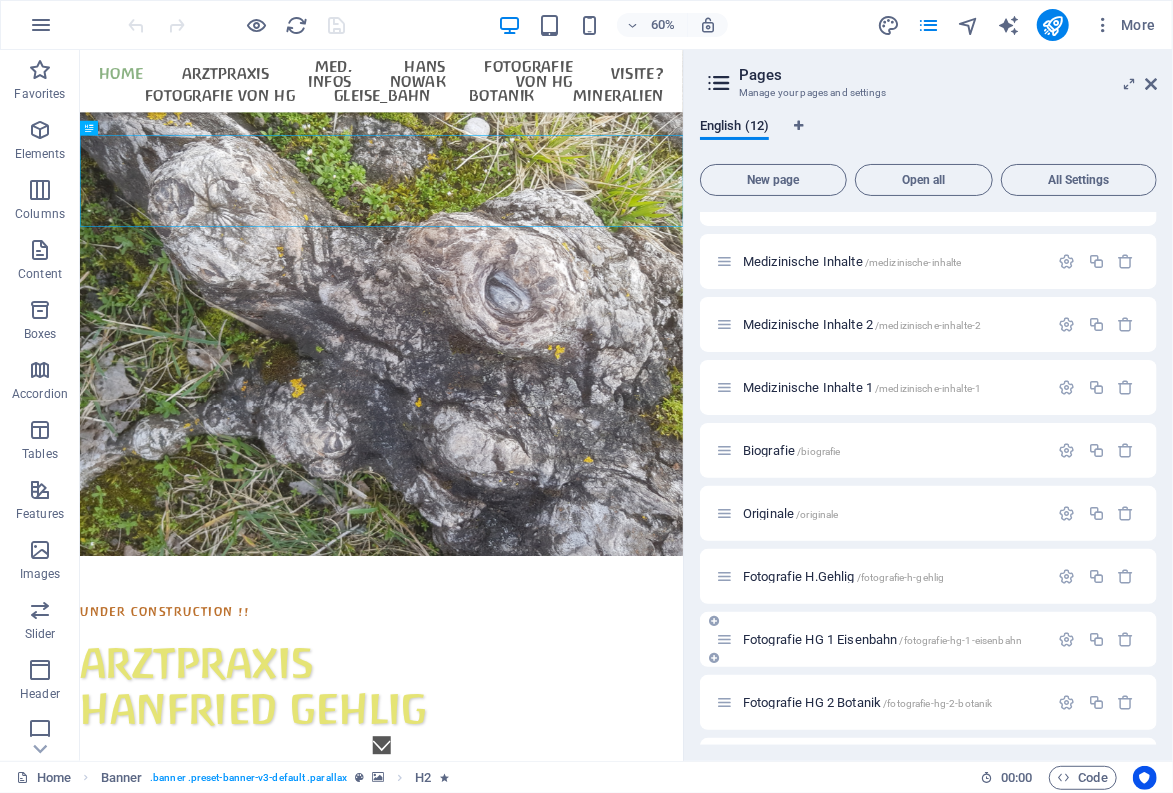 scroll, scrollTop: 0, scrollLeft: 0, axis: both 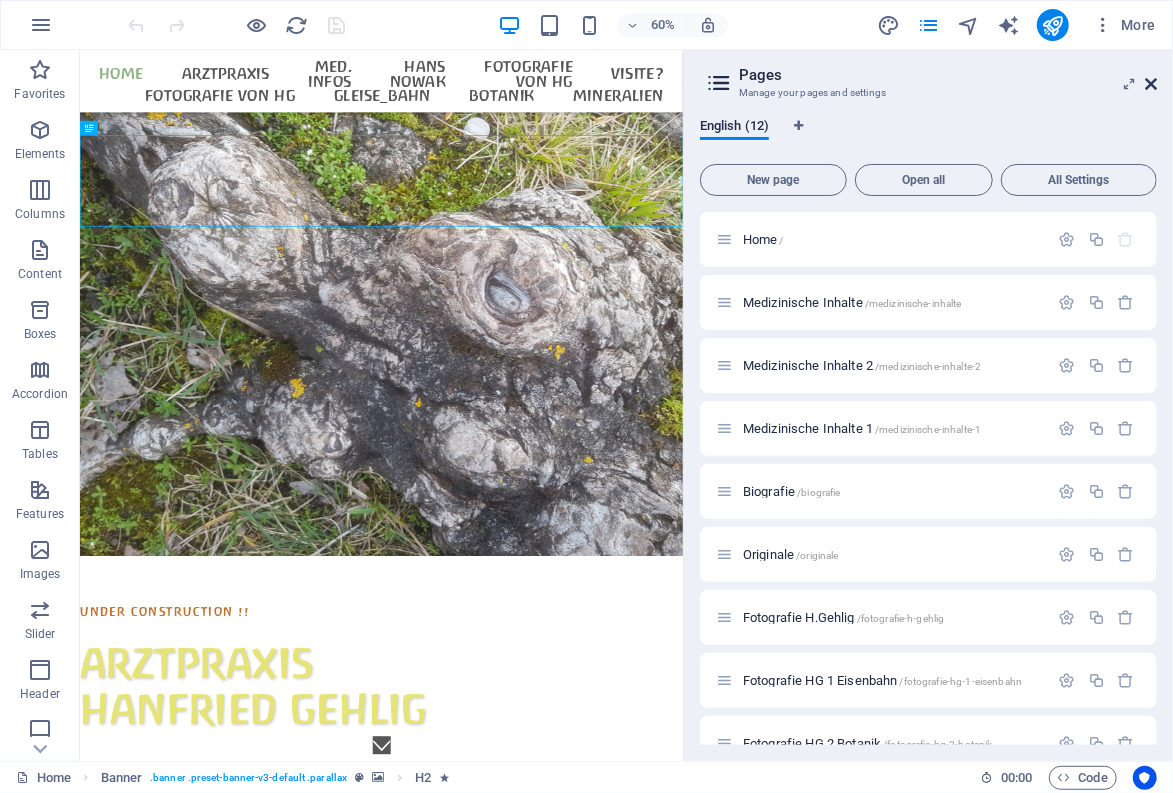 click at bounding box center [1151, 84] 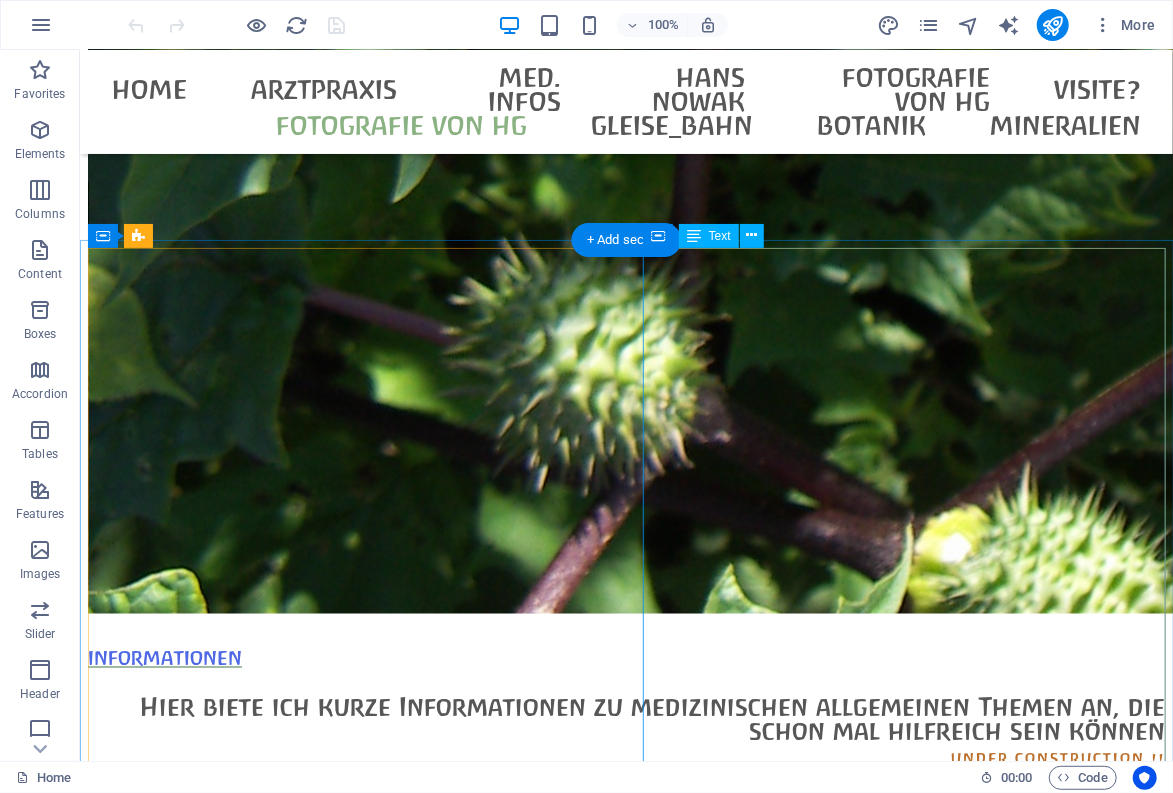 scroll, scrollTop: 8250, scrollLeft: 0, axis: vertical 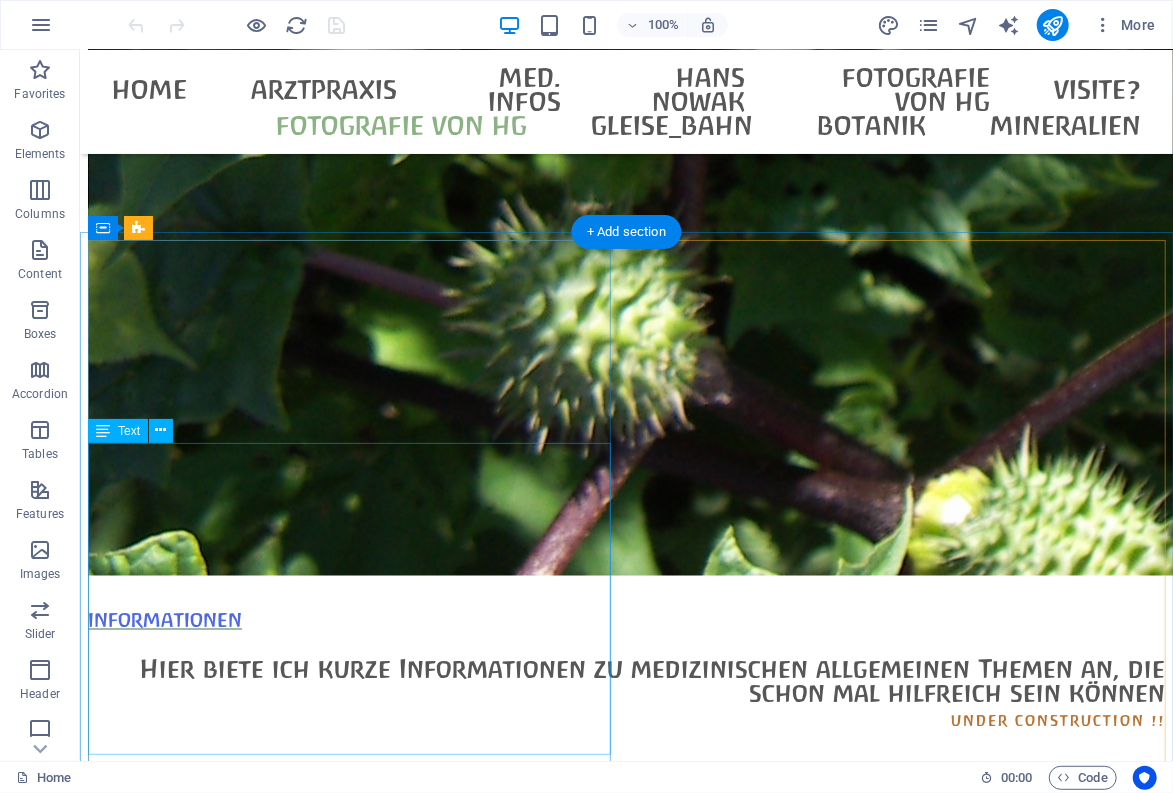 click on "- Auf dieser Web-Seite werden nur von H.[LAST] selbst-fotografierte Fotos verwendet - diese und die Texte stehen unter Copyright Hanfried [LAST] ! - Alle dargestellten Werke Hans Nowaks stammen aus der eigenen Sammlung Hanfried und Dr.Roselies [LAST] (Genehmigung Dr. R. [LAST] für die Veröffentlichung liegt vor) Alle Fotos, Texte und Layout: weltweites Copyright H.[LAST], Braunschweig. Die Web-Seite wurde mit Hilfe der Software "Sitejet-Builder" von PLESK erstellt. - Wo Verlinkungen eingefügt sind, übernehme ich keine Verantwortung für dort (in der verlinkten Seite) dargestellte Inhalte. - Es werden lediglich die für den Betrieb der Web-Seite von Seiten des Providers notwendigen oder gesetzlich erforderlichen Datenspeicherungen durchgeführt. Cookies werden von hier aus nicht gesetzt oder angefordert. ( wird nach den gesetzlichen Vorgaben zeitnah weiterentwickelt, siehe auch die ausführliche Erklärung)" at bounding box center [625, 8425] 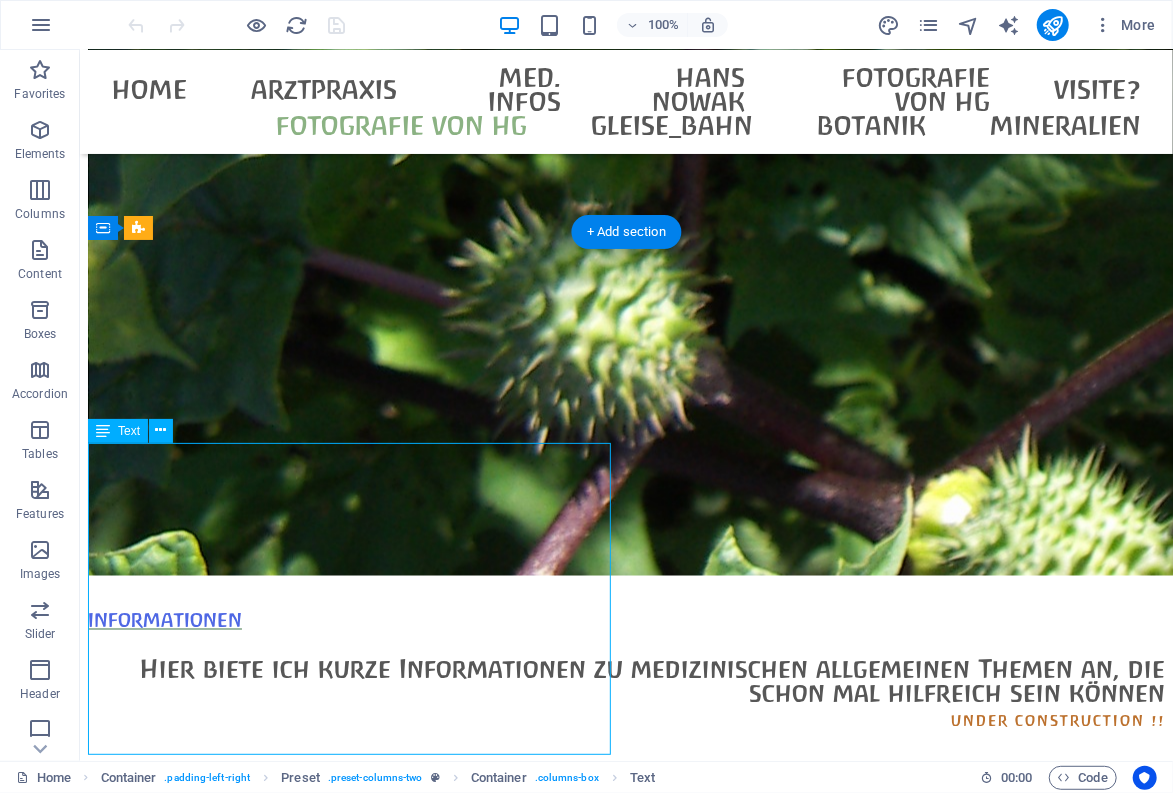 click on "- Auf dieser Web-Seite werden nur von H.[LAST] selbst-fotografierte Fotos verwendet - diese und die Texte stehen unter Copyright Hanfried [LAST] ! - Alle dargestellten Werke Hans Nowaks stammen aus der eigenen Sammlung Hanfried und Dr.Roselies [LAST] (Genehmigung Dr. R. [LAST] für die Veröffentlichung liegt vor) Alle Fotos, Texte und Layout: weltweites Copyright H.[LAST], Braunschweig. Die Web-Seite wurde mit Hilfe der Software "Sitejet-Builder" von PLESK erstellt. - Wo Verlinkungen eingefügt sind, übernehme ich keine Verantwortung für dort (in der verlinkten Seite) dargestellte Inhalte. - Es werden lediglich die für den Betrieb der Web-Seite von Seiten des Providers notwendigen oder gesetzlich erforderlichen Datenspeicherungen durchgeführt. Cookies werden von hier aus nicht gesetzt oder angefordert. ( wird nach den gesetzlichen Vorgaben zeitnah weiterentwickelt, siehe auch die ausführliche Erklärung)" at bounding box center [625, 8425] 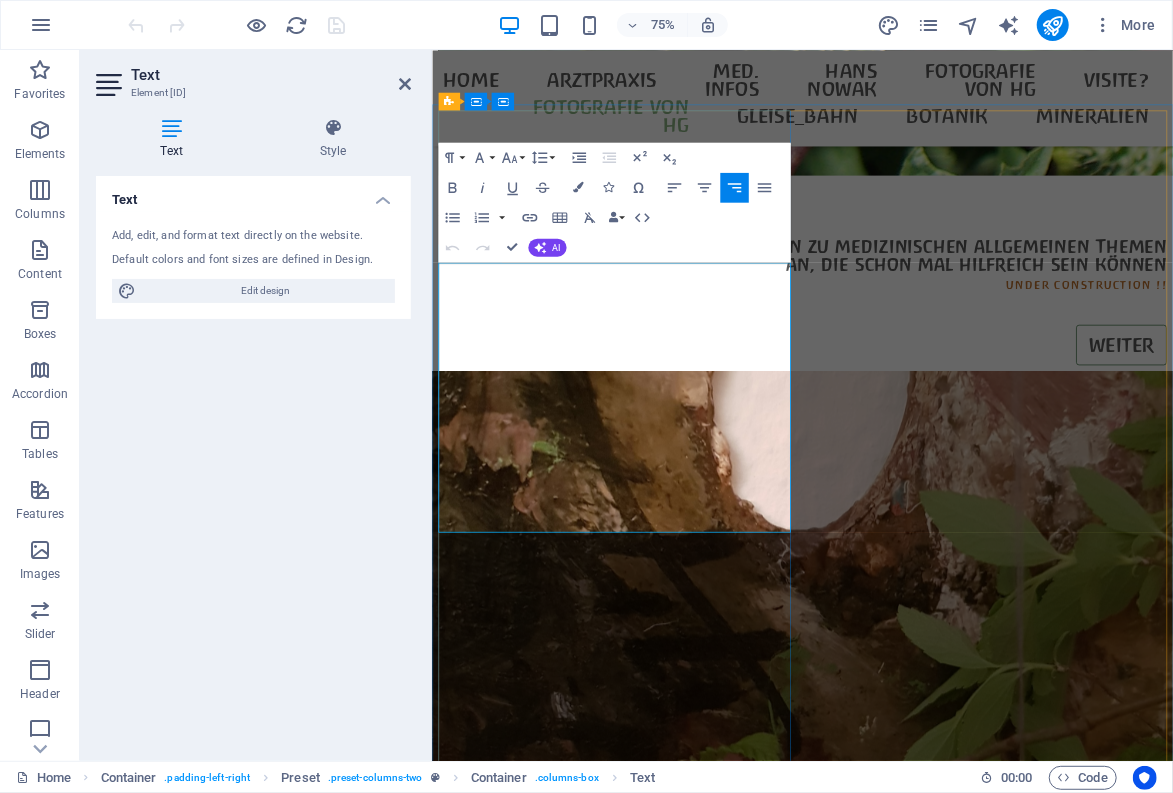 click on "- Auf dieser Web-Seite werden nur von H.Gehlig selbst-fotografierte Fotos verwendet -" at bounding box center [821, 8265] 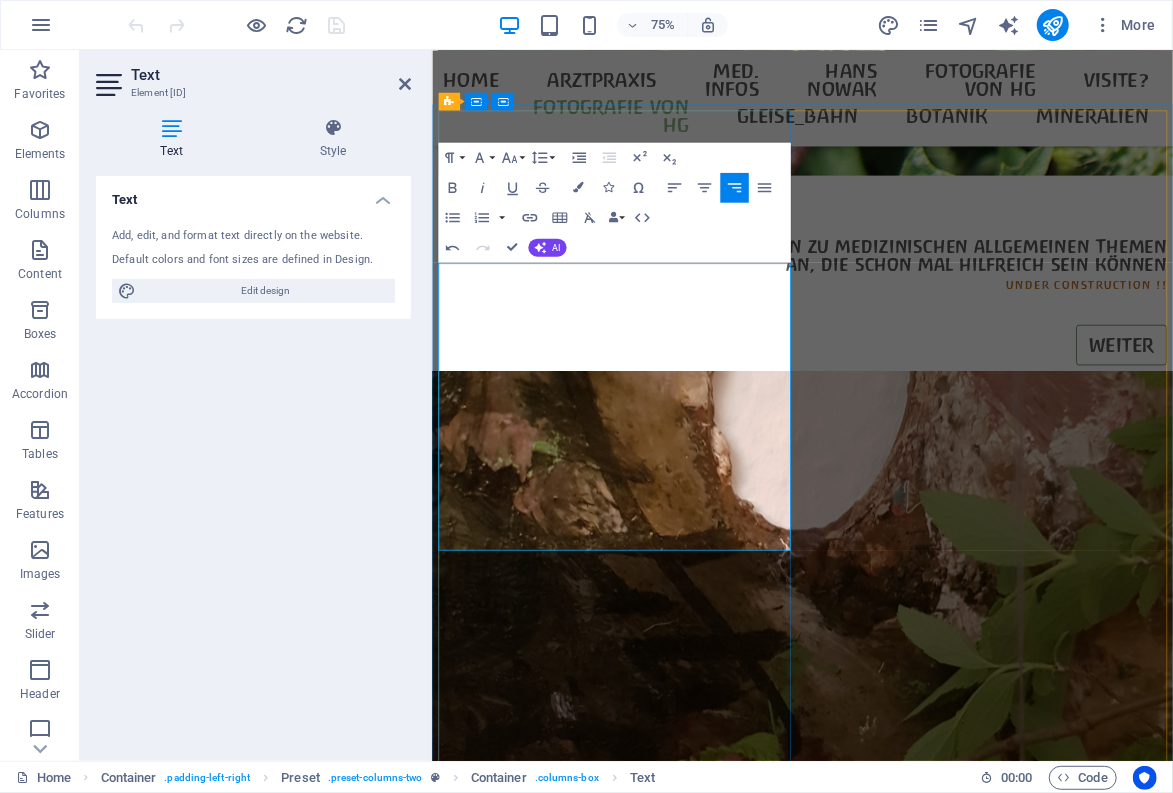 drag, startPoint x: 818, startPoint y: 376, endPoint x: 597, endPoint y: 370, distance: 221.08144 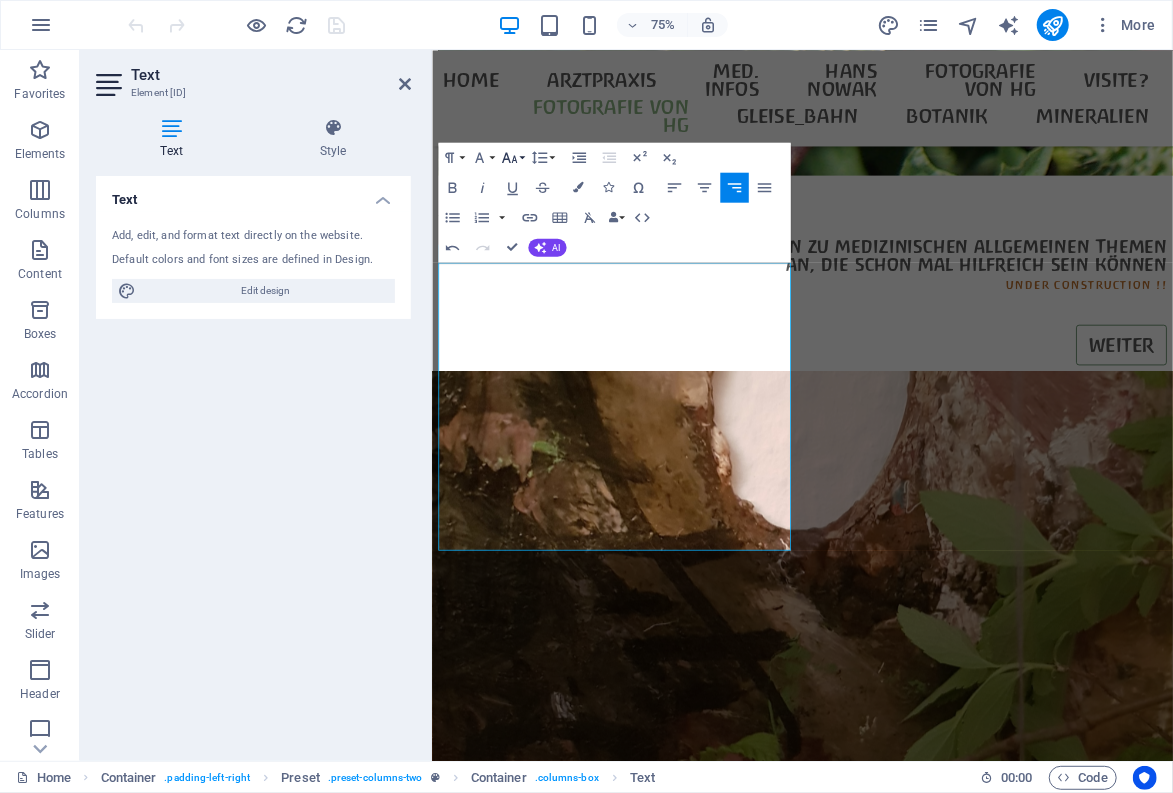 click on "Font Size" at bounding box center [512, 157] 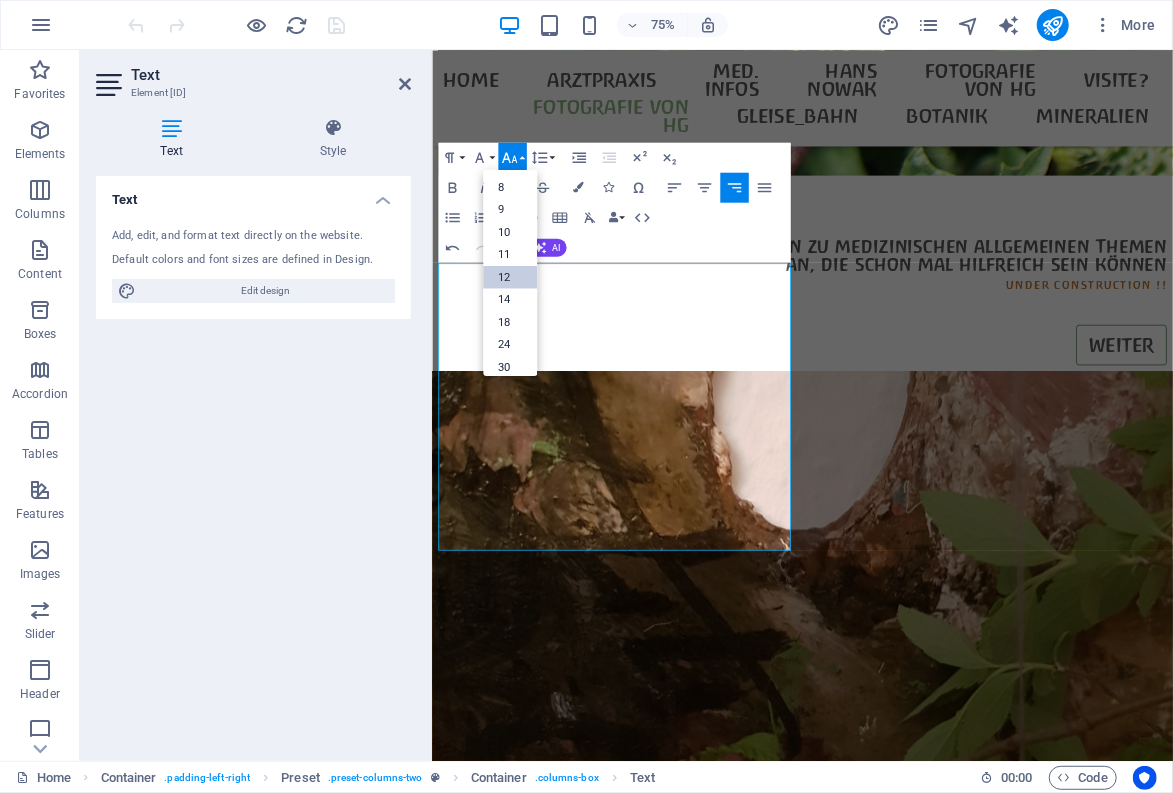 scroll, scrollTop: 143, scrollLeft: 0, axis: vertical 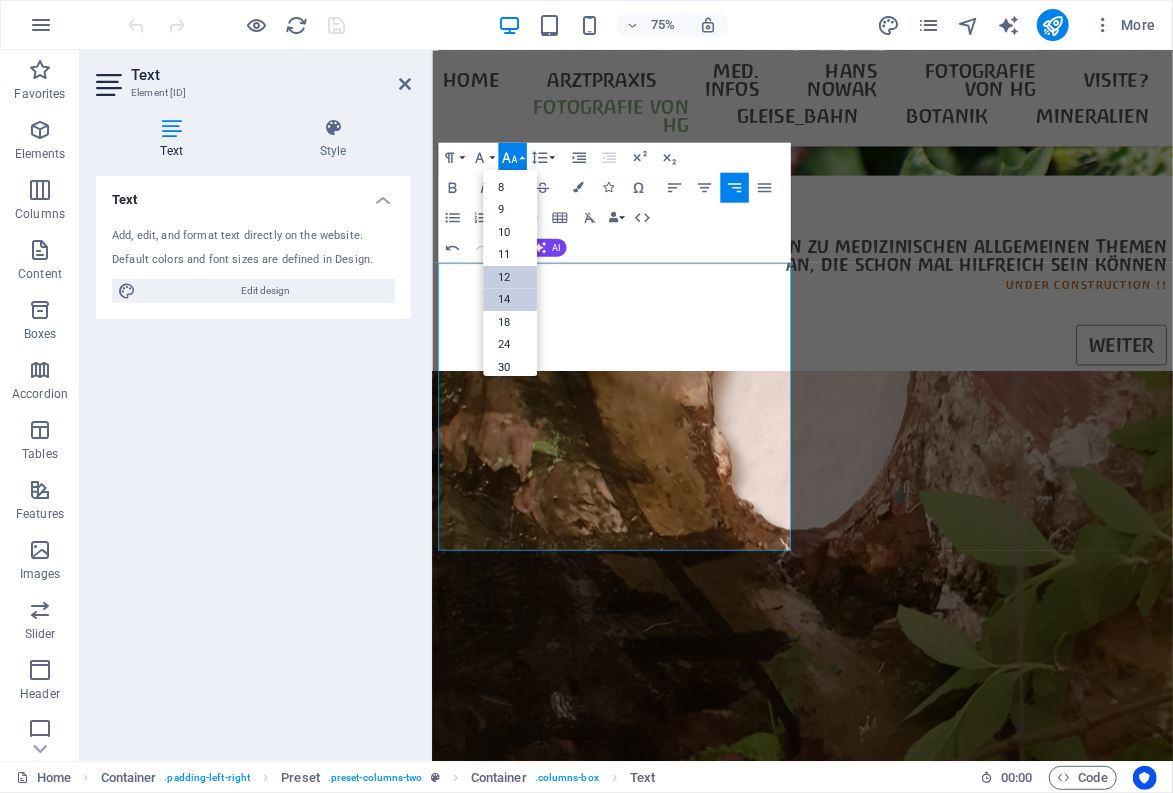 click on "14" at bounding box center (510, 299) 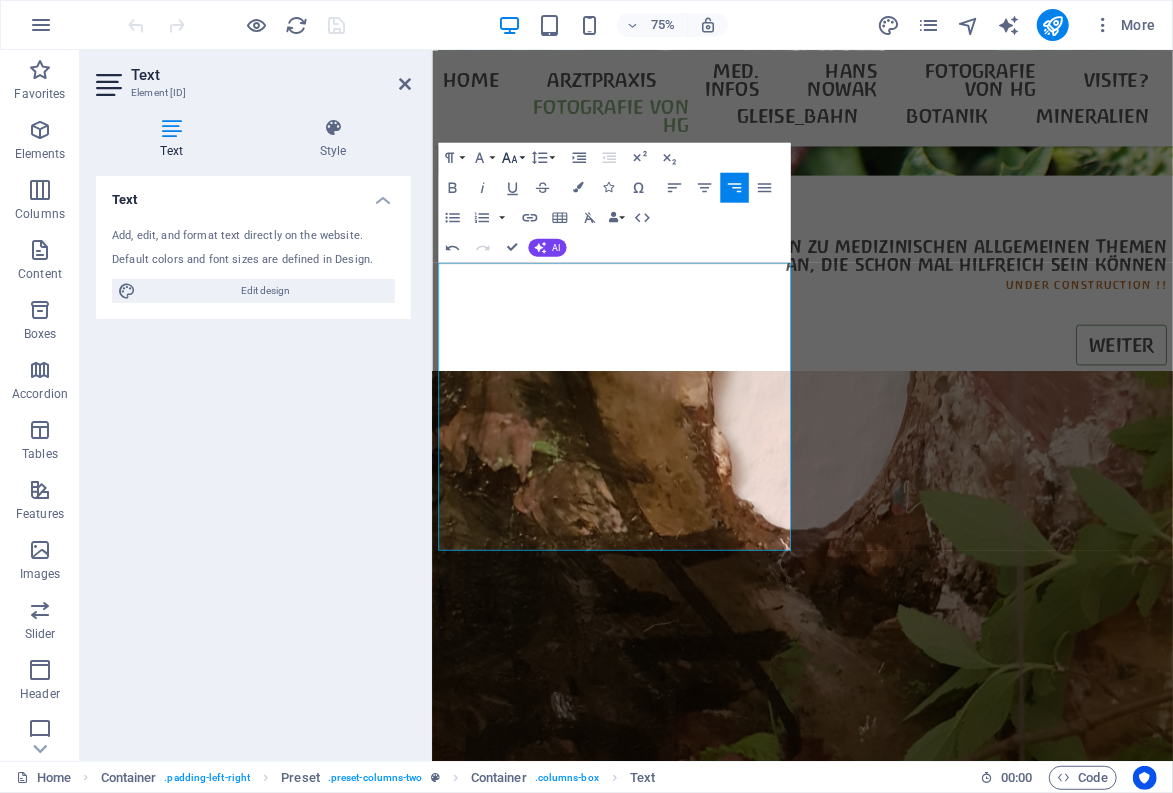 click on "Font Size" at bounding box center (512, 157) 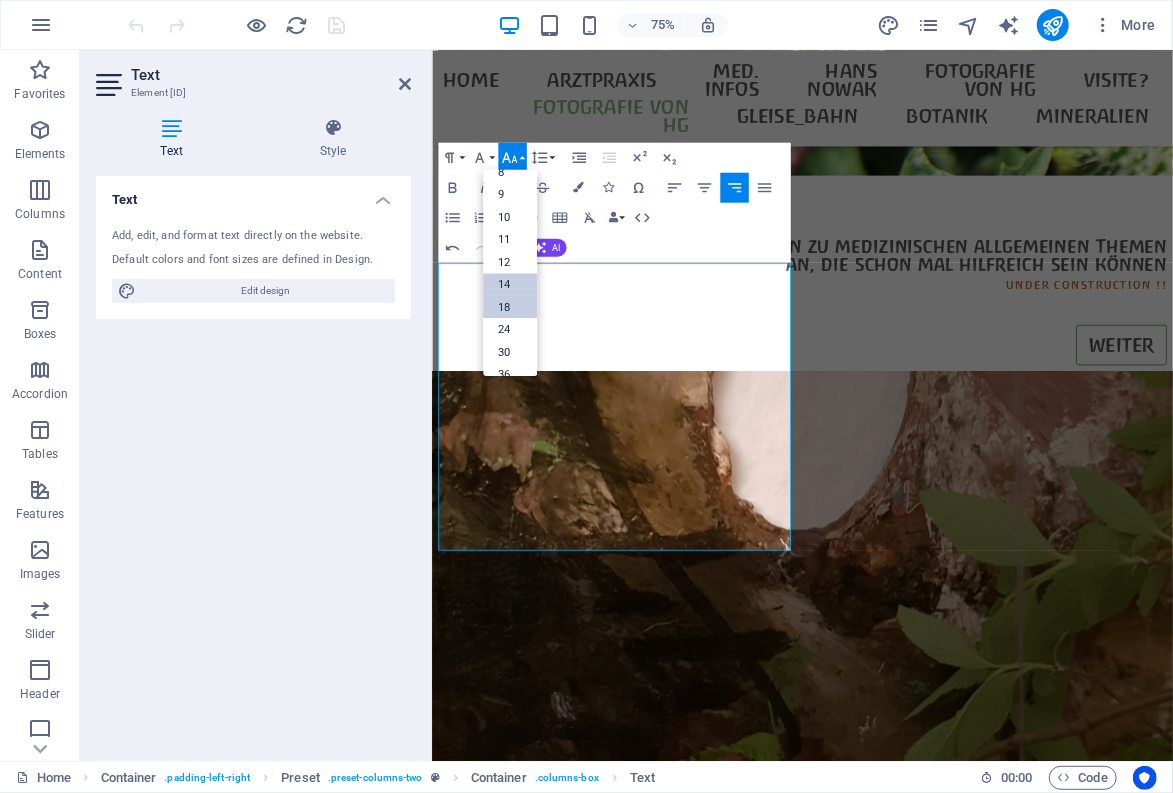 scroll, scrollTop: 0, scrollLeft: 0, axis: both 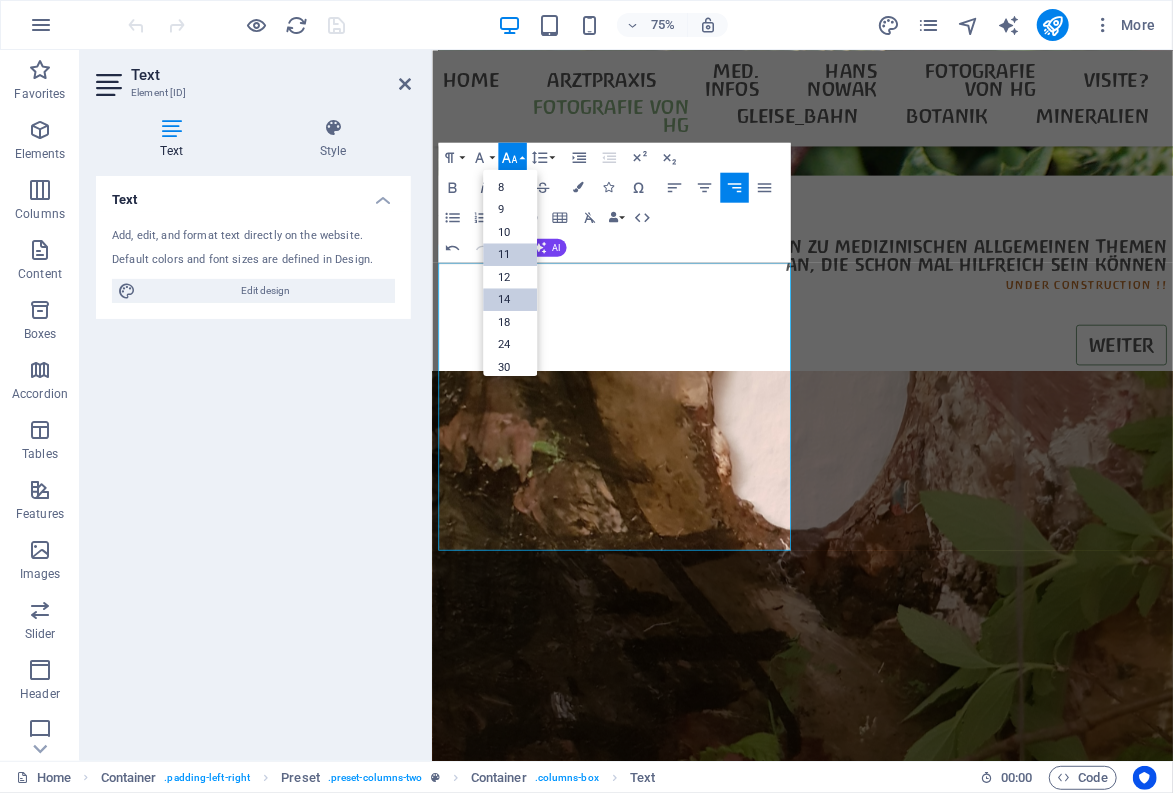 click on "11" at bounding box center (510, 254) 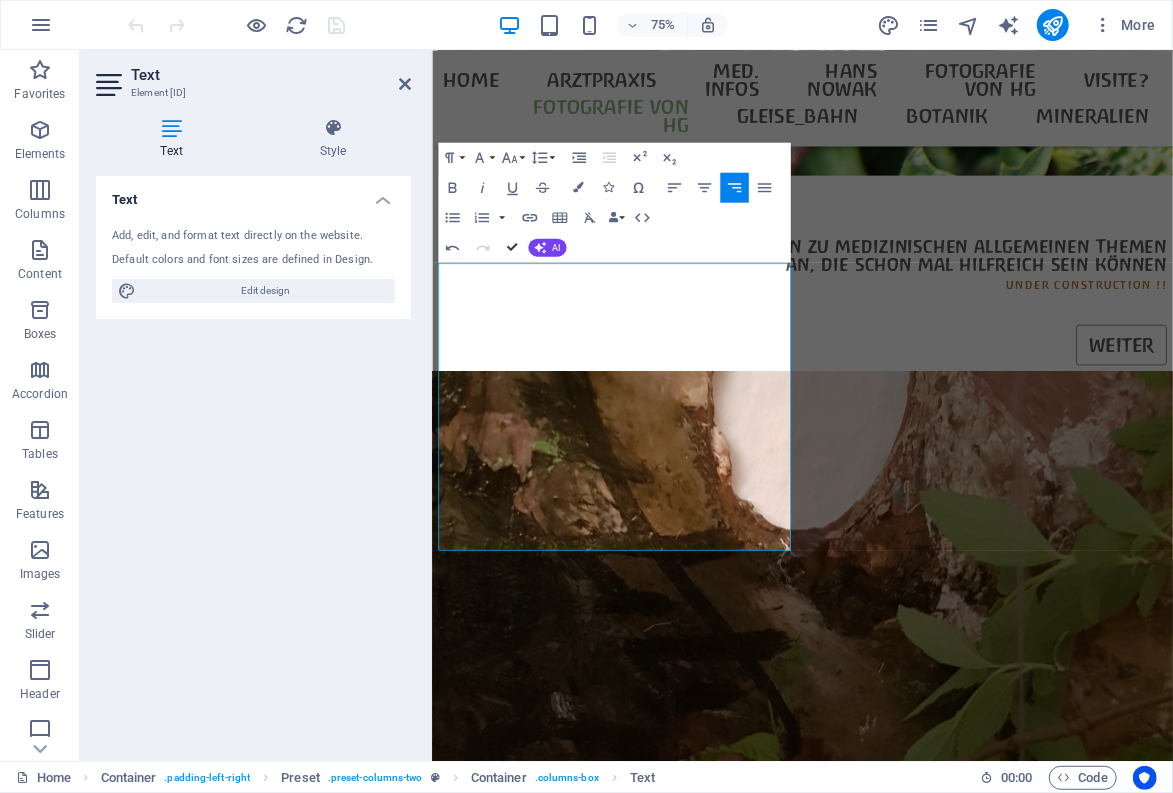 scroll, scrollTop: 8250, scrollLeft: 0, axis: vertical 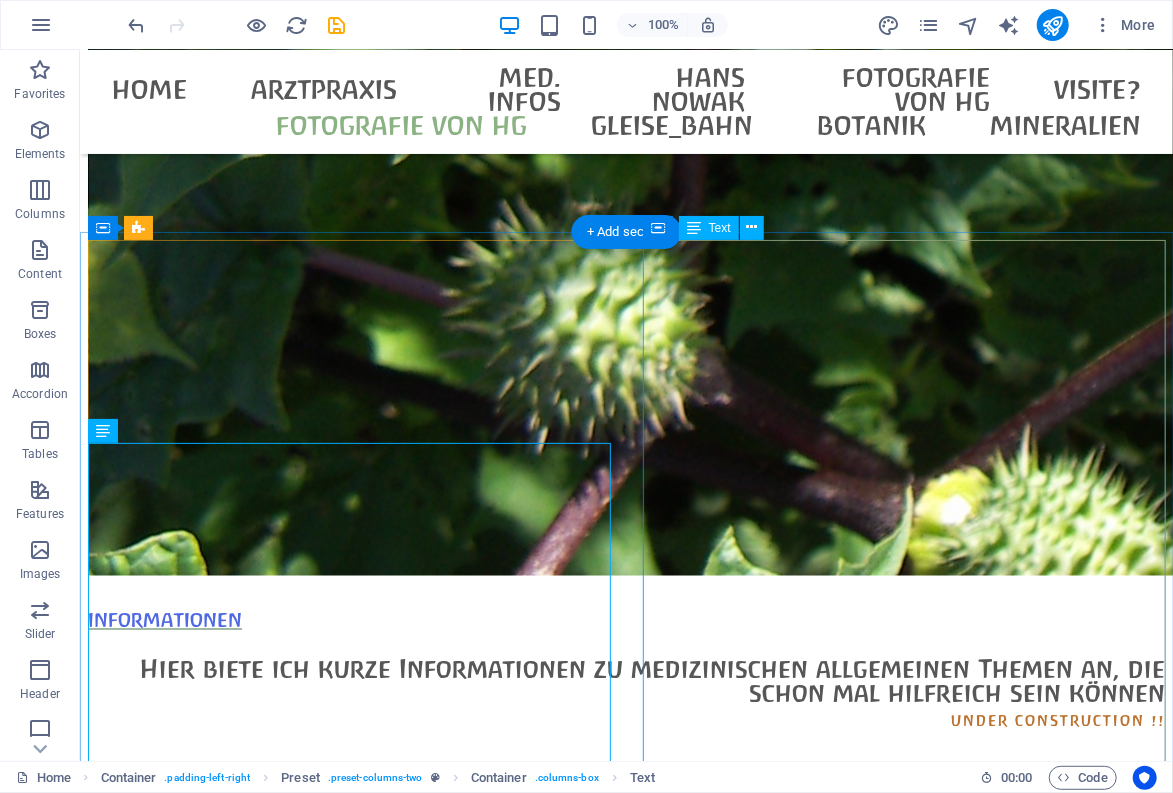 click on "- Die Arztpraxis [LAST] mit ihrer kleinen Dauerausstellung zu [PERSON] zieht bald um.  - Derzeit ist sie weiterhin in [CITY] ansässig - befindet sich aber in Re-Organisation - bin seit [YEAR] Renntner.. - Wielange ich noch in [CITY] arbeite, hängt davon ab, ob ich die Raumkosten erwirtschaften kann... (alternative Standorte in der Nähe werden für die Zukunft entwickelt/   vorbereitet...)  - Für beratende Tätigkeit bin ich weiter auf Selbstzahler-Basis ansprechbar. - Informationen, die ich mir im Laufe von [NUMBER] Jahren eigener Arztpraxis-Tätigkeit erarbeitet habe, werde ich hier von Zeit zu Zeit einstellen.  - Wer dies hilfreich findet, darf mir gerne einen Kaffee spendieren  (der wird zum Erstellen dieser Informationen durchaus benötigt...) Kontaktaufnahme per Telefon: [PHONE]  oder [PHONE] (Ich kann nicht zu jeder Zeit ans Telefon gehen - wenn Sie Ihre Rufnummer bei Anruf auf Funktelefon übertragen, versuche ich, bald zurückzurufen....  [POSTAL_CODE] [CITY] Telefon:" at bounding box center [625, 9011] 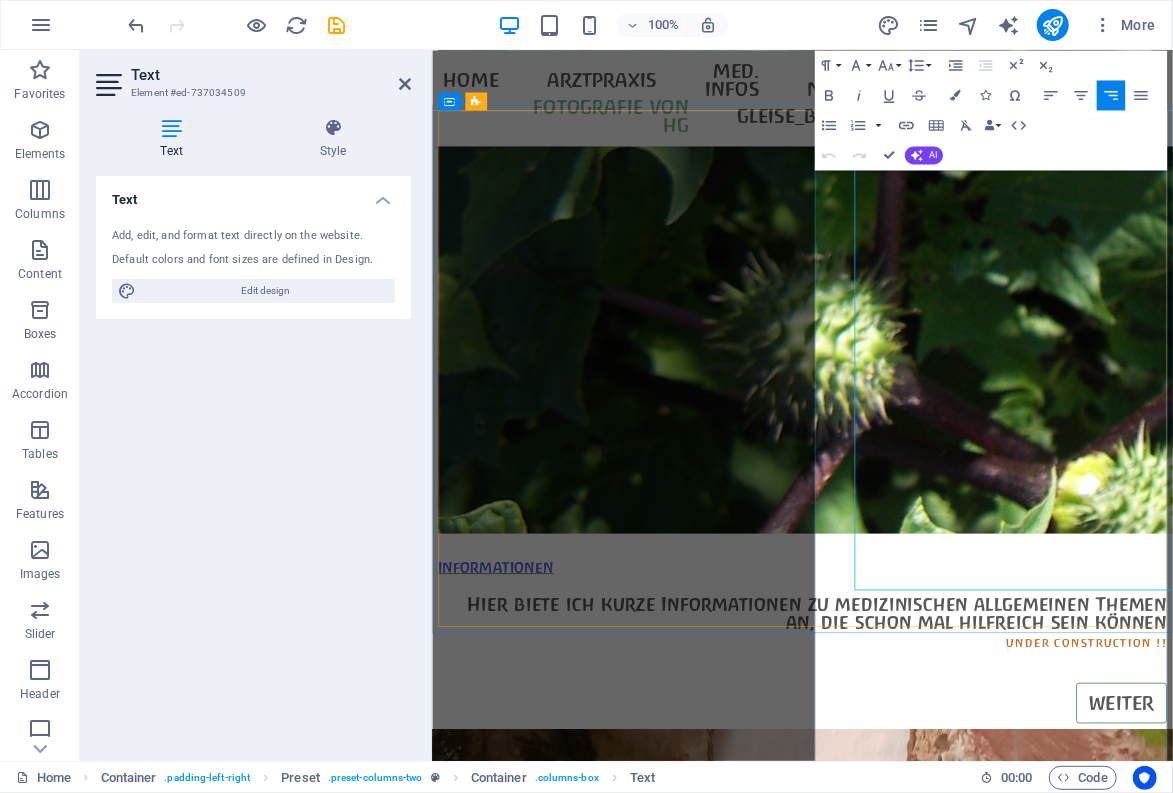 scroll, scrollTop: 8727, scrollLeft: 0, axis: vertical 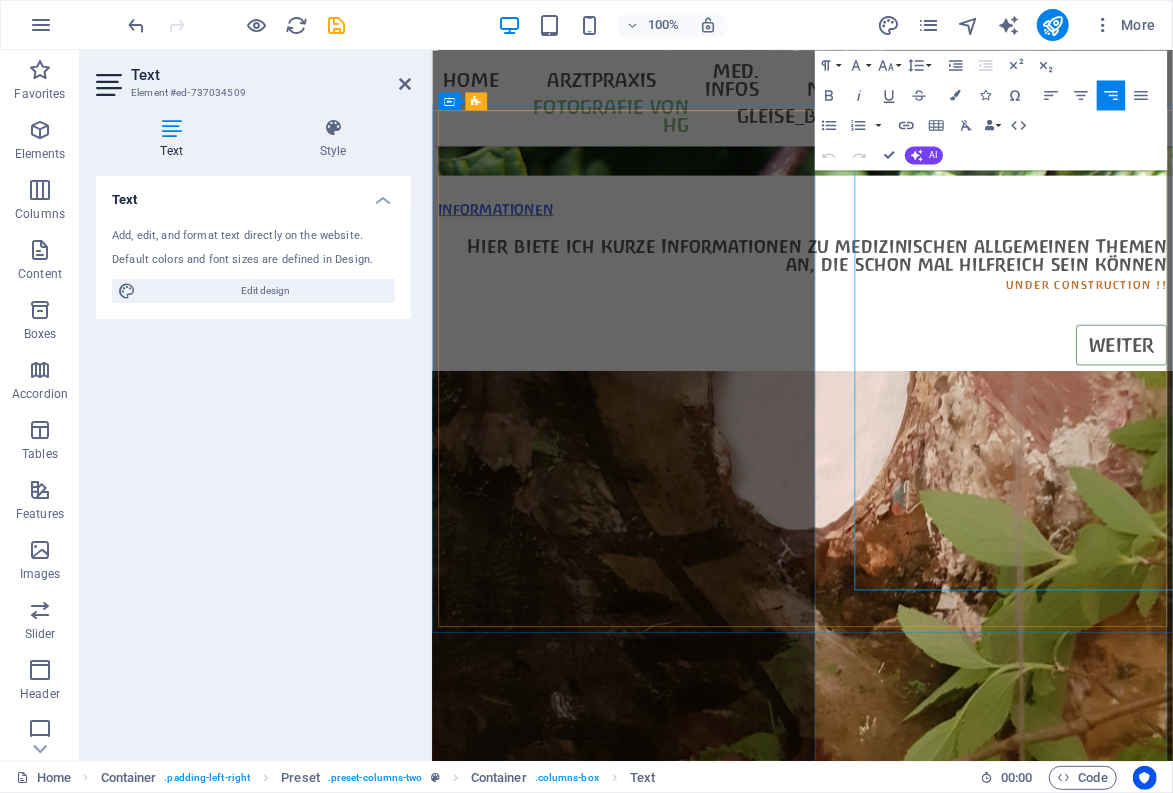 click on "- Für beratende Tätigkeit bin ich weiter auf Selbstzahler-Basis ansprechbar." at bounding box center [925, 8799] 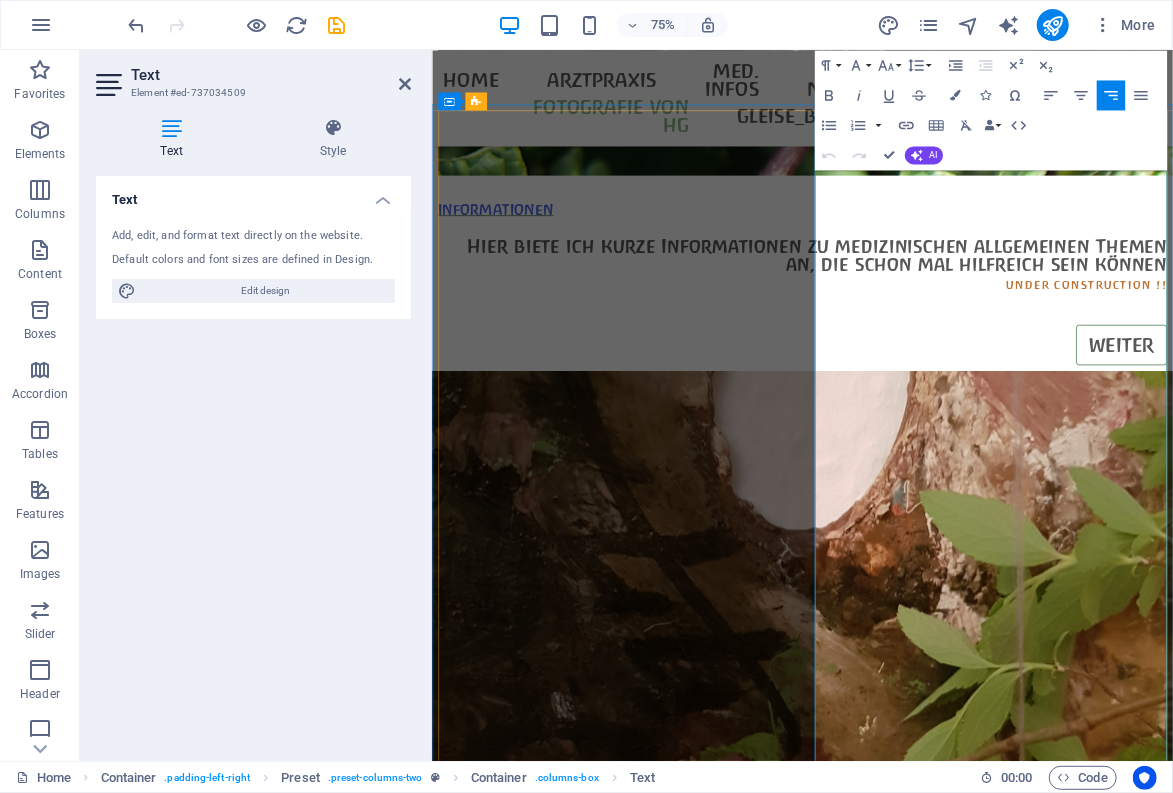 click on "- Wielange ich noch in Braunschweig arbeite, hängt davon ab, ob ich die Raumkosten erwirtschaften kann... (alternative Standorte in der Nähe werden für die Zukunft entwickelt/   vorbereitet...)" at bounding box center (925, 8739) 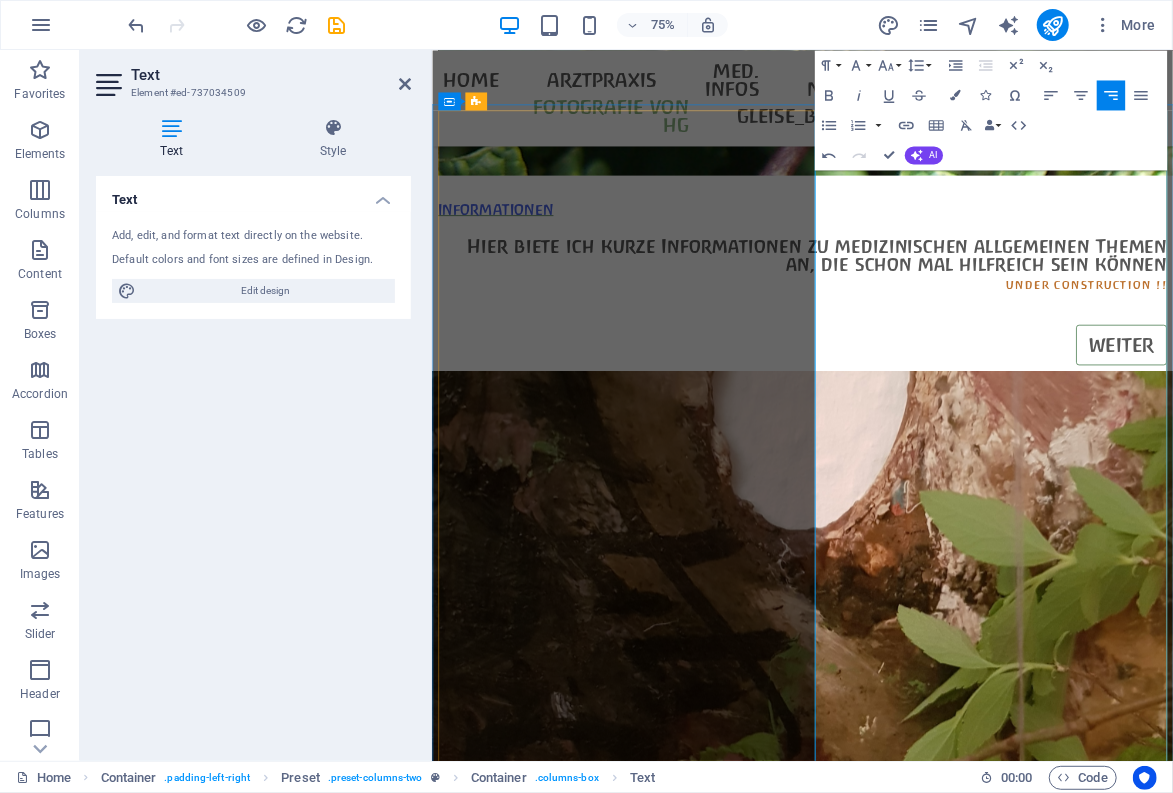 click on "- eine kassenärztliche Zulassung habe ich nur noch als angestellter Arzt der Arztpraxis Armin Alles in Heringen/Helme (Thüringen)" at bounding box center [925, 8799] 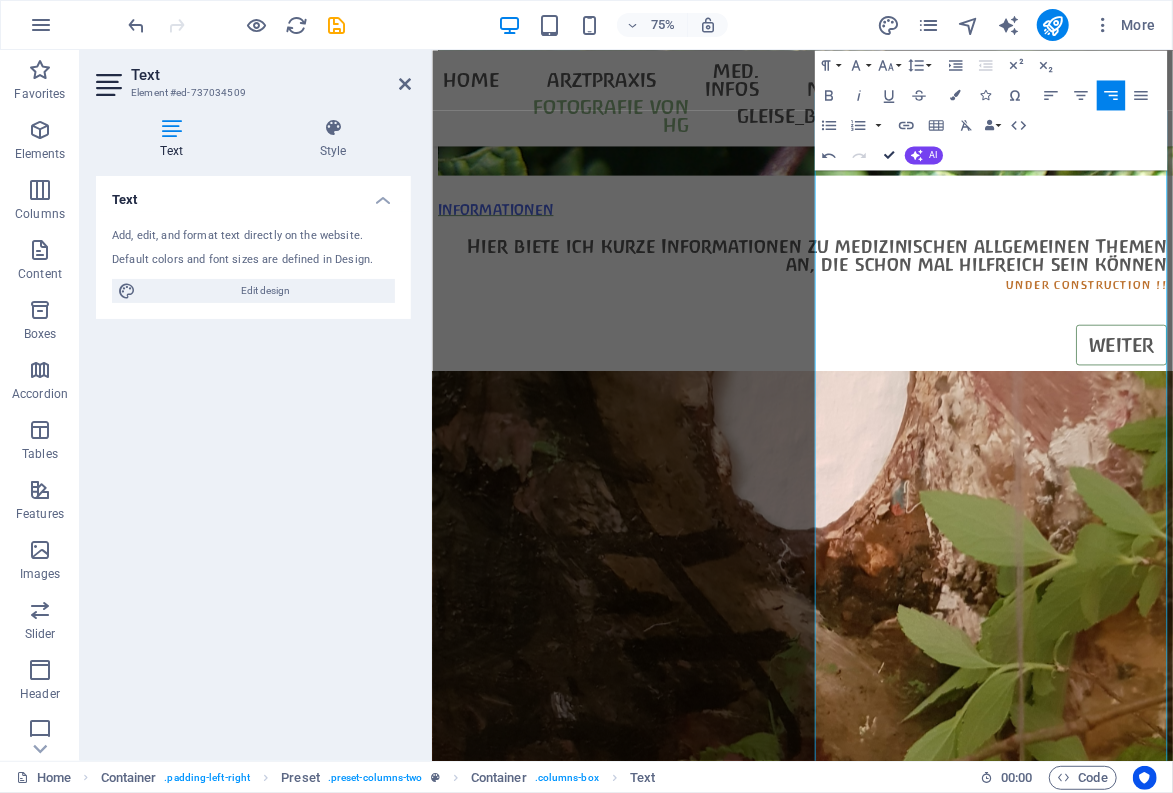 scroll, scrollTop: 8250, scrollLeft: 0, axis: vertical 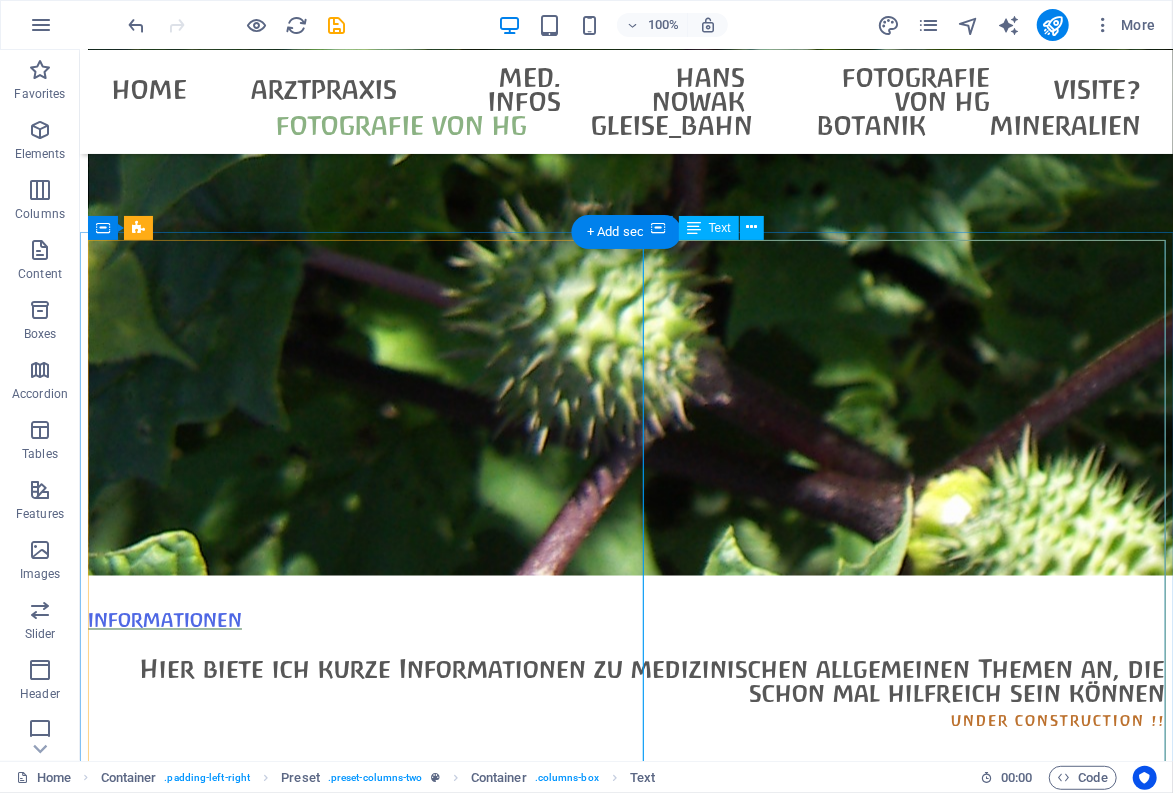 click on "- Die Arztpraxis Gehlig mit ihrer kleinen Dauerausstellung zu Hans Nowak zieht bald um.  - Derzeit ist sie weiterhin in Braunschweig ansässig - befindet sich aber in Re-Organisation - bin seit 2020 Renntner.. - Wielange ich noch in Braunschweig arbeite, hängt davon ab, ob ich die Raumkosten erwirtschaften kann... (alternative Standorte in der Nähe werden für die Zukunft entwickelt/   vorbereitet...) - eine kassenärztliche Zulassung habe ich nur noch als angestellter Arzt der Arztpraxis Armin Alles in Heringen/Helme (Thüringen) - dort arbeite ich tageweise (insofern ist tel. Absprache nötig, wo ich mich gerade aufhalte...)  - Für beratende Tätigkeit bin ich weiter auf Selbstzahler-Basis ansprechbar. - Informationen, die ich mir im Laufe von 35 Jahren eigener Arztpraxis-Tätigkeit erarbeitet habe, werde ich hier von Zeit zu Zeit einstellen.  - Wer dies hilfreich findet, darf mir gerne einen Kaffee spendieren  (der wird zum Erstellen dieser Informationen durchaus benötigt...) 0531/52511  oder" at bounding box center (625, 9047) 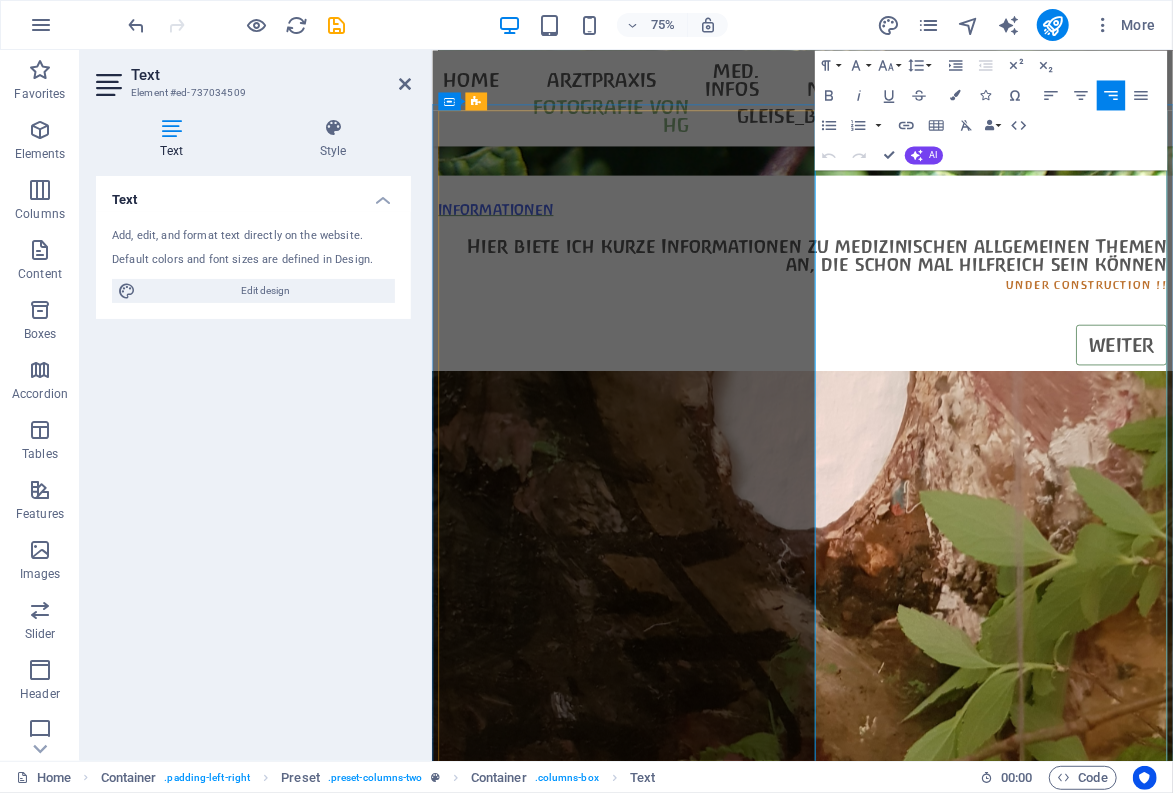 drag, startPoint x: 1092, startPoint y: 262, endPoint x: 1039, endPoint y: 264, distance: 53.037724 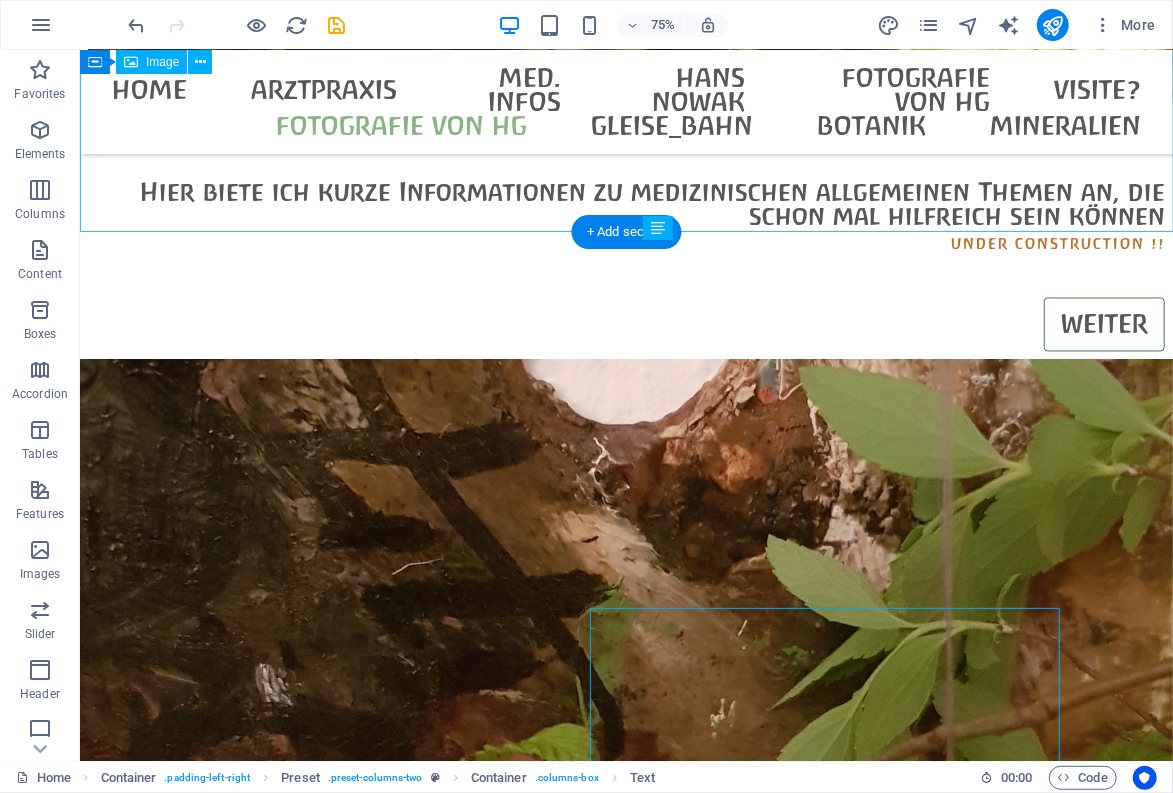 scroll, scrollTop: 8250, scrollLeft: 0, axis: vertical 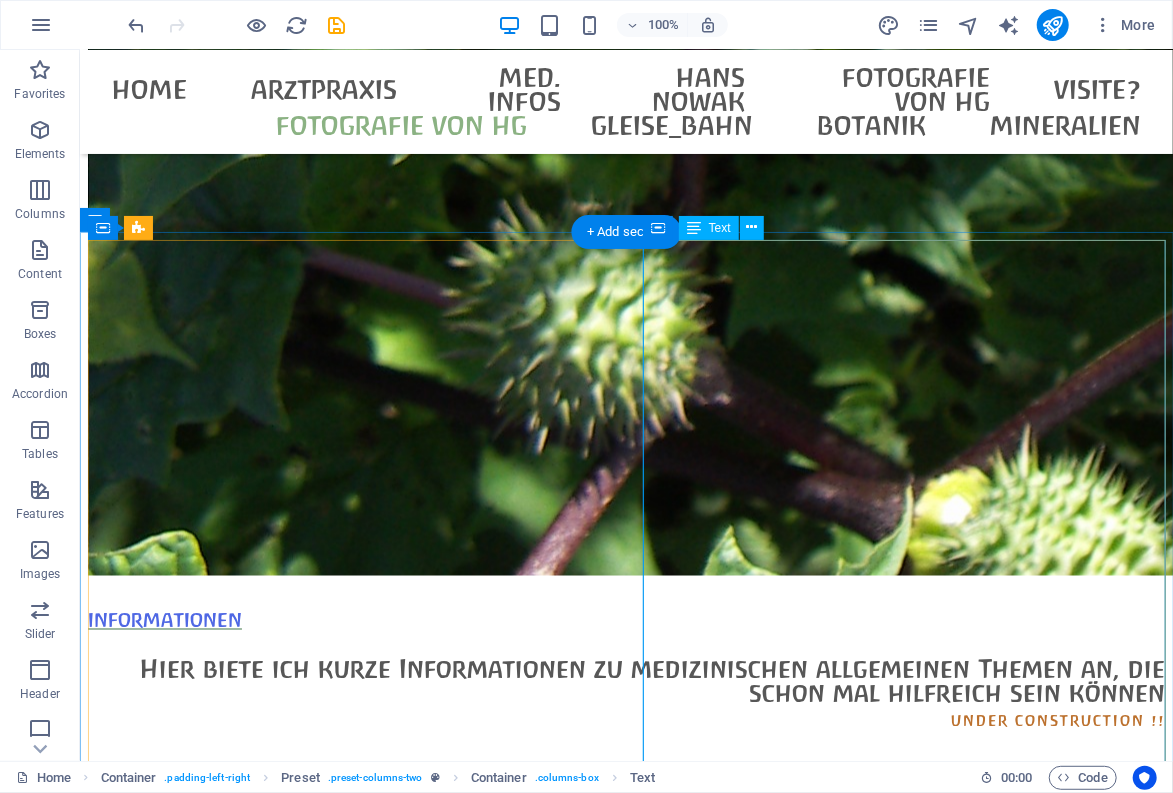 click on "- Die Arztpraxis Gehlig mit ihrer kleinen Dauerausstellung zu Hans Nowak zieht bald um.  - Derzeit ist sie weiterhin in Braunschweig ansässig - befindet sich gerade in Re-Organisation - bin seit 2020 Renntner.. - Wielange ich noch in Braunschweig arbeite, hängt davon ab, ob ich die Raumkosten erwirtschaften kann... (alternative Standorte in der Nähe werden für die Zukunft entwickelt/   vorbereitet...) - eine kassenärztliche Zulassung habe ich nur noch als angestellter Arzt der Arztpraxis Armin Alles in Heringen/Helme (Thüringen) - dort arbeite ich tageweise (insofern ist tel. Absprache nötig, wo ich mich gerade aufhalte...)  - Für beratende Tätigkeit bin ich weiter auf Selbstzahler-Basis ansprechbar. - Informationen, die ich mir im Laufe von 35 Jahren eigener Arztpraxis-Tätigkeit erarbeitet habe, werde ich hier von Zeit zu Zeit einstellen.  - Wer dies hilfreich findet, darf mir gerne einen Kaffee spendieren  (der wird zum Erstellen dieser Informationen durchaus benötigt...) 017160 52511" at bounding box center (625, 9047) 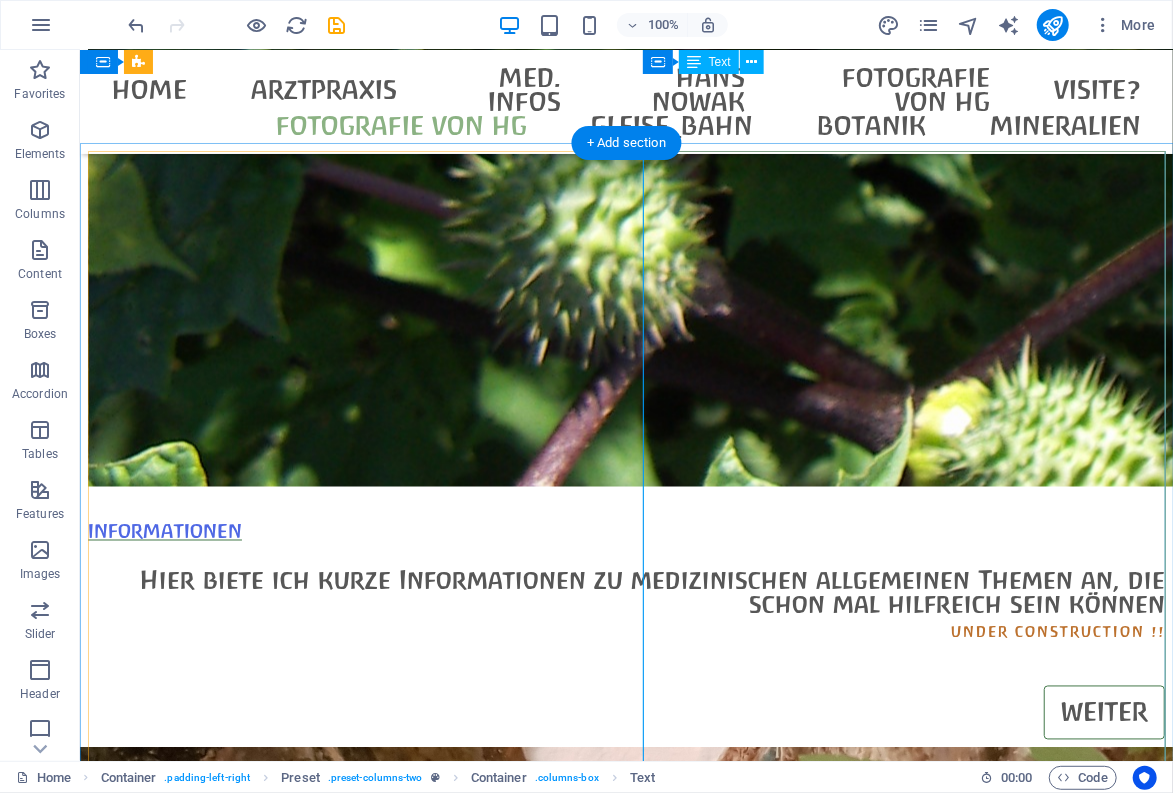 scroll, scrollTop: 8338, scrollLeft: 0, axis: vertical 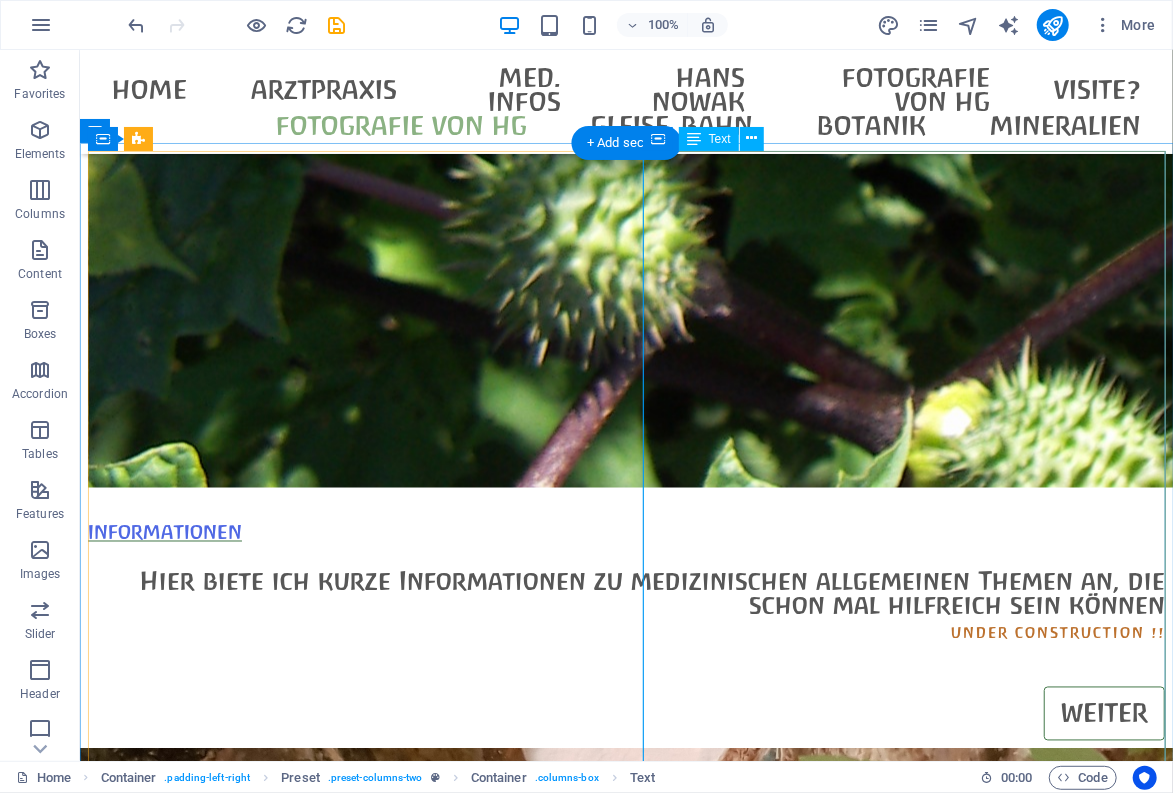 click on "- Die Arztpraxis Gehlig mit ihrer kleinen Dauerausstellung zu Hans Nowak zieht bald um.  - Derzeit ist sie weiterhin in Braunschweig ansässig - befindet sich gerade in Re-Organisation - bin seit 2020 Renntner.. - Wielange ich noch in Braunschweig arbeite, hängt davon ab, ob ich die Raumkosten erwirtschaften kann... (alternative Standorte in der Nähe werden für die Zukunft entwickelt/   vorbereitet...) - eine kassenärztliche Zulassung habe ich nur noch als angestellter Arzt der Arztpraxis Armin Alles in Heringen/Helme (Thüringen) - dort arbeite ich tageweise (insofern ist tel. Absprache nötig, wo ich mich gerade aufhalte...)  - Für beratende Tätigkeit bin ich weiter auf Selbstzahler-Basis ansprechbar. - Informationen, die ich mir im Laufe von 35 Jahren eigener Arztpraxis-Tätigkeit erarbeitet habe, werde ich hier von Zeit zu Zeit einstellen.  - Wer dies hilfreich findet, darf mir gerne einen Kaffee spendieren  (der wird zum Erstellen dieser Informationen durchaus benötigt...) 017160 52511" at bounding box center (625, 8959) 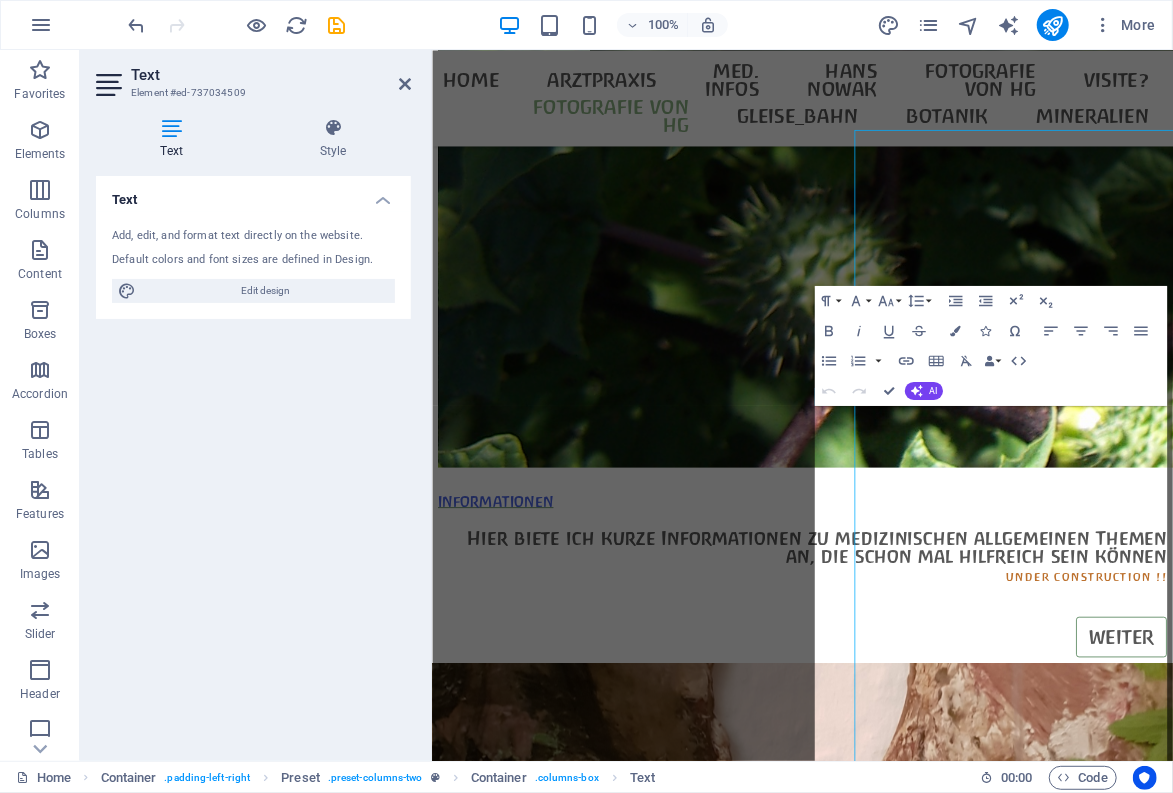 scroll, scrollTop: 8333, scrollLeft: 0, axis: vertical 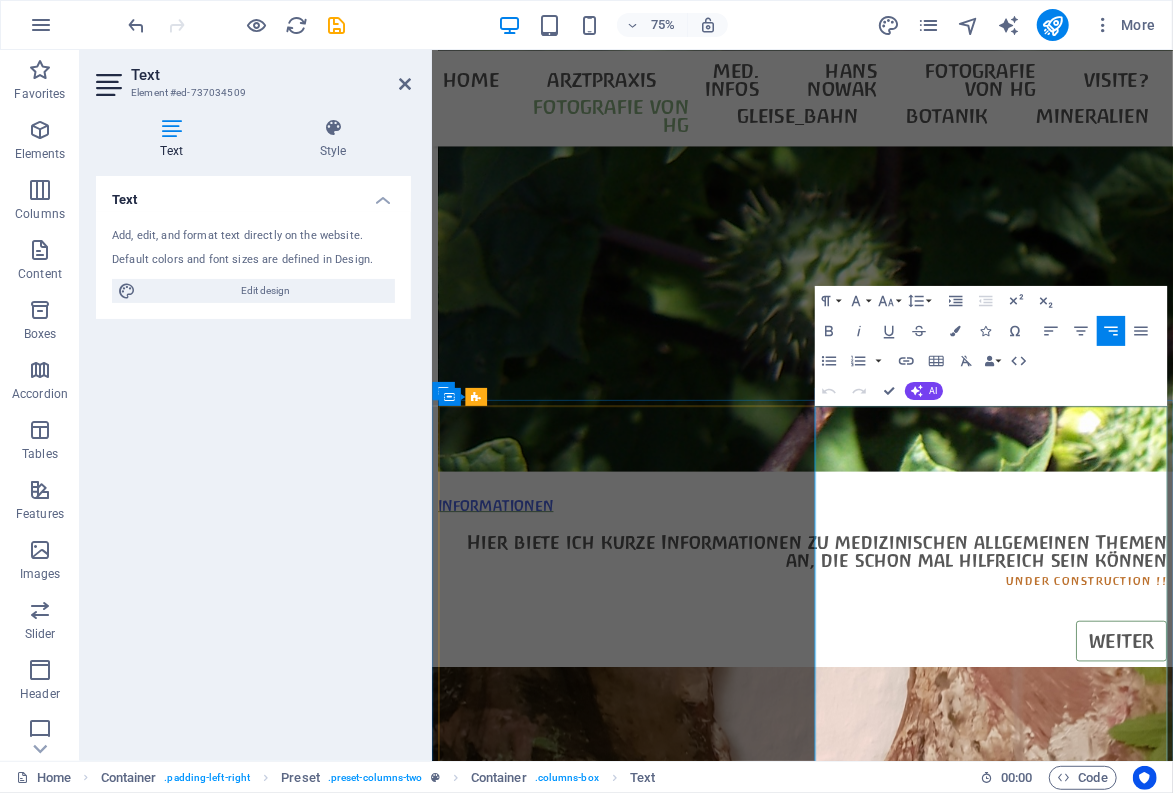 click on "- Wielange ich noch in Braunschweig arbeite, hängt davon ab, ob ich die Raumkosten erwirtschaften kann... (alternative Standorte in der Nähe werden für die Zukunft entwickelt/   vorbereitet...)" at bounding box center [925, 9133] 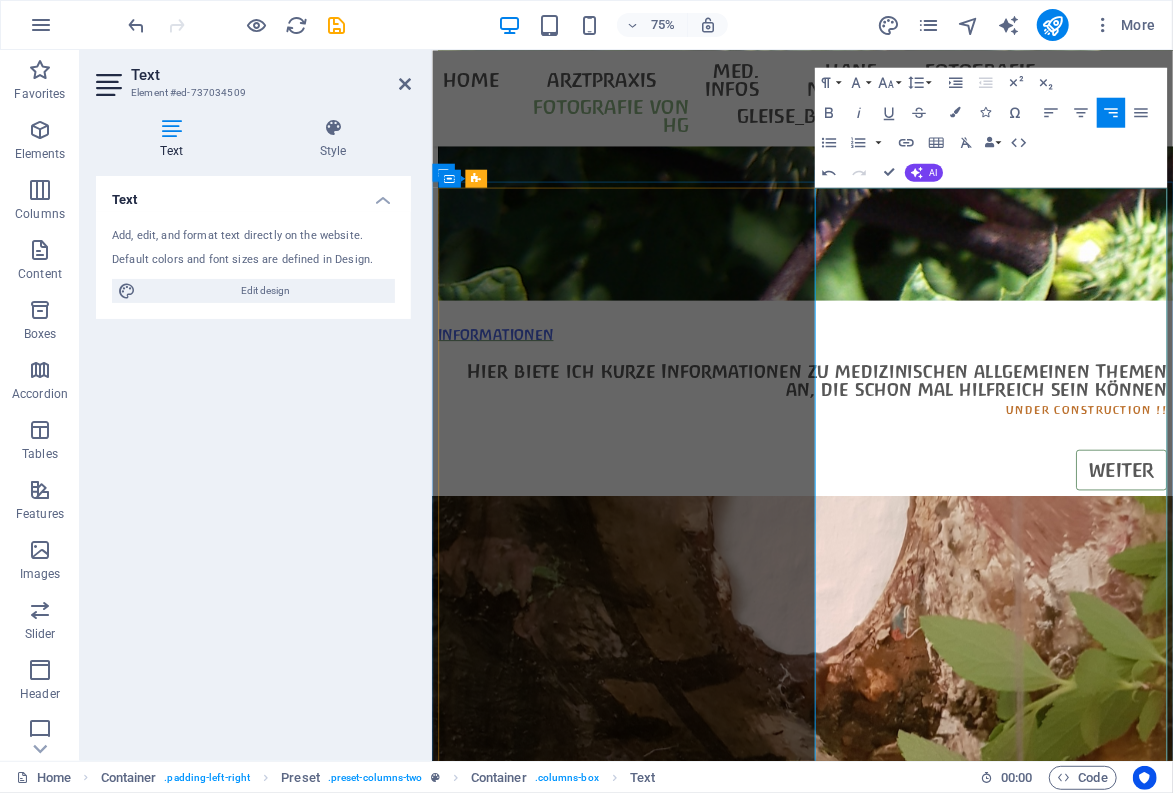 scroll, scrollTop: 8663, scrollLeft: 0, axis: vertical 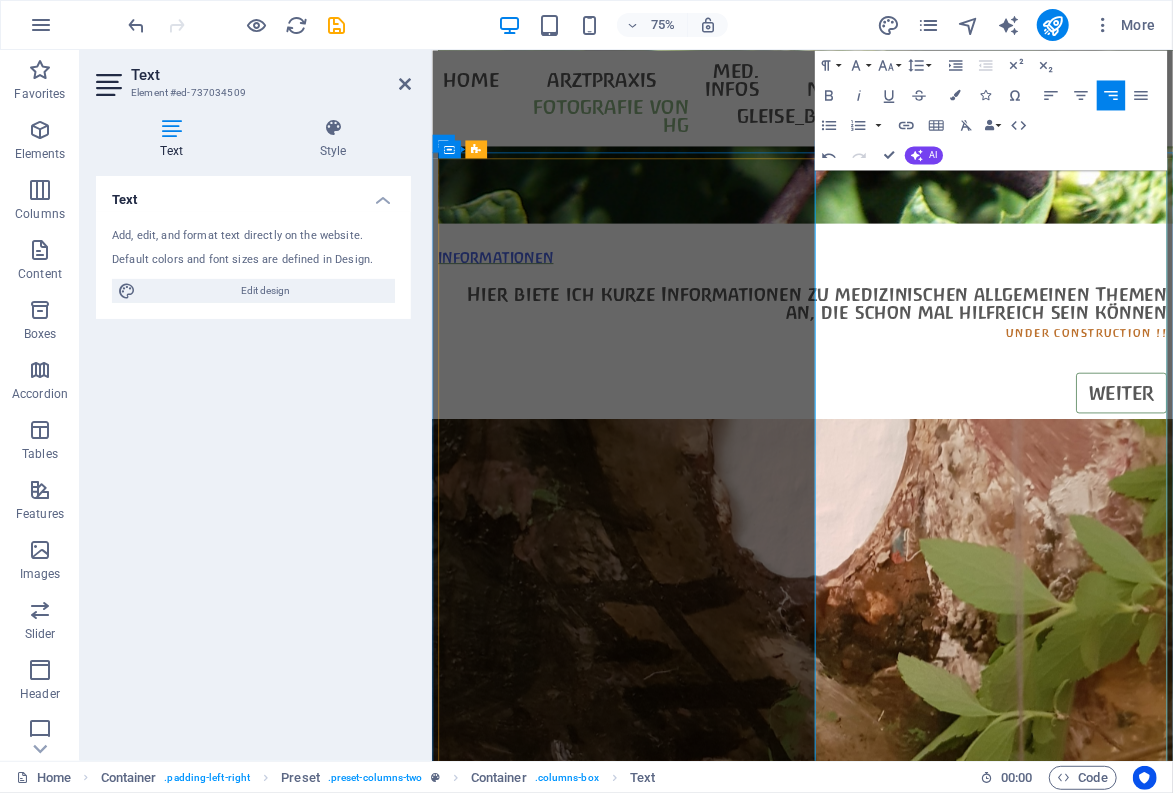 click on "- Für beratende Tätigkeit bin ich weiter auf Selbstzahler-Basis ansprechbar." at bounding box center [925, 8935] 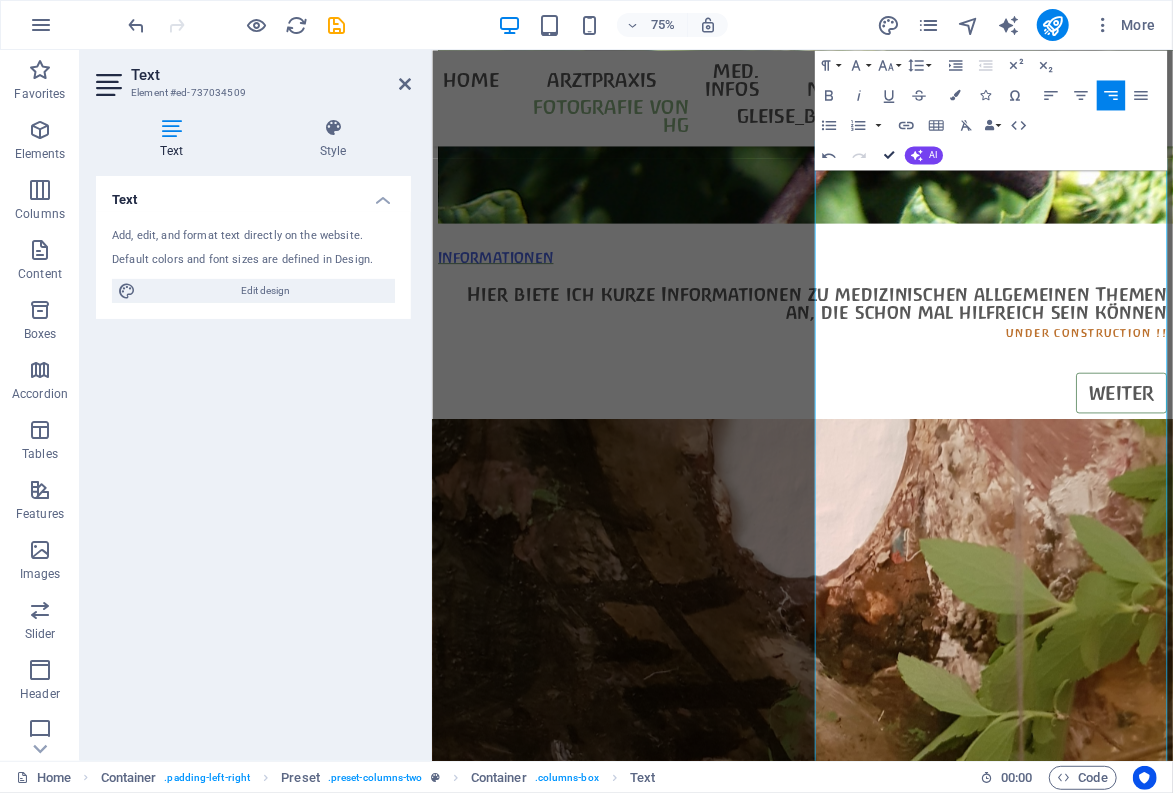 scroll, scrollTop: 8186, scrollLeft: 0, axis: vertical 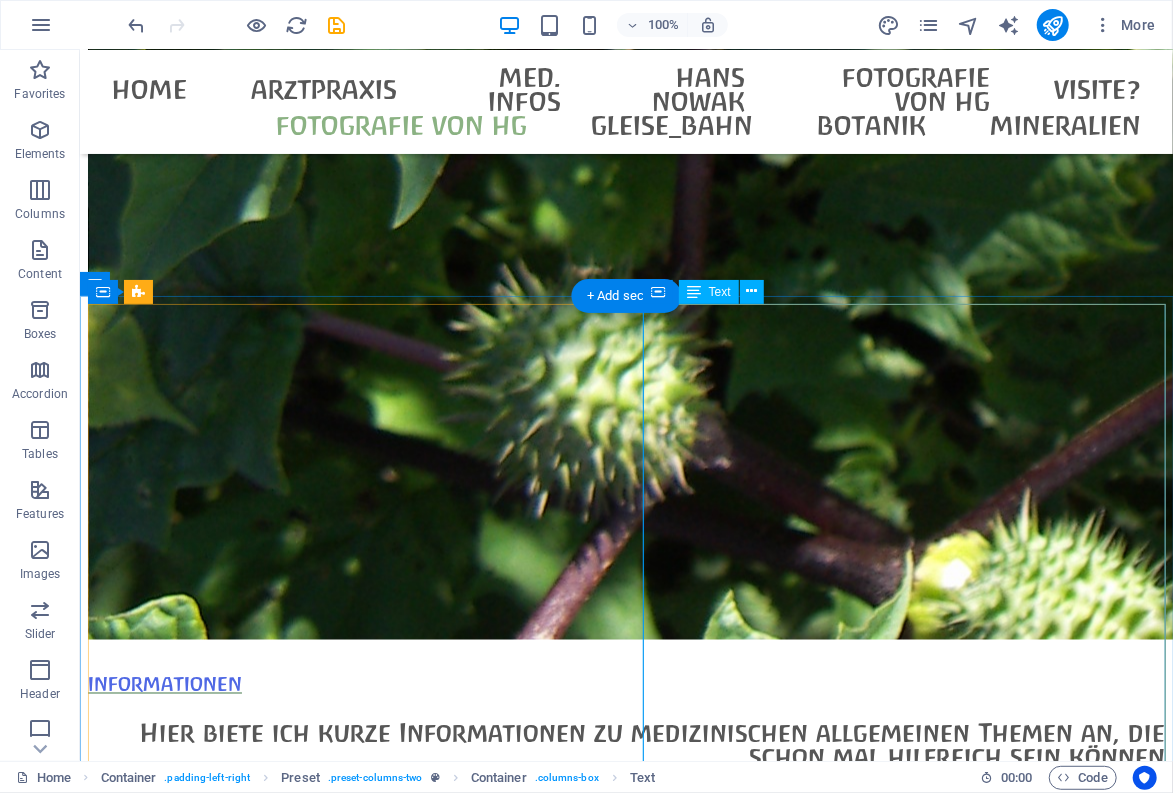 click on "- Die Arztpraxis Gehlig mit ihrer kleinen Dauerausstellung zu Hans Nowak zieht bald um.  - Derzeit ist sie weiterhin in Braunschweig ansässig - befindet sich gerade in Re-Organisation - bin seit 2020 Renntner.. - Wielange ich noch in Braunschweig arbeite, hängt davon ab, ob ich die Raumkosten der braunschweiger Praxisräume erwirtschaften kann... (alternative Standorte in der Nähe werden für die Zukunft entwickelt/   vorbereitet...) - eine kassenärztliche Zulassung habe ich nur noch als angestellter Arzt der Arztpraxis Armin Alles in Heringen/Helme (Thüringen) - dort arbeite ich tageweise (insofern ist tel. Absprache nötig, wo ich mich gerade aufhalte...)  - Für beratende Tätigkeit bin ich weiterhin auf Selbstzahler-Basis ansprechbar. - Informationen, die ich mir im Laufe von 35 Jahren eigener Arztpraxis-Tätigkeit erarbeitet habe, werde ich hier von Zeit zu Zeit einstellen.  - Wer dies hilfreich findet, darf mir gerne einen Kaffee spendieren  Kontaktaufnahme per Telefon: 0531/52511  oder" at bounding box center (625, 9111) 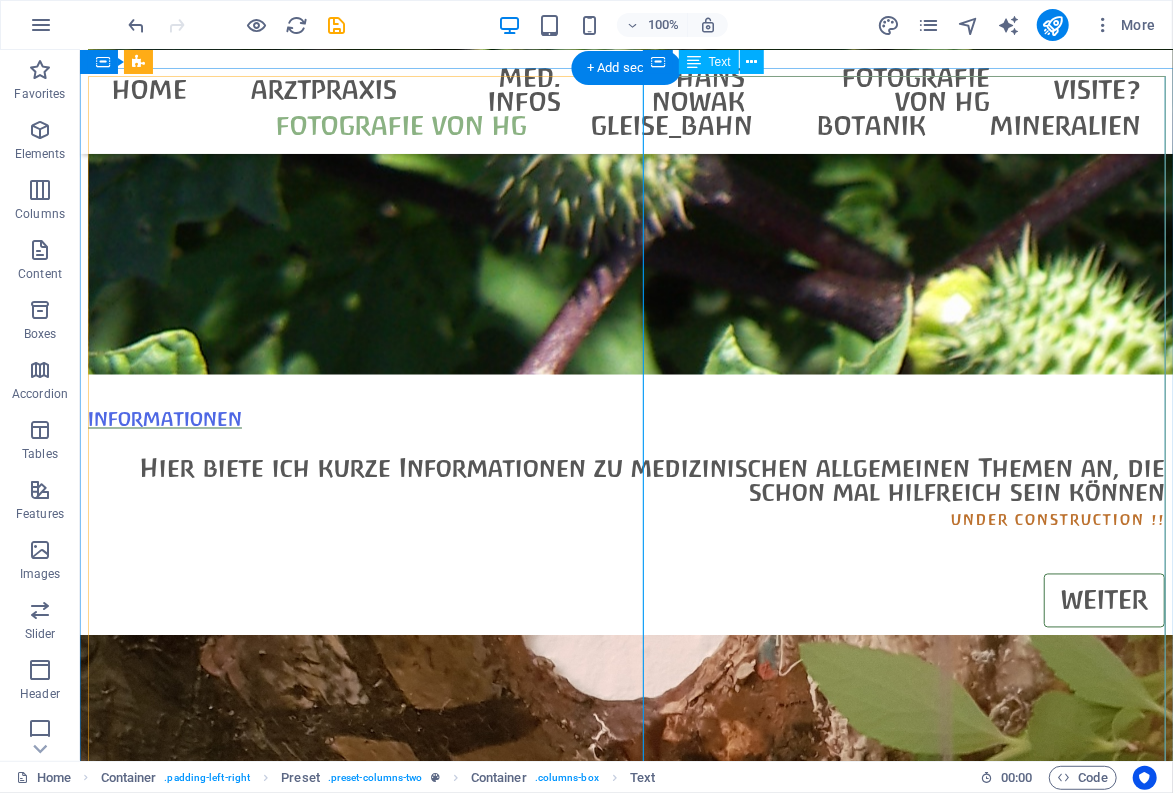 scroll, scrollTop: 8341, scrollLeft: 0, axis: vertical 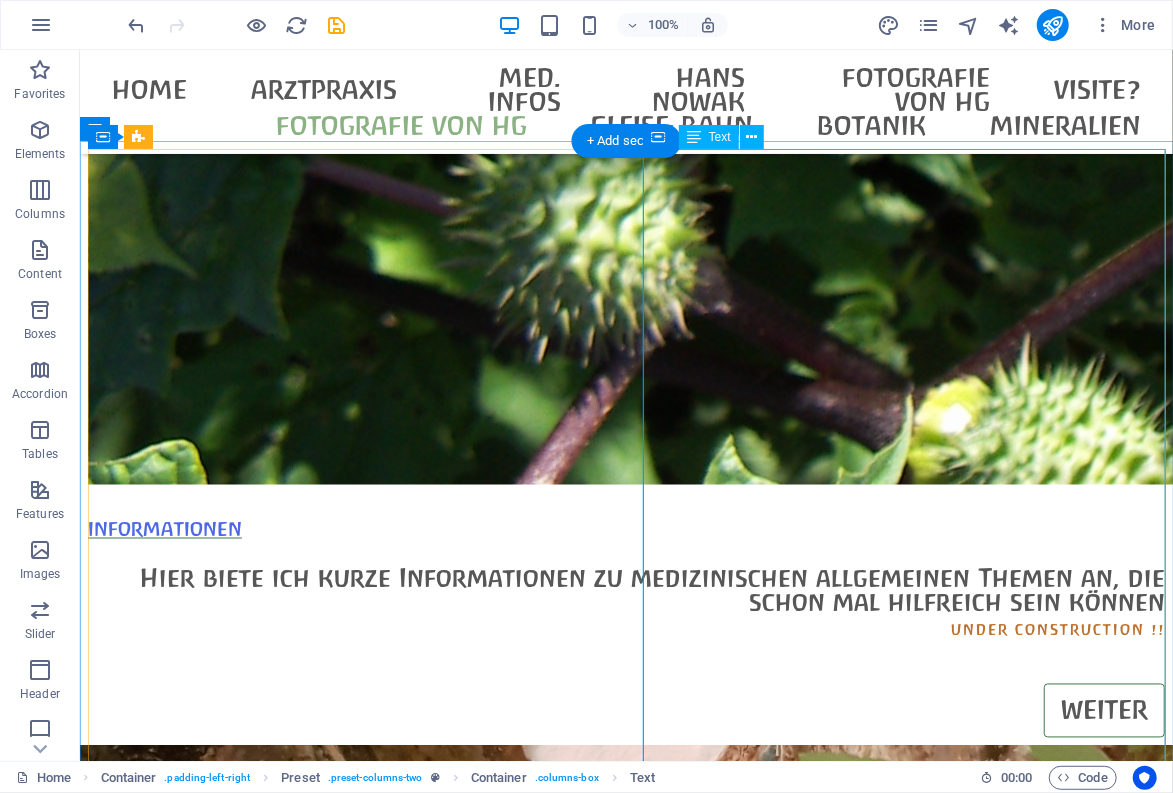 click on "- Die Arztpraxis Gehlig mit ihrer kleinen Dauerausstellung zu Hans Nowak zieht bald um.  - Derzeit ist sie weiterhin in Braunschweig ansässig - befindet sich gerade in Re-Organisation - bin seit 2020 Renntner.. - Wielange ich noch in Braunschweig arbeite, hängt davon ab, ob ich die Raumkosten der braunschweiger Praxisräume erwirtschaften kann... (alternative Standorte in der Nähe werden für die Zukunft entwickelt/   vorbereitet...) - eine kassenärztliche Zulassung habe ich nur noch als angestellter Arzt der Arztpraxis Armin Alles in Heringen/Helme (Thüringen) - dort arbeite ich tageweise (insofern ist tel. Absprache nötig, wo ich mich gerade aufhalte...)  - Für beratende Tätigkeit bin ich weiterhin auf Selbstzahler-Basis ansprechbar. - Informationen, die ich mir im Laufe von 35 Jahren eigener Arztpraxis-Tätigkeit erarbeitet habe, werde ich hier von Zeit zu Zeit einstellen.  - Wer dies hilfreich findet, darf mir gerne einen Kaffee spendieren  Kontaktaufnahme per Telefon: 0531/52511  oder" at bounding box center [625, 8956] 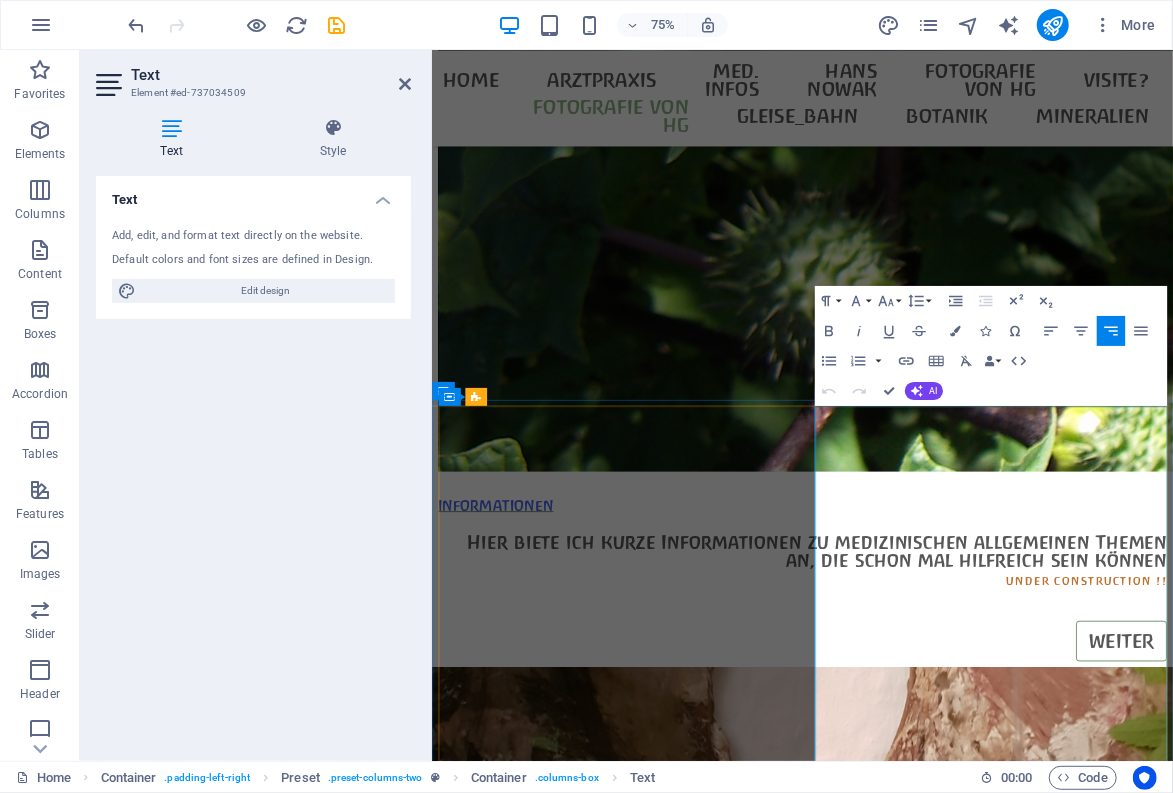click on "- Derzeit ist sie weiterhin in Braunschweig ansässig - befindet sich gerade in Re-Organisation - bin seit 2020 Renntner.." at bounding box center (925, 9073) 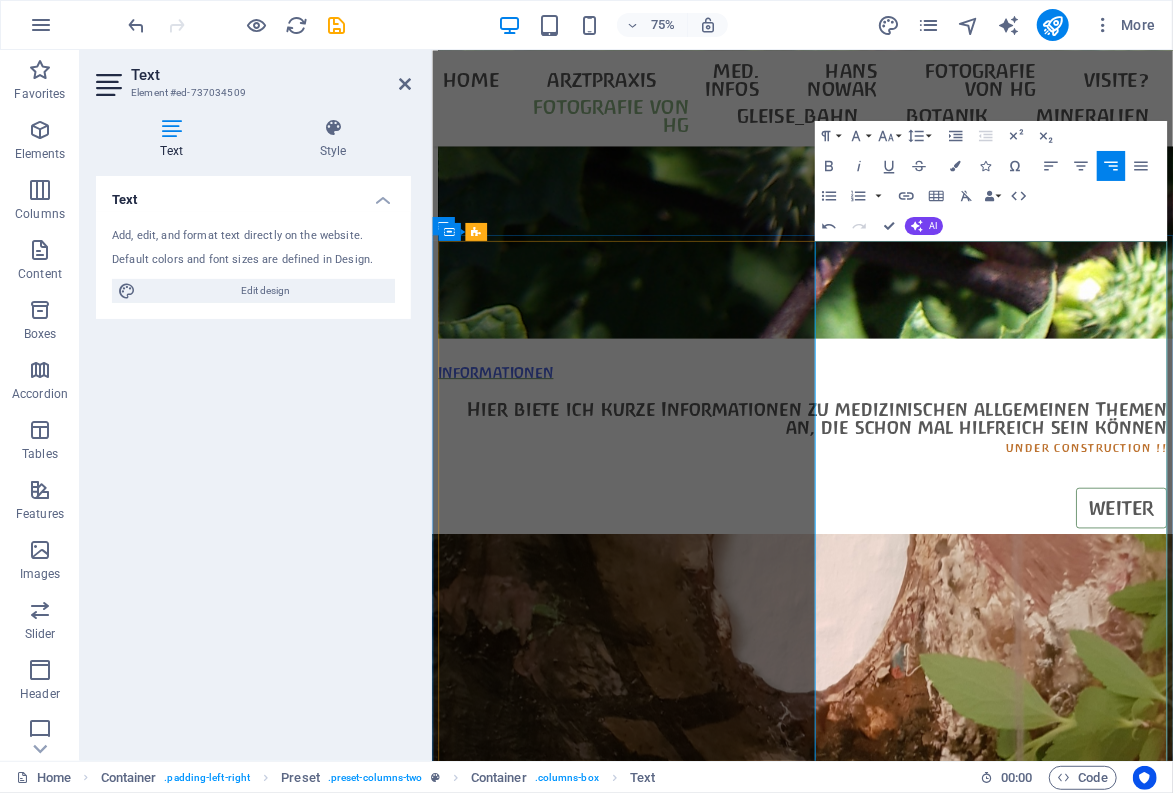 scroll, scrollTop: 8553, scrollLeft: 0, axis: vertical 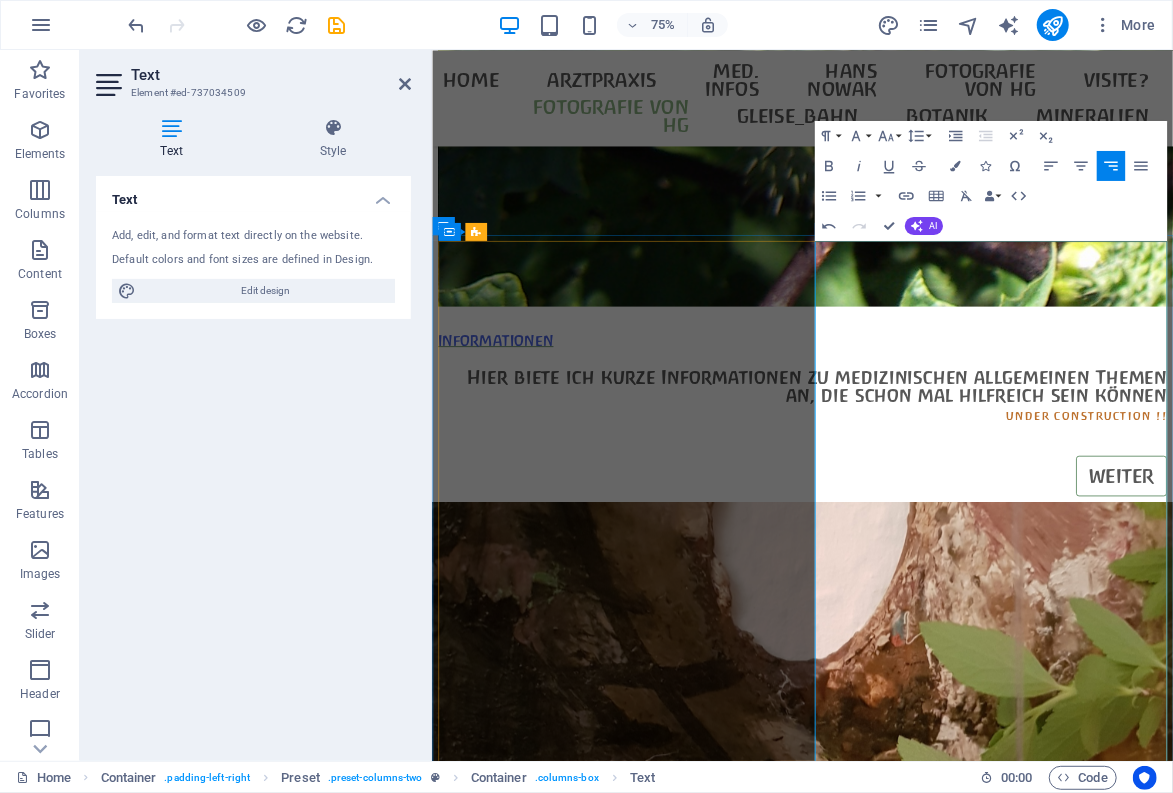 click on "- Informationen, die ich mir im Laufe von 35 Jahren eigener Arztpraxis-Tätigkeit erarbeitet habe, werde ich hier von Zeit zu Zeit einstellen." at bounding box center [925, 9093] 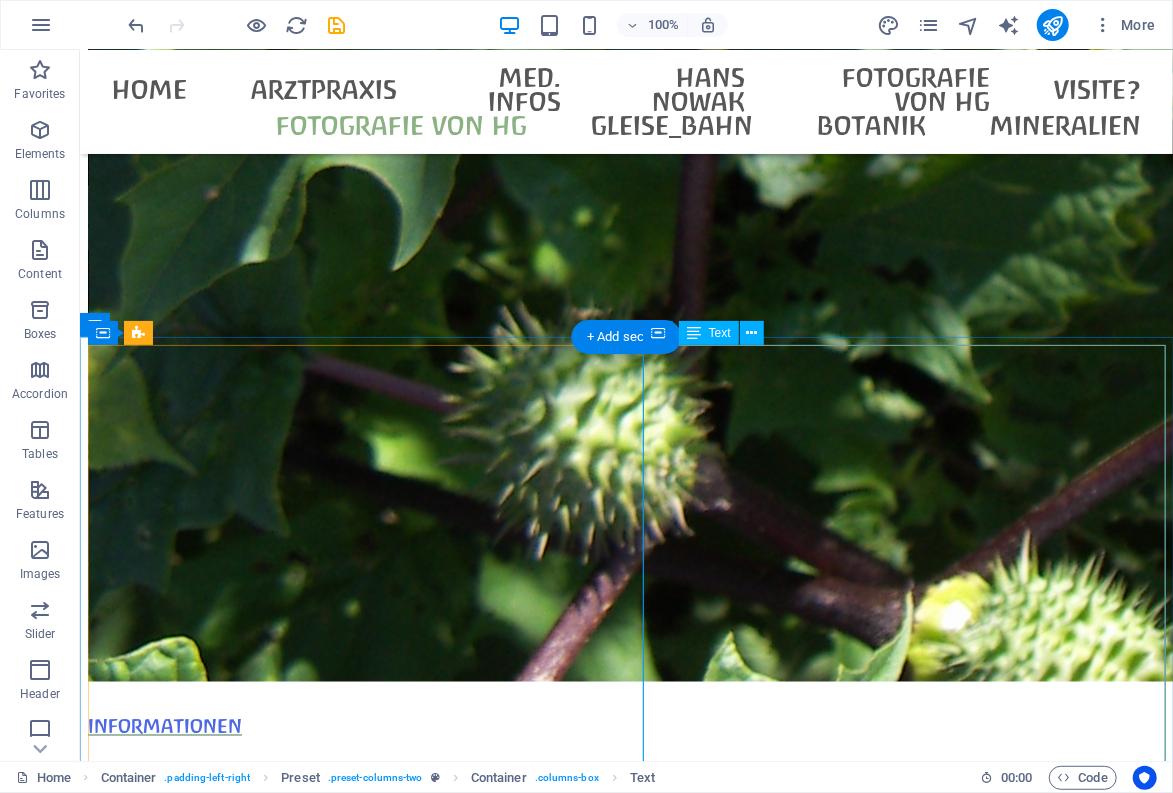 scroll, scrollTop: 8185, scrollLeft: 0, axis: vertical 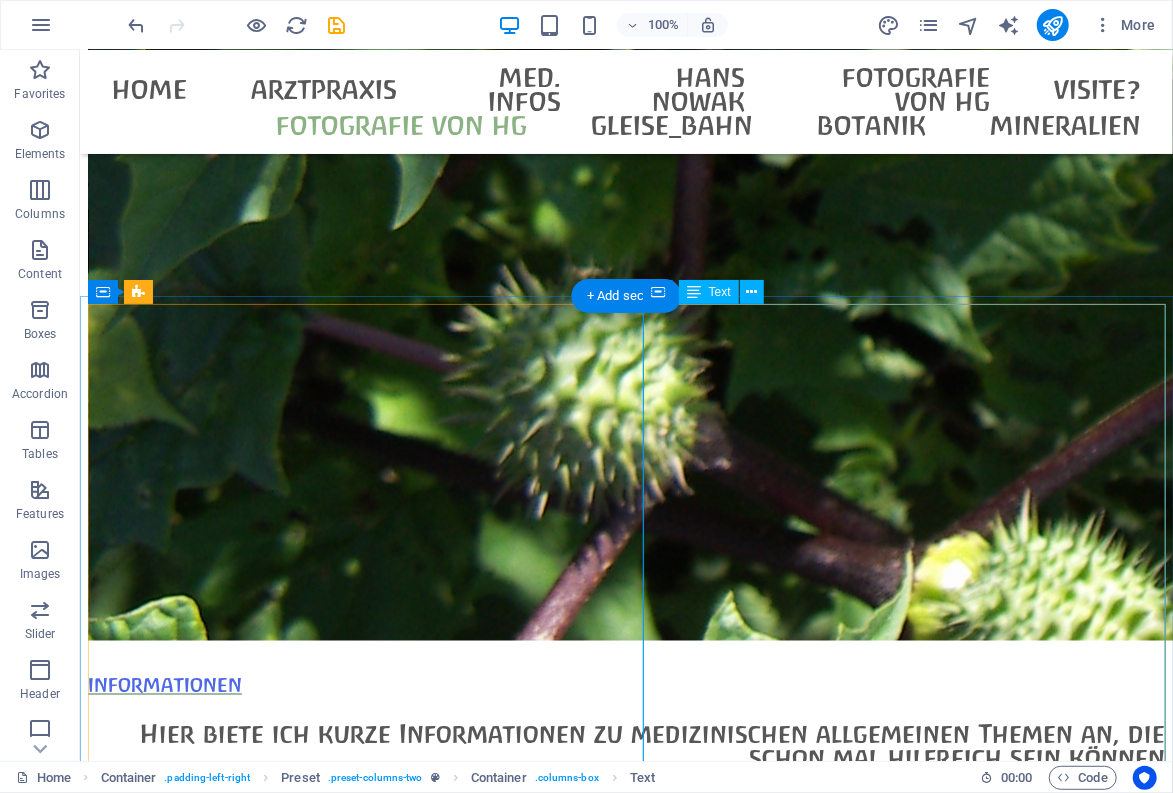 click on "- Die Arztpraxis Gehlig mit ihrer kleinen Dauerausstellung zu Hans Nowak zieht bald um.  - Derzeit ist sie weiterhin in Braunschweig ansässig - befindet sich gerade in Re-Organisation - bin seit 2020 Renntner... - Wielange ich noch in Braunschweig arbeite, hängt davon ab, ob ich die Raumkosten der braunschweiger Praxisräume erwirtschaften kann... (alternative Standorte in der Nähe werden für die Zukunft entwickelt/   vorbereitet...) - eine kassenärztliche Zulassung habe ich nur noch als angestellter Arzt der Arztpraxis Armin Alles in Heringen/Helme (Thüringen) - dort arbeite ich tageweise (insofern ist tel. Absprache nötig, wo ich mich gerade aufhalte...)  - Für beratende Tätigkeit bin ich weiterhin auf Selbstzahler-Basis ansprechbar. - Informationen allgemeiner Art, die ich mir im Laufe von 35 Jahren eigener Arztpraxis-Tätigkeit erarbeitet habe, werde ich hier von Zeit zu Zeit einstellen.  - Wer dies hilfreich findet, darf mir gerne einen Kaffee spendieren  Kontaktaufnahme per Telefon:" at bounding box center (625, 9112) 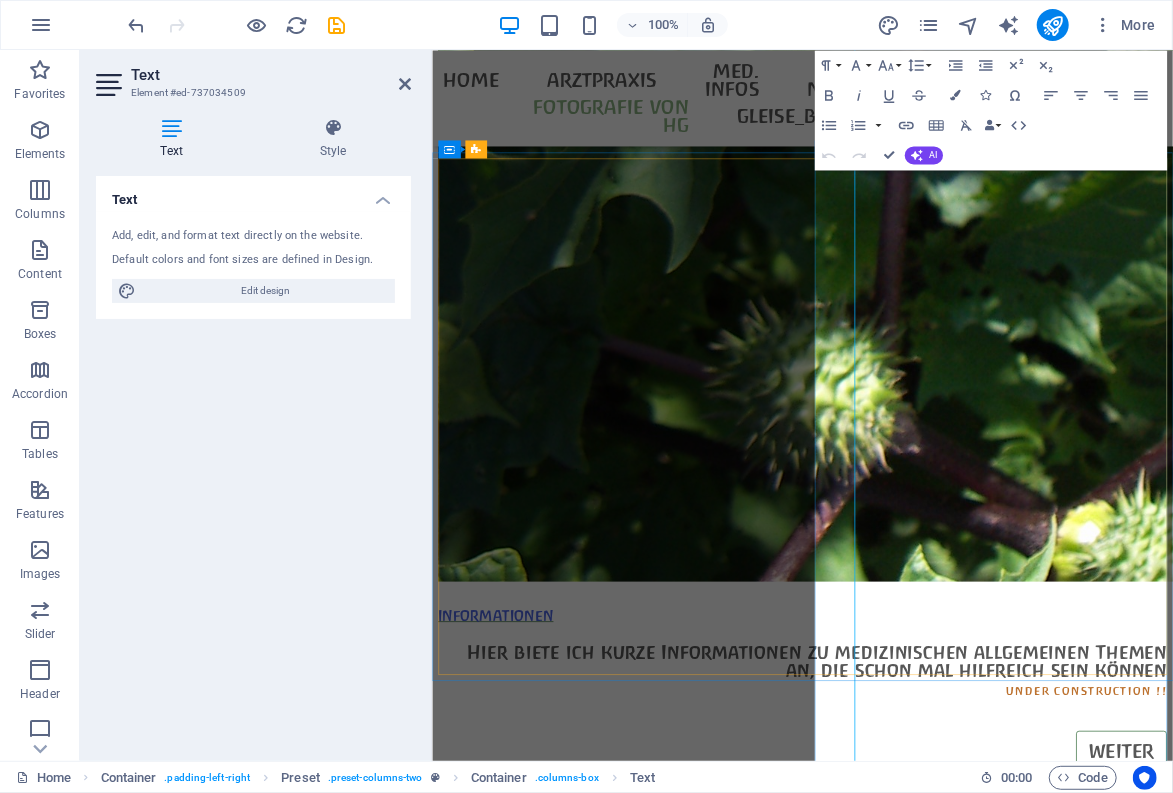 scroll, scrollTop: 8663, scrollLeft: 0, axis: vertical 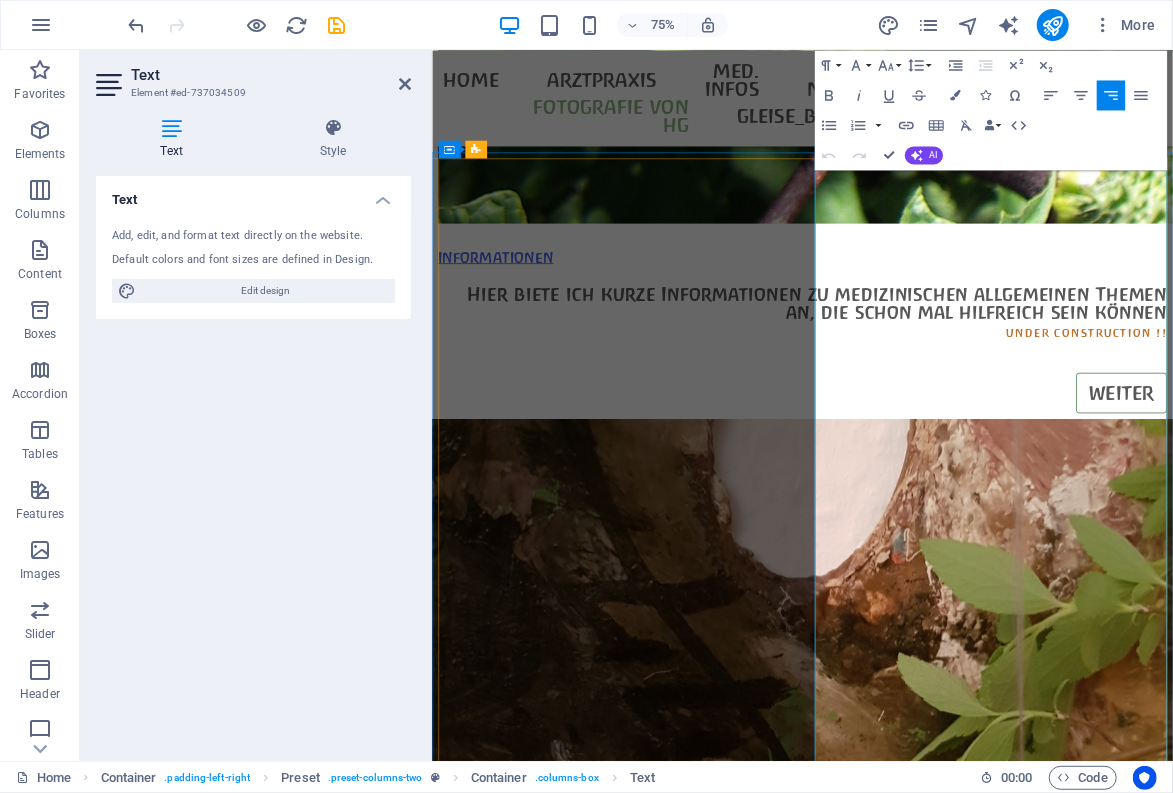 click on "der Erstabzug ist [...] eine kassenärztliche Zulassung habe ich nur noch als angestellter Arzt der Arztpraxis Armin Alles in Heringen/Helme ([STATE]) - dort arbeite ich tageweise (insofern ist tel. Absprache nötig, wo ich mich gerade aufhalte...)" at bounding box center (925, 8875) 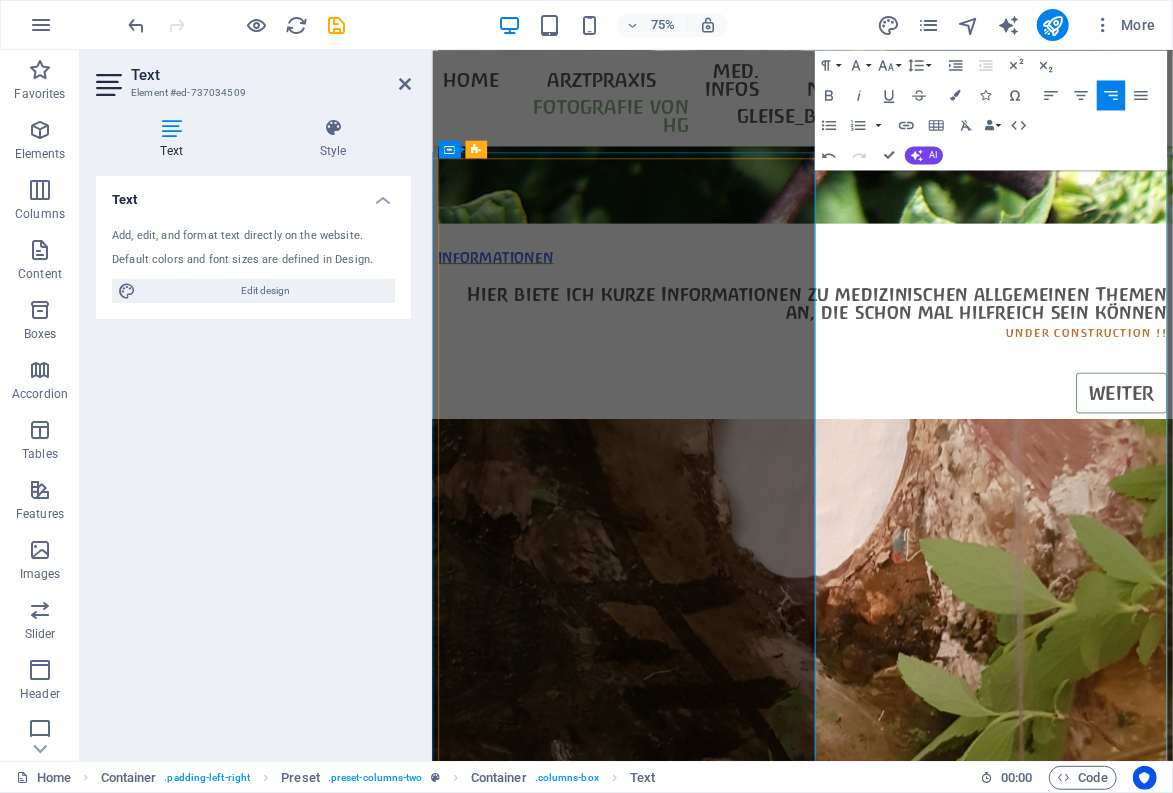 click on "- Wielange ich noch in Braunschweig arbeite, hängt davon ab, ob ich die Raumkosten der braunschweiger Praxisräume erwirtschaften kann... (alternative Standorte in der Nähe werden für die Zukunft entwickelt/   vorbereitet...)" at bounding box center (925, 8803) 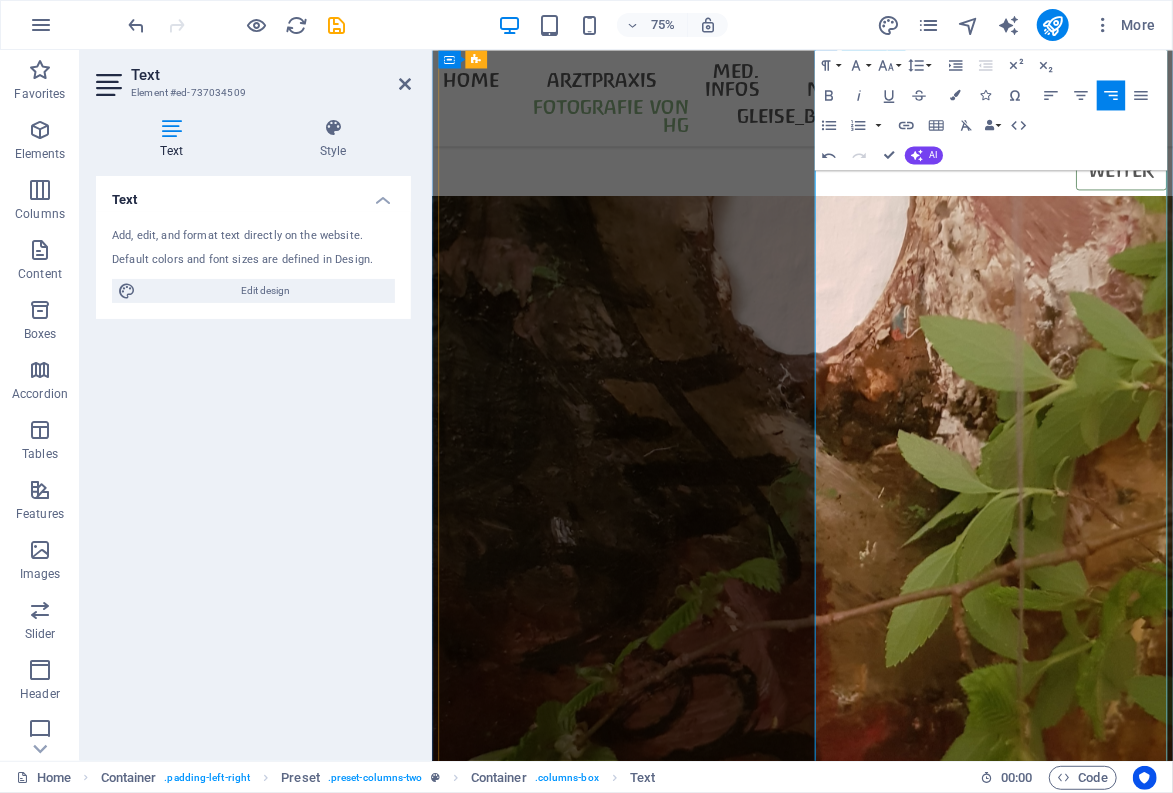 scroll, scrollTop: 8993, scrollLeft: 0, axis: vertical 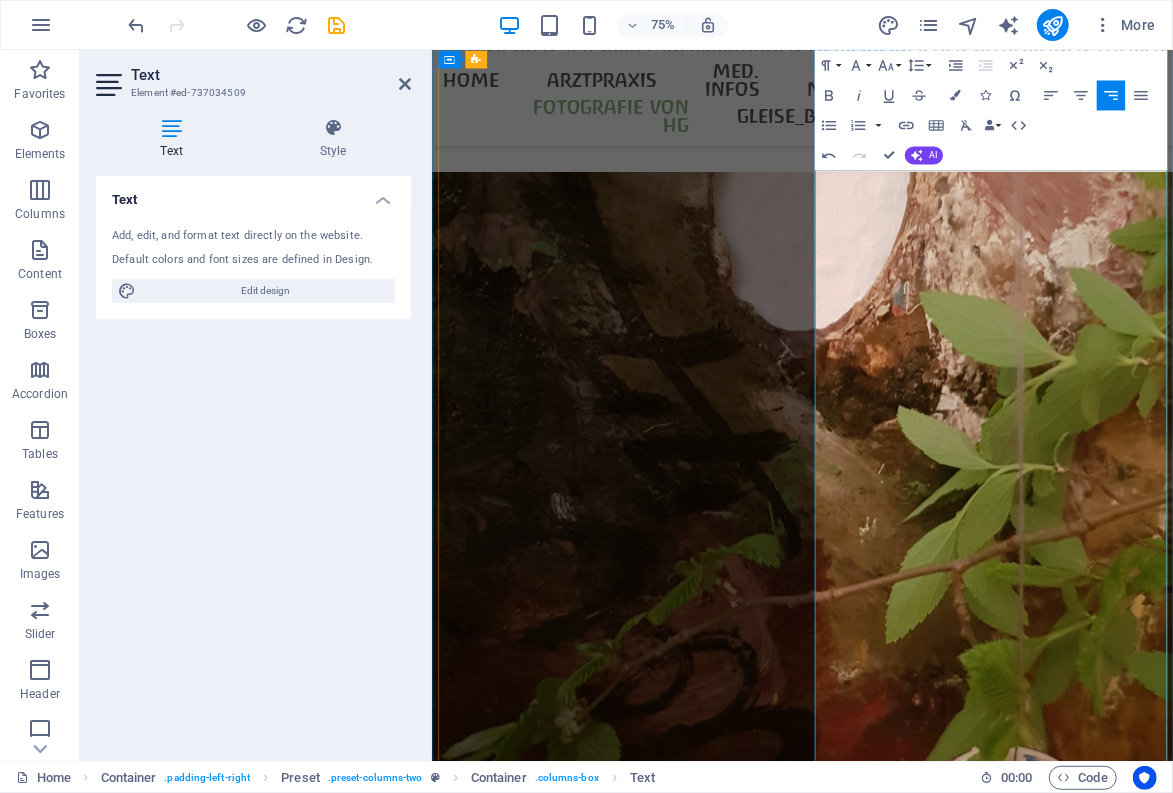 click on "Informationen allgemeiner Art, die ich mir im Laufe von [YEAR] eigener Arztpraxis-Tätigkeit erarbeitet habe, werde ich hier von Zeit zu Zeit einstellen." at bounding box center [925, 8761] 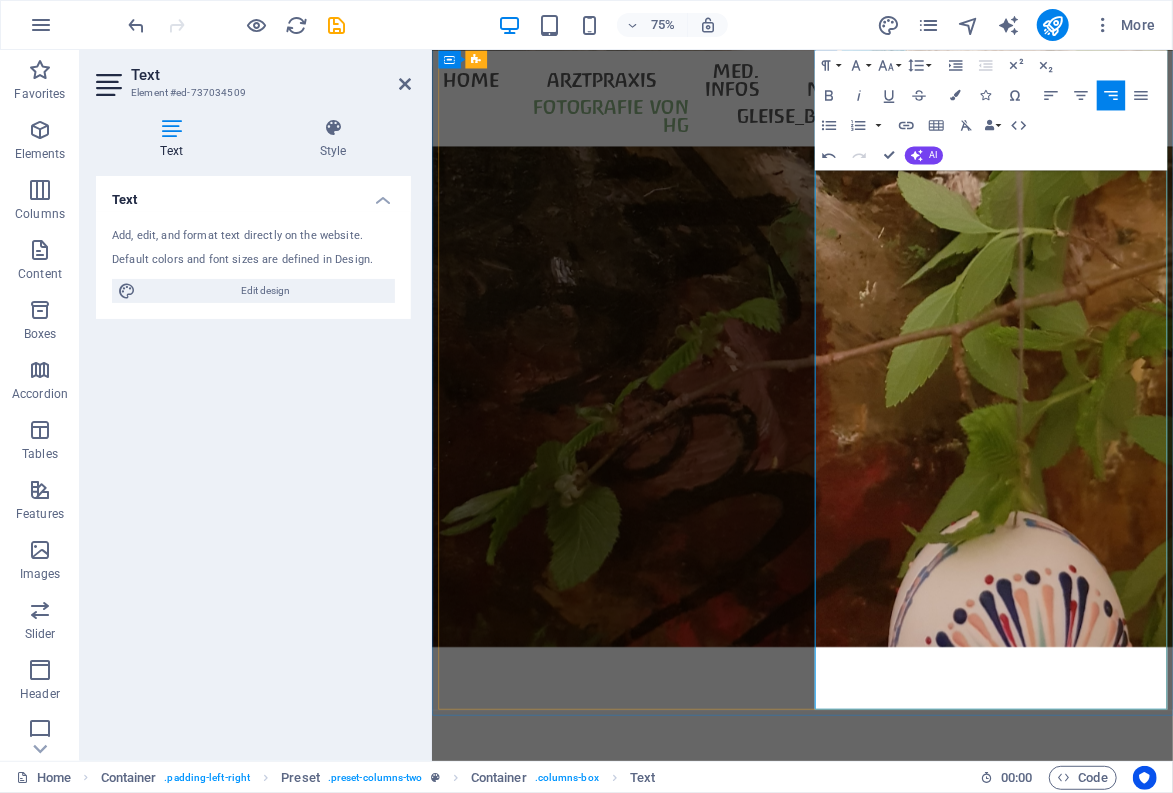 scroll, scrollTop: 9323, scrollLeft: 0, axis: vertical 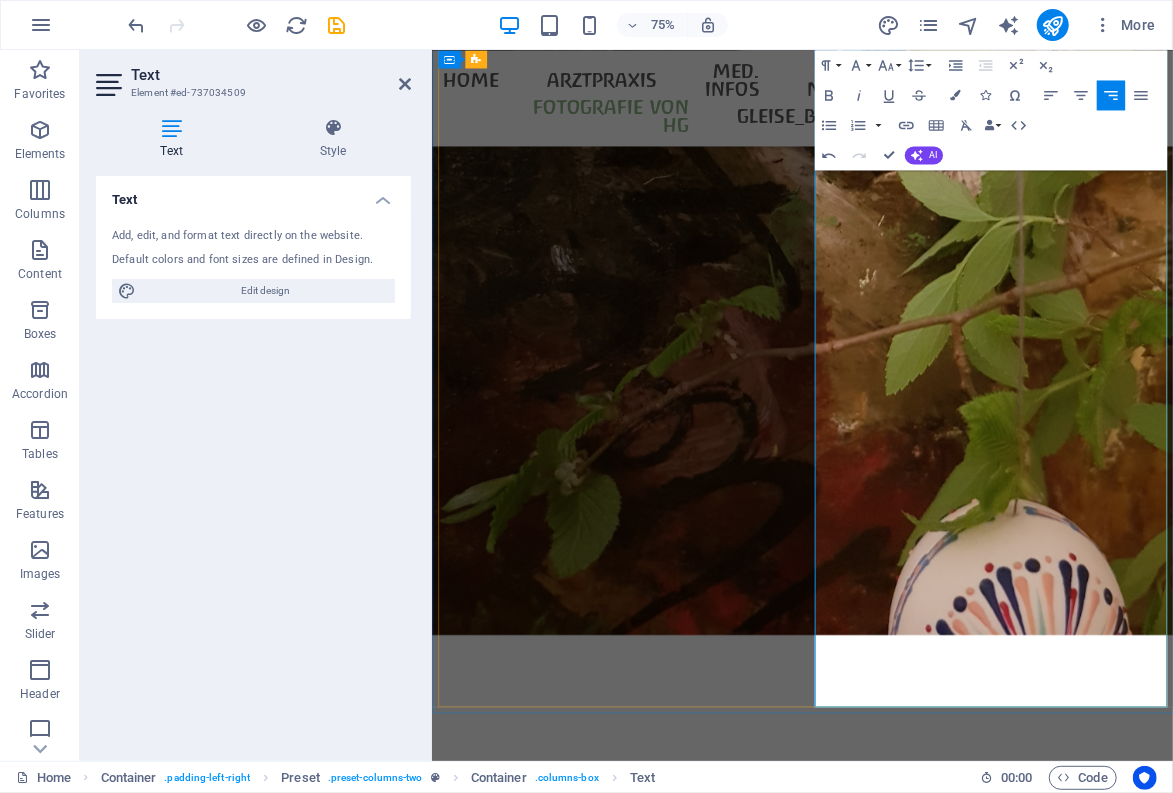 click on "bisher: Eichtalstrasse 40" at bounding box center (925, 8767) 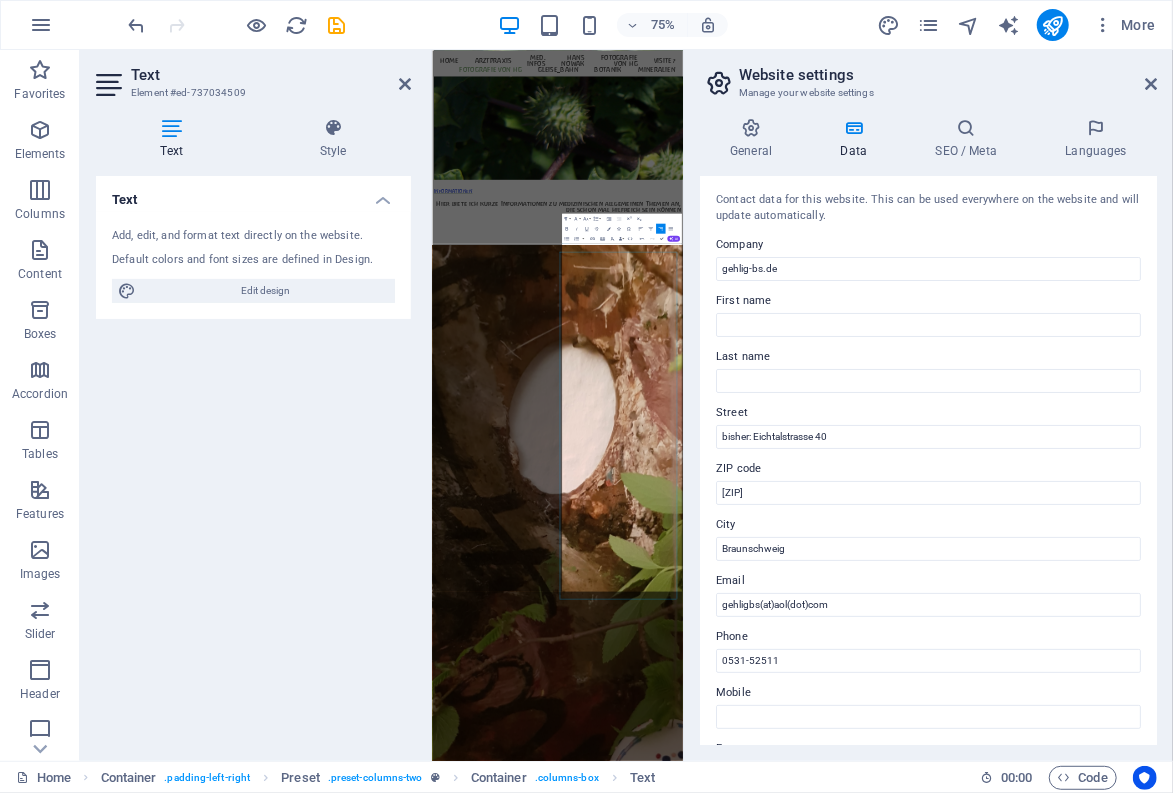 scroll, scrollTop: 8002, scrollLeft: 0, axis: vertical 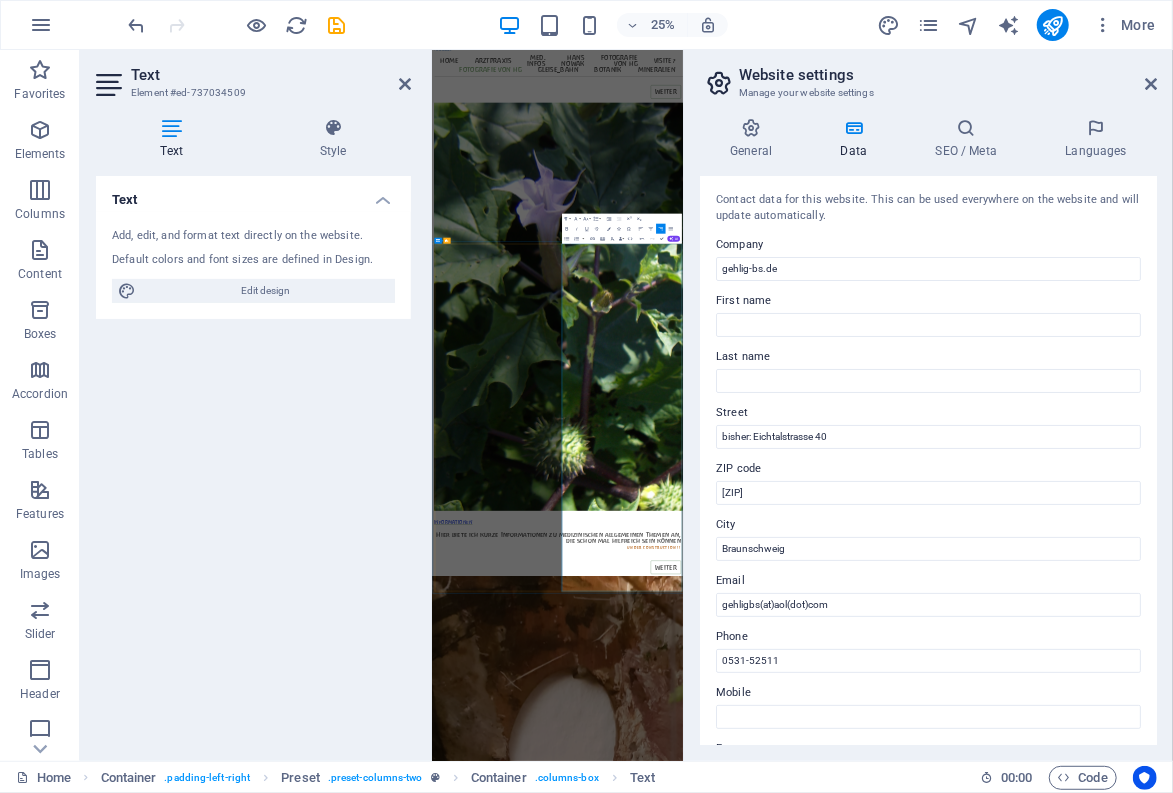 click on "bisher: Eichtalstrasse 40" at bounding box center [933, 11920] 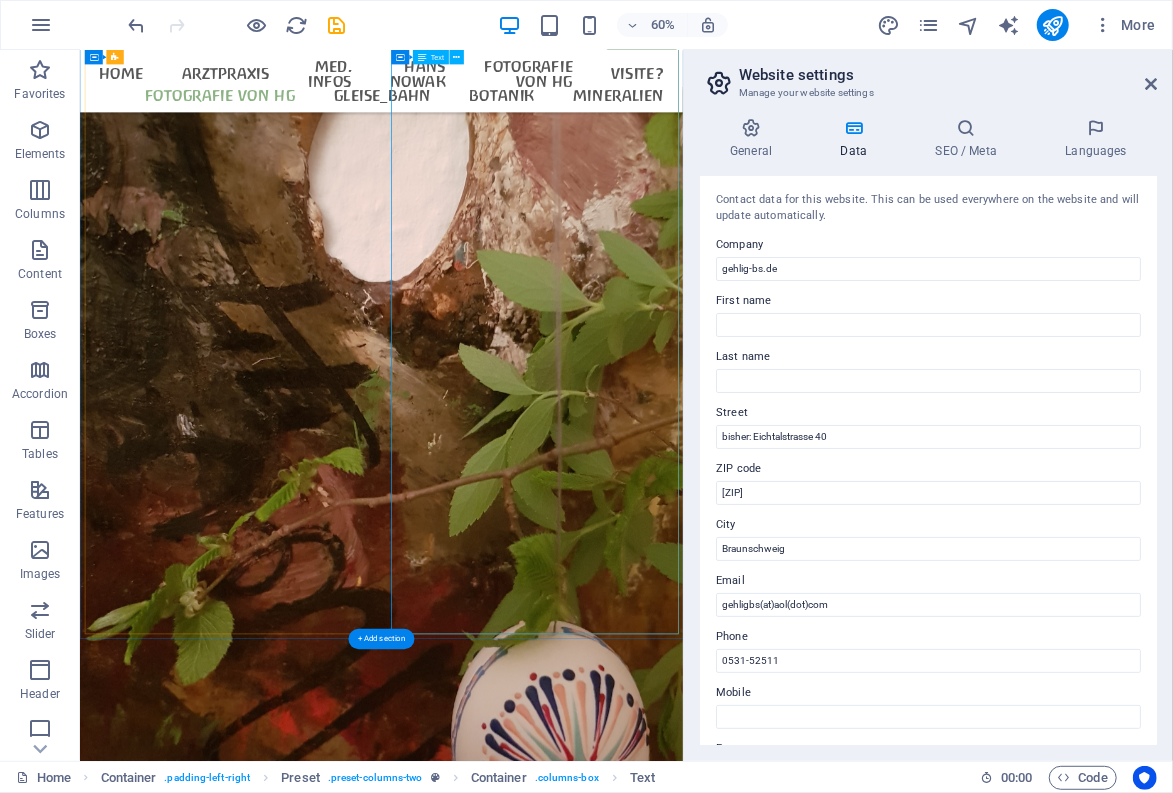 scroll, scrollTop: 9322, scrollLeft: 0, axis: vertical 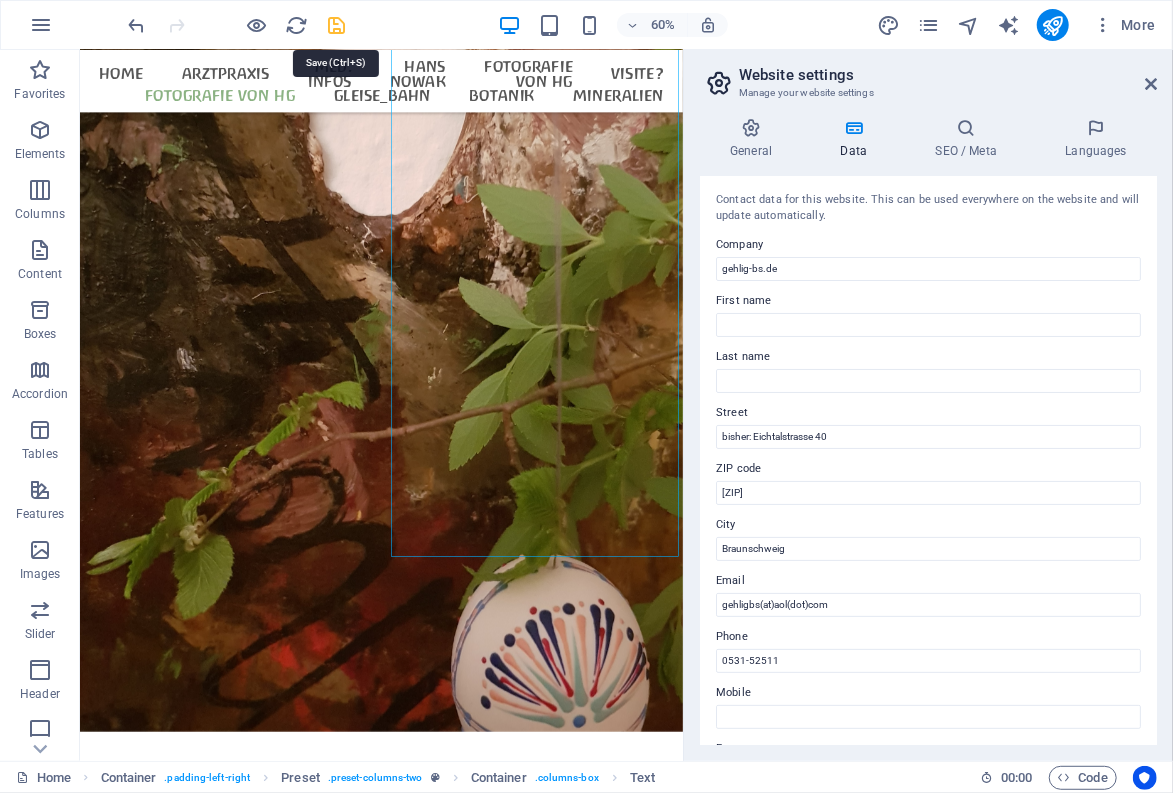 click at bounding box center [337, 25] 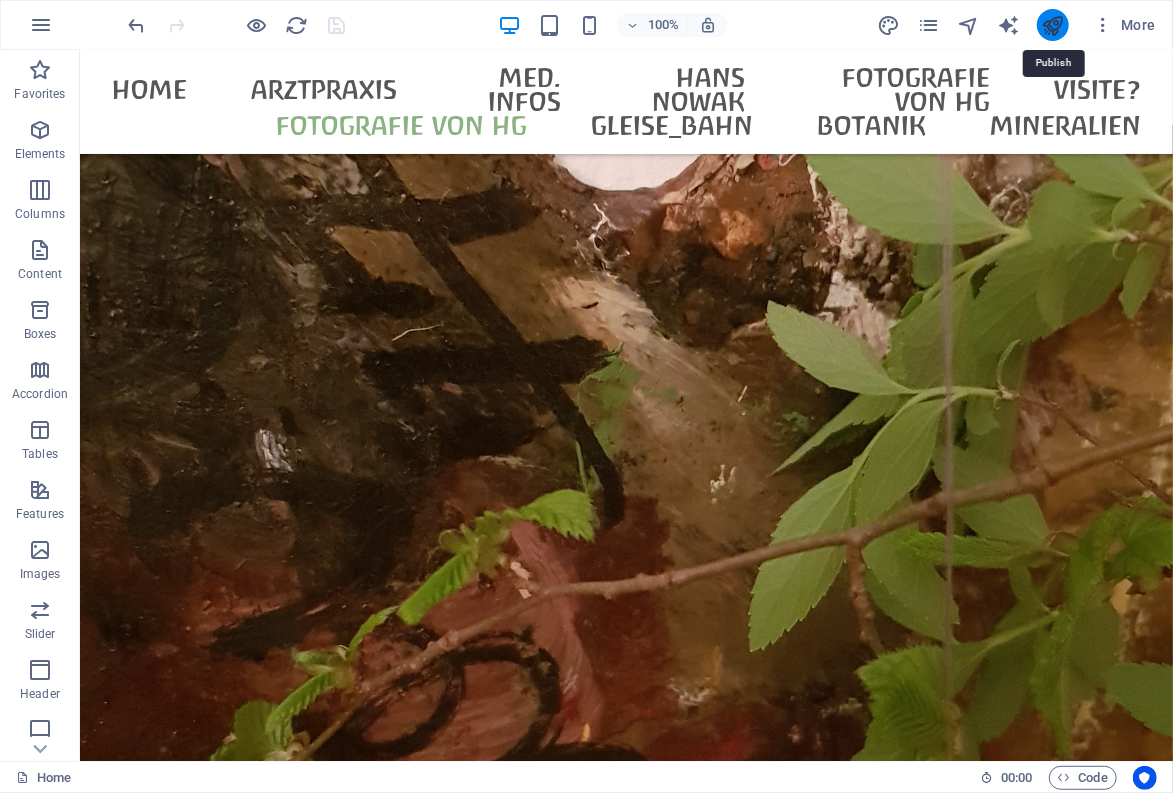 click at bounding box center [1052, 25] 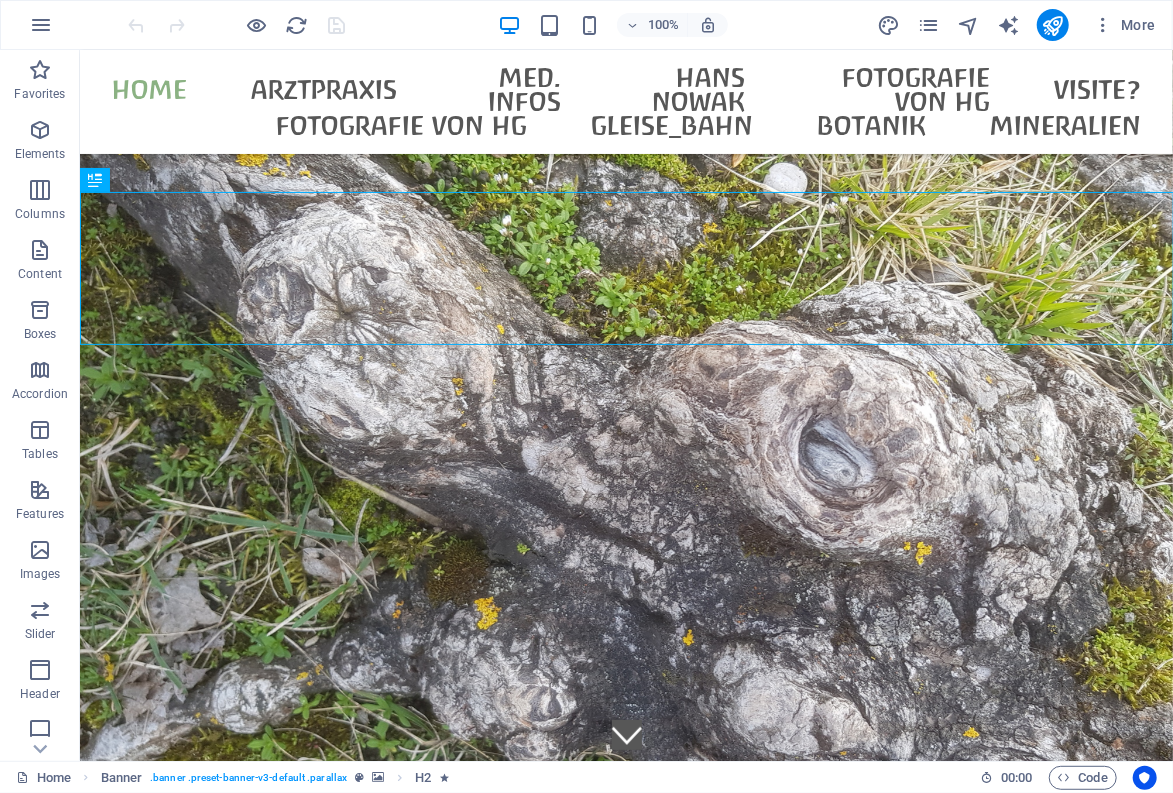 scroll, scrollTop: 0, scrollLeft: 0, axis: both 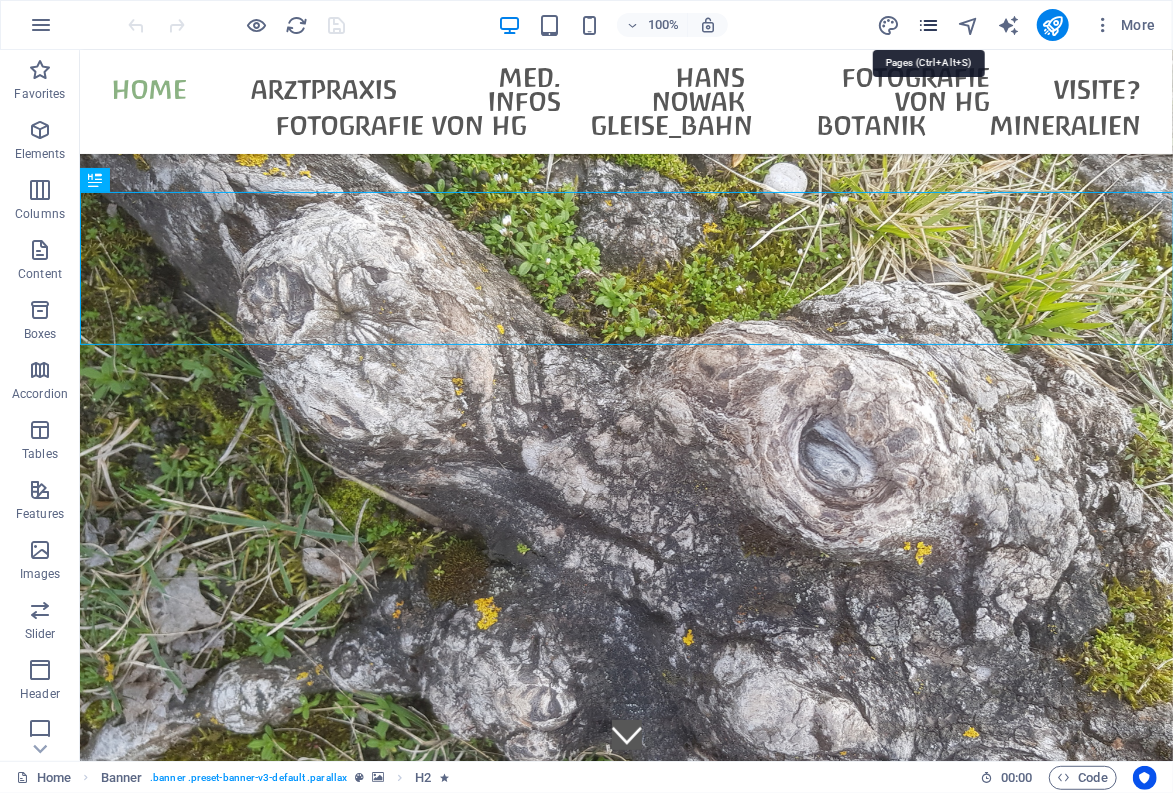click at bounding box center (928, 25) 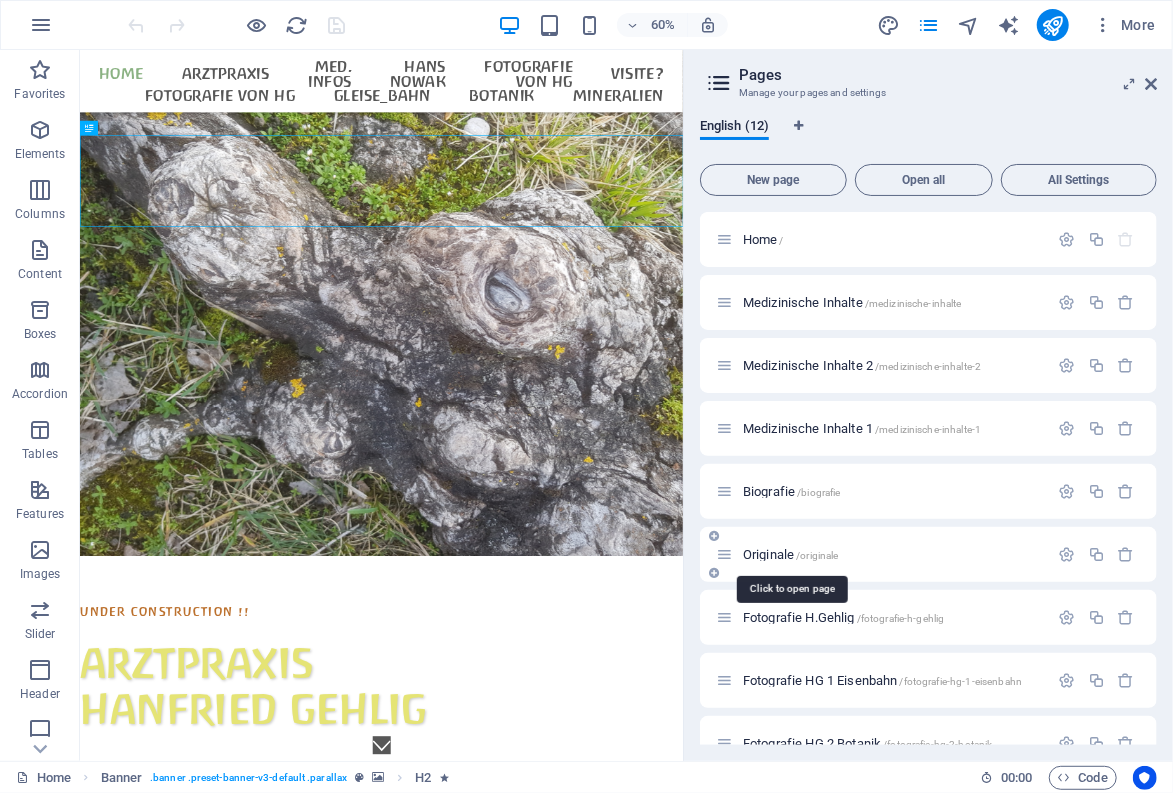 click on "Originale /originale" at bounding box center [791, 554] 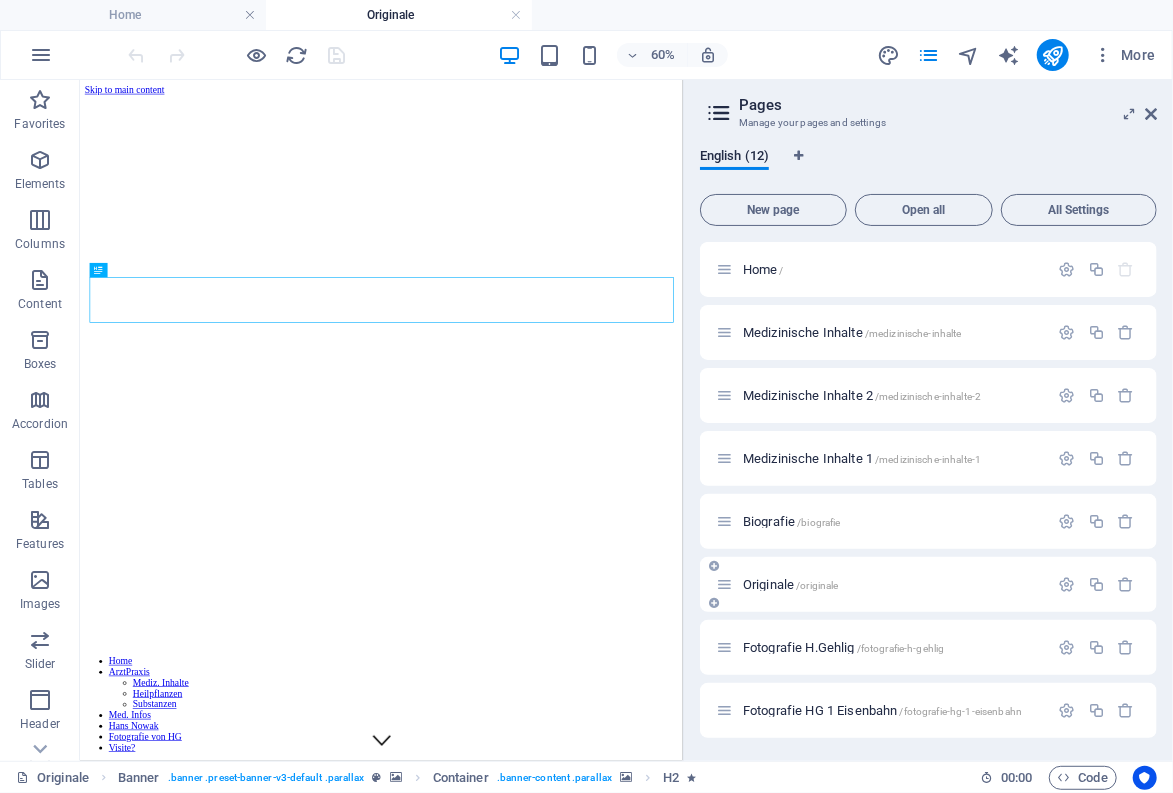 scroll, scrollTop: 0, scrollLeft: 0, axis: both 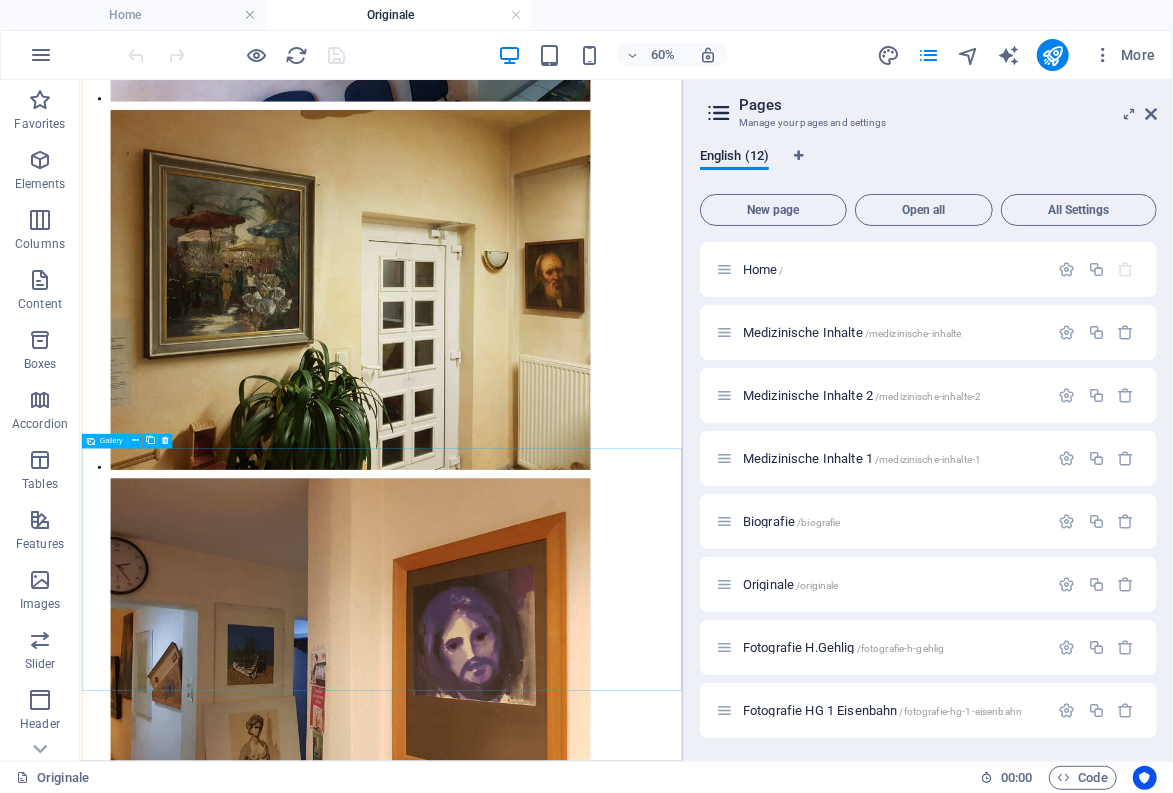 click at bounding box center [530, 23364] 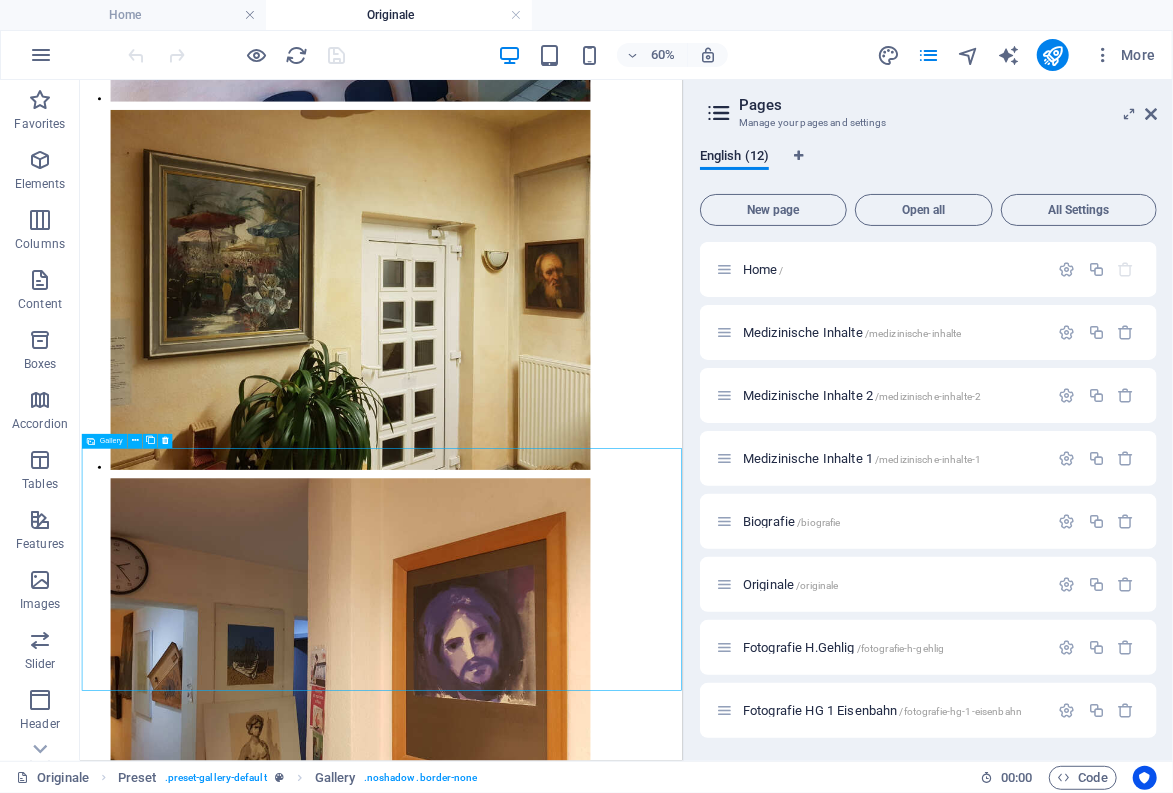 click at bounding box center [530, 23364] 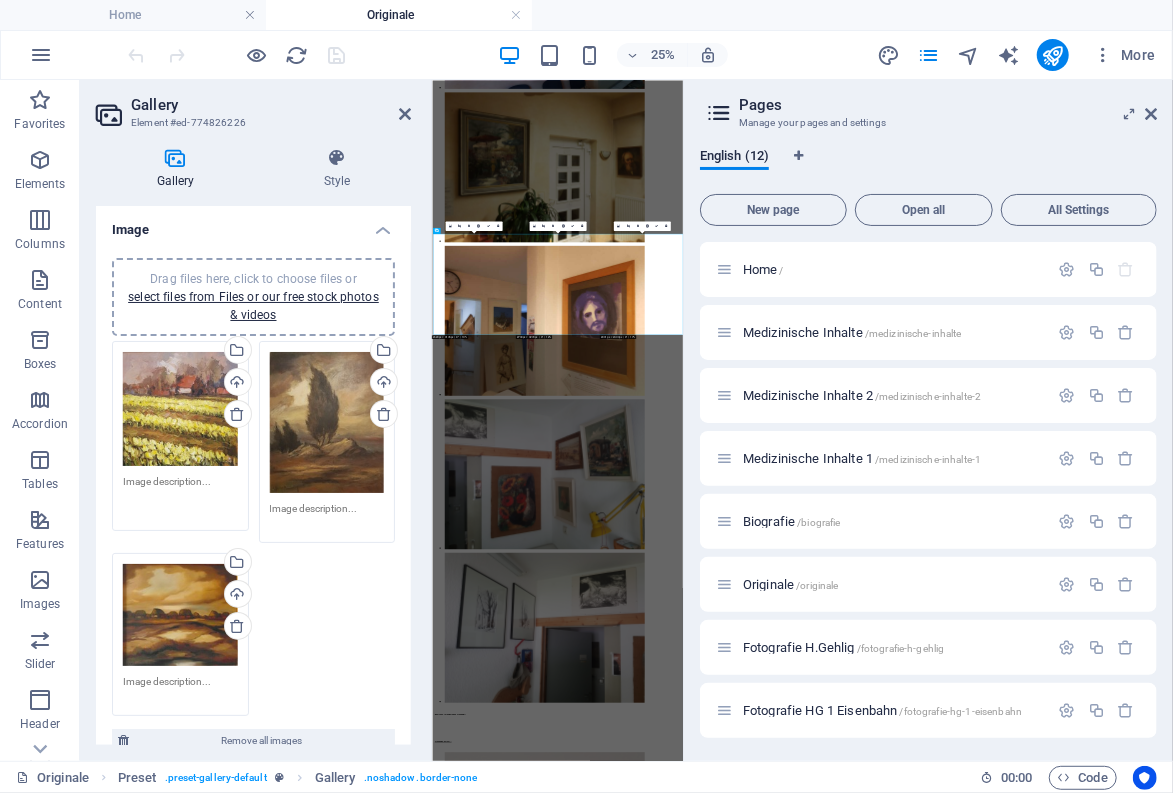 click at bounding box center [180, 496] 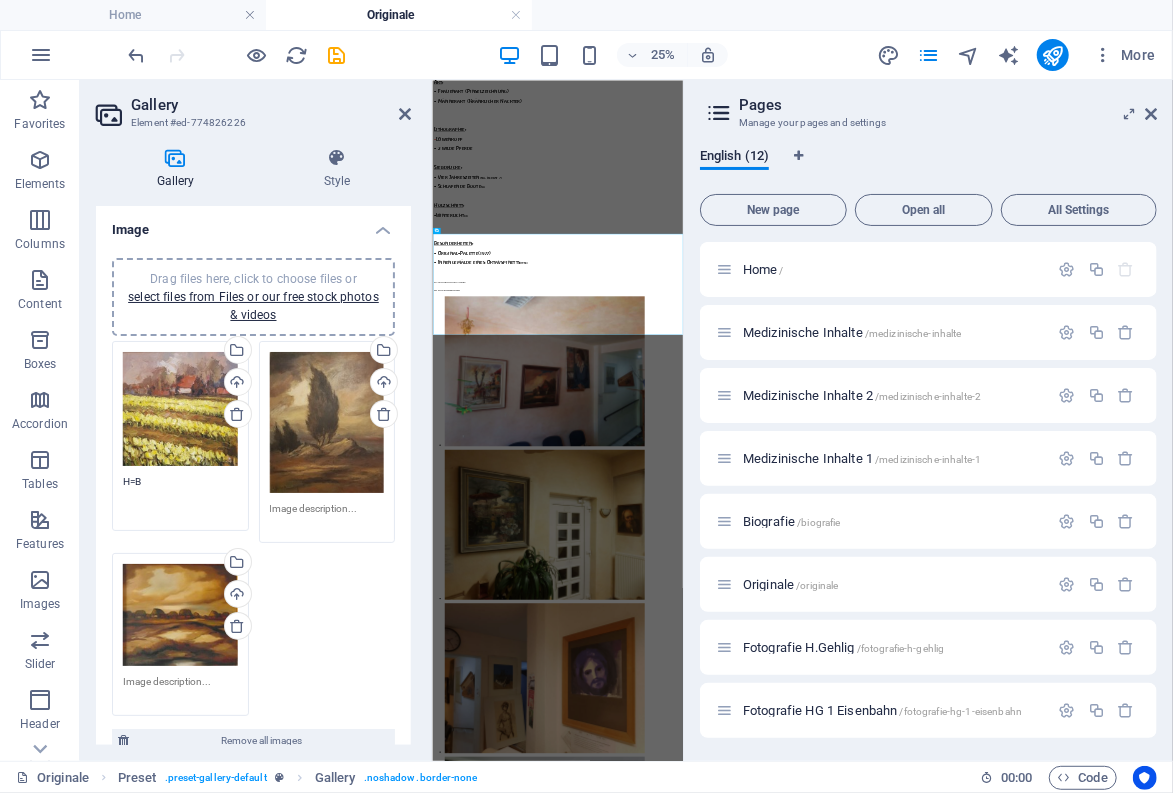 paste on "[DIM]x[DIM]cm" 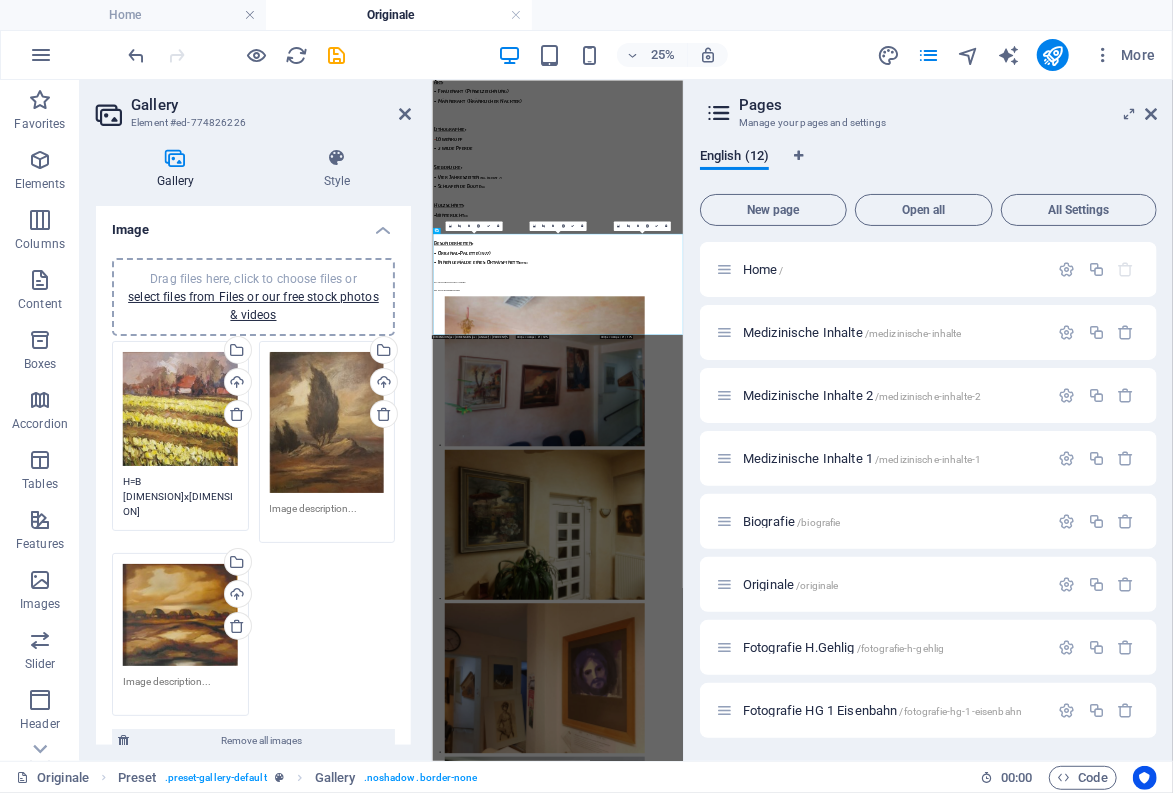 click on "H=B [DIMENSION]x[DIMENSION]" at bounding box center (180, 496) 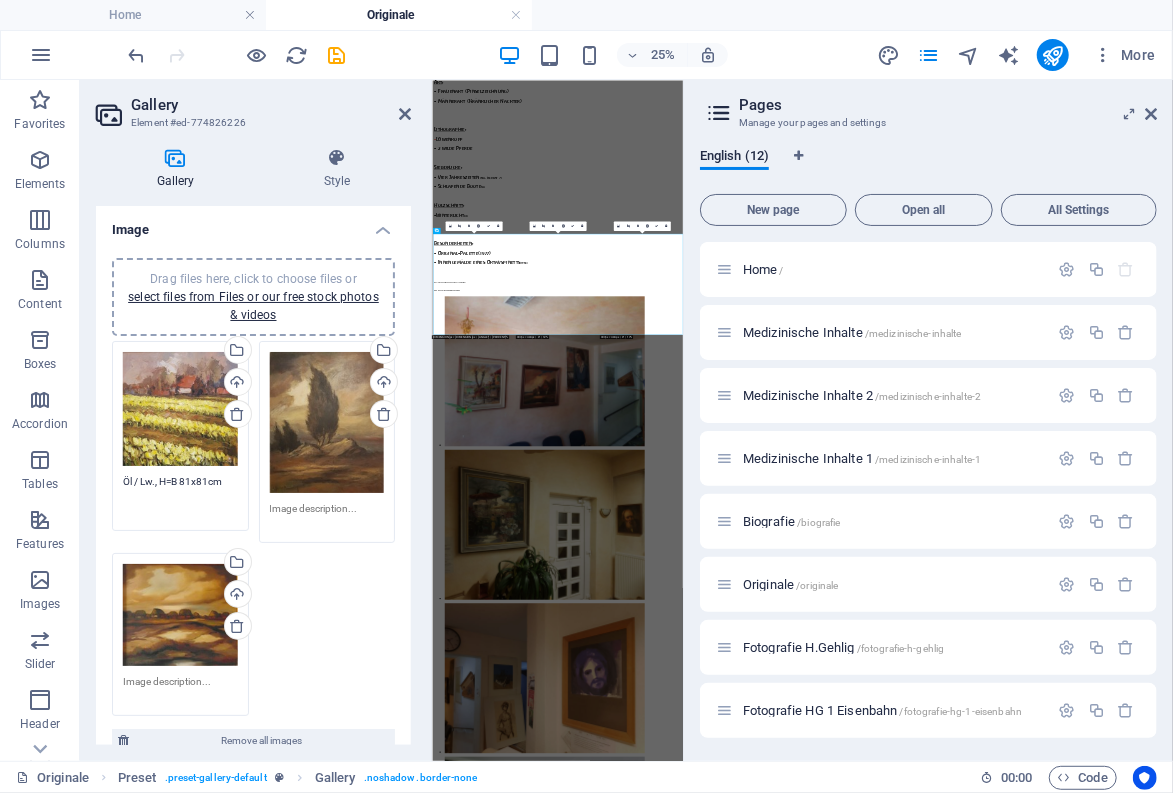 click on "Öl / Lw., H=B 81x81cm" at bounding box center (180, 496) 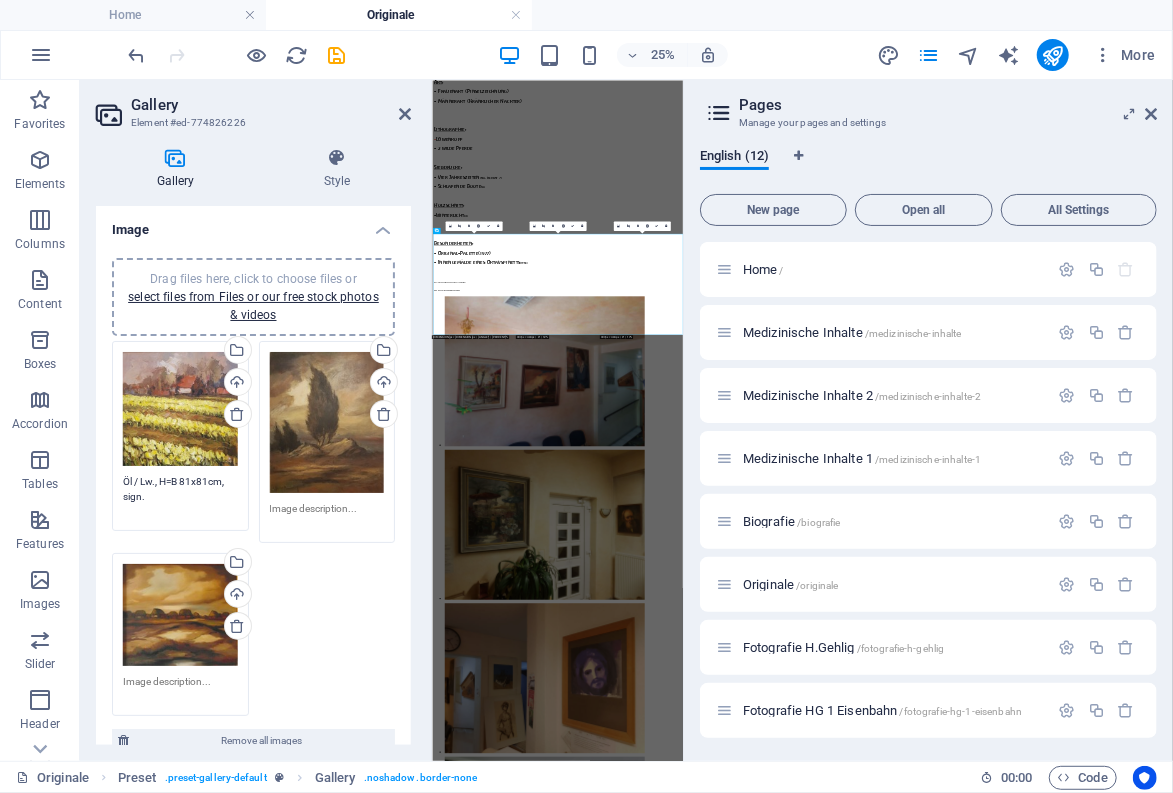 type on "Öl / Lw., H=B 81x81cm, sign." 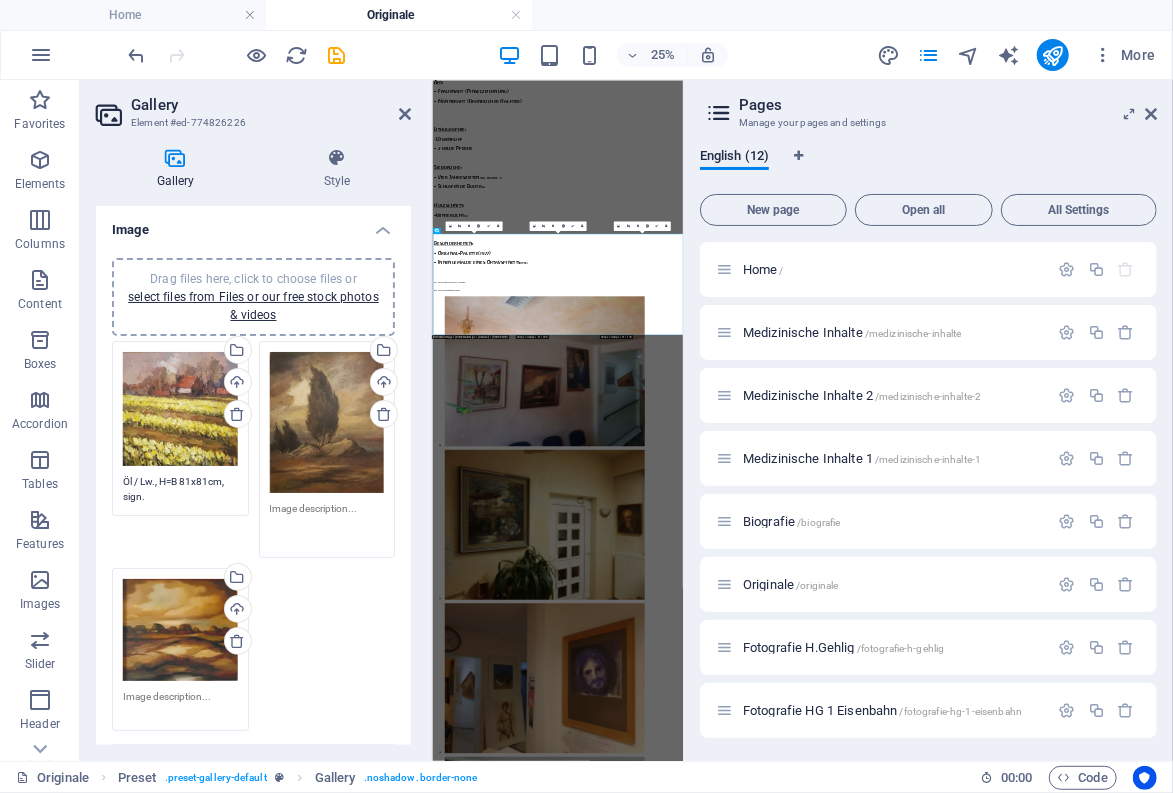 click at bounding box center [327, 523] 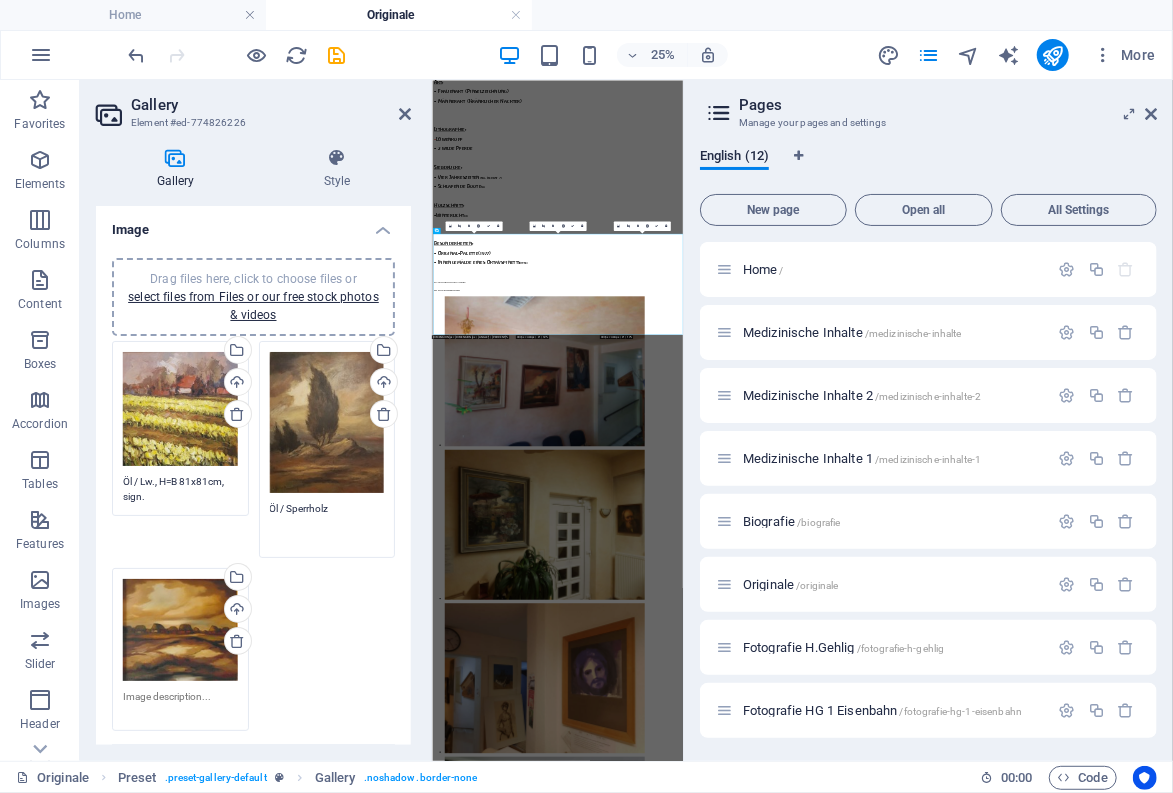 click on "Öl / Sperrholz" at bounding box center [327, 523] 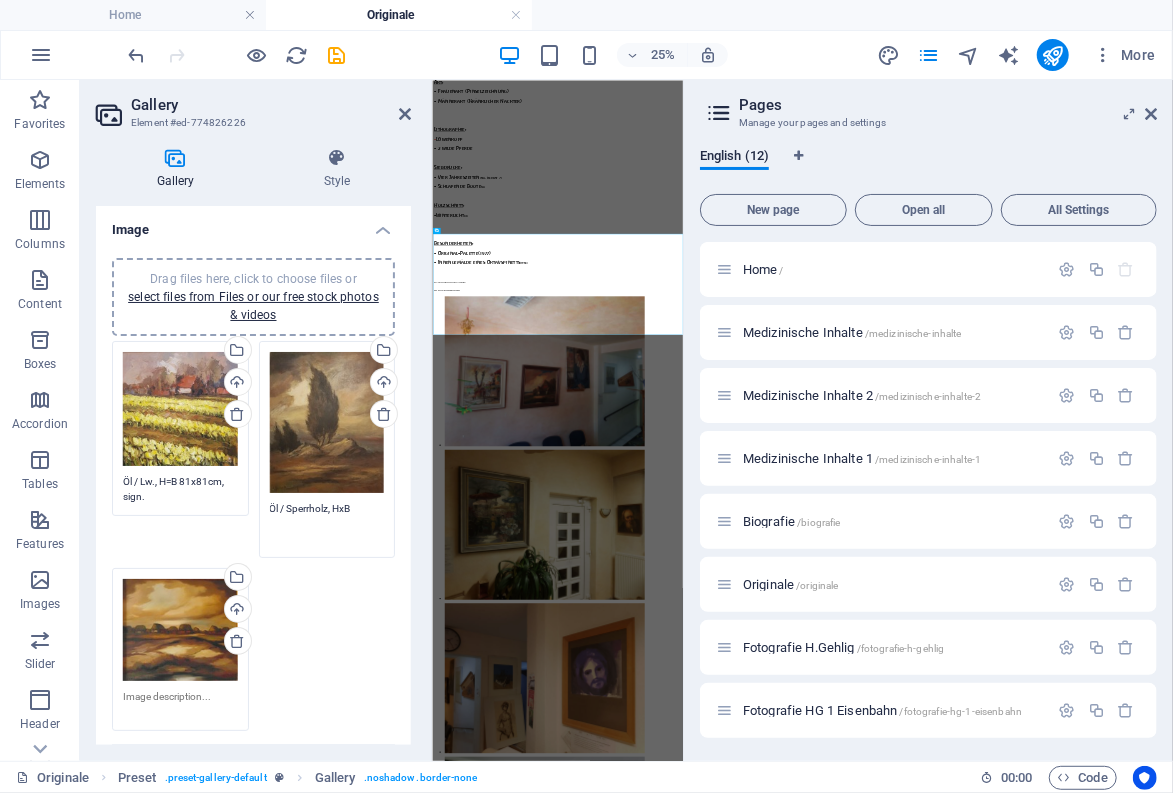 paste on "50 x 40cm" 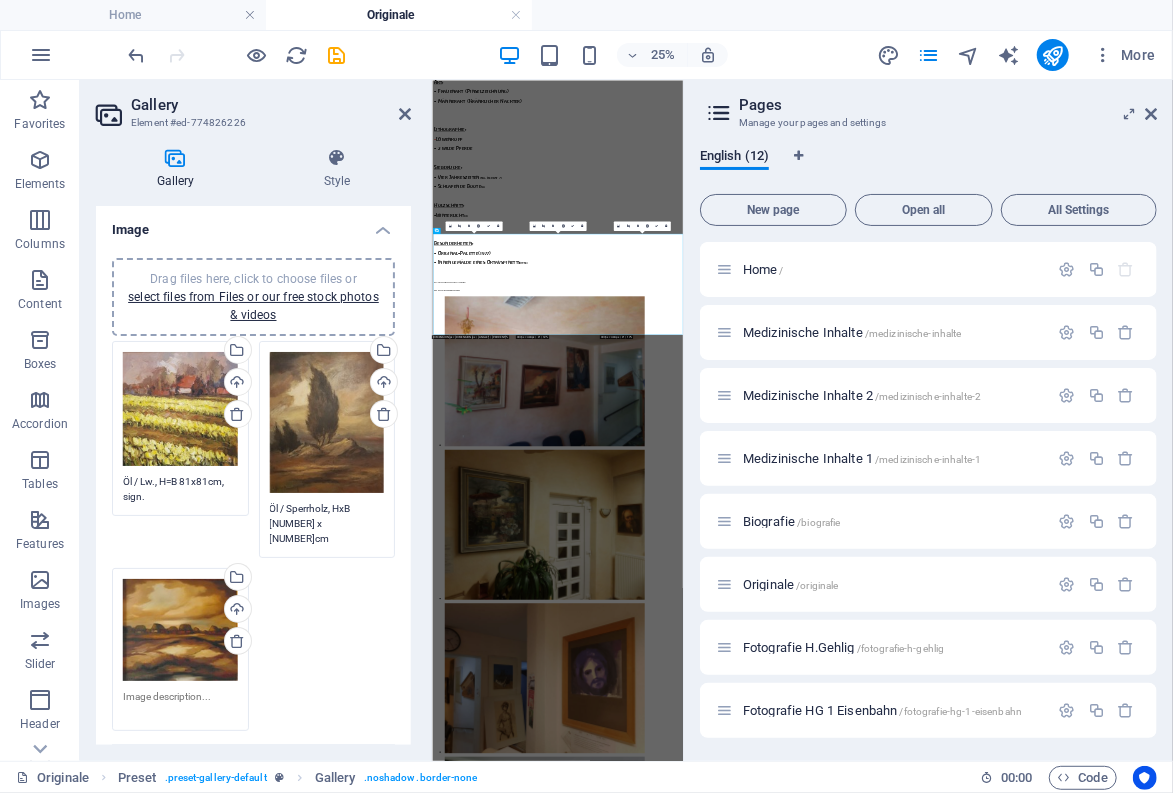 click on "Öl / Sperrholz, HxB [NUMBER] x [NUMBER]cm" at bounding box center [327, 523] 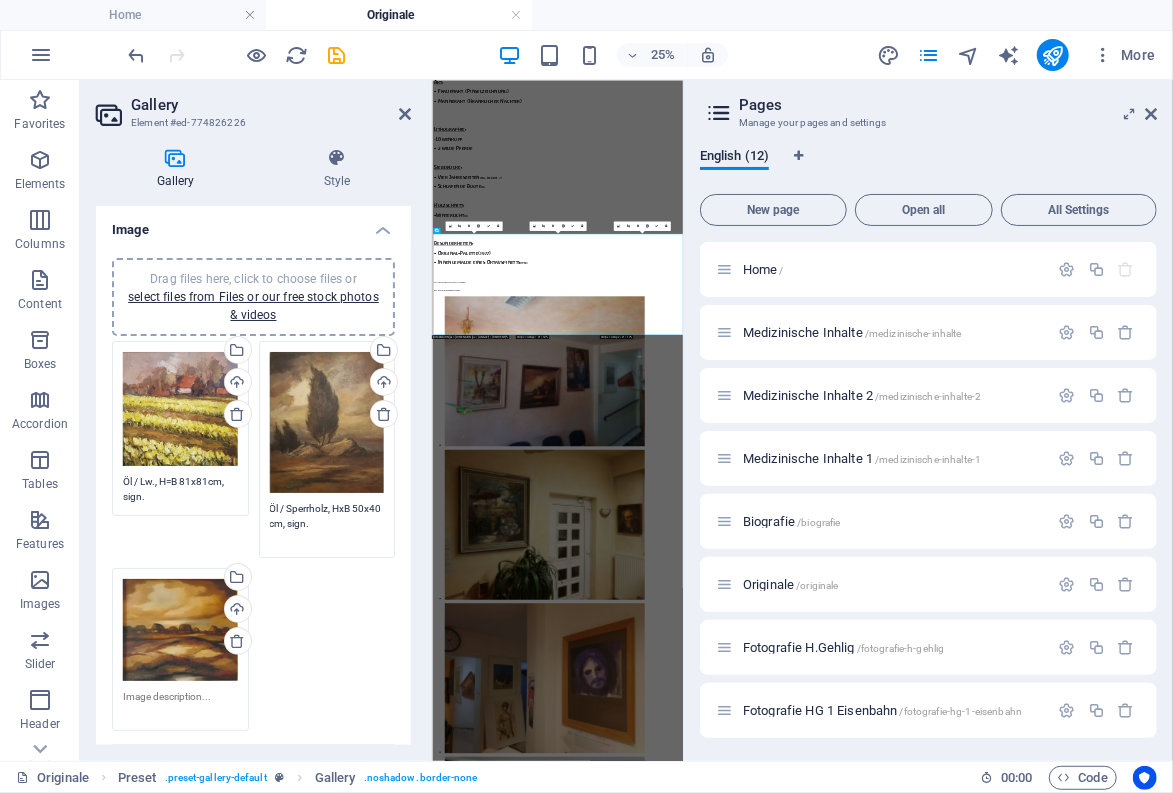 type on "Öl / Sperrholz, HxB 50x40 cm, sign." 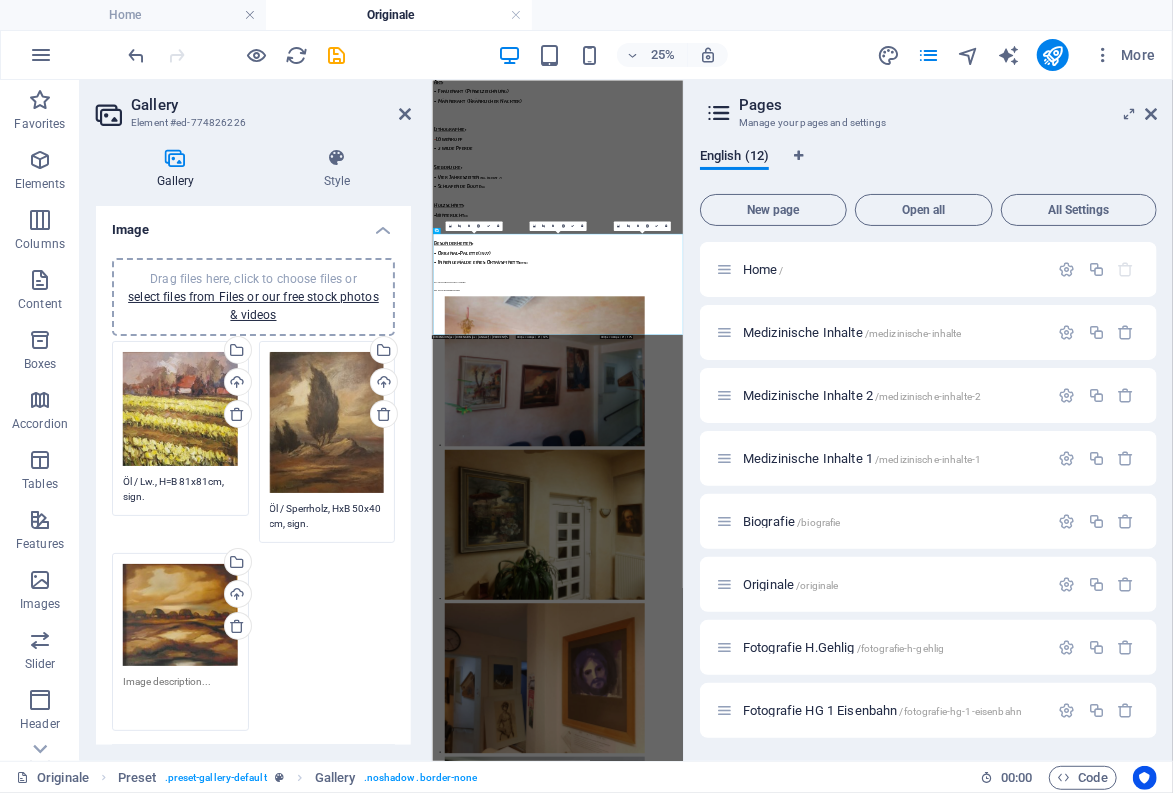 click at bounding box center [180, 696] 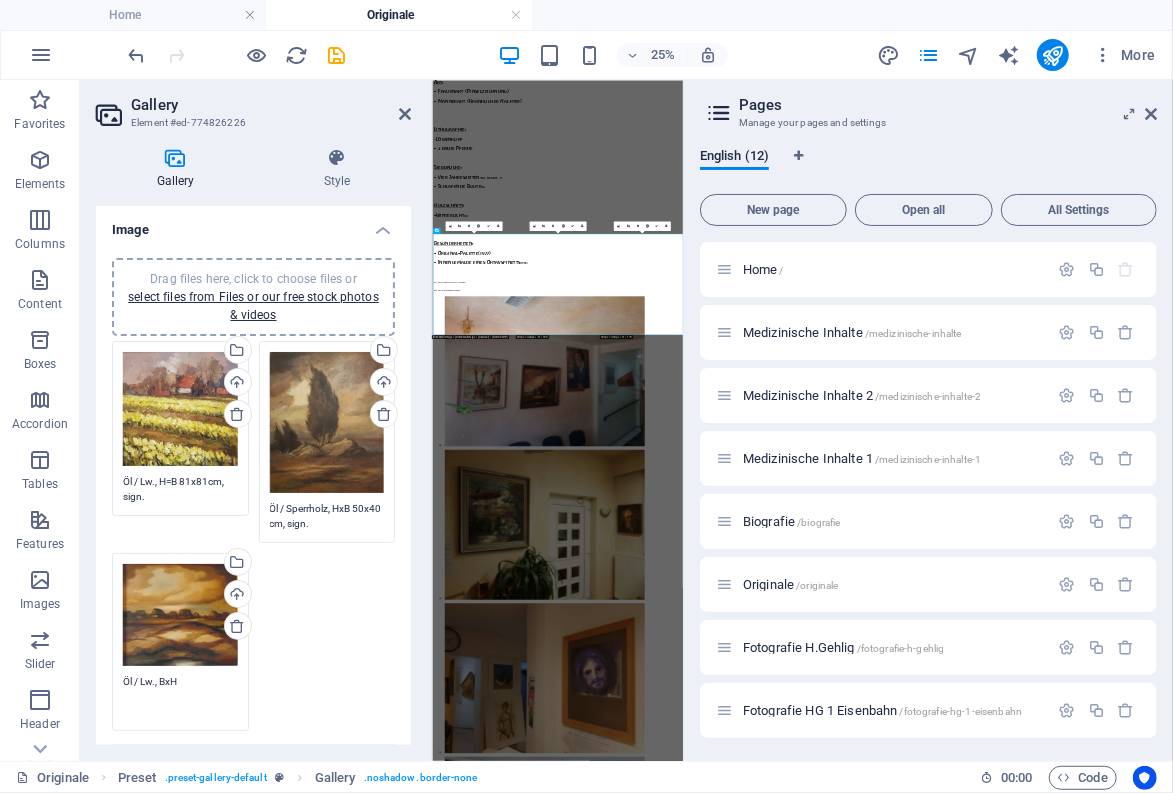 paste on "[NUMBER] cm, H [NUMBER] cm" 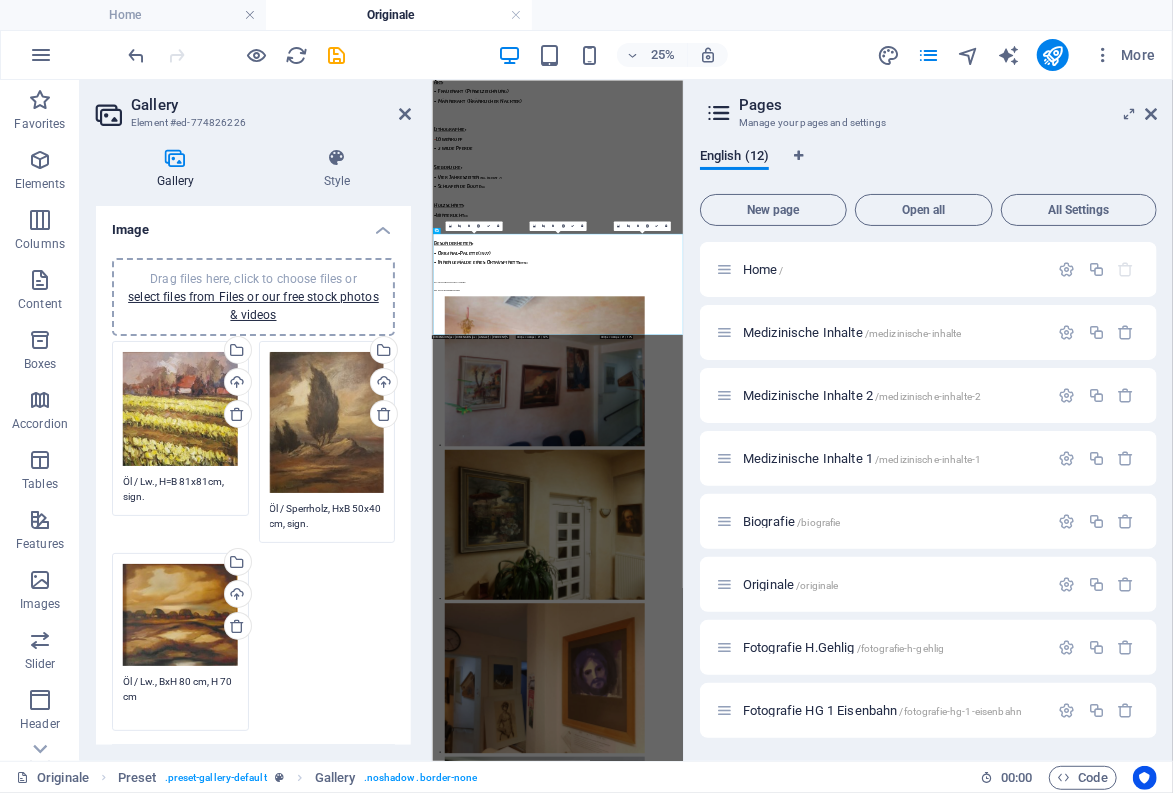 click on "Öl / Lw., BxH 80 cm, H 70 cm" at bounding box center [180, 696] 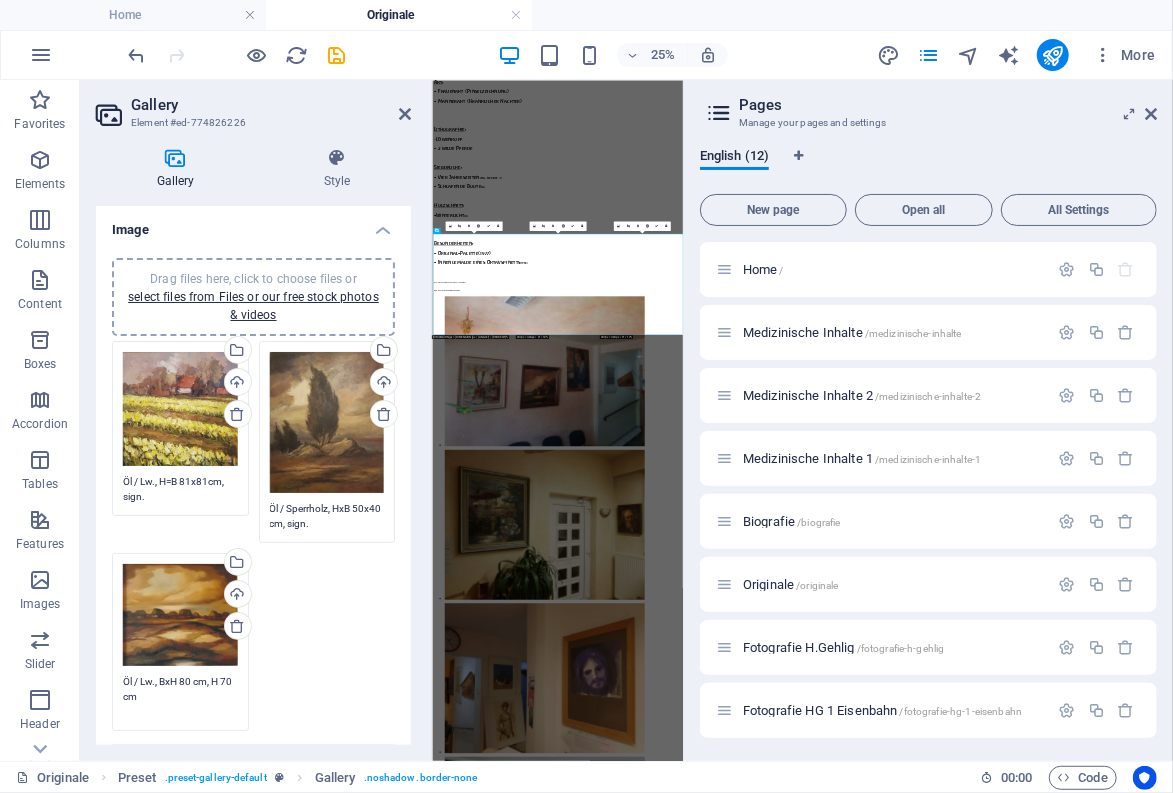 click on "Öl / Lw., BxH 80 cm, H 70 cm" at bounding box center [180, 696] 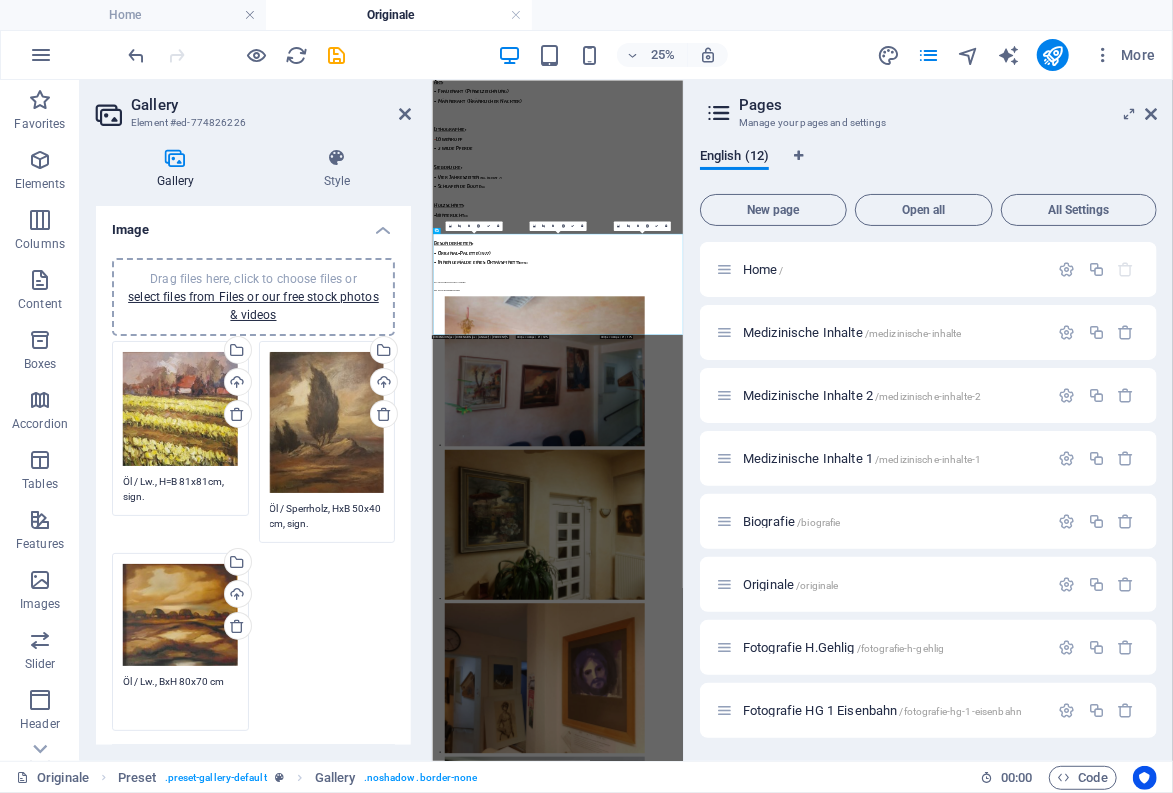 click on "Öl / Lw., BxH 80x70 cm" at bounding box center (180, 696) 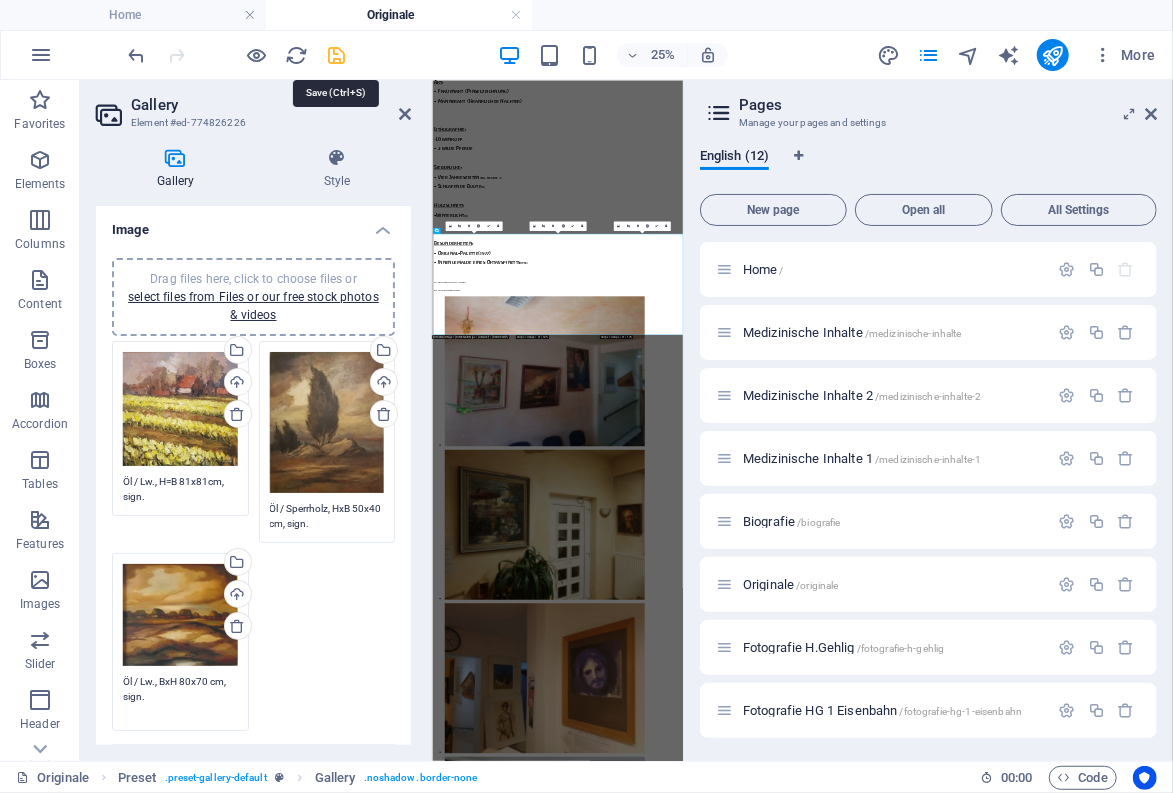 type on "Öl / Lw., BxH 80x70 cm, sign." 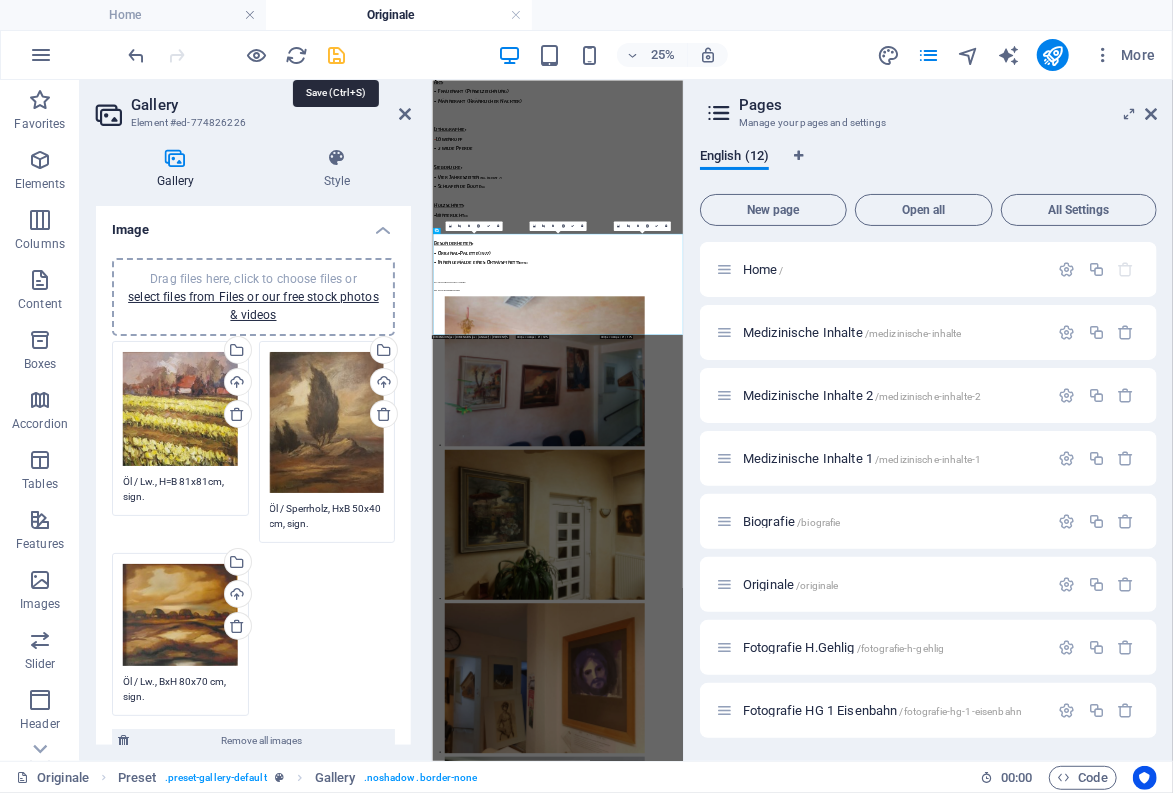click at bounding box center [337, 55] 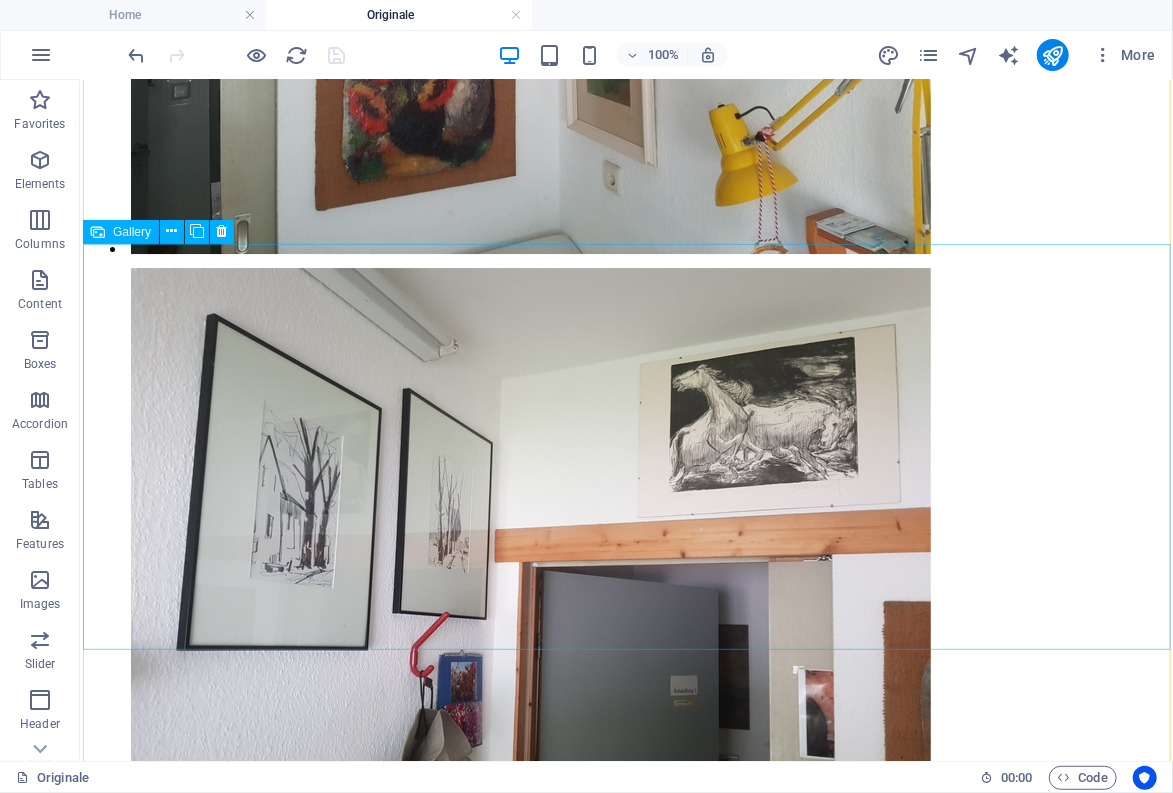 scroll, scrollTop: 10195, scrollLeft: 0, axis: vertical 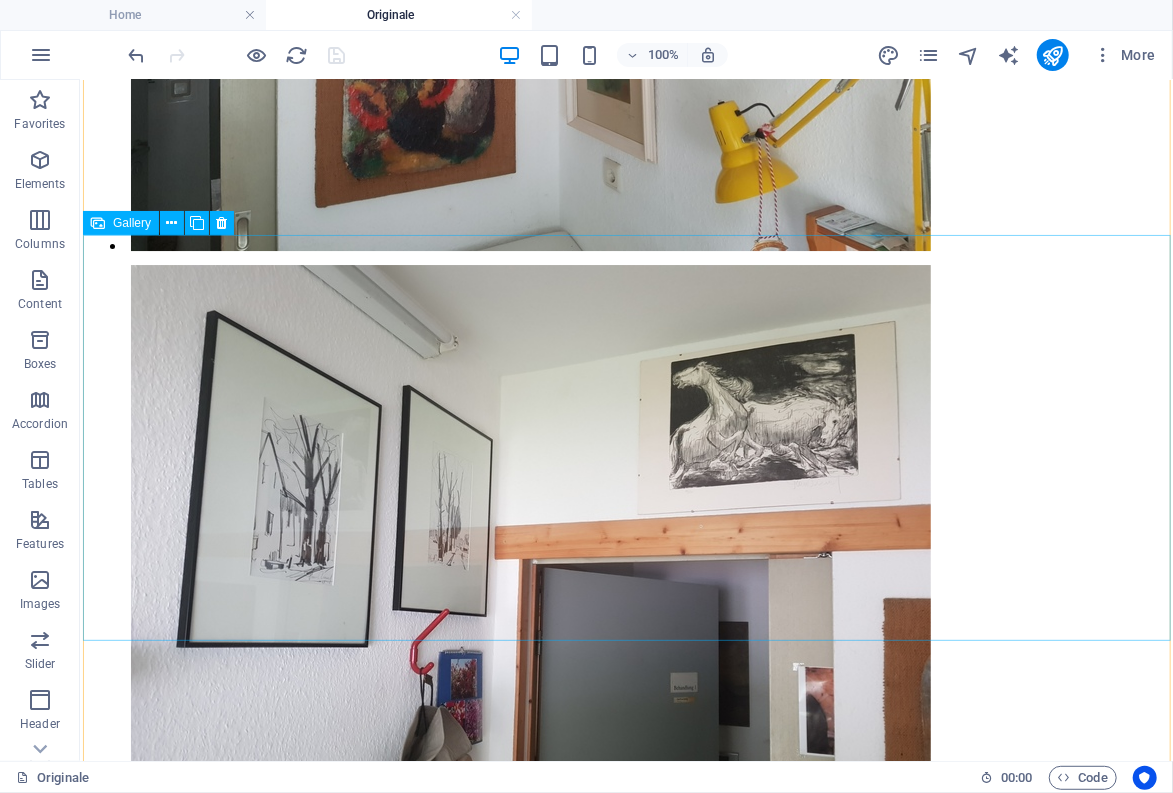 click at bounding box center [530, 23253] 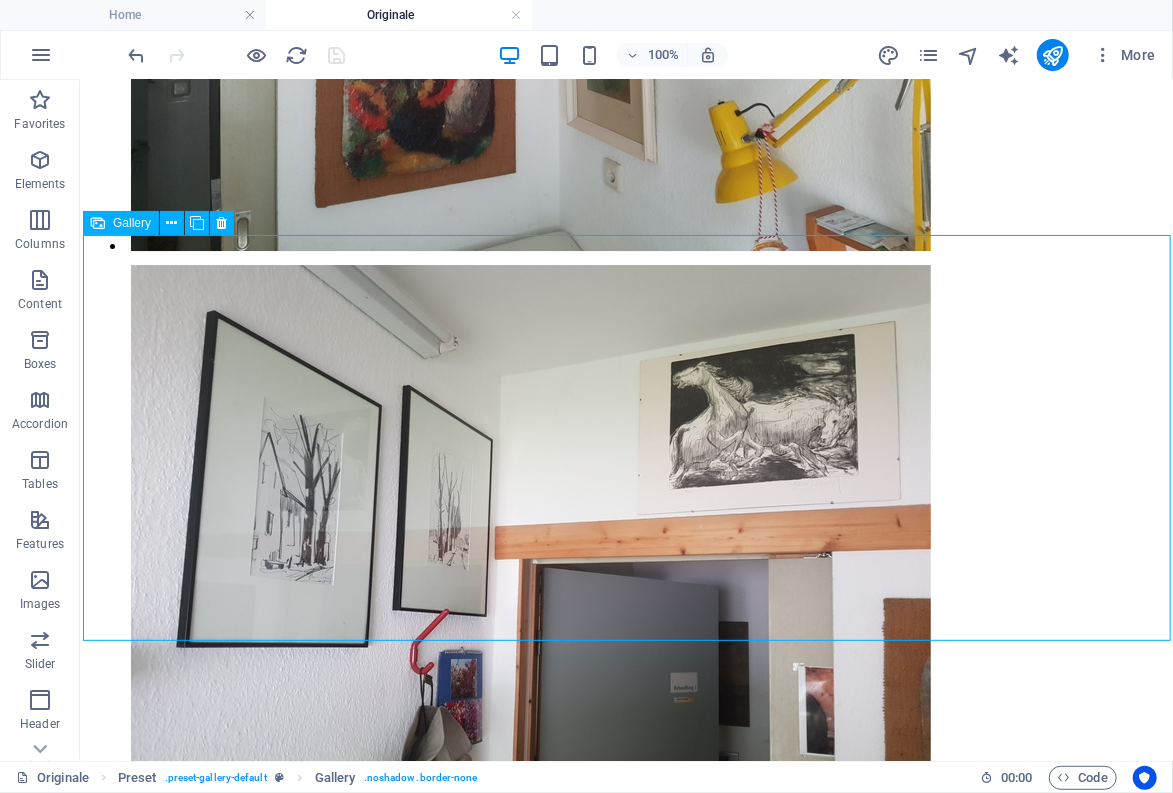 click at bounding box center [530, 23253] 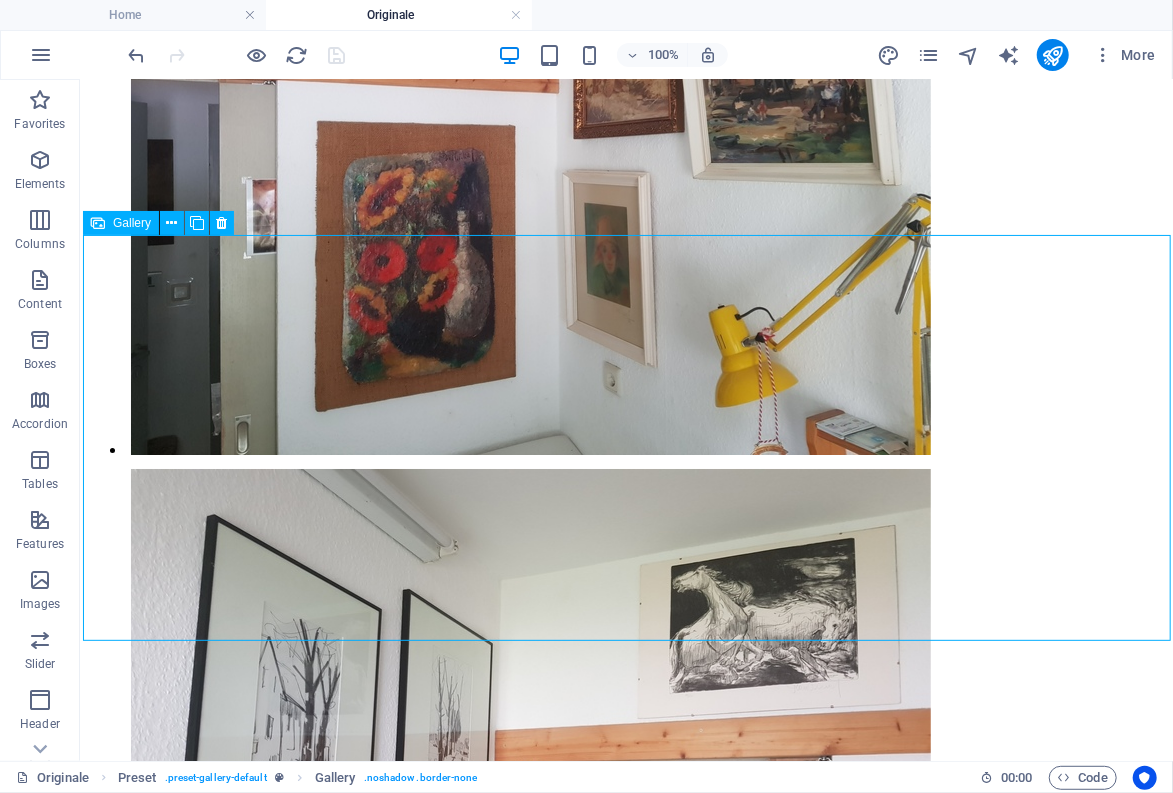 scroll, scrollTop: 9643, scrollLeft: 0, axis: vertical 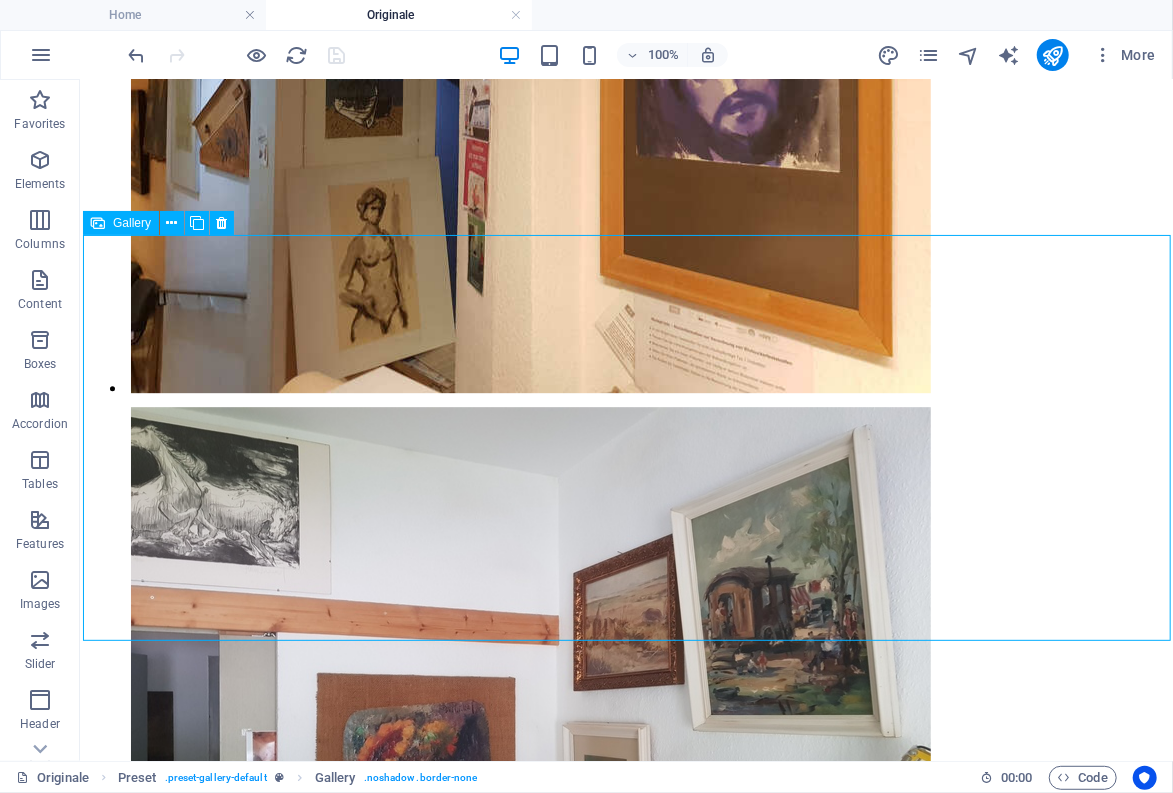 select on "2" 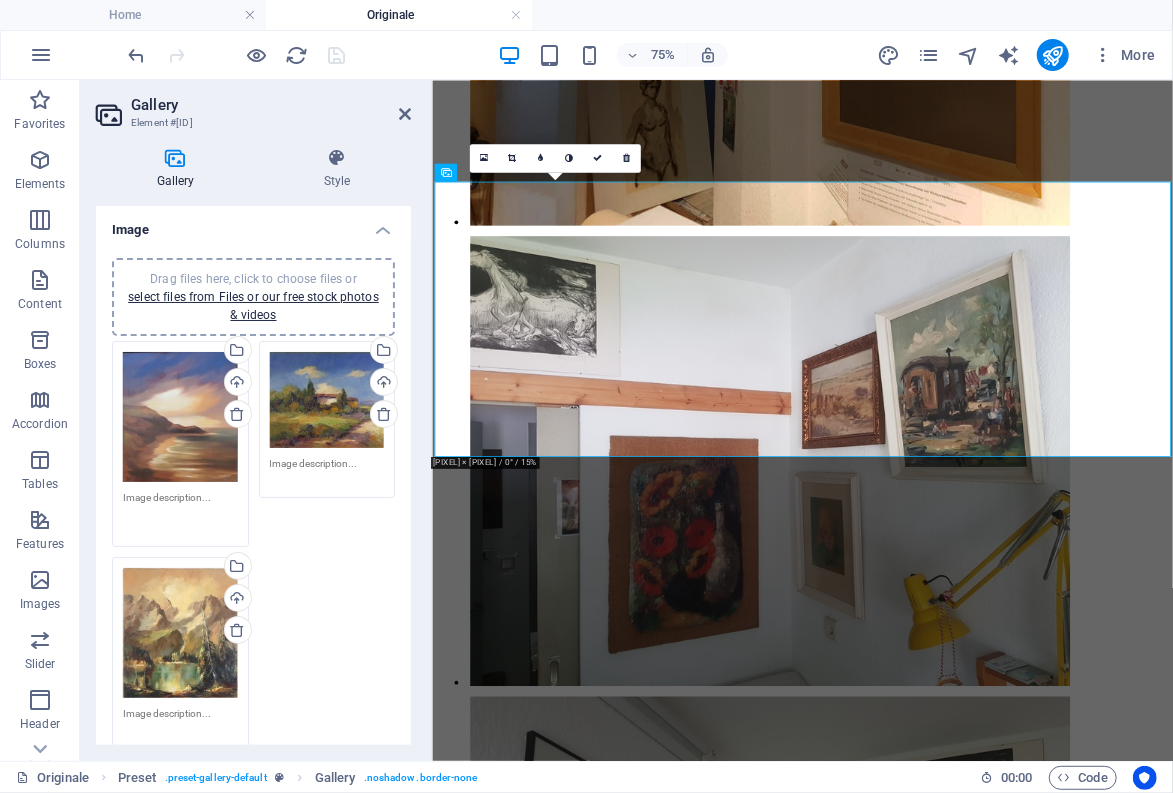 click at bounding box center (180, 512) 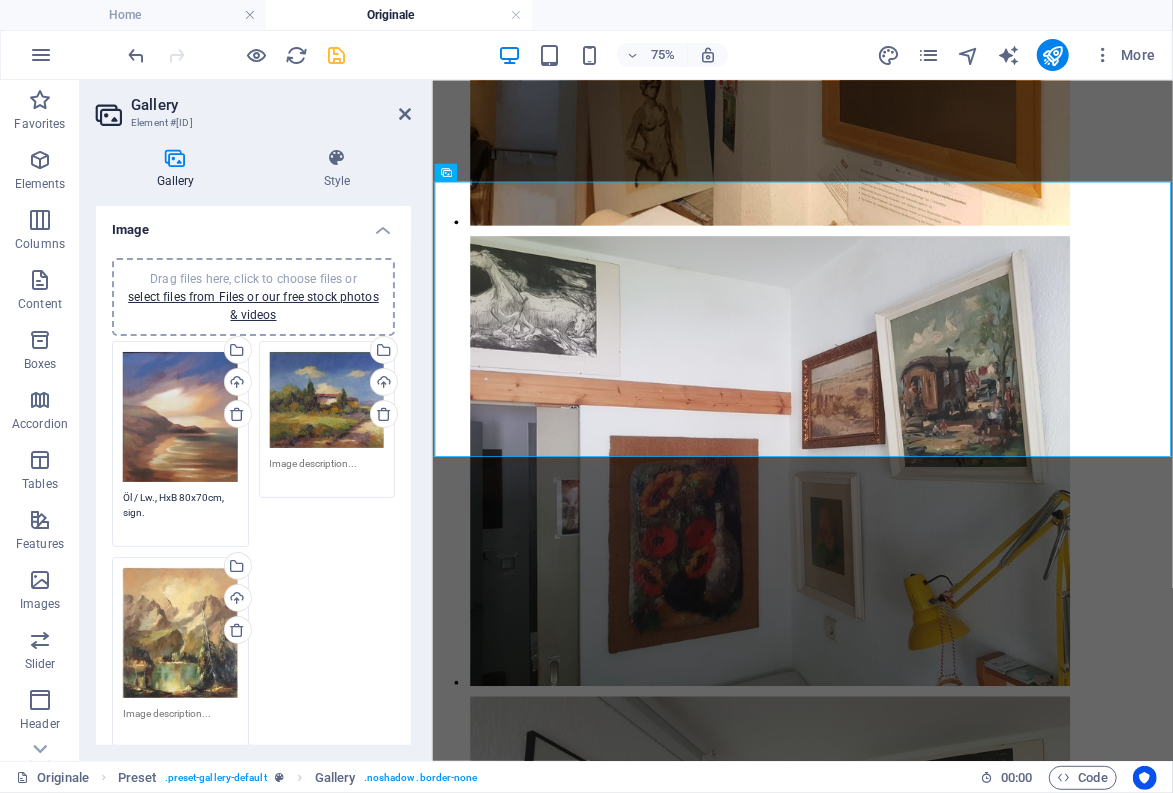 click on "Öl / Lw., HxB 80x70cm, sign." at bounding box center (180, 512) 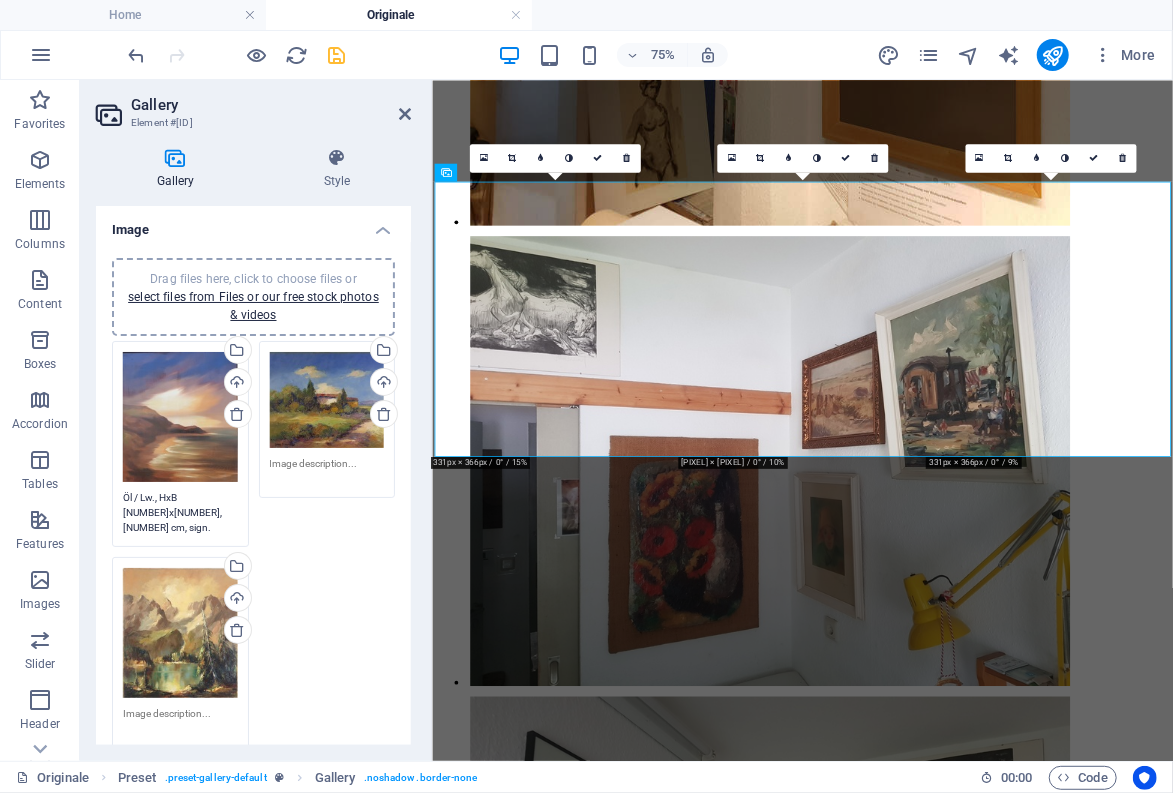 type on "Öl / Lw., HxB [NUMBER]x[NUMBER],[NUMBER] cm, sign." 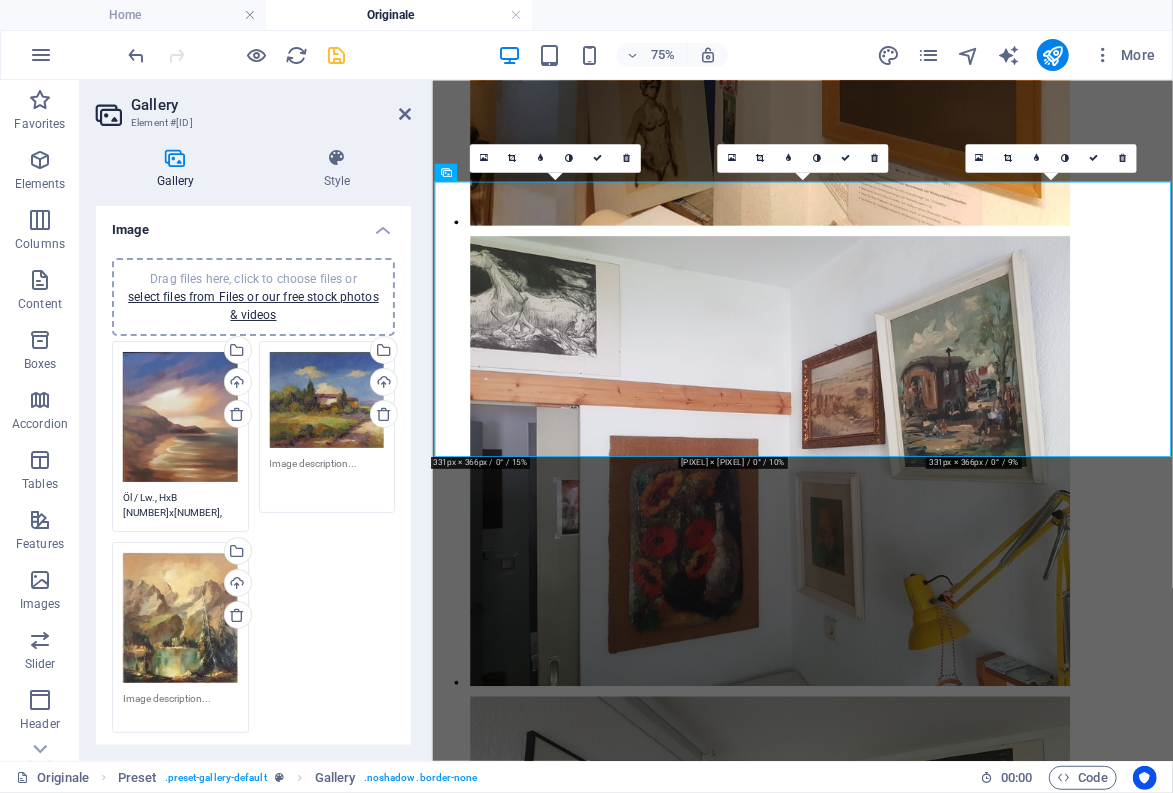 click at bounding box center [327, 478] 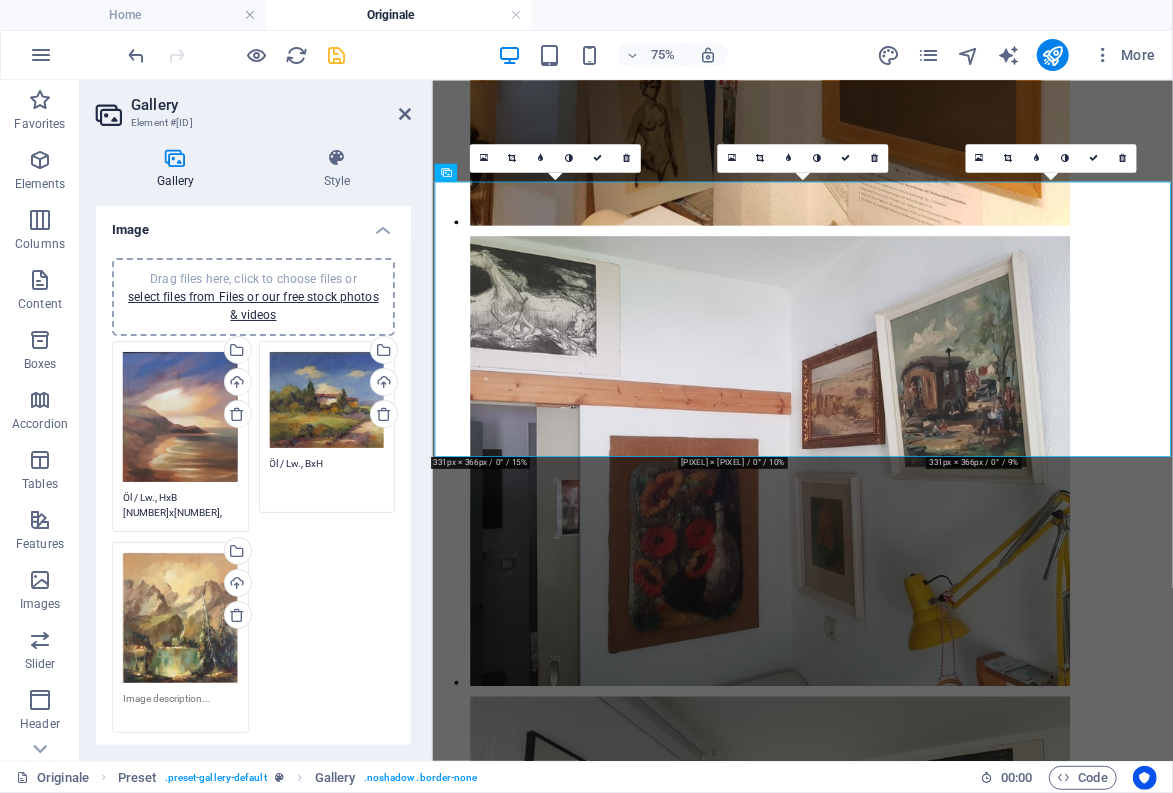 type on "Öl / Lw., BxH" 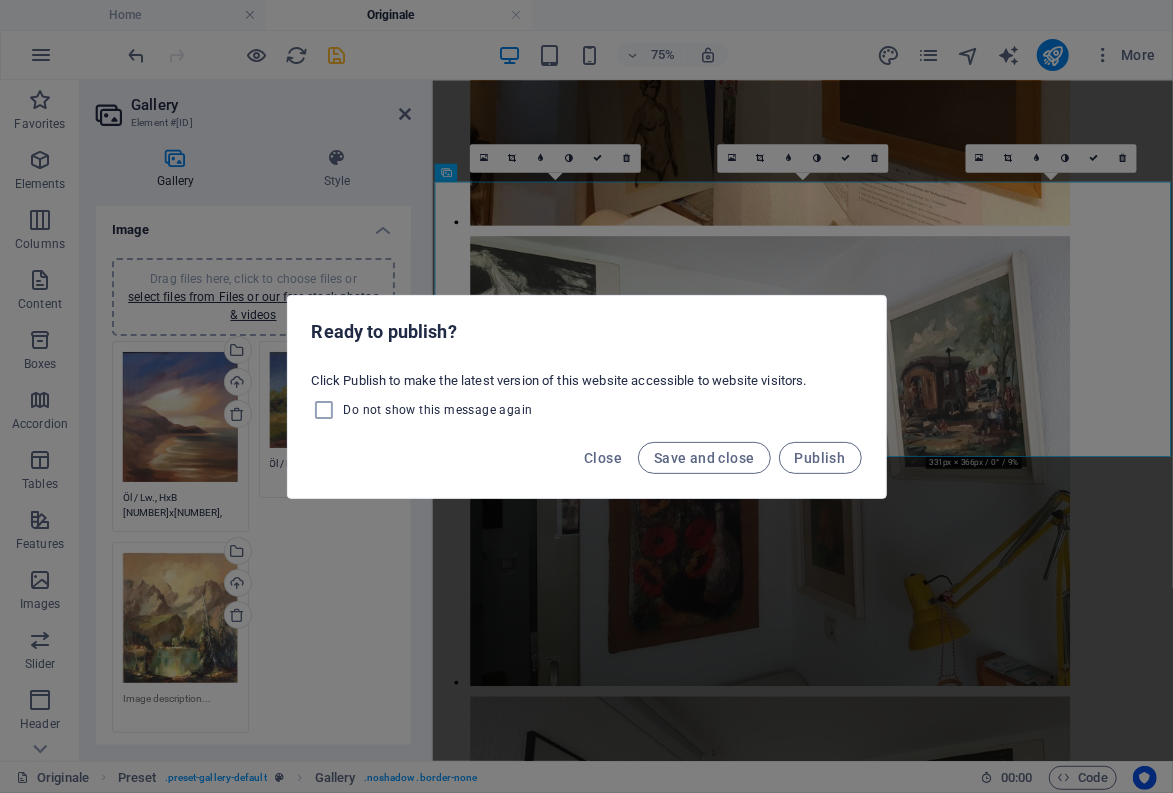 click on "Ready to publish?" at bounding box center [587, 330] 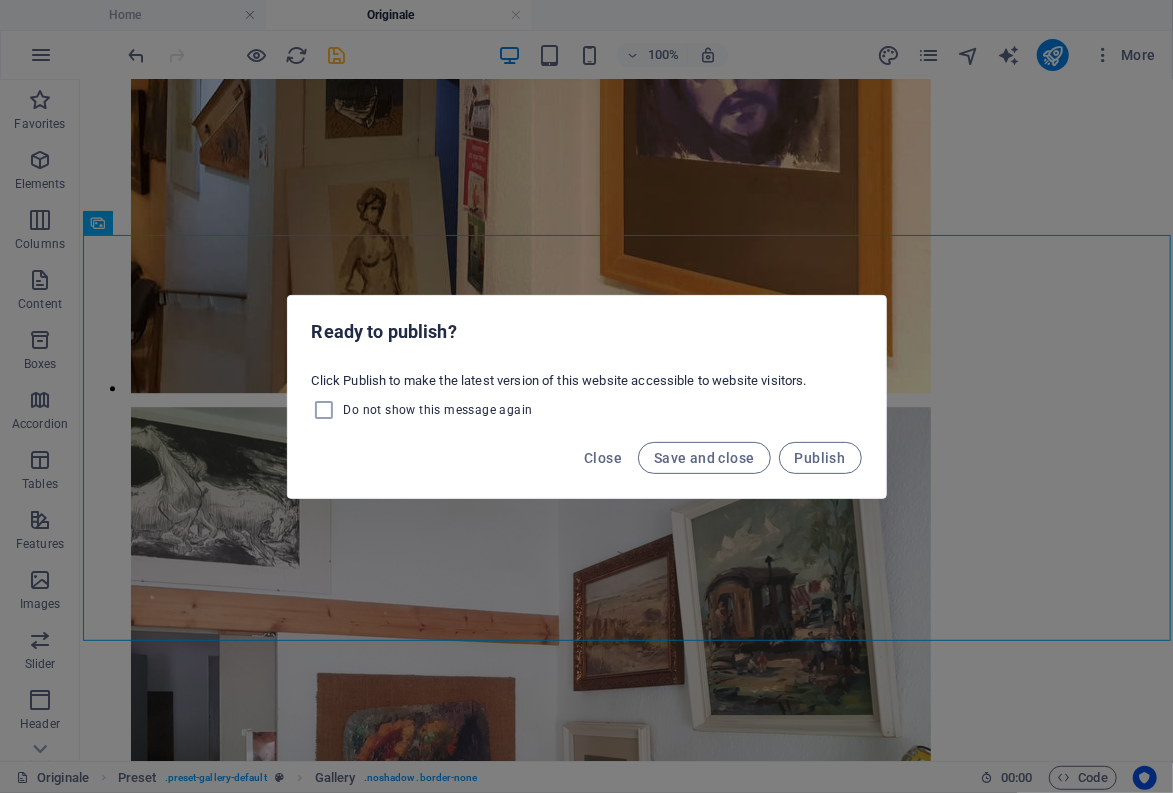 scroll, scrollTop: 10195, scrollLeft: 0, axis: vertical 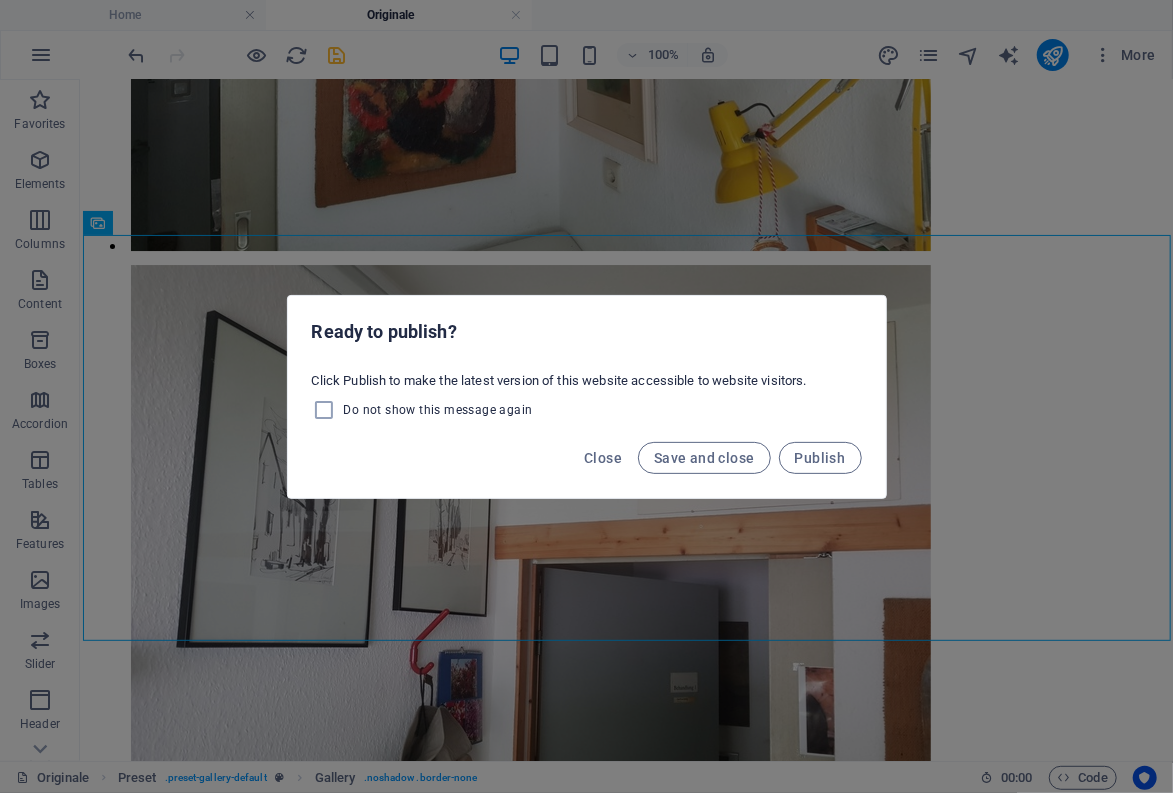 click on "Ready to publish? Click Publish to make the latest version of this website accessible to website visitors. Do not show this message again Close Save and close Publish" at bounding box center (586, 396) 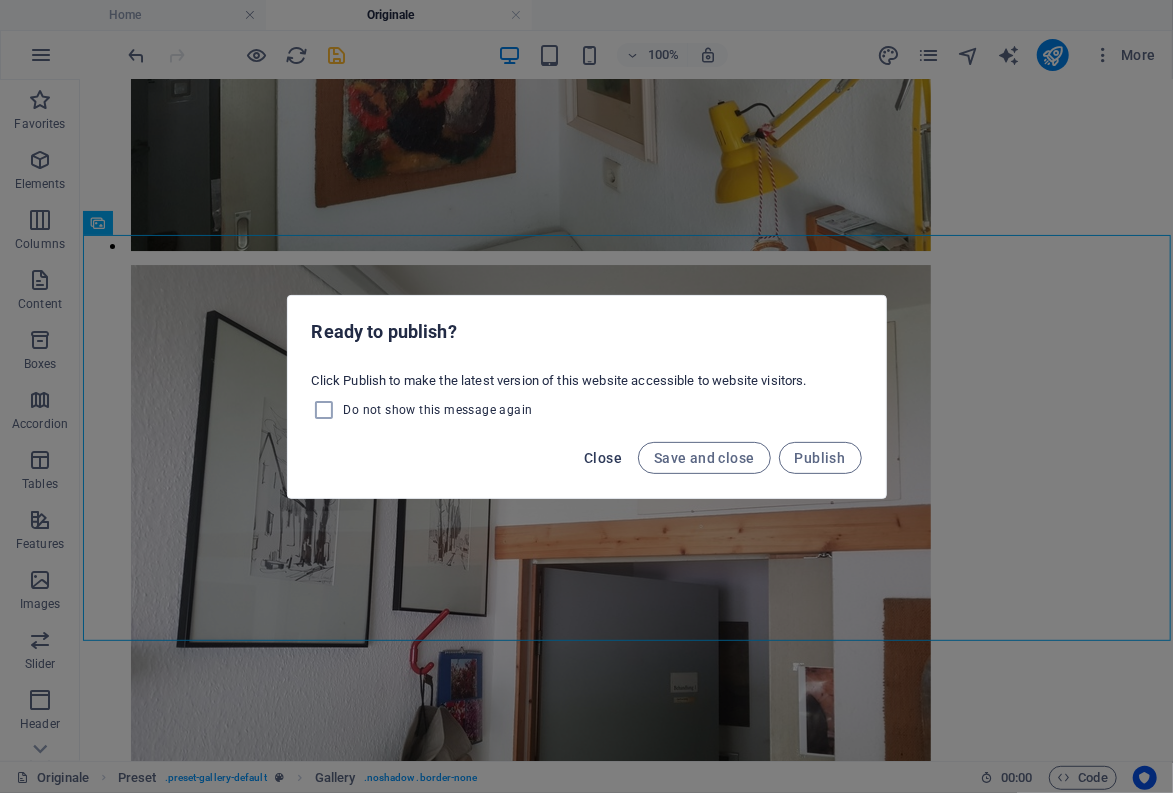 click on "Close" at bounding box center (603, 458) 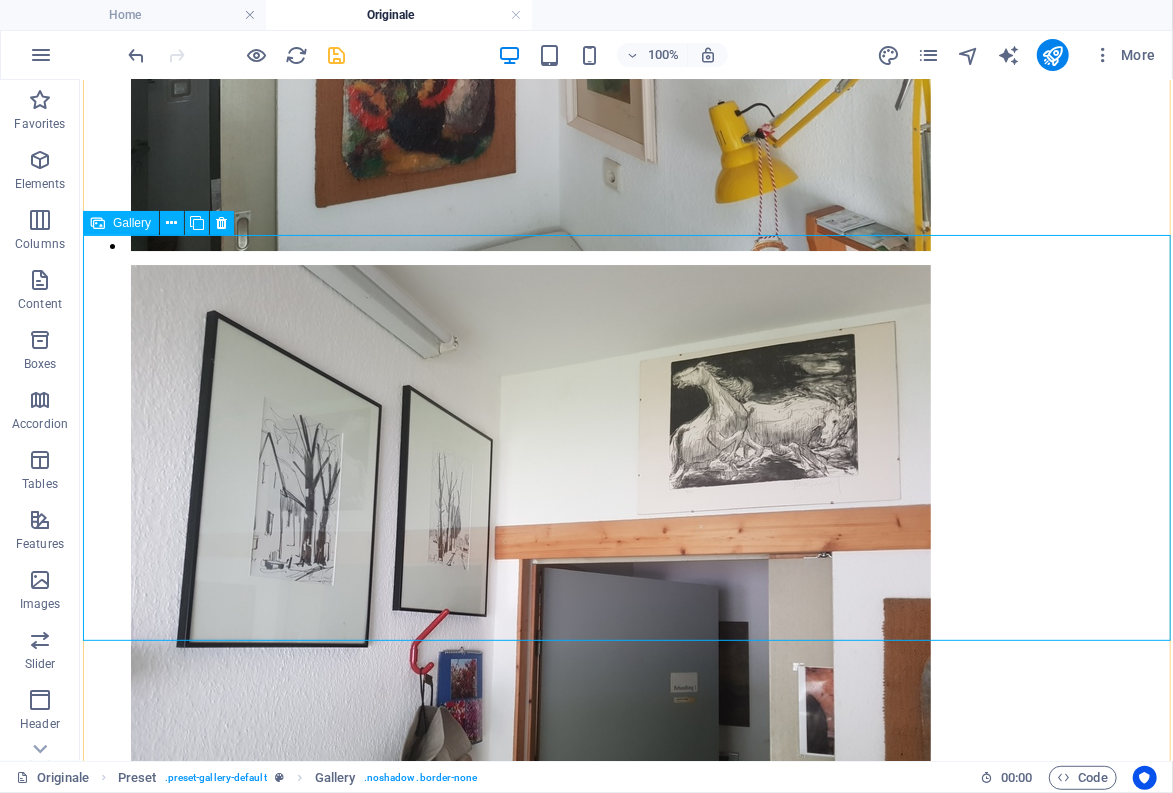 click at bounding box center [530, 23757] 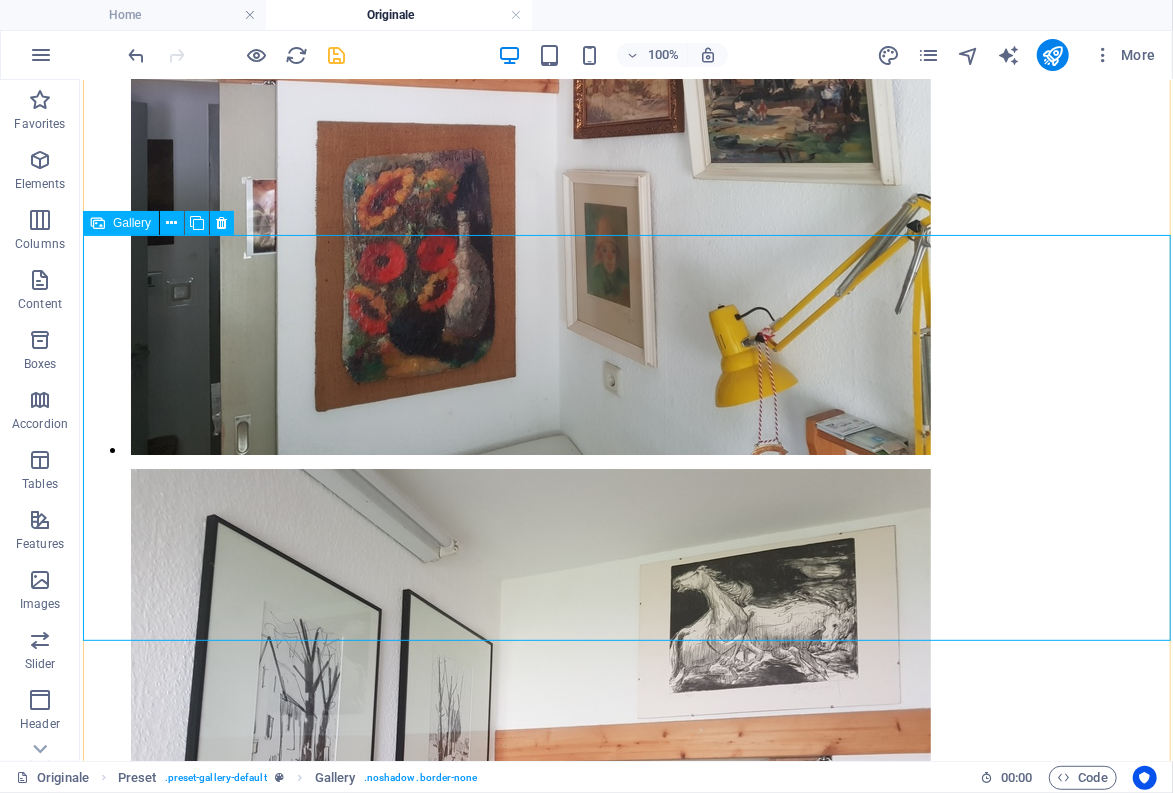 scroll, scrollTop: 9643, scrollLeft: 0, axis: vertical 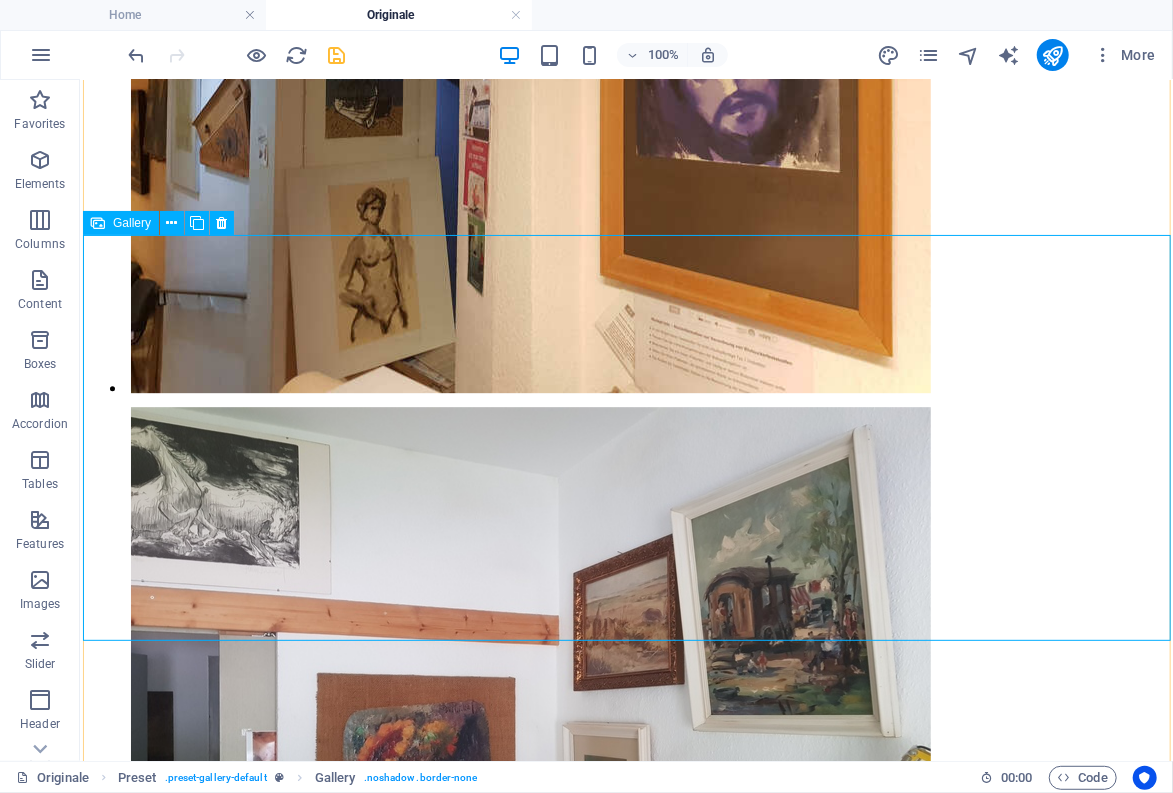 select on "2" 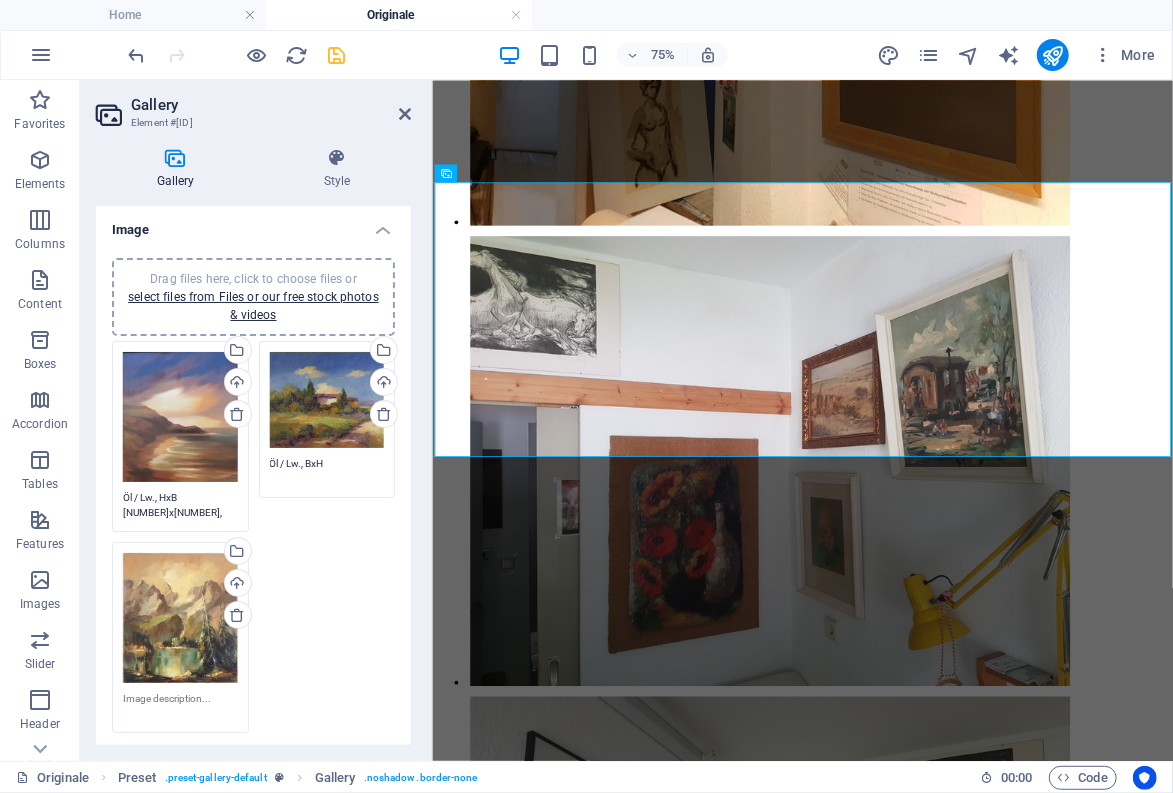 click on "Öl / Lw., BxH" at bounding box center [327, 471] 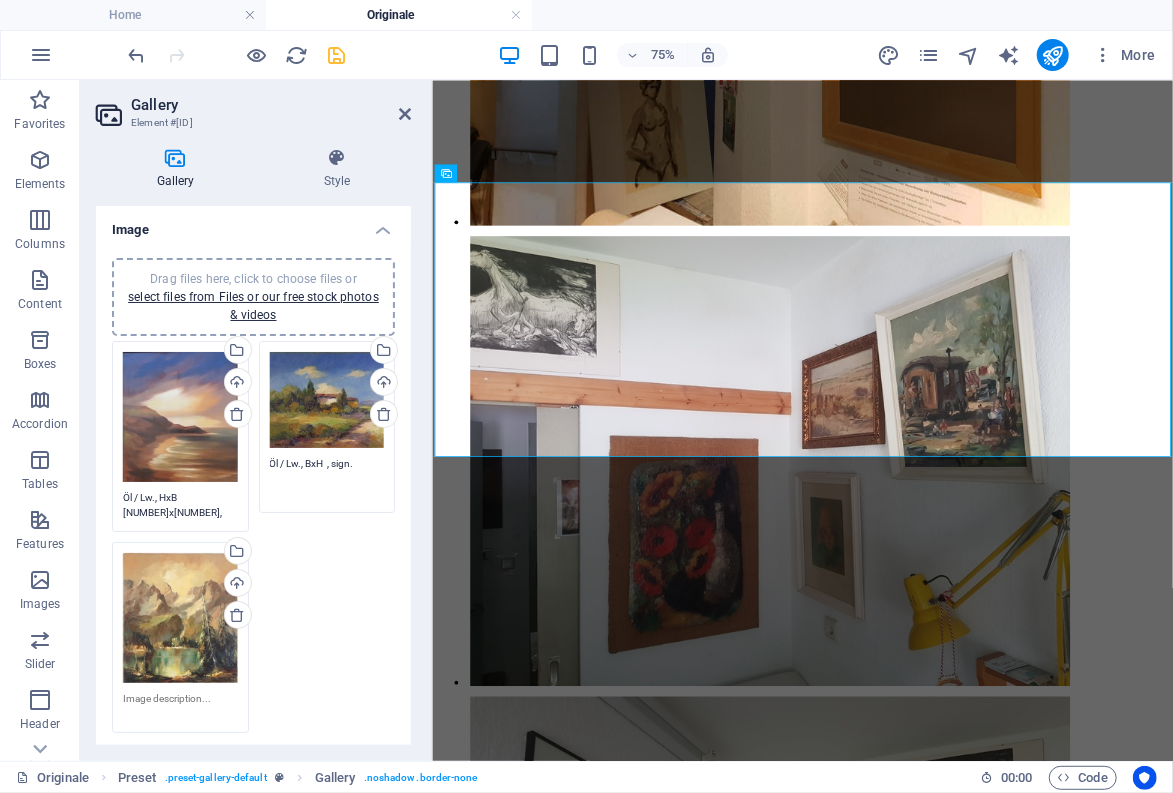 type on "Öl / Lw., BxH  , sign." 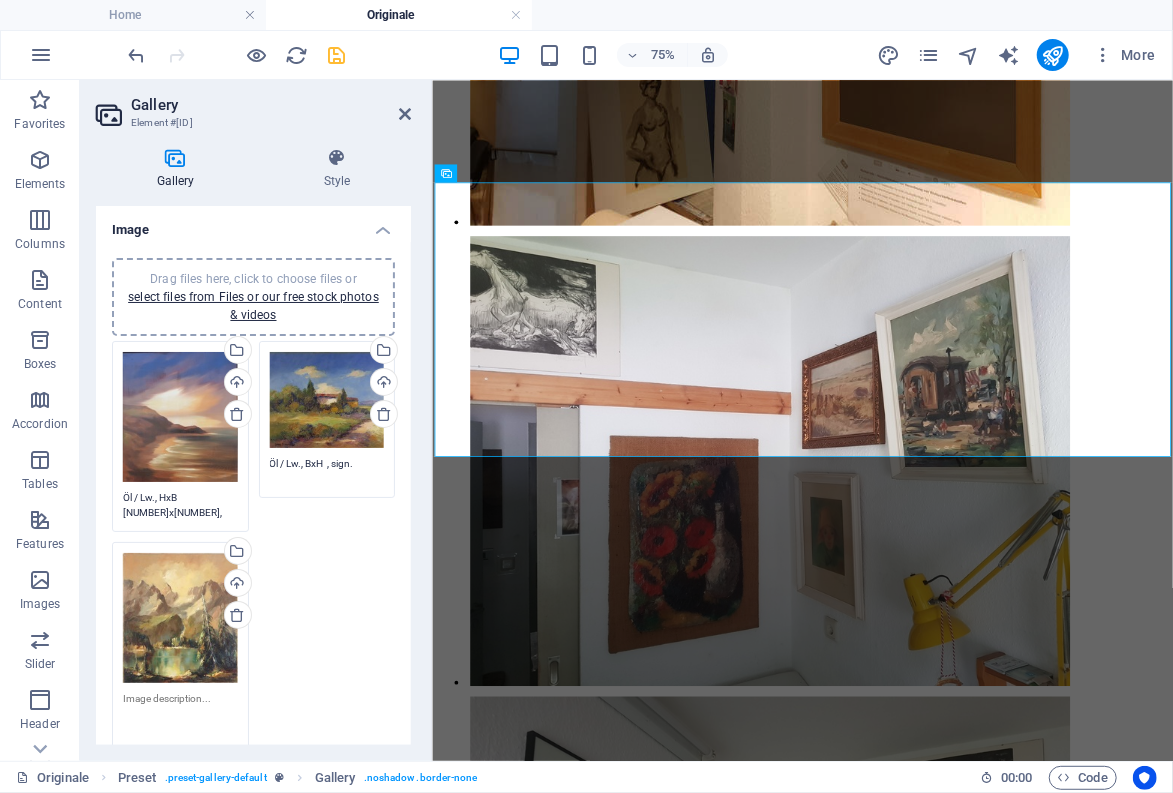 paste on "Öl auf Leinwand, HxB  80x70,5cm, Sign" 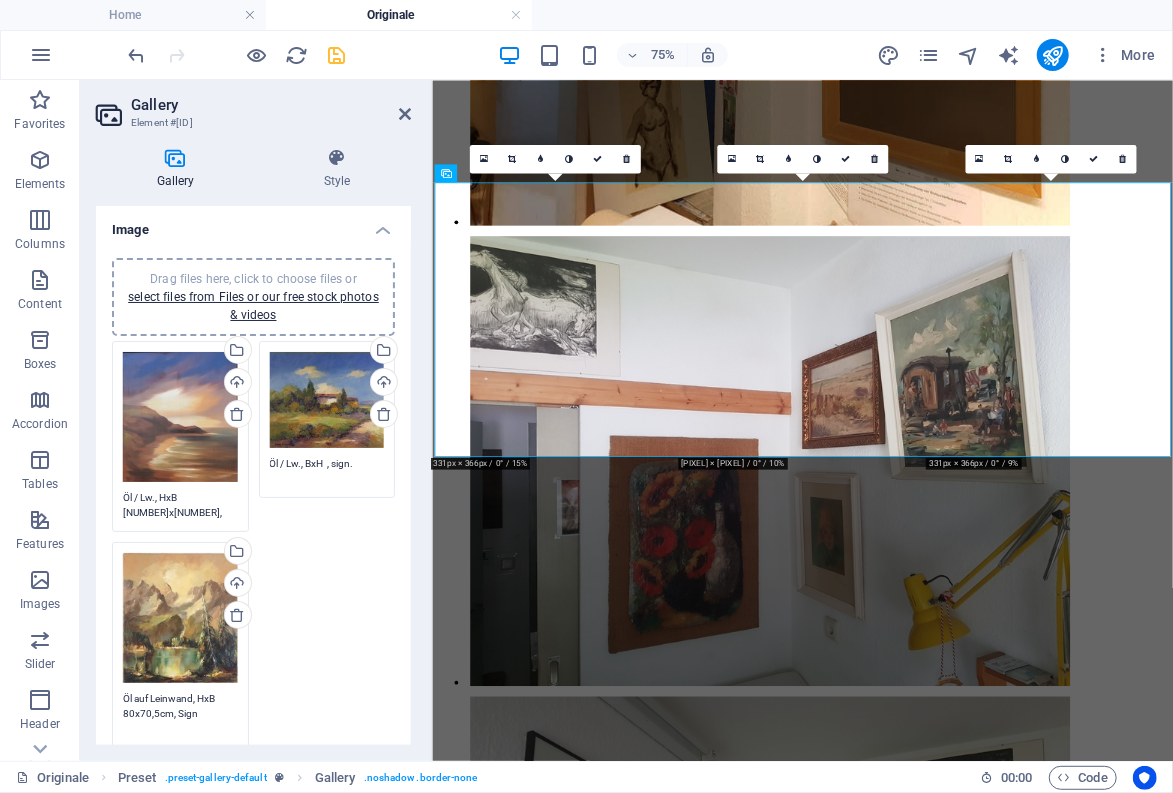 click on "Öl auf Leinwand, HxB  80x70,5cm, Sign" at bounding box center [180, 713] 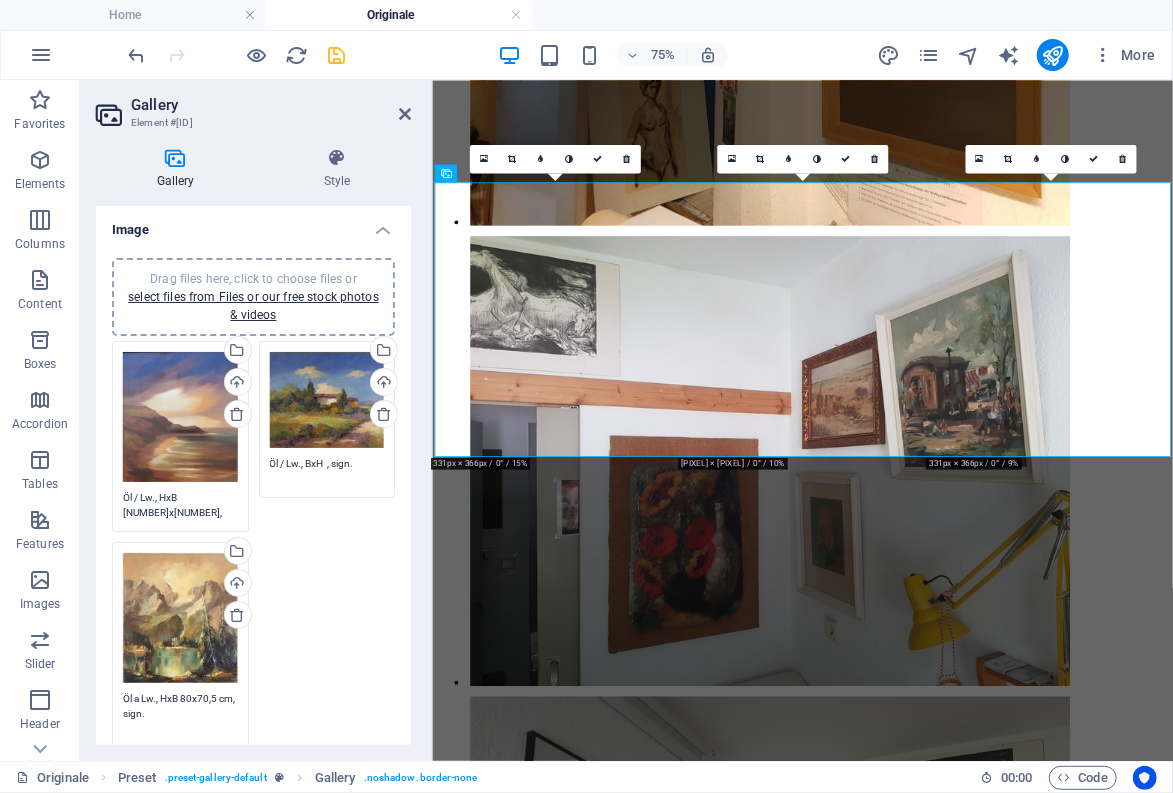 type on "Öl  Lw., HxB 80x70,5 cm, sign." 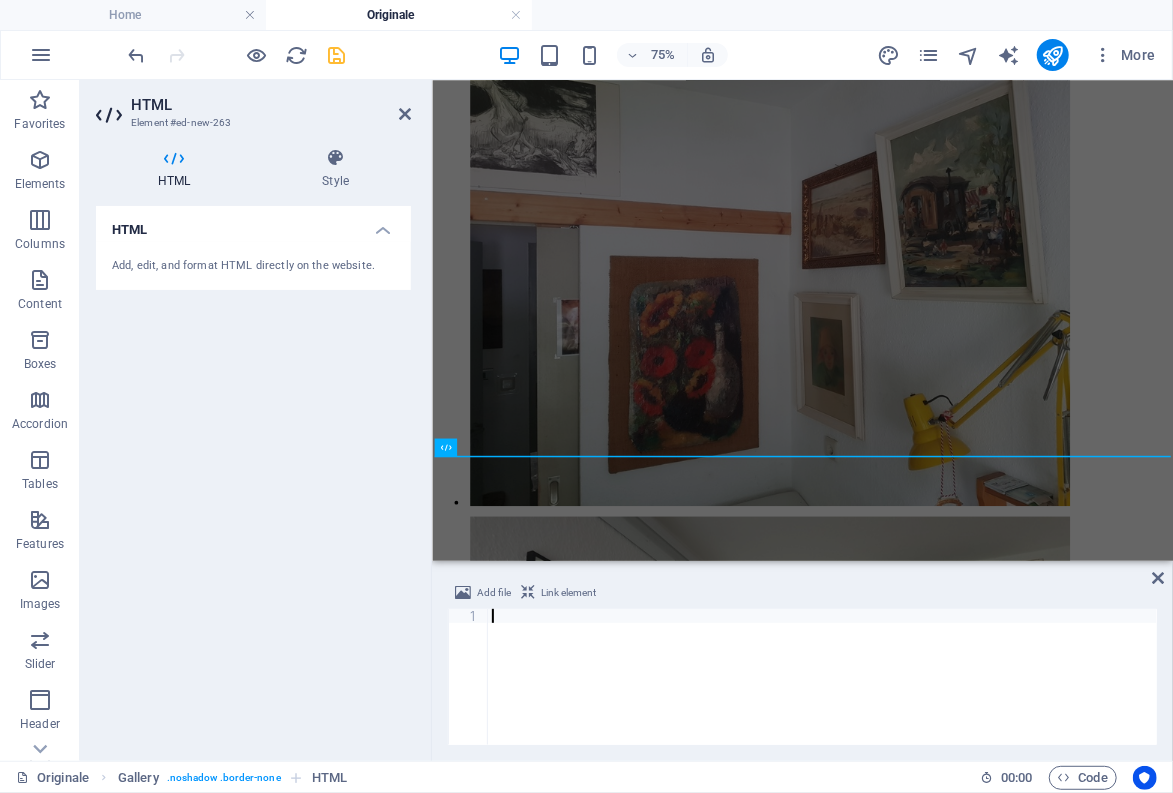scroll, scrollTop: 9644, scrollLeft: 0, axis: vertical 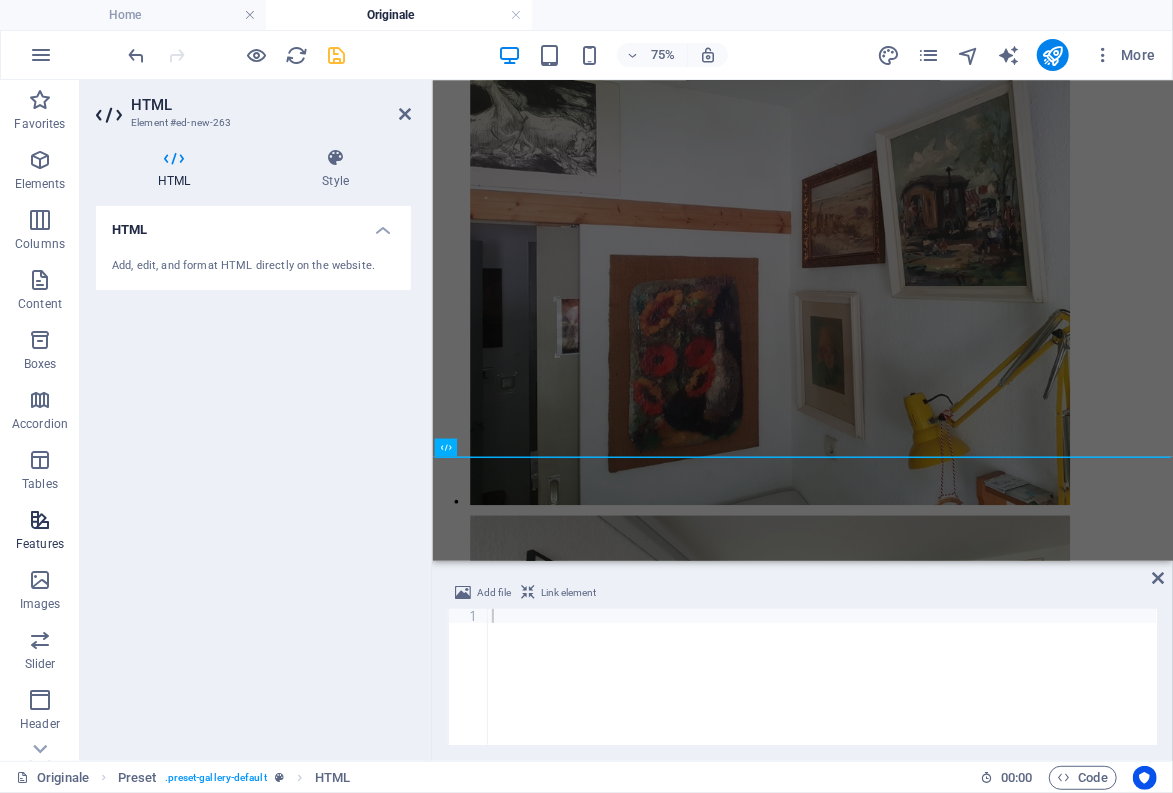 click on "Features" at bounding box center (40, 544) 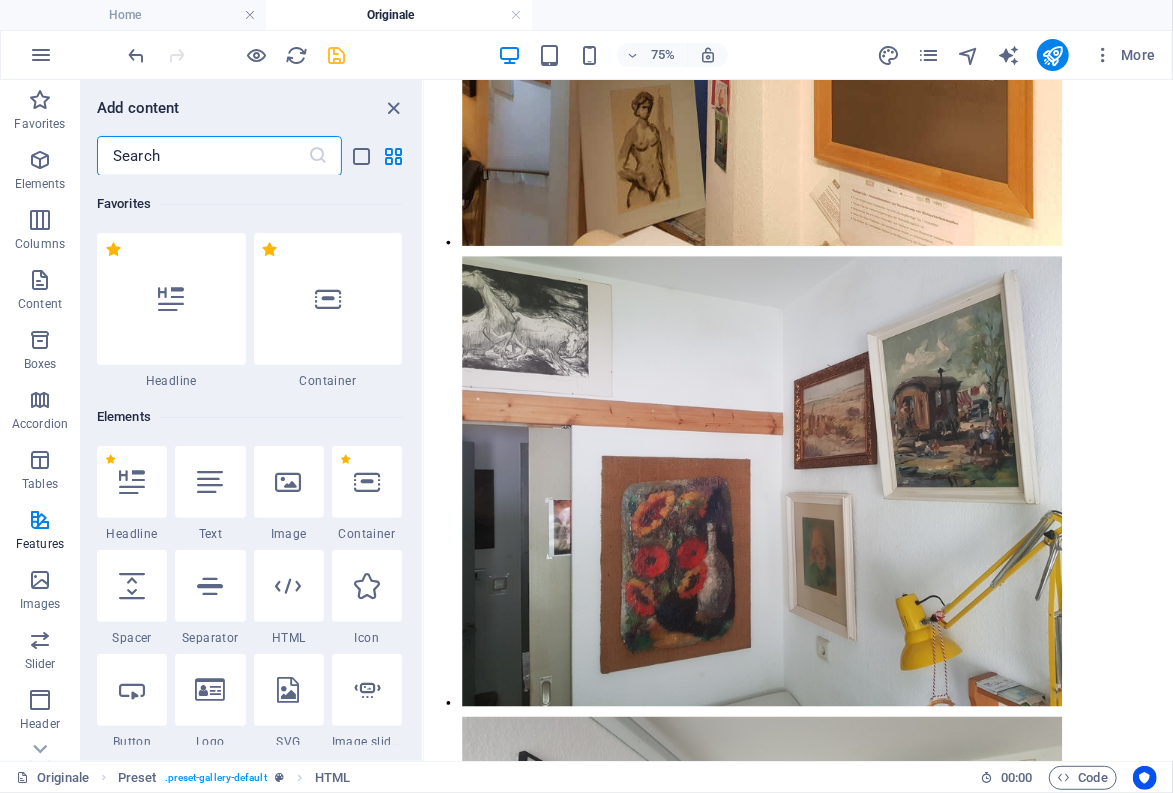 scroll, scrollTop: 10015, scrollLeft: 0, axis: vertical 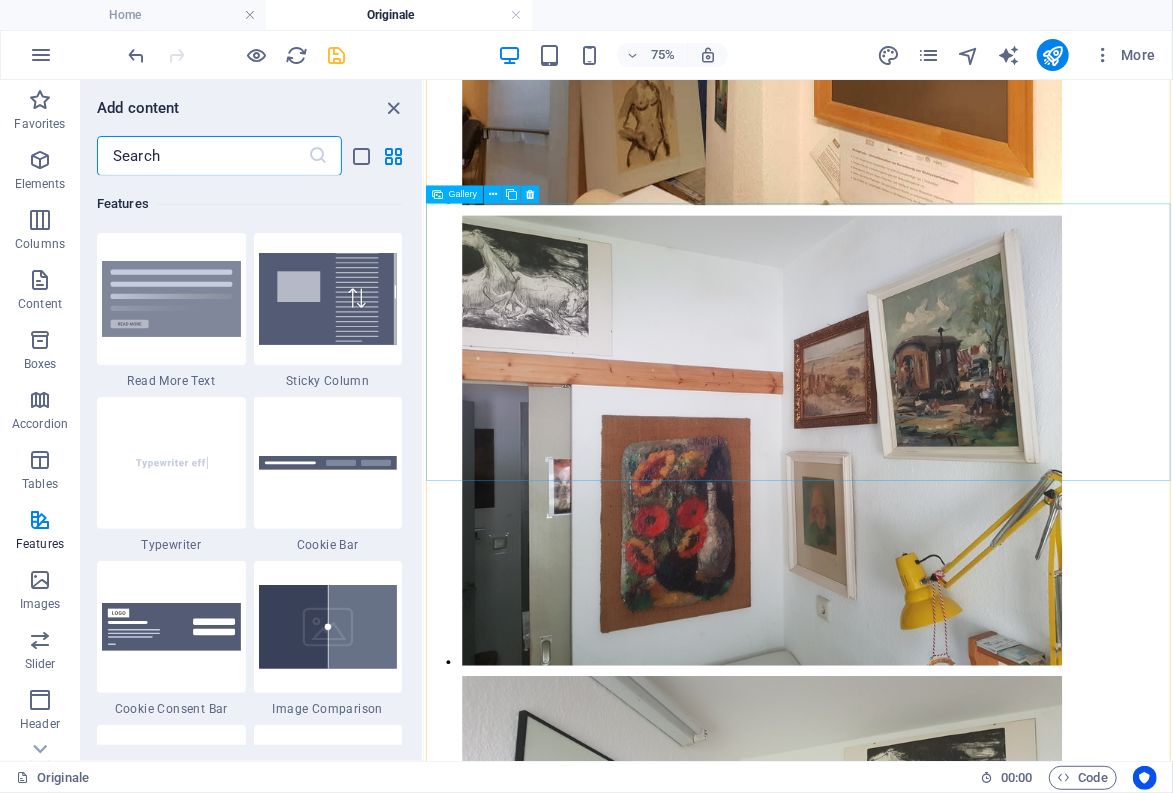 click at bounding box center [874, 24871] 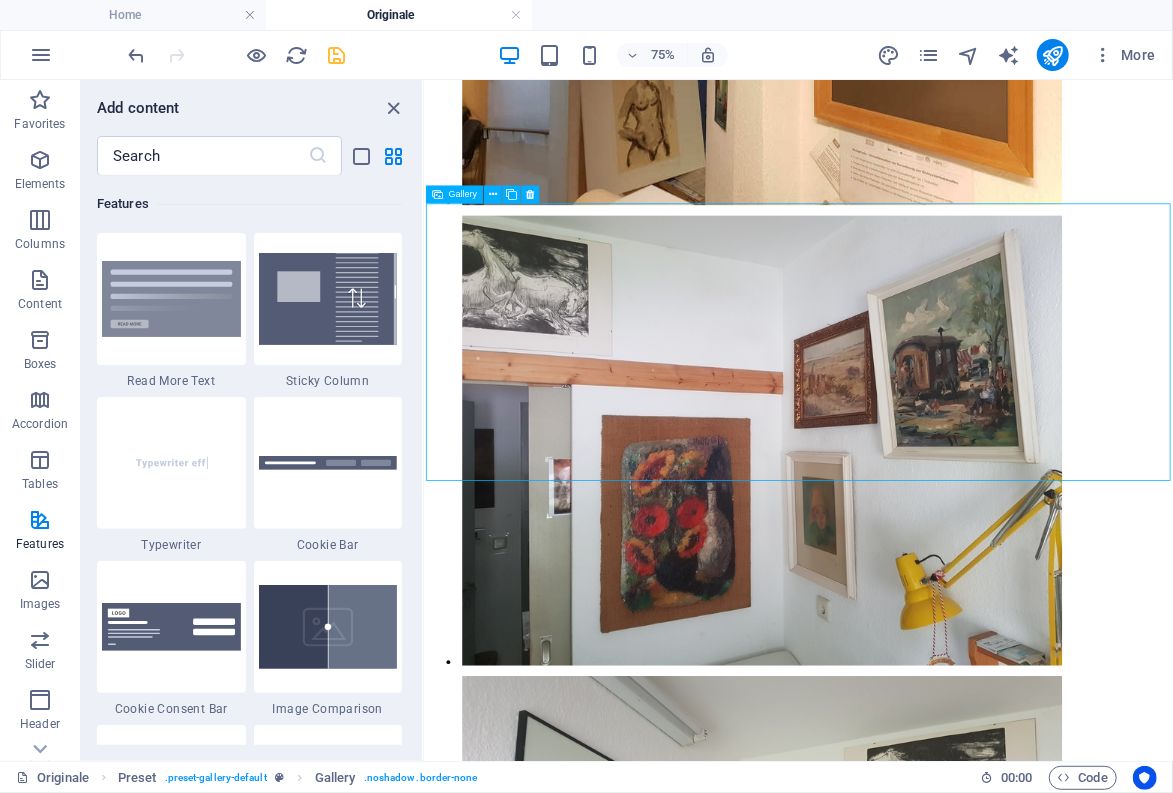 click at bounding box center [874, 24871] 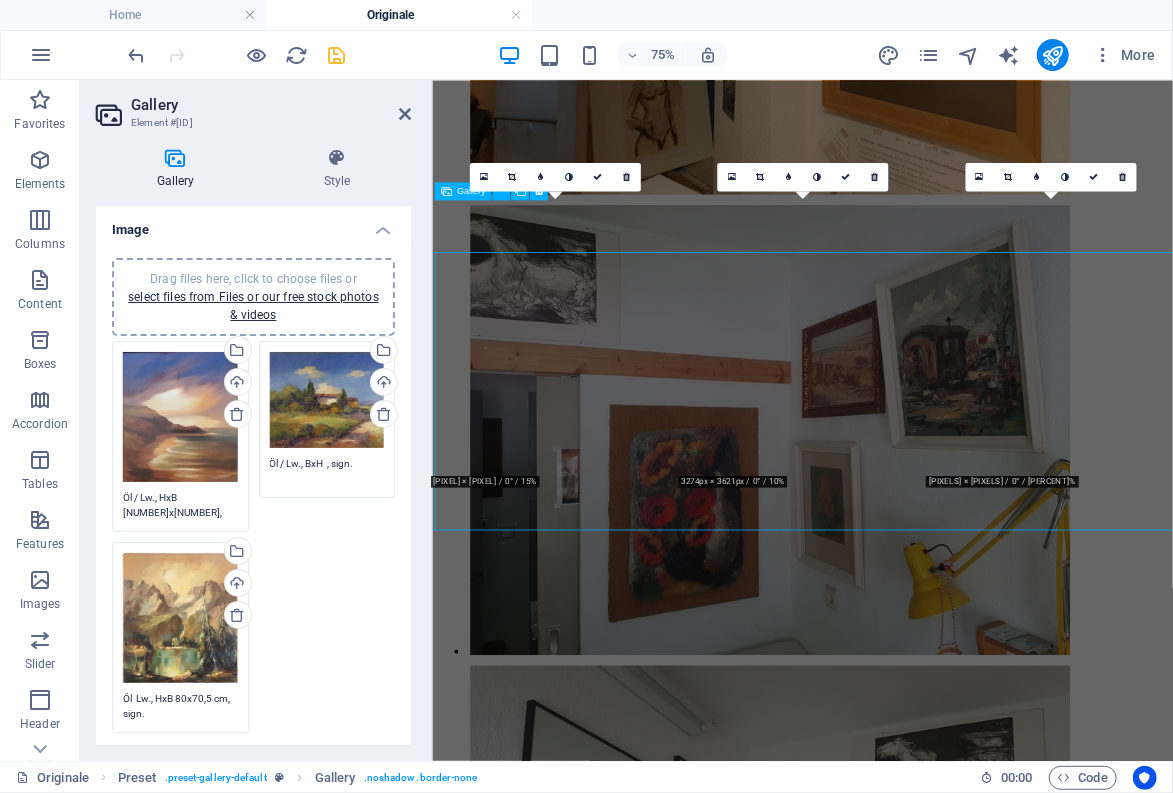 scroll, scrollTop: 9620, scrollLeft: 0, axis: vertical 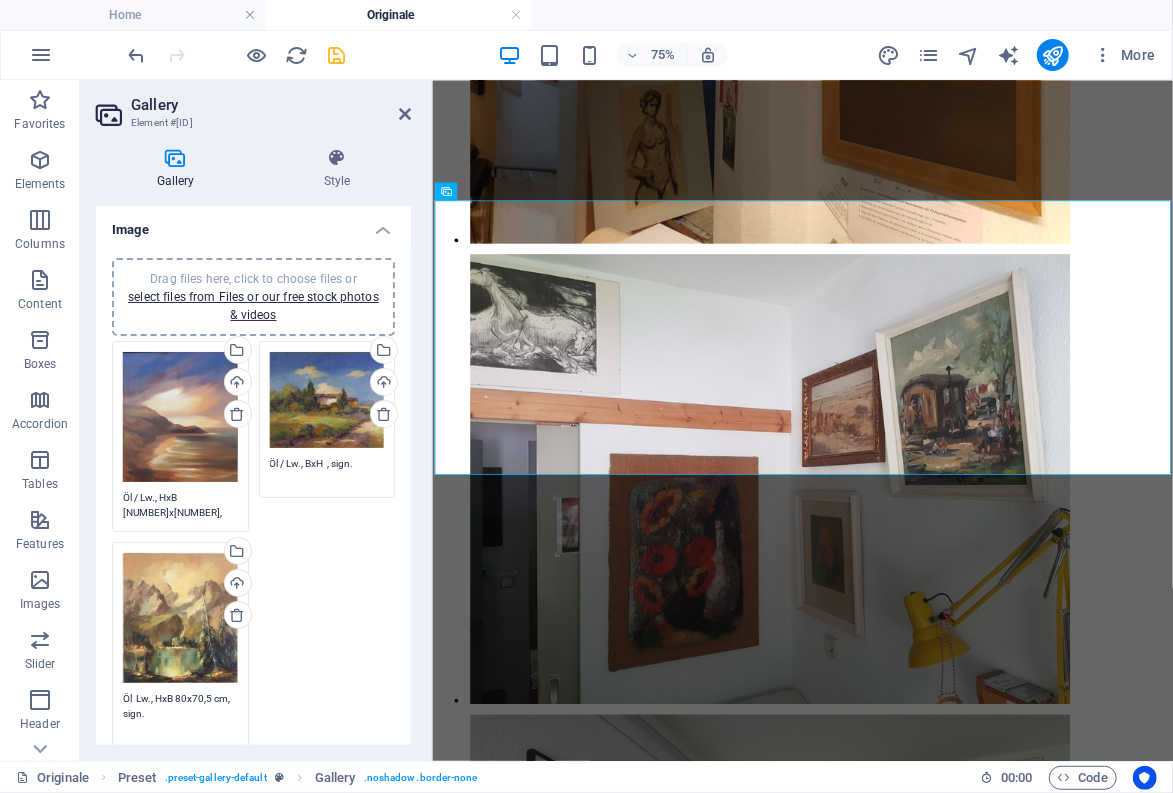 click on "Öl  Lw., HxB 80x70,5 cm, sign." at bounding box center (180, 713) 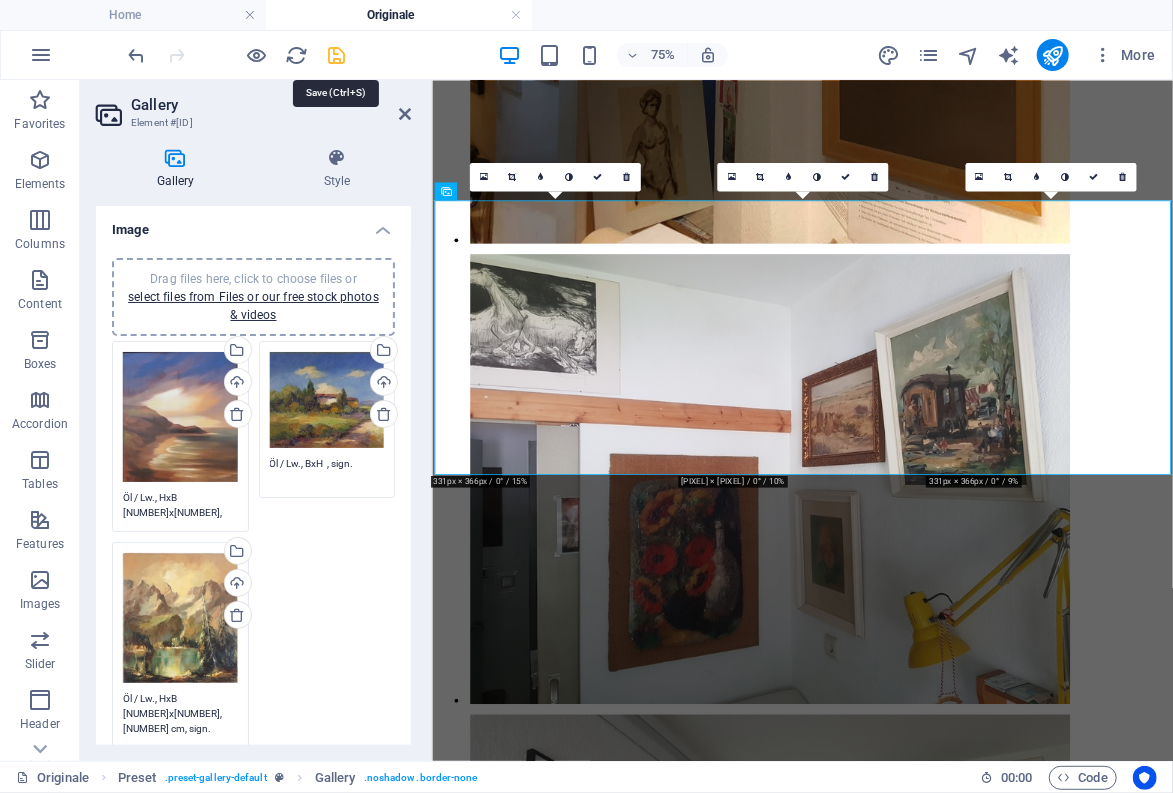 type on "Öl / Lw., HxB [NUMBER]x[NUMBER],[NUMBER] cm, sign." 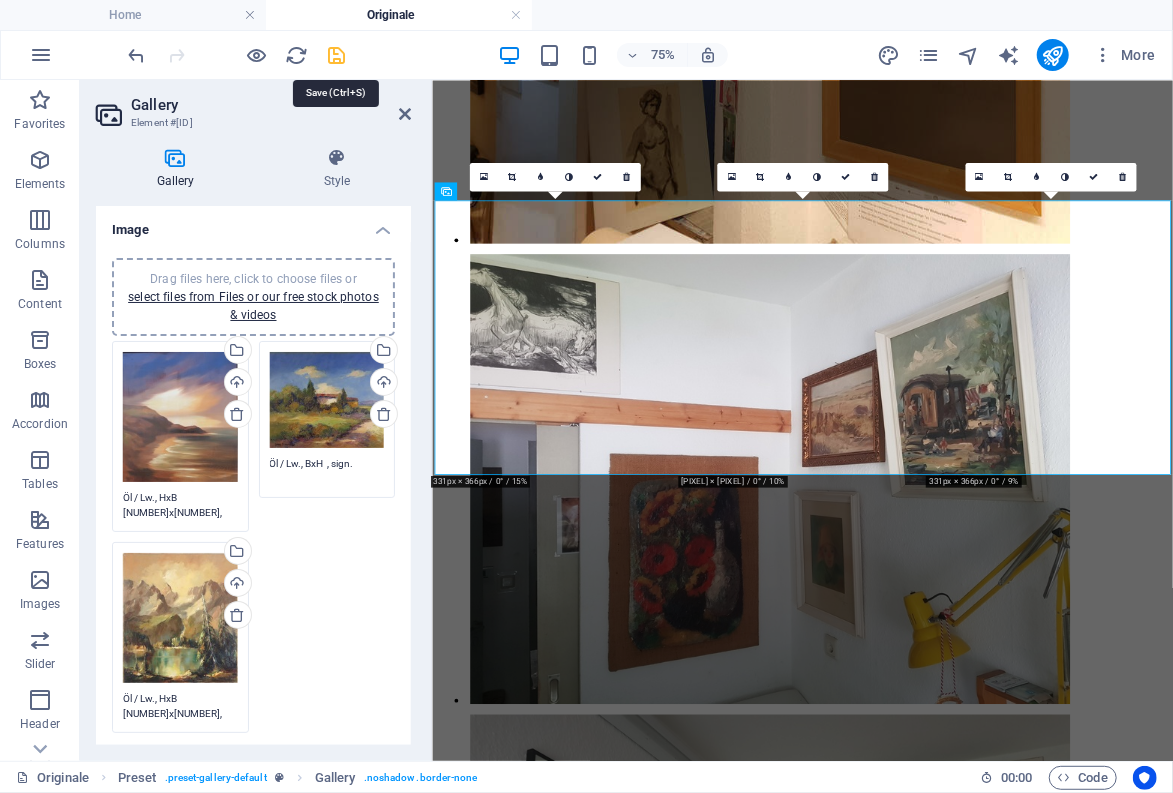 click at bounding box center (337, 55) 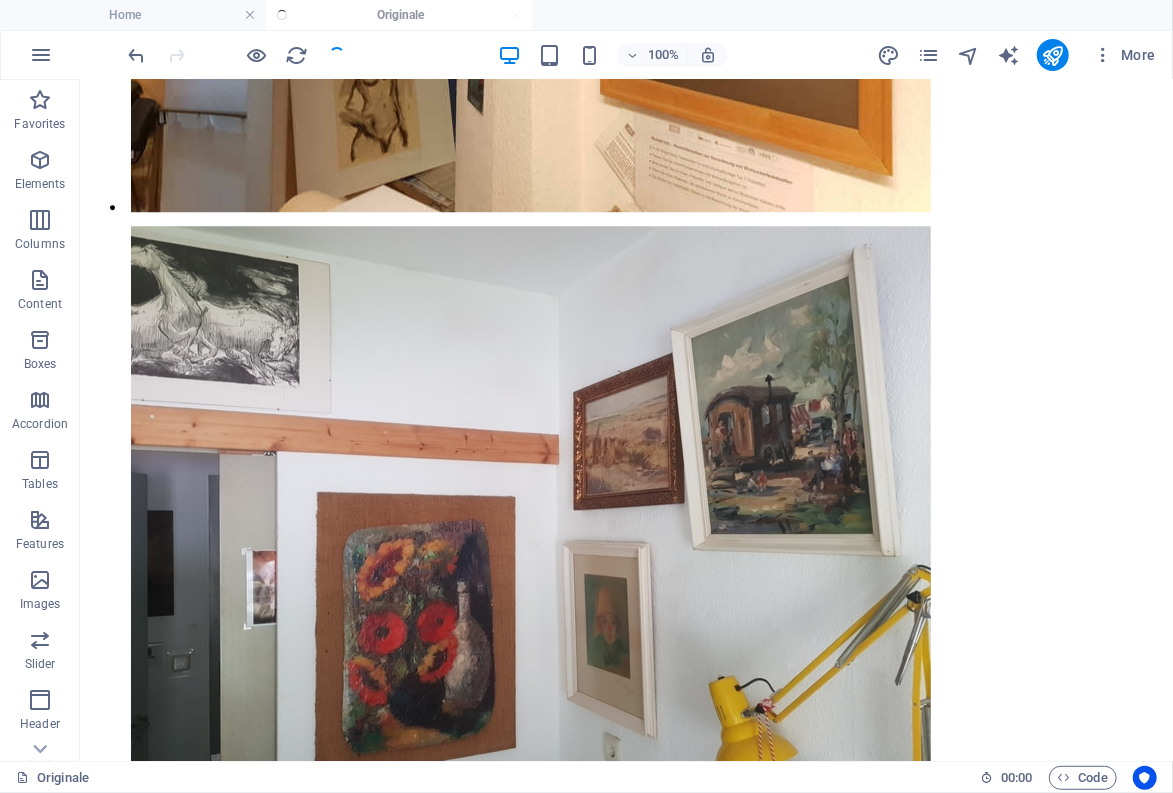 scroll, scrollTop: 10171, scrollLeft: 0, axis: vertical 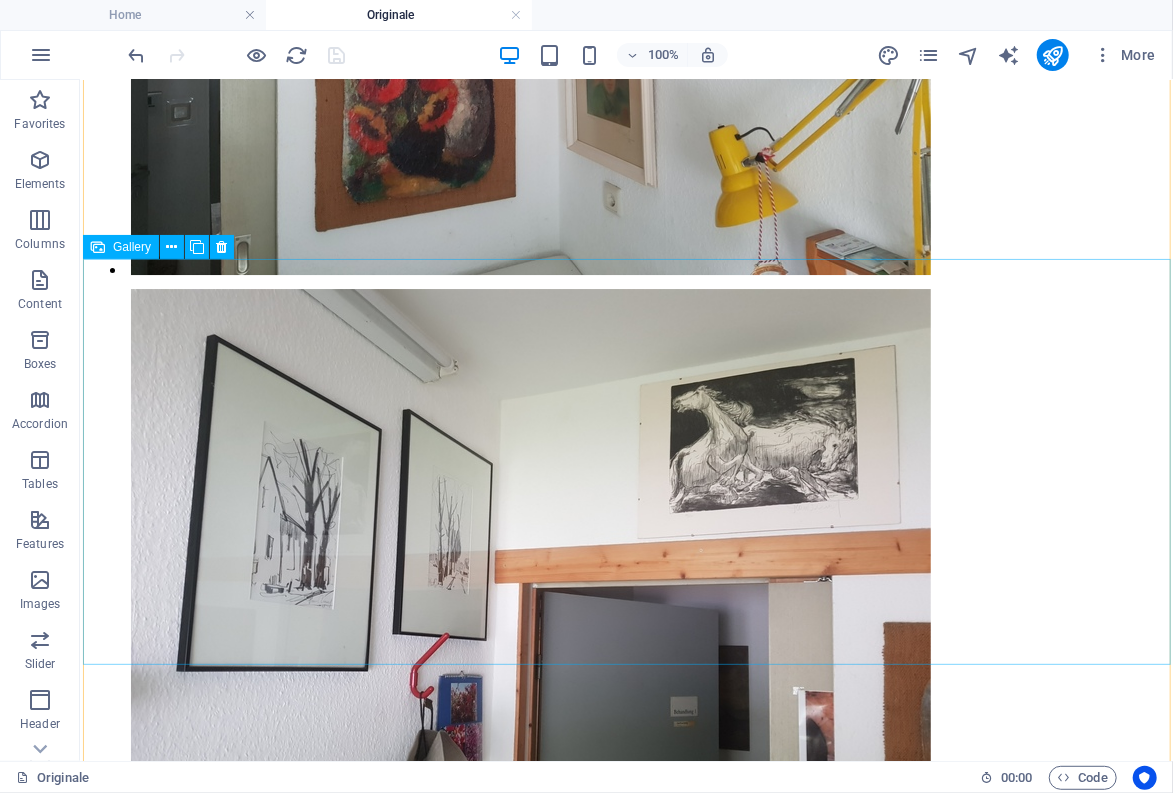 click at bounding box center (530, 23277) 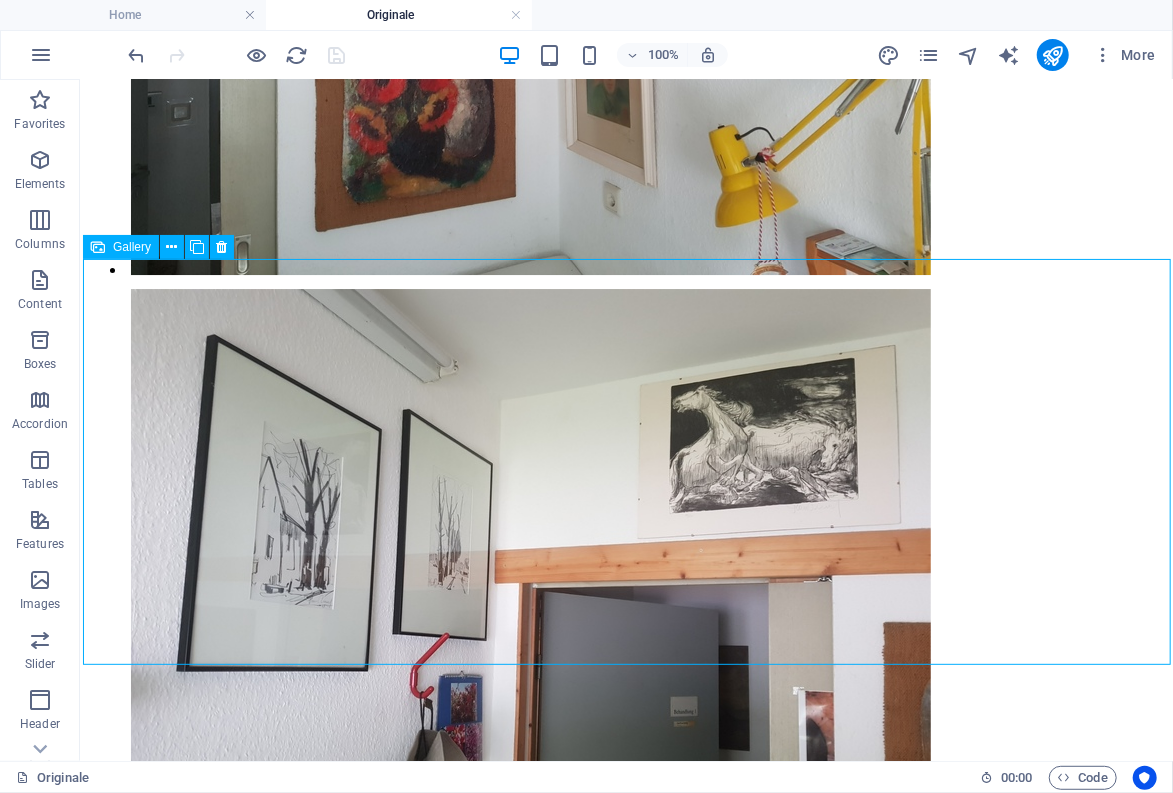 click at bounding box center [530, 23277] 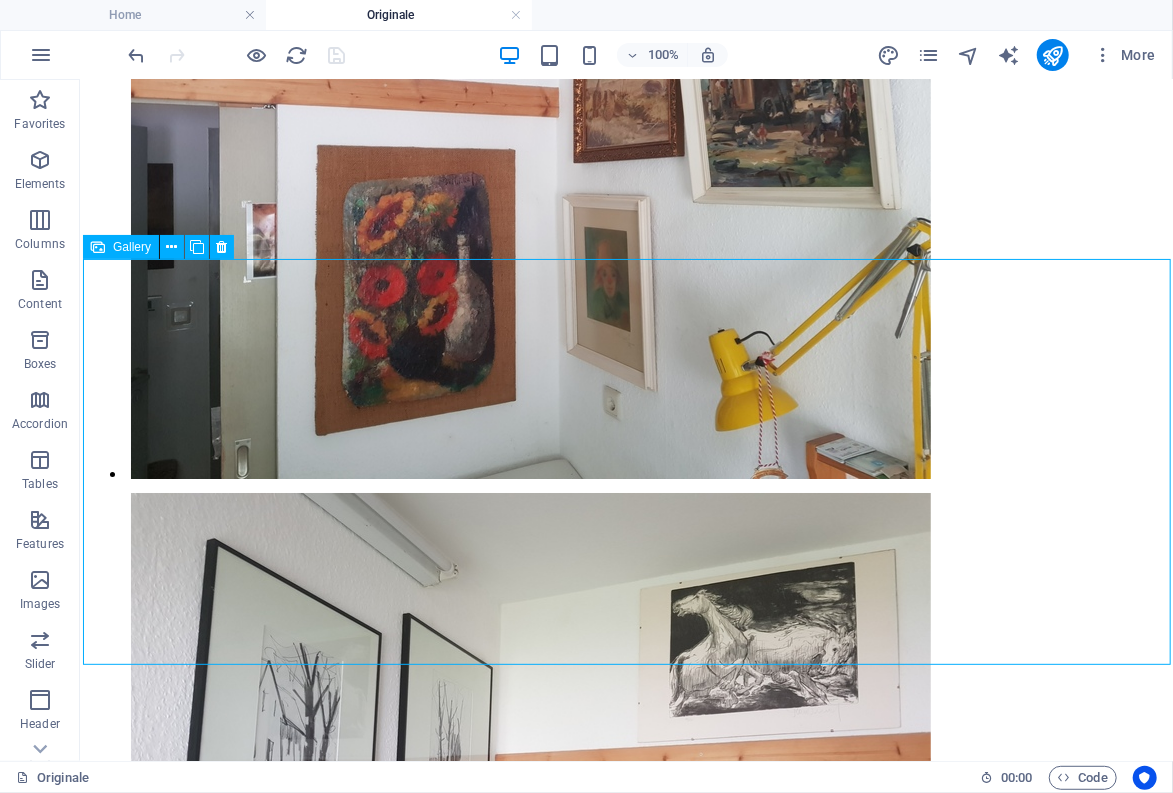 select on "2" 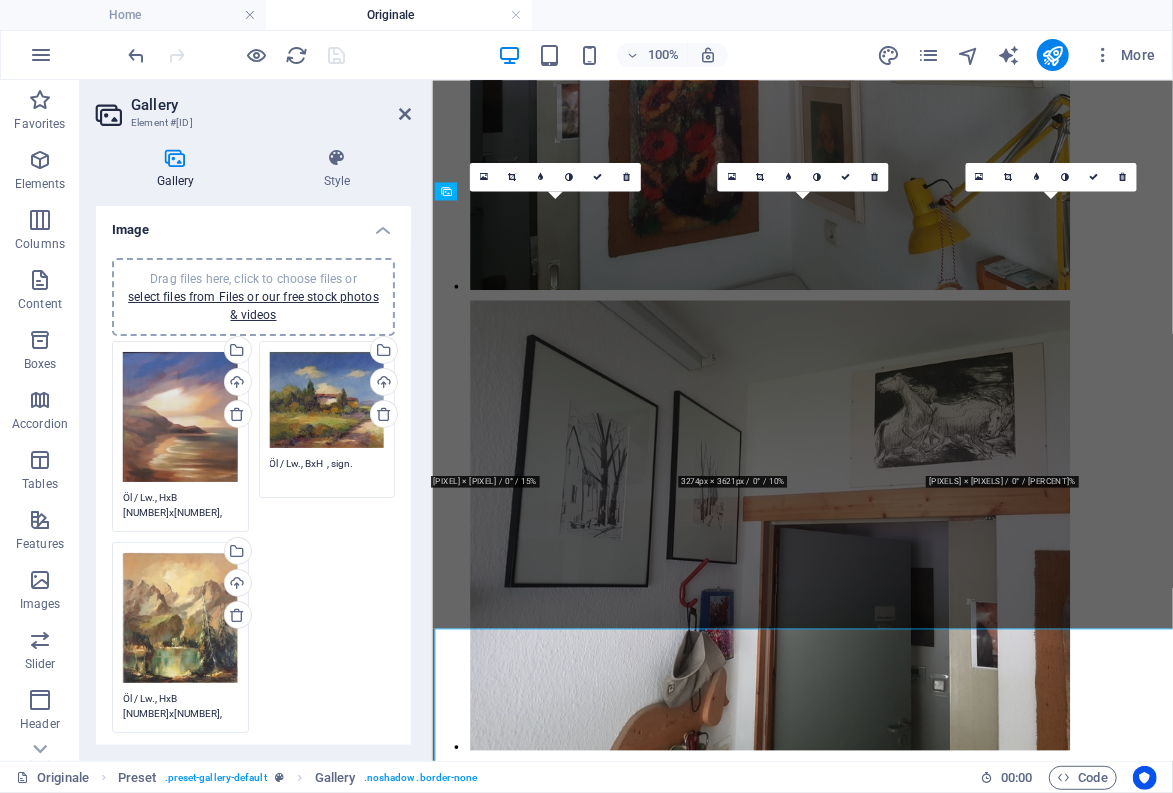 scroll, scrollTop: 9619, scrollLeft: 0, axis: vertical 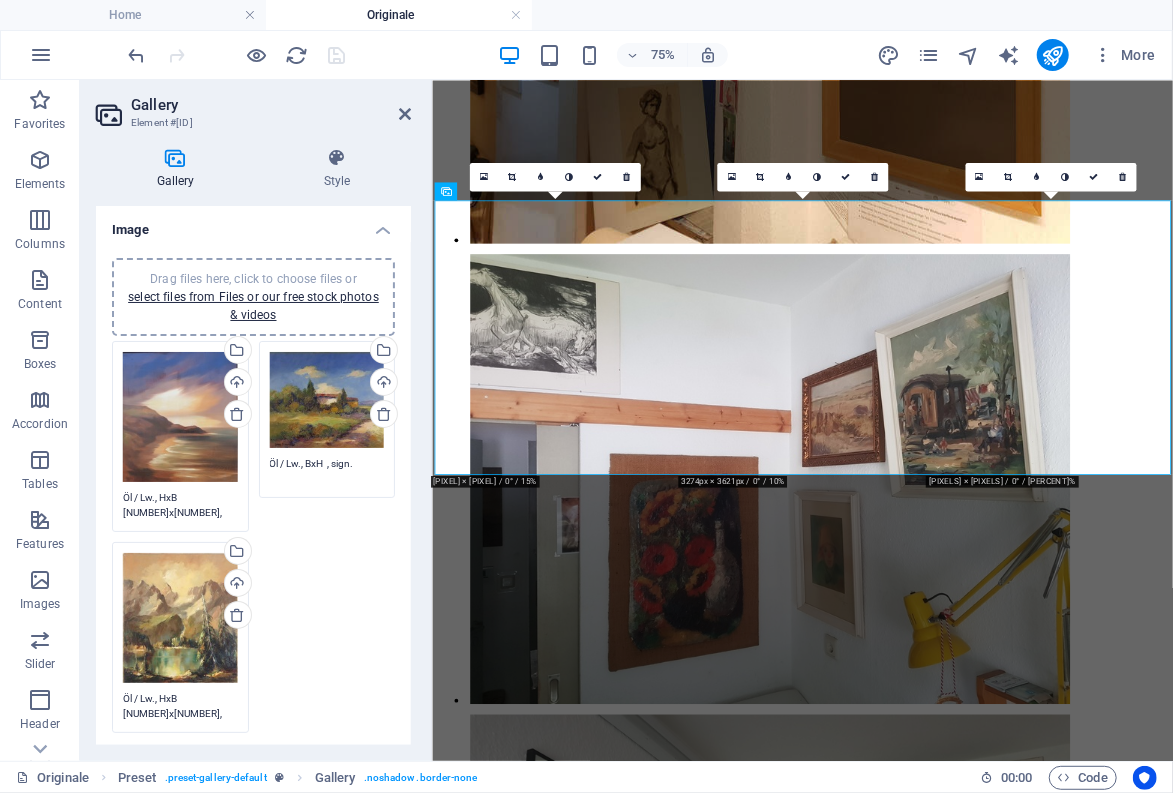 click on "Öl / Lw., BxH  , sign." at bounding box center (327, 471) 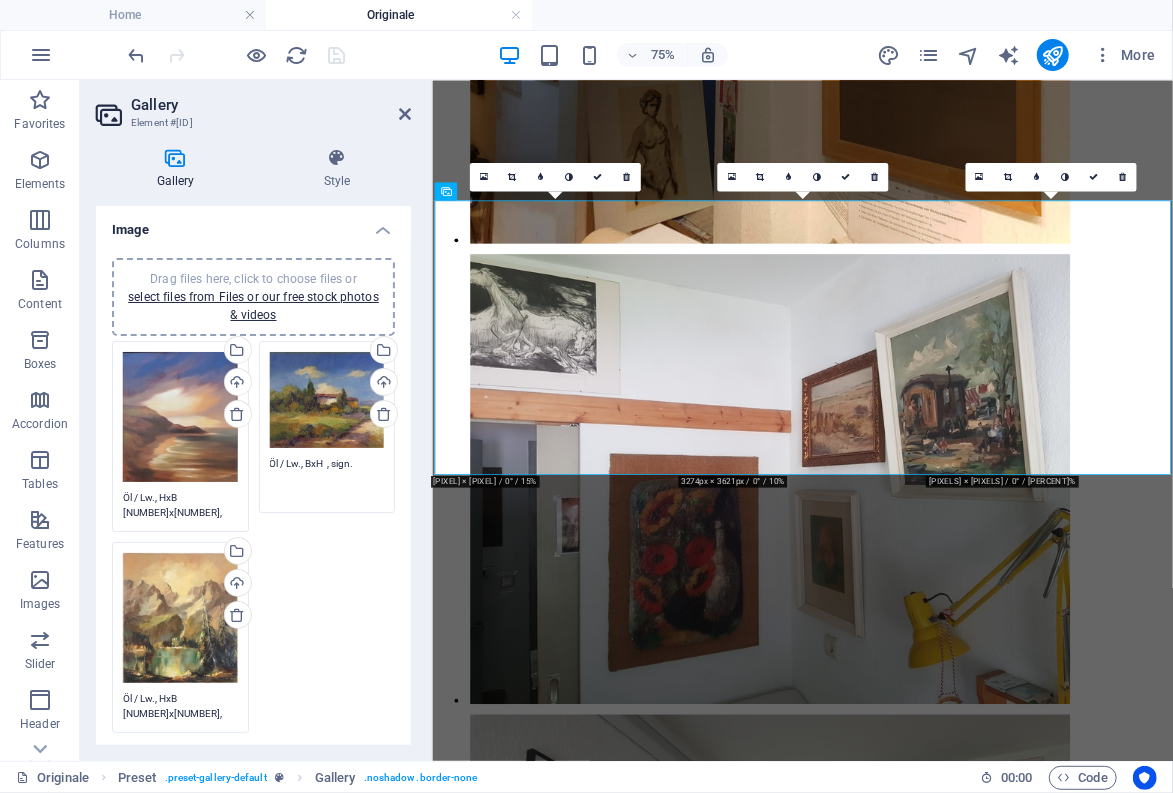 click on "Öl / Lw., BxH  , sign." at bounding box center [327, 478] 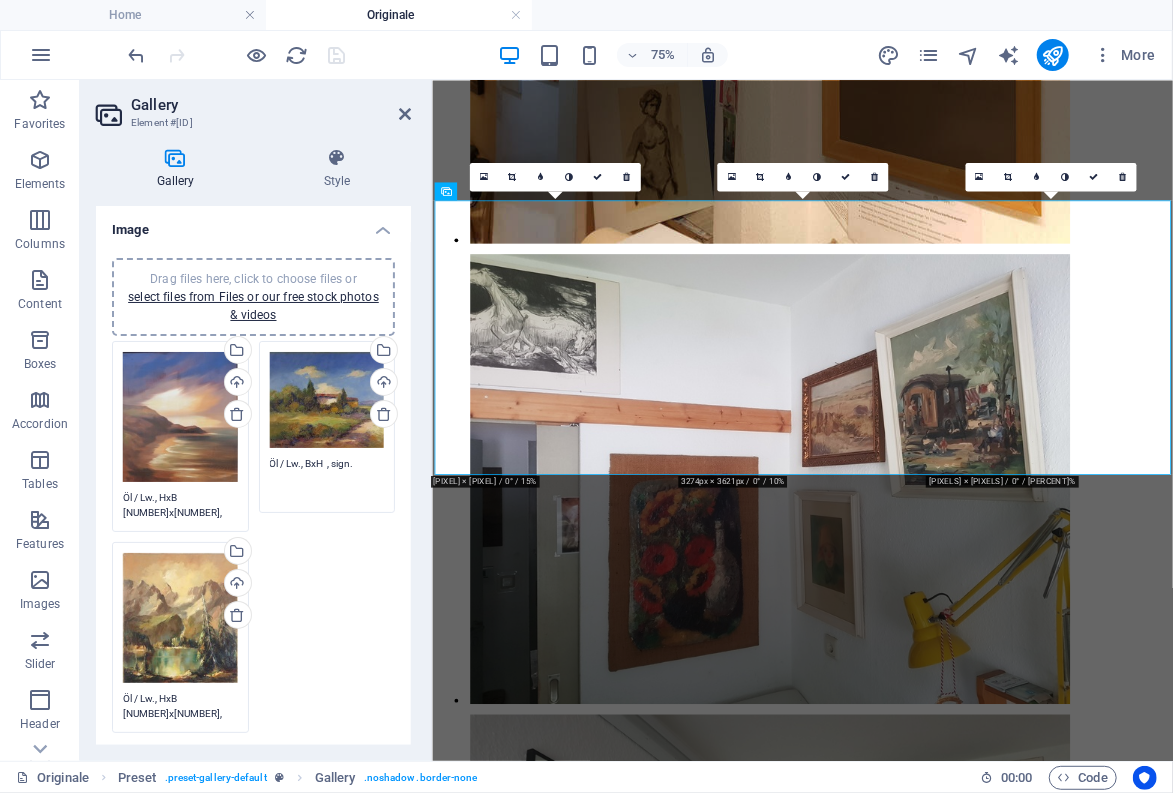 click on "Öl / Lw., BxH  , sign." at bounding box center [327, 478] 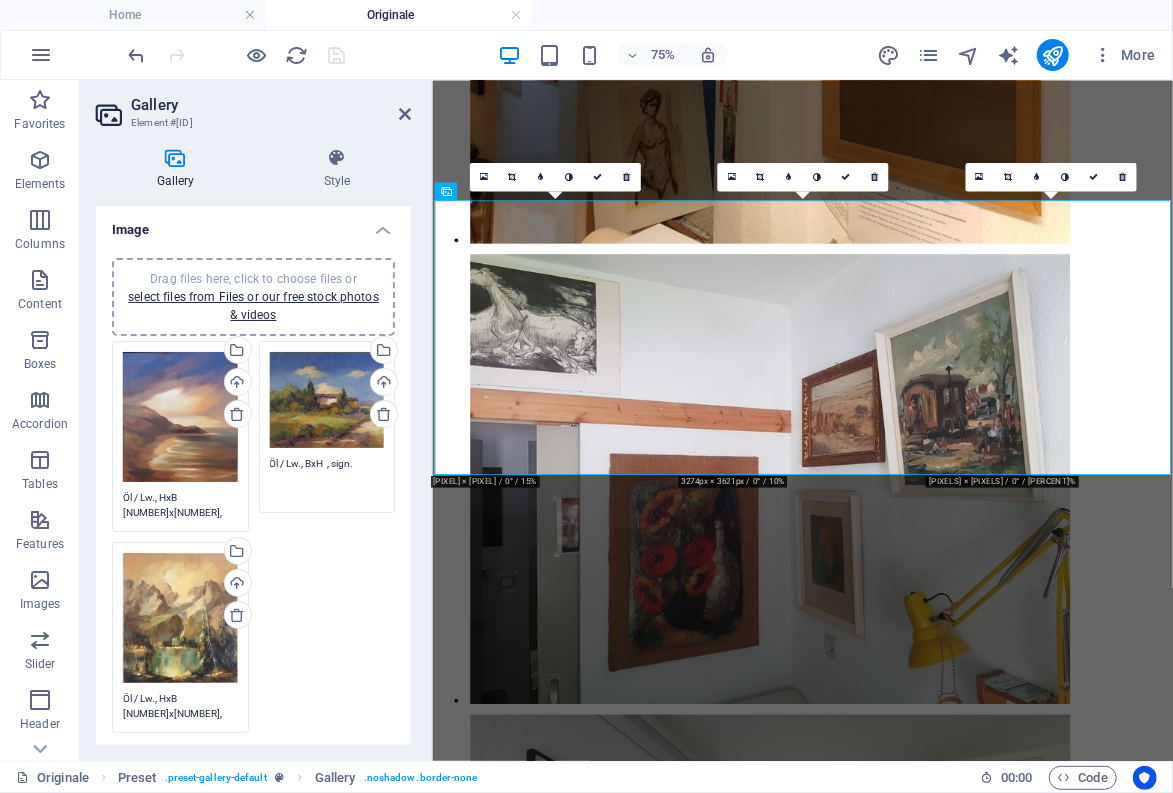 click on "Öl / Lw., BxH  , sign." at bounding box center [327, 478] 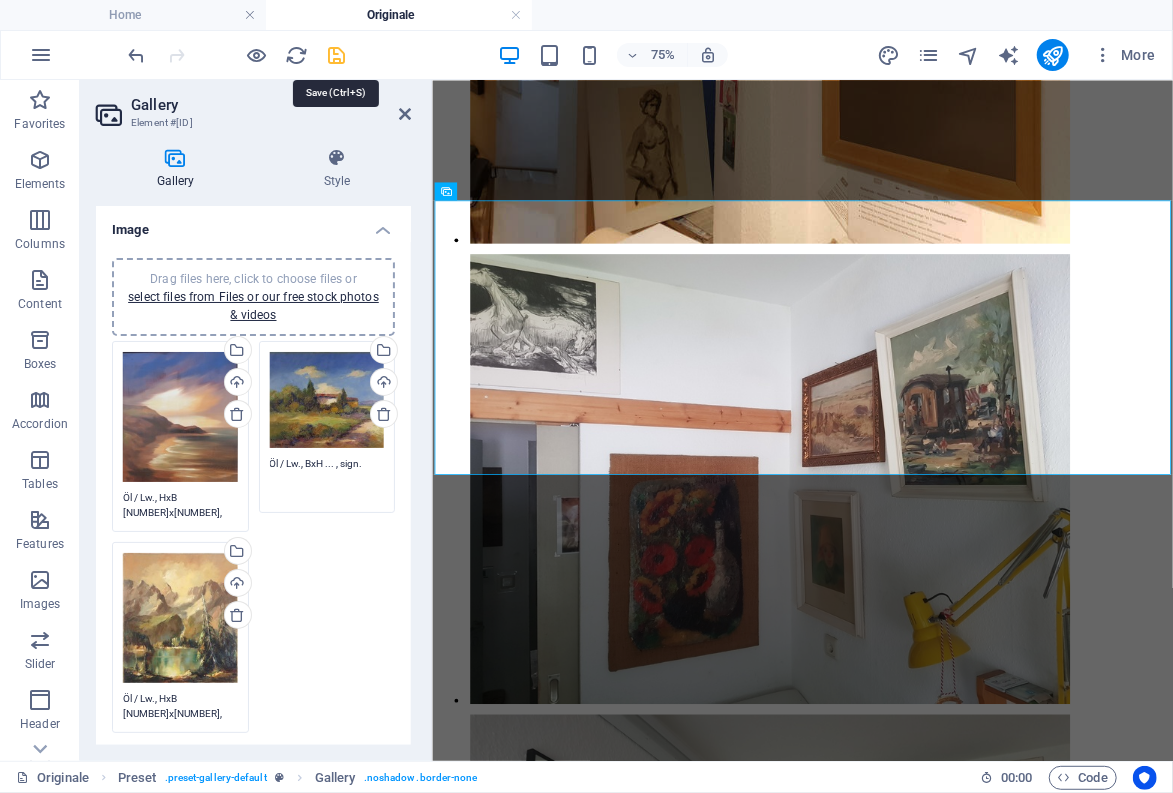 type on "Öl / Lw., BxH ... , sign." 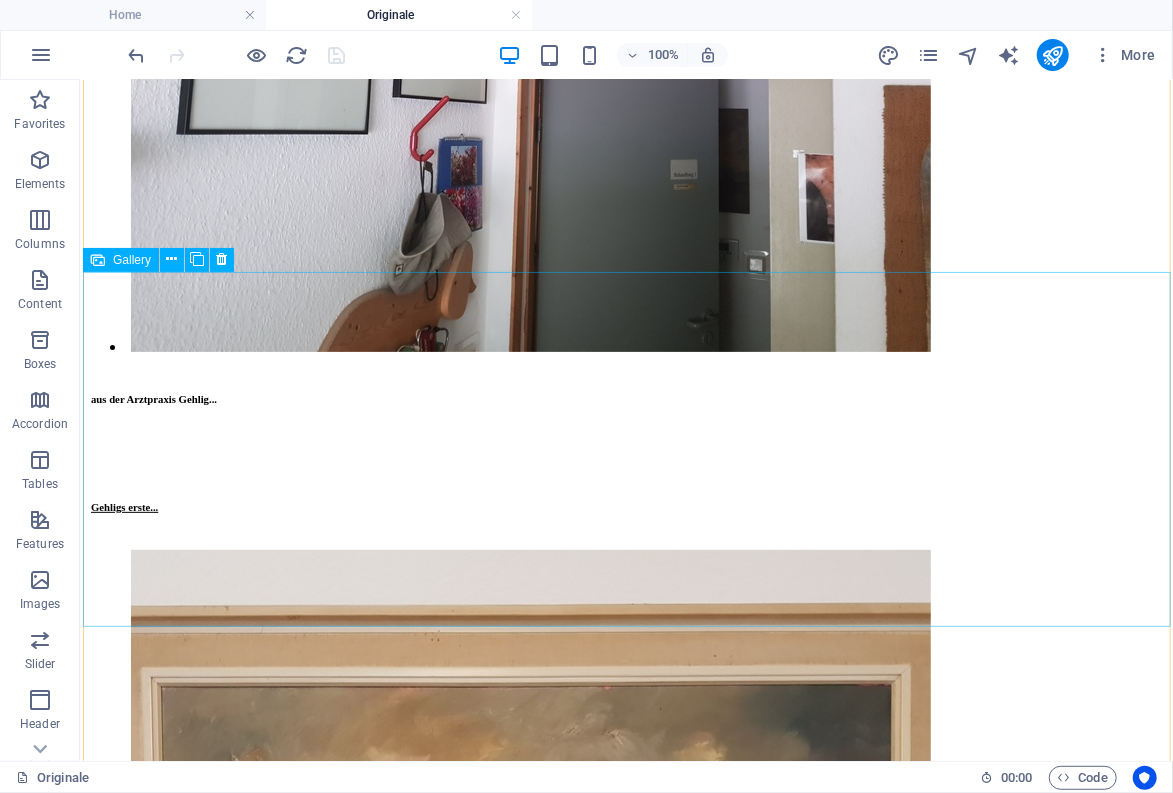 scroll, scrollTop: 10721, scrollLeft: 0, axis: vertical 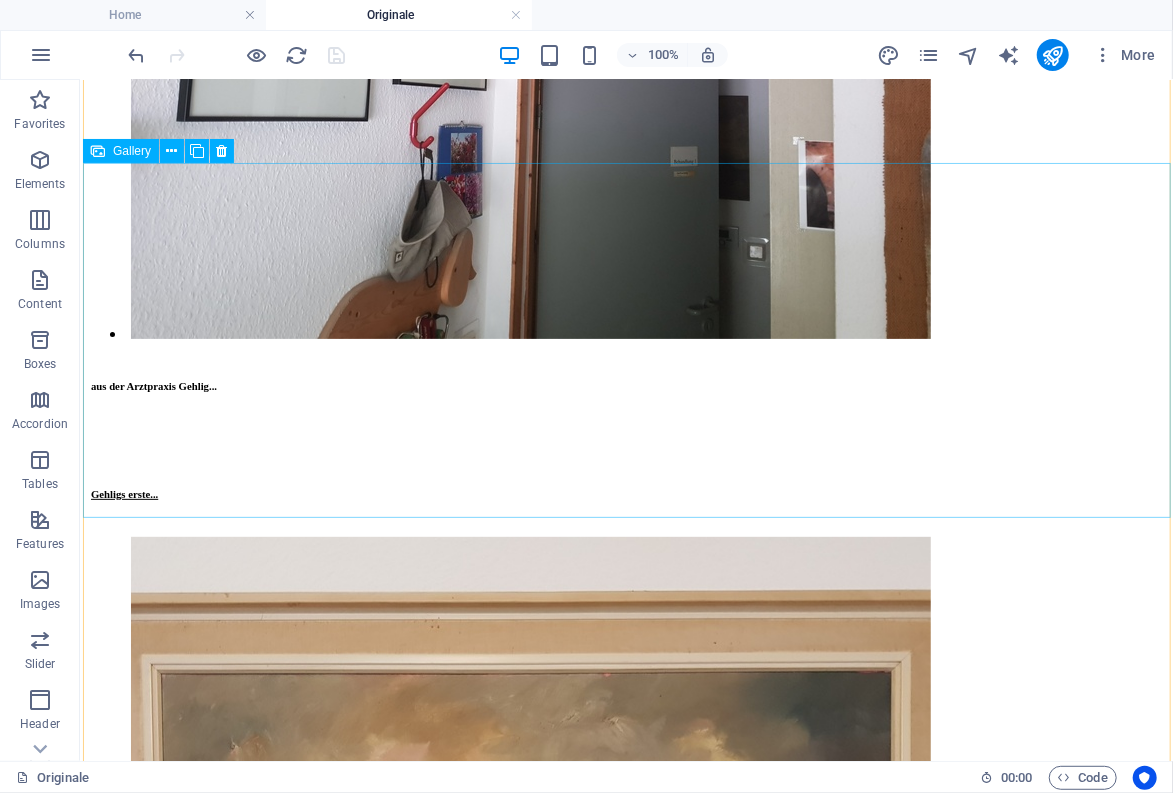 click at bounding box center (530, 24323) 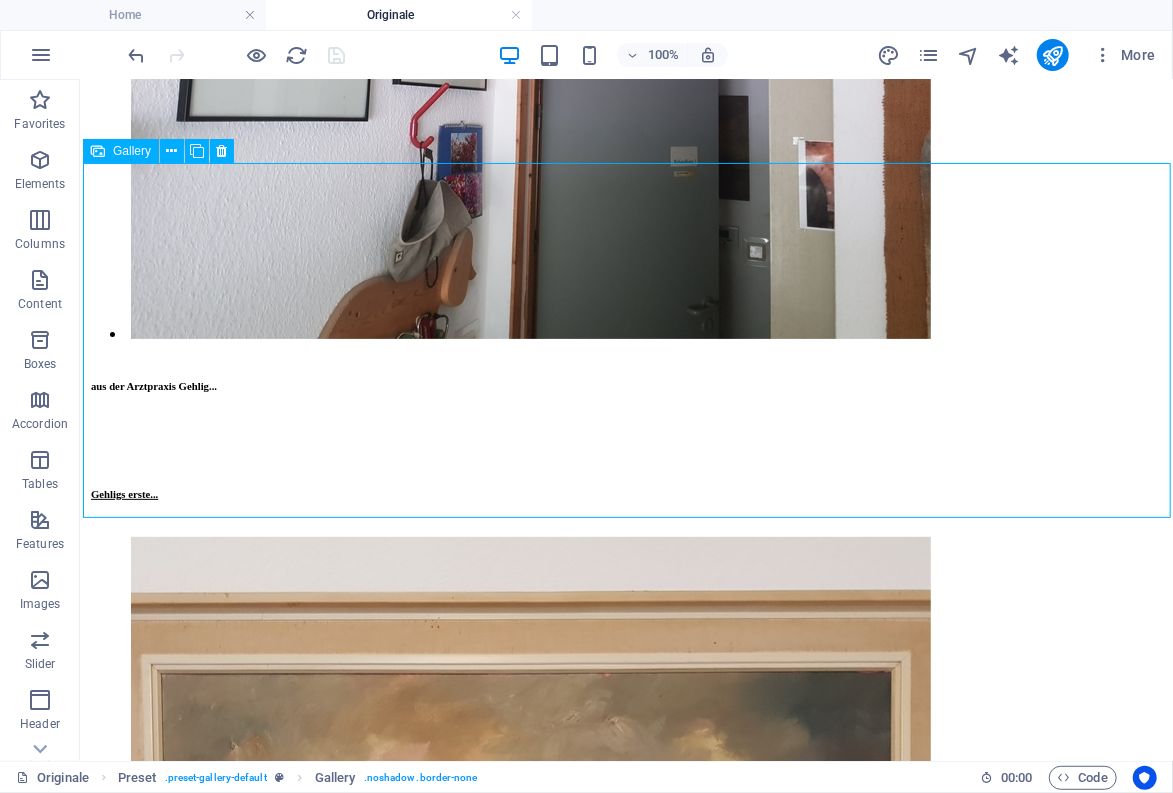 click at bounding box center (530, 24323) 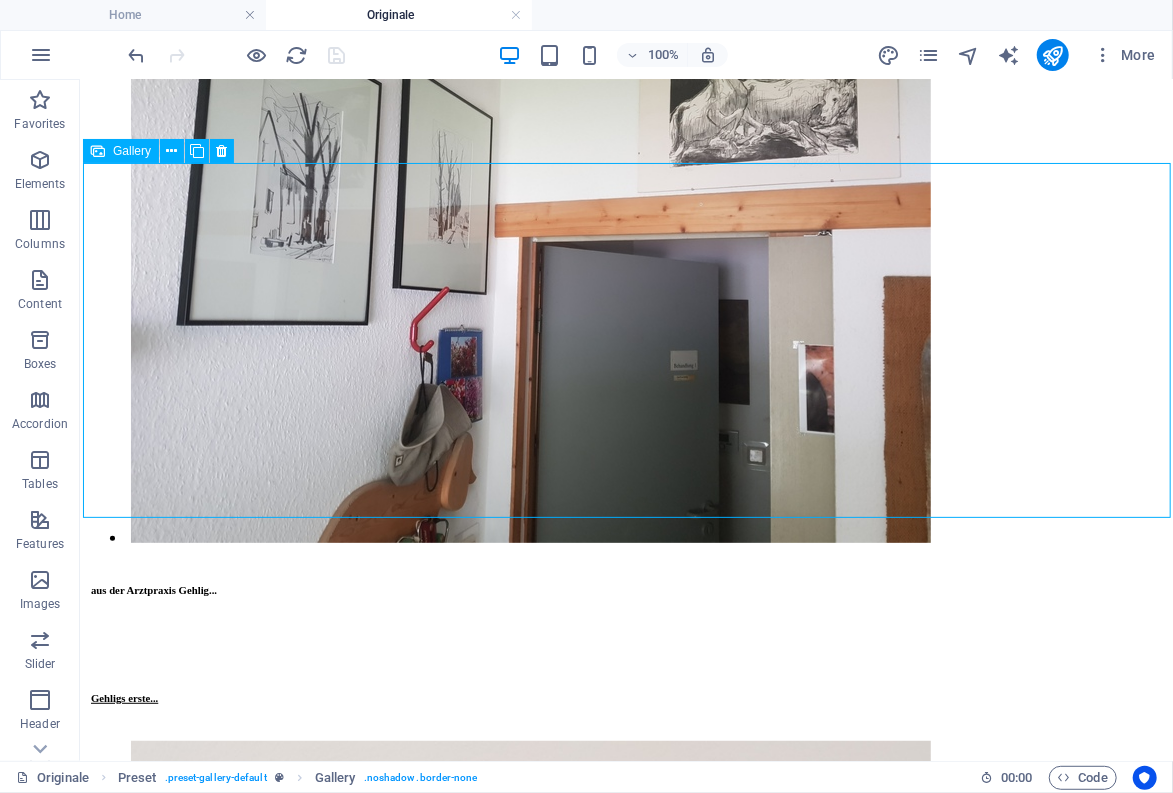scroll, scrollTop: 10150, scrollLeft: 0, axis: vertical 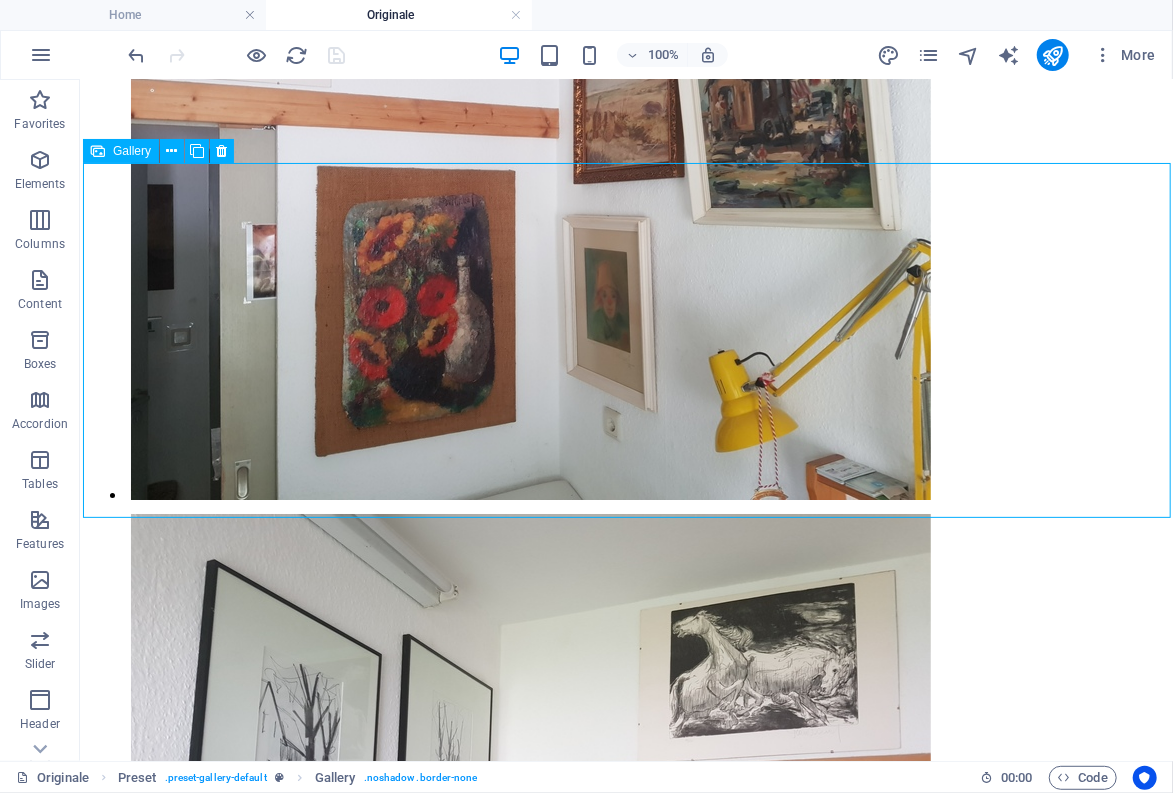select on "2" 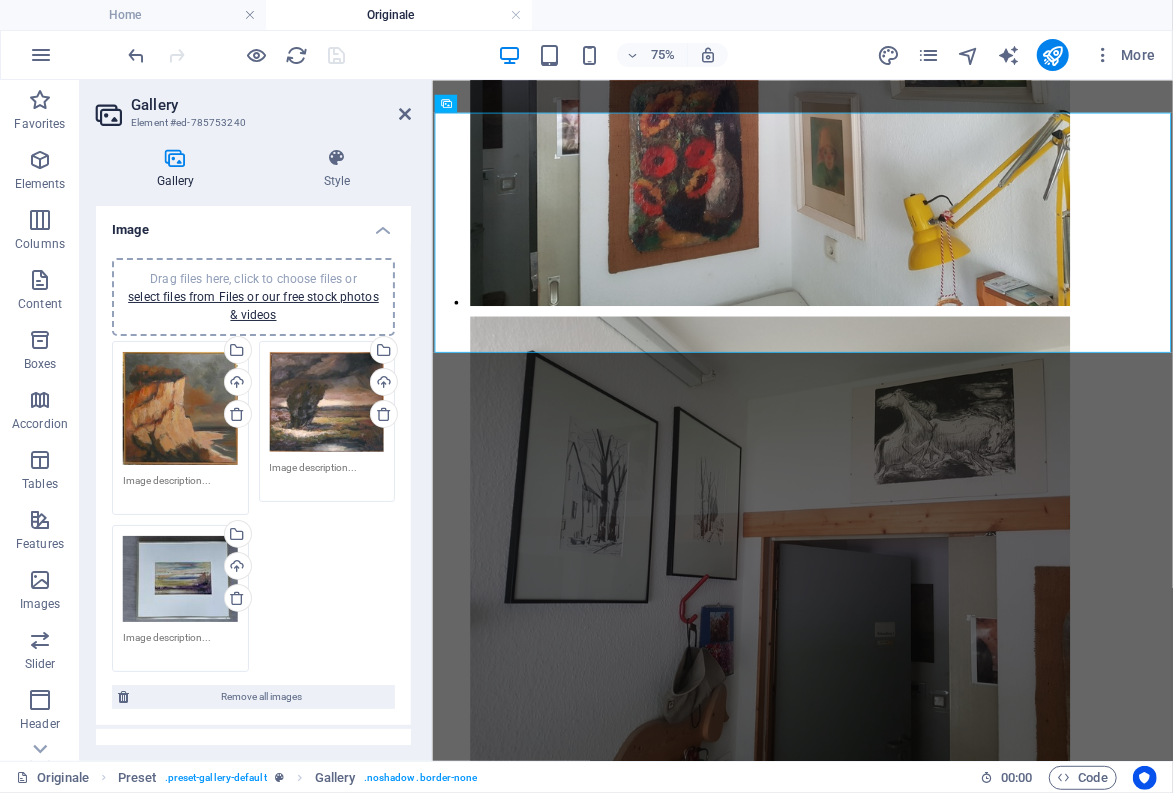 click at bounding box center (180, 488) 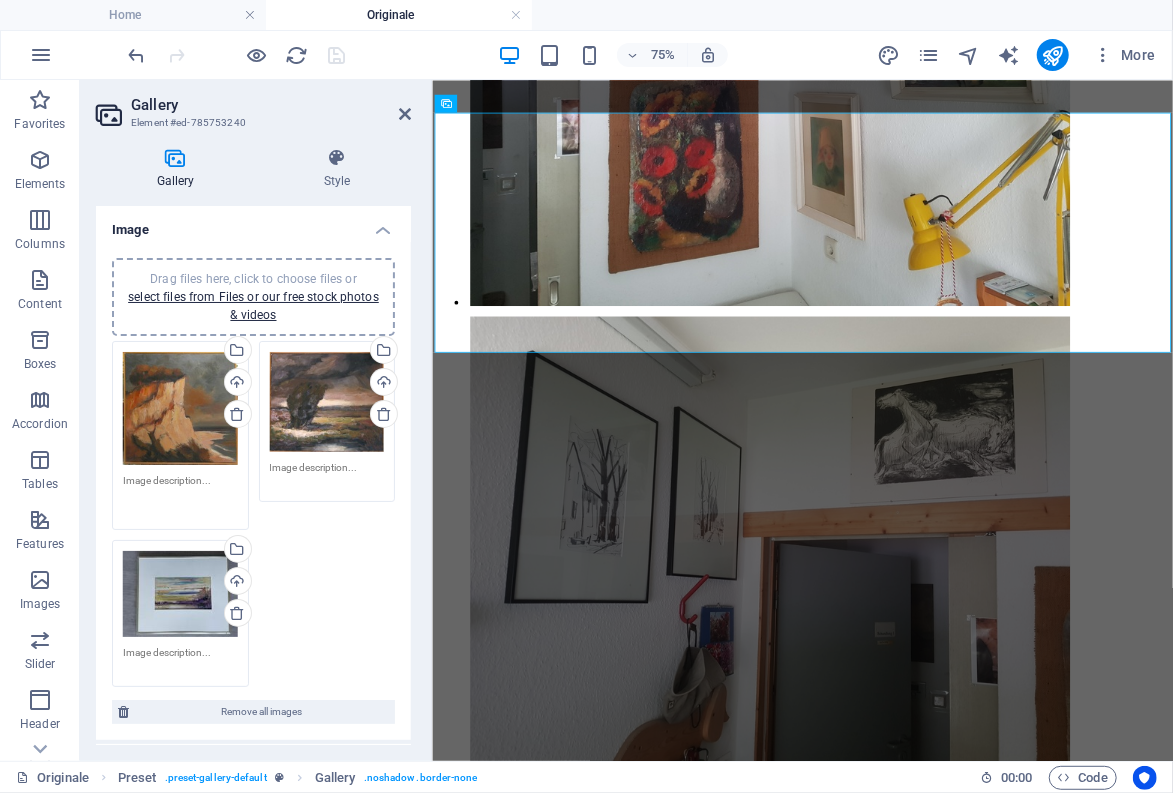 click at bounding box center [327, 475] 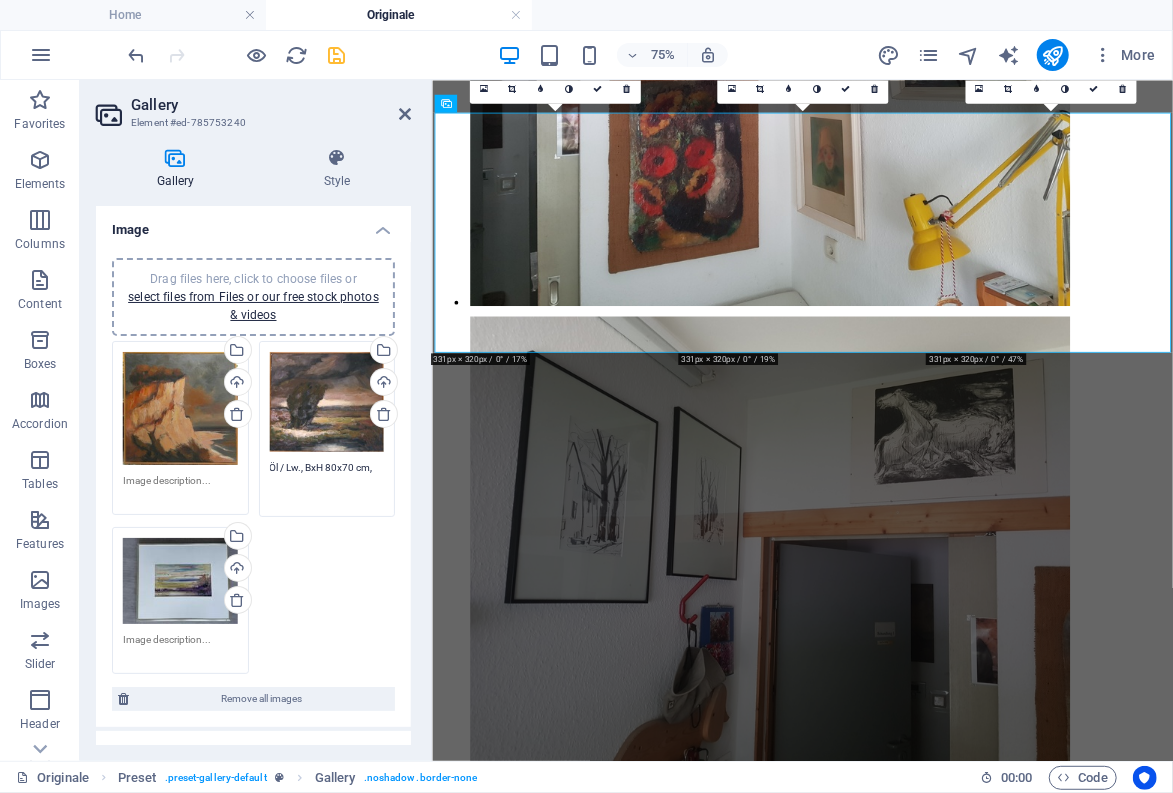 click on "Öl / Lw., BxH 80x70 cm," at bounding box center [327, 482] 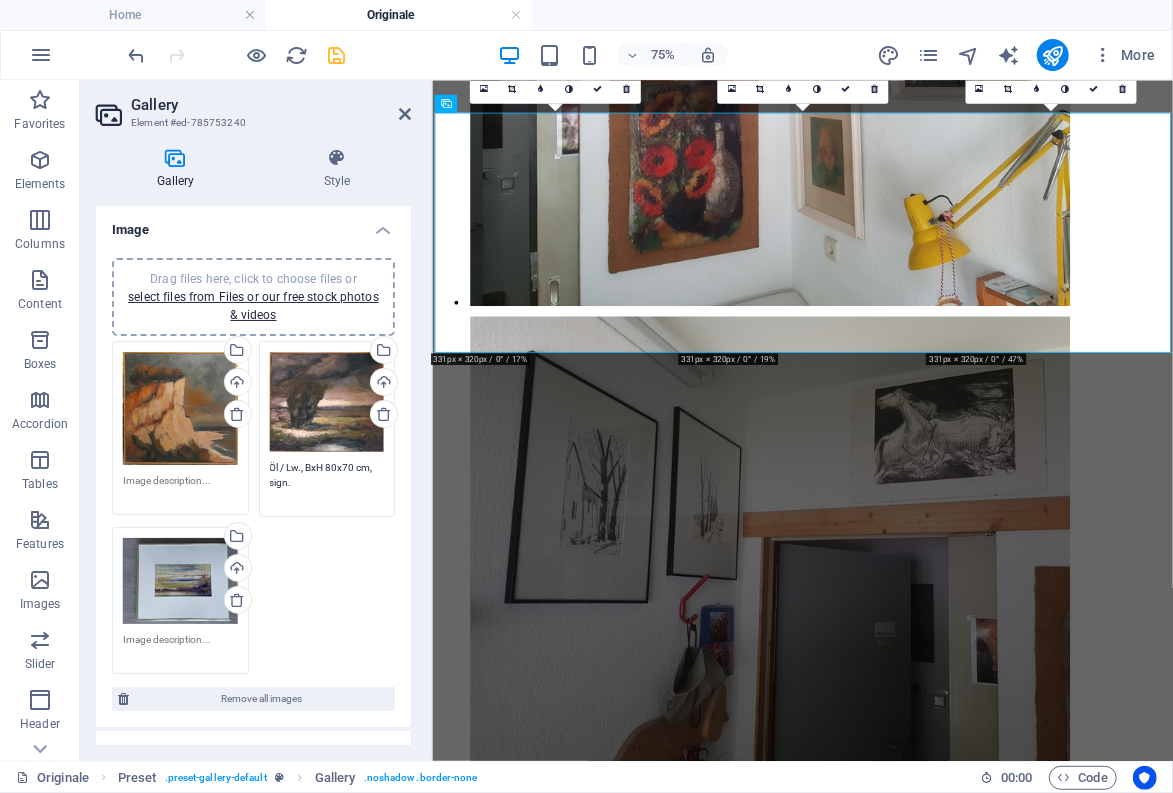type on "Öl / Lw., BxH 80x70 cm, sign." 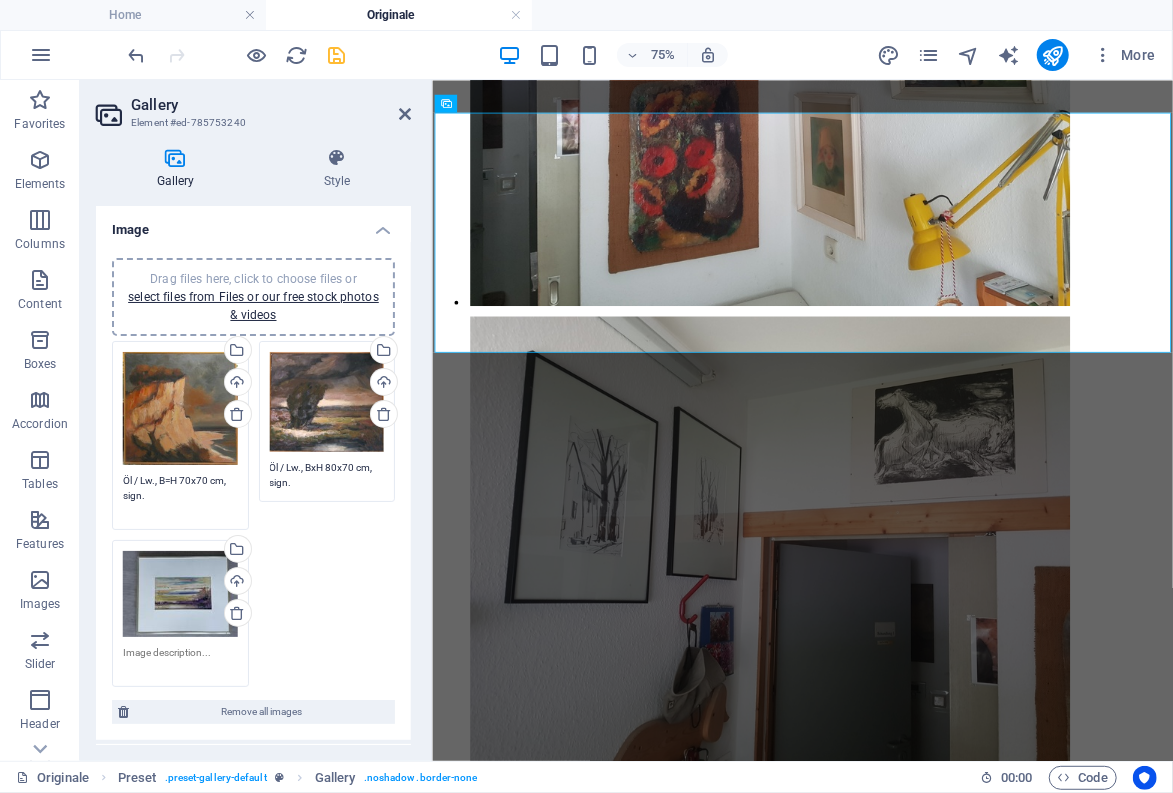 type on "Öl / Lw., B=H 70x70 cm, sign." 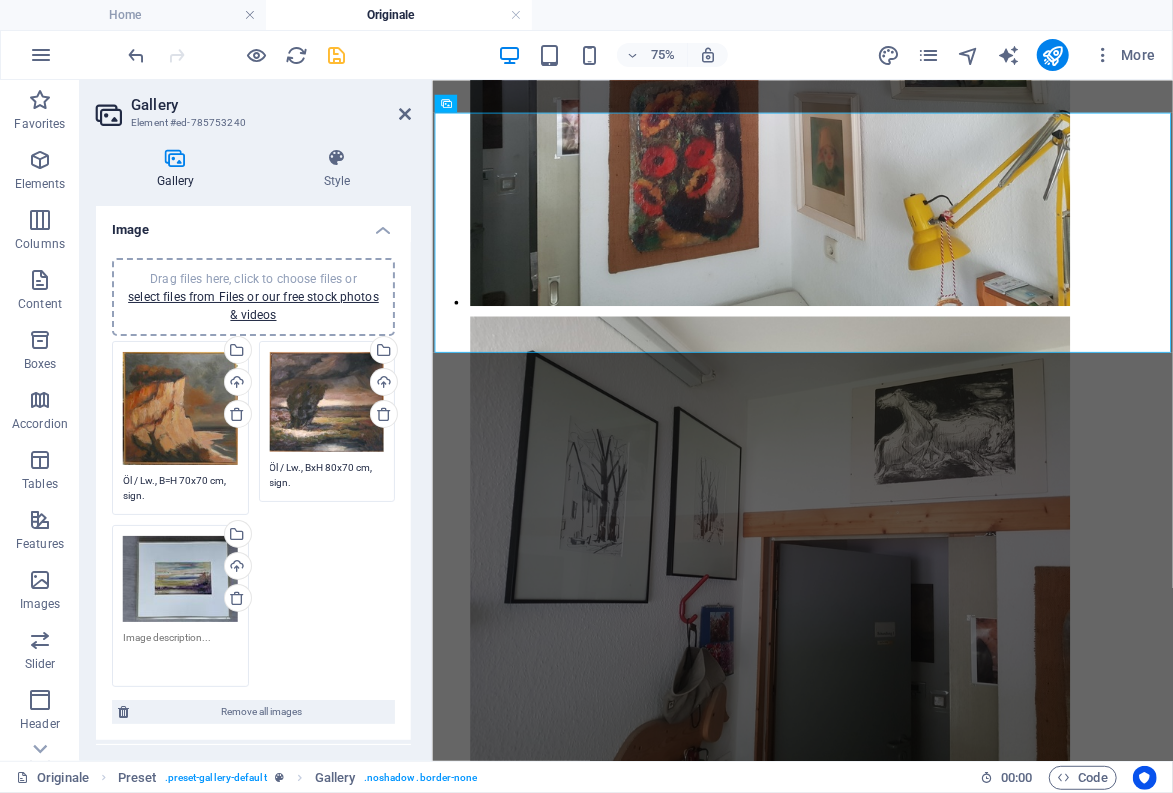 click at bounding box center [180, 652] 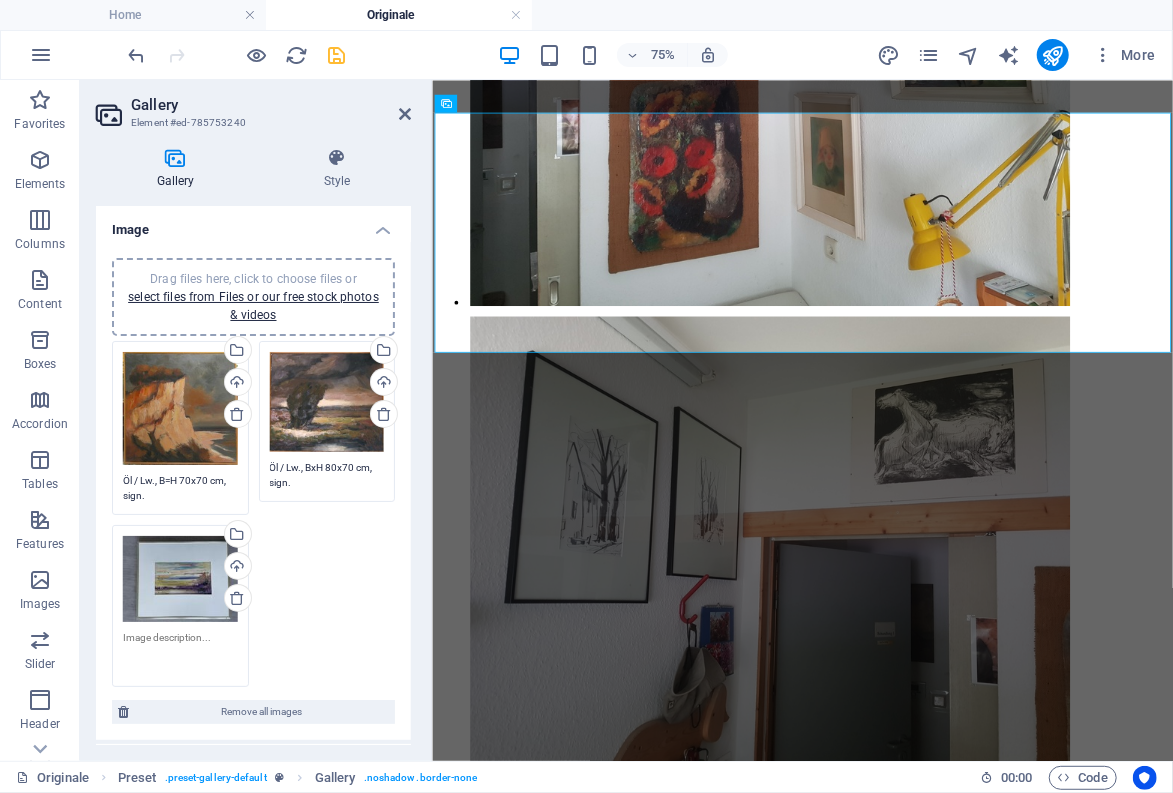 paste on "BxH PP 37,4 x 21,7cm" 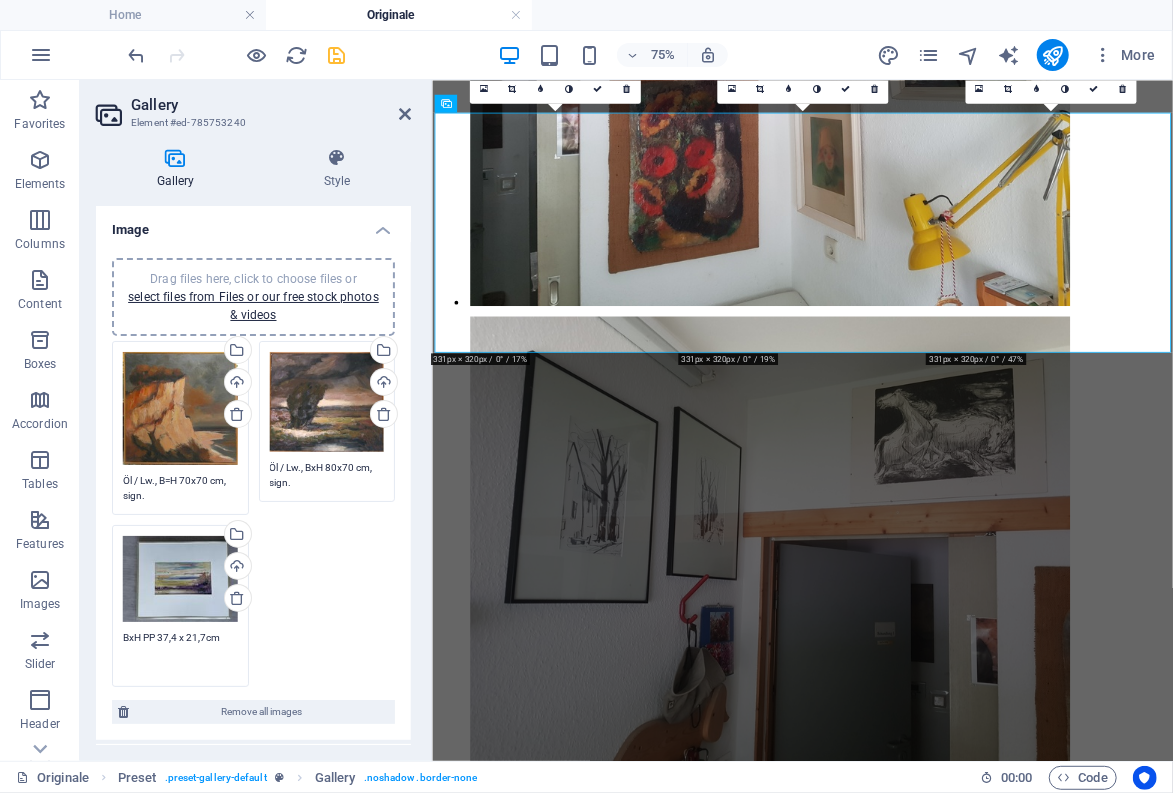 click on "BxH PP 37,4 x 21,7cm" at bounding box center (180, 652) 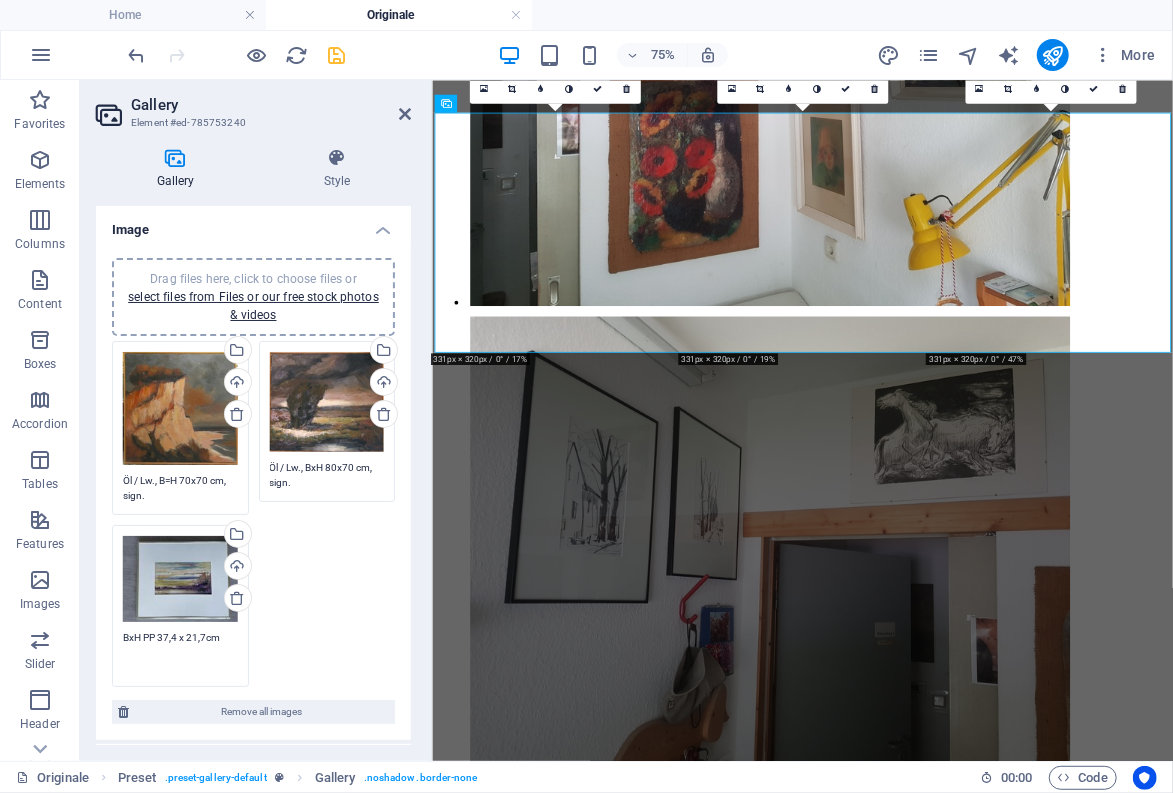 click on "BxH PP 37,4 x 21,7cm" at bounding box center [180, 652] 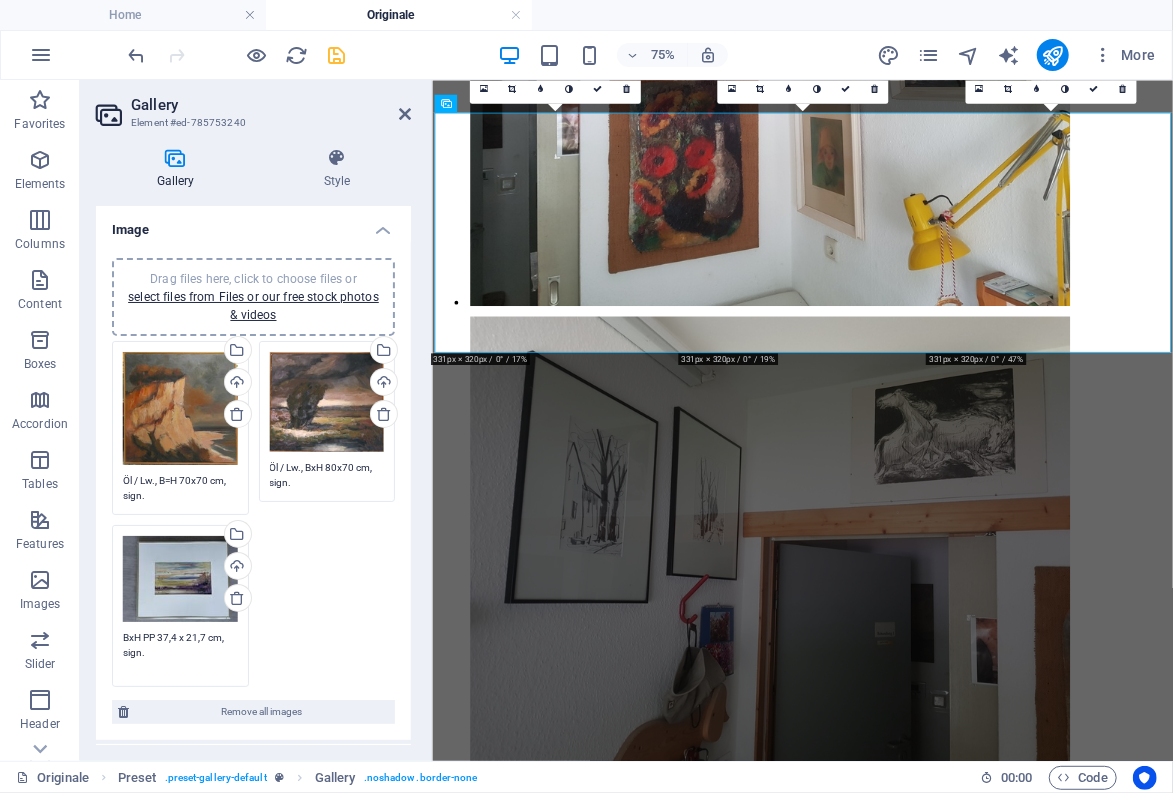 click on "BxH PP 37,4 x 21,7 cm, sign." at bounding box center (180, 652) 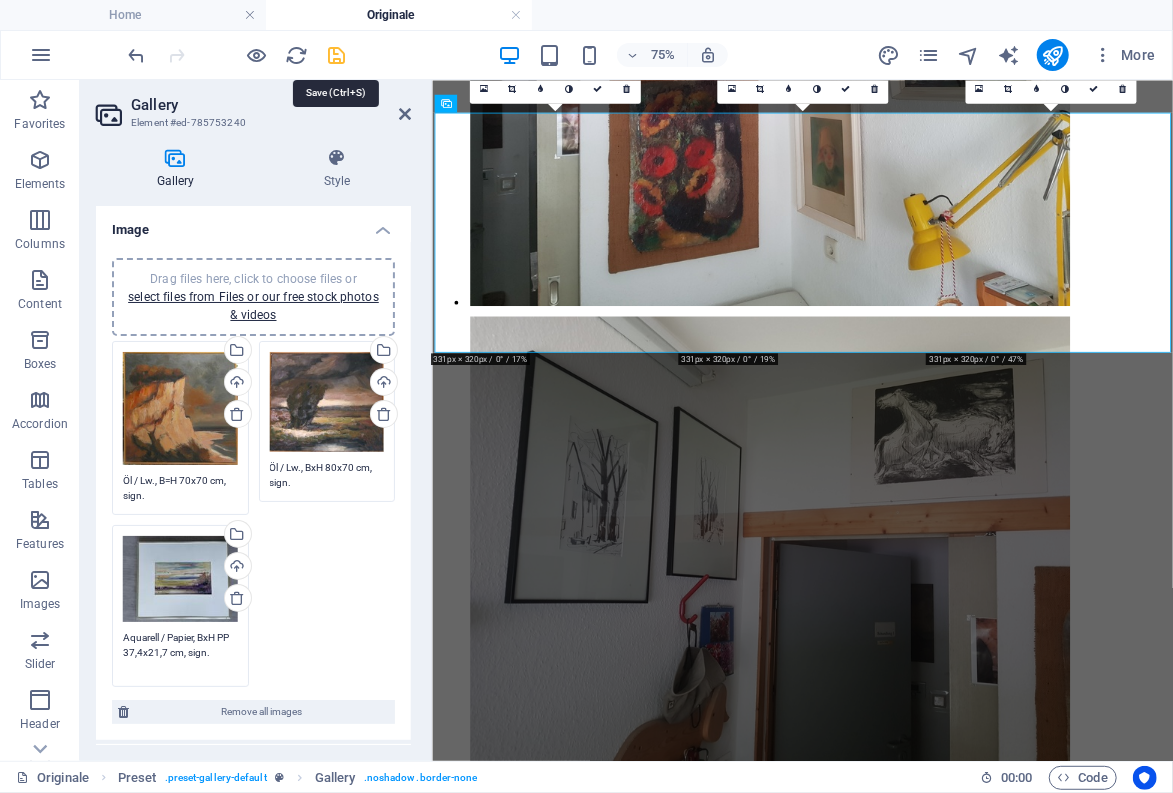 type on "Aquarell / Papier, BxH PP 37,4x21,7 cm, sign." 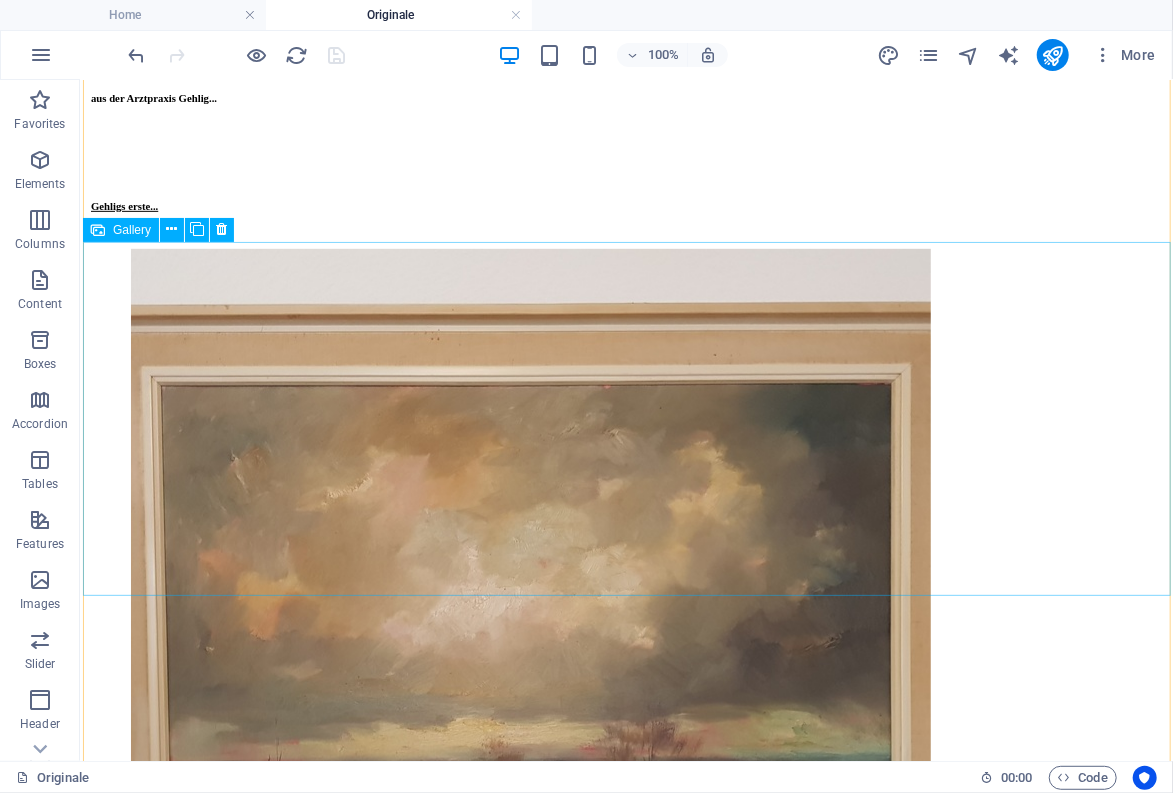 scroll, scrollTop: 11051, scrollLeft: 0, axis: vertical 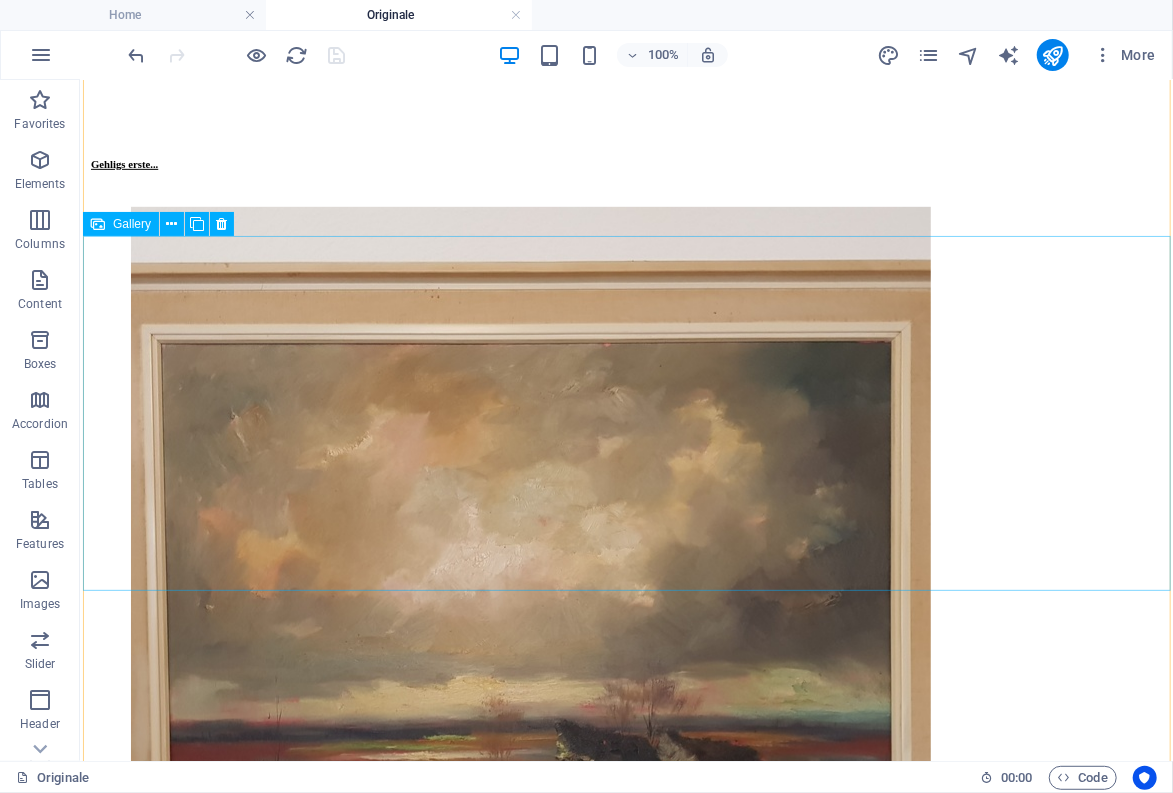 click at bounding box center [530, 25887] 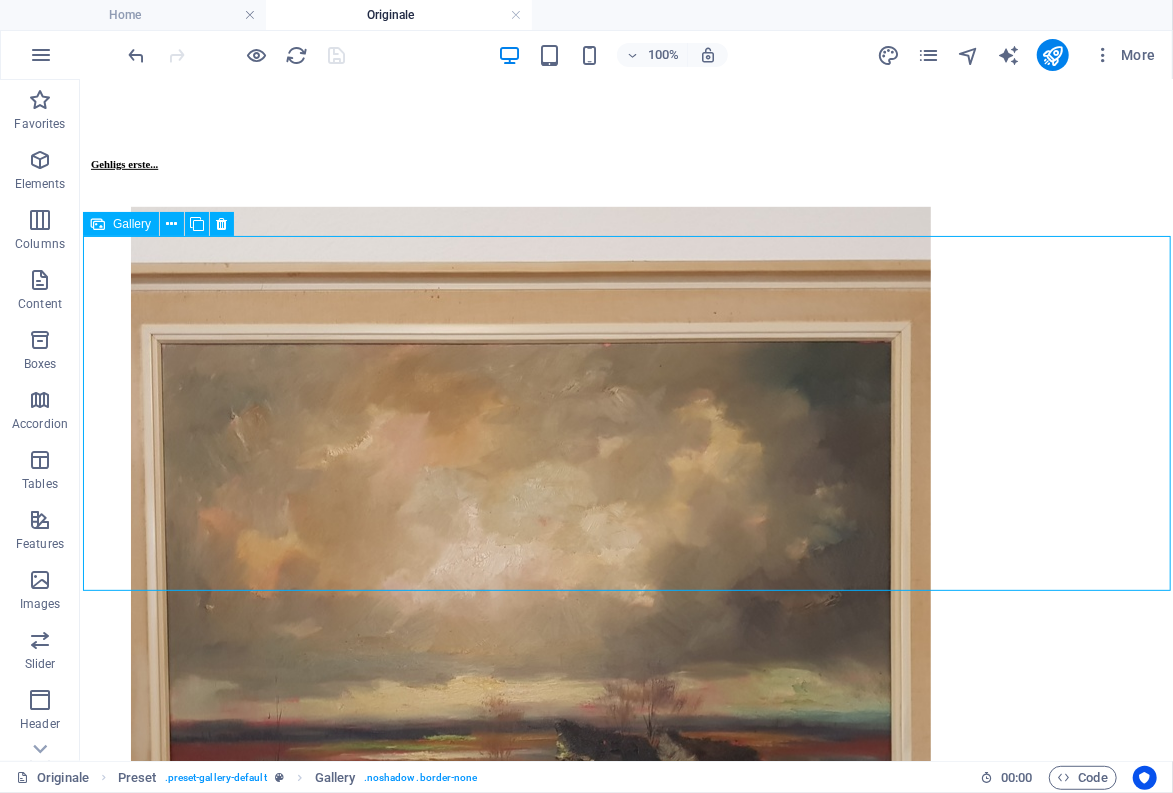 click at bounding box center [530, 25887] 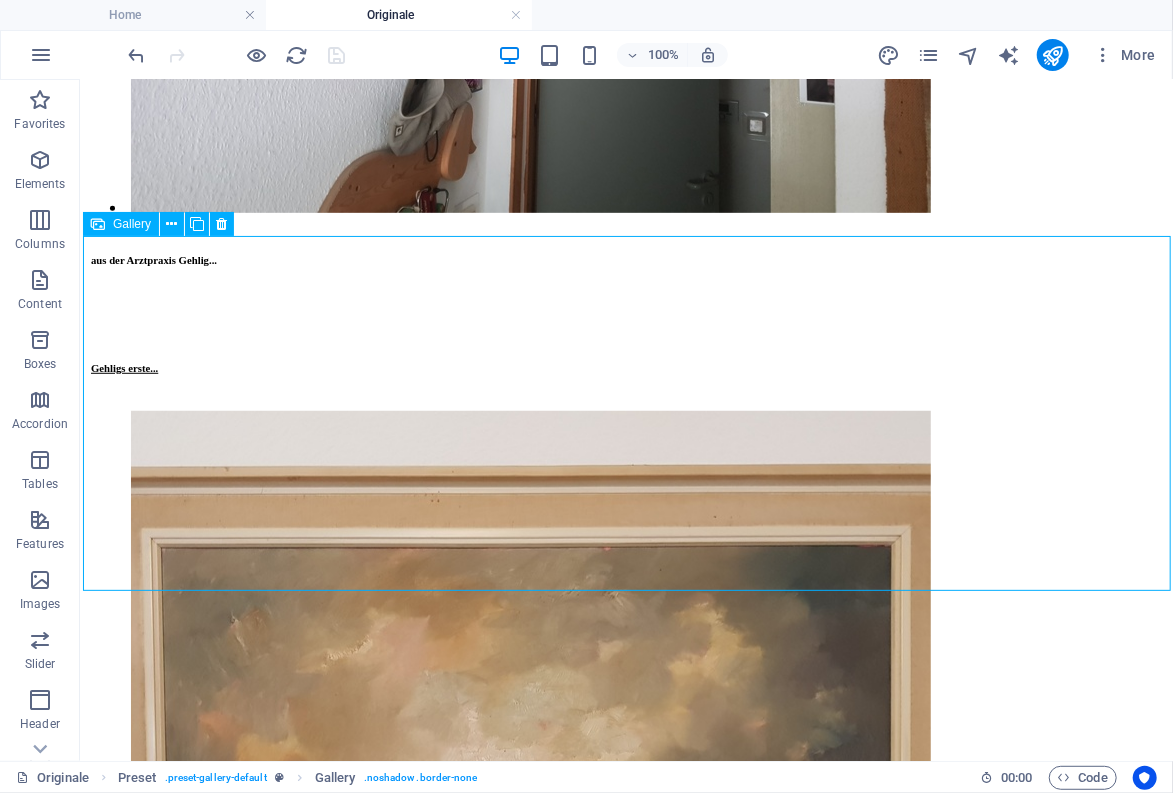 scroll, scrollTop: 10440, scrollLeft: 0, axis: vertical 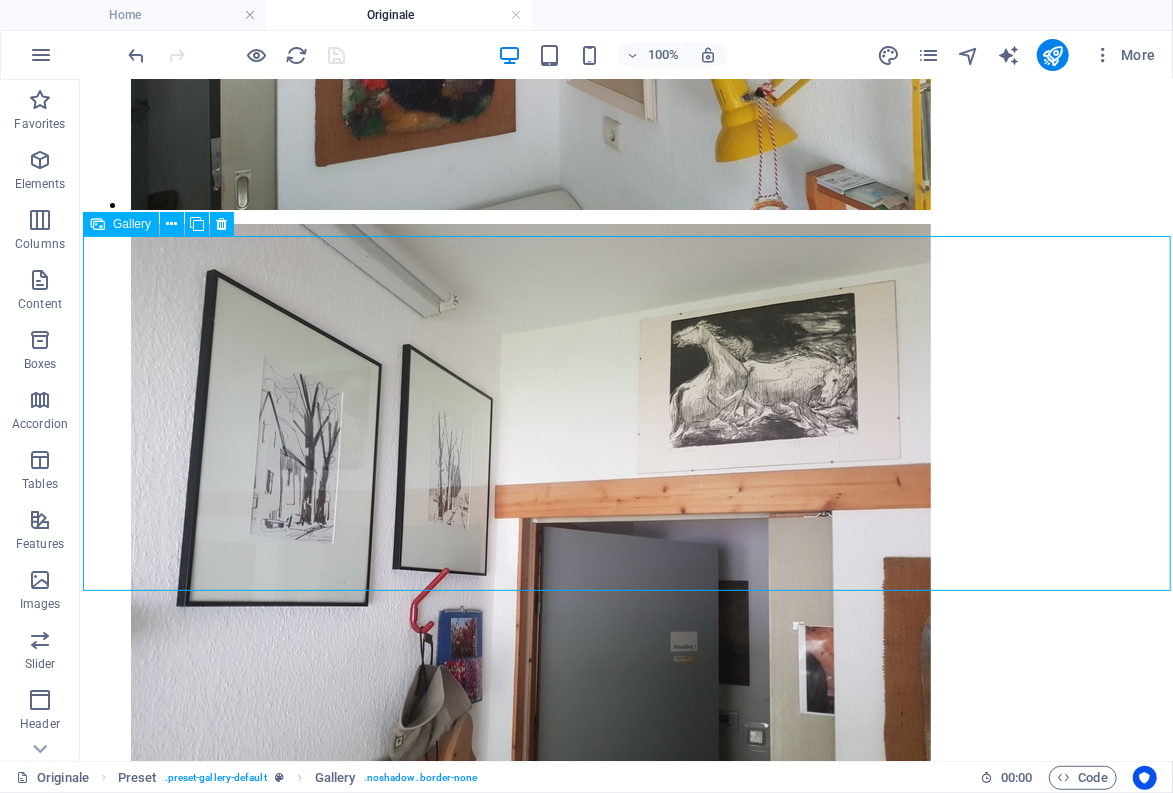 select on "2" 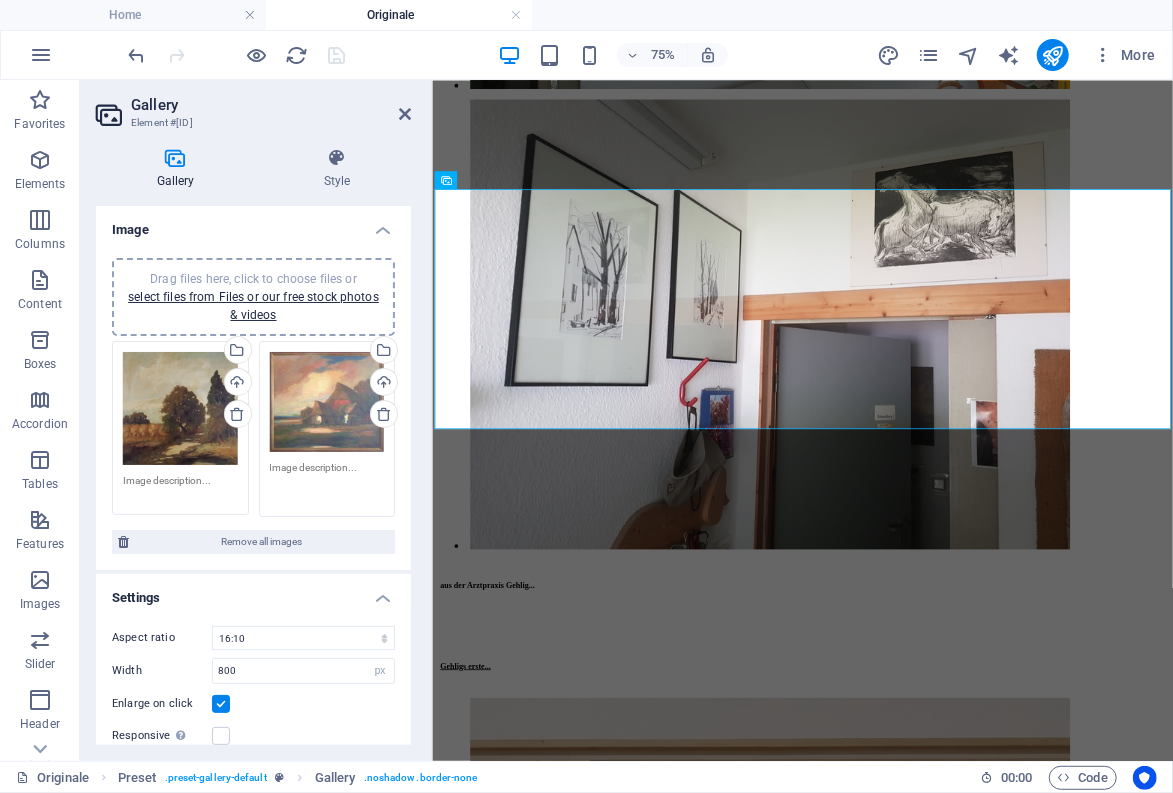 click at bounding box center [327, 482] 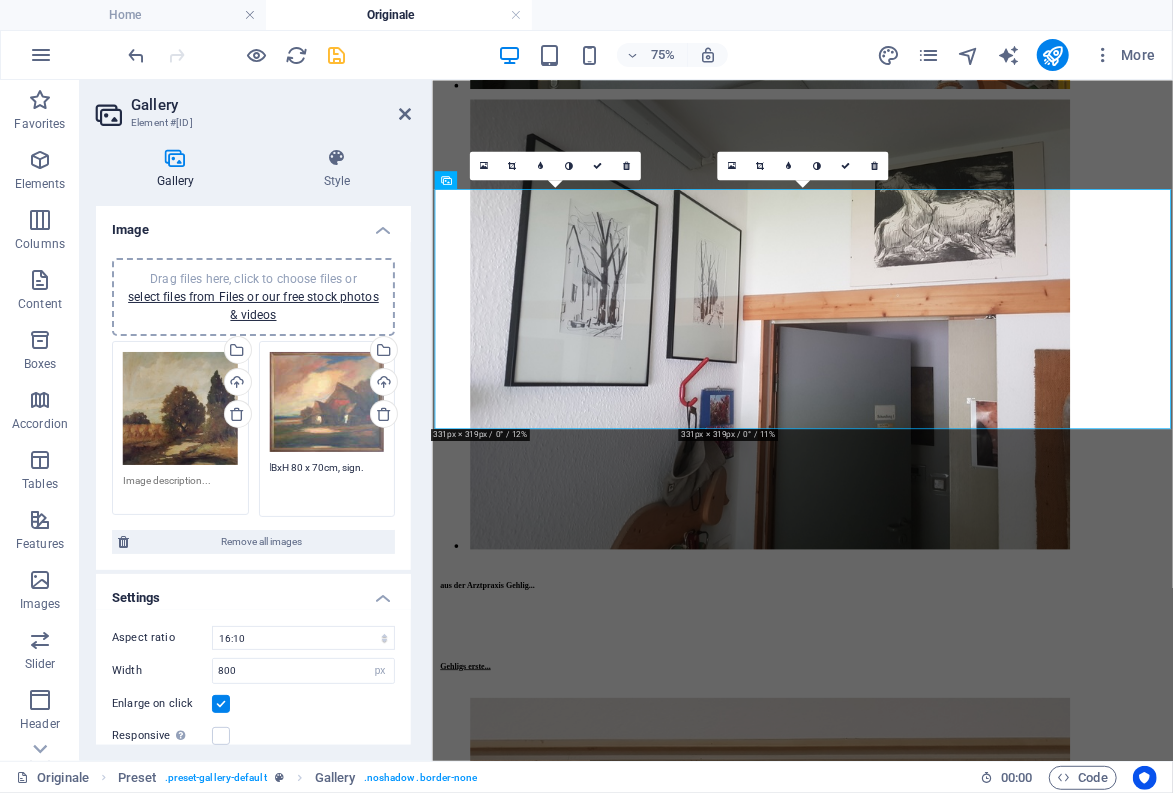 type on "l BxH 80 x 70cm, sign." 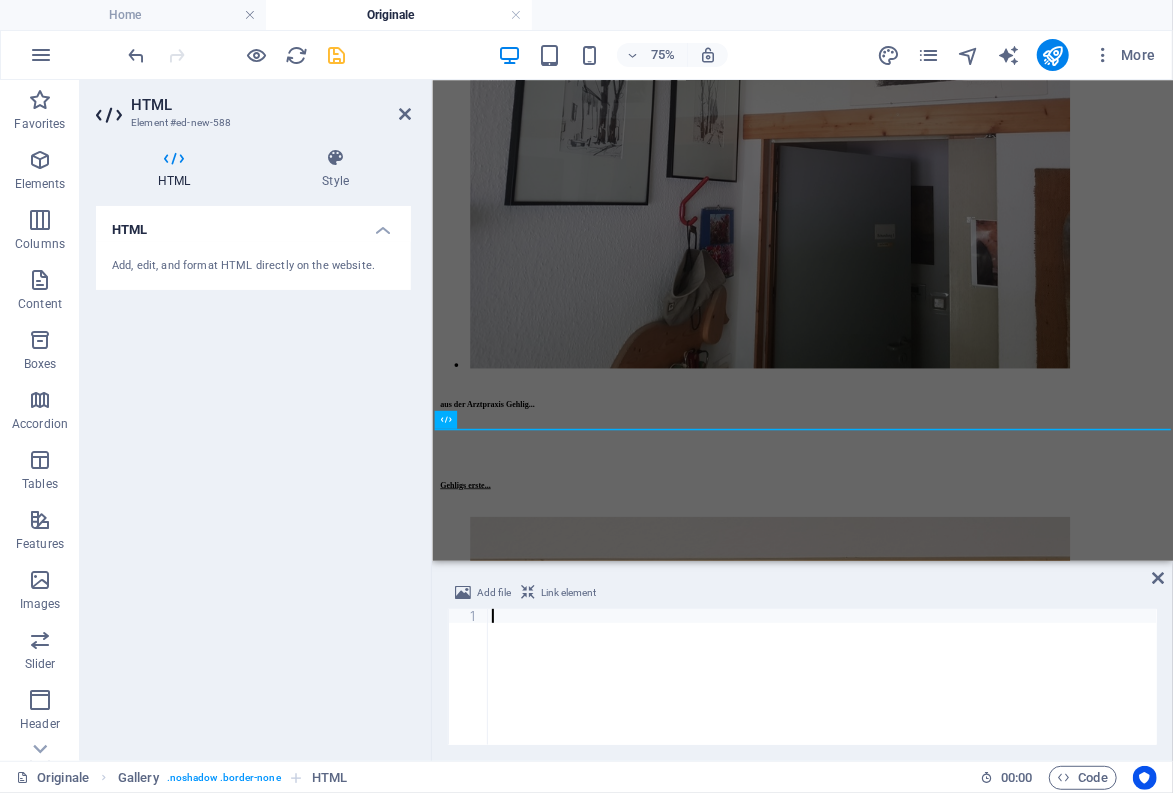 scroll, scrollTop: 10440, scrollLeft: 0, axis: vertical 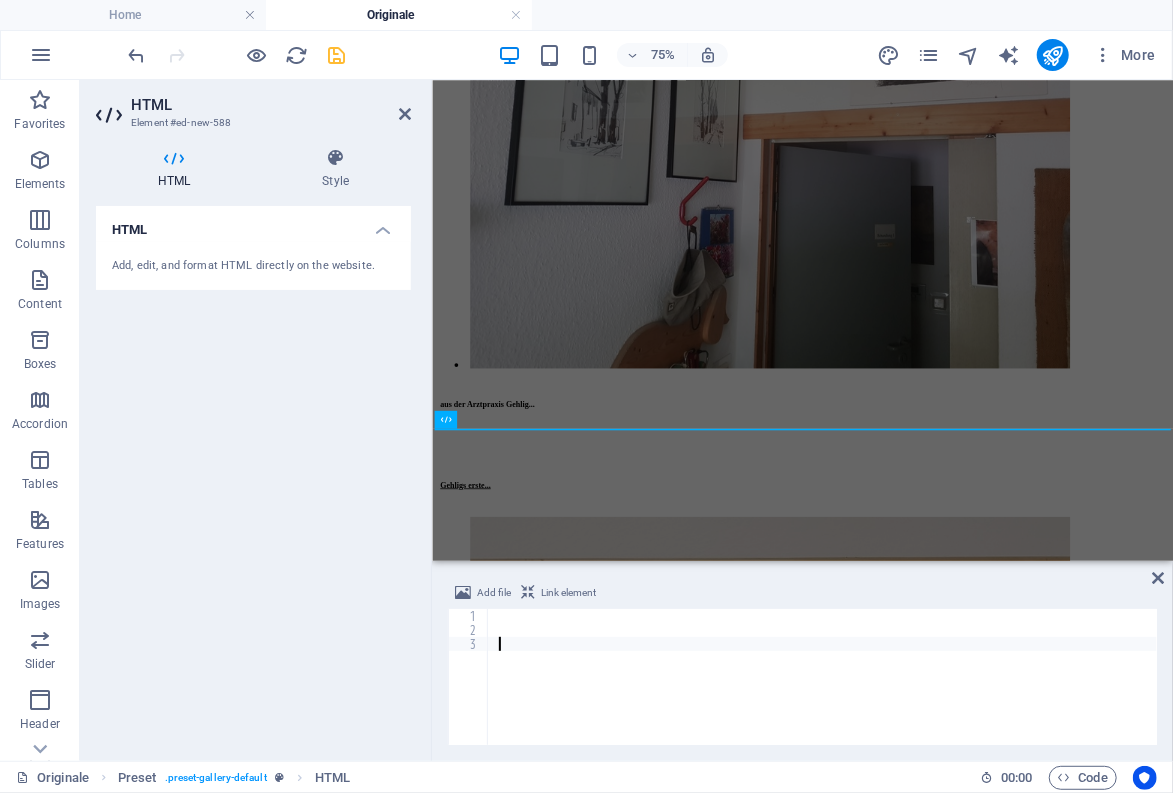 type on "w" 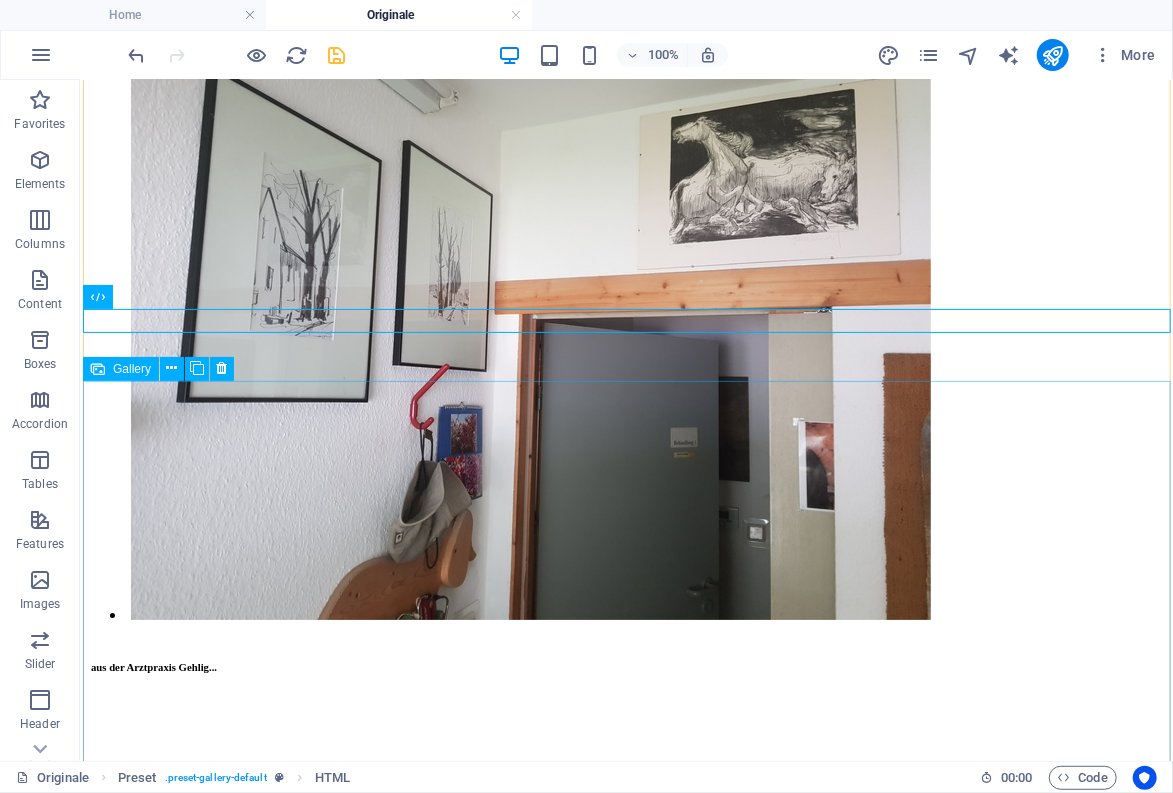 scroll, scrollTop: 11334, scrollLeft: 0, axis: vertical 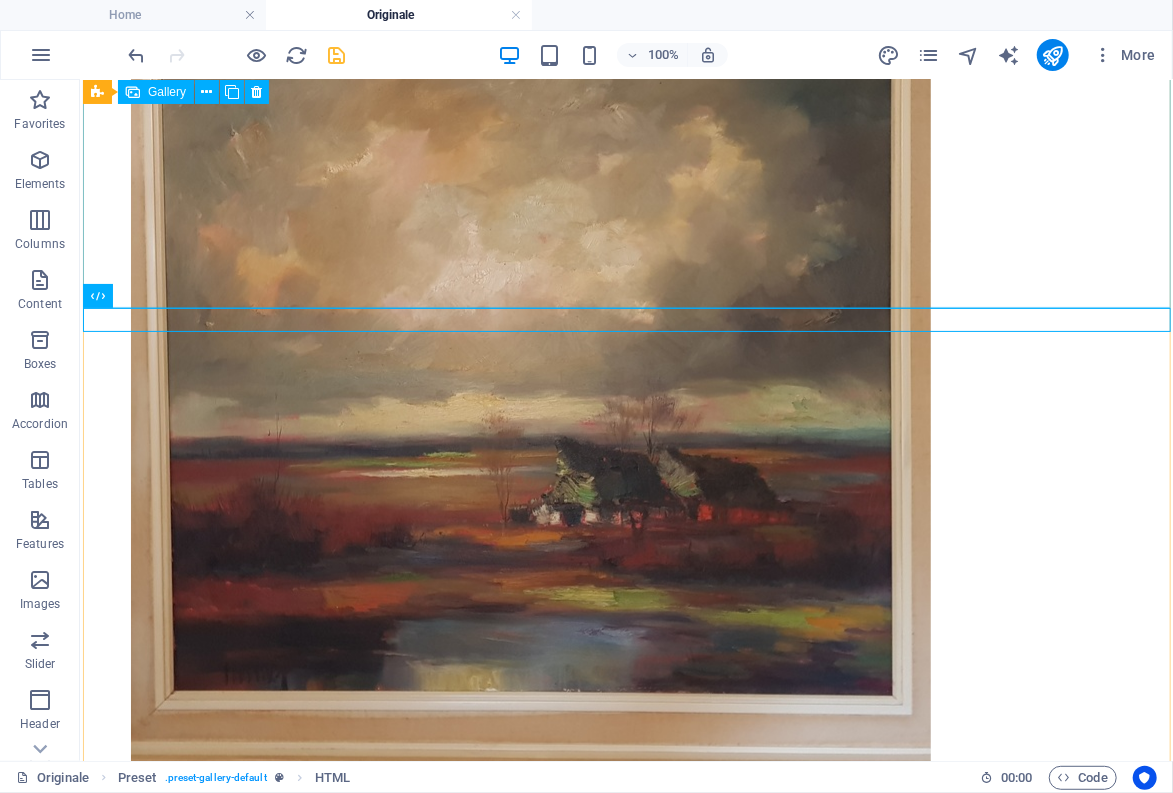 click at bounding box center (530, 26108) 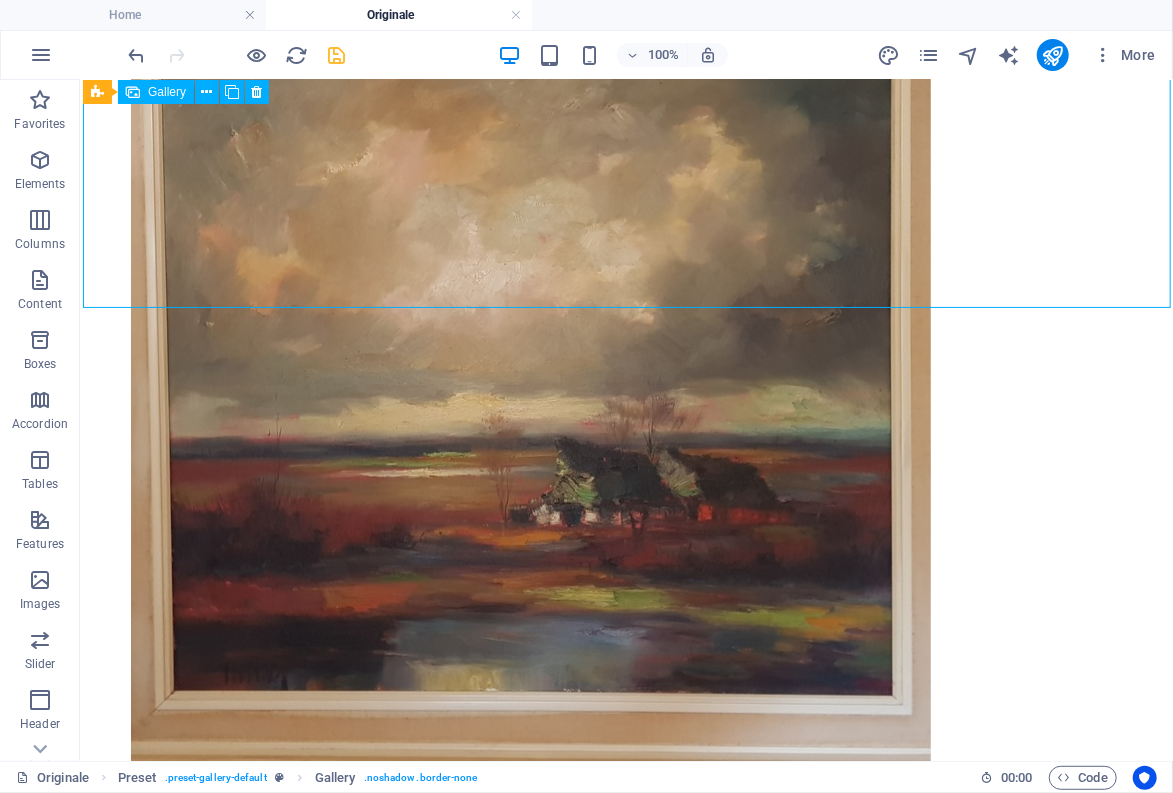 click at bounding box center [530, 26108] 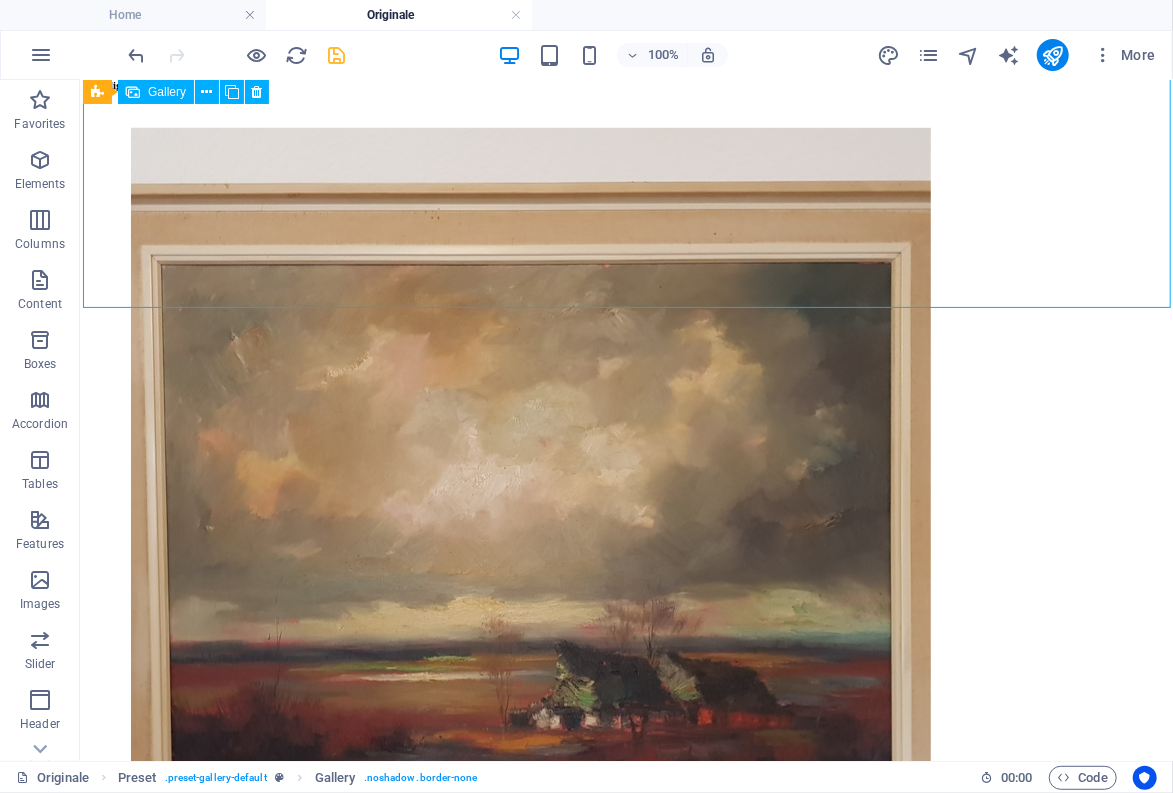 select on "2" 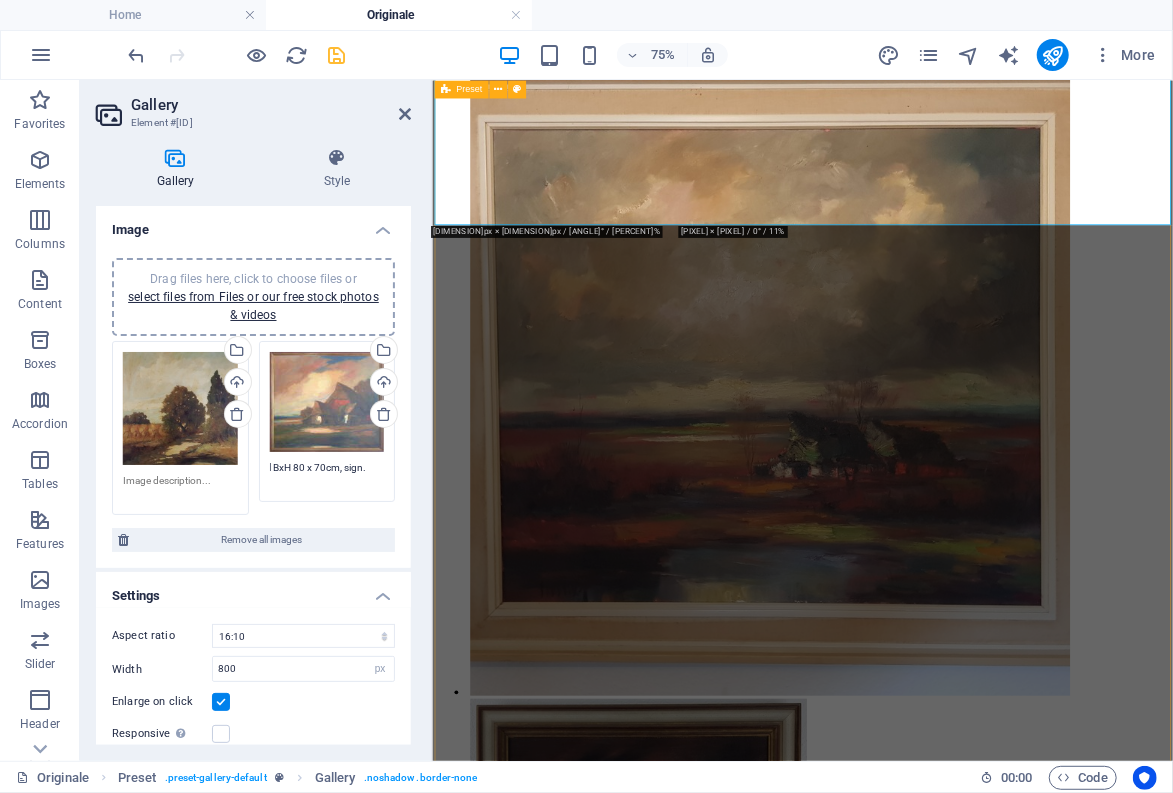 scroll, scrollTop: 10711, scrollLeft: 0, axis: vertical 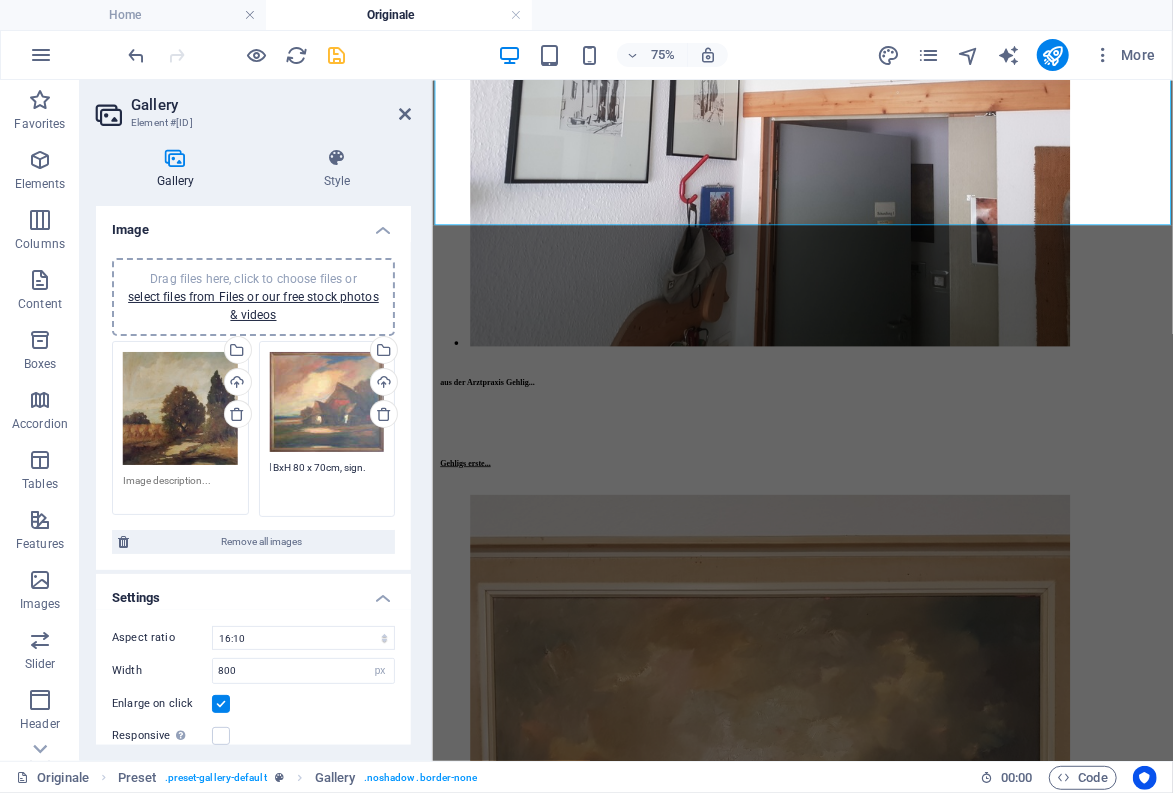 click on "l BxH 80 x 70cm, sign." at bounding box center (327, 482) 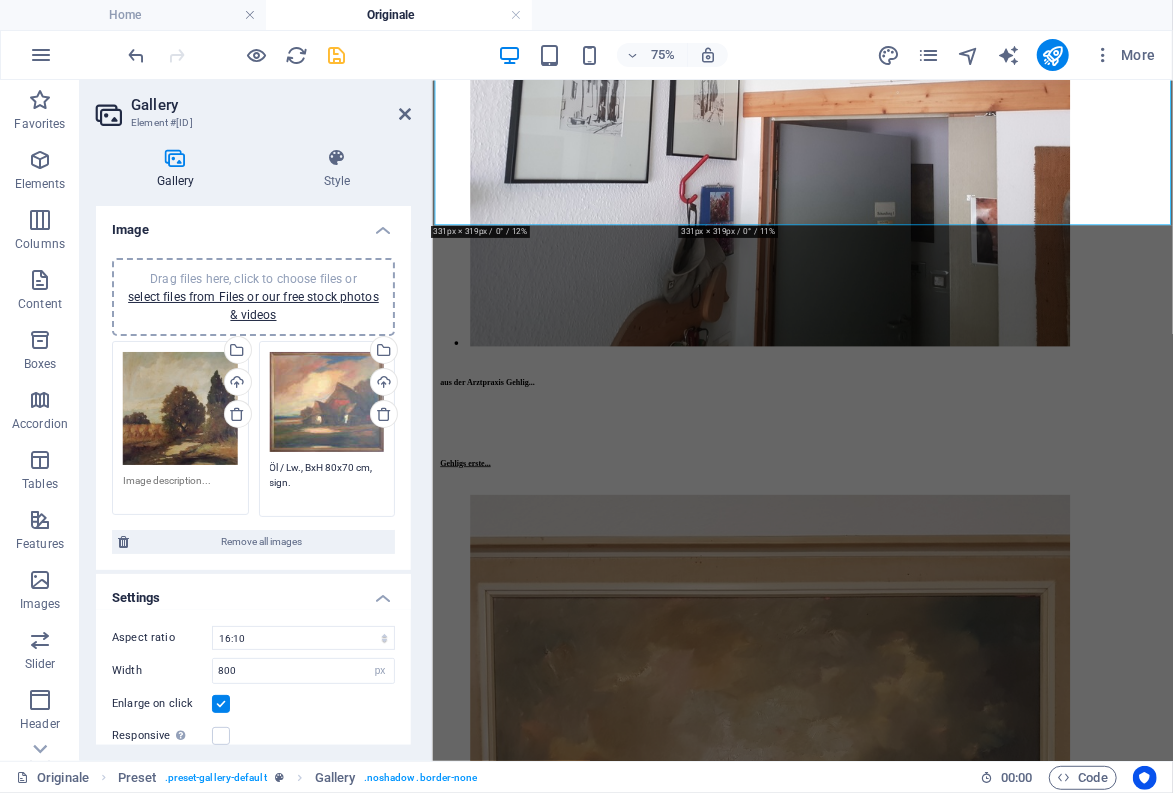 type on "Öl / Lw., BxH 80x70 cm, sign." 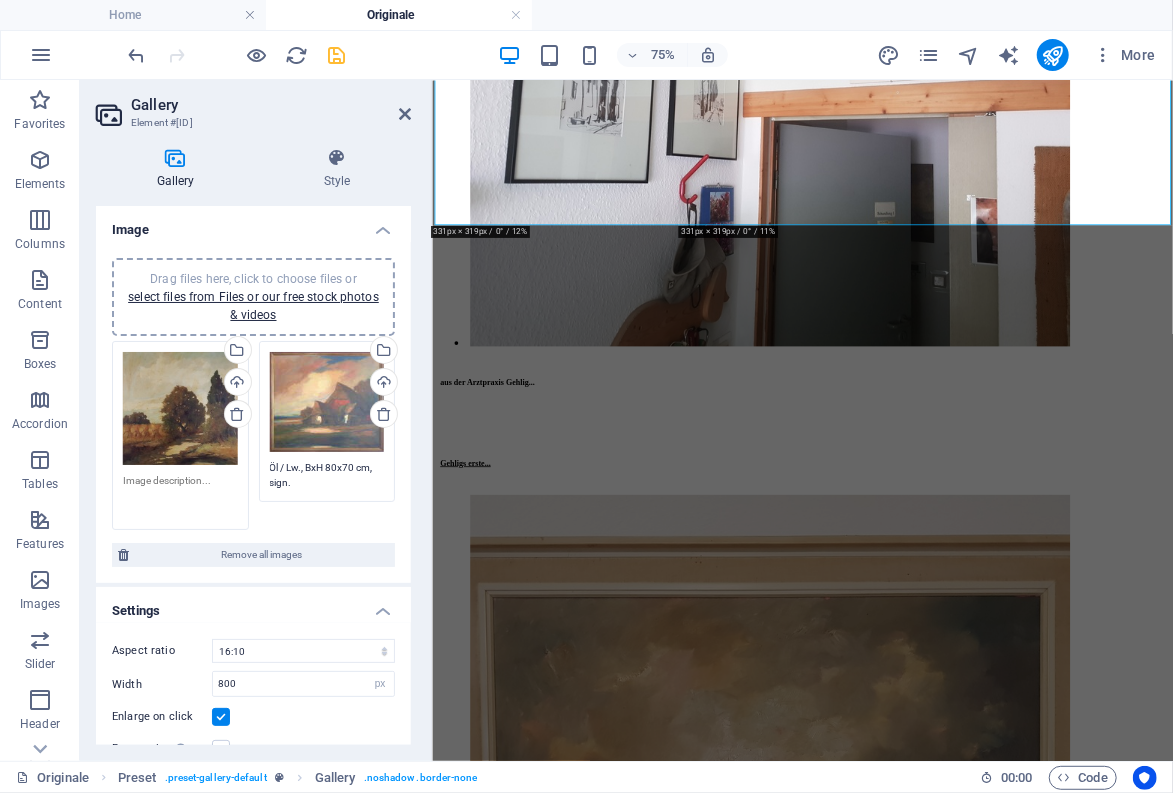 click at bounding box center (180, 495) 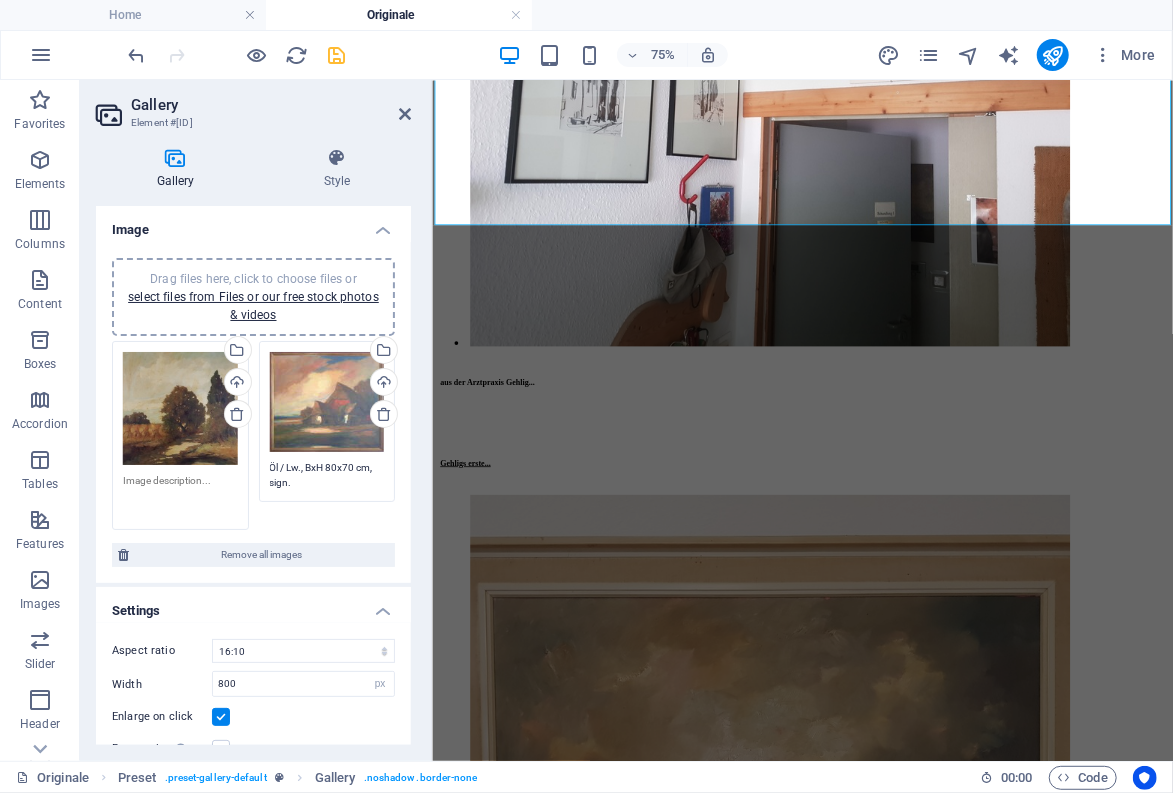 click at bounding box center (180, 495) 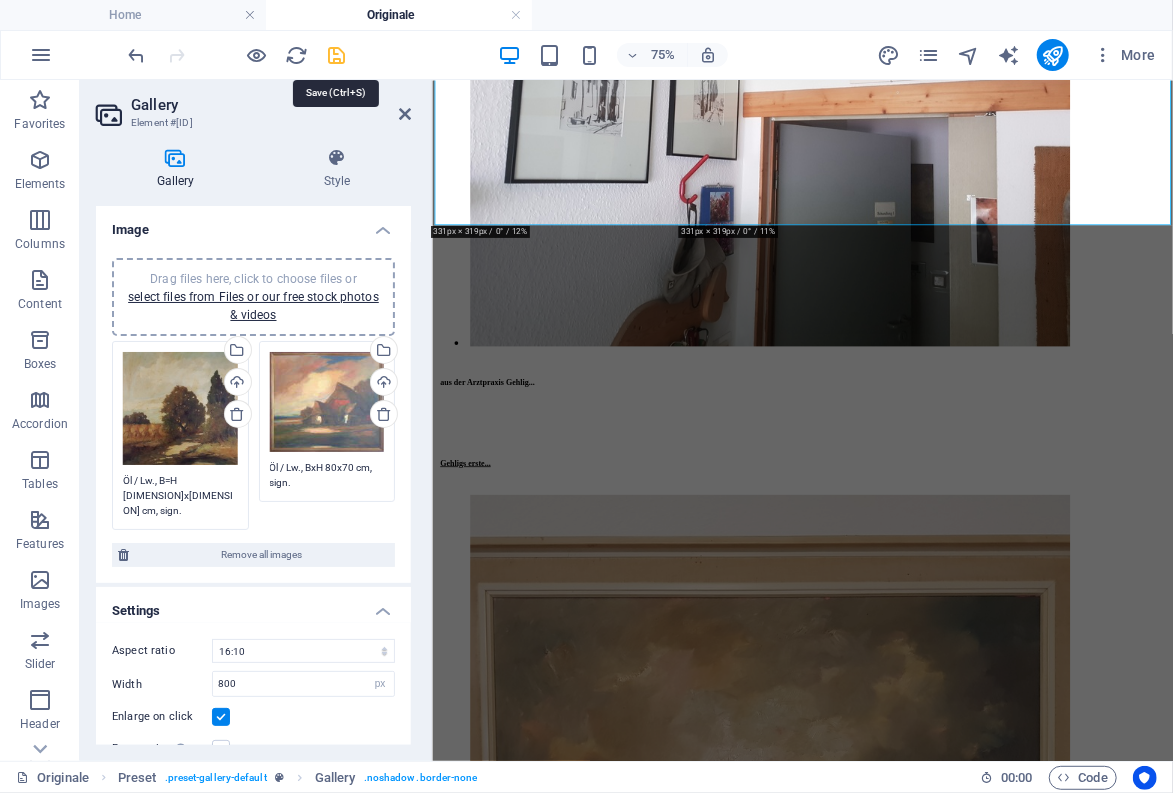 type on "Öl / Lw., B=H [DIMENSION]x[DIMENSION] cm, sign." 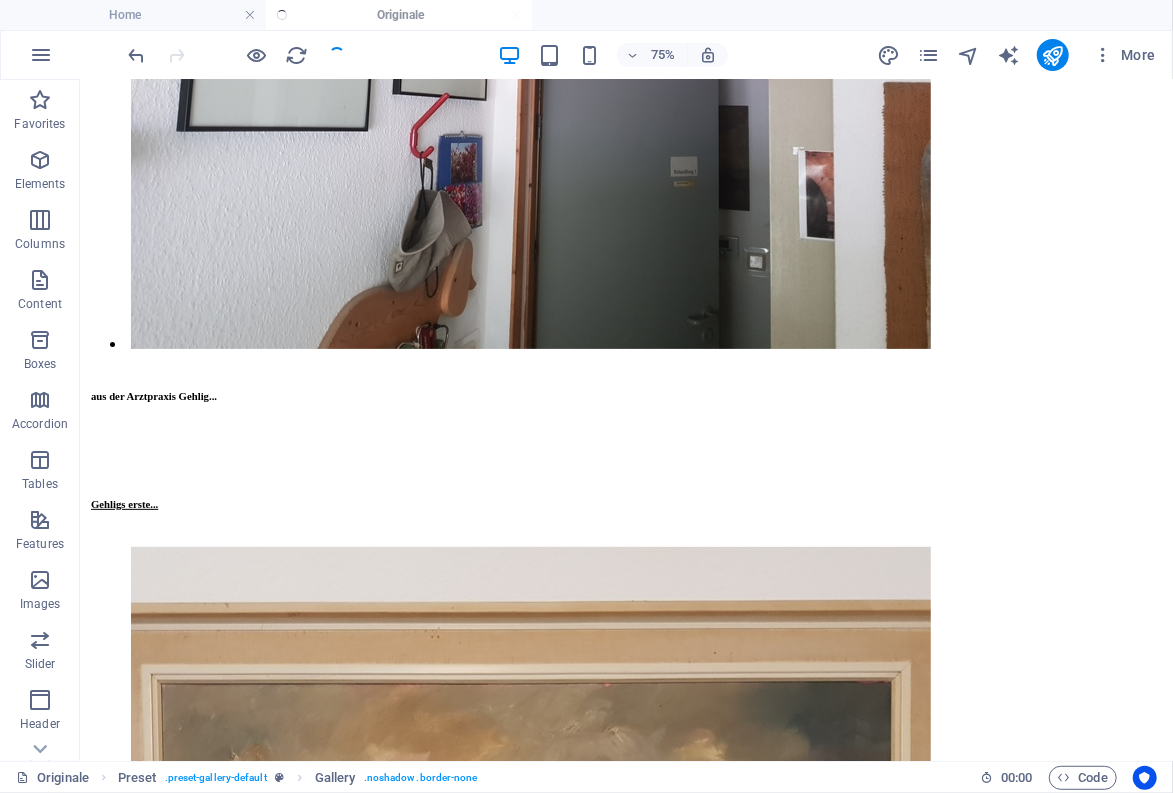 scroll, scrollTop: 11334, scrollLeft: 0, axis: vertical 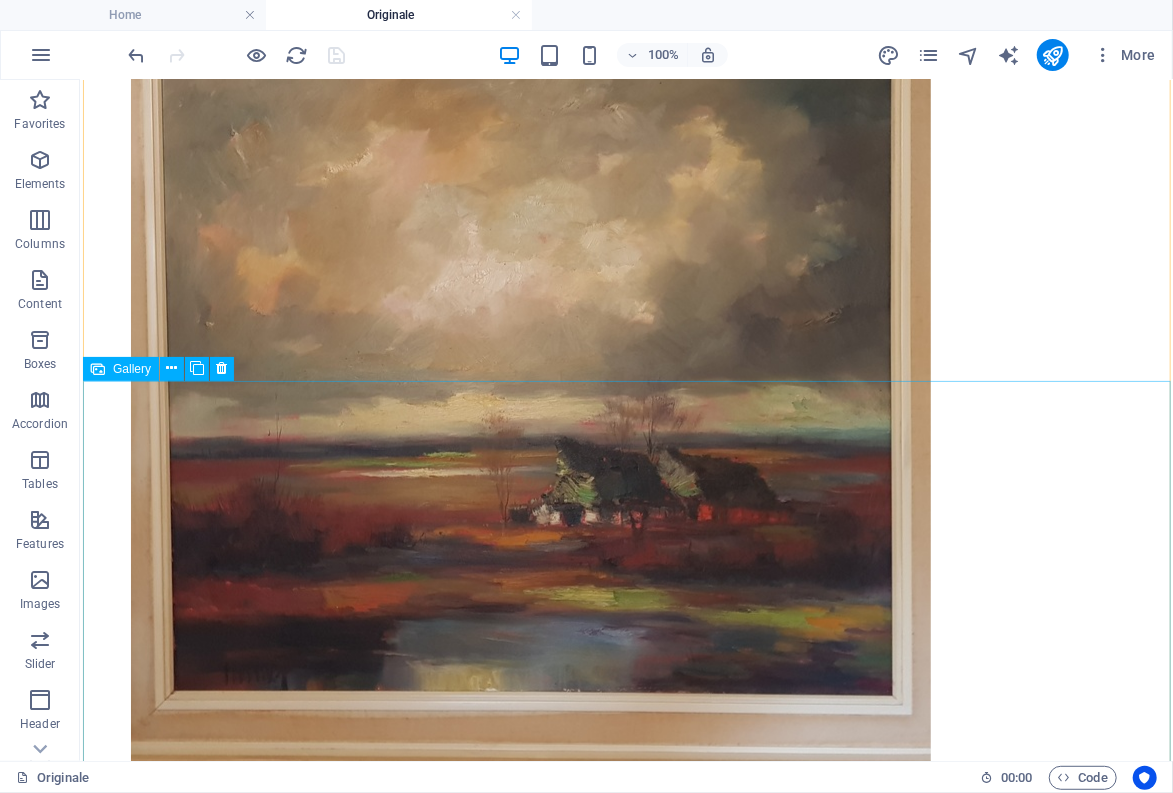 click at bounding box center (530, 26714) 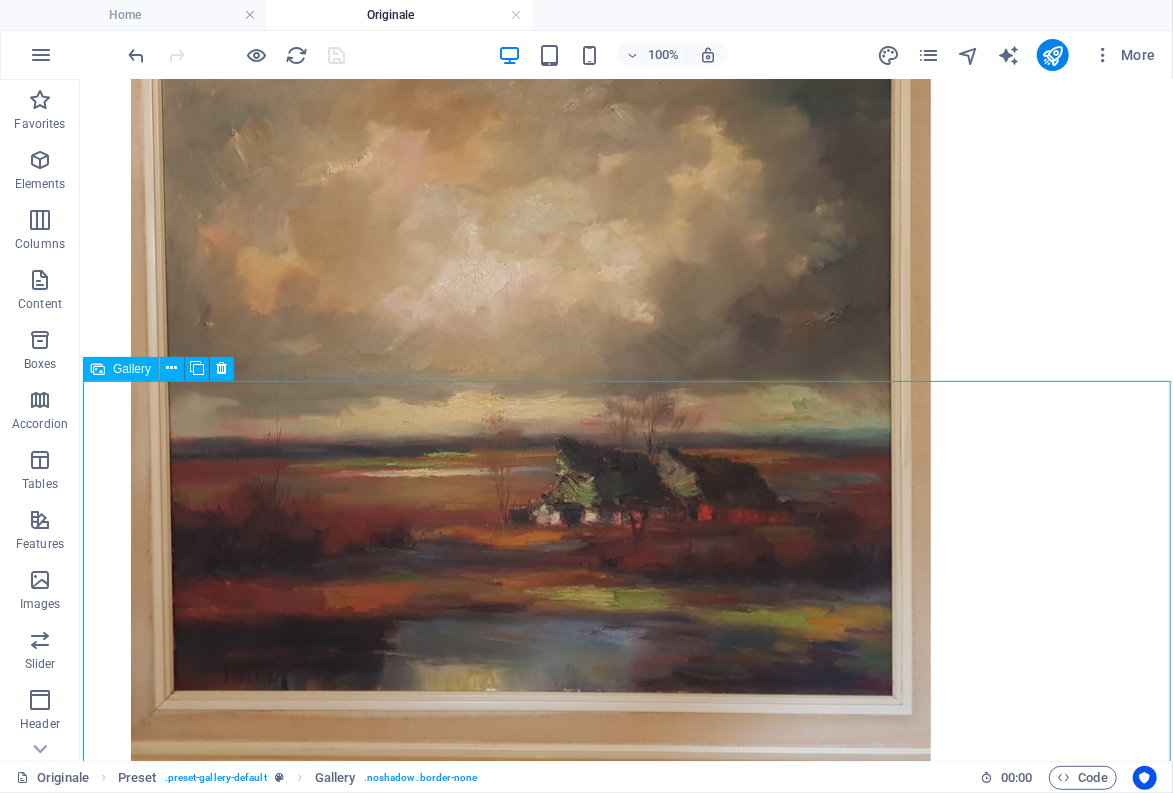 click at bounding box center [530, 26714] 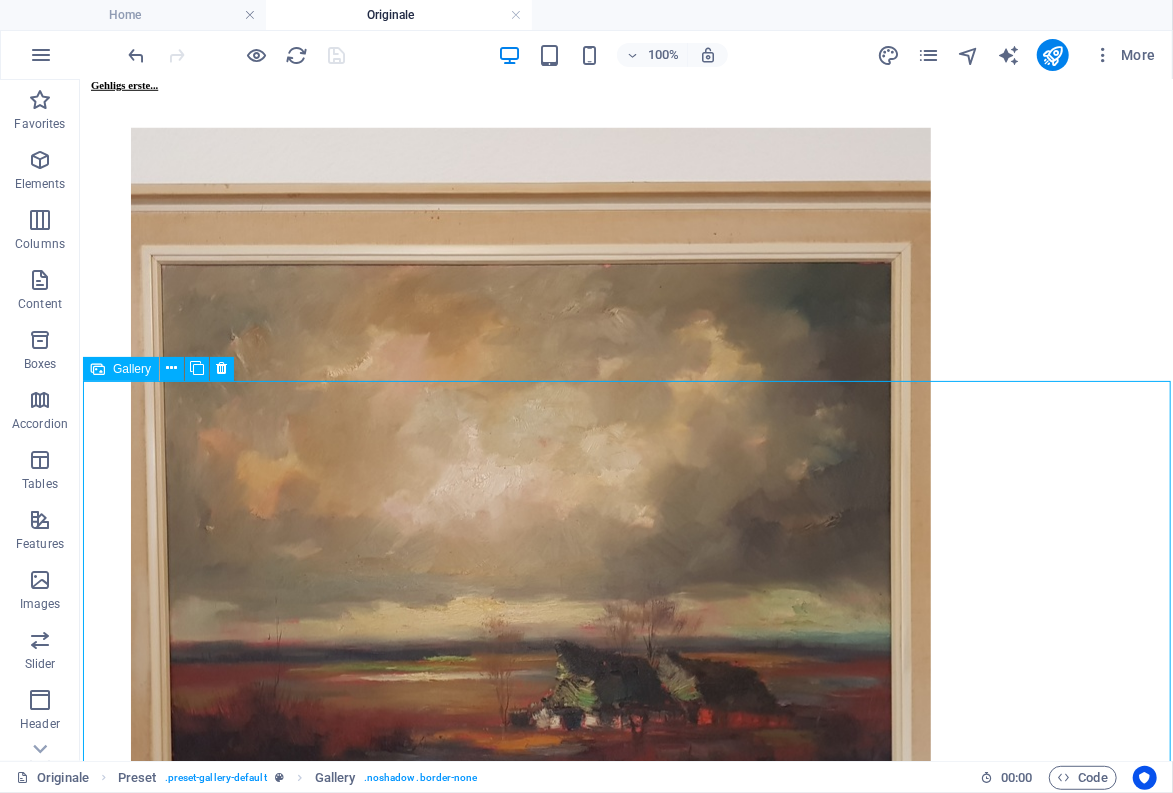 select on "2" 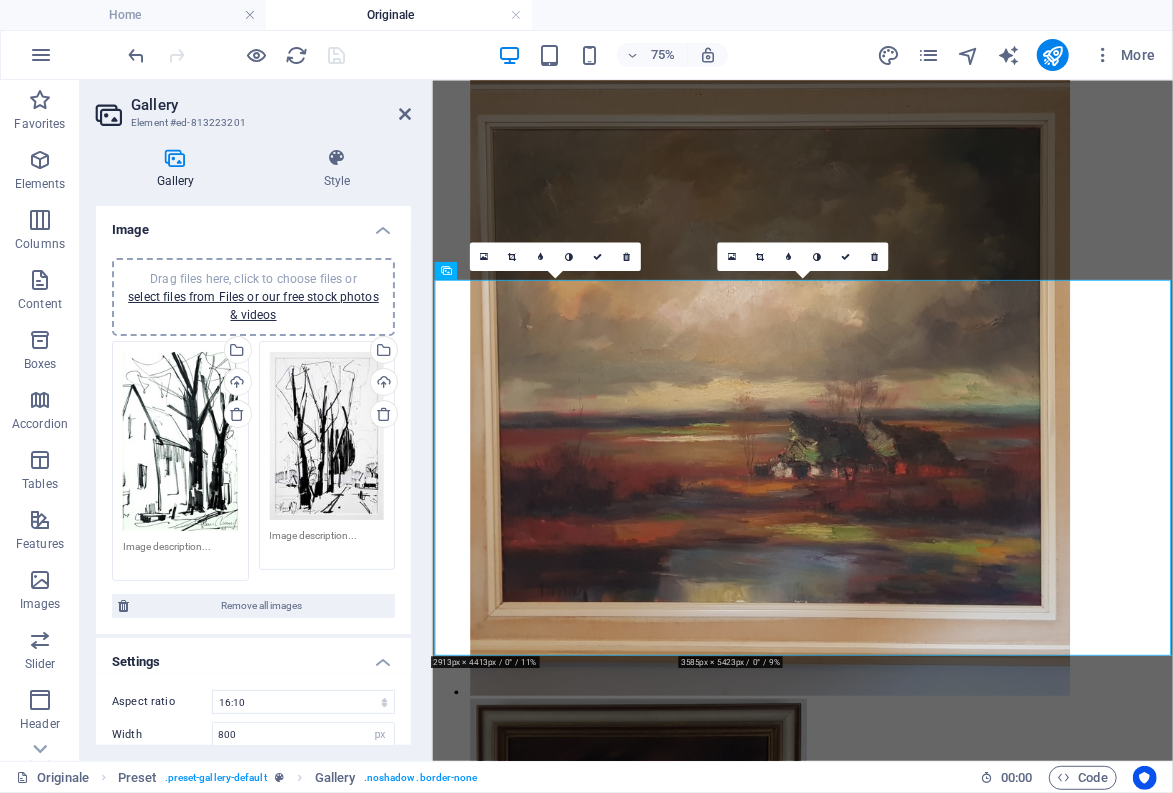 scroll, scrollTop: 10711, scrollLeft: 0, axis: vertical 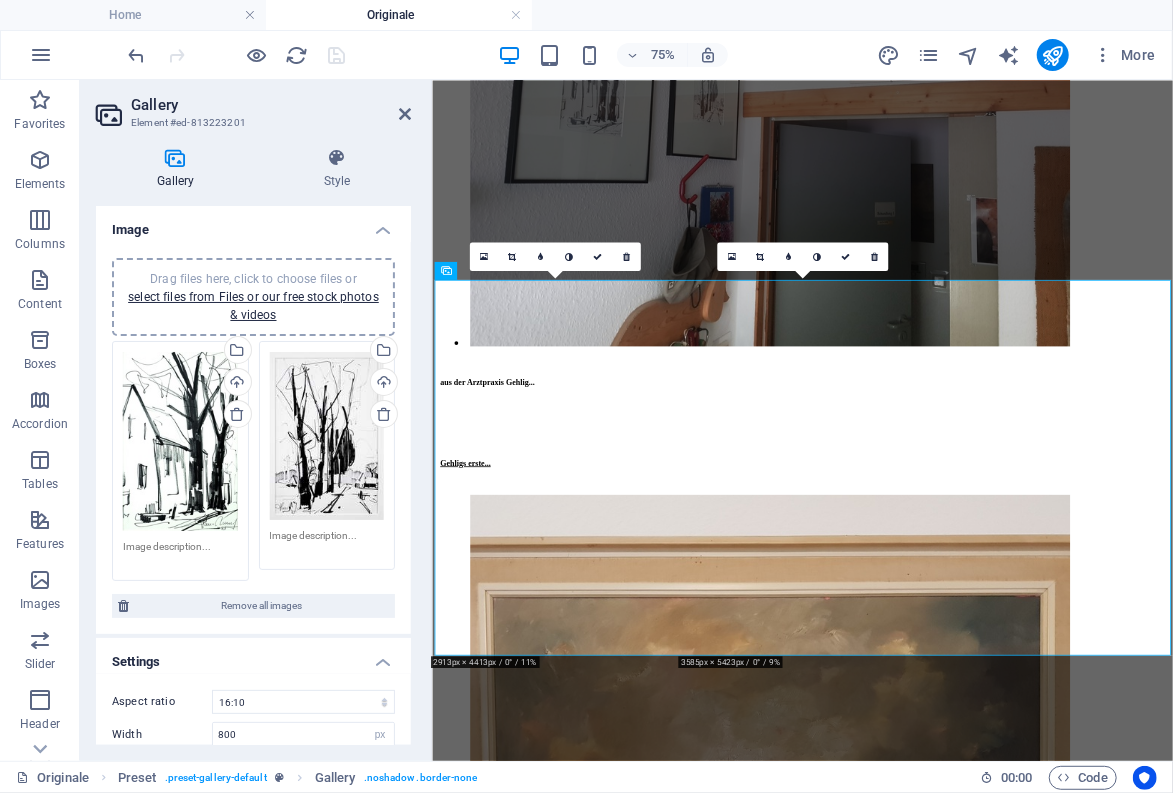 click at bounding box center (180, 554) 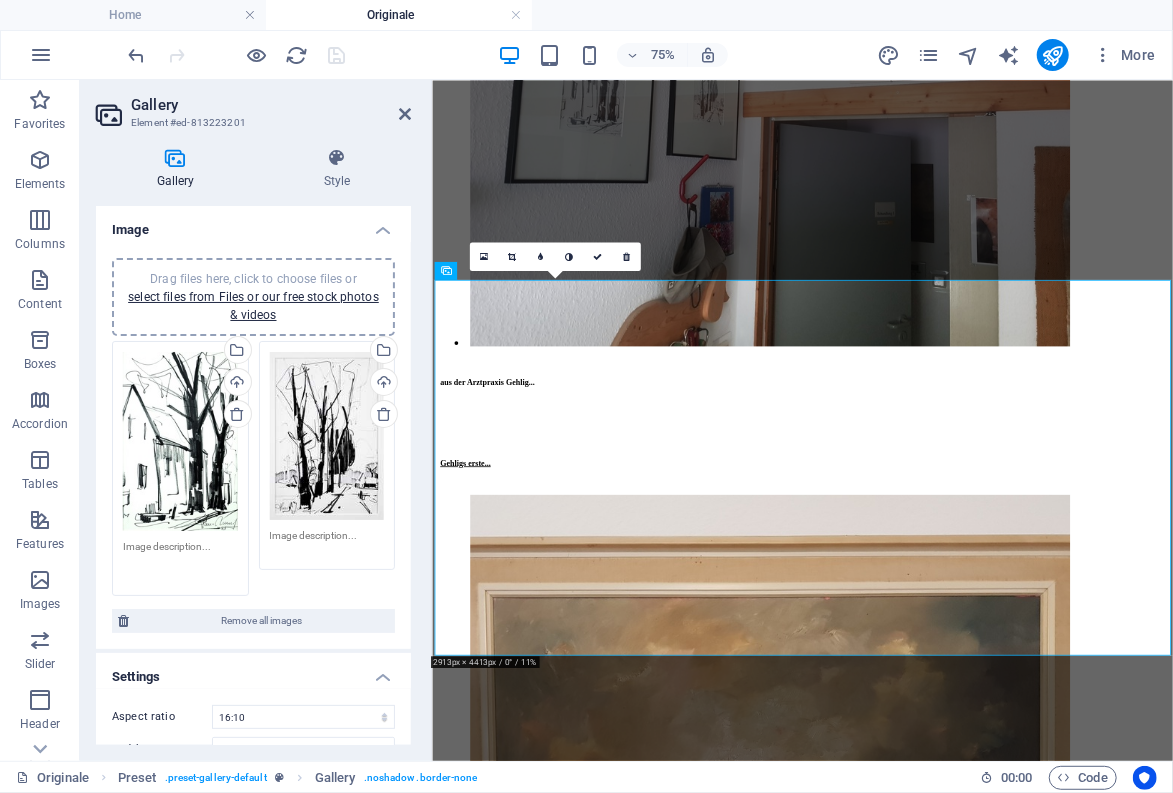 paste on "BxH PP innen 19,1 x 29,6cm" 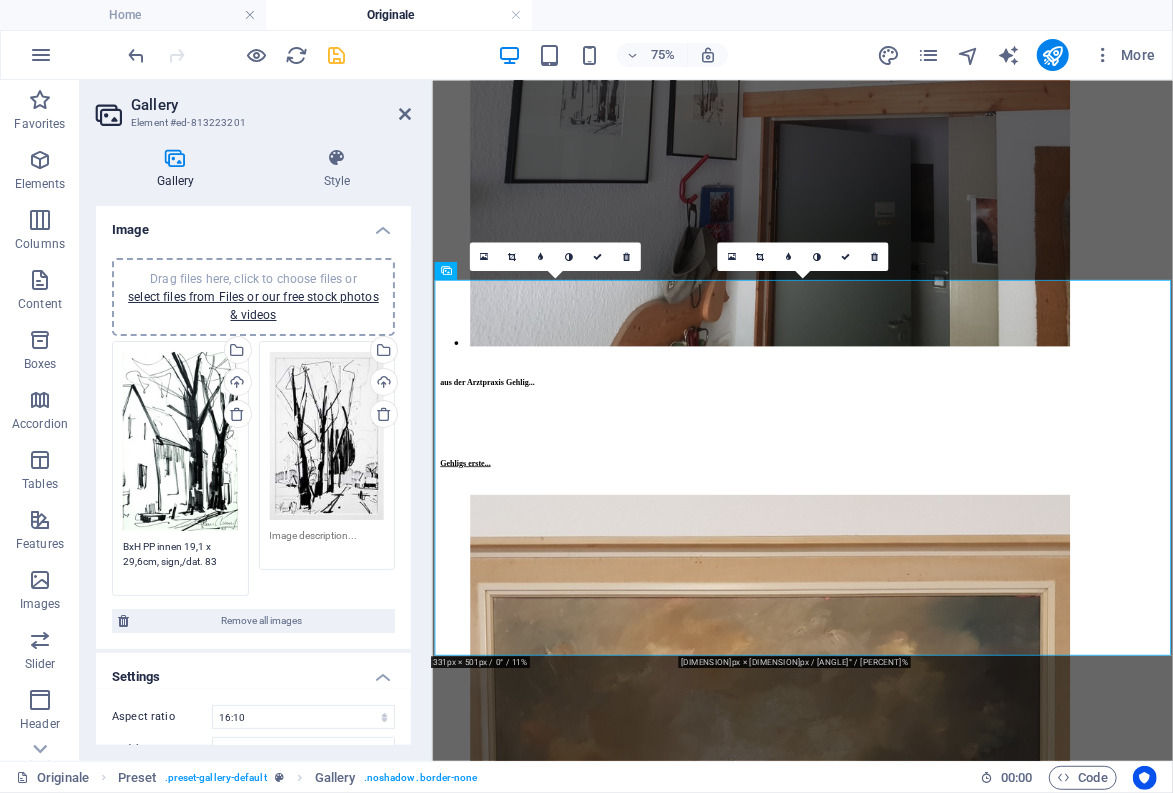 click on "BxH PP innen 19,1 x 29,6cm, sign,/dat. 83" at bounding box center [180, 561] 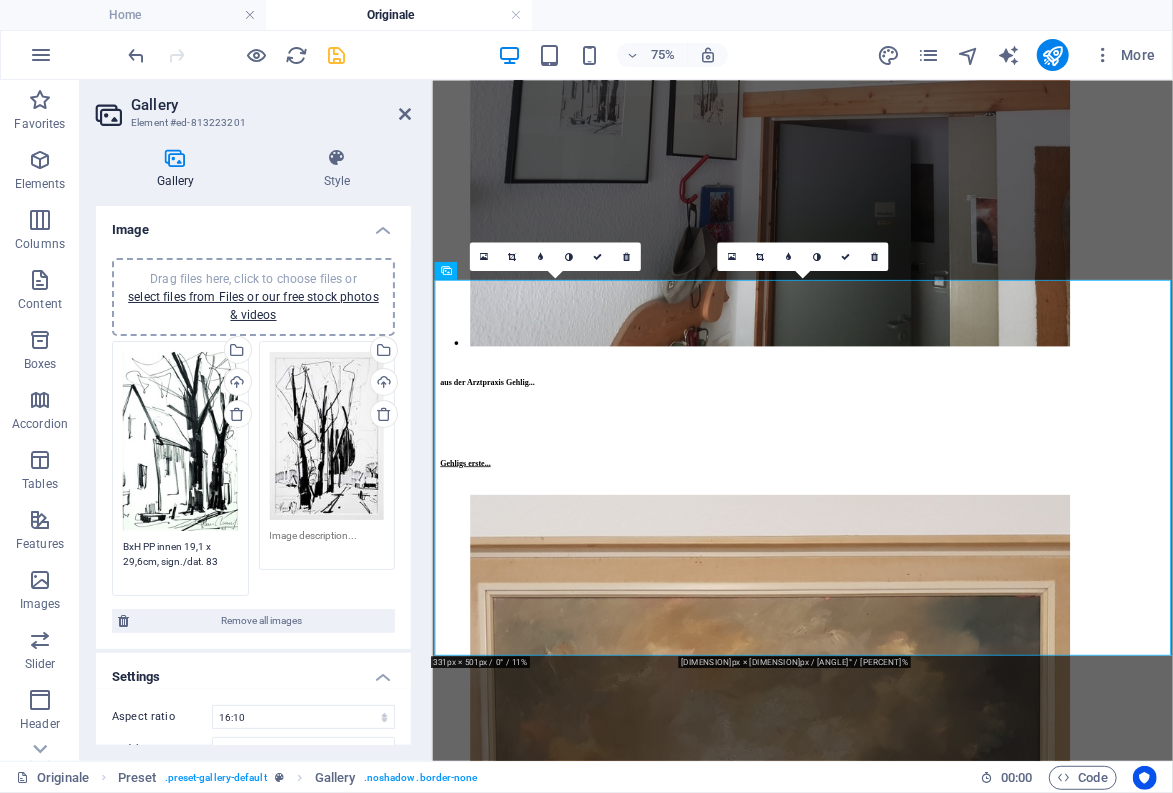 click on "Drag files here, click to choose files or select files from Files or our free stock photos & videos Select files from the file manager, stock photos, or upload file(s) Upload BxH PP innen 19,1 x 29,6cm, sign./dat. 83" at bounding box center (180, 468) 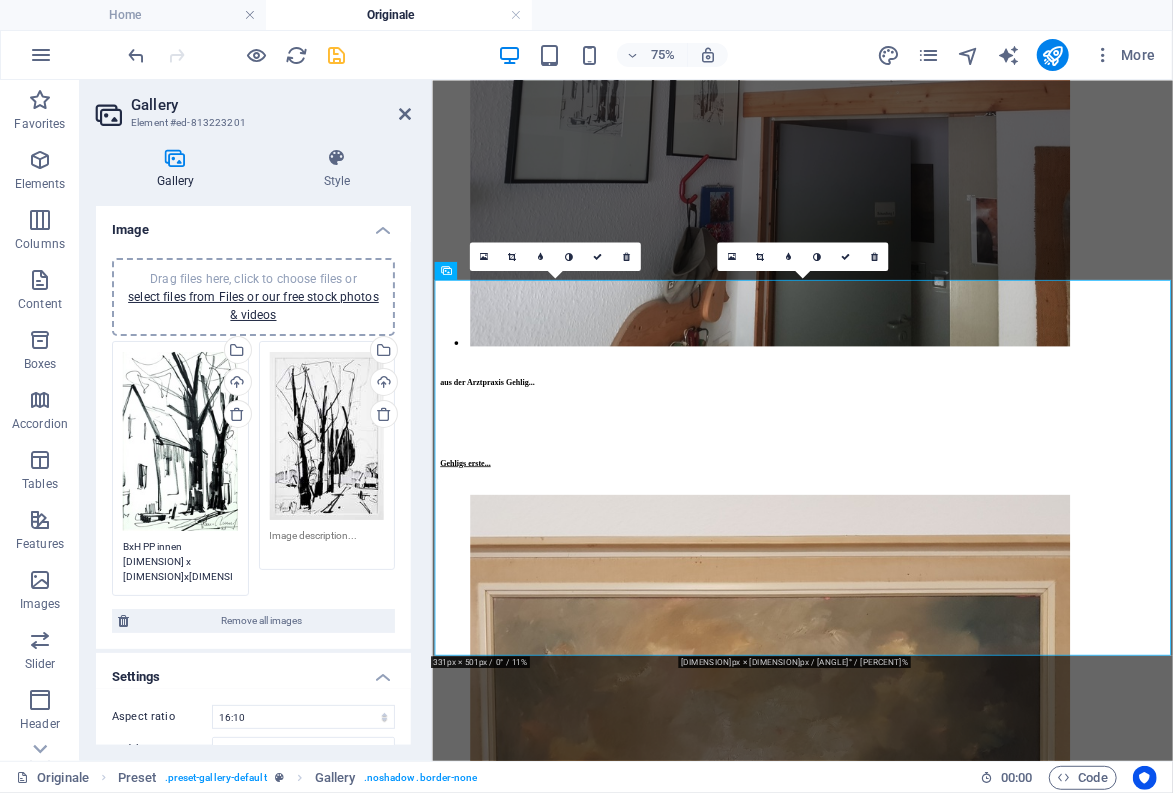 click on "BxH PP innen [DIMENSION] x [DIMENSION]x[DIMENSION]cm, sign./dat. [YEAR]" at bounding box center (180, 561) 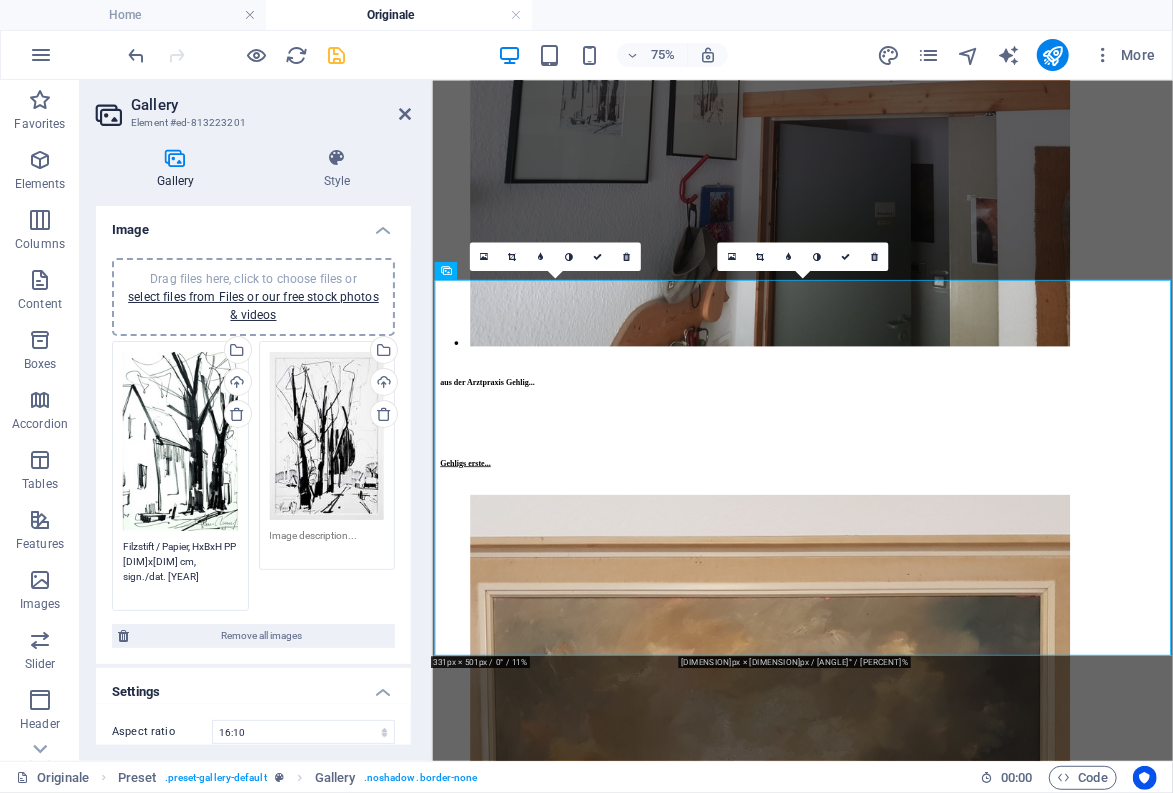 click on "Filzstift / Papier, HxBxH PP [DIM]x[DIM] cm, sign./dat. [YEAR]" at bounding box center (180, 569) 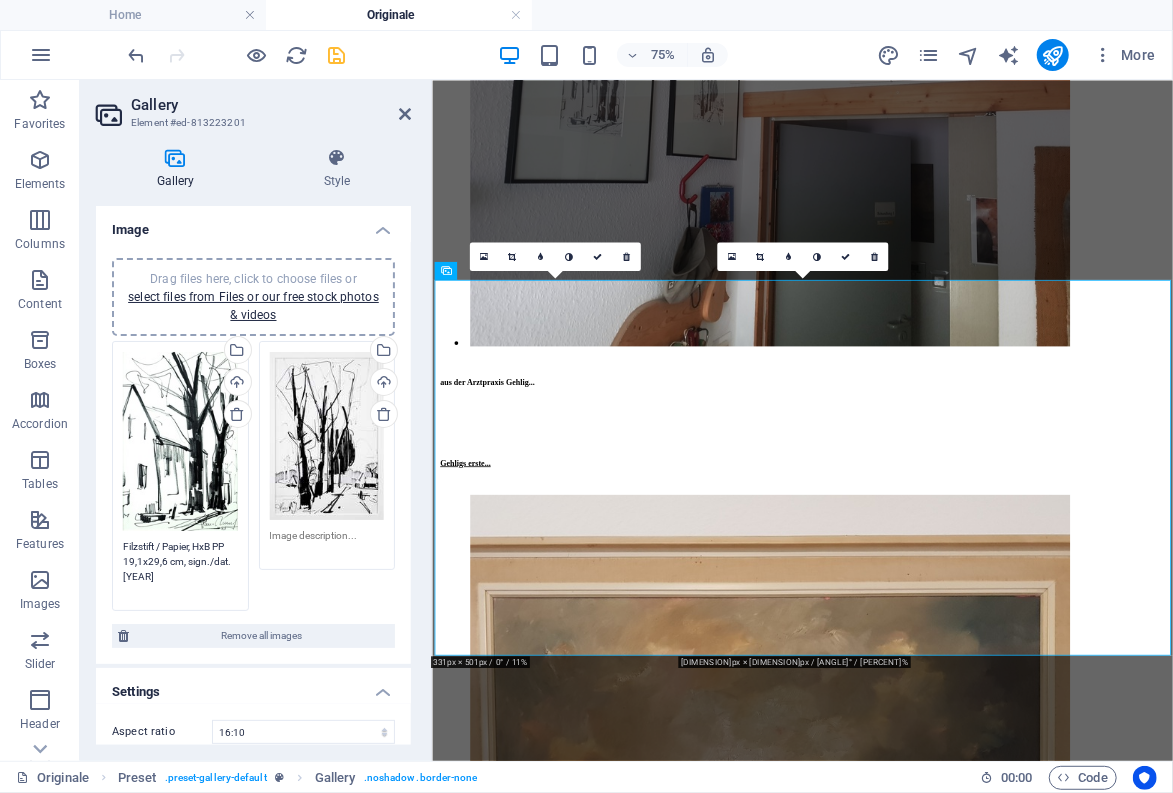 click on "Filzstift / Papier, HxB PP 19,1x29,6 cm, sign./dat. [YEAR]" at bounding box center (180, 569) 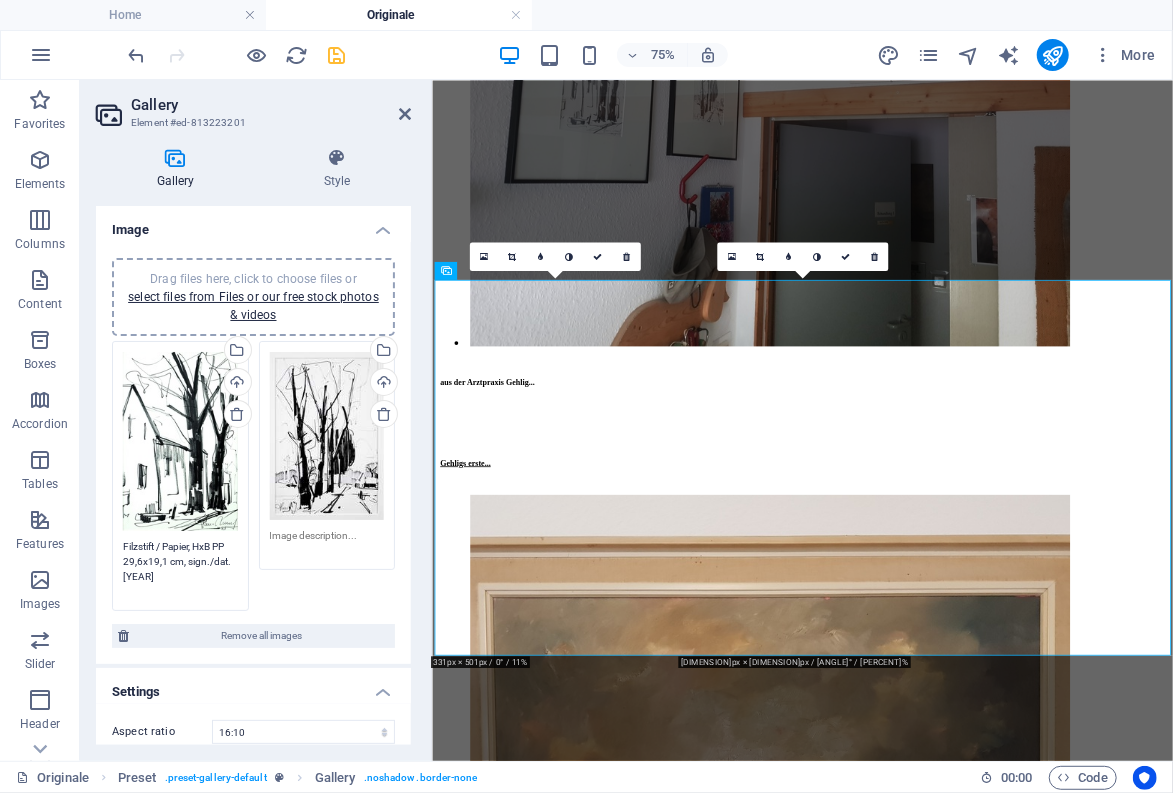 type on "Filzstift / Papier, HxB PP 29,6x19,1 cm, sign./dat. [YEAR]" 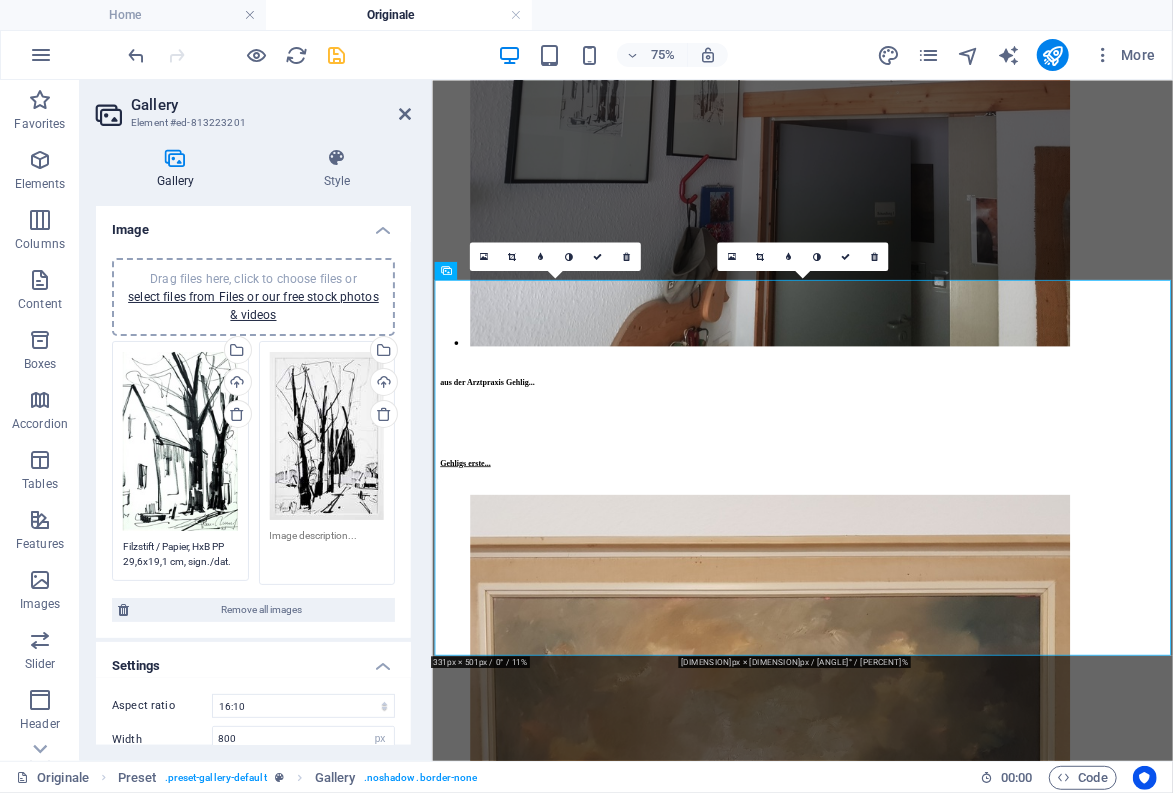 click at bounding box center (327, 550) 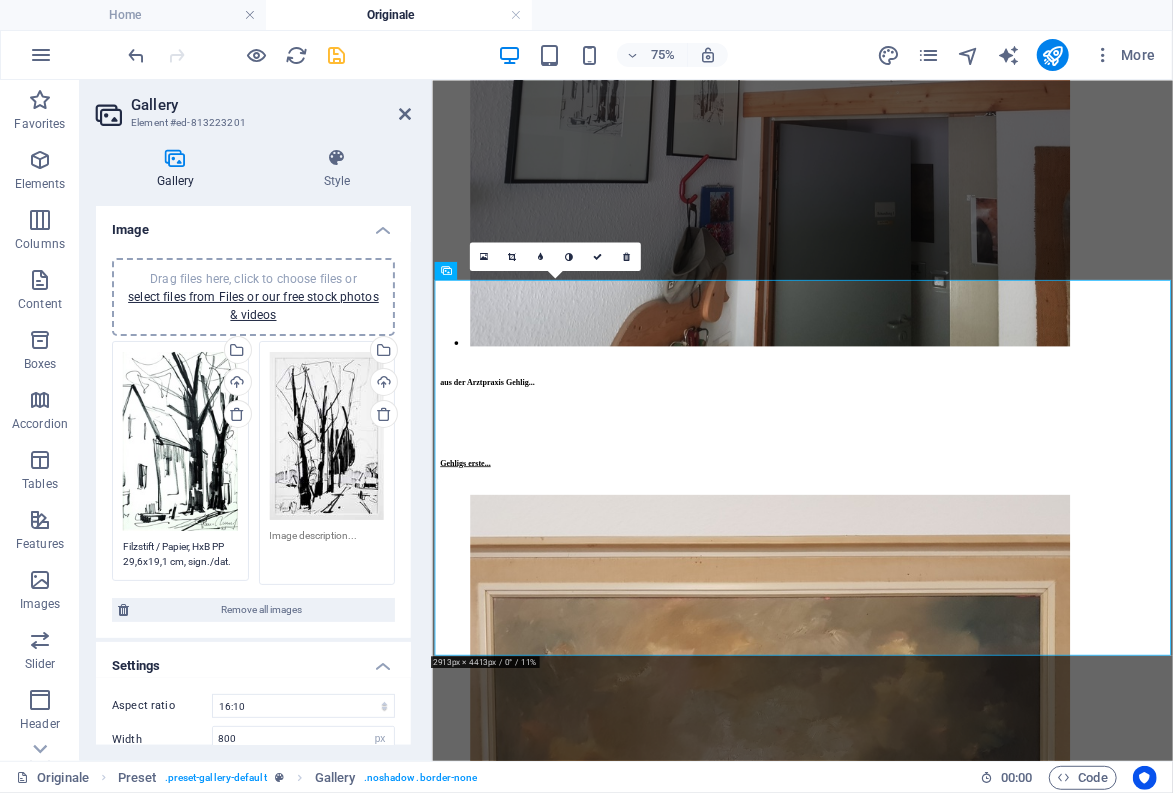 paste on "BxH PP innen [DIMENSION] x [DIMENSION]cm" 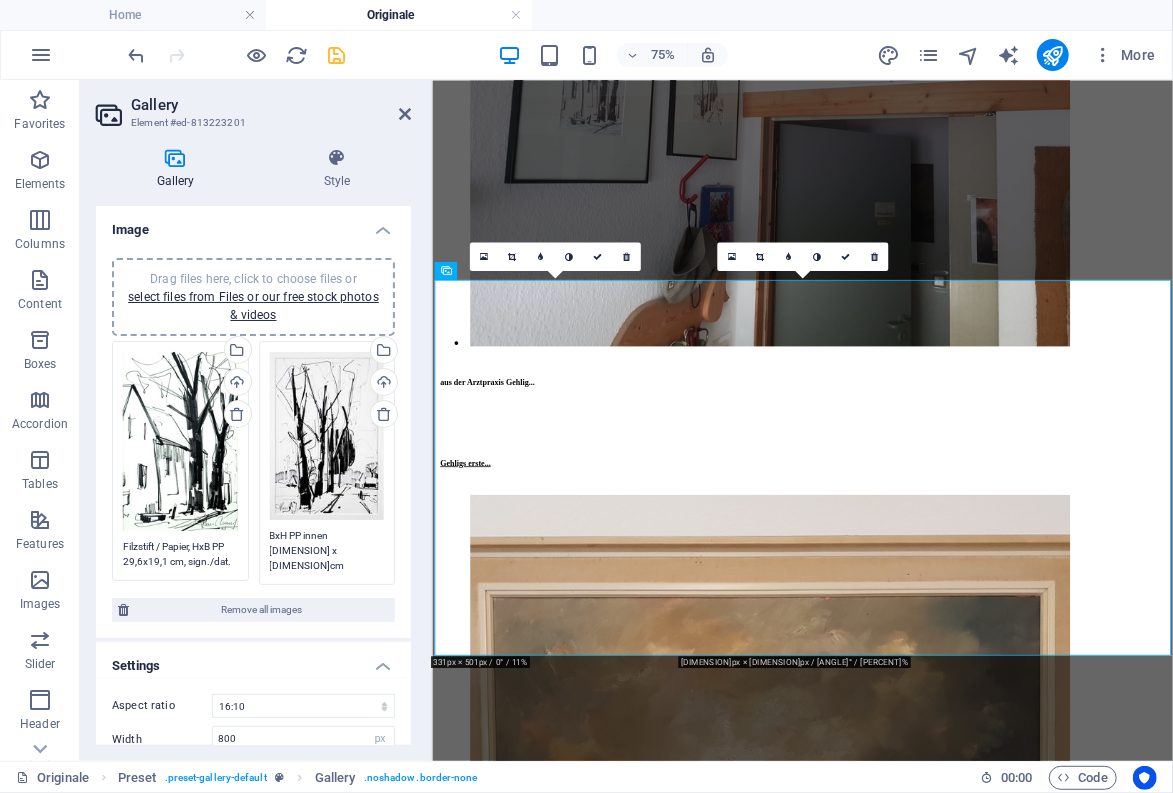 click on "BxH PP innen [DIMENSION] x [DIMENSION]cm" at bounding box center [327, 550] 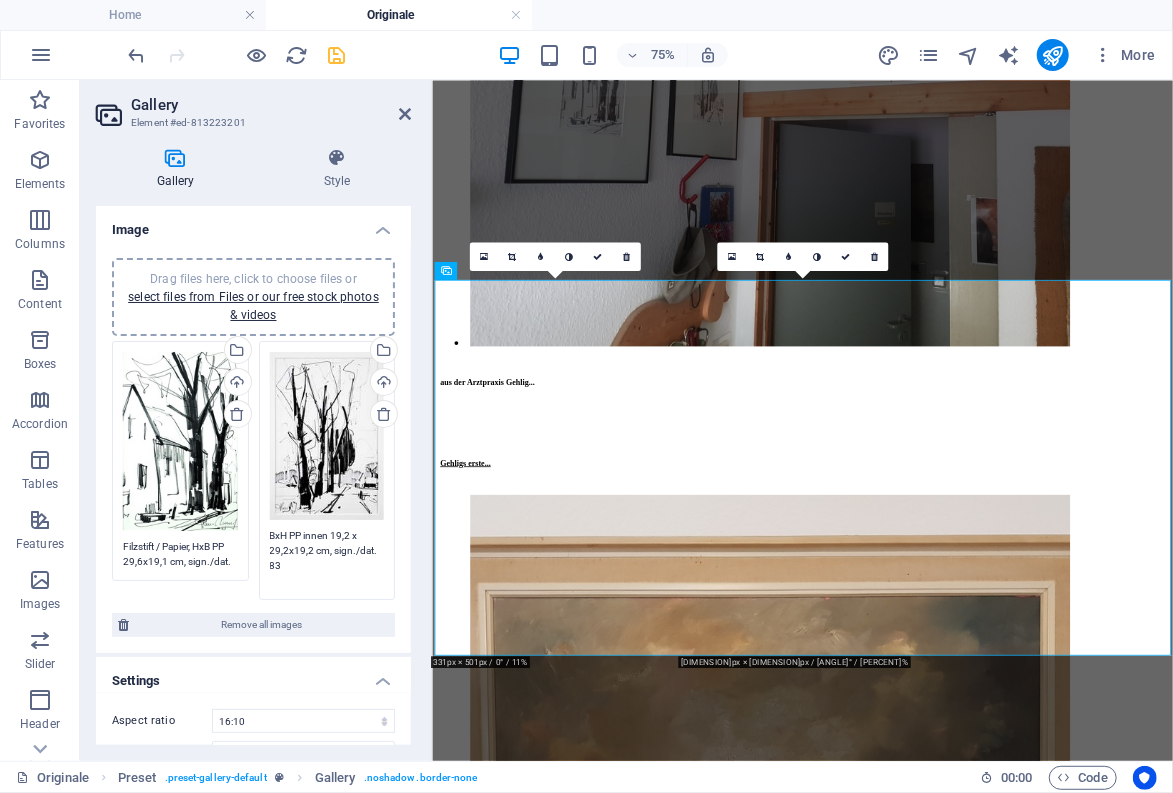 click on "BxH PP innen 19,2 x 29,2x19,2 cm, sign./dat. 83" at bounding box center [327, 558] 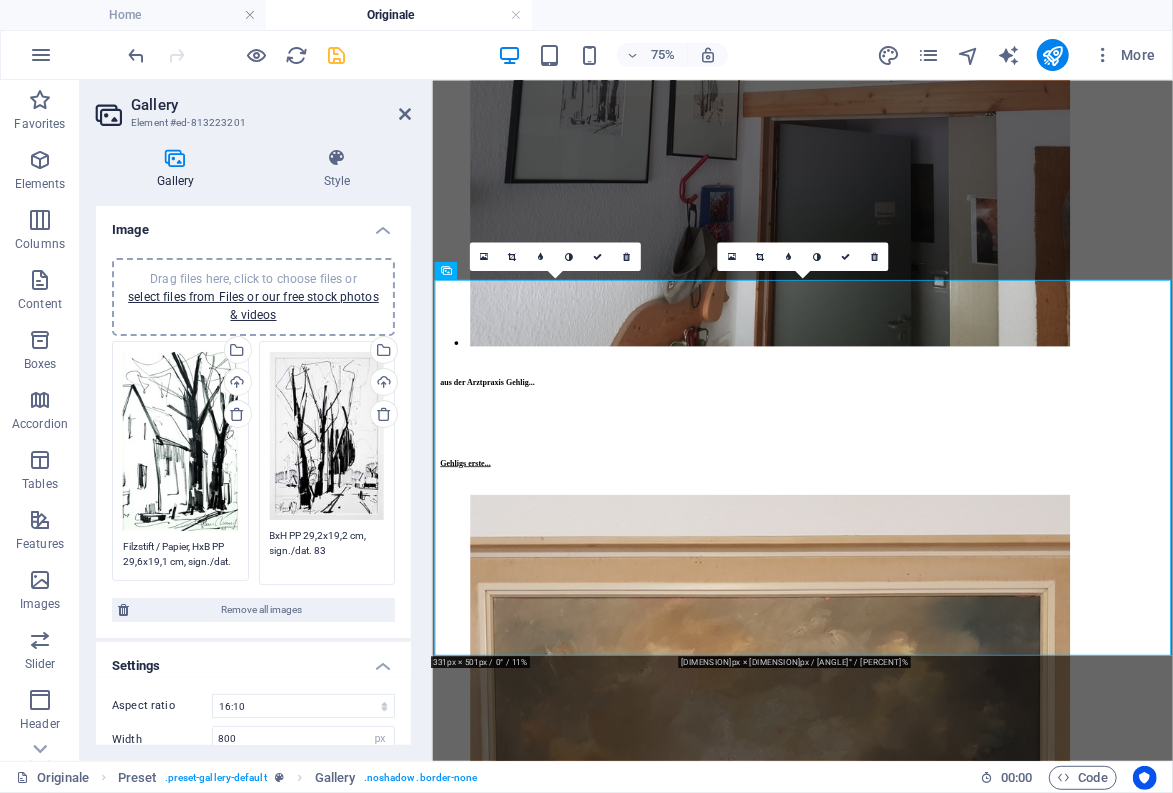 click on "BxH PP 29,2x19,2 cm, sign./dat. 83" at bounding box center [327, 550] 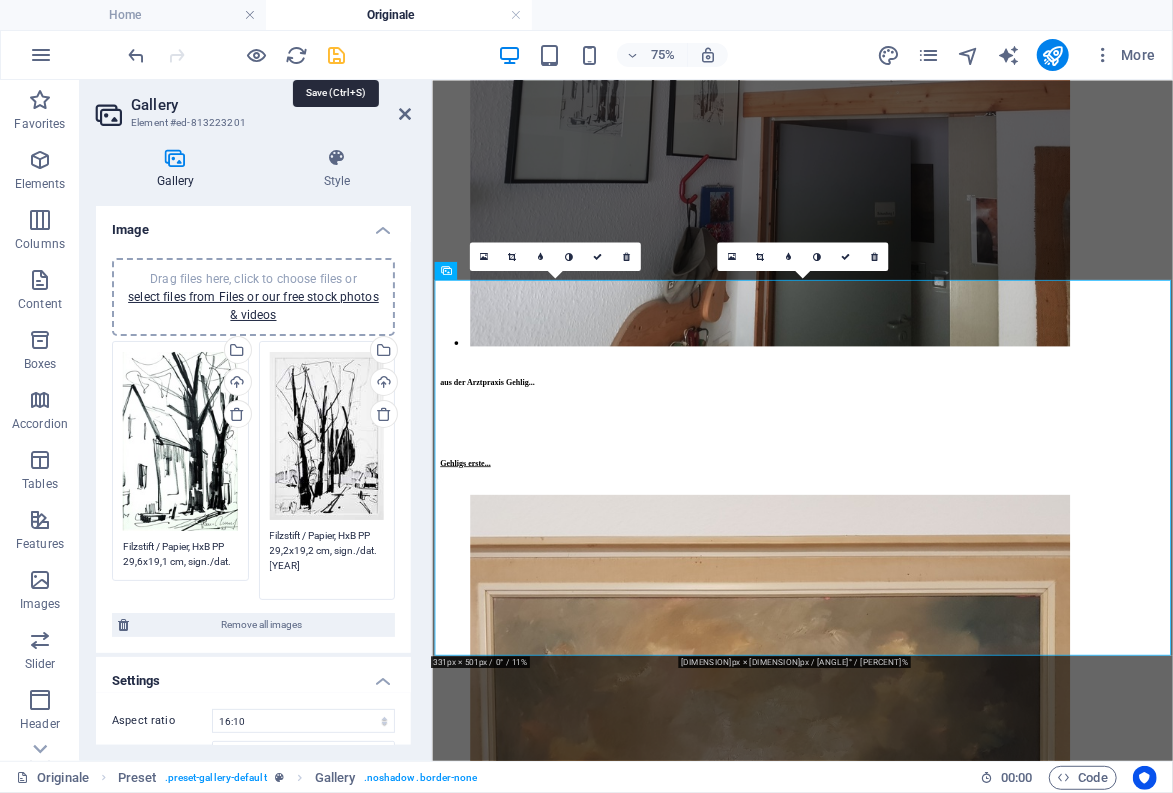 type on "Filzstift / Papier, HxB PP 29,2x19,2 cm, sign./dat. [YEAR]" 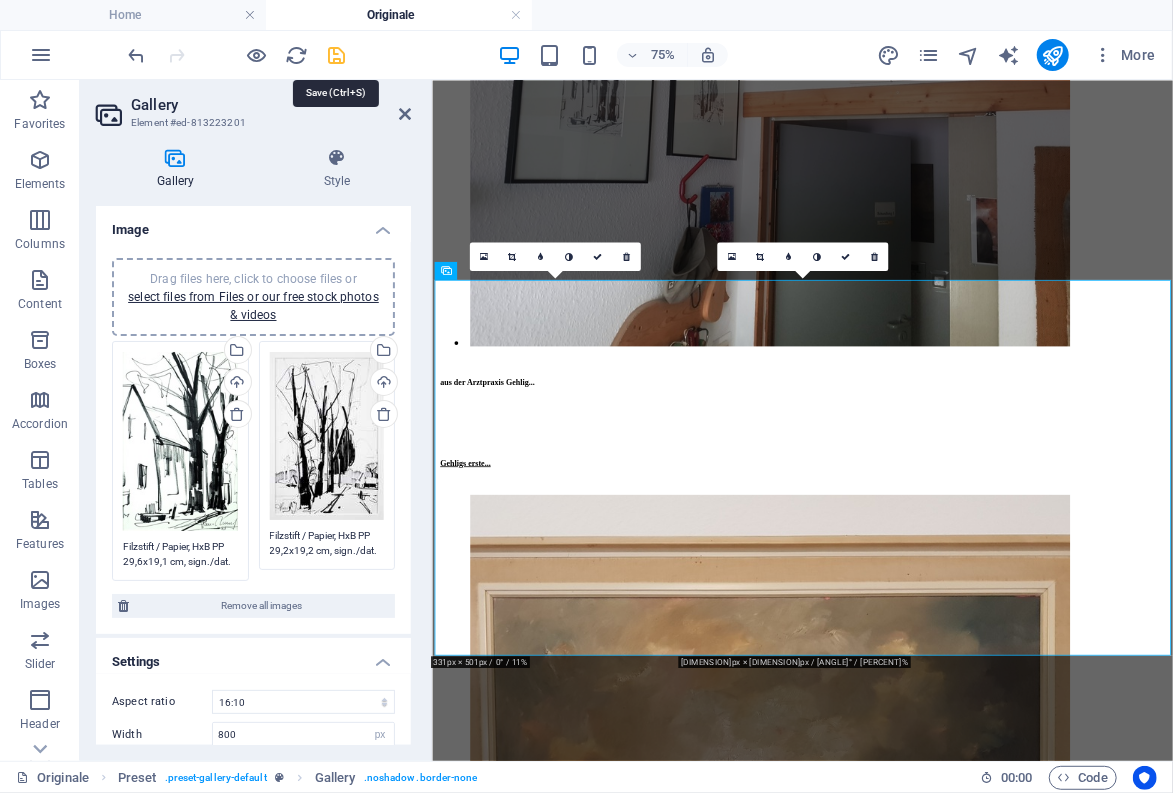 click at bounding box center [337, 55] 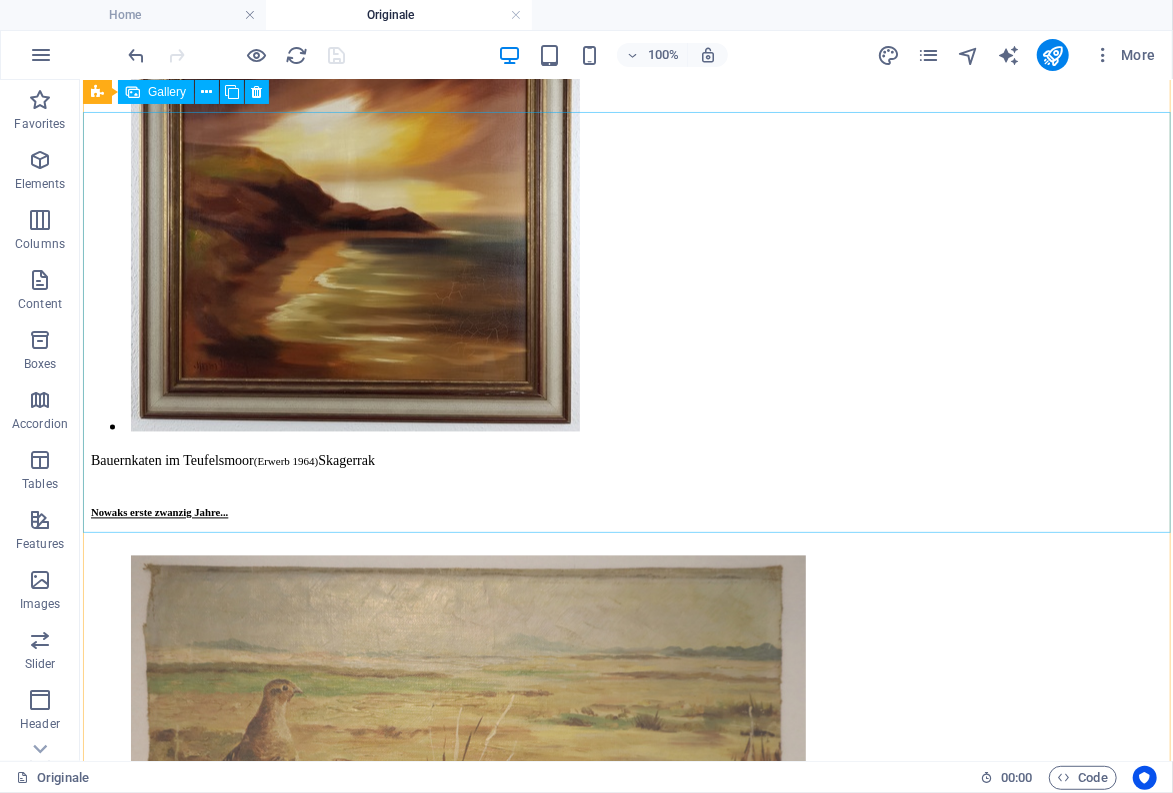 scroll, scrollTop: 12214, scrollLeft: 0, axis: vertical 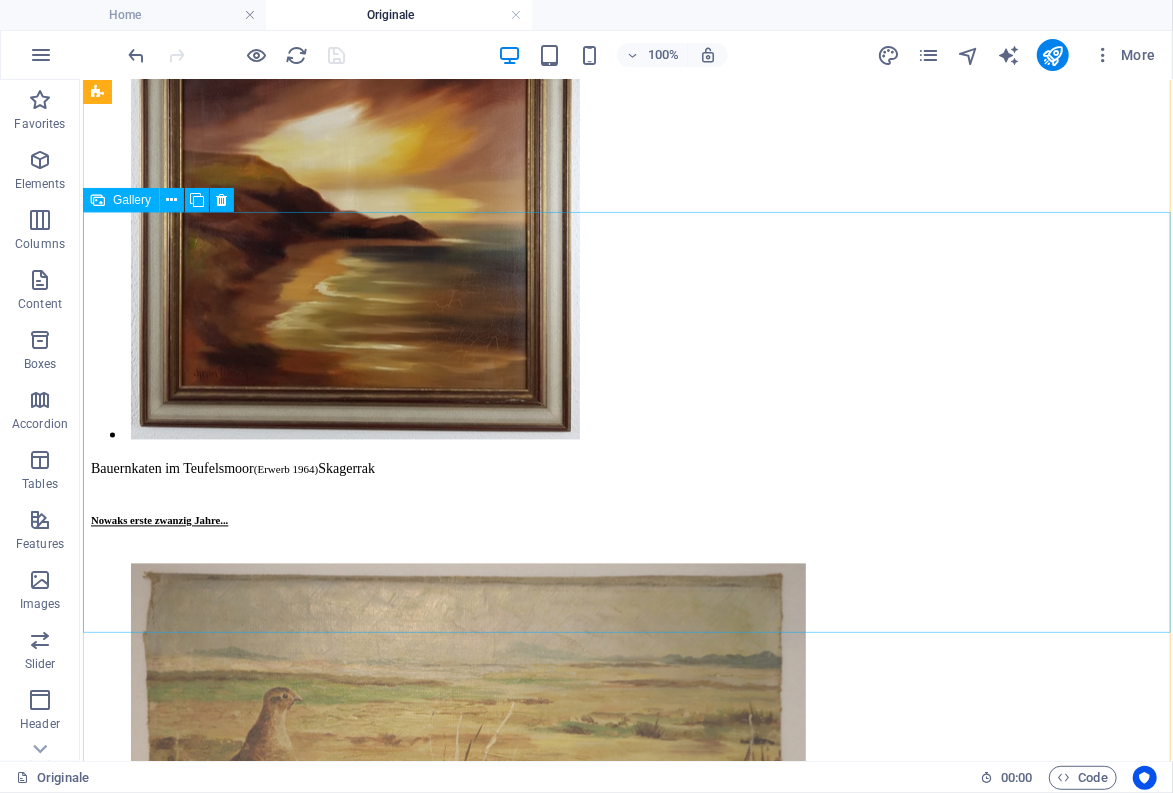 click at bounding box center [530, 27078] 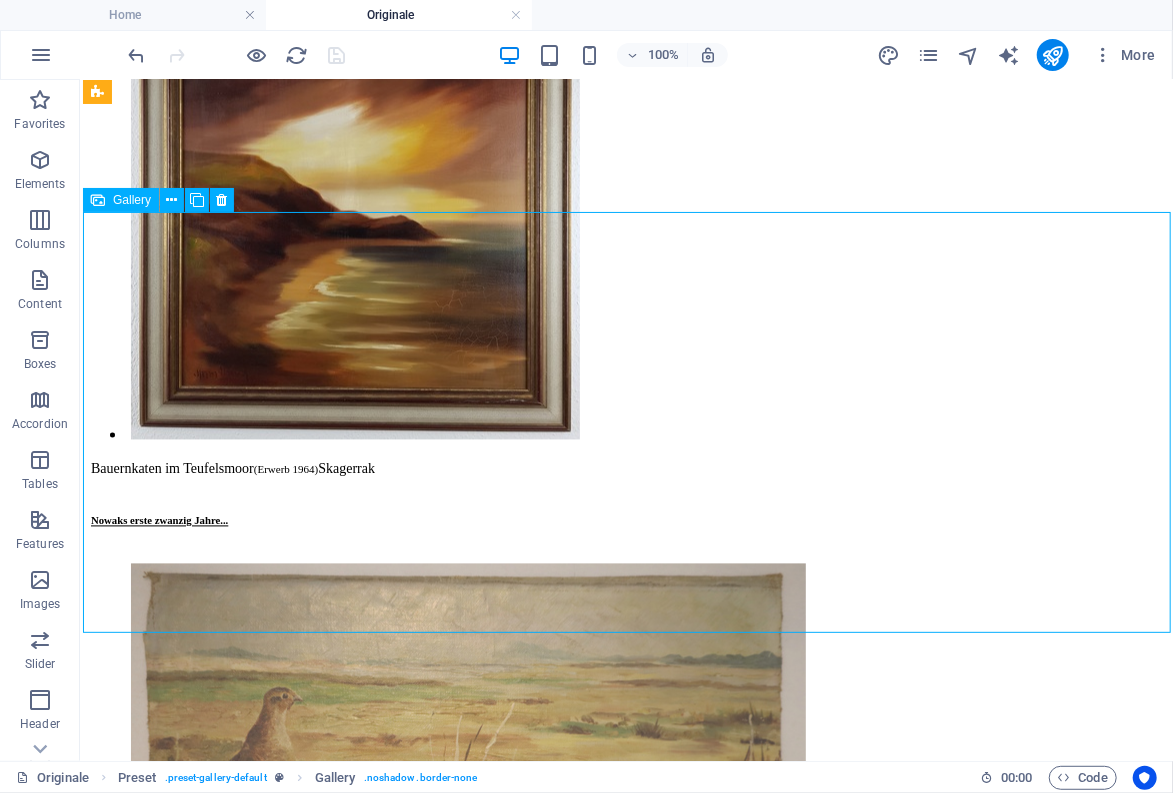 click at bounding box center (530, 27078) 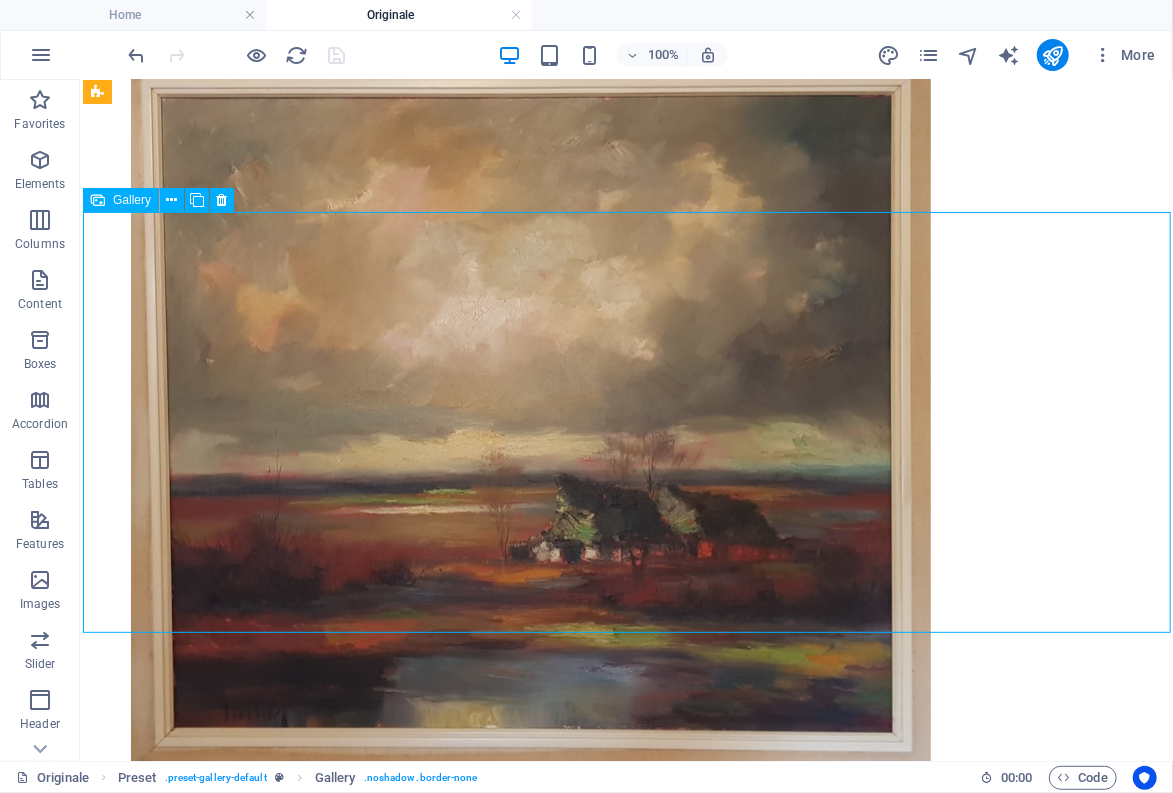 select on "2" 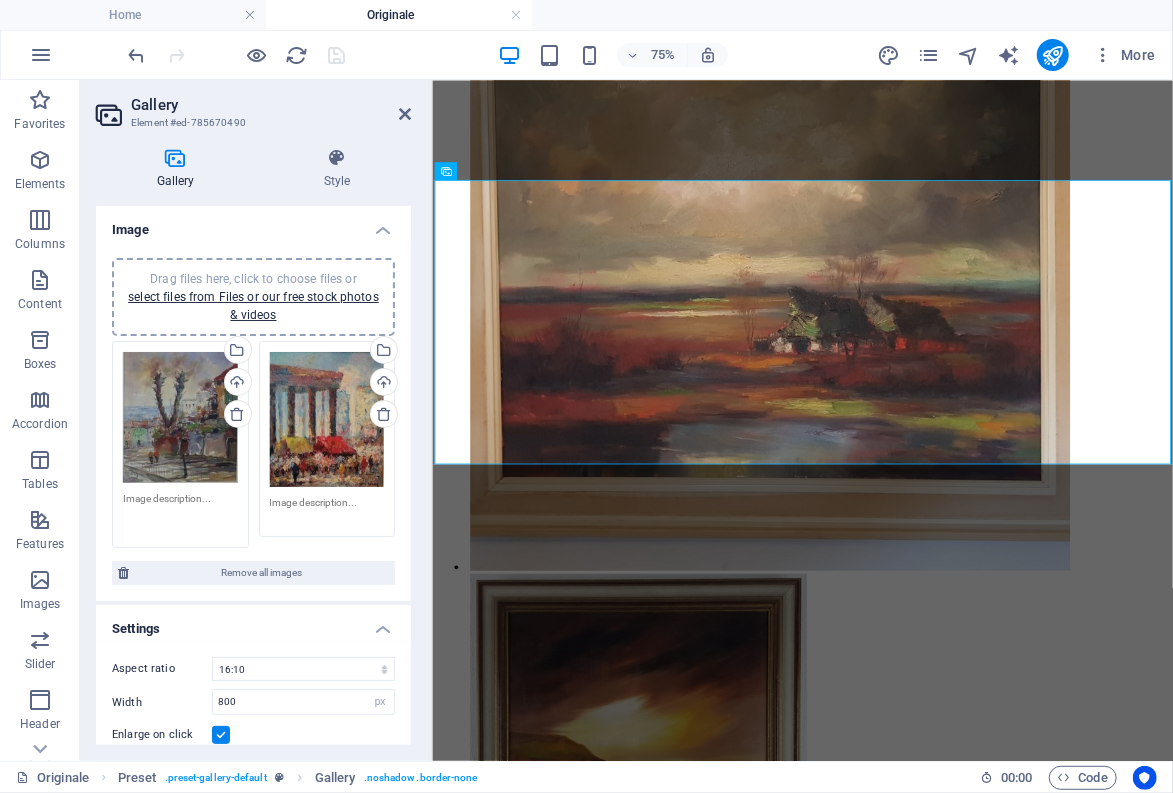 click at bounding box center [180, 513] 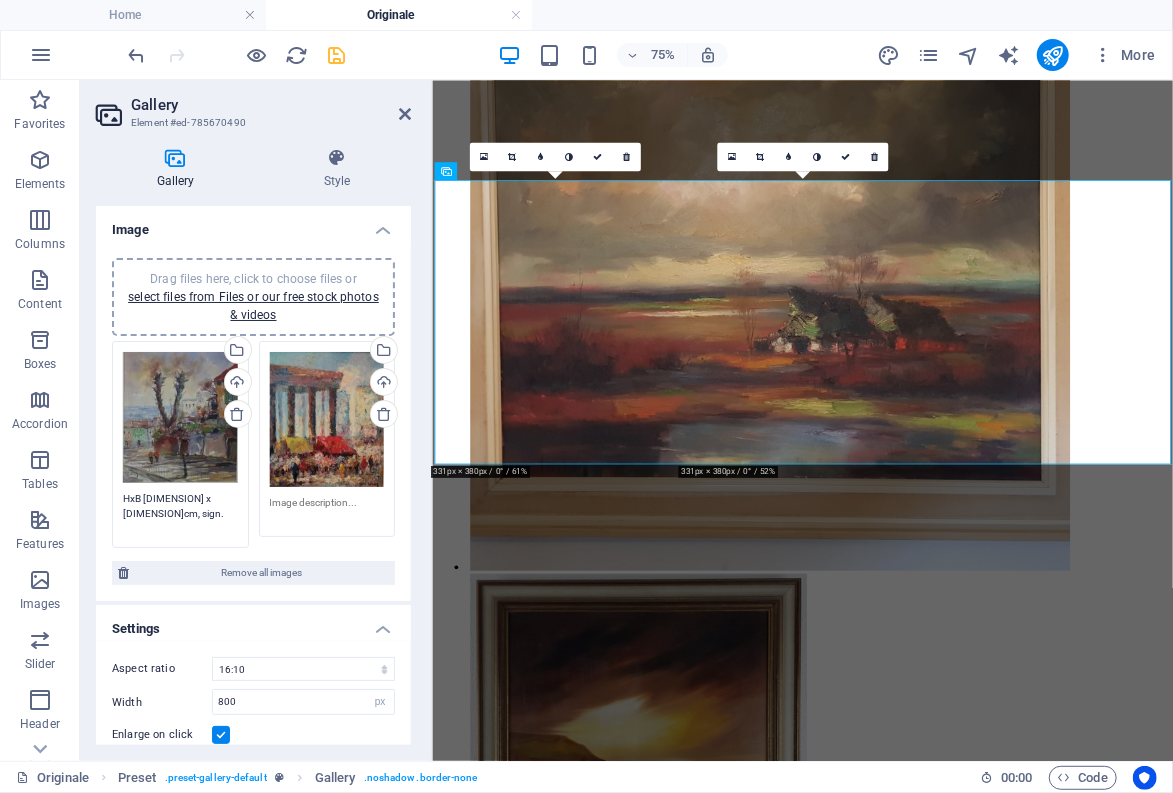 type on "HxB [DIMENSION] x [DIMENSION]cm, sign." 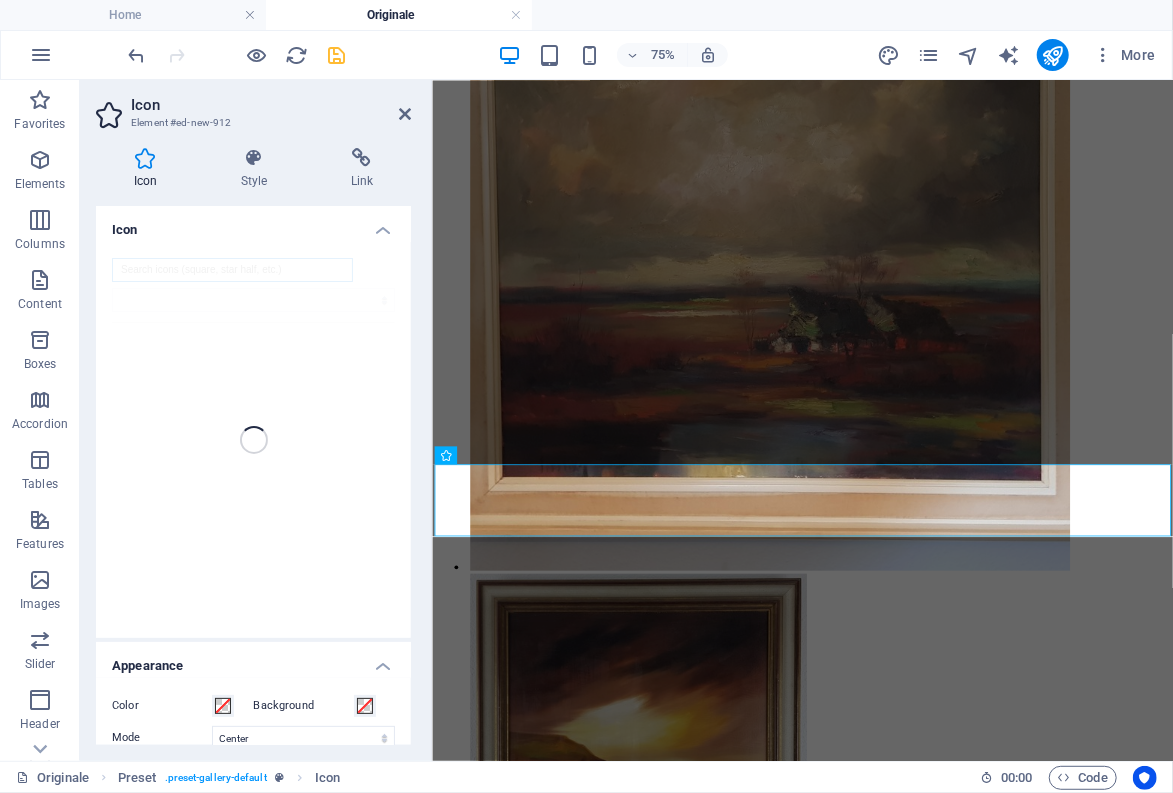 scroll, scrollTop: 11501, scrollLeft: 0, axis: vertical 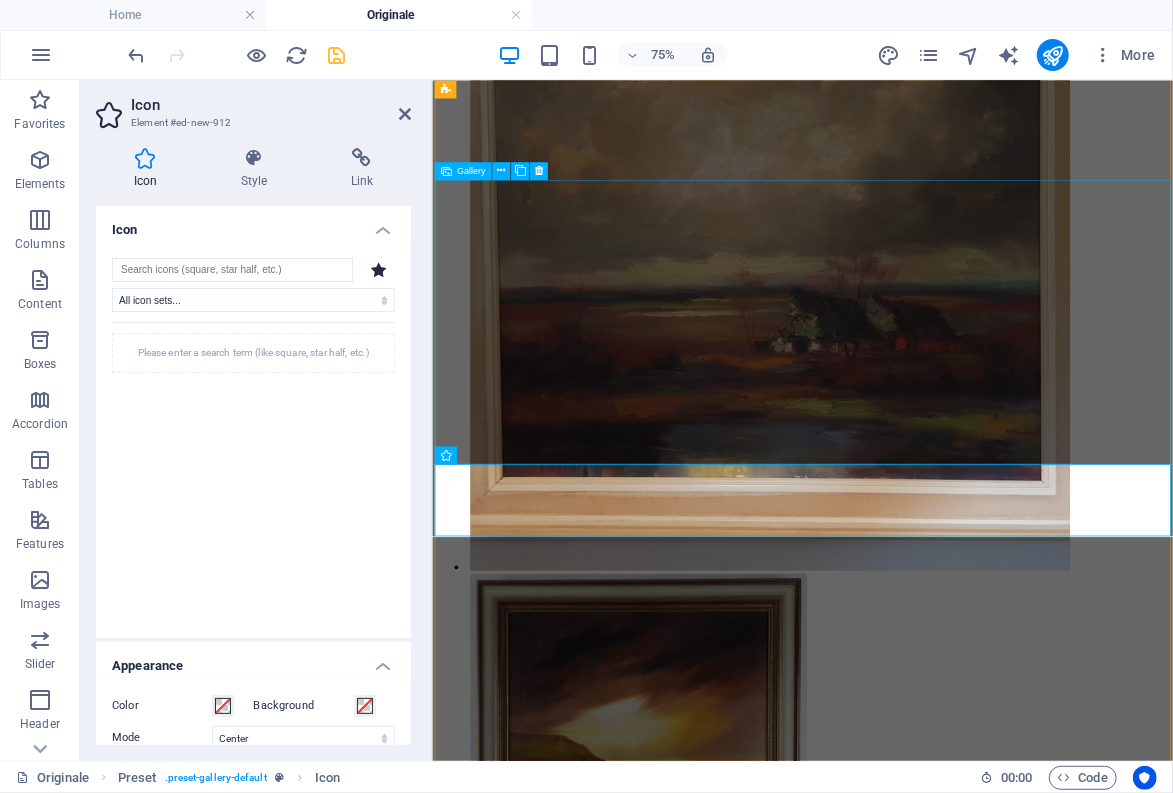 click at bounding box center (882, 27876) 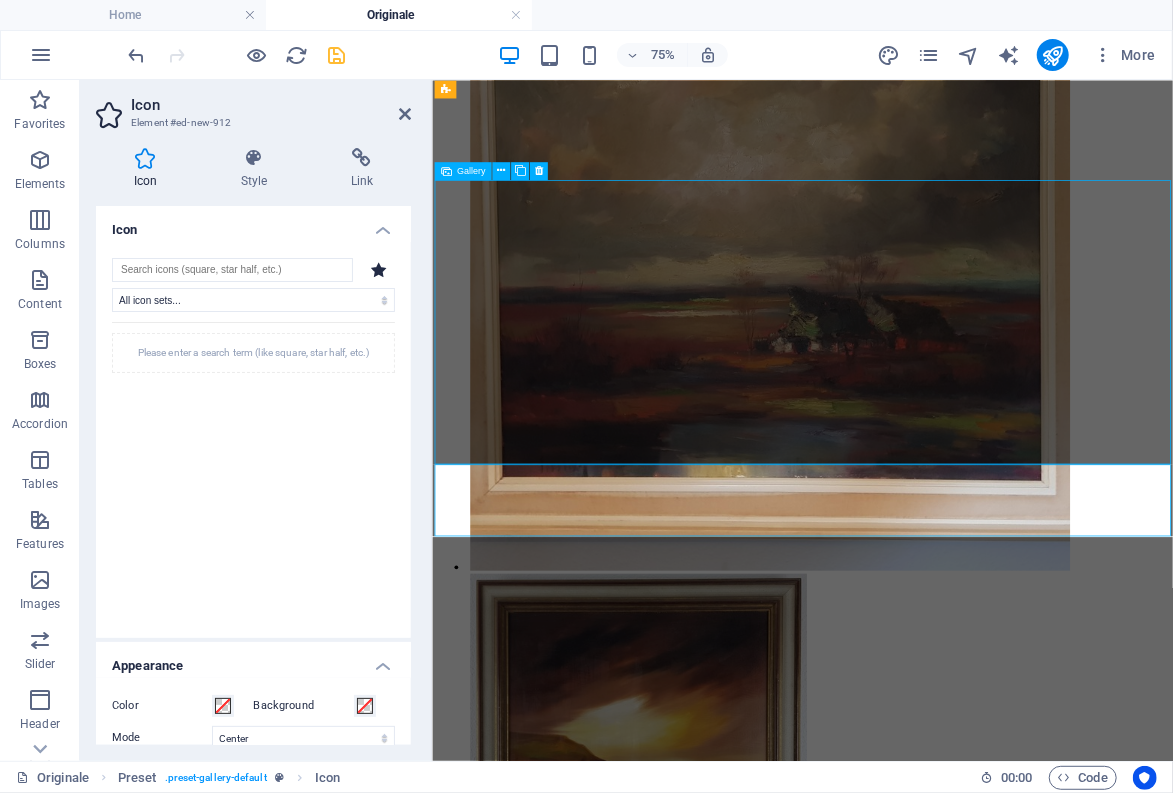 click at bounding box center (882, 27876) 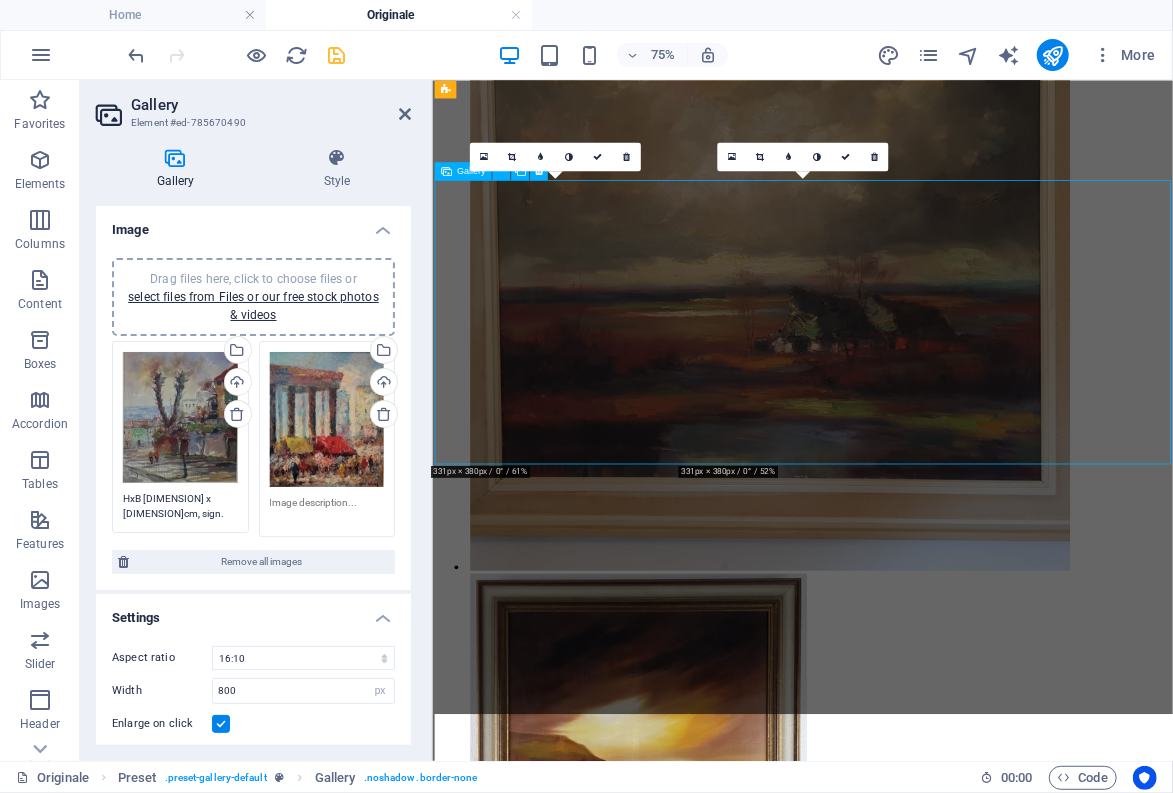 scroll, scrollTop: 11501, scrollLeft: 0, axis: vertical 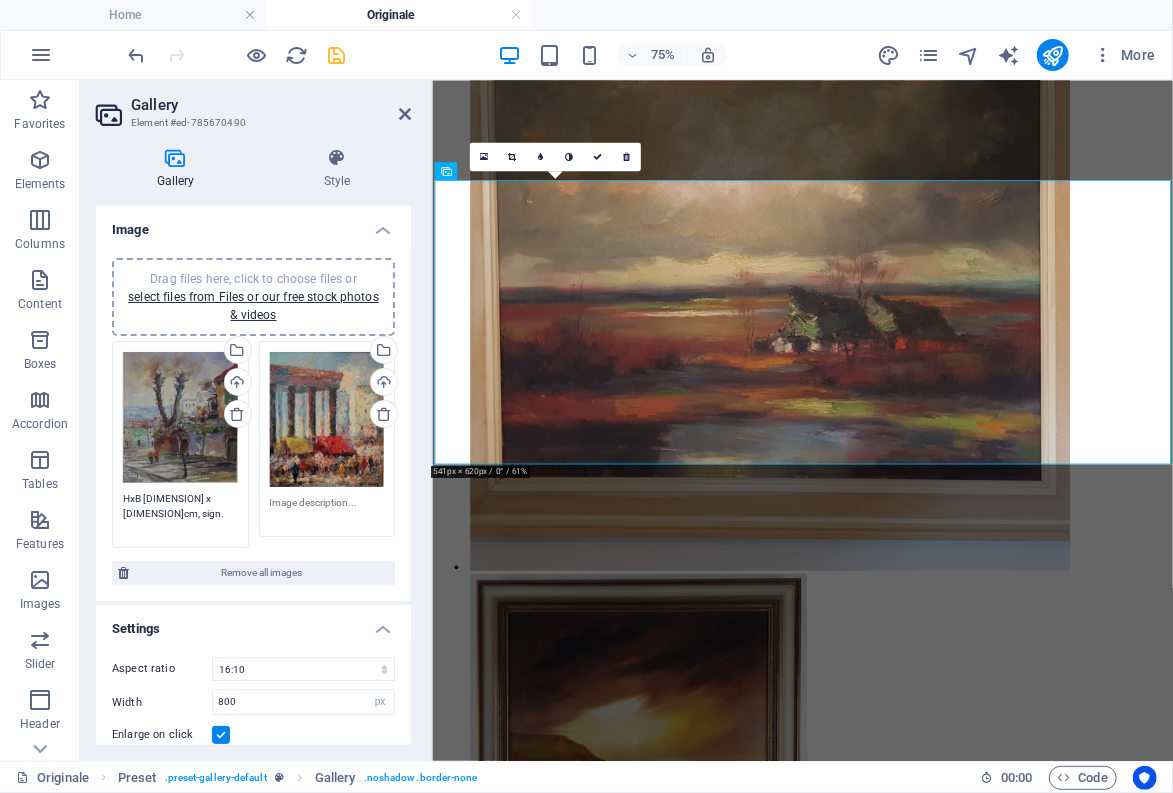 click on "HxB [DIMENSION] x [DIMENSION]cm, sign." at bounding box center (180, 513) 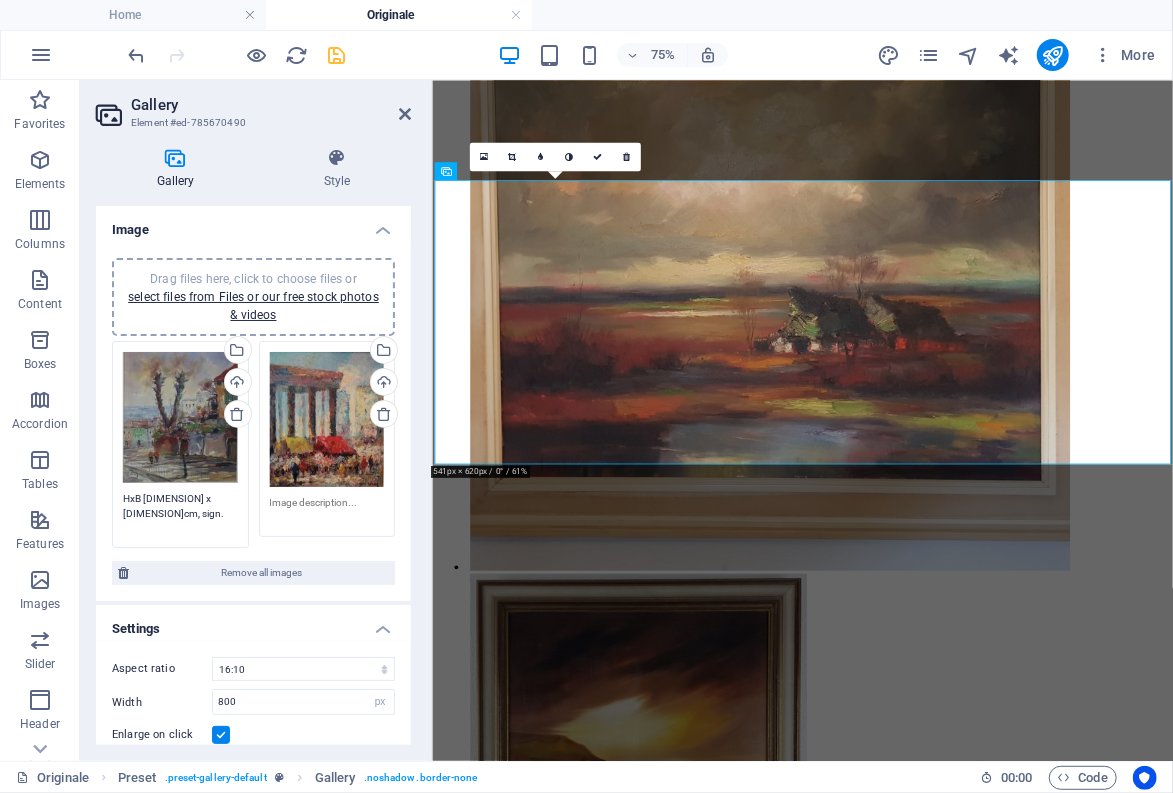 type on "HxB [DIMENSION] x [DIMENSION]cm, sign." 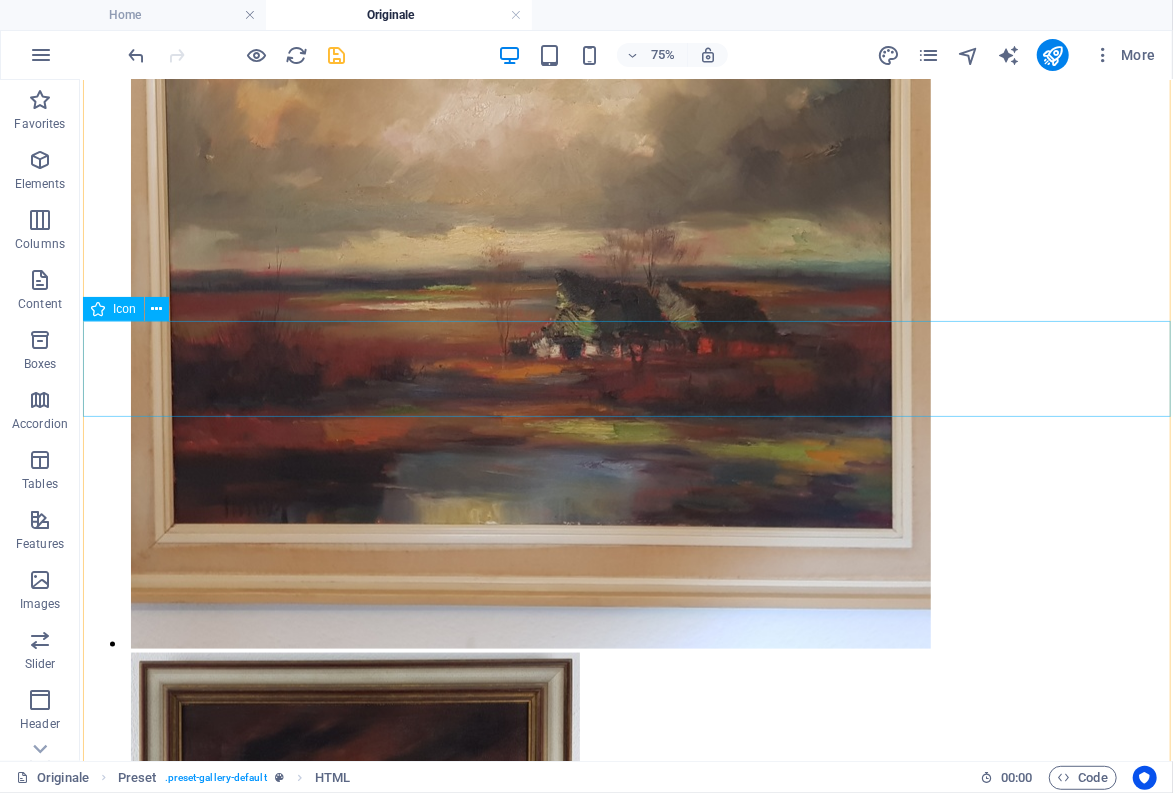 scroll, scrollTop: 12526, scrollLeft: 0, axis: vertical 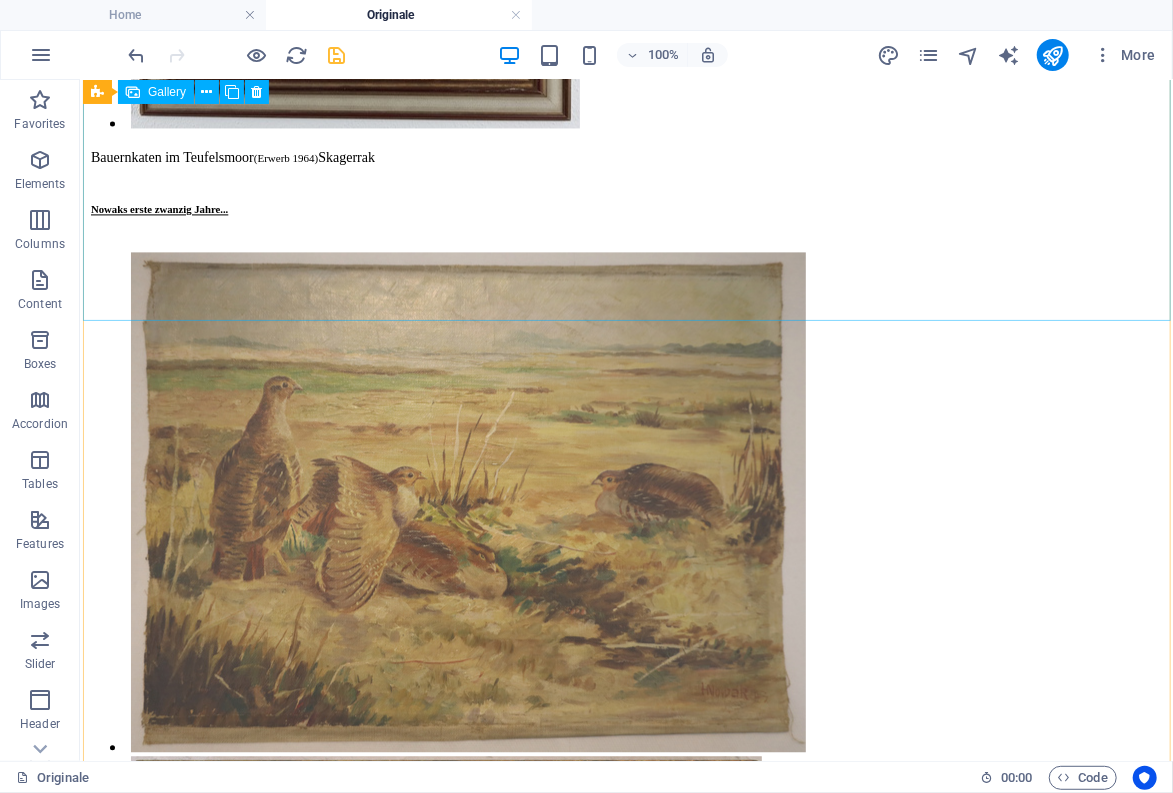 click at bounding box center (530, 26766) 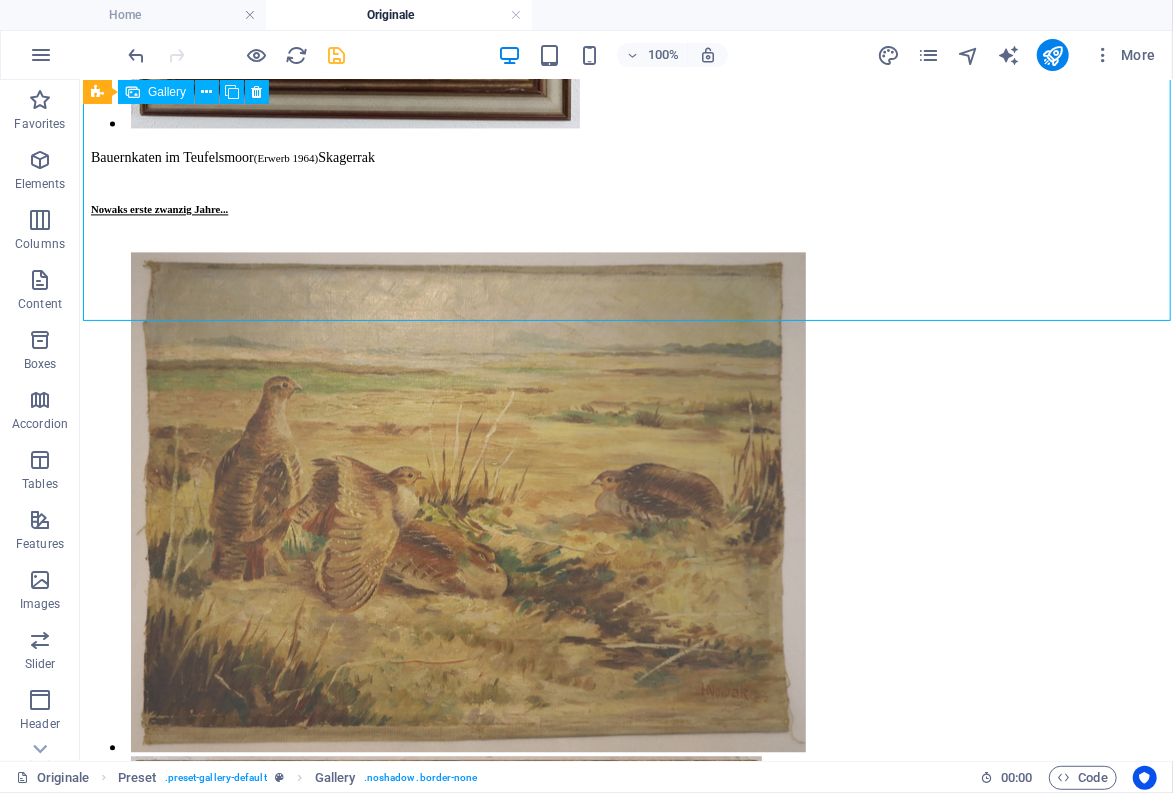 click at bounding box center [530, 26766] 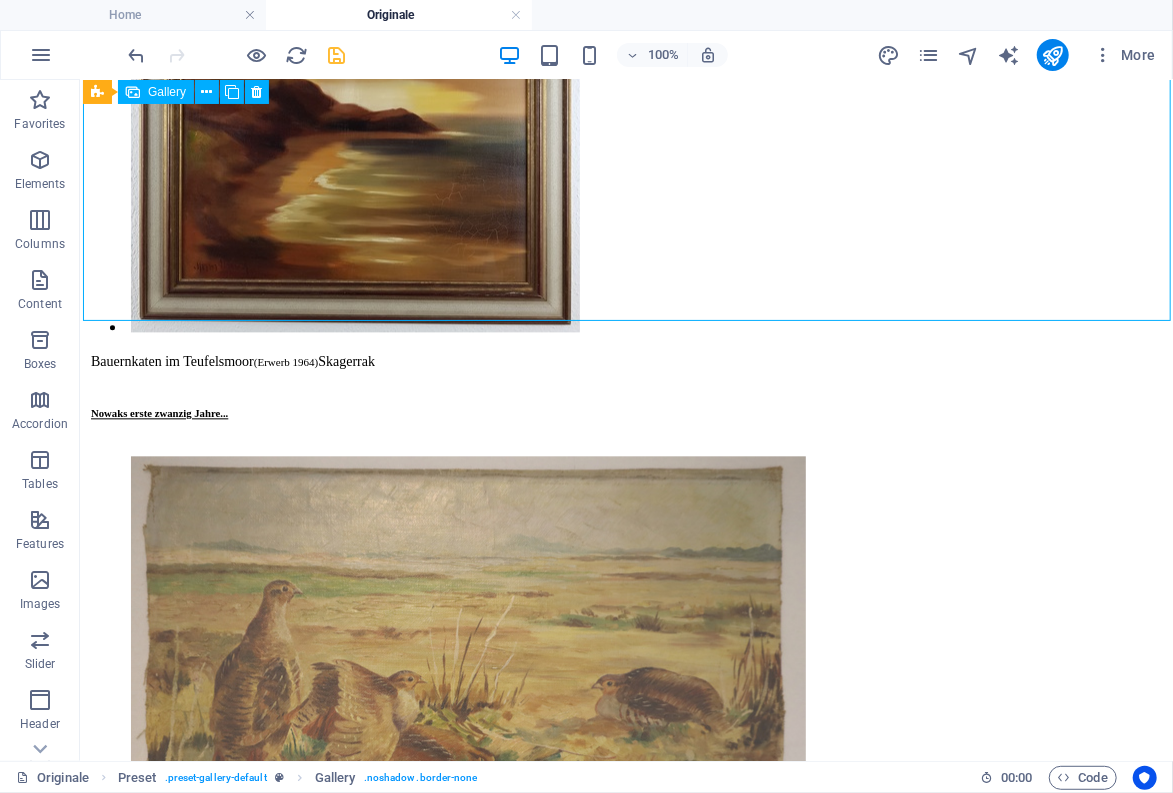 select on "2" 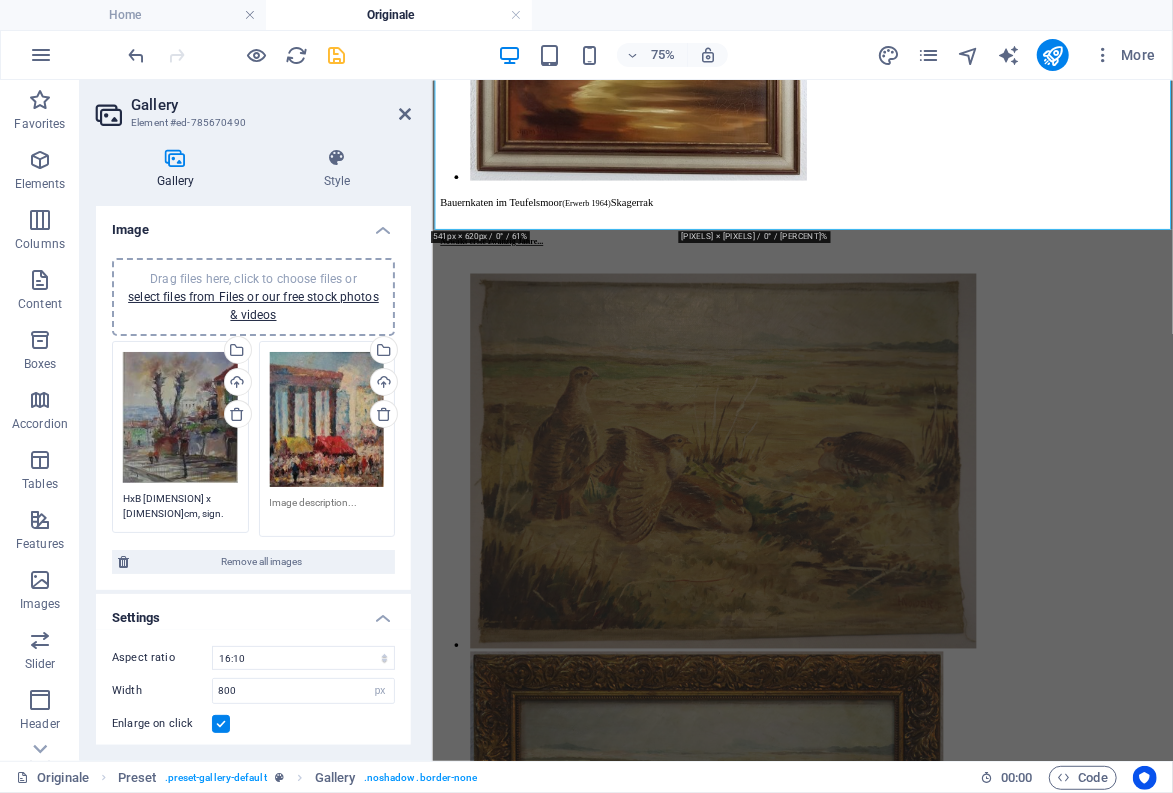 scroll, scrollTop: 11814, scrollLeft: 0, axis: vertical 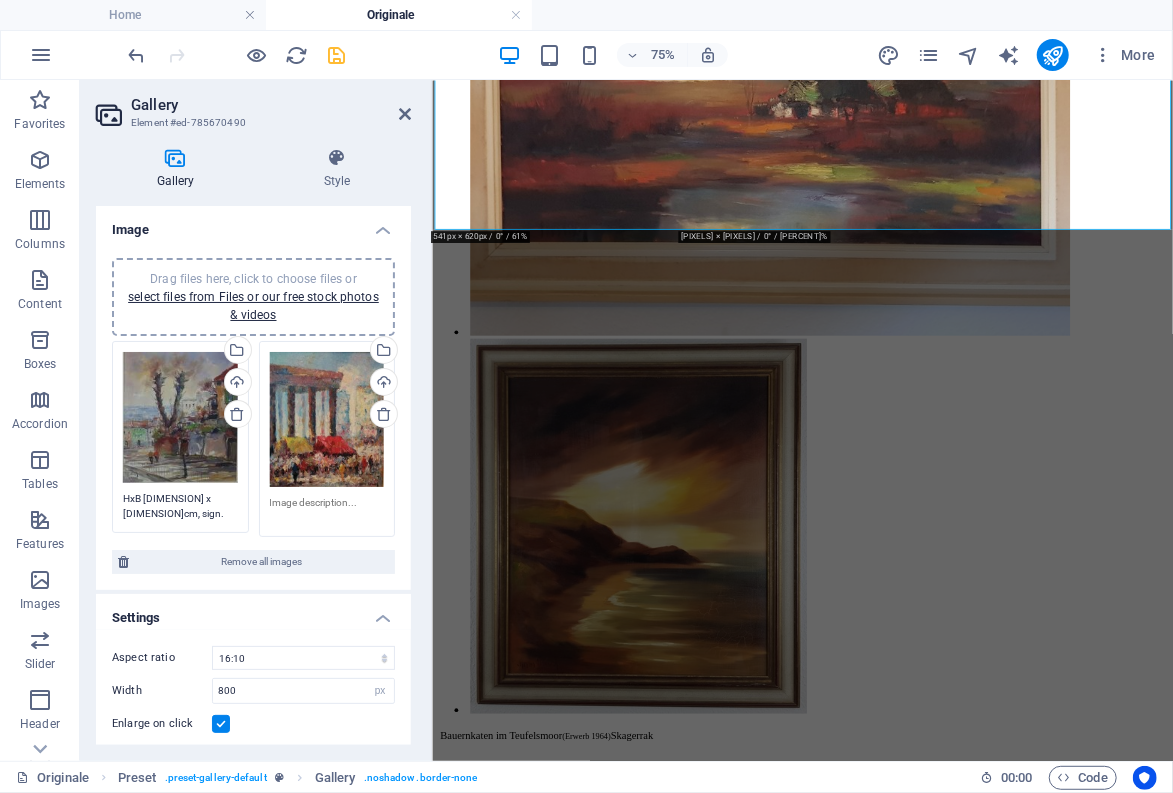 click on "HxB [DIMENSION] x [DIMENSION]cm, sign." at bounding box center [180, 506] 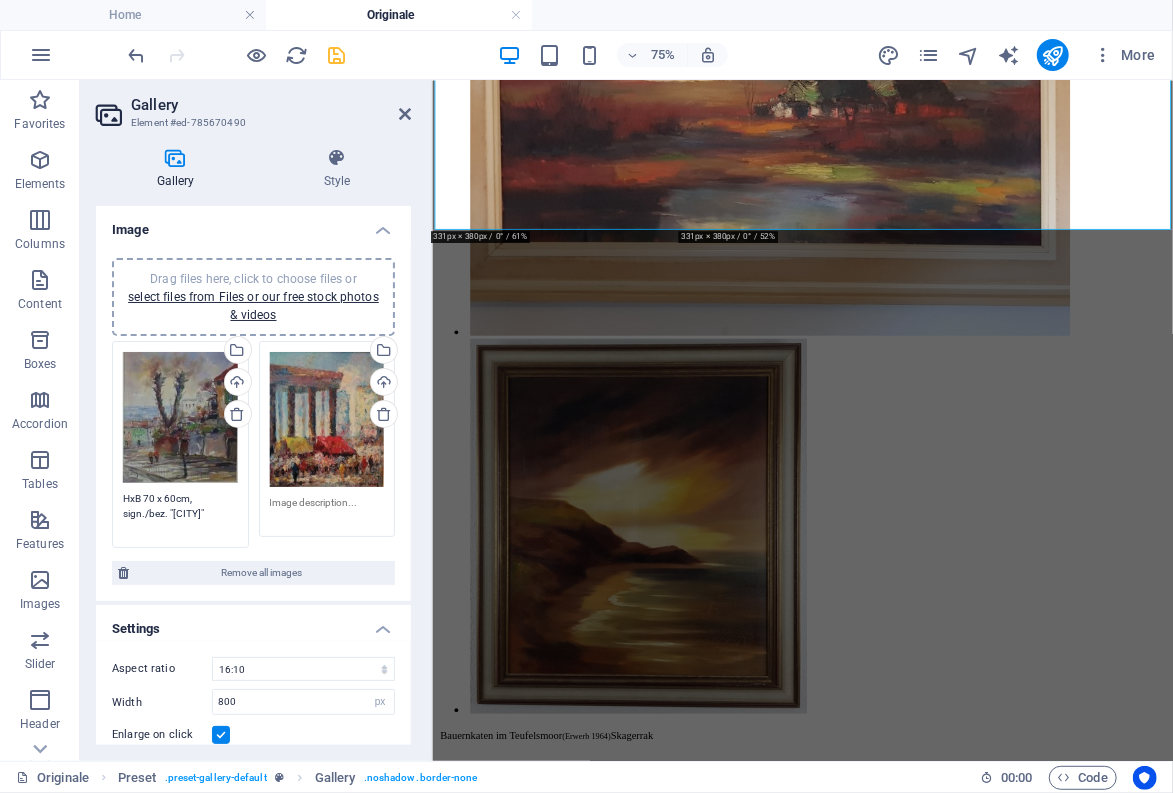 click on "HxB 70 x 60cm, sign./bez. "[CITY]"" at bounding box center [180, 513] 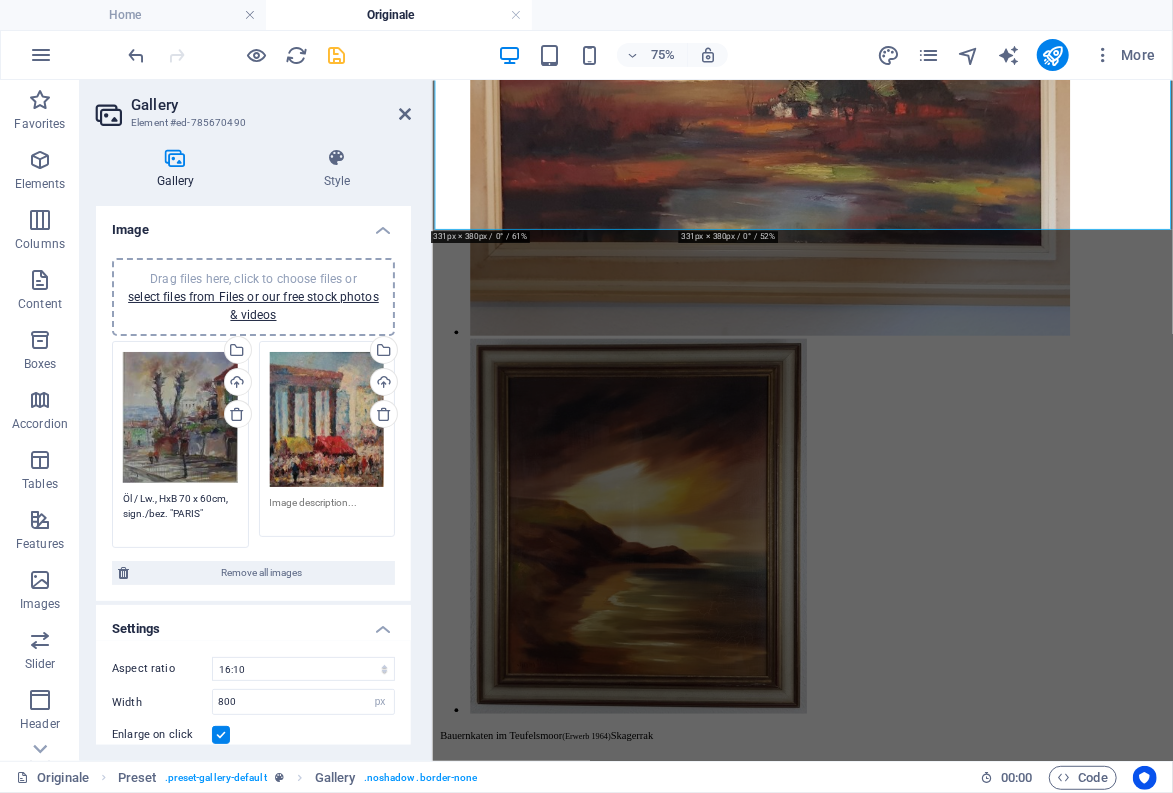 click on "Öl / Lw., HxB 70 x 60cm, sign./bez. "PARIS"" at bounding box center (180, 513) 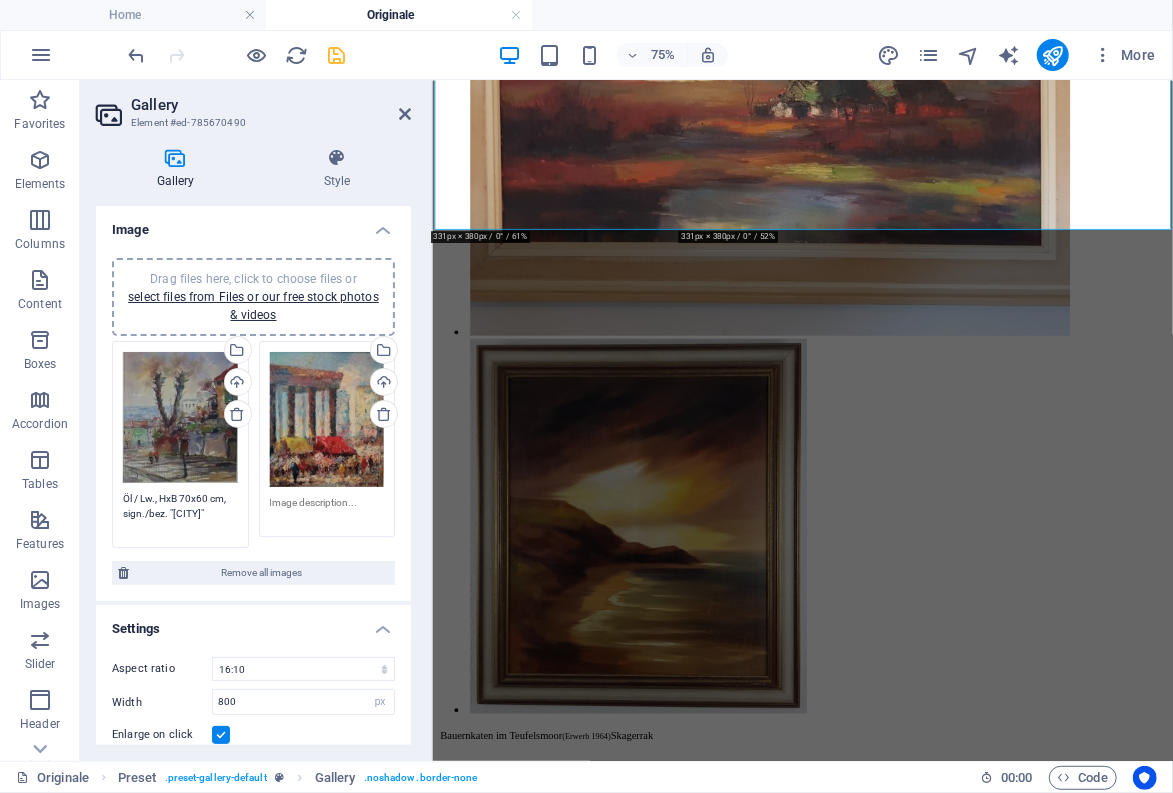 type on "Öl / Lw., HxB 70x60 cm, sign./bez. "[CITY]"" 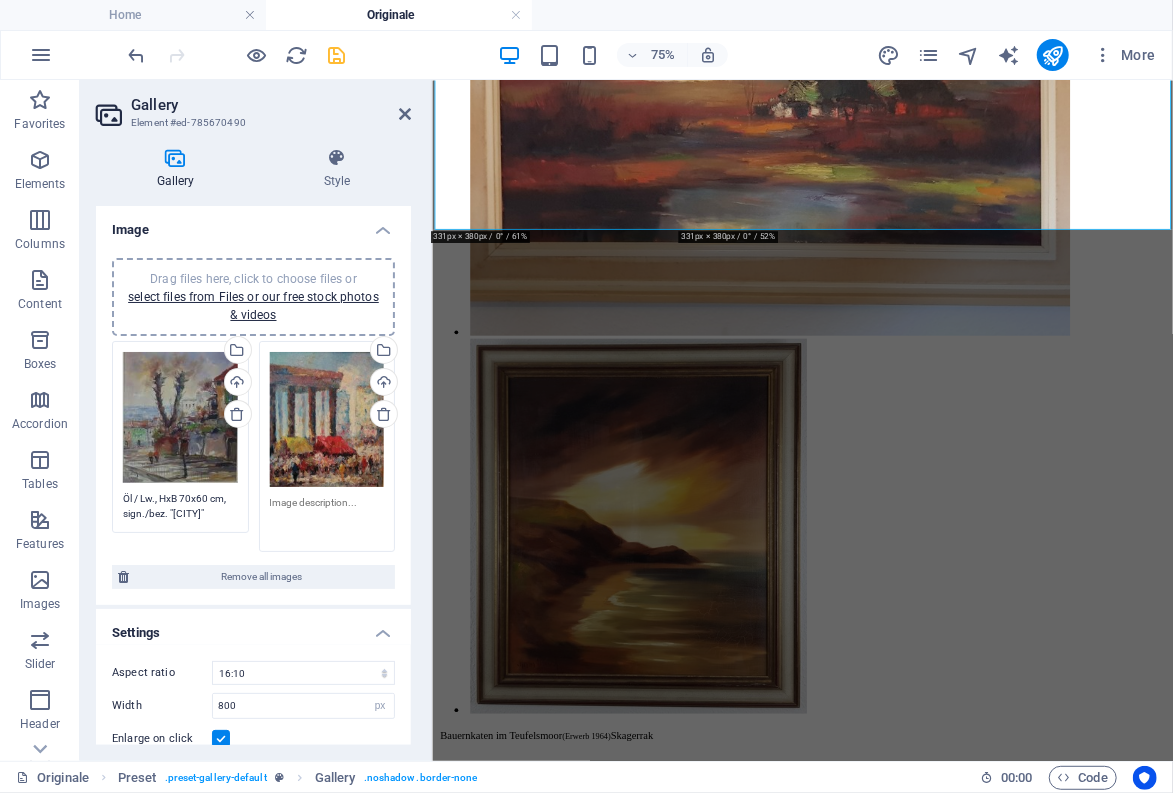 click at bounding box center [327, 517] 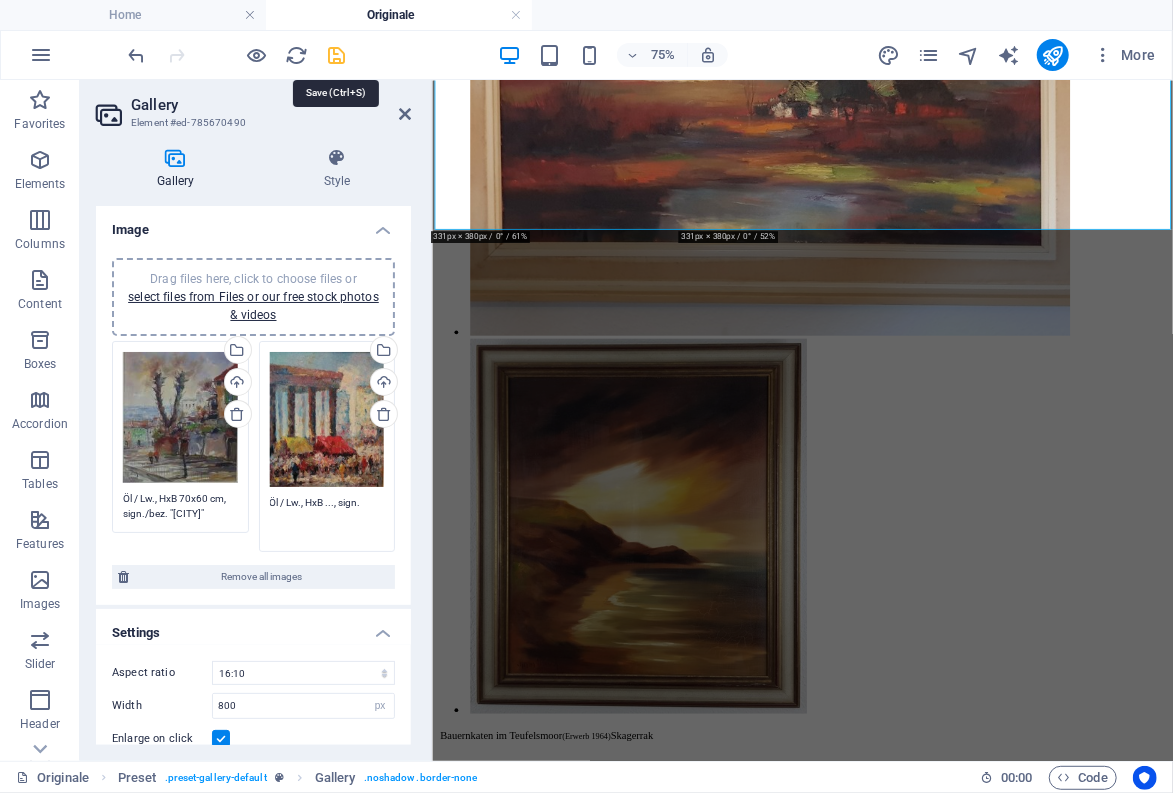 type on "Öl / Lw., HxB ..., sign." 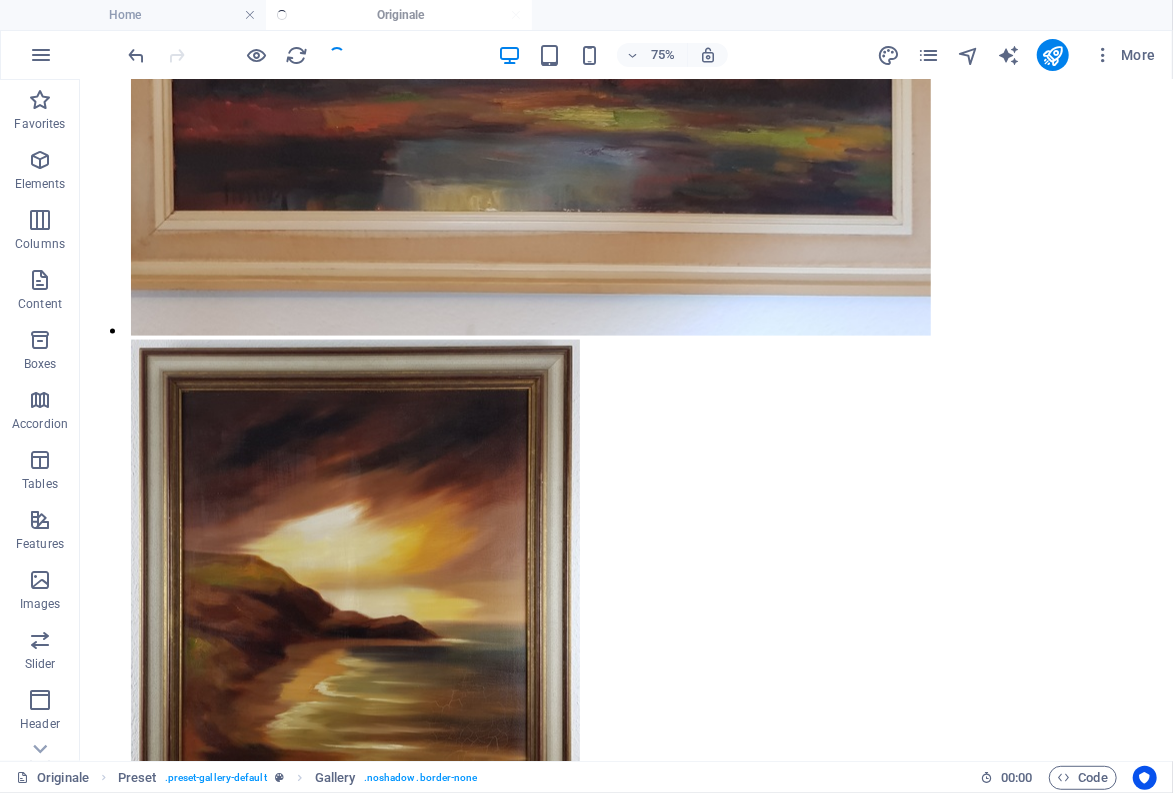 scroll, scrollTop: 12526, scrollLeft: 0, axis: vertical 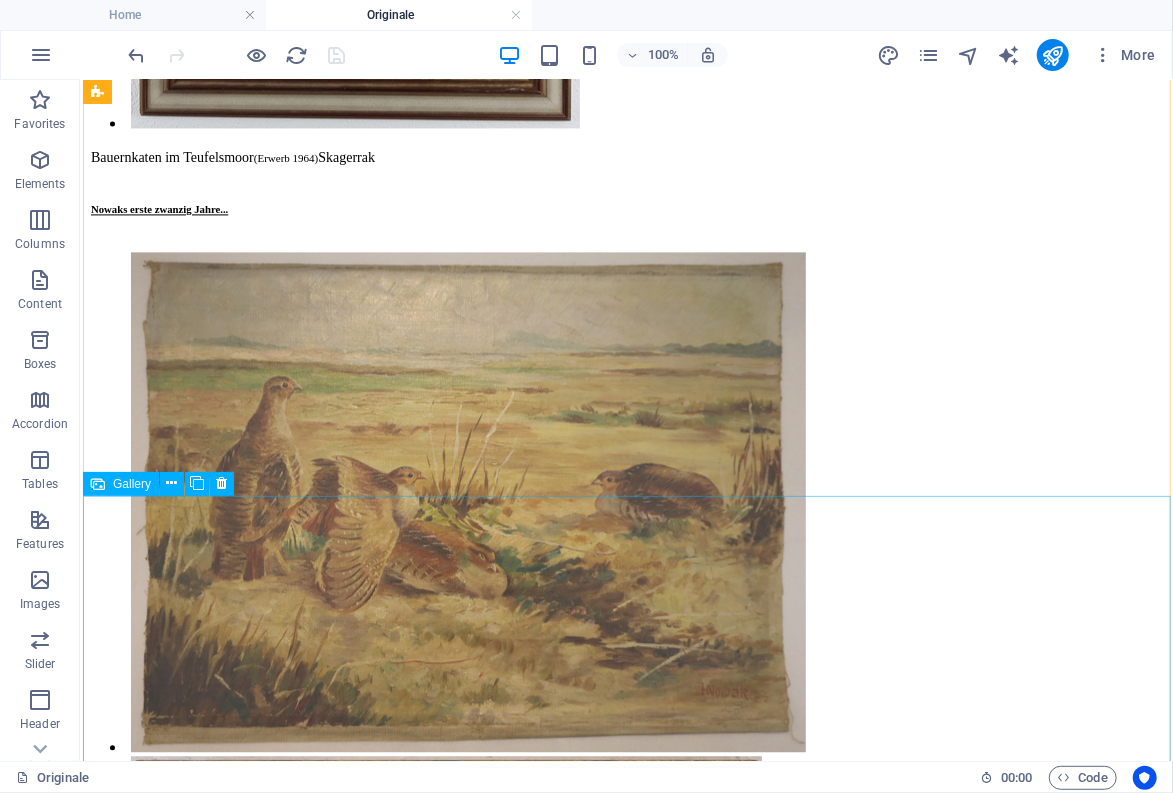 click at bounding box center (530, 28061) 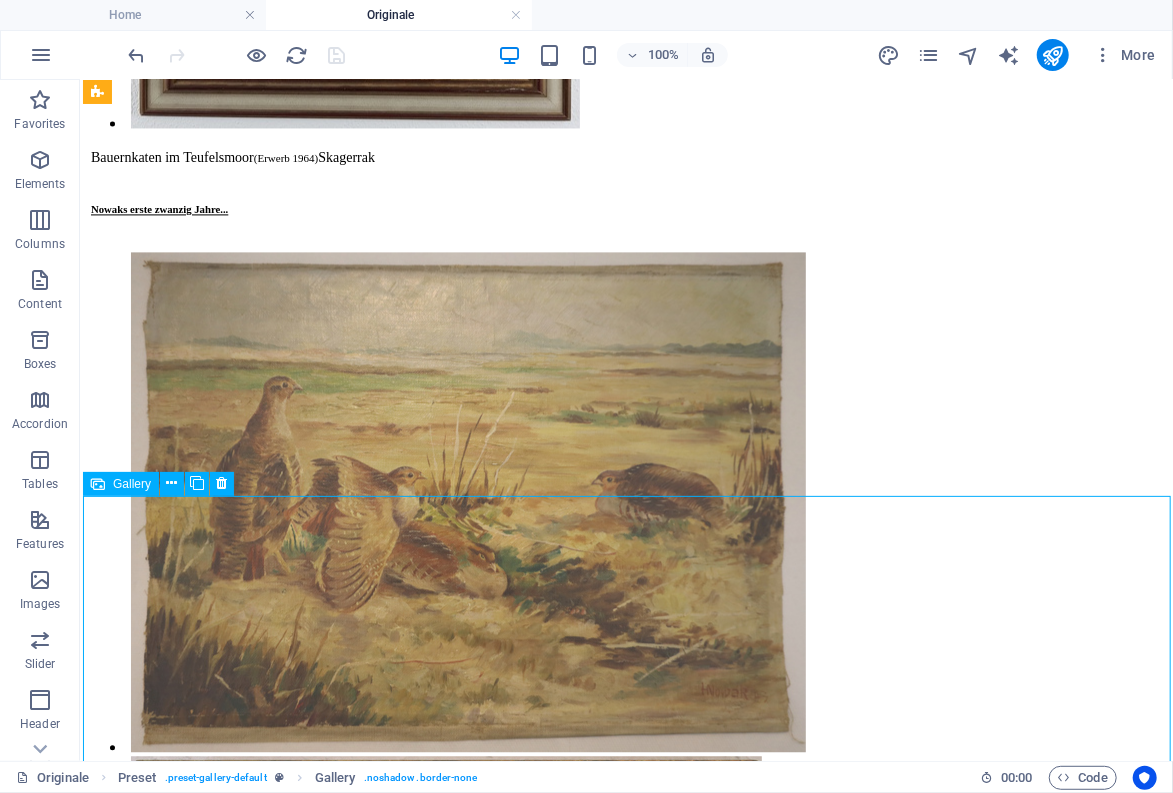 click at bounding box center [530, 28061] 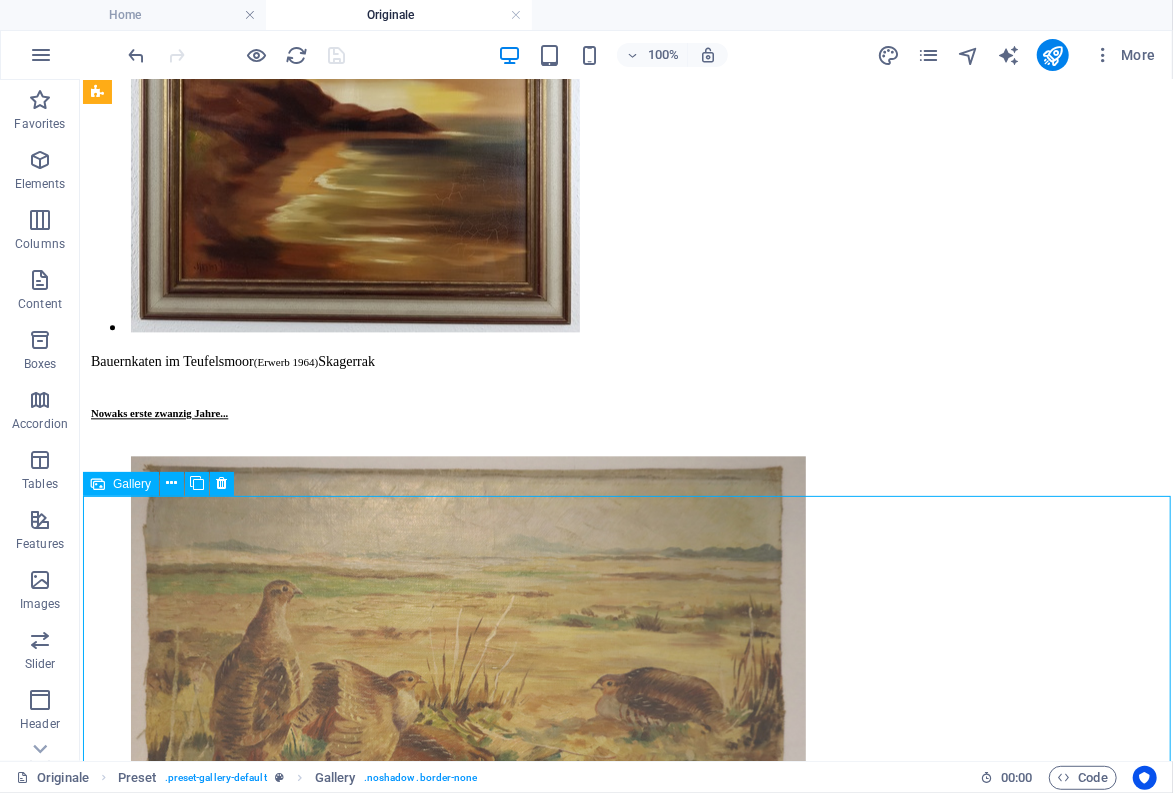 scroll, scrollTop: 11814, scrollLeft: 0, axis: vertical 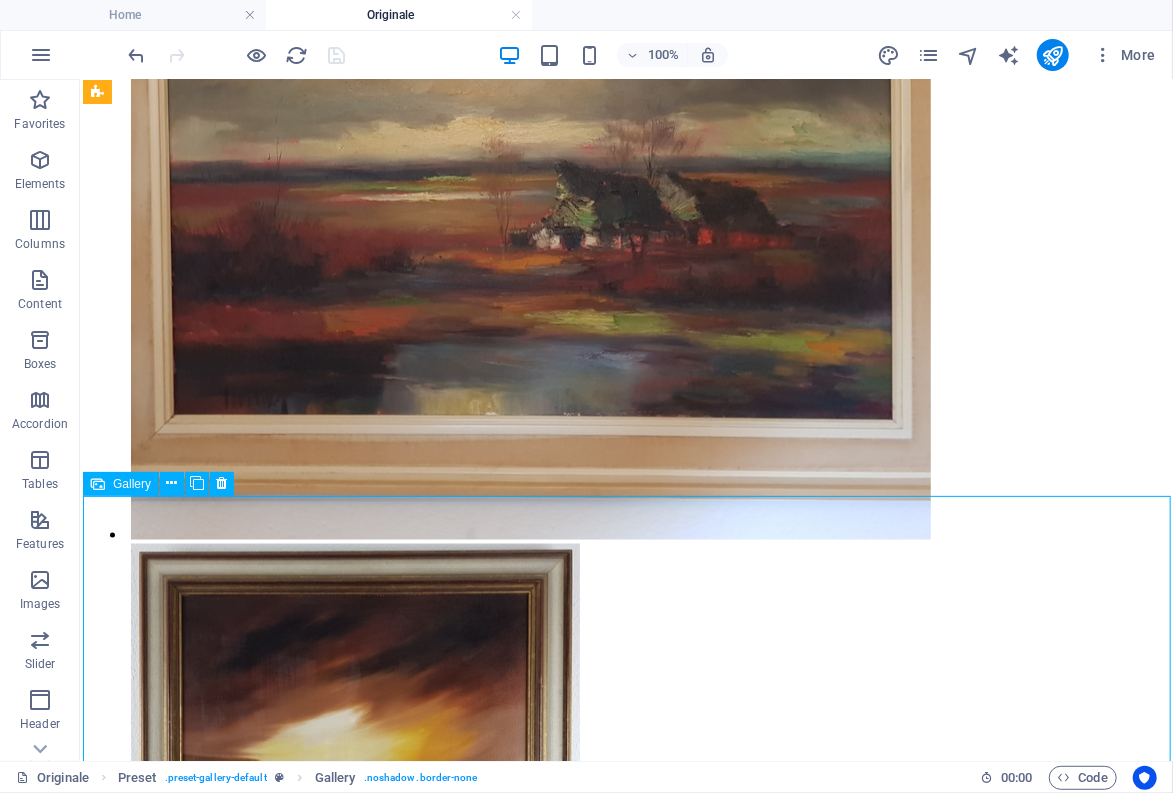 select on "2" 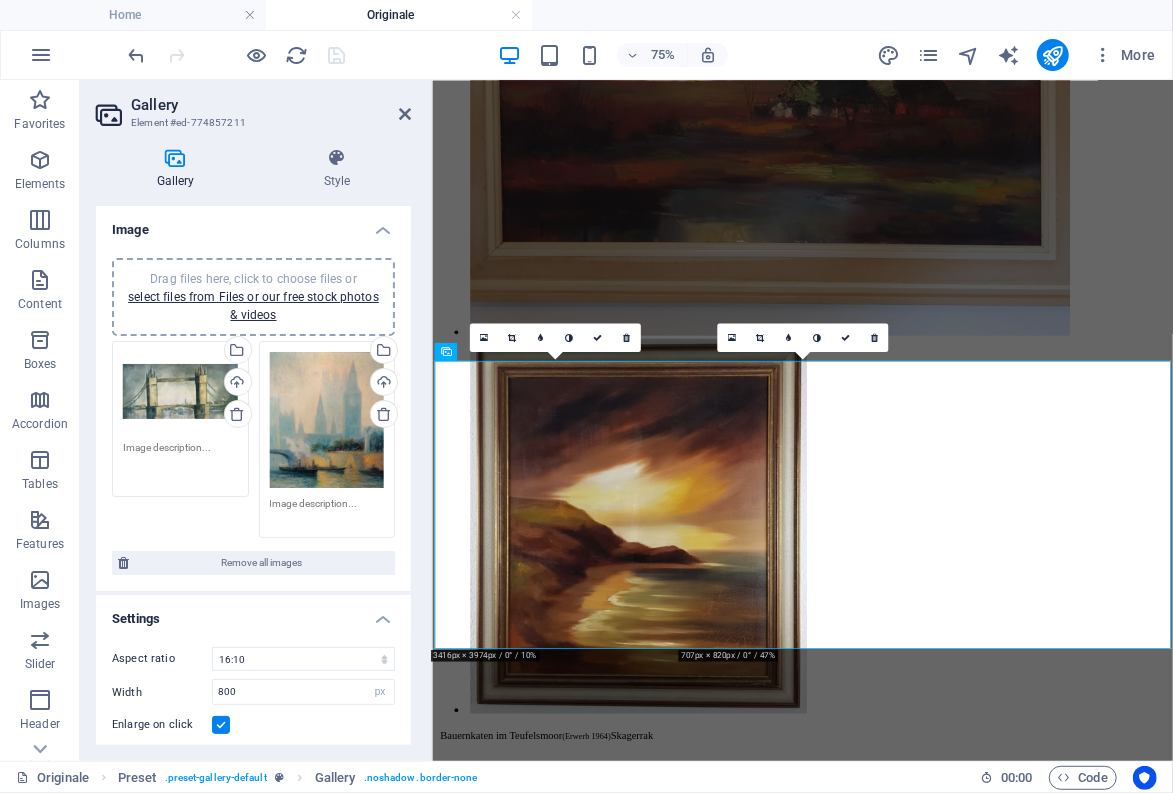 click at bounding box center (180, 462) 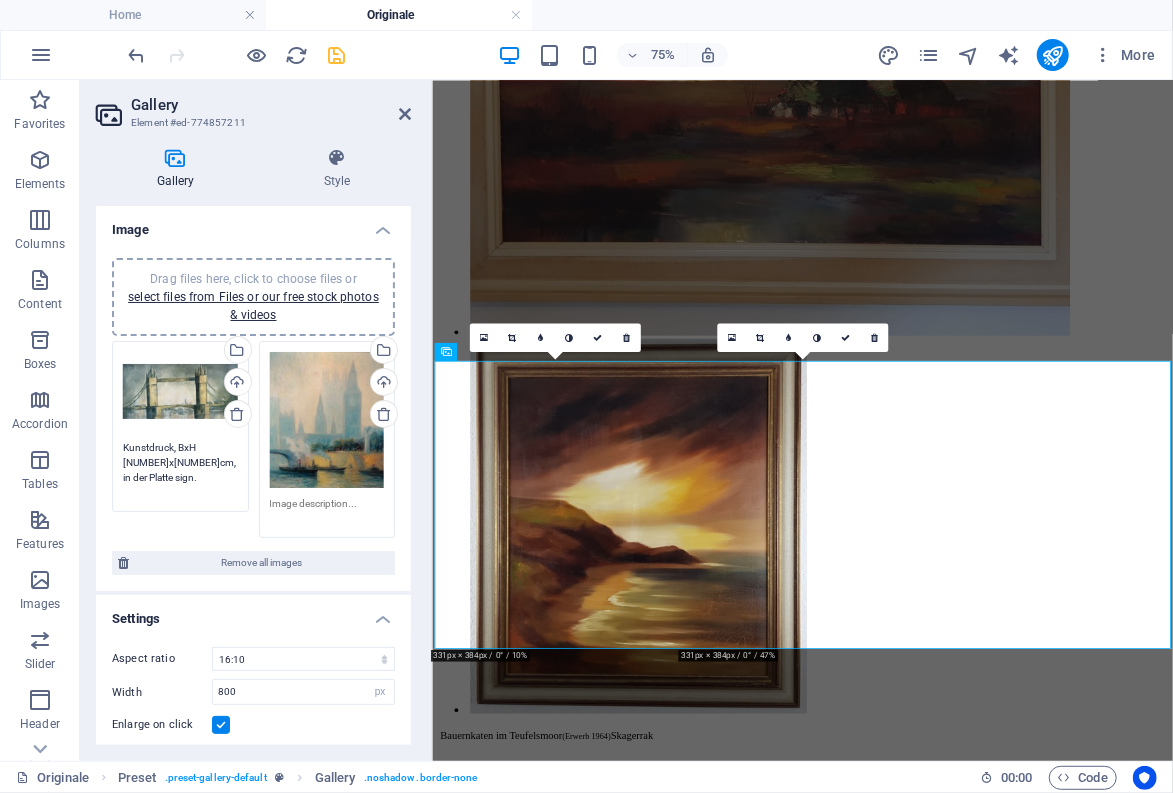 type on "Kunstdruck, BxH [NUMBER]x[NUMBER]cm, in der Platte sign." 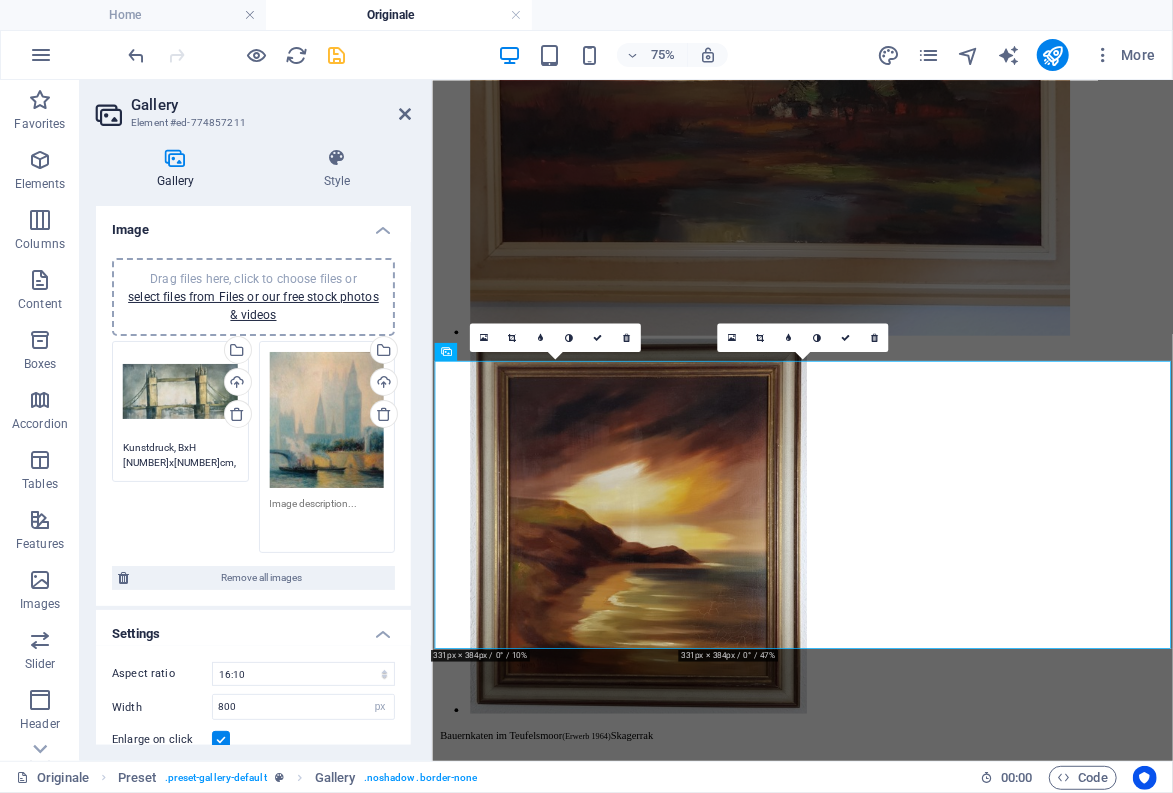 click at bounding box center [327, 518] 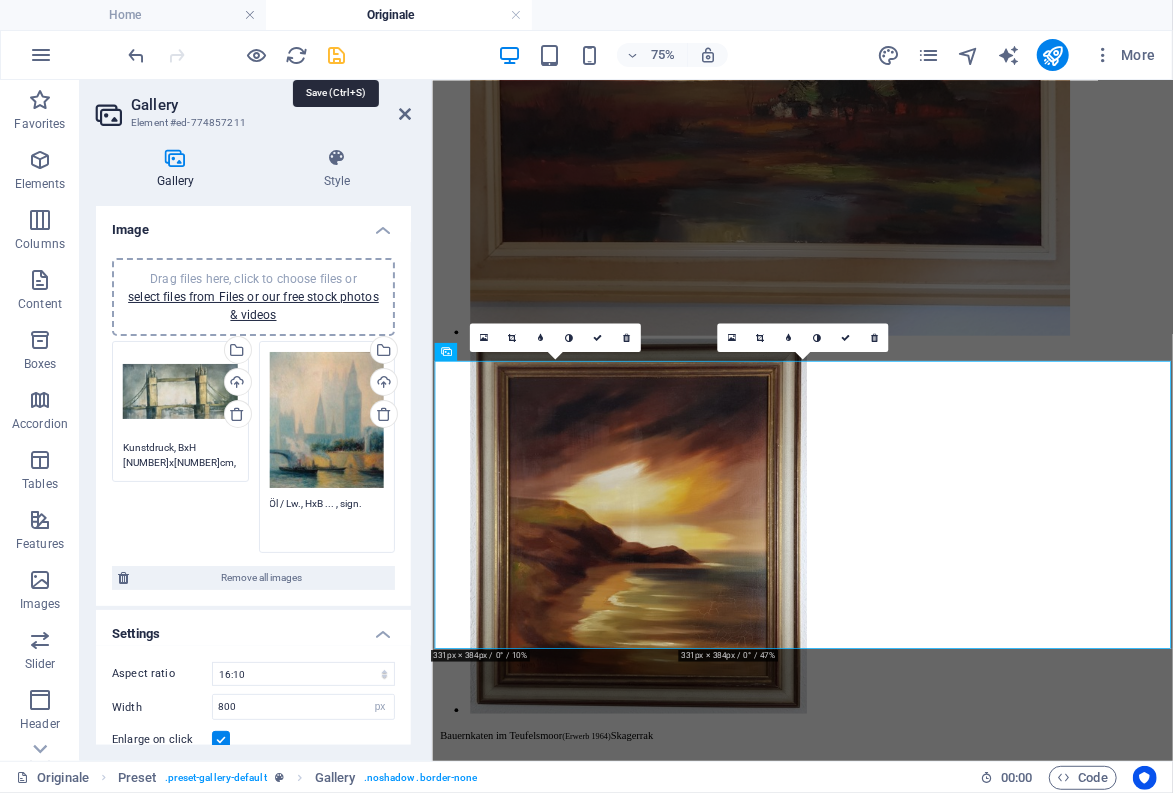 type on "Öl / Lw., HxB ... , sign." 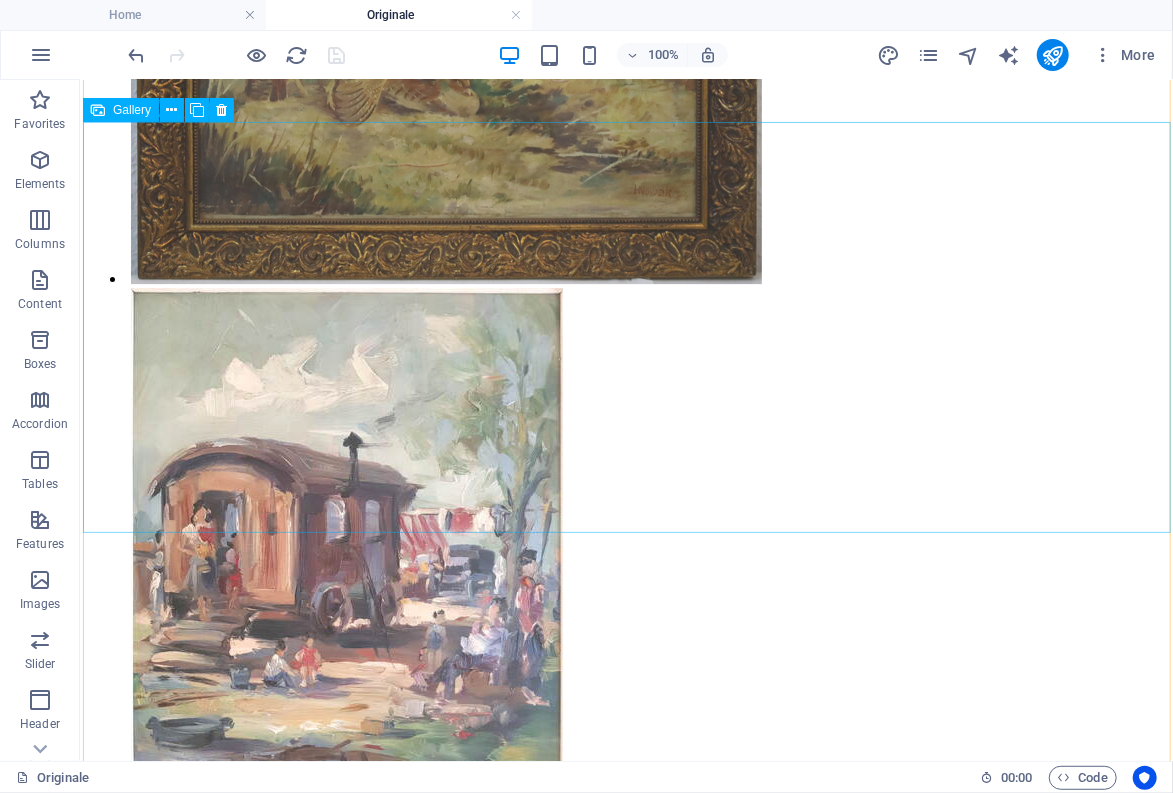 scroll, scrollTop: 13516, scrollLeft: 0, axis: vertical 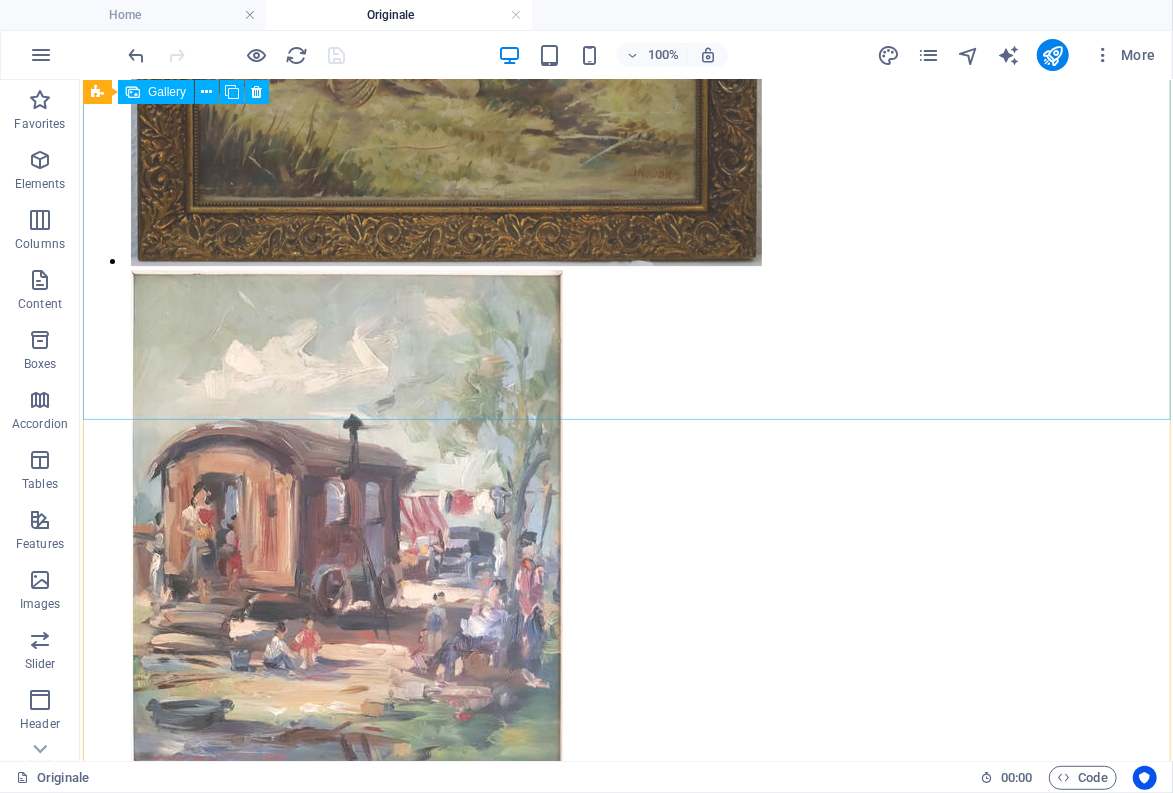 click at bounding box center (530, 28187) 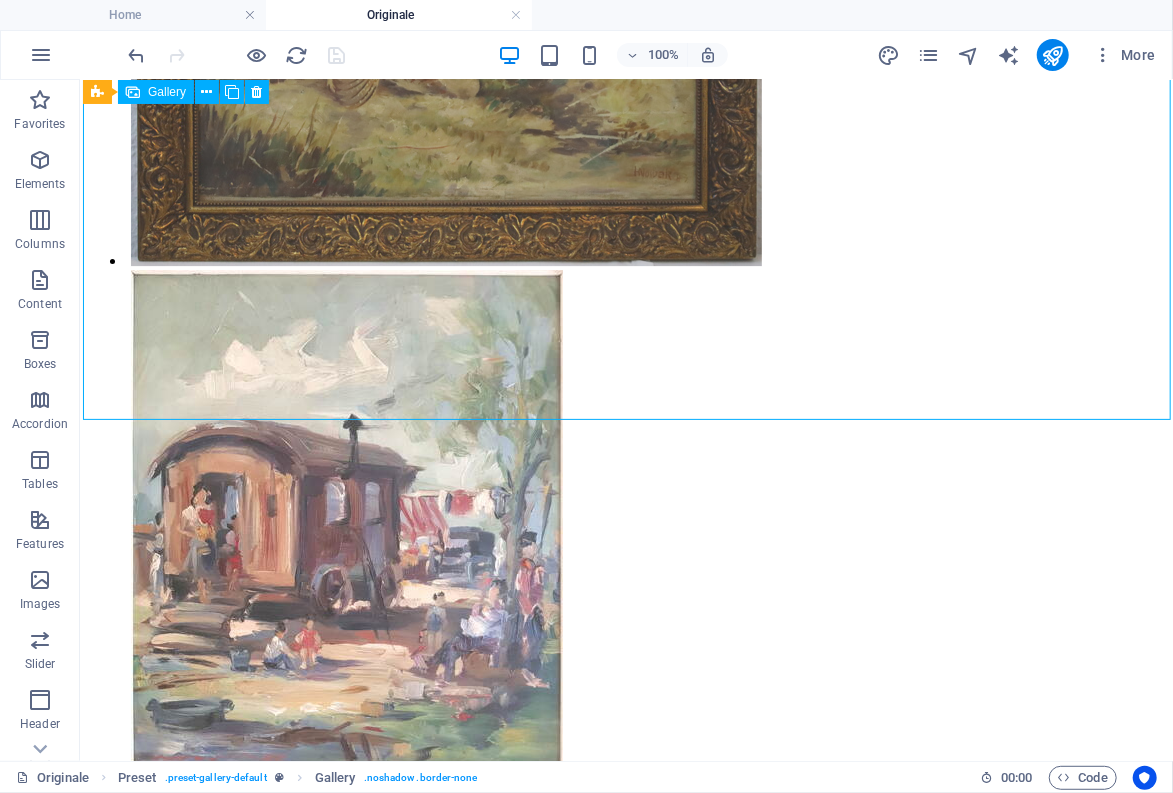click at bounding box center (530, 28187) 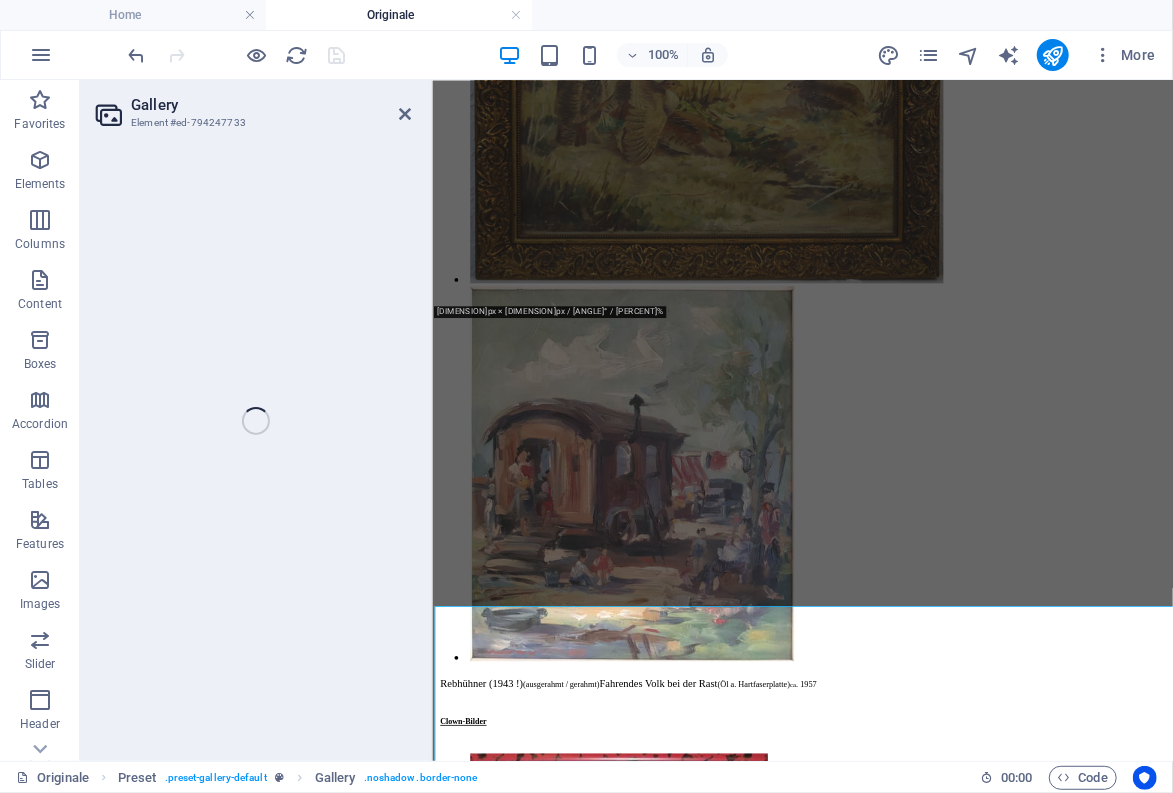 scroll, scrollTop: 12744, scrollLeft: 0, axis: vertical 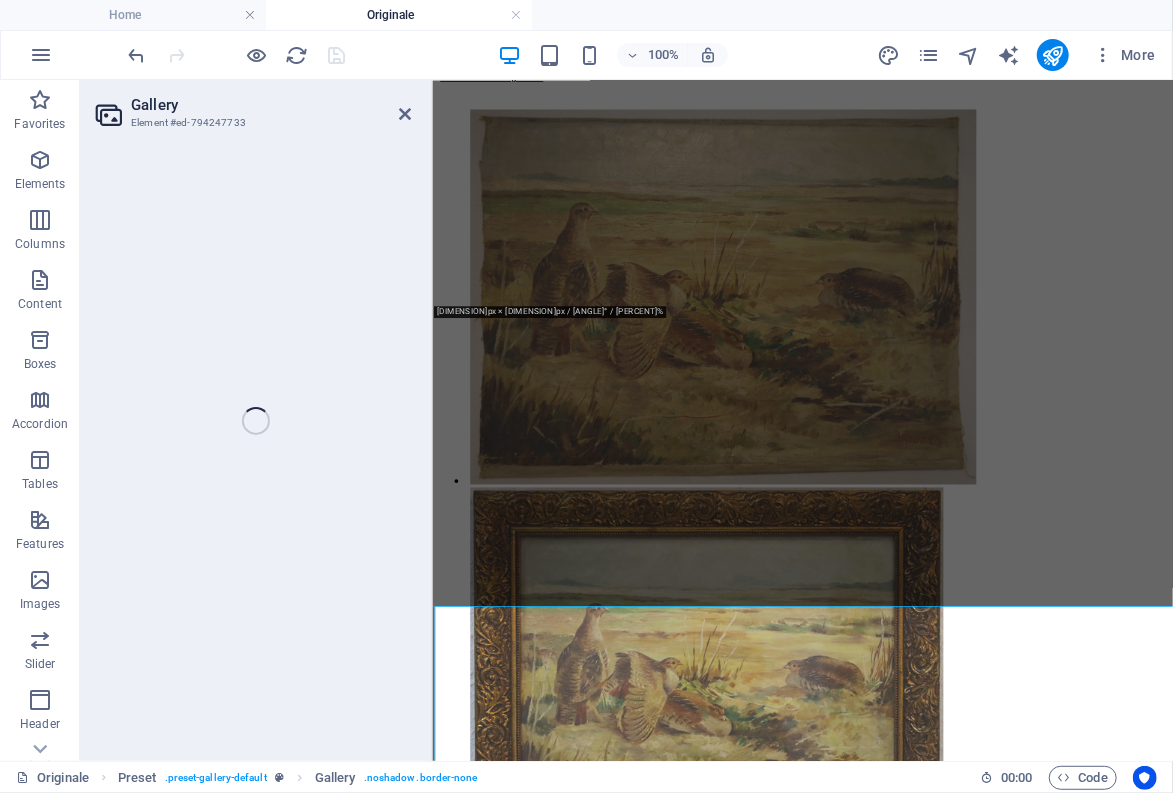 select on "2" 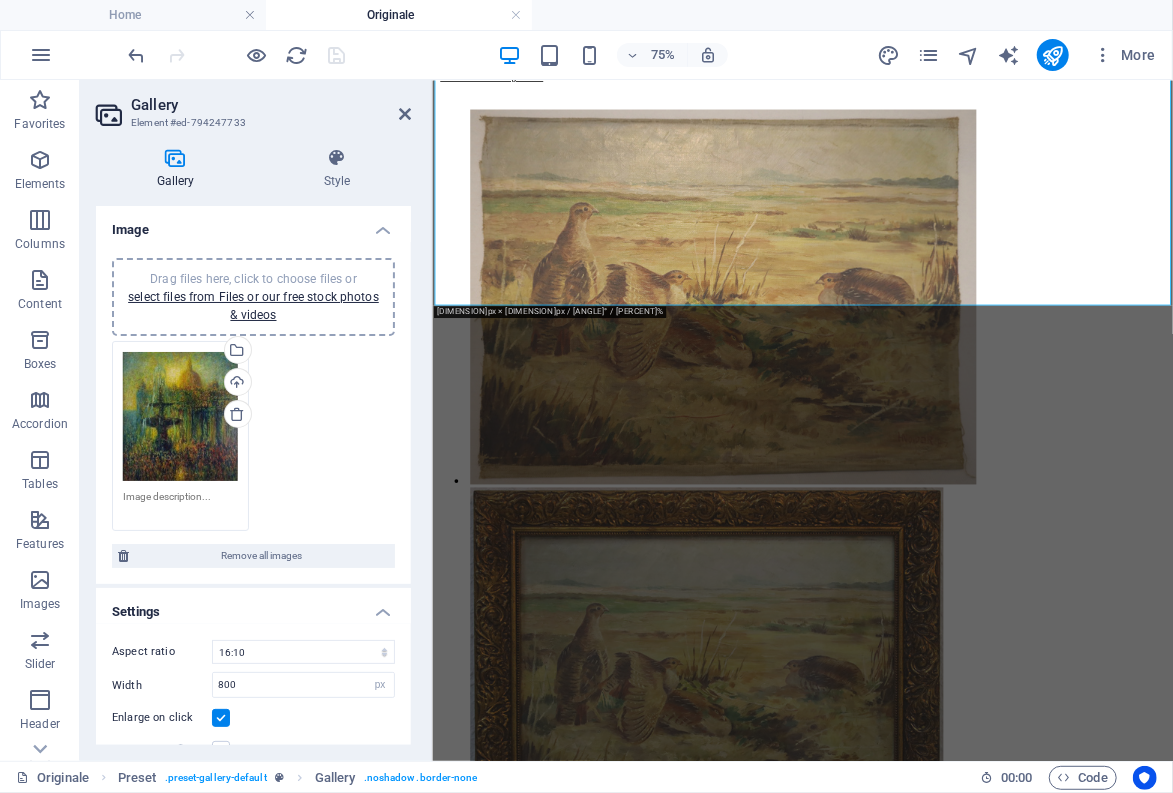 click at bounding box center [180, 504] 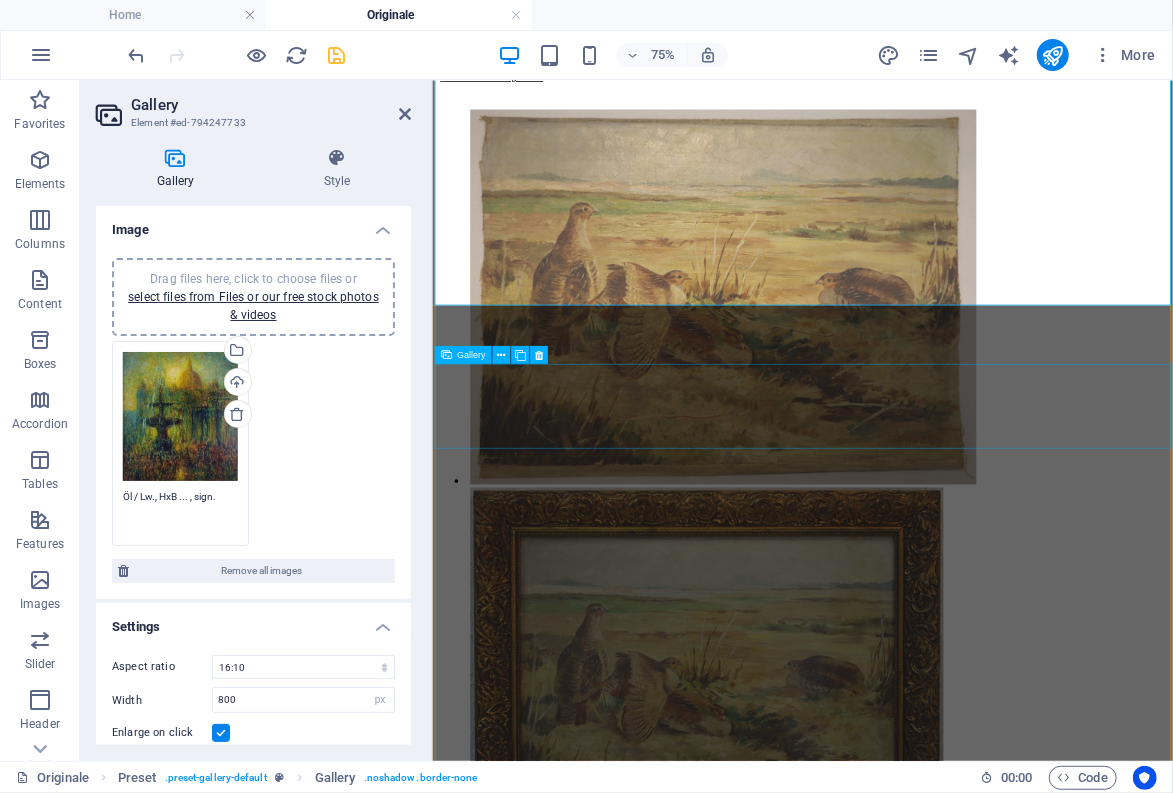 type on "Öl / Lw., HxB ... , sign." 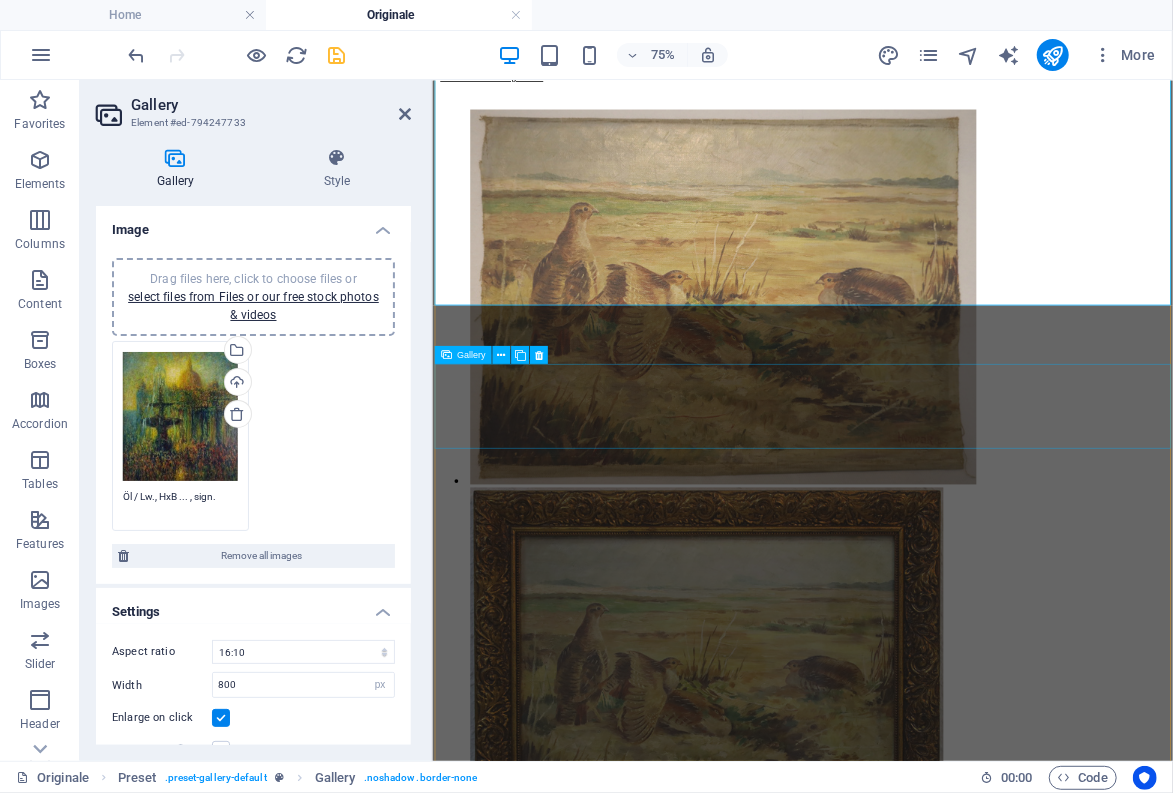 click at bounding box center [882, 29543] 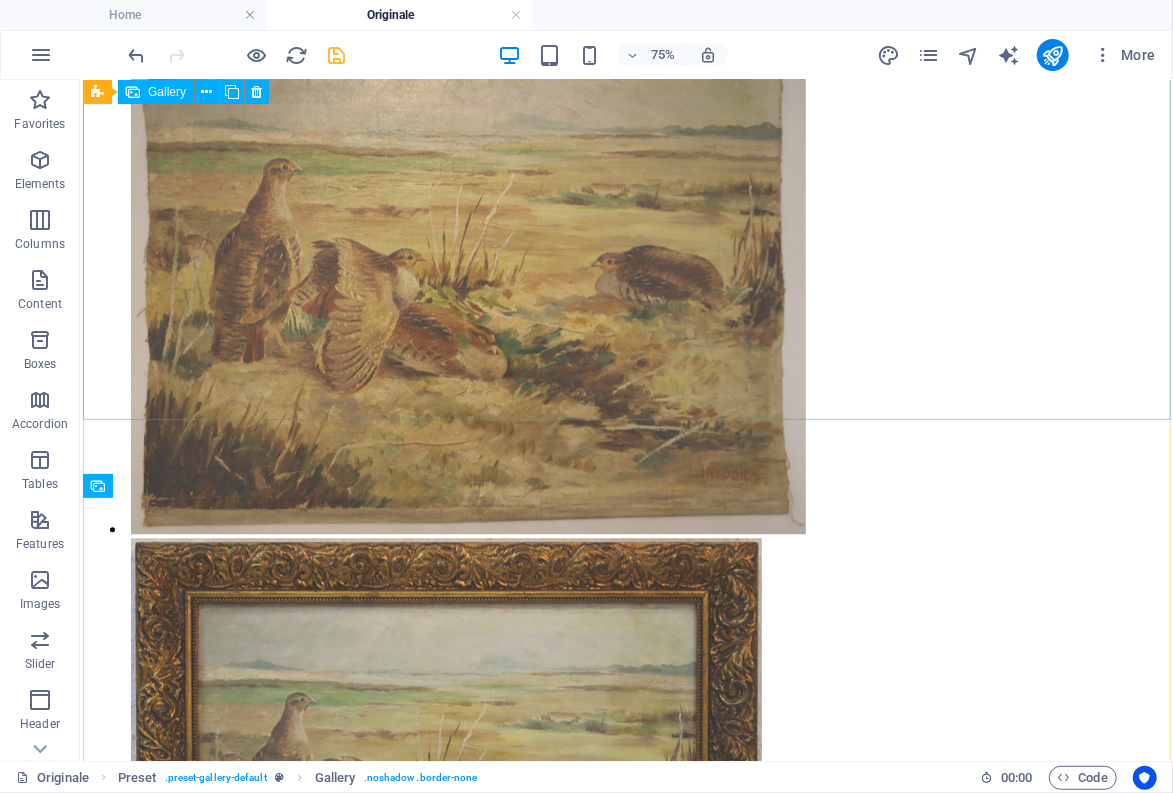 scroll, scrollTop: 13516, scrollLeft: 0, axis: vertical 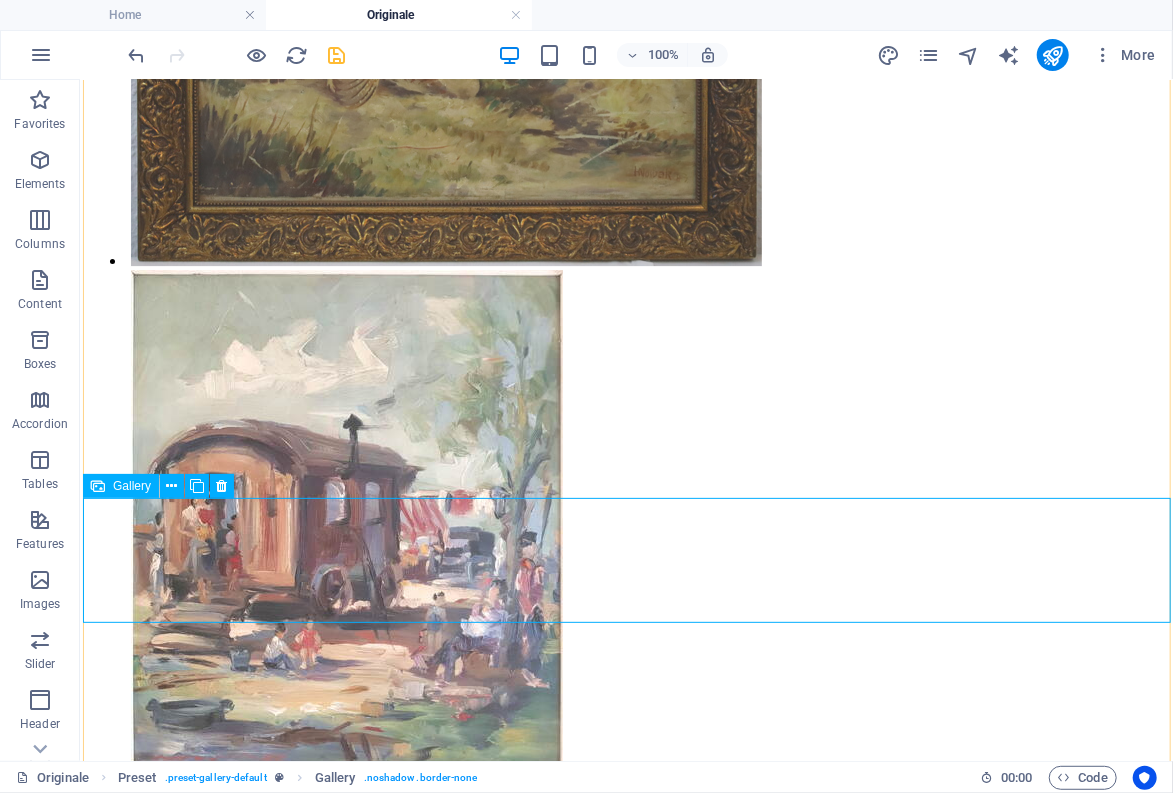click at bounding box center (530, 28686) 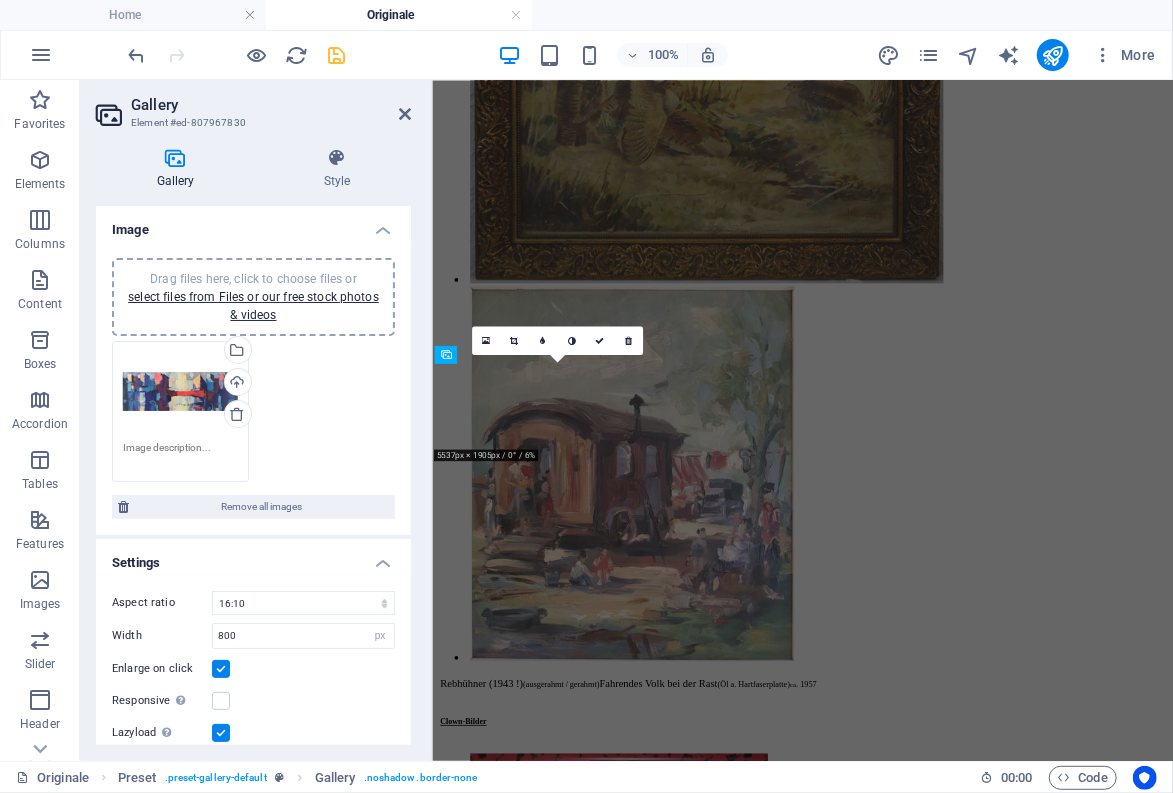 scroll, scrollTop: 12744, scrollLeft: 0, axis: vertical 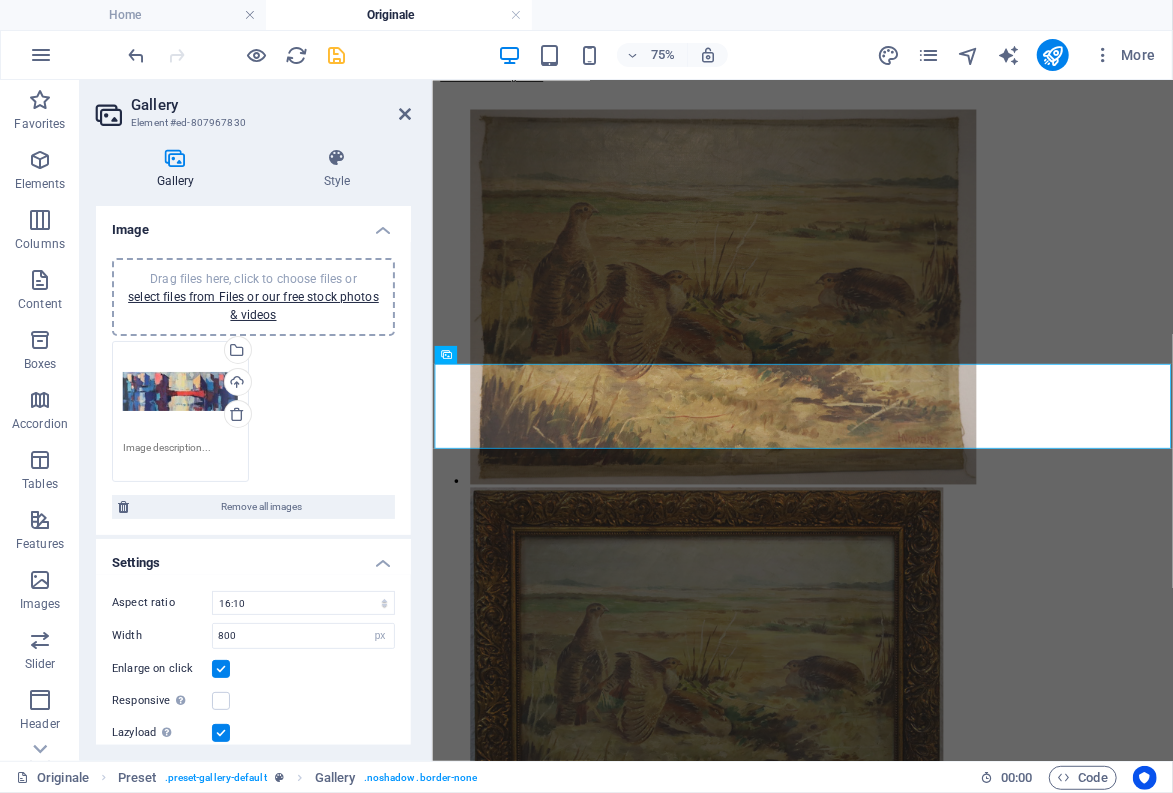 click at bounding box center [180, 455] 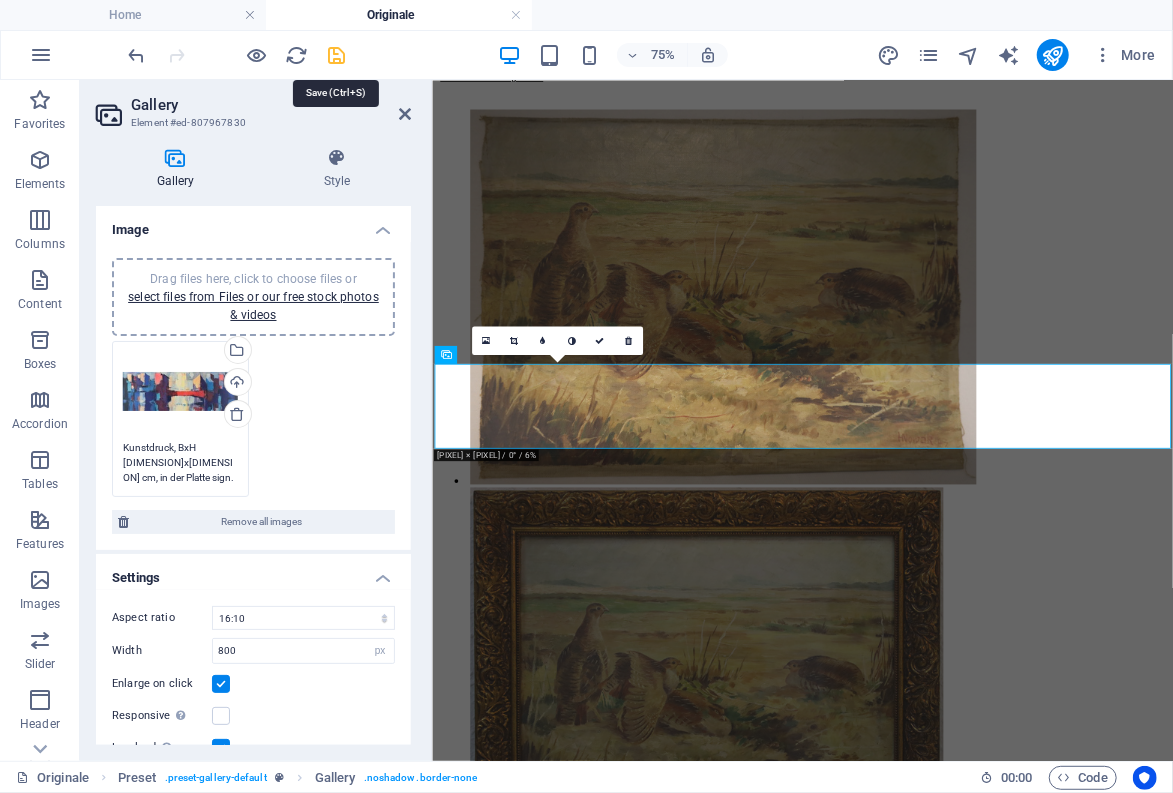 type on "Kunstdruck, BxH [DIMENSION]x[DIMENSION] cm, in der Platte sign." 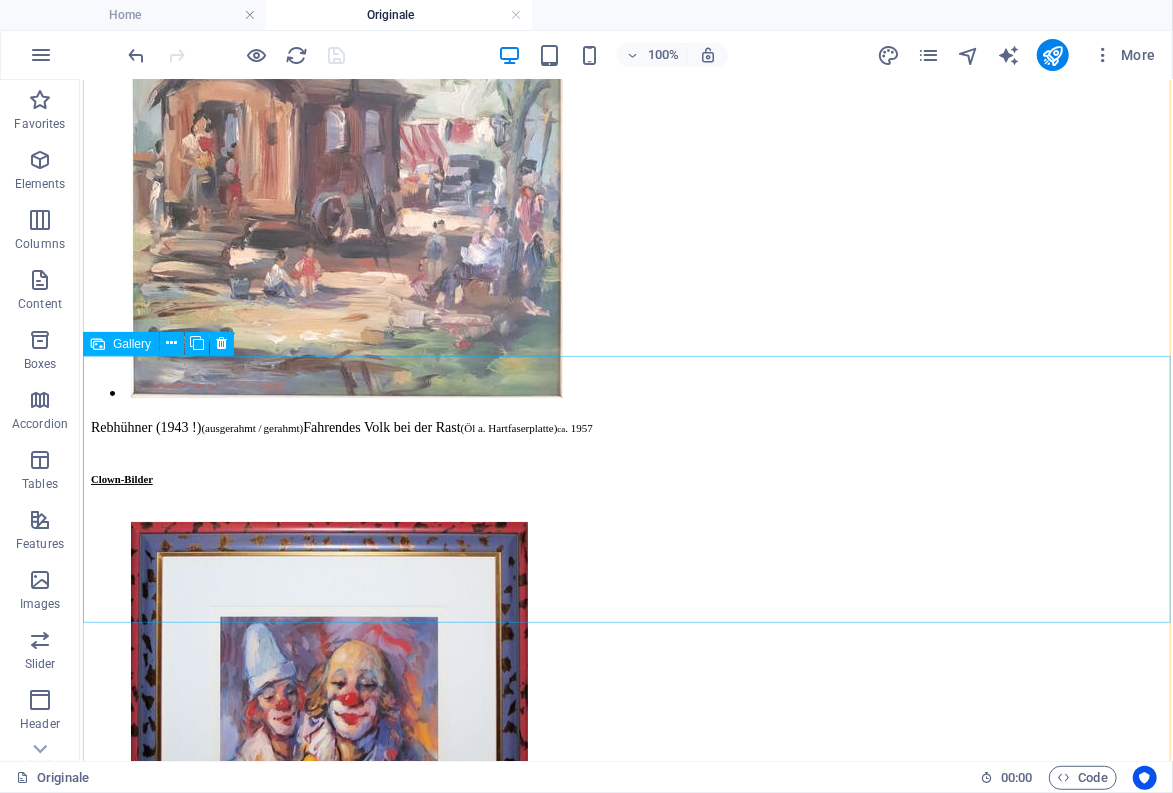 scroll, scrollTop: 14066, scrollLeft: 0, axis: vertical 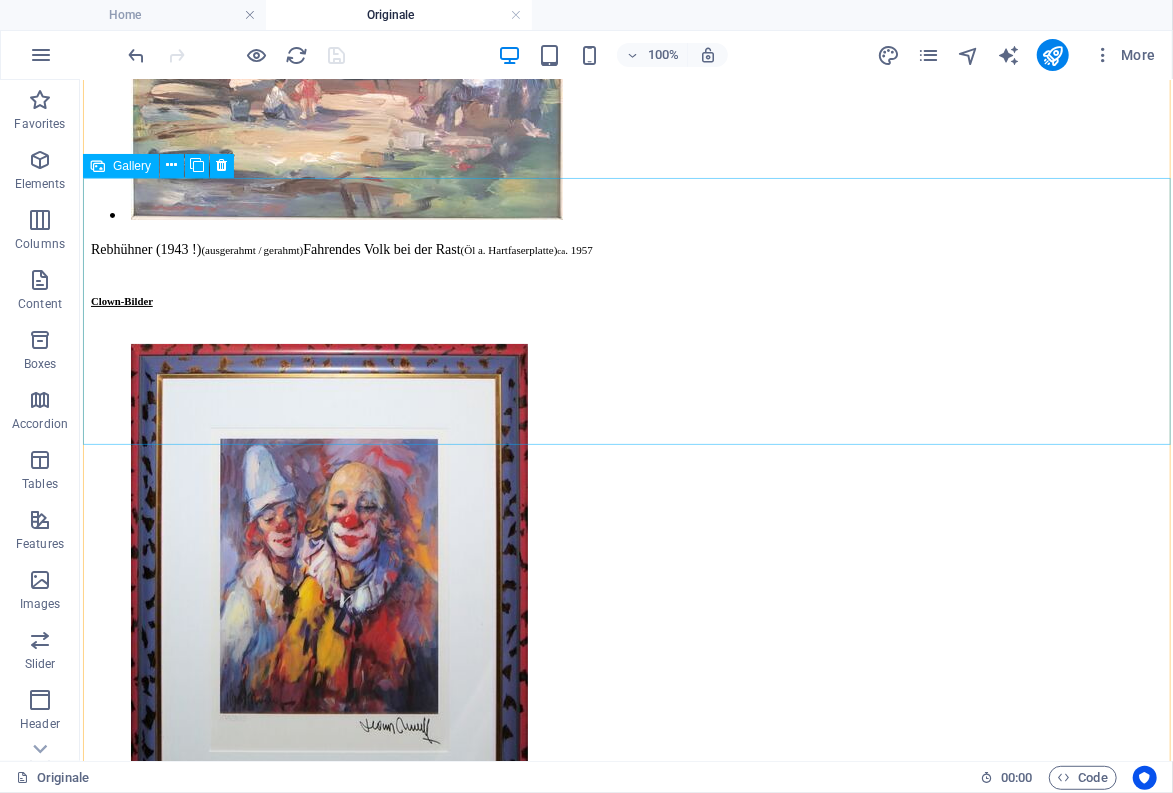 click at bounding box center [530, 29197] 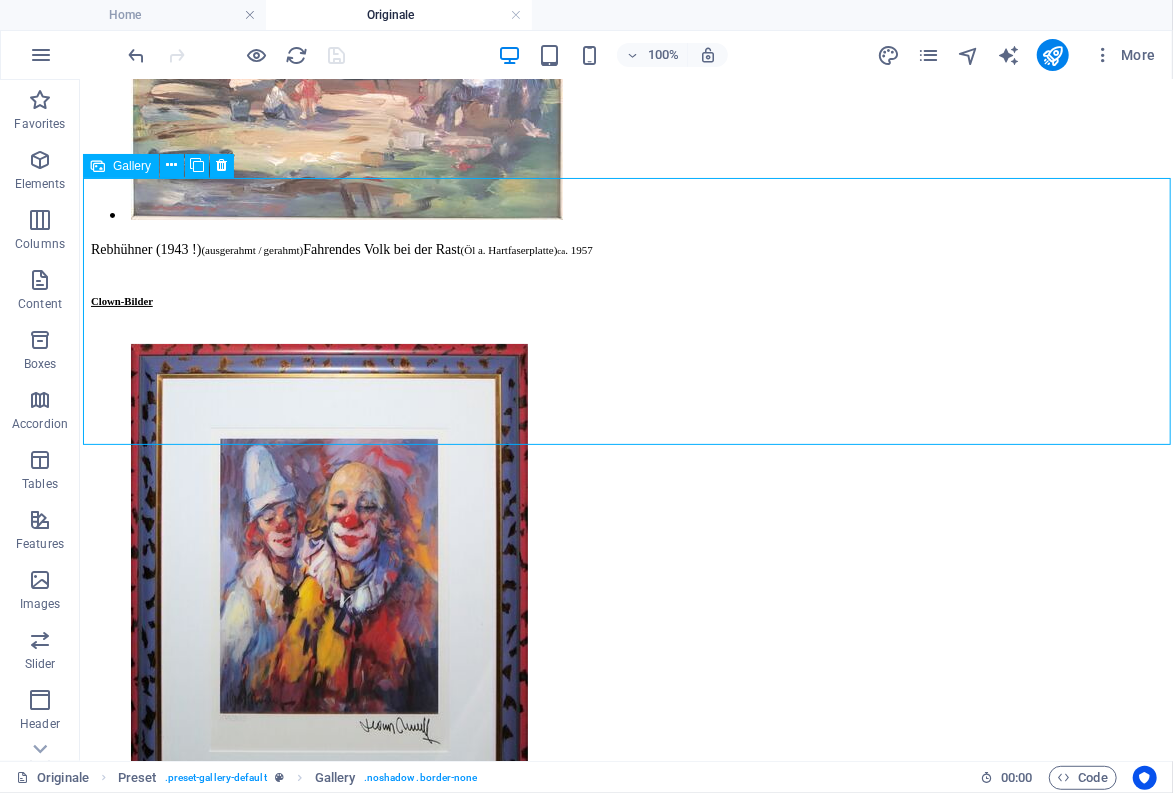 click at bounding box center [530, 29197] 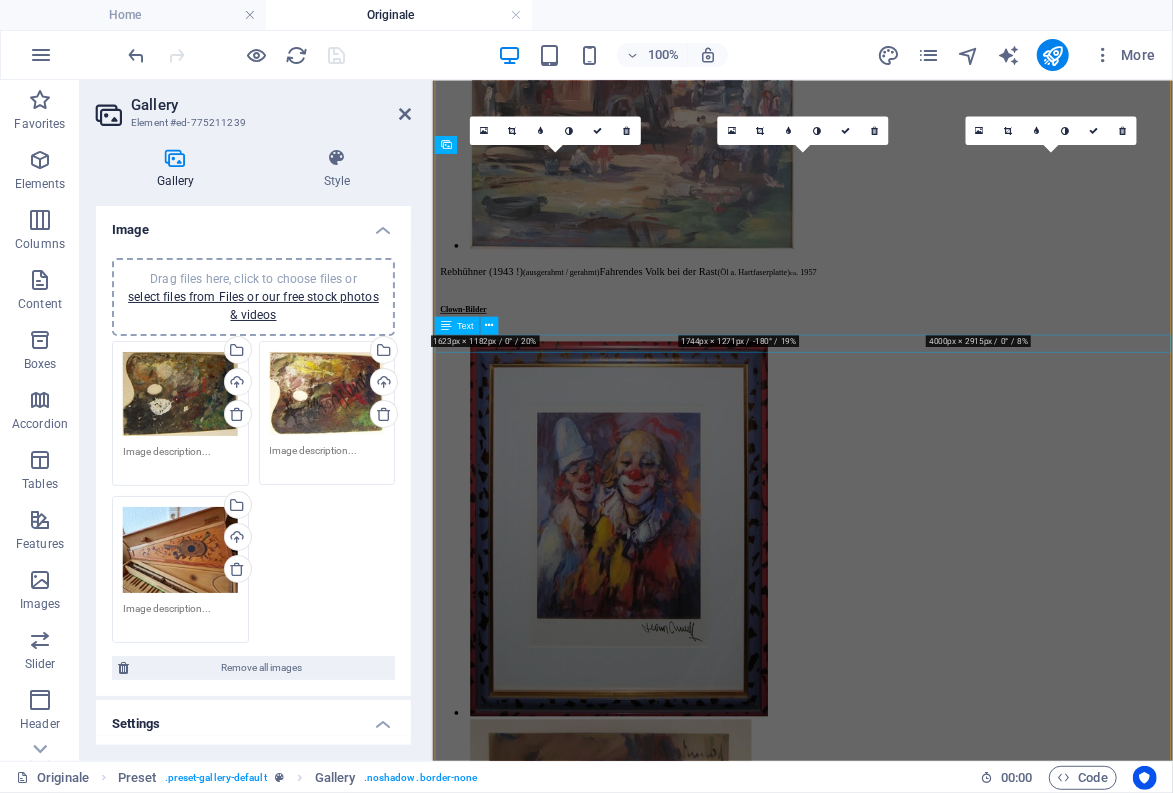 scroll, scrollTop: 13242, scrollLeft: 0, axis: vertical 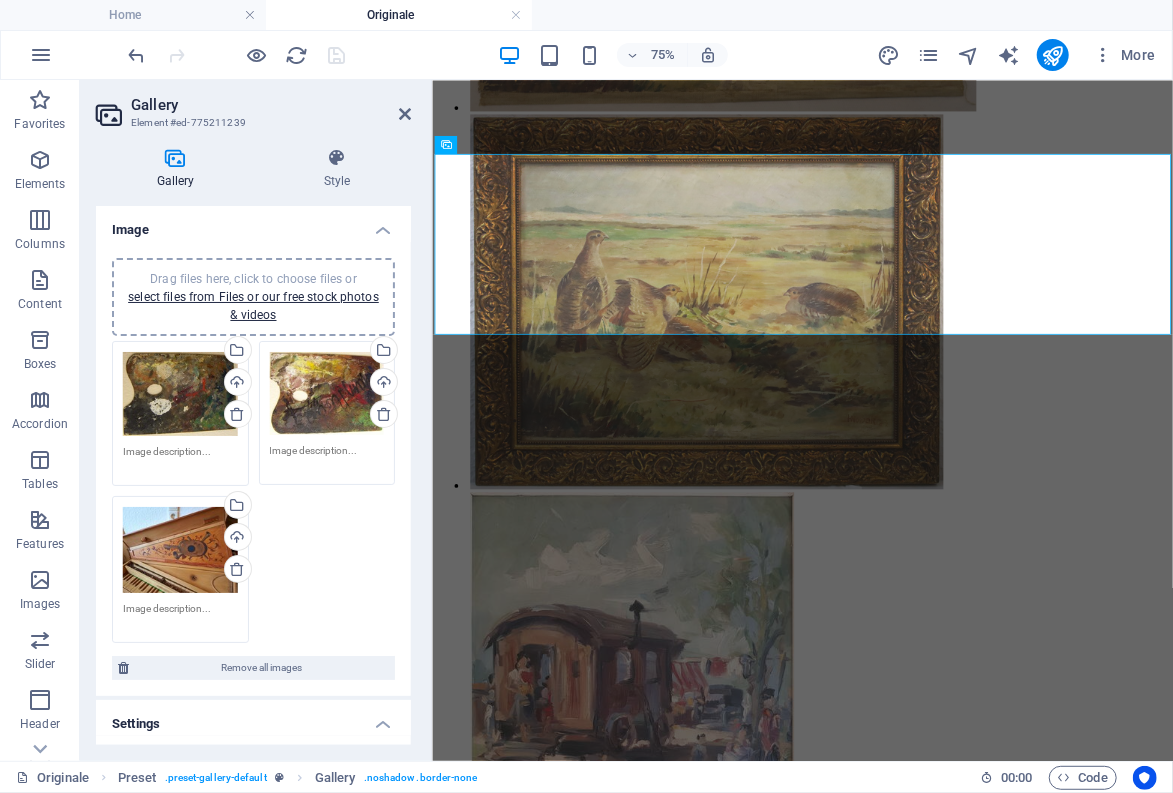 click at bounding box center [180, 459] 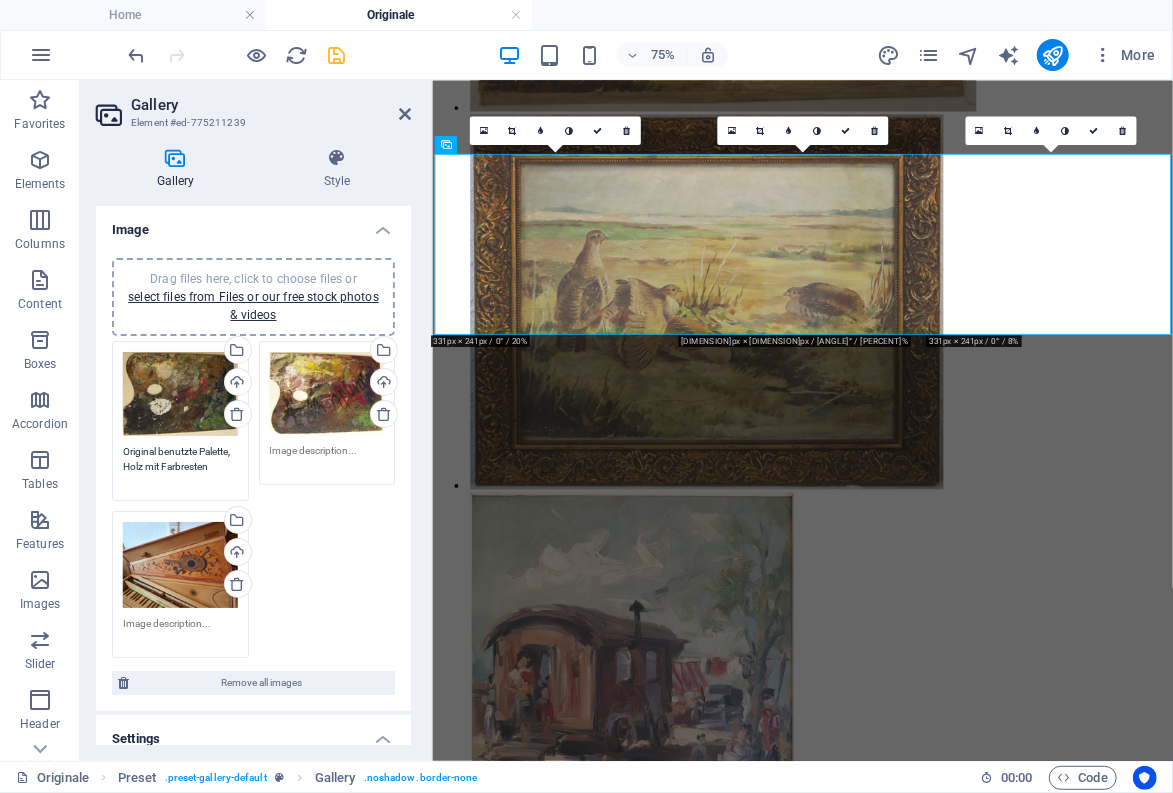 click on "Original benutzte Palette, Holz mit Farbresten" at bounding box center [180, 466] 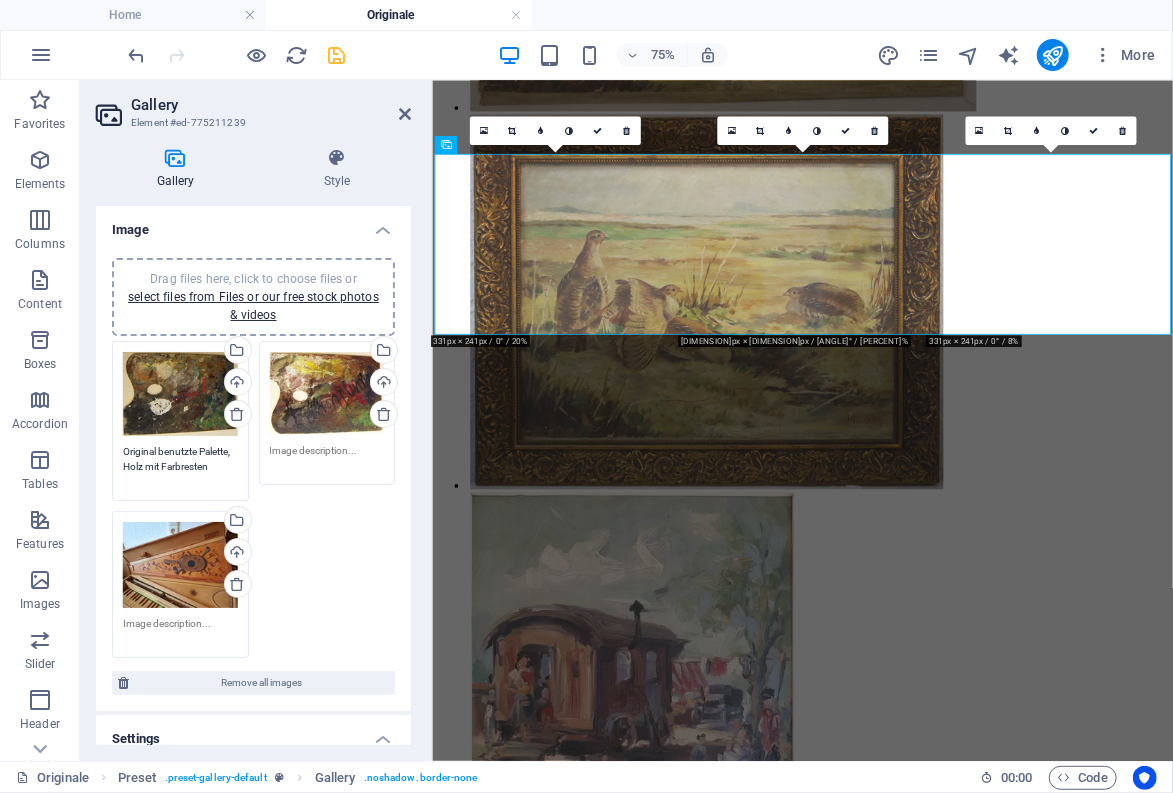 click on "Original benutzte Palette, Holz mit Farbresten" at bounding box center [180, 466] 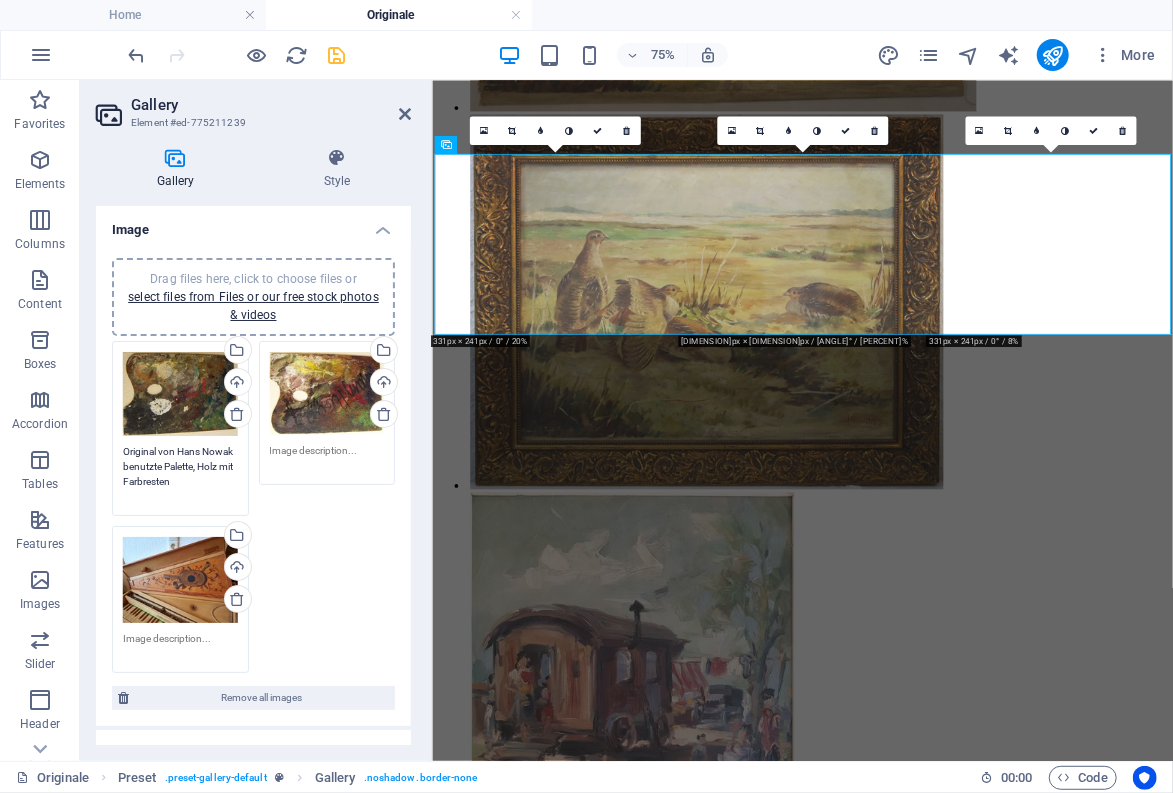 click on "Original von Hans Nowak benutzte Palette, Holz mit Farbresten" at bounding box center (180, 474) 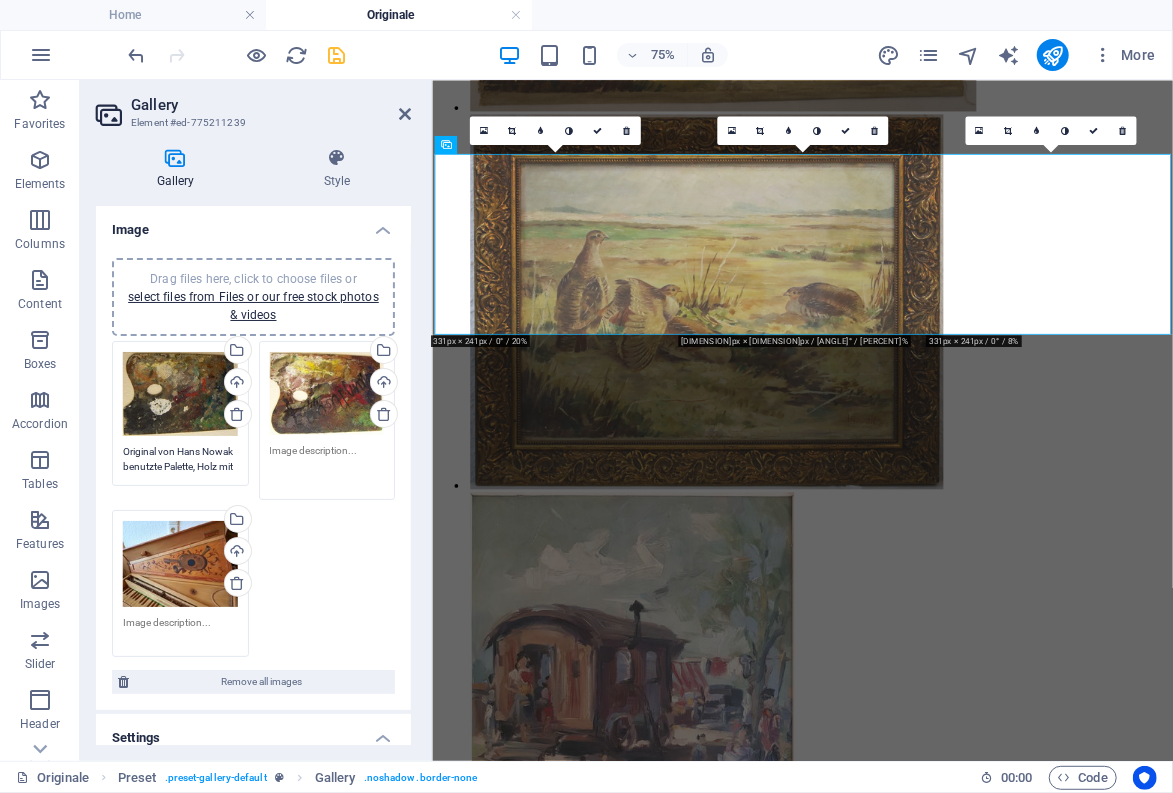 click at bounding box center (327, 465) 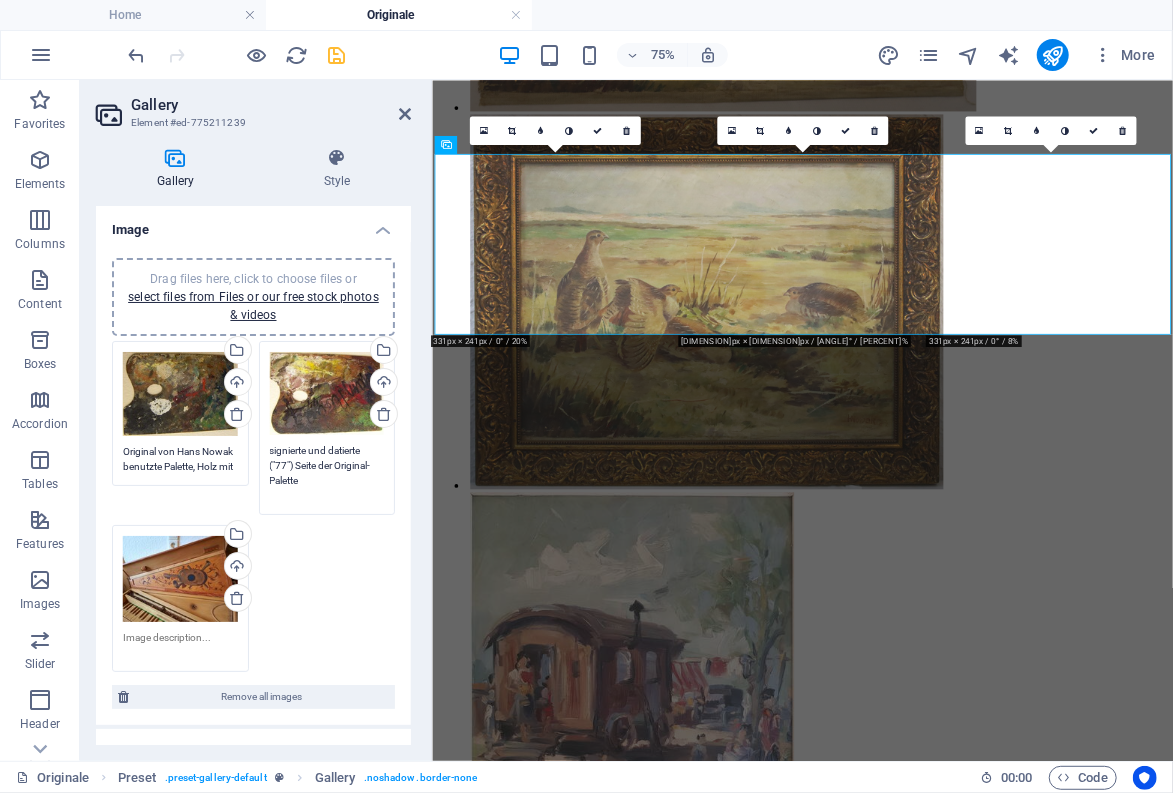 type on "signierte und datierte ("77") Seite der Original-Palette" 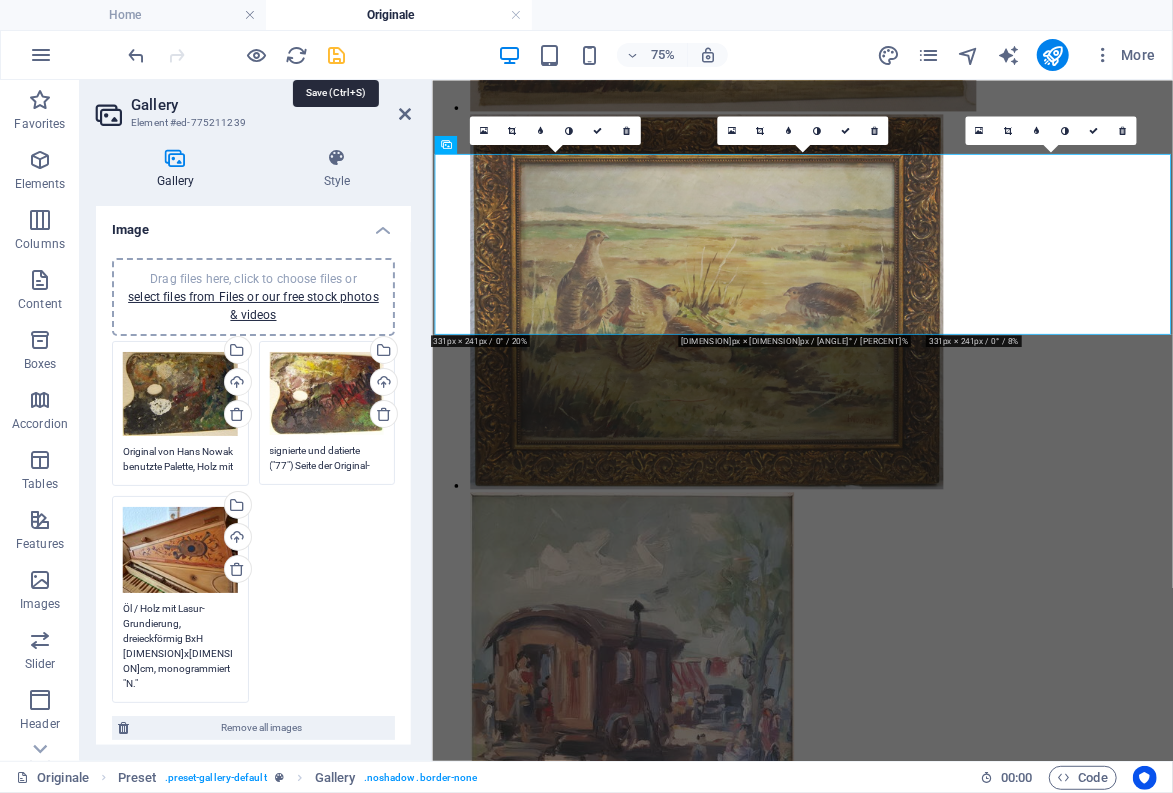 type on "Öl / Holz mit Lasur-Grundierung, dreieckförmig BxH [DIMENSION]x[DIMENSION]cm, monogrammiert "N."" 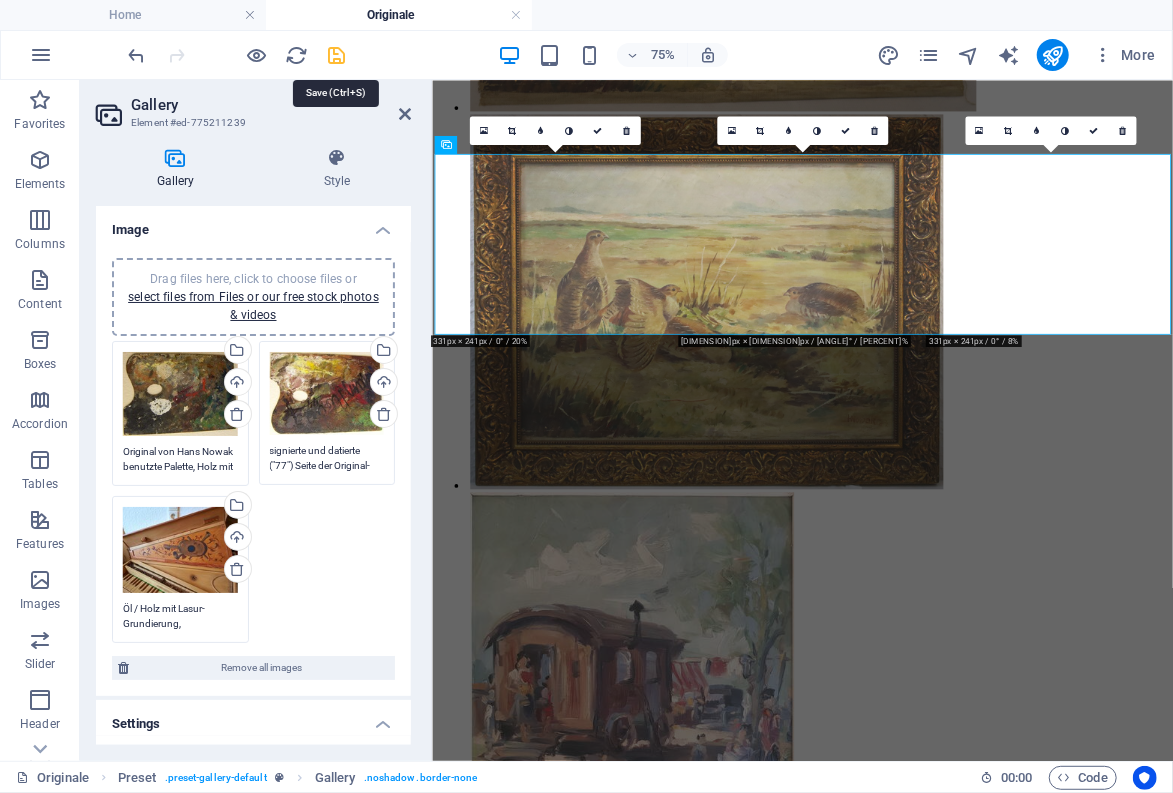 click at bounding box center (337, 55) 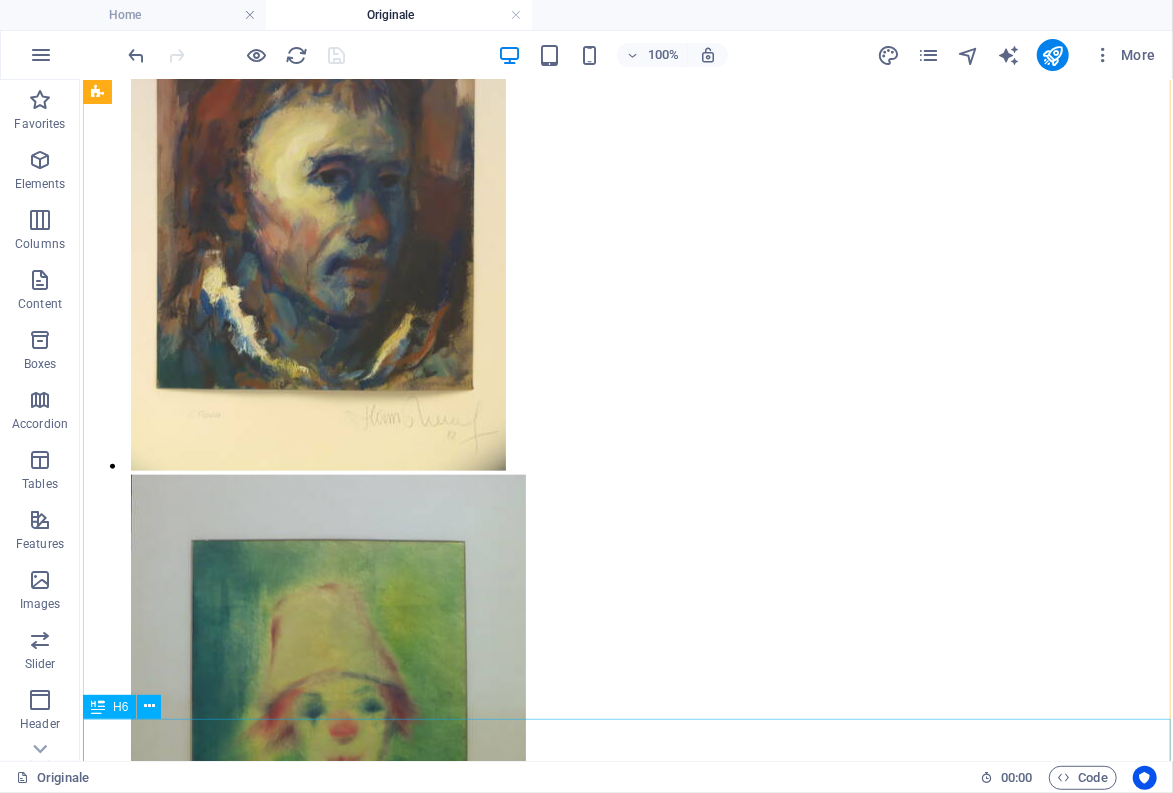scroll, scrollTop: 14946, scrollLeft: 0, axis: vertical 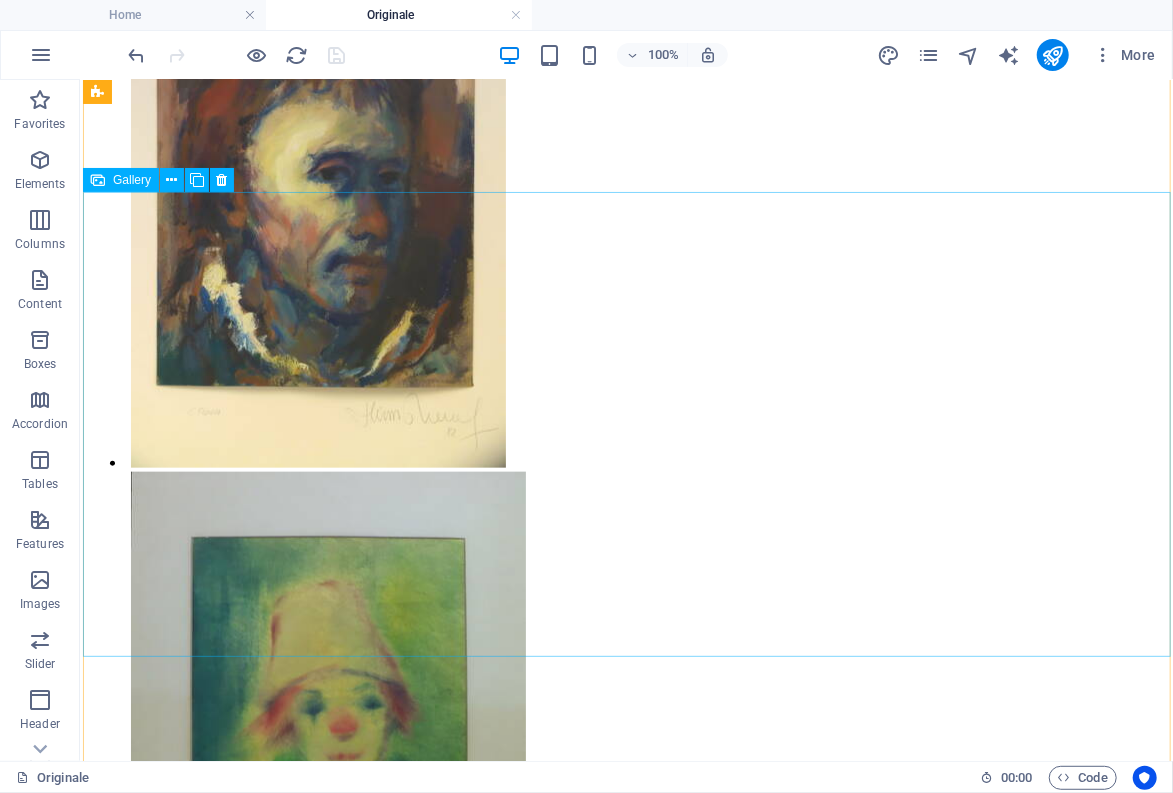 click at bounding box center (530, 31620) 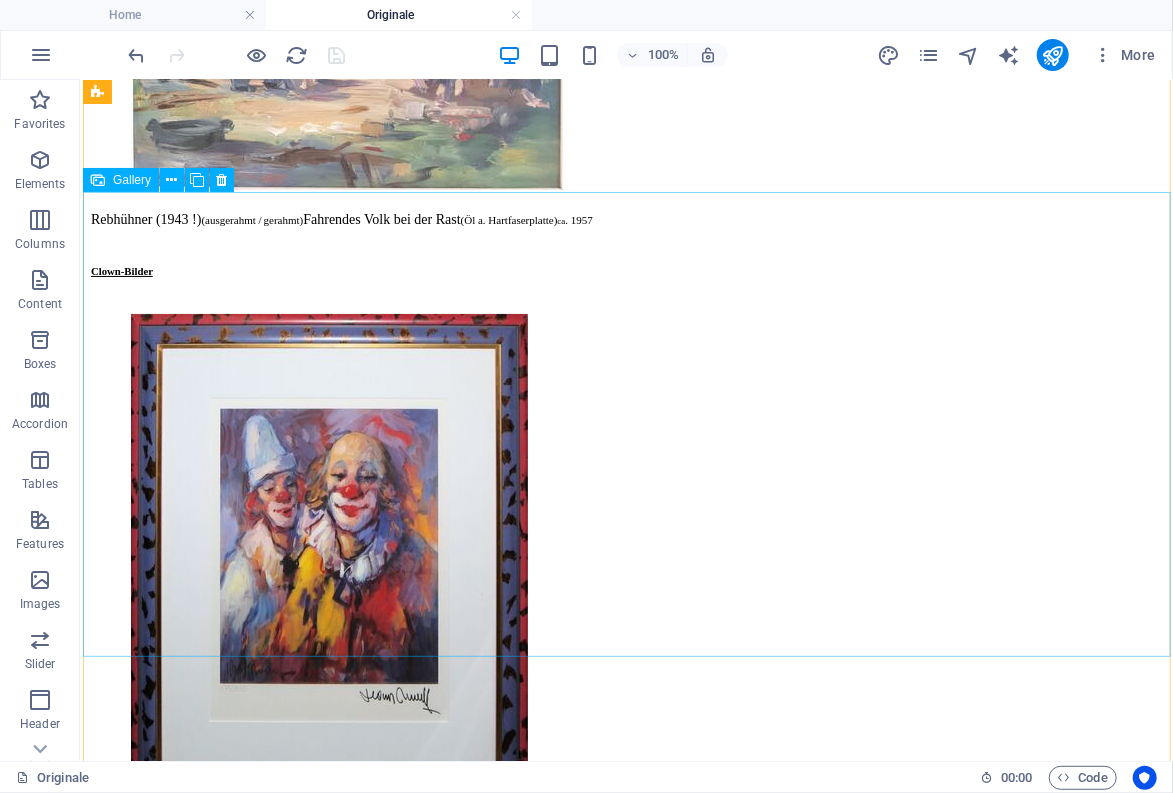 select on "2" 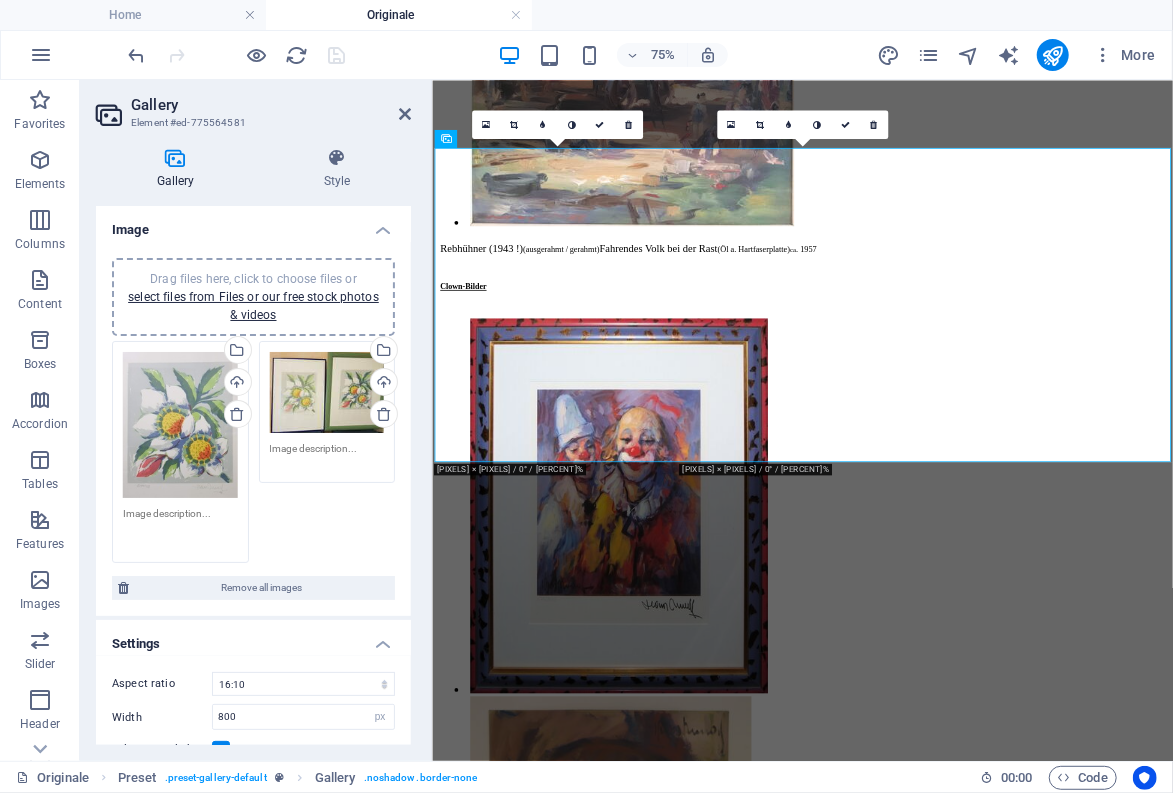 click at bounding box center (180, 528) 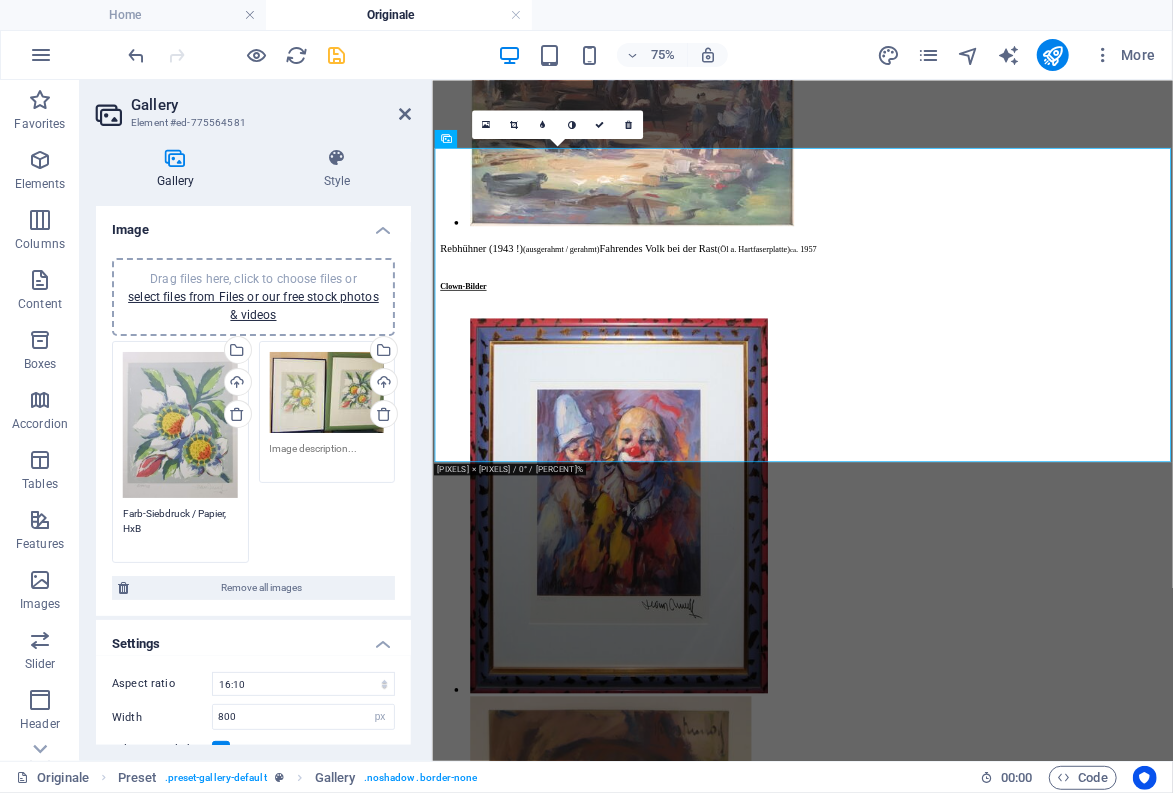 click on "Farb-Siebdruck / Papier, HxB" at bounding box center (180, 528) 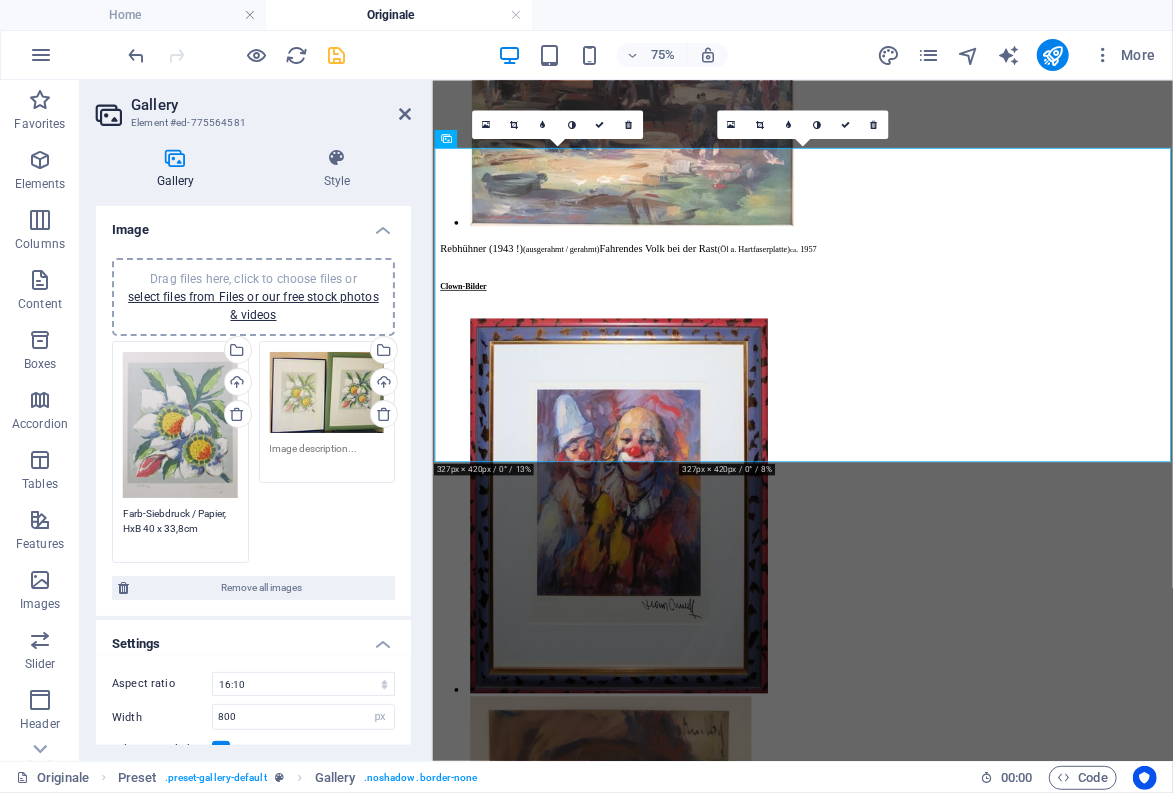 click on "Farb-Siebdruck / Papier, HxB 40 x 33,8cm" at bounding box center (180, 528) 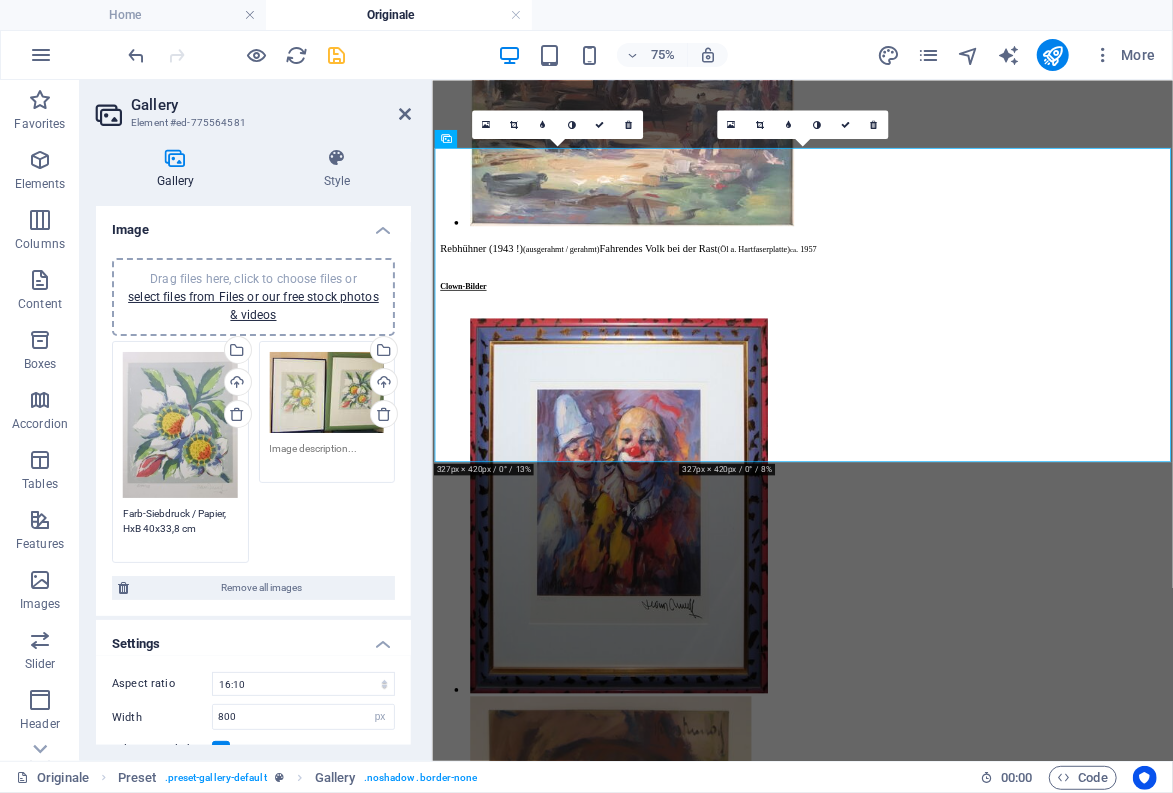 click on "Farb-Siebdruck / Papier, HxB 40x33,8 cm" at bounding box center (180, 528) 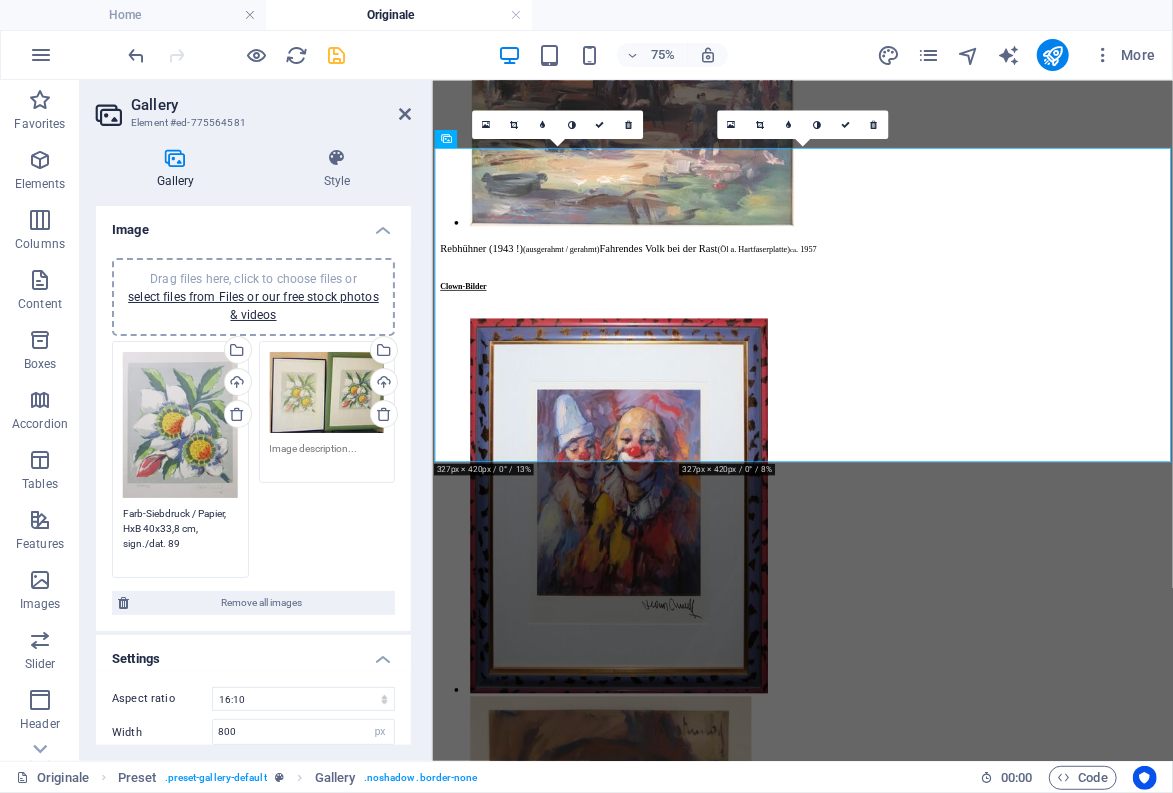type on "Farb-Siebdruck / Papier, HxB 40x33,8 cm, sign./dat. 89" 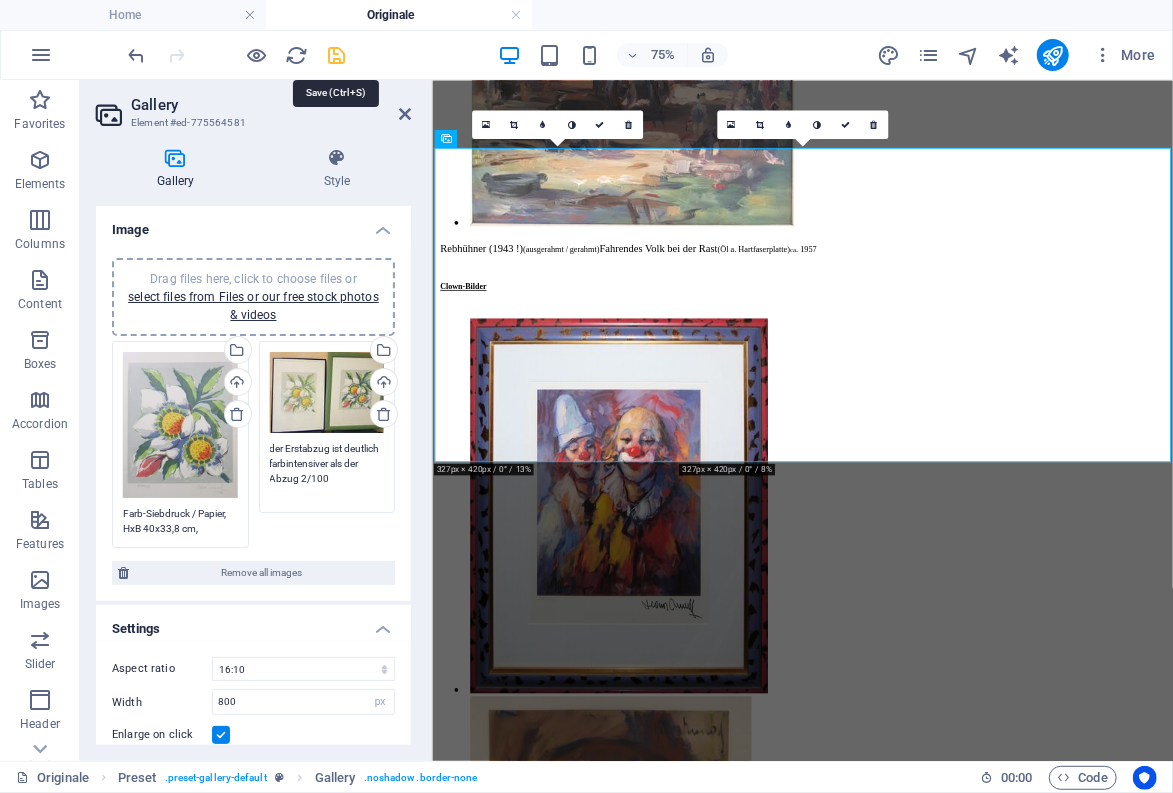 type on "der Erstabzug ist deutlich farbintensiver als der Abzug 2/100" 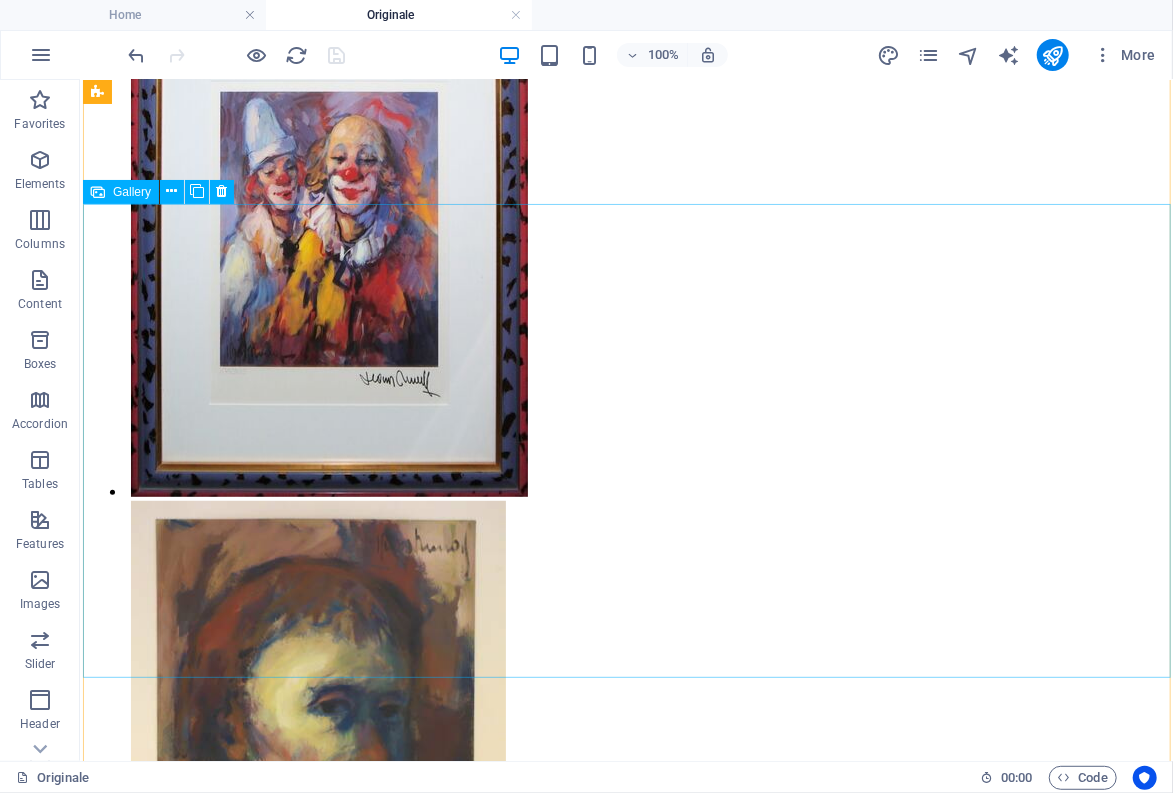 scroll, scrollTop: 14396, scrollLeft: 0, axis: vertical 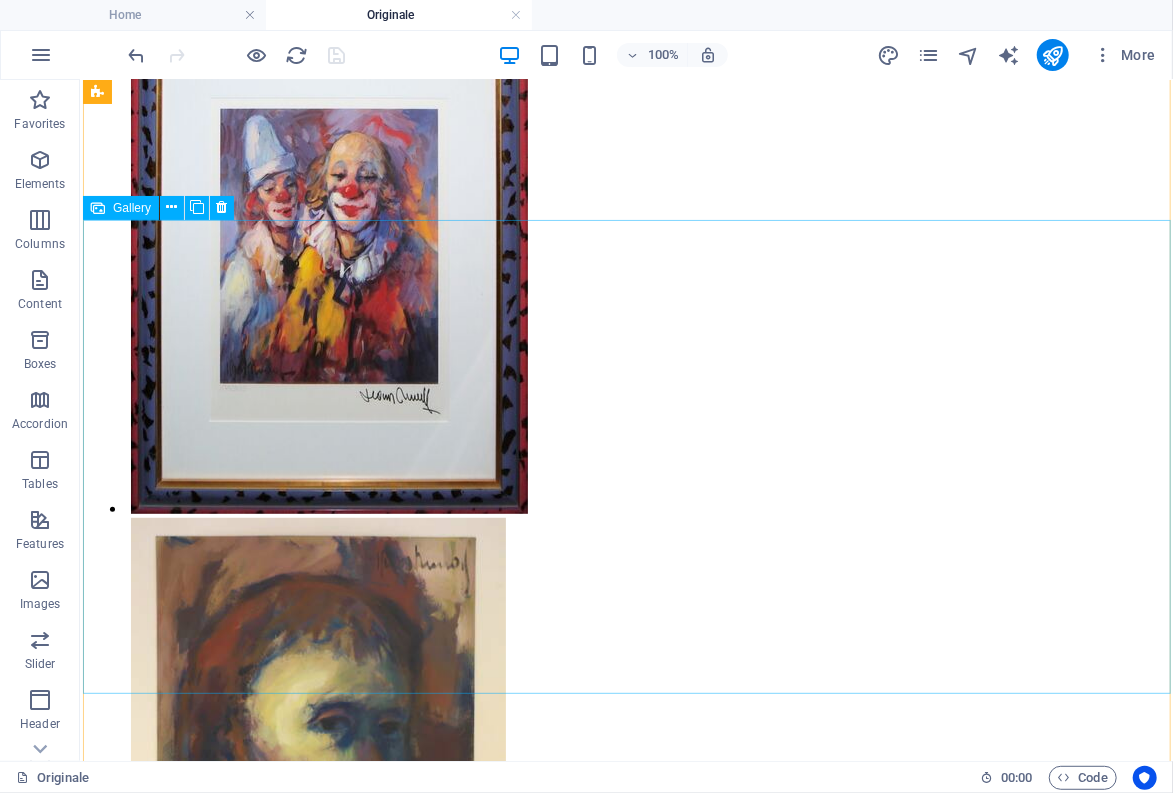 click at bounding box center [530, 30040] 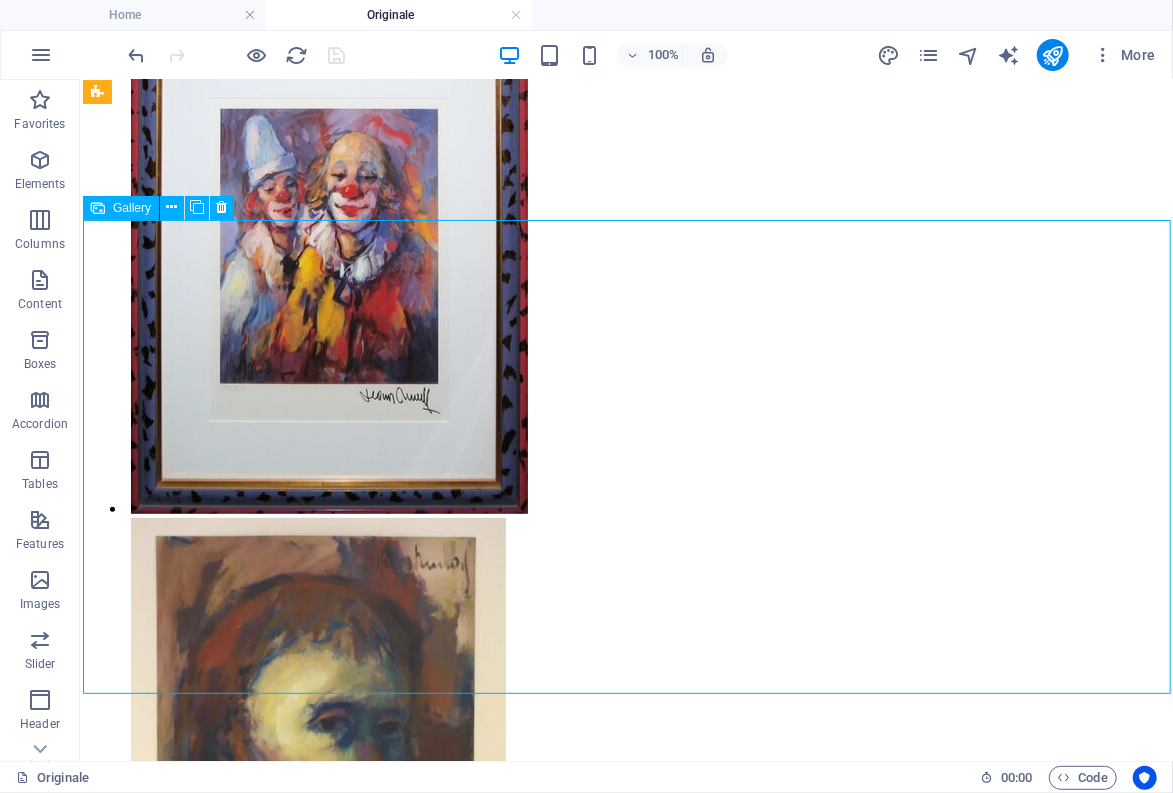 click at bounding box center (530, 30040) 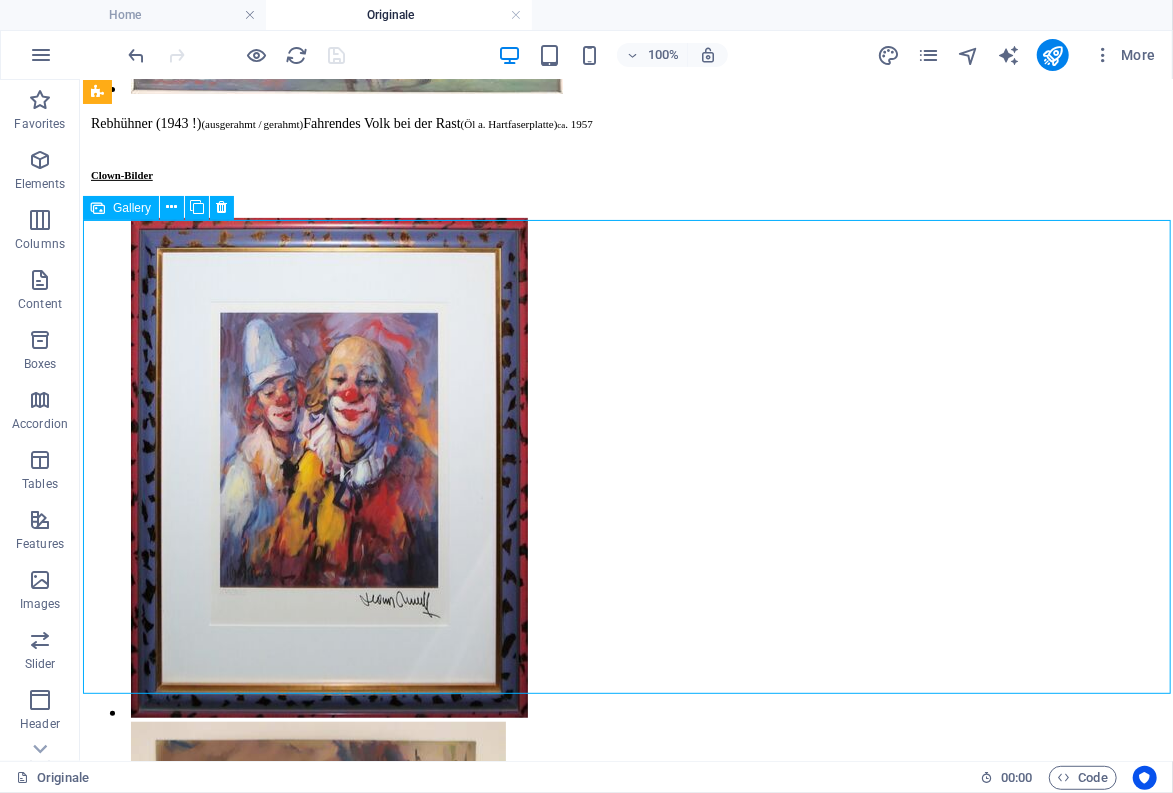 select on "2" 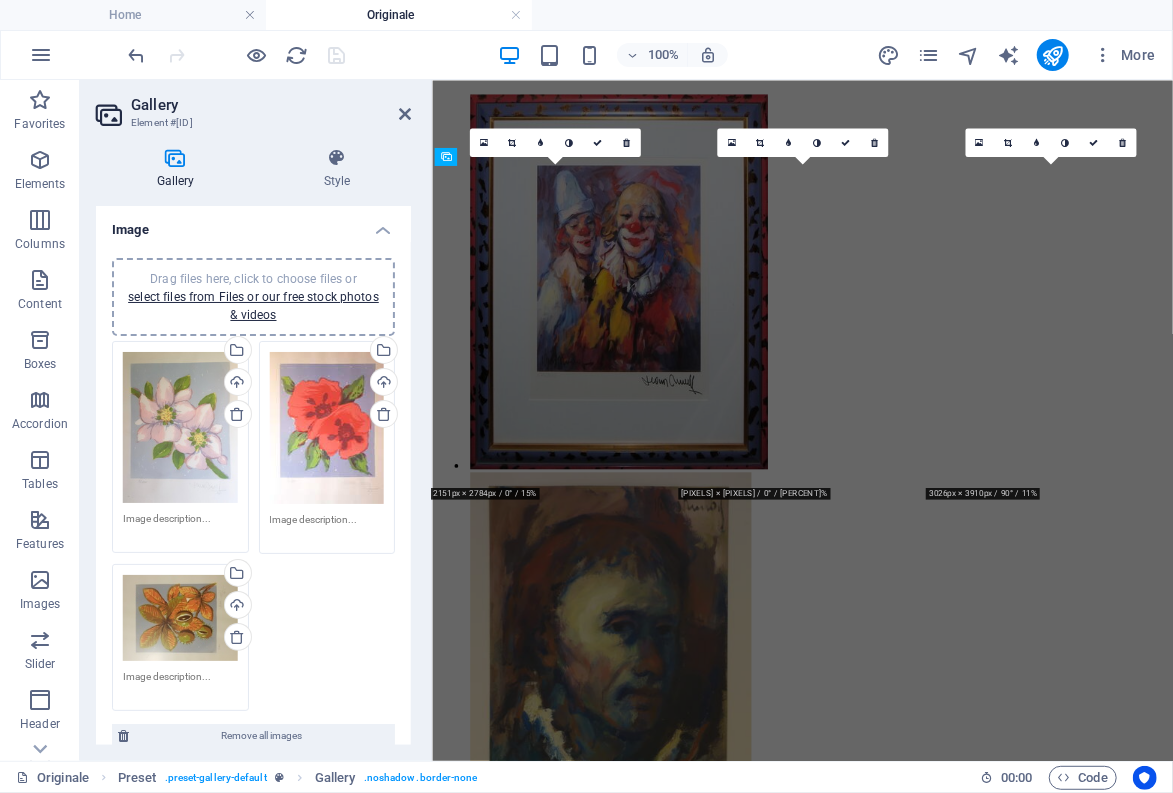 scroll, scrollTop: 13572, scrollLeft: 0, axis: vertical 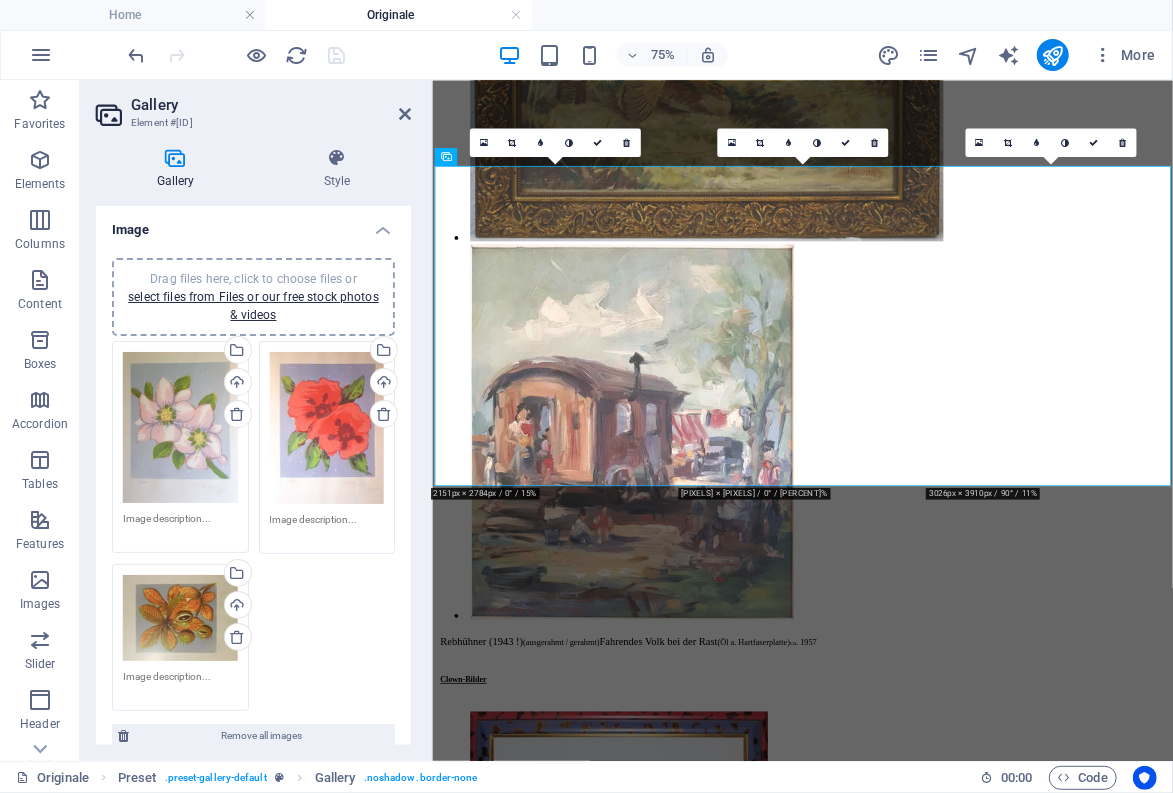 click at bounding box center (180, 526) 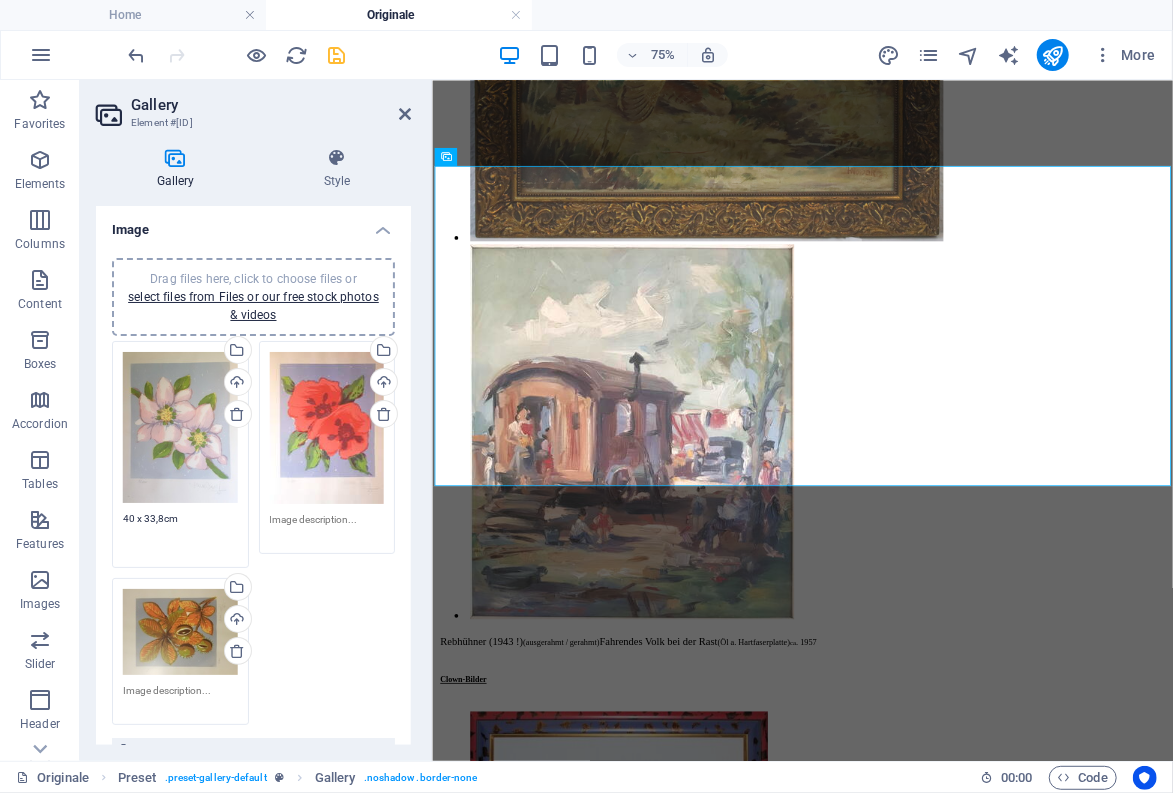 type on "40 x 33,8cm" 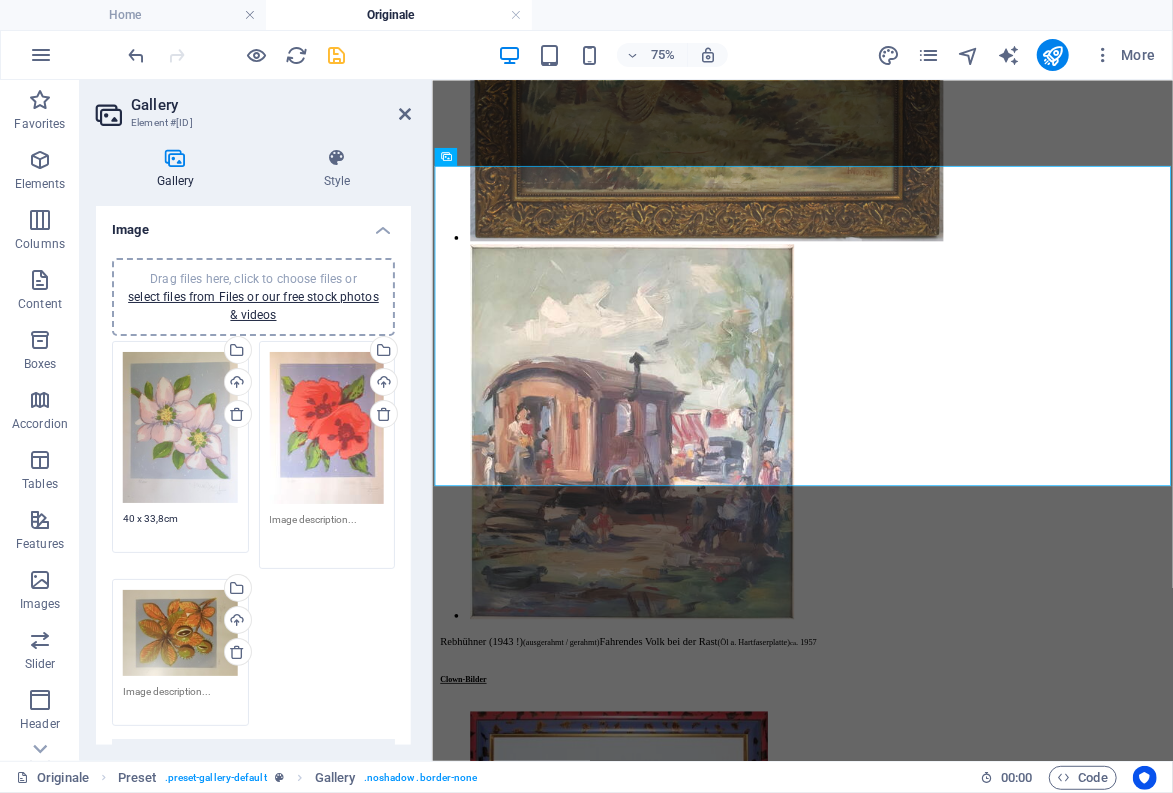 click at bounding box center (327, 534) 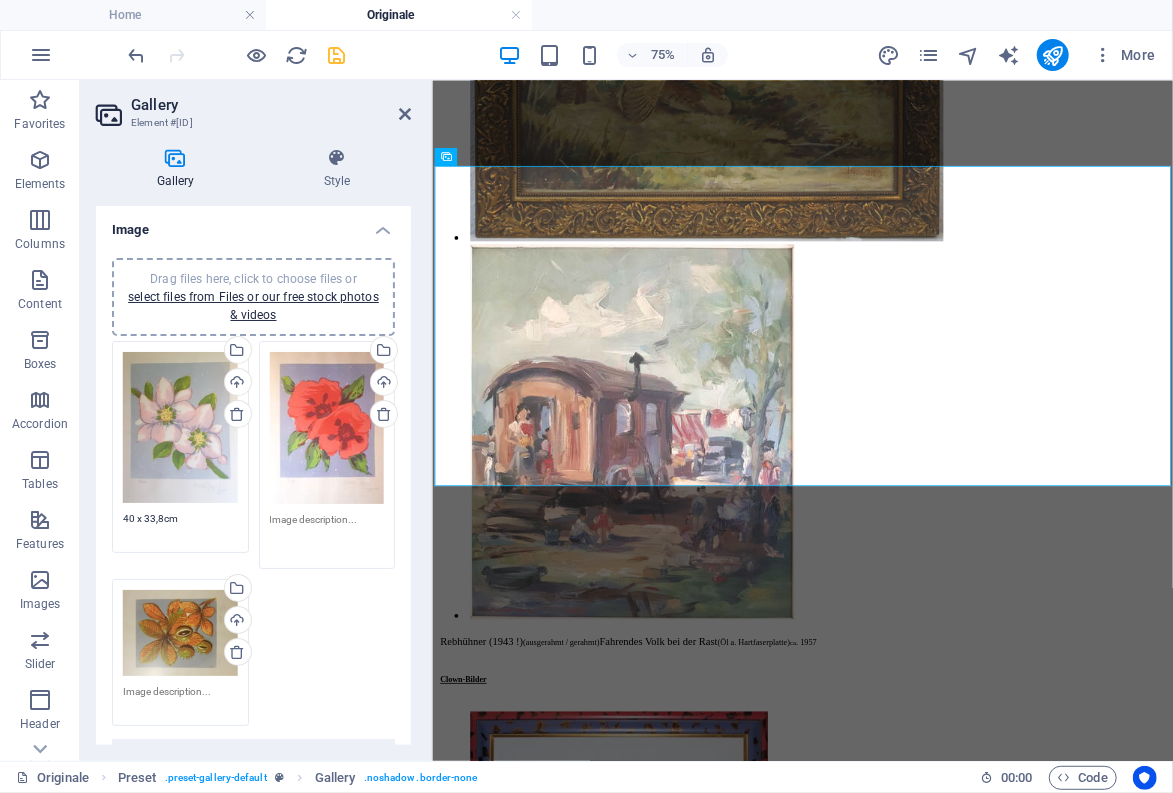 paste on "40 x 33,8cm" 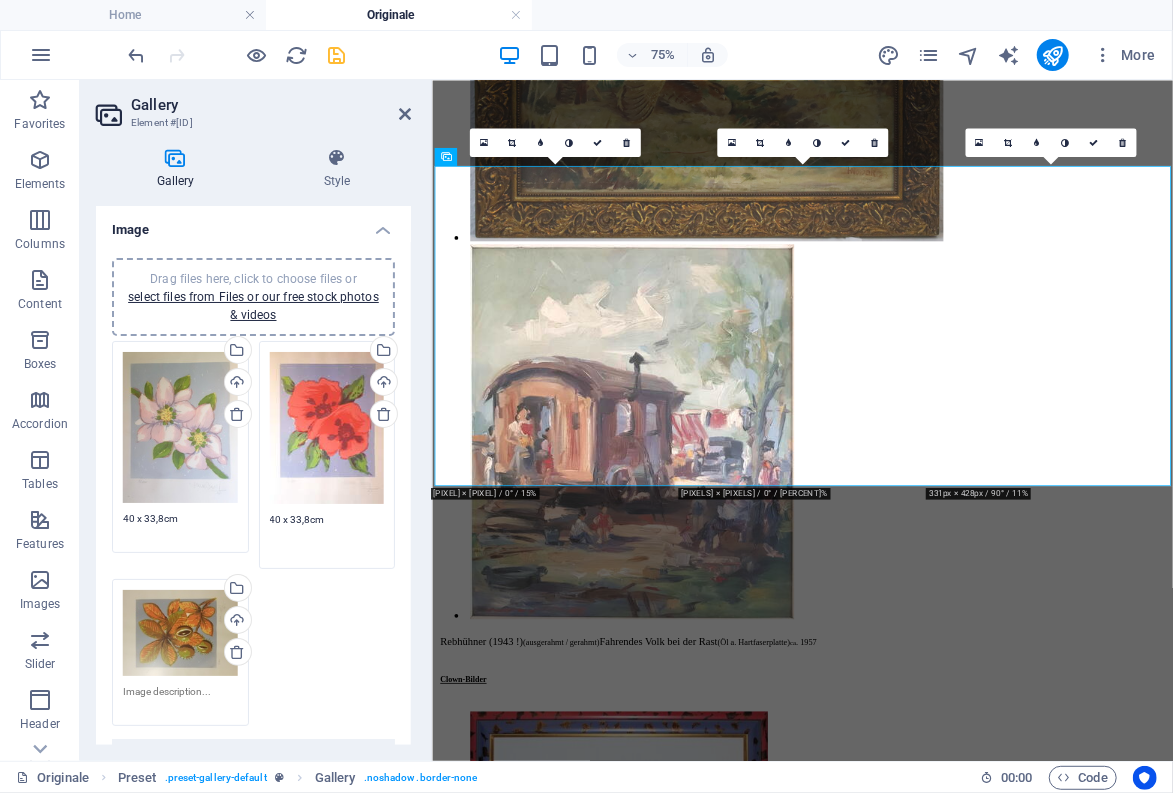 type on "40 x 33,8cm" 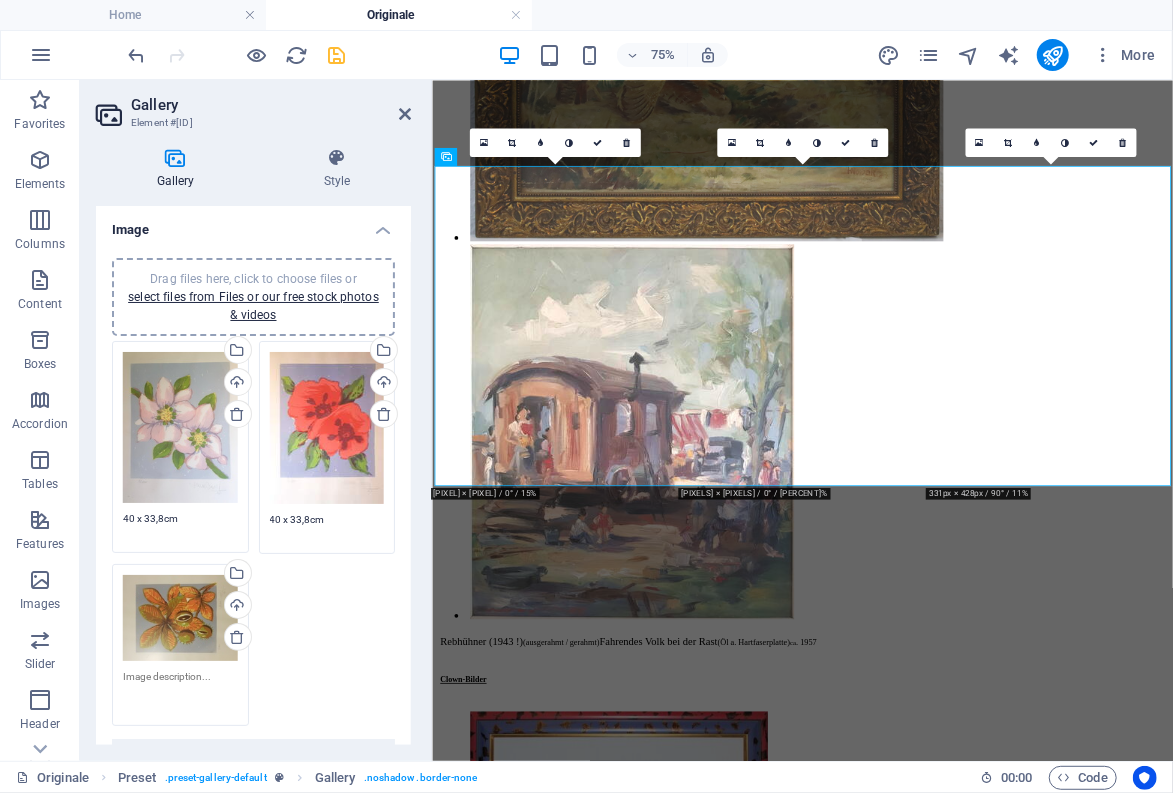 paste on "40 x 33,8cm" 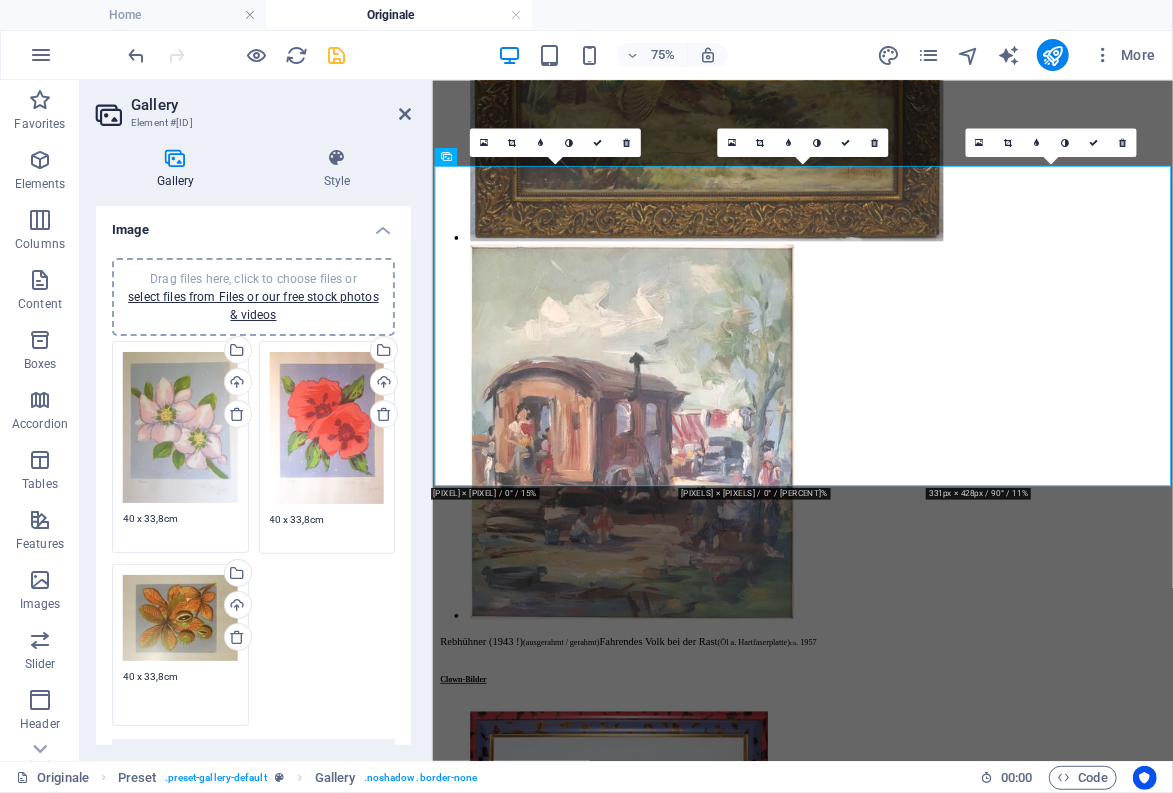 click on "Drag files here, click to choose files or select files from Files or our free stock photos & videos Select files from the file manager, stock photos, or upload file(s) Upload 40 x 33,8cm" at bounding box center (180, 447) 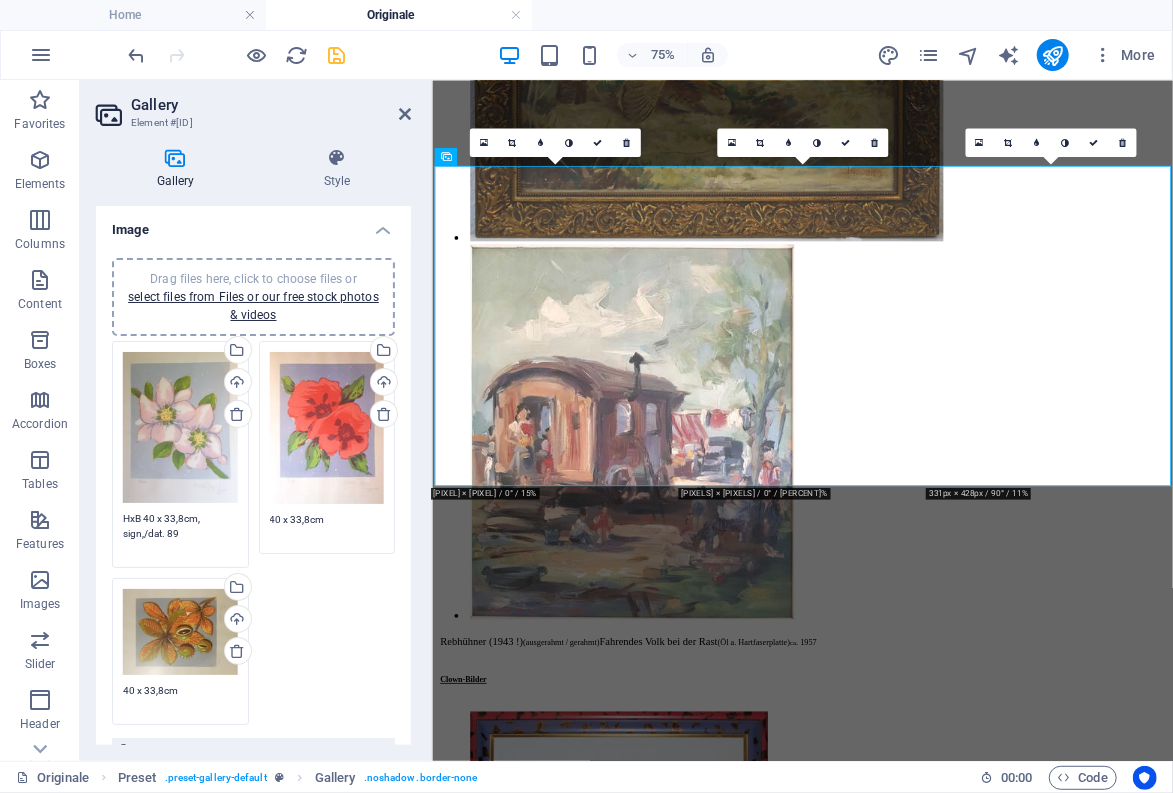 click on "HxB 40 x 33,8cm, sign,/dat. 89" at bounding box center [180, 533] 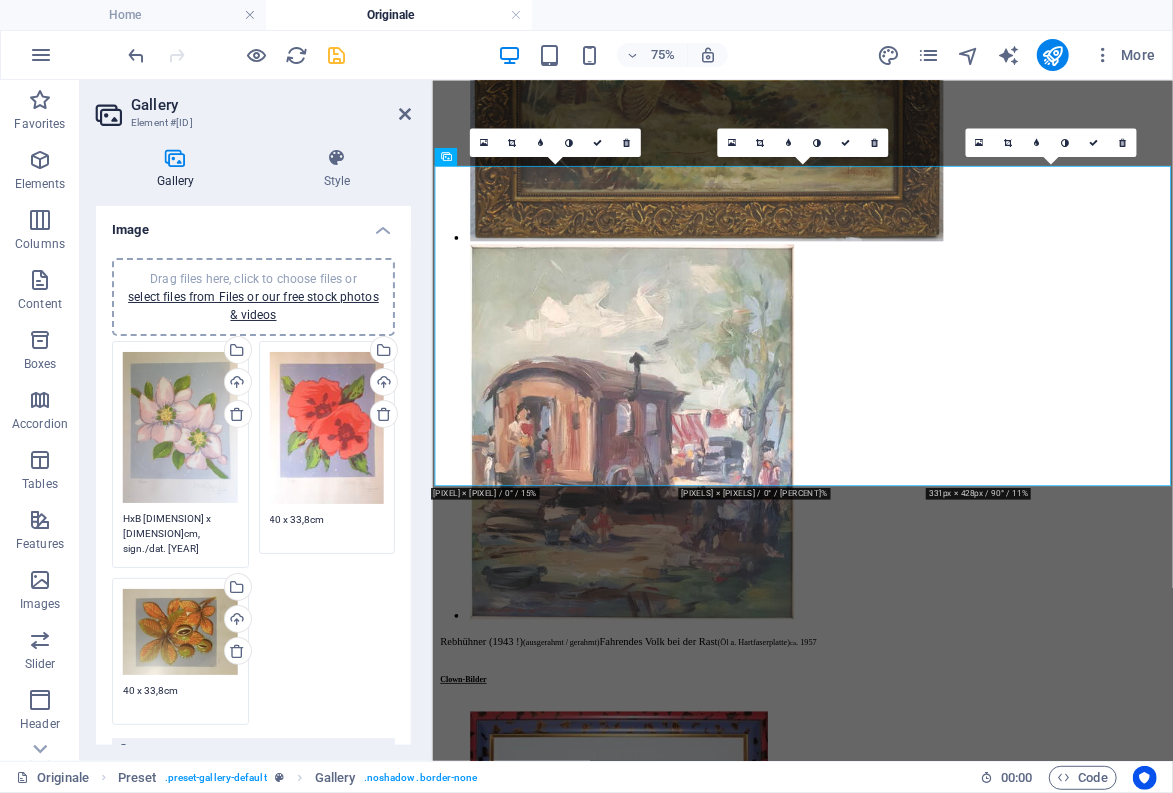 drag, startPoint x: 196, startPoint y: 519, endPoint x: 201, endPoint y: 542, distance: 23.537205 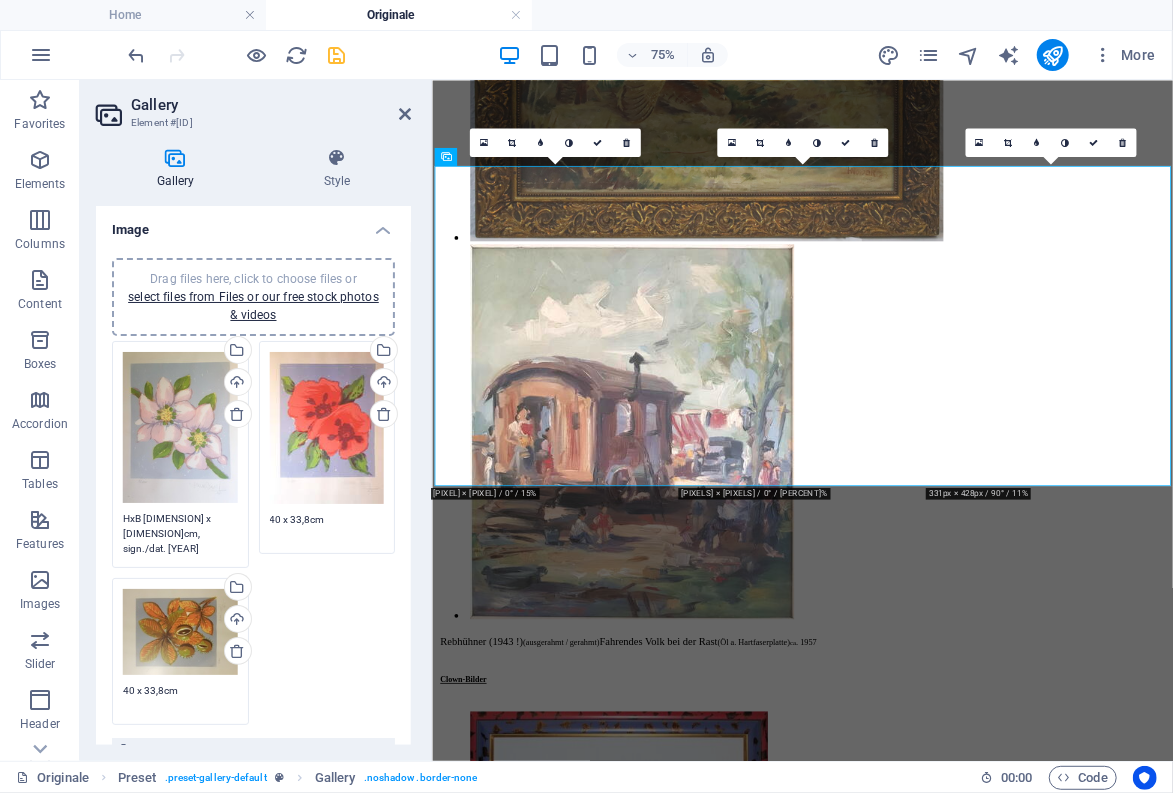 drag, startPoint x: 186, startPoint y: 532, endPoint x: 176, endPoint y: 517, distance: 18.027756 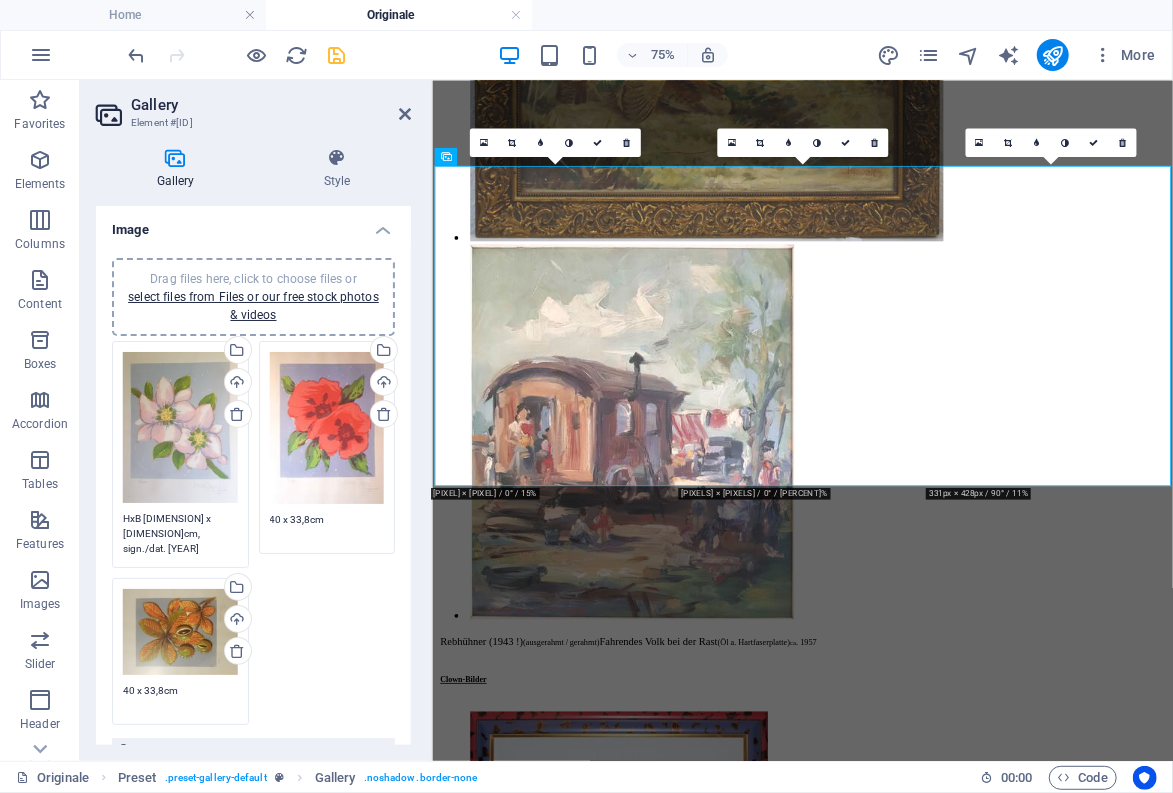 type on "HxB [DIMENSION] x [DIMENSION]cm, sign./dat. [YEAR]" 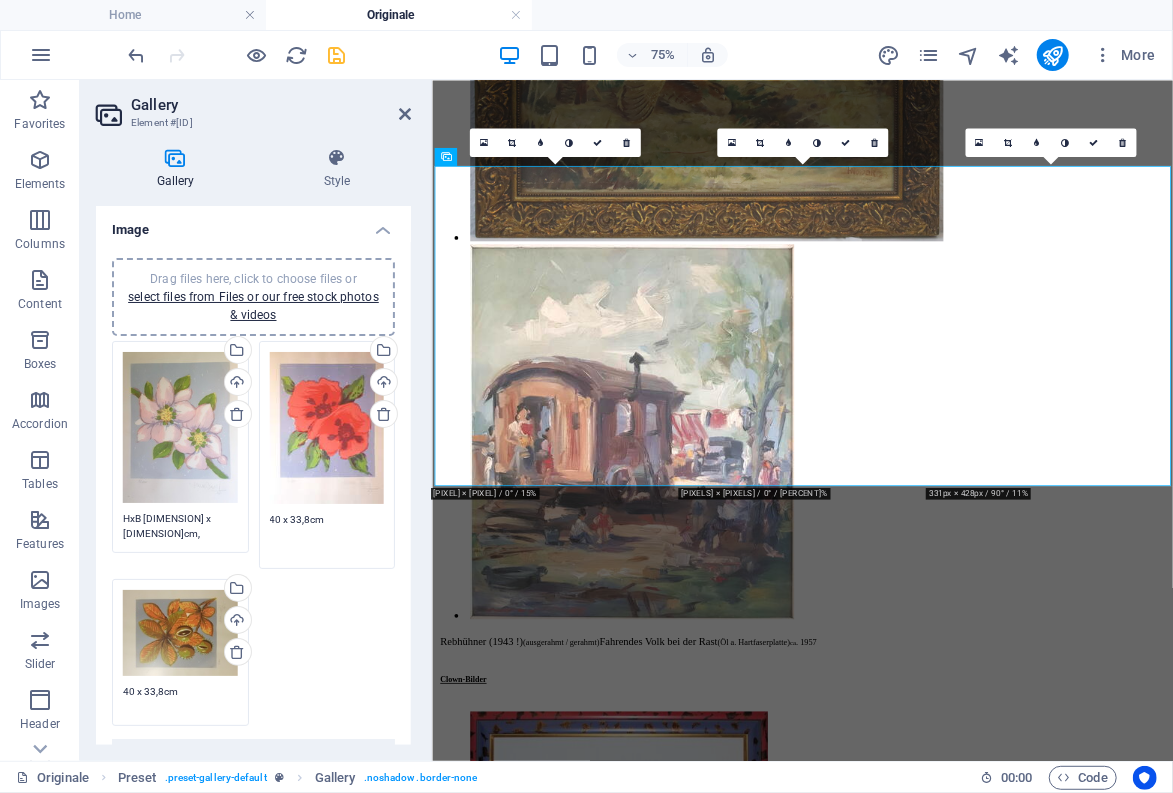 click on "40 x 33,8cm" at bounding box center (327, 534) 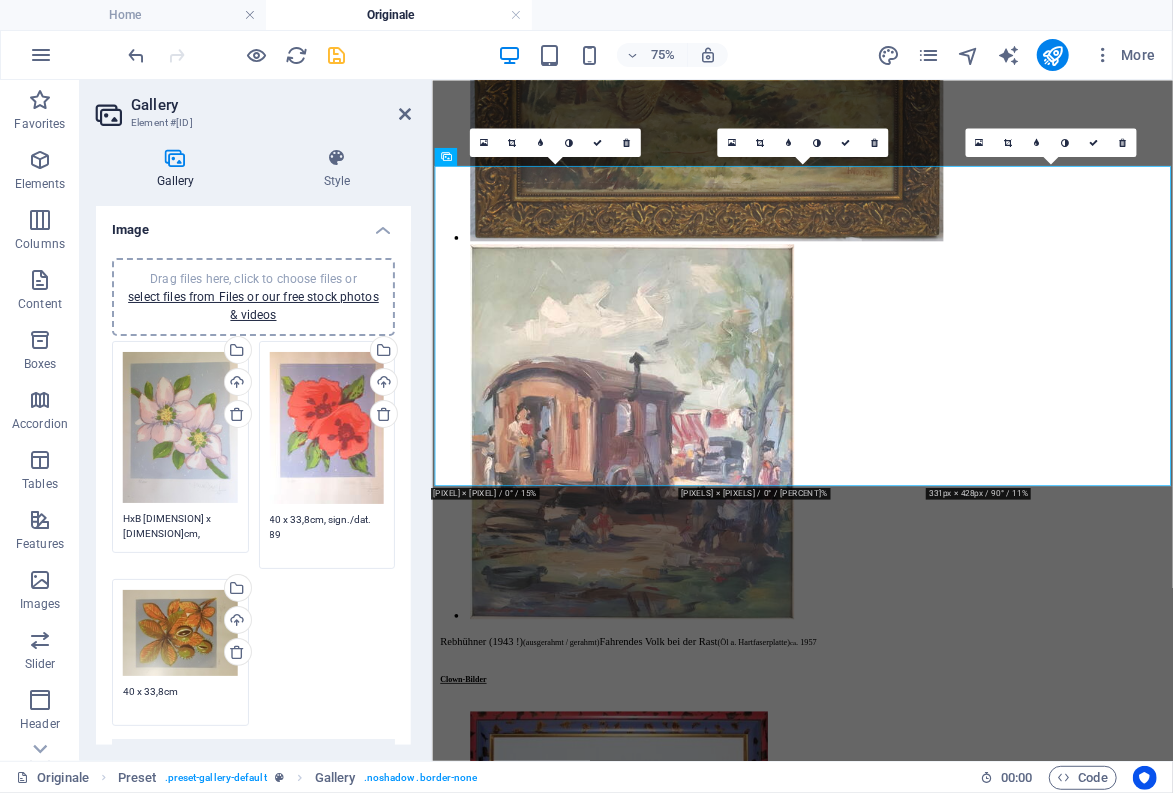 click on "40 x 33,8cm, sign./dat. 89" at bounding box center (327, 534) 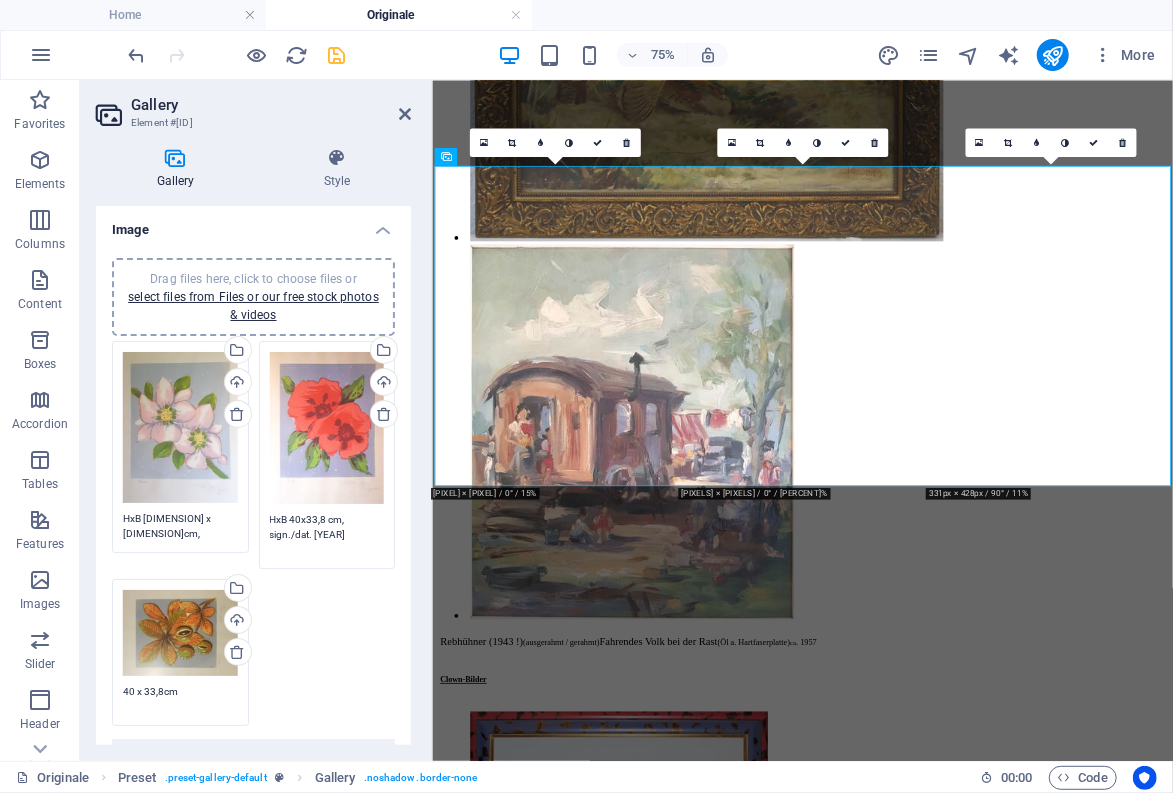 drag, startPoint x: 293, startPoint y: 537, endPoint x: 268, endPoint y: 519, distance: 30.805843 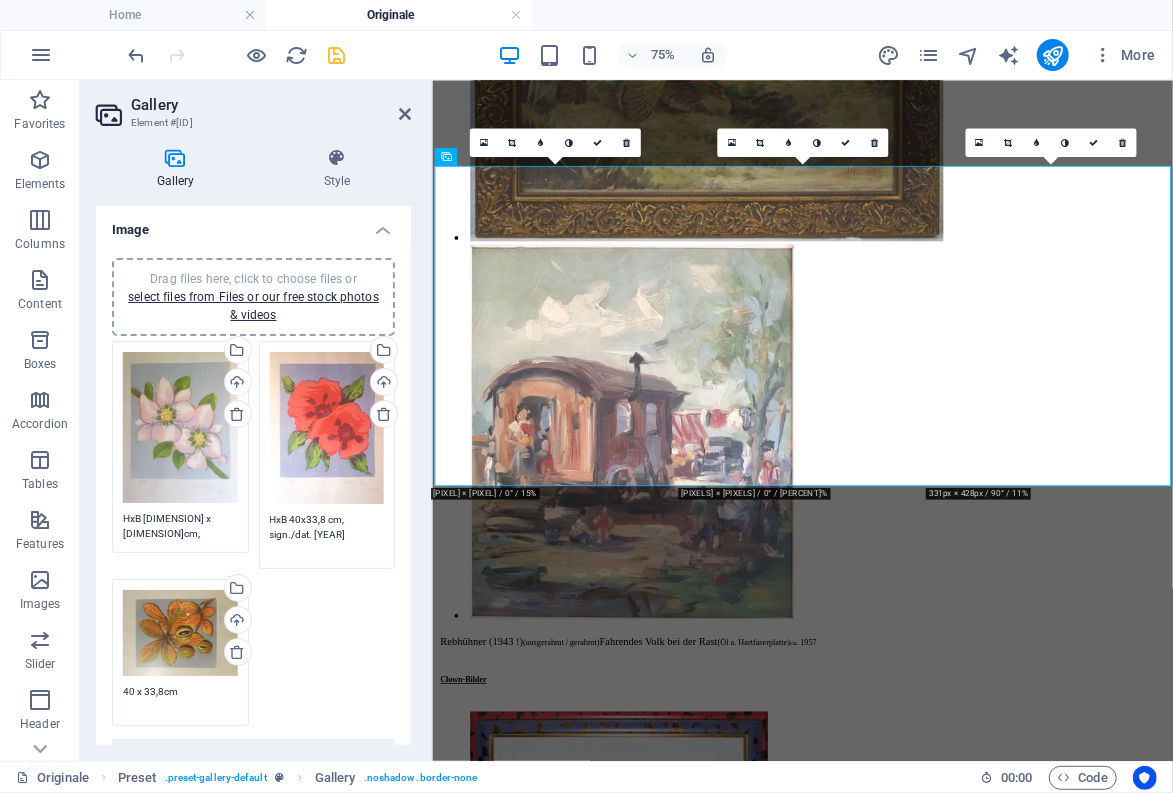 type on "HxB 40x33,8 cm, sign./dat. [YEAR]" 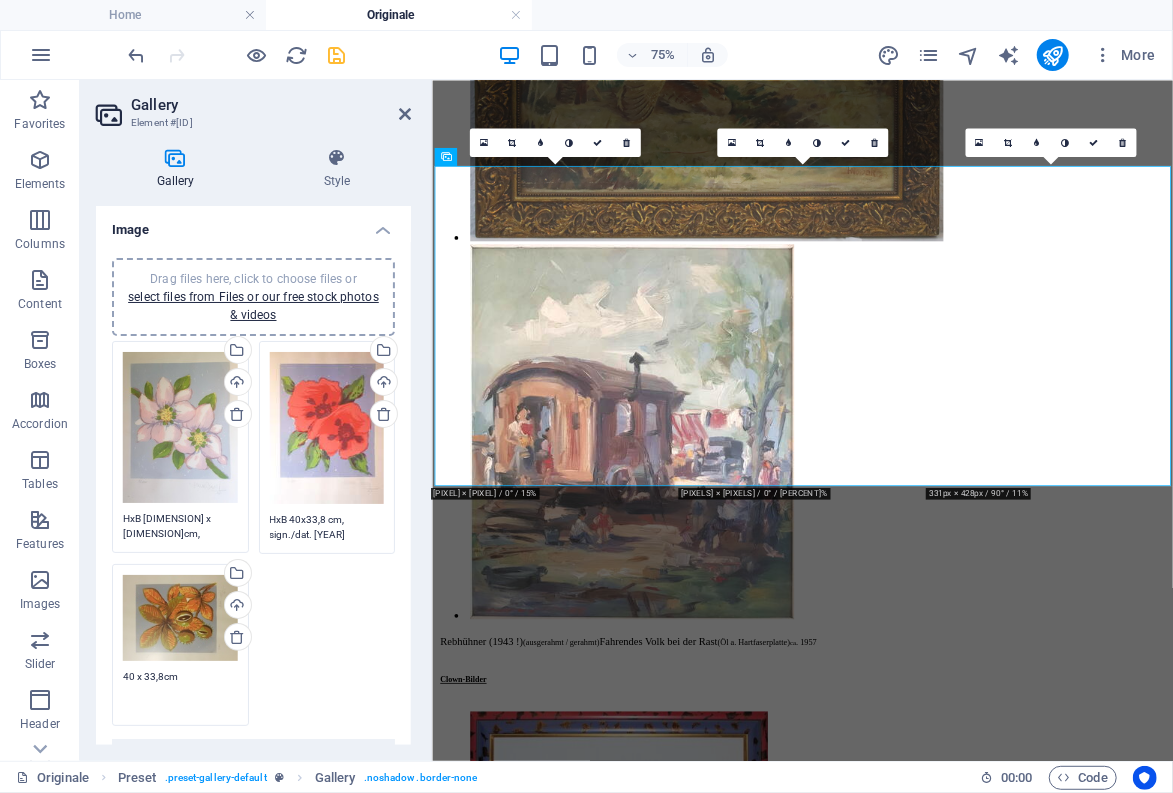 click on "40 x 33,8cm" at bounding box center (180, 691) 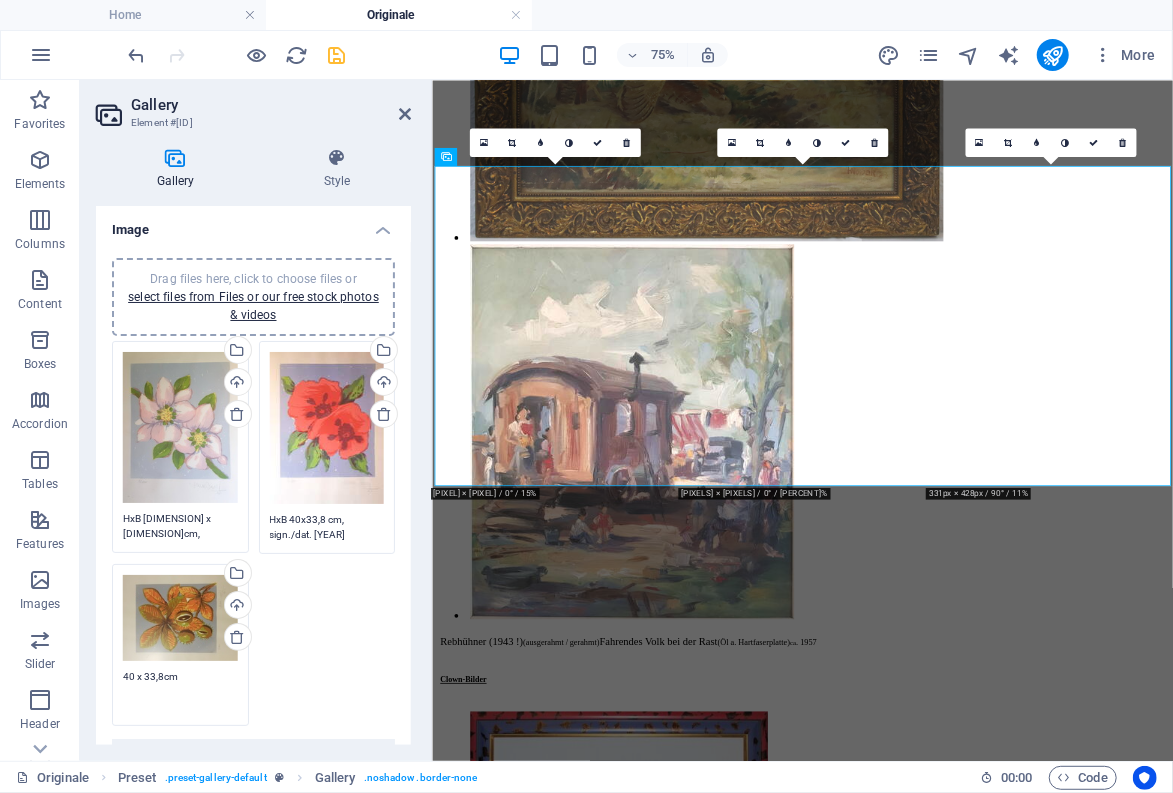 paste on "HxB 40x33,8 cm, sign./dat. [YEAR]" 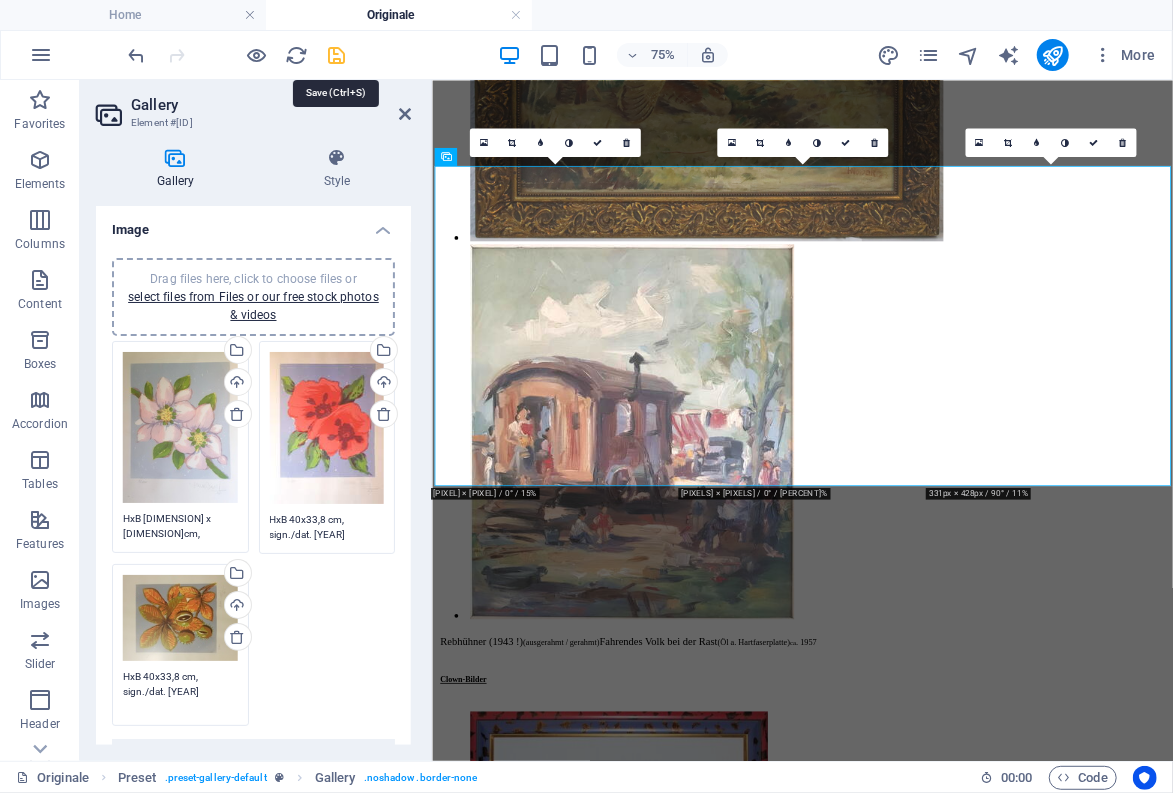 type on "HxB 40x33,8 cm, sign./dat. [YEAR]" 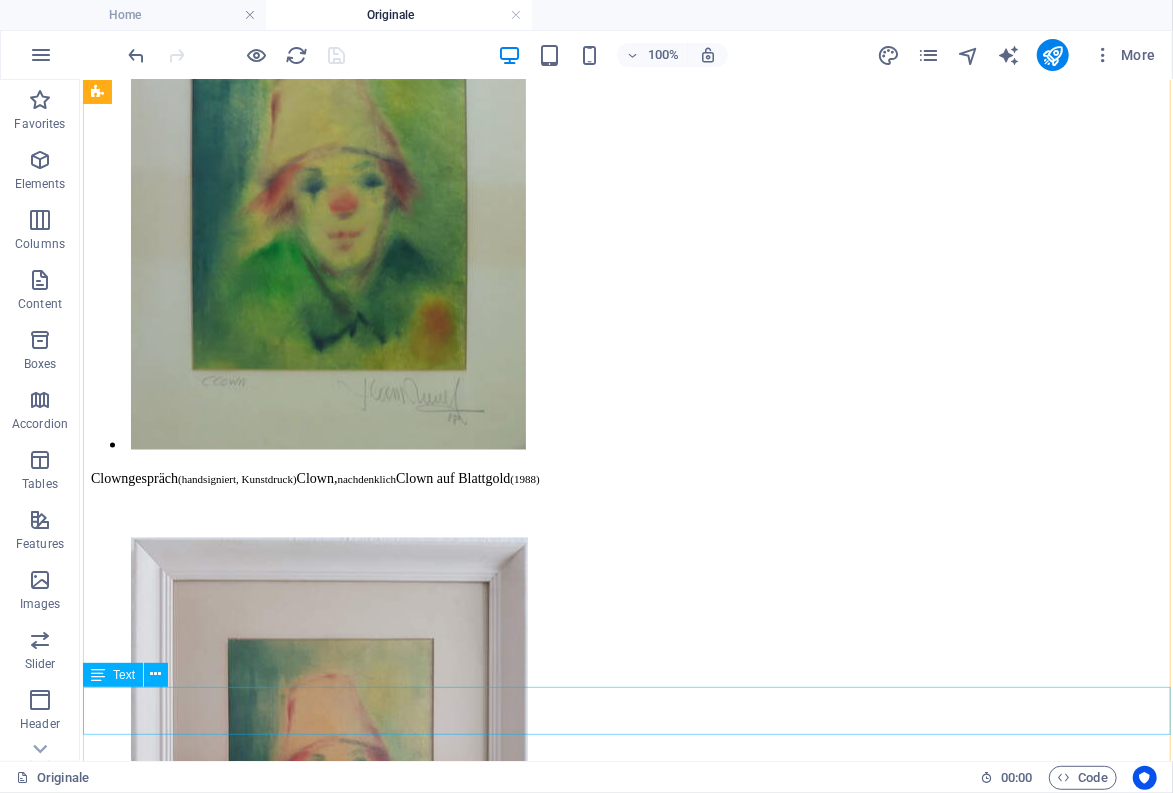 scroll, scrollTop: 15496, scrollLeft: 0, axis: vertical 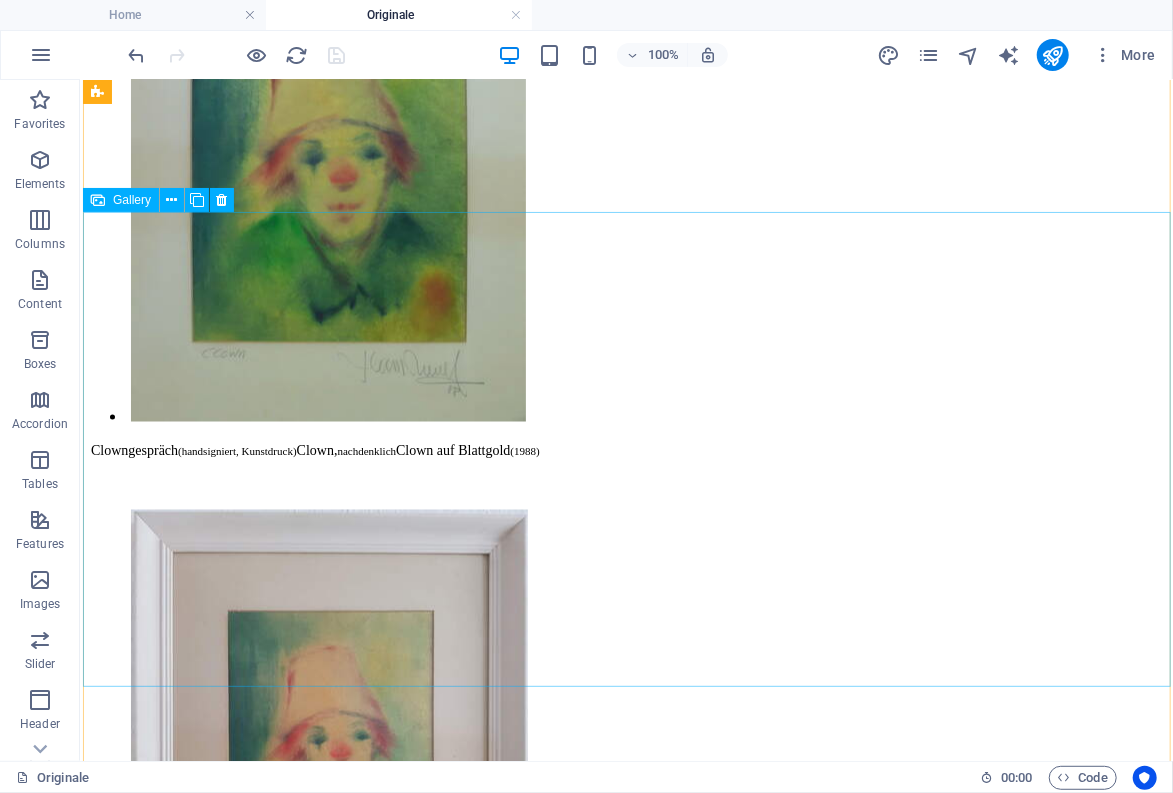 click at bounding box center (530, 32198) 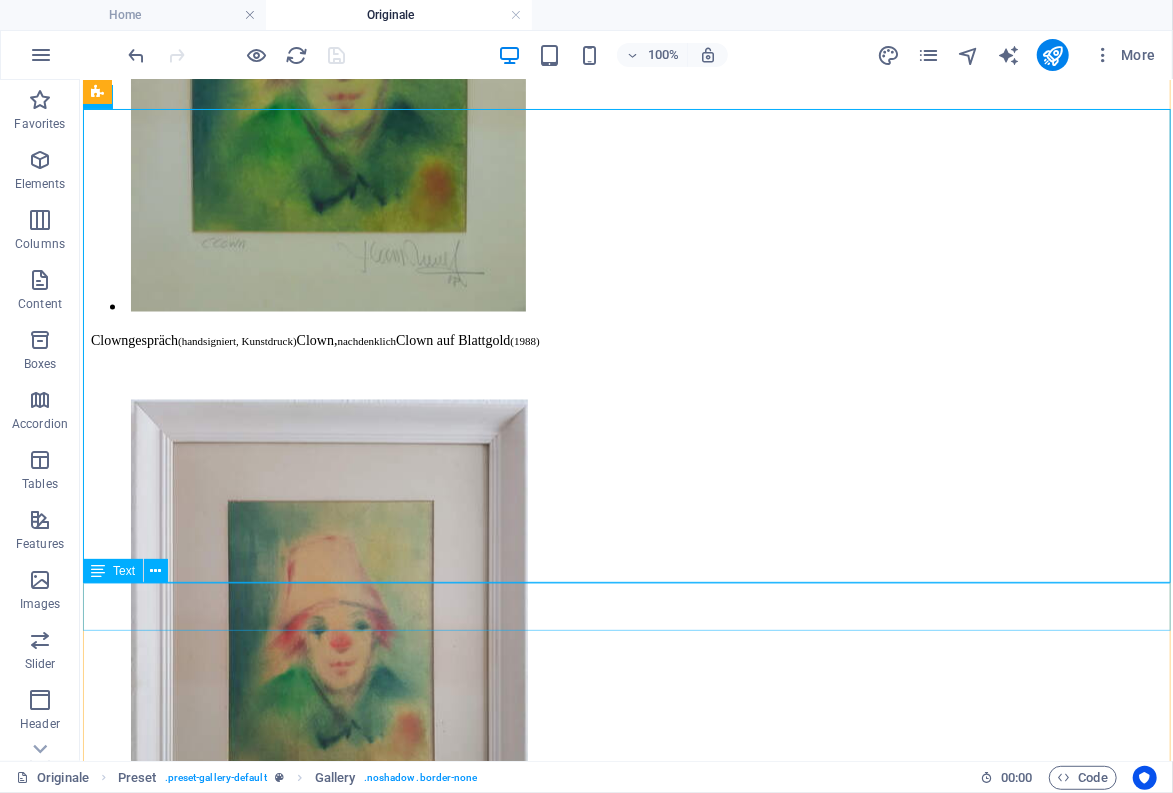 scroll, scrollTop: 15496, scrollLeft: 0, axis: vertical 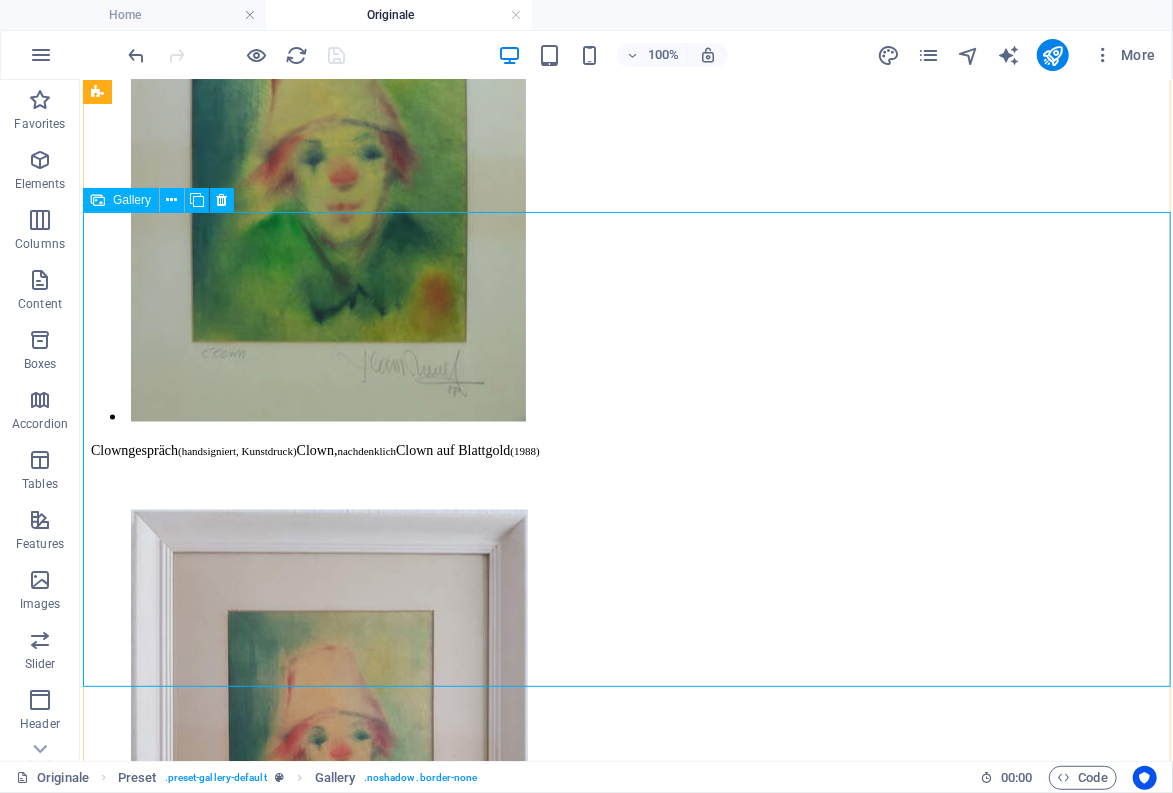 click at bounding box center [530, 32198] 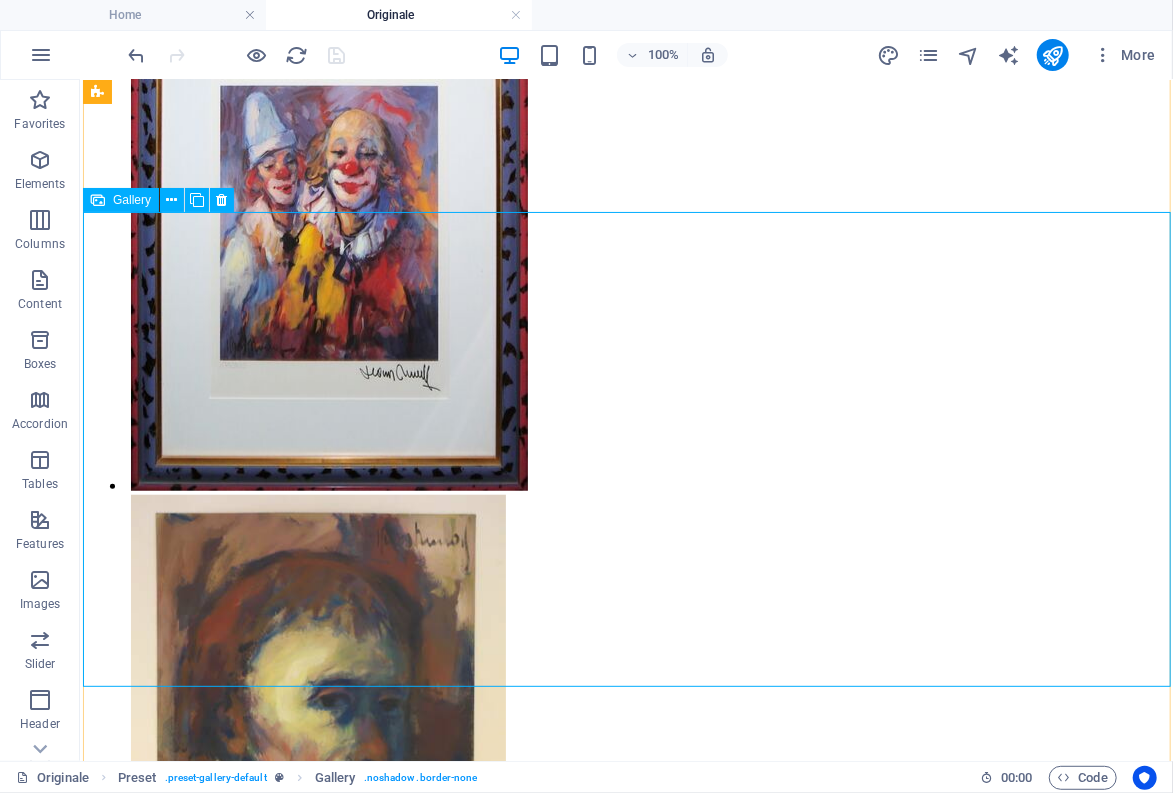 select on "2" 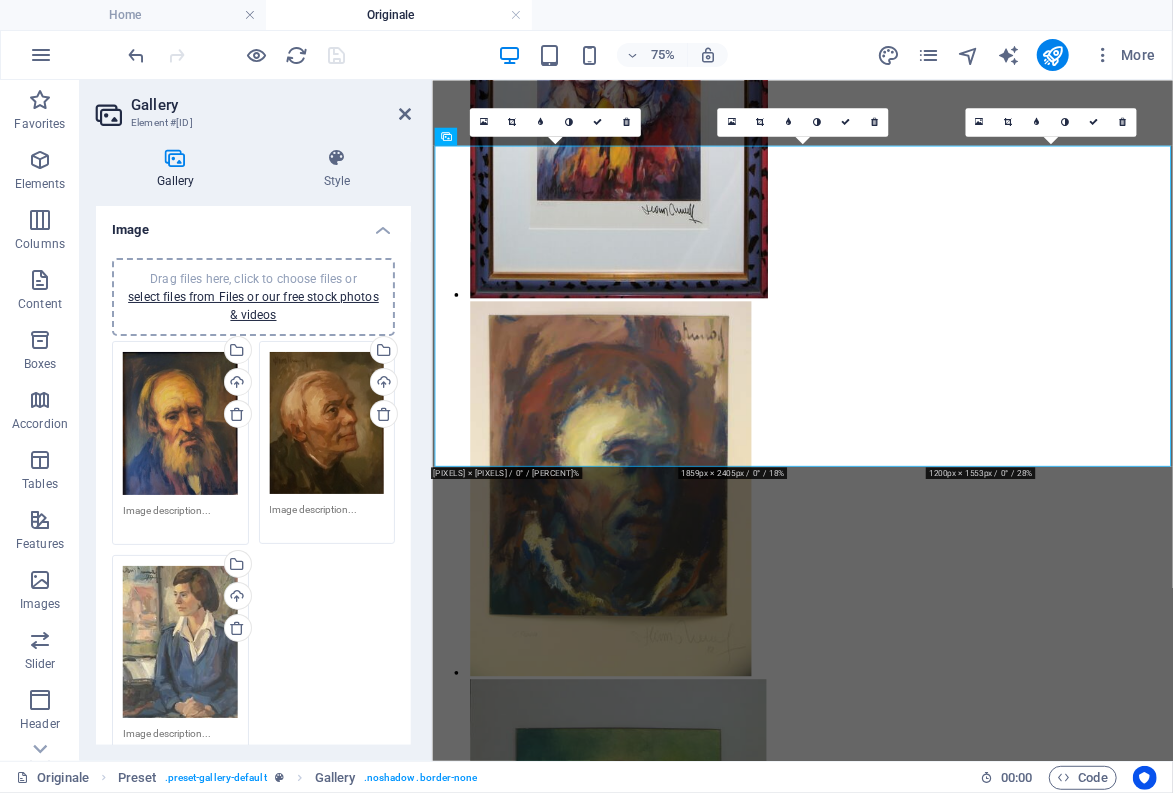 click at bounding box center [180, 741] 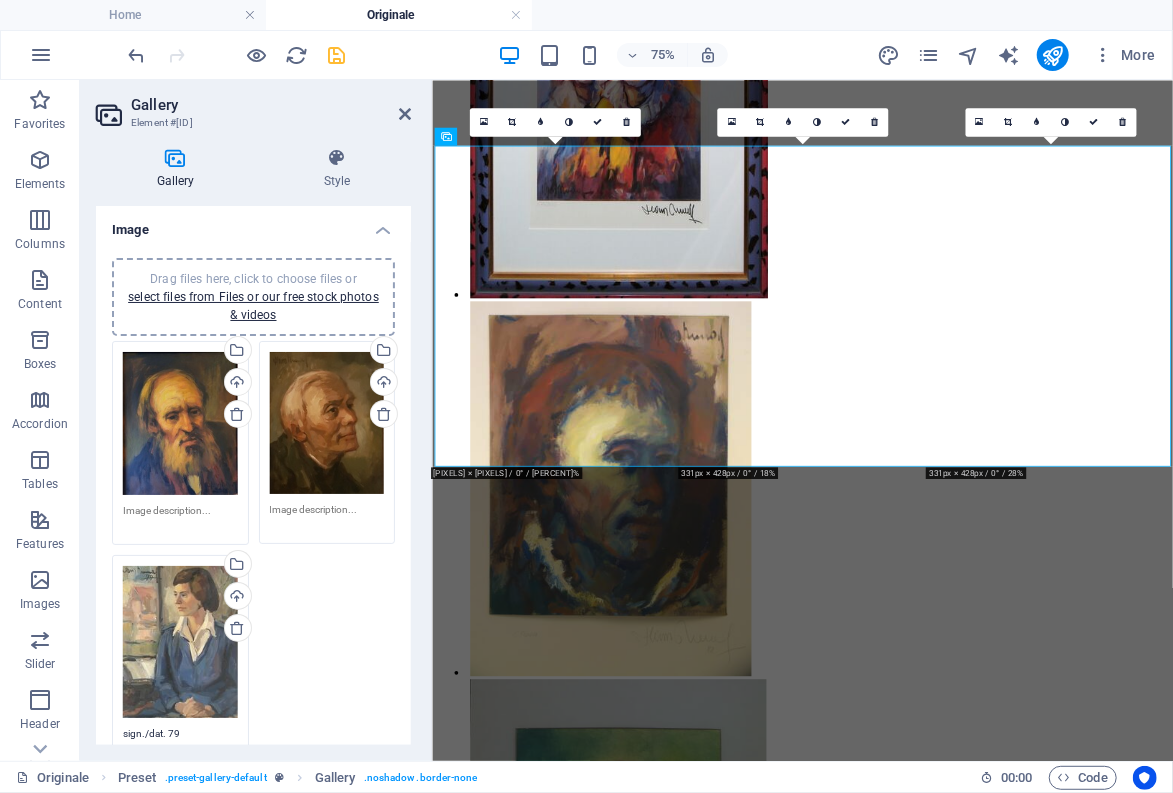 click on "sign./dat. 79" at bounding box center [180, 748] 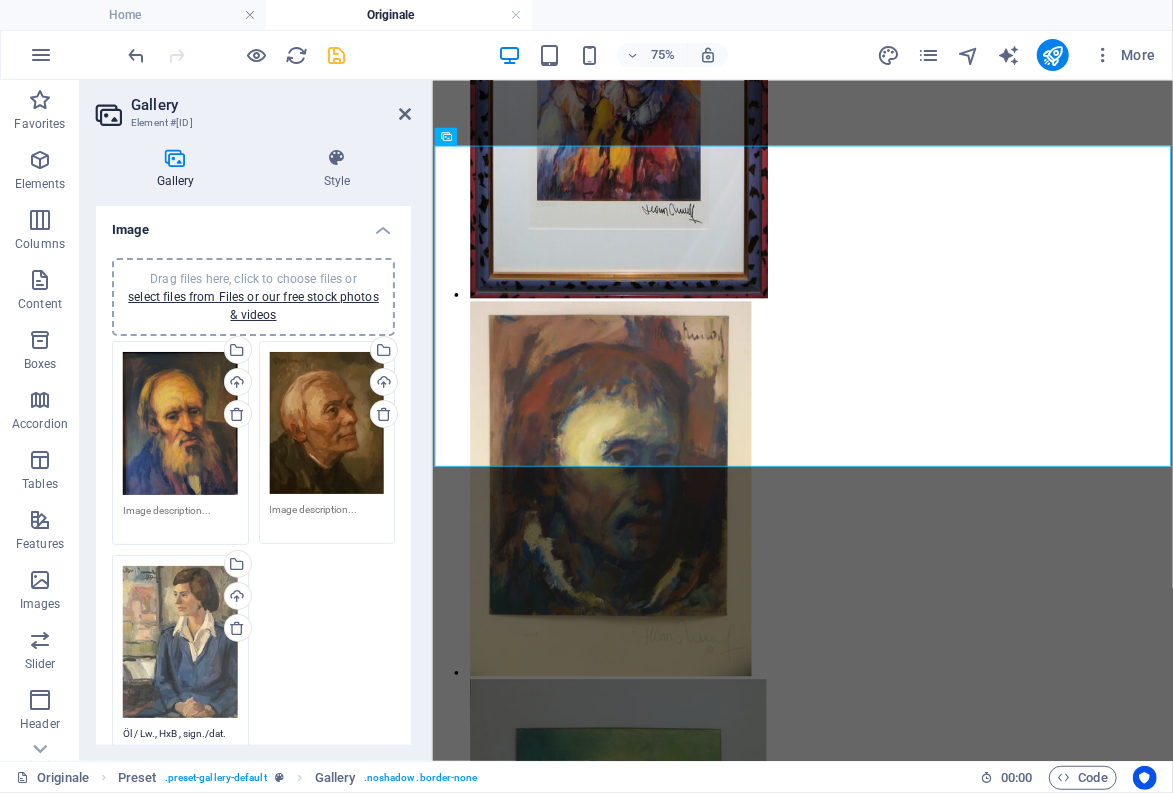 click on "Öl / Lw., HxB , sign./dat. 79" at bounding box center (180, 748) 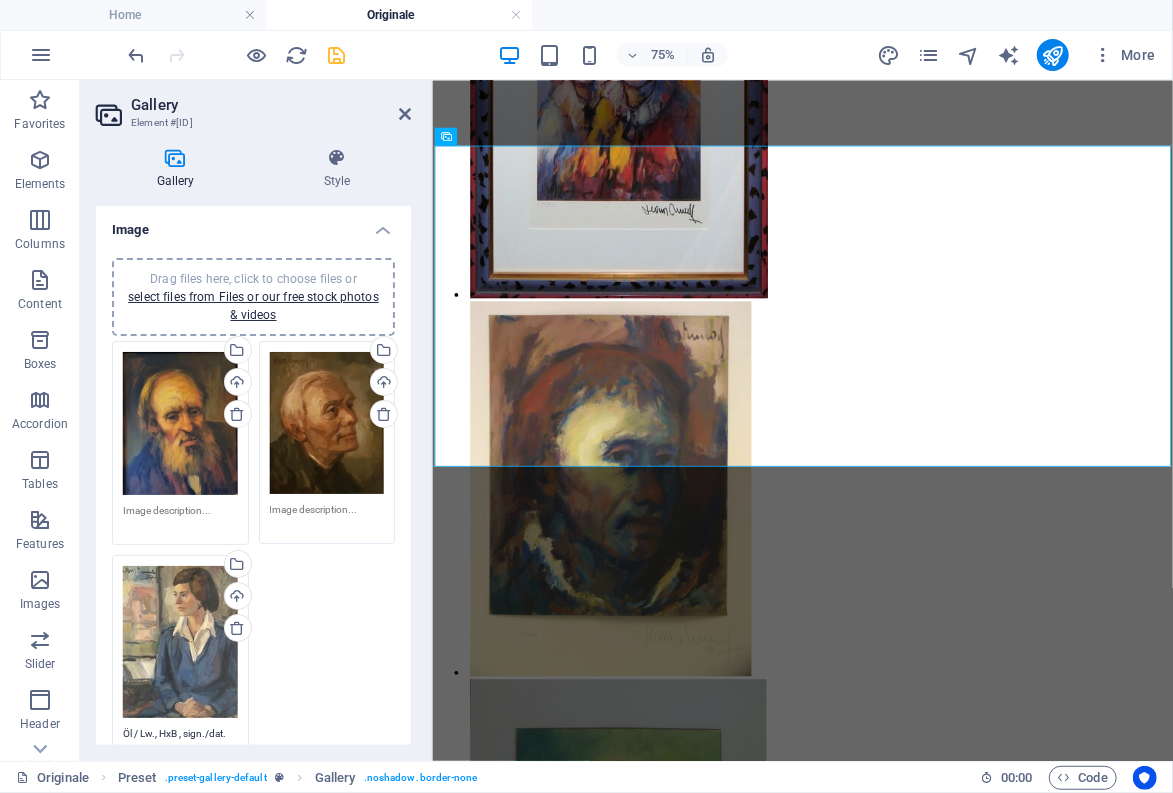 paste on "100 x 80cm" 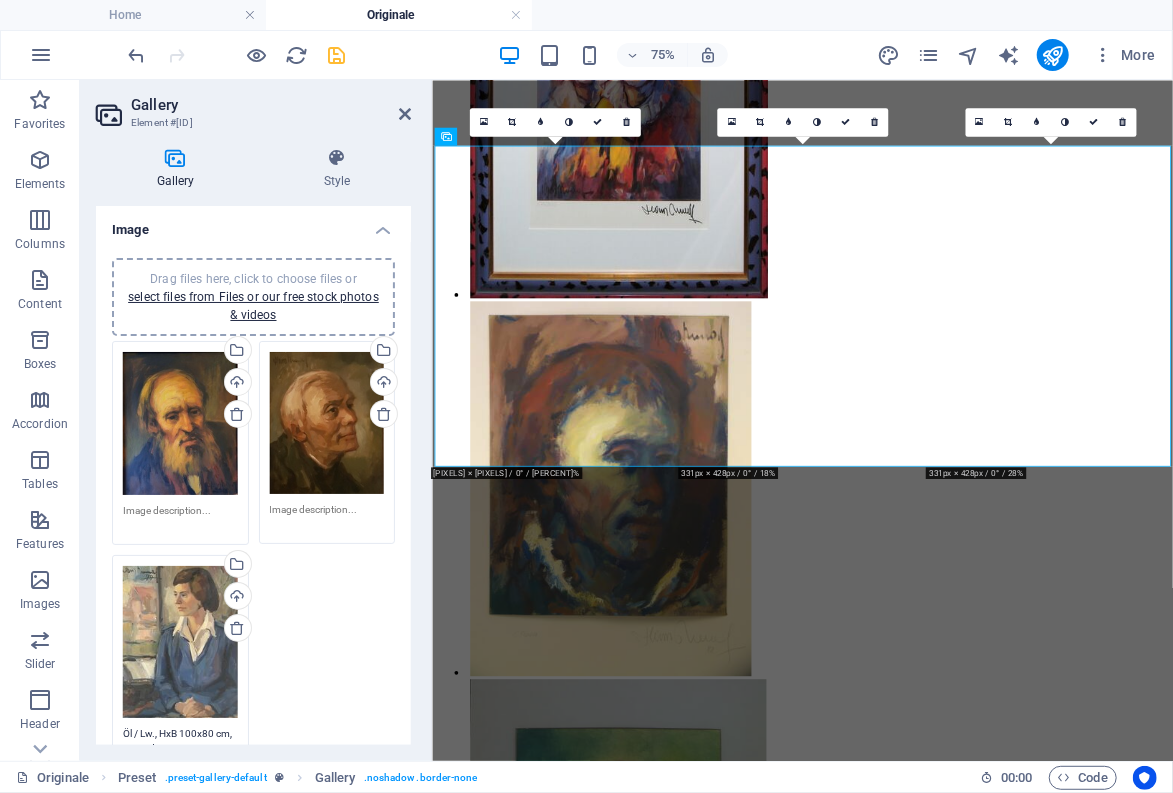 scroll, scrollTop: 10, scrollLeft: 0, axis: vertical 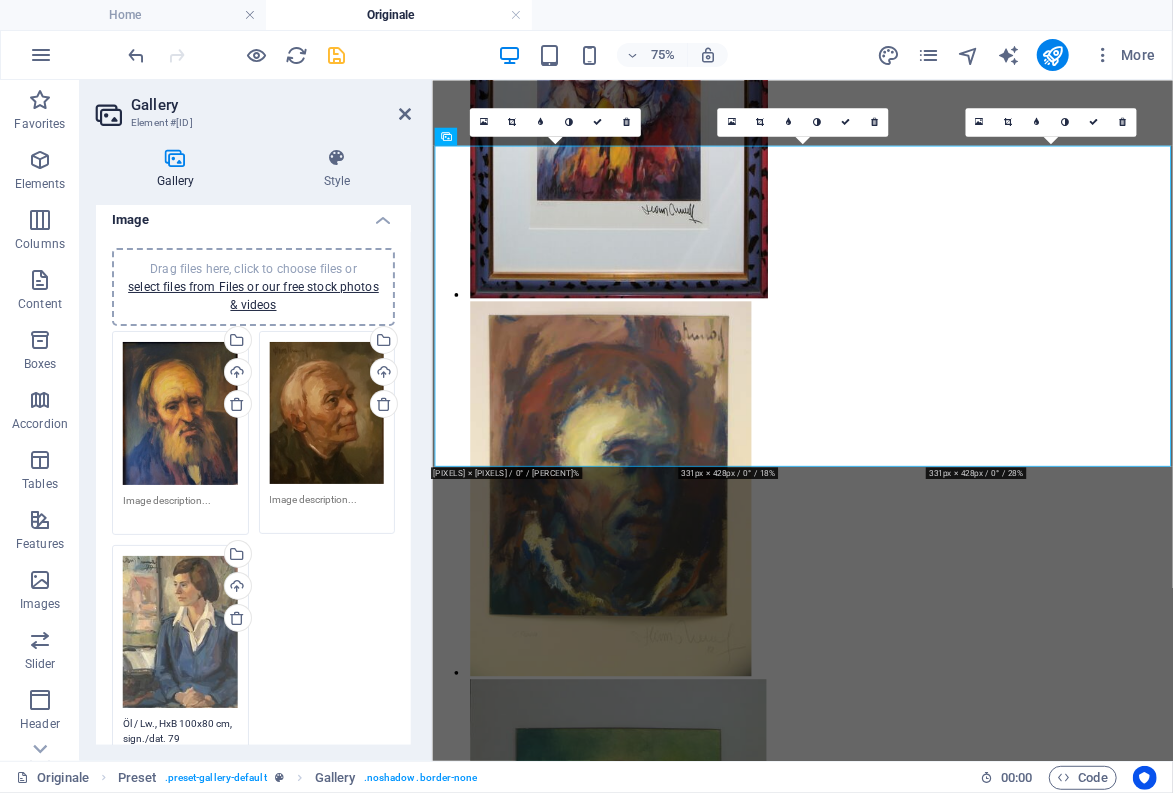 type on "Öl / Lw., HxB 100x80 cm, sign./dat. 79" 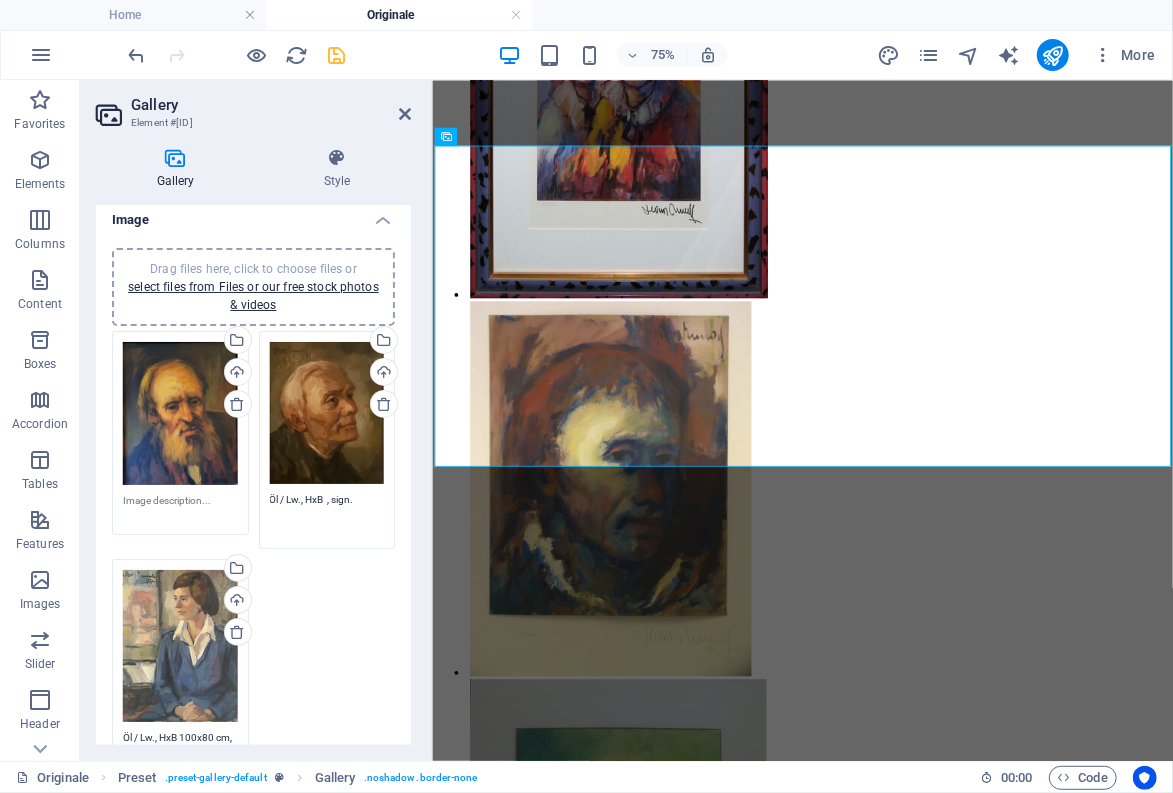 drag, startPoint x: 365, startPoint y: 499, endPoint x: 325, endPoint y: 498, distance: 40.012497 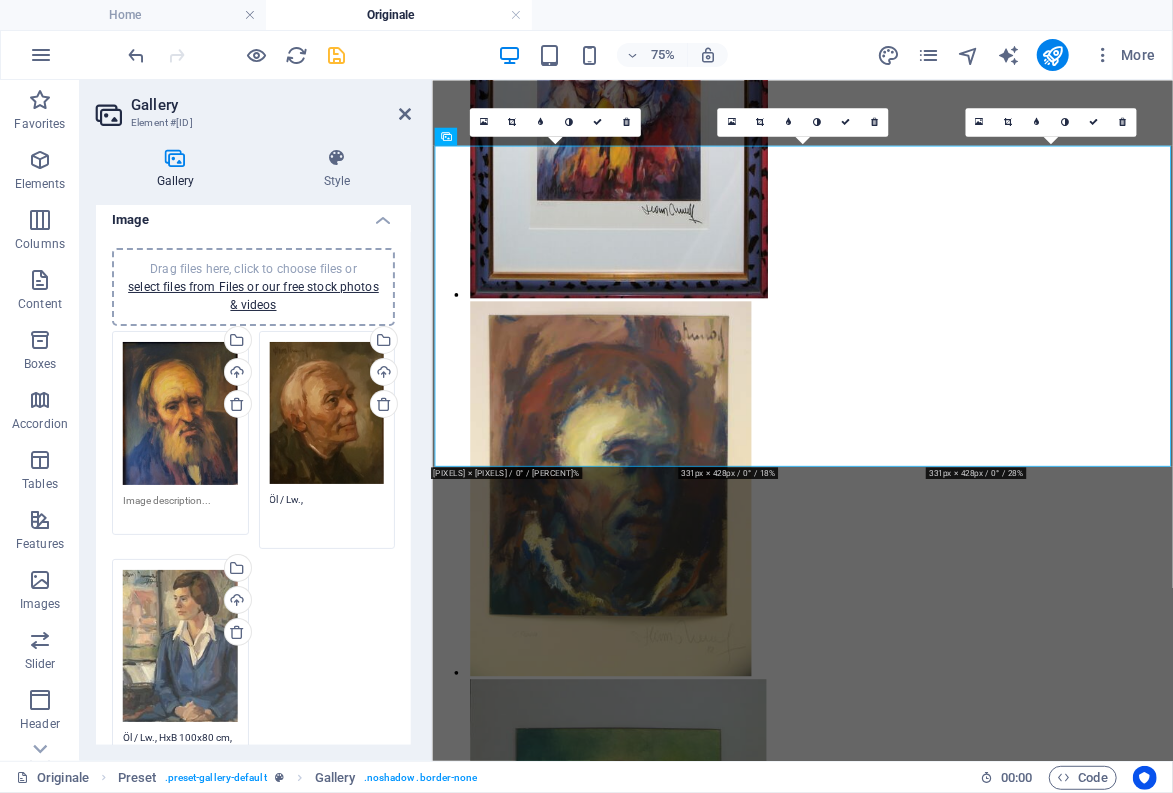 paste on "Öl auf Leinwand, [DIM]x[DIM]cm, signiert" 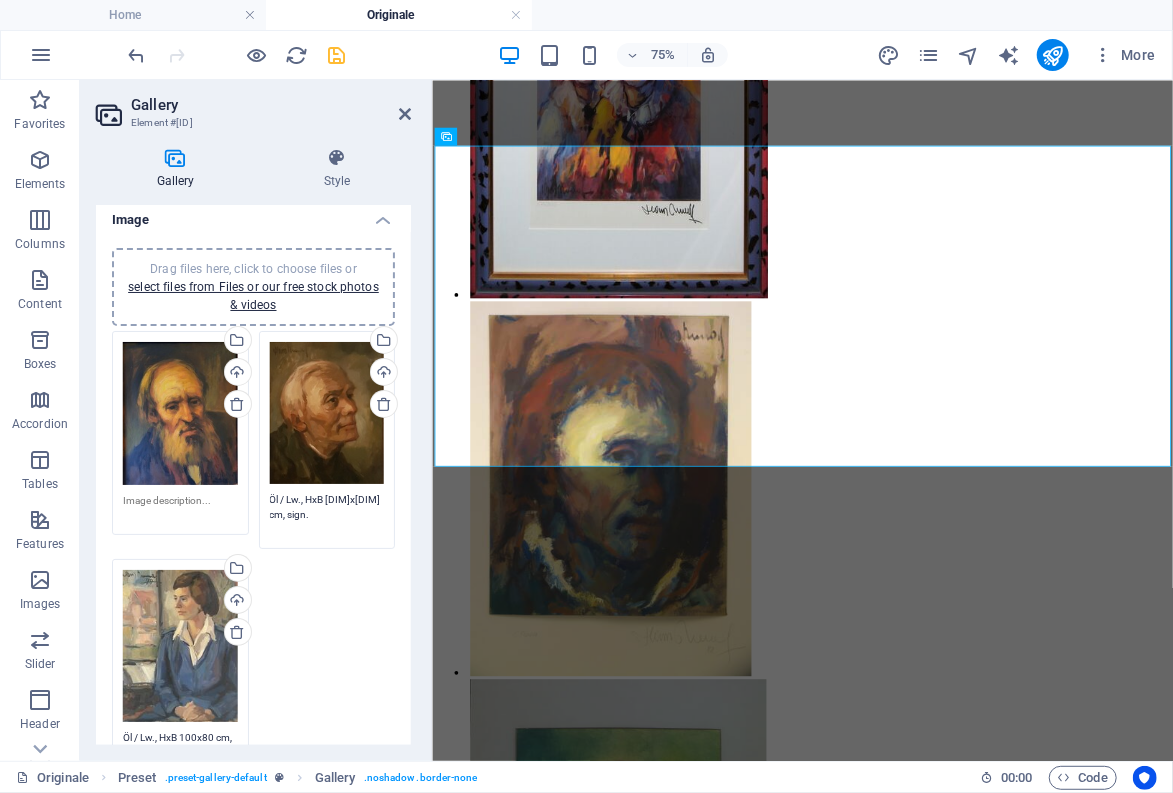 type on "Öl / Lw., HxB [DIM]x[DIM] cm, sign." 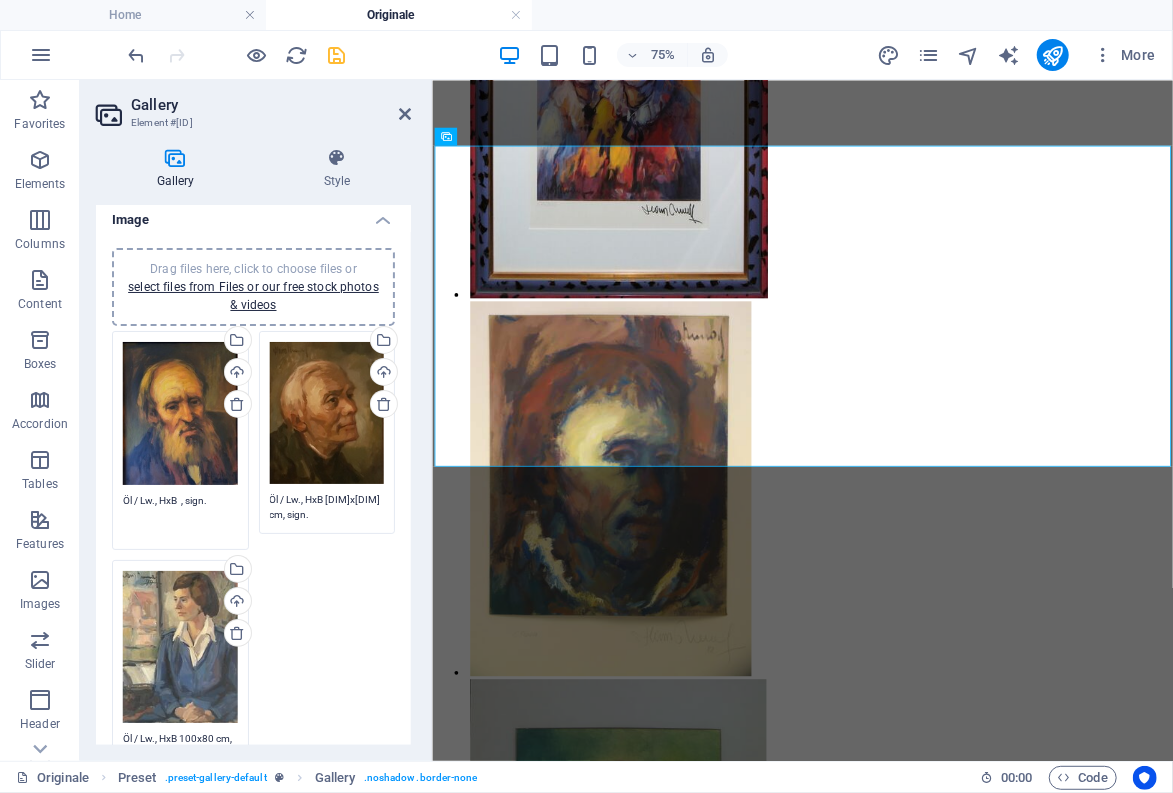 type on "Öl / Lw., HxB  , sign." 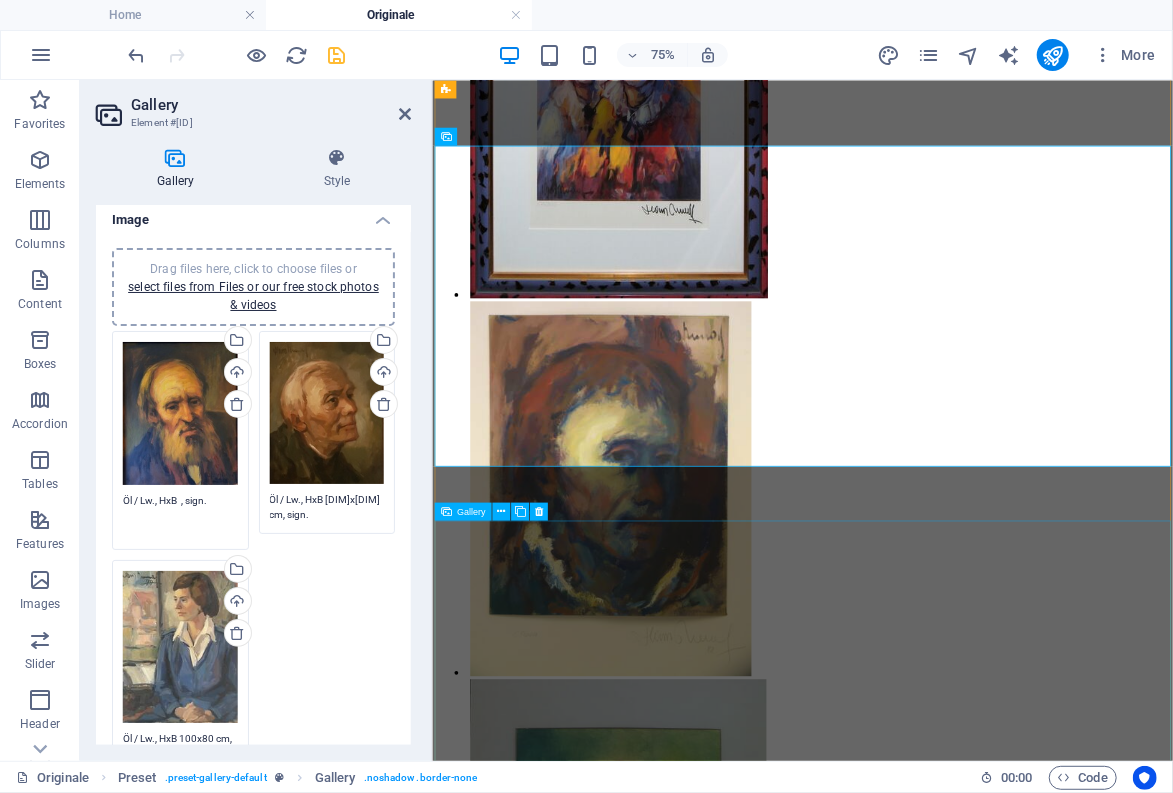 click at bounding box center (882, 35256) 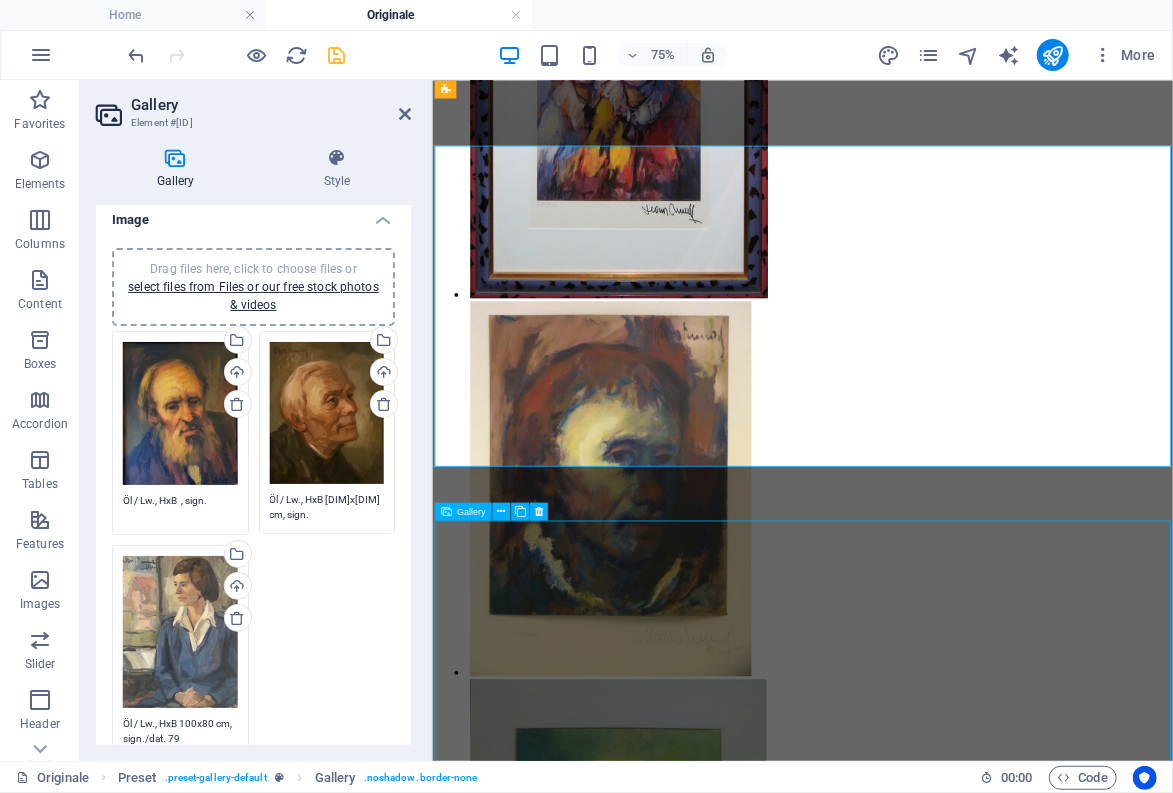 click at bounding box center [882, 35256] 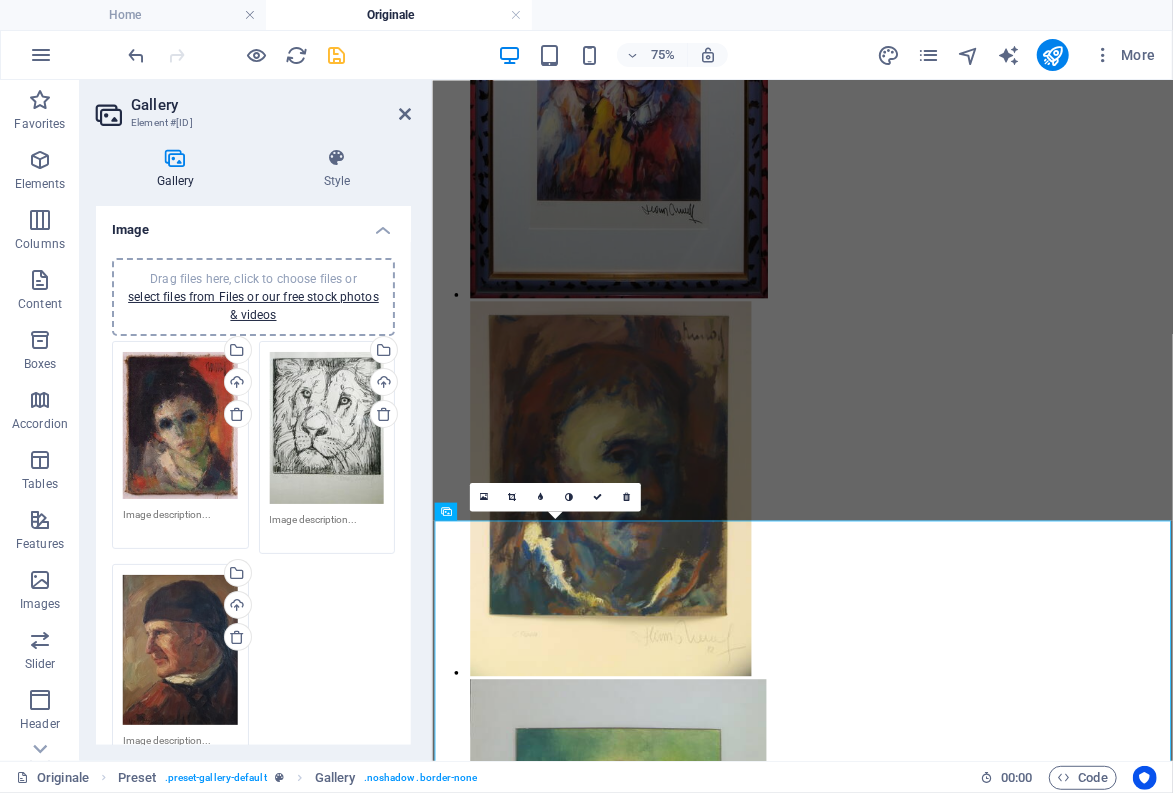 click at bounding box center [180, 748] 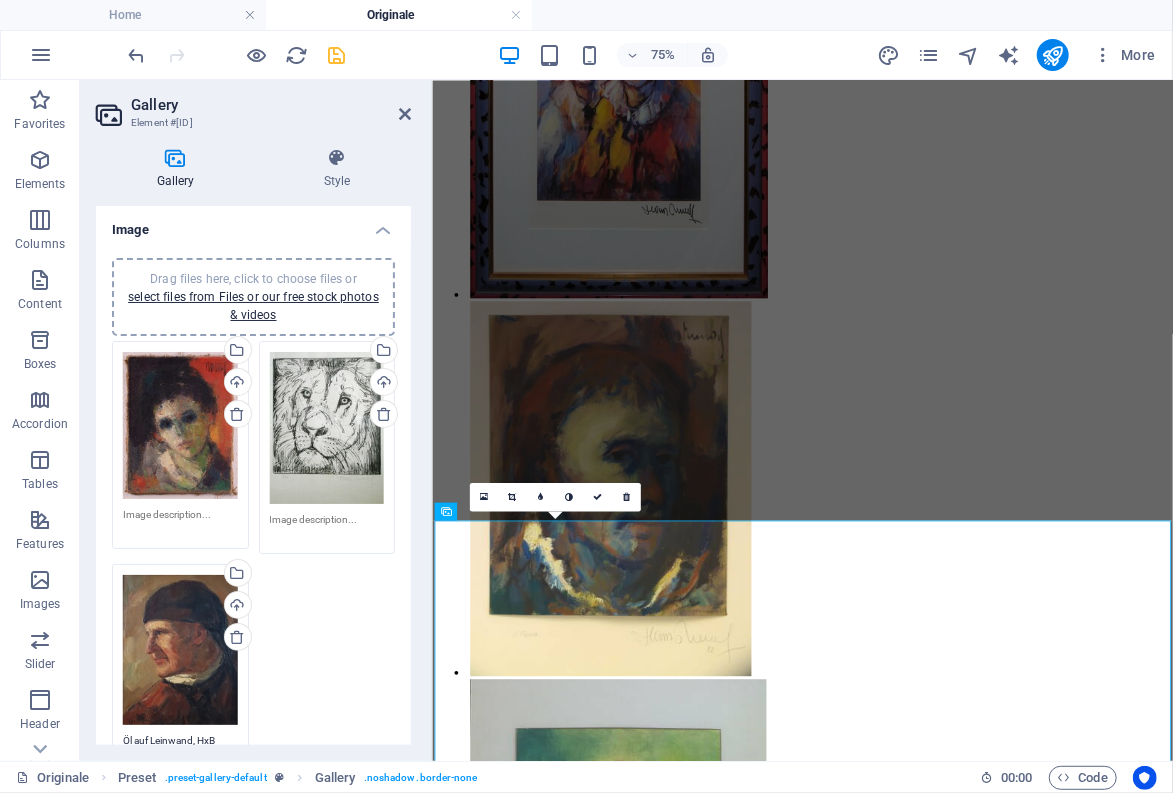 scroll, scrollTop: 16, scrollLeft: 0, axis: vertical 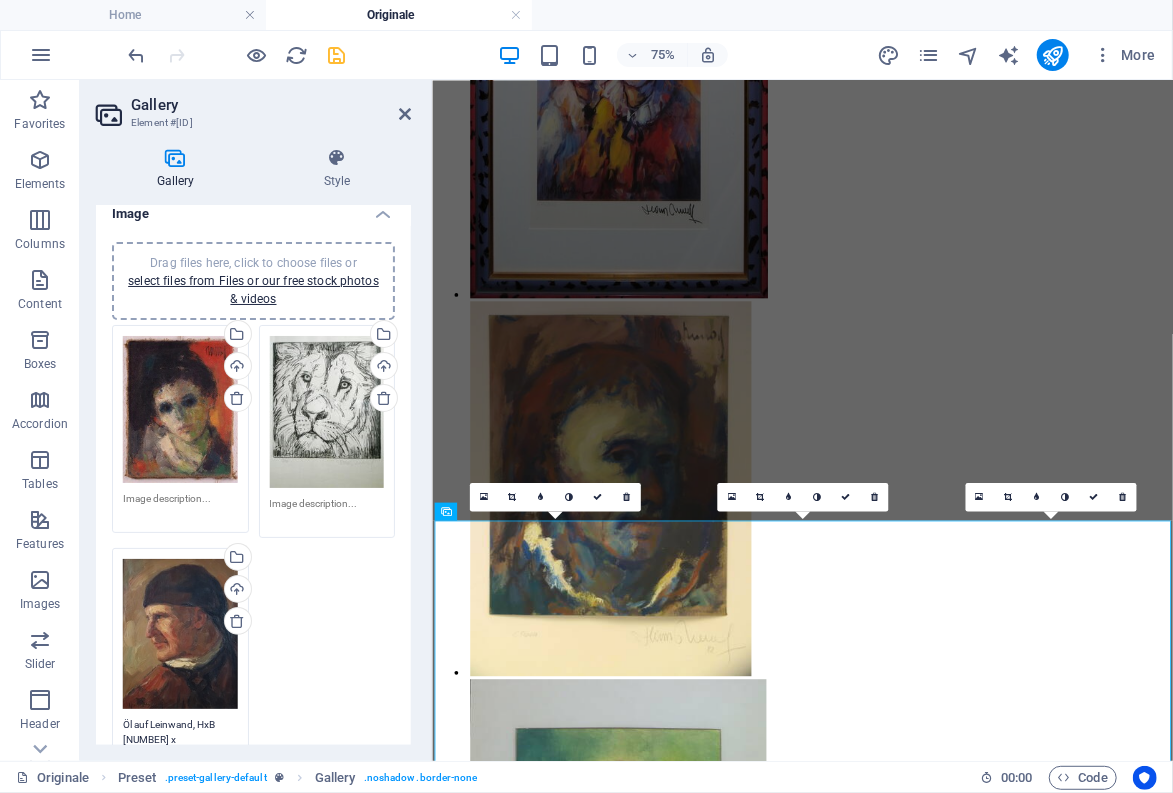 click on "Öl auf Leinwand, HxB [NUMBER] x [NUMBER]cm, sign." at bounding box center (180, 739) 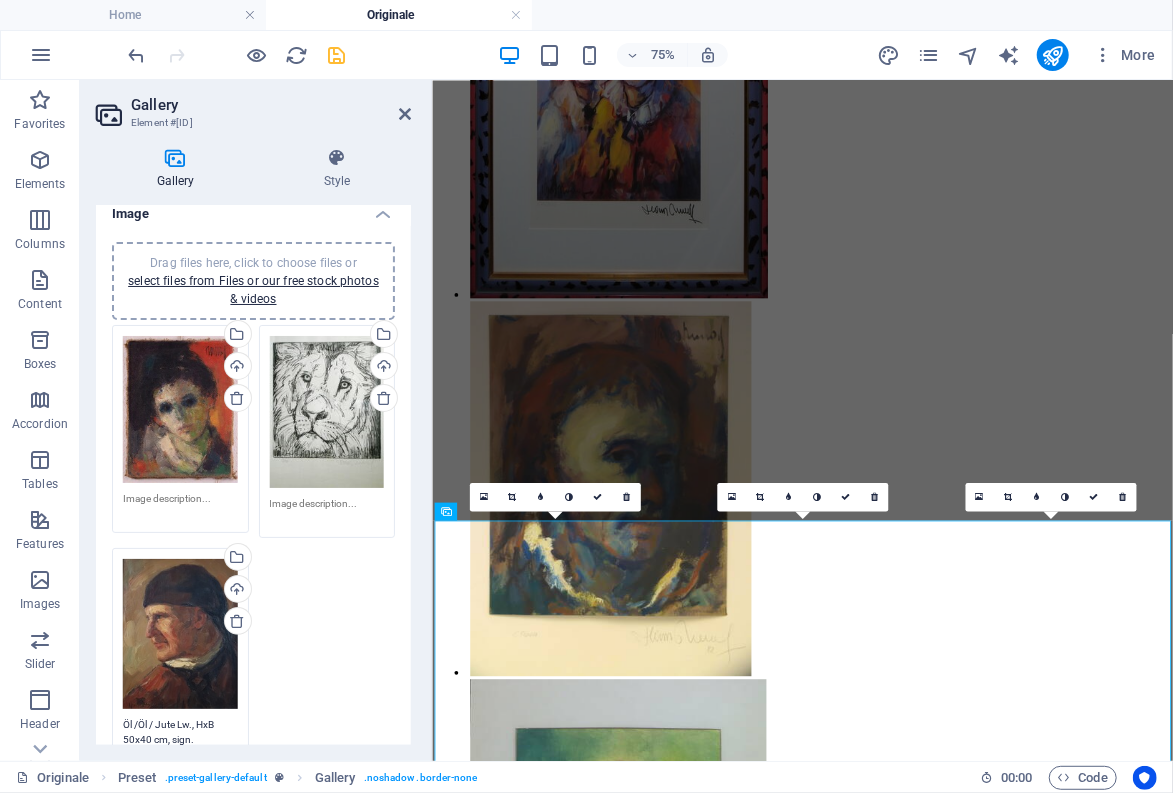 drag, startPoint x: 177, startPoint y: 721, endPoint x: 136, endPoint y: 719, distance: 41.04875 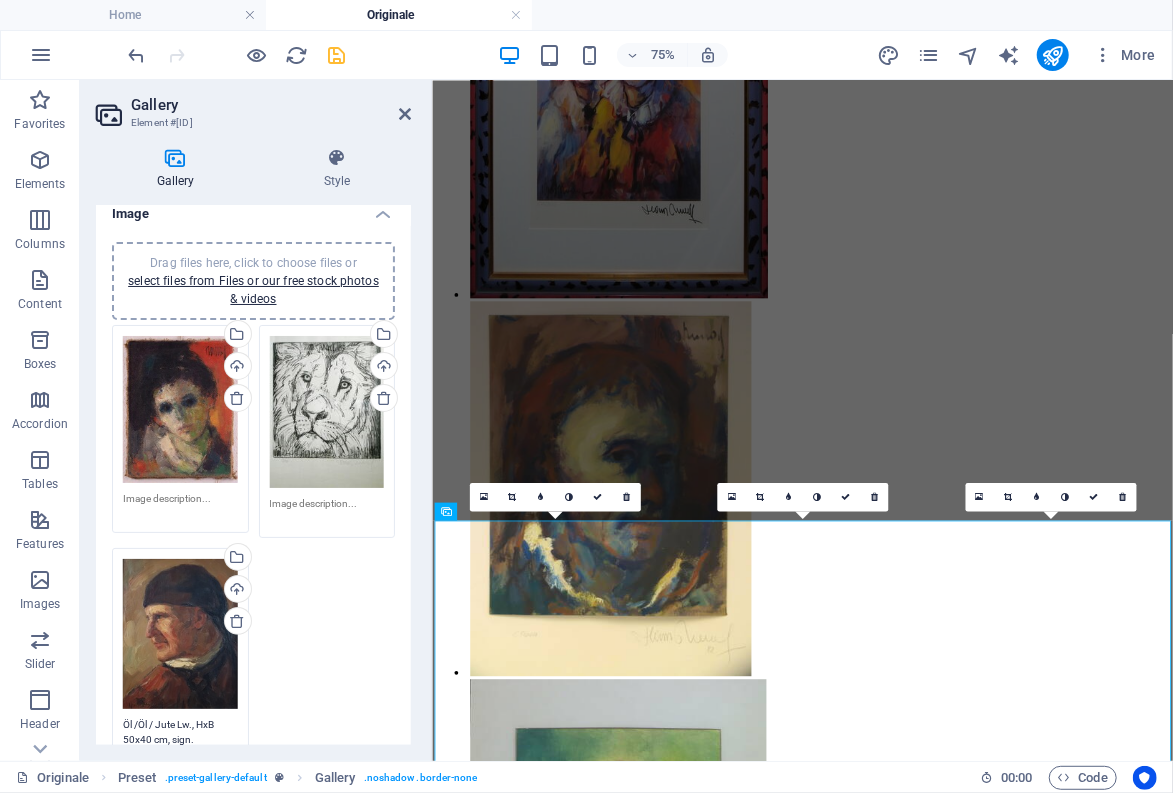 drag, startPoint x: 171, startPoint y: 724, endPoint x: 145, endPoint y: 723, distance: 26.019224 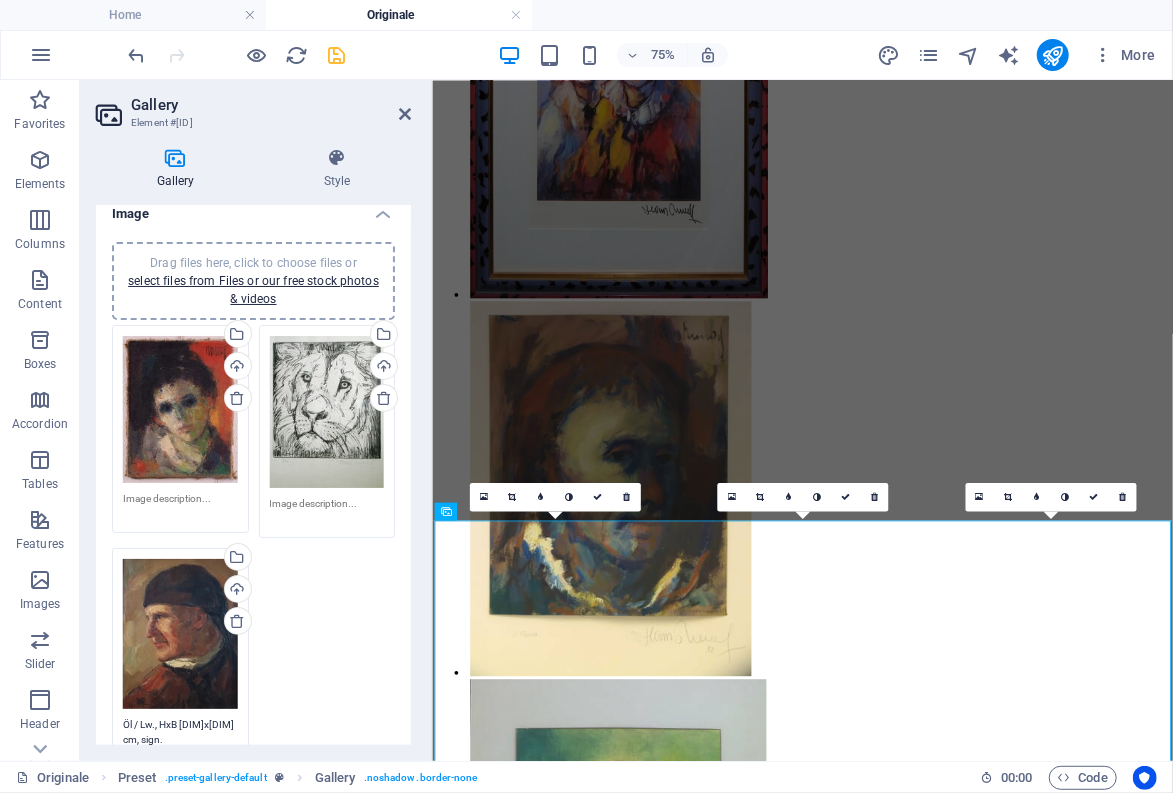 type on "Öl / Lw., HxB [DIM]x[DIM] cm, sign." 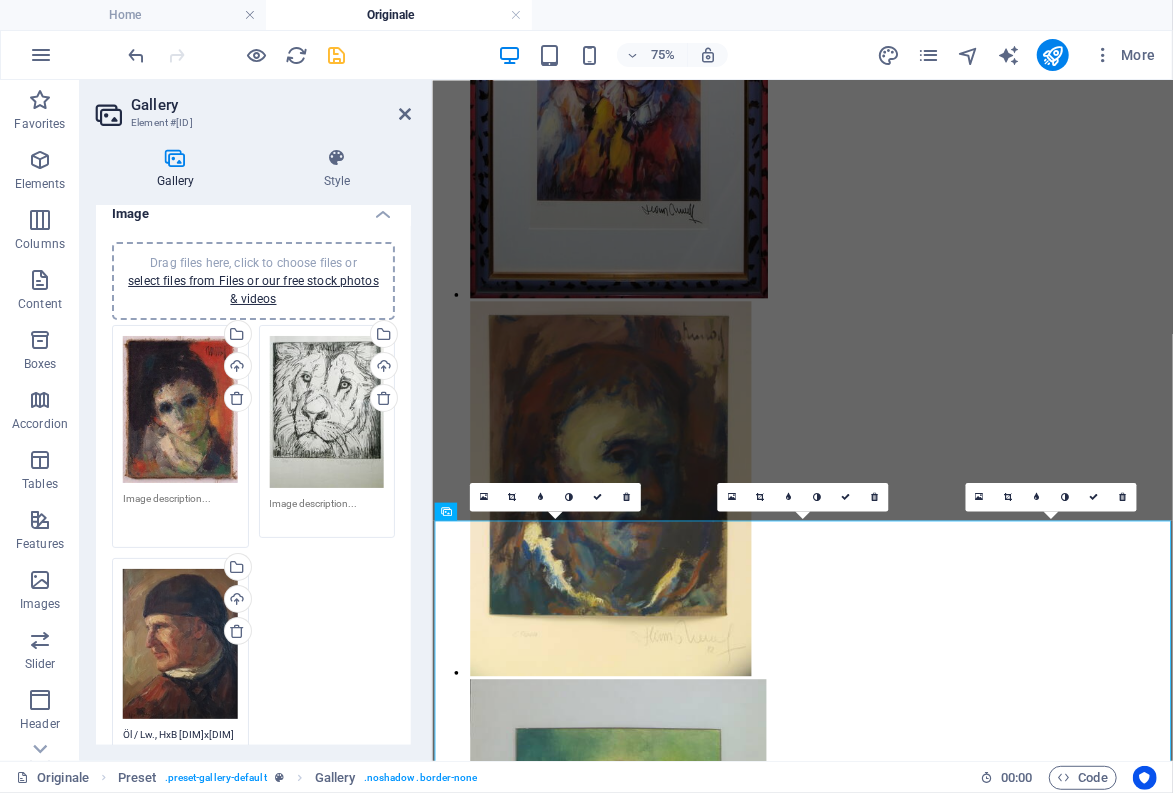 click at bounding box center (180, 513) 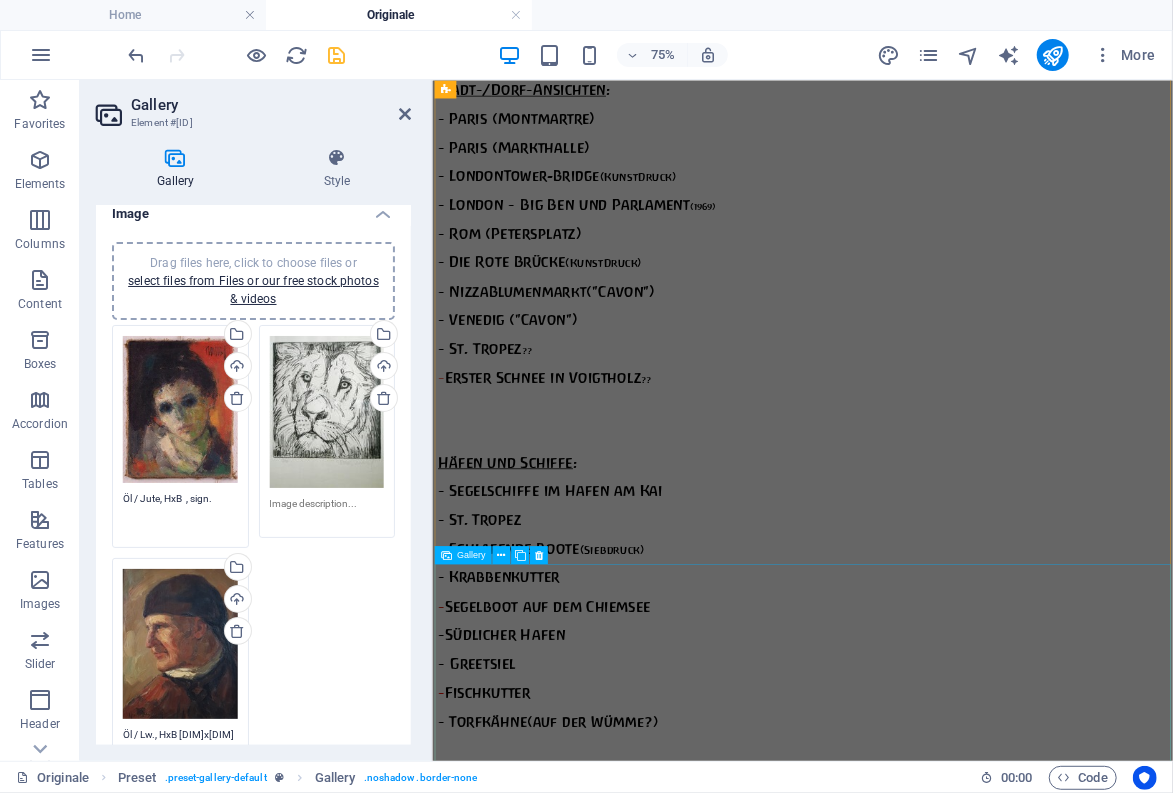scroll, scrollTop: 4503, scrollLeft: 0, axis: vertical 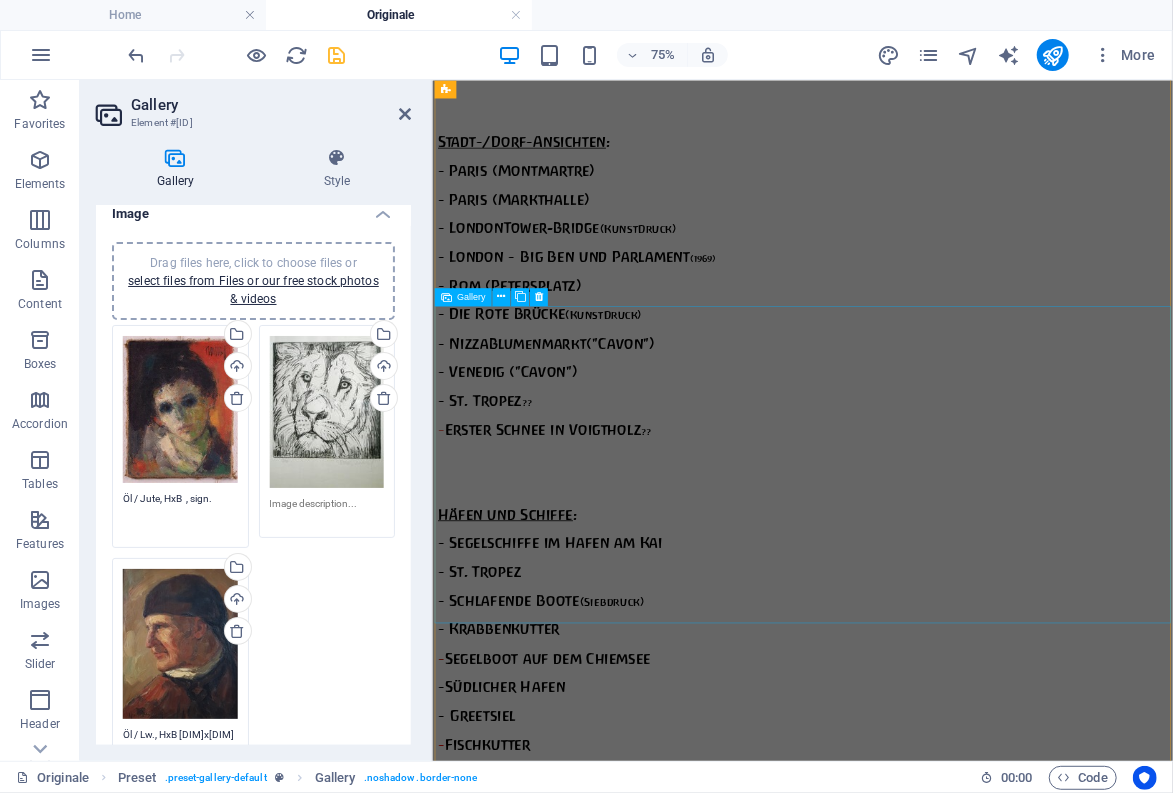 type on "Öl / Jute, HxB  , sign." 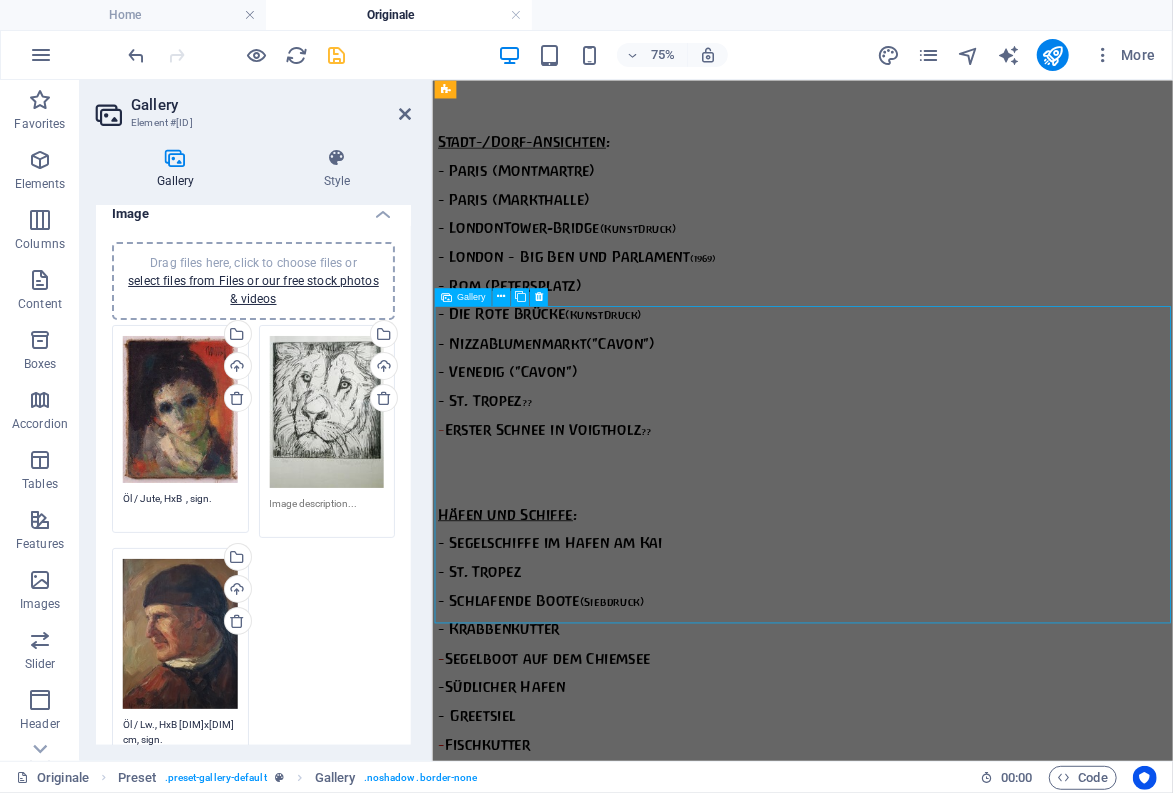 click at bounding box center (882, 13005) 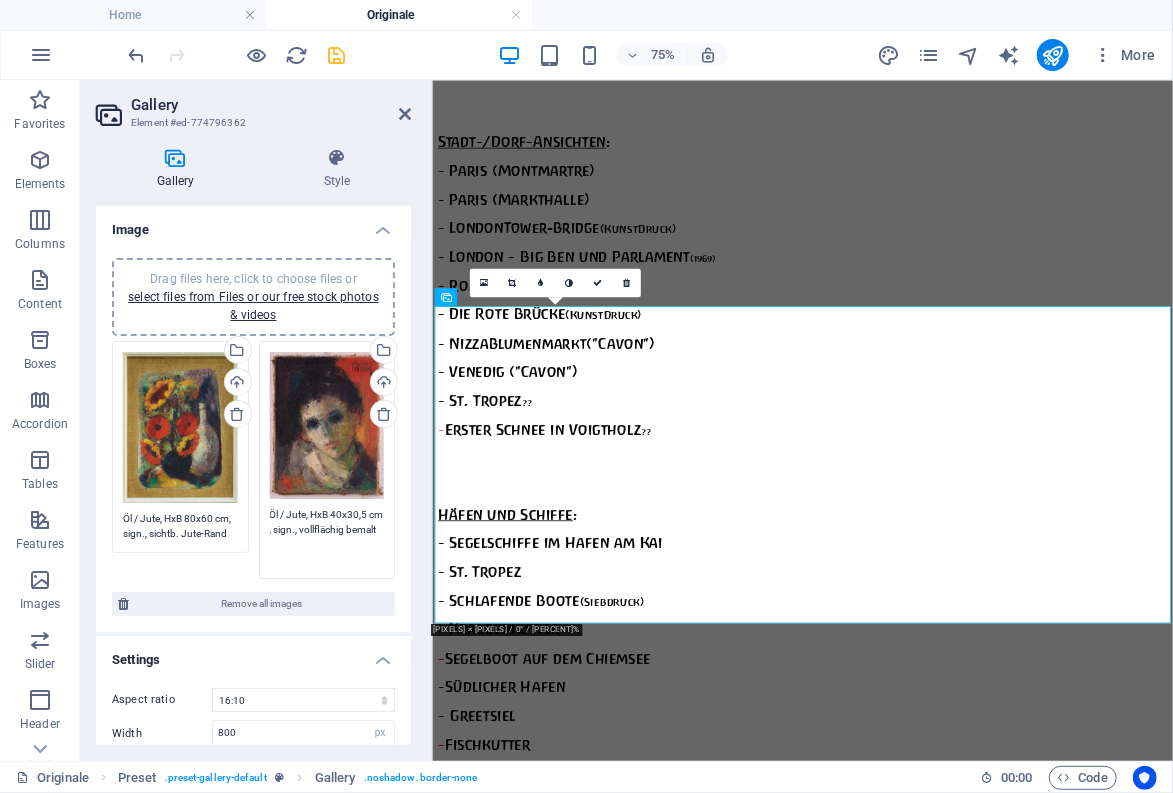 drag, startPoint x: 334, startPoint y: 517, endPoint x: 353, endPoint y: 513, distance: 19.416489 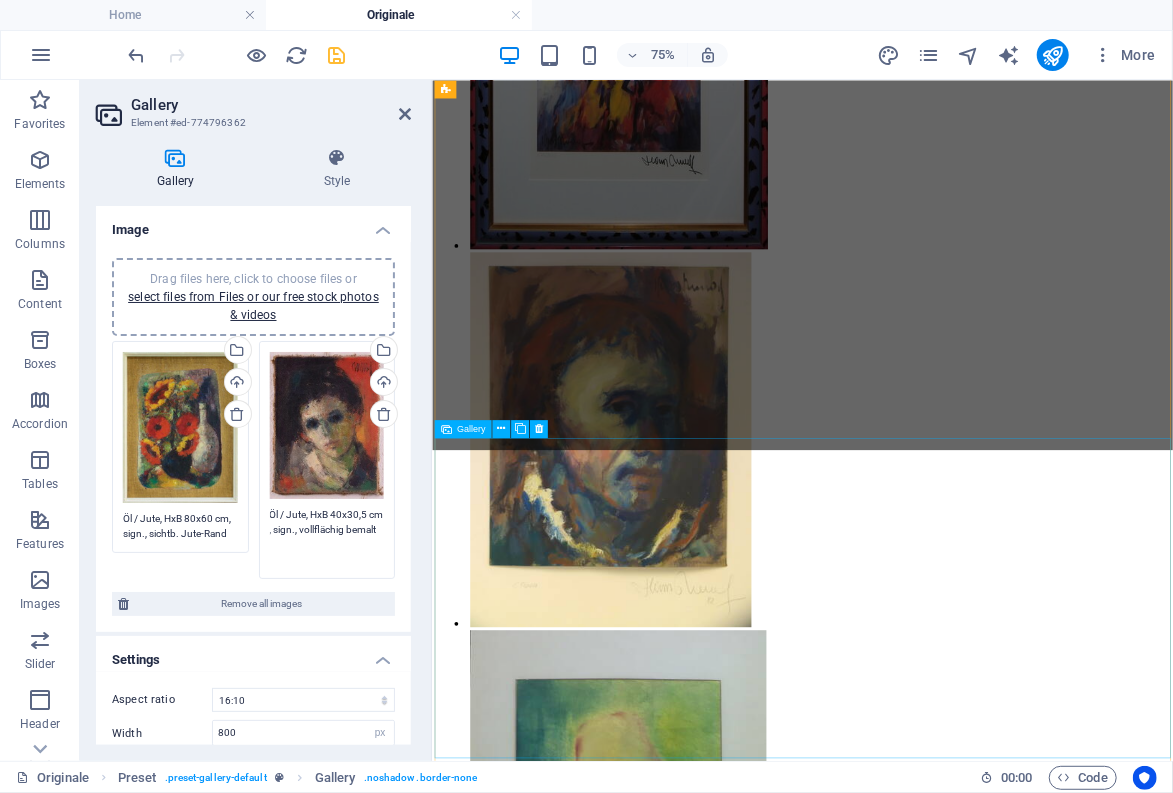 scroll, scrollTop: 14733, scrollLeft: 0, axis: vertical 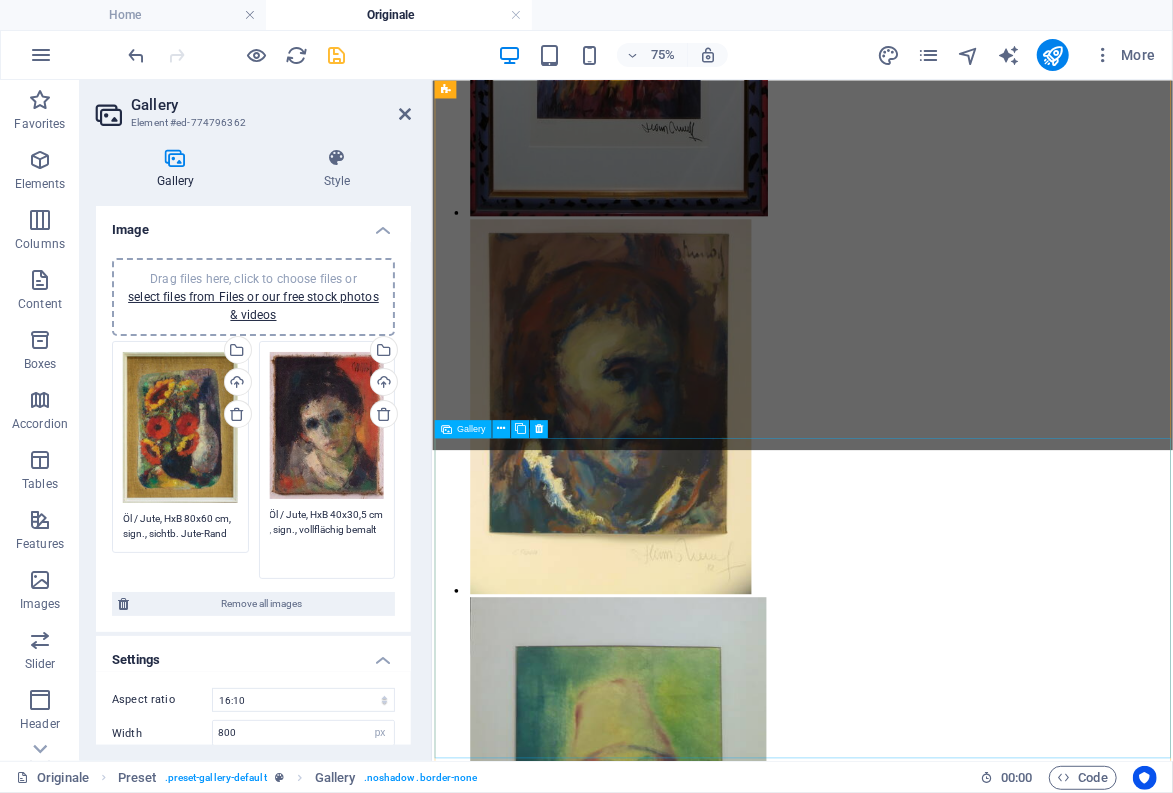 click at bounding box center [882, 34642] 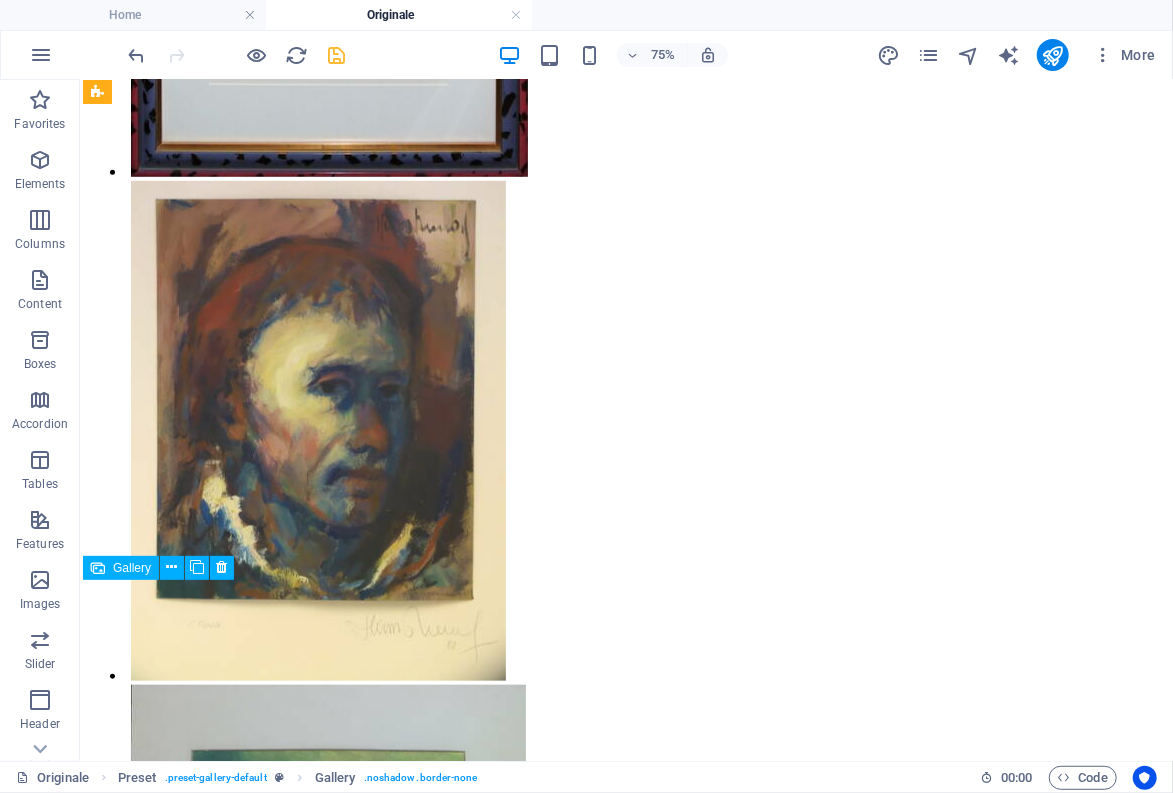 scroll, scrollTop: 15651, scrollLeft: 0, axis: vertical 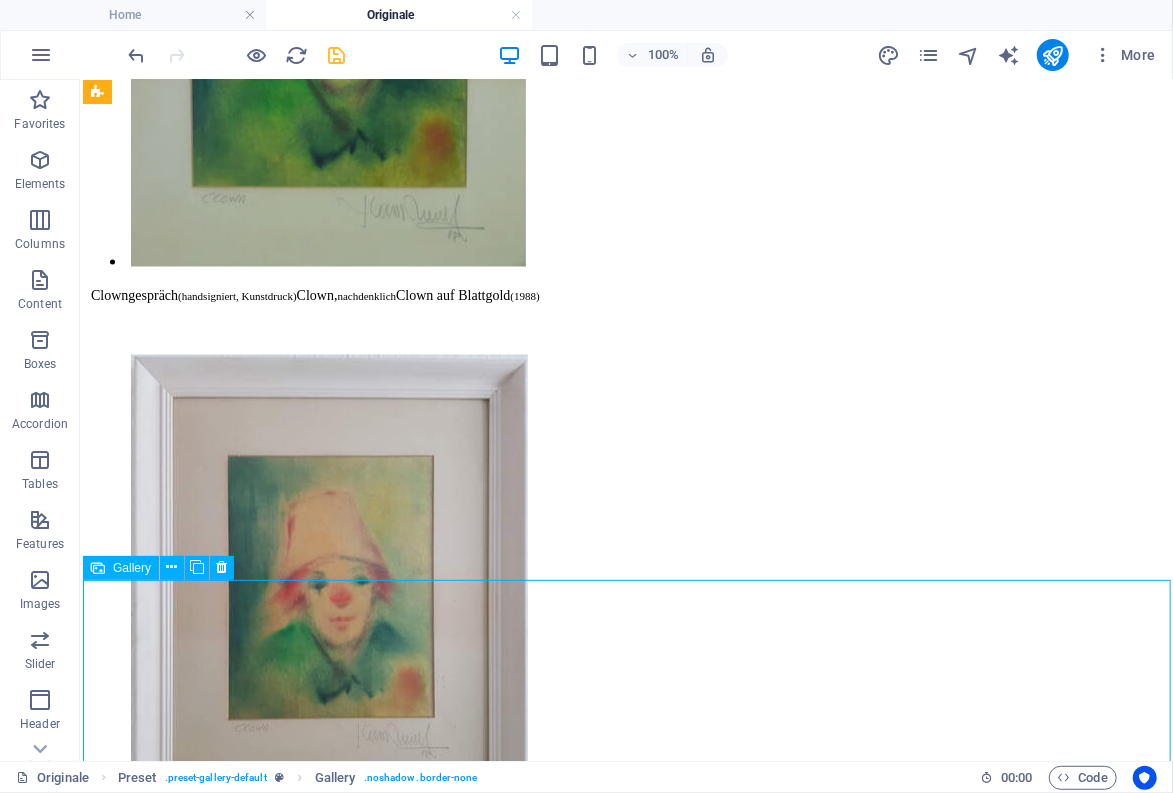 click at bounding box center (530, 33639) 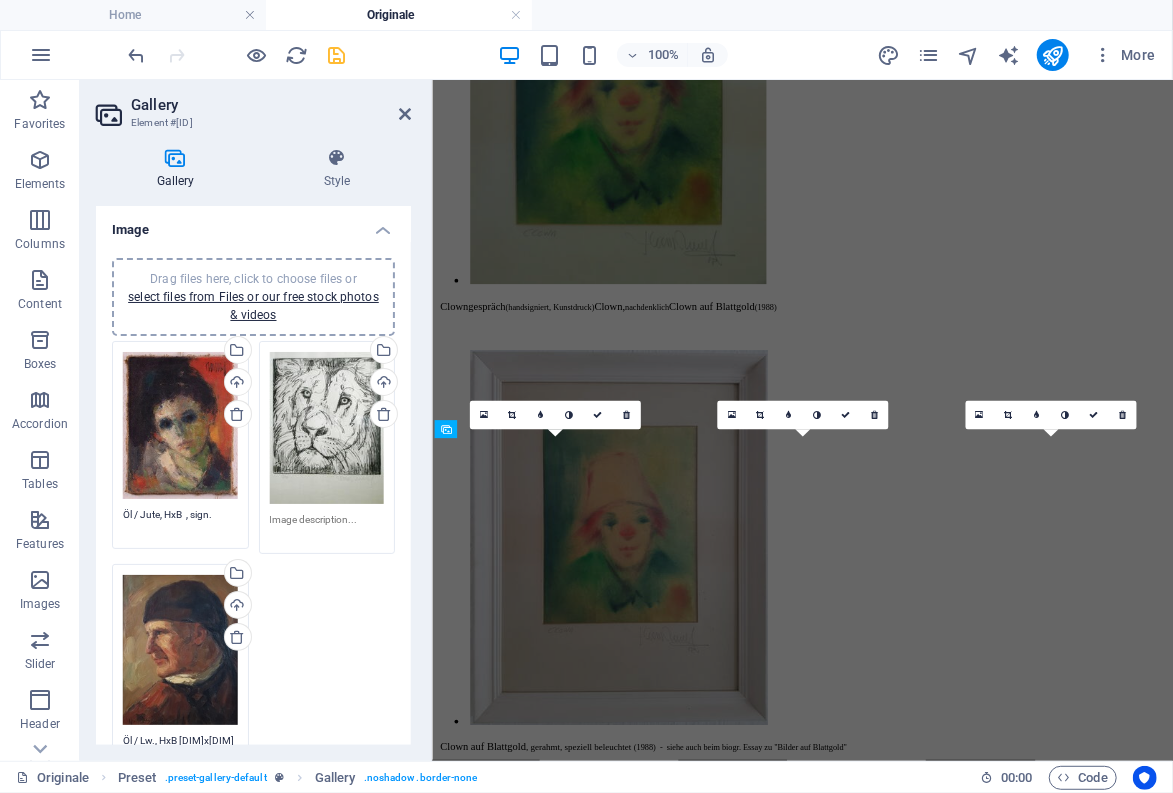 scroll, scrollTop: 14733, scrollLeft: 0, axis: vertical 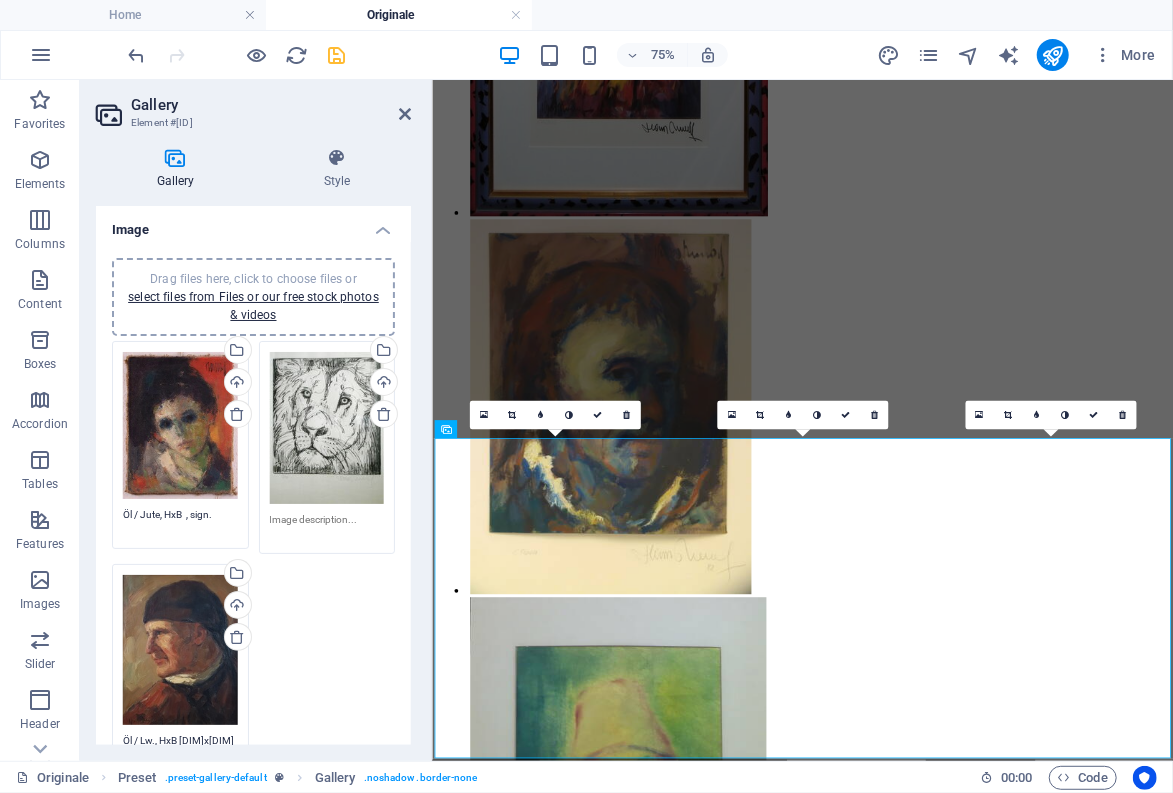 click on "Öl / Jute, HxB  , sign." at bounding box center (180, 522) 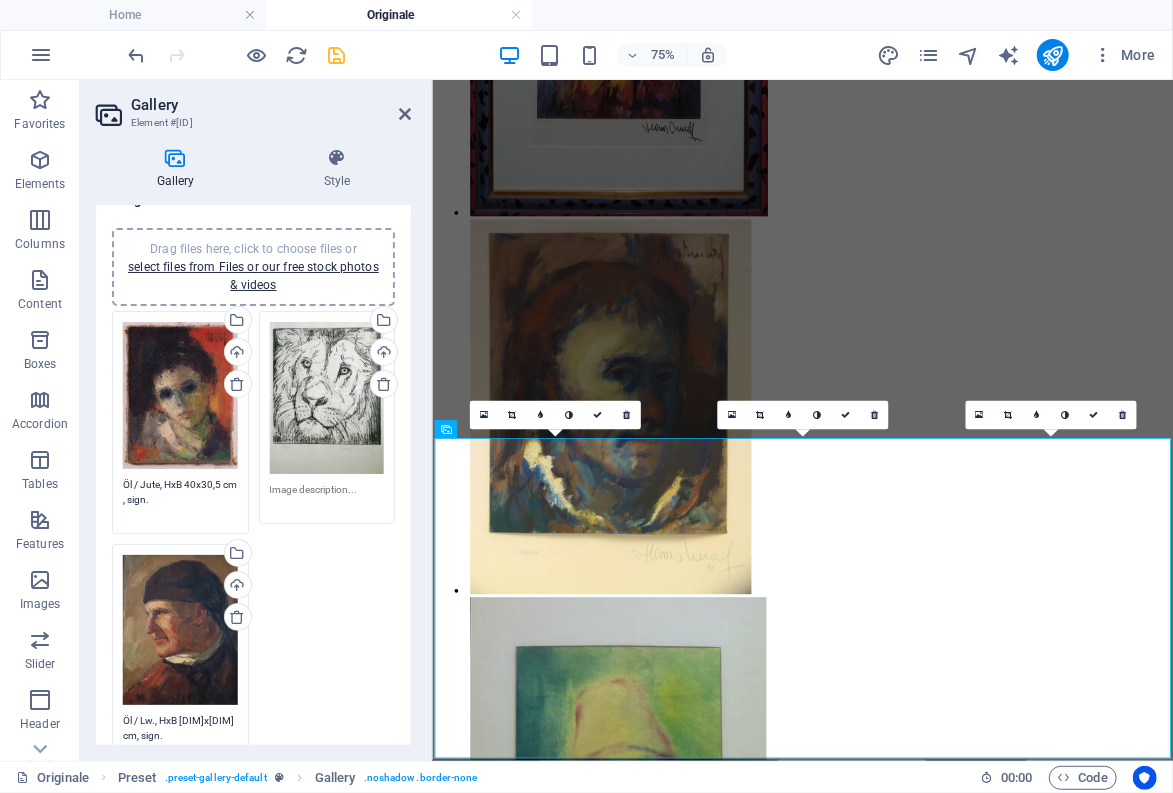 scroll, scrollTop: 0, scrollLeft: 0, axis: both 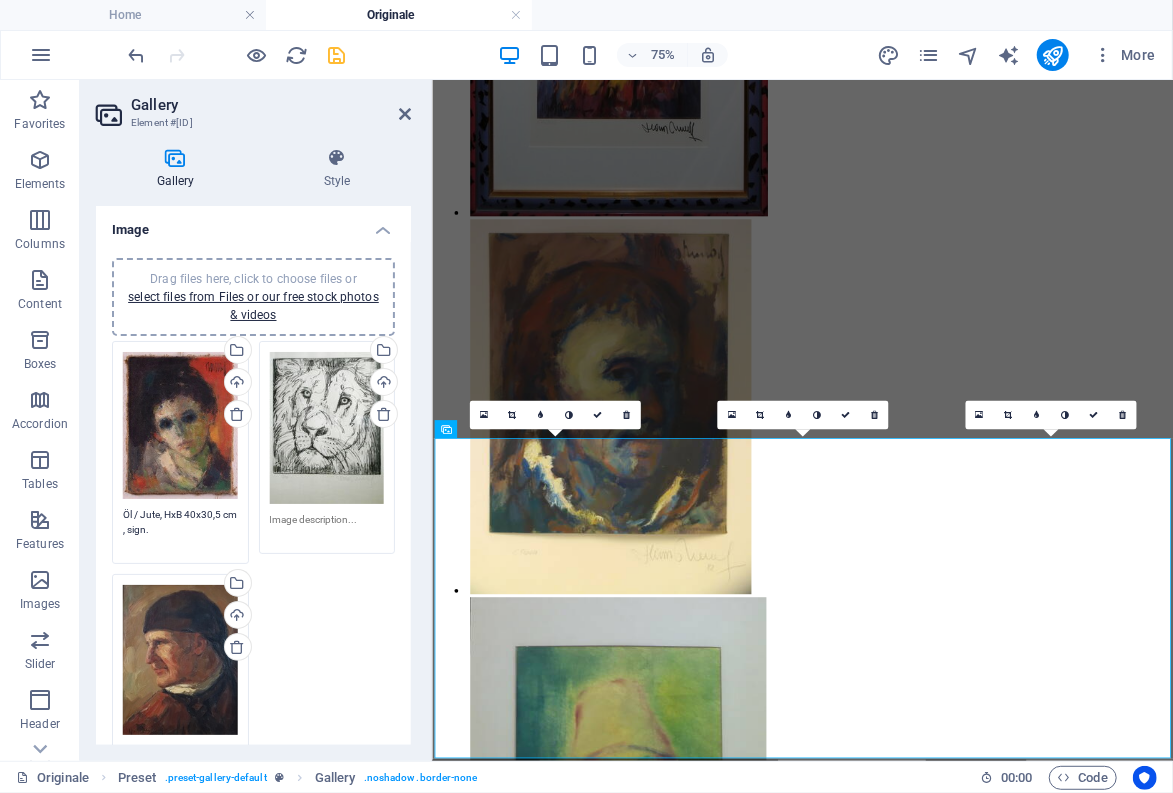 type on "Öl / Jute, HxB 40x30,5 cm , sign." 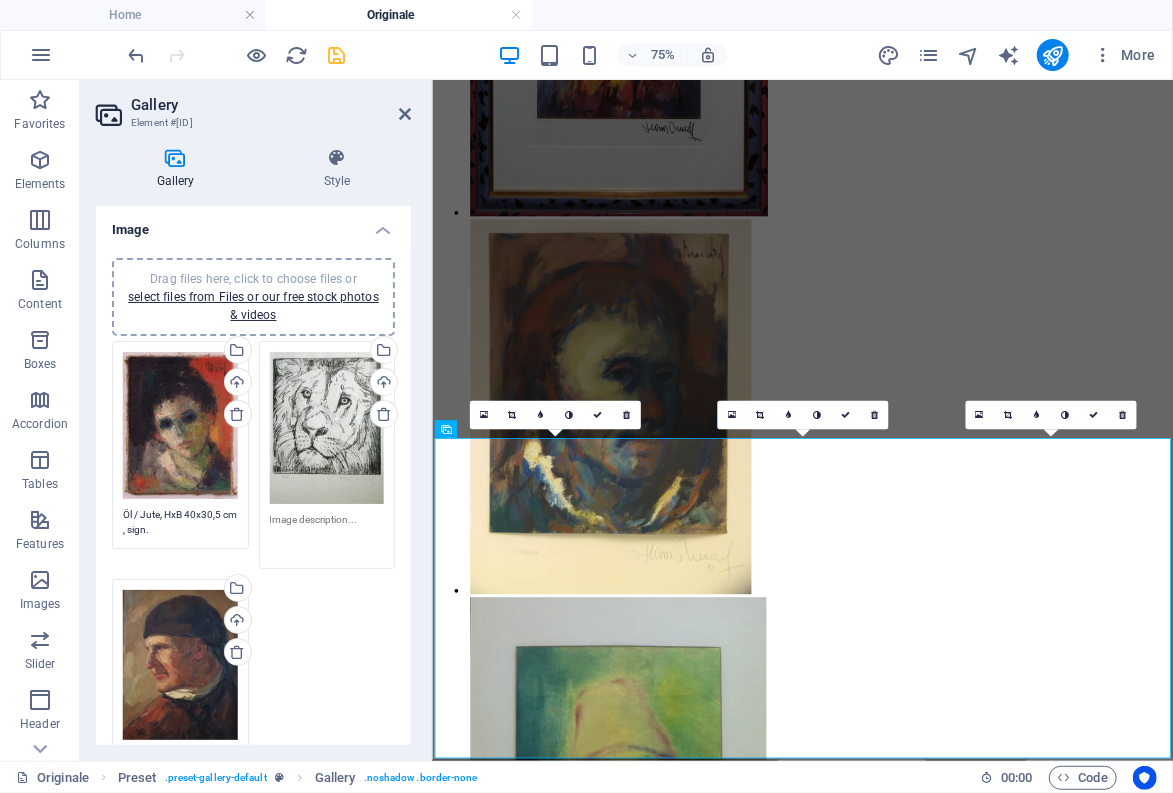 click at bounding box center [327, 534] 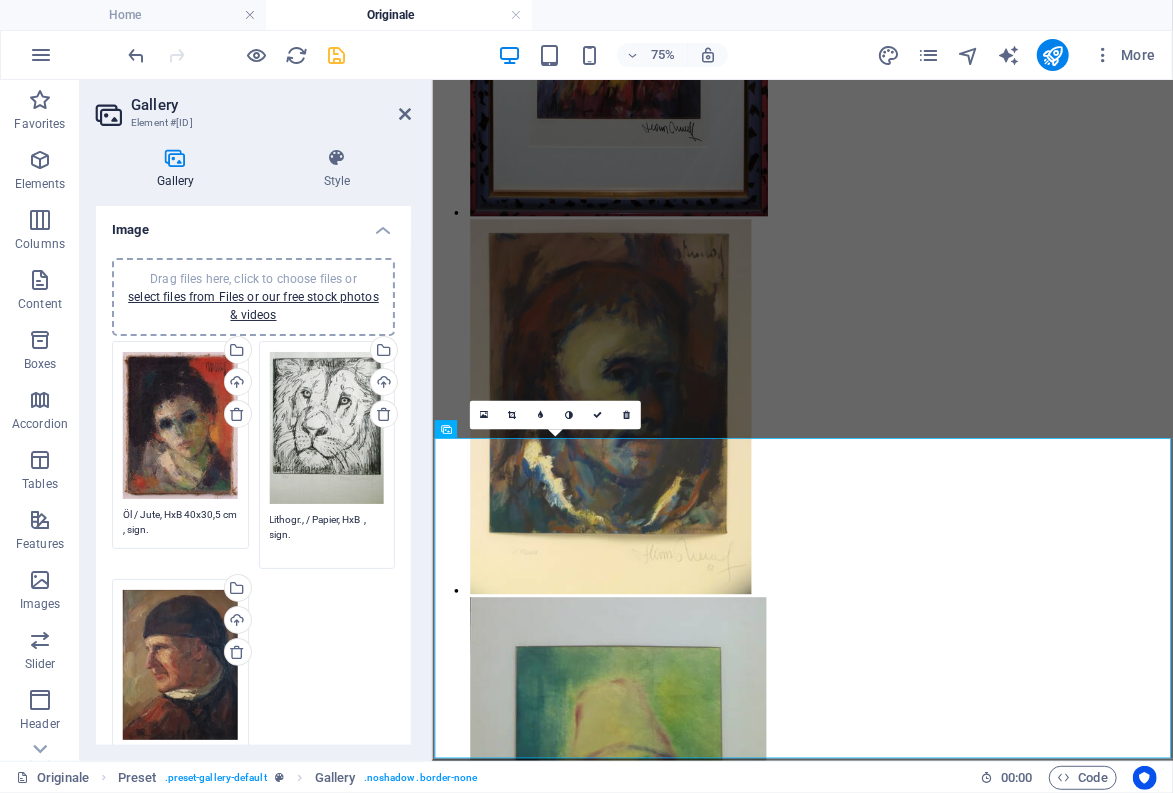 click on "Lithogr., / Papier, HxB  , sign." at bounding box center (327, 534) 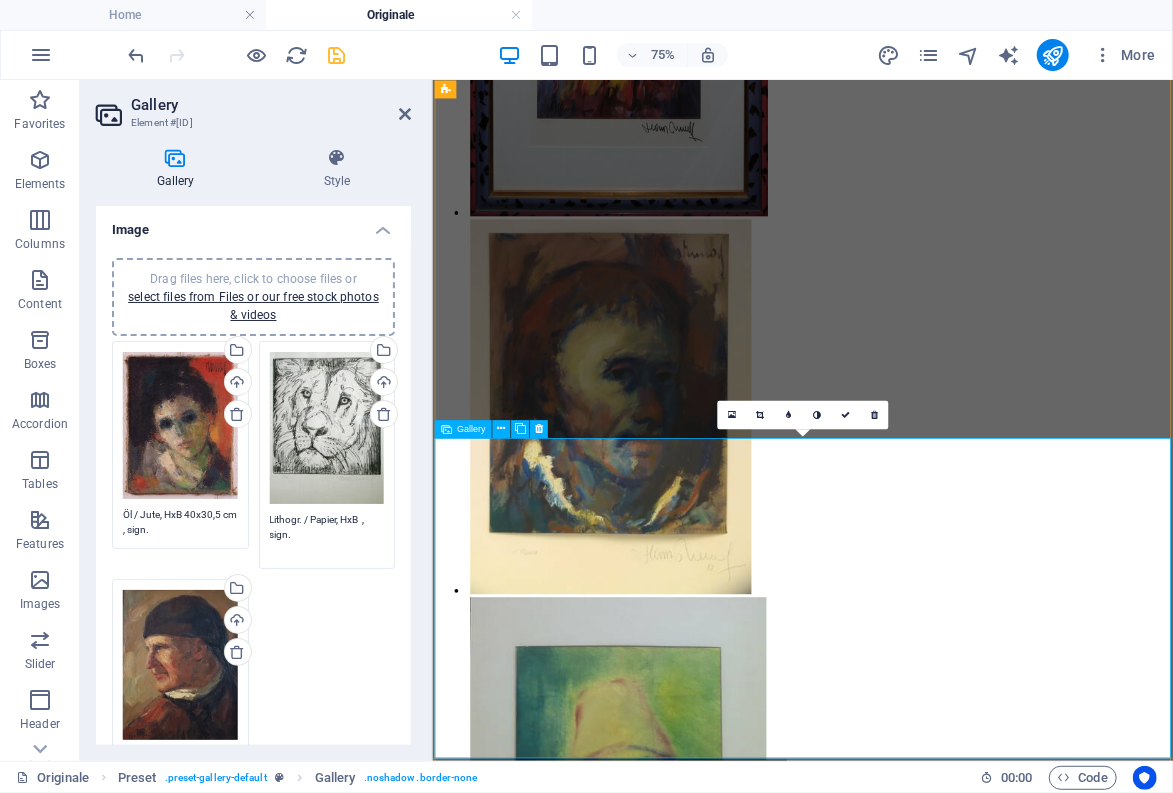 scroll, scrollTop: 14843, scrollLeft: 0, axis: vertical 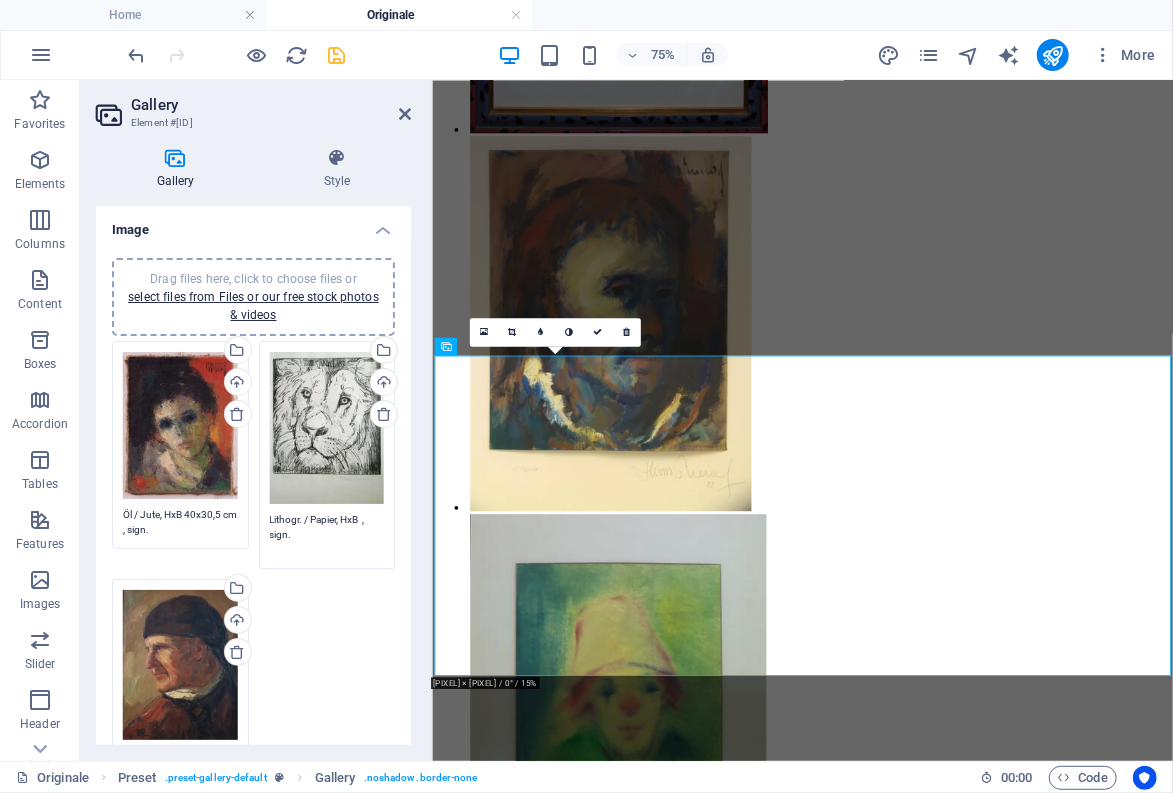 paste on "Öl auf Leinwand, HxB [NUMBER] x [NUMBER]cm, sign" 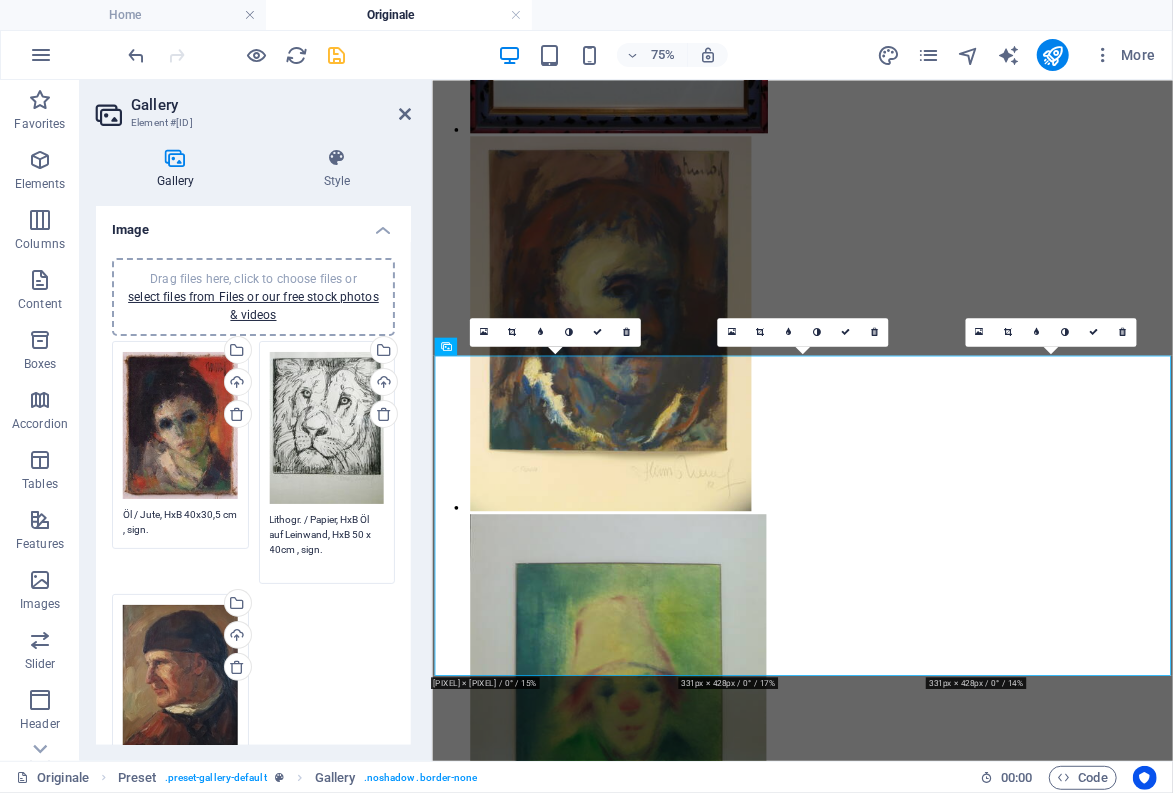 click on "Lithogr. / Papier, HxB Öl auf Leinwand, HxB 50 x 40cm , sign." at bounding box center [327, 542] 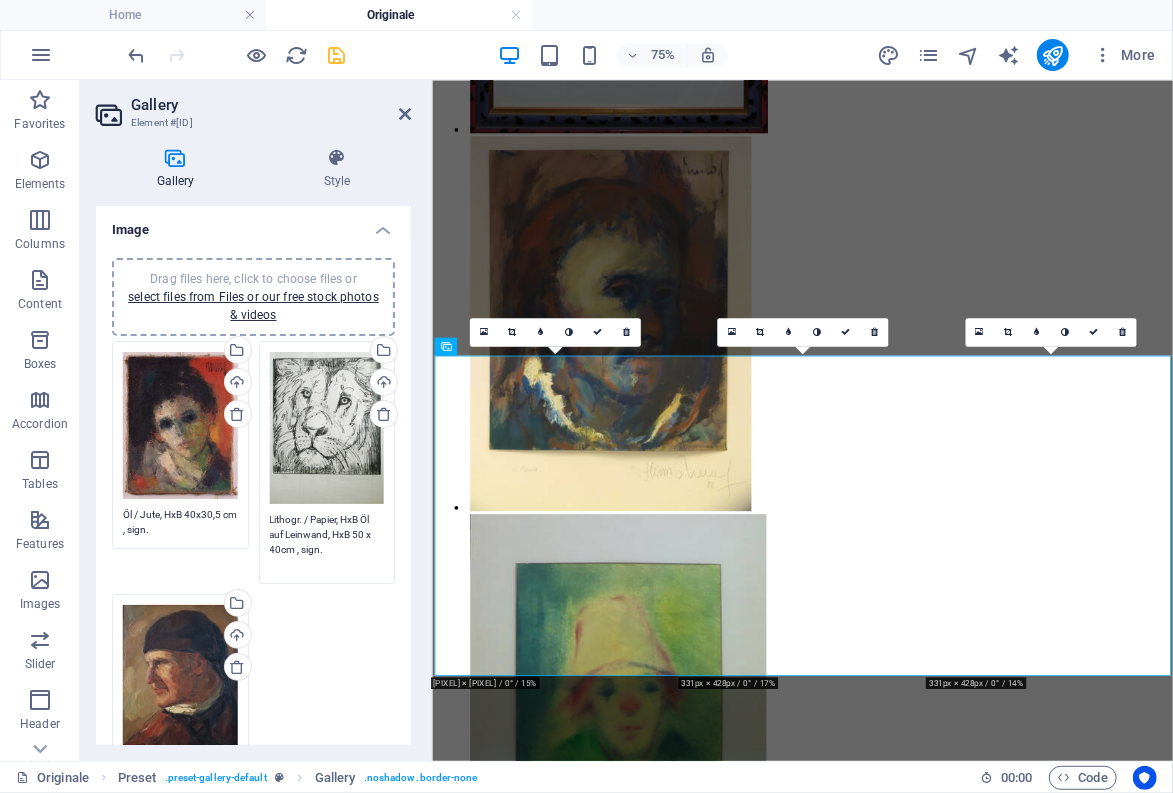 click on "Lithogr. / Papier, HxB Öl auf Leinwand, HxB 50 x 40cm , sign." at bounding box center (327, 542) 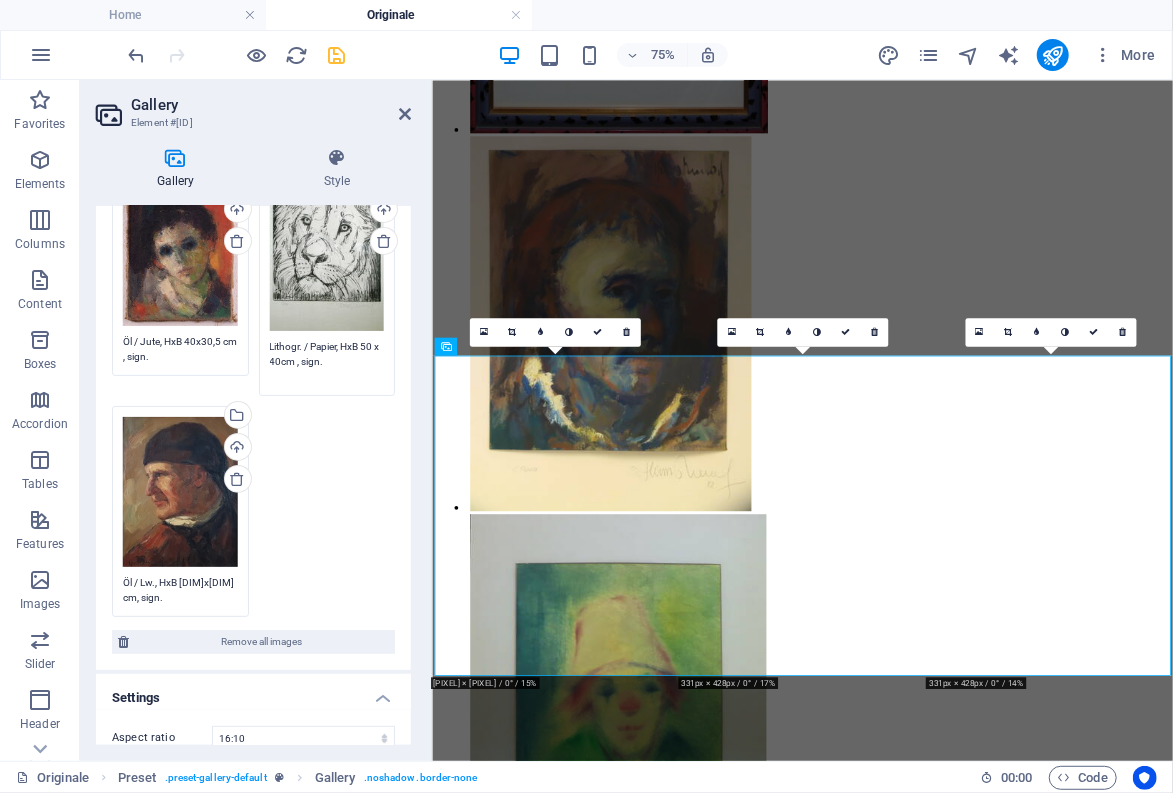 scroll, scrollTop: 187, scrollLeft: 0, axis: vertical 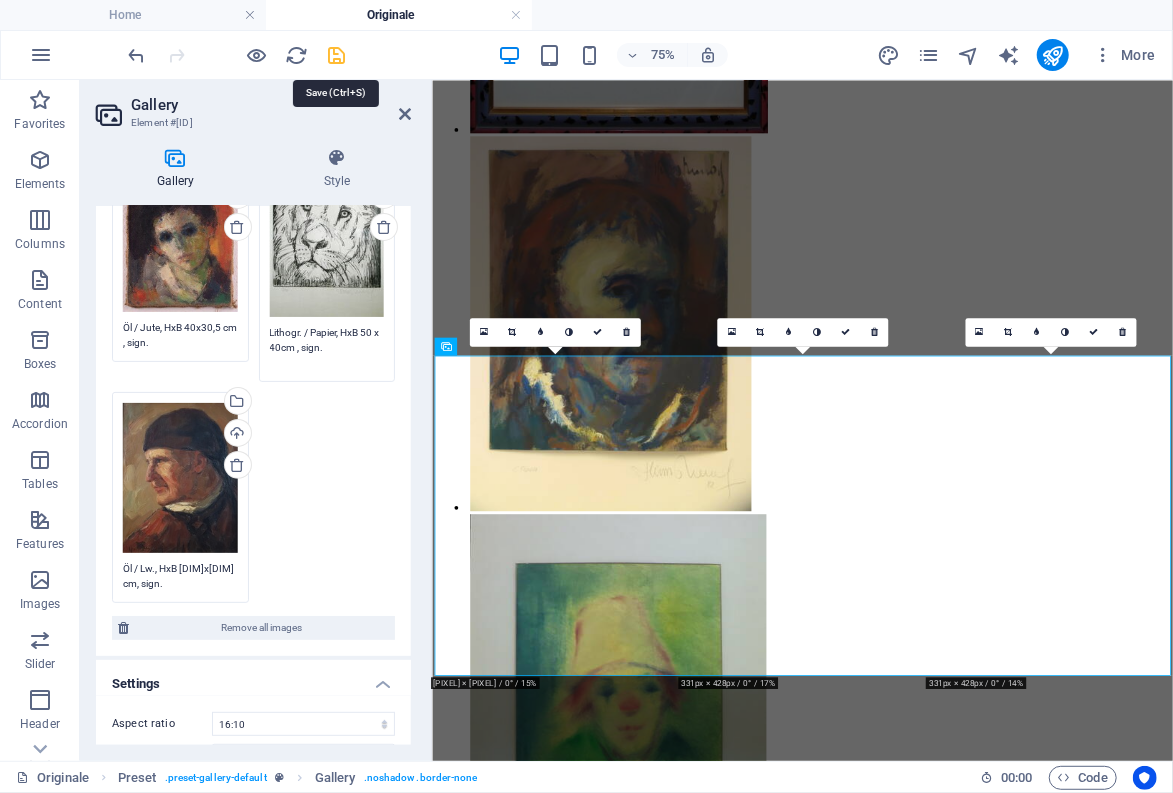 type on "Lithogr. / Papier, HxB 50 x 40cm , sign." 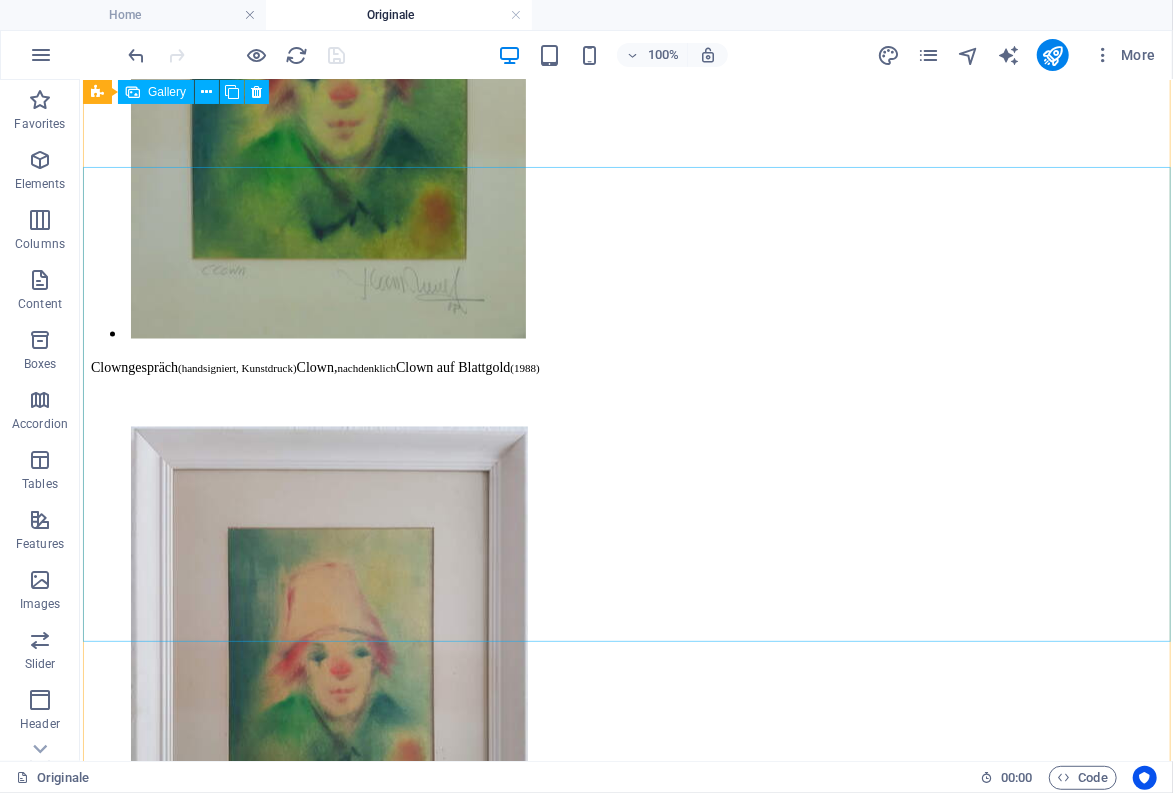 scroll, scrollTop: 15541, scrollLeft: 0, axis: vertical 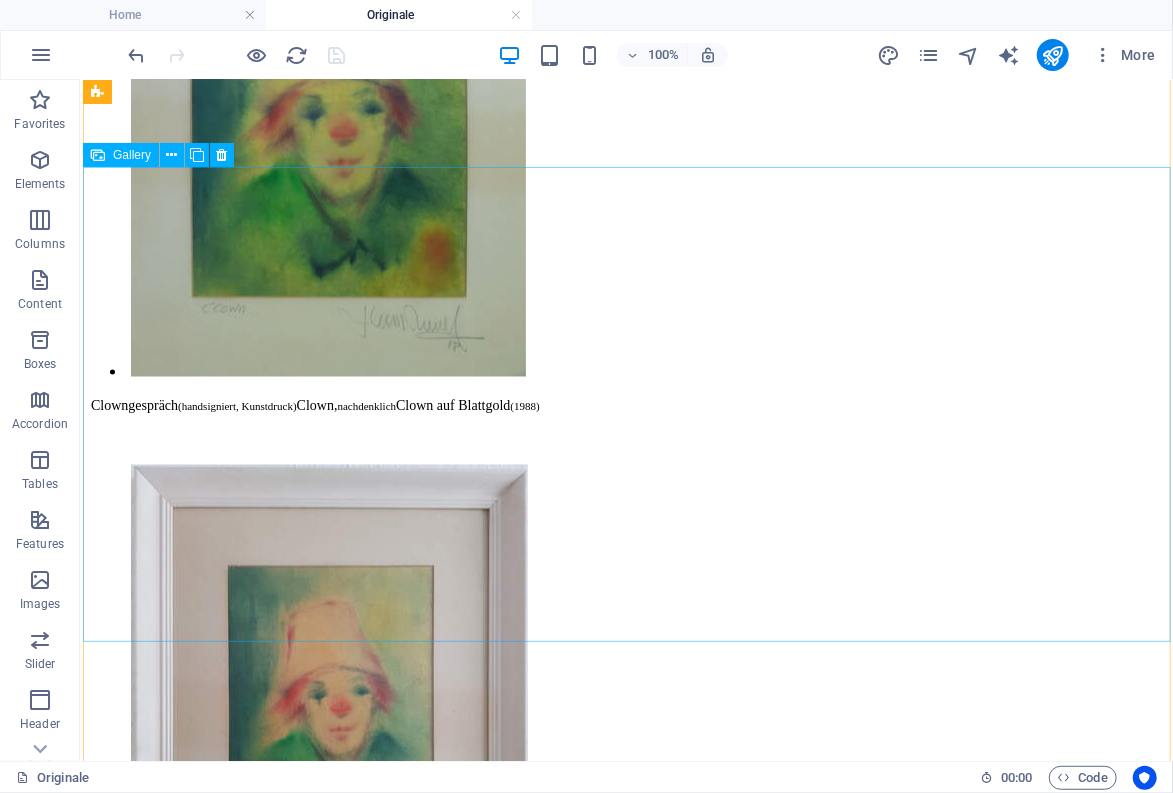 click at bounding box center [530, 32657] 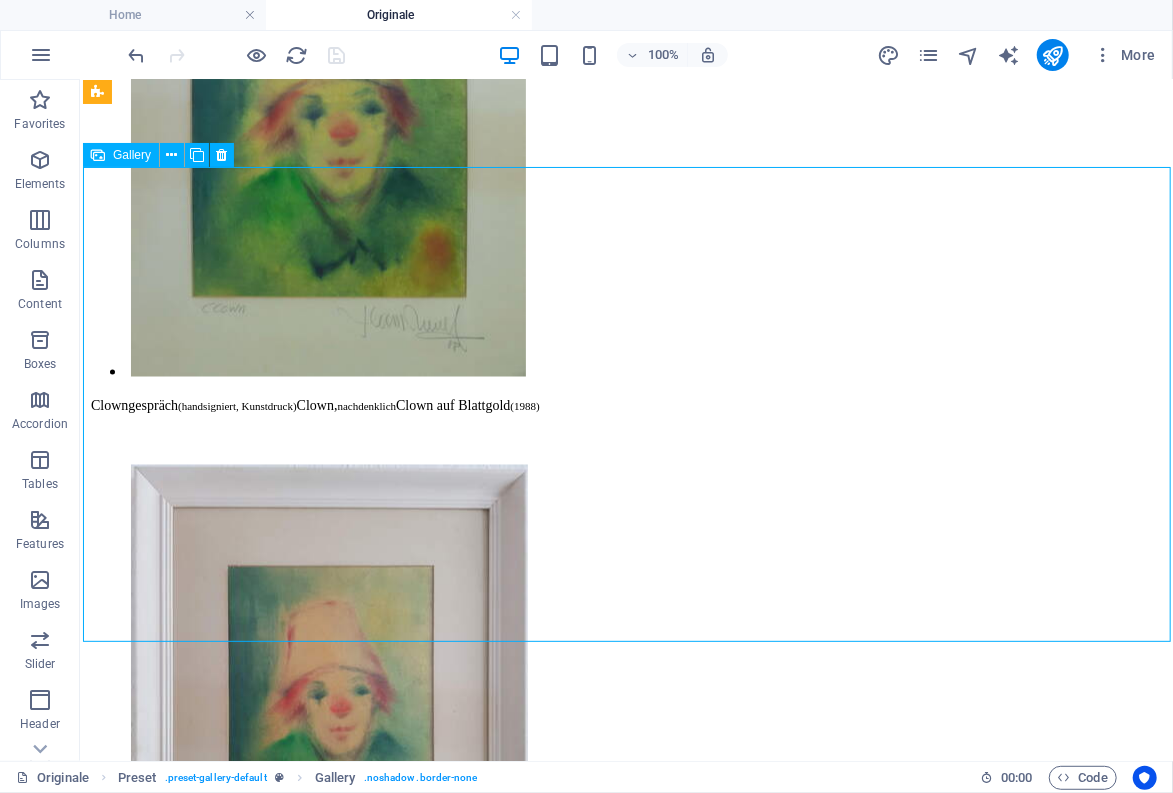 click at bounding box center [530, 32657] 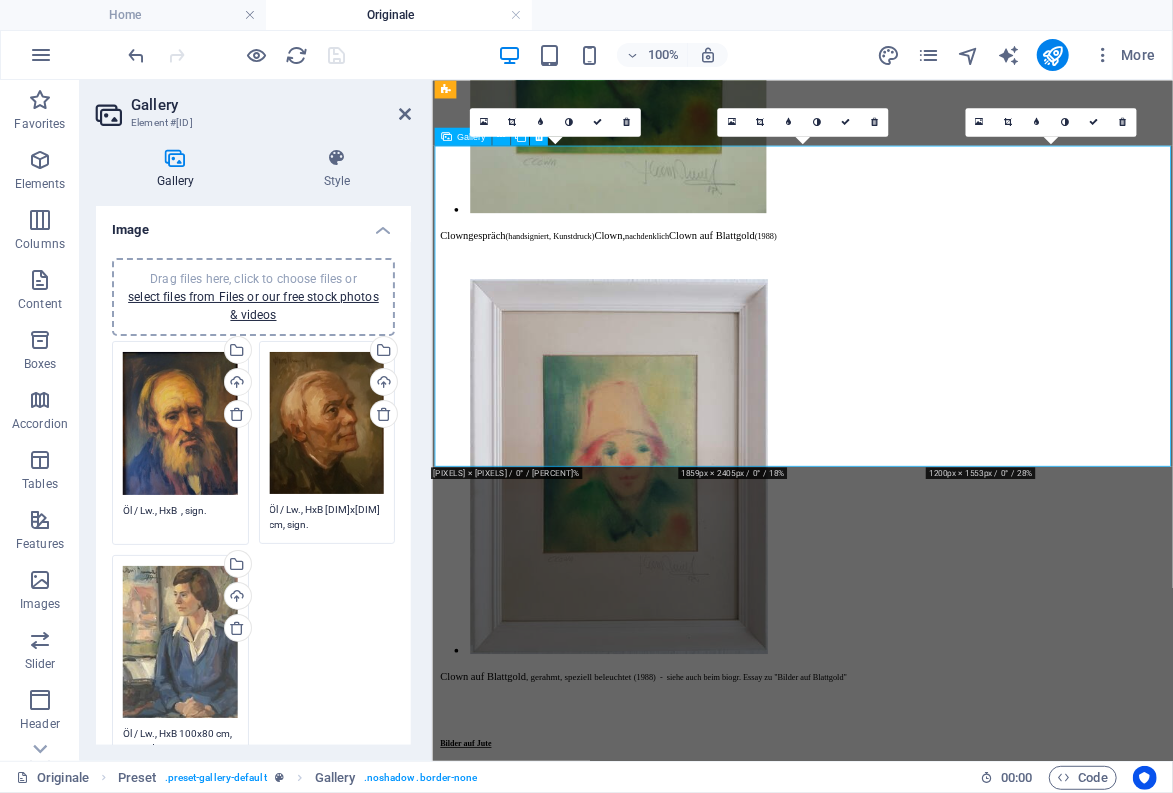 scroll, scrollTop: 14623, scrollLeft: 0, axis: vertical 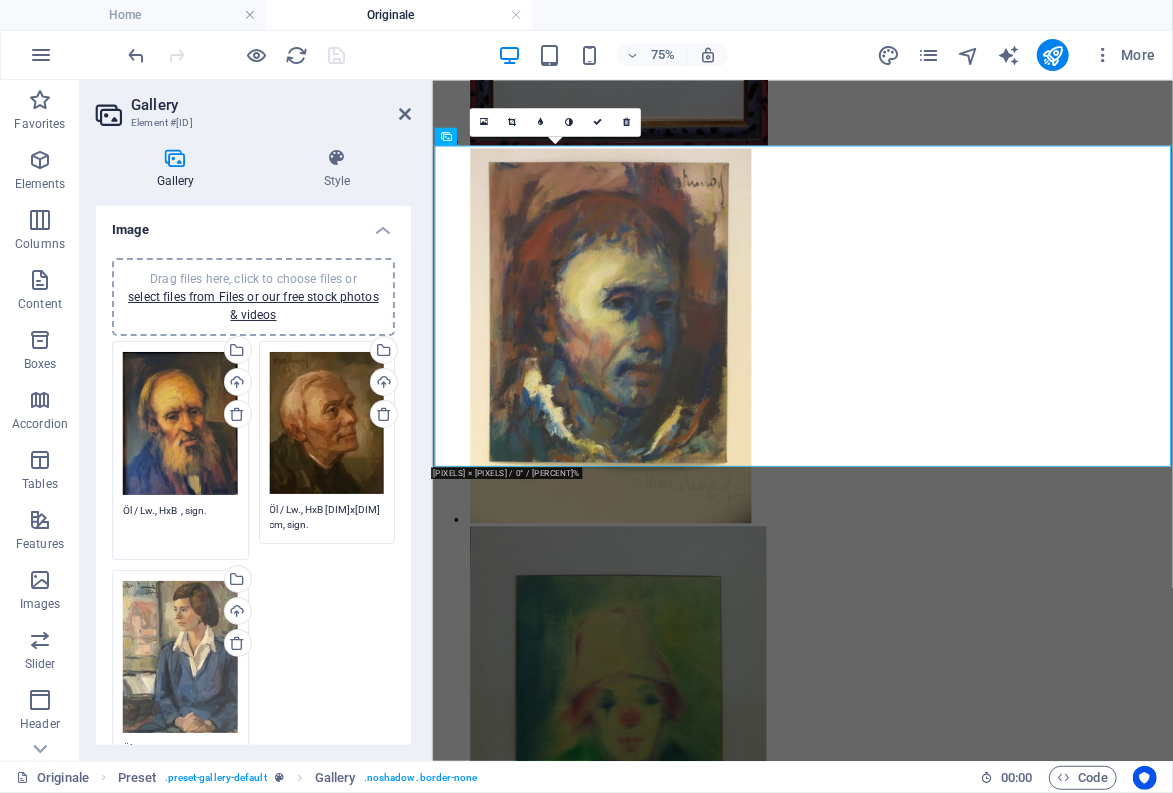 click on "Öl / Lw., HxB  , sign." at bounding box center [180, 525] 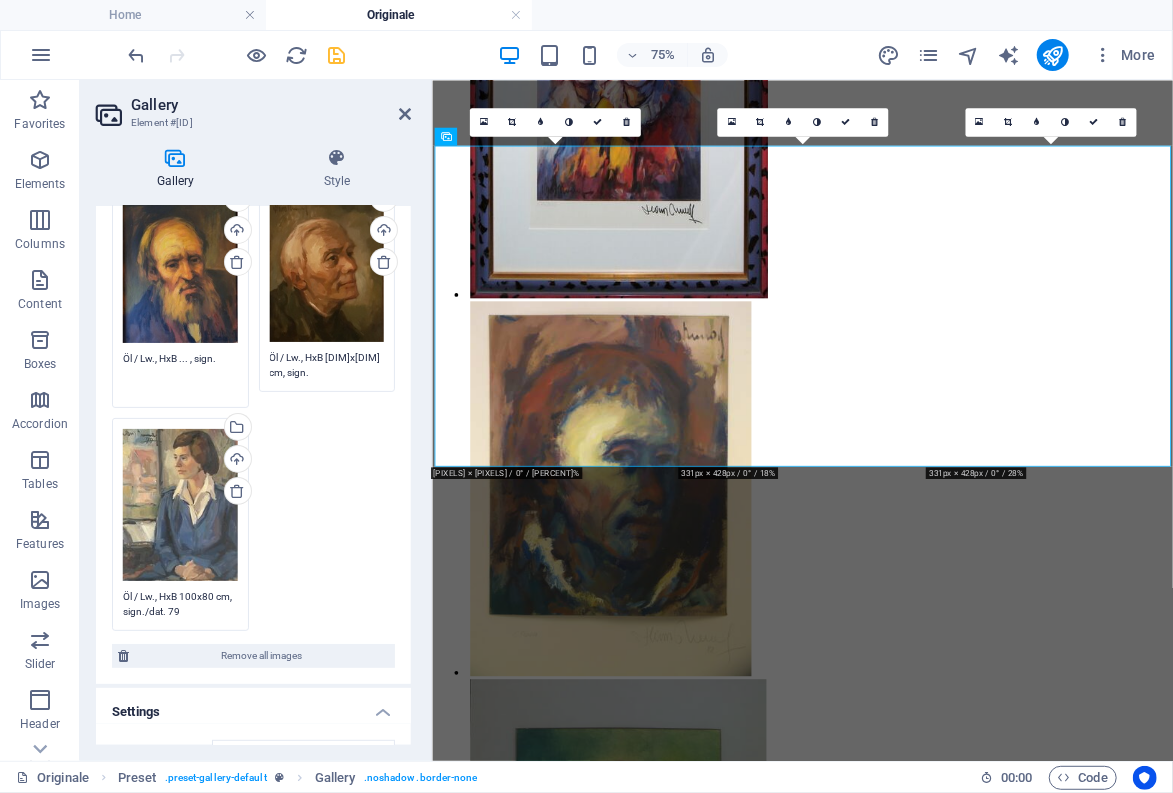 scroll, scrollTop: 187, scrollLeft: 0, axis: vertical 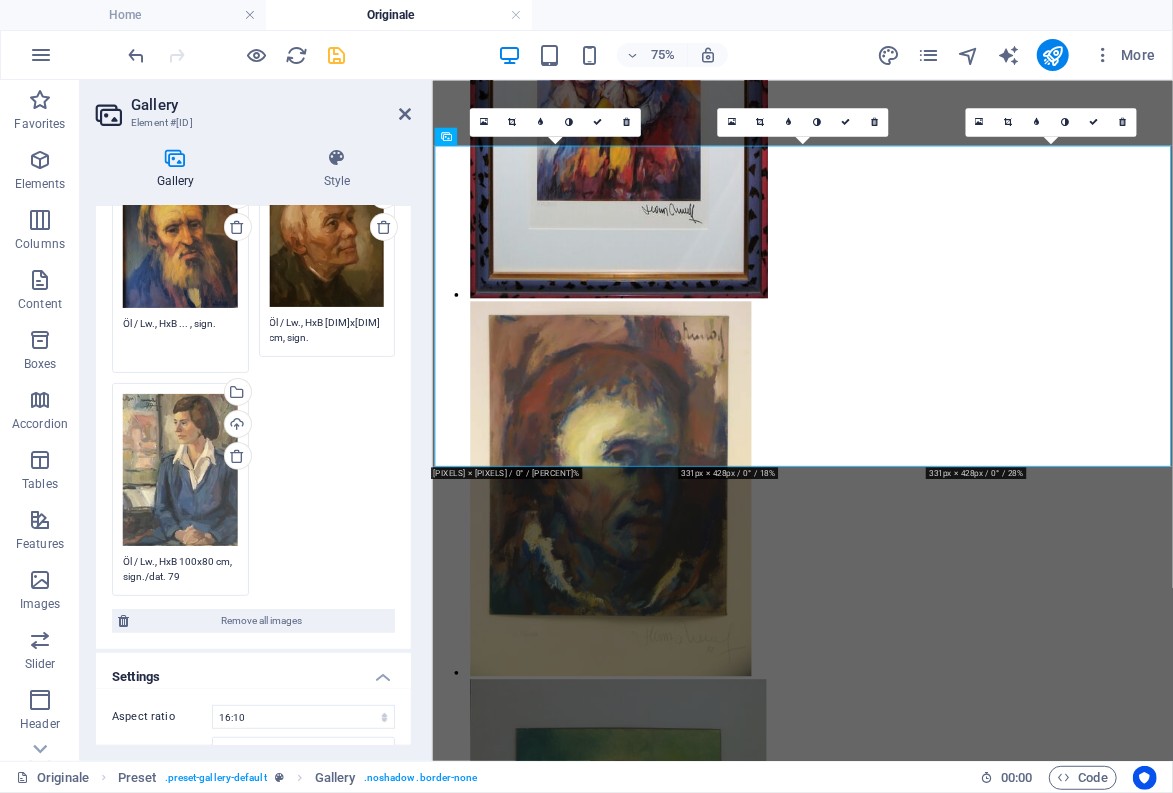 type on "Öl / Lw., HxB ... , sign." 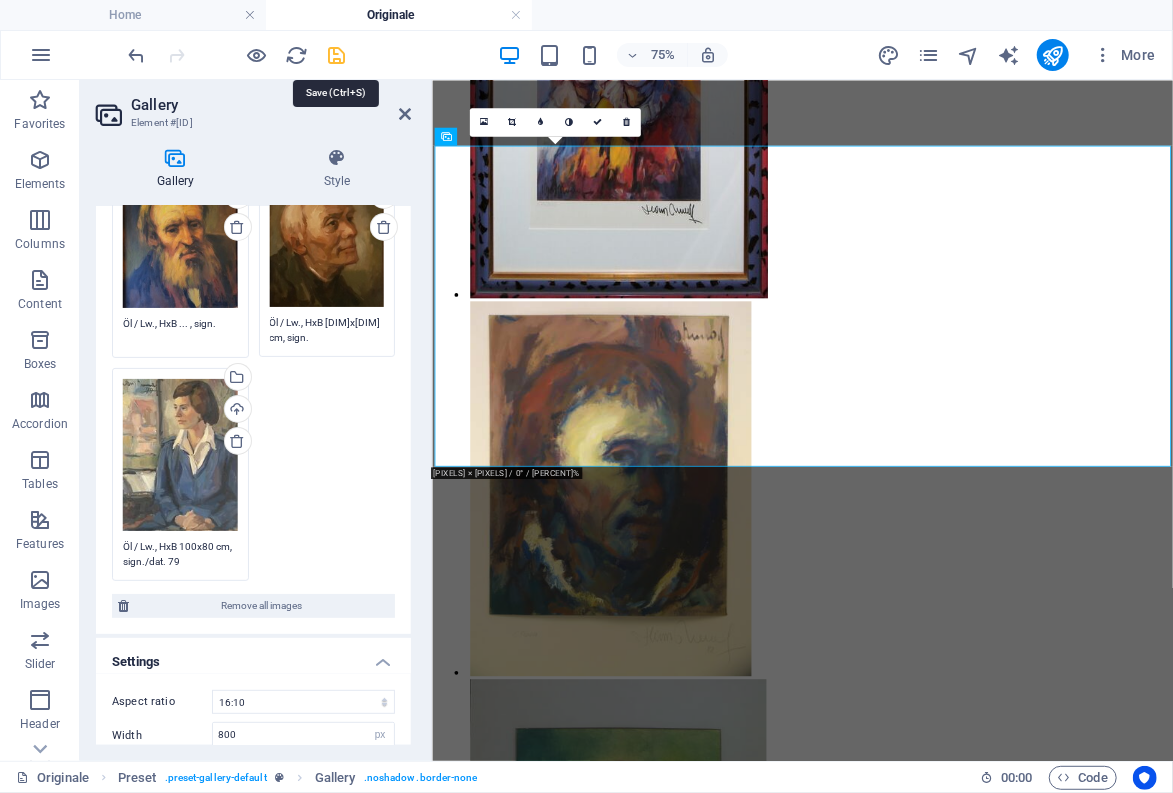 click at bounding box center (337, 55) 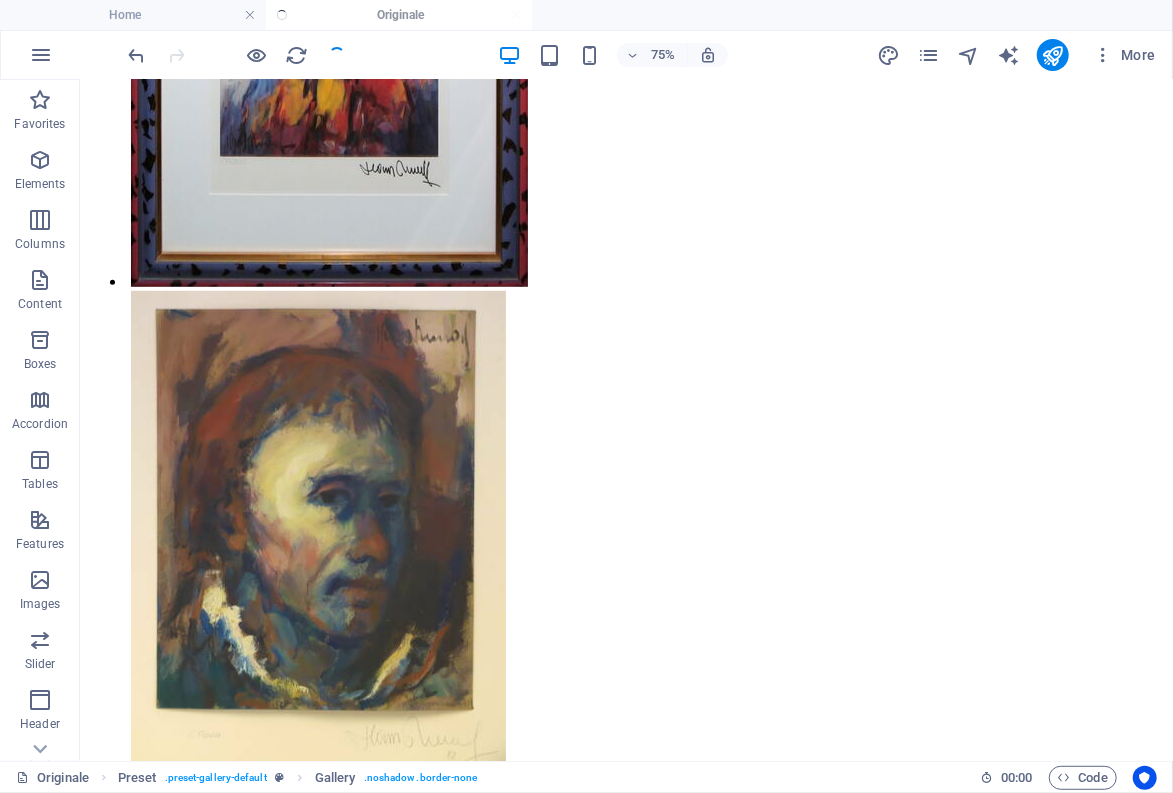 scroll, scrollTop: 15541, scrollLeft: 0, axis: vertical 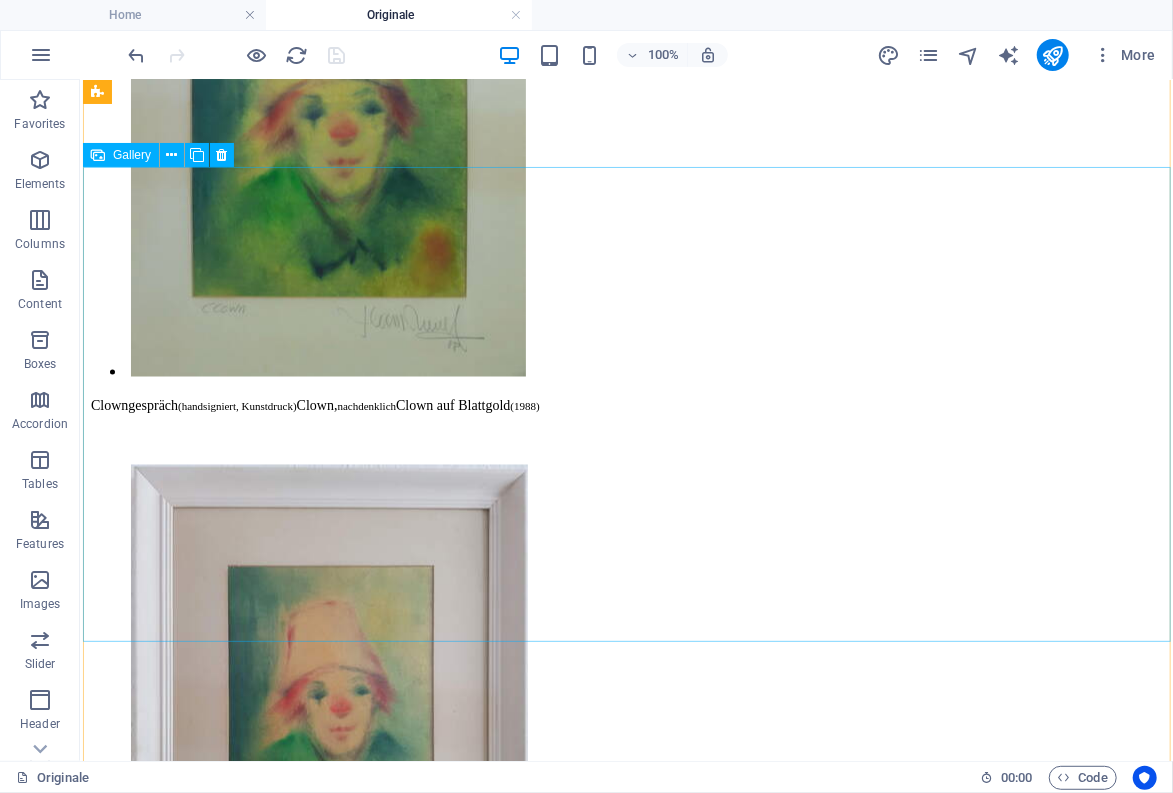 click at bounding box center [530, 32657] 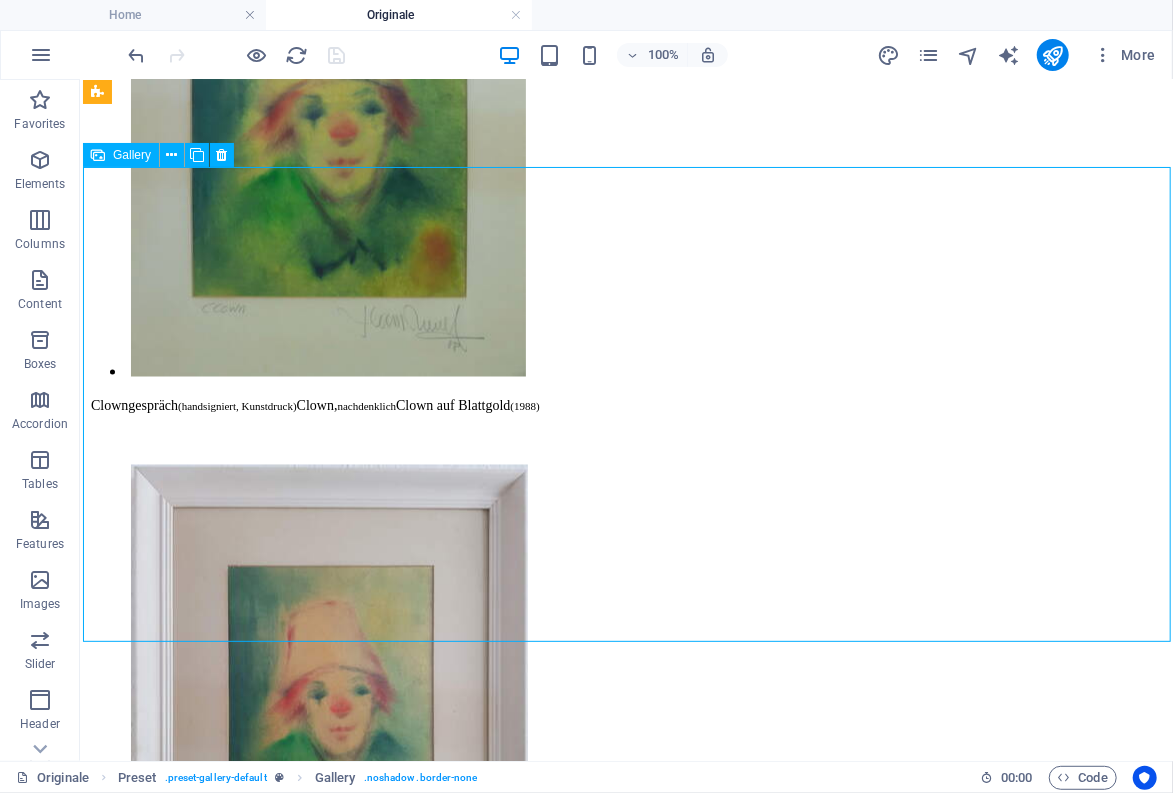 click at bounding box center [530, 32657] 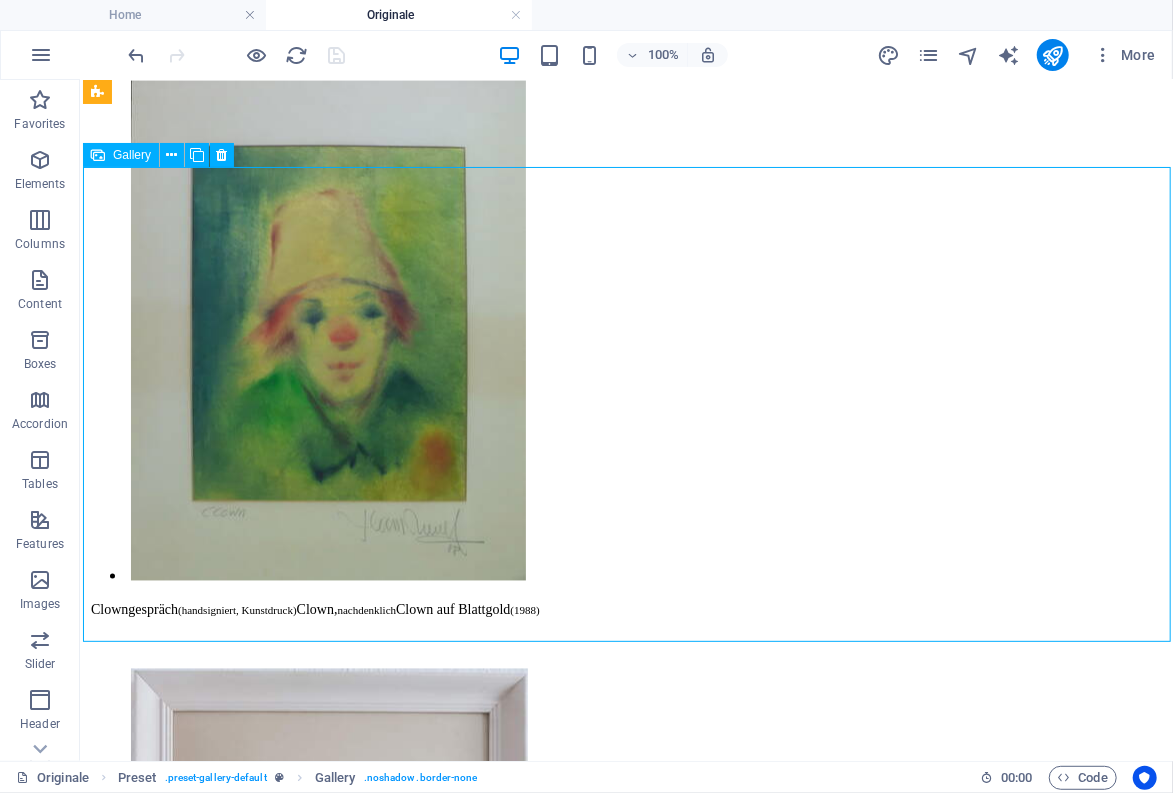 select on "2" 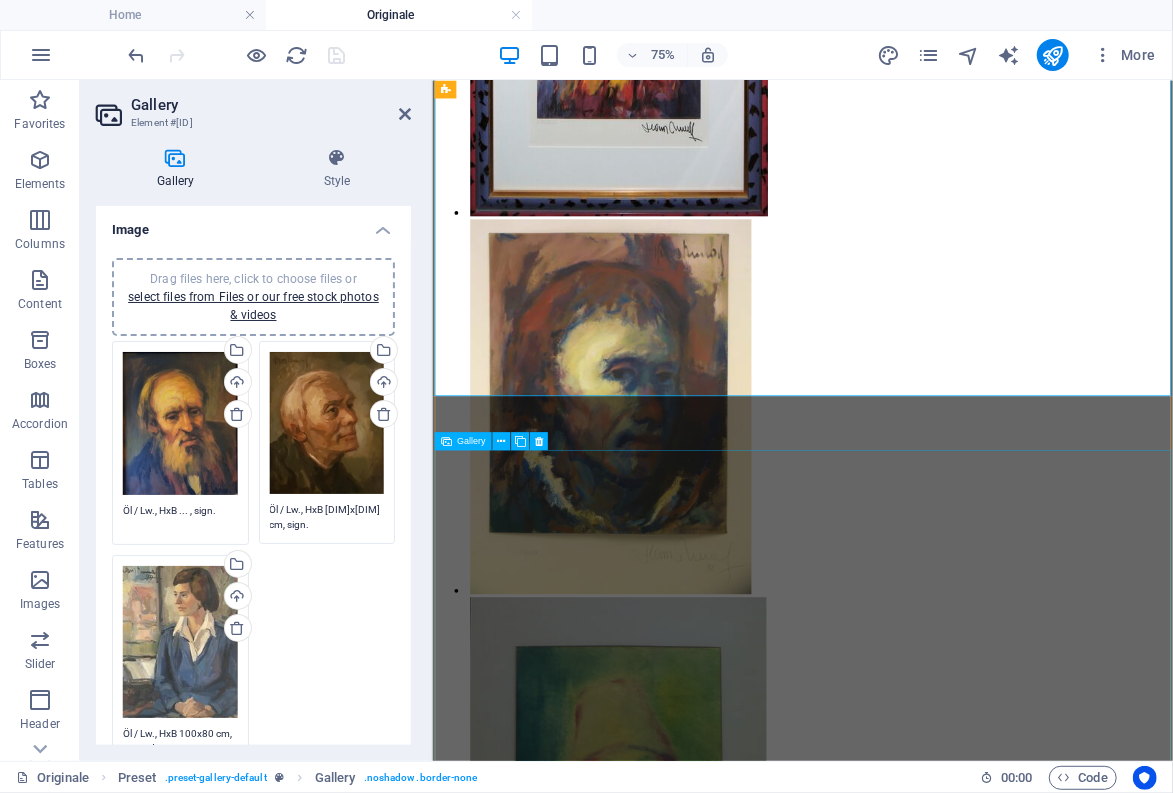 scroll, scrollTop: 14623, scrollLeft: 0, axis: vertical 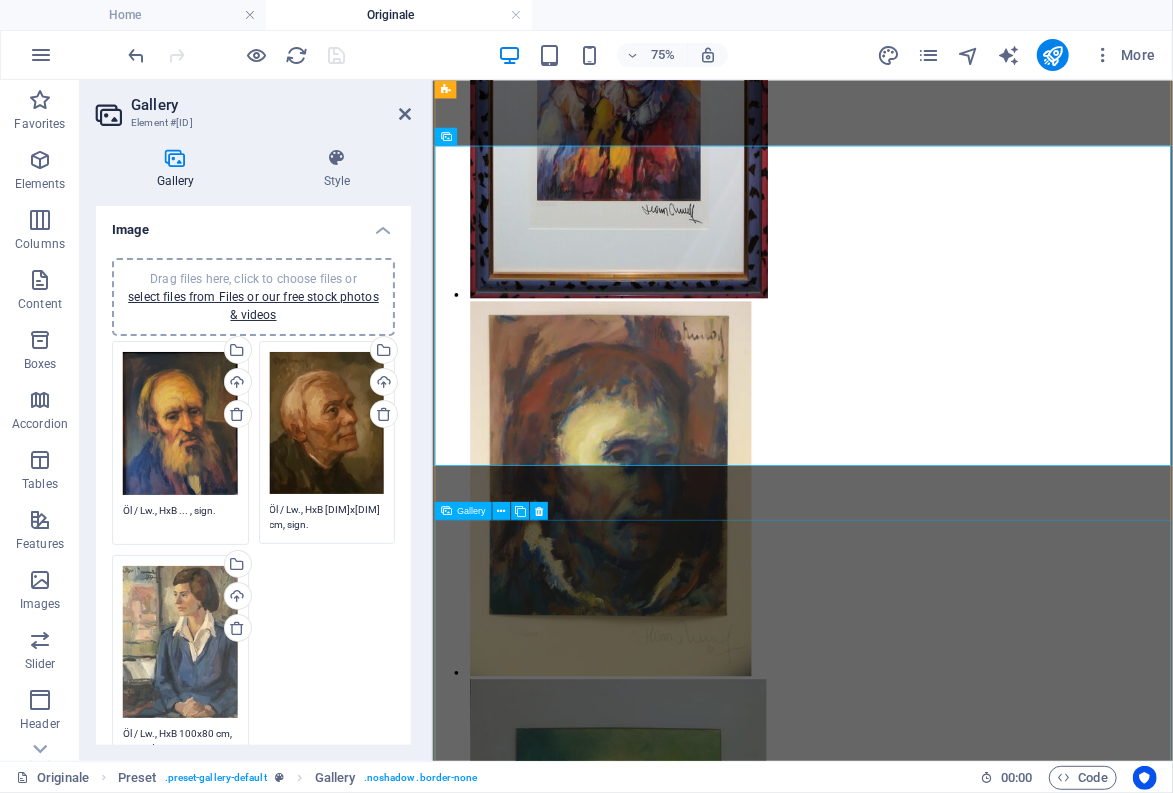 click at bounding box center (882, 35760) 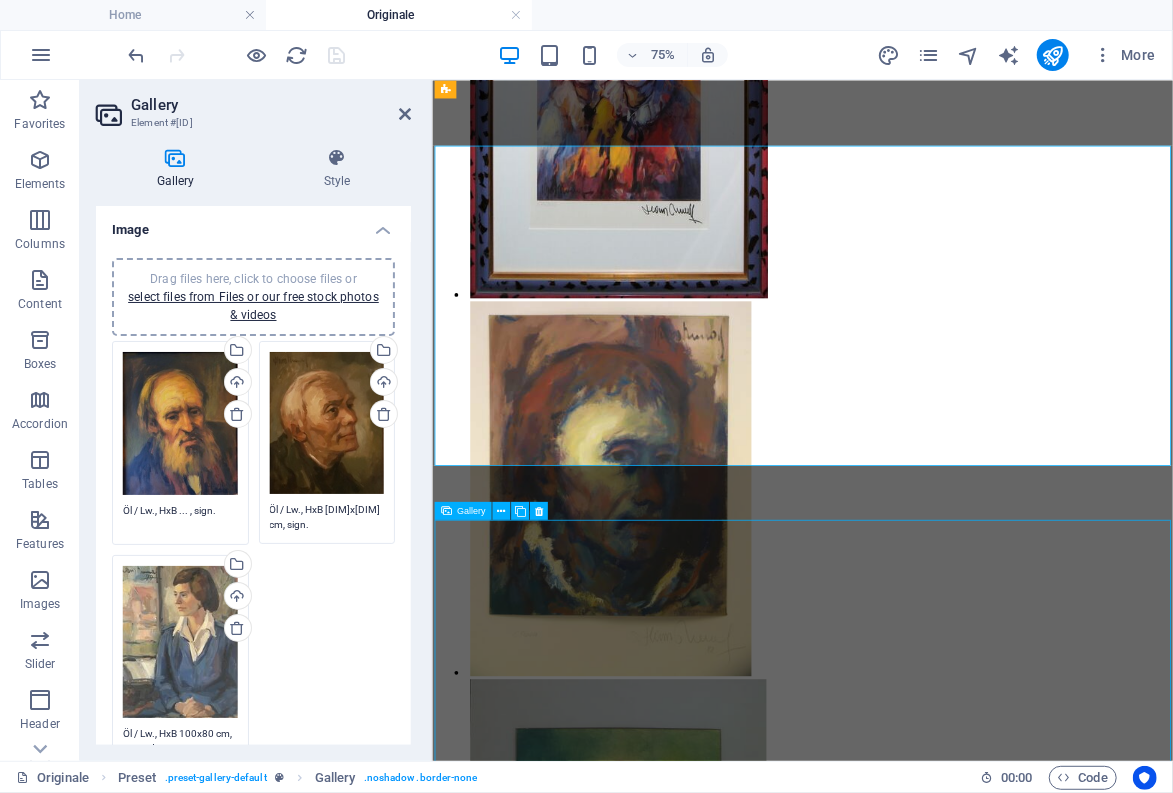 click at bounding box center (882, 35760) 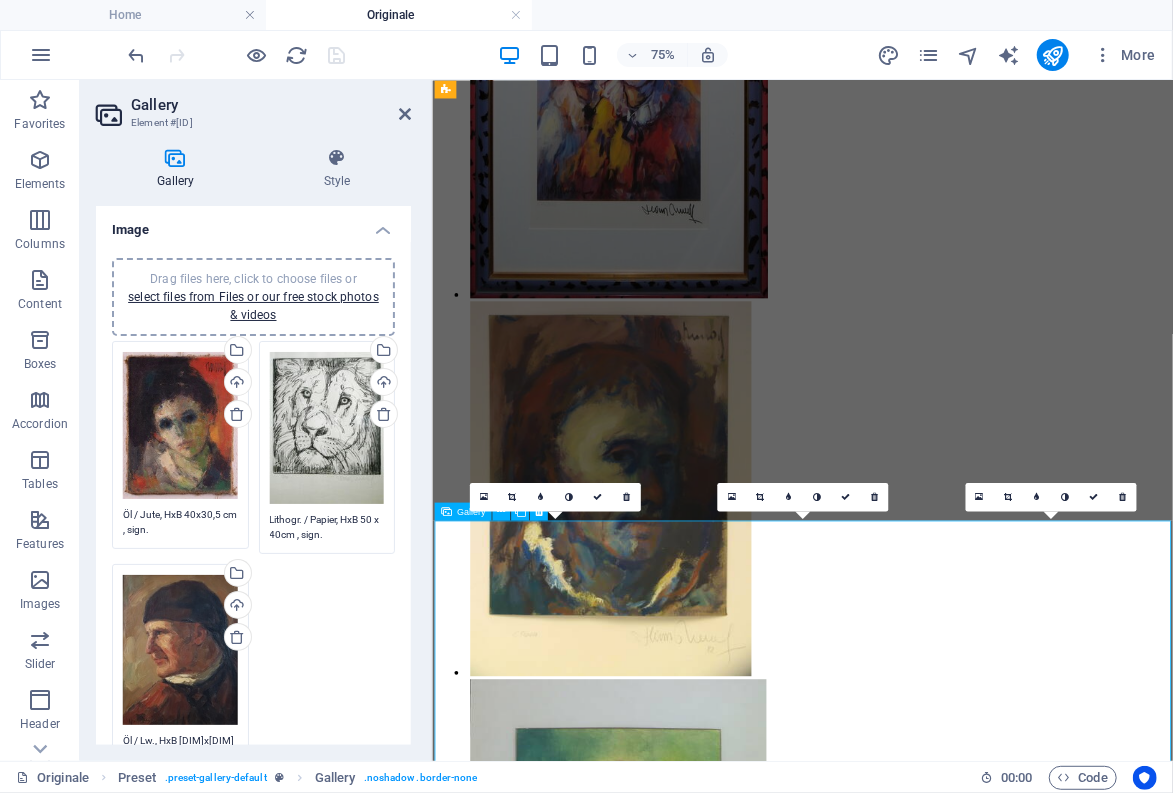 scroll, scrollTop: 14623, scrollLeft: 0, axis: vertical 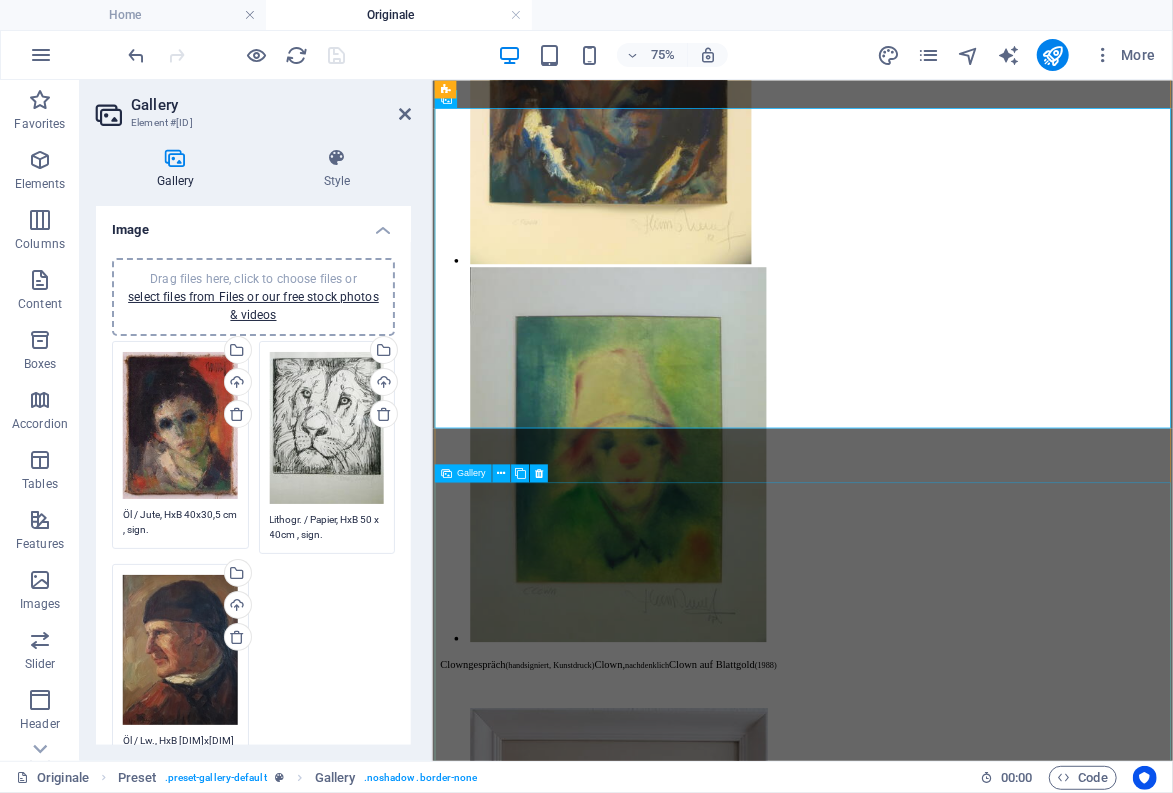 click at bounding box center (882, 36302) 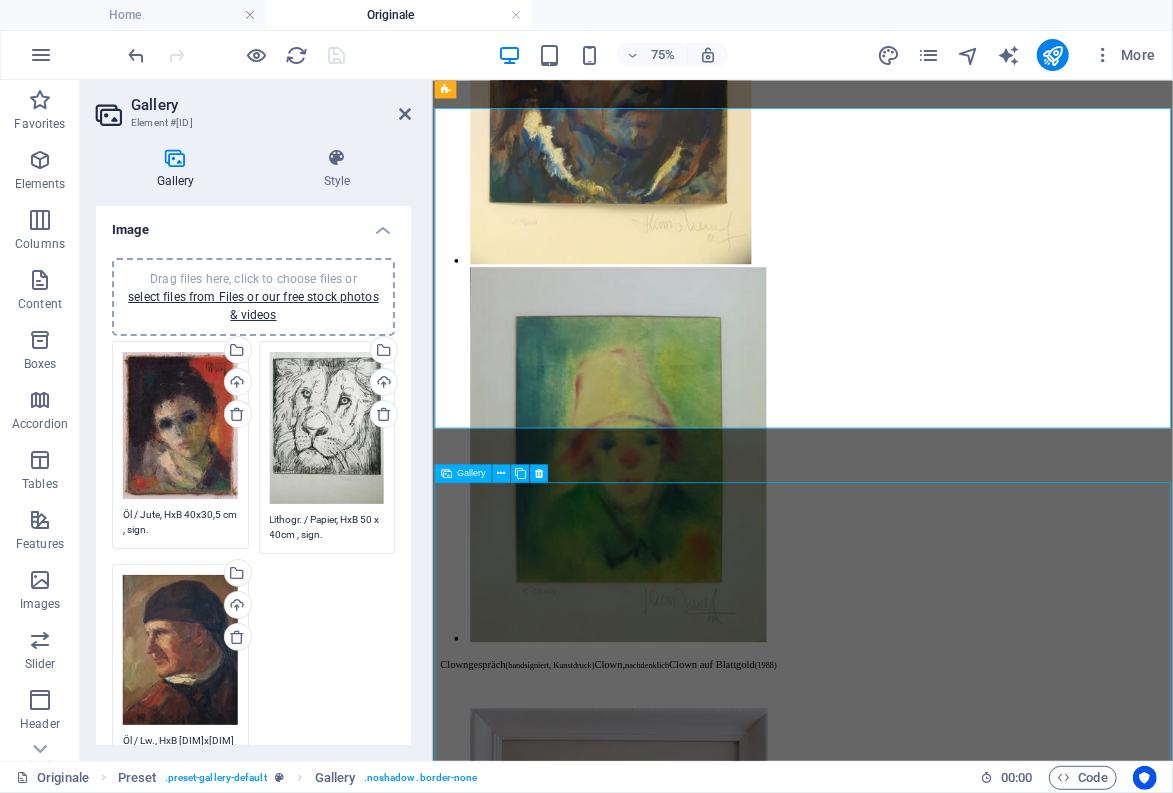 click at bounding box center (882, 36302) 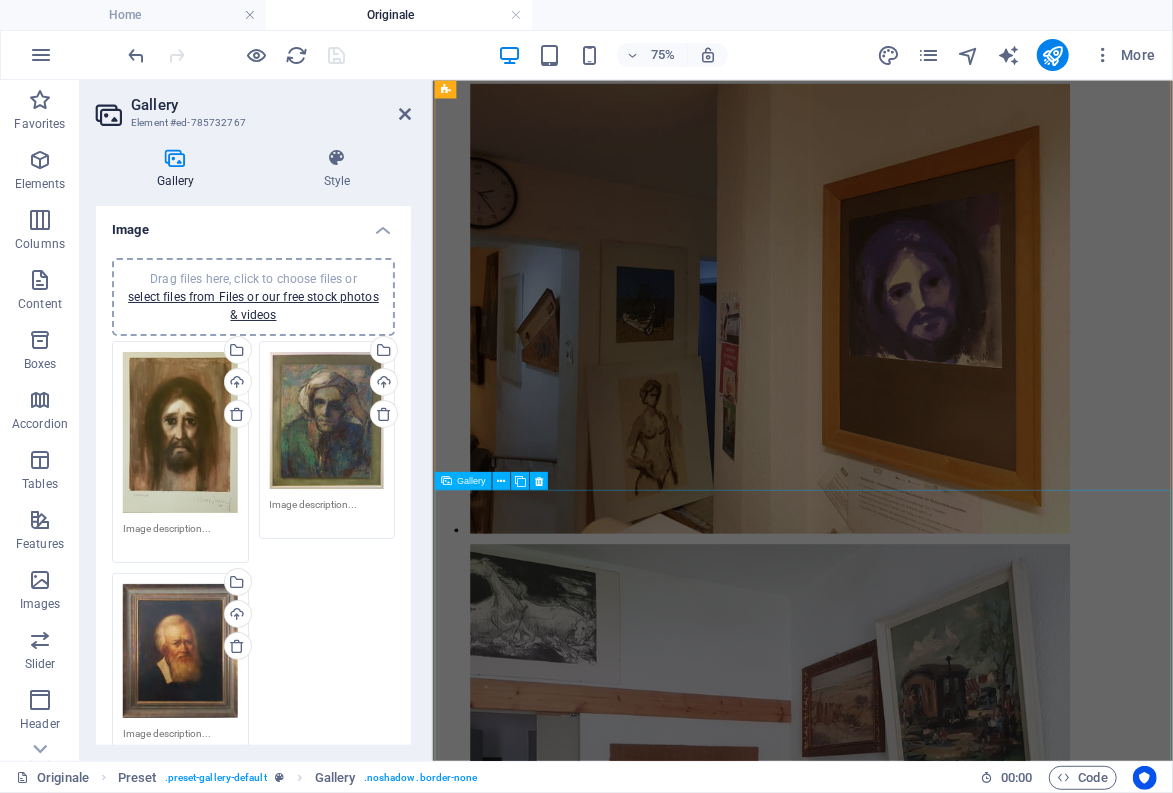 scroll, scrollTop: 8463, scrollLeft: 0, axis: vertical 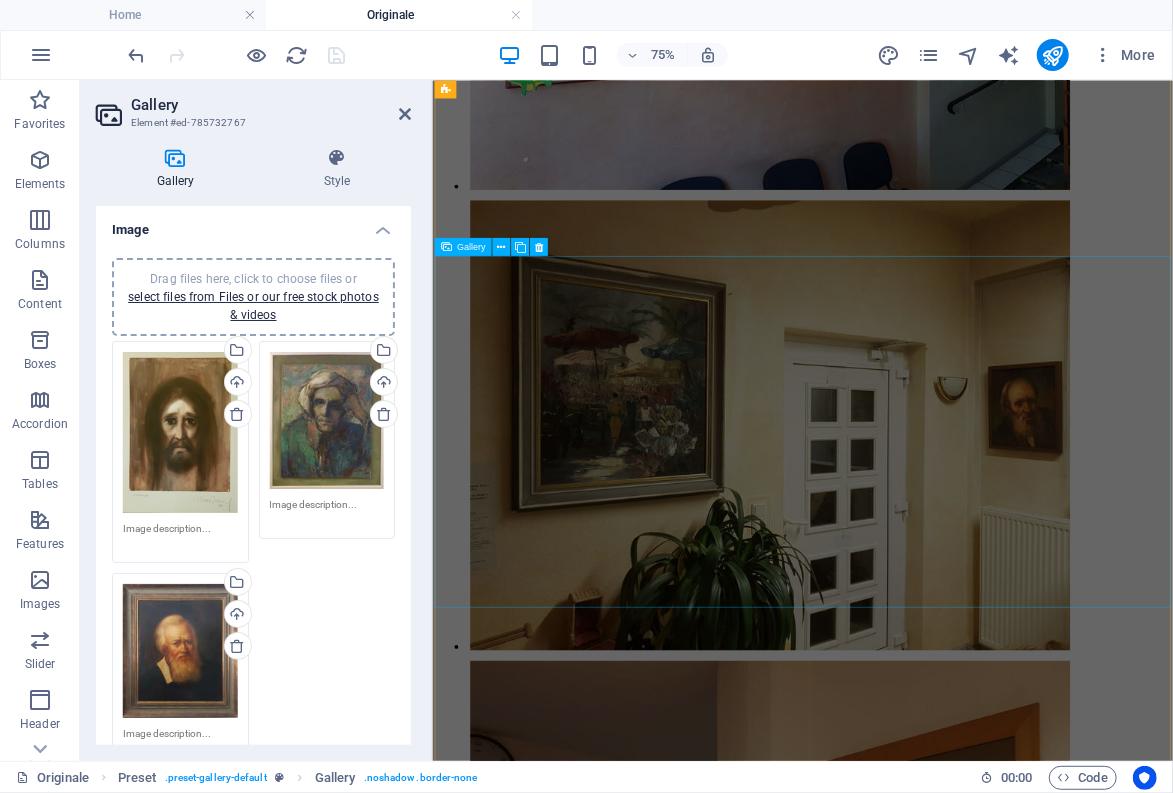 click at bounding box center (882, 21776) 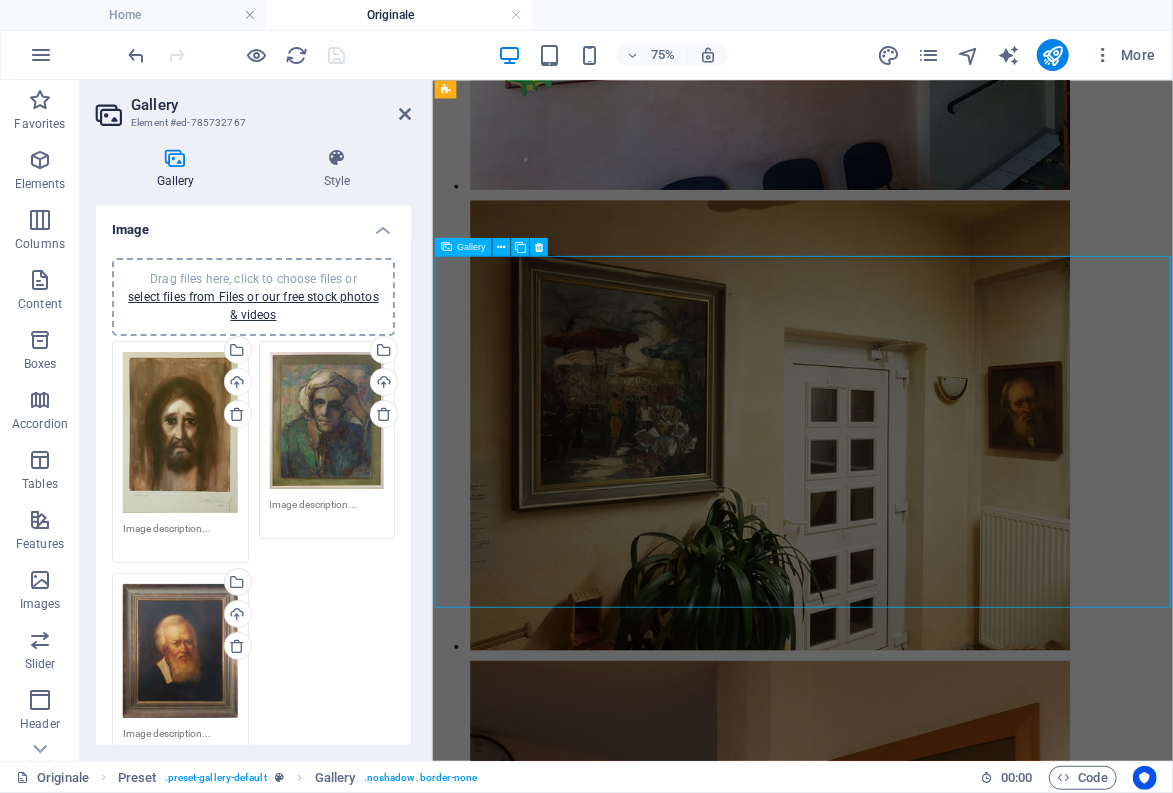 click at bounding box center (882, 21776) 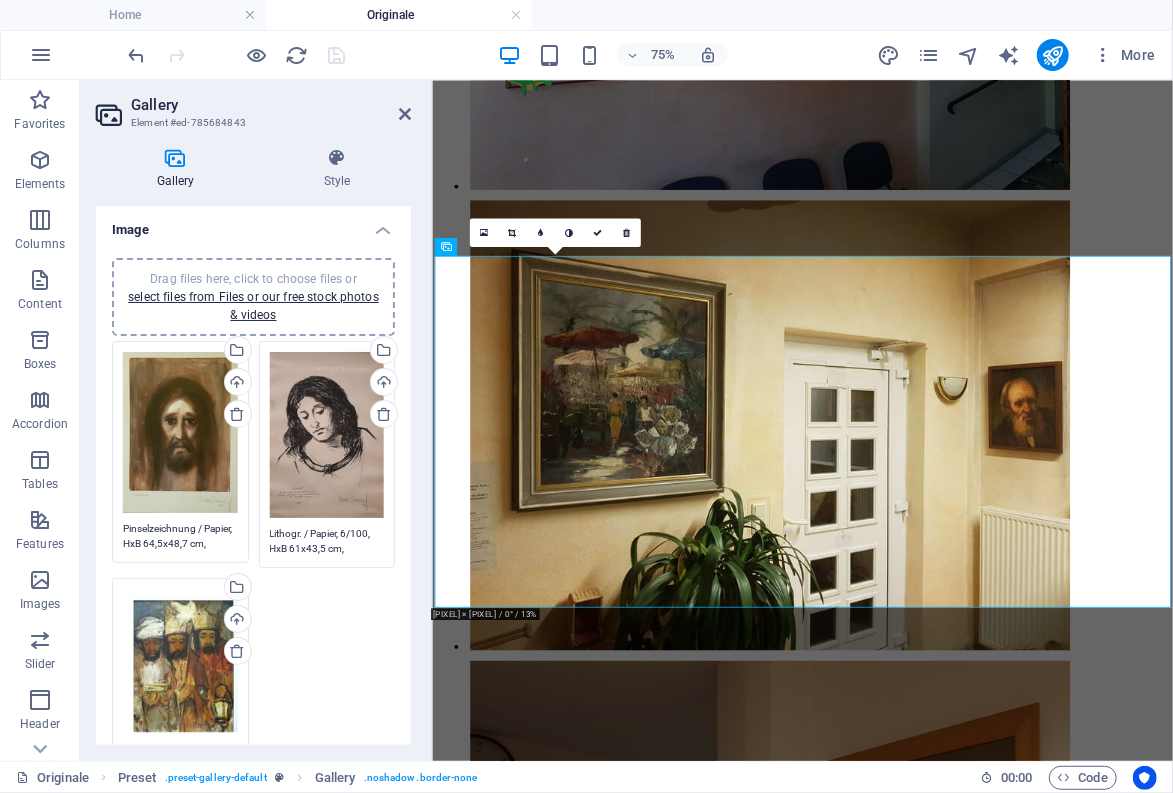 click on "Pinselzeichnung / Papier, HxB 64,5x48,7 cm, bez./sign./dat. 78 auf Unterpapier" at bounding box center (180, 536) 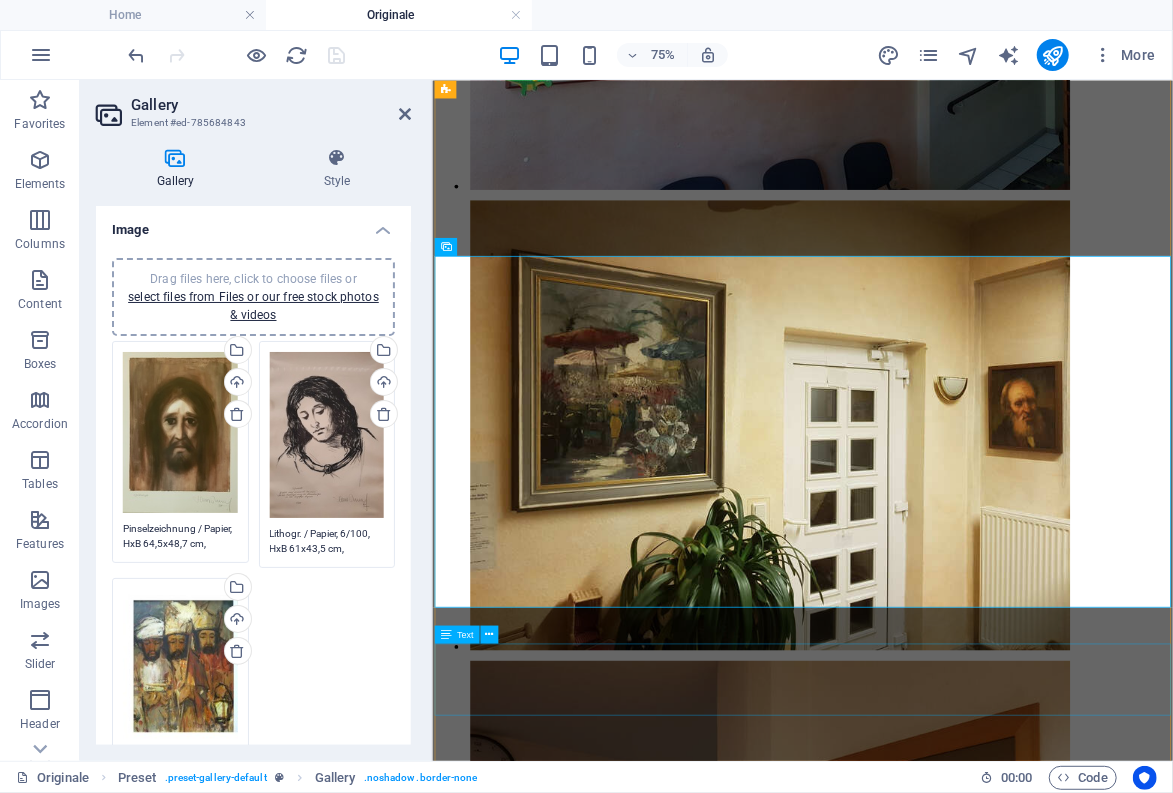 click on "Landschaftsbilder" at bounding box center [925, 23146] 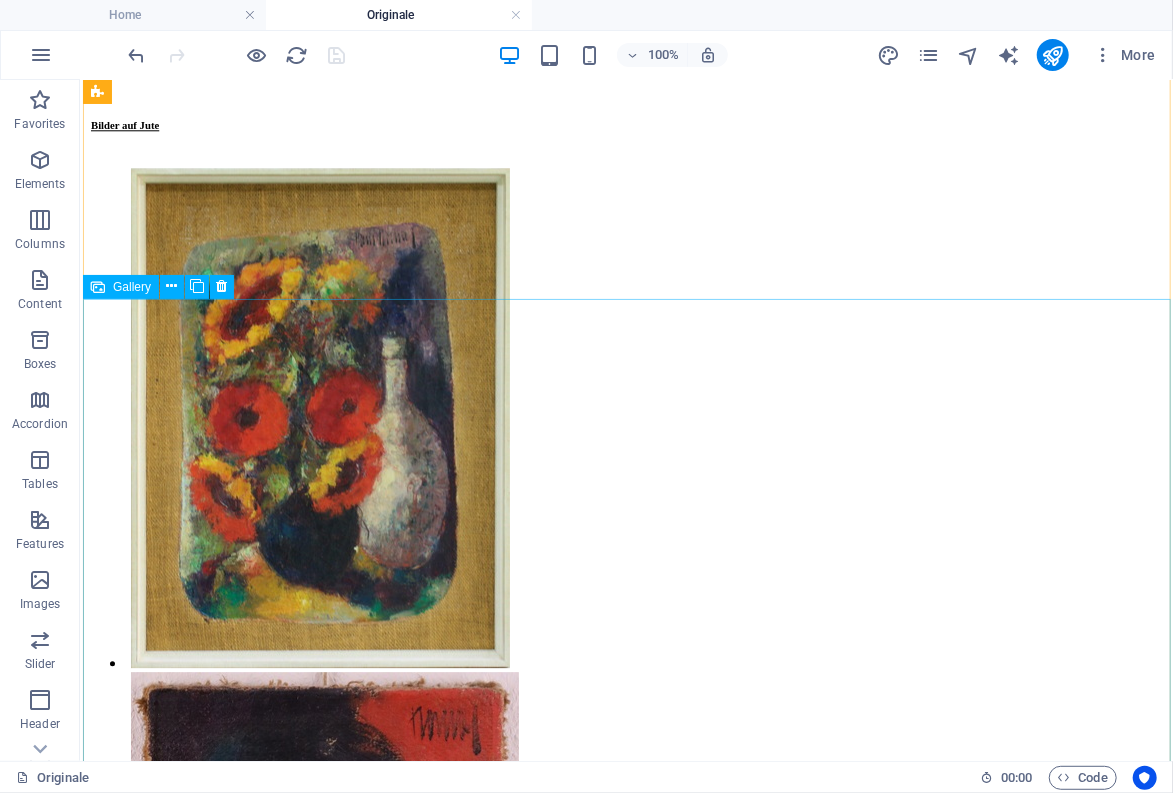 scroll, scrollTop: 16623, scrollLeft: 0, axis: vertical 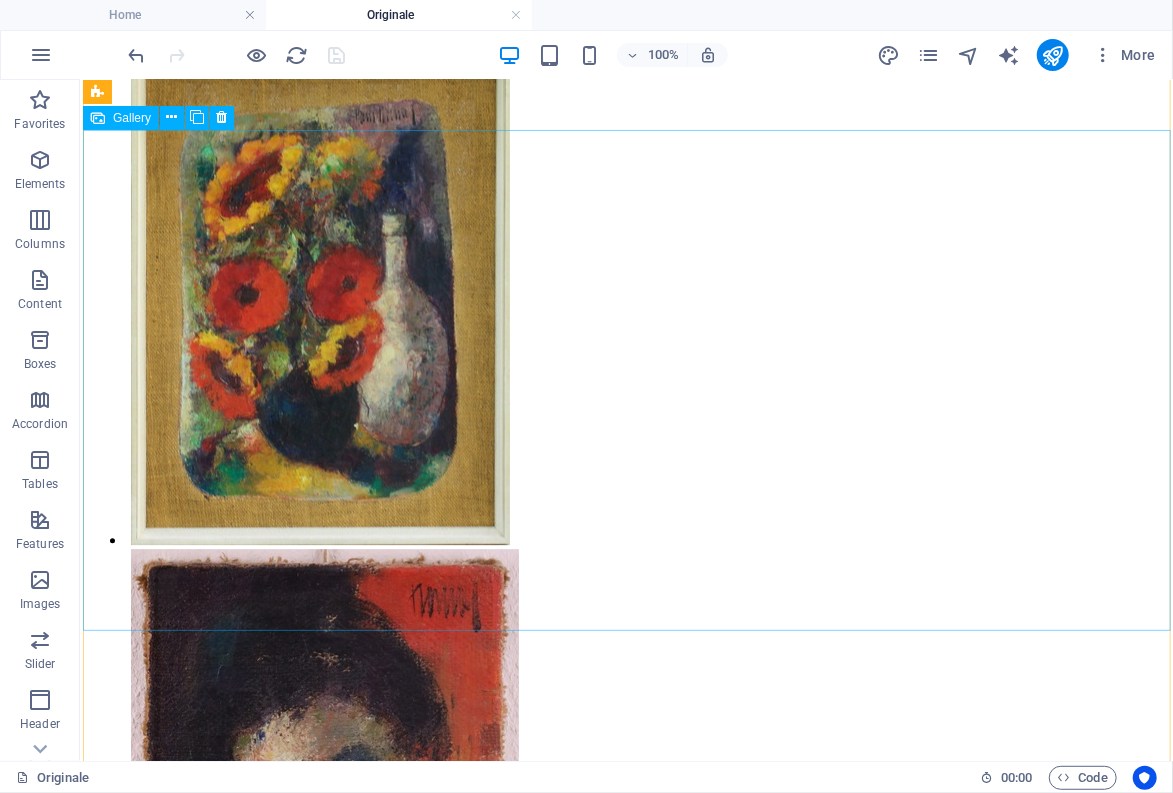 click at bounding box center [530, 34263] 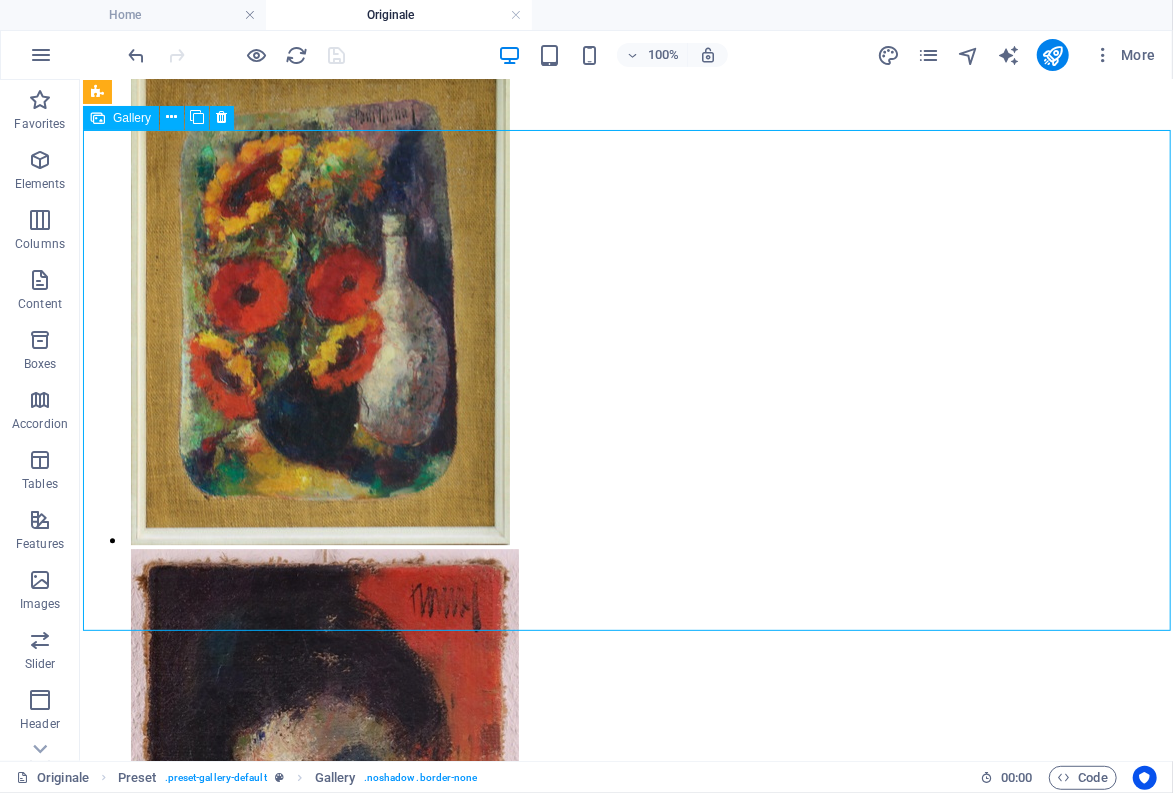 click at bounding box center [530, 34263] 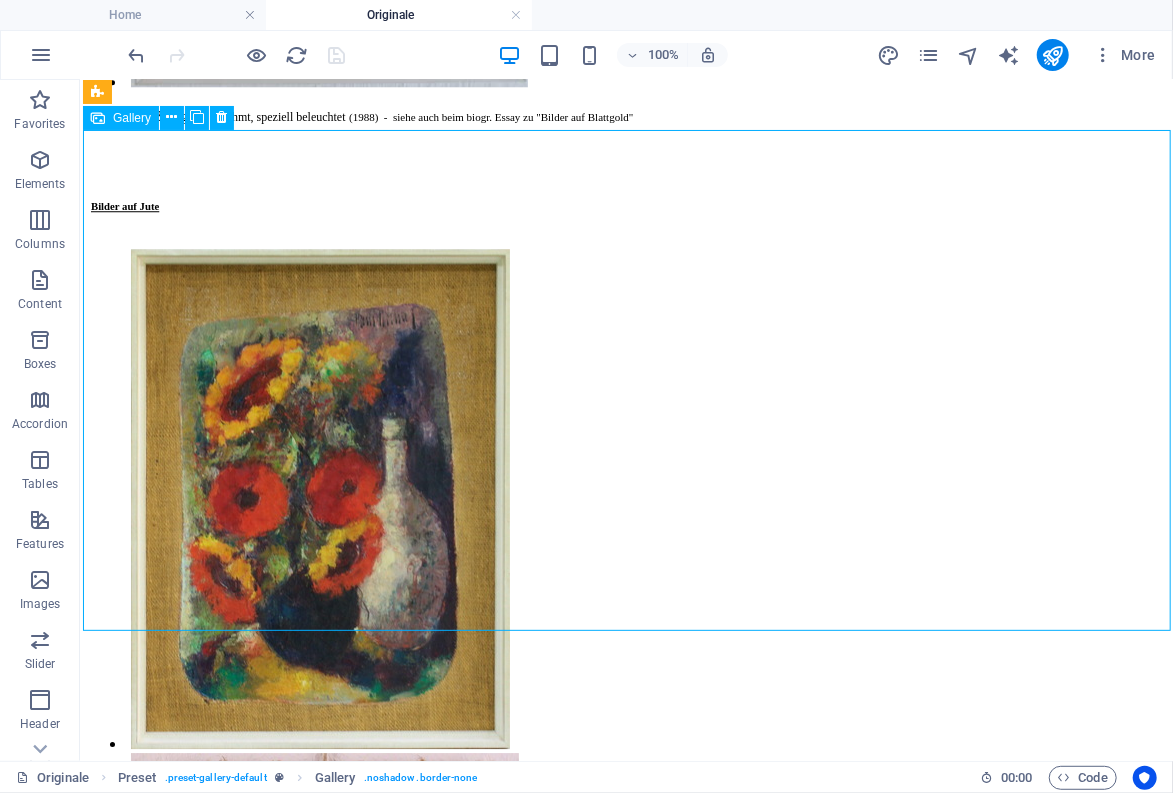 scroll, scrollTop: 15682, scrollLeft: 0, axis: vertical 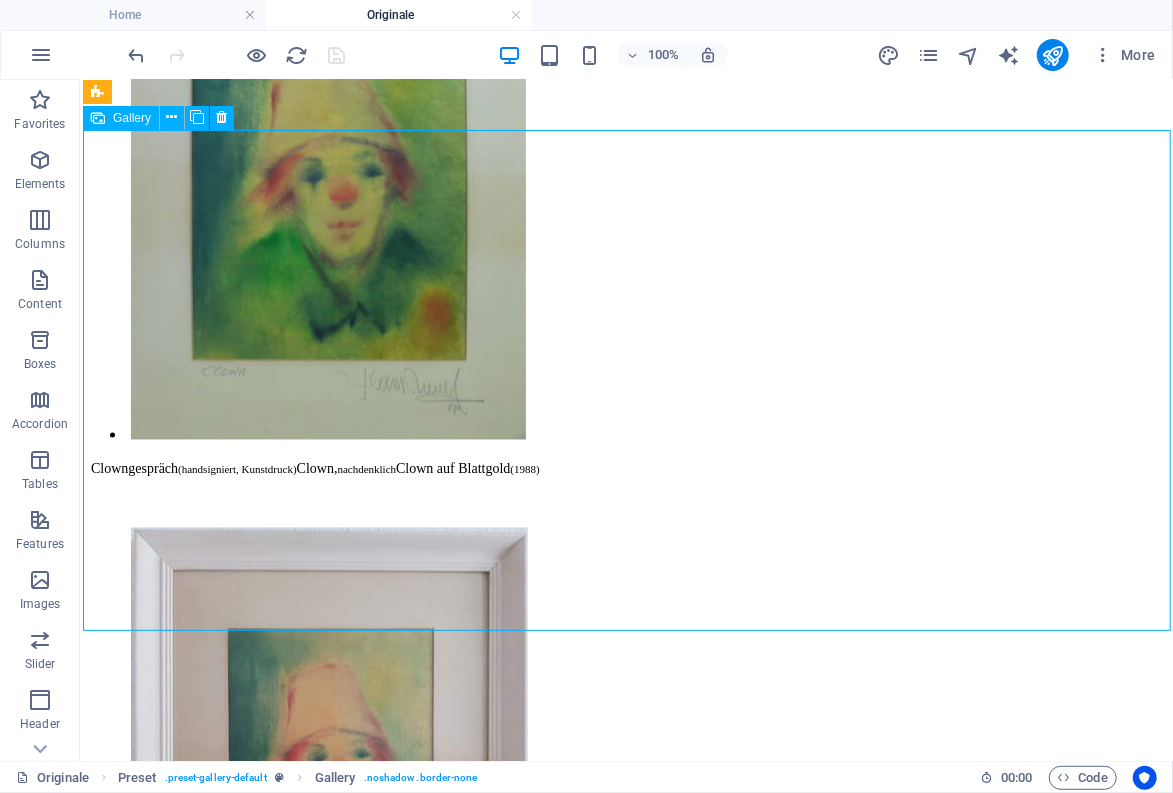 select on "2" 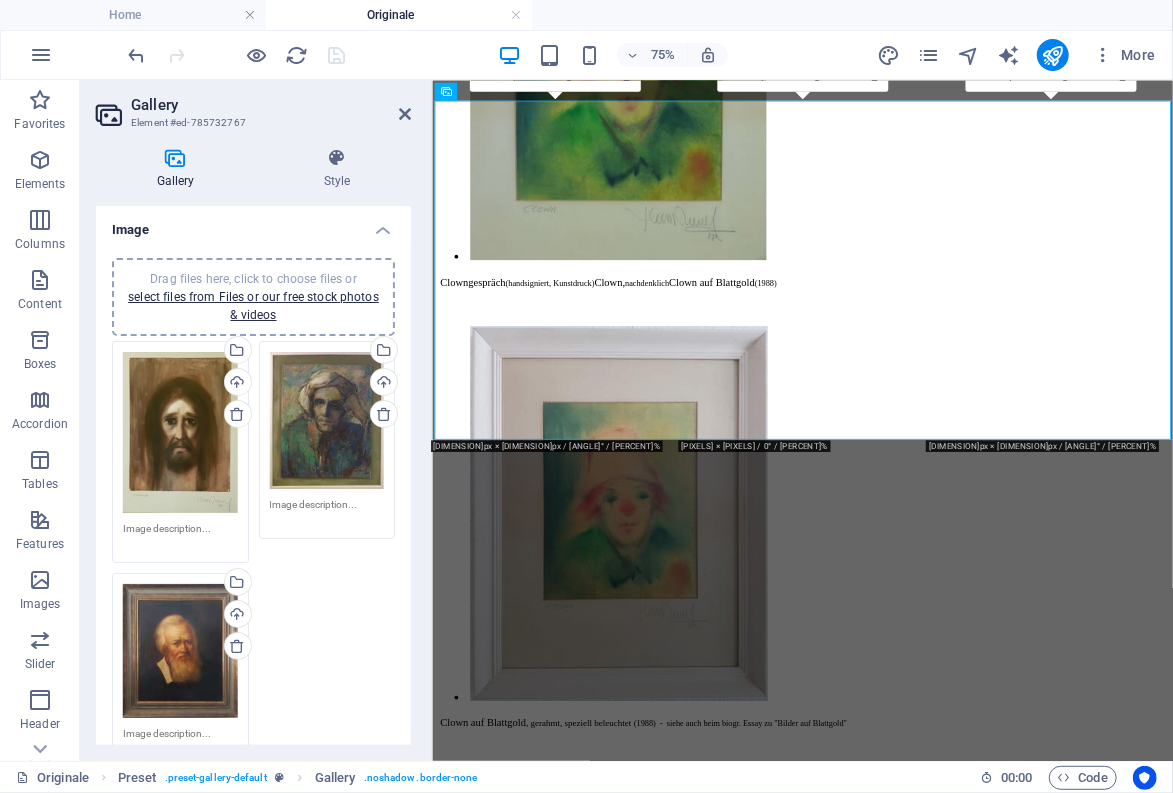 click at bounding box center [180, 536] 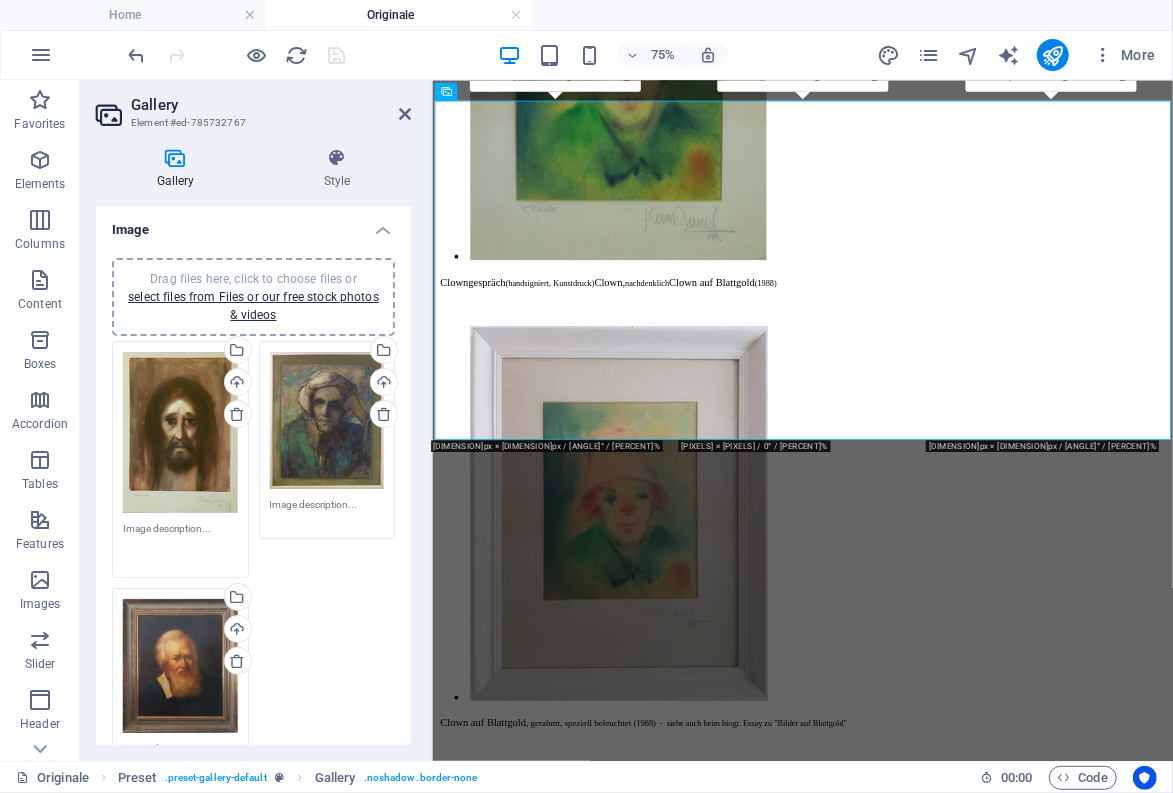 paste on "Pinselzeichnung / Papier, HxB 64,5x48,7 cm, bez./sign./dat. 78 auf Unterpapier" 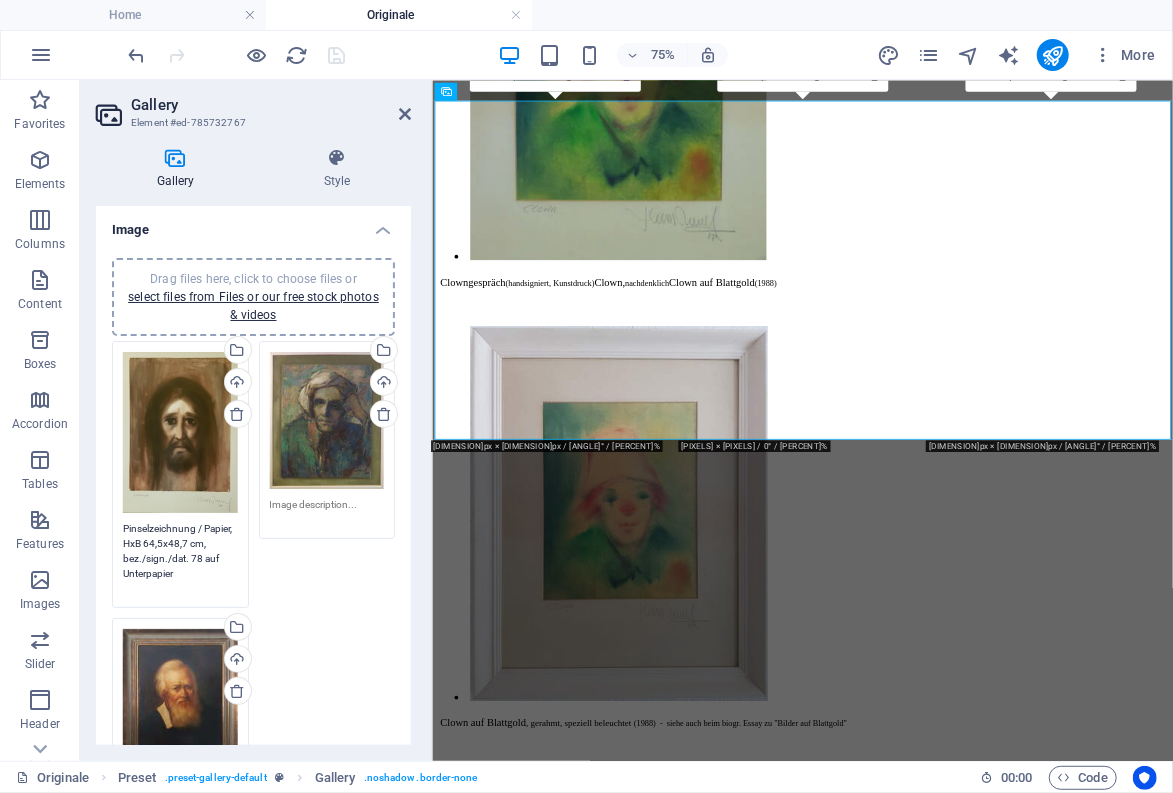 scroll, scrollTop: 0, scrollLeft: 0, axis: both 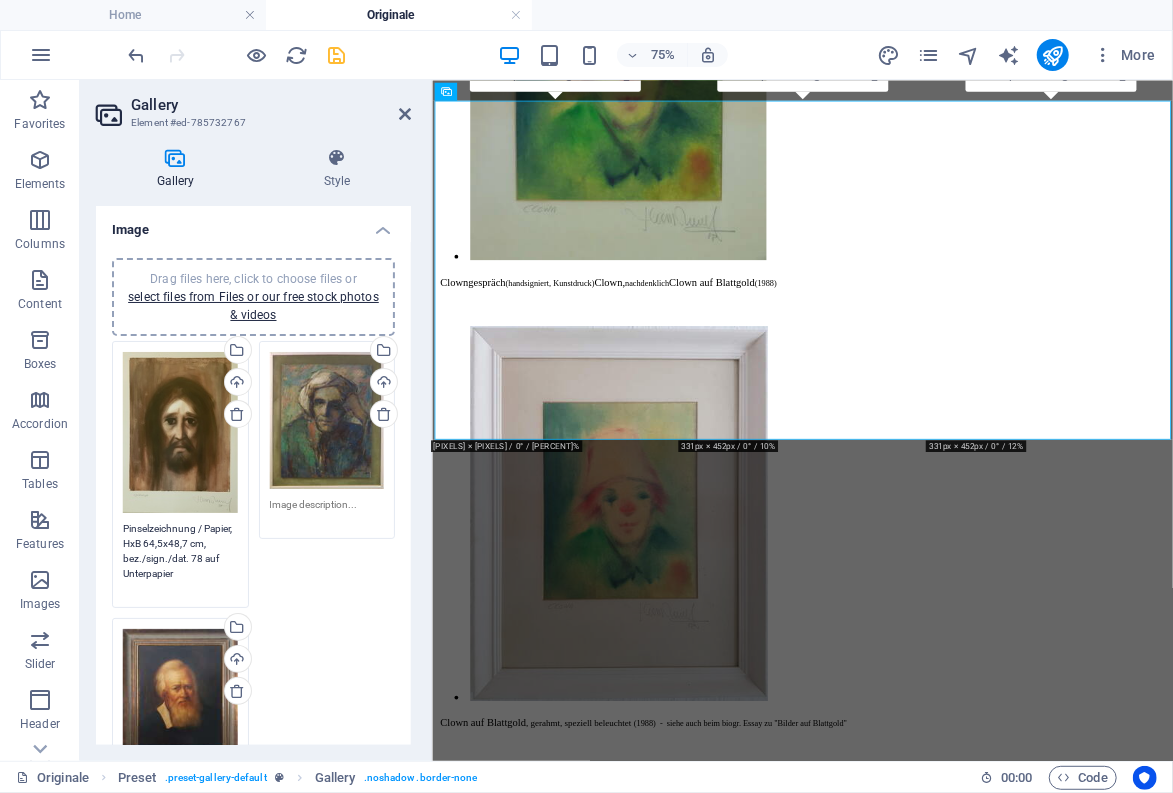 type on "Pinselzeichnung / Papier, HxB 64,5x48,7 cm, bez./sign./dat. 78 auf Unterpapier" 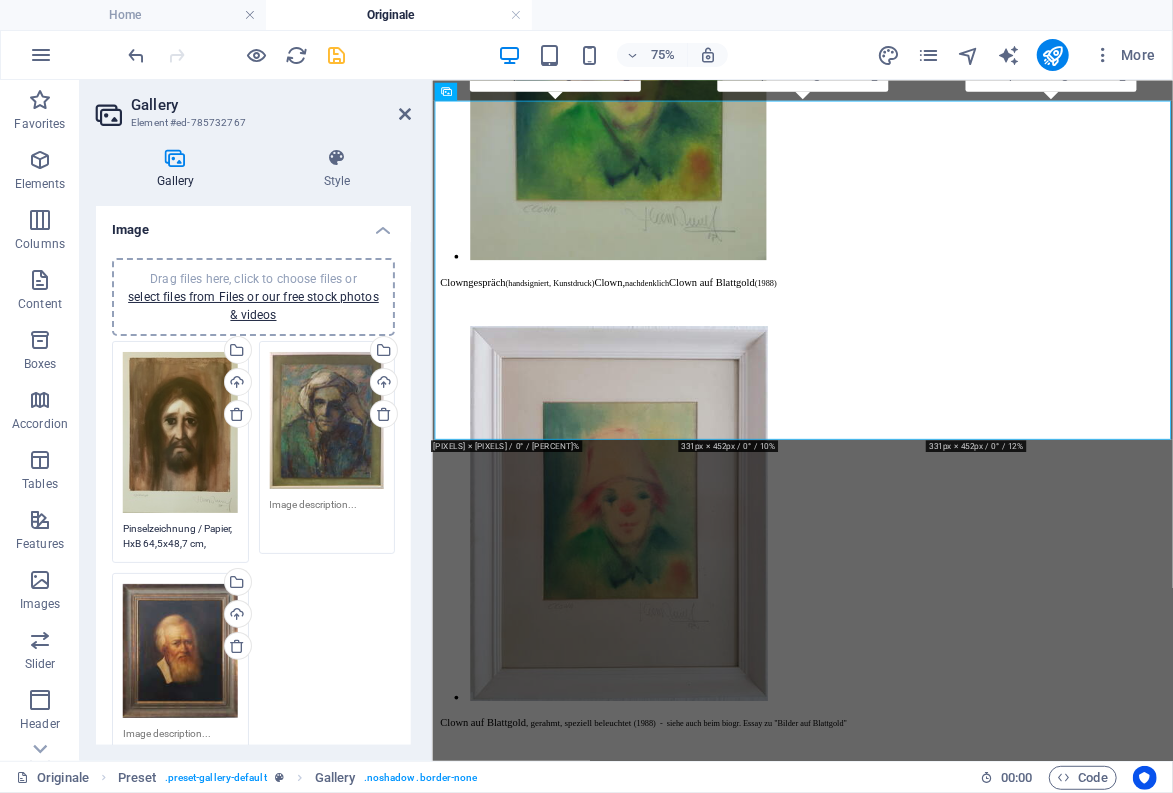 click at bounding box center (327, 519) 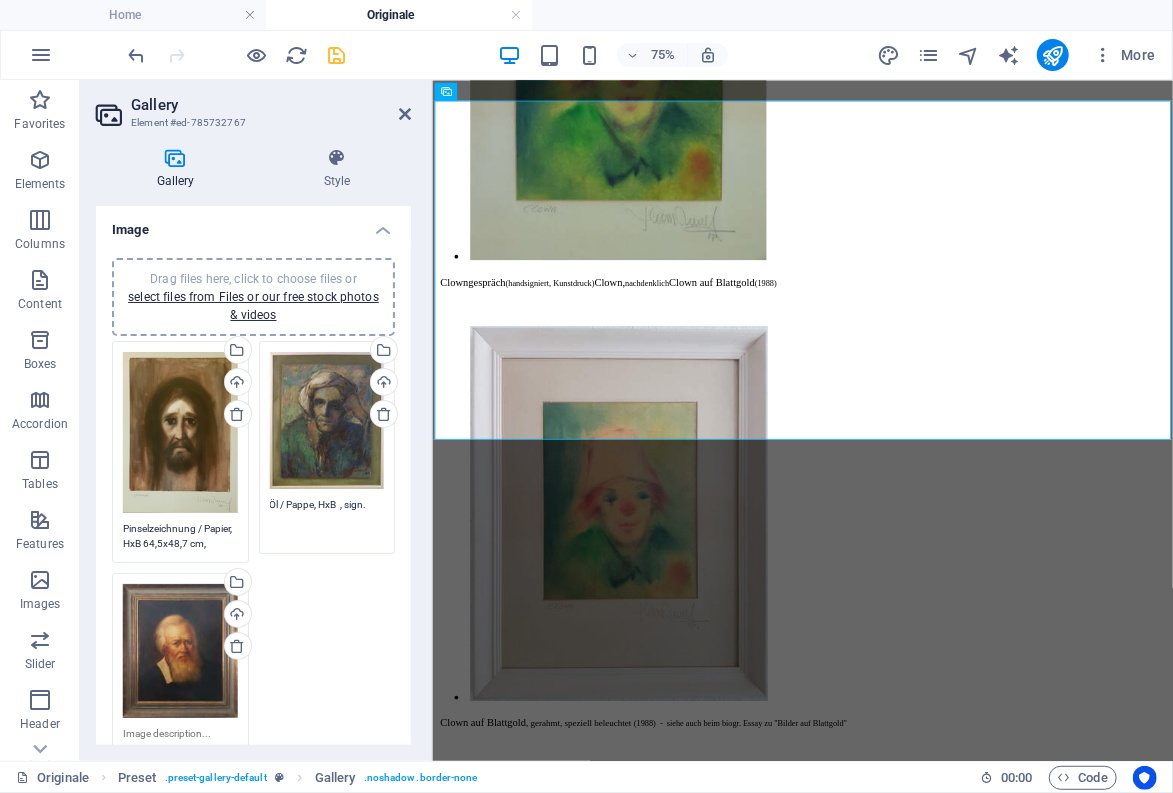 click on "Öl / Pappe, HxB  , sign." at bounding box center (327, 519) 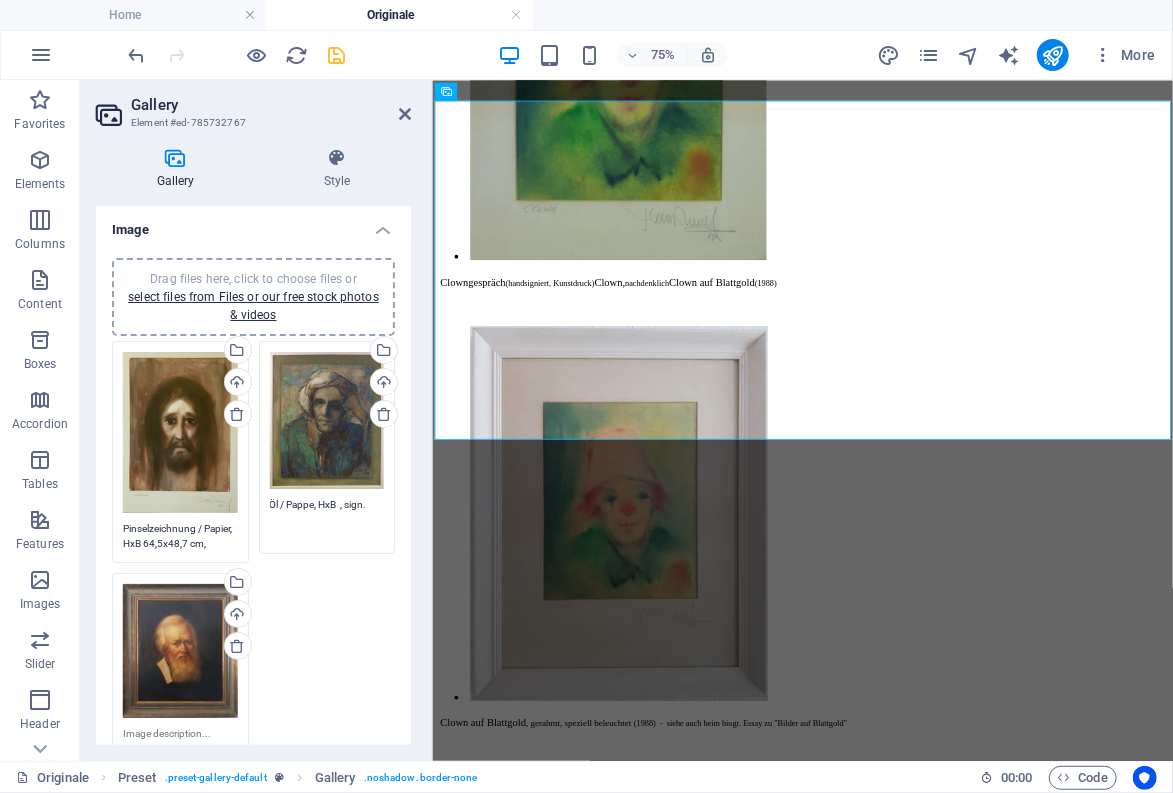 click on "Öl / Pappe, HxB  , sign." at bounding box center (327, 519) 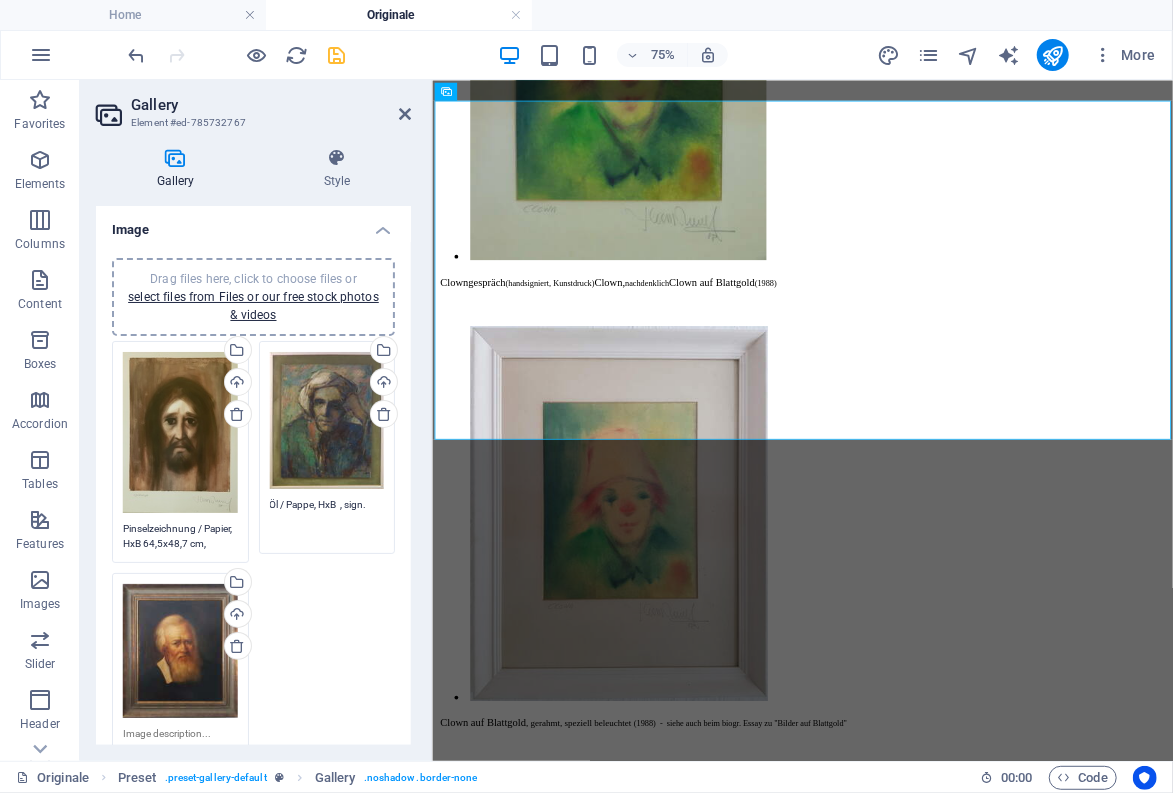 click on "Öl / Pappe, HxB  , sign." at bounding box center (327, 519) 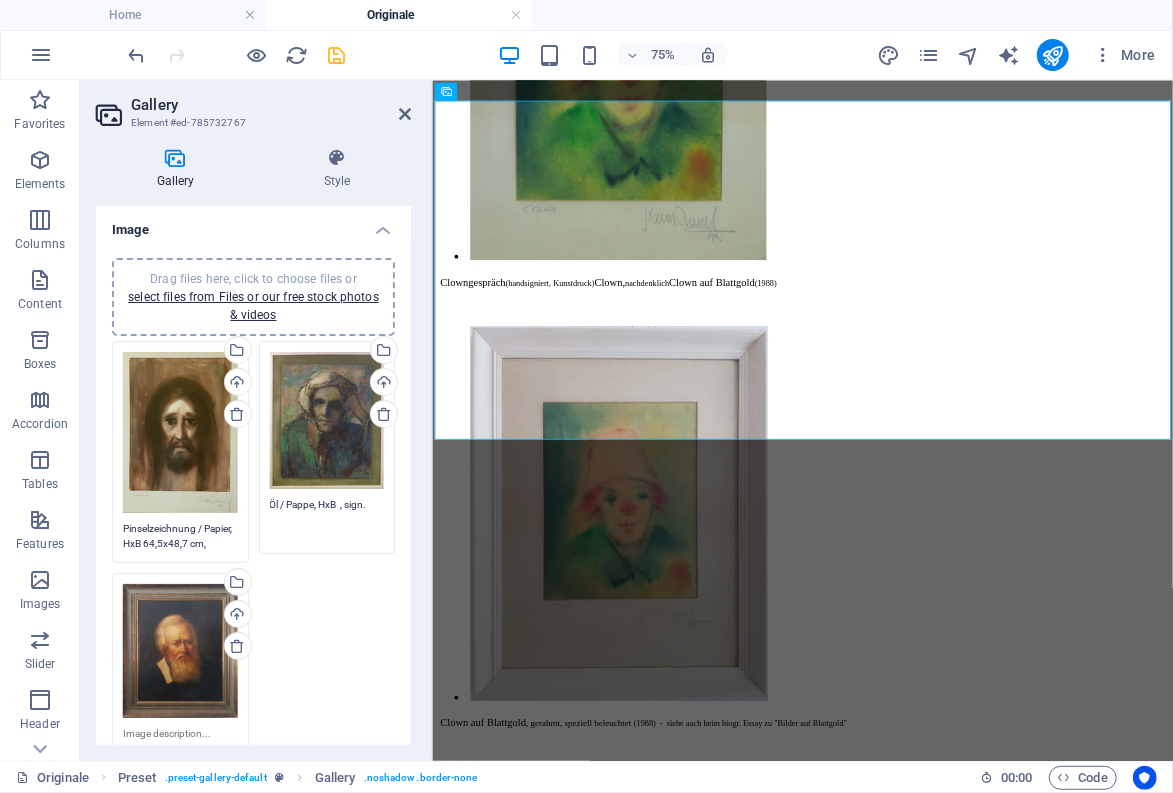 paste on "Pinselzeichnung / Papier, HxB 64,5x48,7 cm, bez./sign./dat. 78 auf Unterpapier" 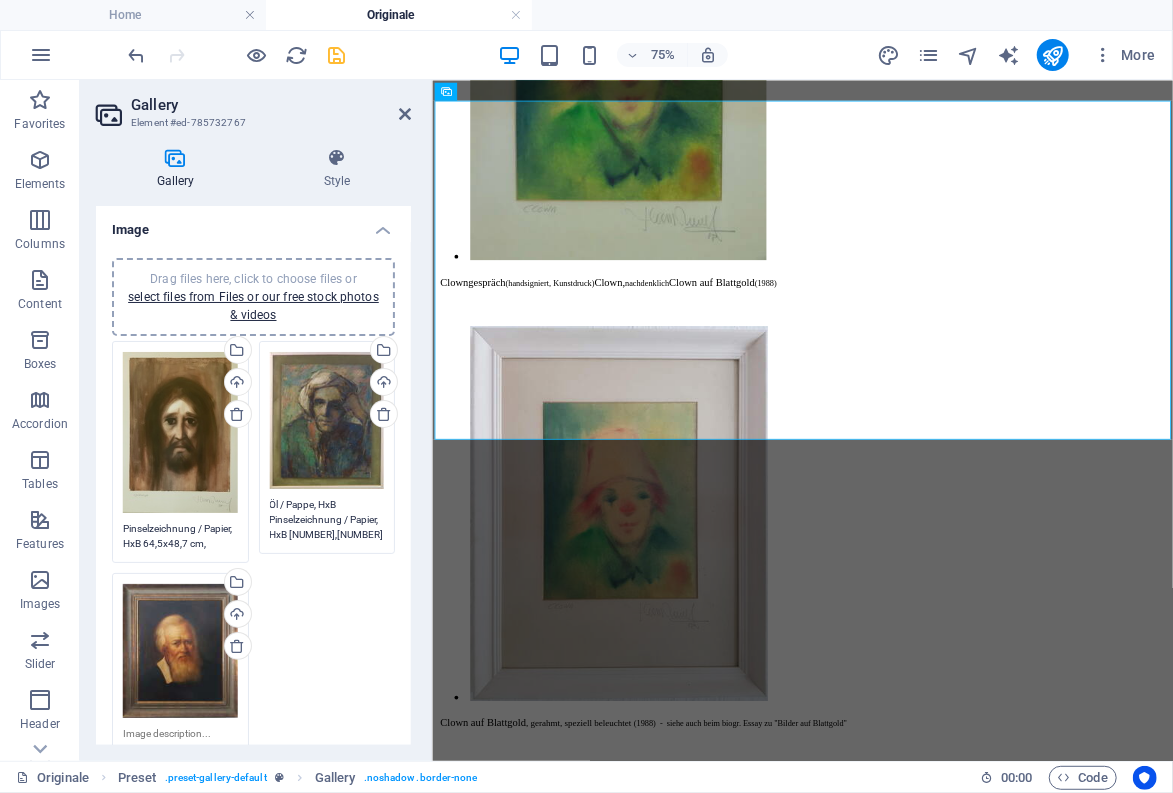 scroll, scrollTop: 0, scrollLeft: 0, axis: both 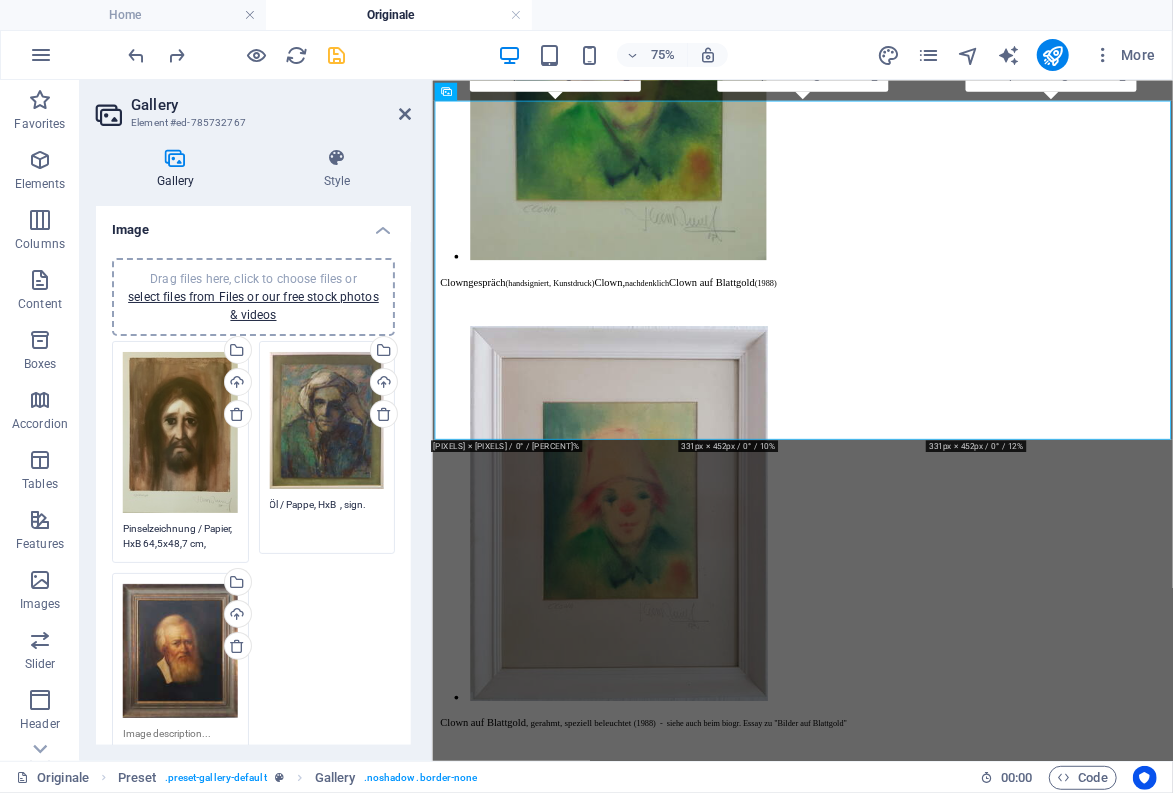 click on "Öl / Pappe, HxB  , sign." at bounding box center [327, 519] 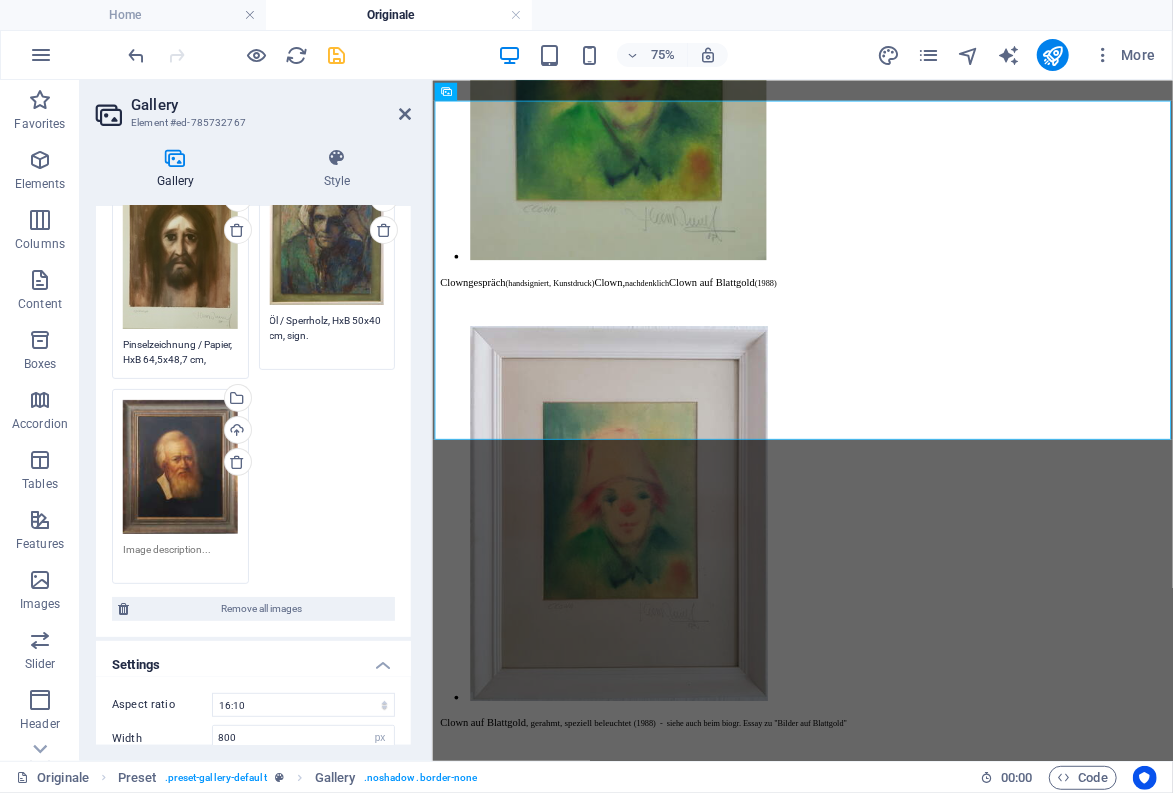 scroll, scrollTop: 187, scrollLeft: 0, axis: vertical 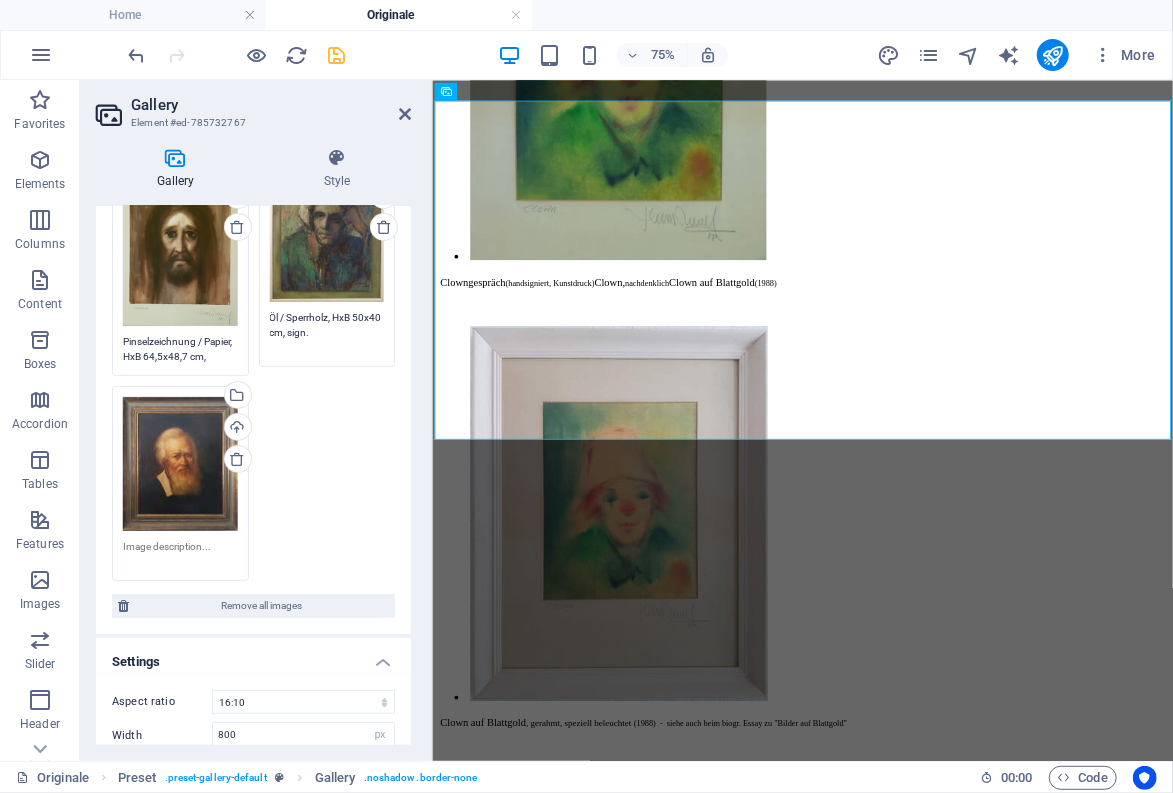 type on "Öl / Sperrholz, HxB 50x40 cm, sign." 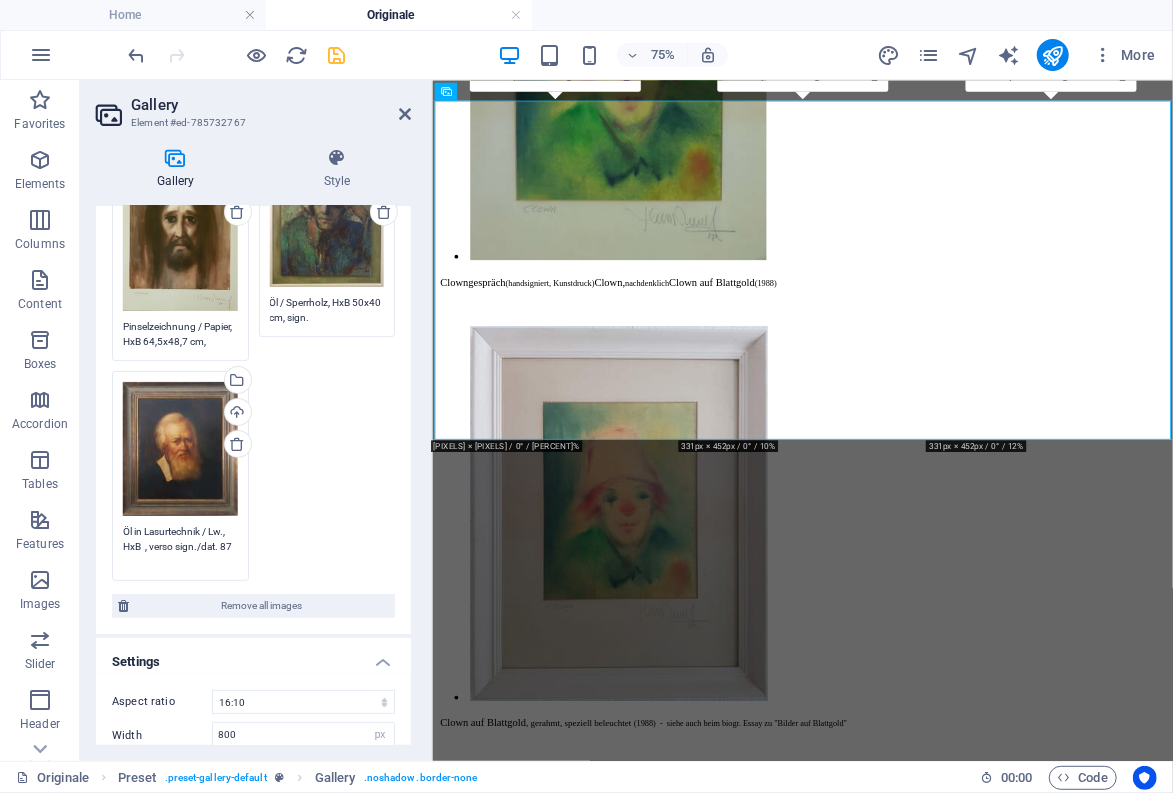 scroll, scrollTop: 202, scrollLeft: 0, axis: vertical 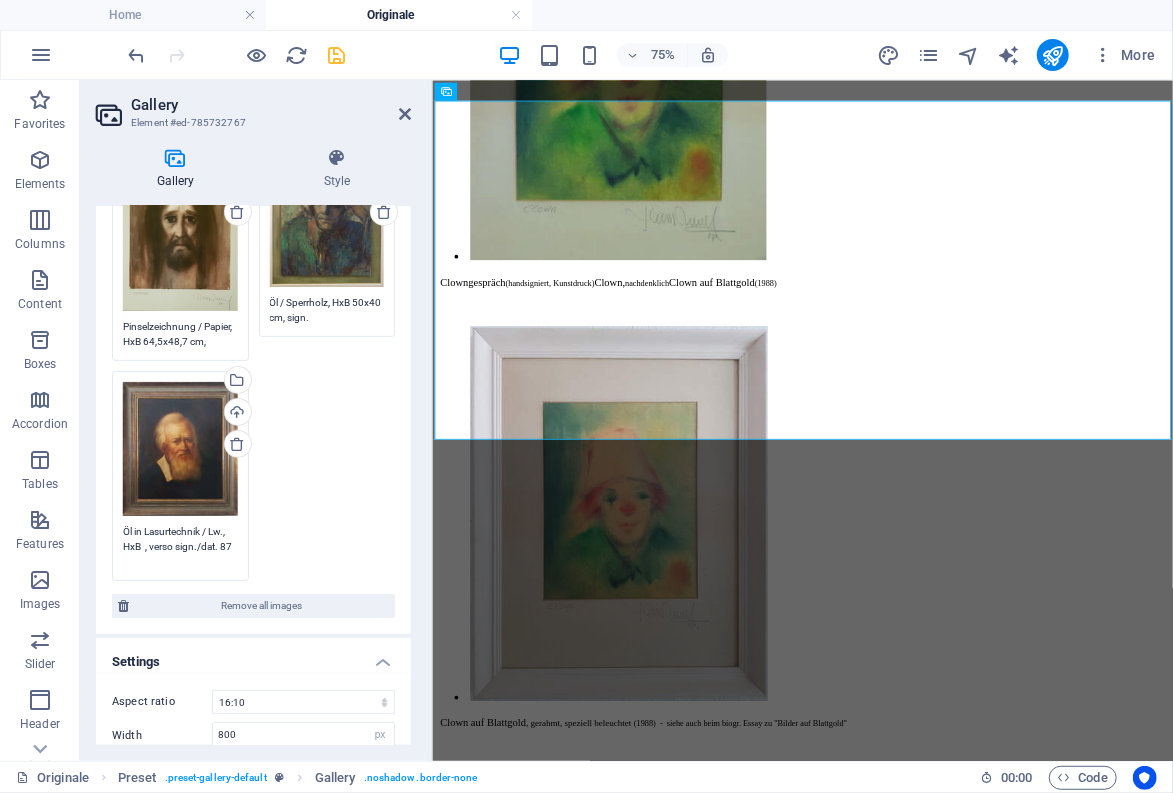click on "Öl in Lasurtechnik / Lw., HxB  , verso sign./dat. 87" at bounding box center [180, 546] 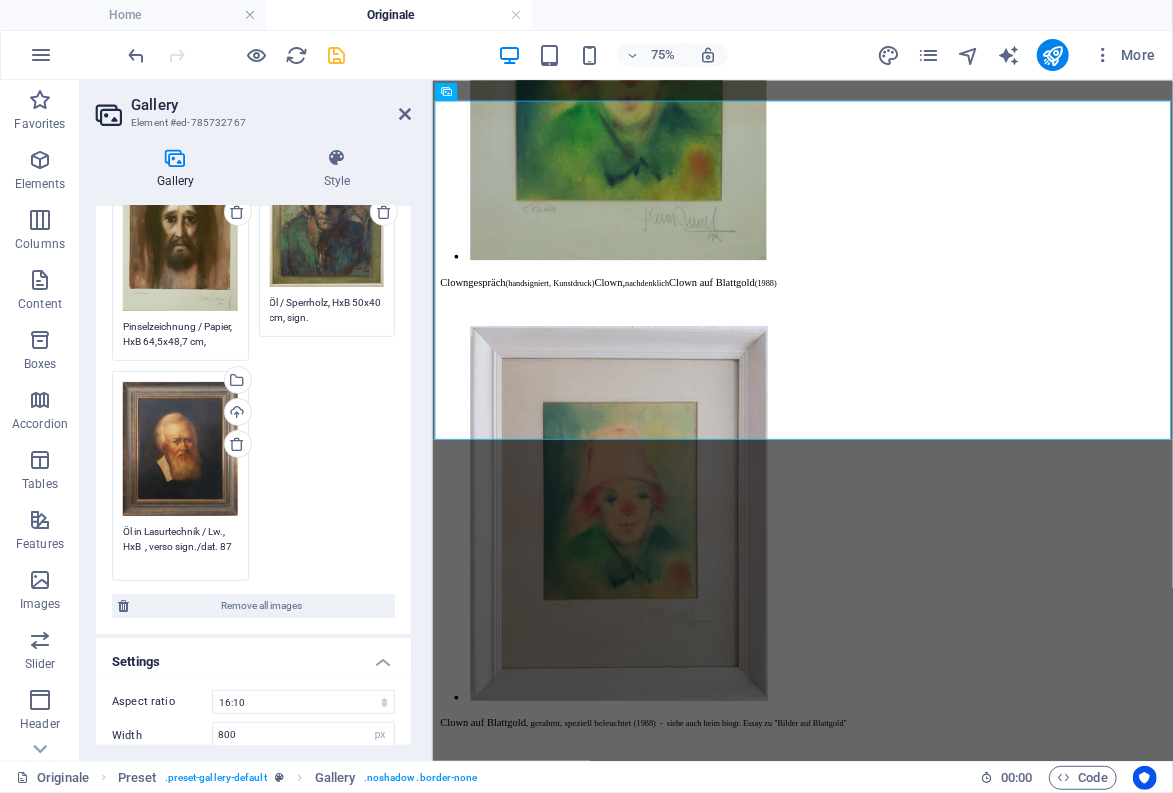 paste on "[DIM]x[DIM]cm" 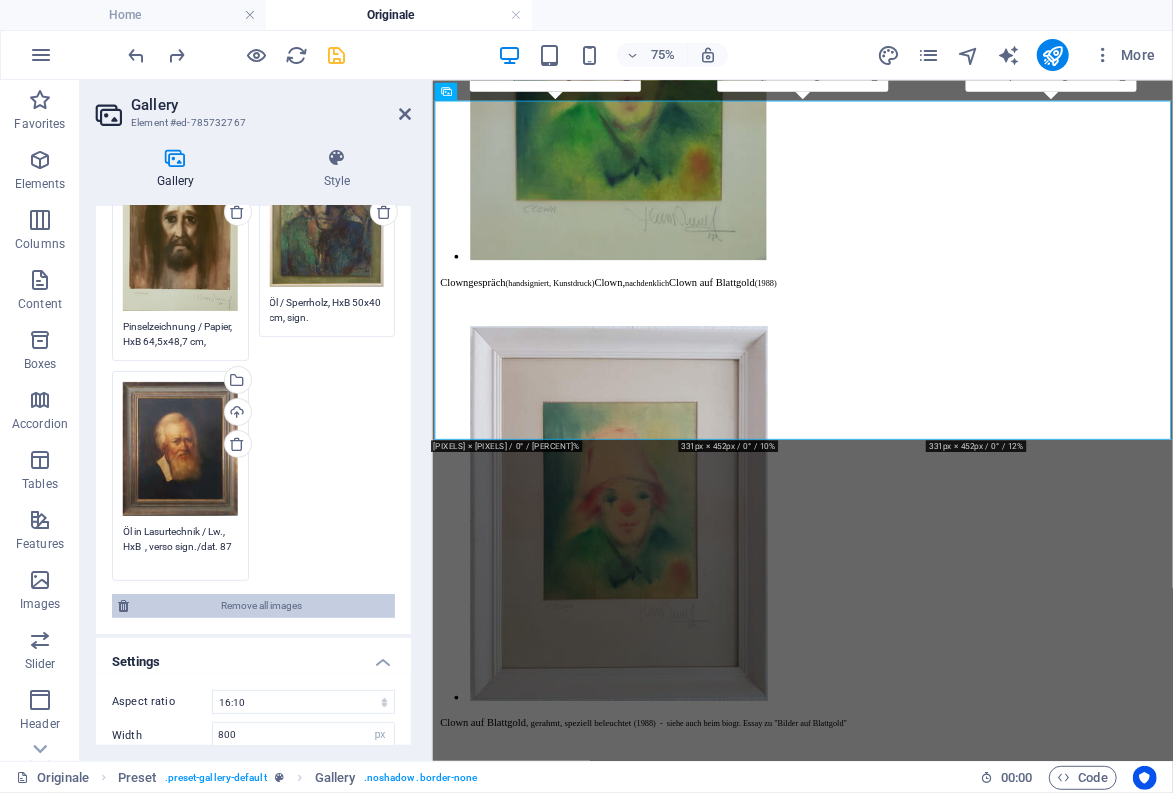 scroll, scrollTop: 202, scrollLeft: 0, axis: vertical 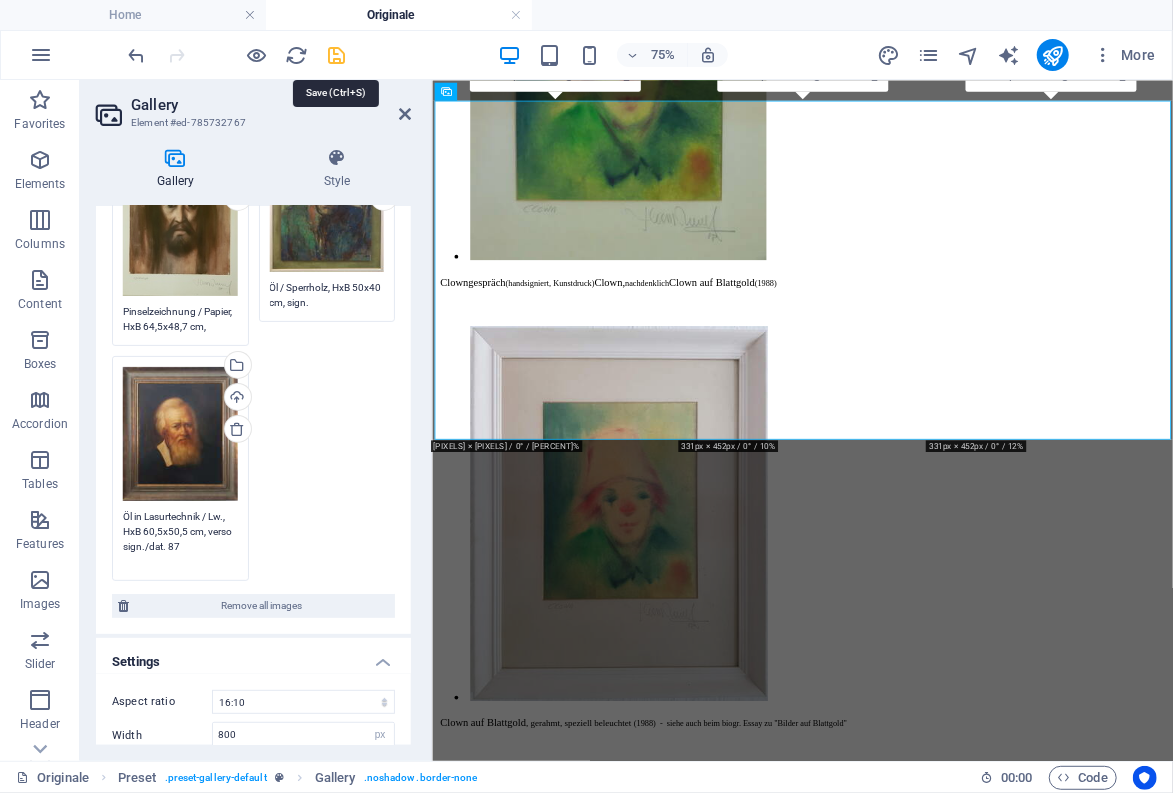 type on "Öl in Lasurtechnik / Lw., HxB 60,5x50,5 cm, verso sign./dat. 87" 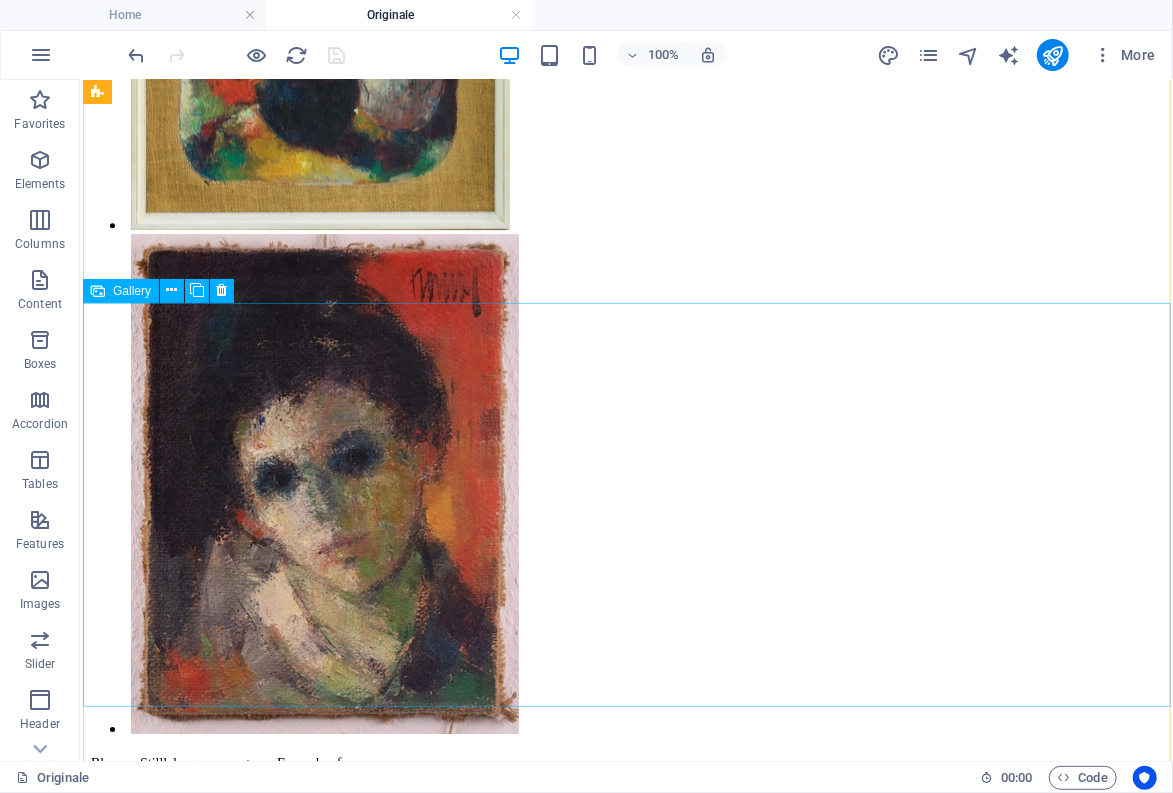 scroll, scrollTop: 17063, scrollLeft: 0, axis: vertical 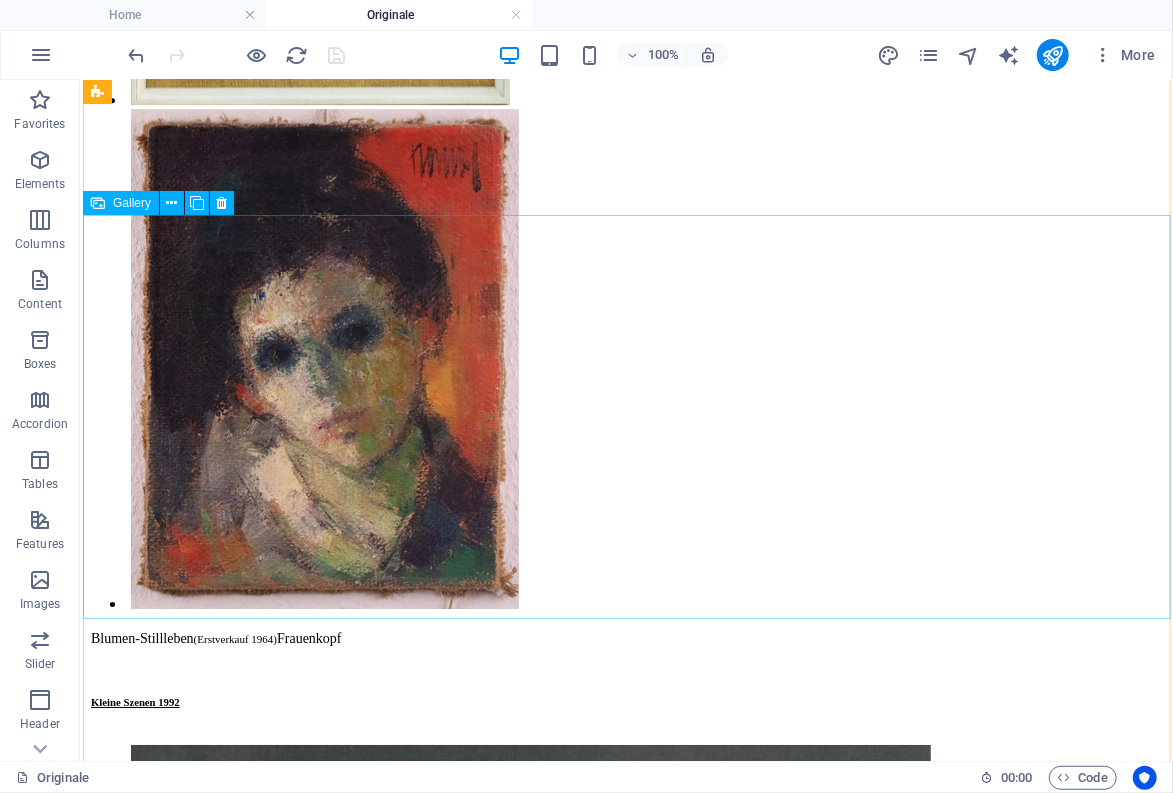 click at bounding box center [530, 35385] 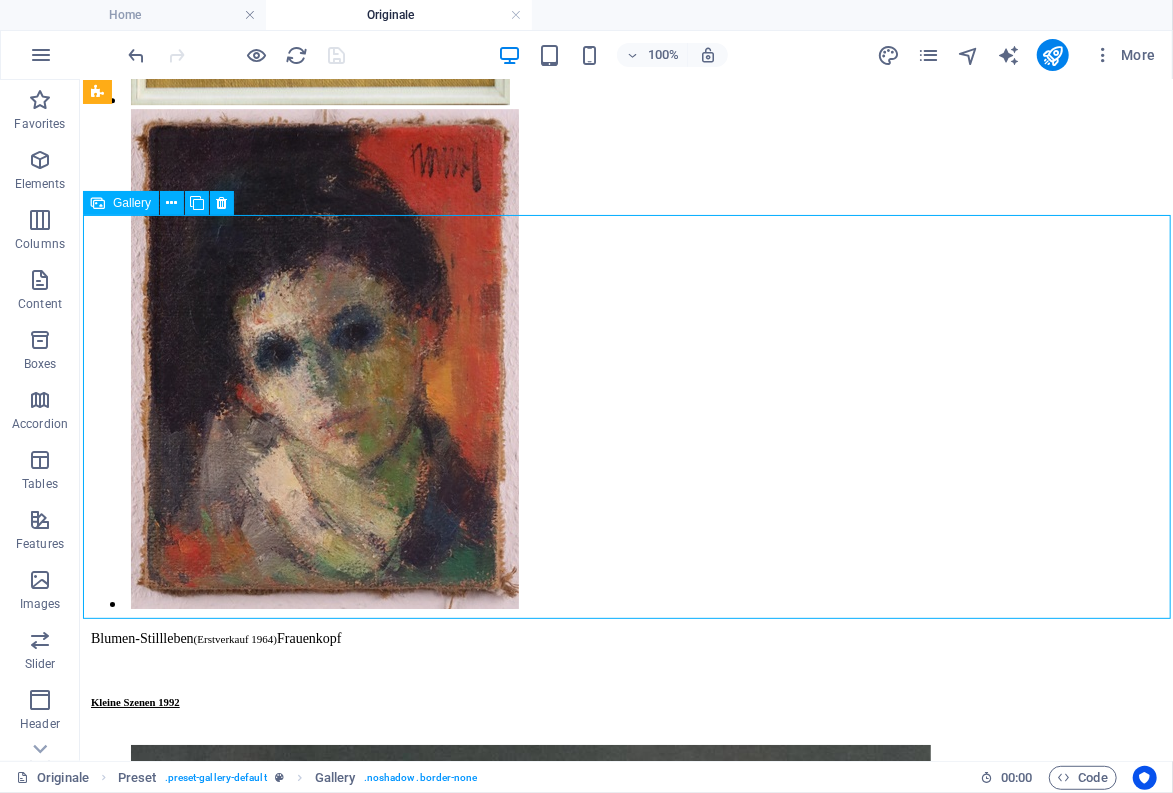 click at bounding box center [530, 35385] 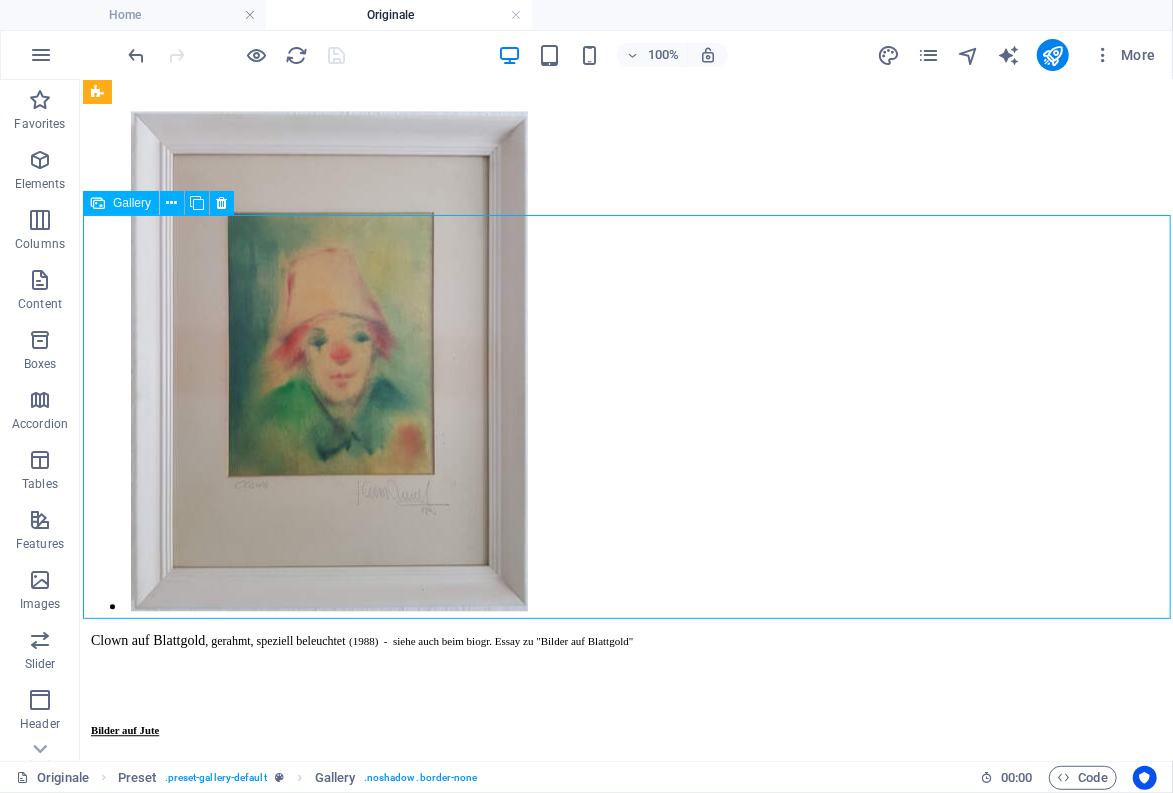 select on "2" 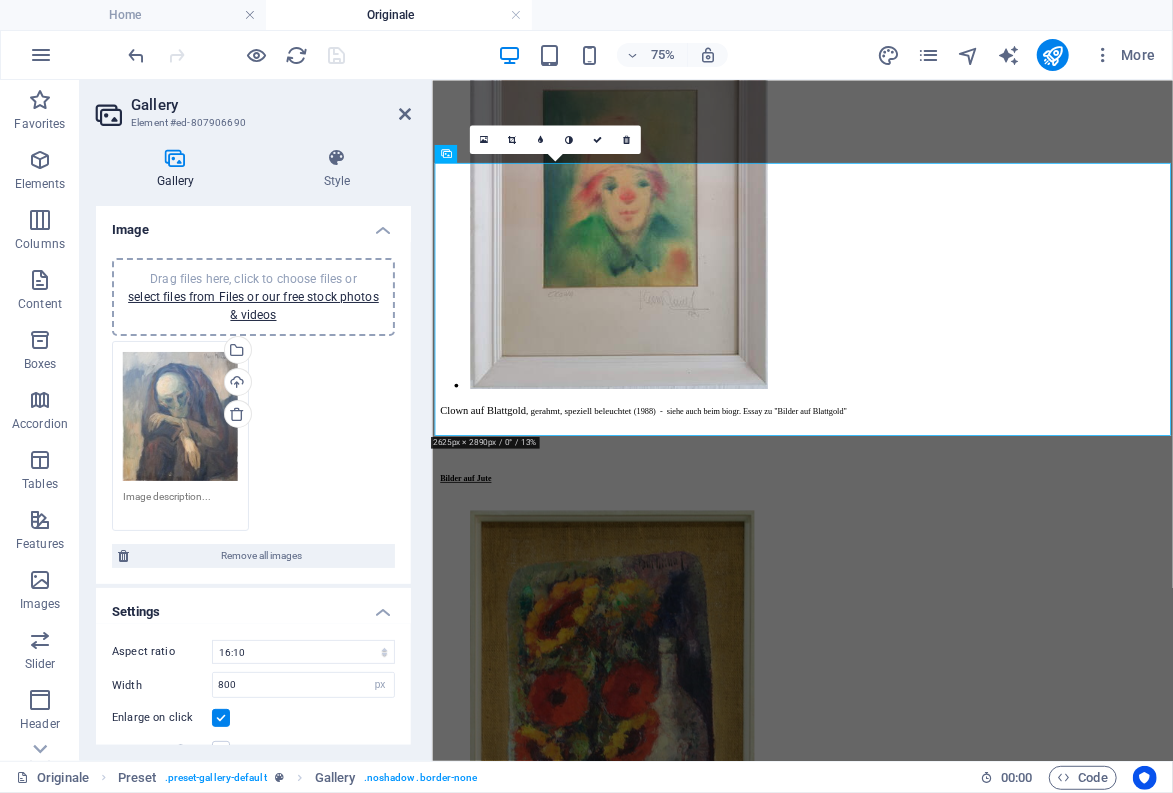 click at bounding box center (180, 504) 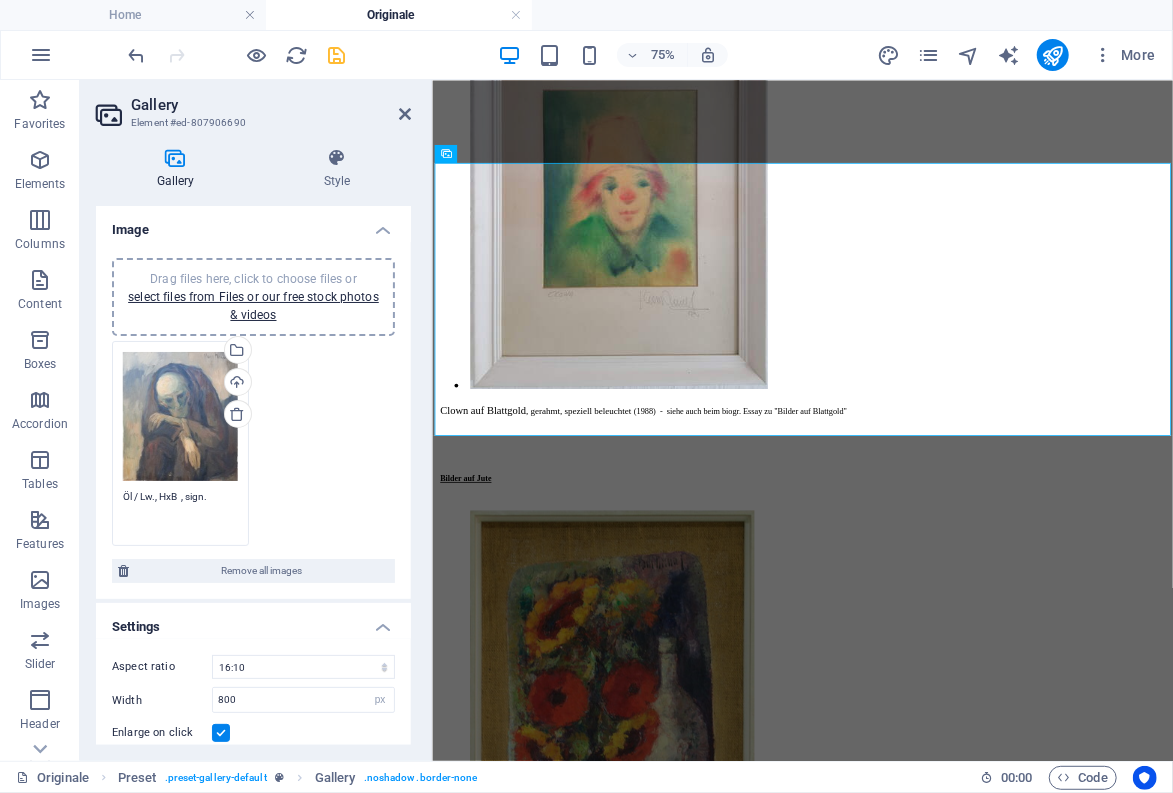 drag, startPoint x: 179, startPoint y: 492, endPoint x: 162, endPoint y: 496, distance: 17.464249 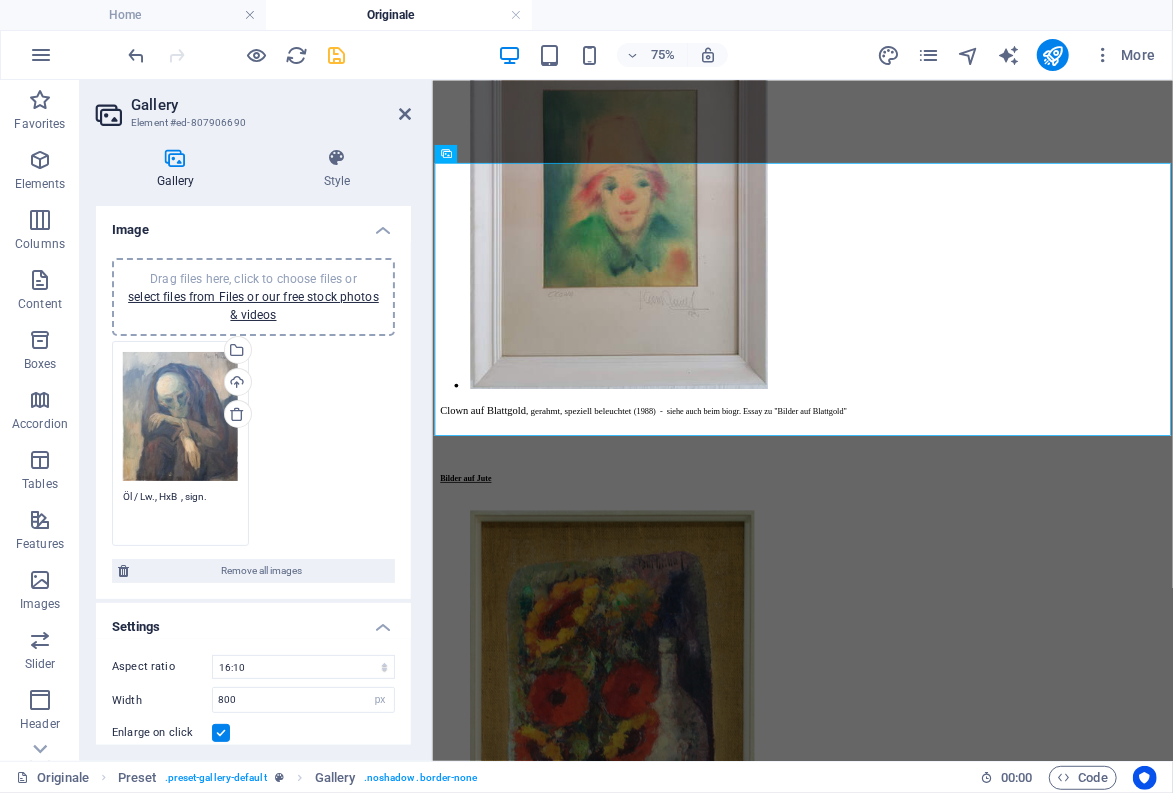 click on "Öl / Lw., HxB  , sign." at bounding box center [180, 511] 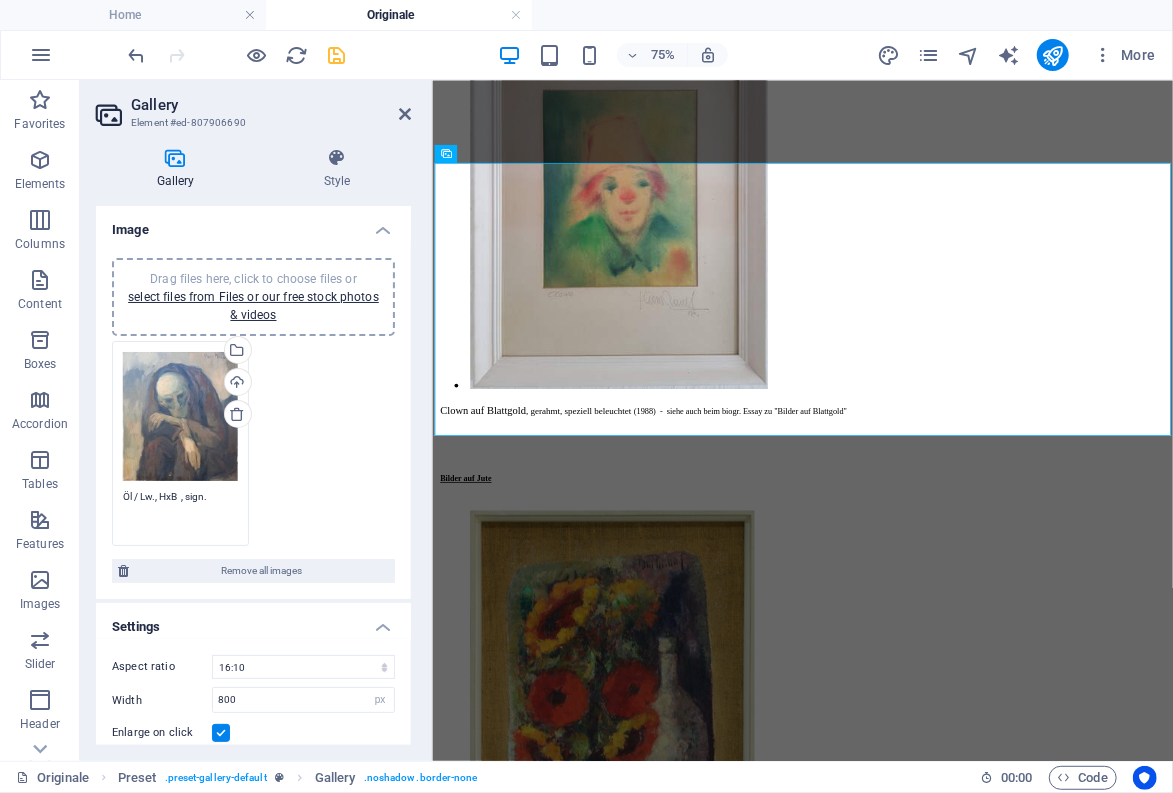 paste on "HxB 80 x 70cm" 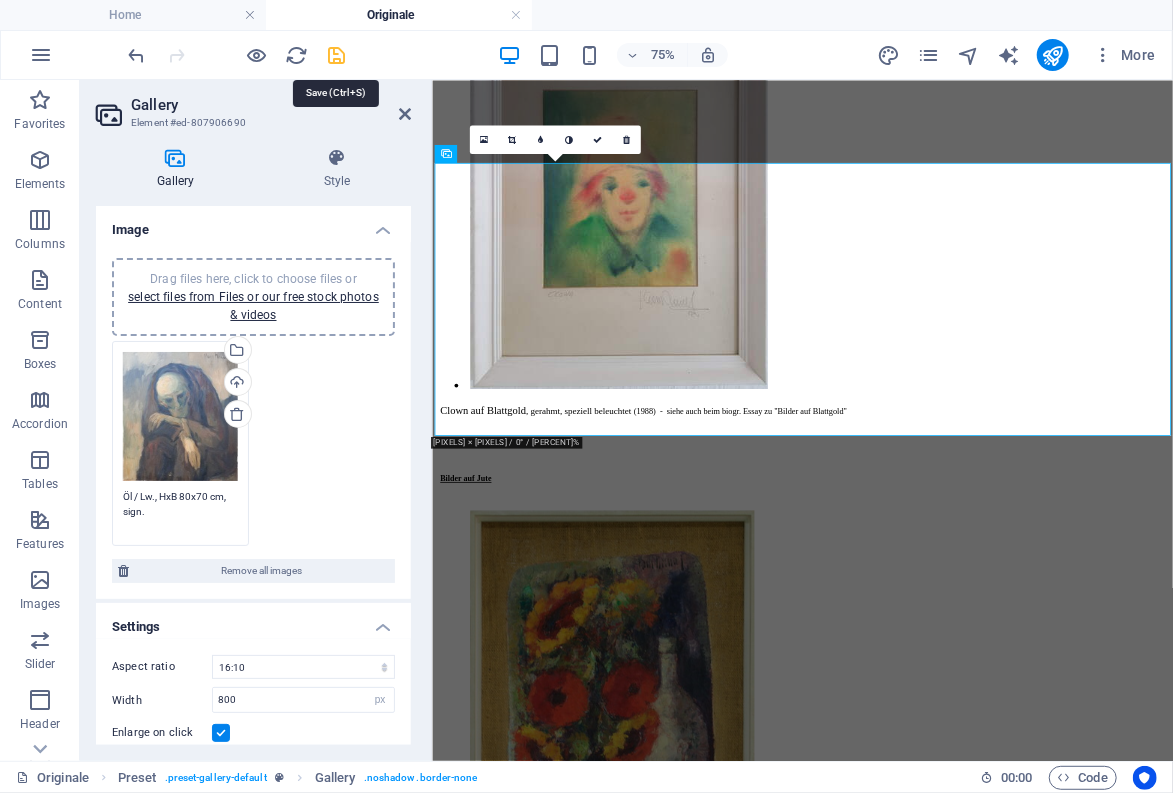 type on "Öl / Lw., HxB 80x70 cm, sign." 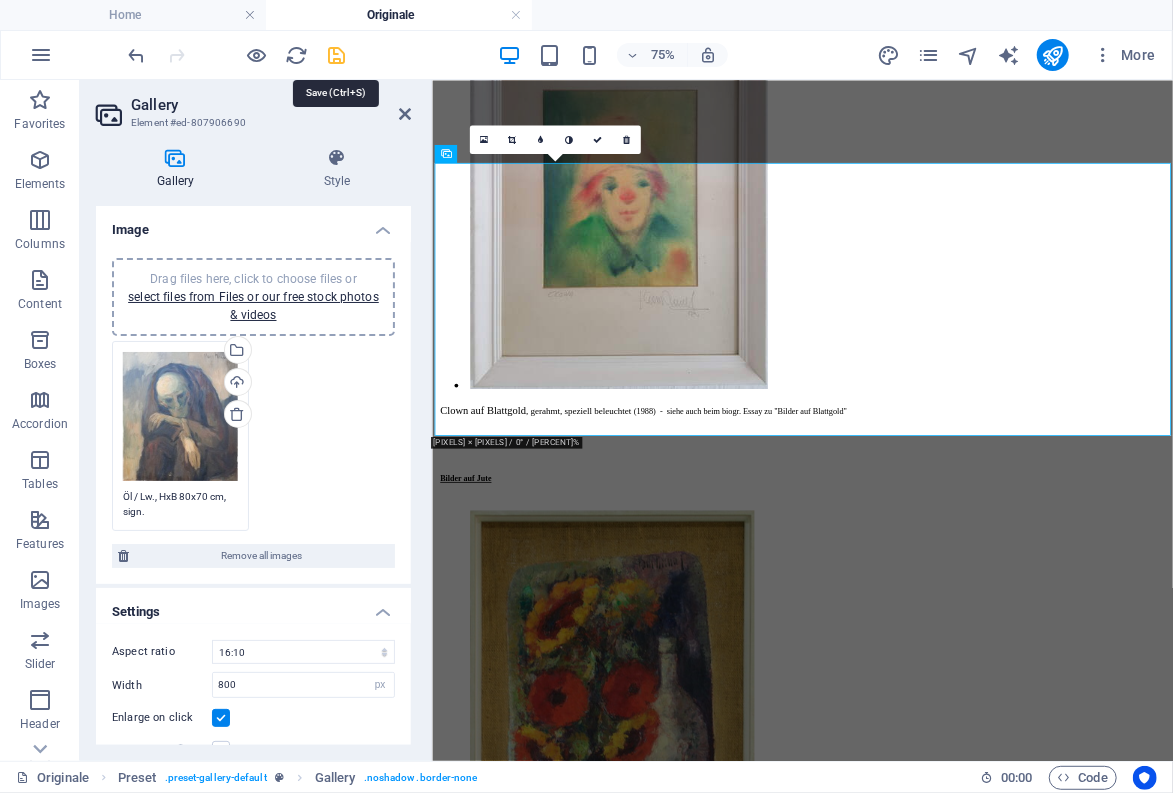 click at bounding box center (337, 55) 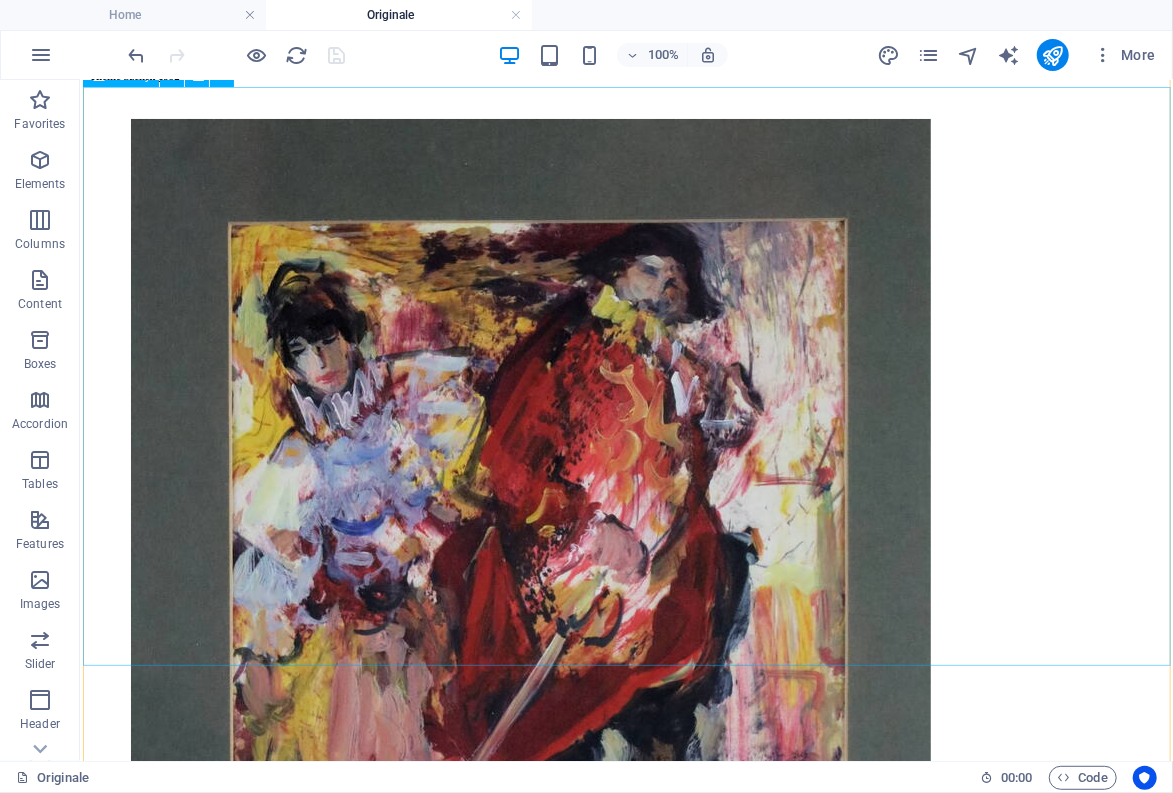 scroll, scrollTop: 17723, scrollLeft: 0, axis: vertical 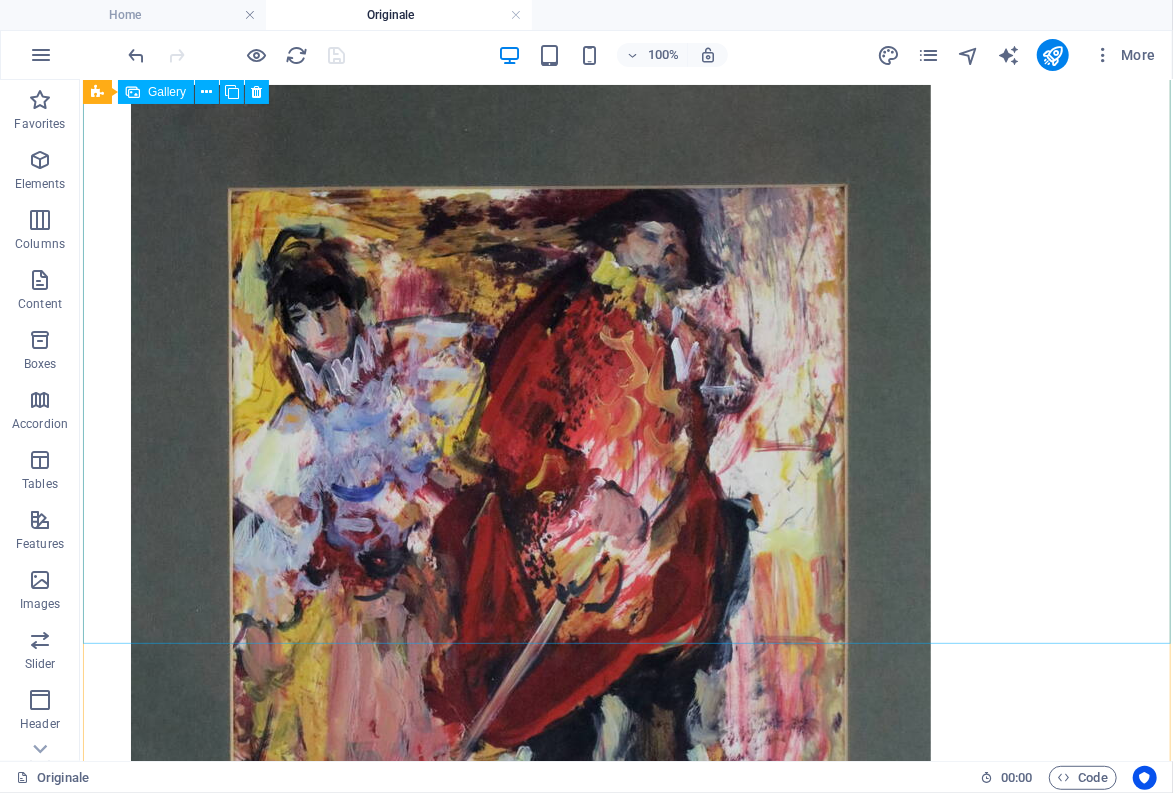 click at bounding box center (530, 35349) 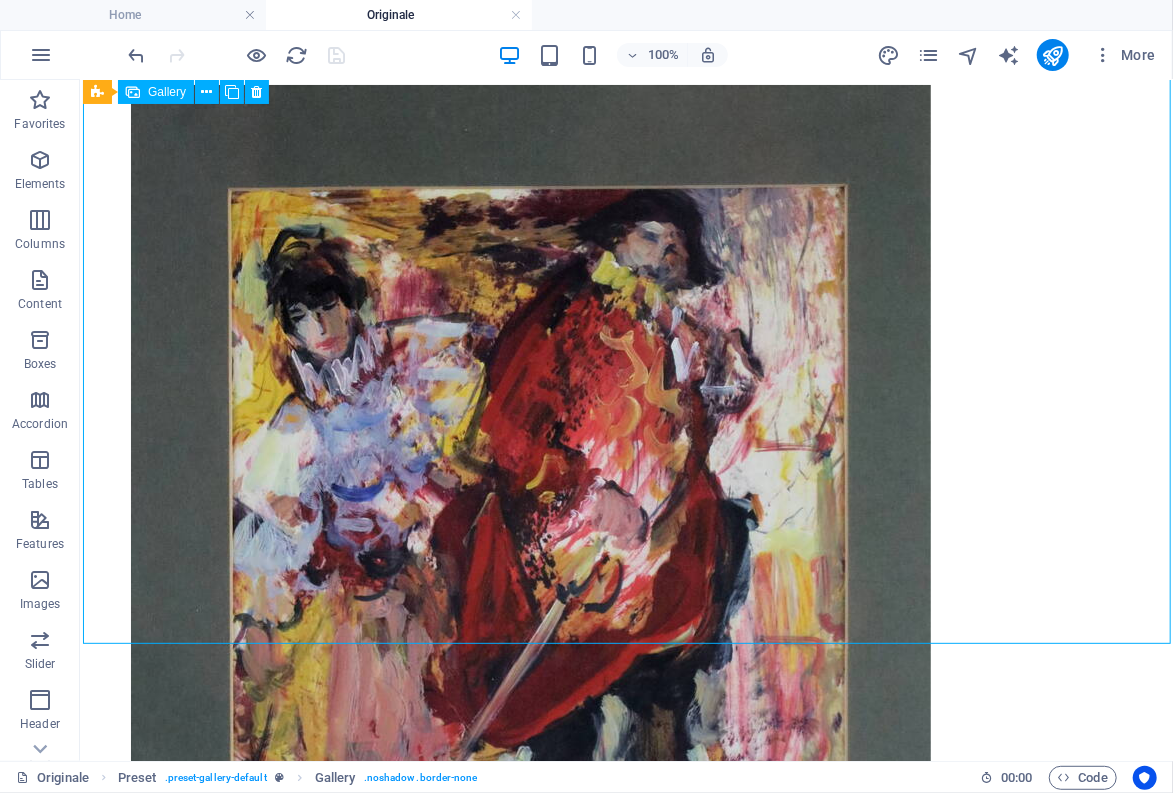 click at bounding box center [530, 35349] 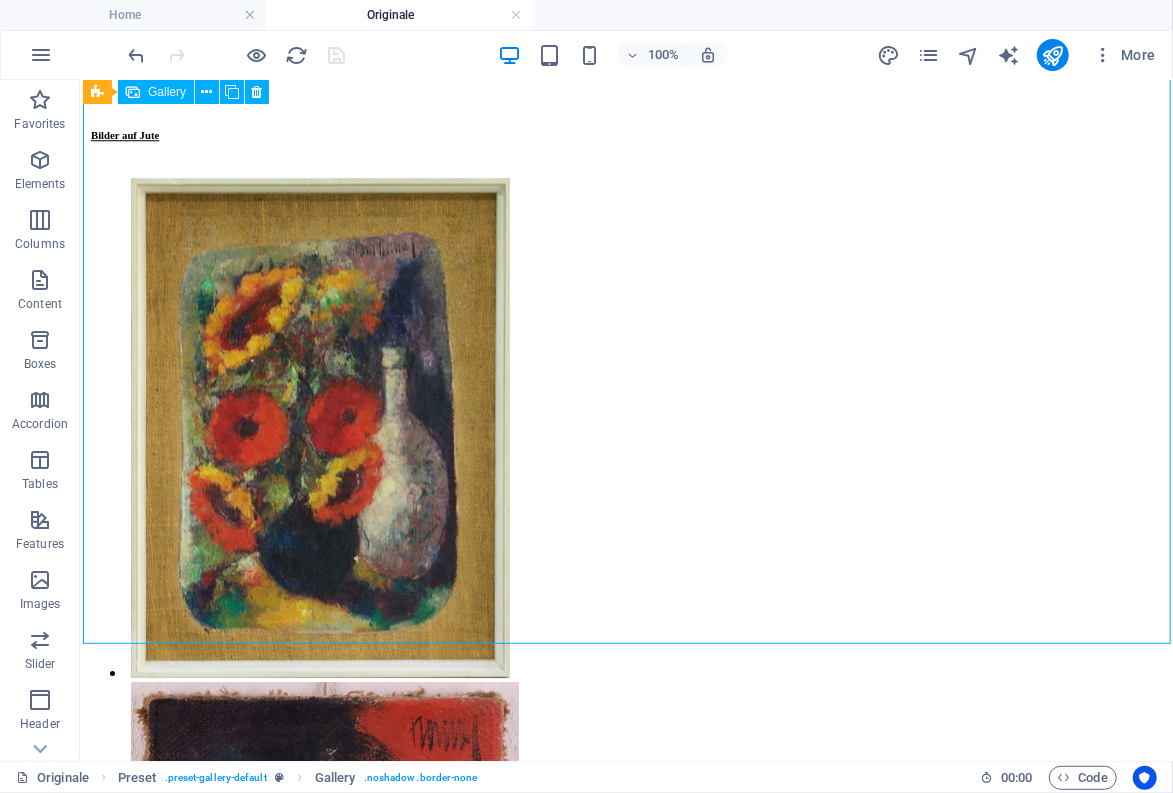select on "2" 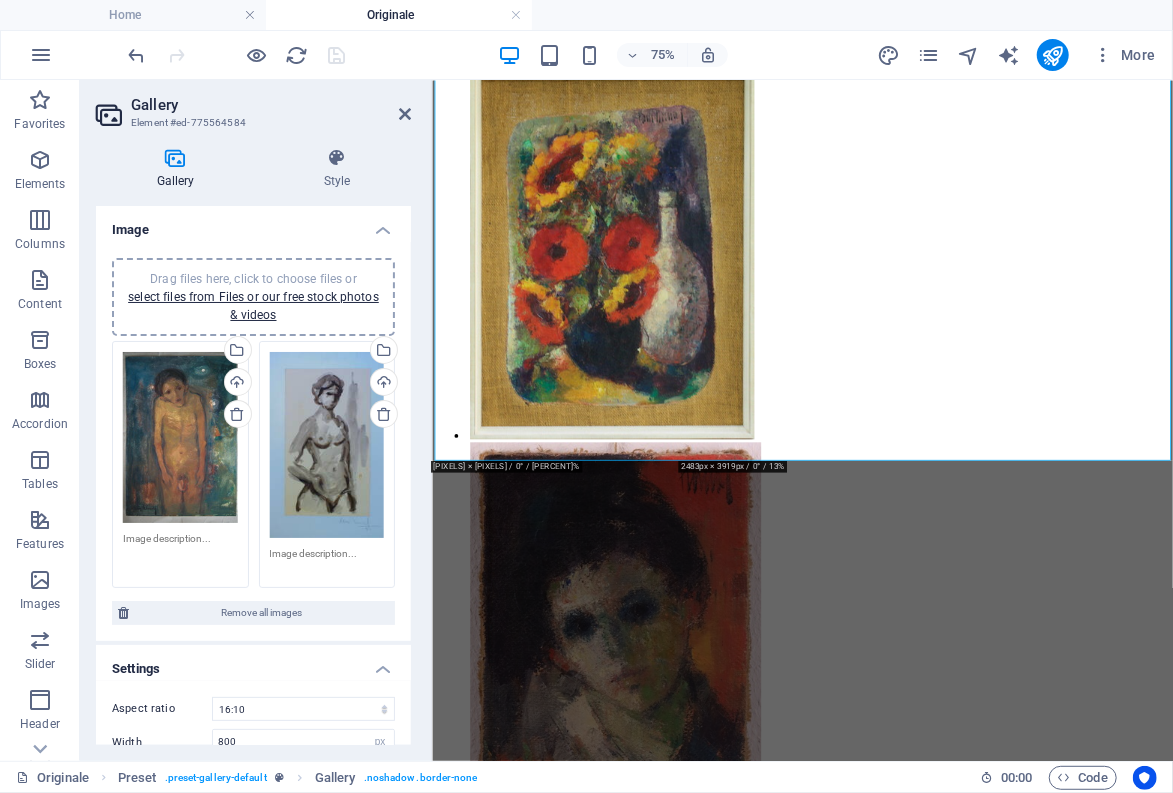 click at bounding box center [180, 553] 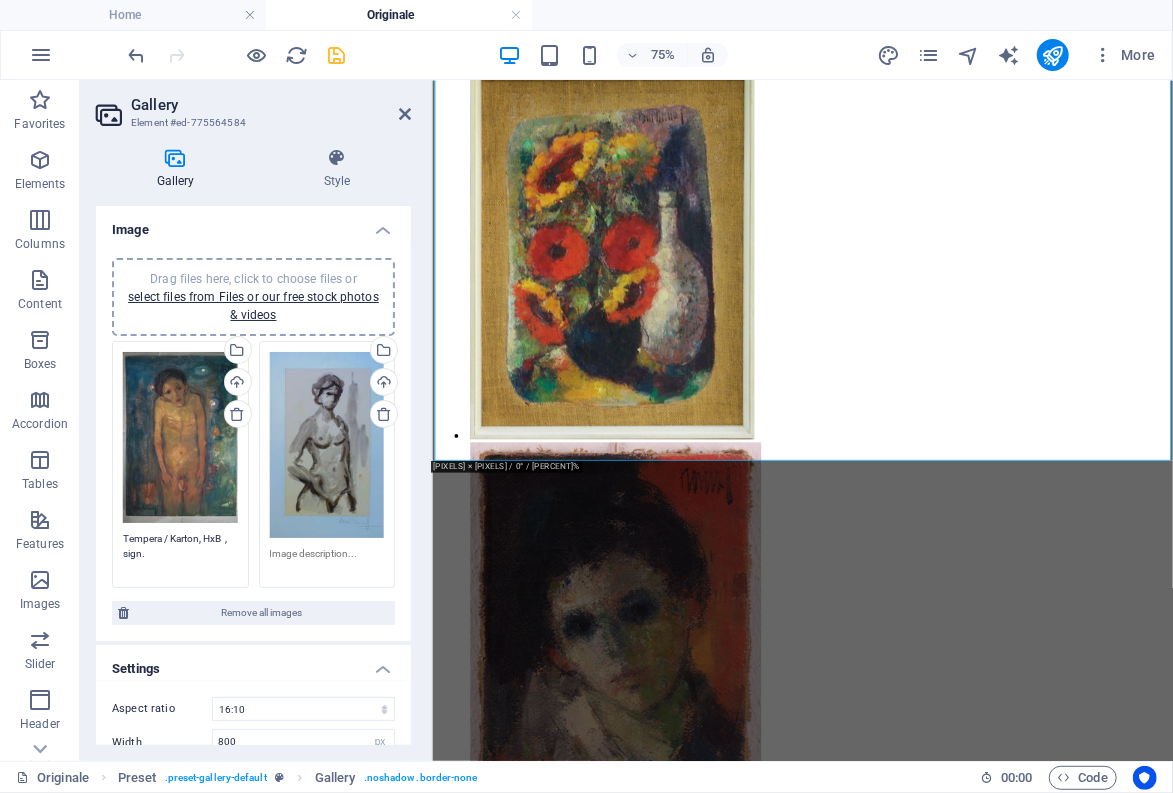 click on "Tempera / Karton, HxB  , sign." at bounding box center [180, 553] 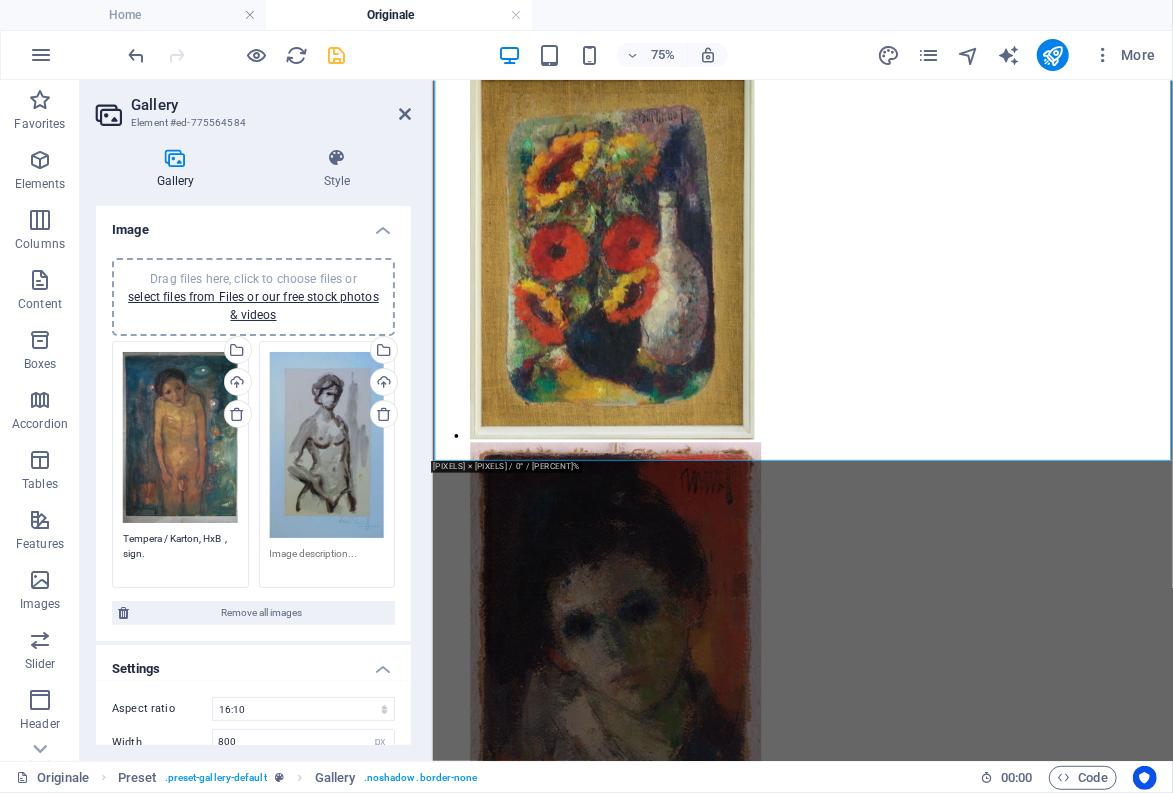 paste on "B 33 x H 48cm" 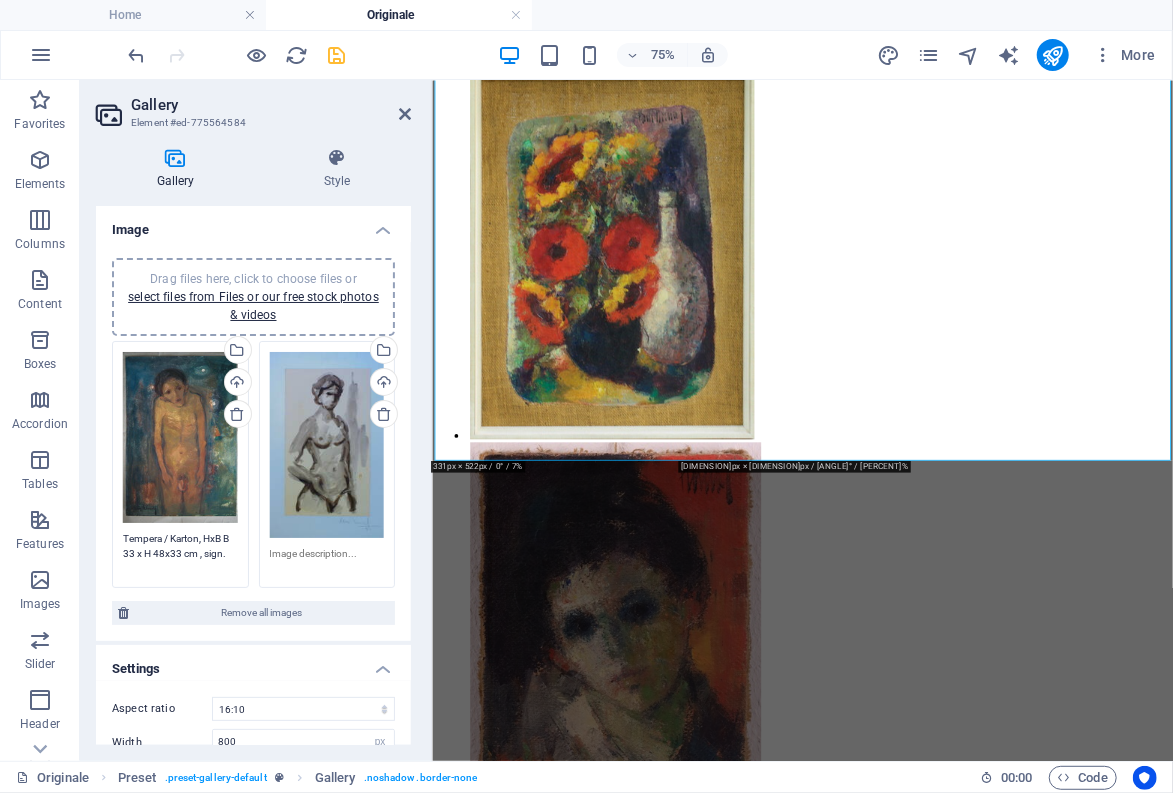 click on "Tempera / Karton, HxB B 33 x H 48x33 cm , sign." at bounding box center [180, 553] 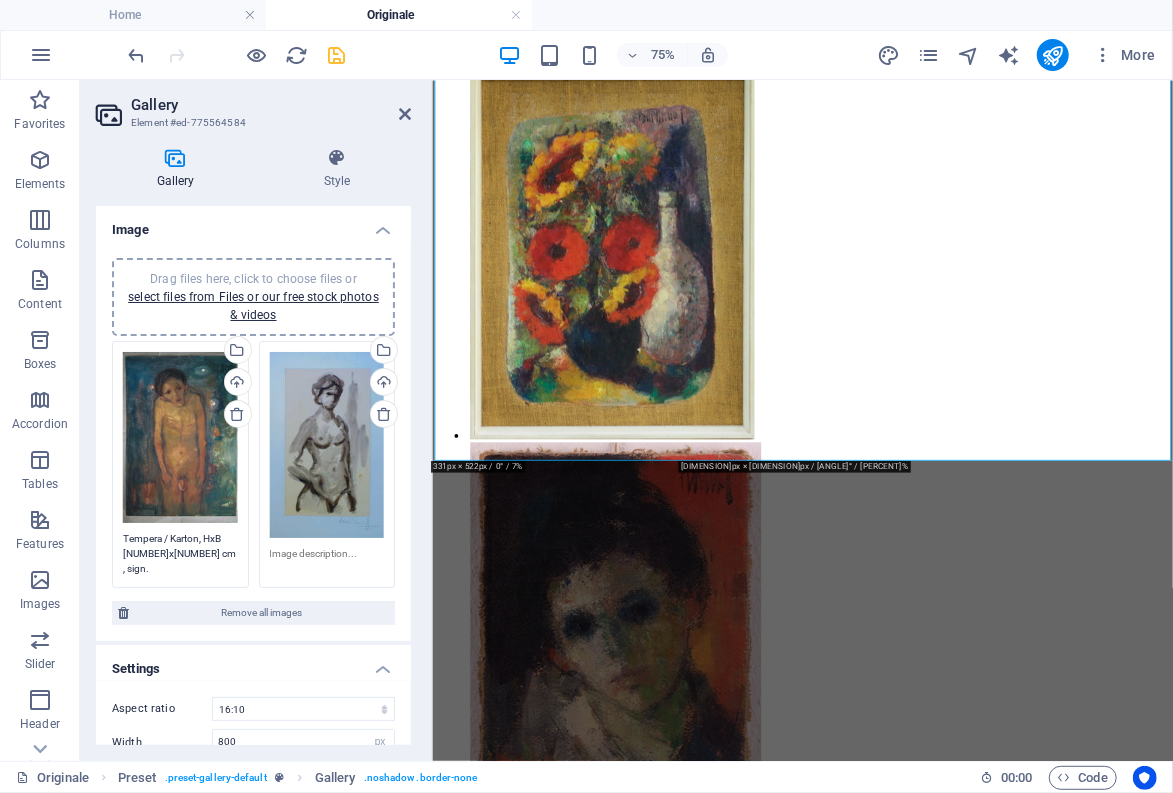 type on "Tempera / Karton, HxB [NUMBER]x[NUMBER] cm , sign." 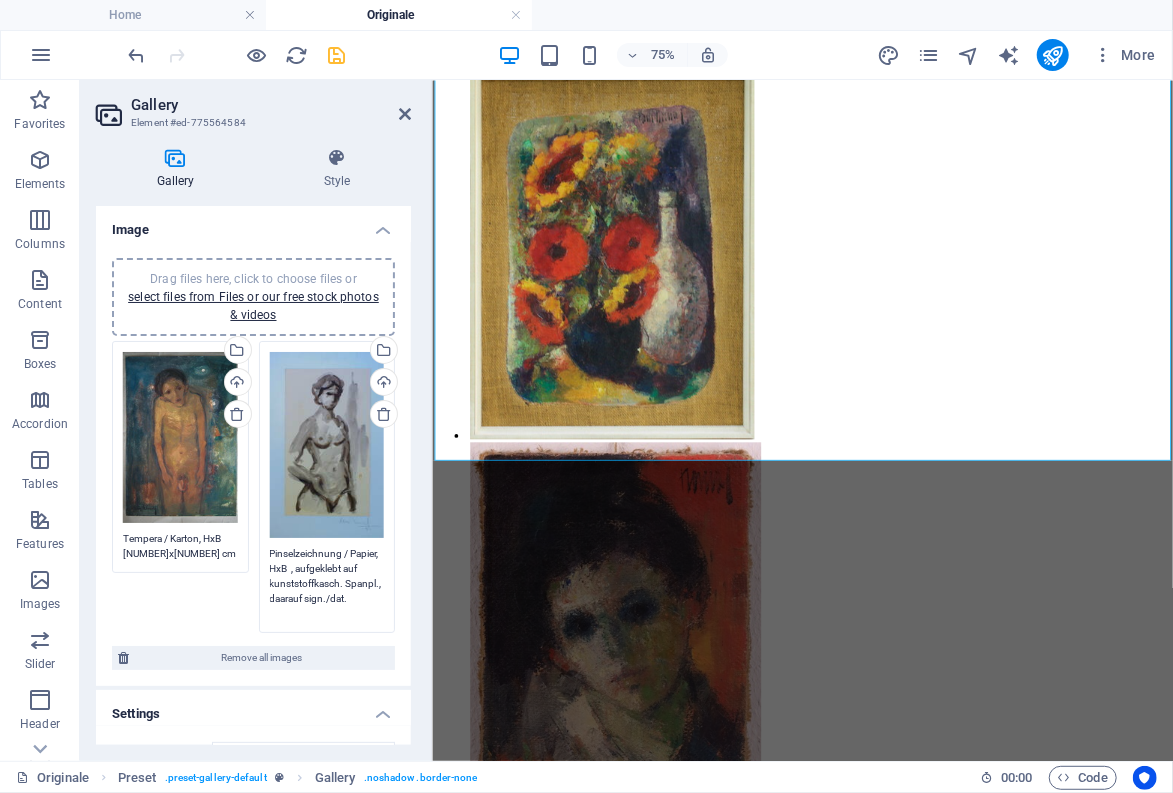 click on "Pinselzeichnung / Papier, HxB  , aufgeklebt auf kunststoffkasch. Spanpl., daarauf sign./dat." at bounding box center [327, 583] 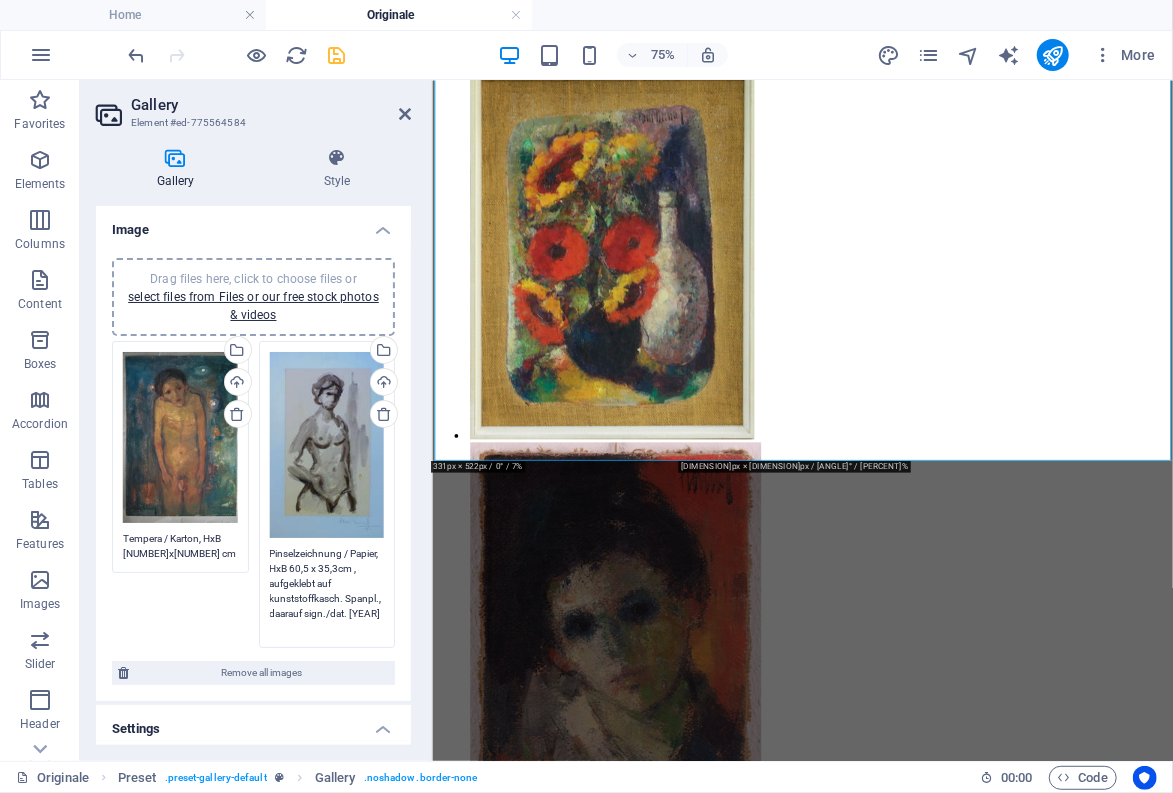 click on "Pinselzeichnung / Papier, HxB 60,5 x 35,3cm , aufgeklebt auf kunststoffkasch. Spanpl., daarauf sign./dat. [YEAR]" at bounding box center [327, 591] 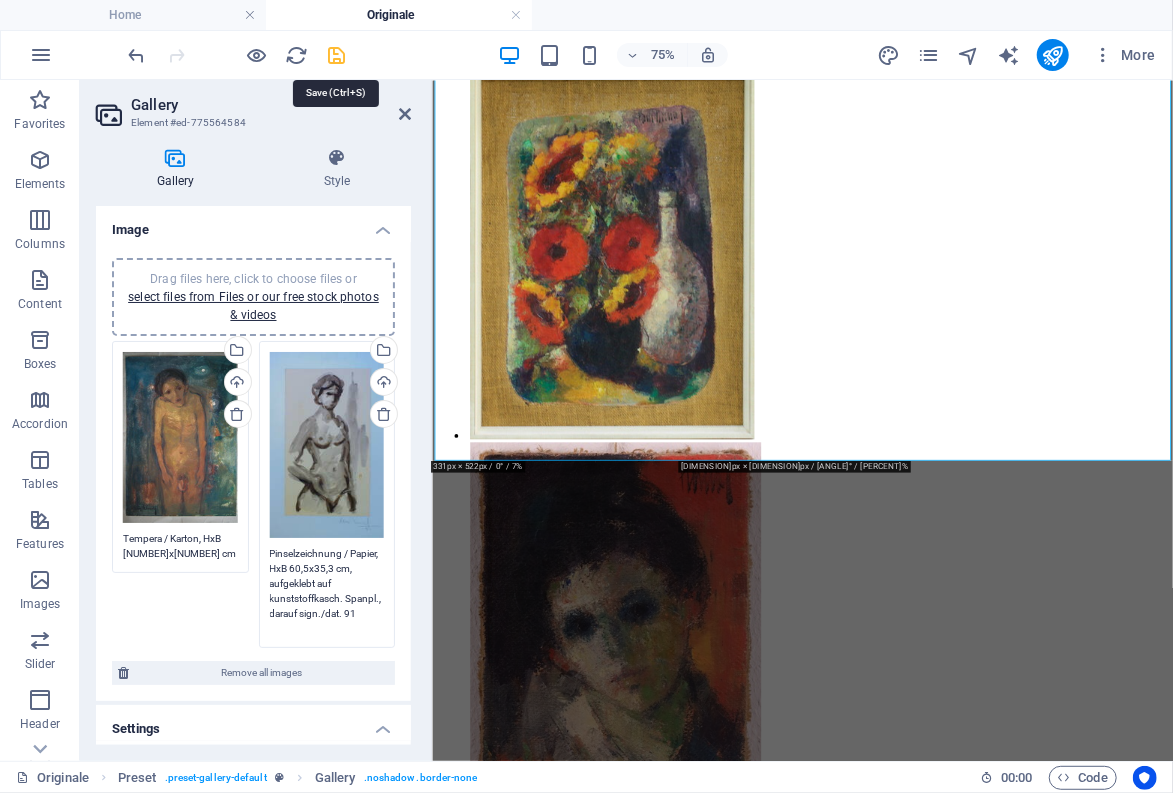 type on "Pinselzeichnung / Papier, HxB 60,5x35,3 cm, aufgeklebt auf kunststoffkasch. Spanpl., darauf sign./dat. 91" 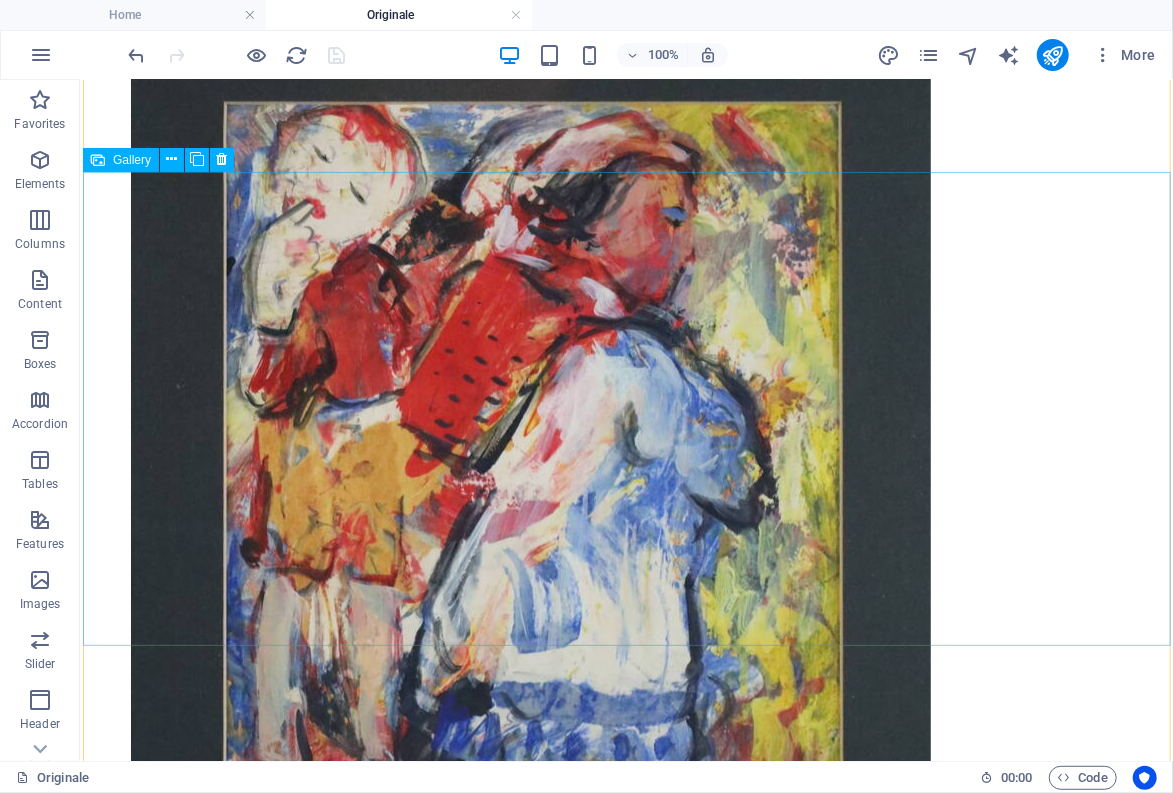 scroll, scrollTop: 18933, scrollLeft: 0, axis: vertical 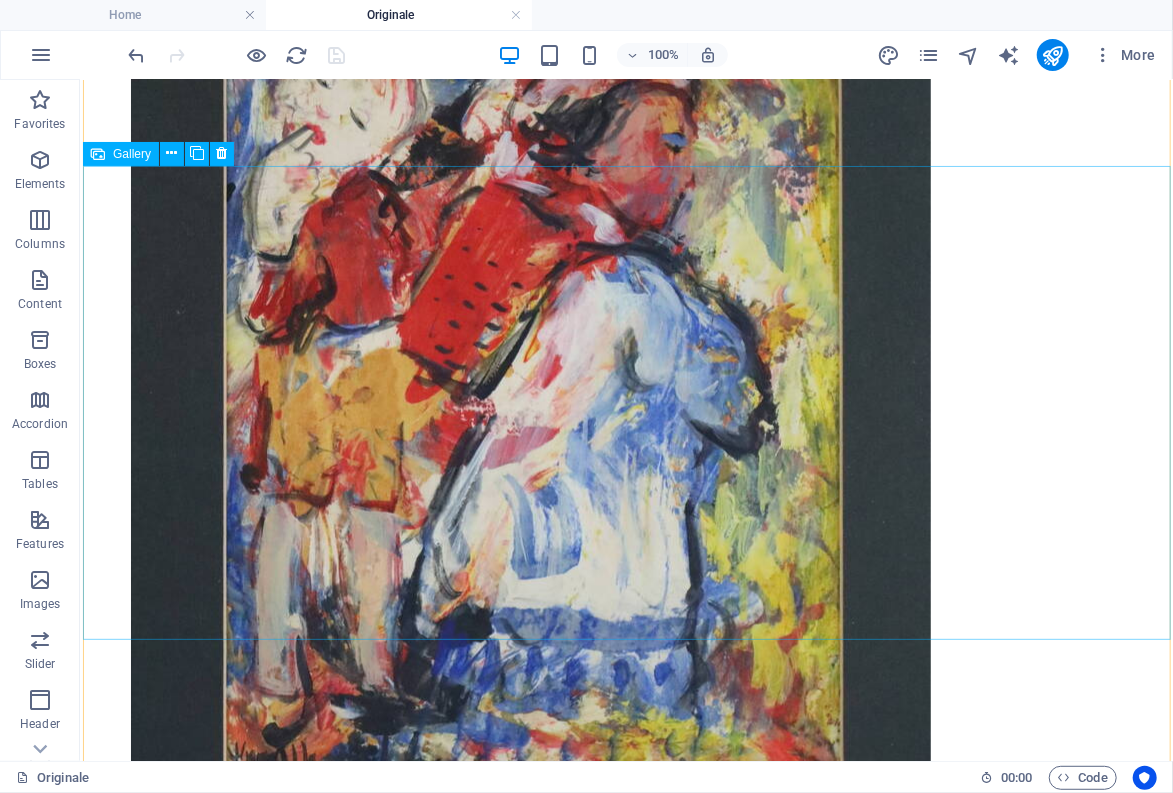 click at bounding box center (530, 36616) 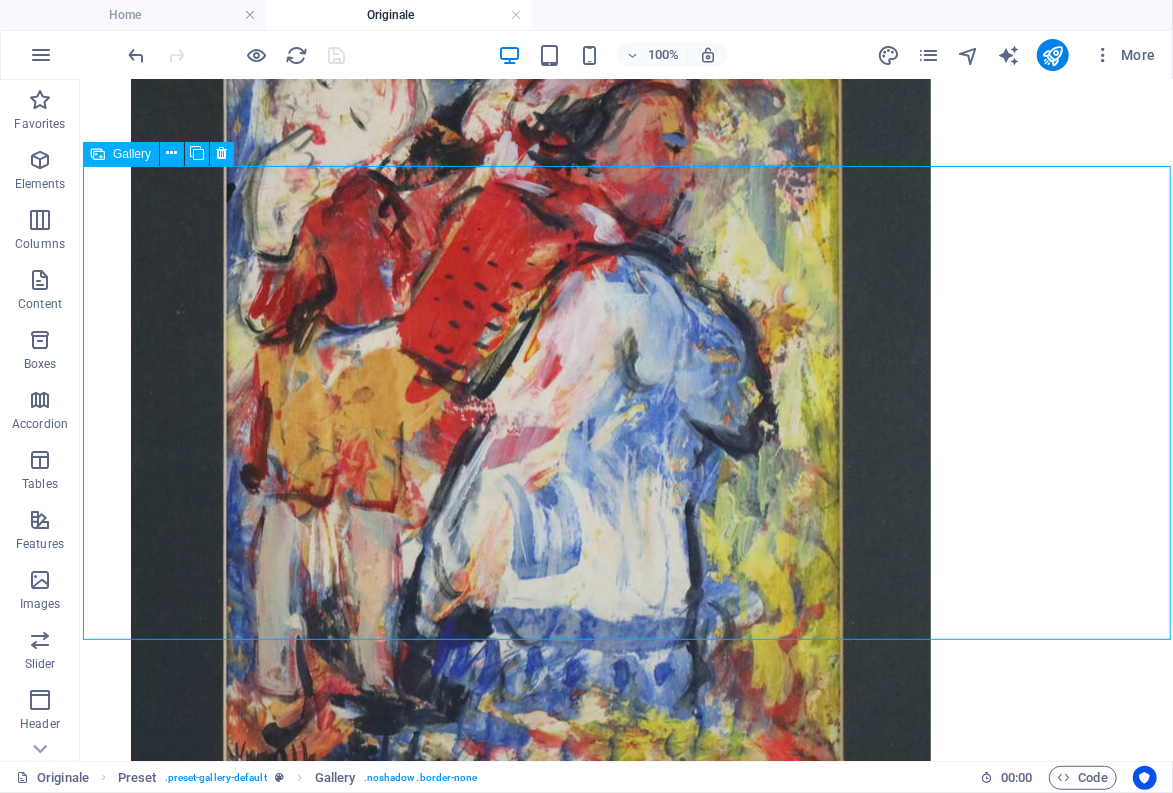 click at bounding box center (530, 36616) 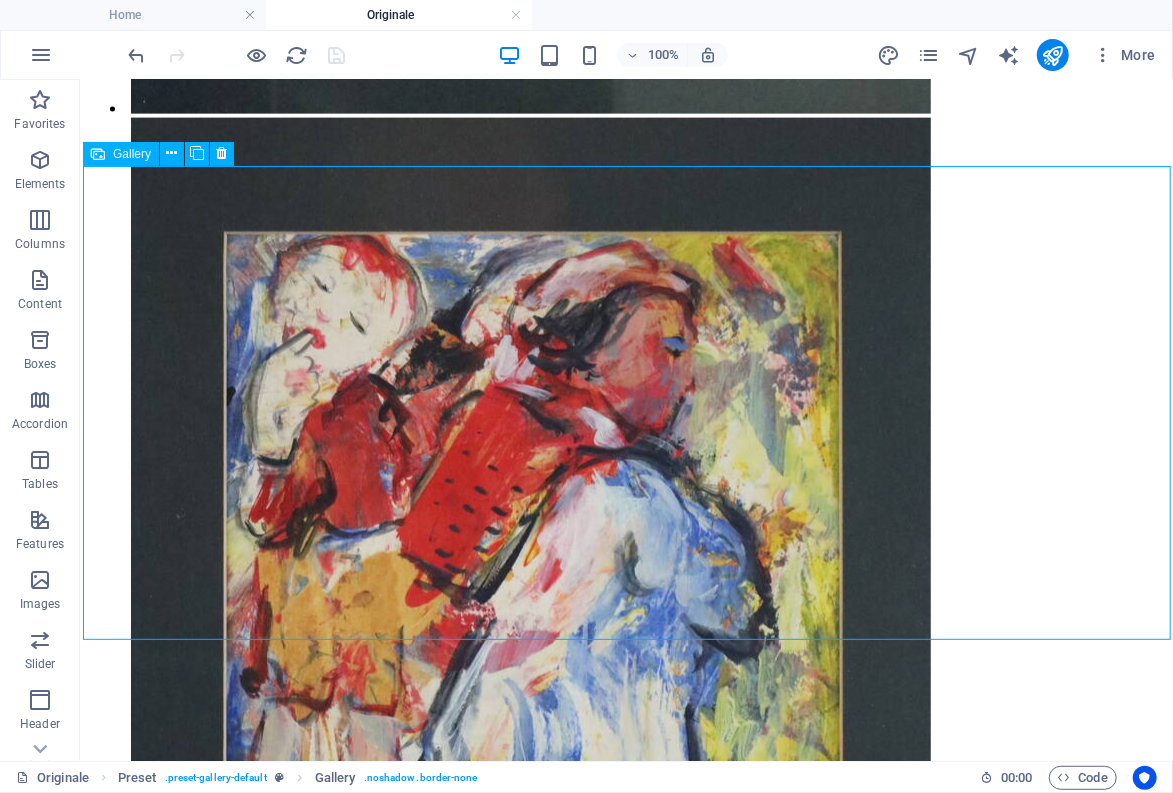 scroll, scrollTop: 17794, scrollLeft: 0, axis: vertical 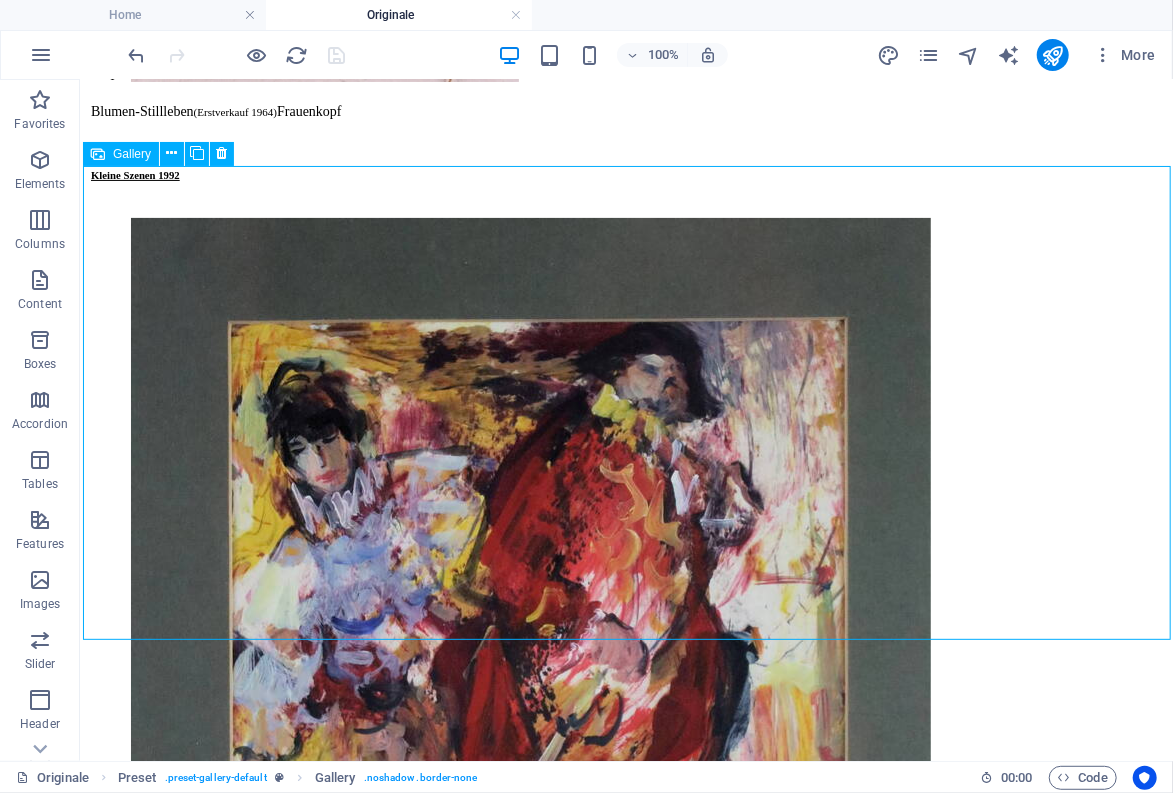 select on "2" 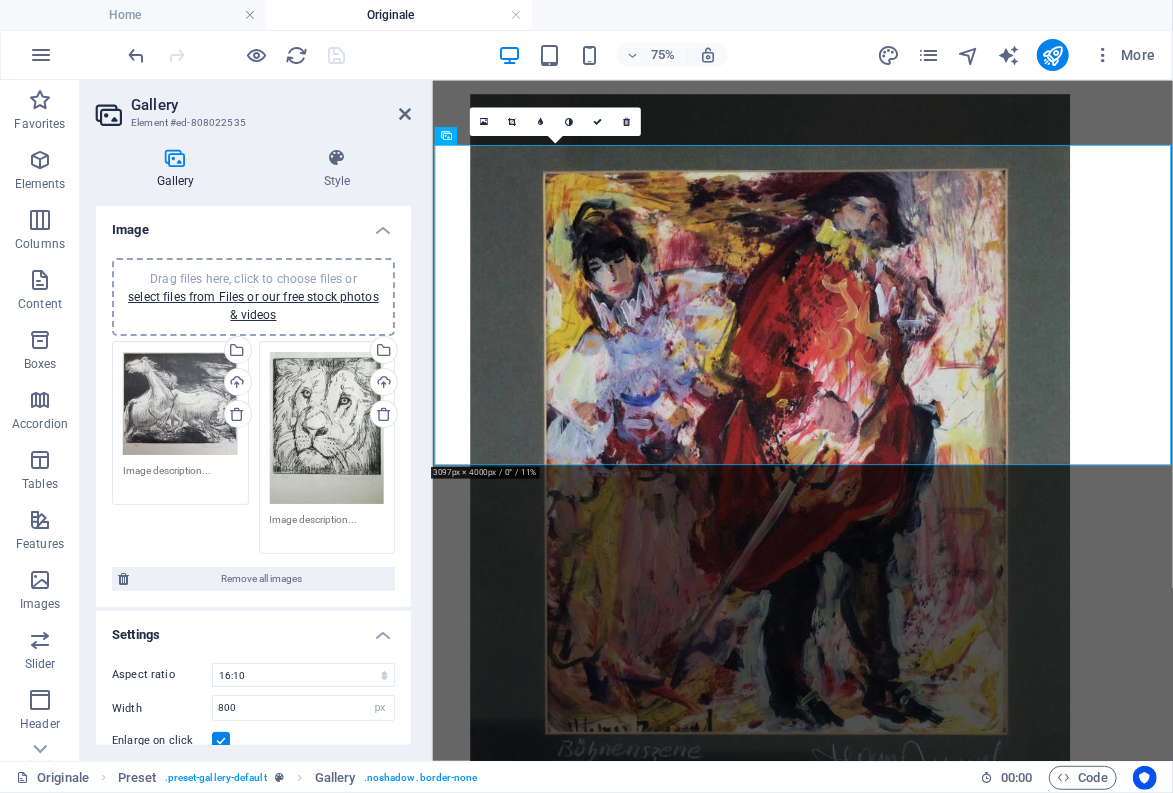 click at bounding box center (180, 478) 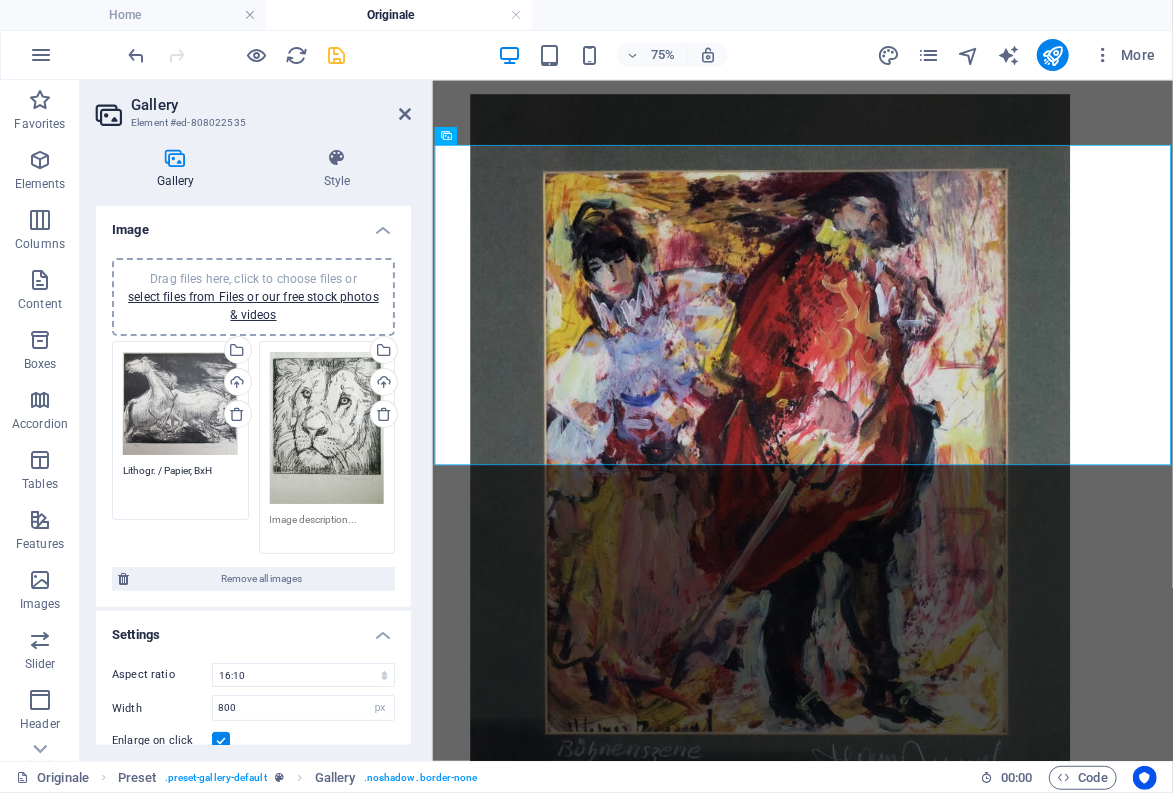 paste on "43,0 x 34,3cm" 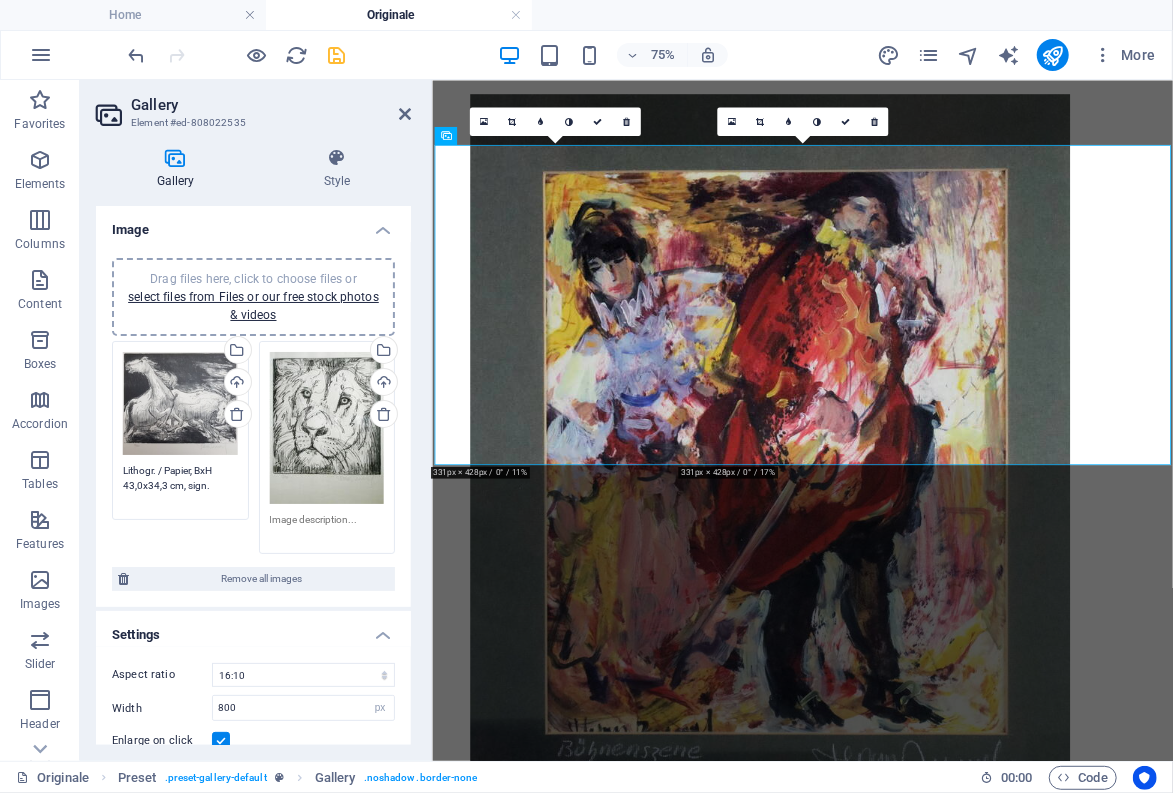 click on "Lithogr. / Papier, BxH 43,0x34,3 cm, sign." at bounding box center [180, 485] 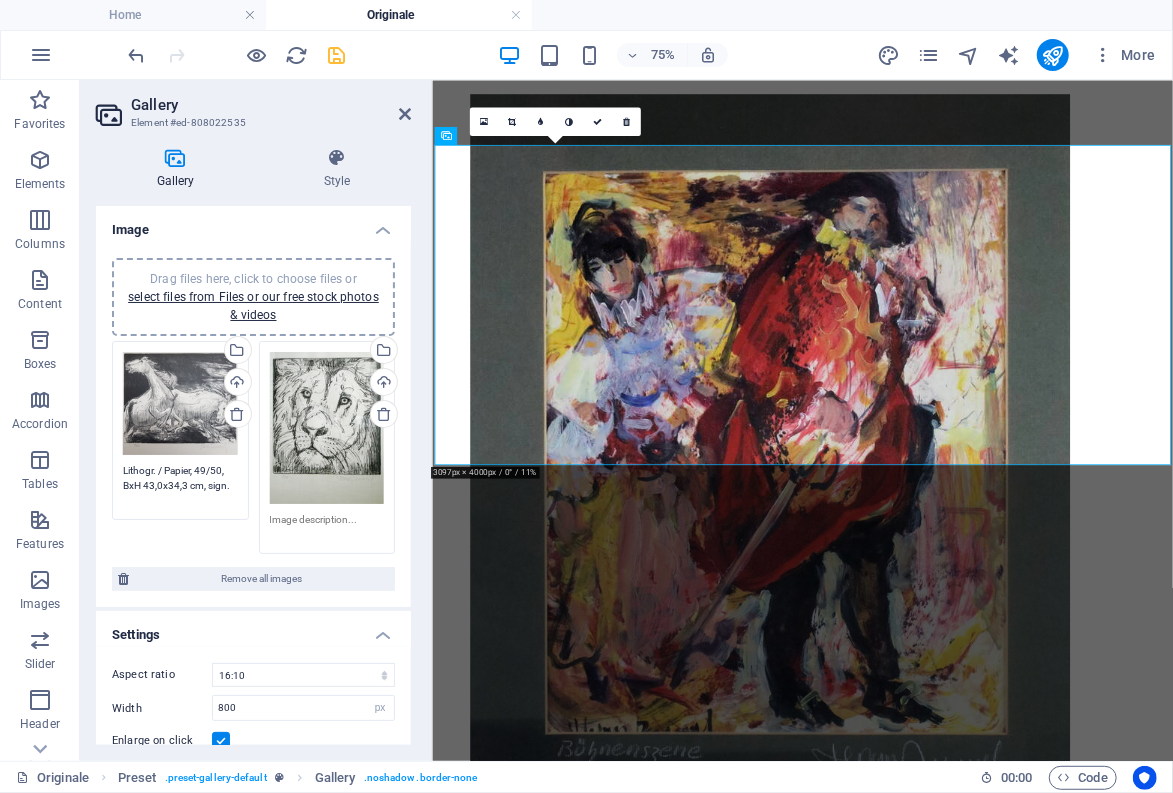 type on "Lithogr. / Papier, 49/50, BxH 43,0x34,3 cm, sign." 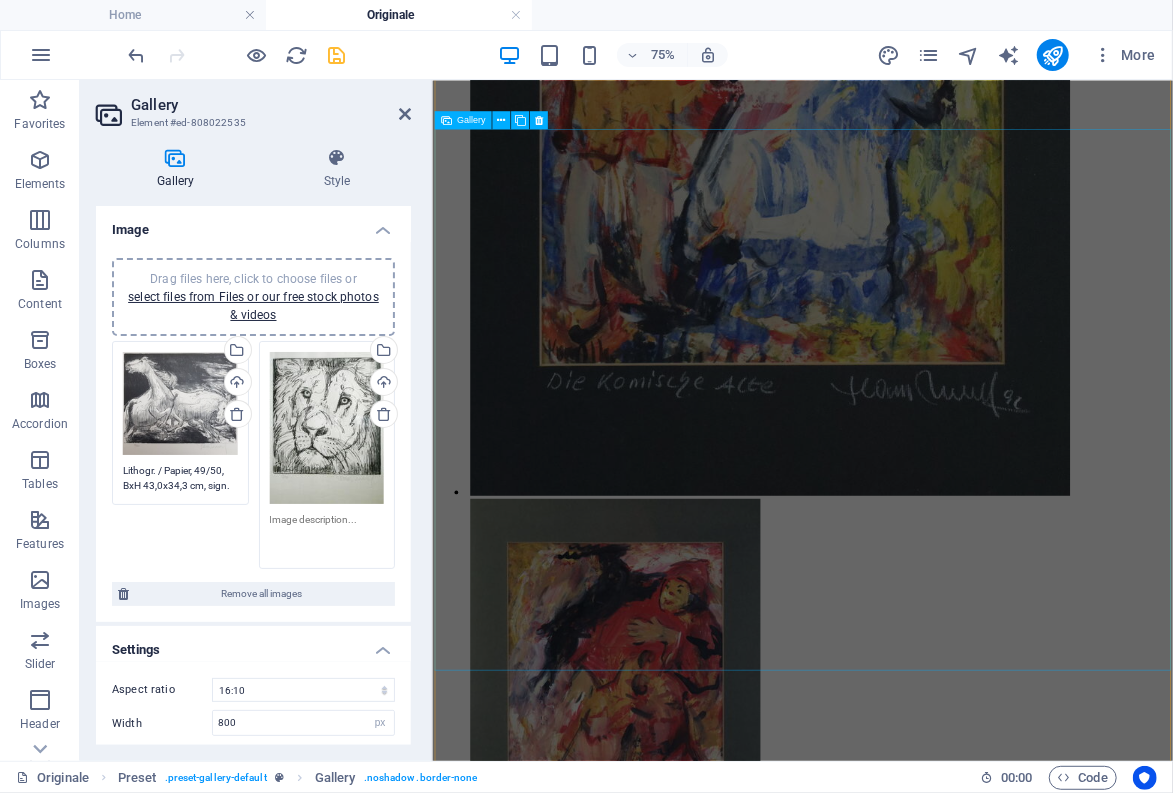 scroll, scrollTop: 19224, scrollLeft: 0, axis: vertical 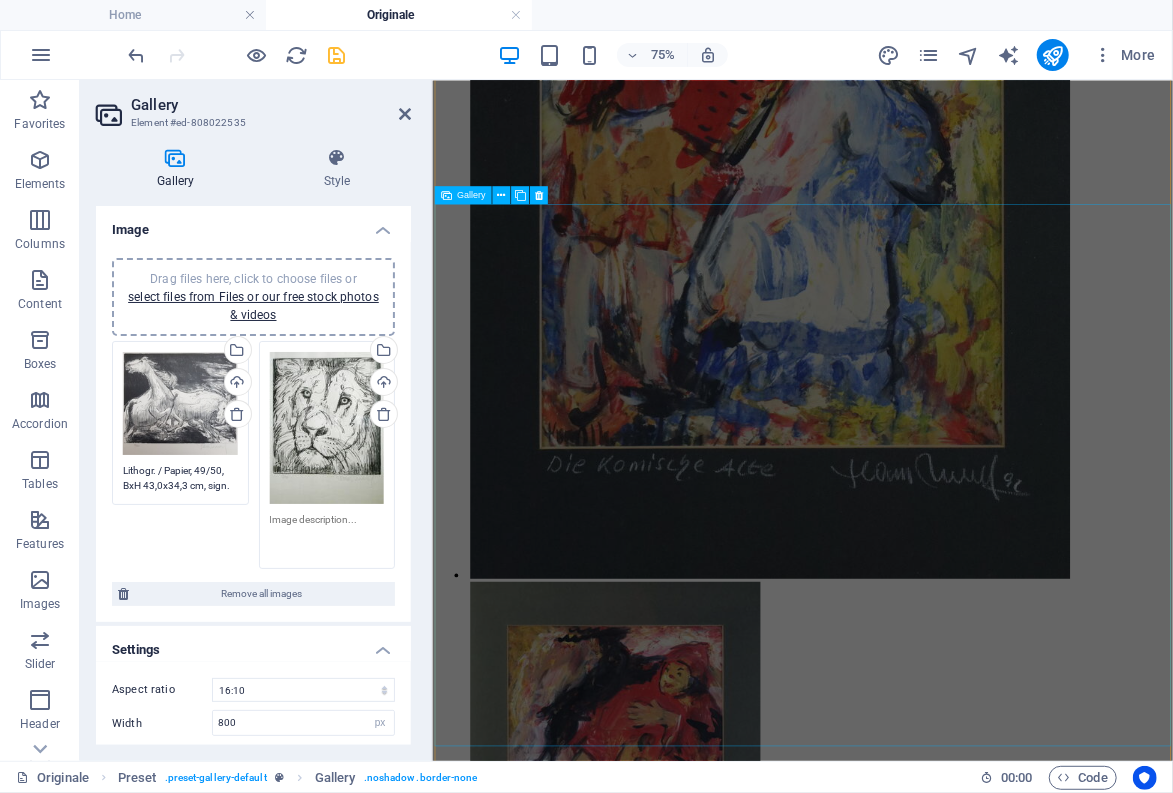 click at bounding box center [882, 40907] 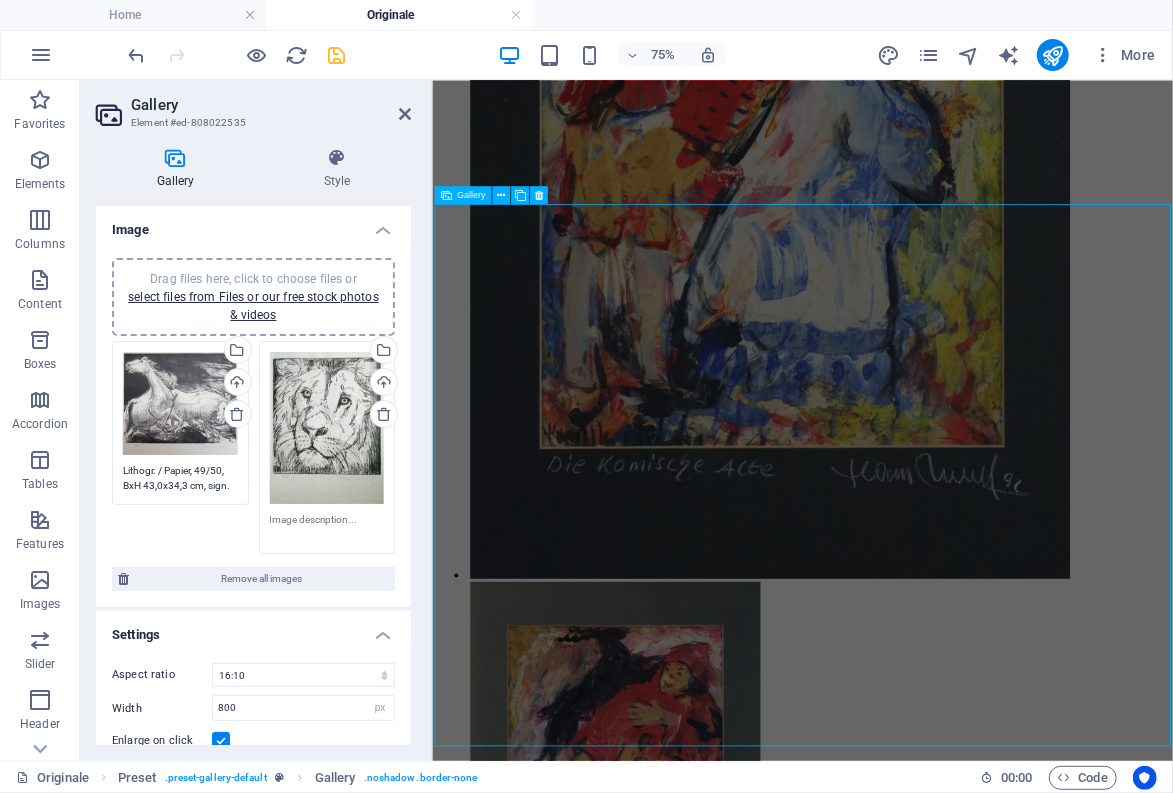 click at bounding box center (882, 40907) 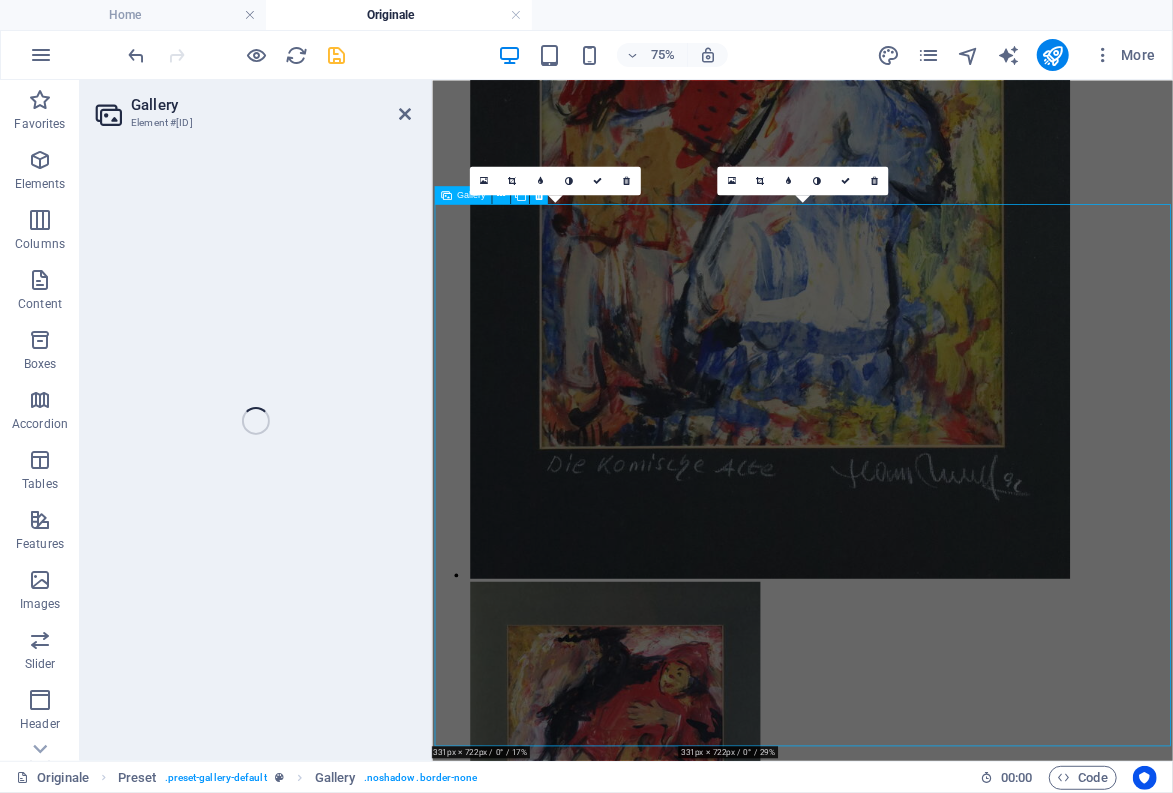 scroll, scrollTop: 19224, scrollLeft: 0, axis: vertical 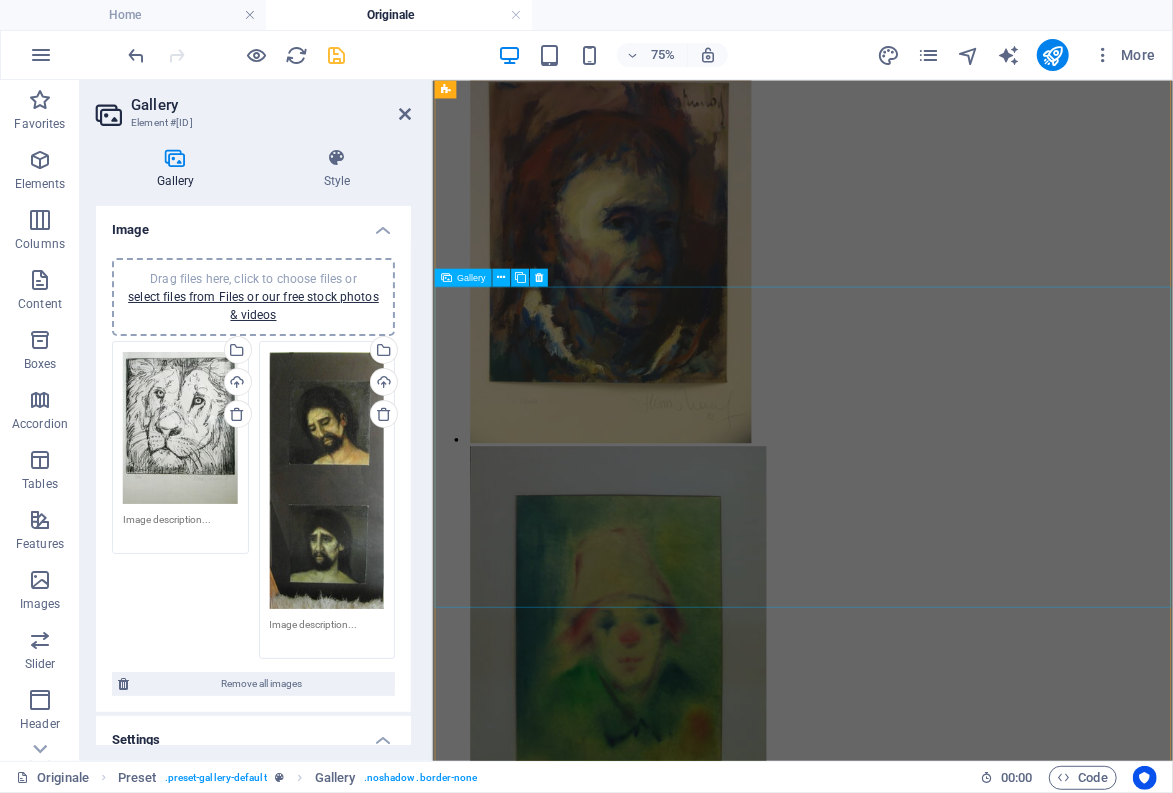 click at bounding box center [882, 34945] 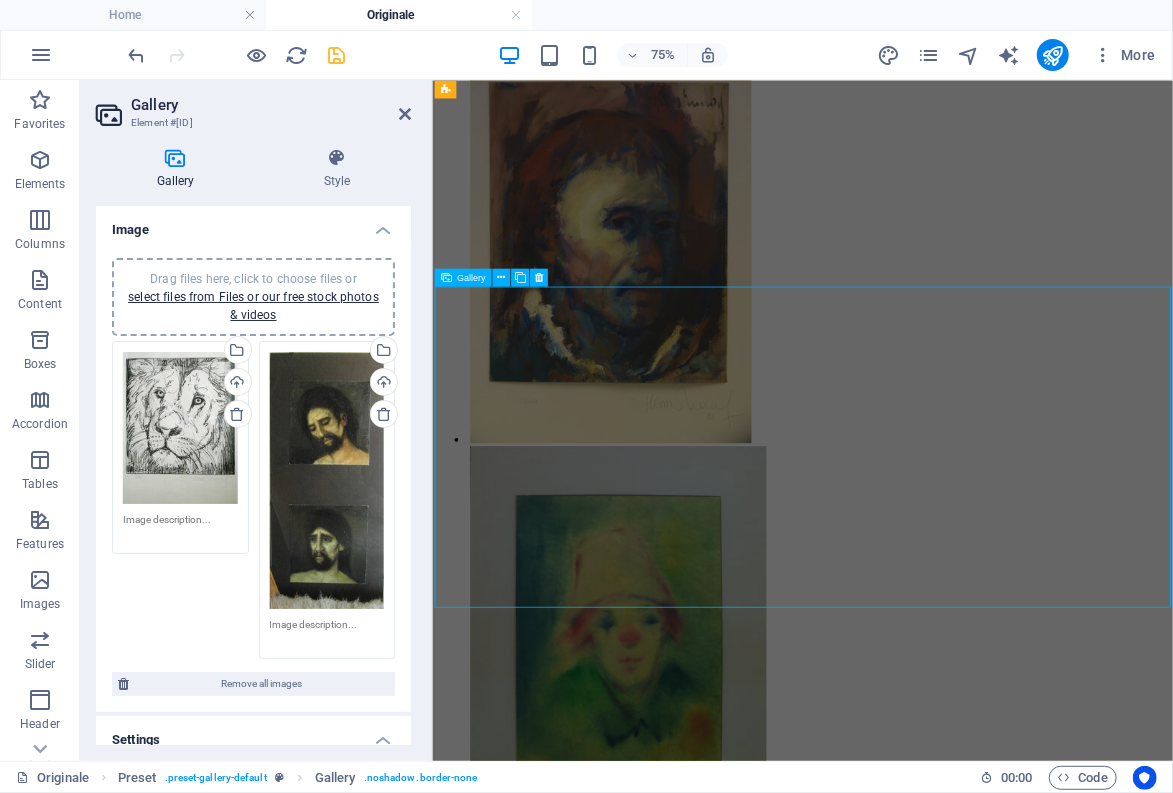 click at bounding box center (882, 34945) 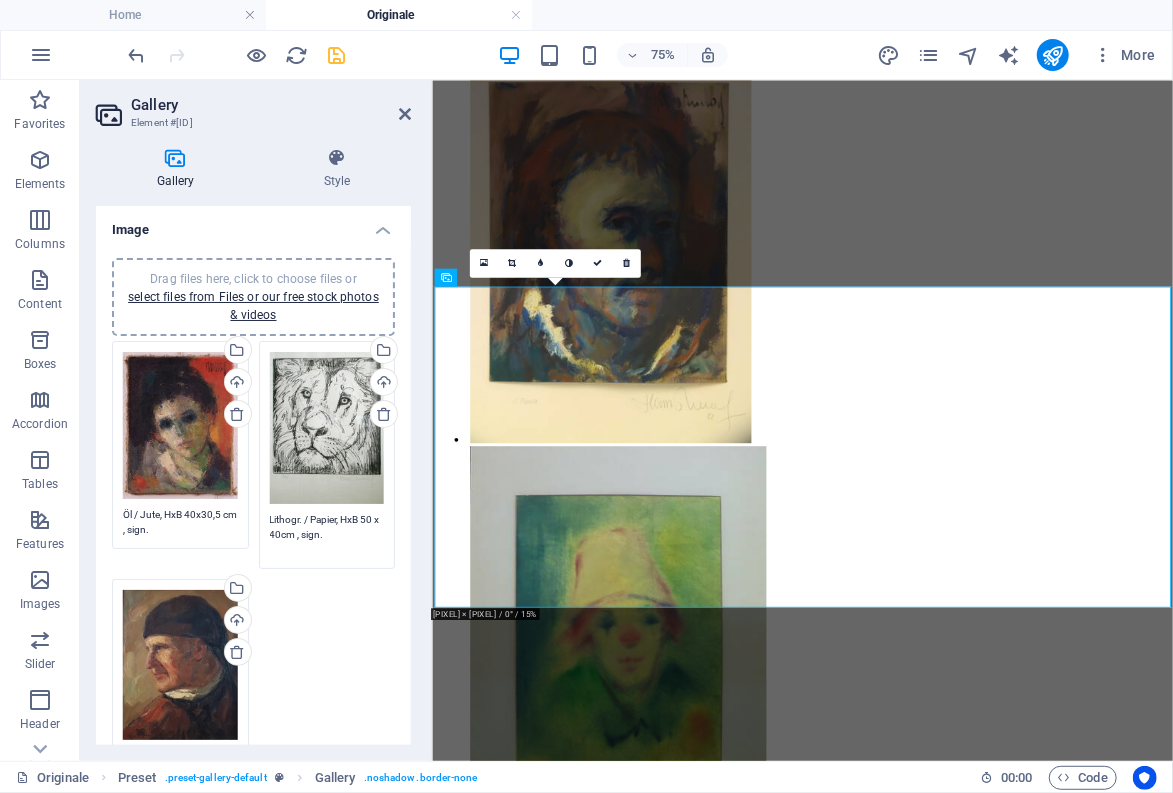 click on "Lithogr. / Papier, HxB 50 x 40cm , sign." at bounding box center (327, 534) 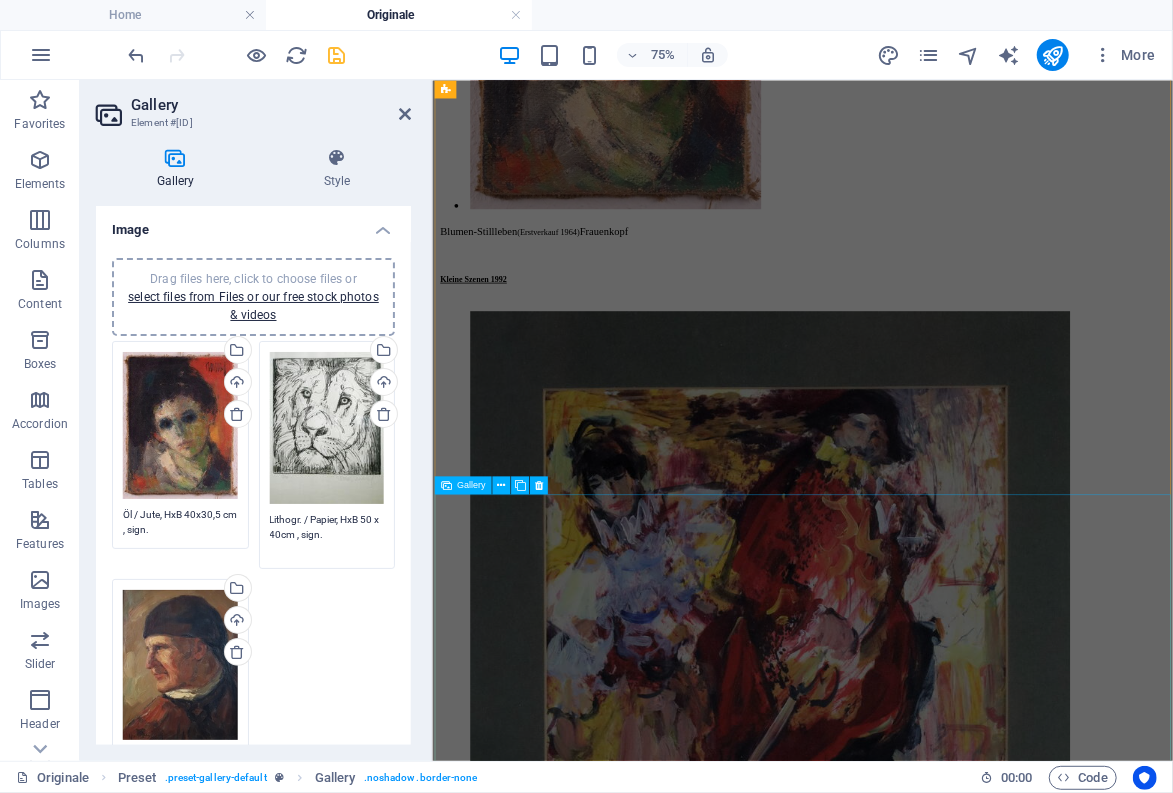 scroll, scrollTop: 17574, scrollLeft: 0, axis: vertical 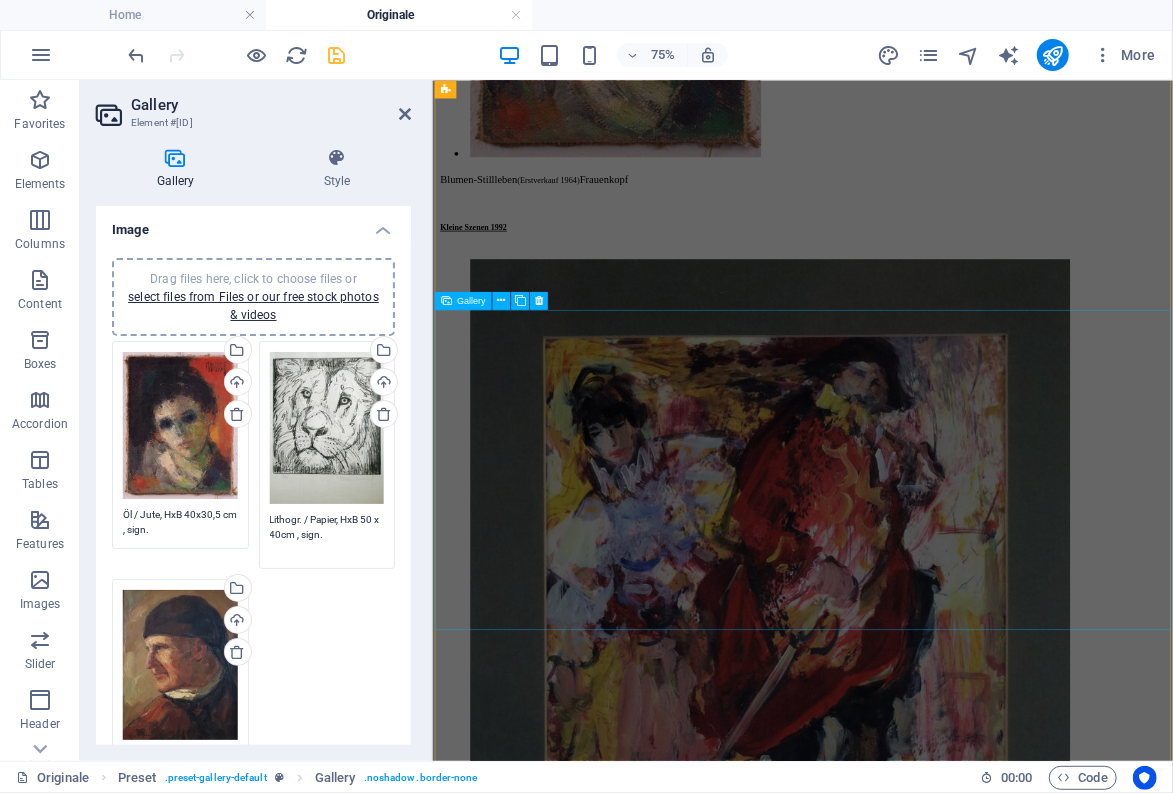 click at bounding box center (882, 38564) 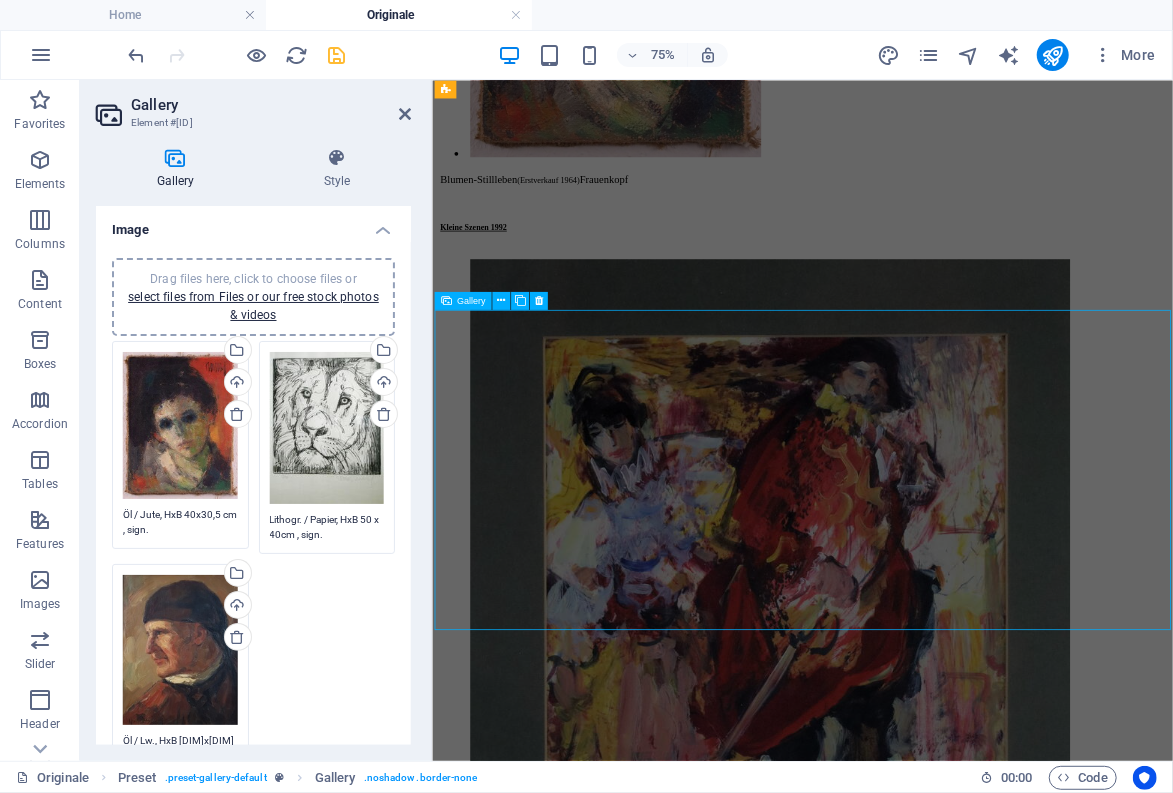 click at bounding box center (882, 38564) 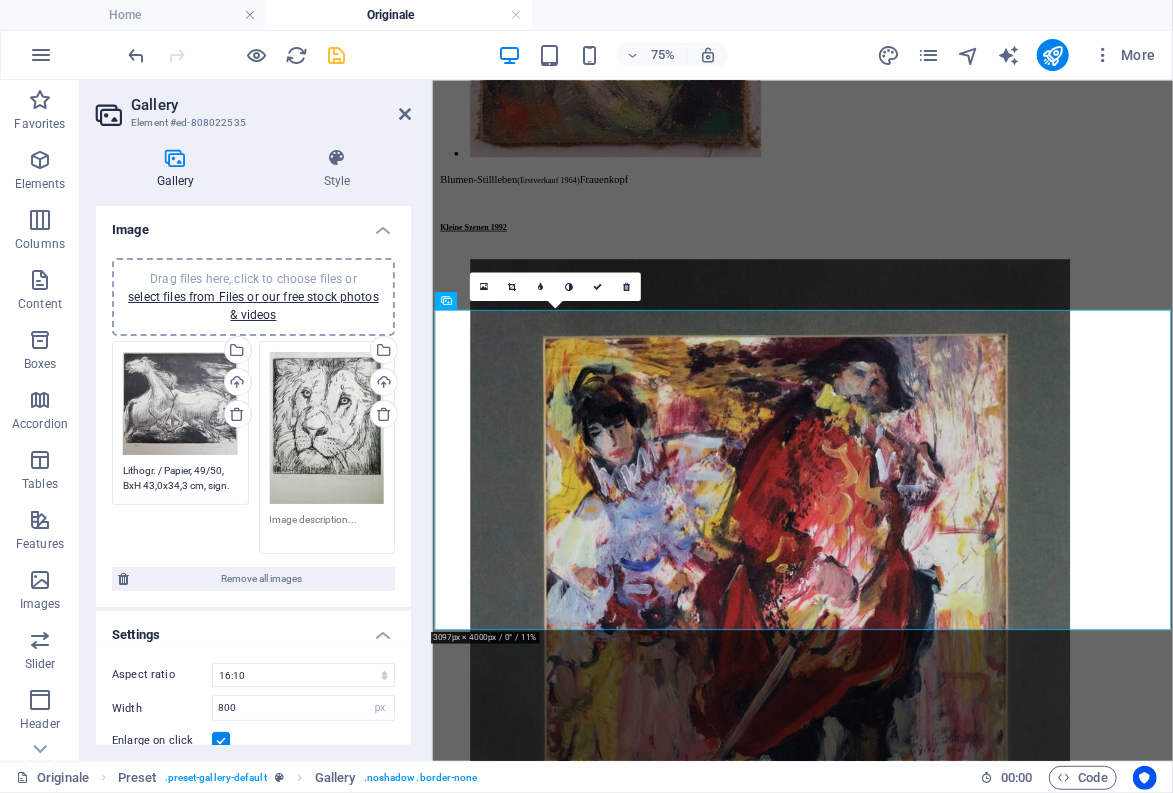 click at bounding box center [327, 527] 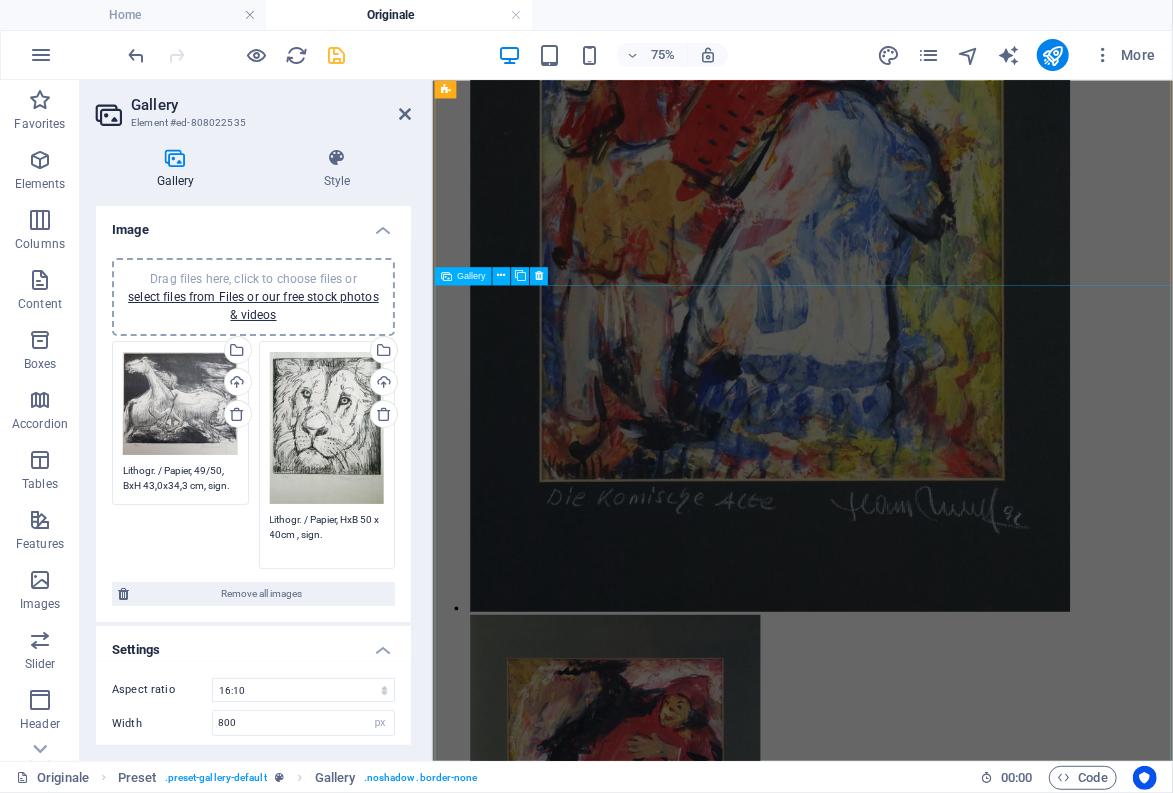 scroll, scrollTop: 19224, scrollLeft: 0, axis: vertical 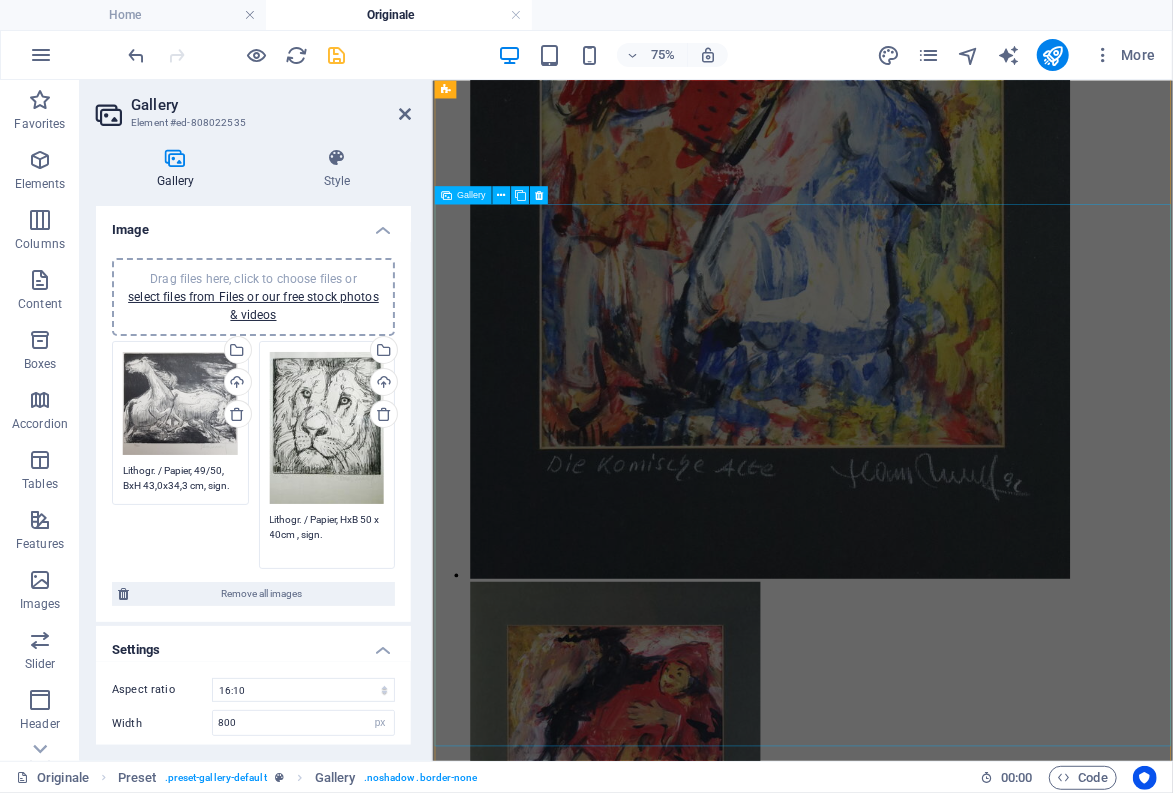 type on "Lithogr. / Papier, HxB 50 x 40cm , sign." 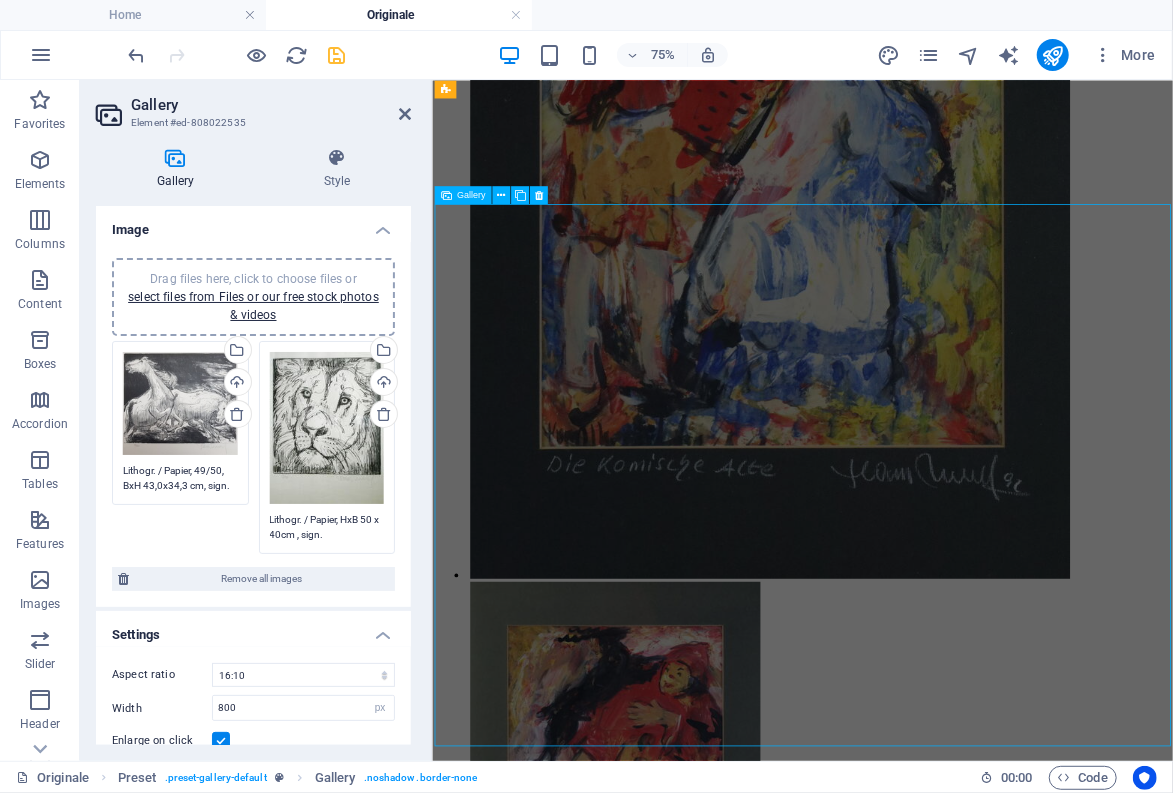 click at bounding box center (882, 40907) 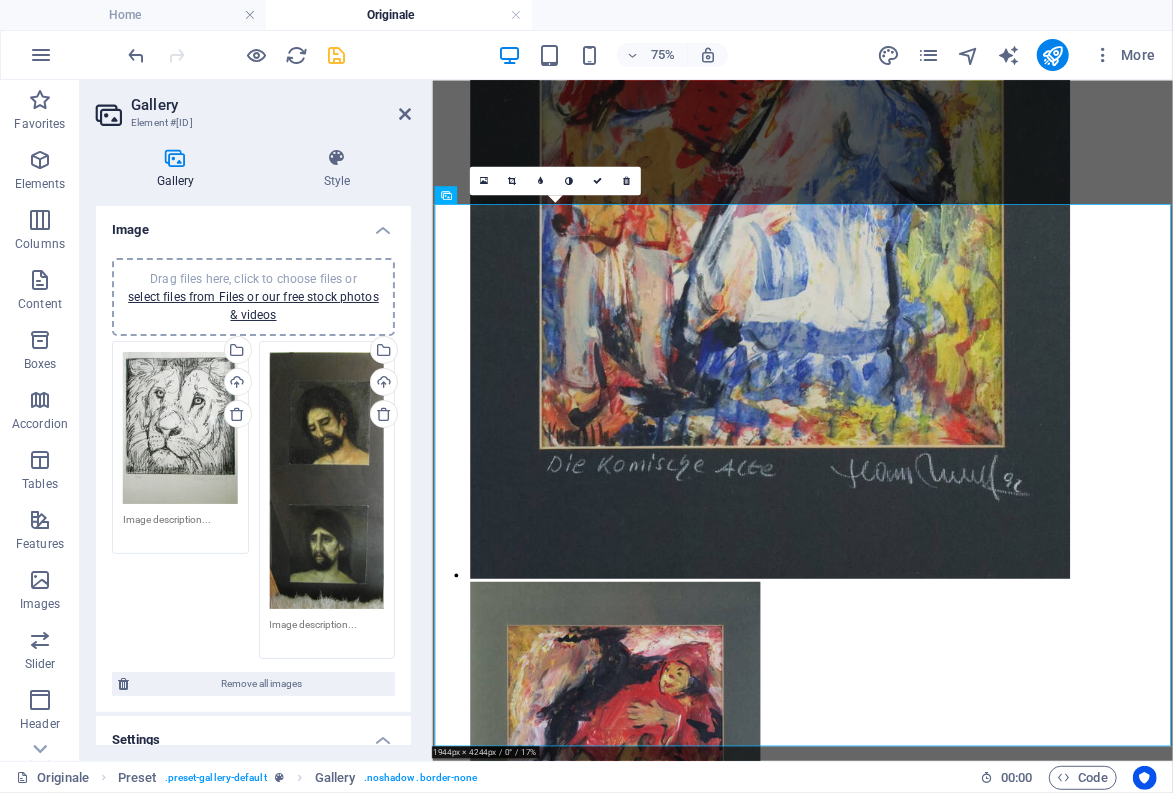 click at bounding box center (180, 527) 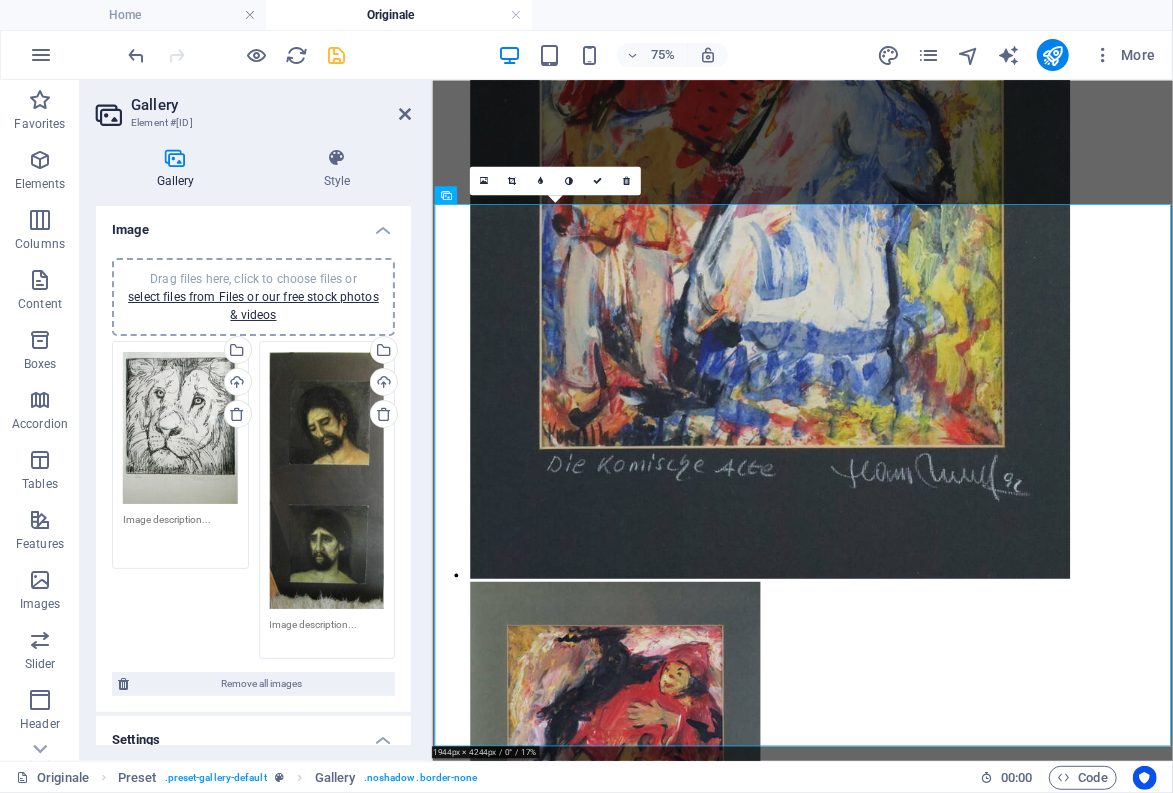 paste on "Lithogr. / Papier, HxB 50 x 40cm , sign." 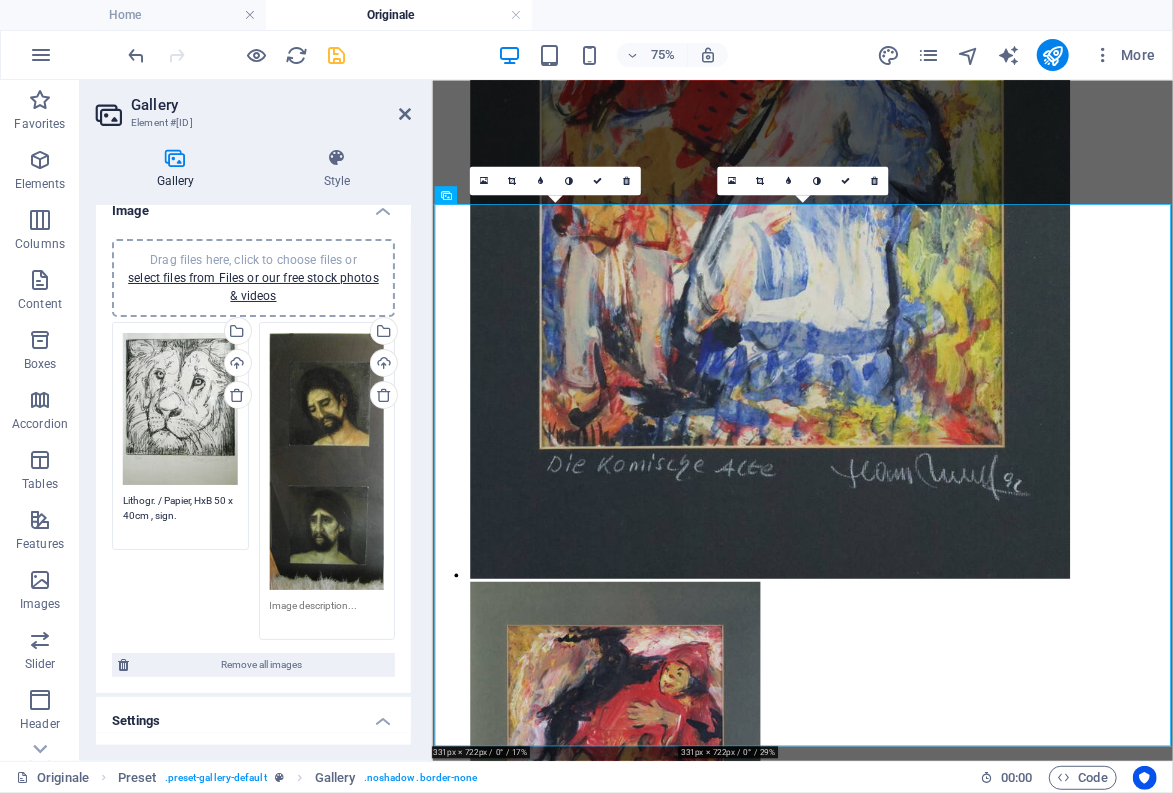 scroll, scrollTop: 0, scrollLeft: 0, axis: both 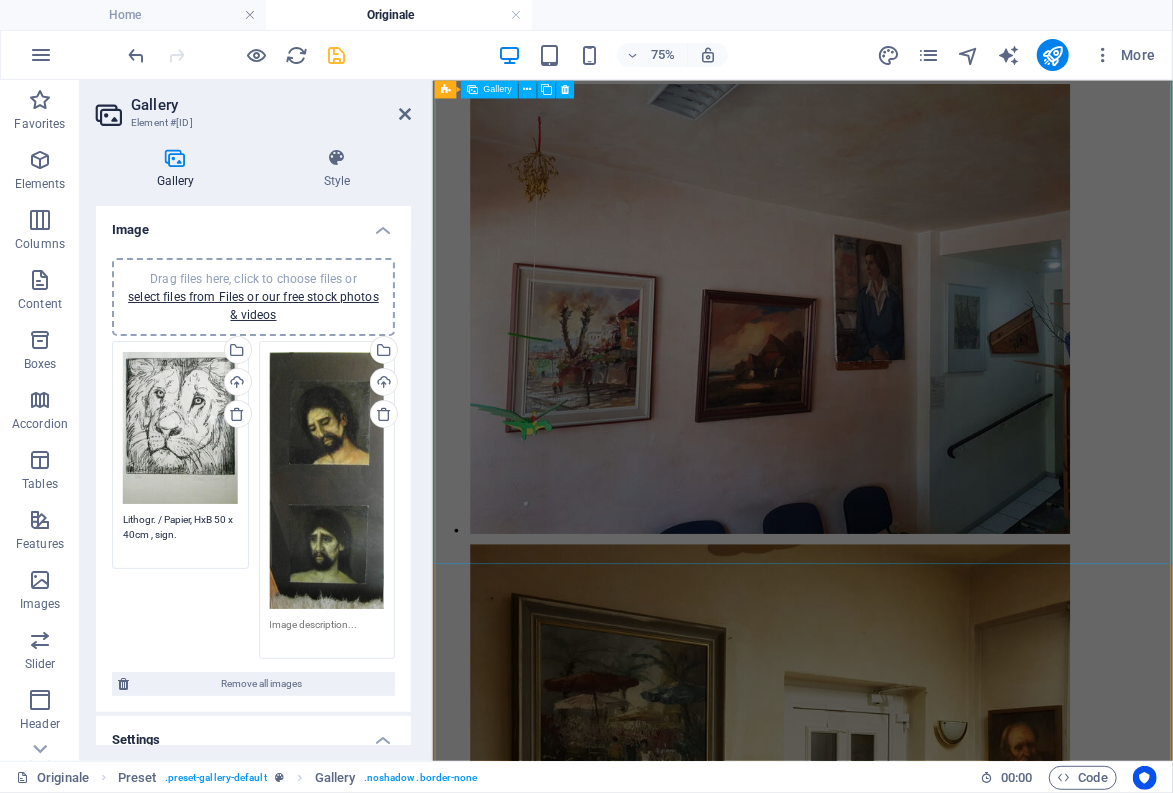 type on "Lithogr. / Papier, HxB 50 x 40cm , sign." 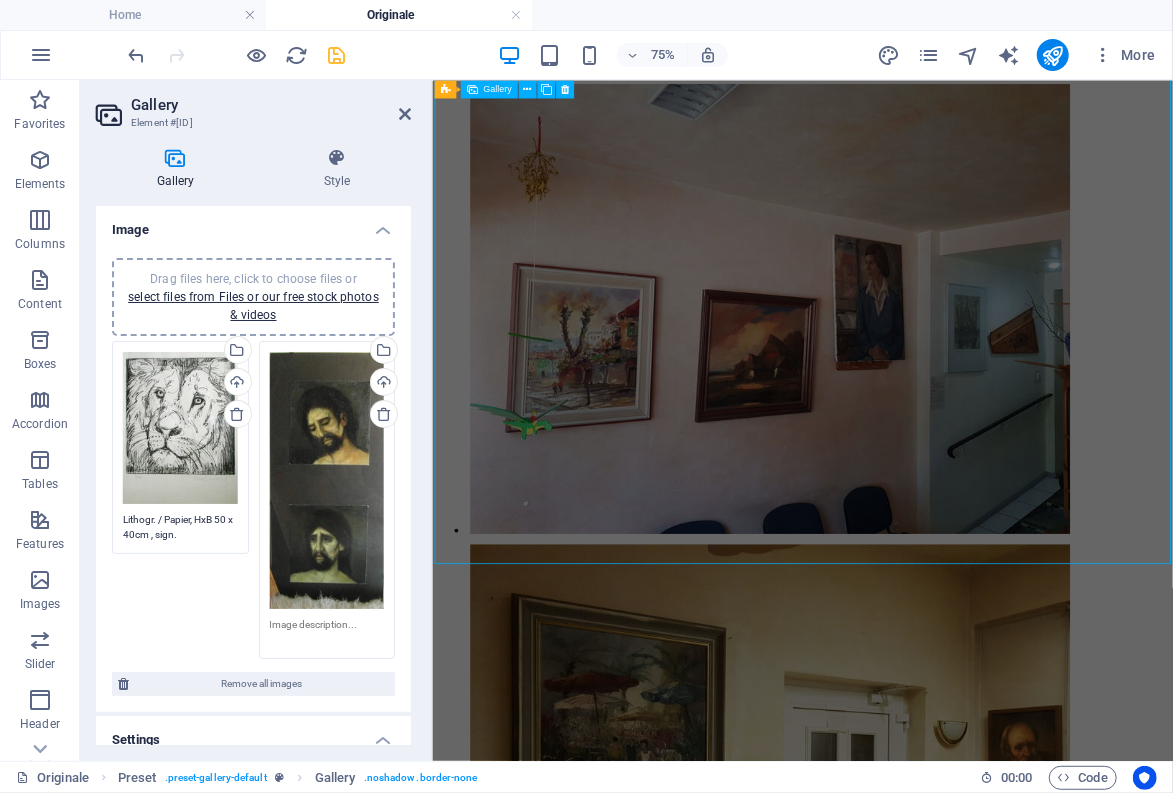 click 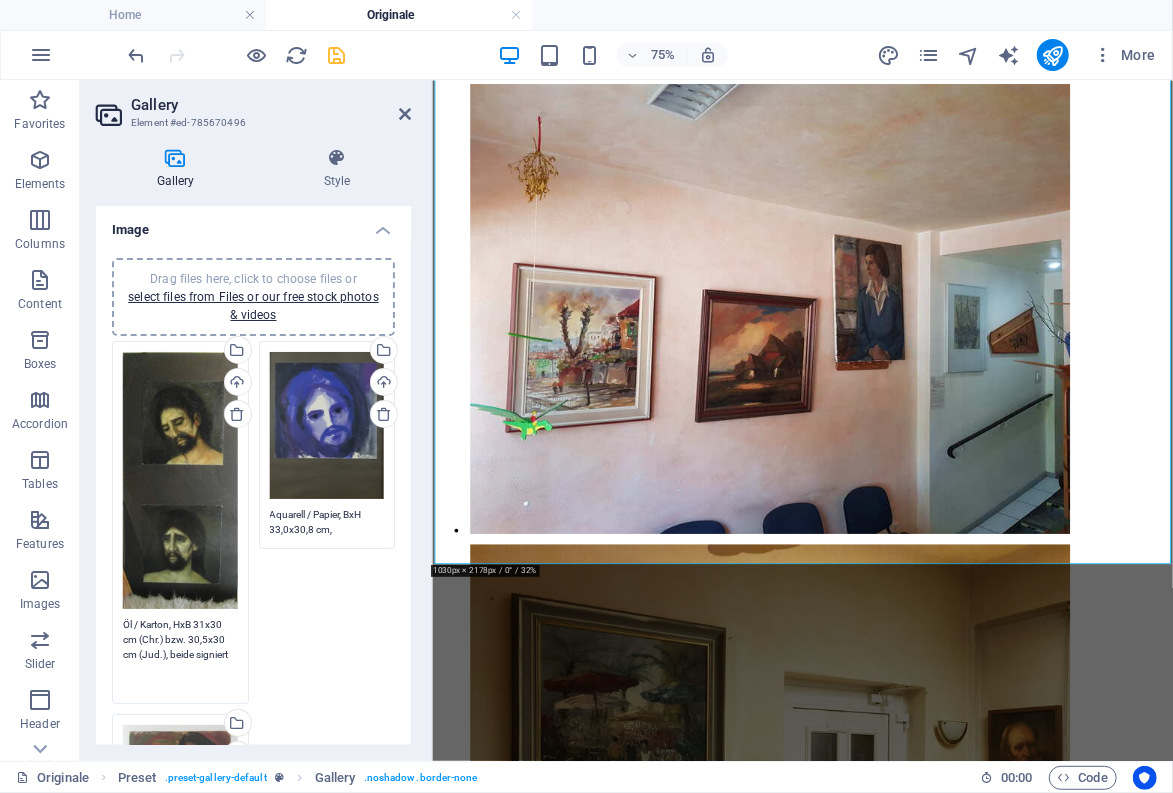 click on "Öl / Karton, HxB 31x30 cm (Chr.) bzw. 30,5x30 cm (Jud.), beide signiert" at bounding box center (180, 654) 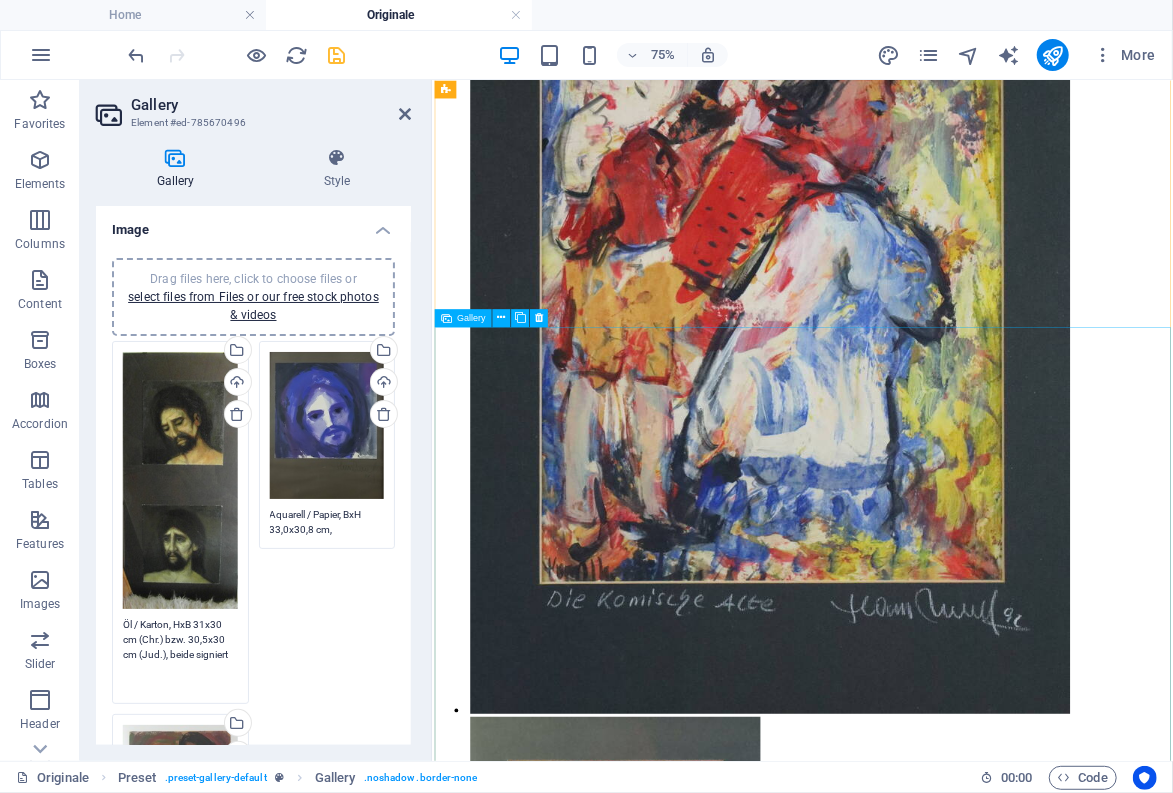 scroll, scrollTop: 19114, scrollLeft: 0, axis: vertical 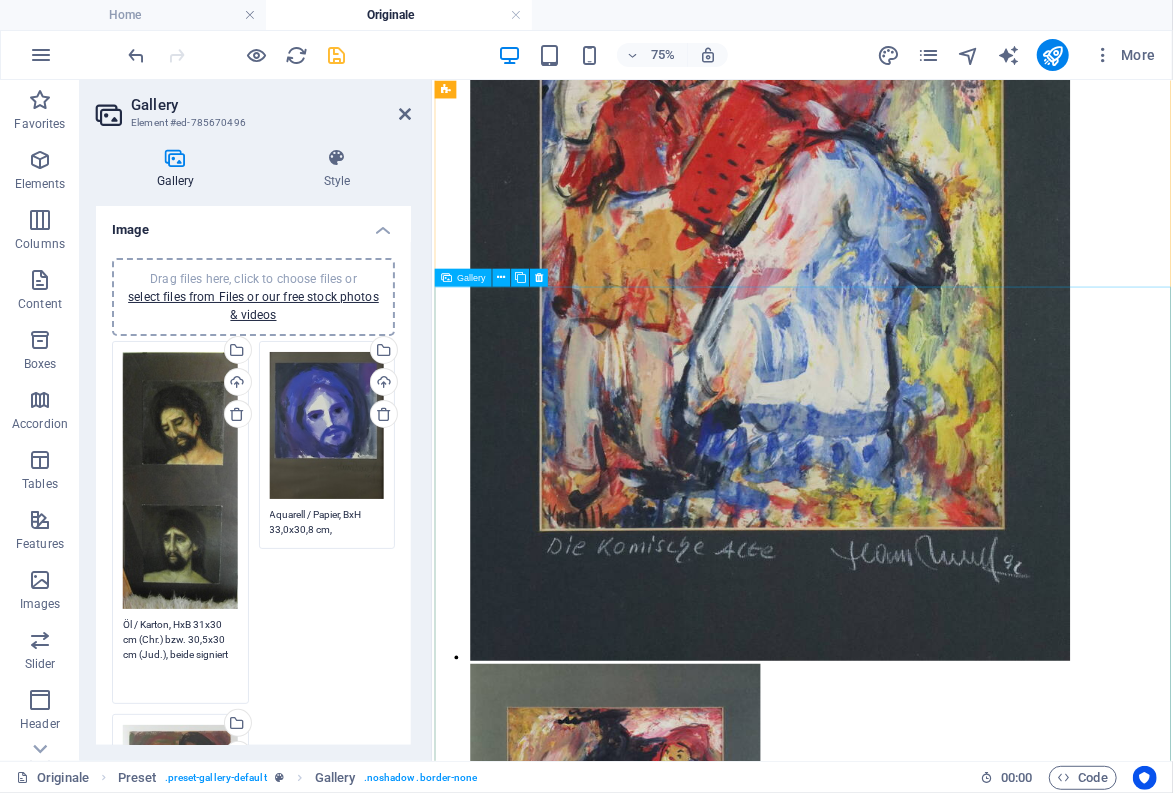click at bounding box center [882, 41521] 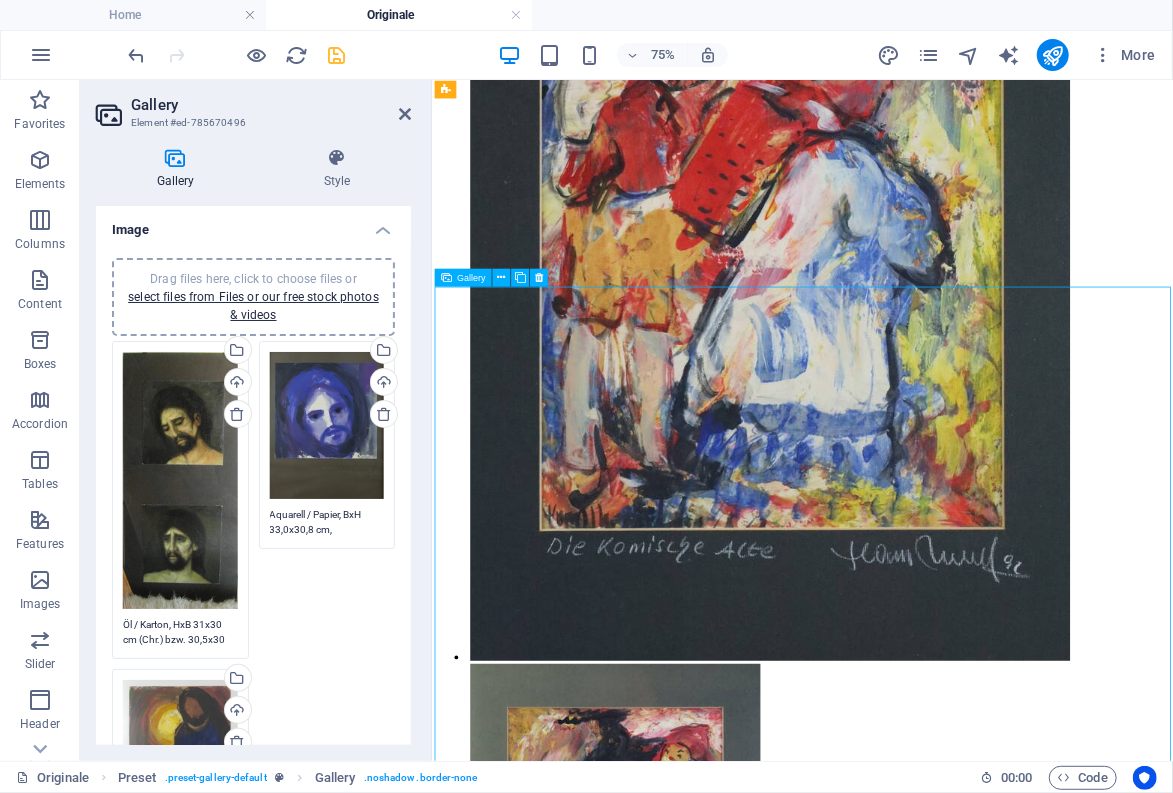 click at bounding box center [882, 41521] 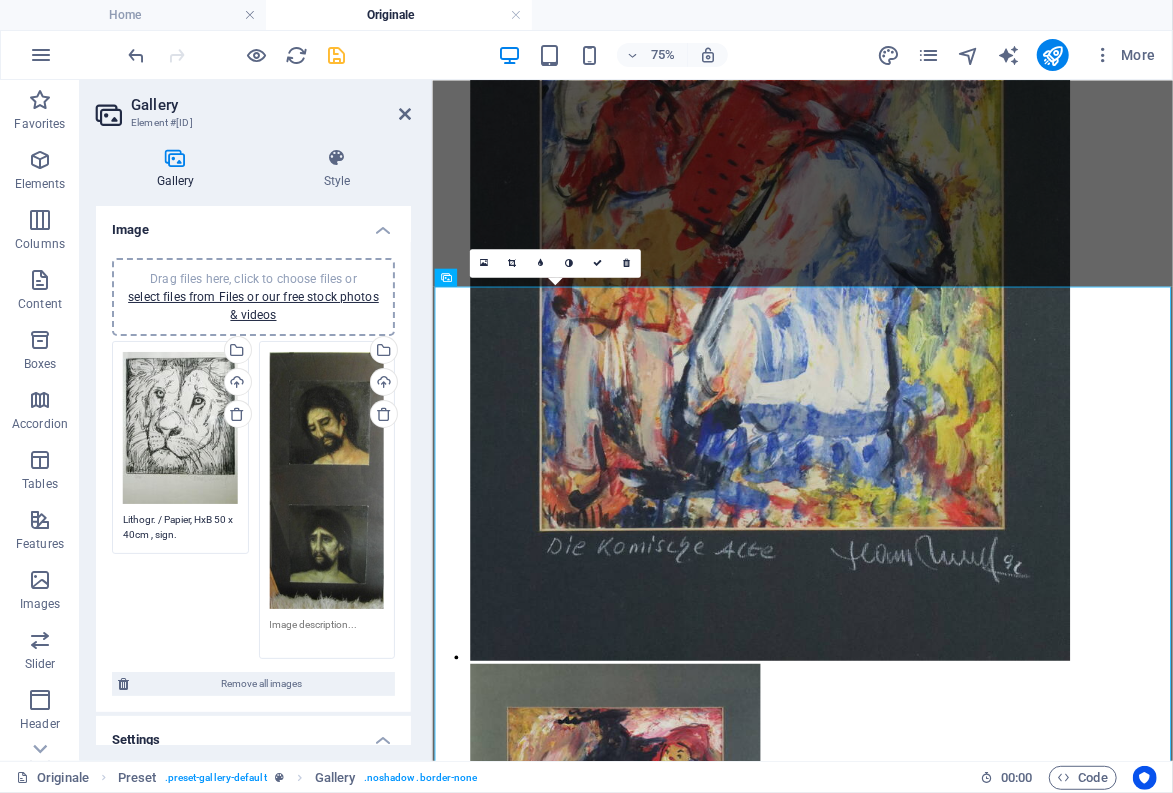 click at bounding box center (327, 632) 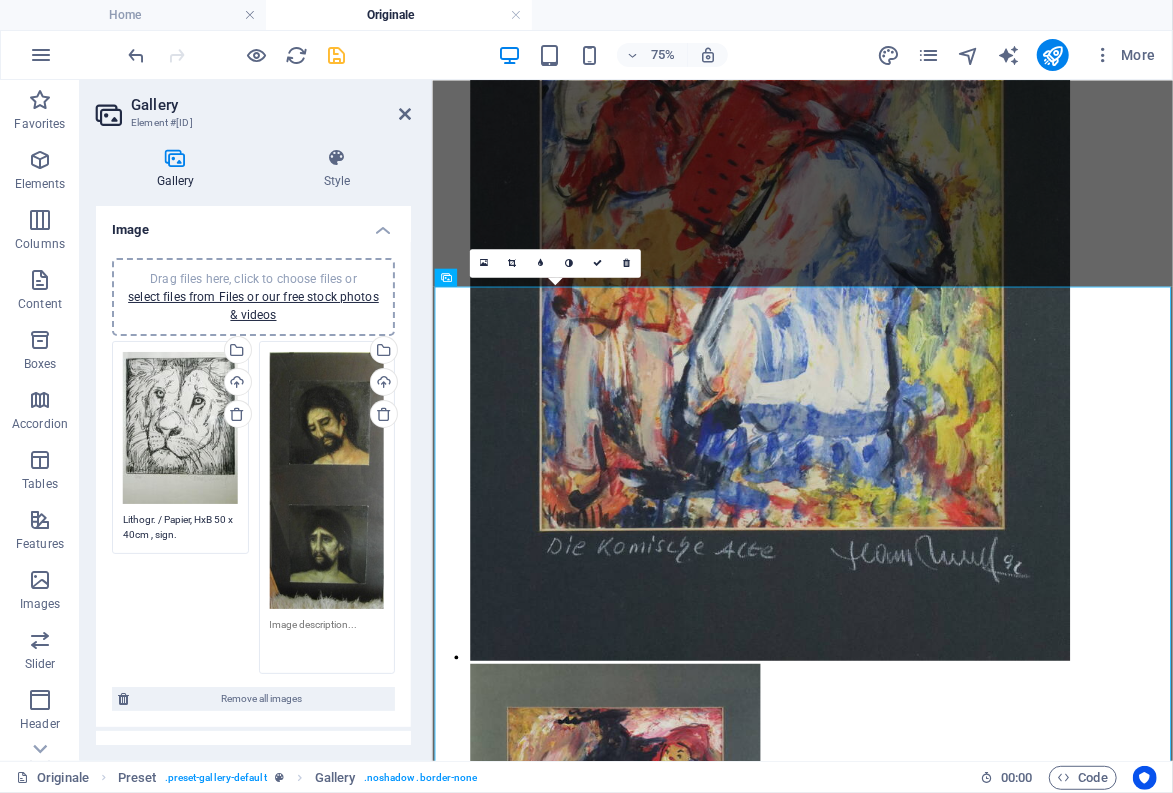 paste on "Öl / Karton, HxB 31x30 cm (Chr.) bzw. 30,5x30 cm (Jud.), beide signiert" 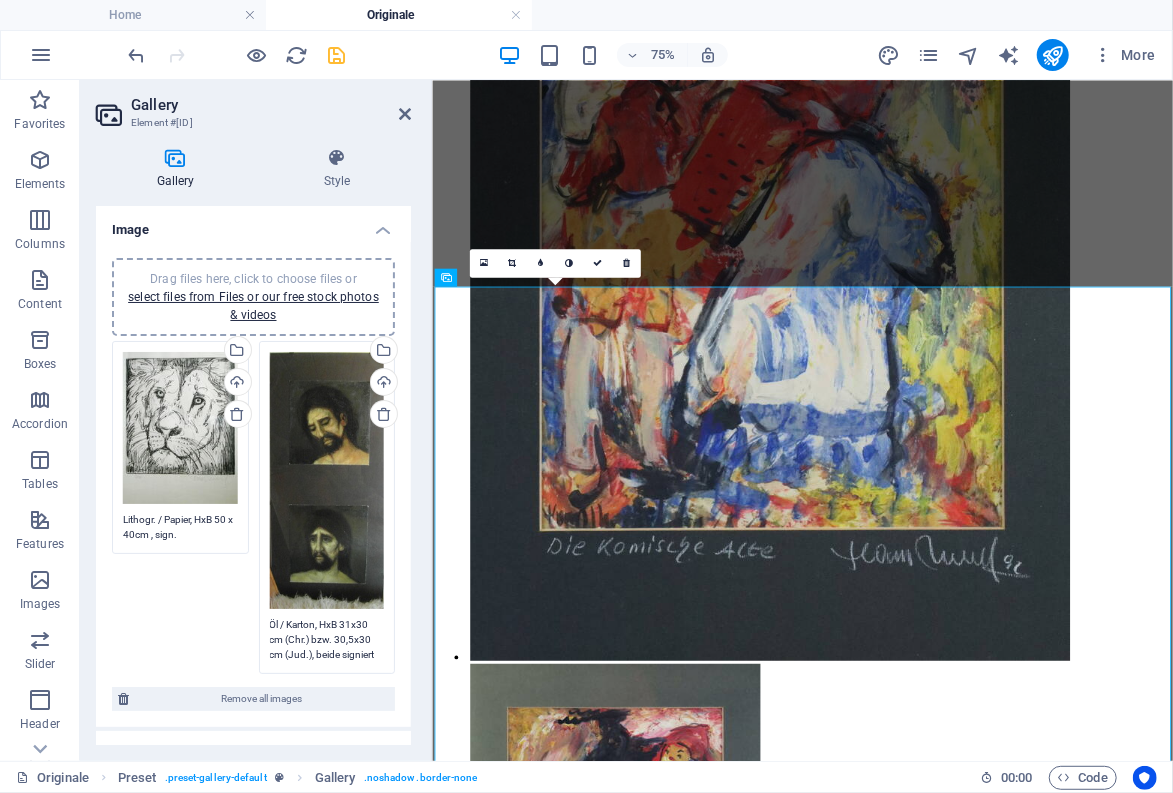 scroll, scrollTop: 0, scrollLeft: 0, axis: both 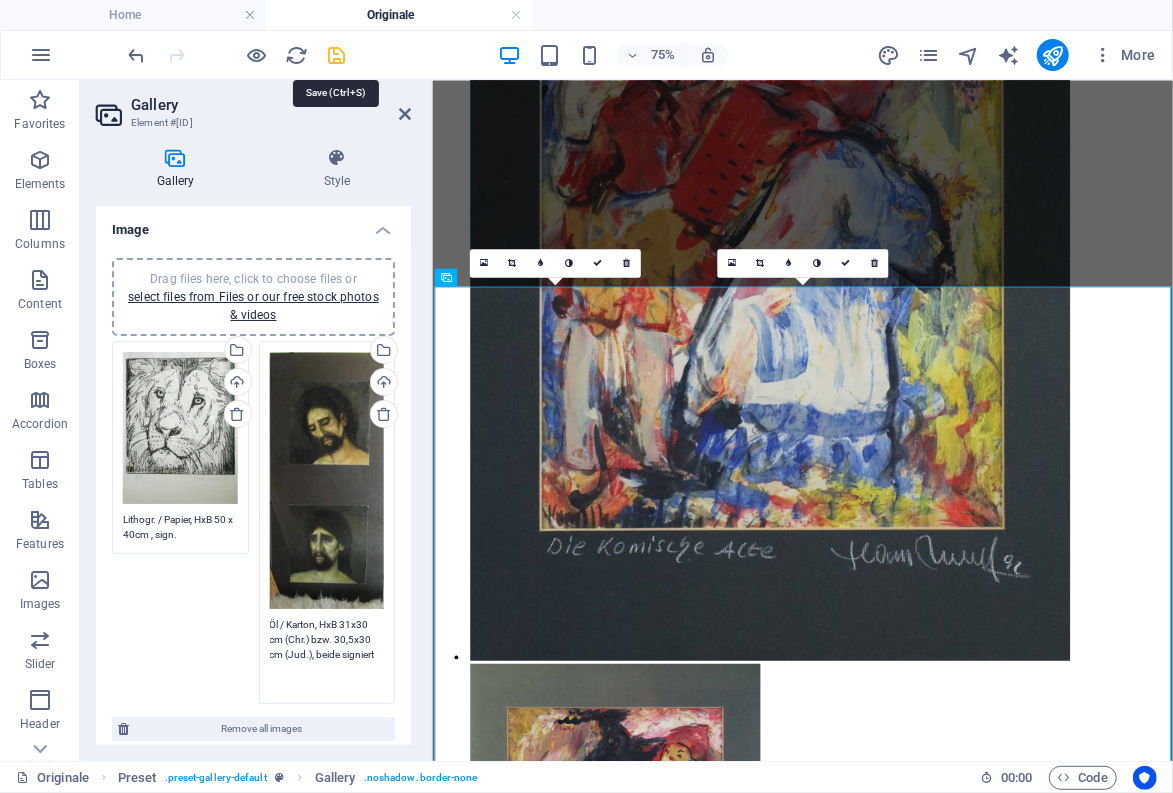 type on "Öl / Karton, HxB 31x30 cm (Chr.) bzw. 30,5x30 cm (Jud.), beide signiert" 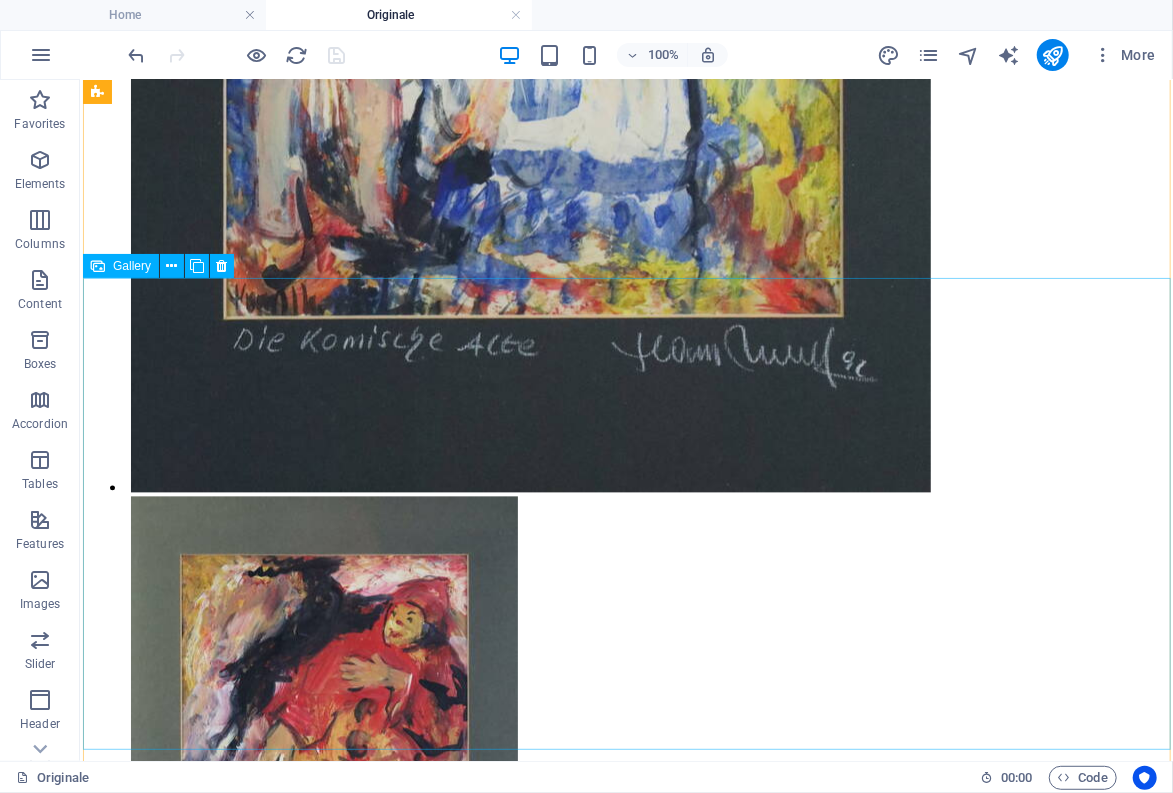 scroll, scrollTop: 19356, scrollLeft: 0, axis: vertical 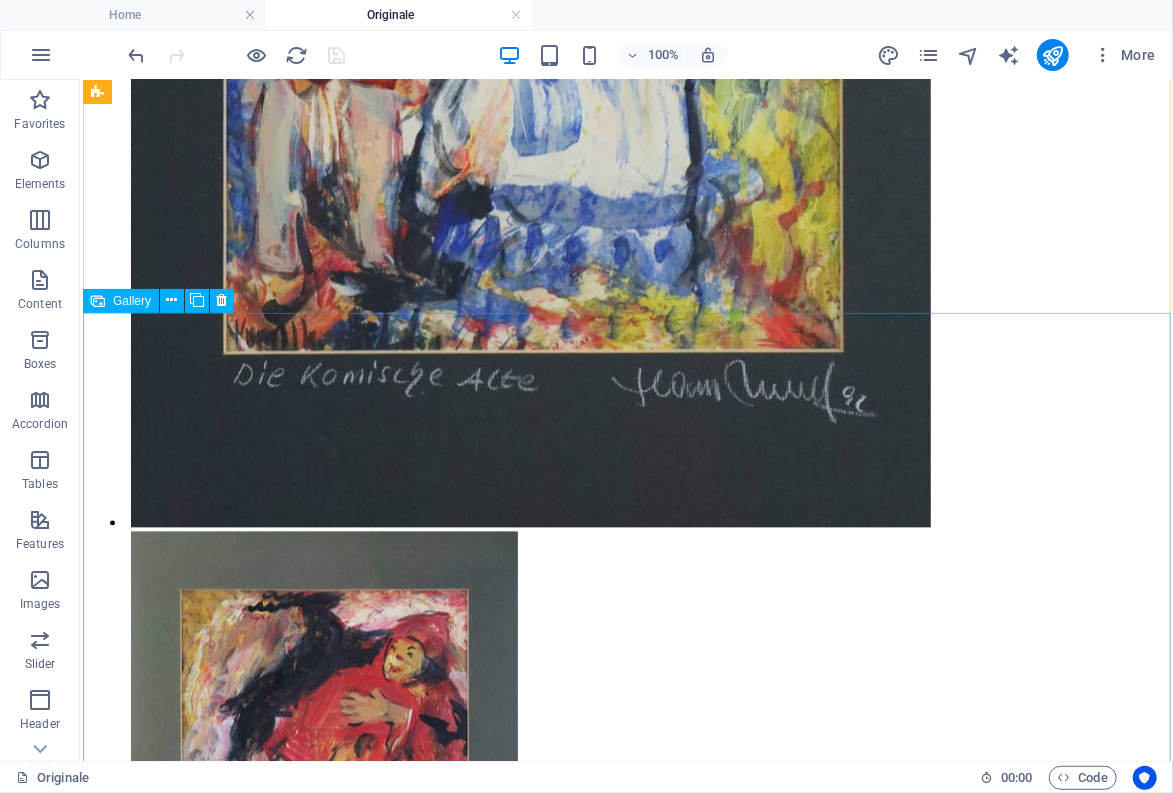 click at bounding box center (530, 37353) 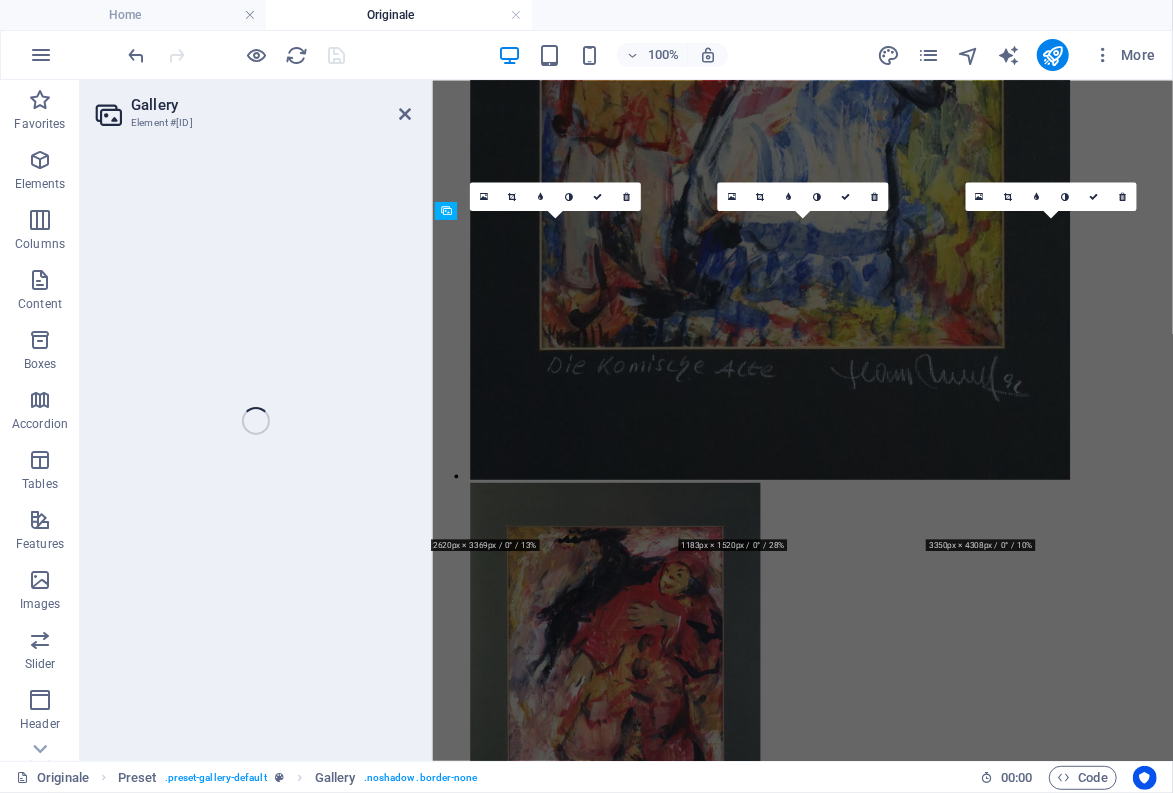 scroll, scrollTop: 18217, scrollLeft: 0, axis: vertical 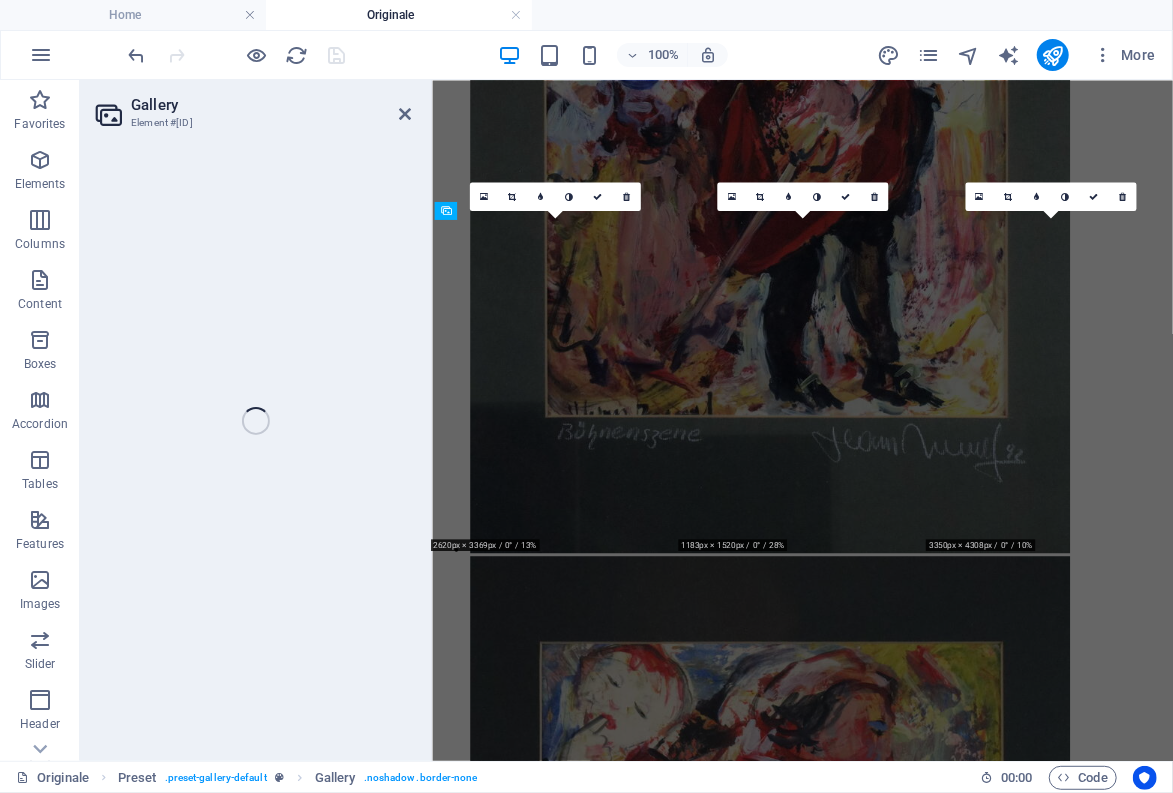 select on "2" 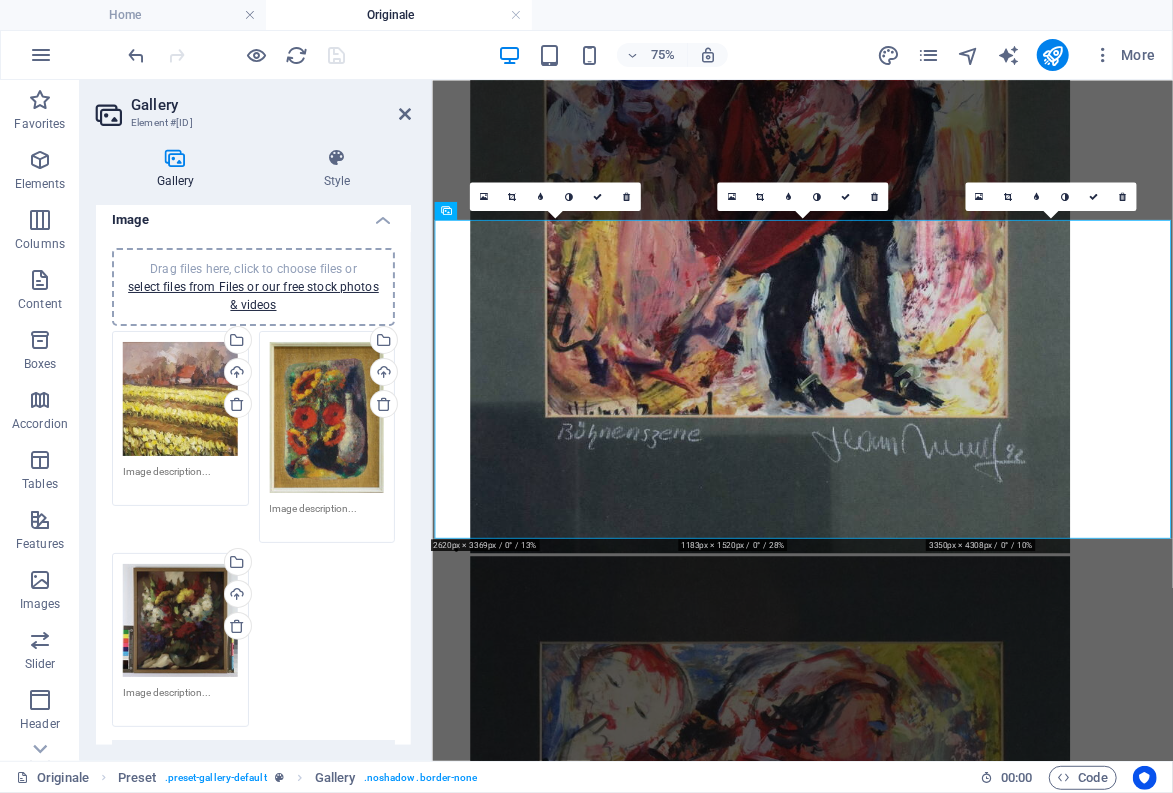 scroll, scrollTop: 0, scrollLeft: 0, axis: both 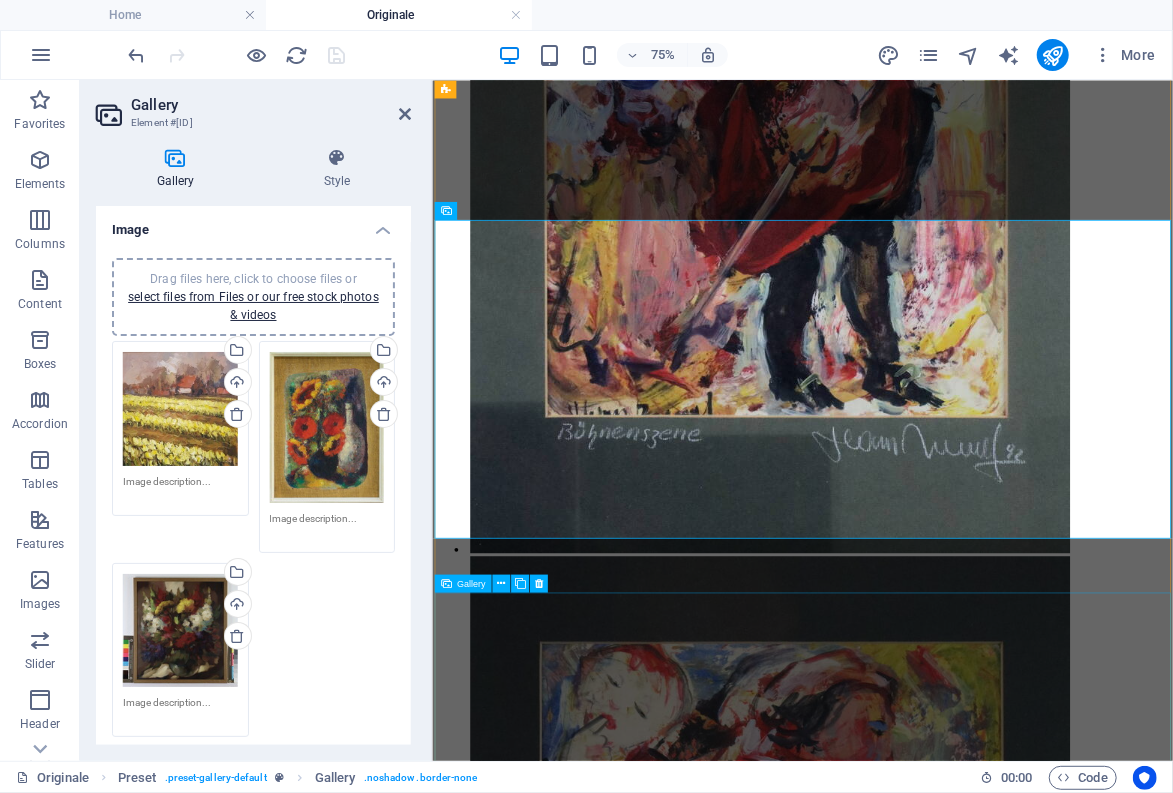 click at bounding box center [925, 40985] 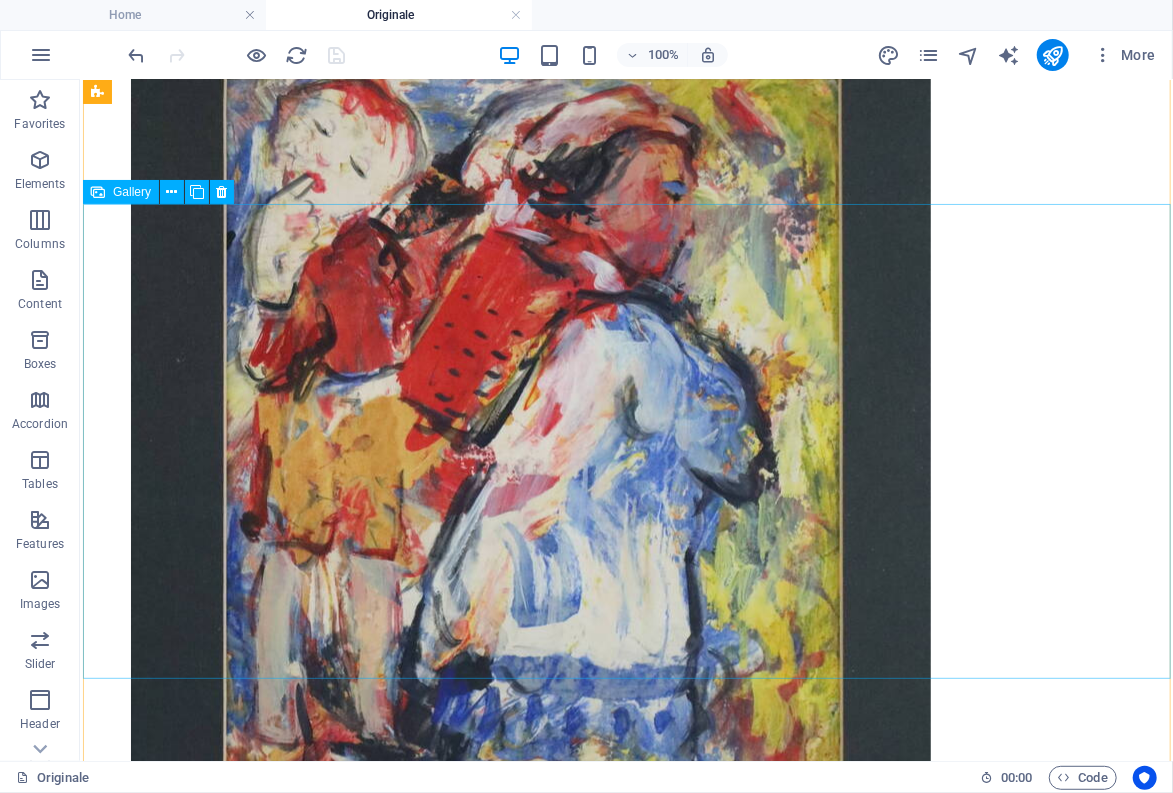scroll, scrollTop: 18895, scrollLeft: 0, axis: vertical 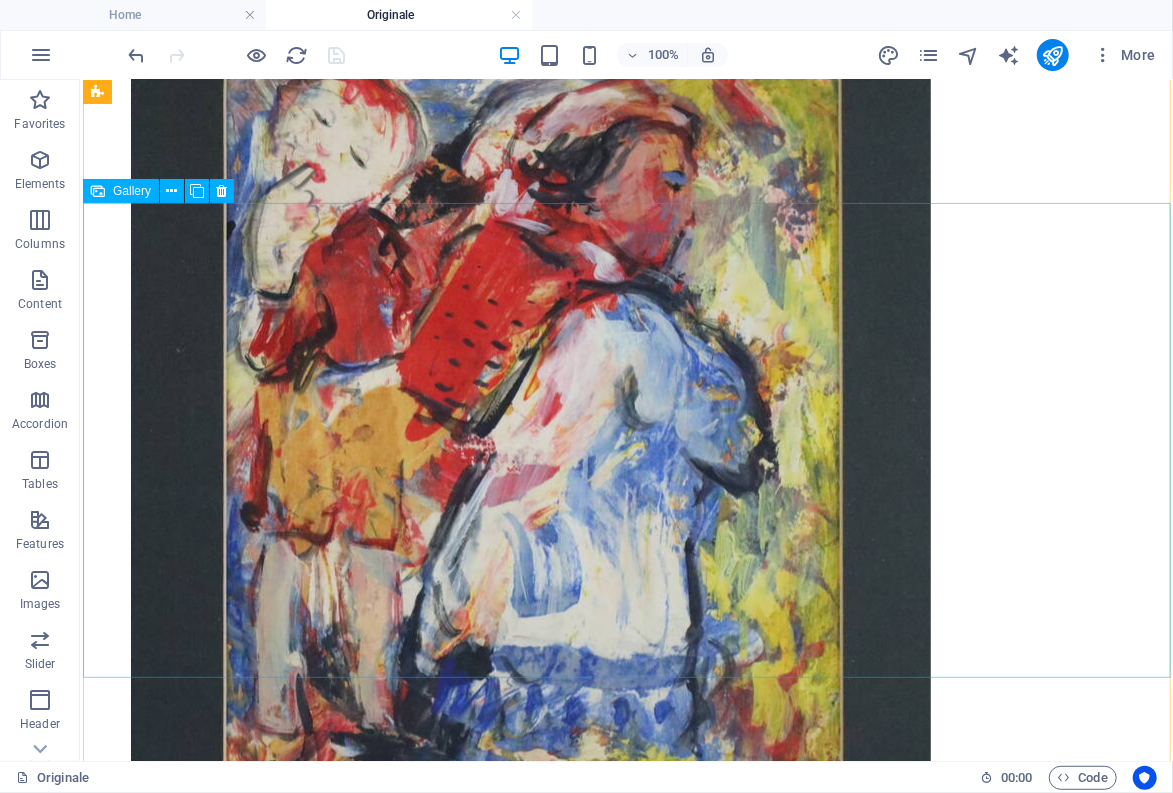 click at bounding box center (530, 37158) 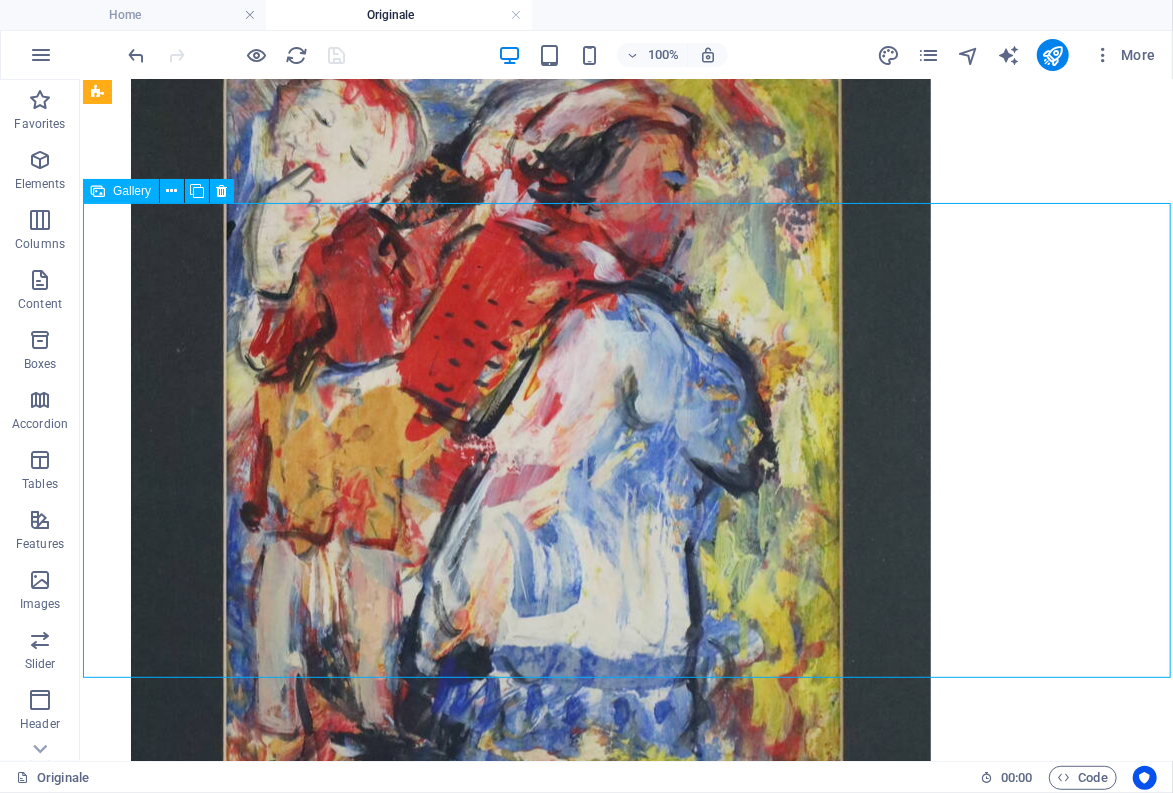 click at bounding box center [530, 37158] 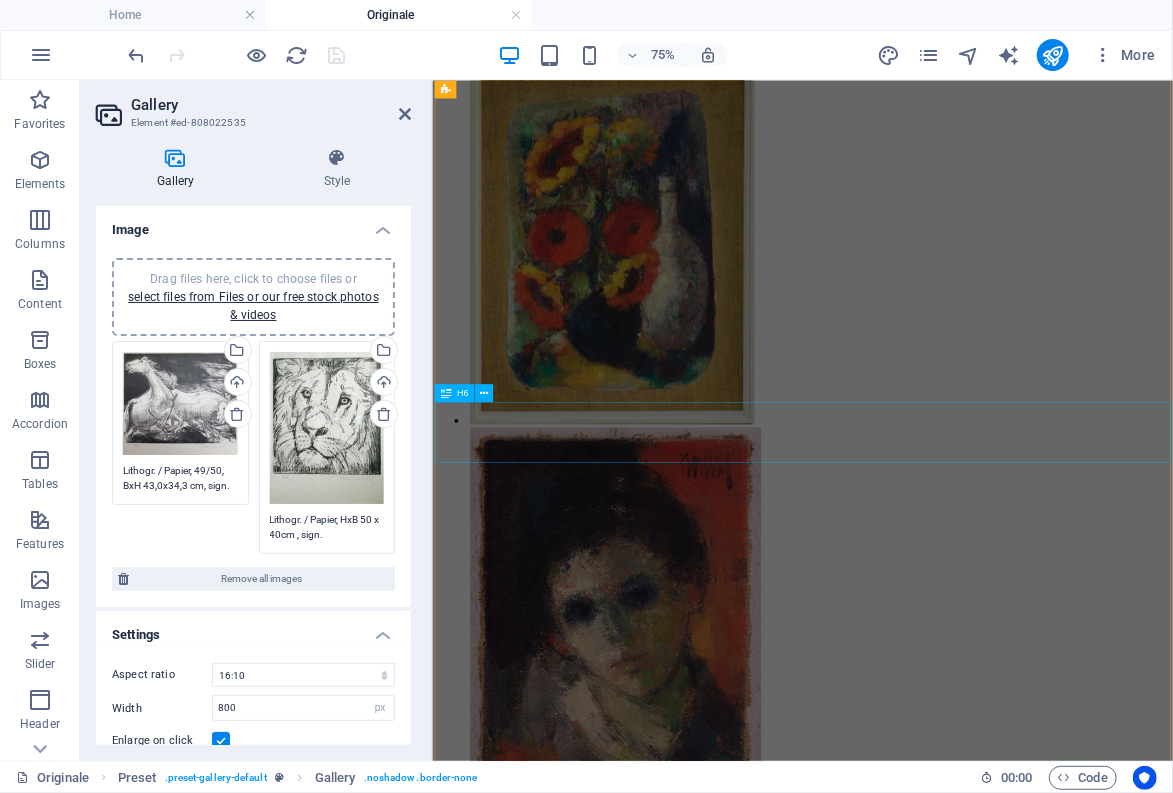 scroll, scrollTop: 16709, scrollLeft: 0, axis: vertical 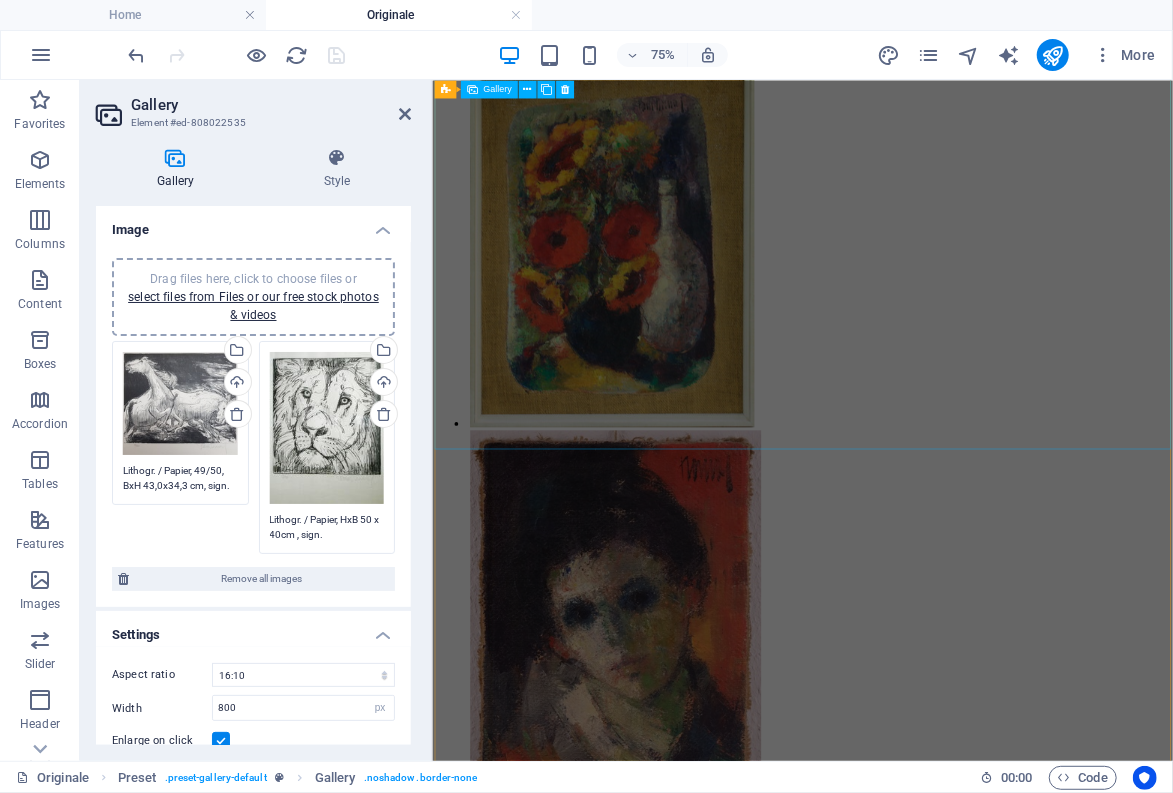 click at bounding box center [882, 36952] 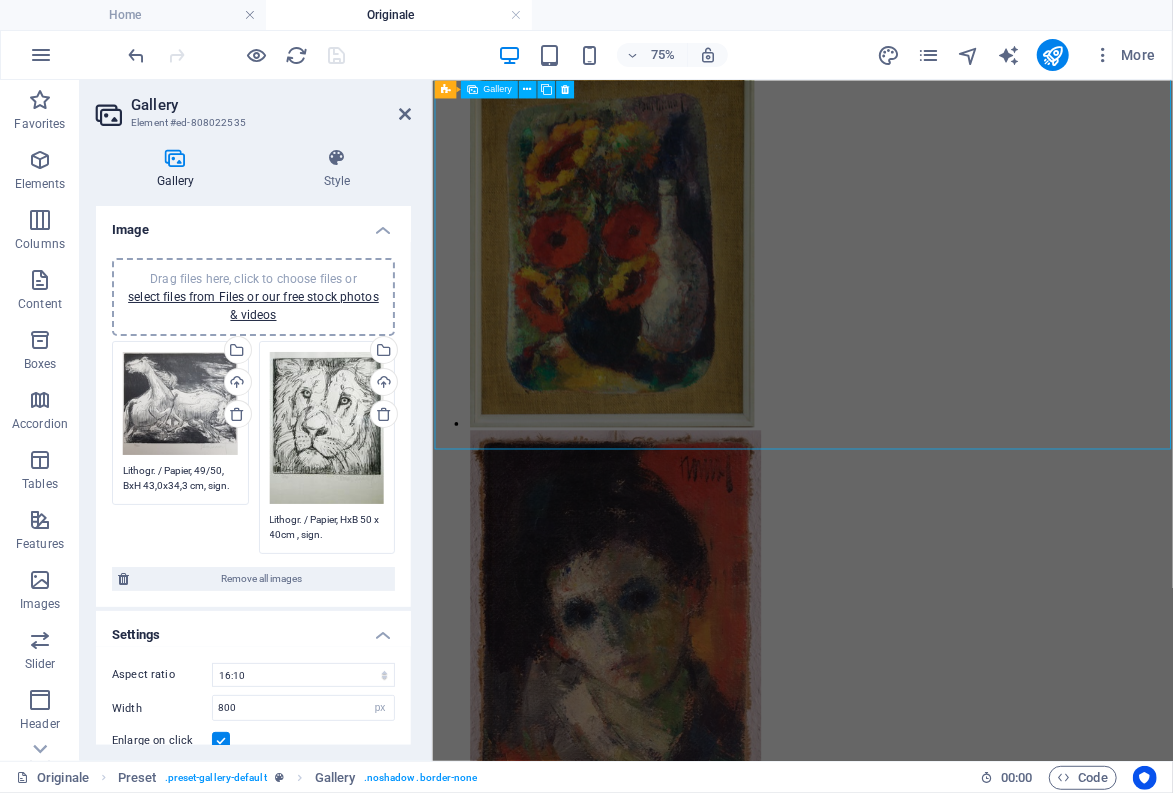 click at bounding box center [882, 36952] 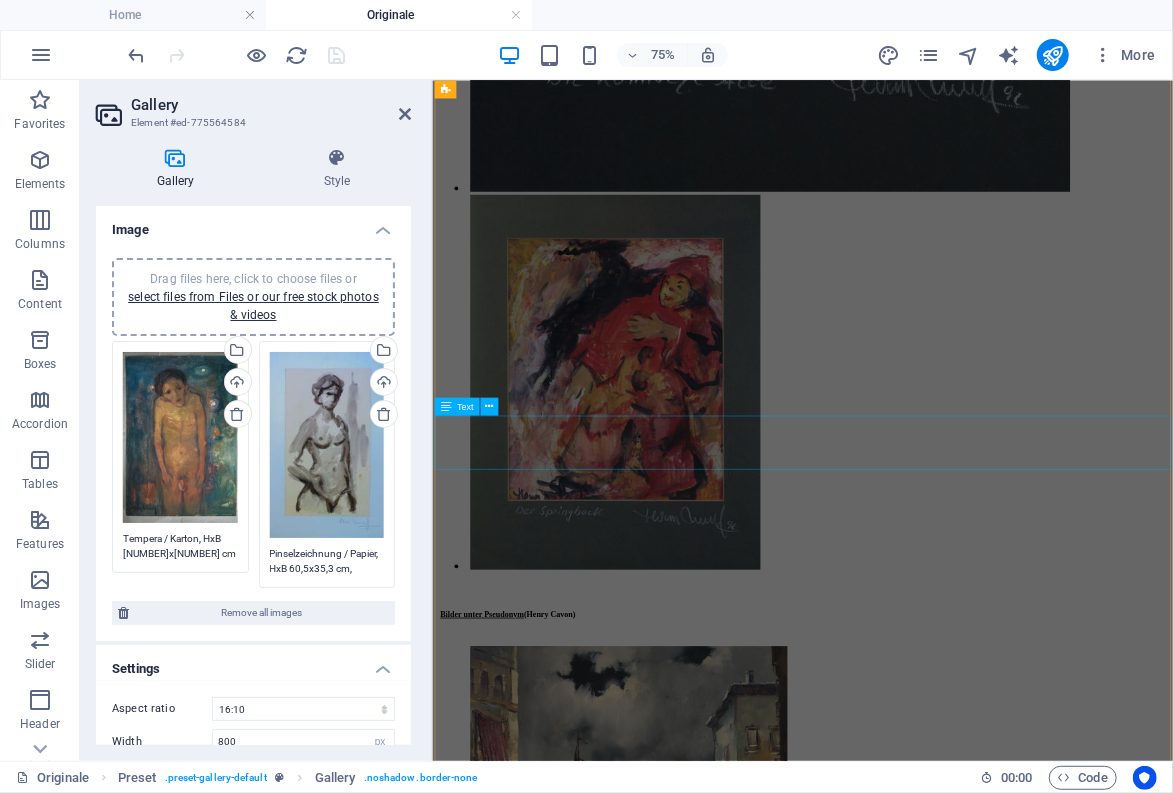 scroll, scrollTop: 19789, scrollLeft: 0, axis: vertical 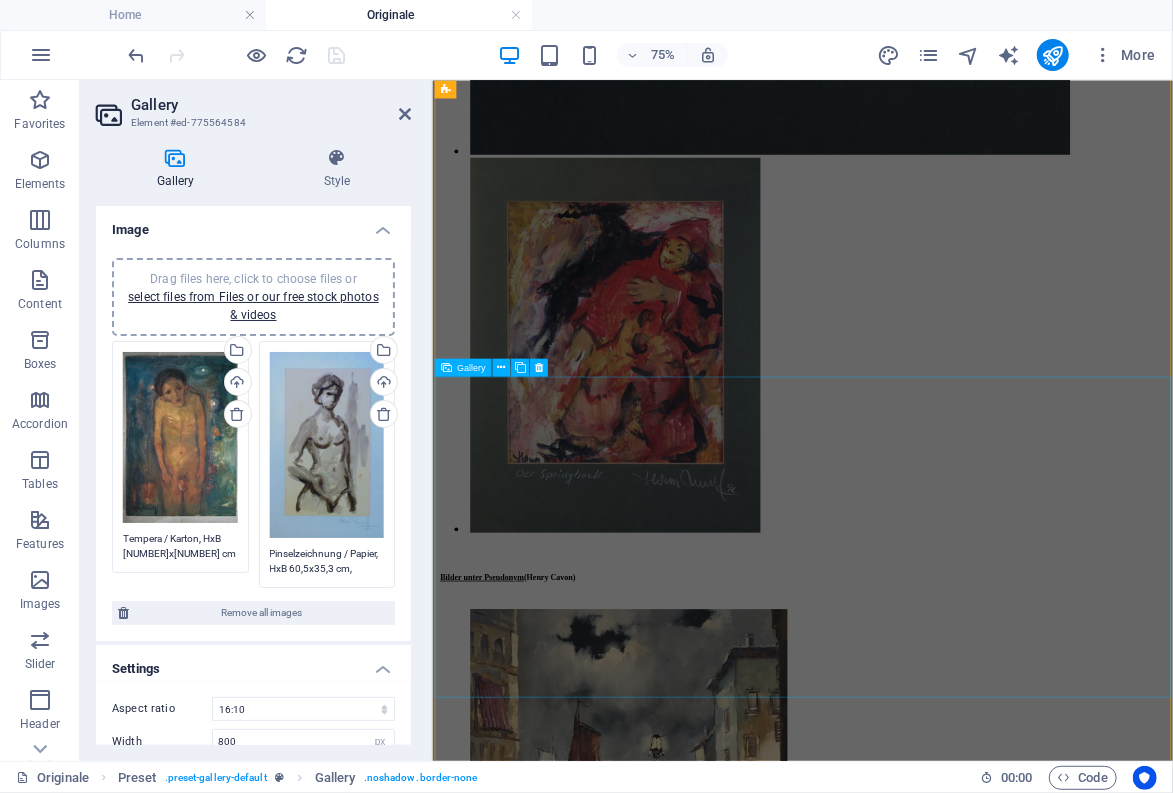 click at bounding box center [882, 41434] 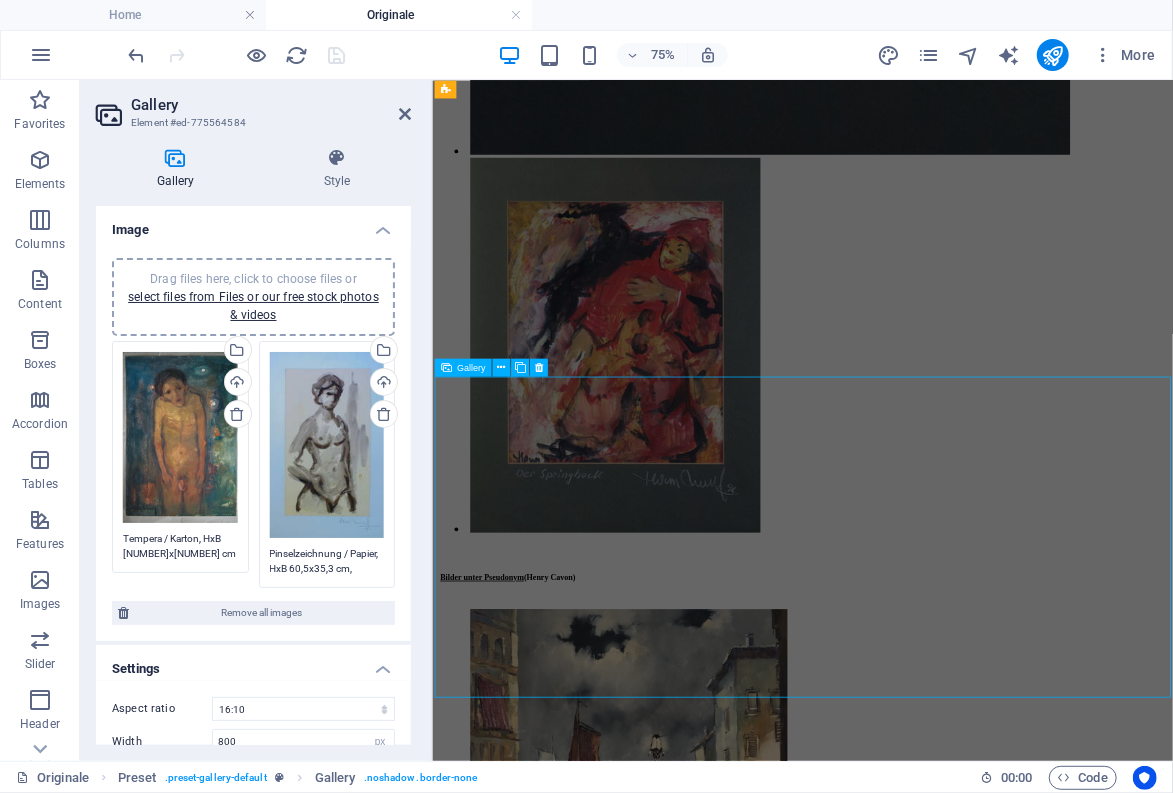 click at bounding box center [882, 41434] 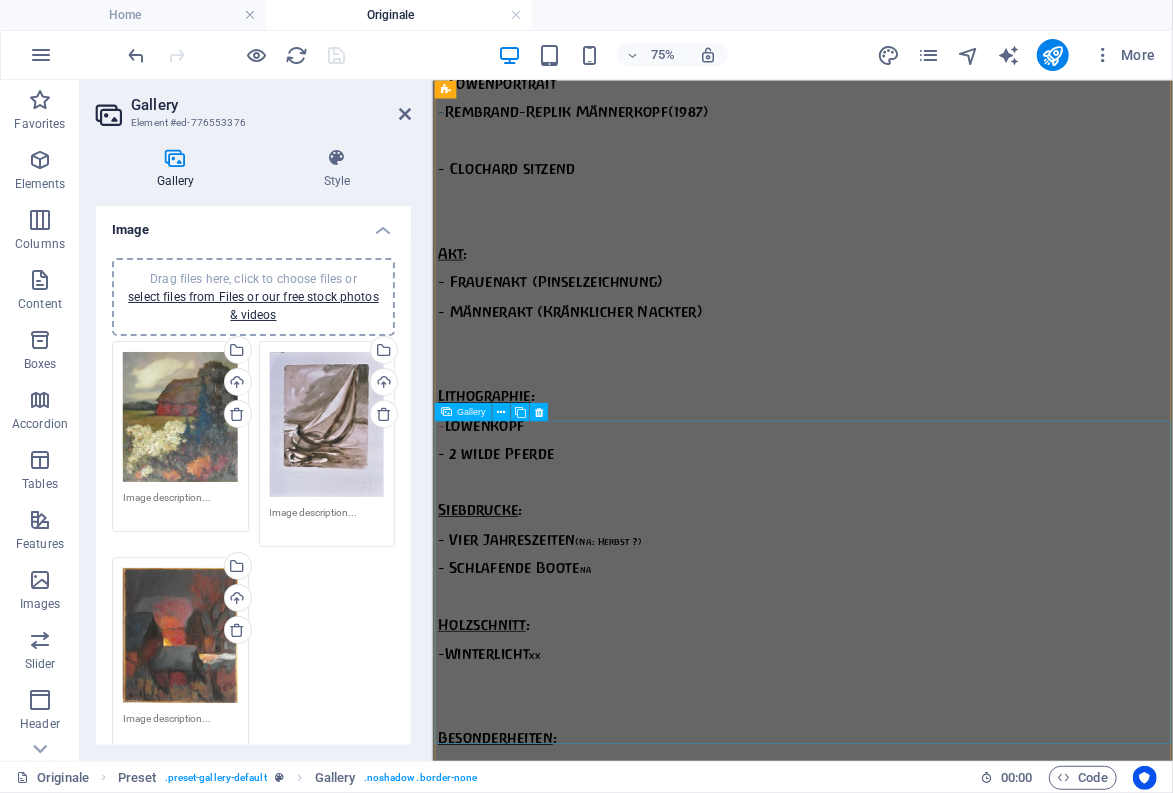 scroll, scrollTop: 6919, scrollLeft: 0, axis: vertical 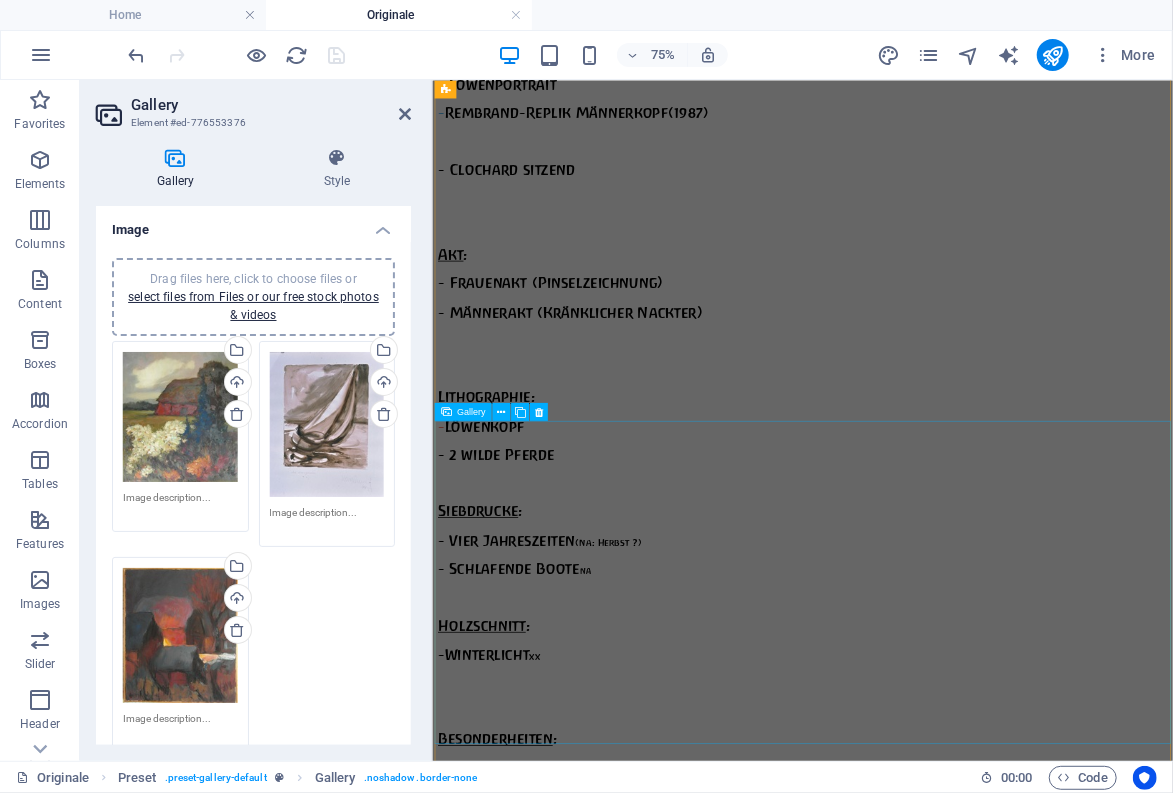 click at bounding box center (882, 18743) 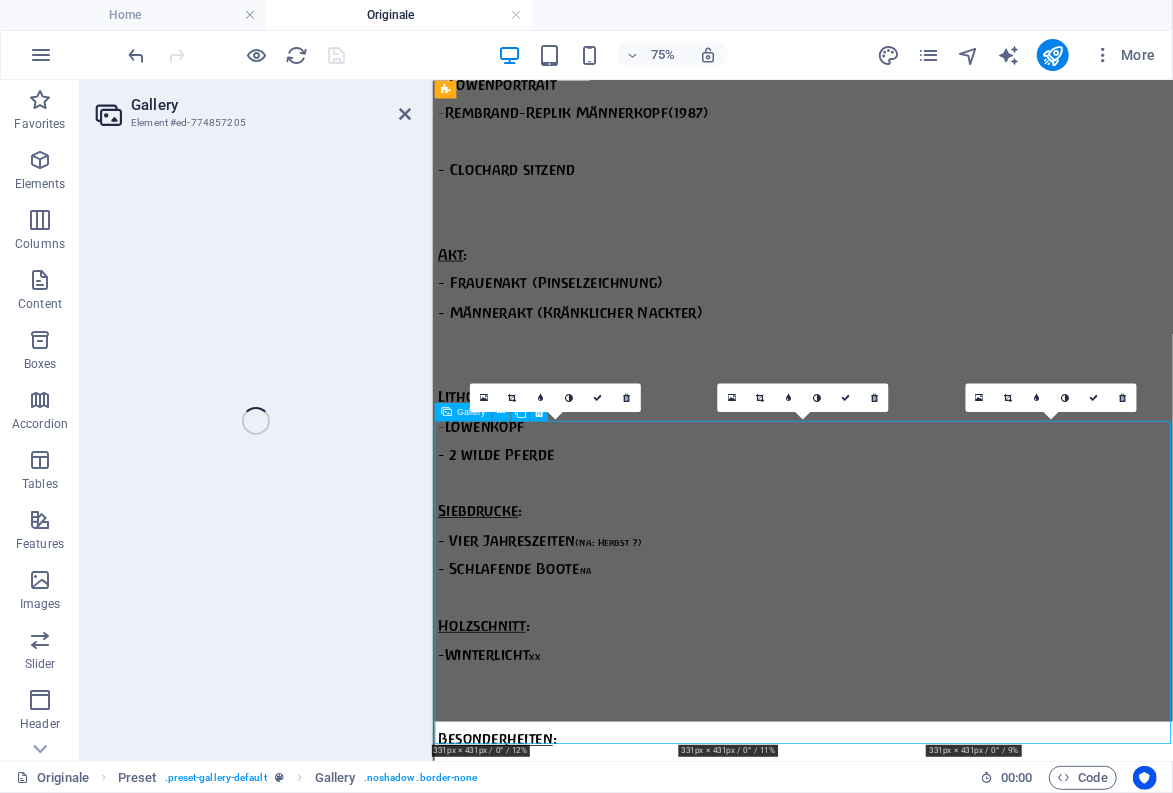 select on "2" 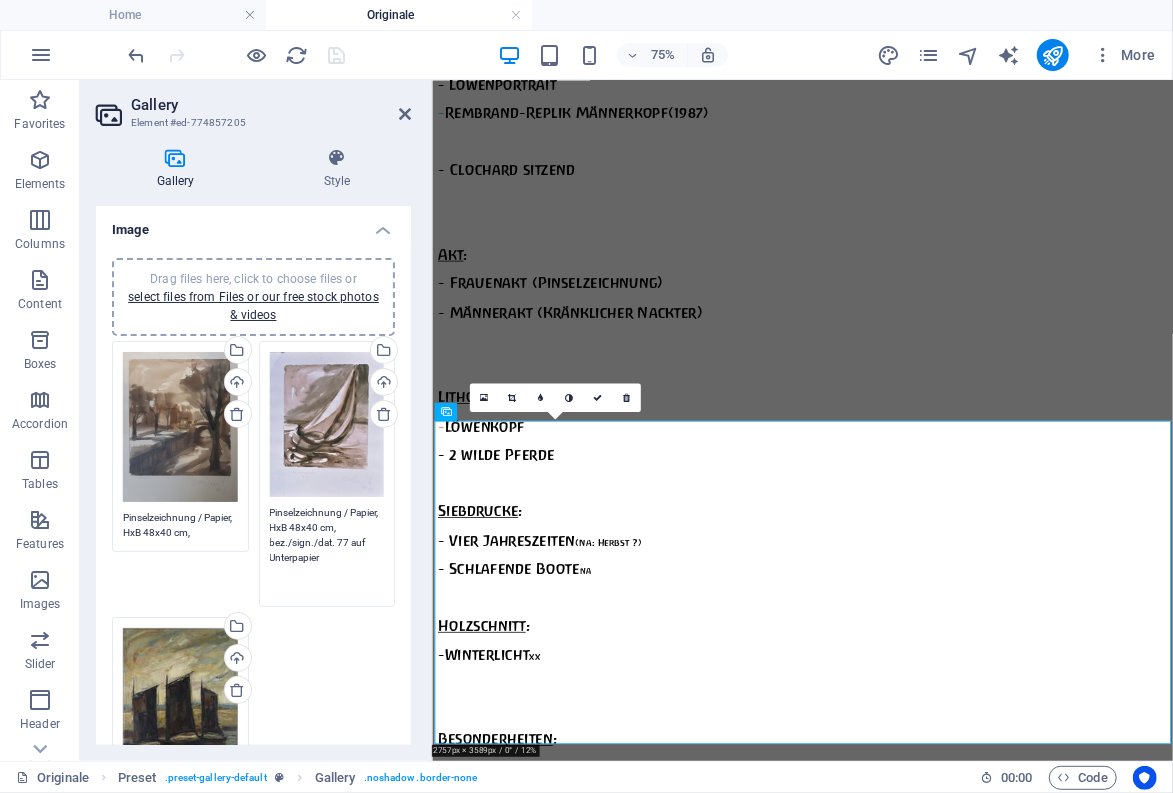 click on "Pinselzeichnung / Papier, HxB 48x40 cm, bez./sign./dat. 77 auf Unterpapier" at bounding box center (327, 550) 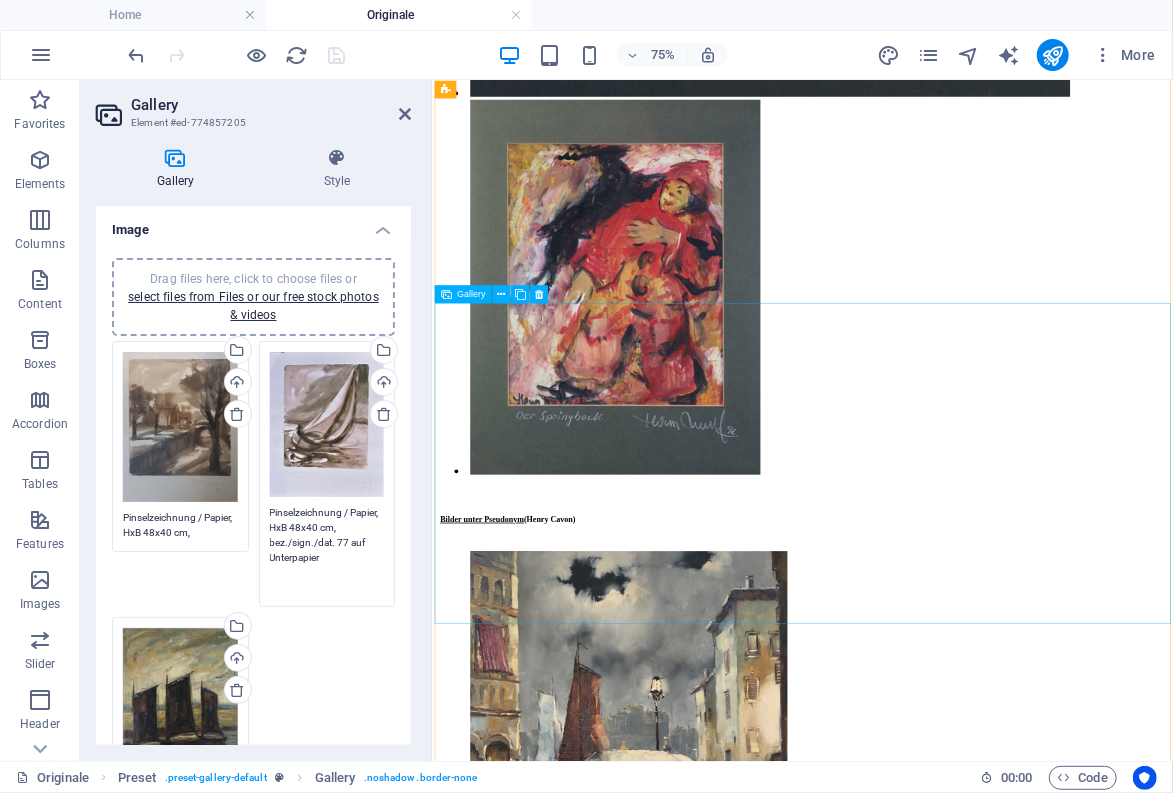 scroll, scrollTop: 19899, scrollLeft: 0, axis: vertical 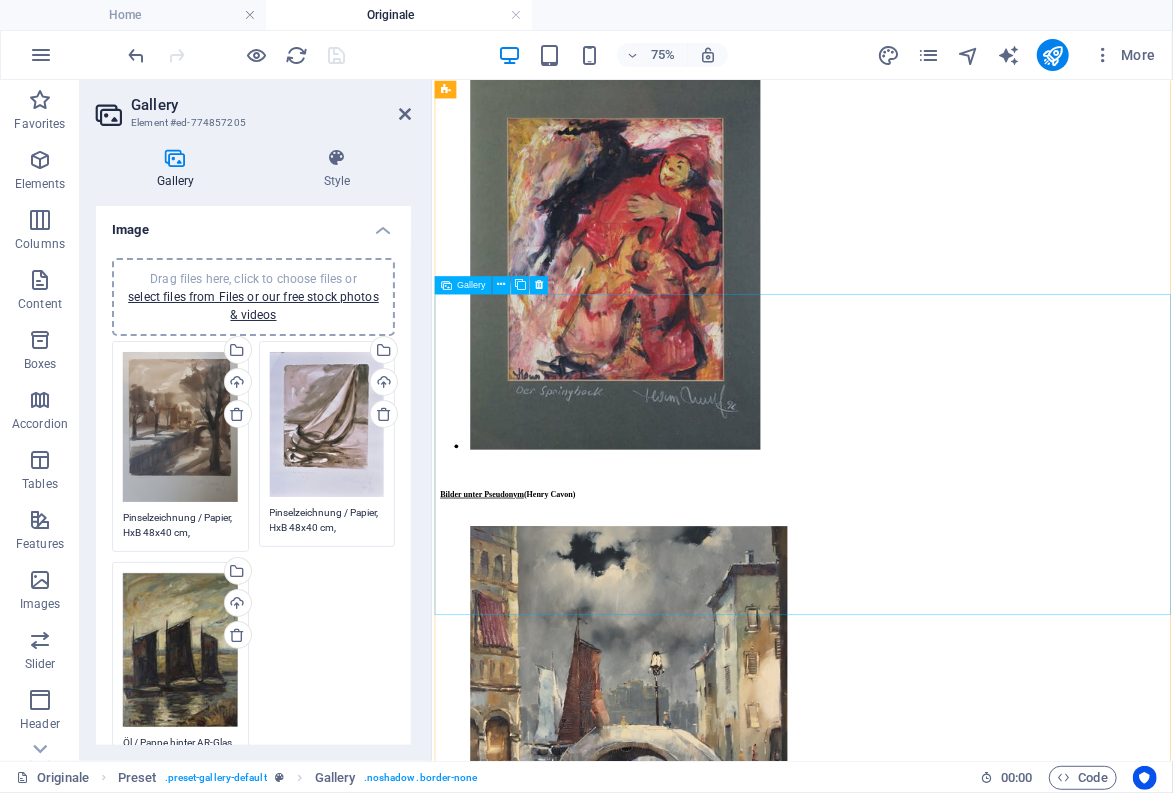 click at bounding box center [882, 42112] 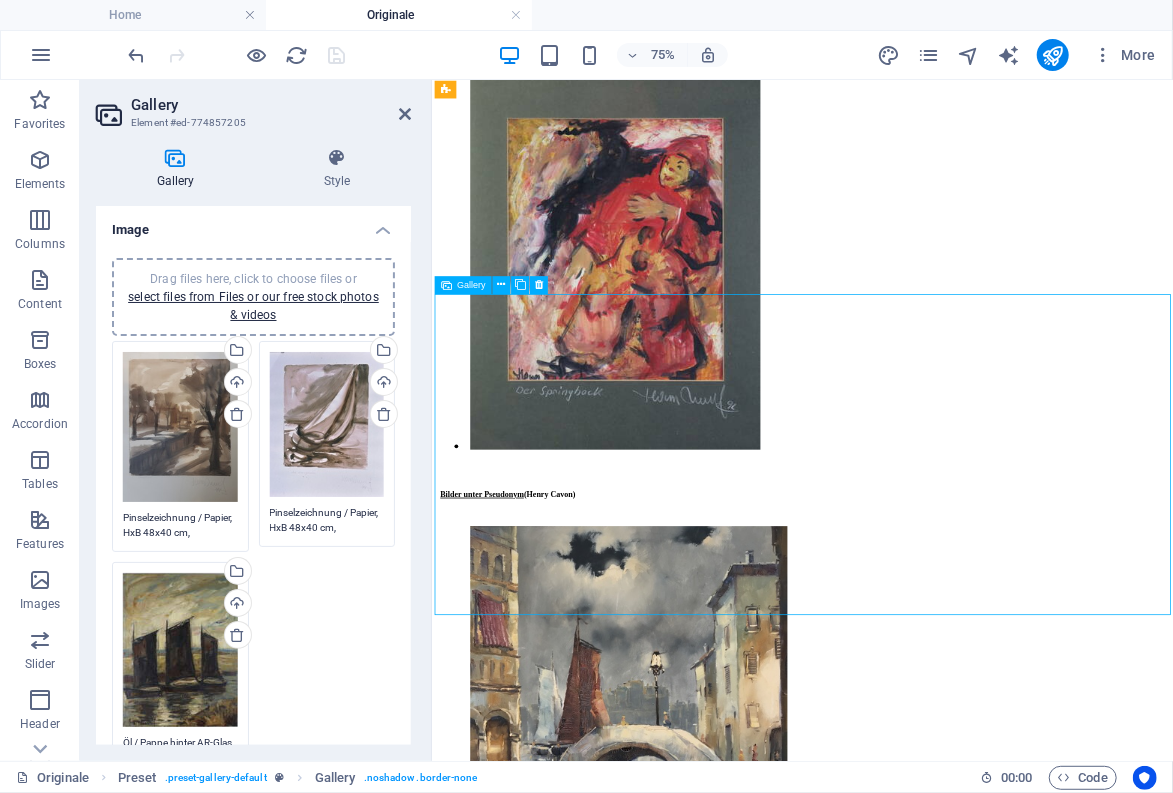 click at bounding box center (882, 42112) 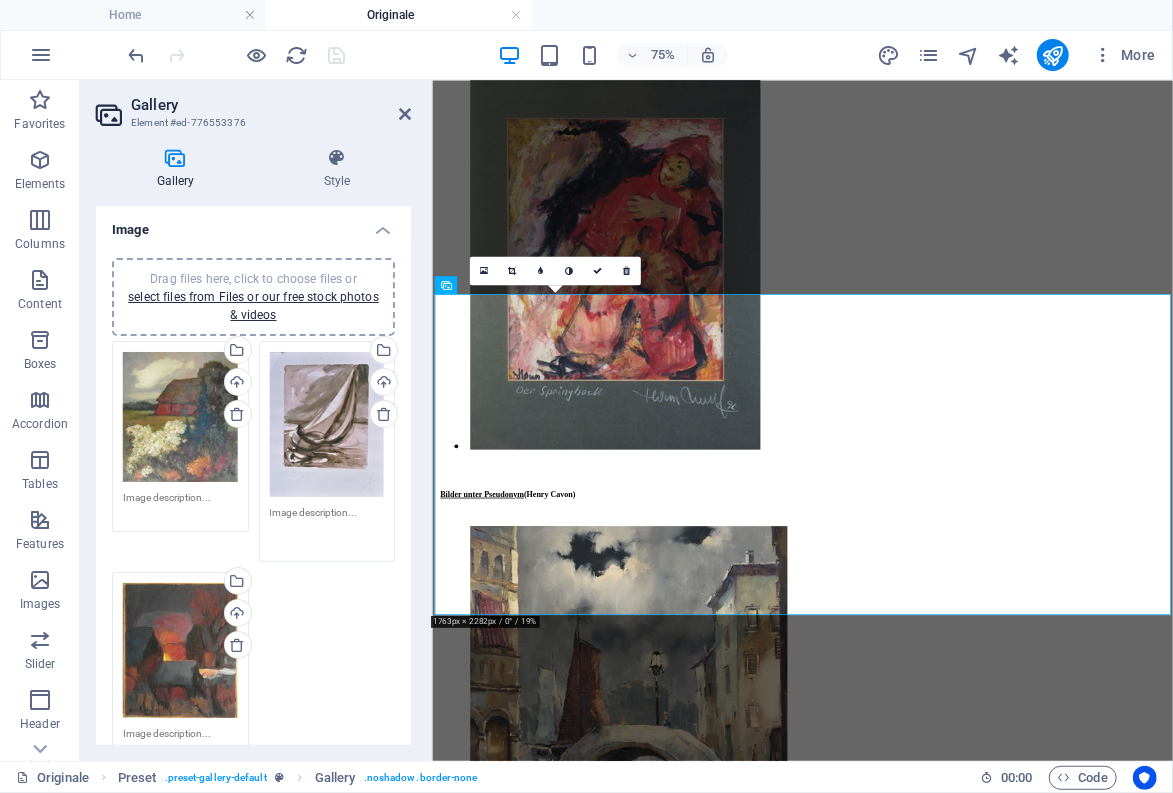 click at bounding box center (327, 527) 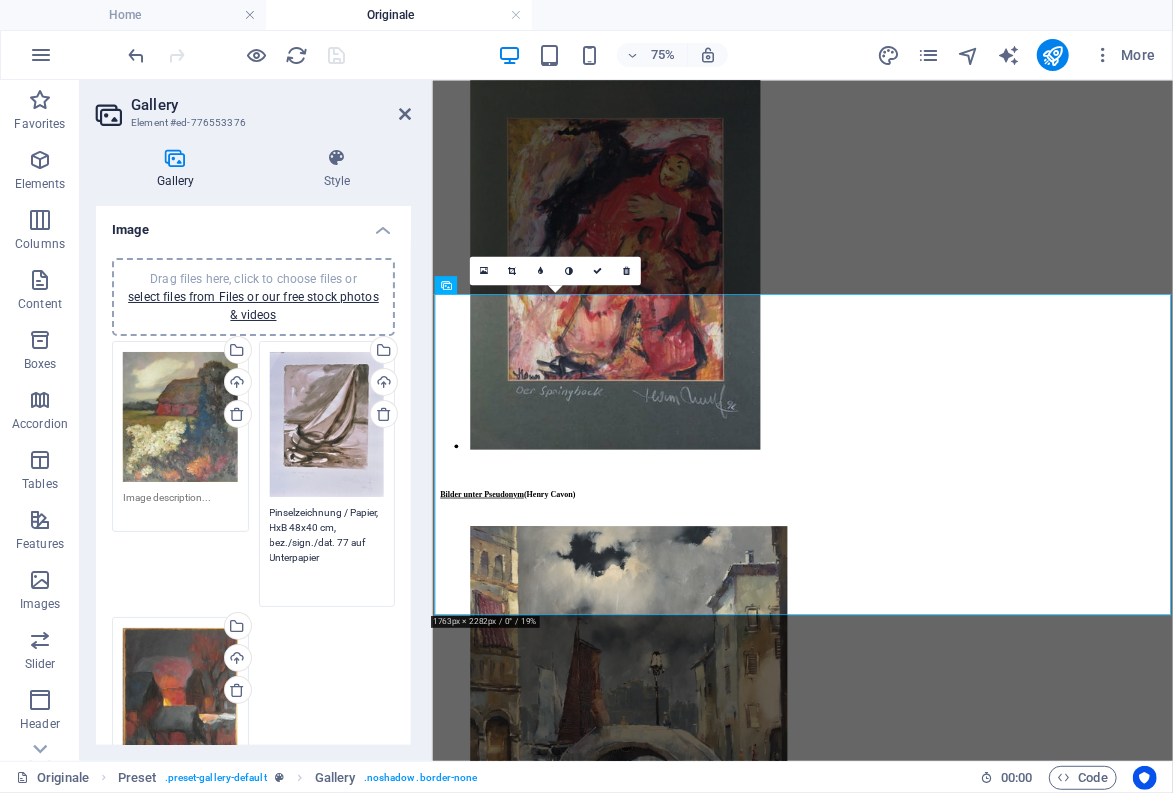scroll, scrollTop: 0, scrollLeft: 0, axis: both 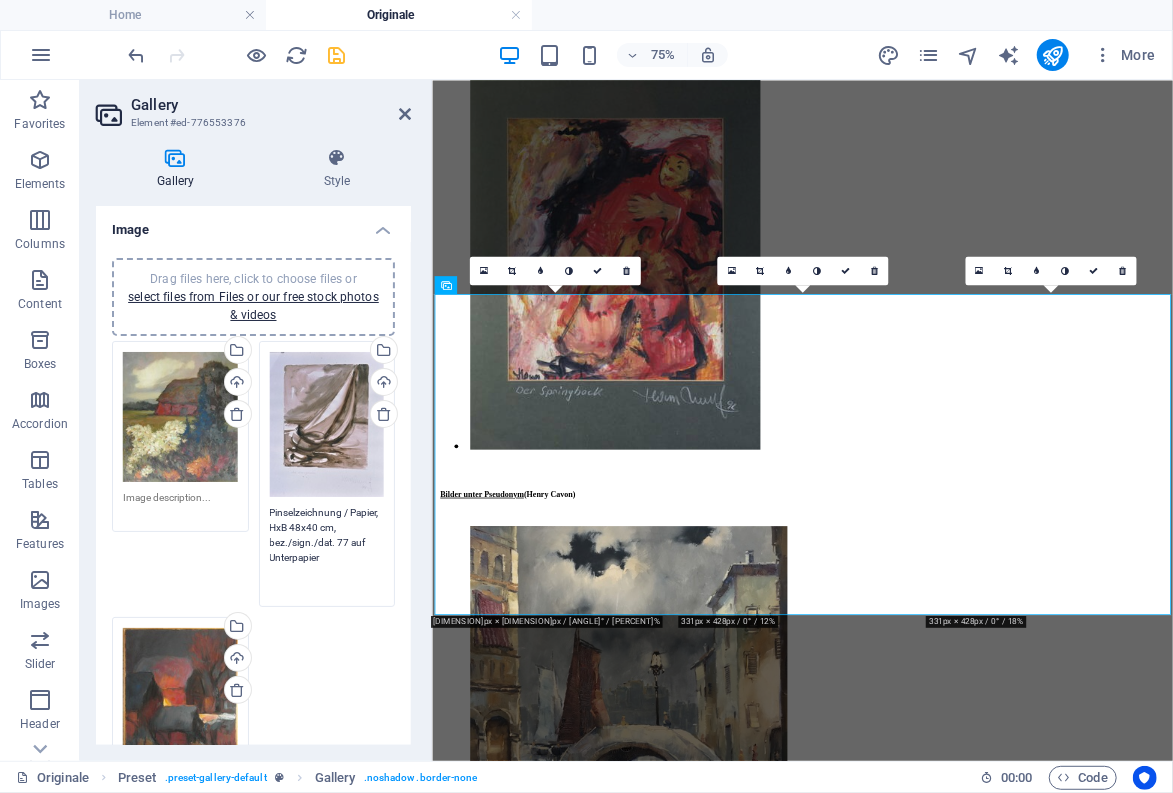 type on "Pinselzeichnung / Papier, HxB 48x40 cm, bez./sign./dat. 77 auf Unterpapier" 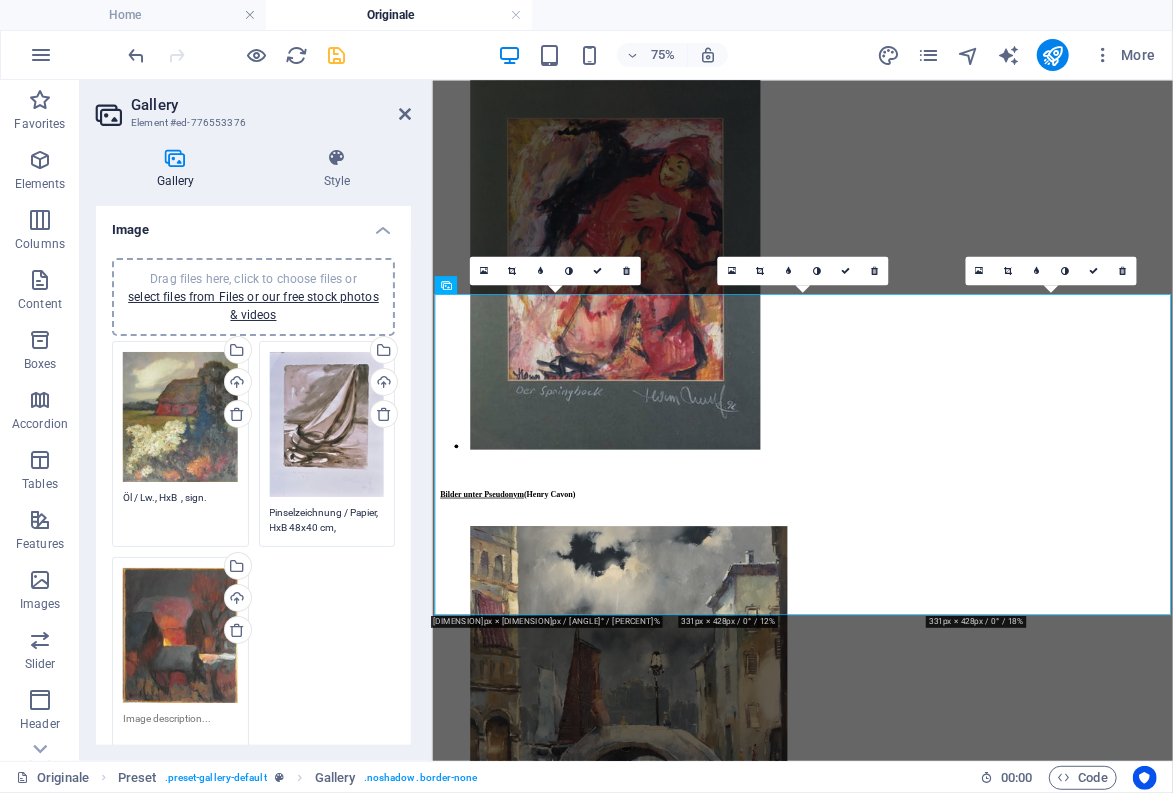 click on "Öl / Lw., HxB  , sign." at bounding box center [180, 512] 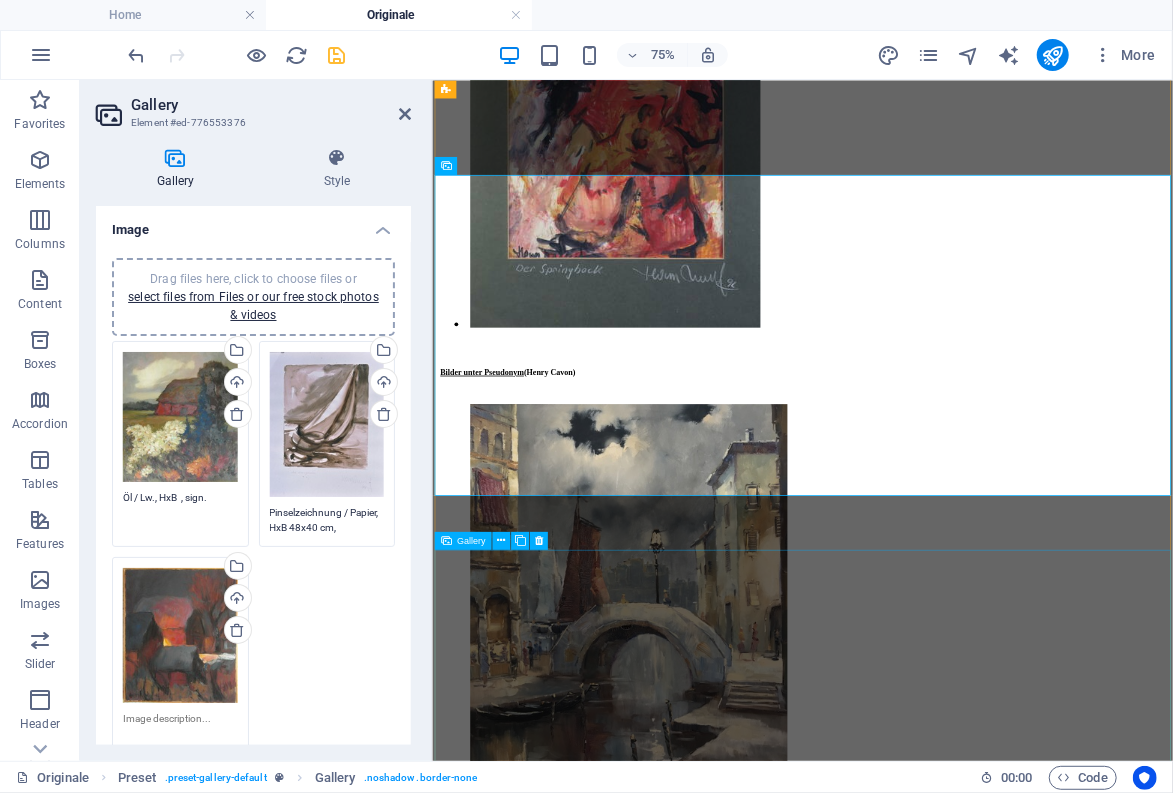 scroll, scrollTop: 20058, scrollLeft: 0, axis: vertical 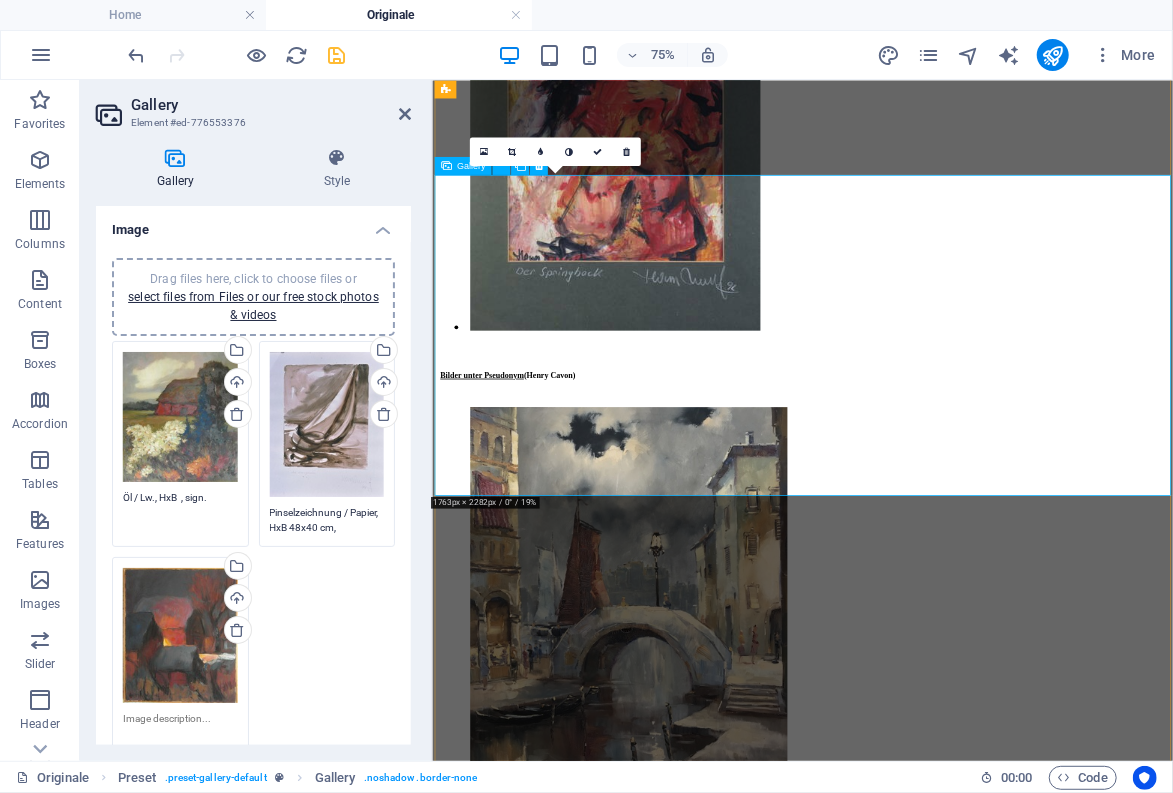 click at bounding box center (882, 41165) 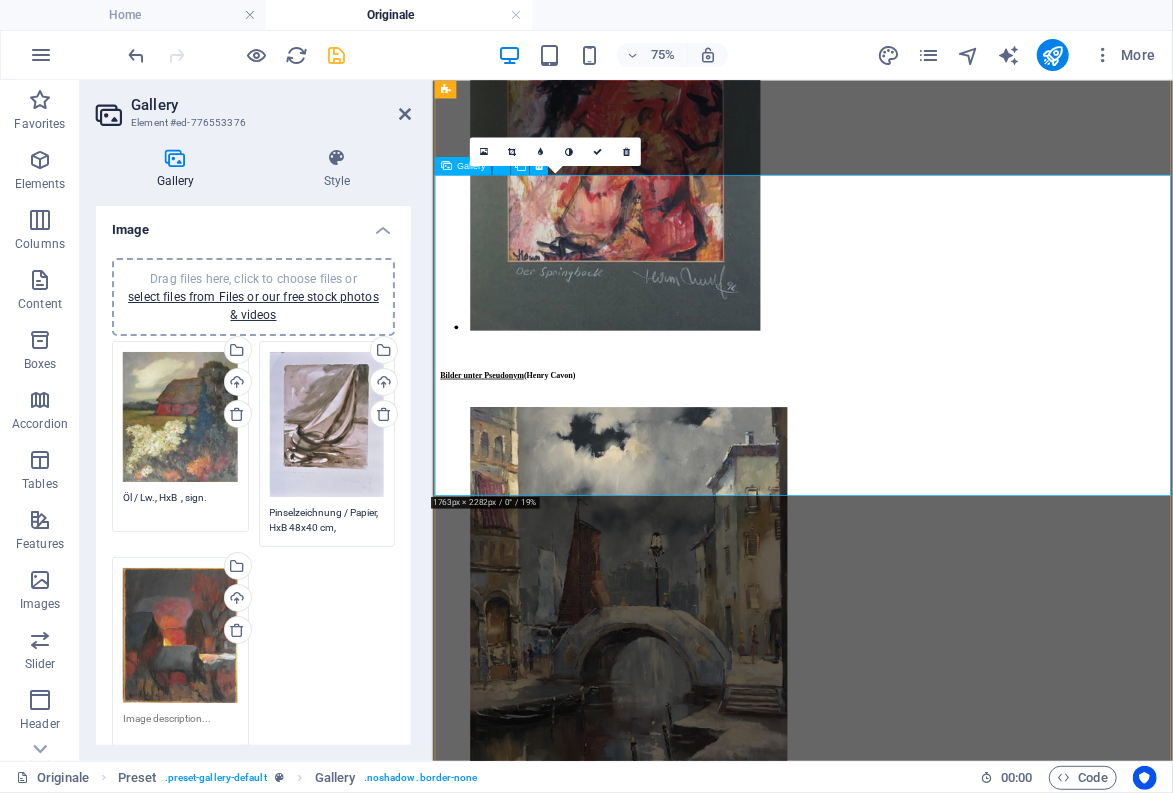 click at bounding box center [882, 41165] 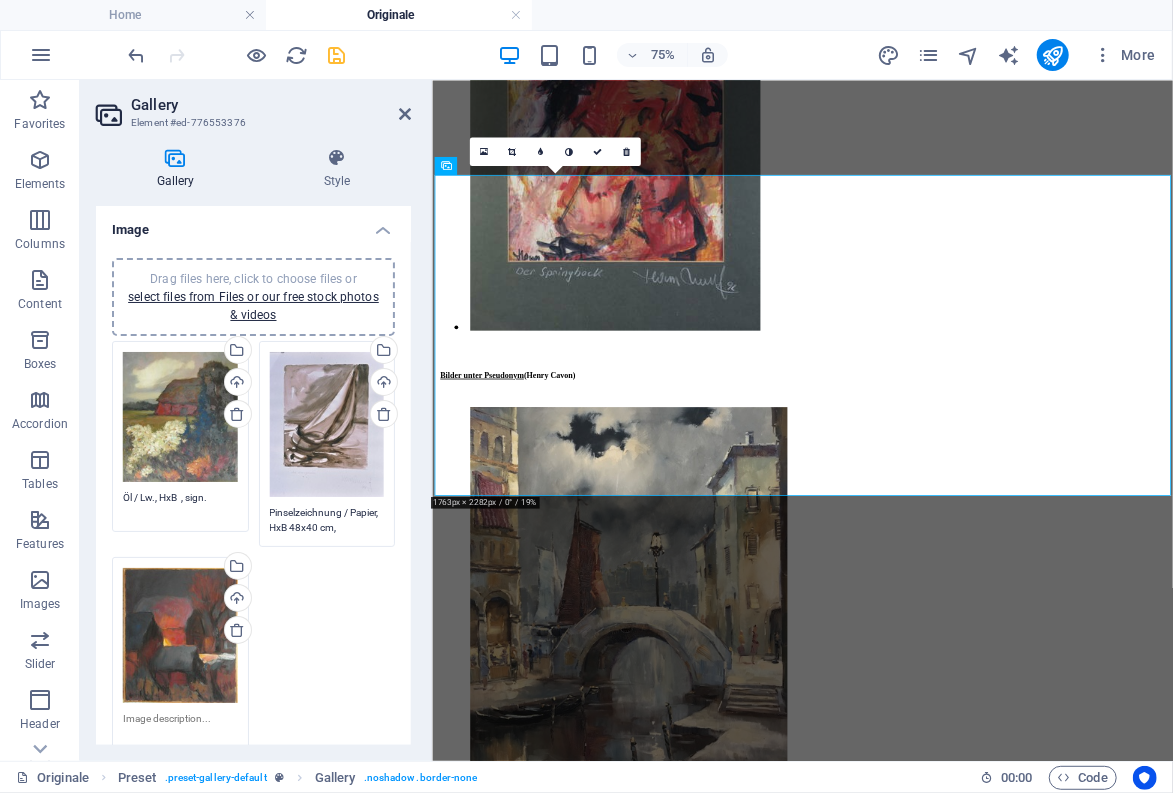 click on "Öl / Lw., HxB  , sign." at bounding box center [180, 505] 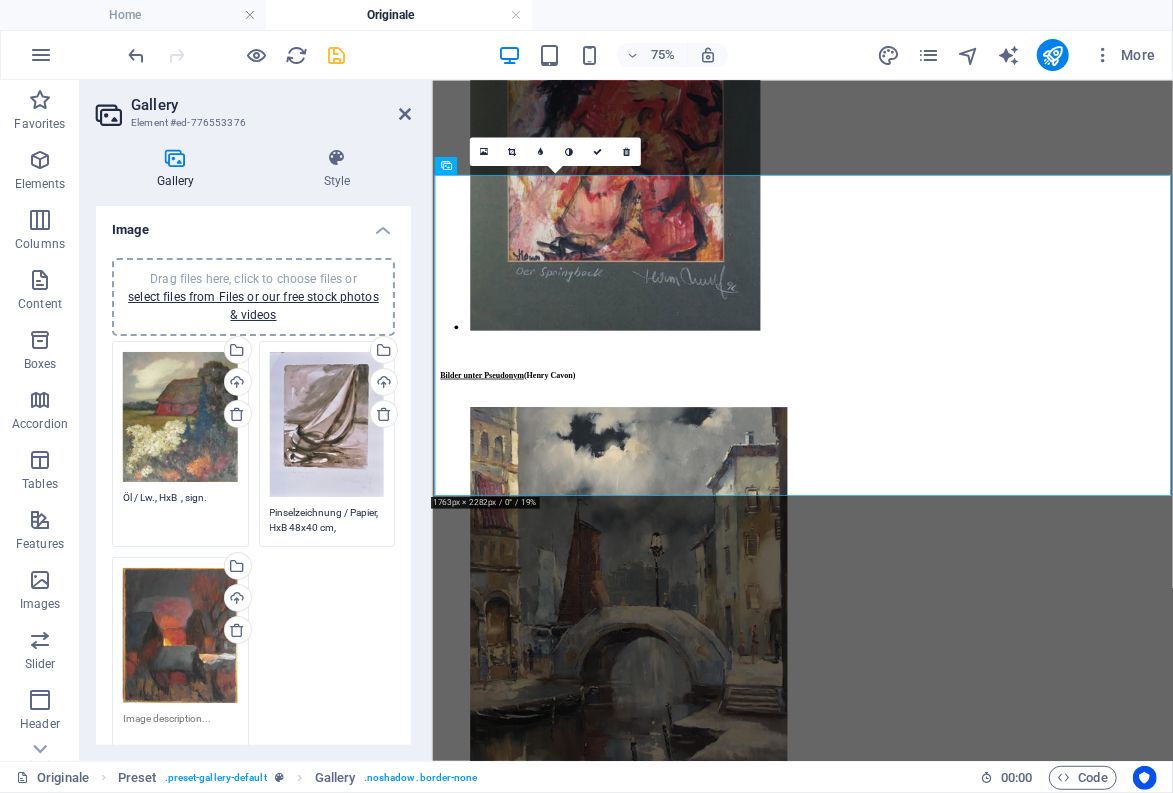 paste on "B 67 cm, H 76,5 cm" 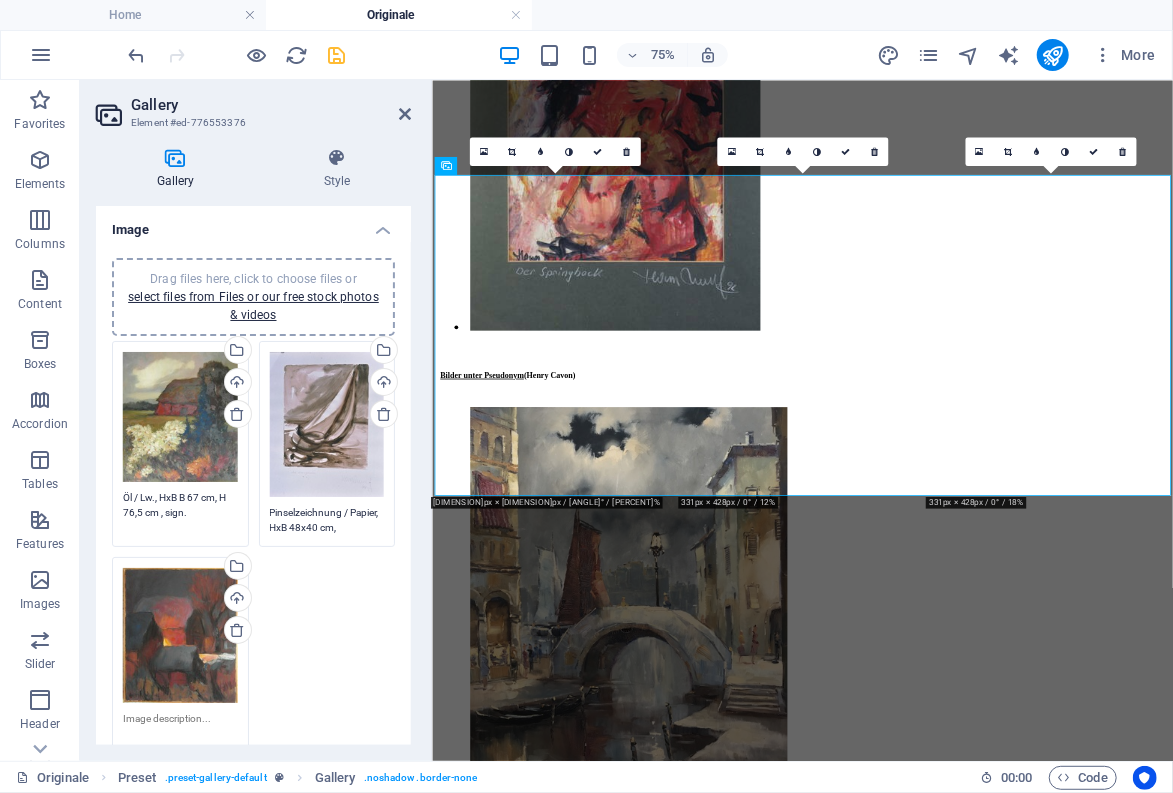 click on "Öl / Lw., HxB B 67 cm, H 76,5 cm , sign." at bounding box center (180, 512) 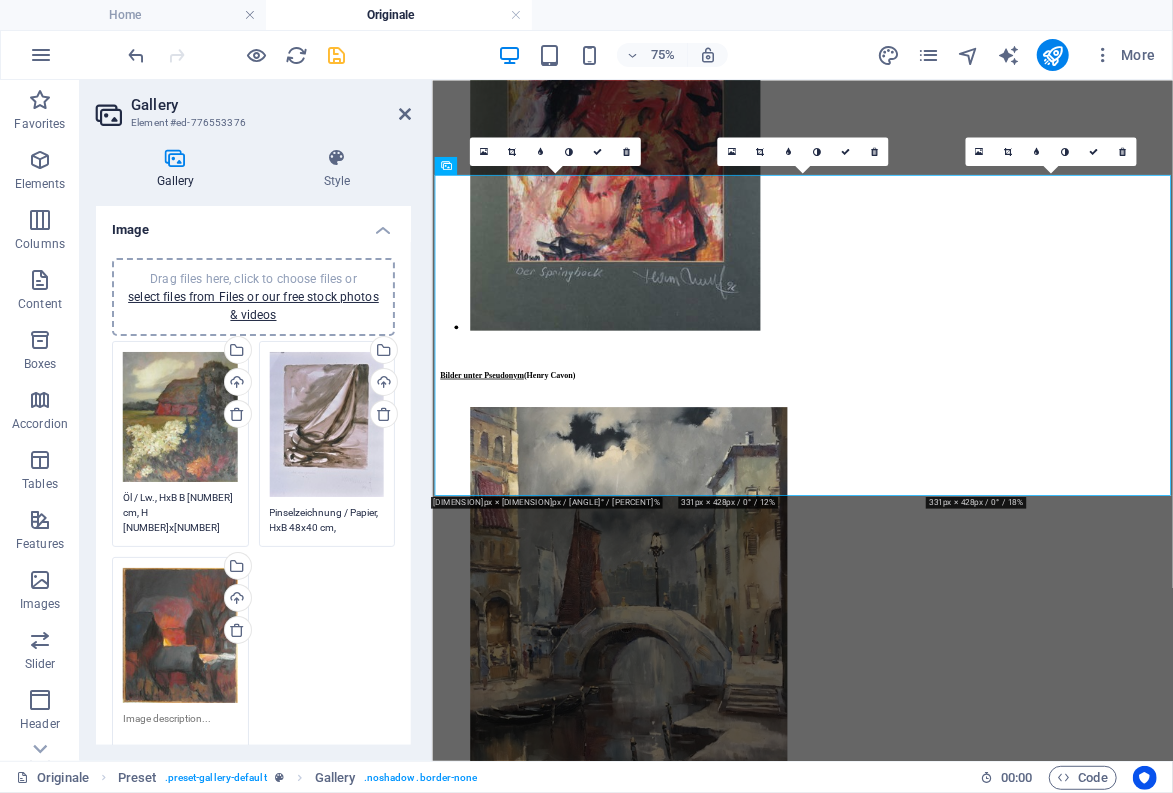 click on "Öl / Lw., HxB B [NUMBER] cm, H [NUMBER]x[NUMBER] cm, sign." at bounding box center [180, 512] 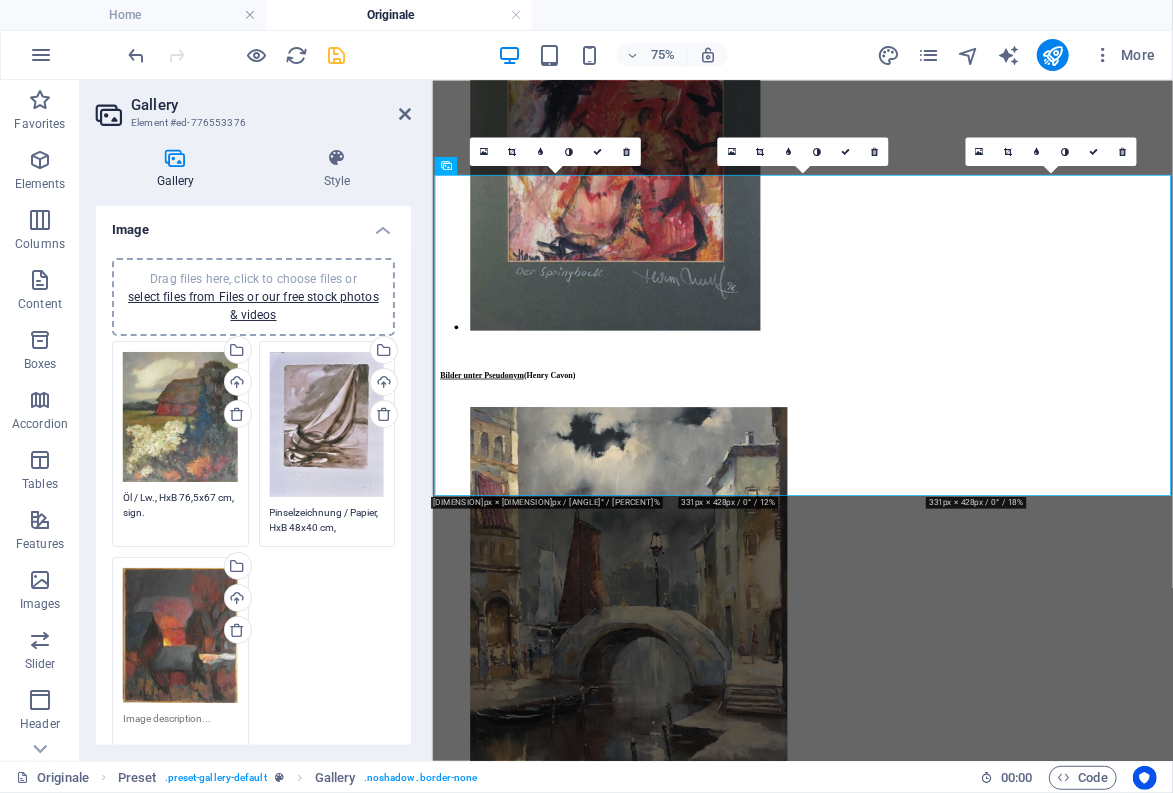 type on "Öl / Lw., HxB 76,5x67 cm, sign." 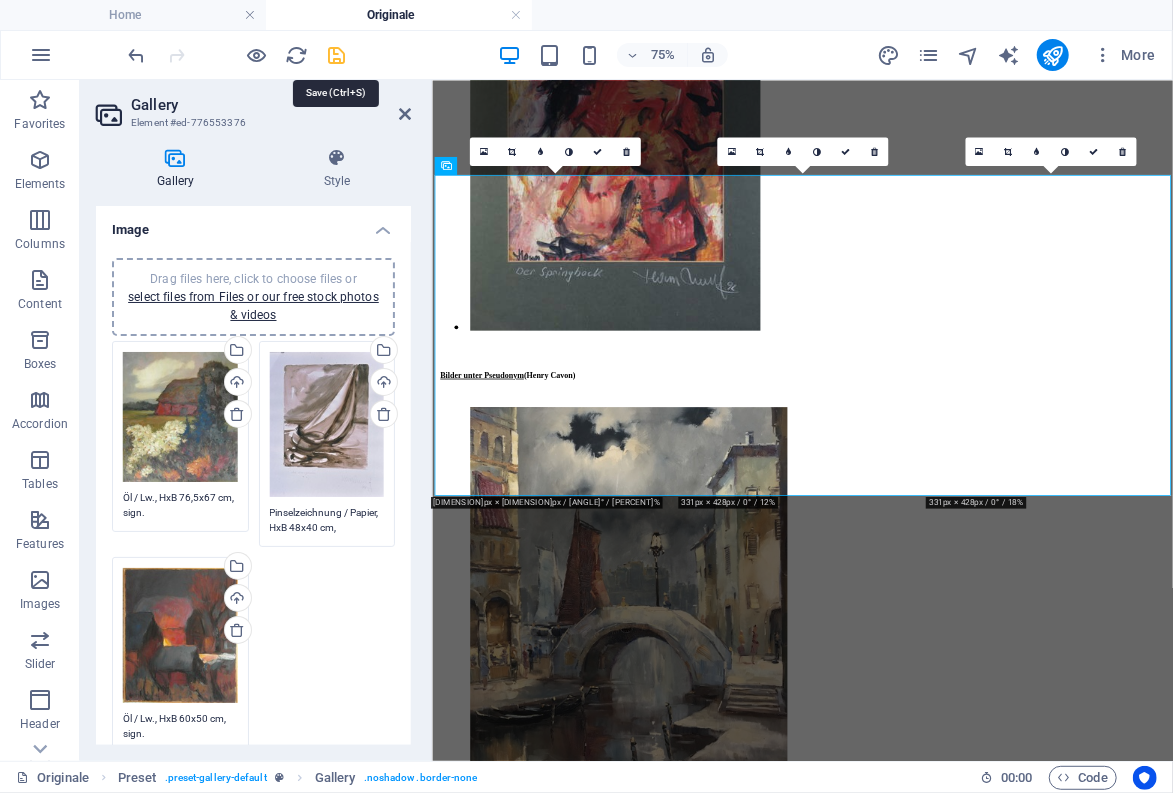type on "Öl / Lw., HxB 60x50 cm, sign." 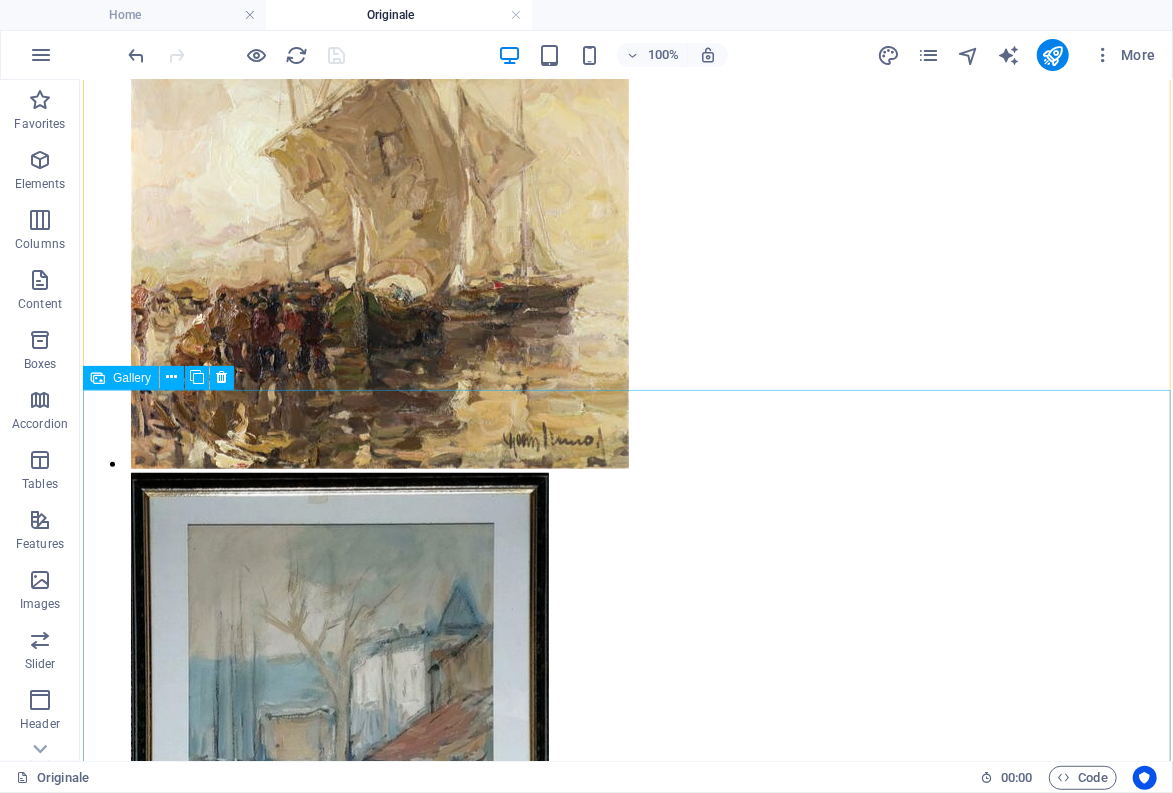 scroll, scrollTop: 21771, scrollLeft: 0, axis: vertical 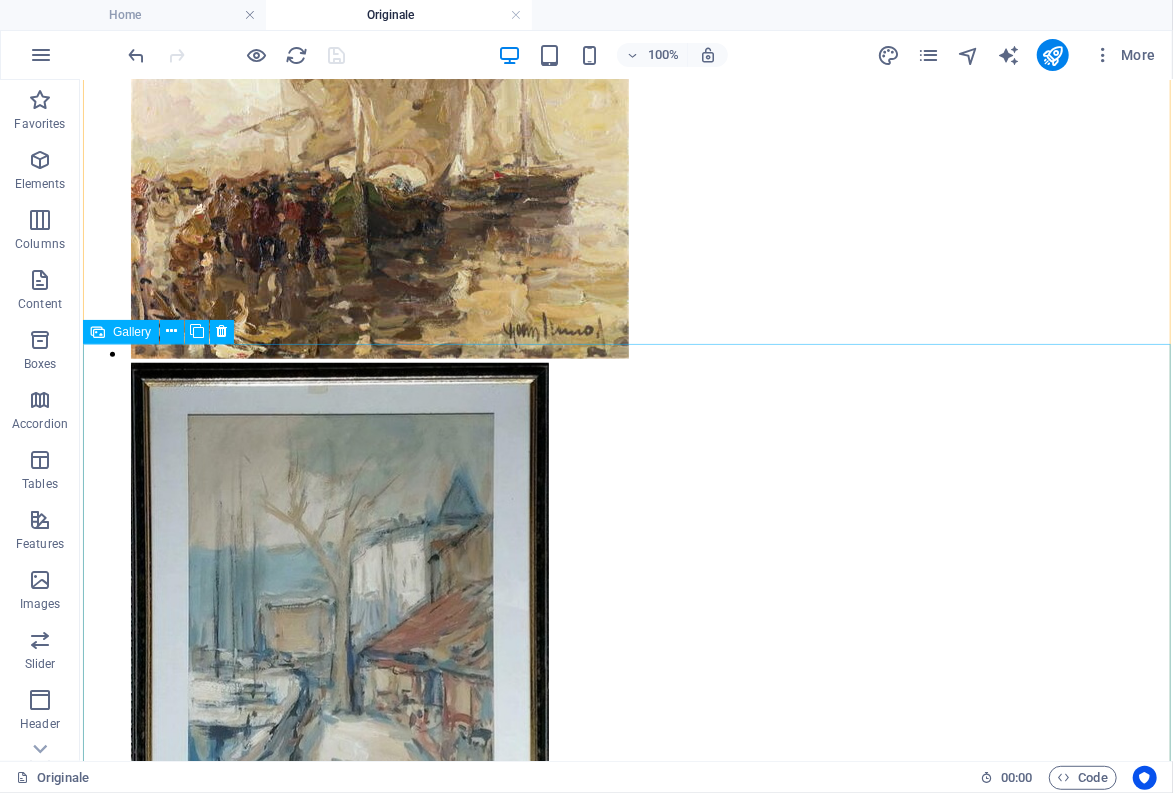 click at bounding box center [530, 42035] 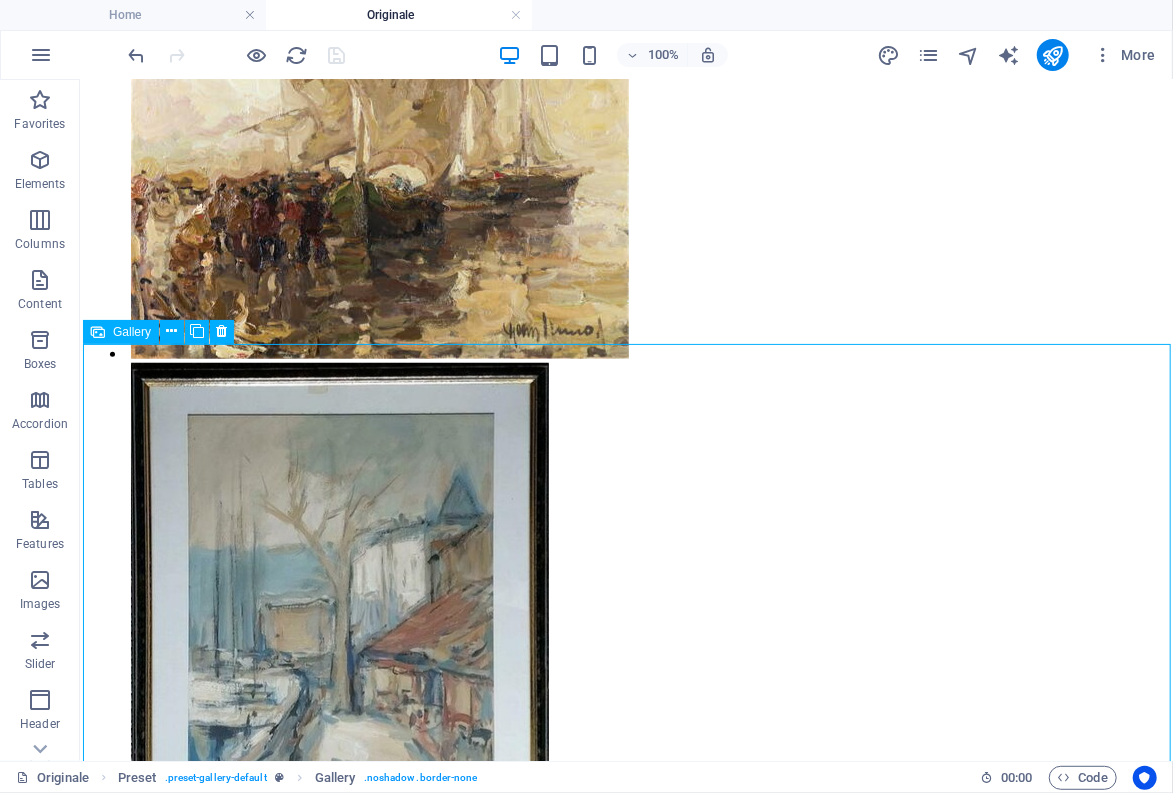 click at bounding box center (530, 42035) 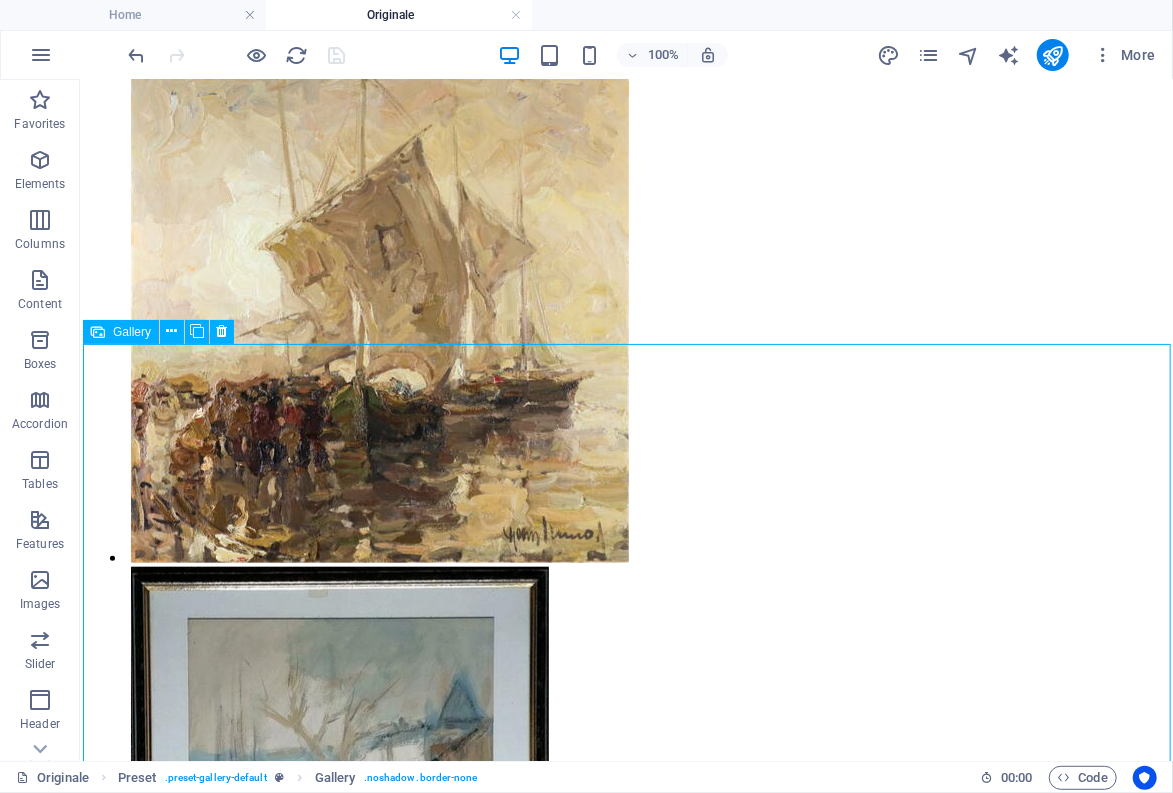 scroll, scrollTop: 20443, scrollLeft: 0, axis: vertical 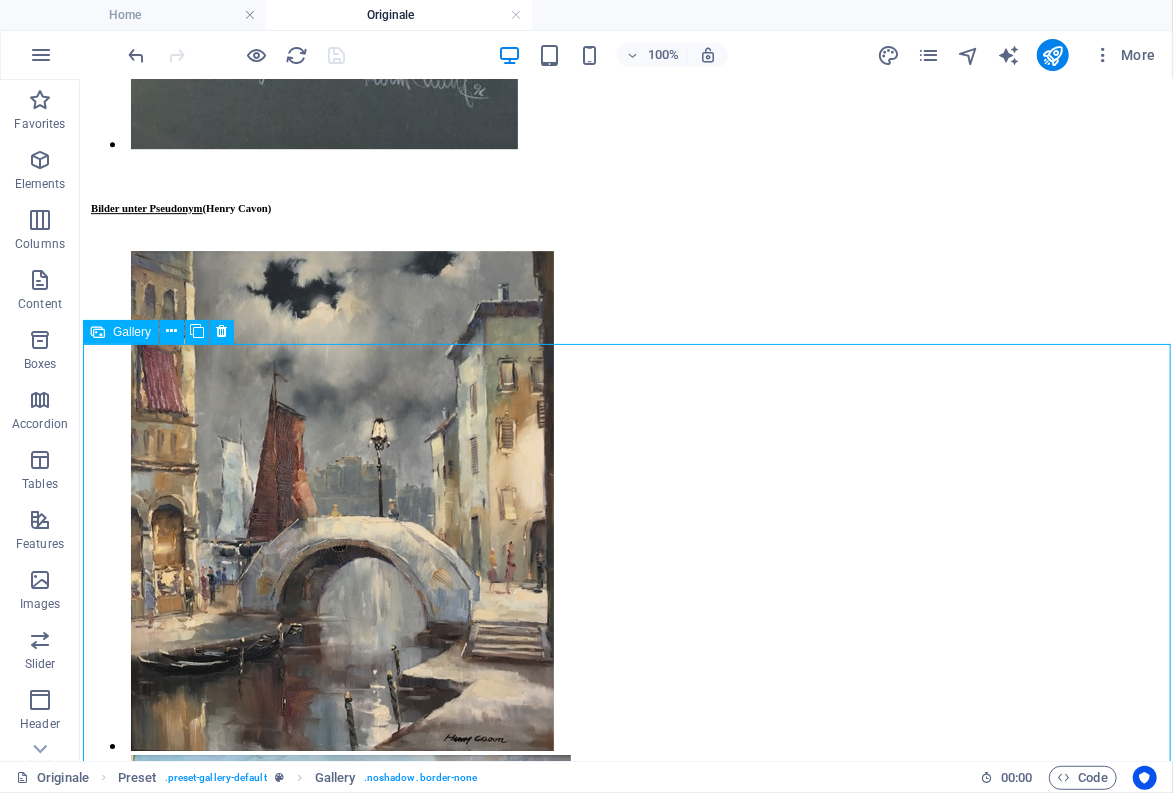 select on "2" 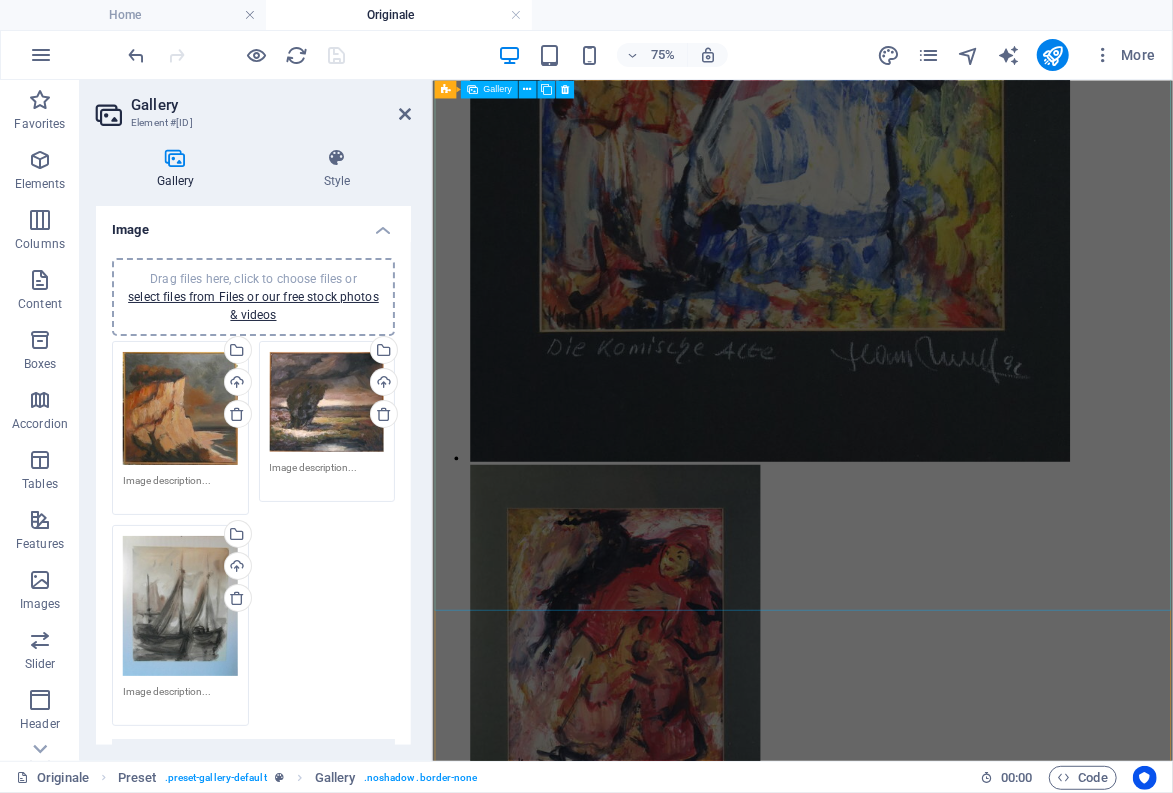 scroll, scrollTop: 19343, scrollLeft: 0, axis: vertical 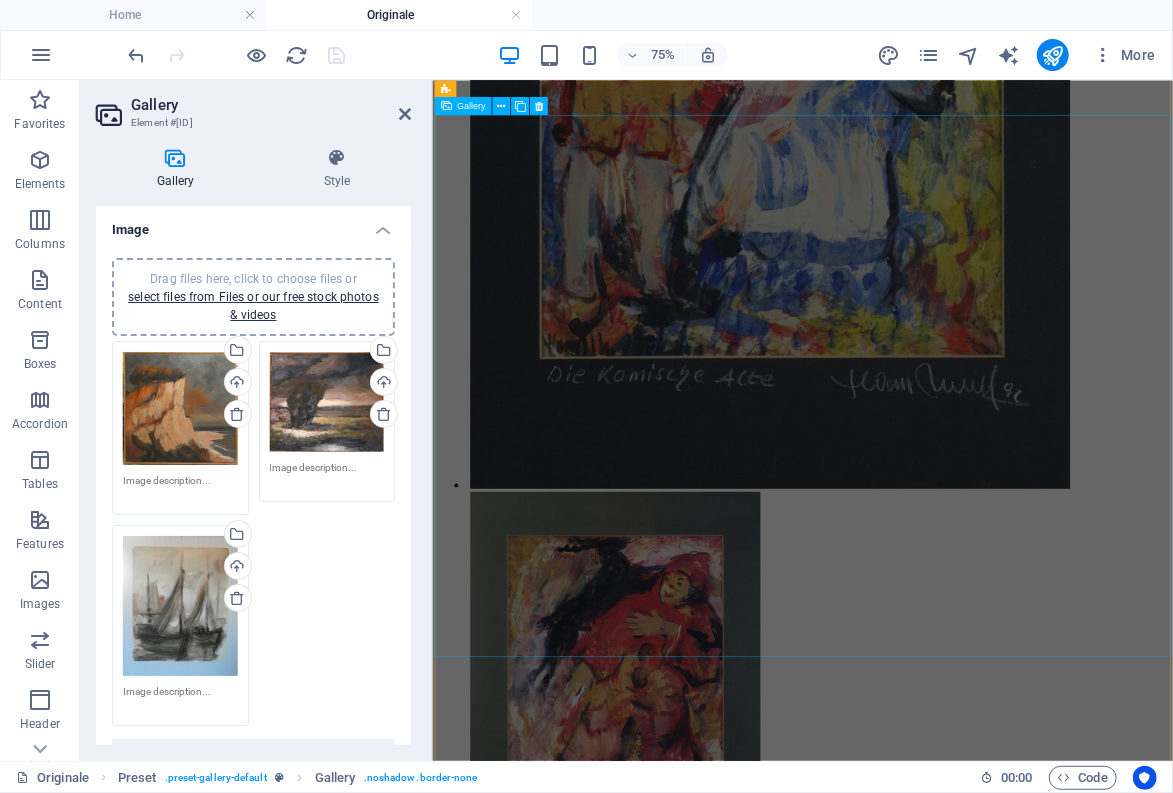 click at bounding box center [882, 41292] 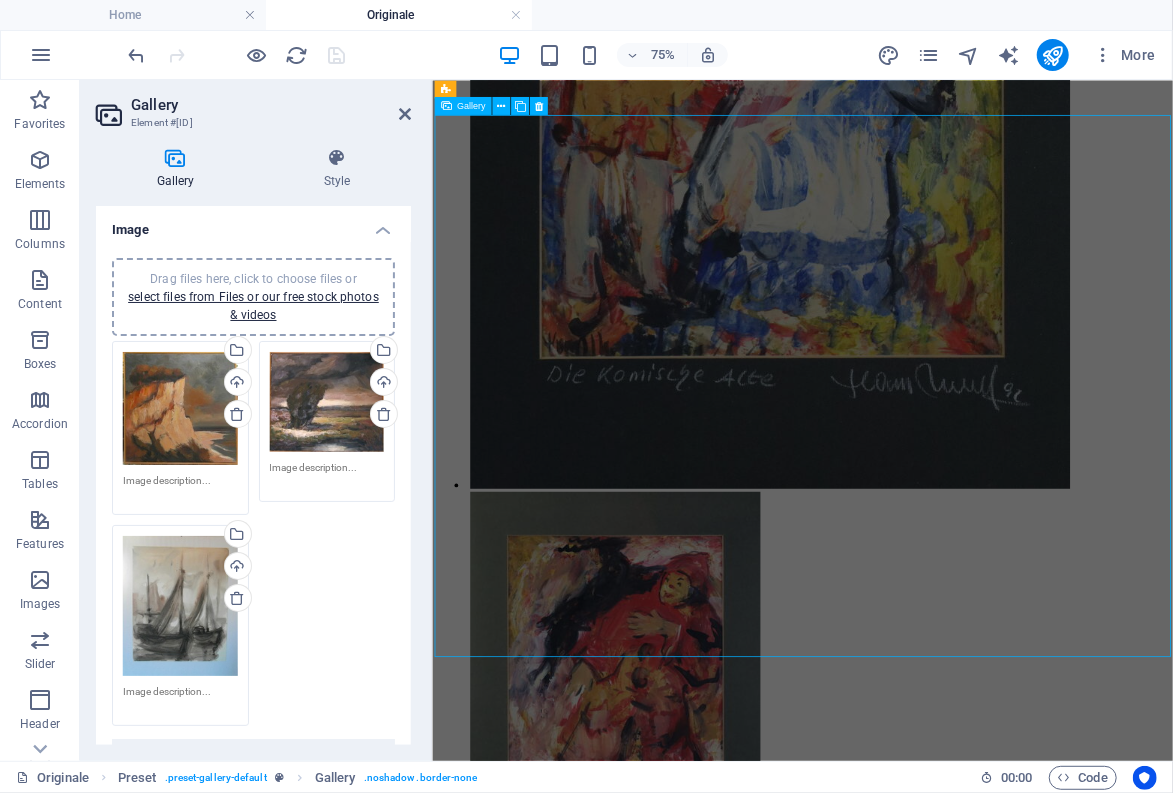 click at bounding box center [882, 41292] 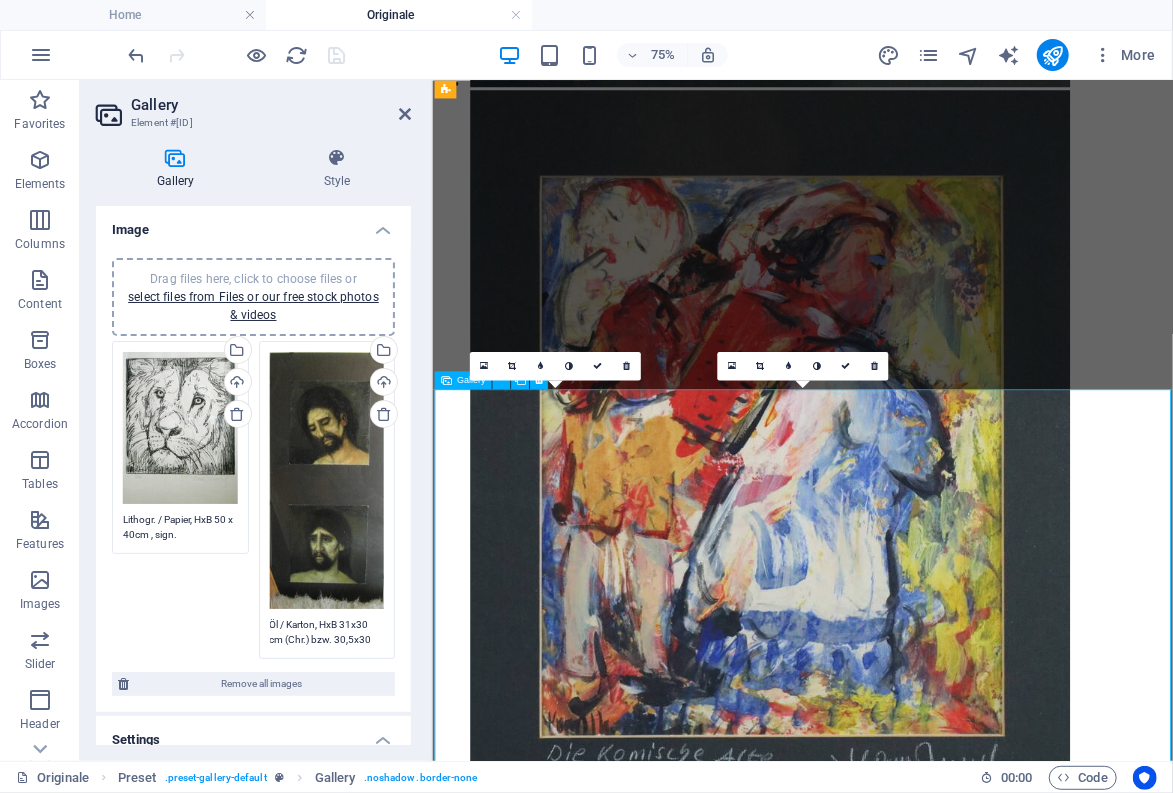 scroll, scrollTop: 18793, scrollLeft: 0, axis: vertical 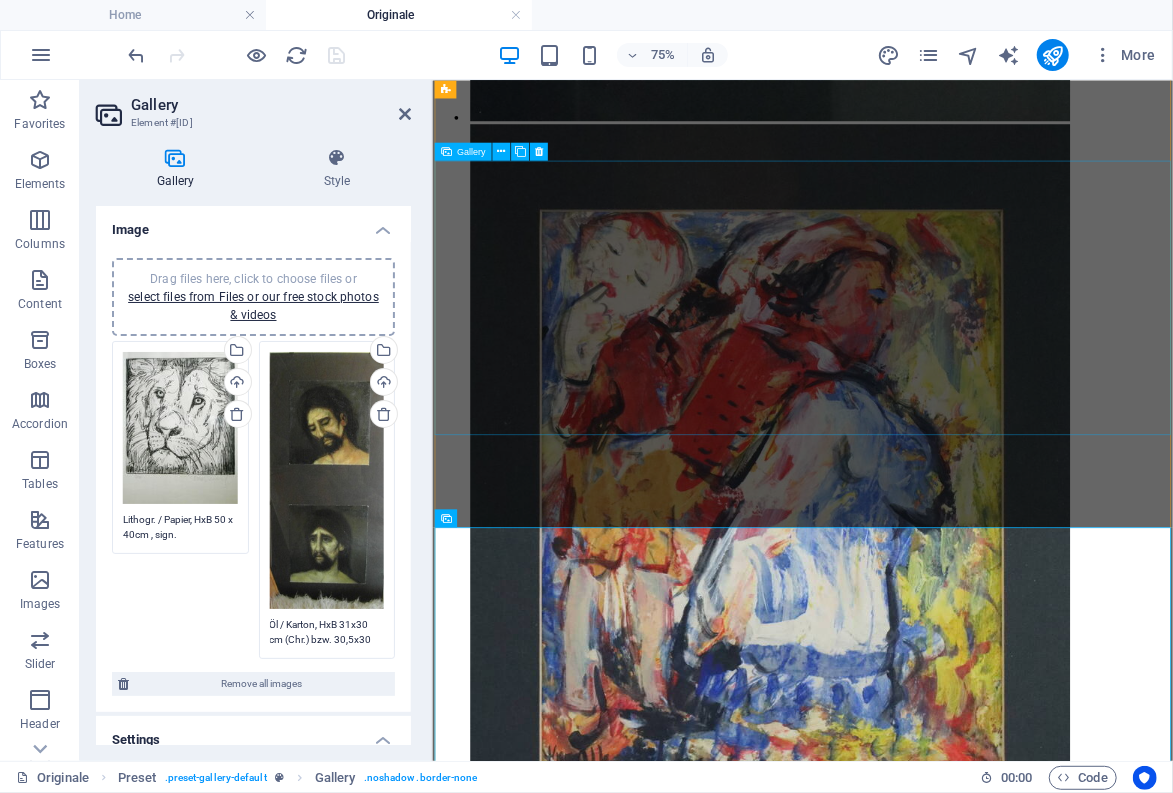 click at bounding box center [882, 40157] 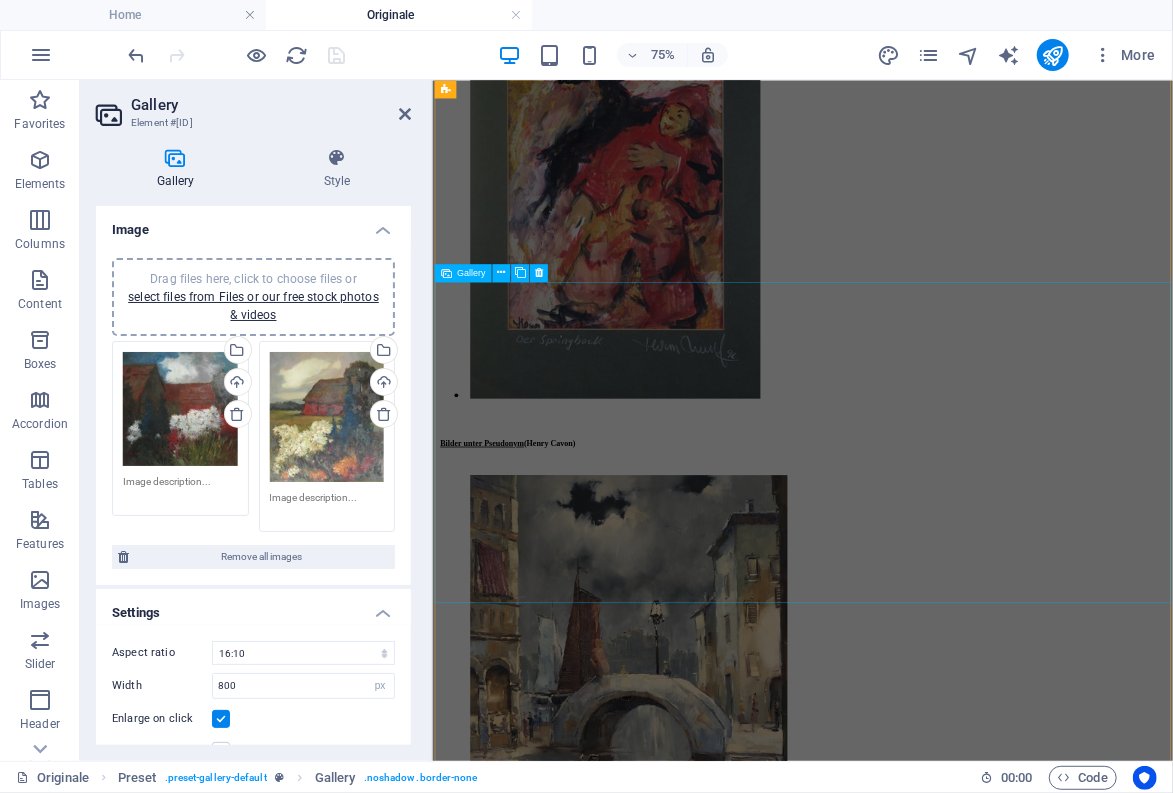 scroll, scrollTop: 20003, scrollLeft: 0, axis: vertical 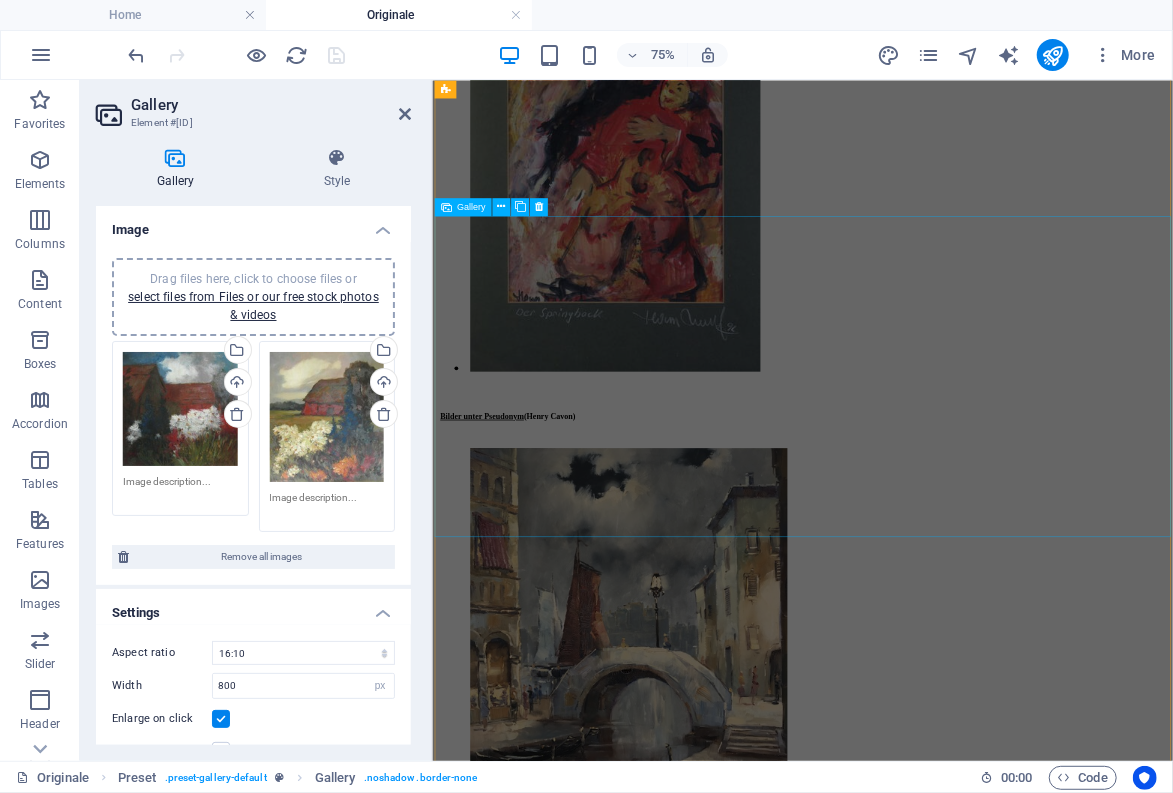 click at bounding box center [882, 41220] 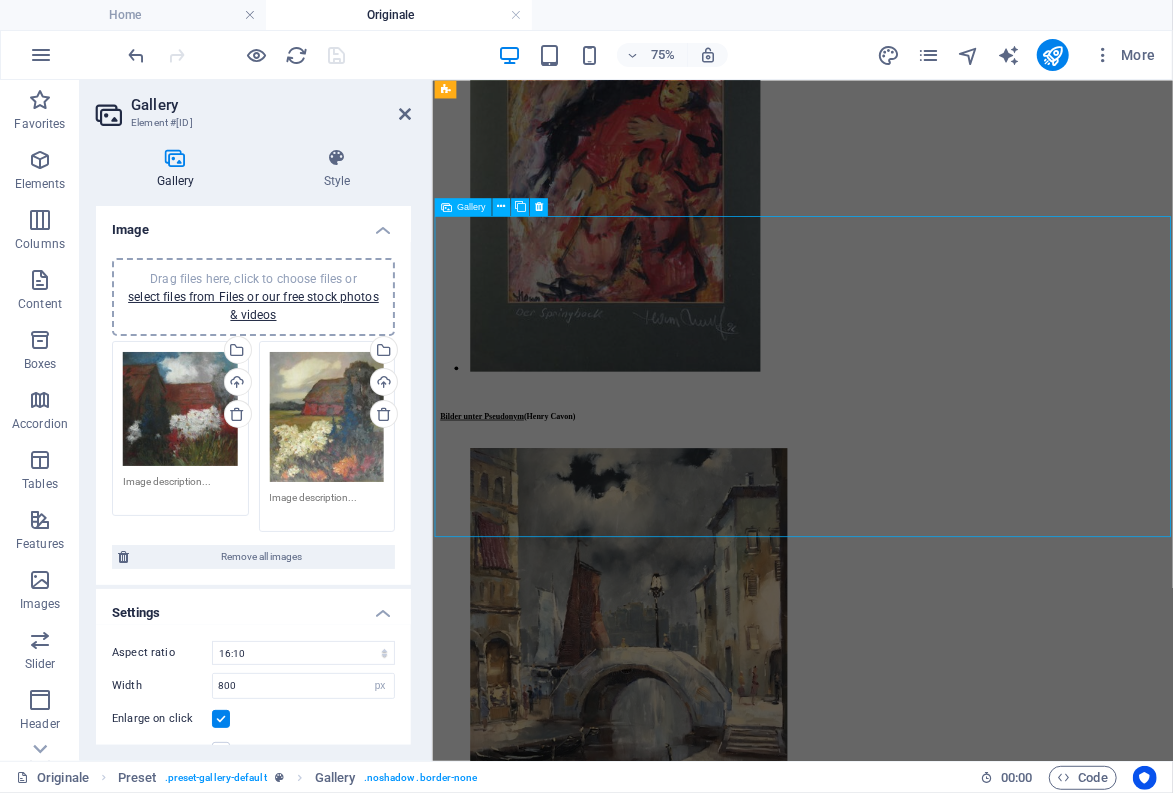 click at bounding box center [882, 41220] 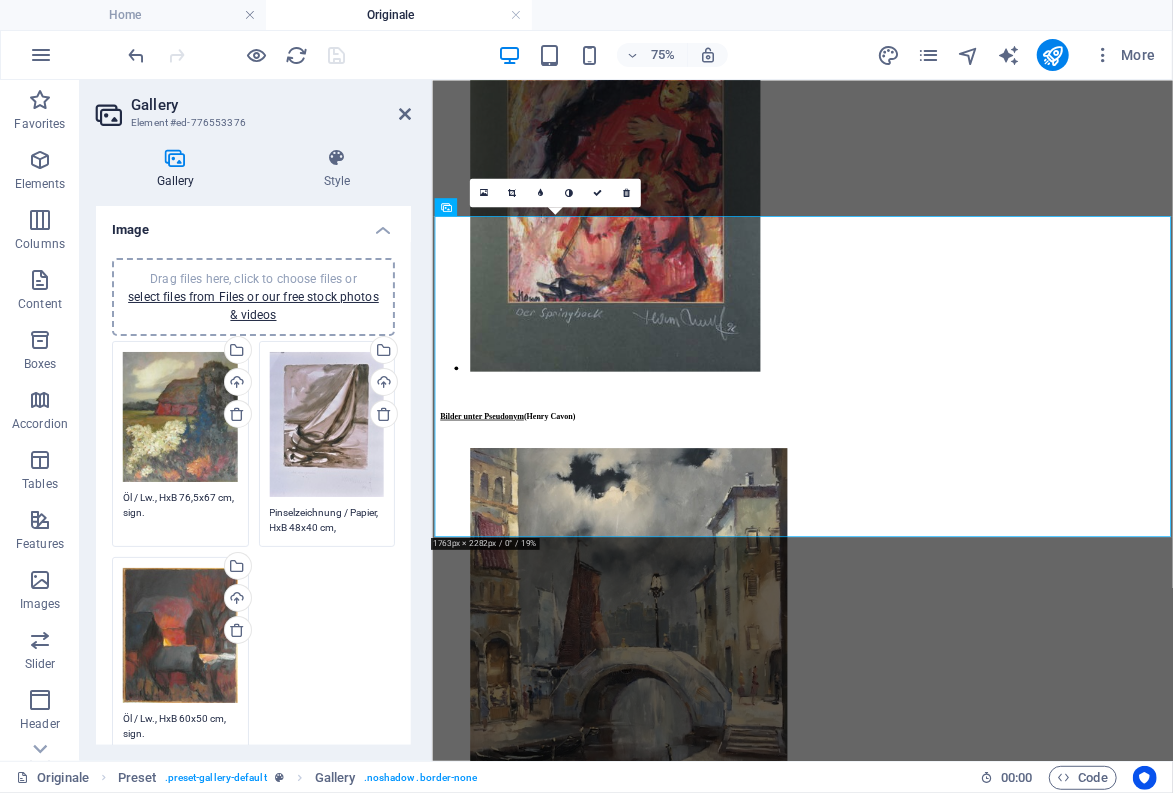 click on "Öl / Lw., HxB 76,5x67 cm, sign." at bounding box center (180, 512) 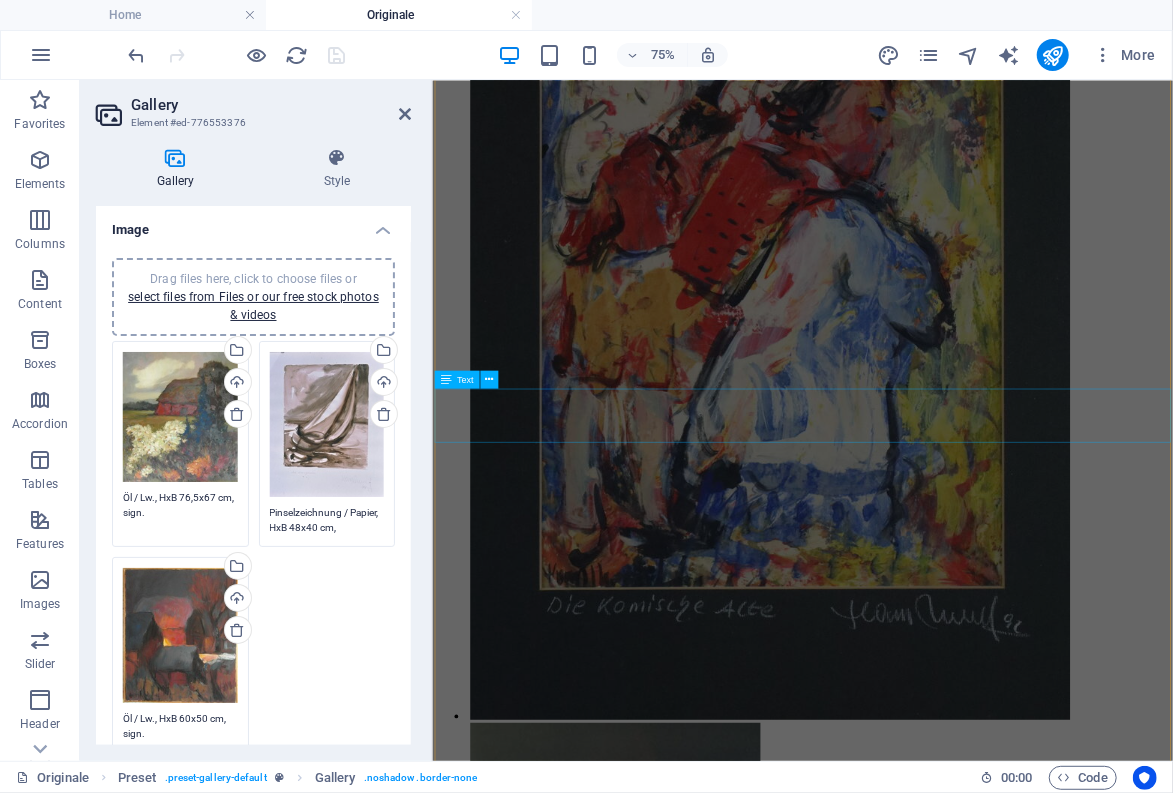 scroll, scrollTop: 18793, scrollLeft: 0, axis: vertical 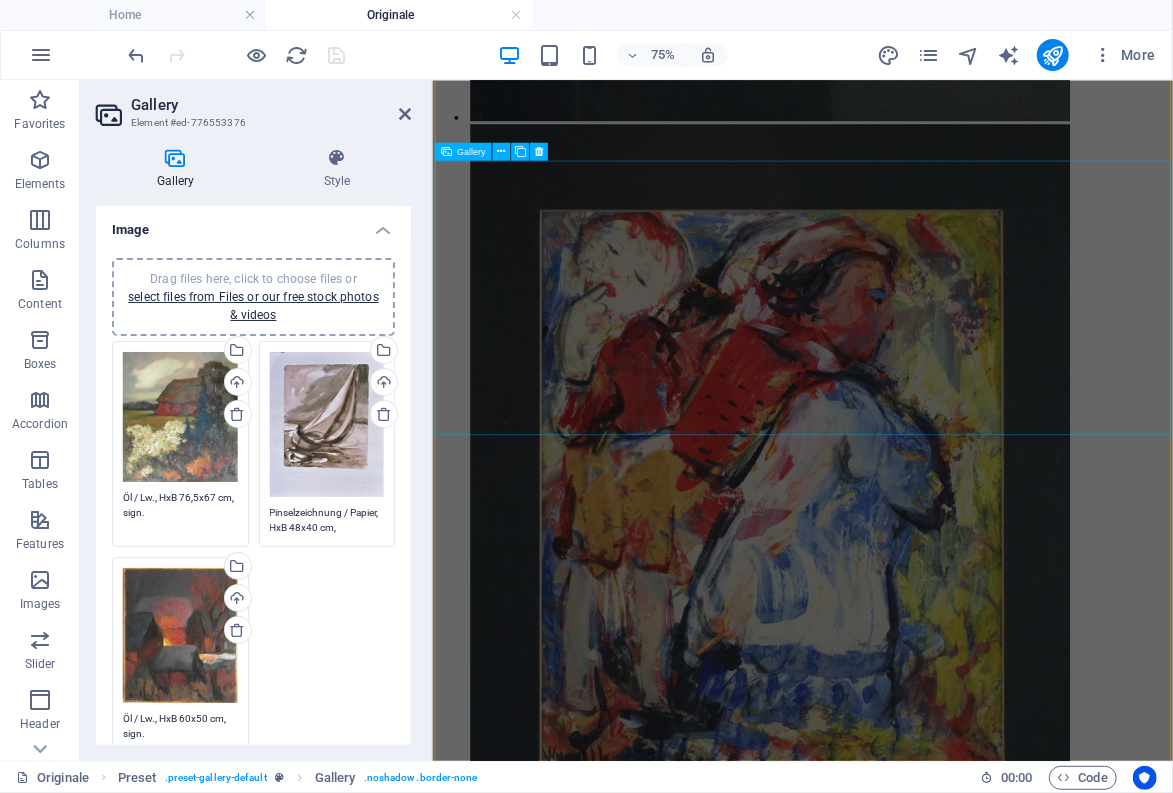 click at bounding box center [882, 40661] 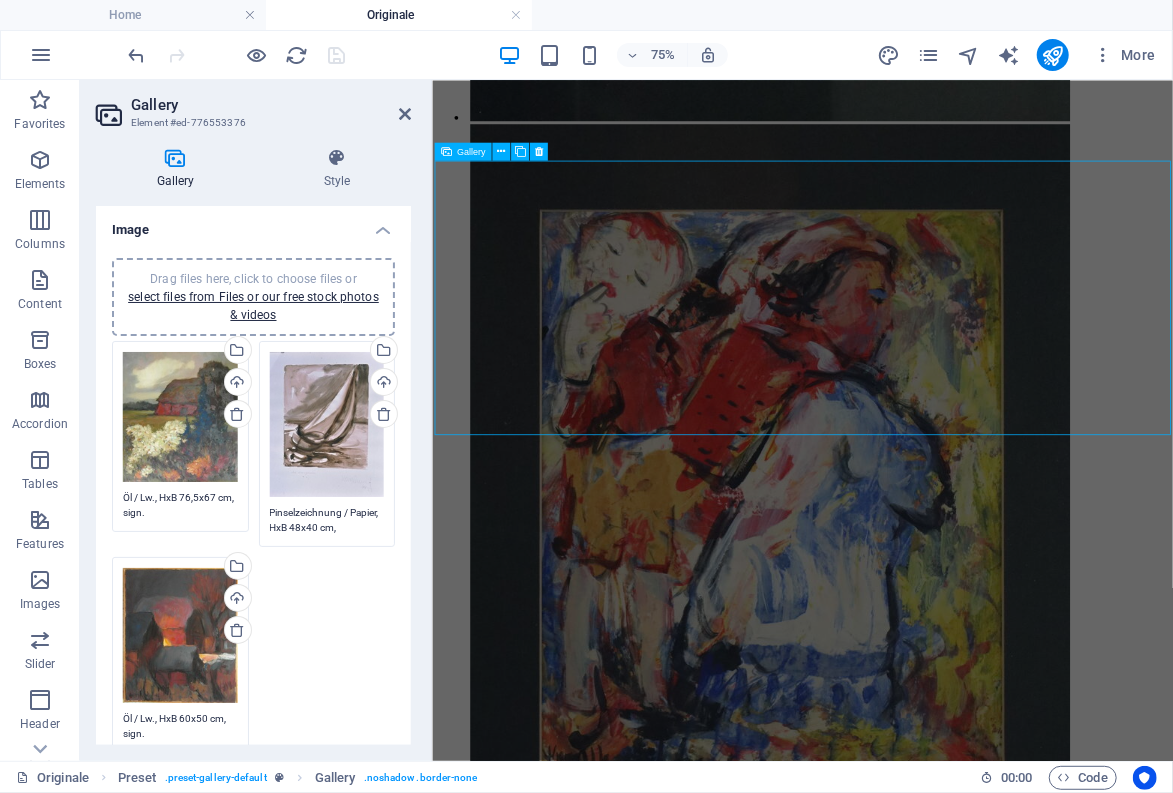 click at bounding box center [882, 40661] 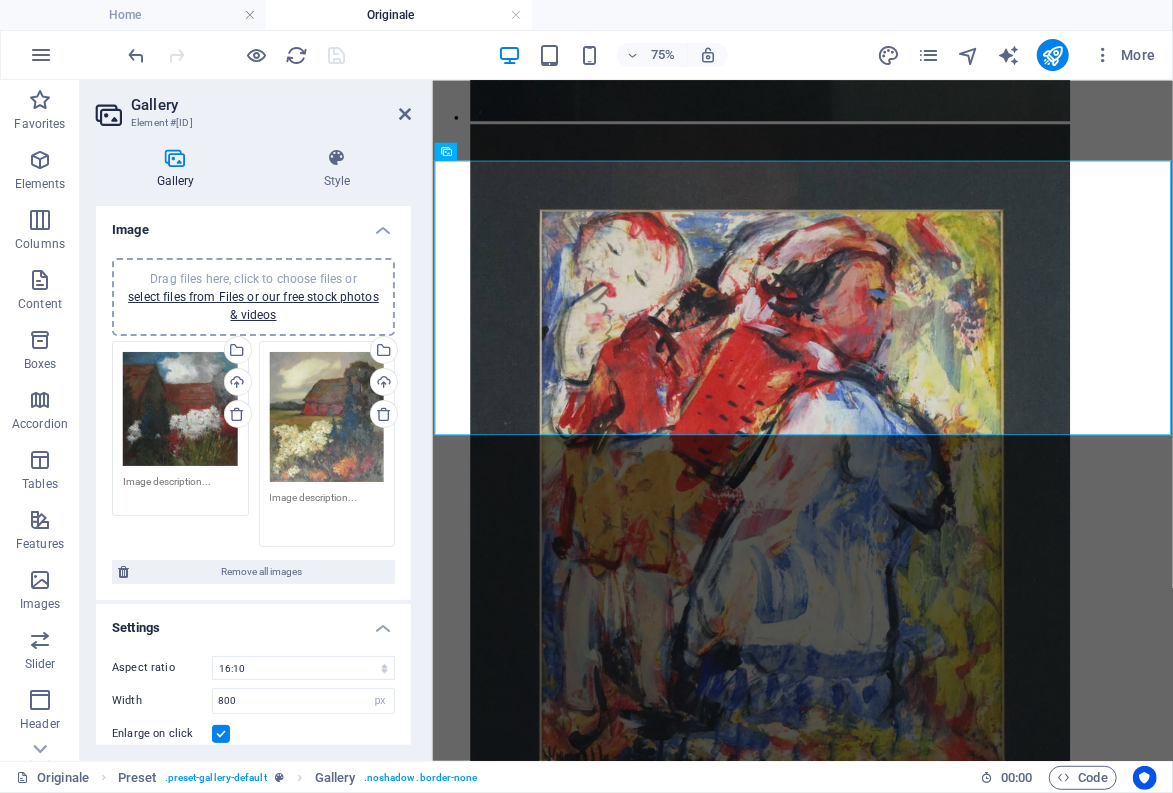 click at bounding box center [327, 512] 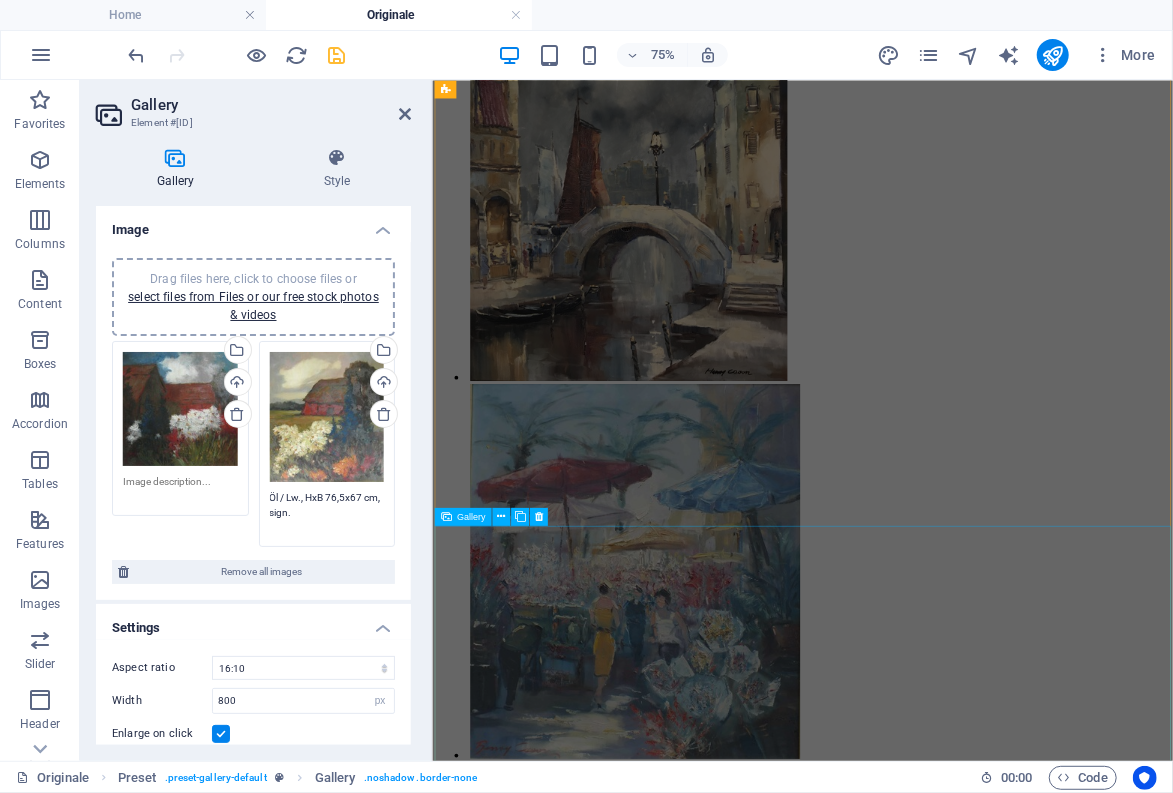 scroll, scrollTop: 20608, scrollLeft: 0, axis: vertical 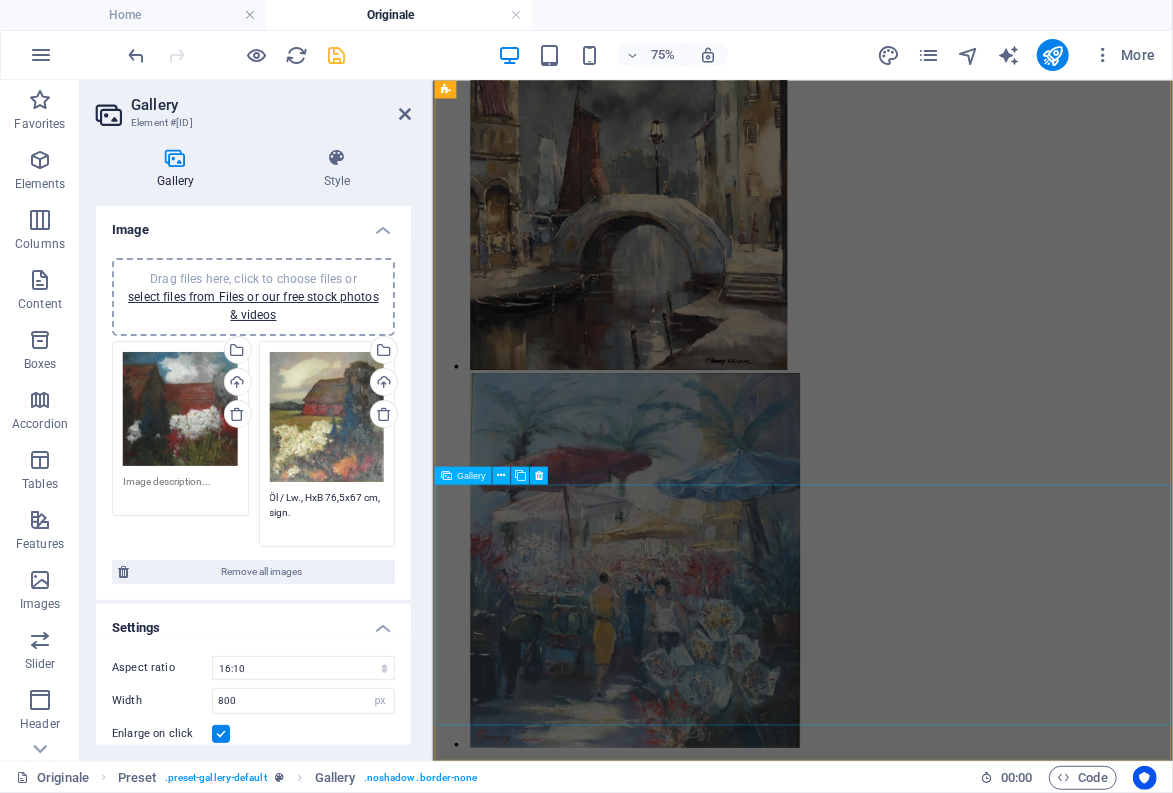 type on "Öl / Lw., HxB 76,5x67 cm, sign." 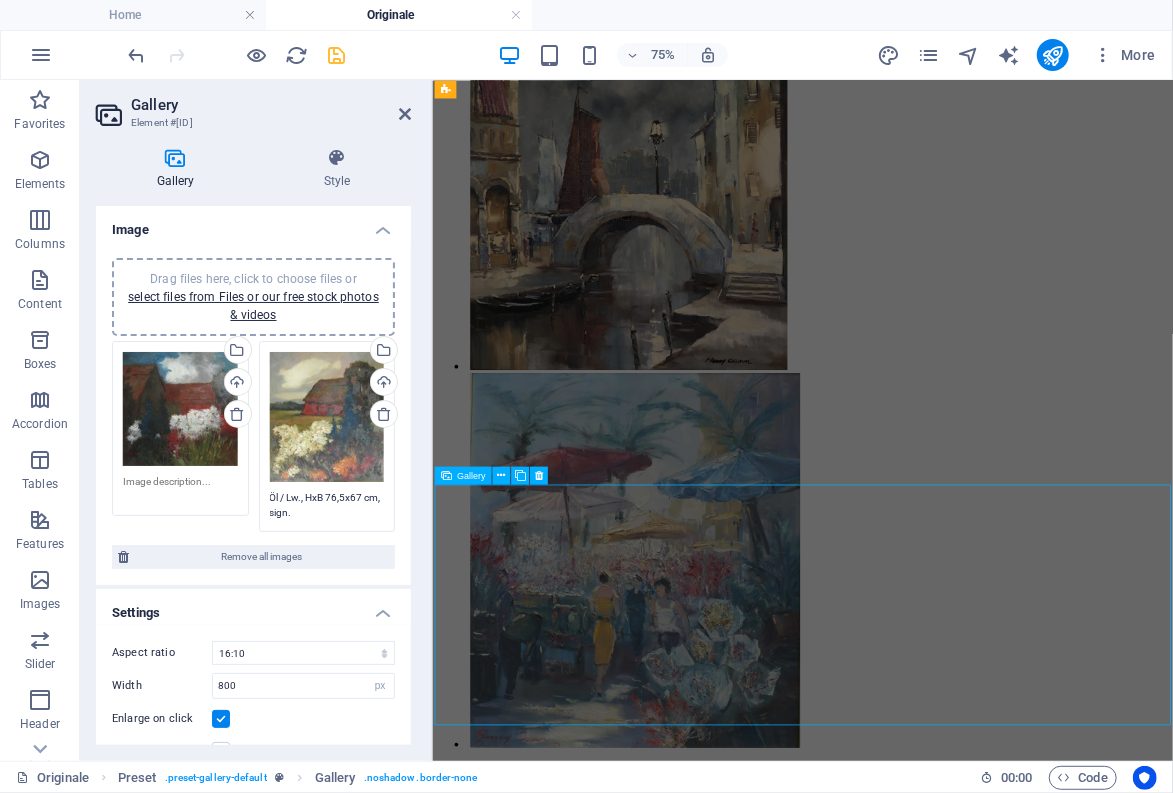 click at bounding box center (882, 44375) 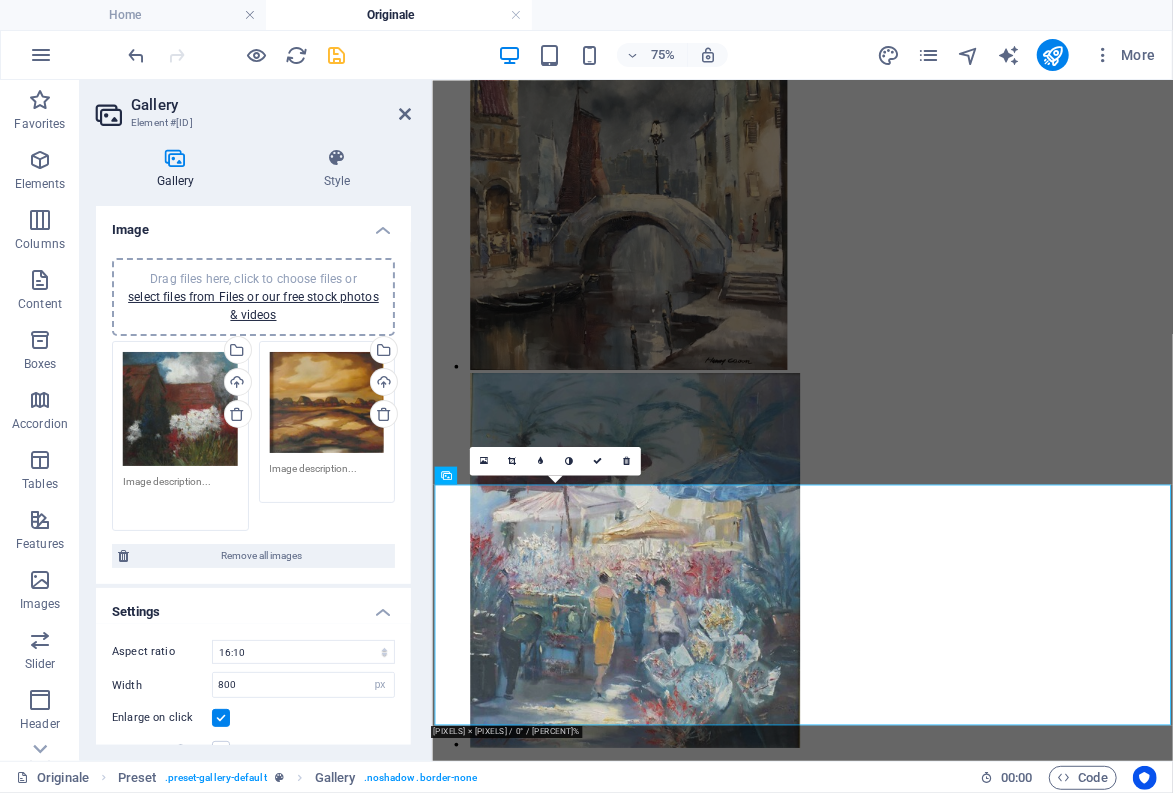 click at bounding box center (180, 496) 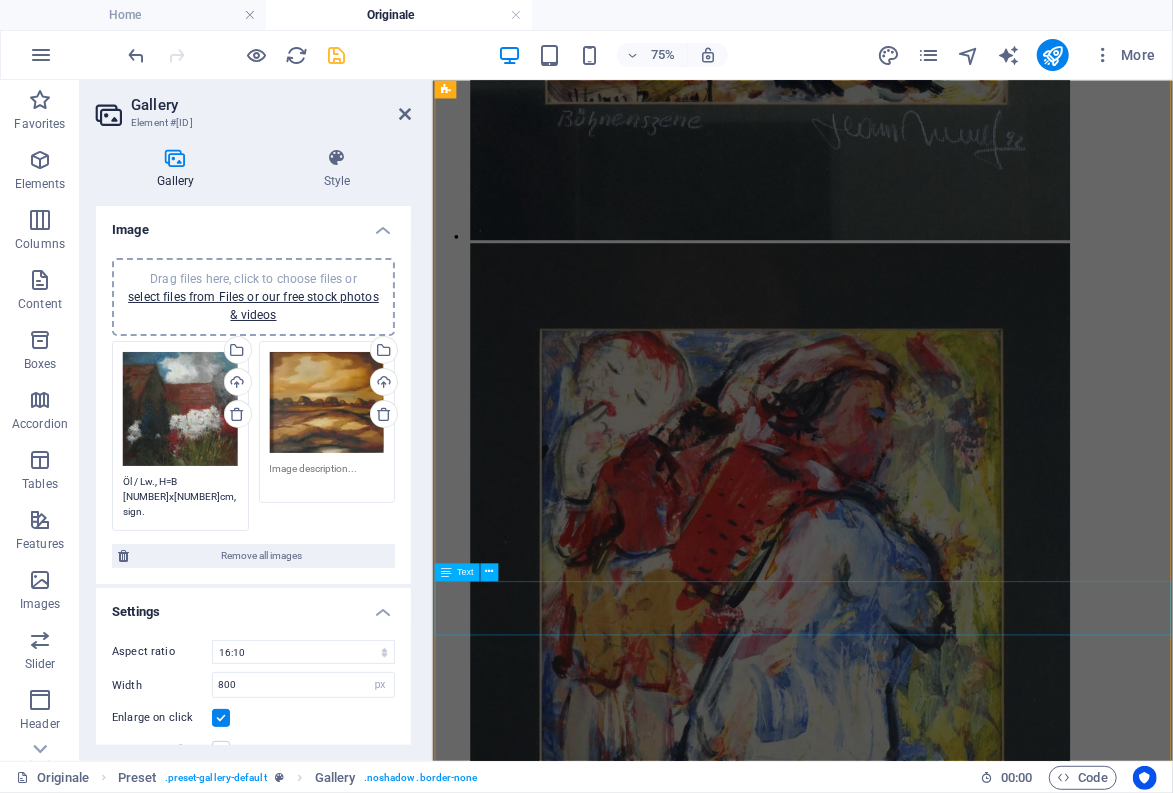 scroll, scrollTop: 18628, scrollLeft: 0, axis: vertical 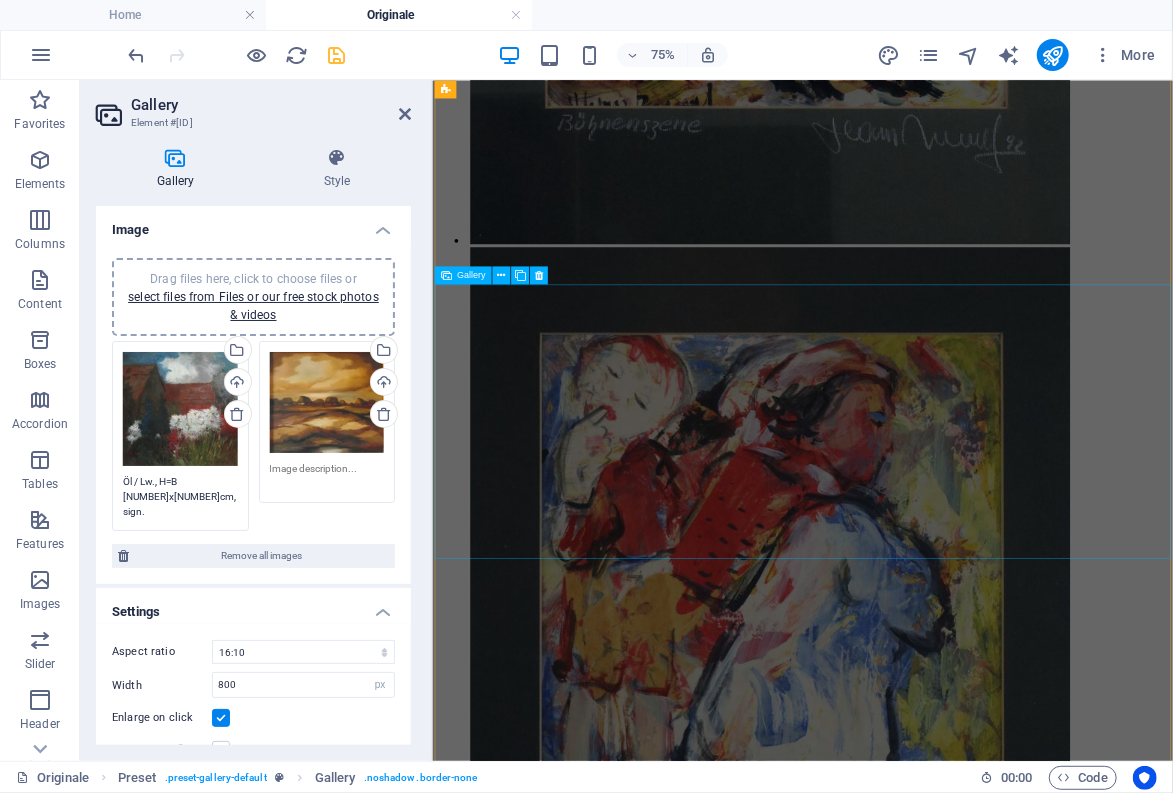 type on "Öl / Lw., H=B [NUMBER]x[NUMBER]cm, sign." 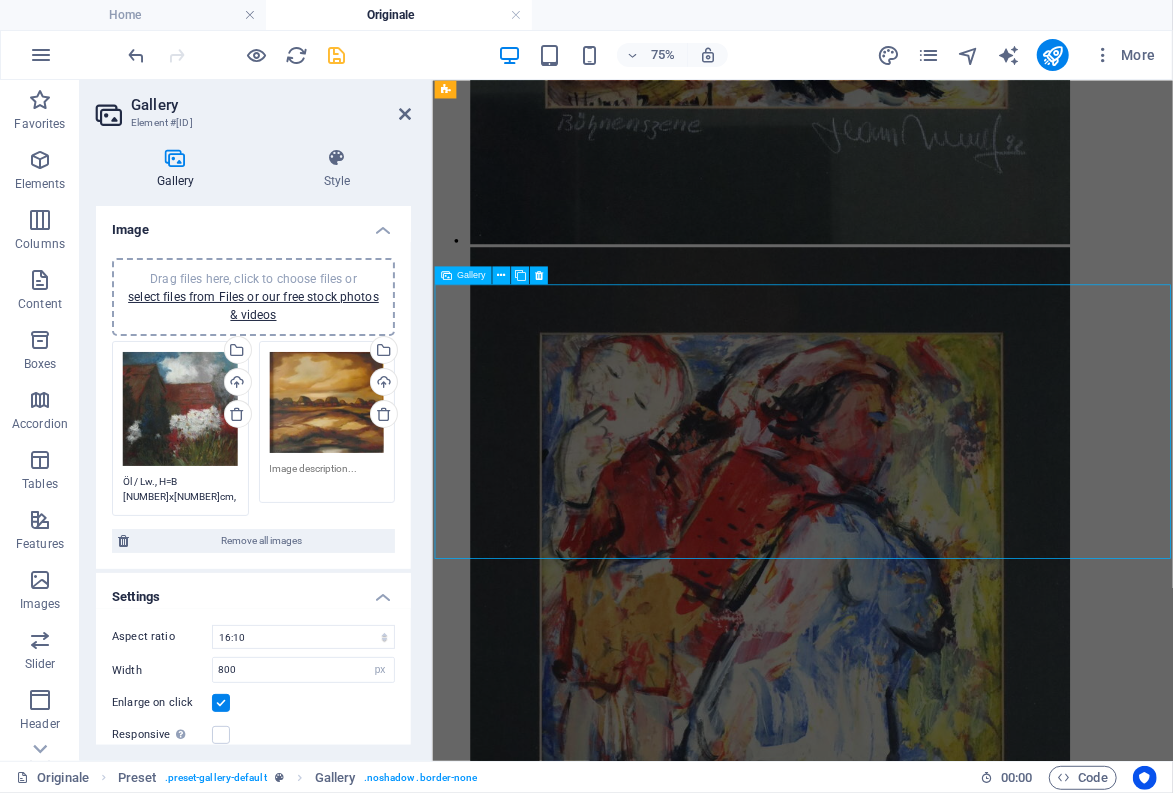 scroll, scrollTop: 19814, scrollLeft: 0, axis: vertical 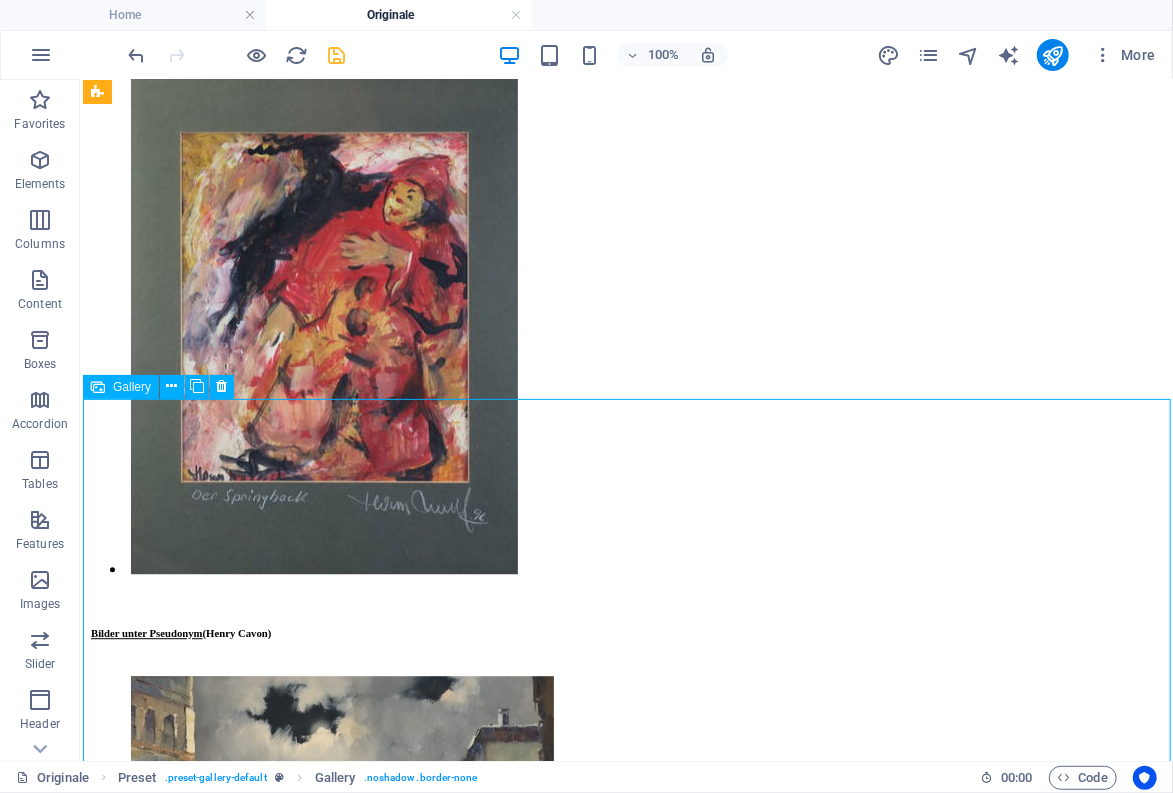 click at bounding box center (530, 39051) 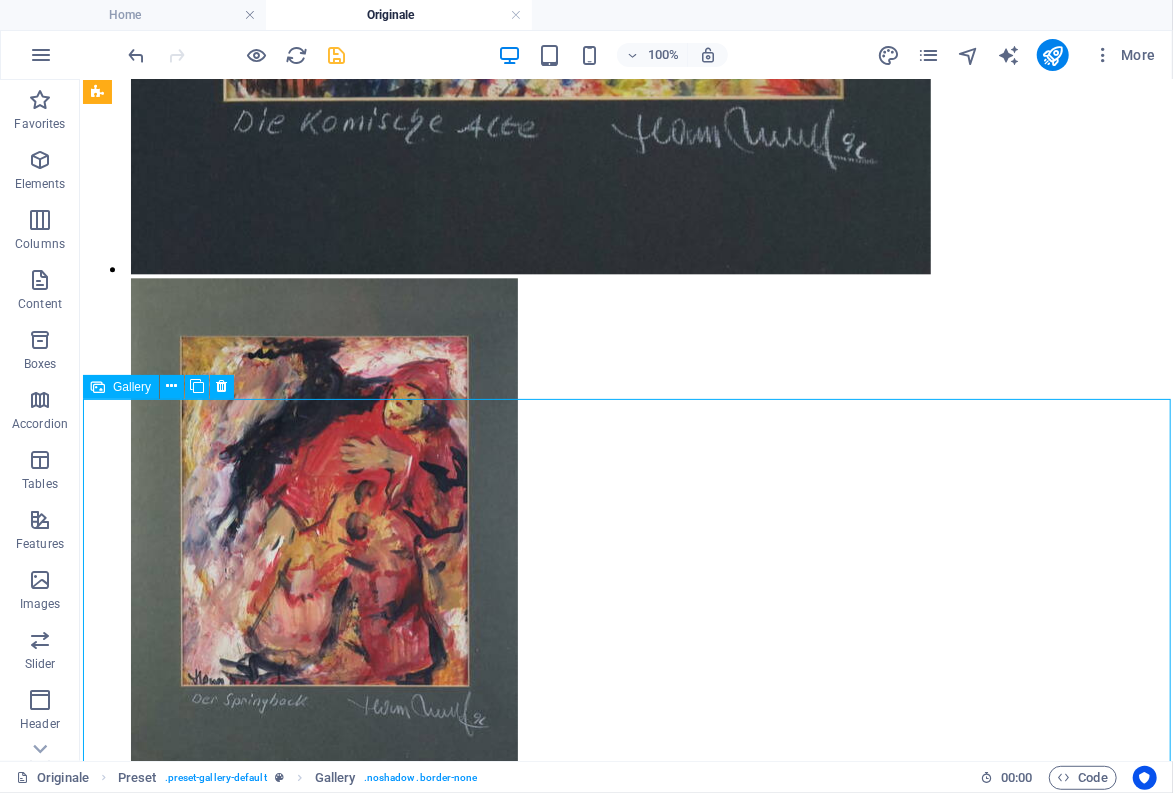 select on "2" 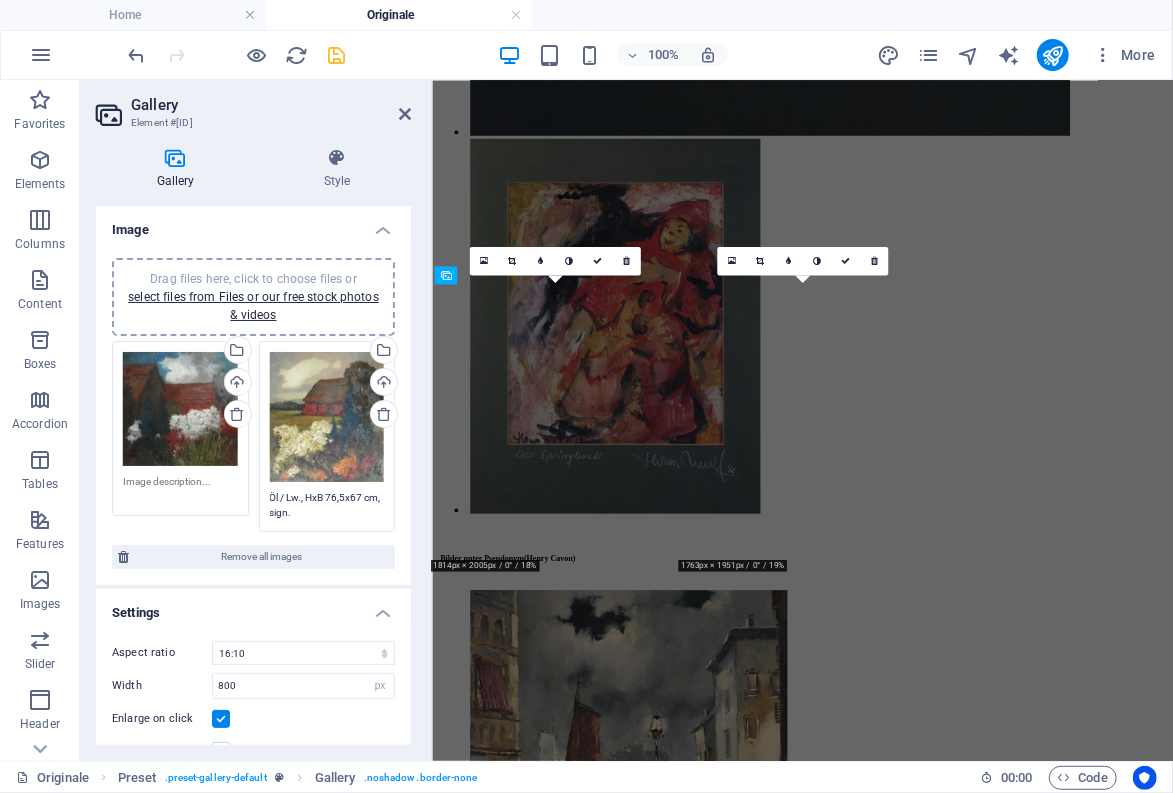 click on "Remove all images" at bounding box center (262, 557) 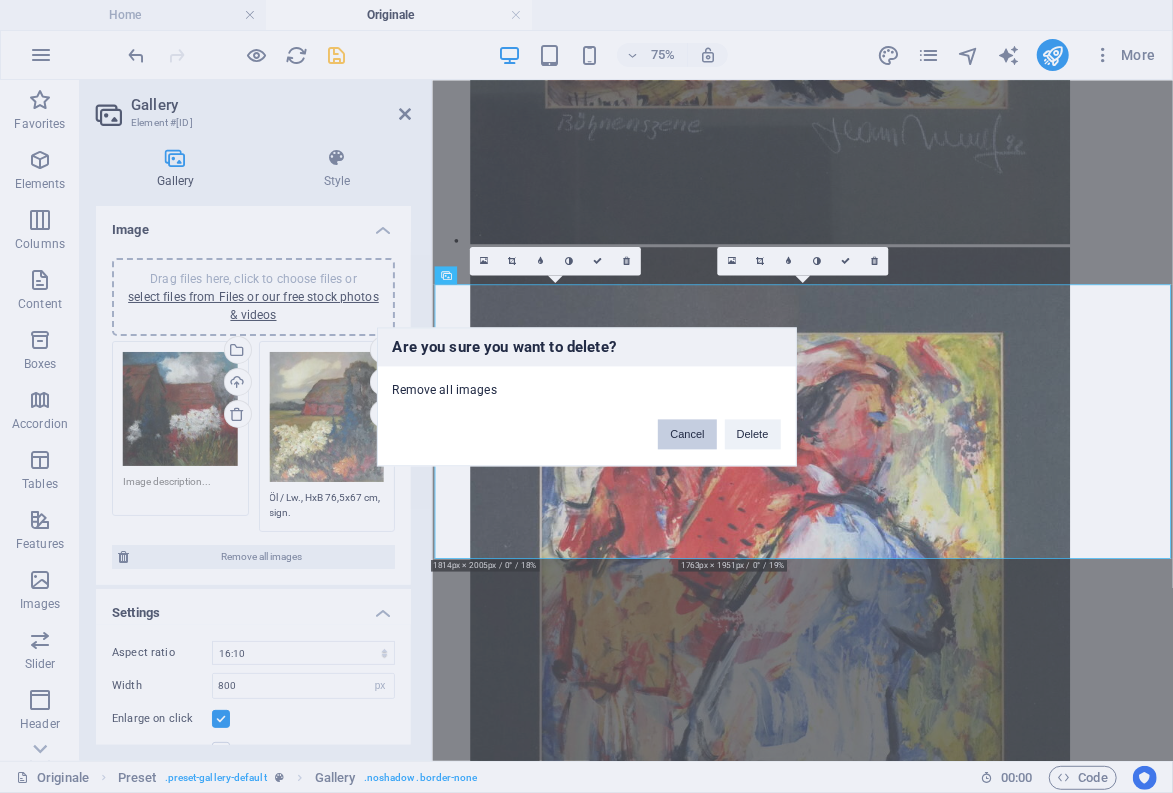 click on "Cancel" at bounding box center [687, 434] 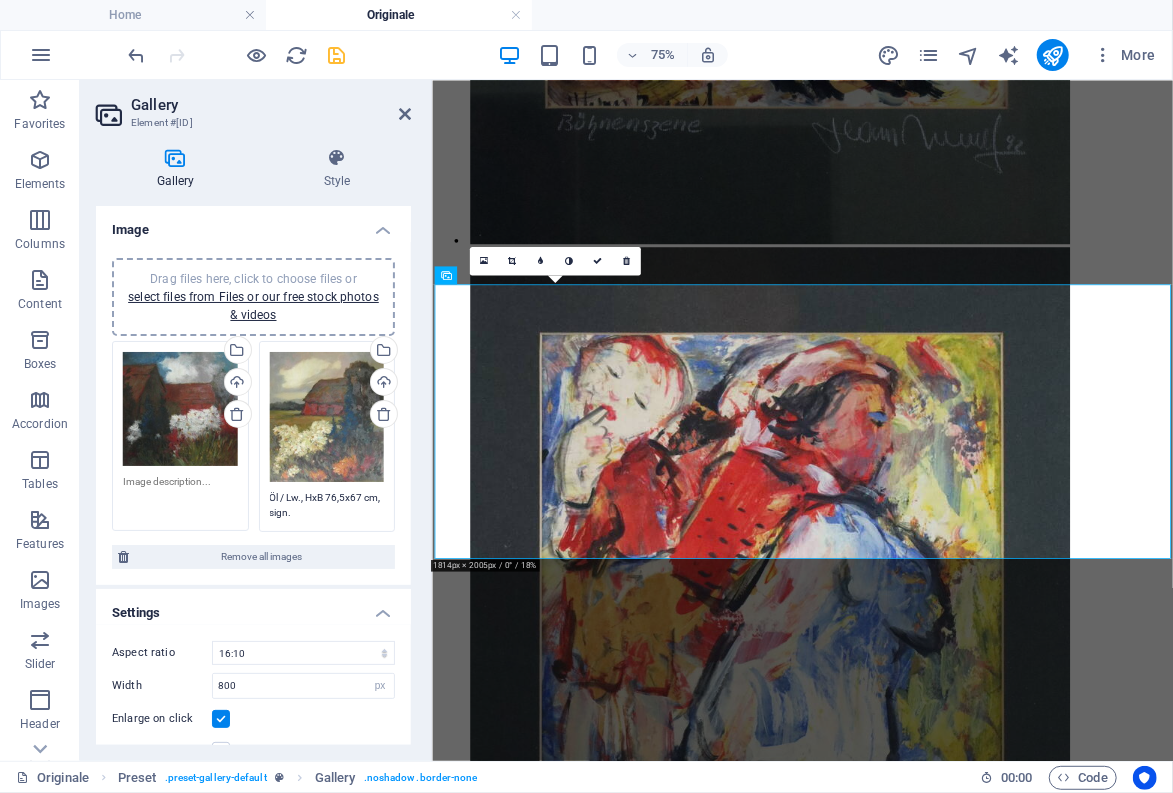 click at bounding box center [180, 496] 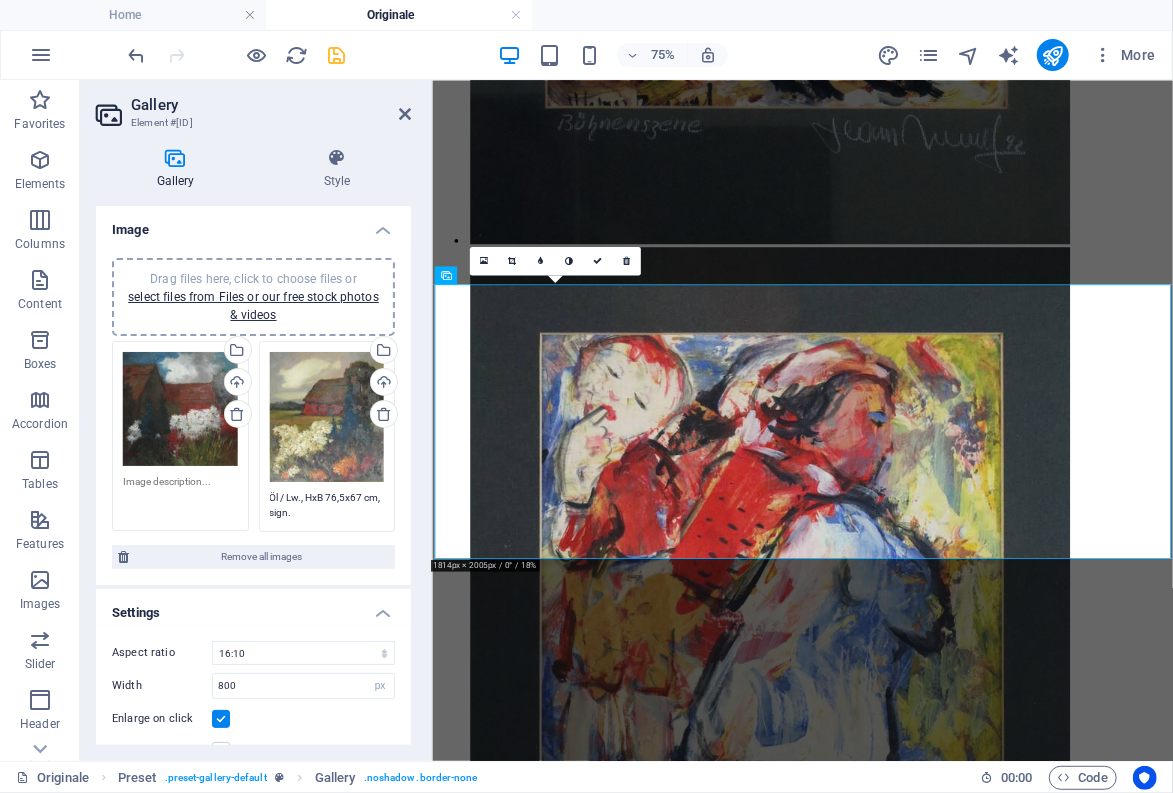 paste on "Öl / Lw., H=B [NUMBER]x[NUMBER]cm, sign." 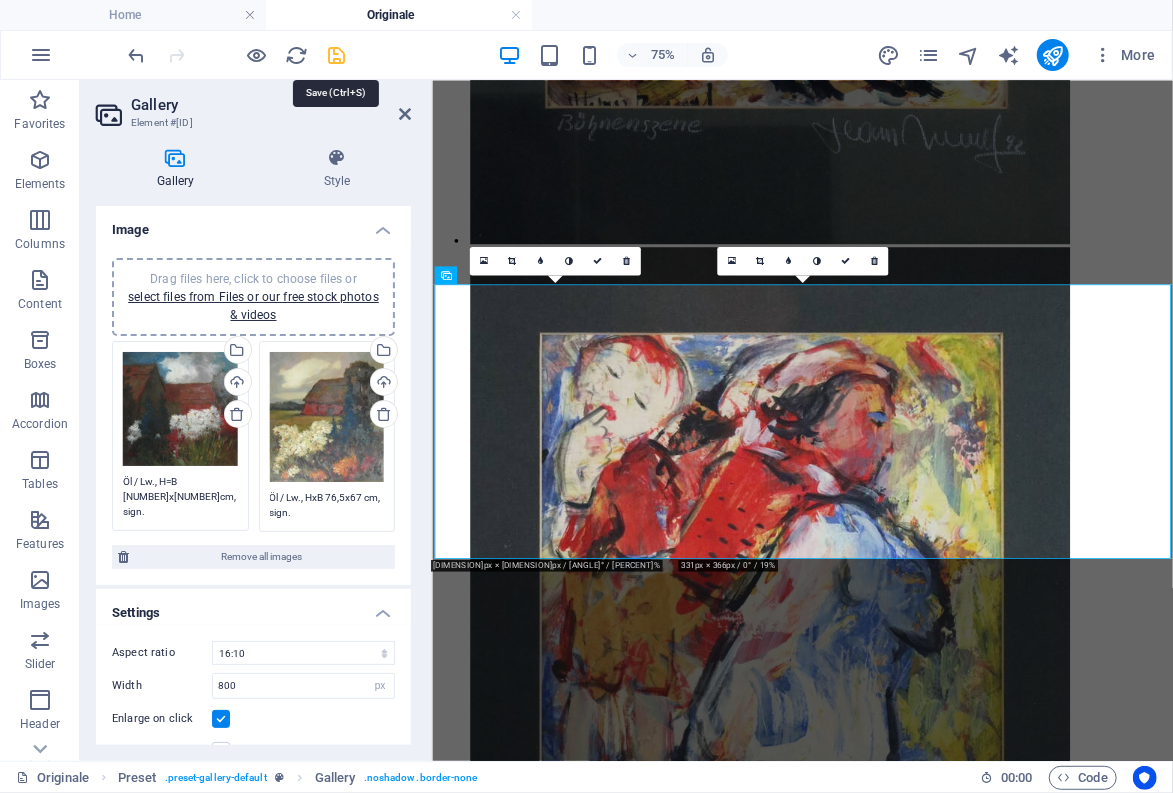 type on "Öl / Lw., H=B [NUMBER]x[NUMBER]cm, sign." 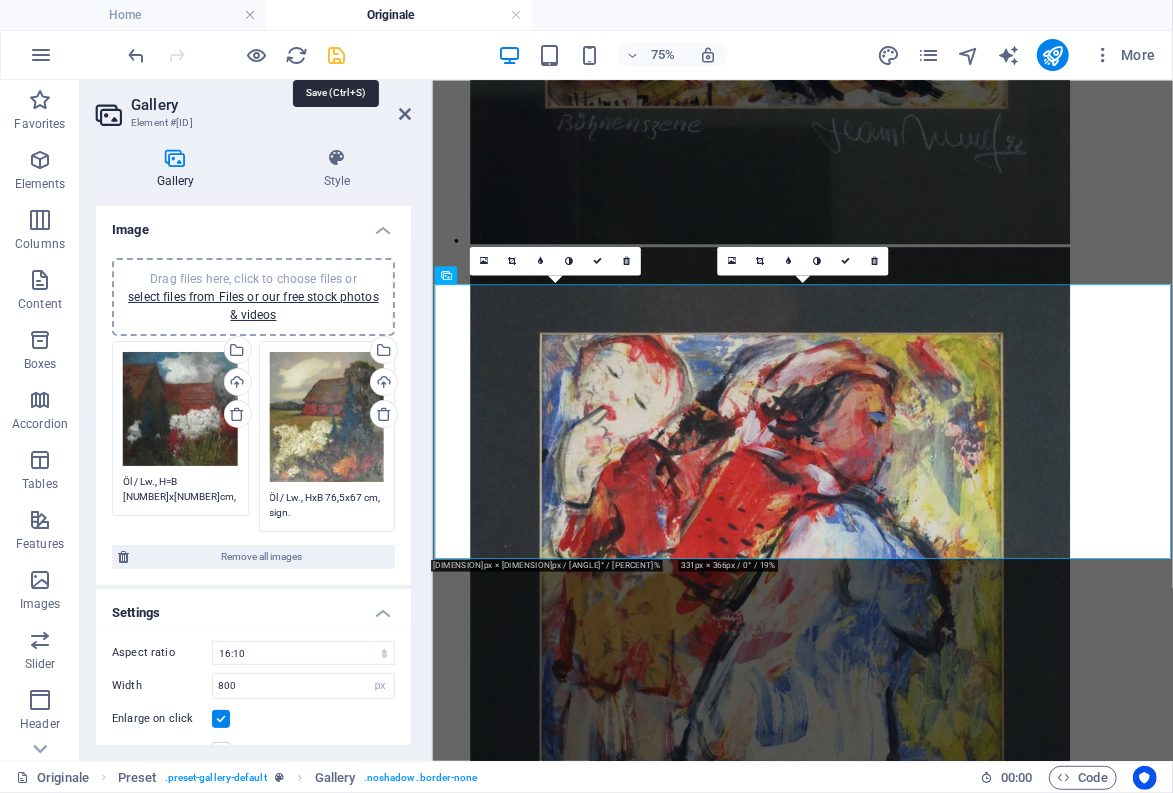 click at bounding box center (337, 55) 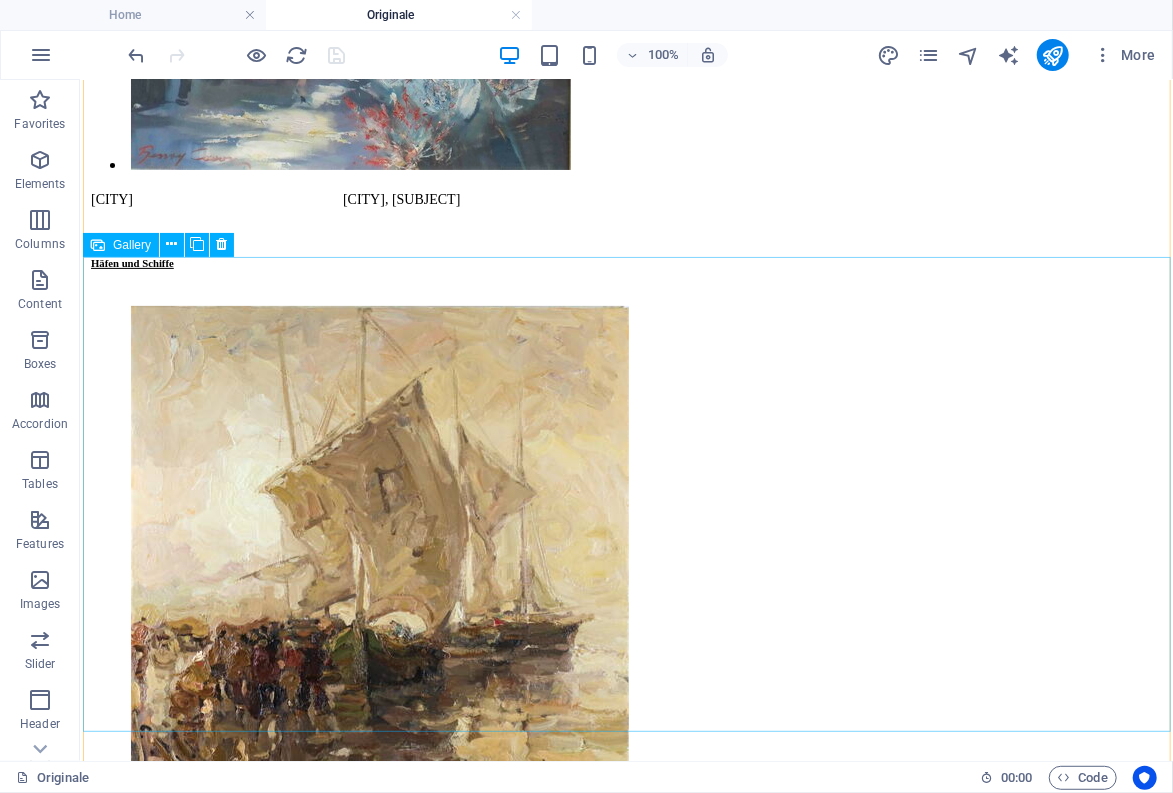 scroll, scrollTop: 21354, scrollLeft: 0, axis: vertical 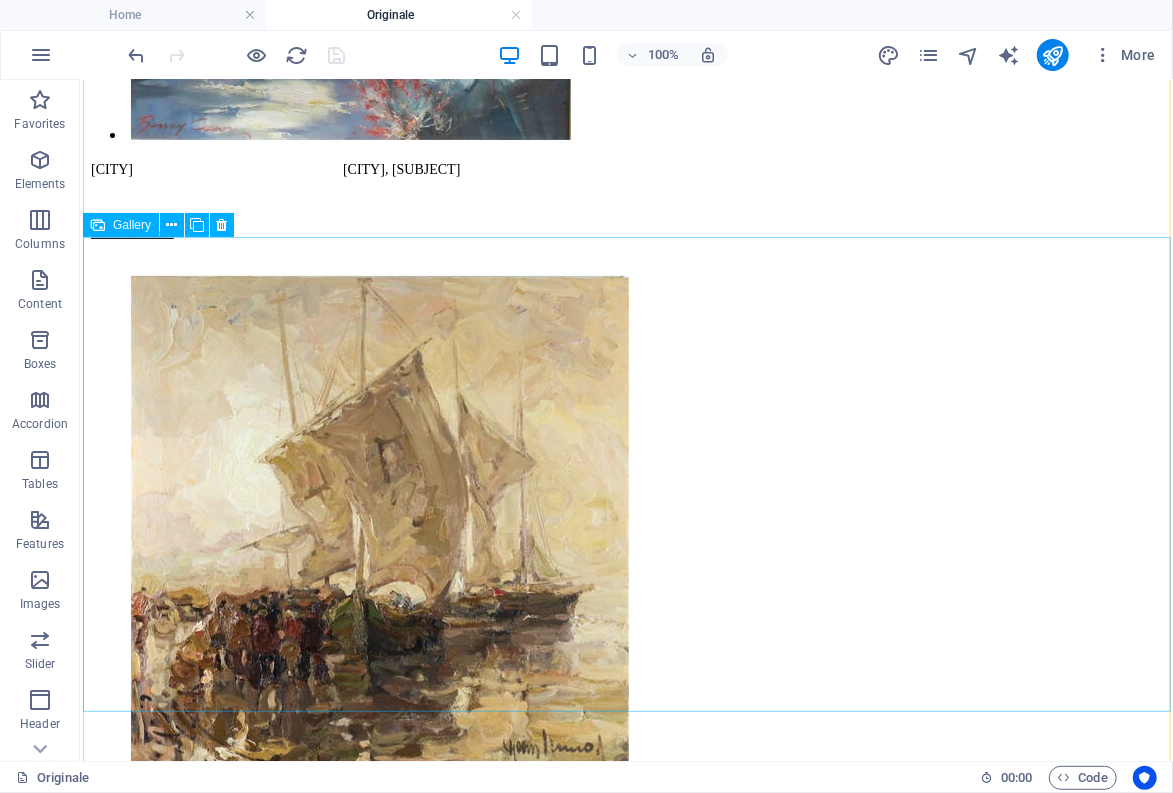 click at bounding box center [530, 39784] 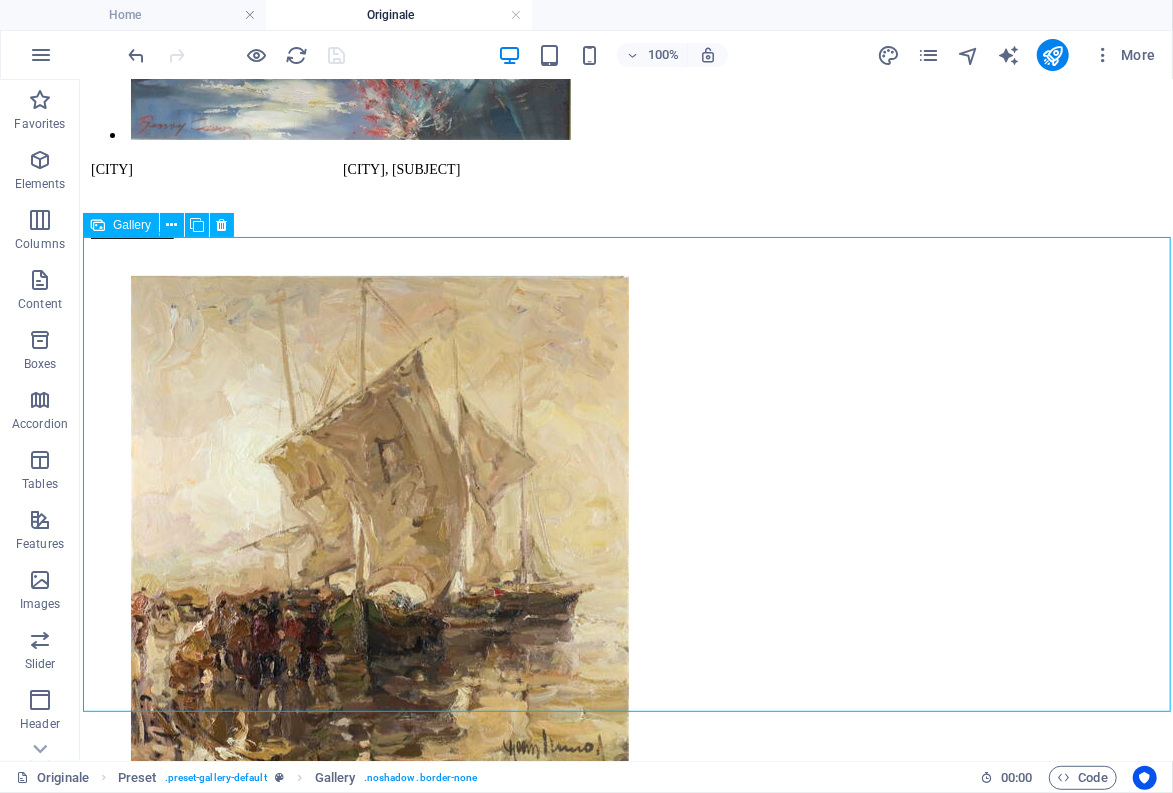click at bounding box center (530, 39784) 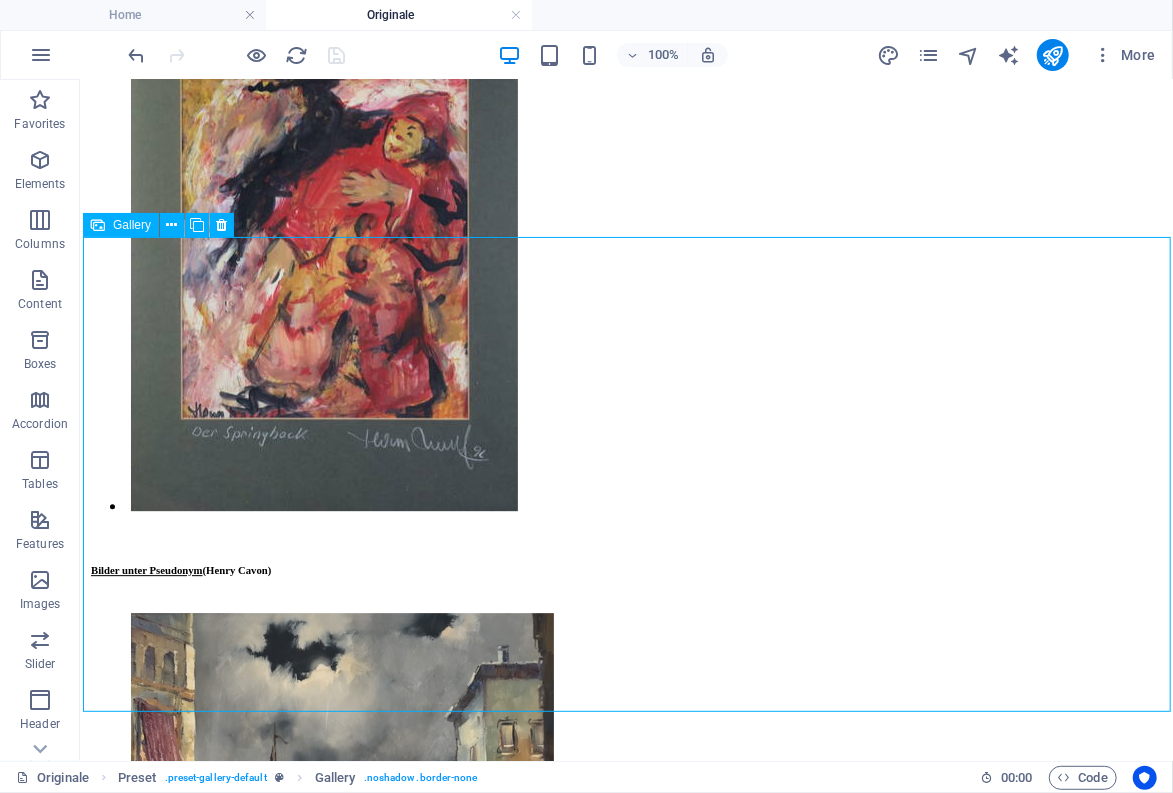 select on "2" 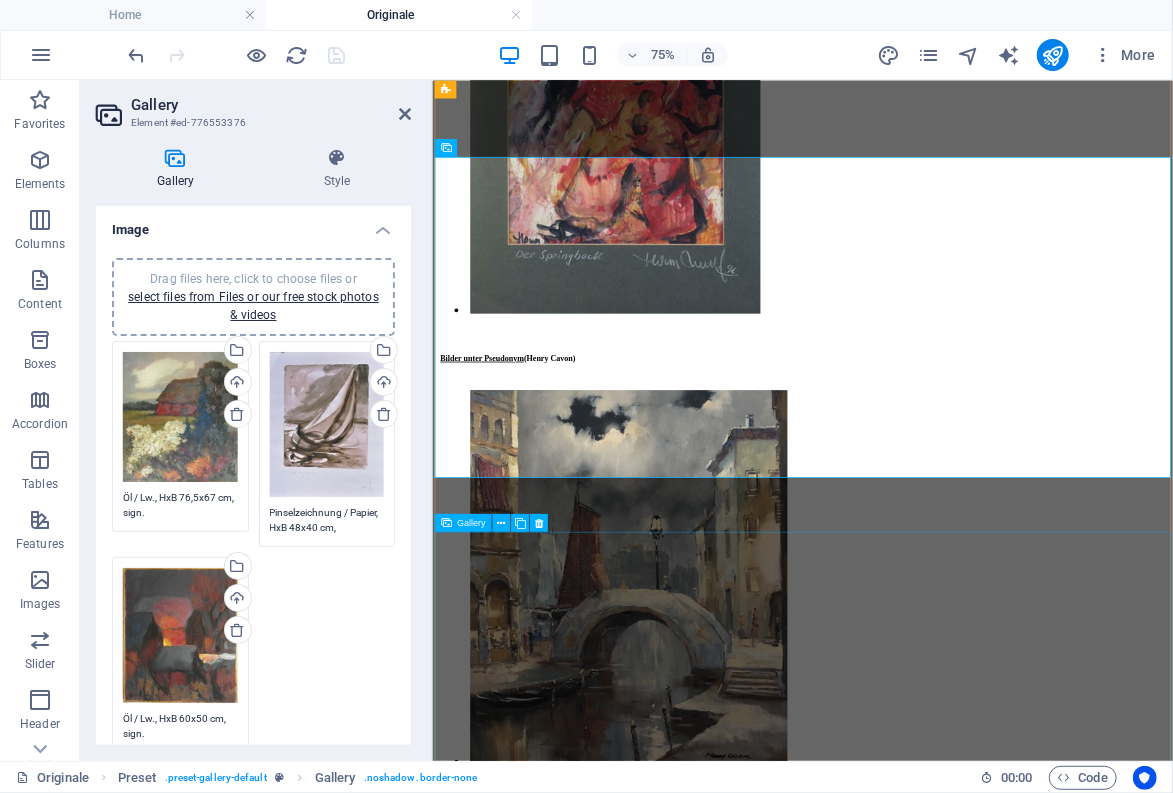 click at bounding box center [882, 43306] 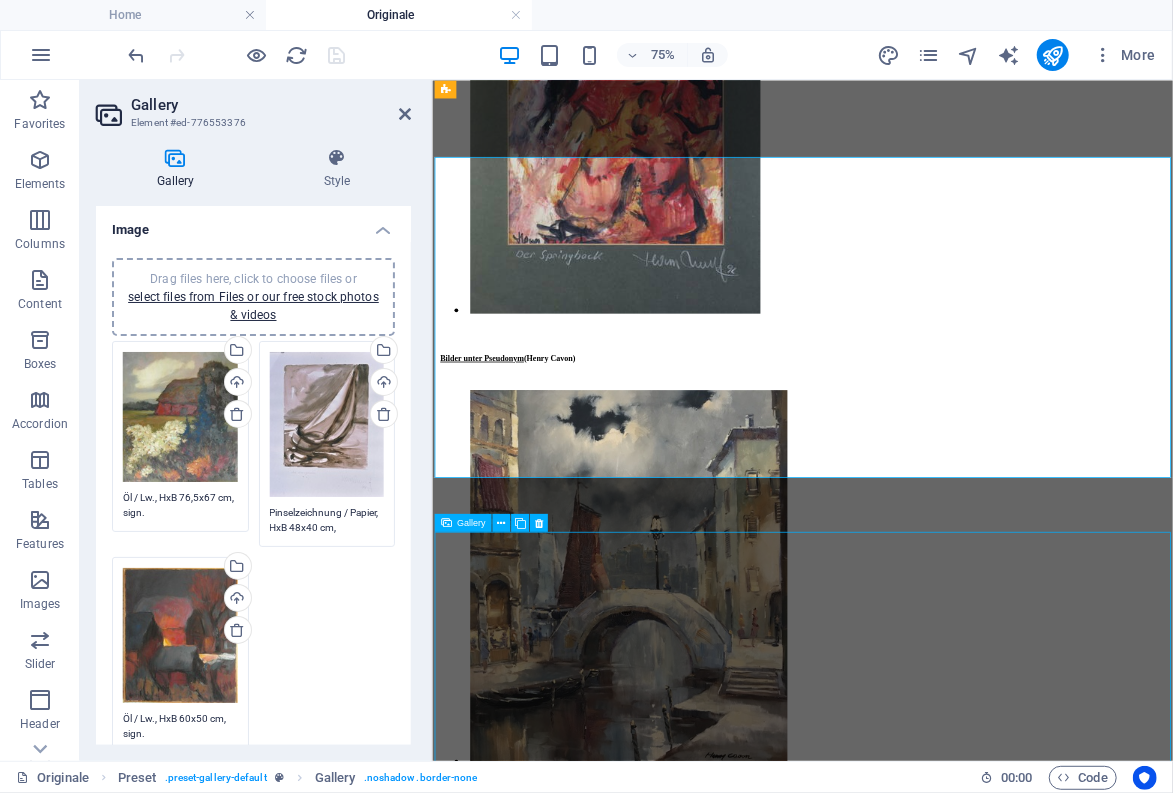 click at bounding box center (882, 43306) 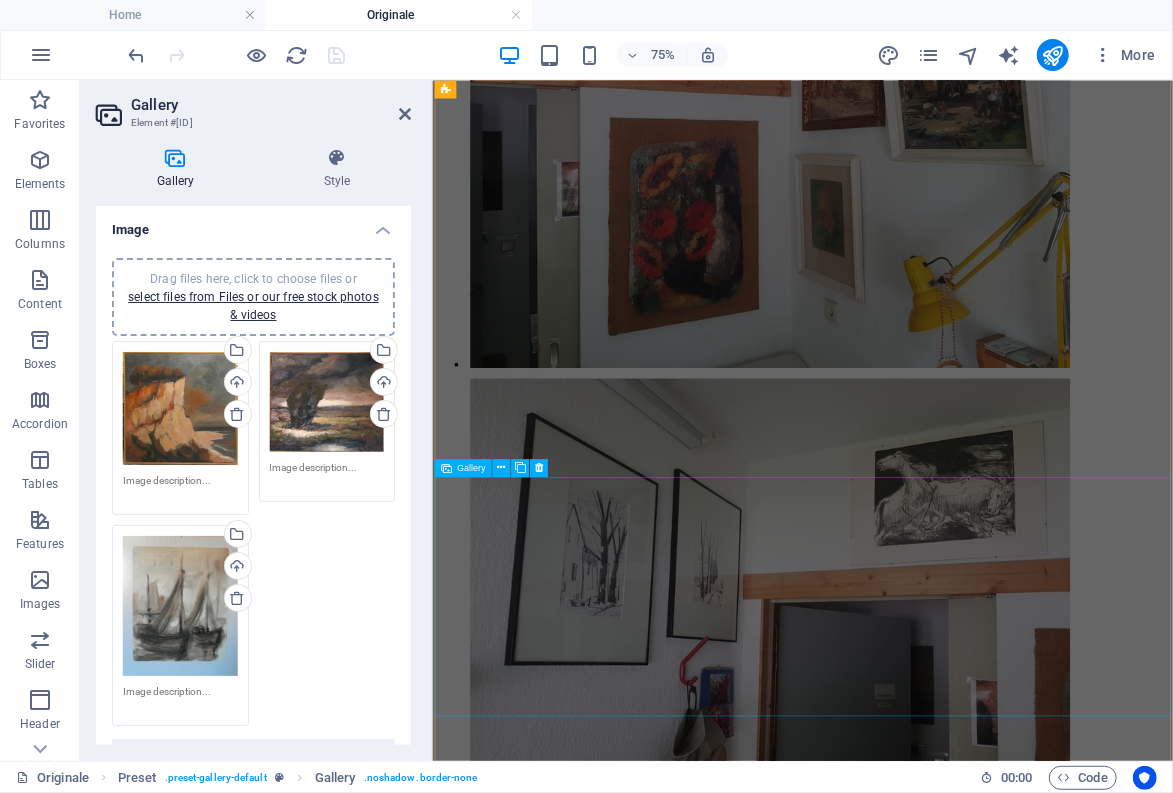 scroll, scrollTop: 10071, scrollLeft: 0, axis: vertical 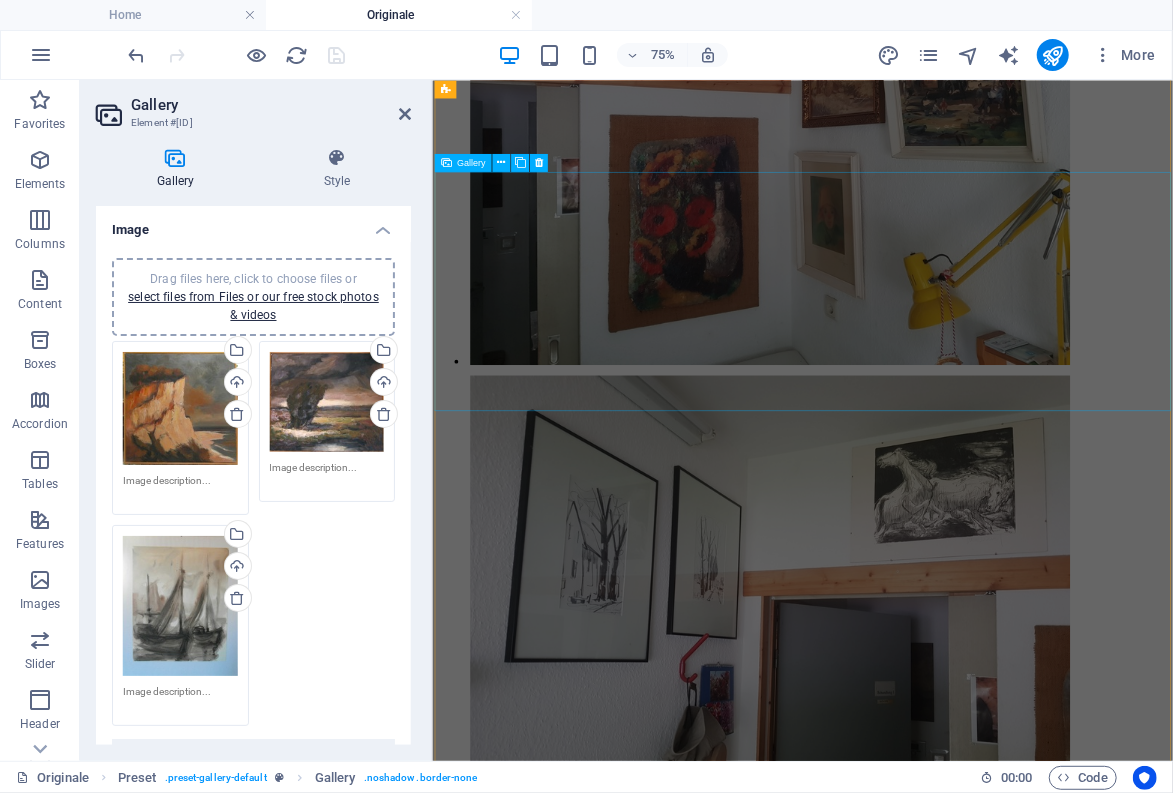 click at bounding box center [882, 25562] 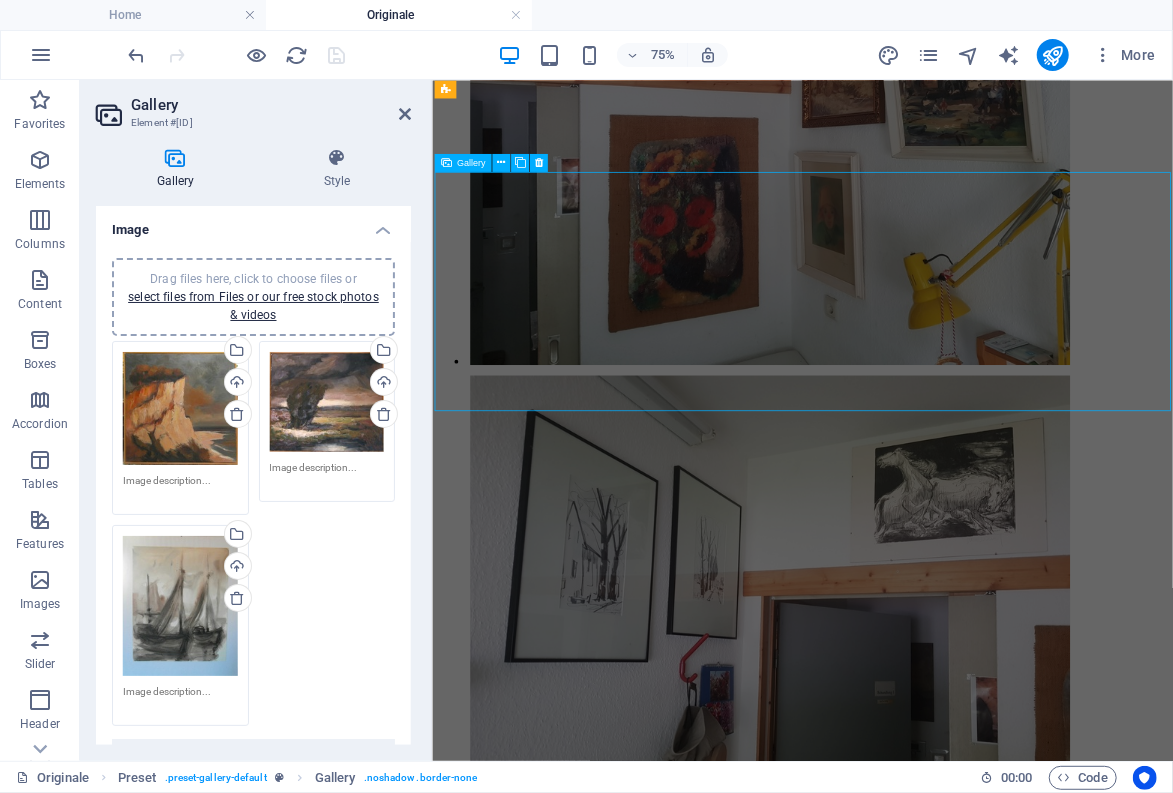 click at bounding box center (882, 25562) 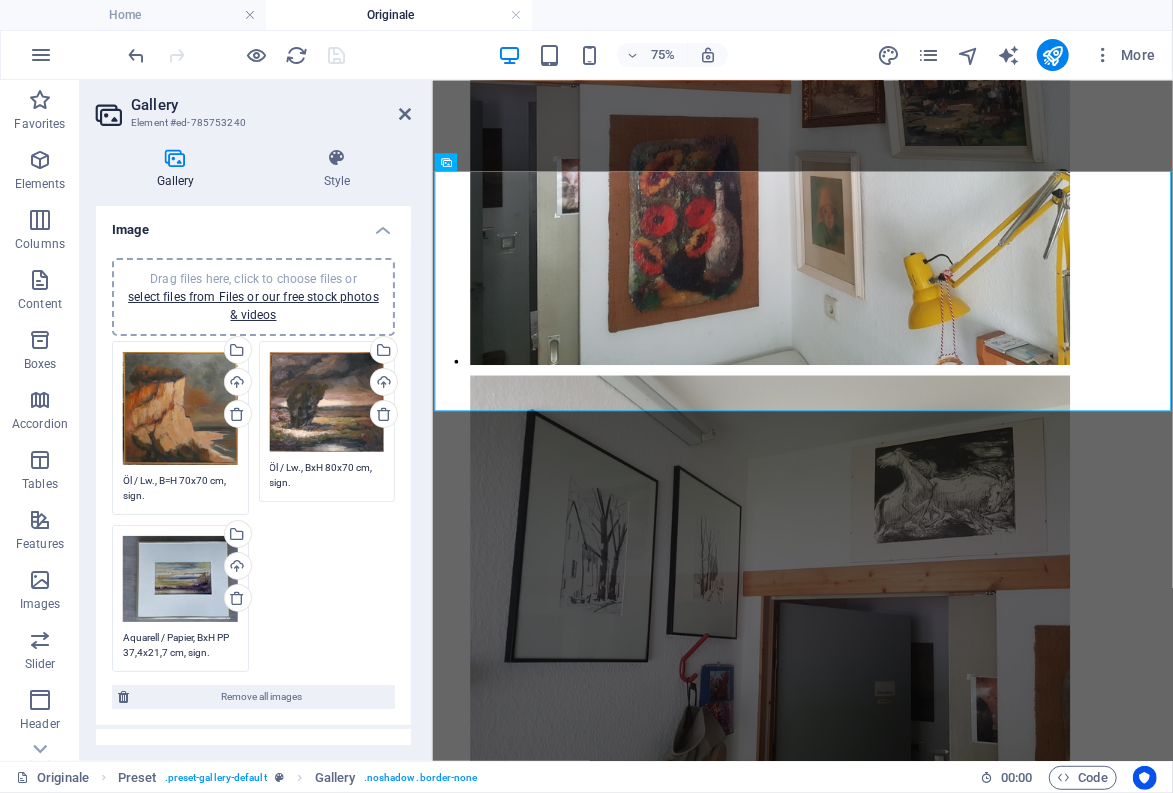 click on "Öl / Lw., B=H 70x70 cm, sign." at bounding box center (180, 488) 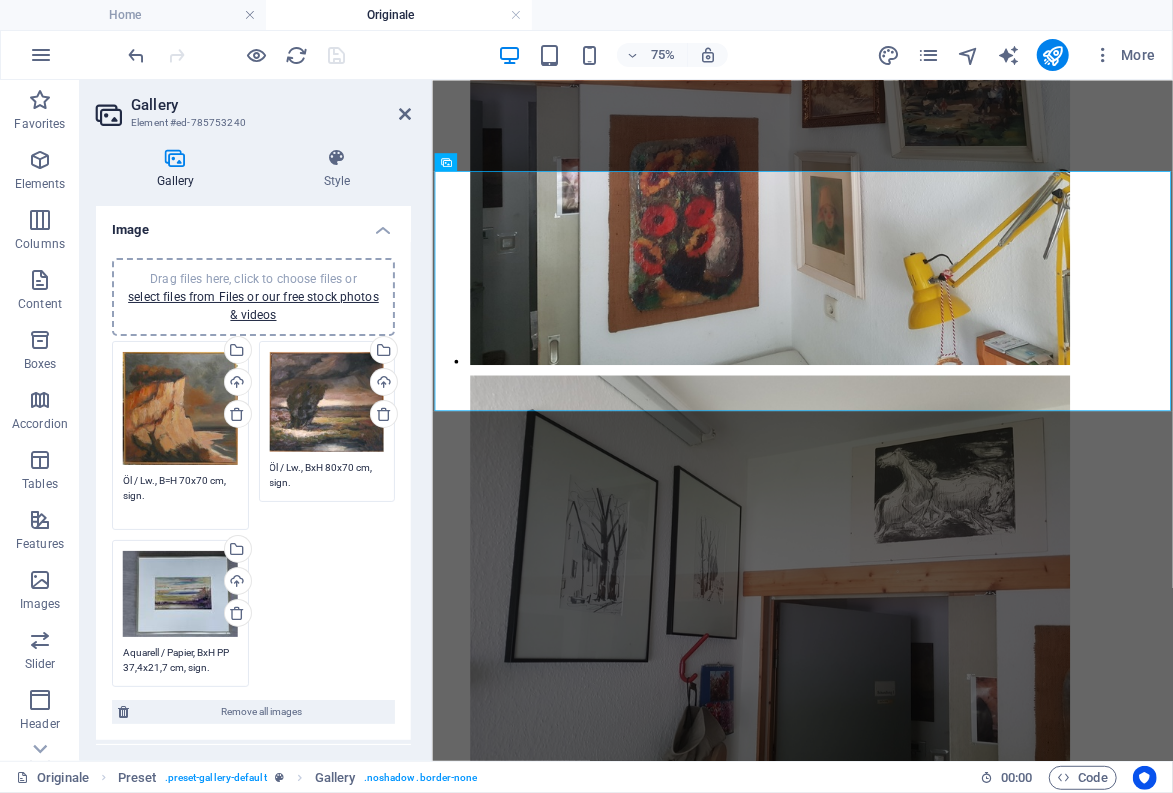 click on "Öl / Lw., B=H 70x70 cm, sign." at bounding box center (180, 495) 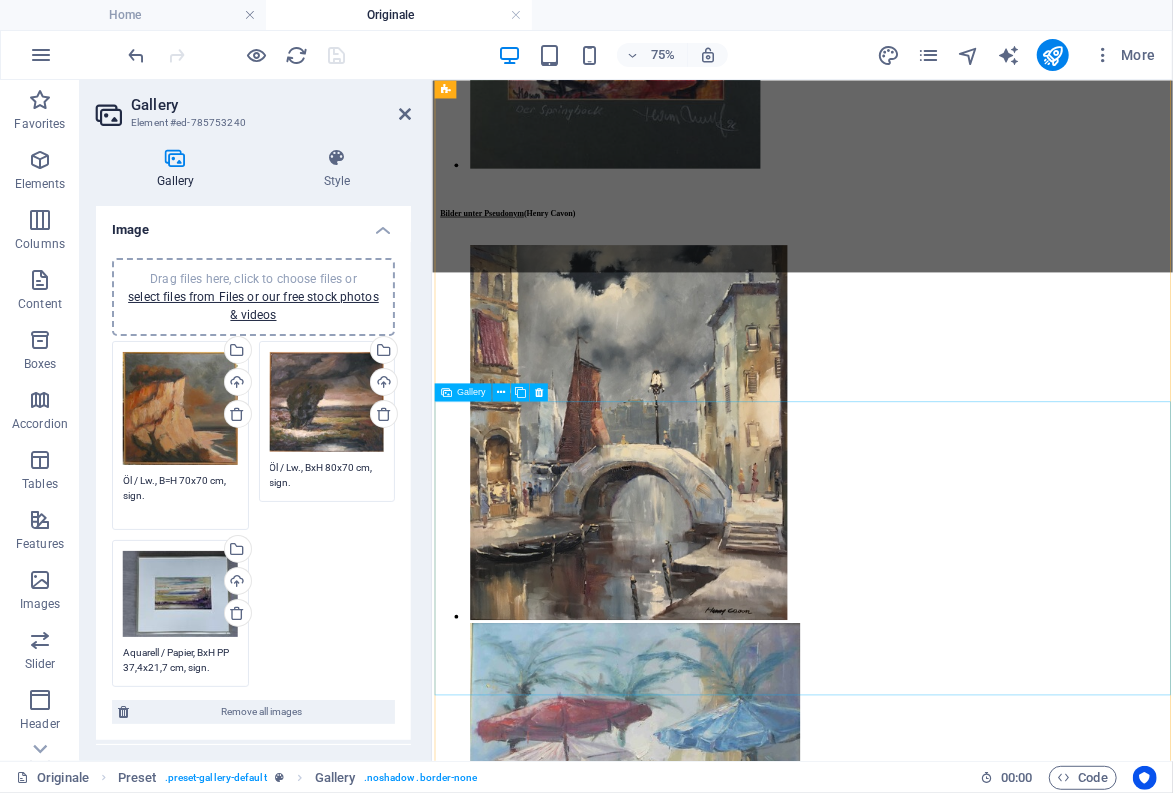scroll, scrollTop: 20301, scrollLeft: 0, axis: vertical 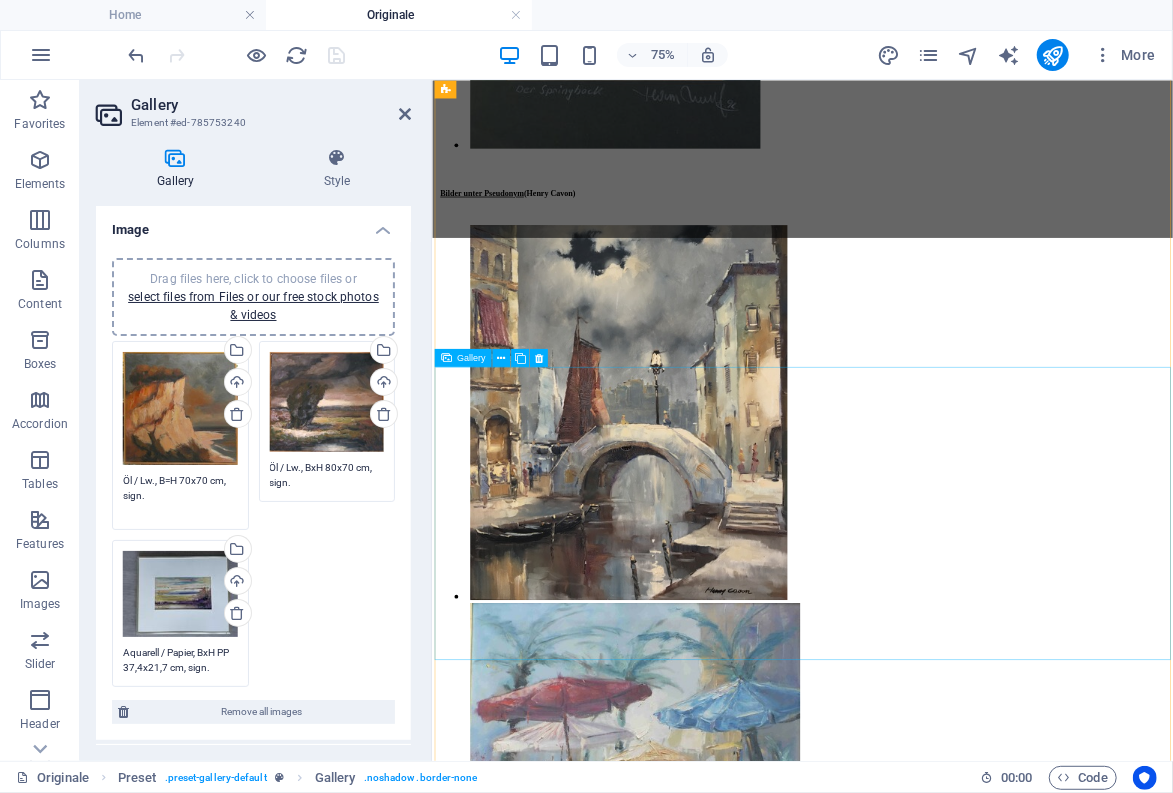 click at bounding box center [882, 43086] 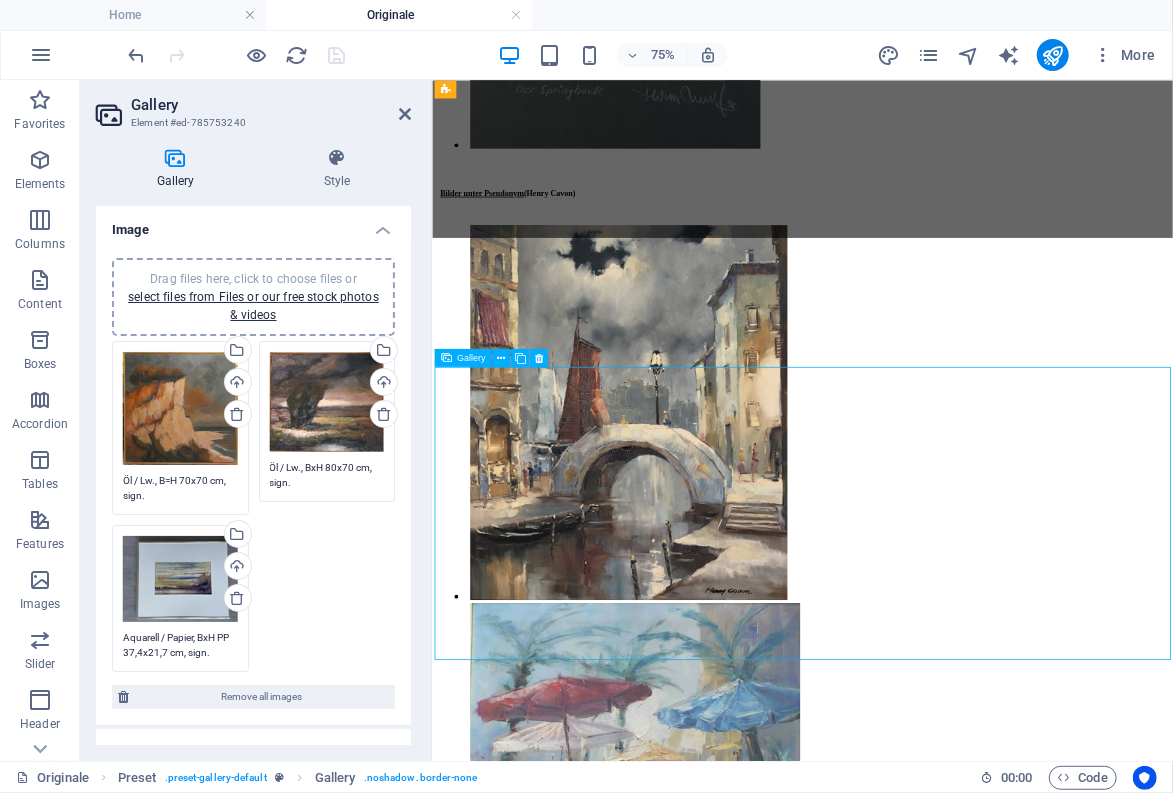 click at bounding box center [882, 43086] 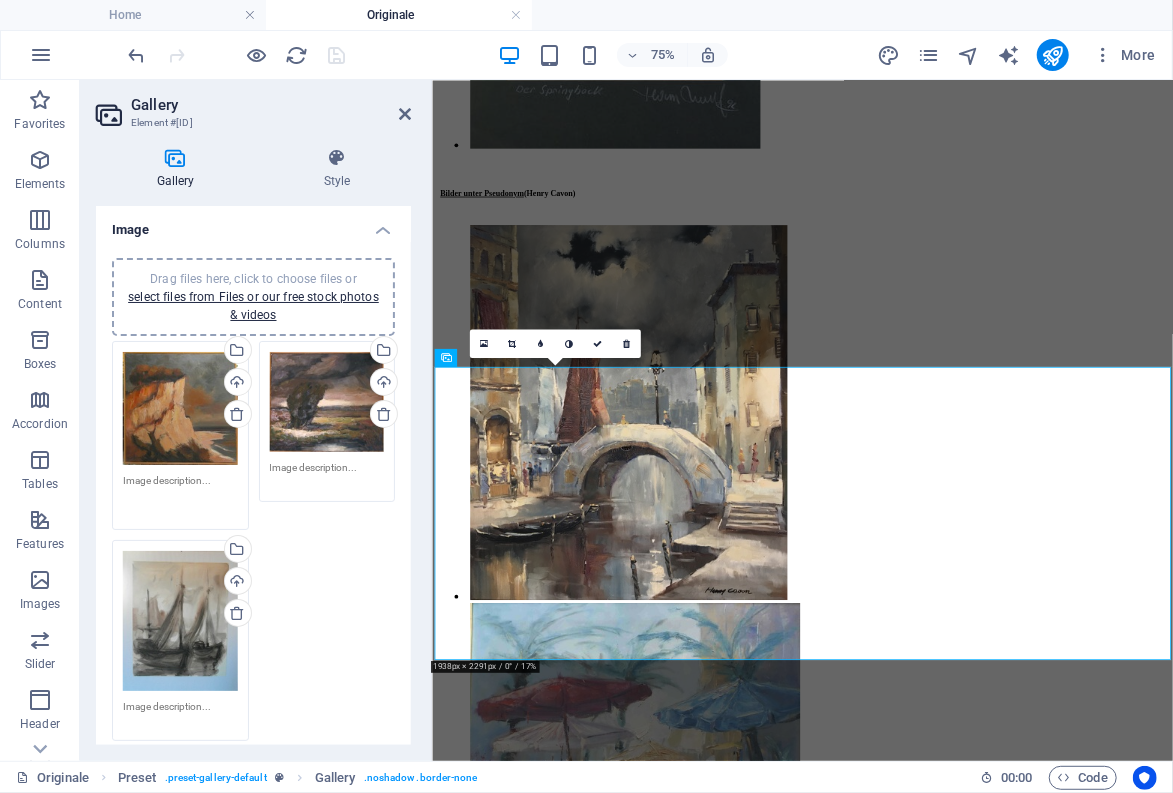 click at bounding box center (180, 495) 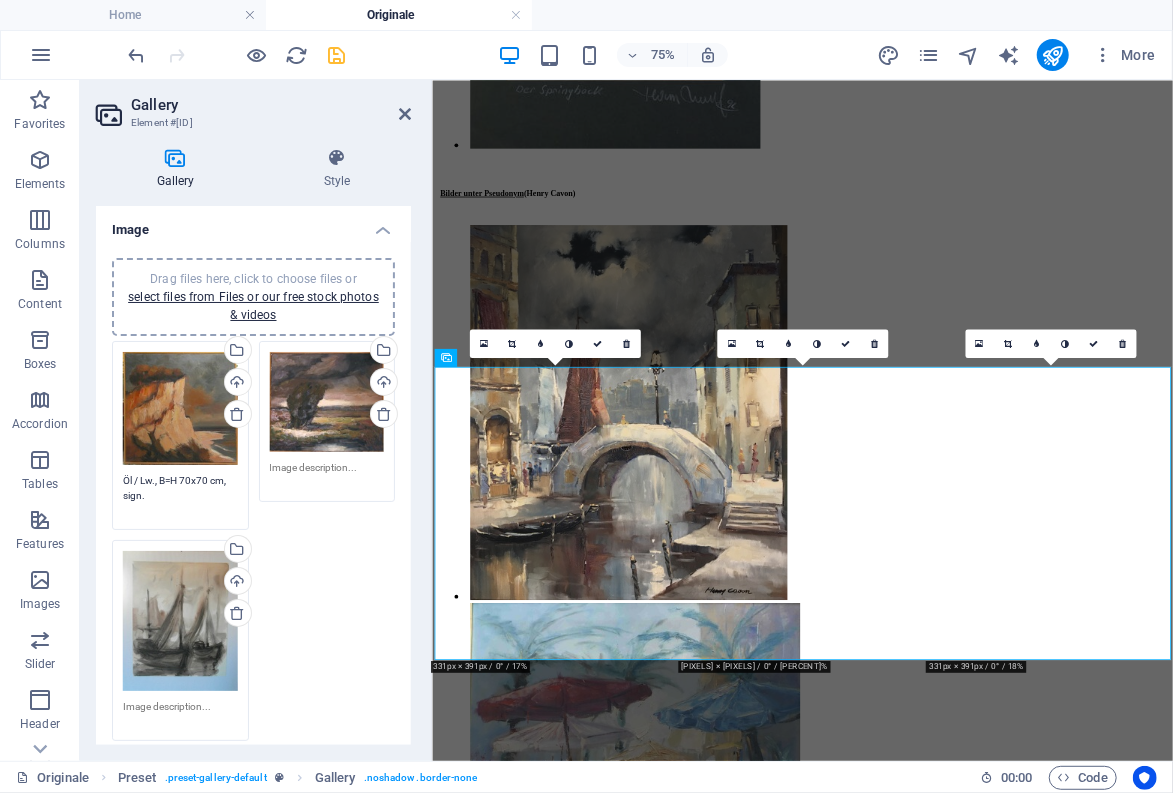 type on "Öl / Lw., B=H 70x70 cm, sign." 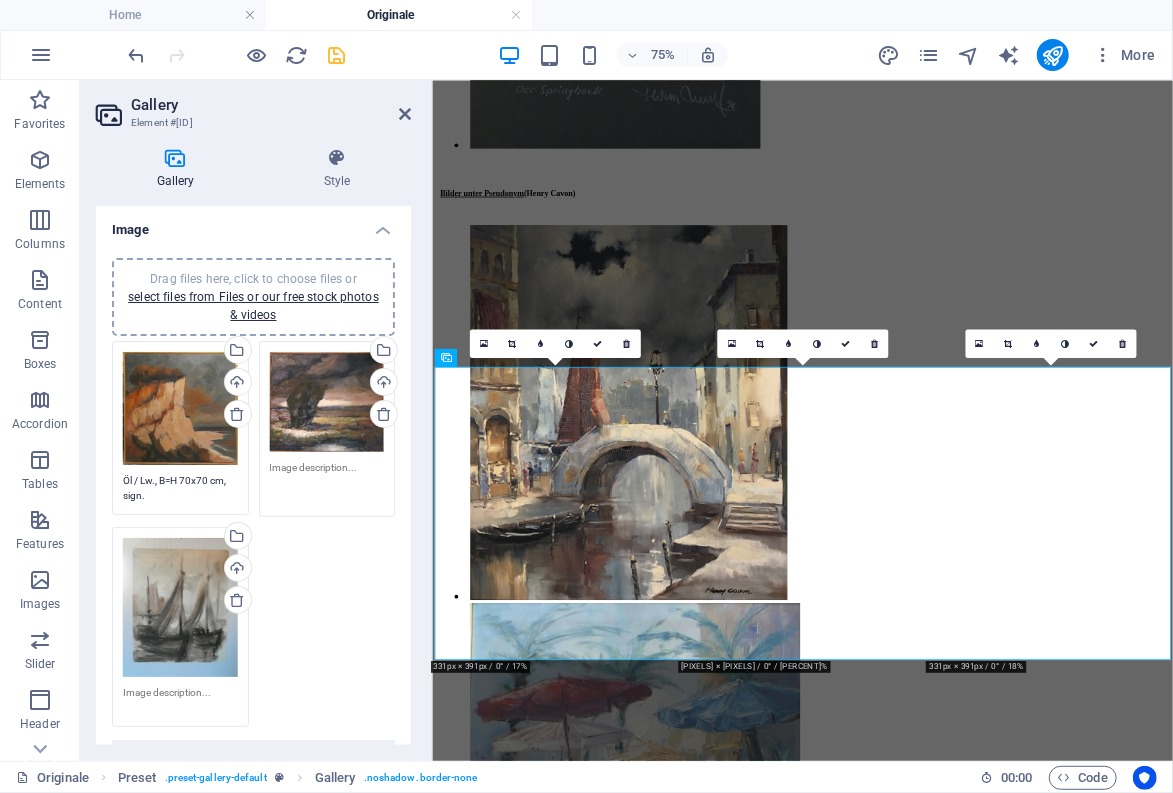 click at bounding box center (327, 482) 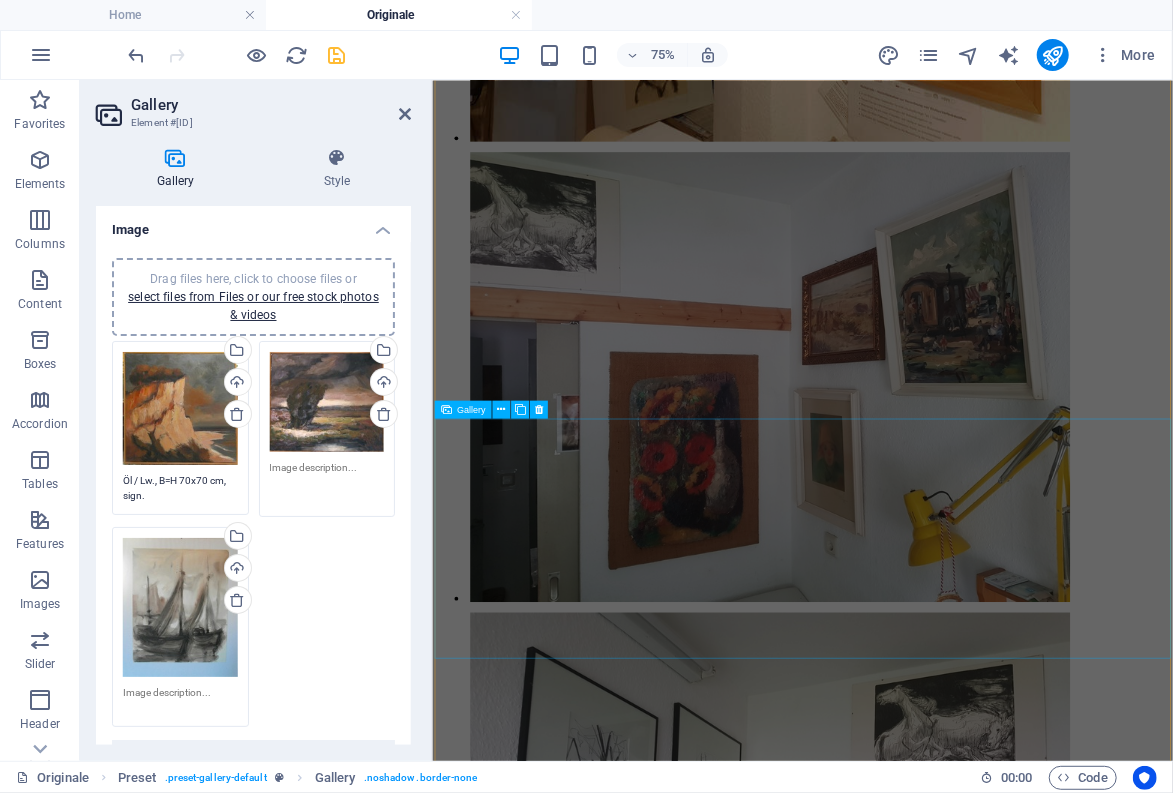 scroll, scrollTop: 9742, scrollLeft: 0, axis: vertical 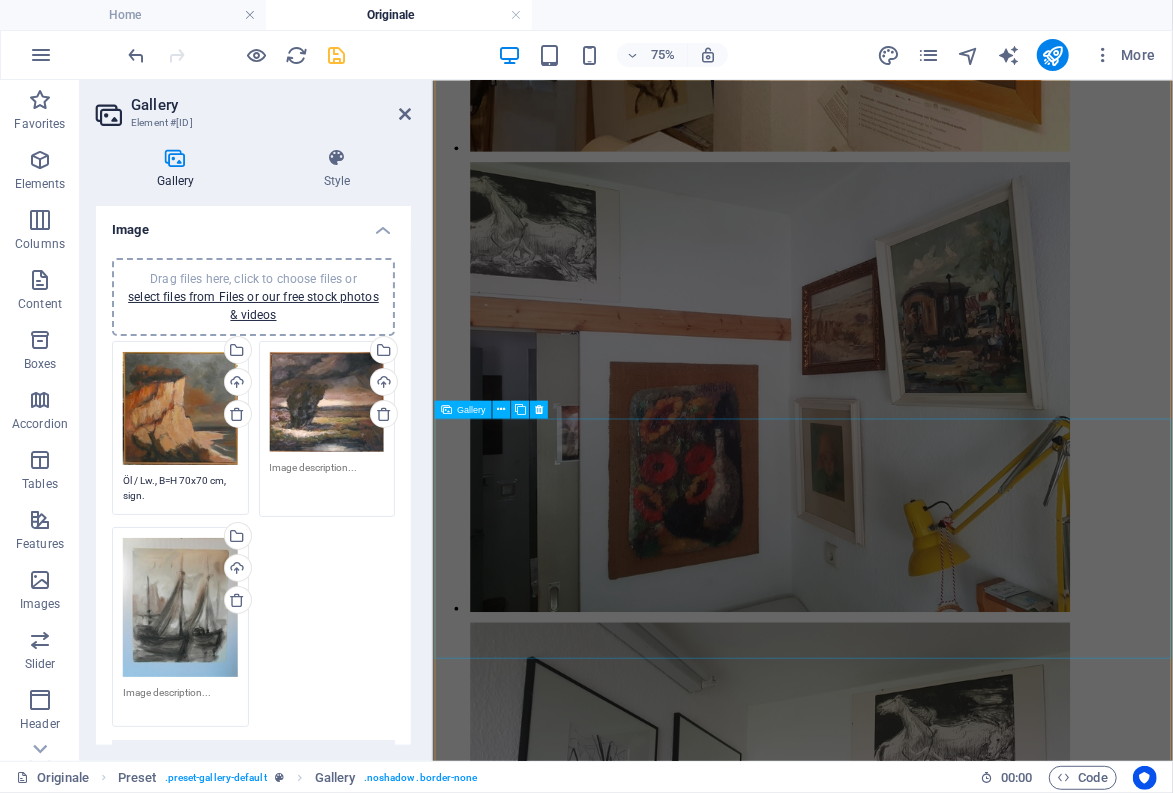 click at bounding box center (882, 25891) 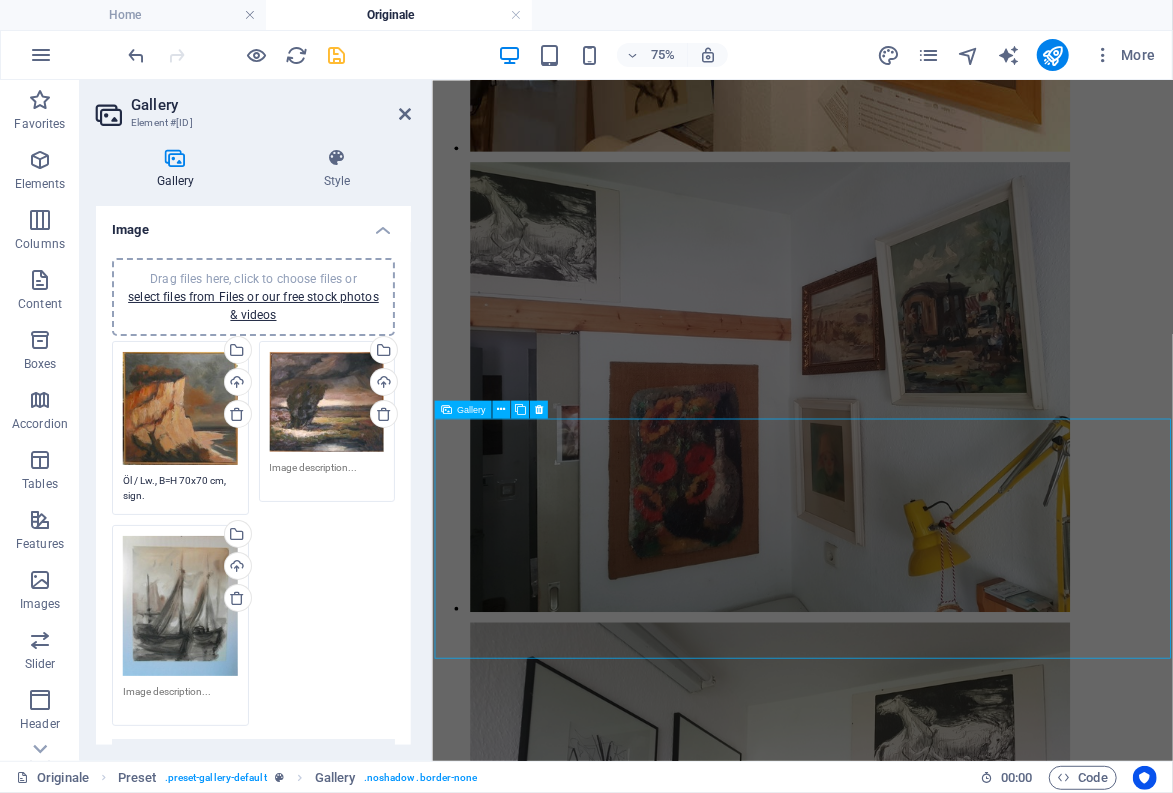 click at bounding box center [882, 25891] 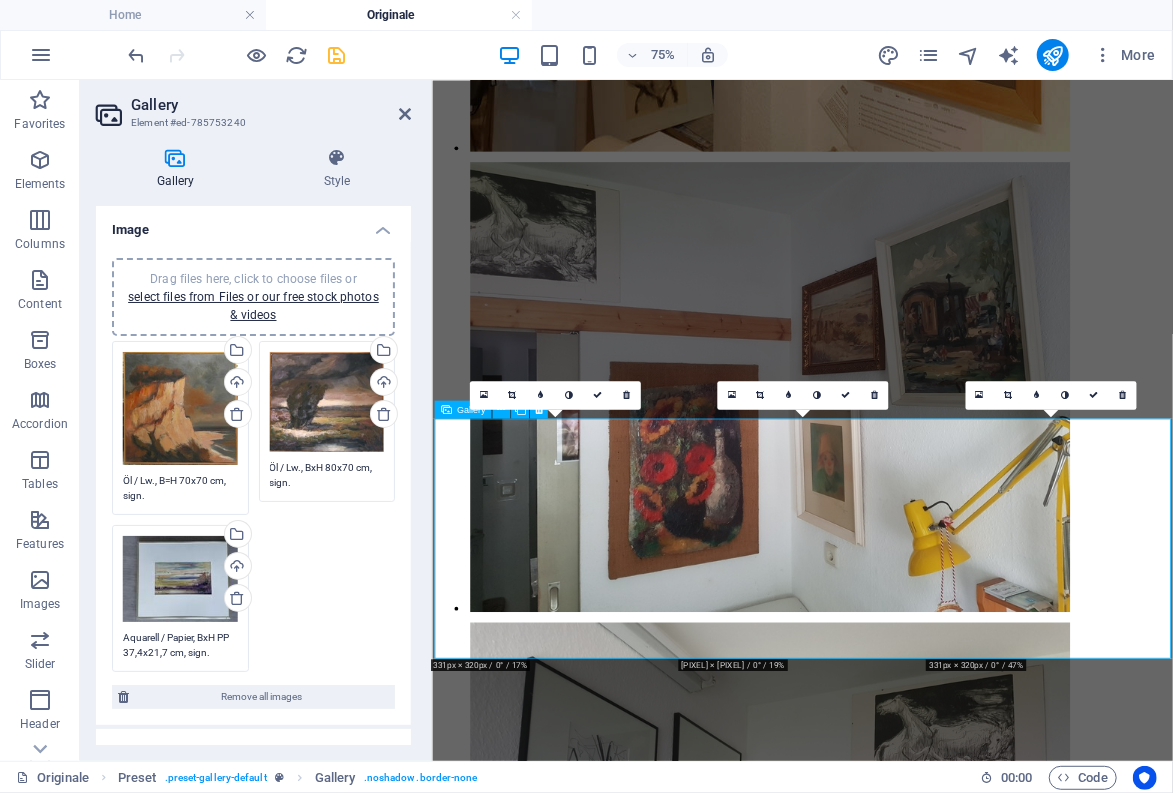 click at bounding box center [882, 25891] 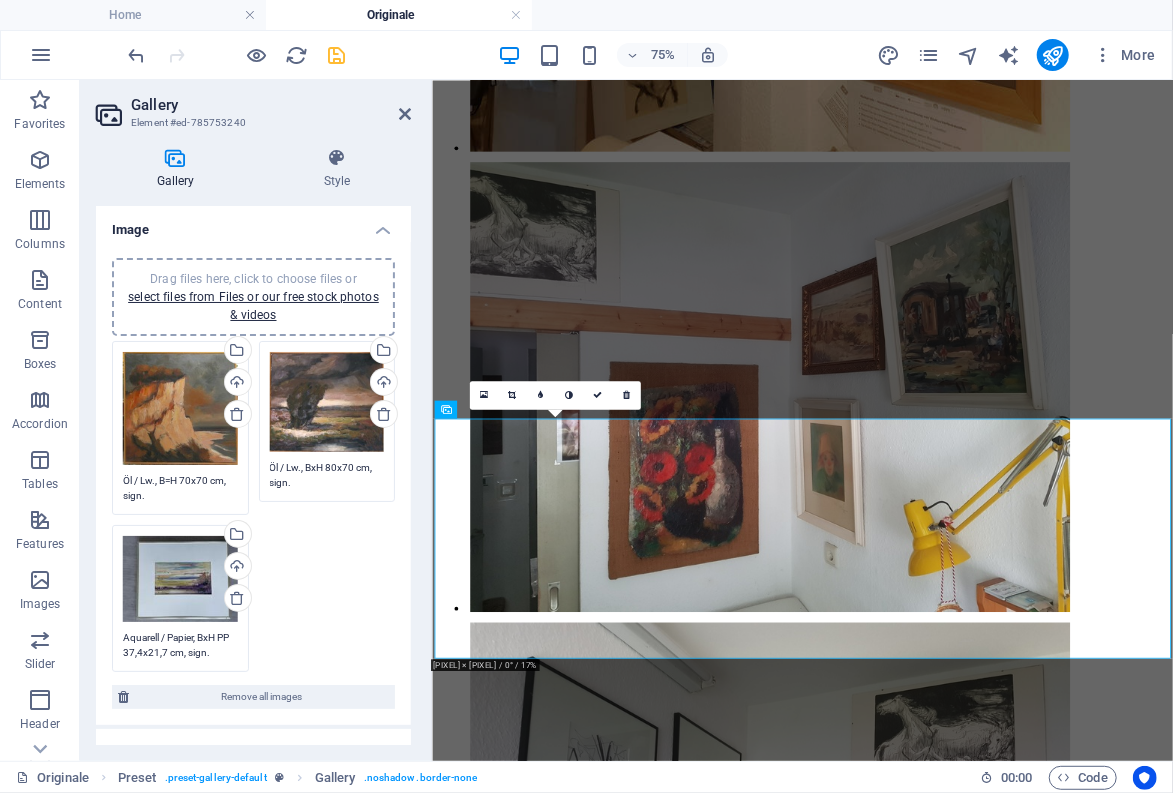 click on "Öl / Lw., BxH 80x70 cm, sign." at bounding box center (327, 475) 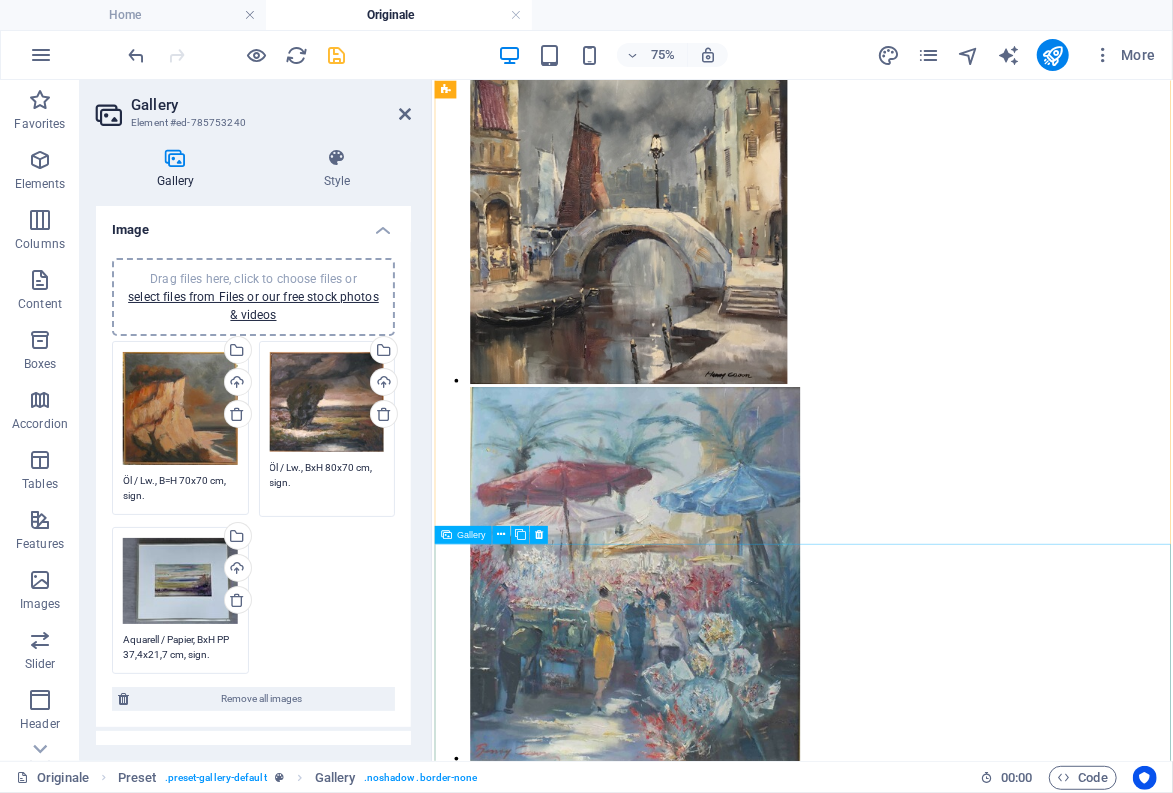 scroll, scrollTop: 20608, scrollLeft: 0, axis: vertical 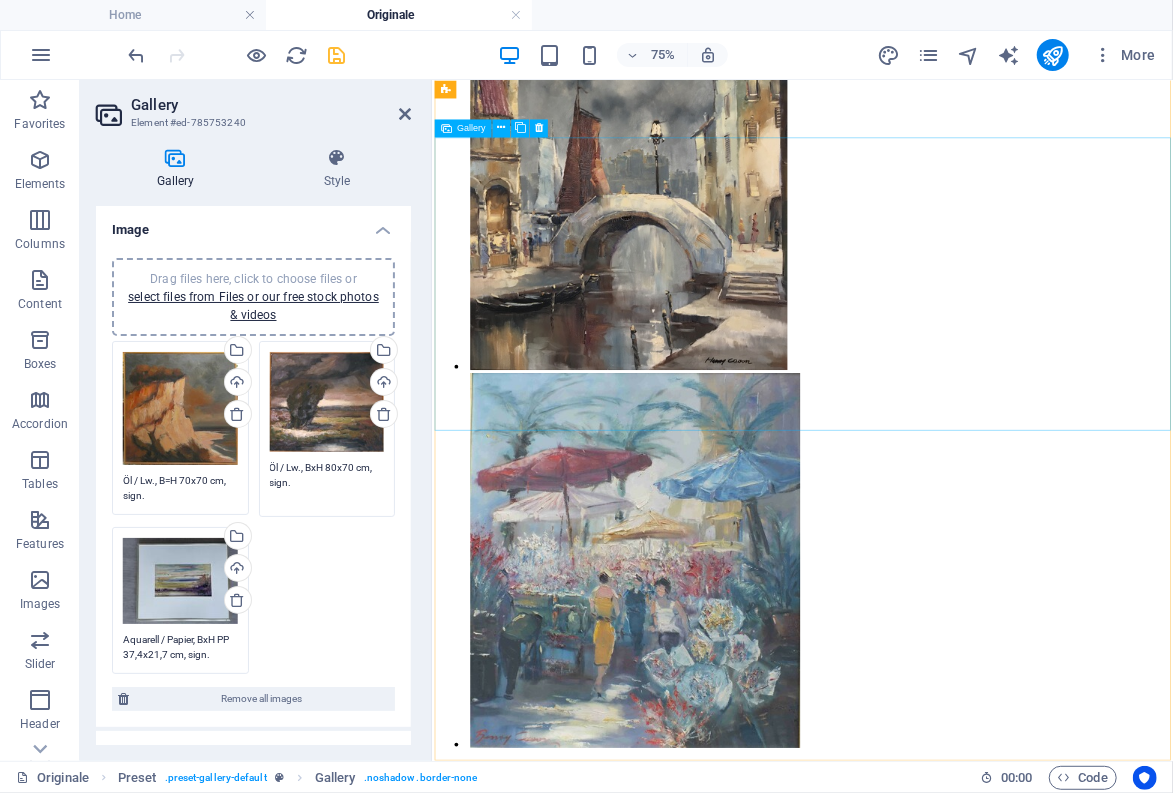 click at bounding box center [882, 43283] 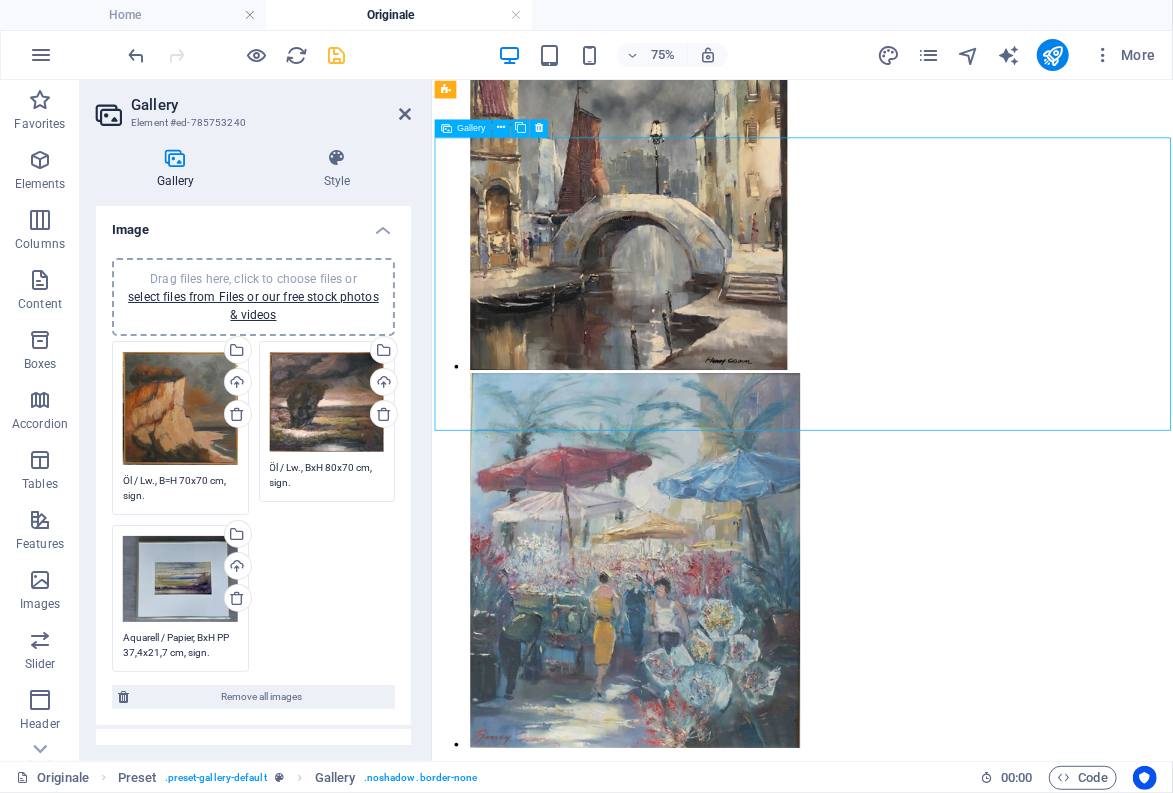 click at bounding box center [882, 43283] 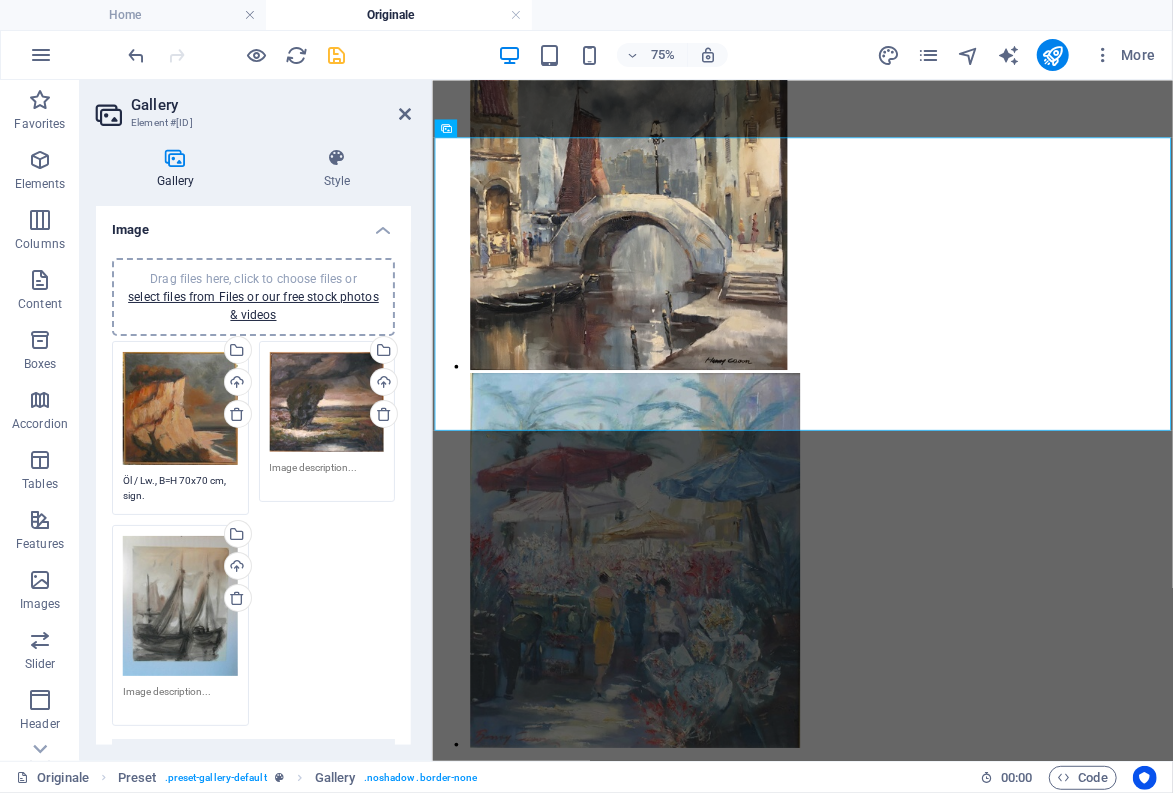 click at bounding box center [327, 475] 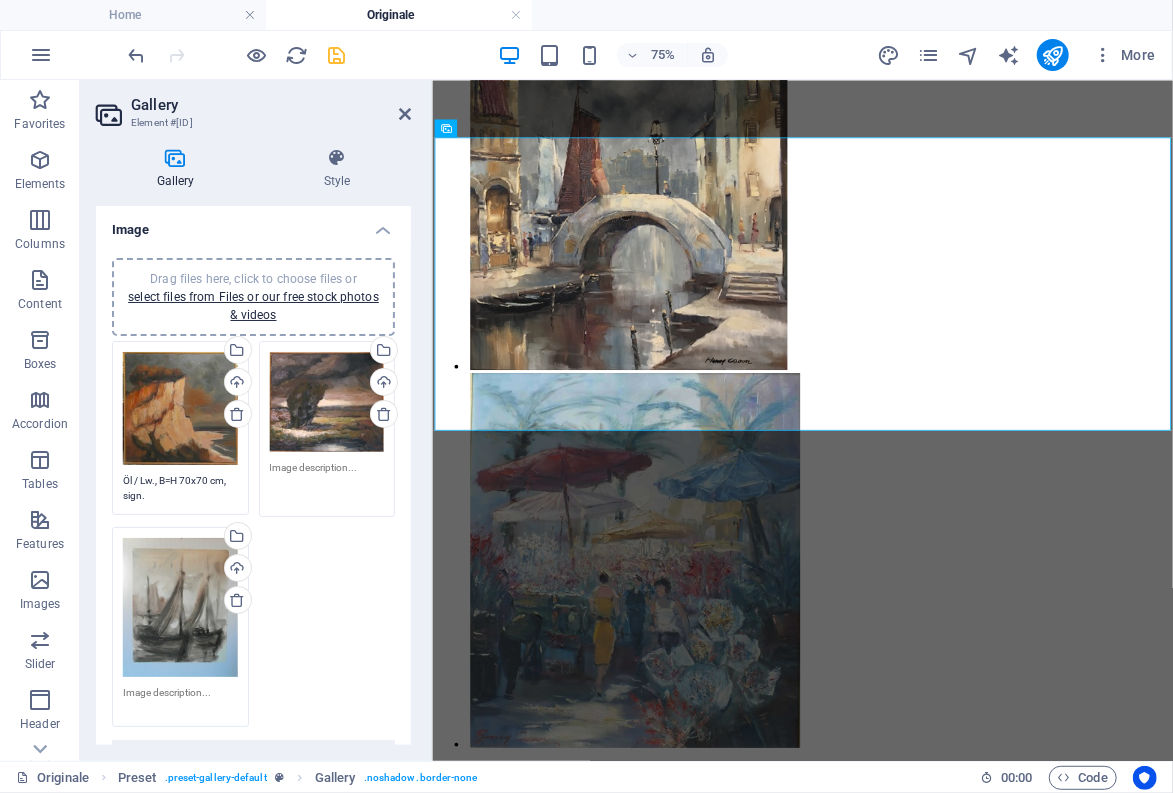 paste on "Öl / Lw., BxH 80x70 cm, sign." 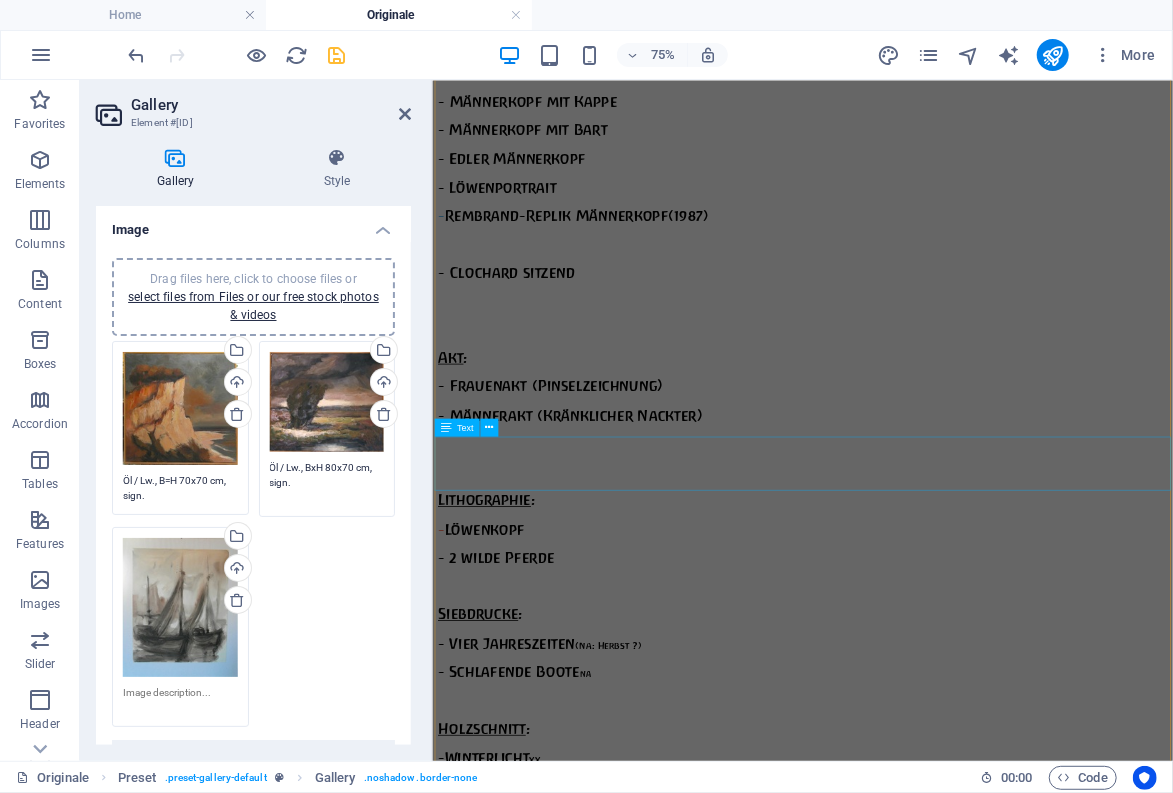 scroll, scrollTop: 6748, scrollLeft: 0, axis: vertical 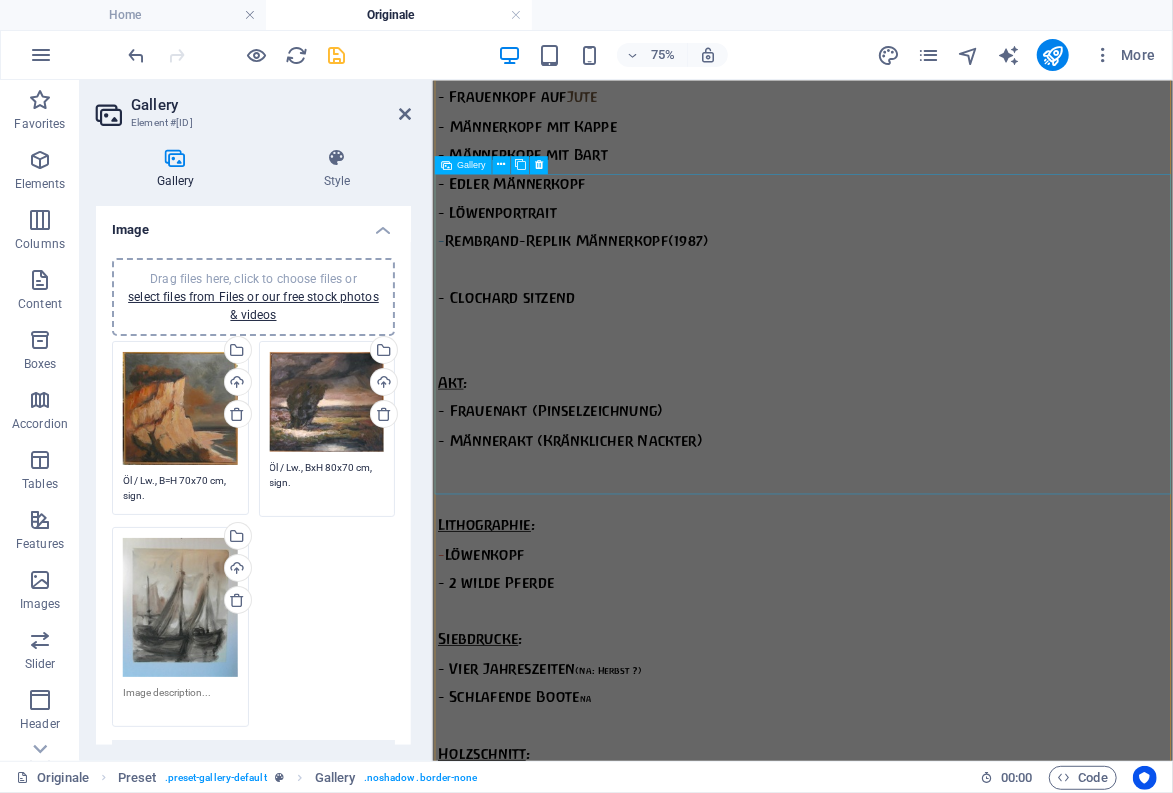 type on "Öl / Lw., BxH 80x70 cm, sign." 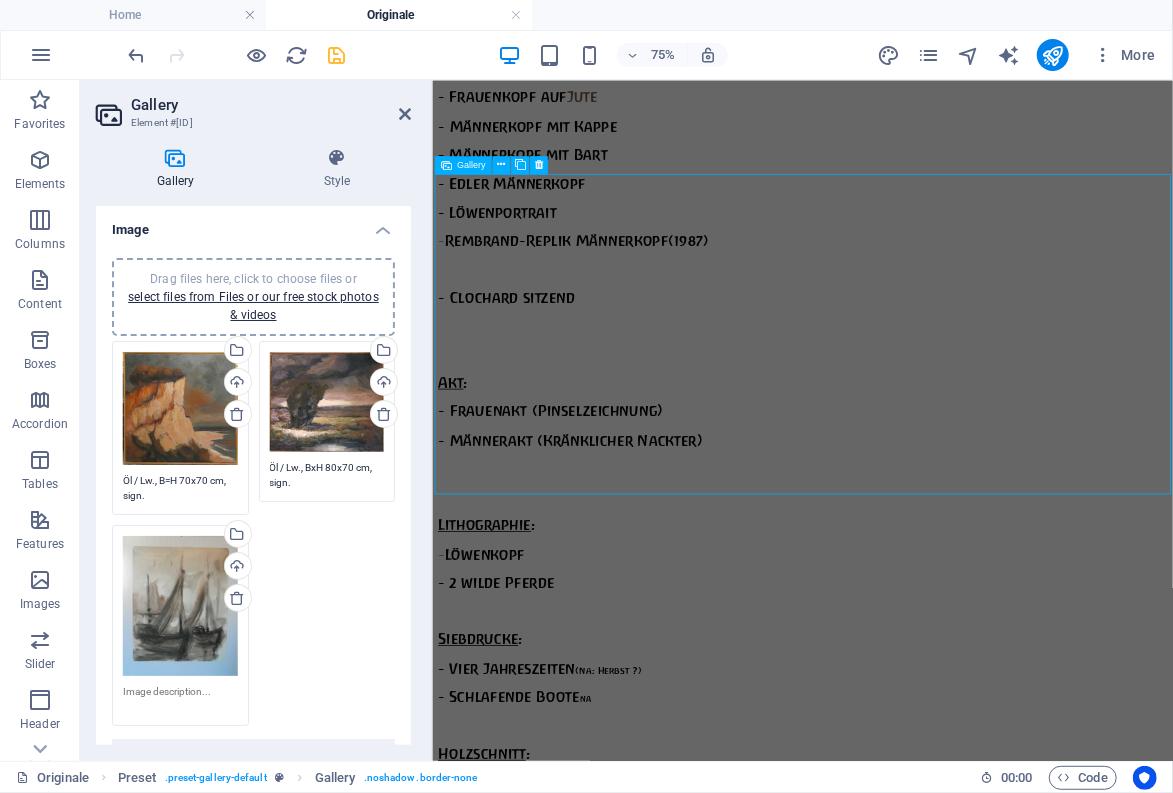 click at bounding box center (882, 17318) 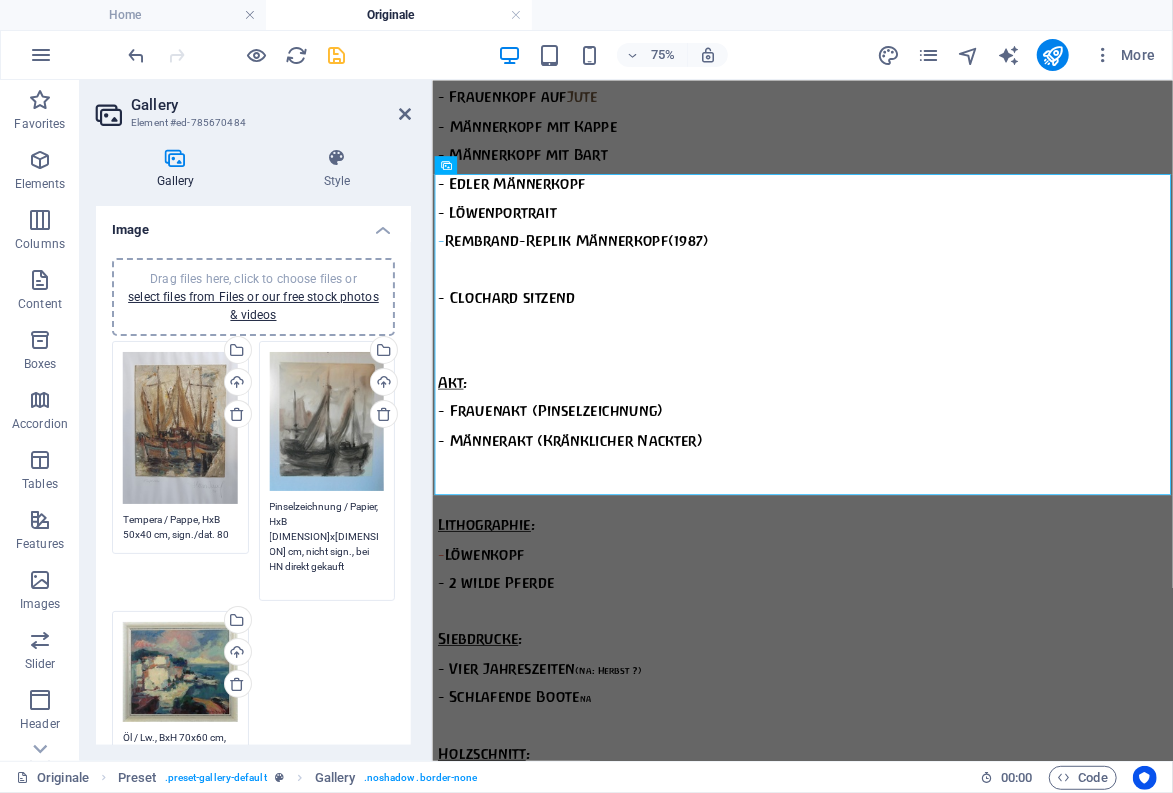 click on "Pinselzeichnung / Papier, HxB [DIMENSION]x[DIMENSION] cm, nicht sign., bei HN direkt gekauft" at bounding box center [327, 544] 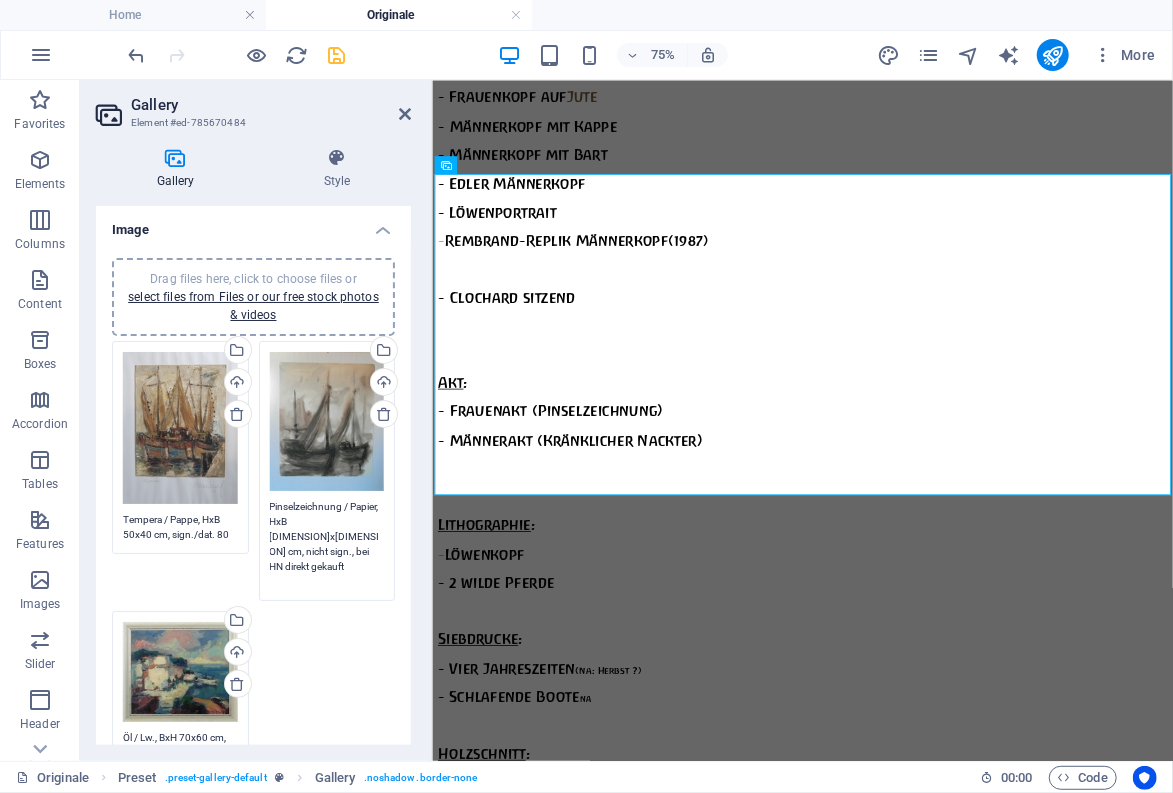 scroll, scrollTop: 372, scrollLeft: 0, axis: vertical 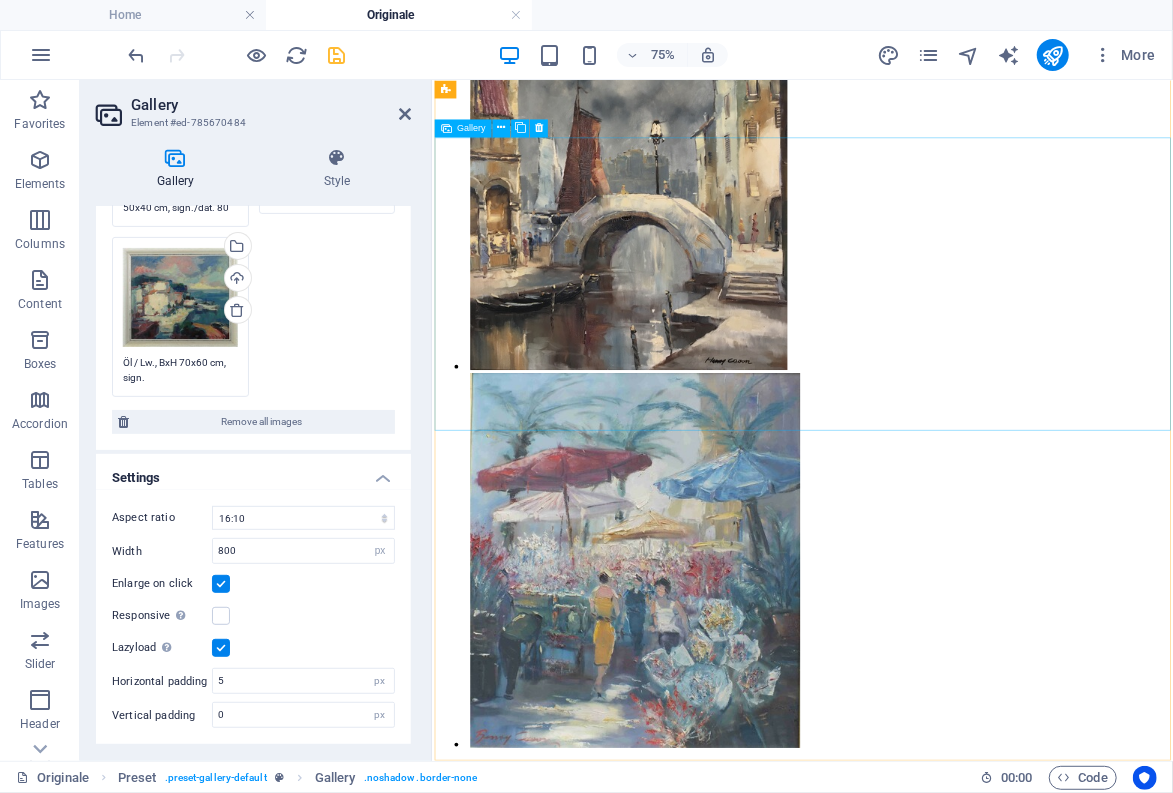 click at bounding box center (882, 43787) 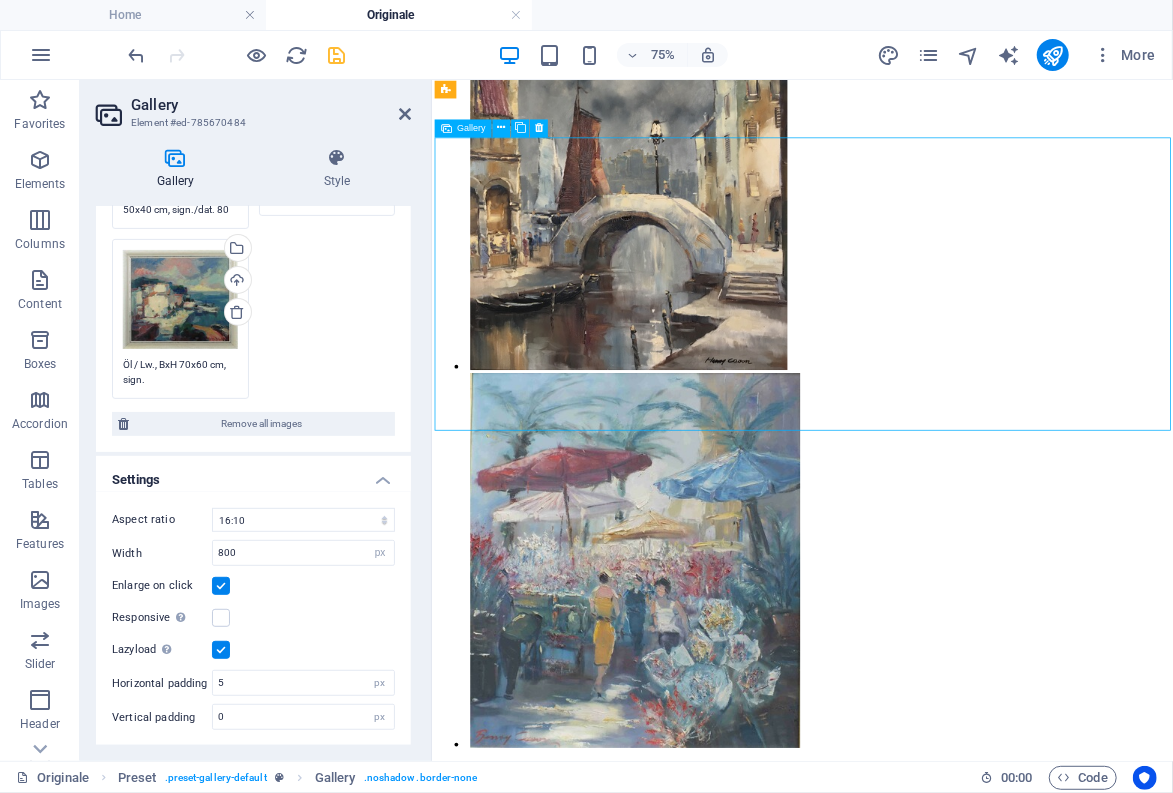 click at bounding box center (882, 43787) 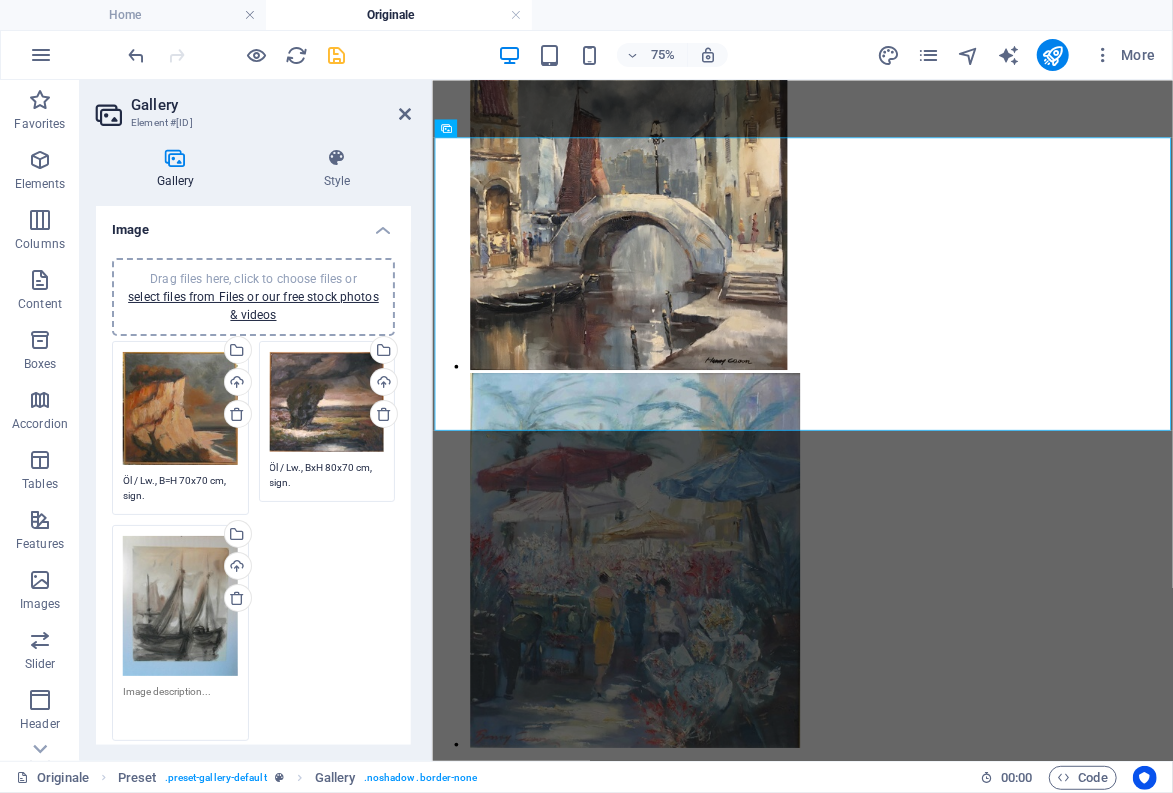 click at bounding box center (180, 706) 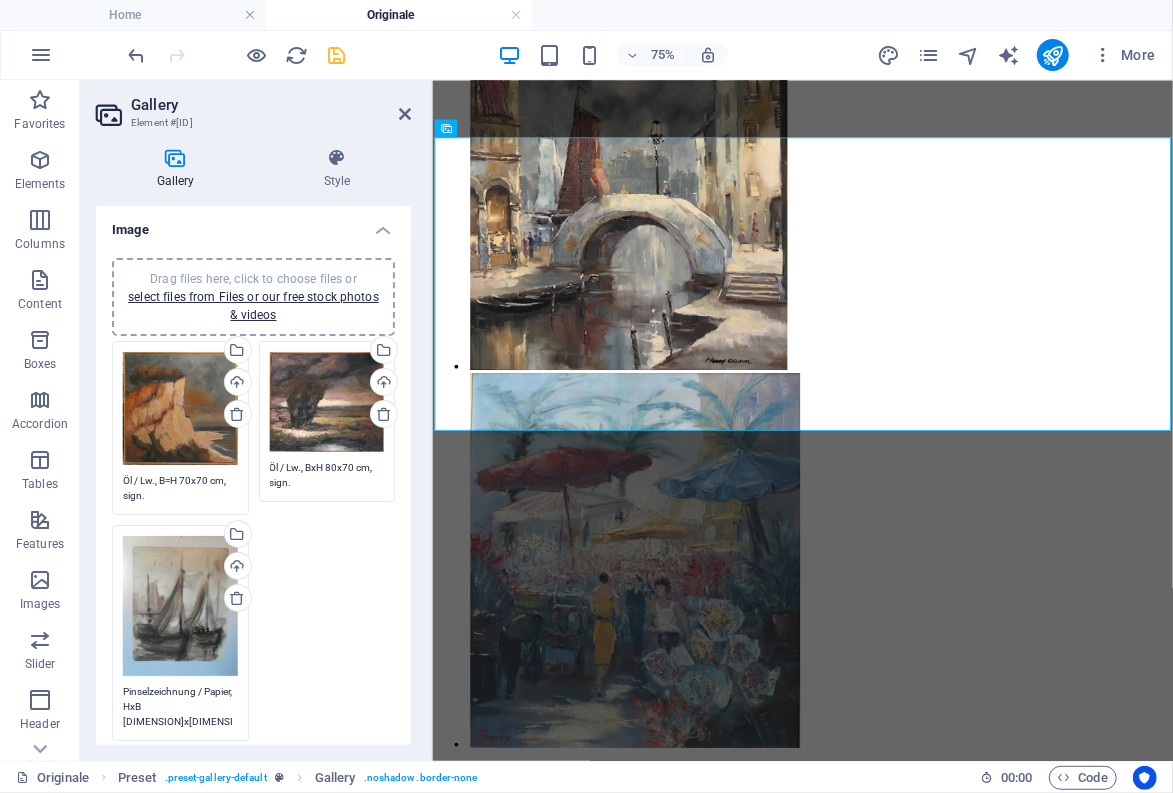 scroll, scrollTop: 0, scrollLeft: 0, axis: both 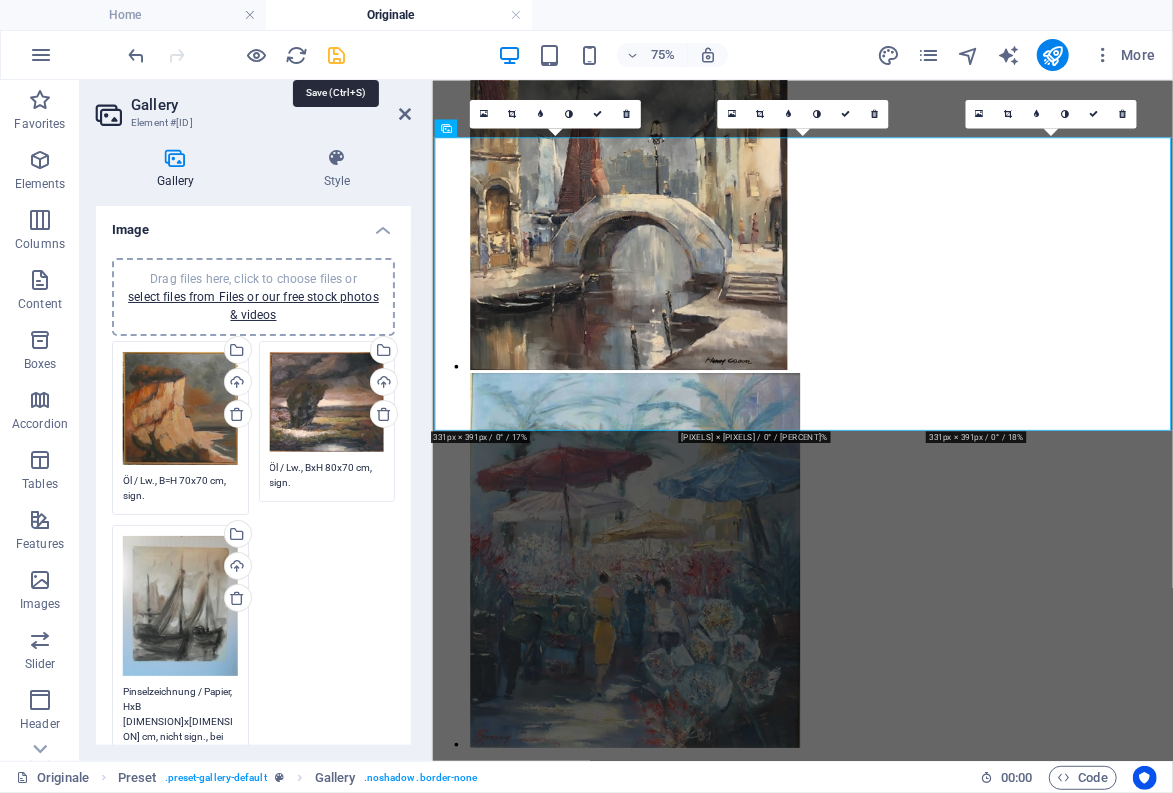 type on "Pinselzeichnung / Papier, HxB [DIMENSION]x[DIMENSION] cm, nicht sign., bei HN direkt gekauft" 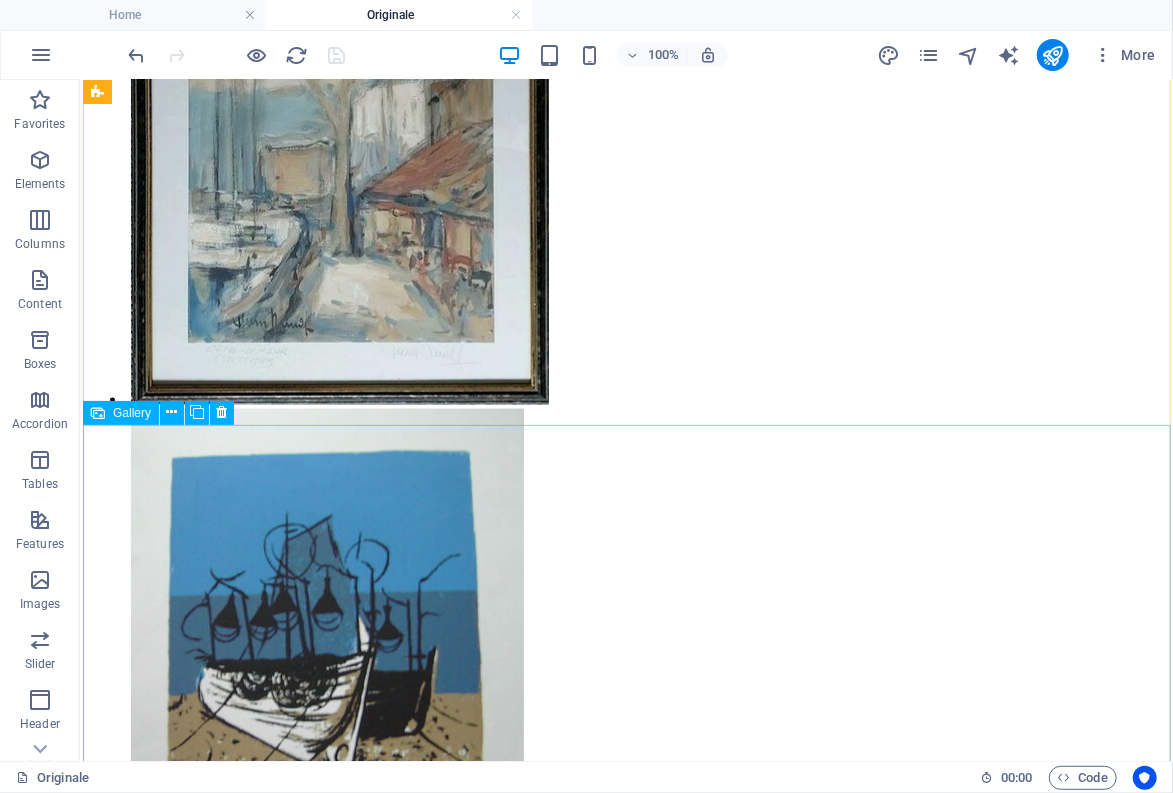 scroll, scrollTop: 22239, scrollLeft: 0, axis: vertical 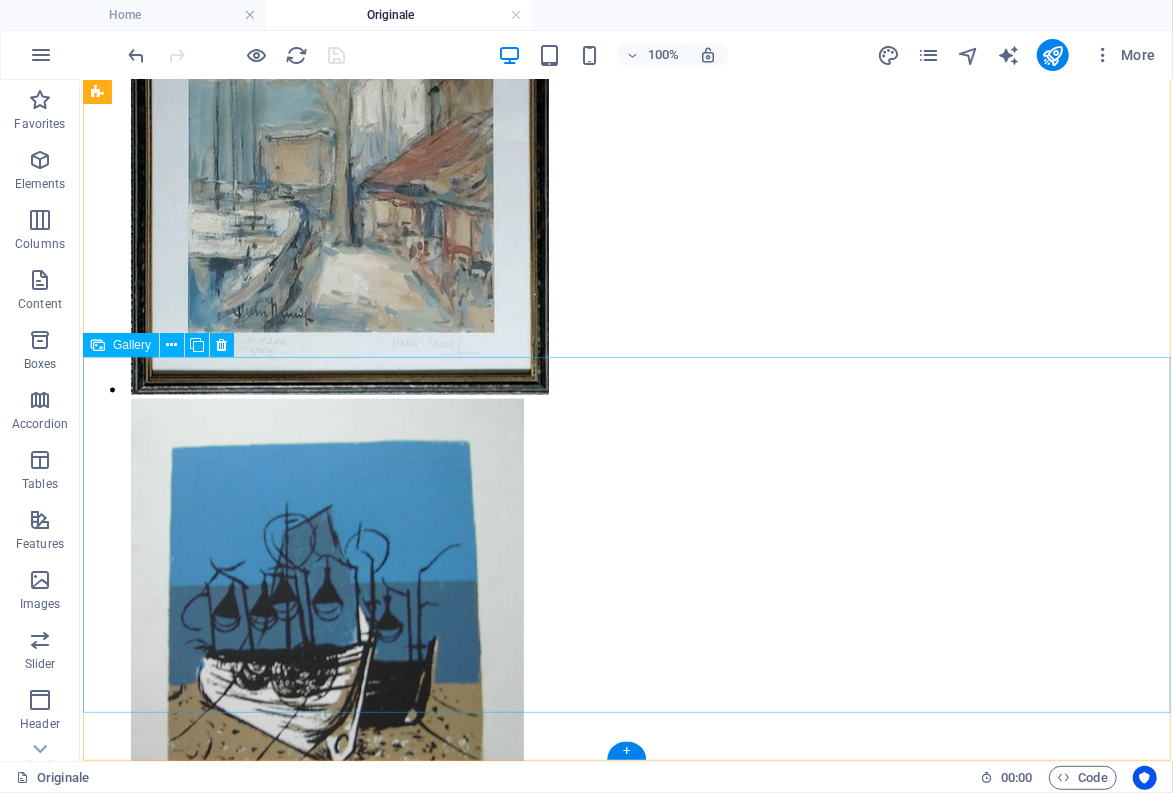 click at bounding box center (530, 43163) 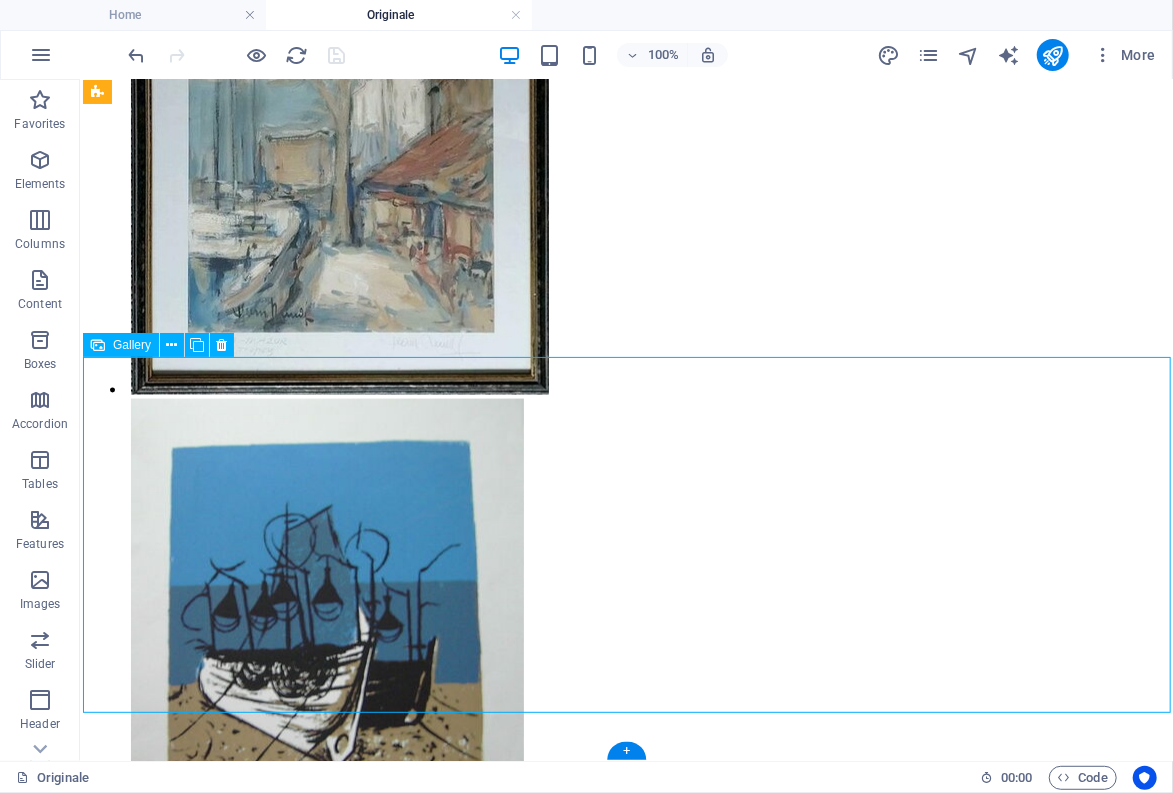 click at bounding box center (530, 43163) 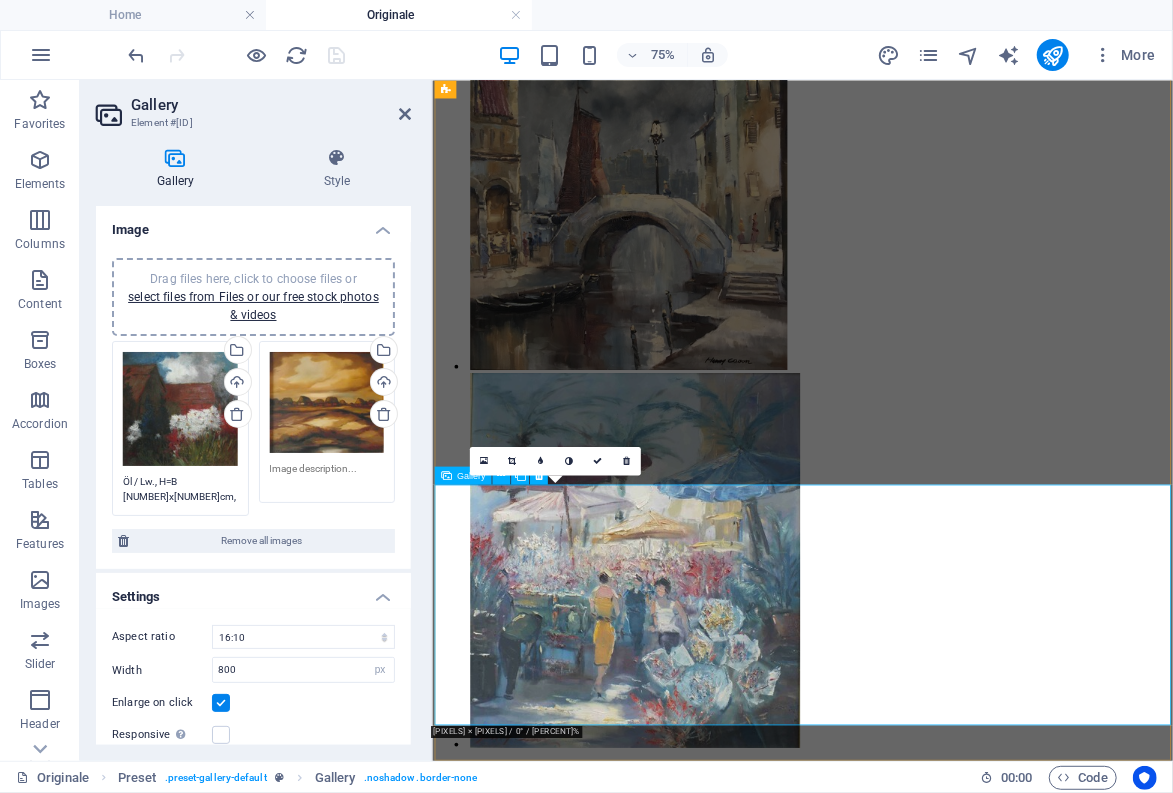 scroll, scrollTop: 20498, scrollLeft: 0, axis: vertical 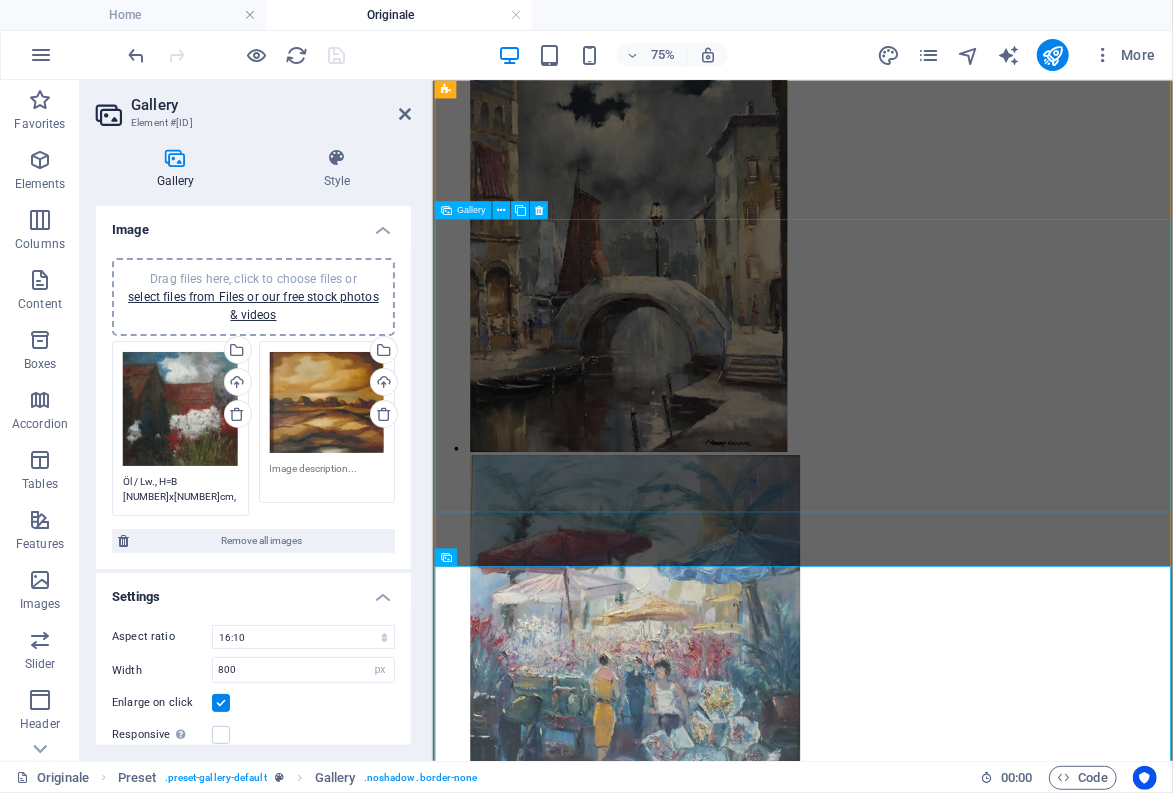 click at bounding box center (882, 42889) 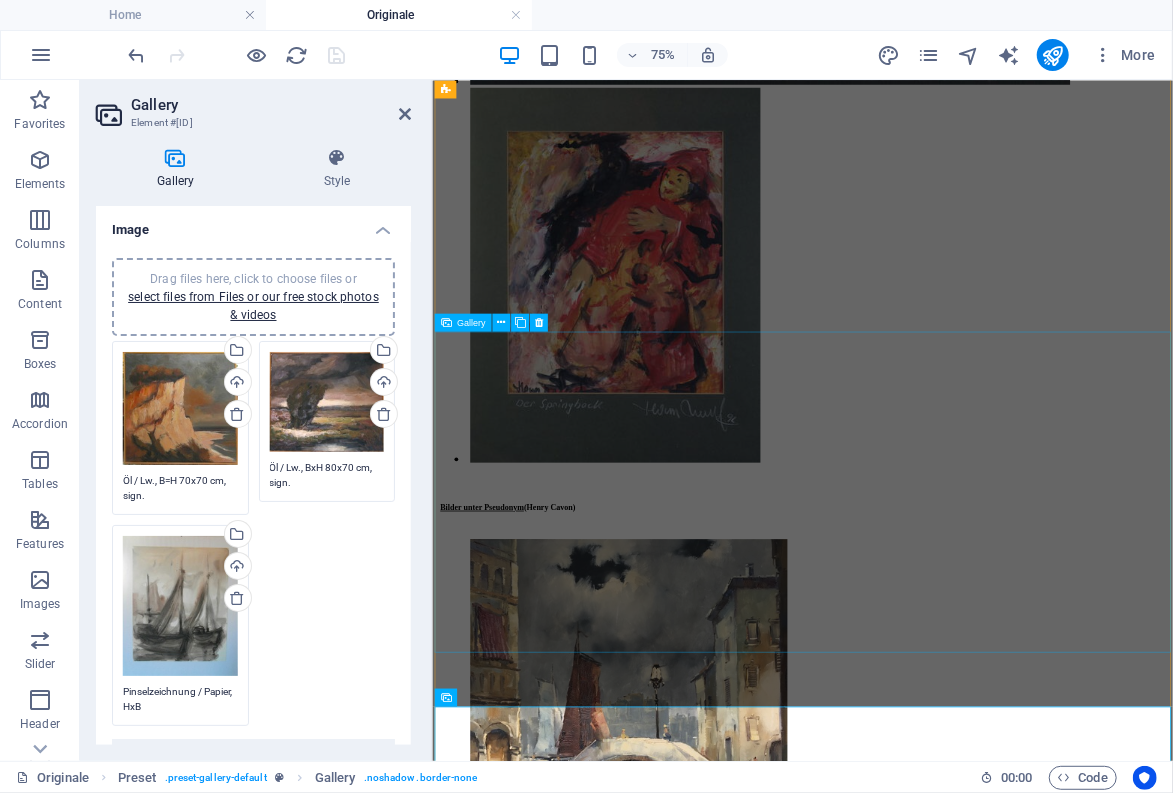 scroll, scrollTop: 19838, scrollLeft: 0, axis: vertical 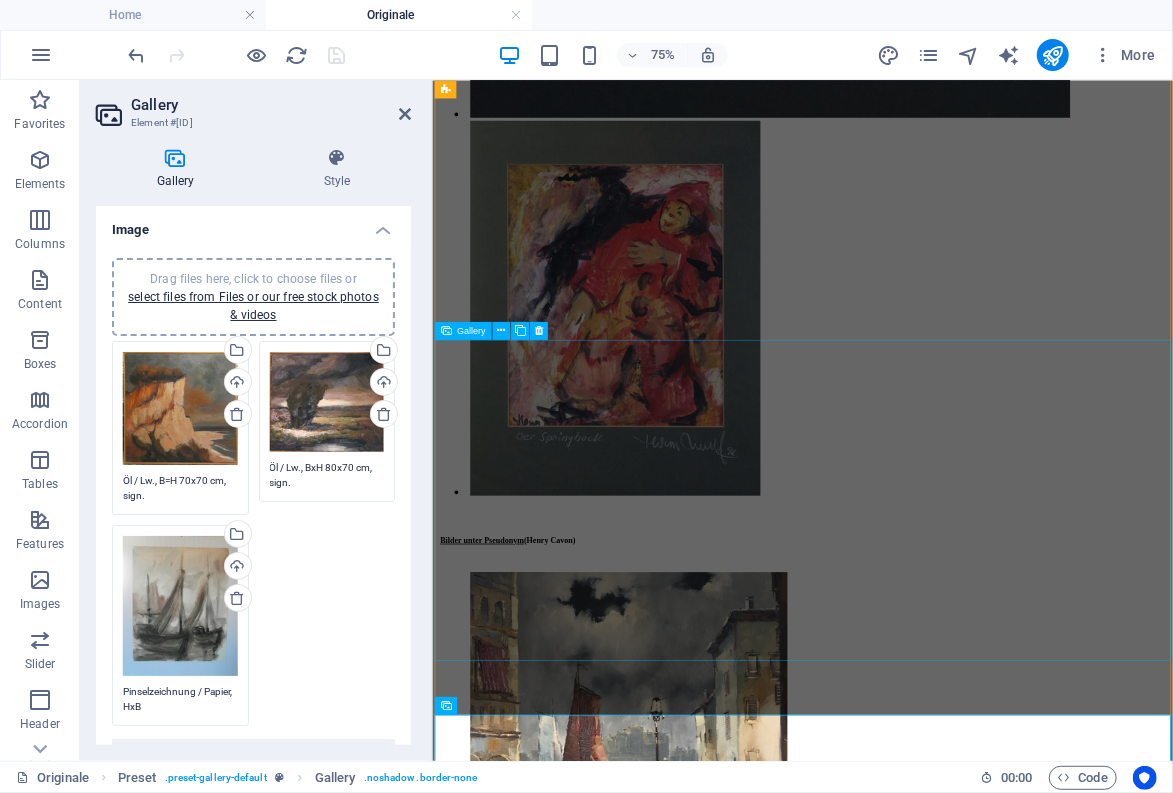 click at bounding box center [882, 41385] 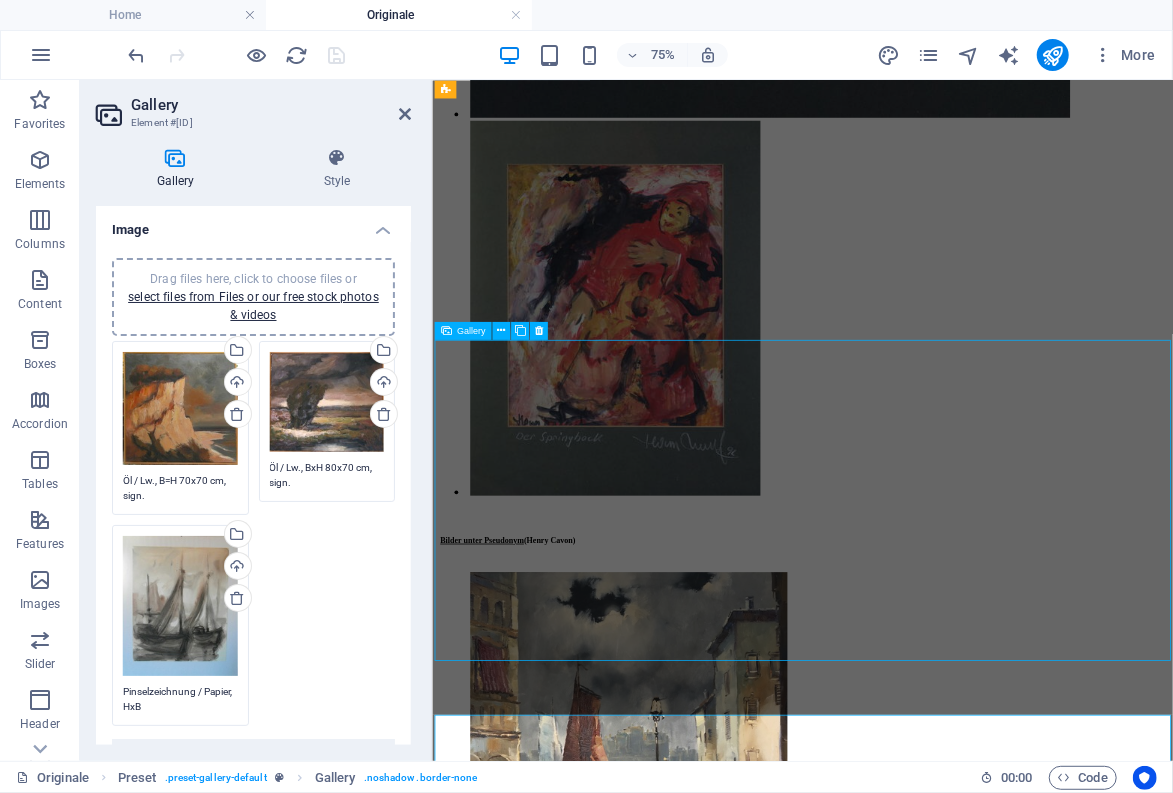 click at bounding box center (882, 41385) 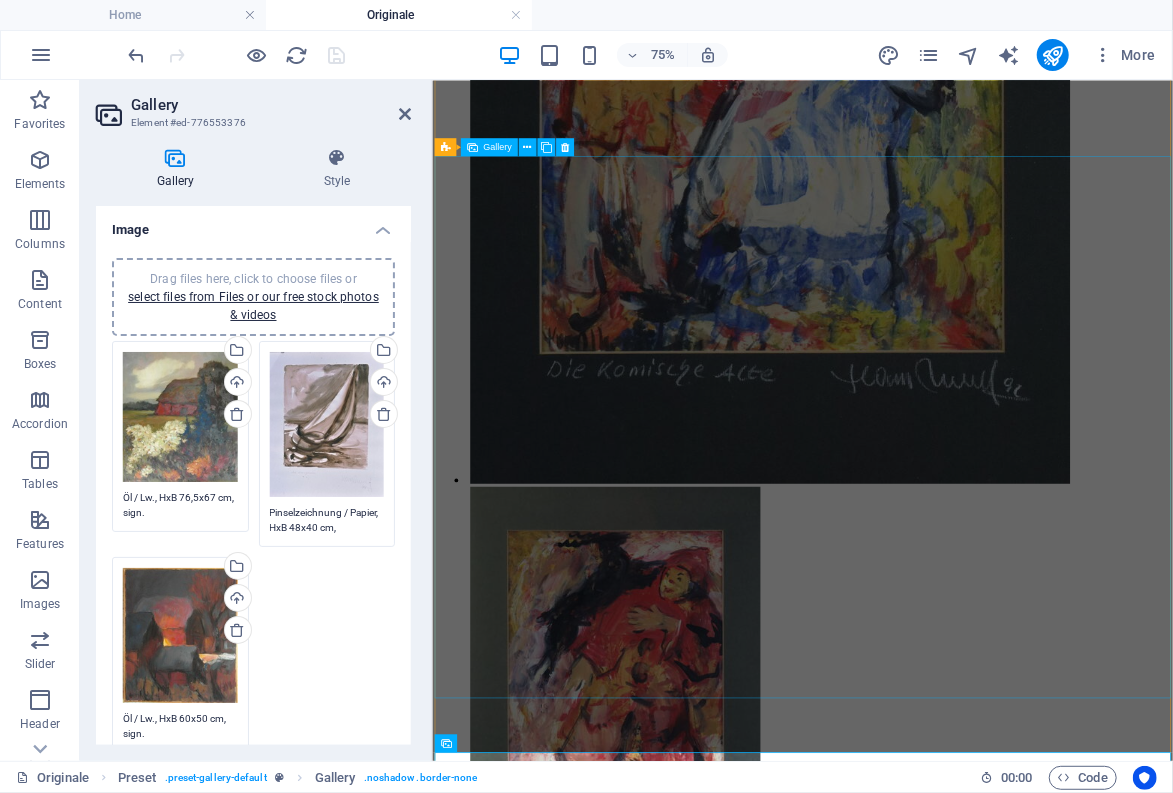scroll, scrollTop: 19288, scrollLeft: 0, axis: vertical 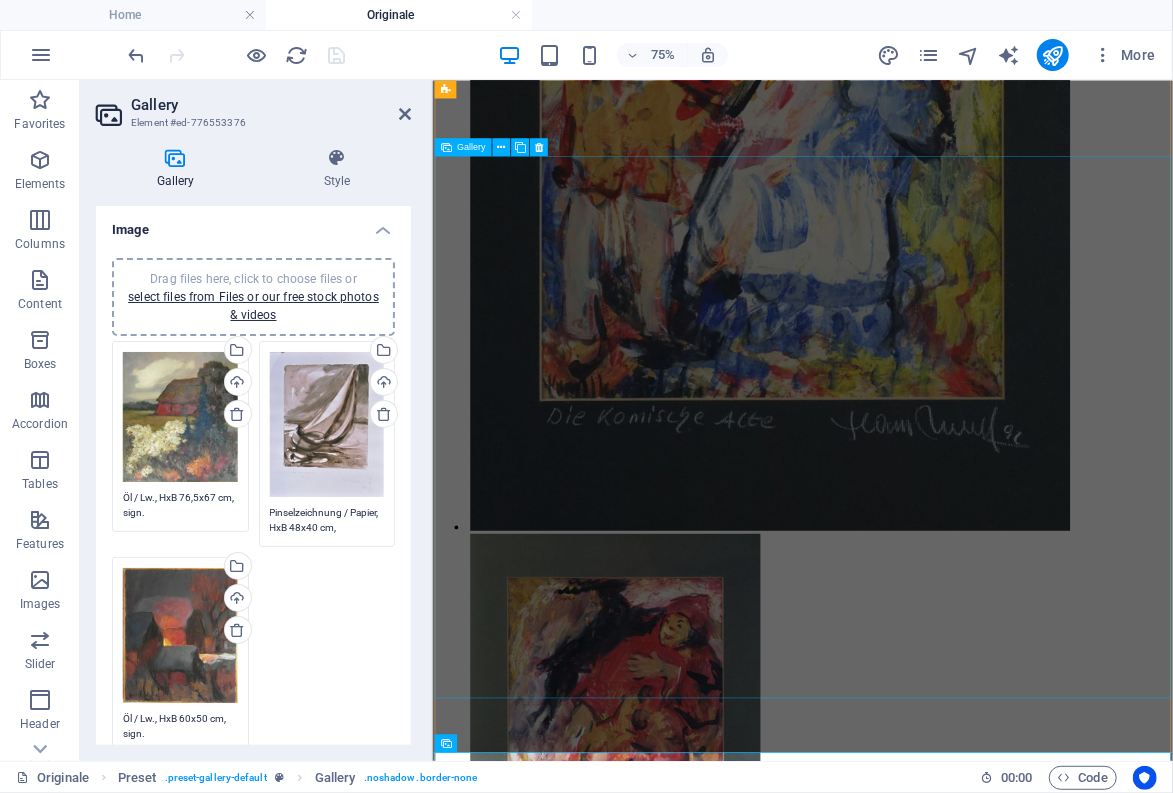 click at bounding box center [882, 40843] 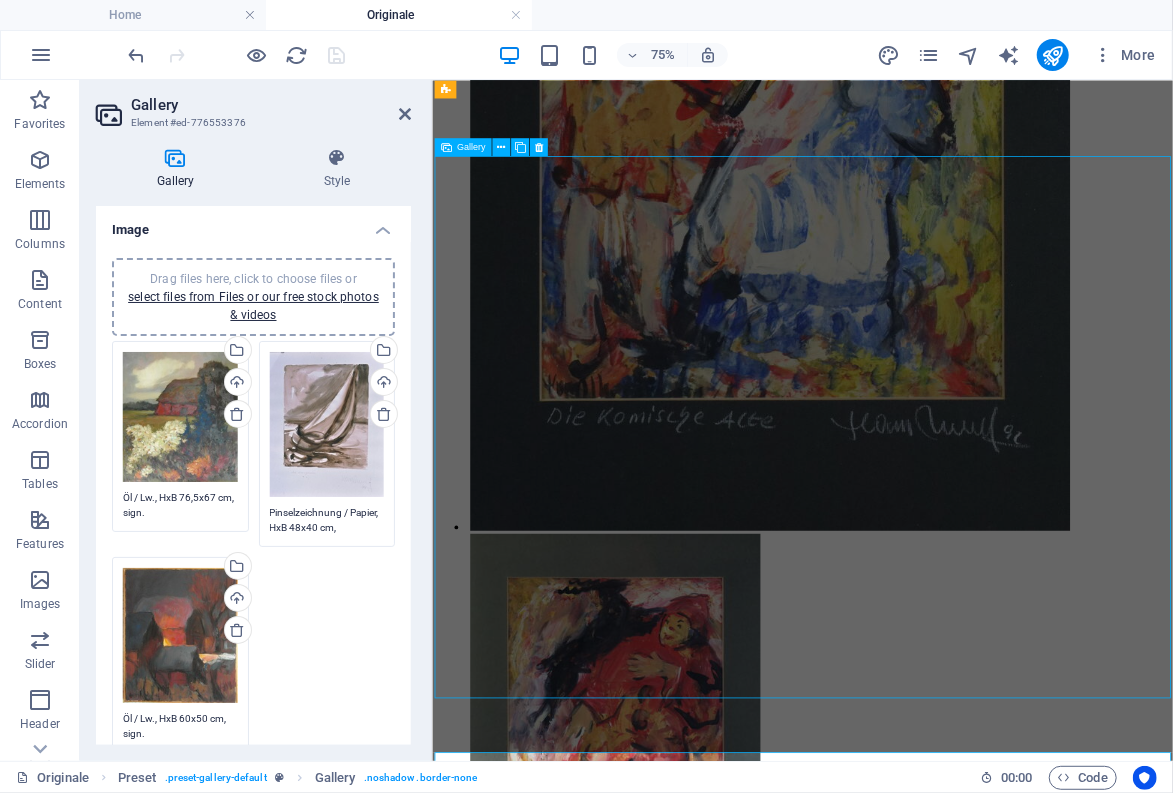 click at bounding box center [882, 40843] 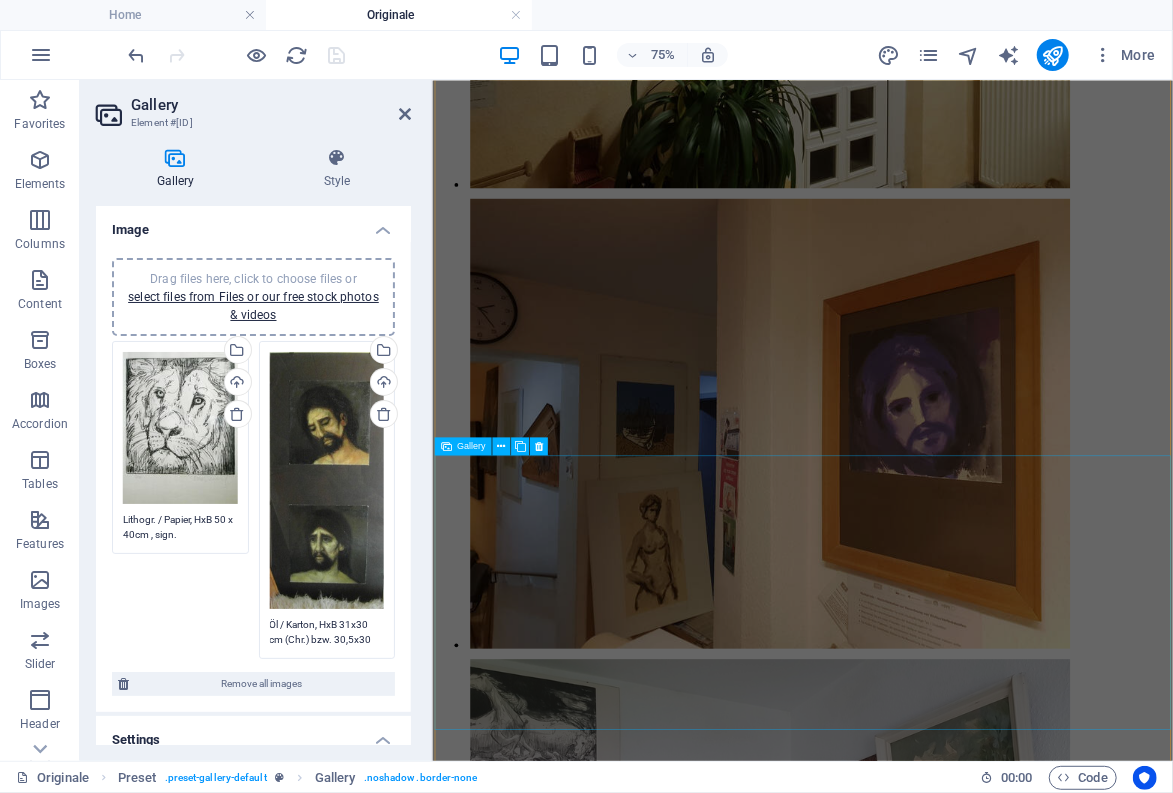 scroll, scrollTop: 9058, scrollLeft: 0, axis: vertical 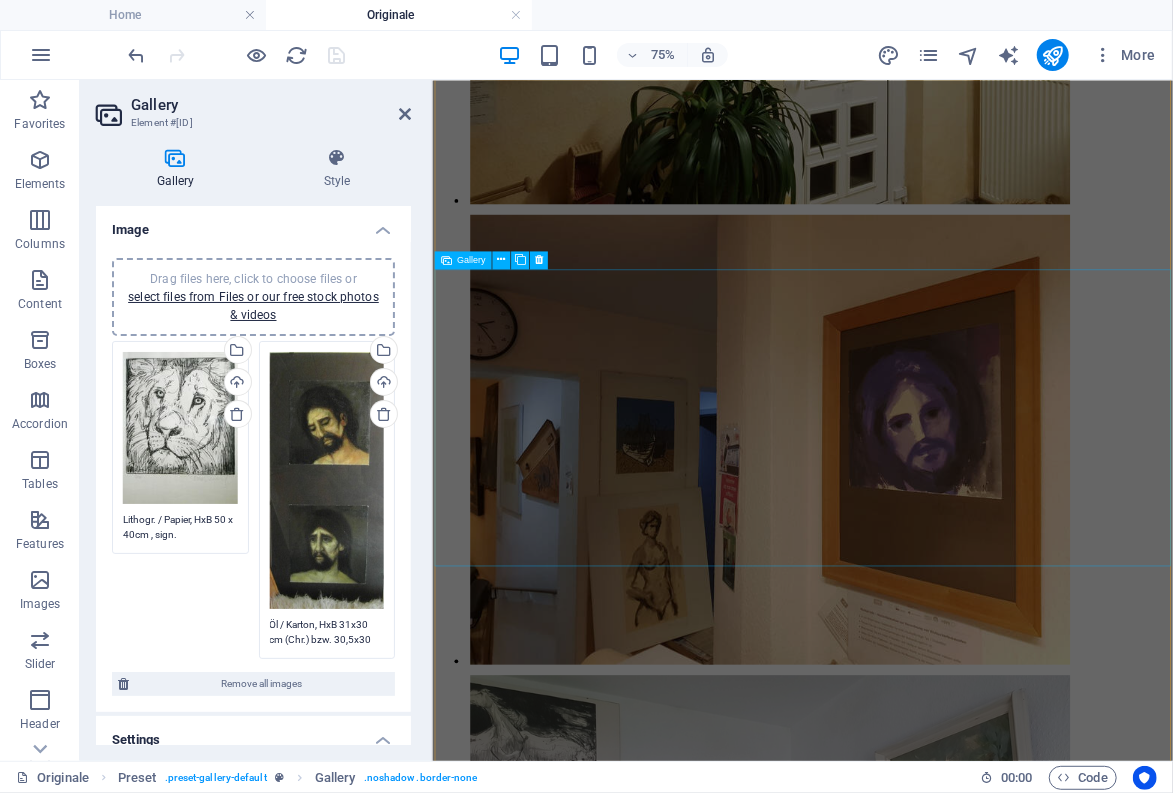 click at bounding box center (882, 23887) 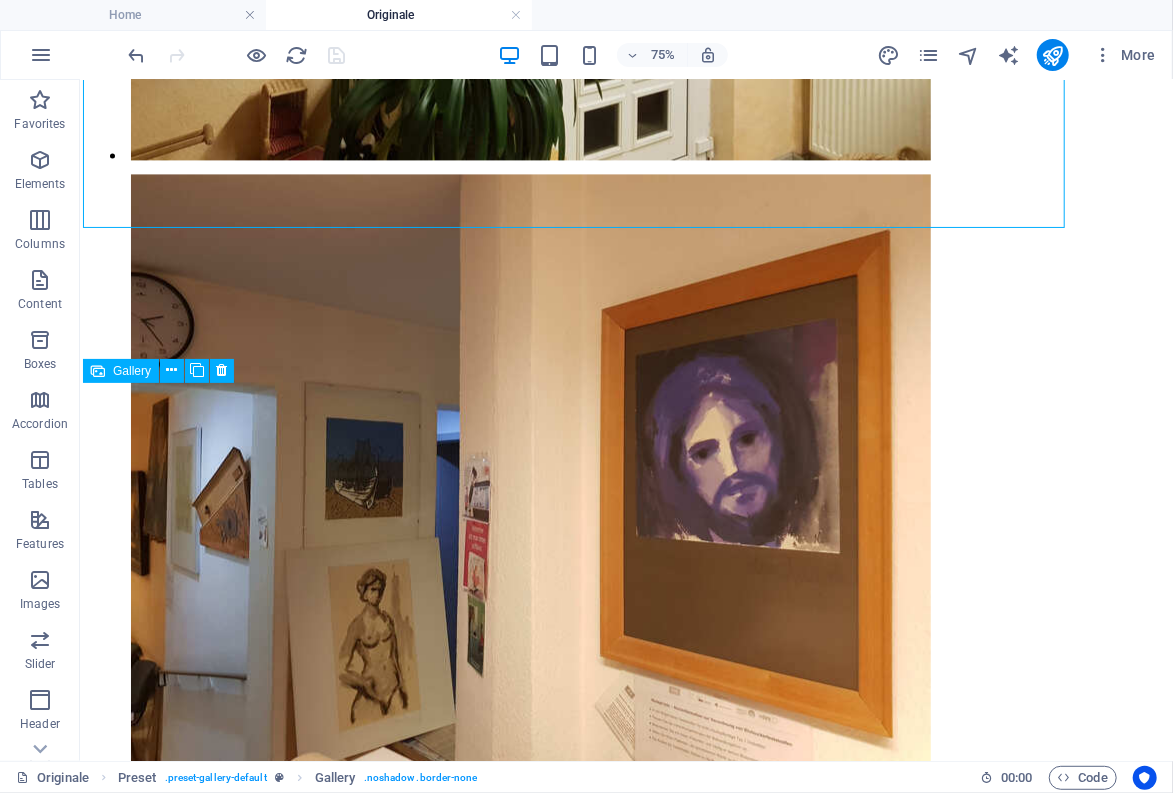 scroll, scrollTop: 9558, scrollLeft: 0, axis: vertical 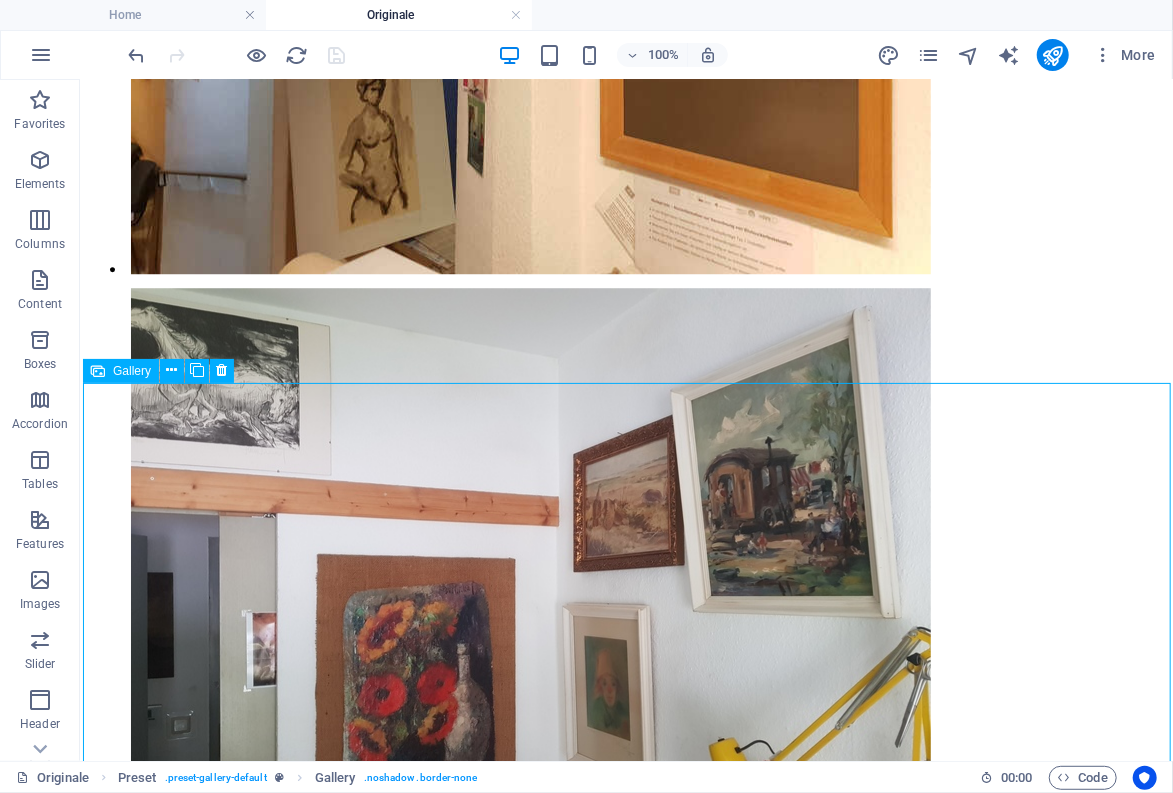 click at bounding box center [530, 23302] 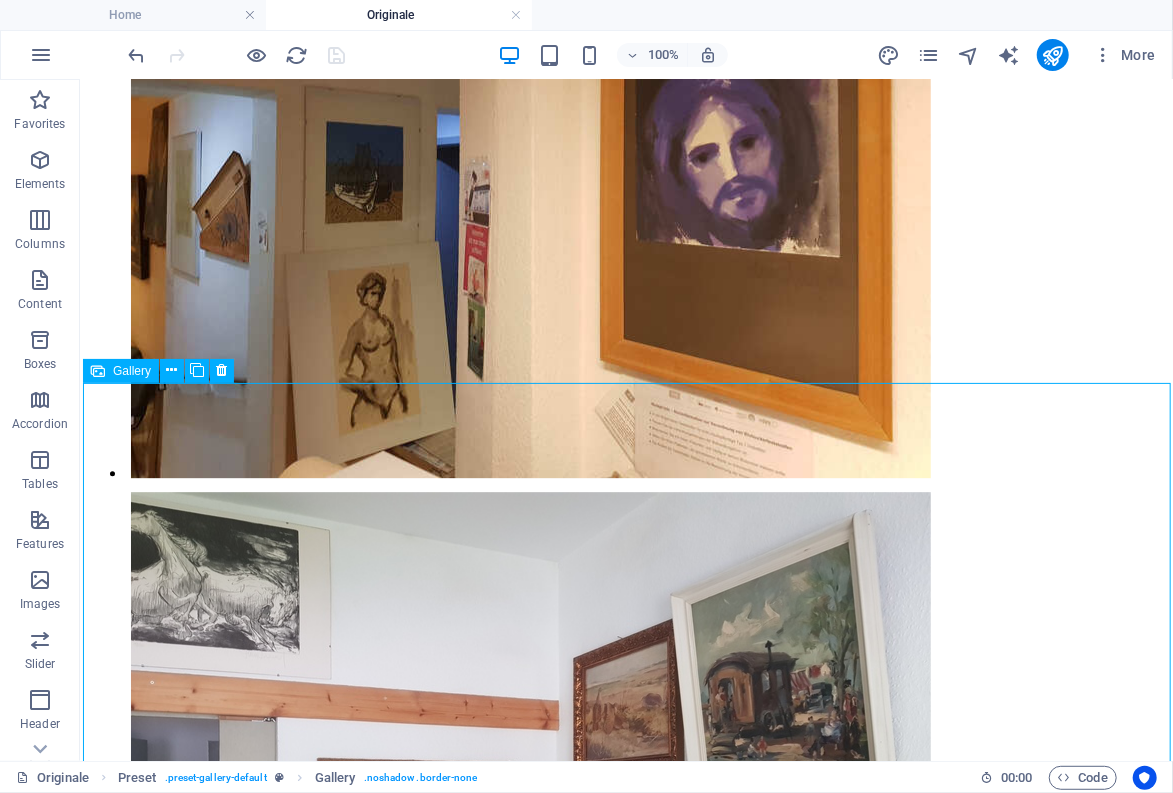 select on "2" 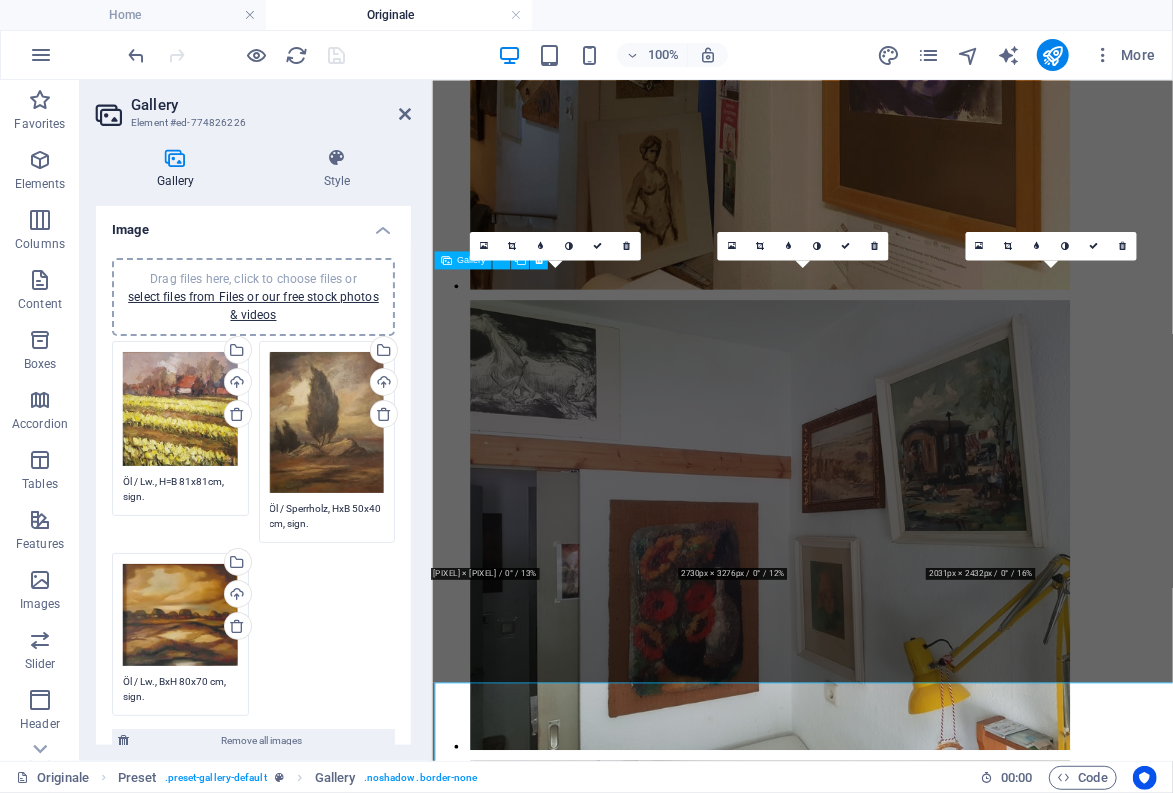 scroll, scrollTop: 9058, scrollLeft: 0, axis: vertical 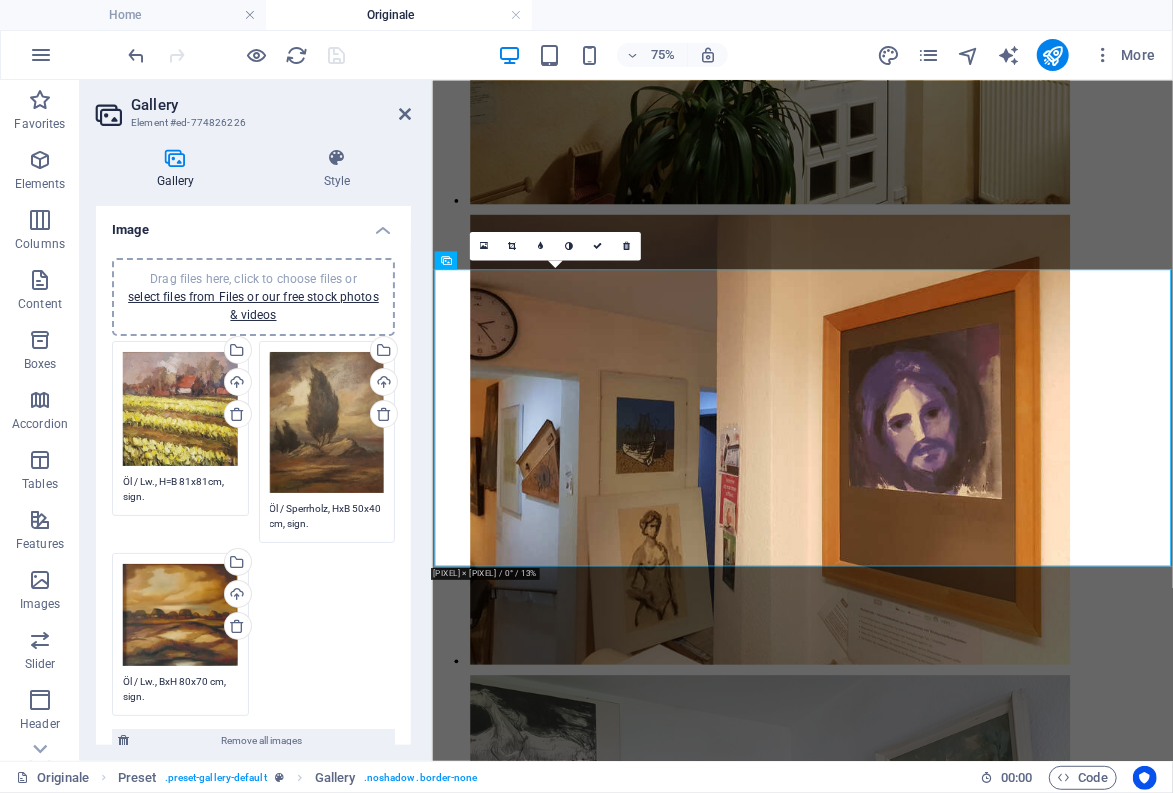 click on "Öl / Lw., BxH 80x70 cm, sign." at bounding box center [180, 689] 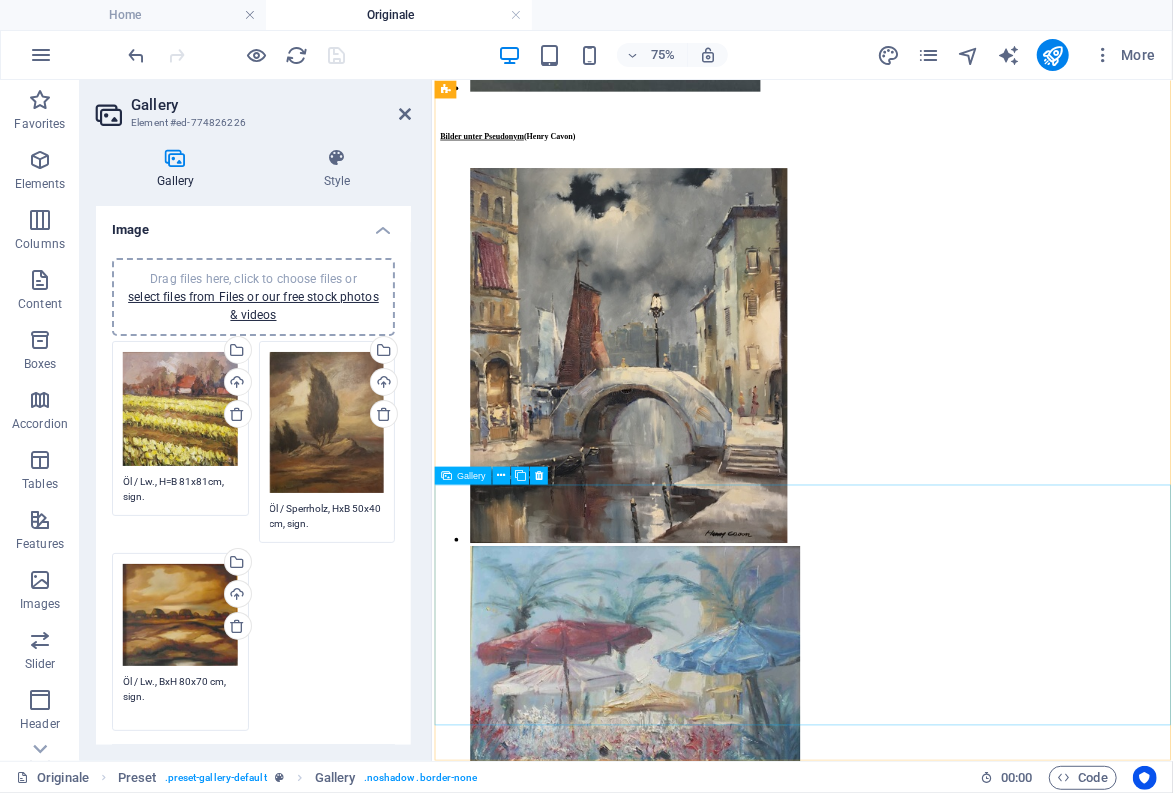 scroll, scrollTop: 20608, scrollLeft: 0, axis: vertical 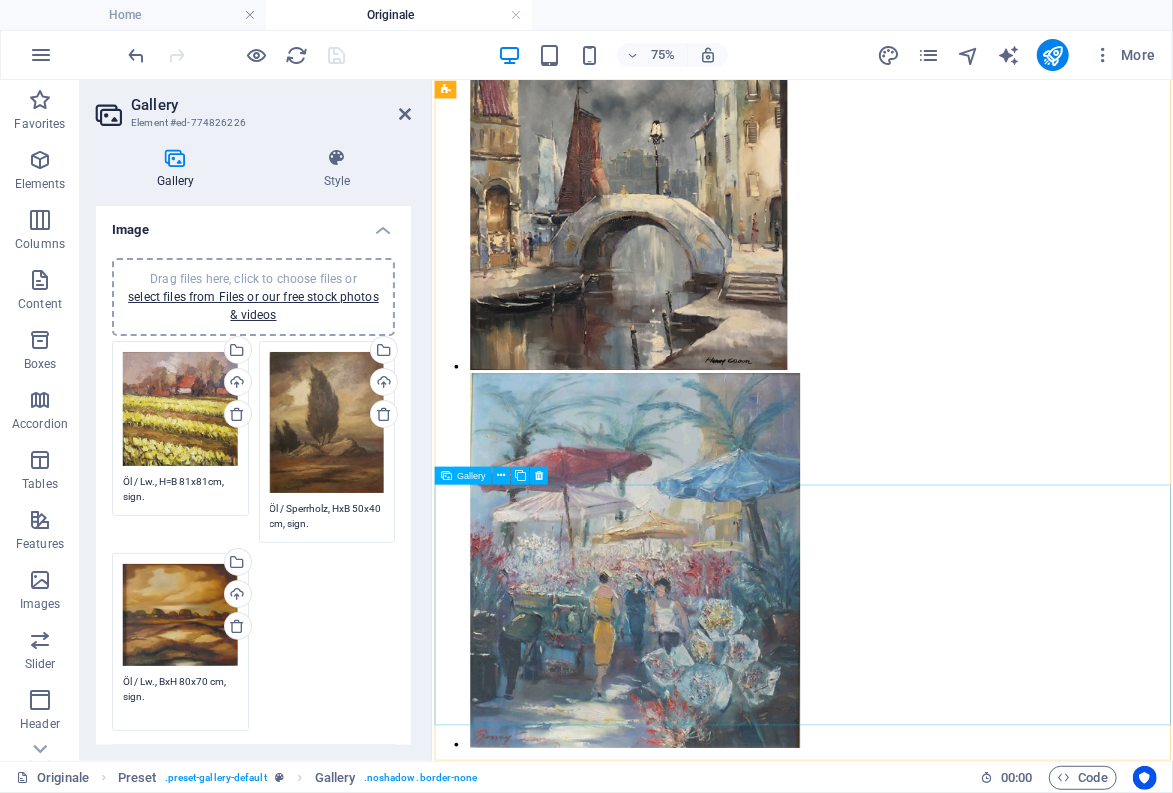 click at bounding box center (882, 44879) 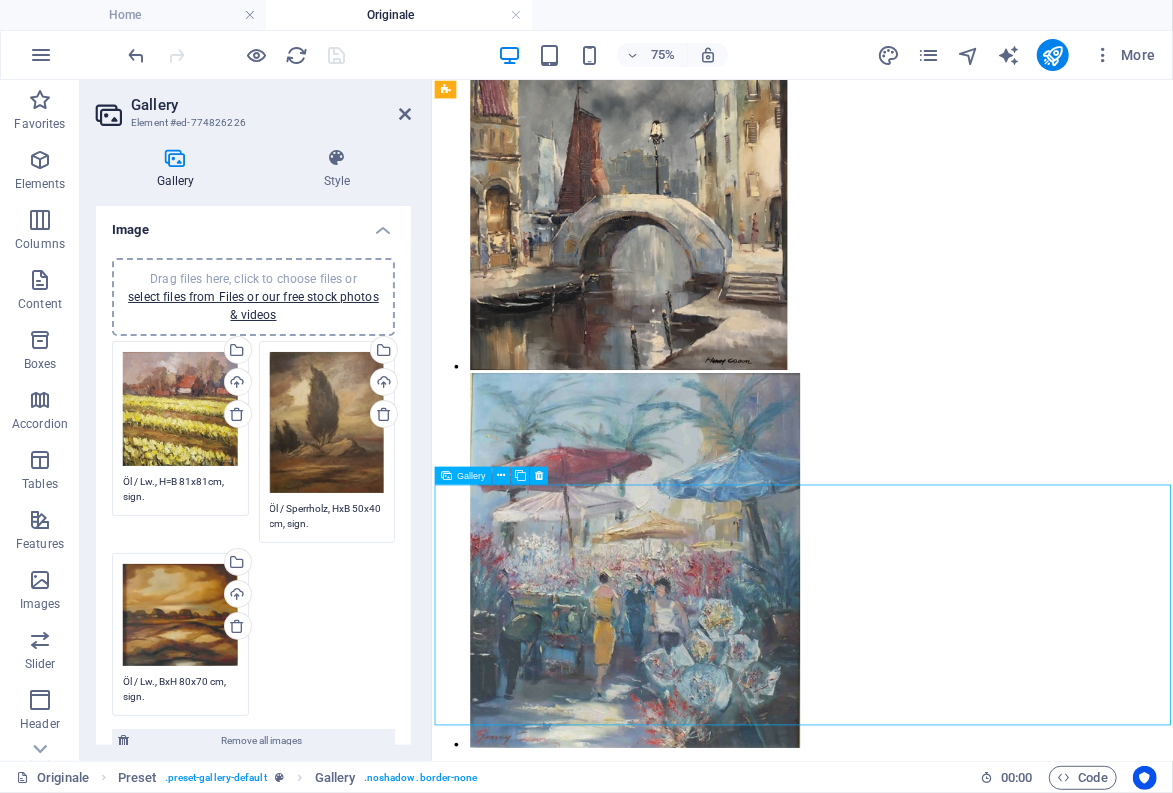 click at bounding box center [882, 44879] 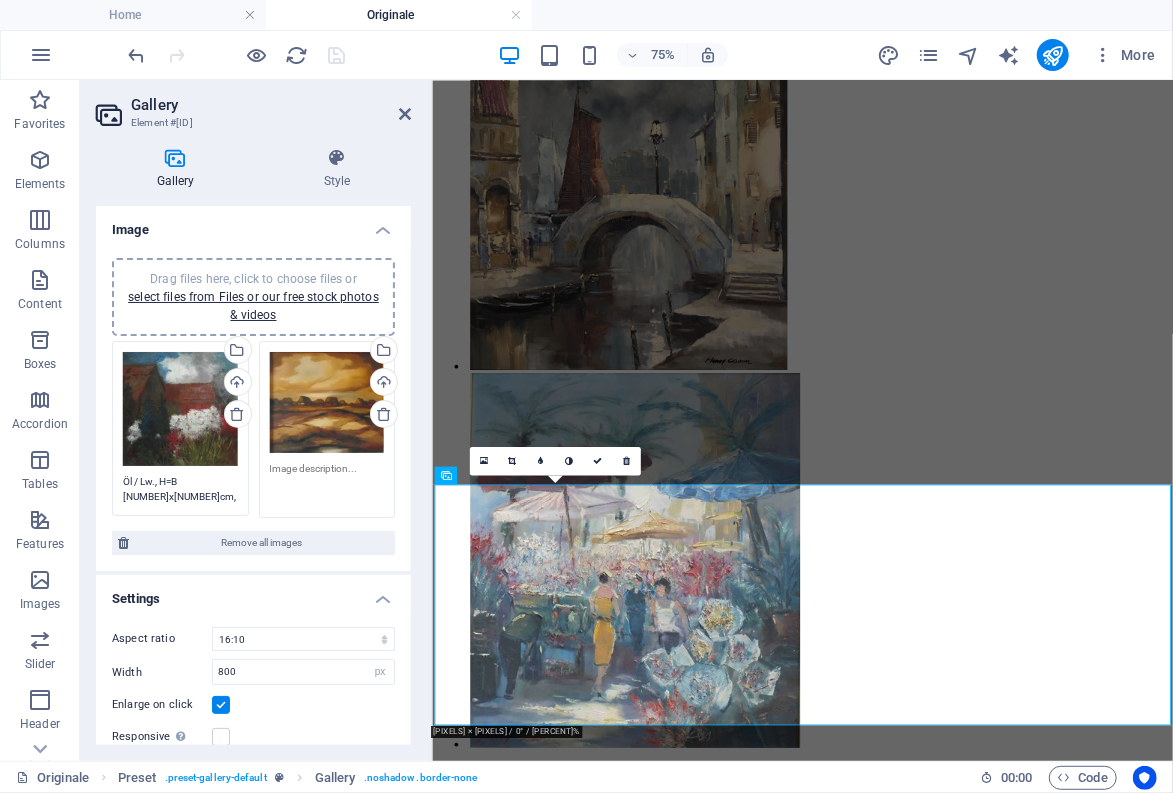 click at bounding box center [327, 483] 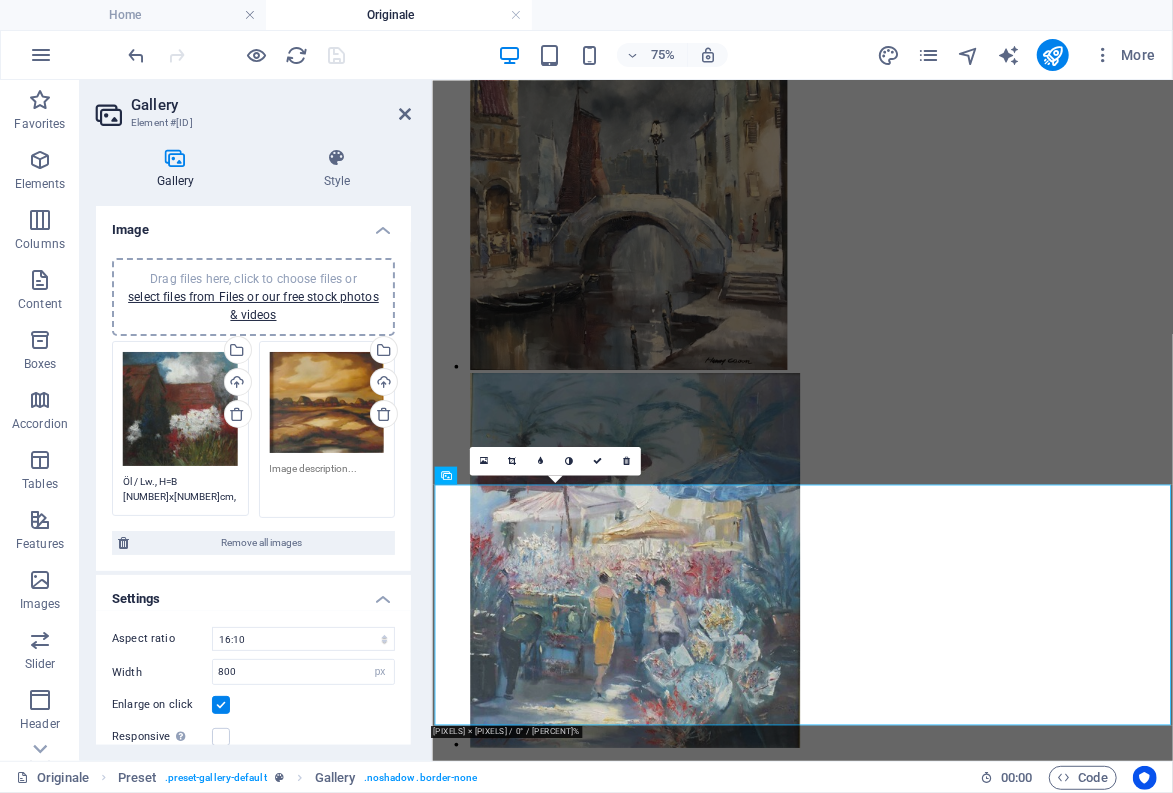 paste on "Öl / Lw., BxH 80x70 cm, sign." 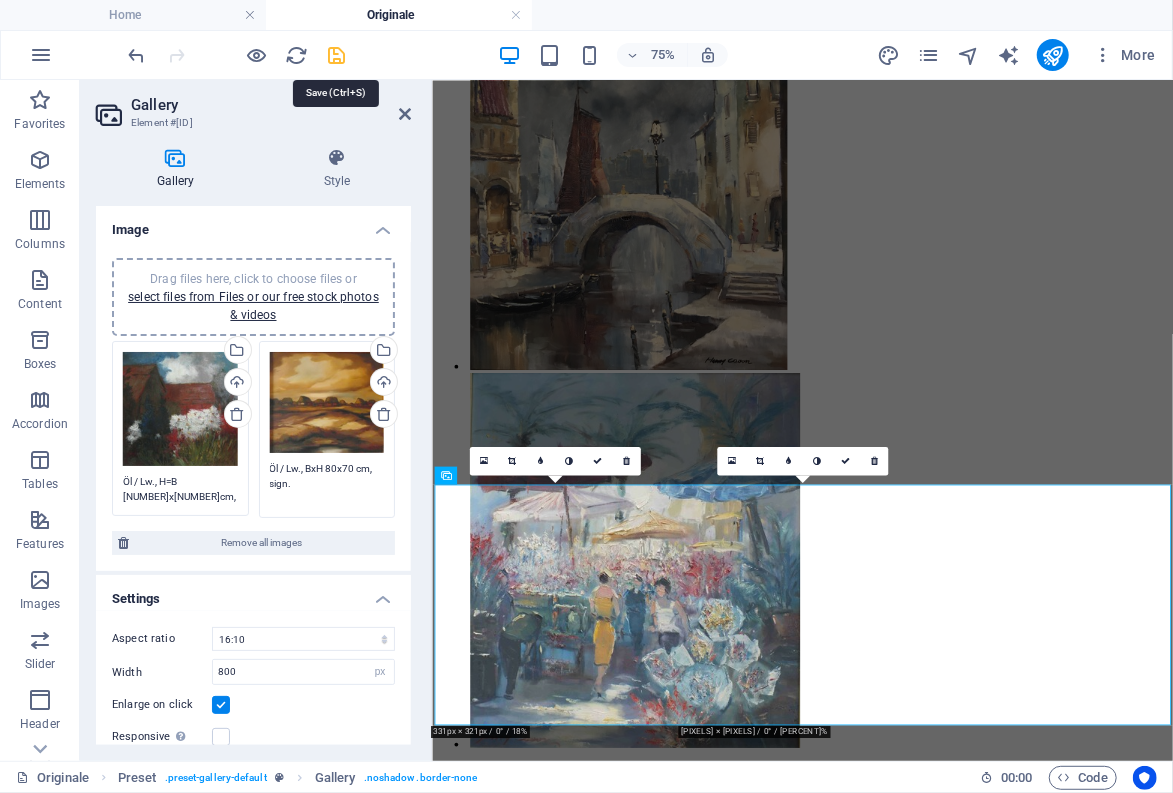 type on "Öl / Lw., BxH 80x70 cm, sign." 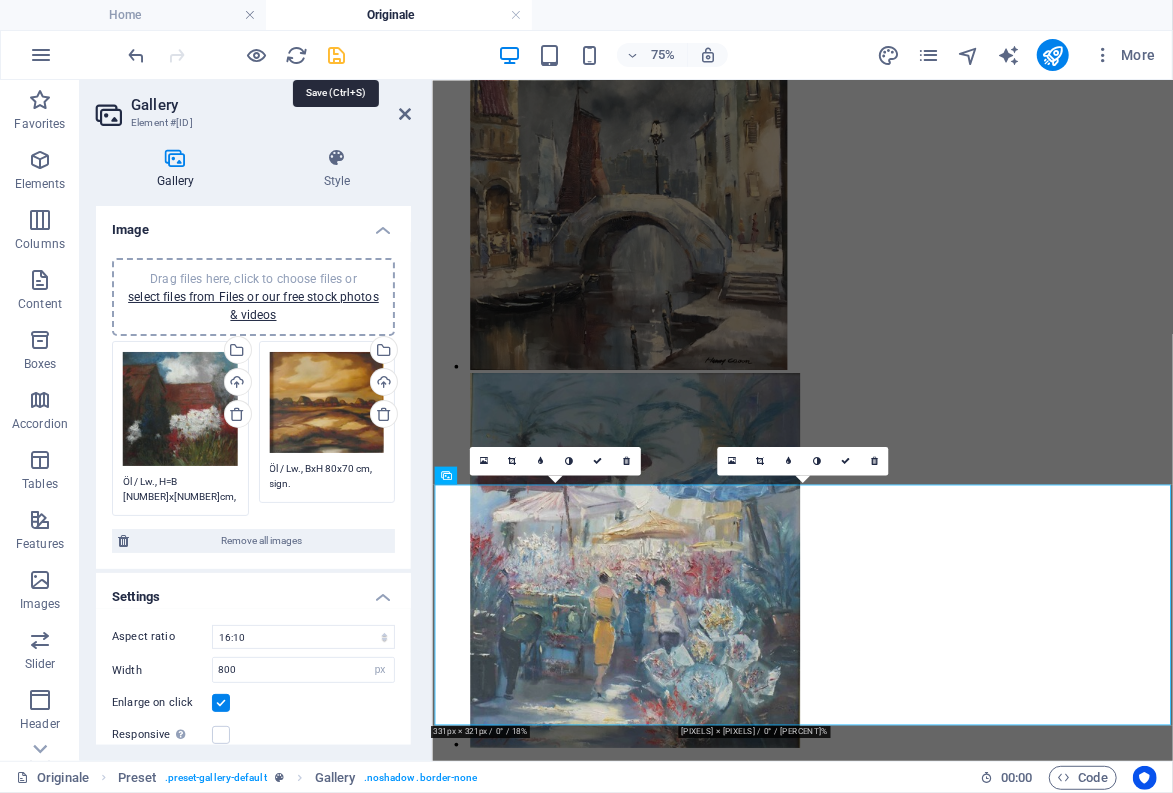 click at bounding box center [337, 55] 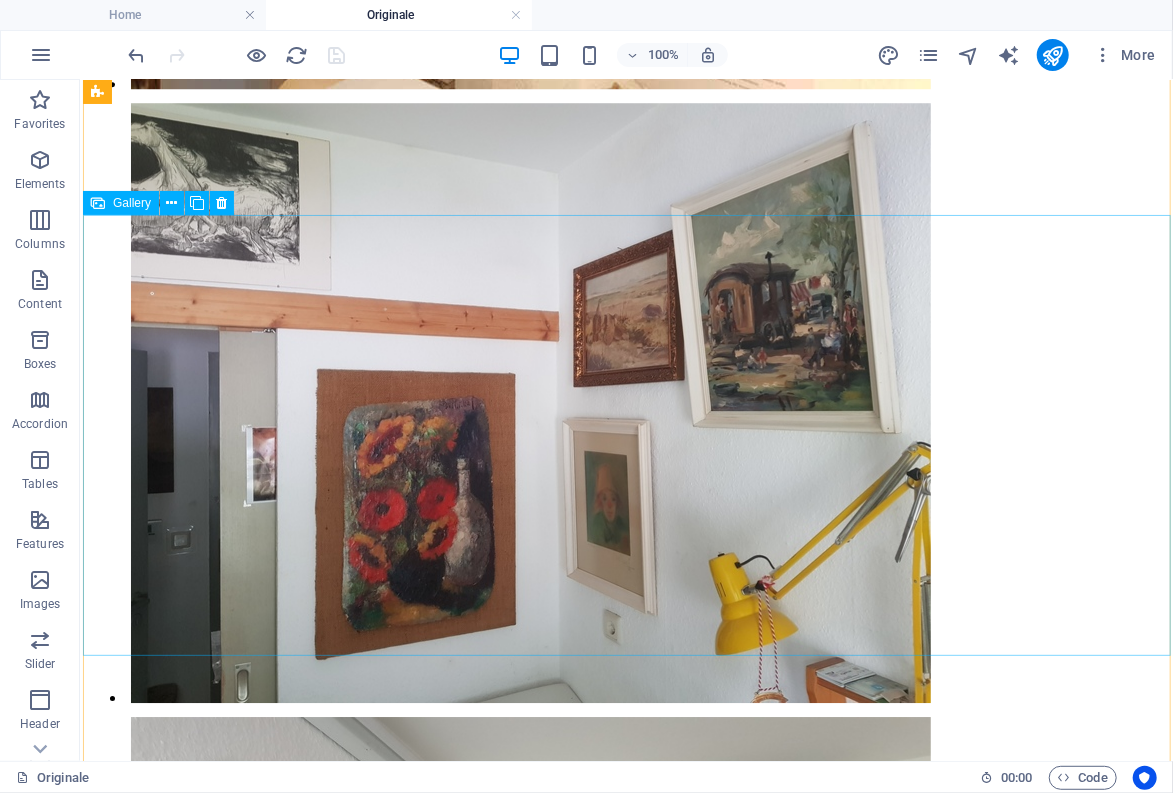 scroll, scrollTop: 9726, scrollLeft: 0, axis: vertical 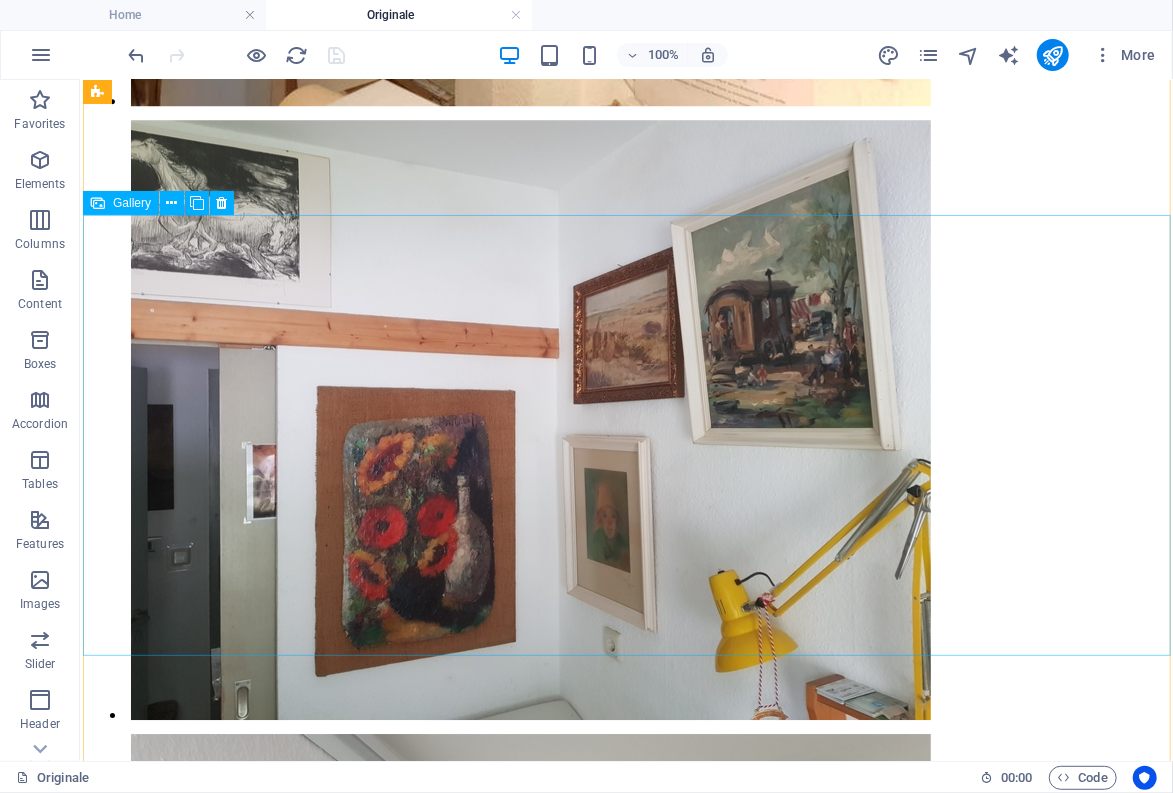 click at bounding box center (530, 22126) 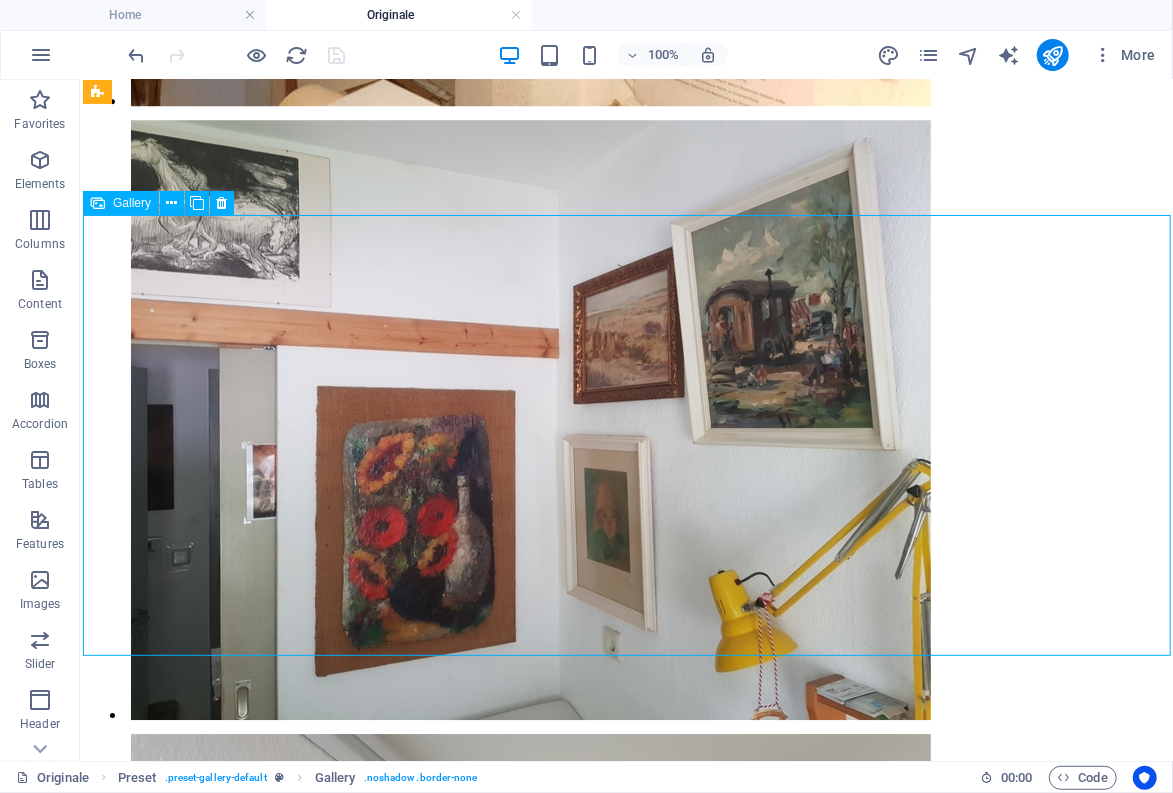 click at bounding box center (530, 22126) 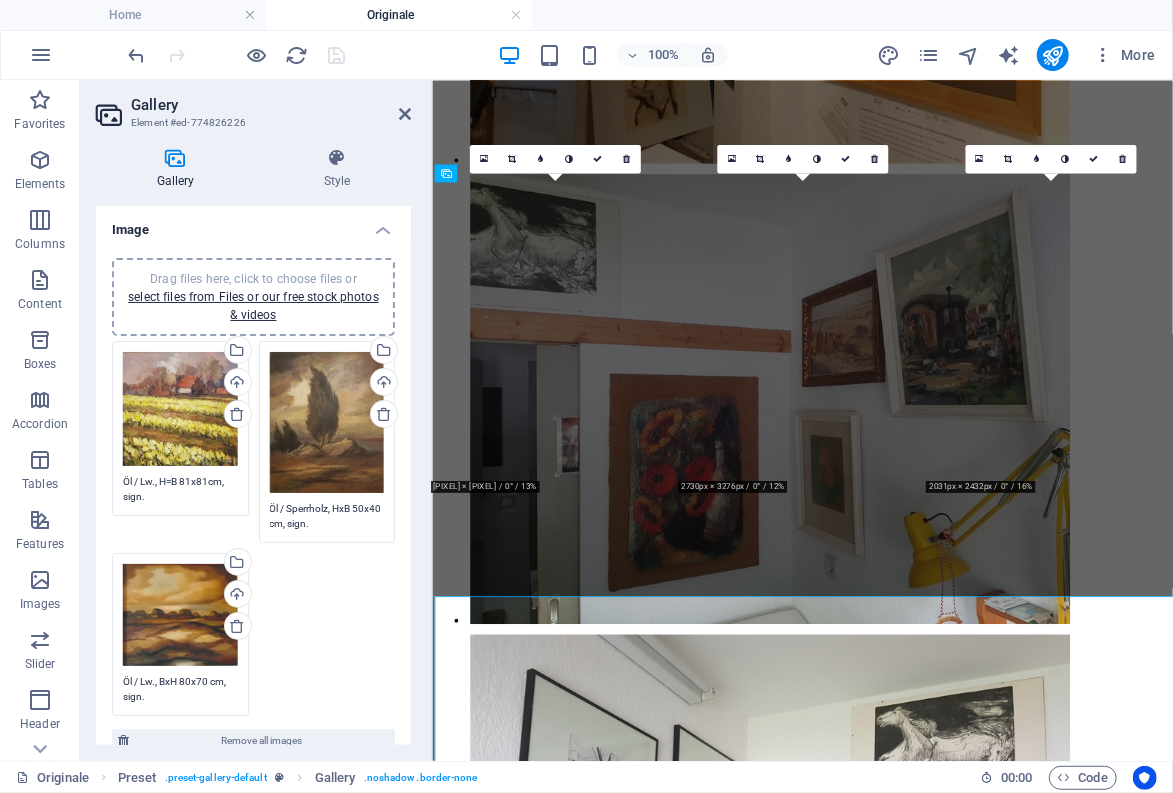 scroll, scrollTop: 9174, scrollLeft: 0, axis: vertical 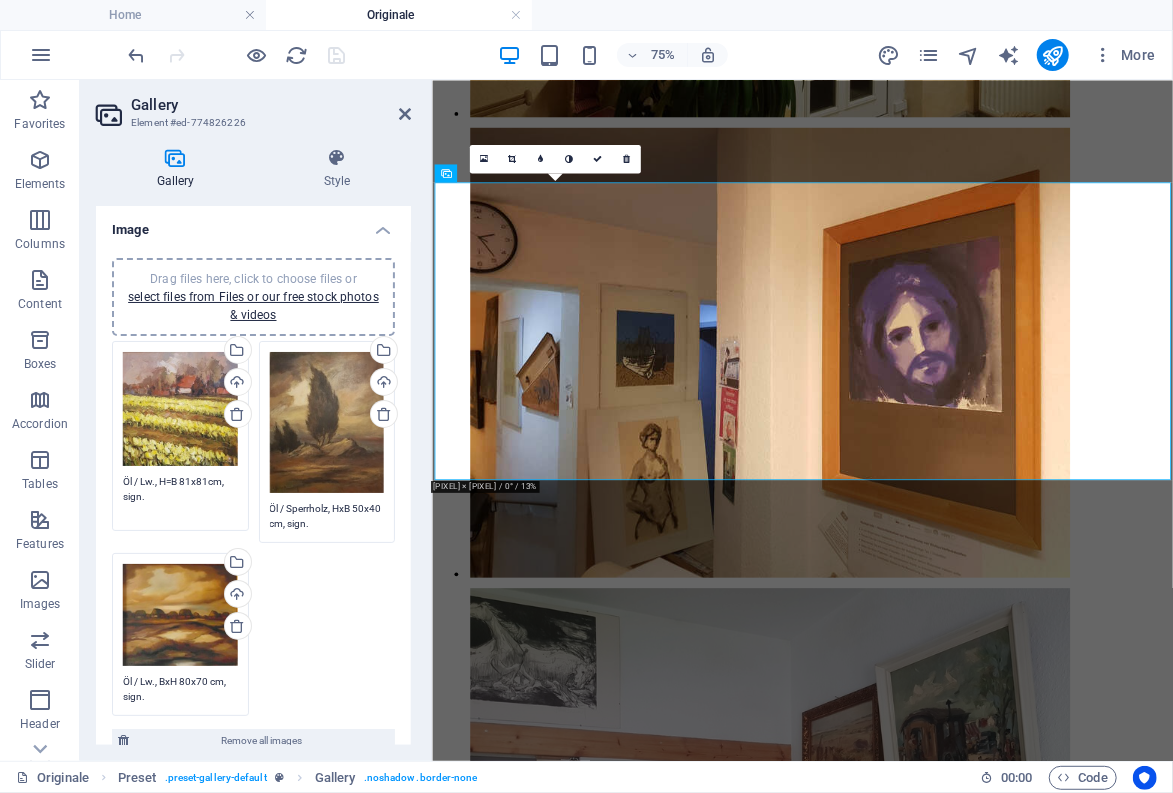 click on "Öl / Lw., H=B 81x81cm, sign." at bounding box center [180, 496] 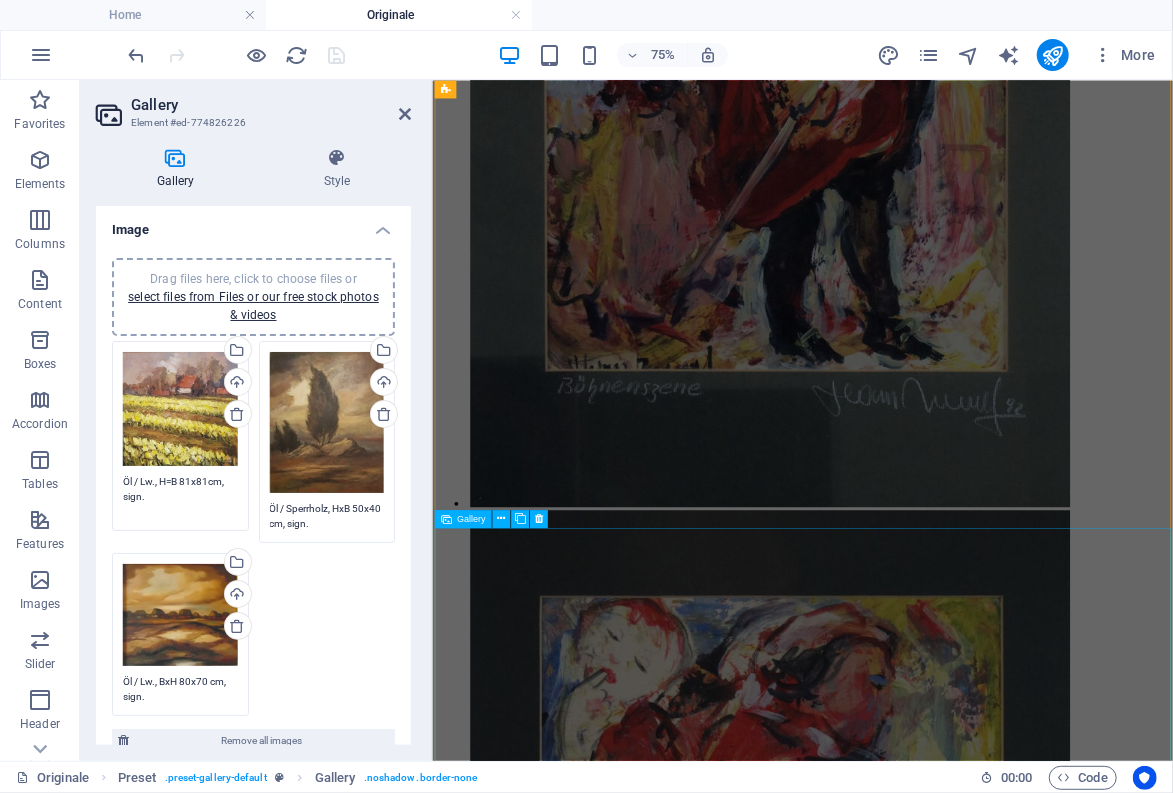 scroll, scrollTop: 18304, scrollLeft: 0, axis: vertical 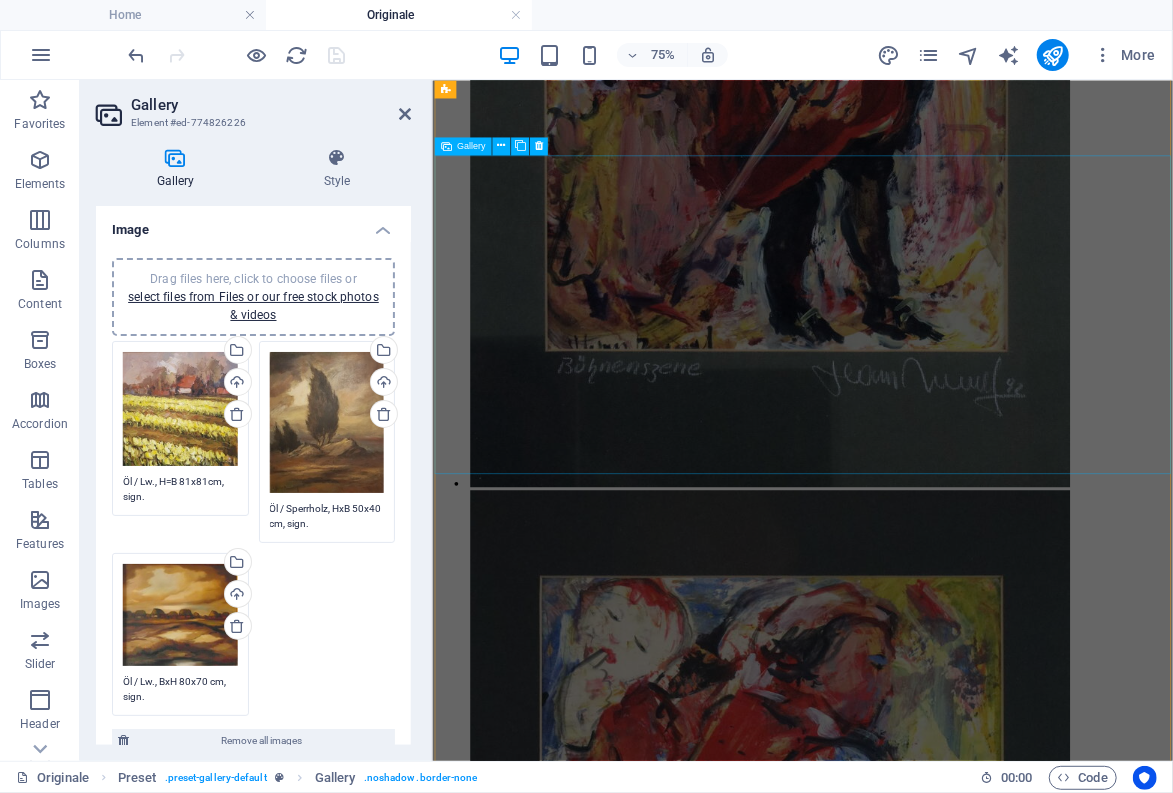 click at bounding box center [882, 38490] 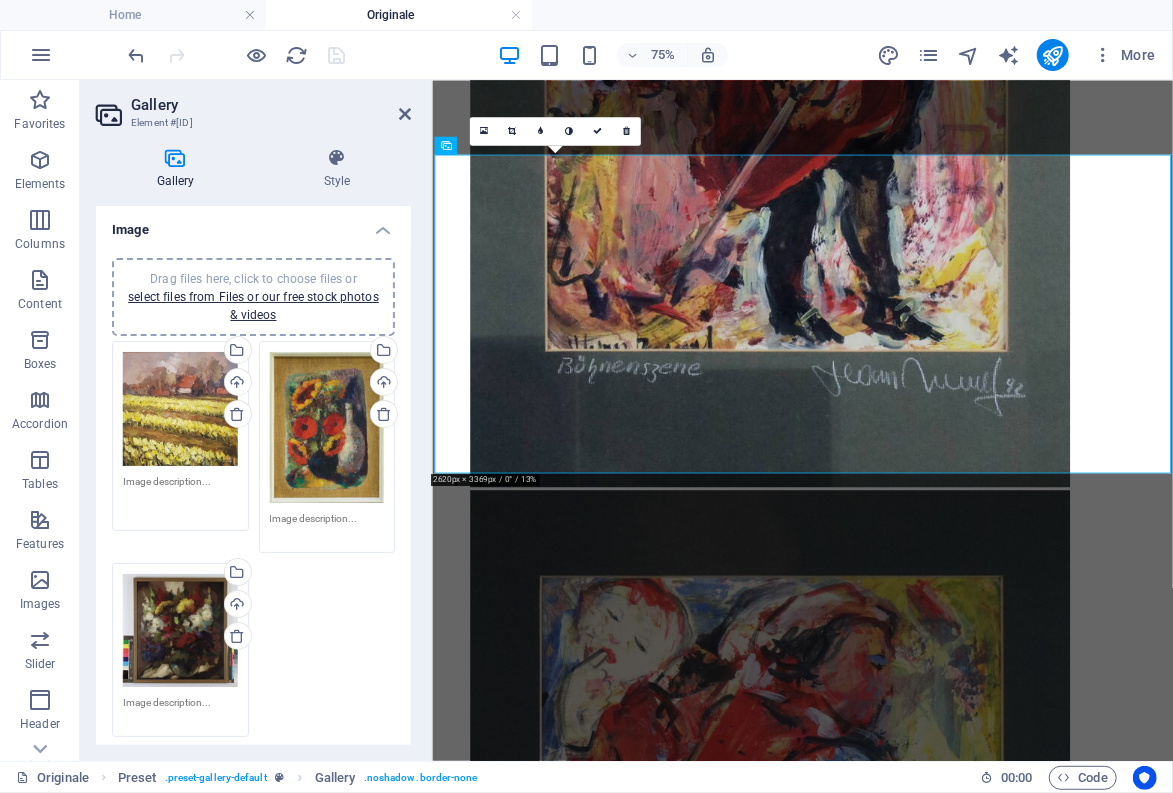 click at bounding box center [180, 496] 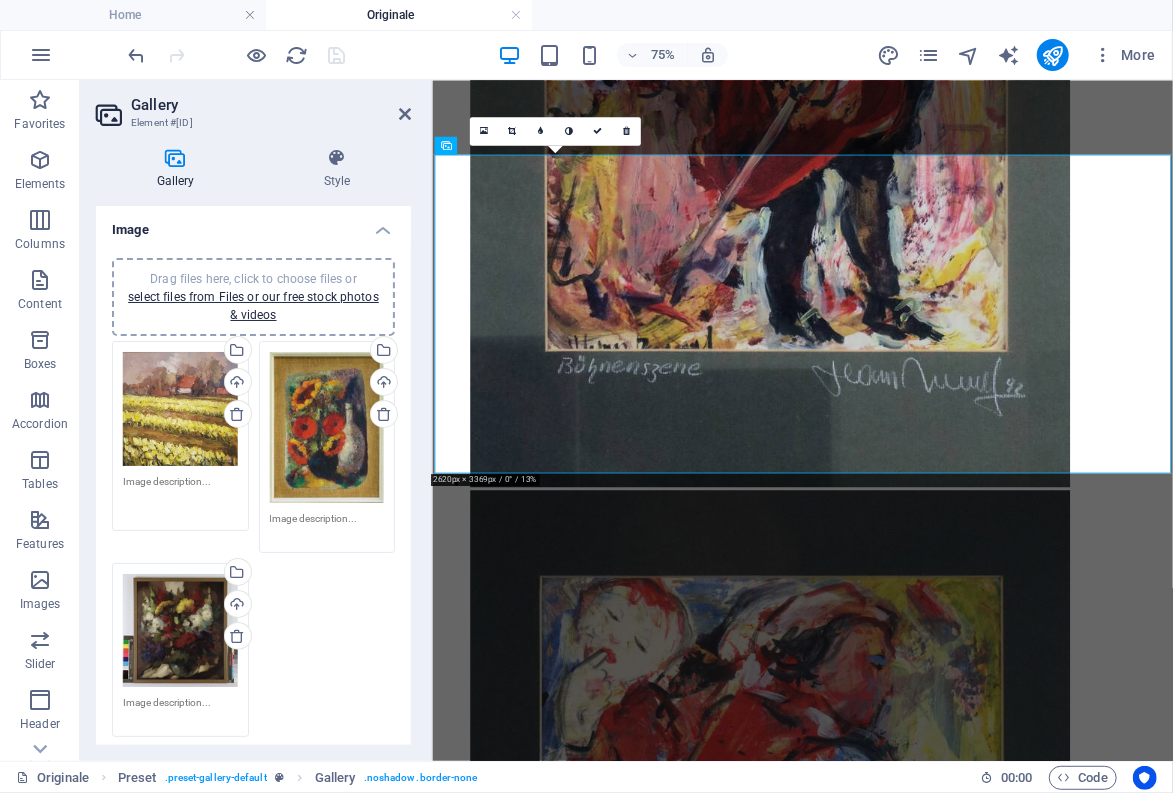 paste on "Öl / Lw., H=B 81x81cm, sign." 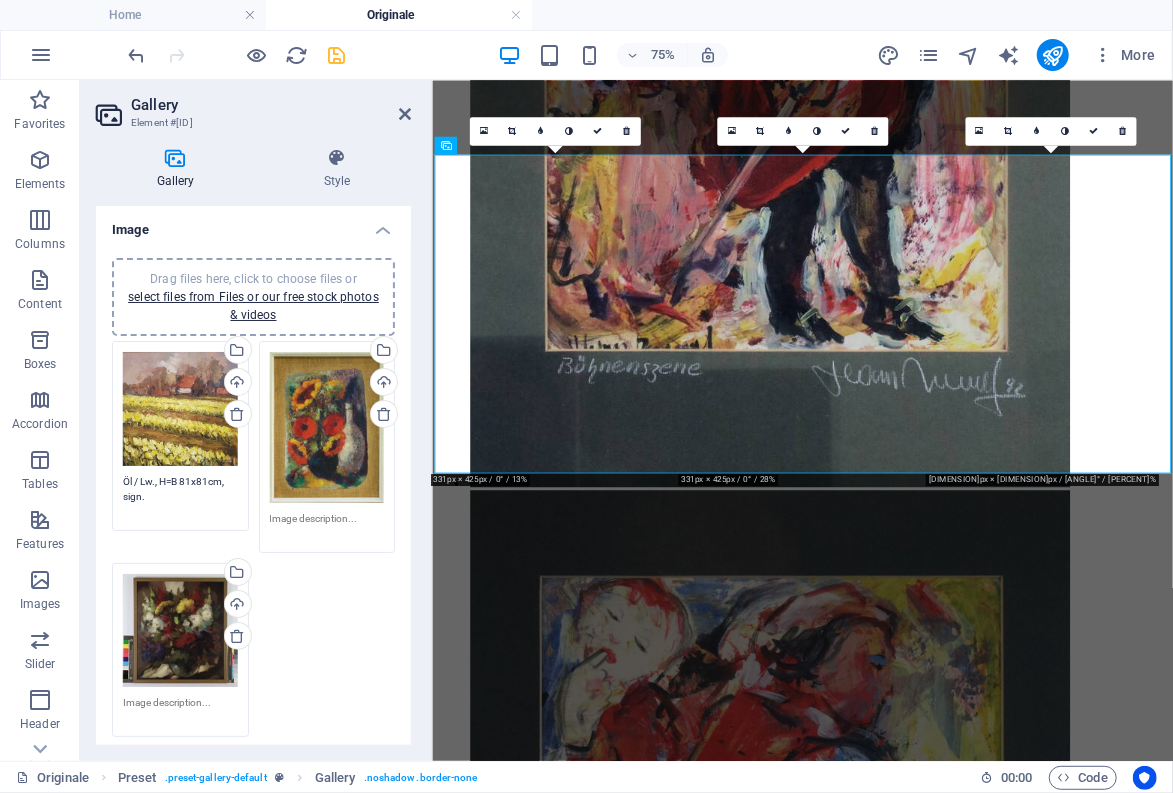 type on "Öl / Lw., H=B 81x81cm, sign." 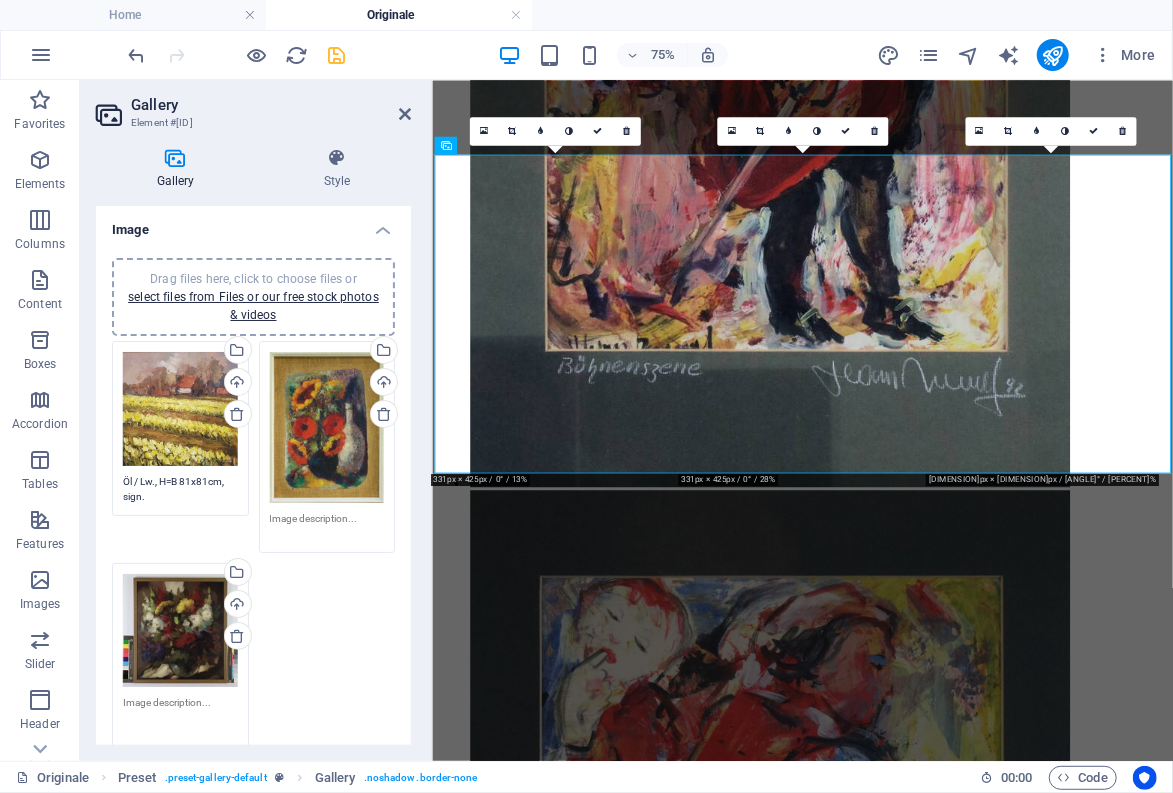 click at bounding box center [180, 717] 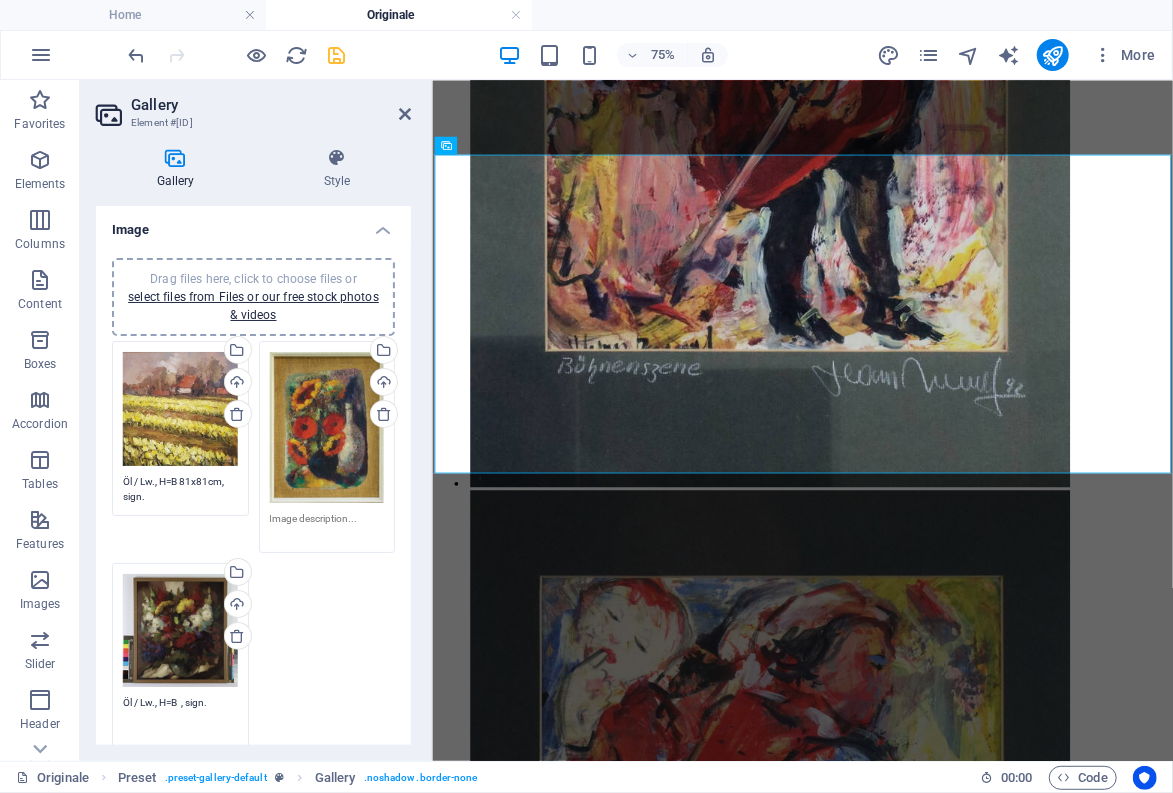 click on "Öl / Lw., H=B  , sign." at bounding box center [180, 717] 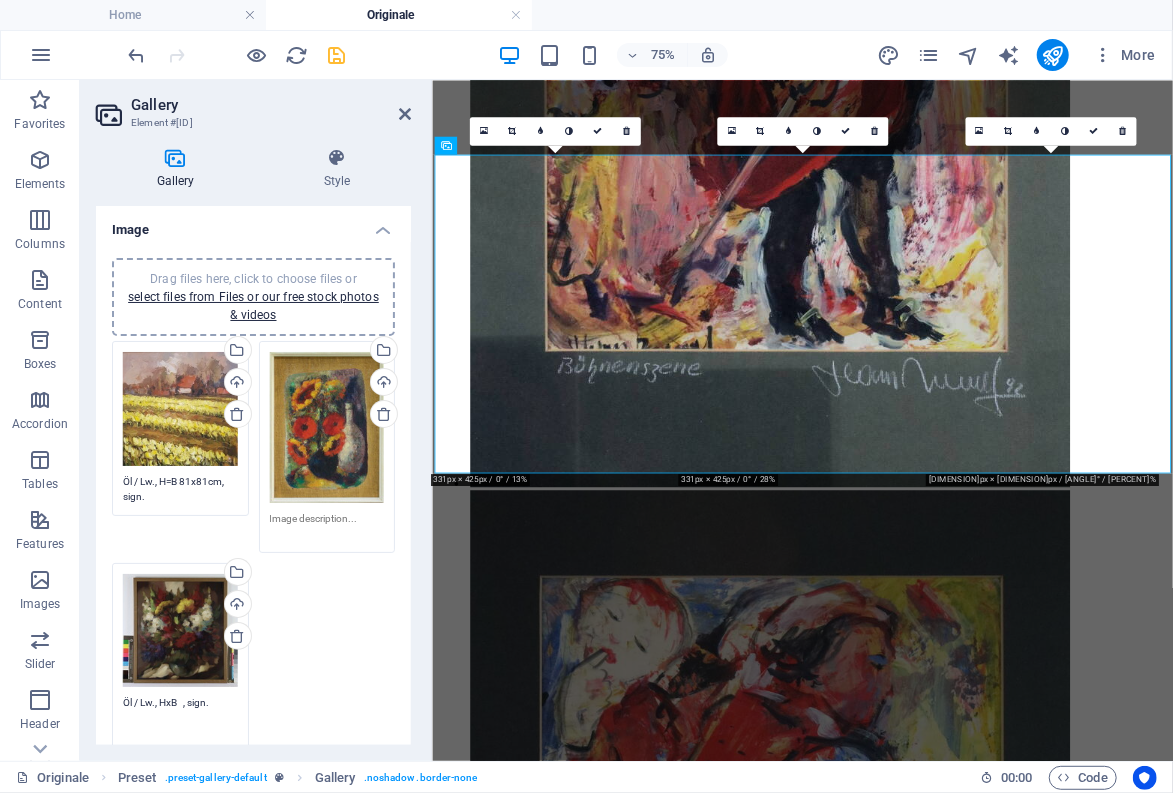 paste on "80,5x70,8cm" 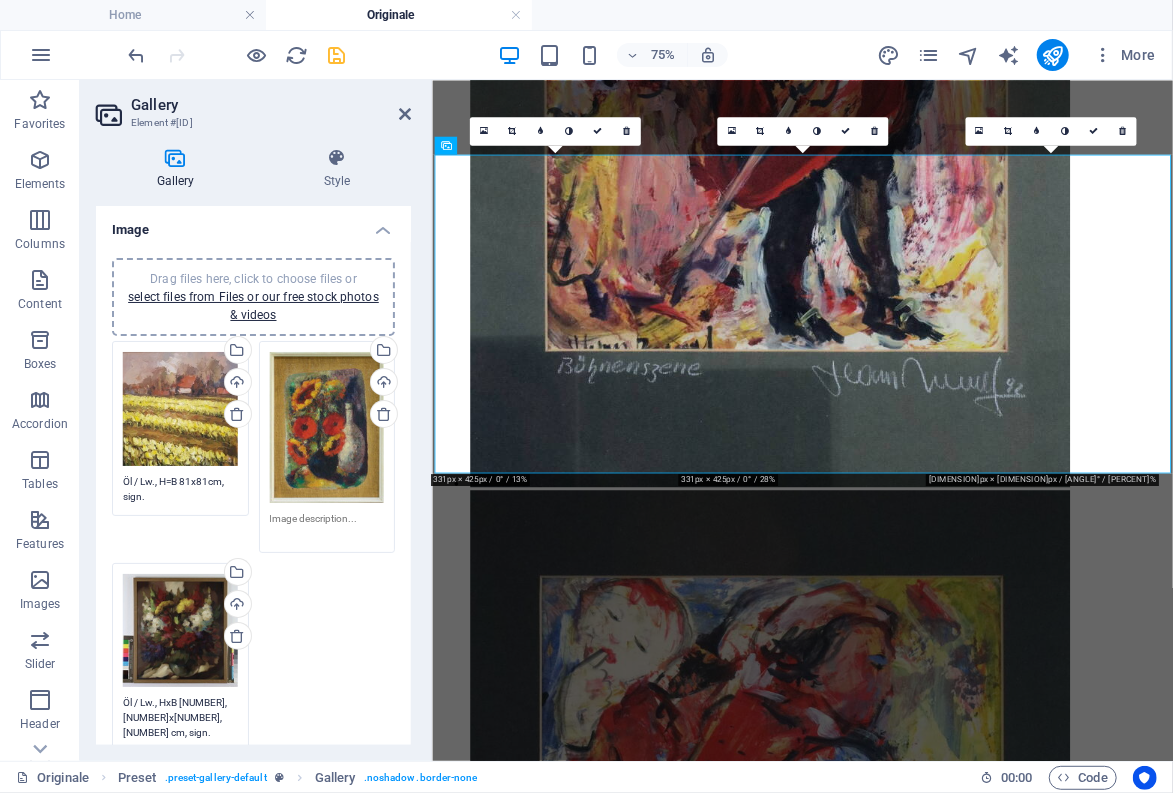 type 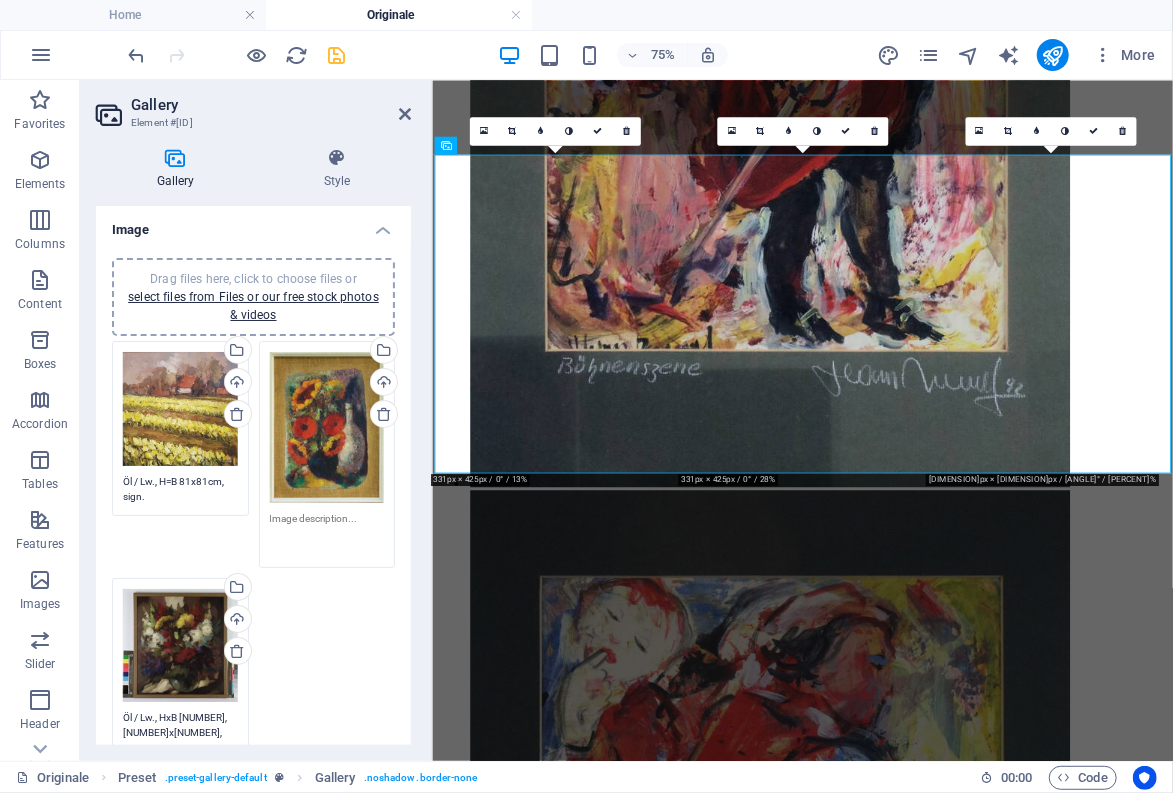 click at bounding box center (327, 533) 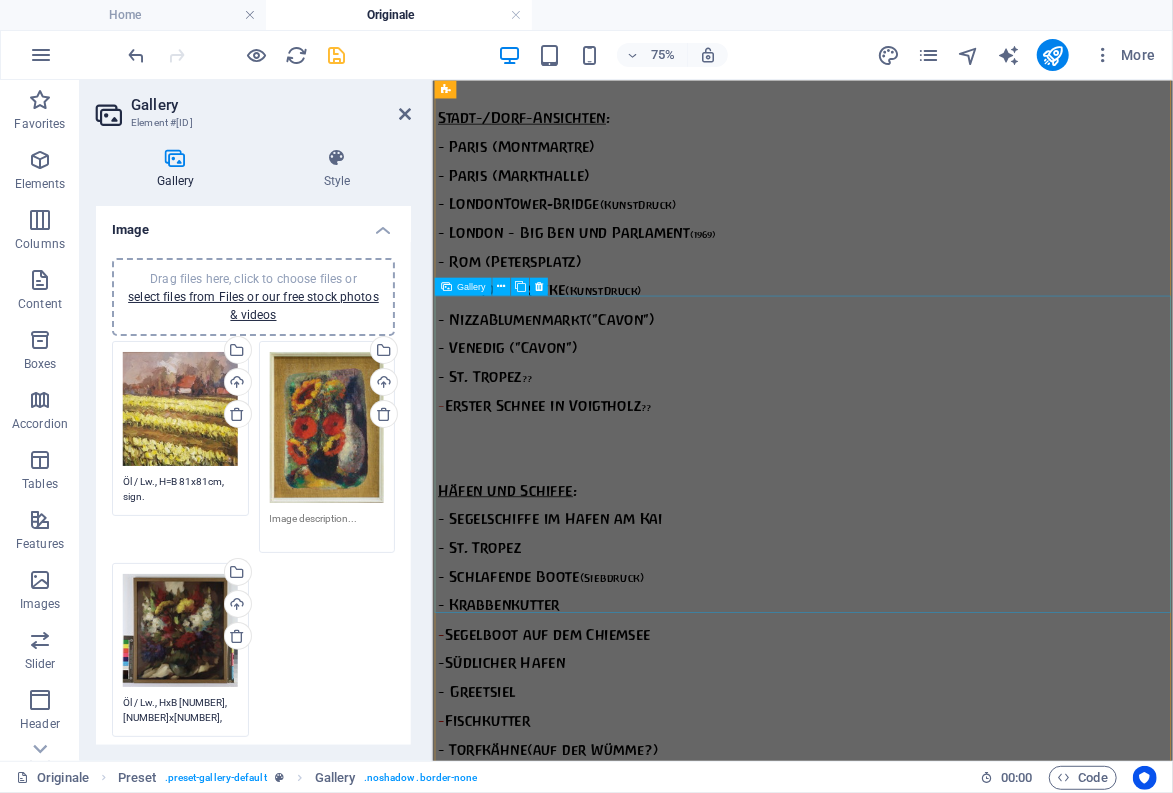 scroll, scrollTop: 4632, scrollLeft: 0, axis: vertical 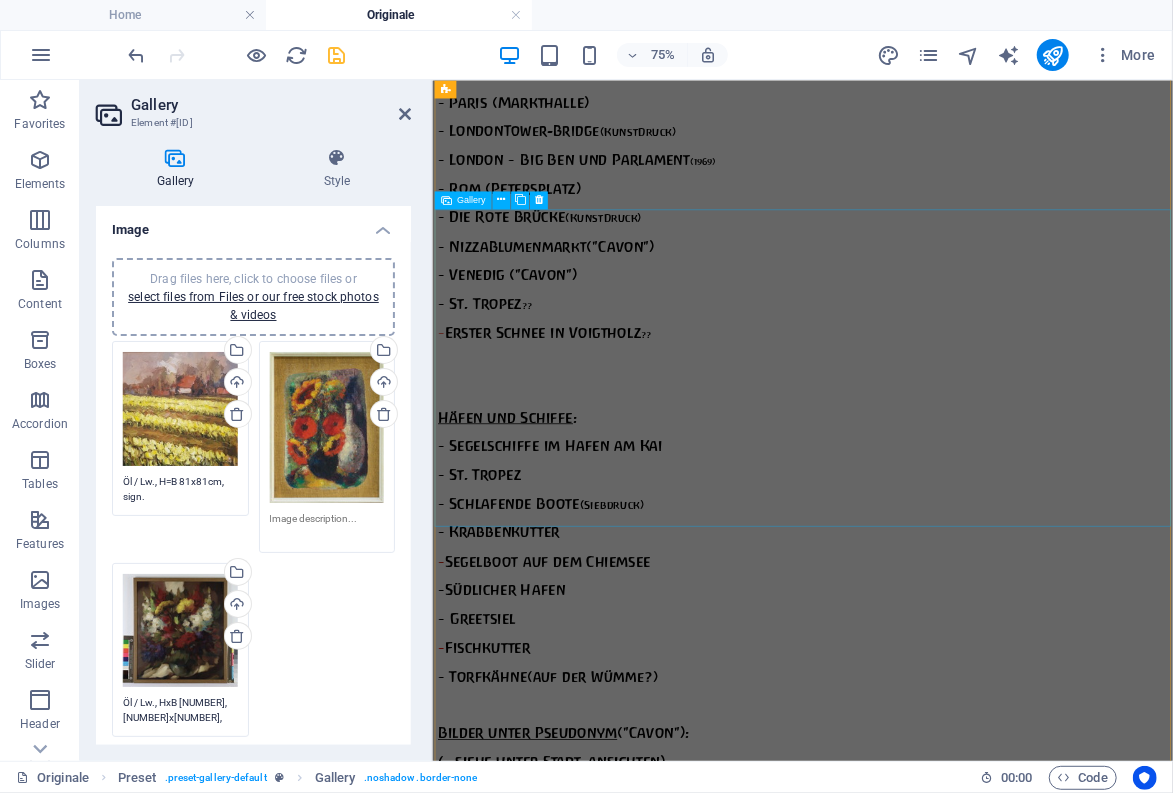 click at bounding box center [882, 12372] 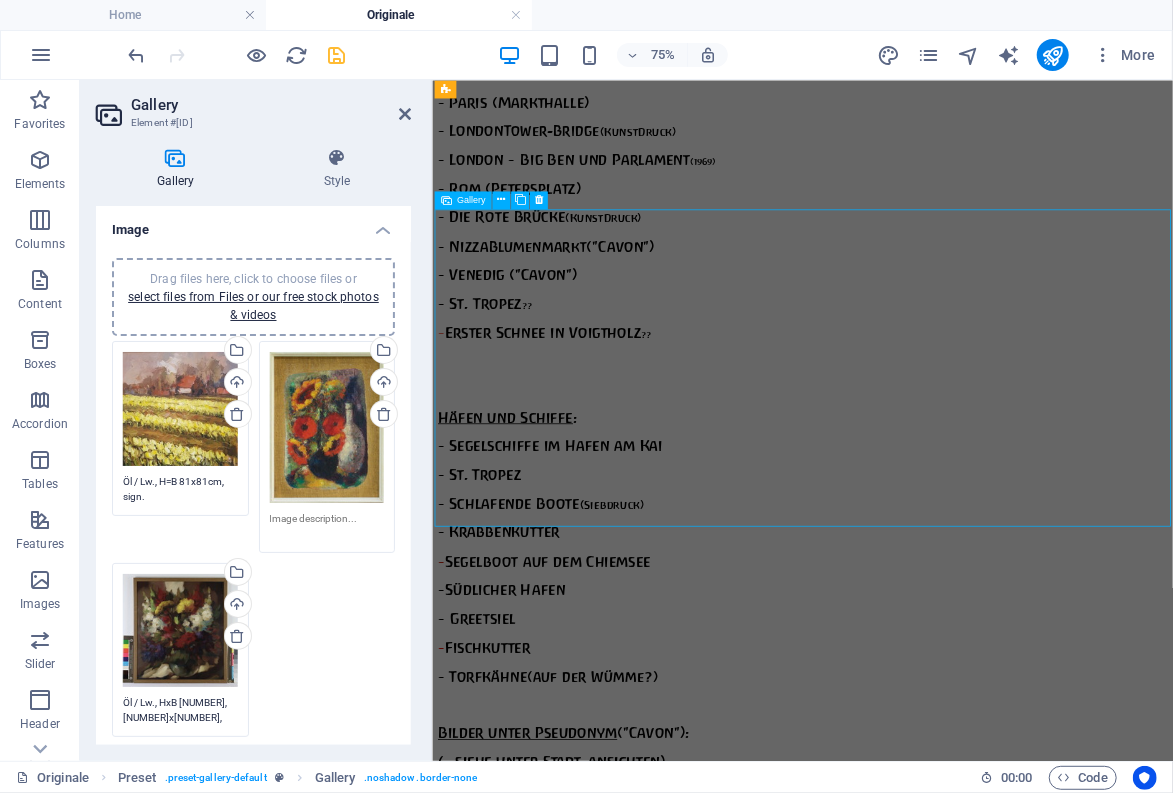 click at bounding box center (882, 12372) 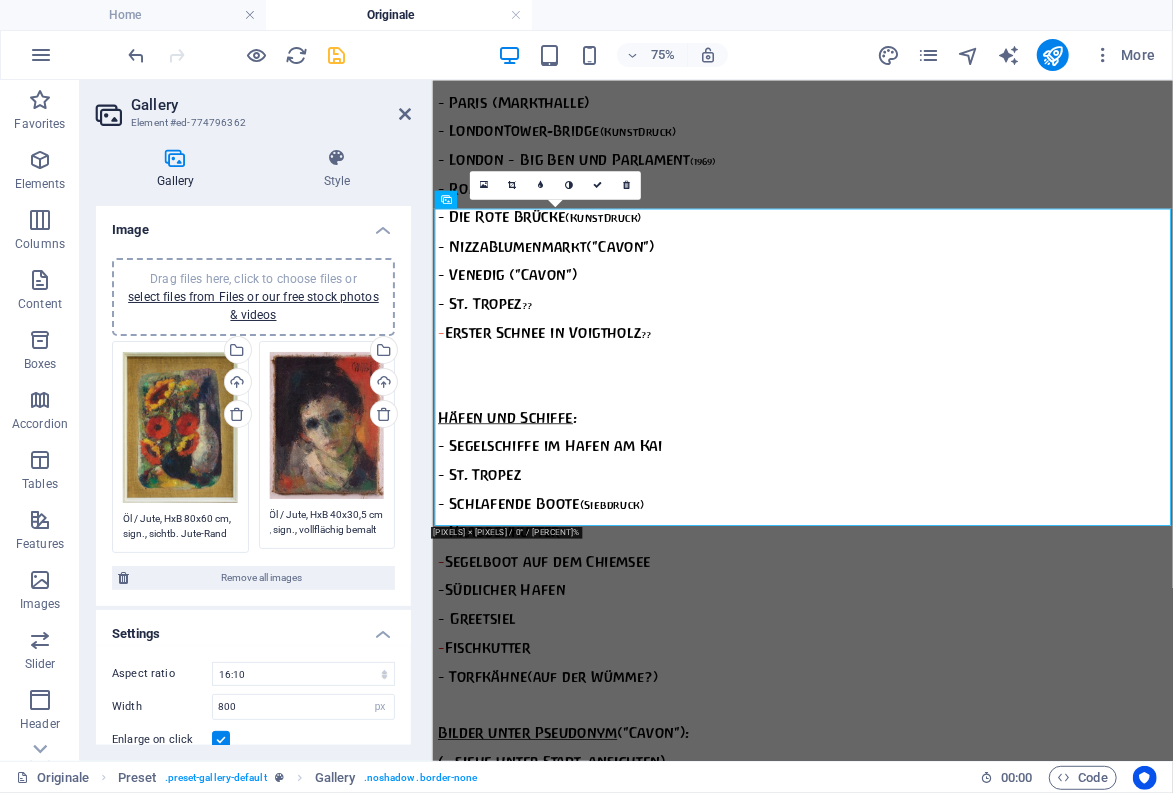 click on "Öl / Jute, HxB 80x60 cm, sign., sichtb. Jute-Rand" at bounding box center (180, 526) 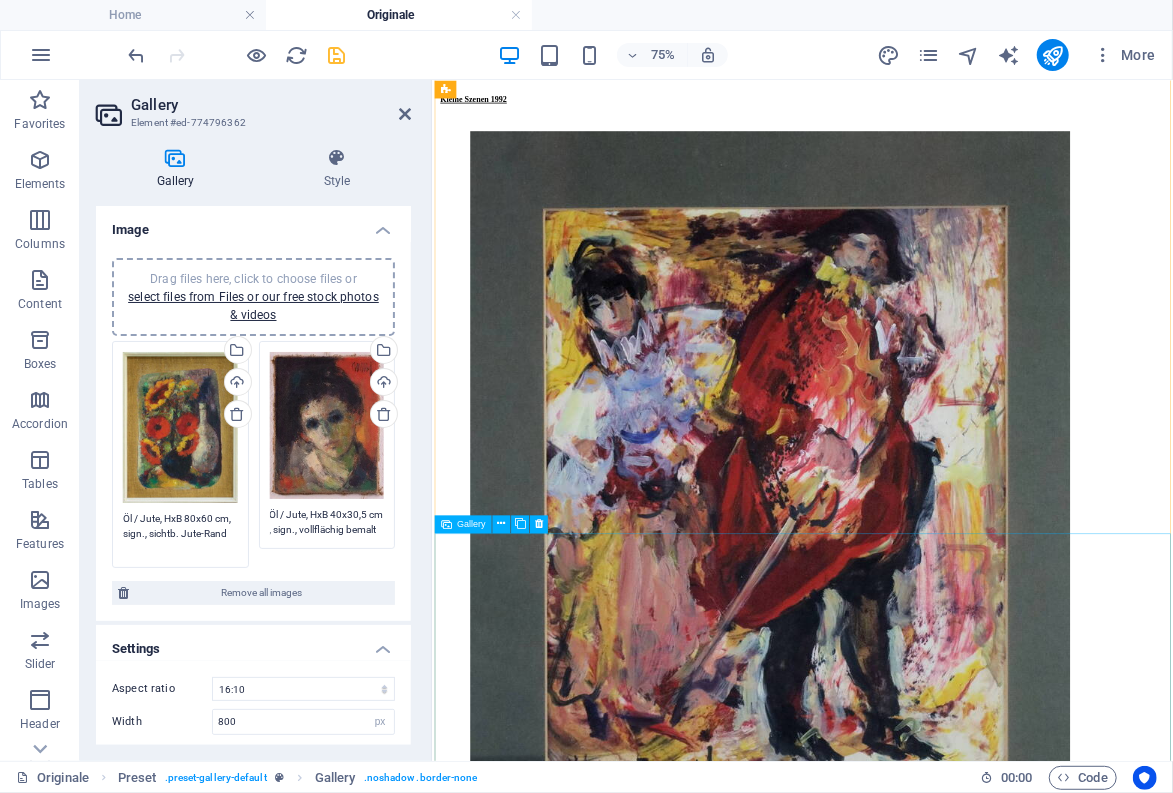 scroll, scrollTop: 18052, scrollLeft: 0, axis: vertical 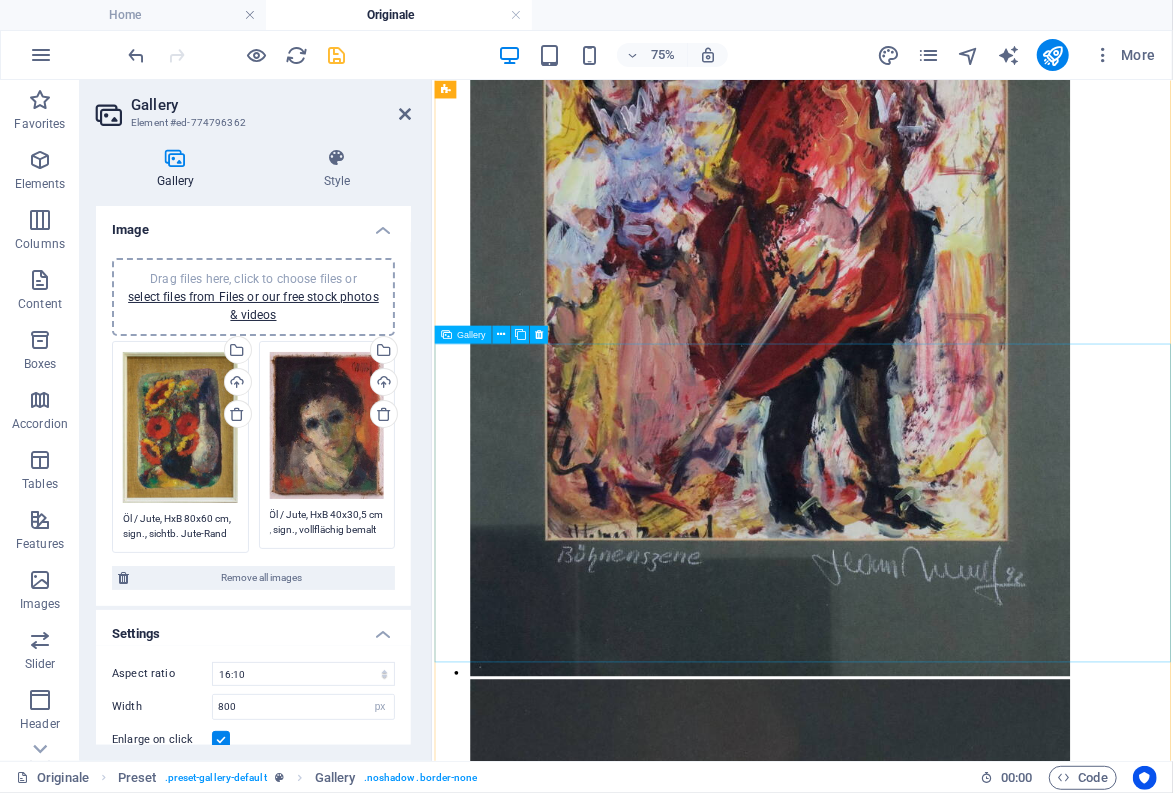 click at bounding box center (882, 39246) 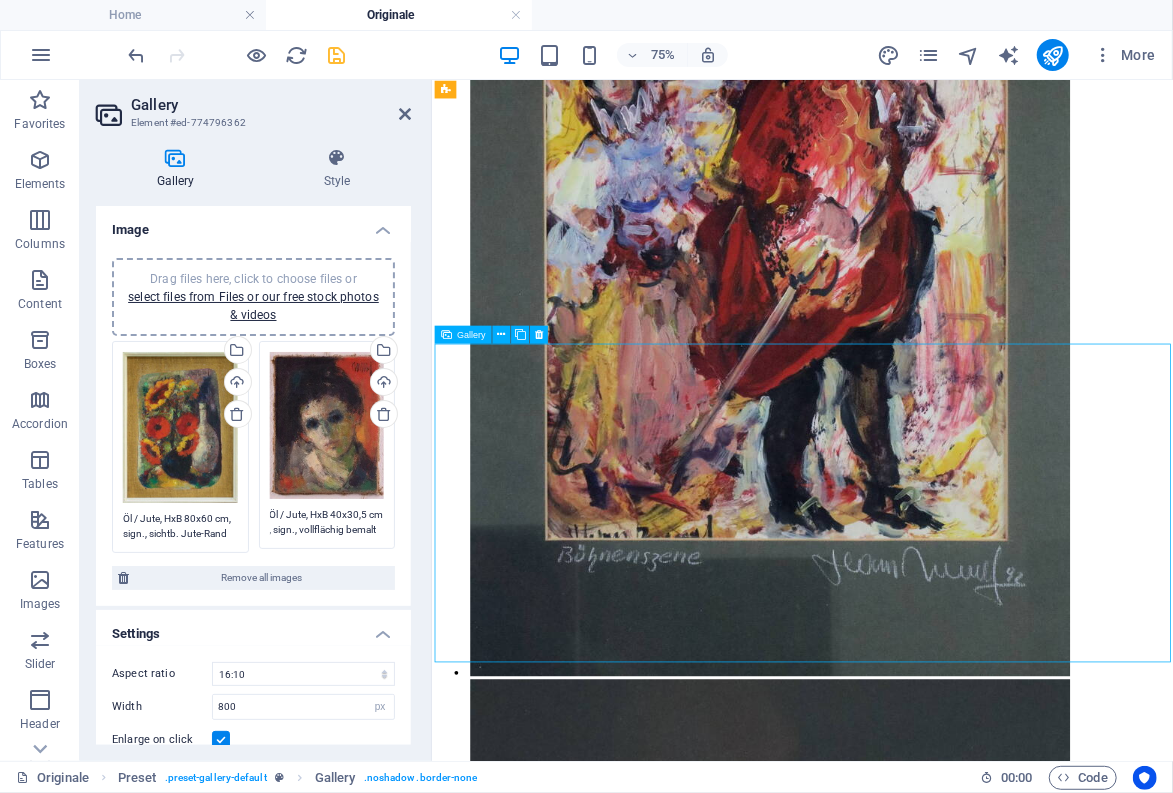 click at bounding box center [882, 39246] 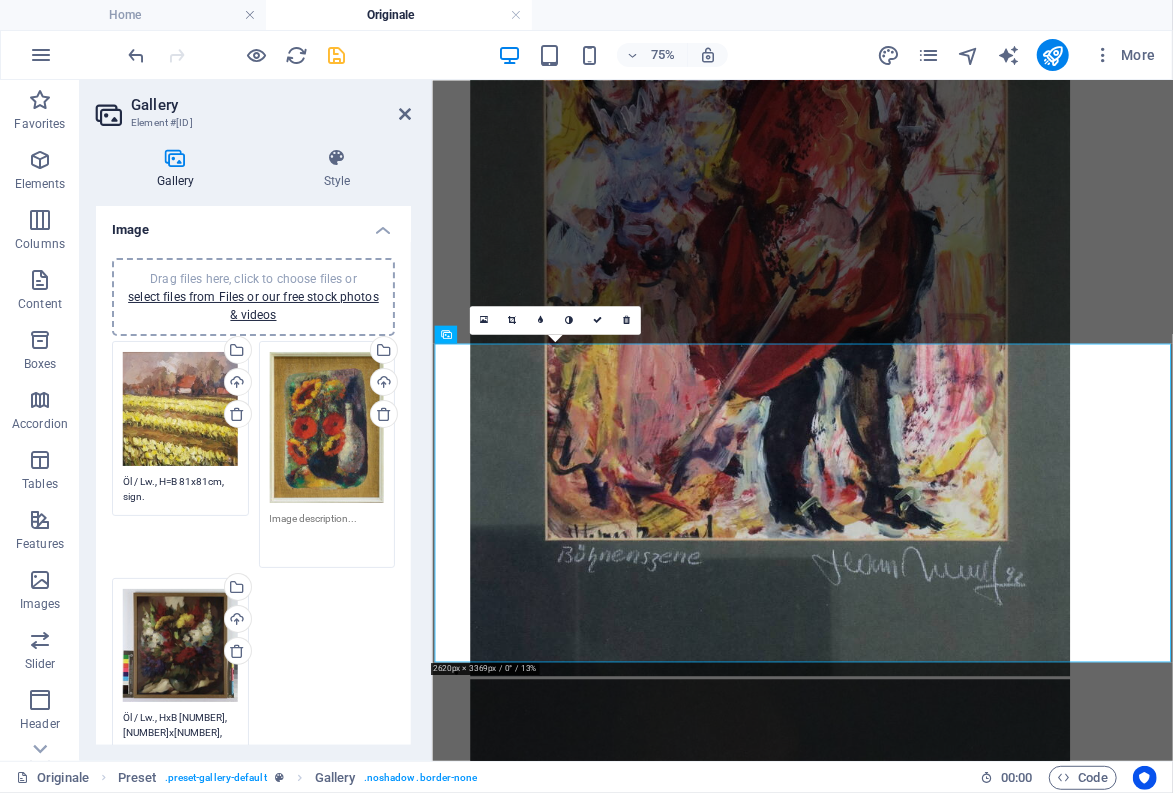 click at bounding box center (327, 533) 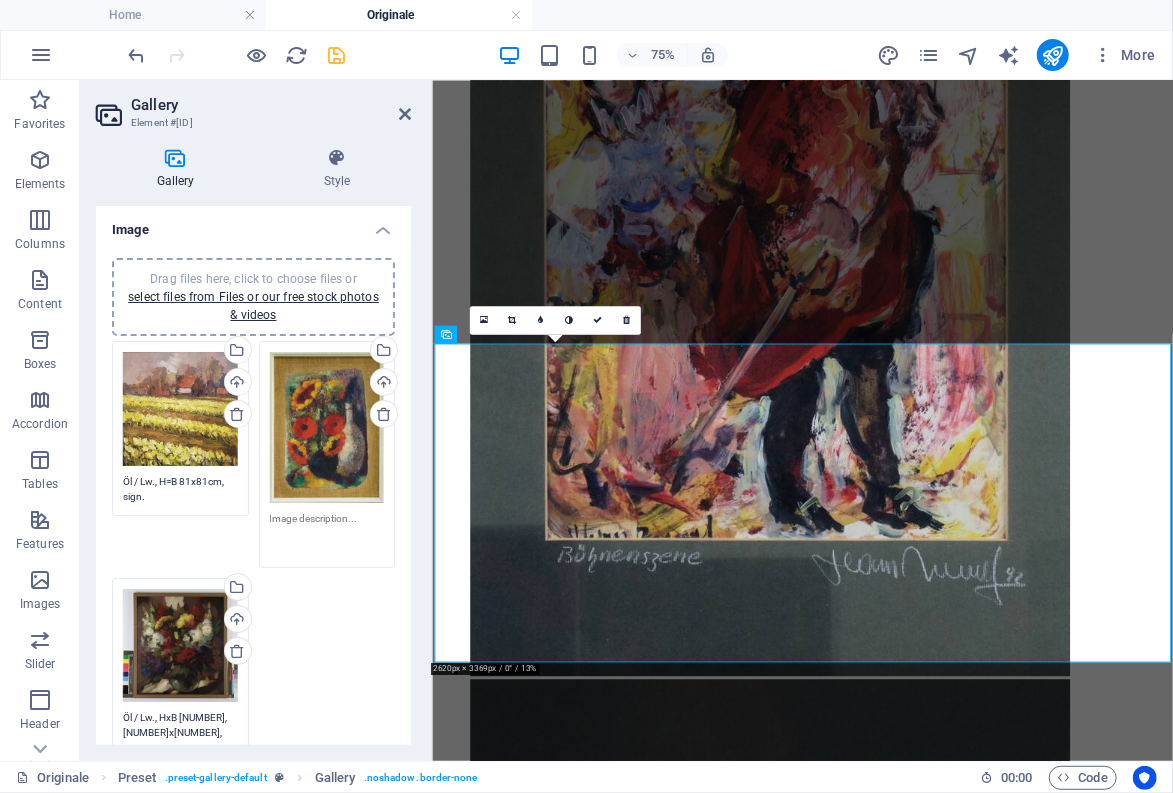 paste on "Öl / Jute, HxB 80x60 cm, sign., sichtb. Jute-Rand" 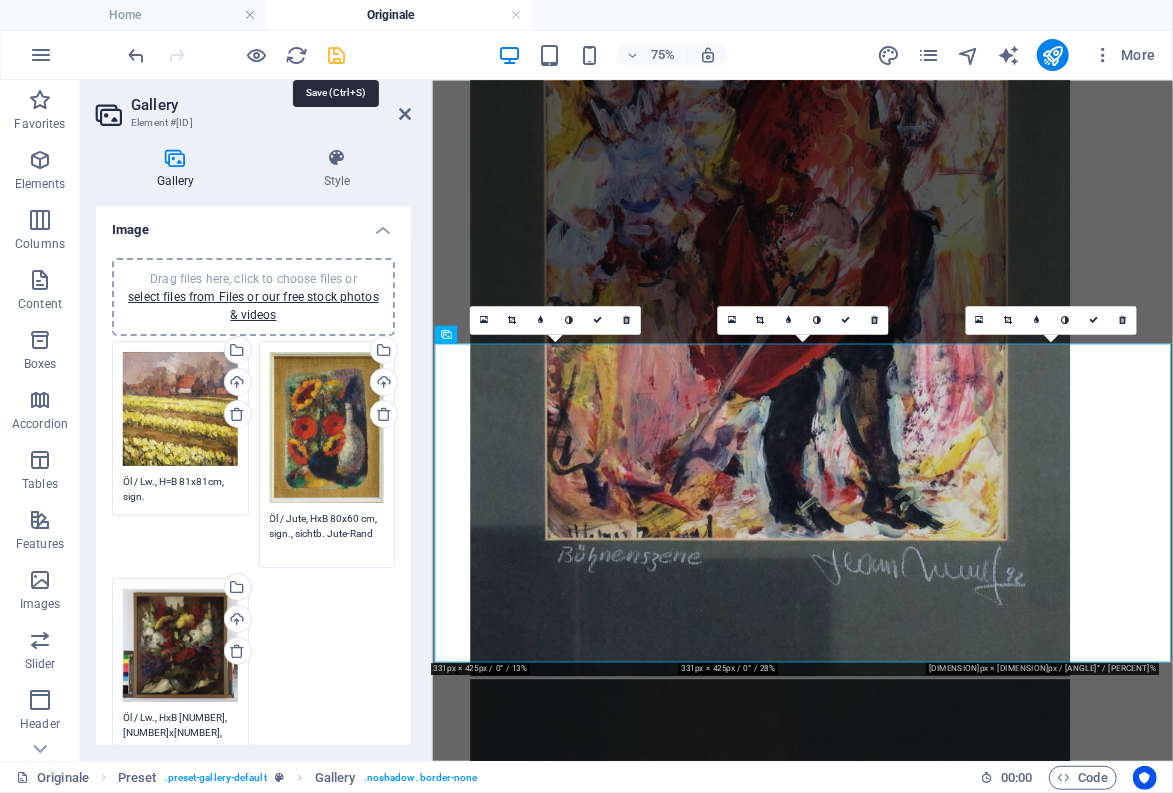click at bounding box center (337, 55) 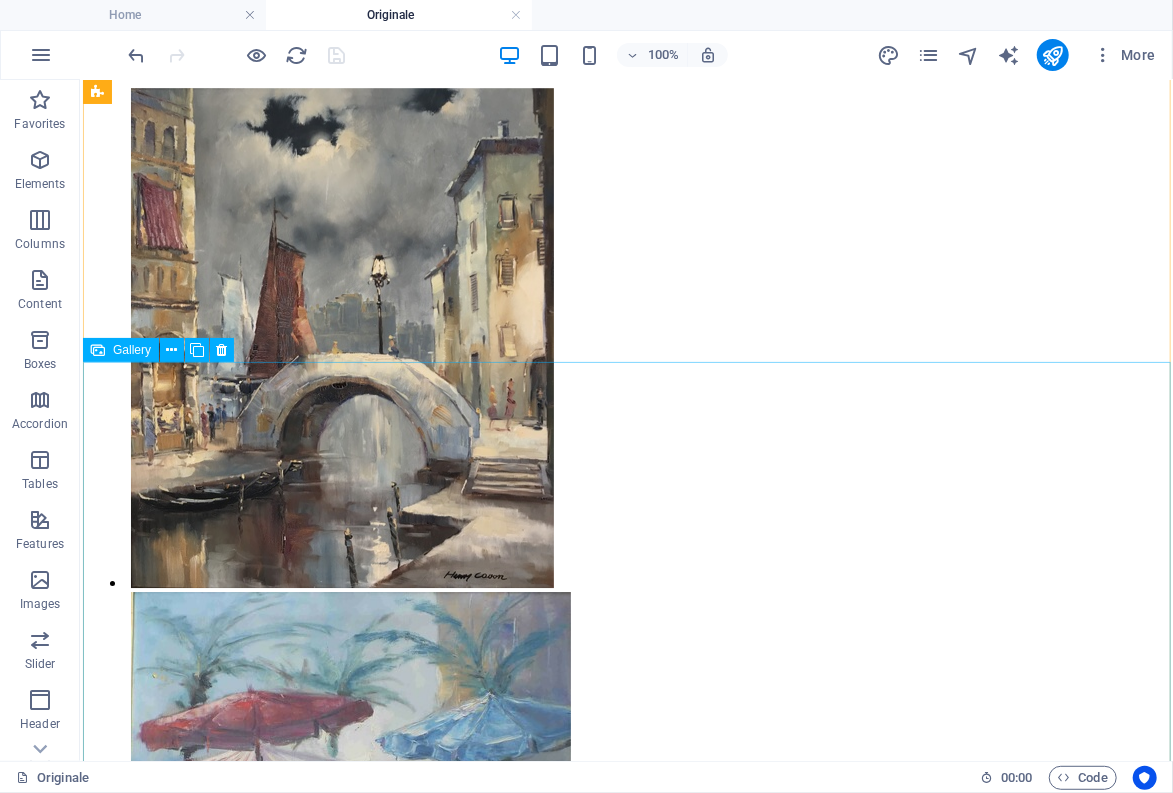 scroll, scrollTop: 20182, scrollLeft: 0, axis: vertical 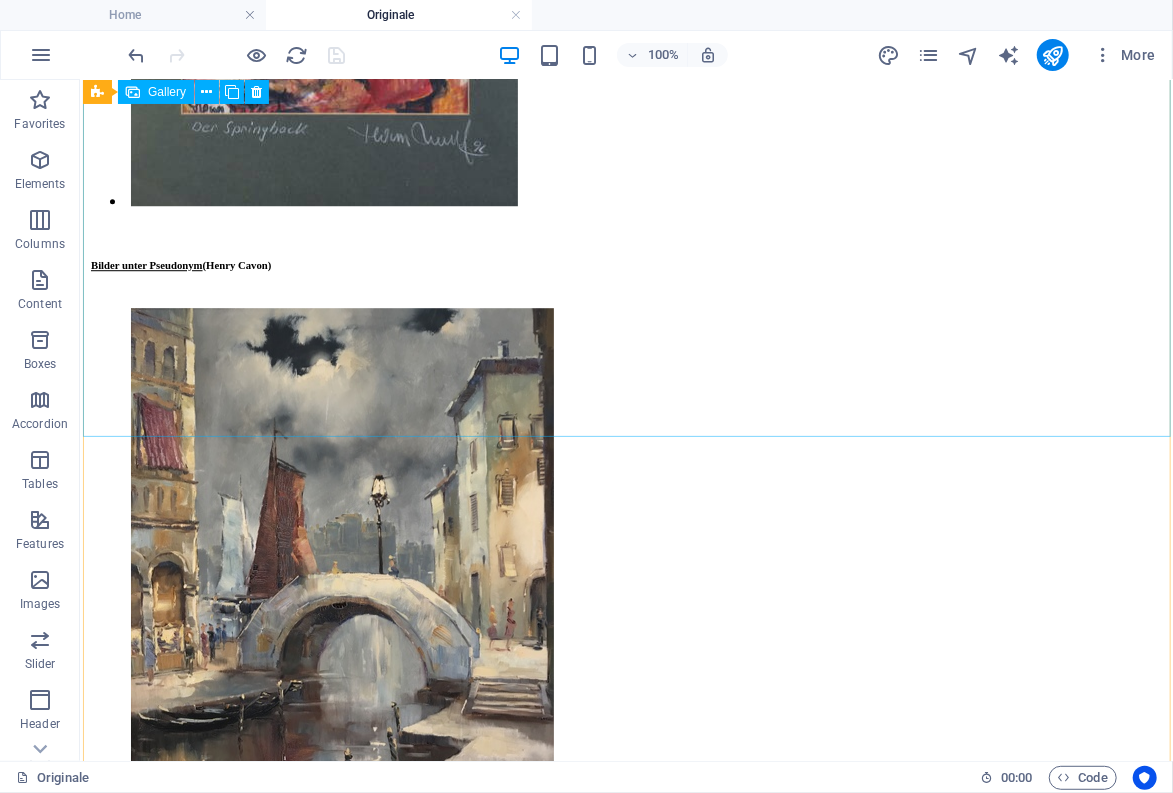 click at bounding box center [530, 39187] 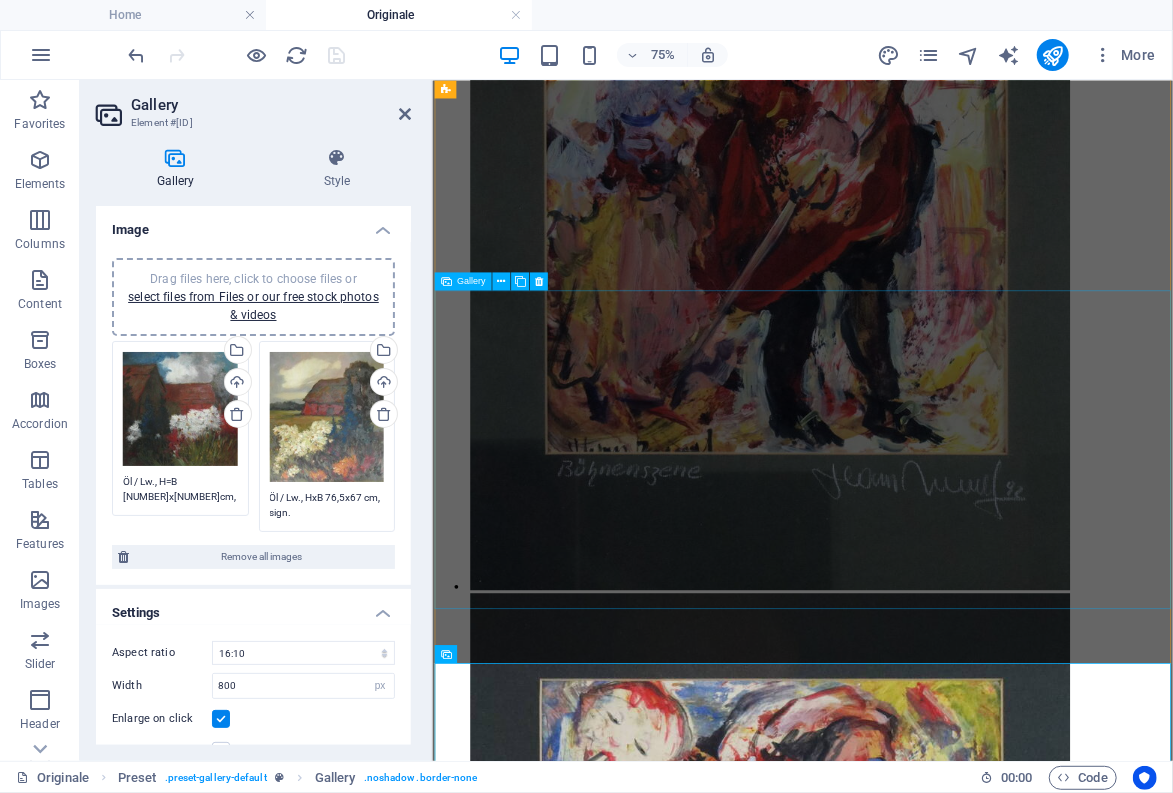 scroll, scrollTop: 18069, scrollLeft: 0, axis: vertical 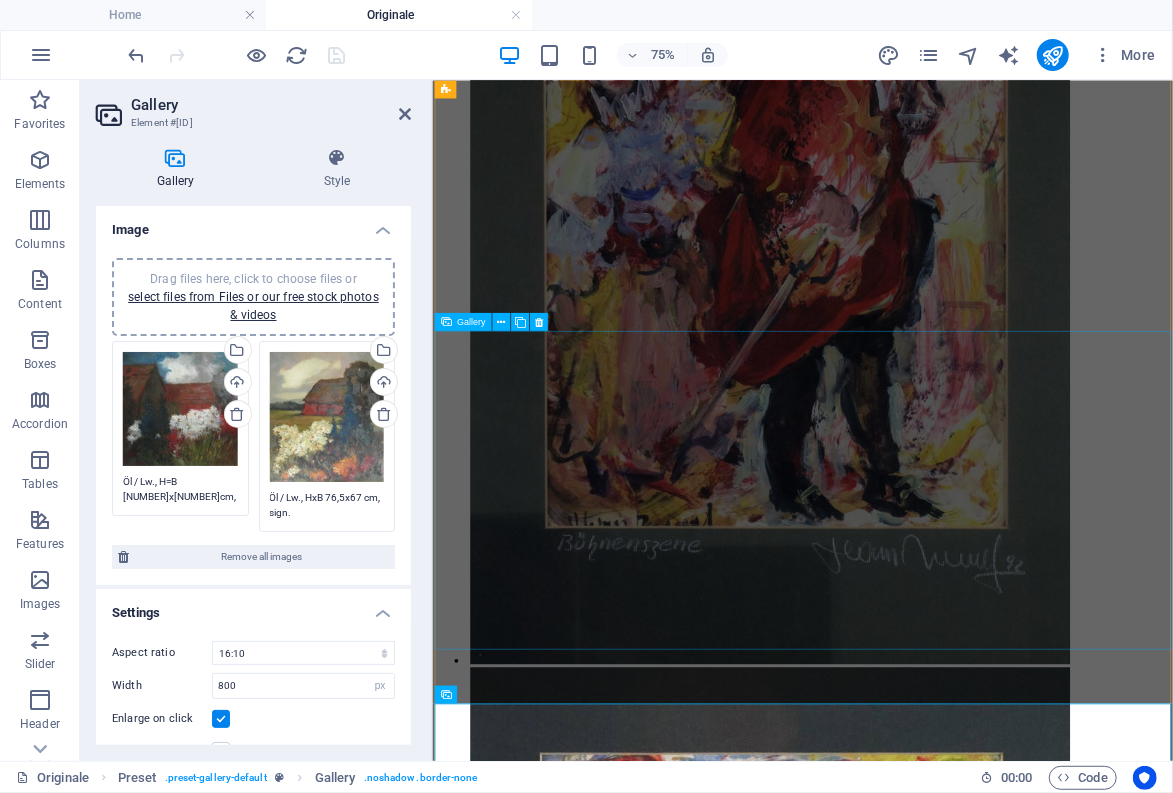 click at bounding box center [882, 38725] 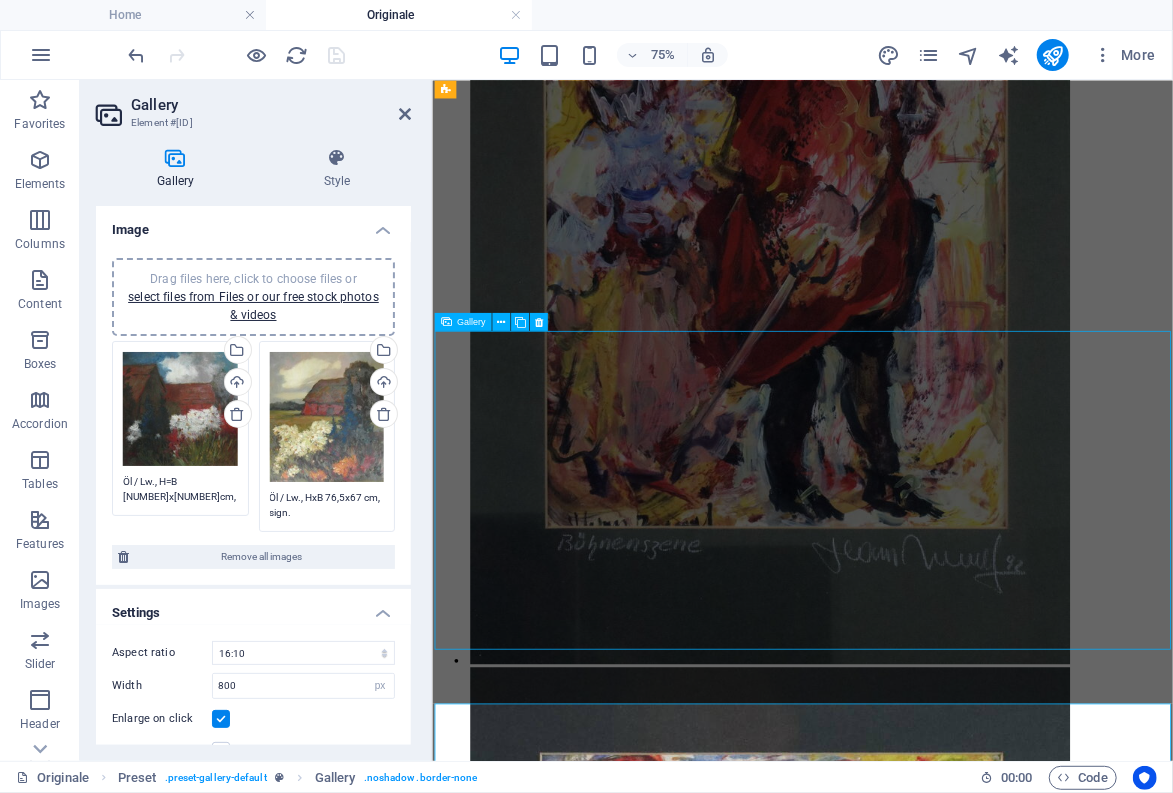 click at bounding box center [882, 38725] 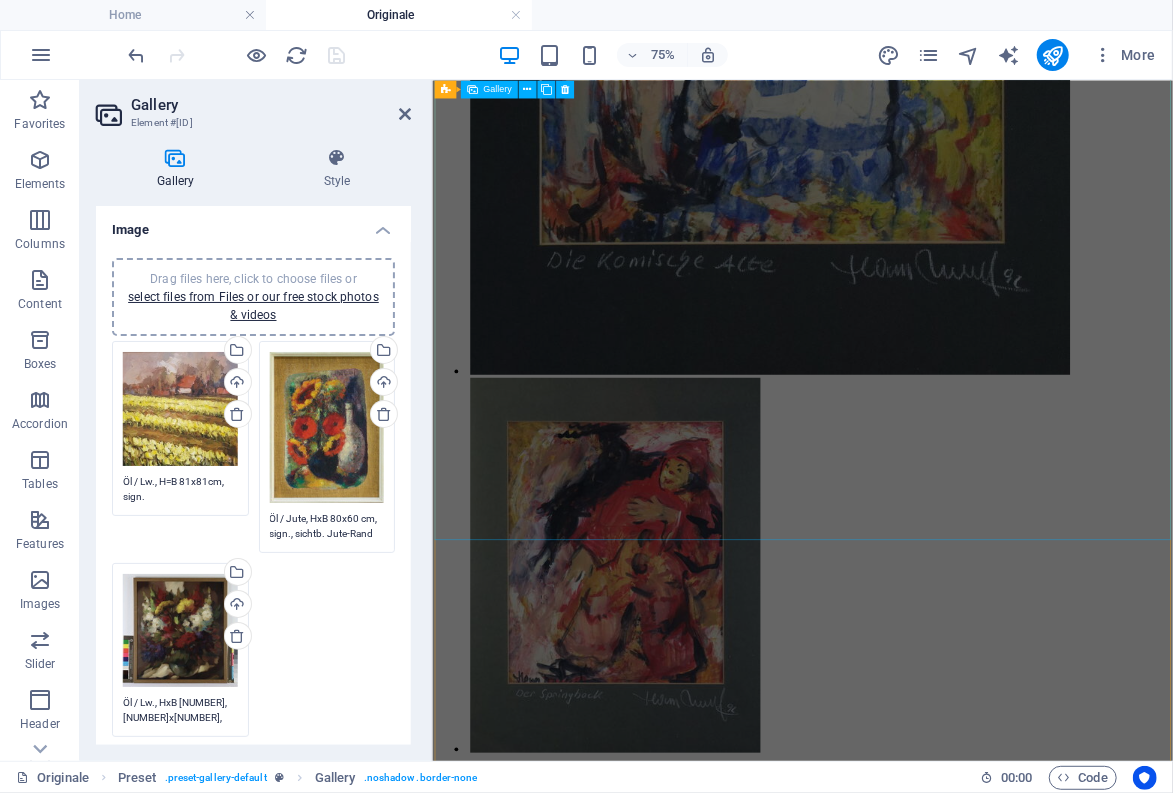 scroll, scrollTop: 19499, scrollLeft: 0, axis: vertical 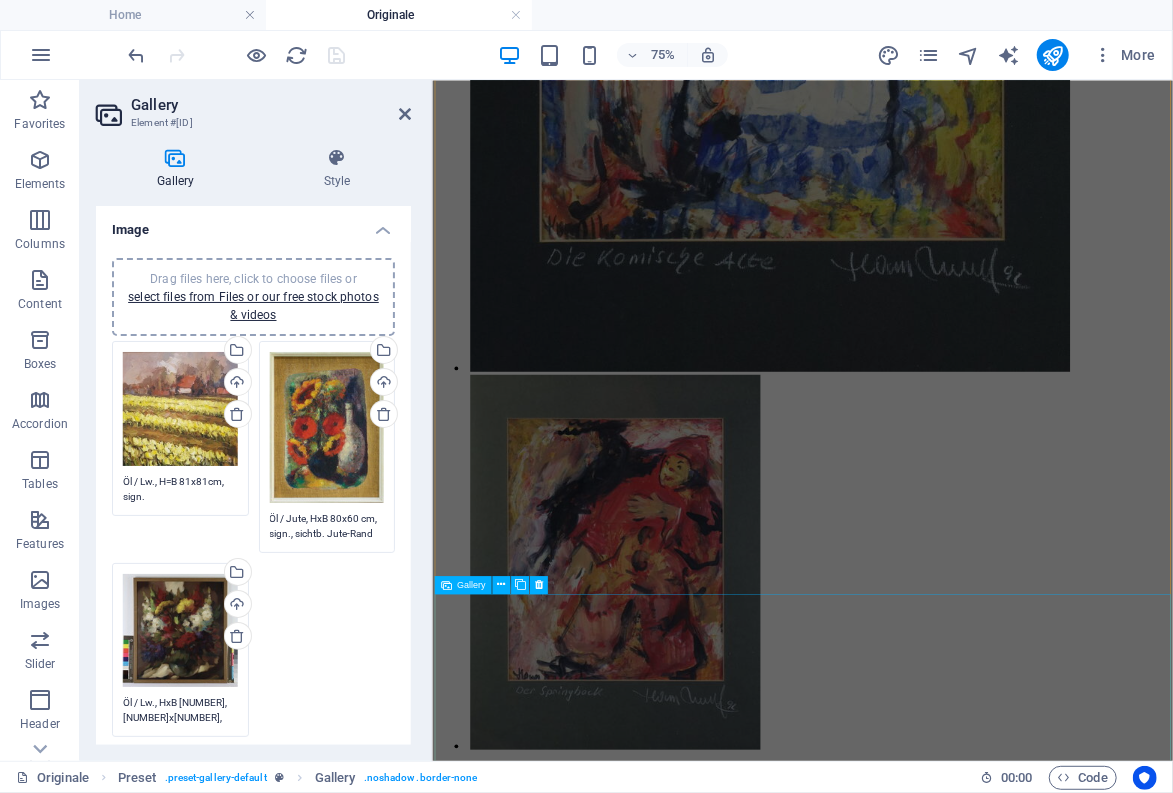 click at bounding box center (882, 41724) 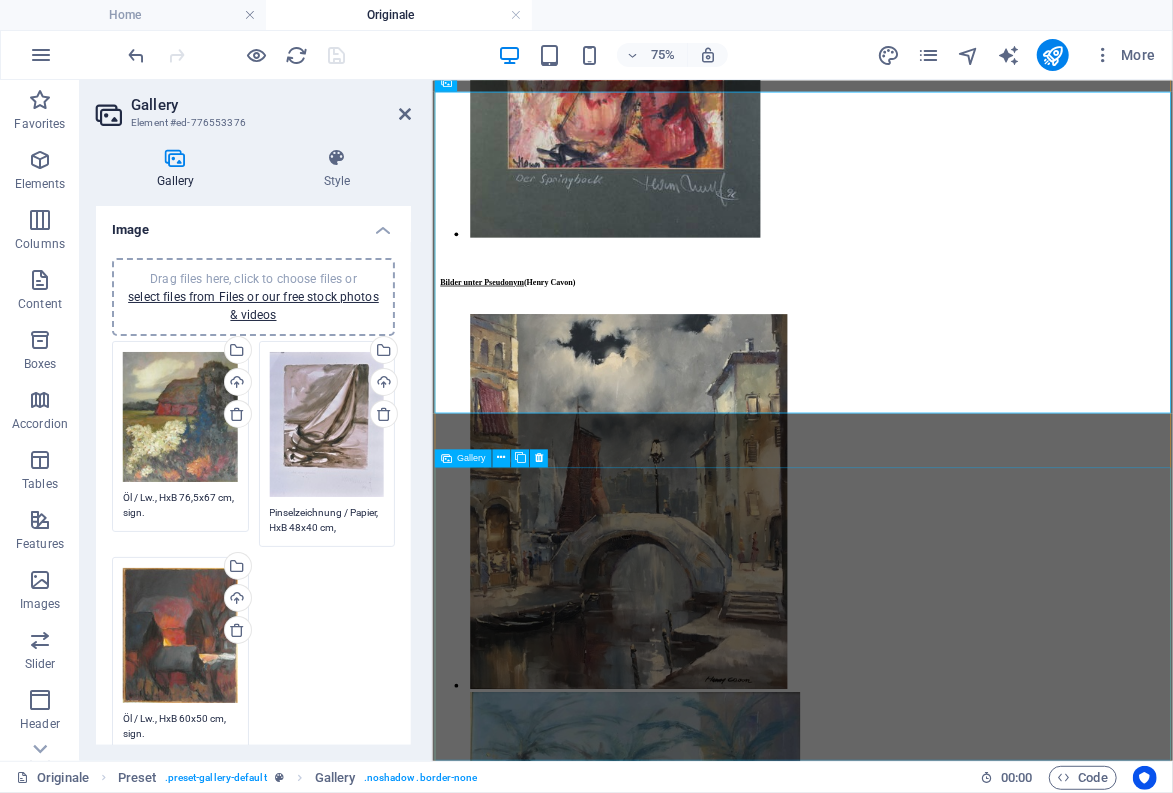 scroll, scrollTop: 20168, scrollLeft: 0, axis: vertical 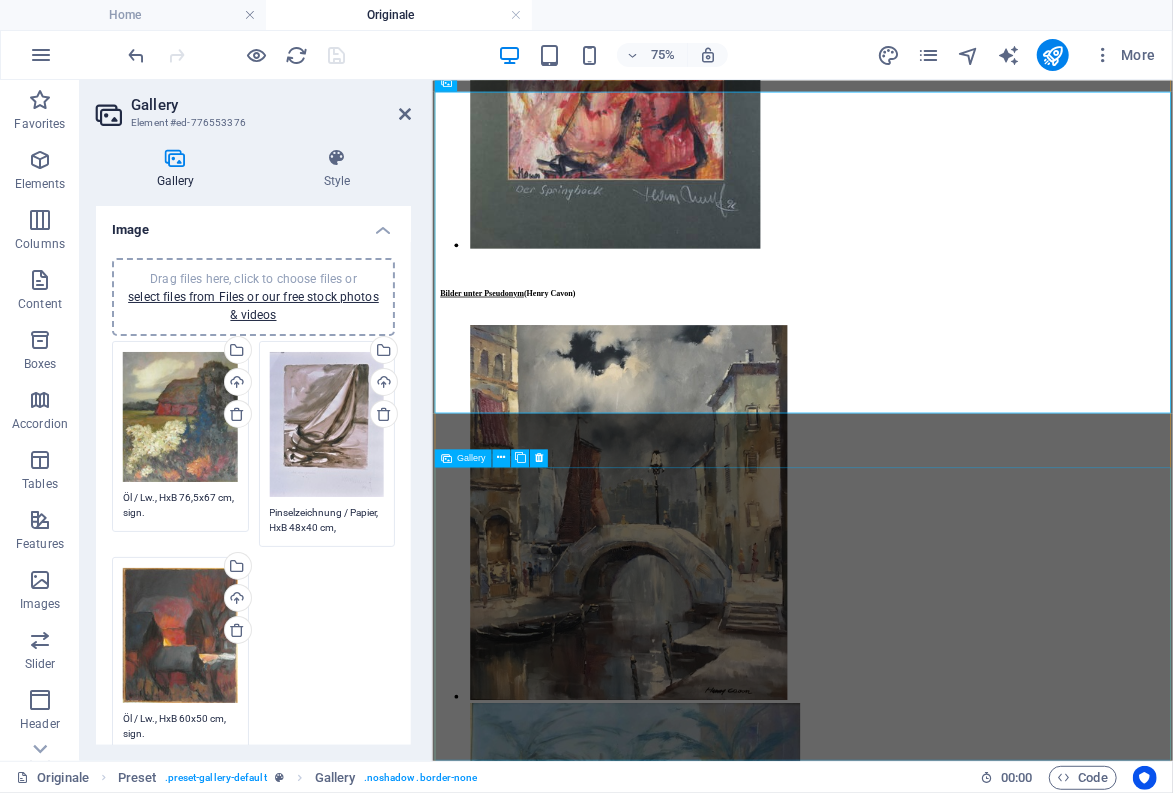 click at bounding box center [882, 43219] 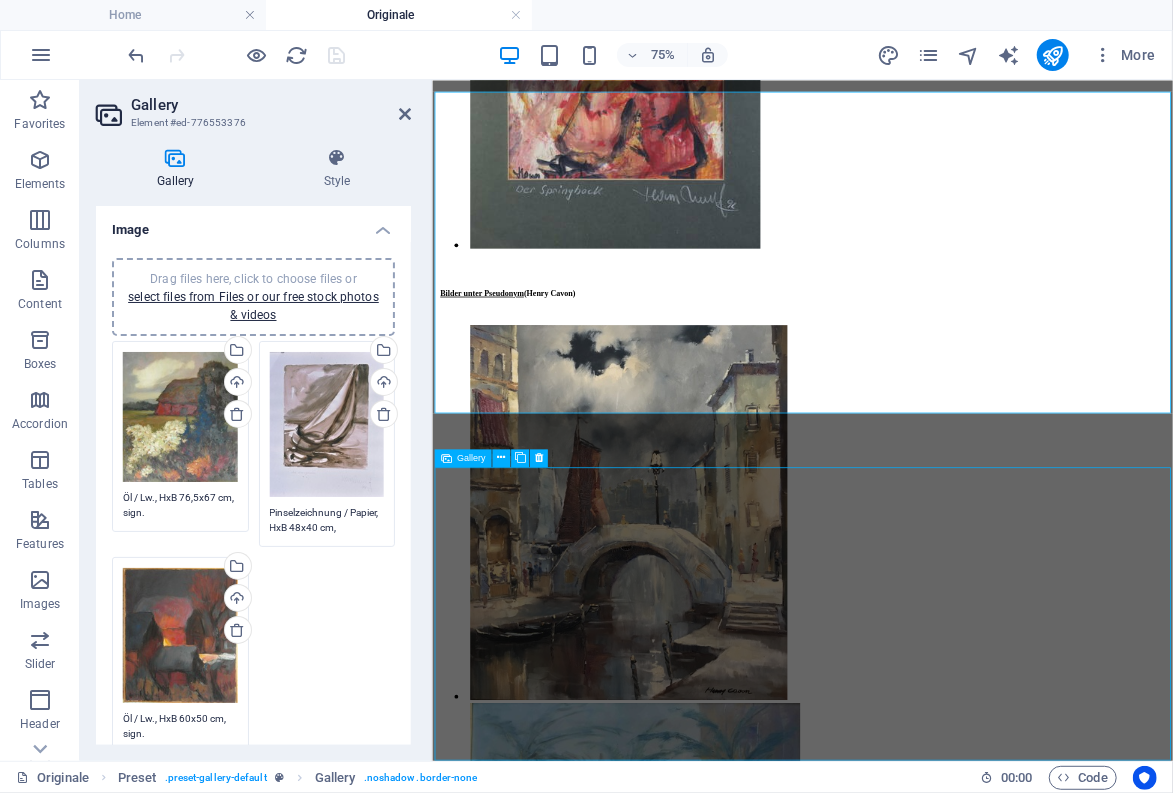 click at bounding box center [882, 43219] 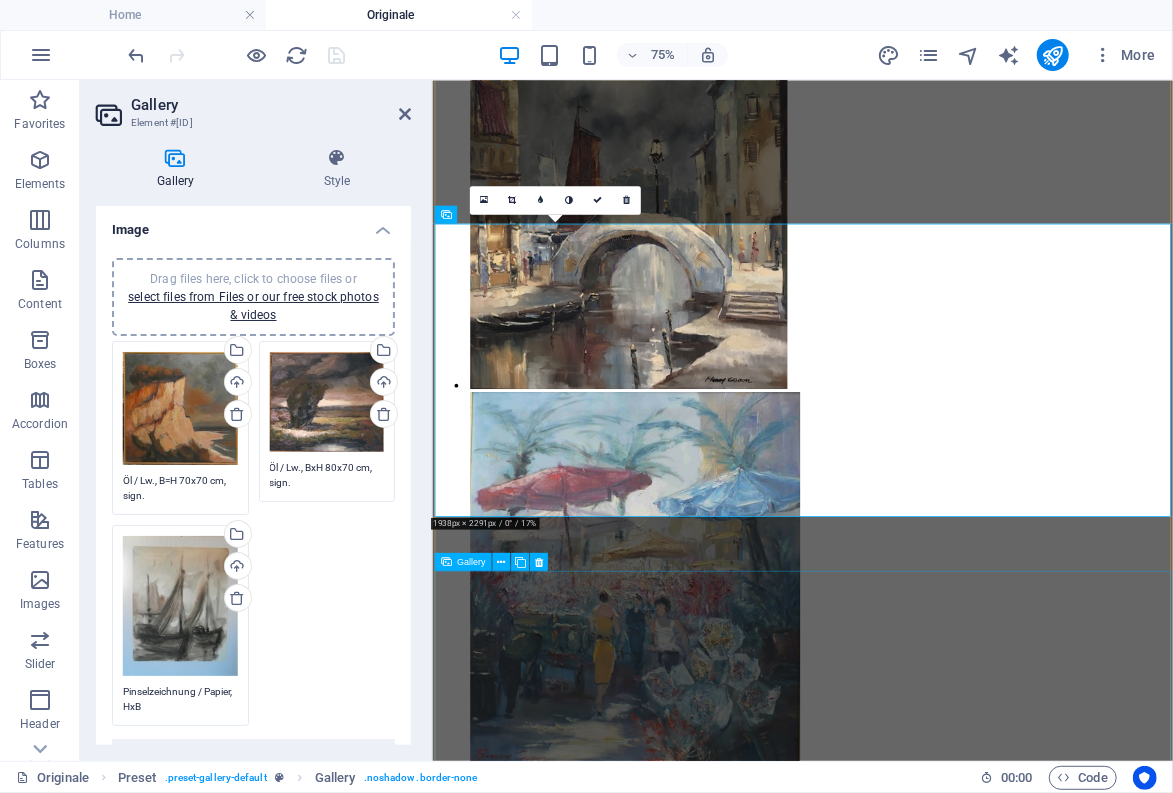 scroll, scrollTop: 20608, scrollLeft: 0, axis: vertical 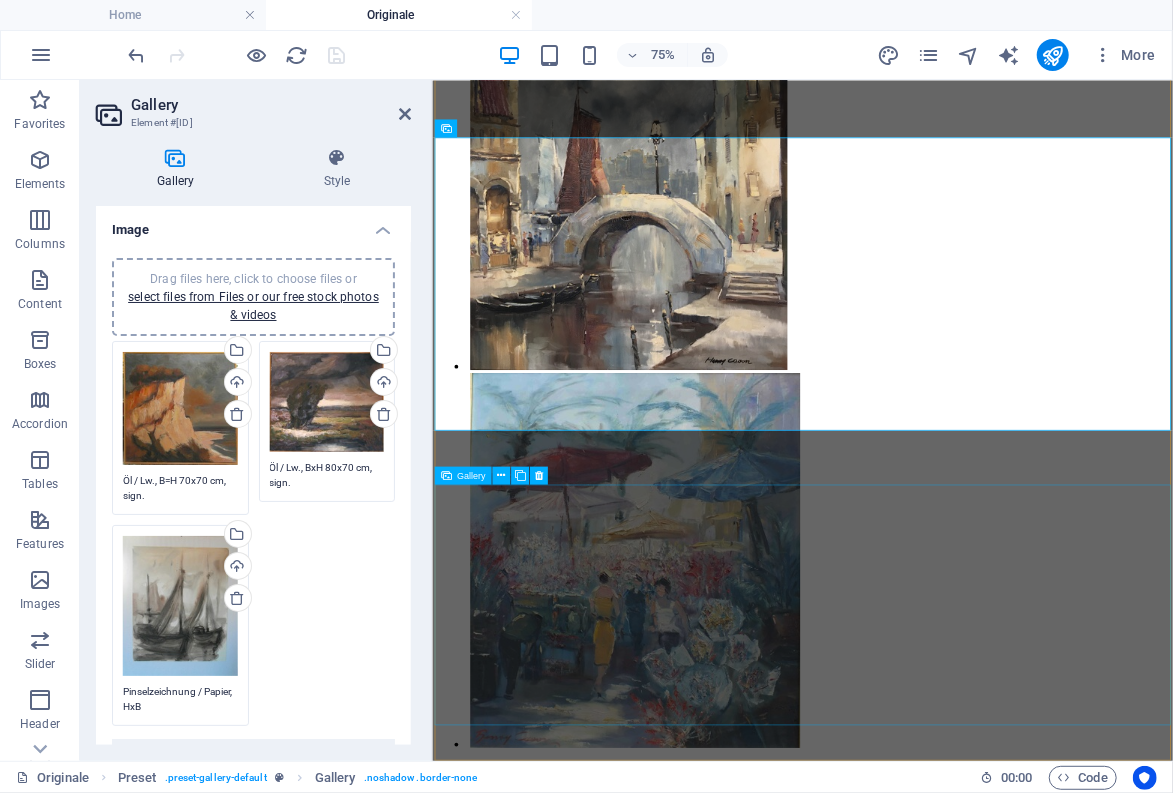 click at bounding box center (882, 44375) 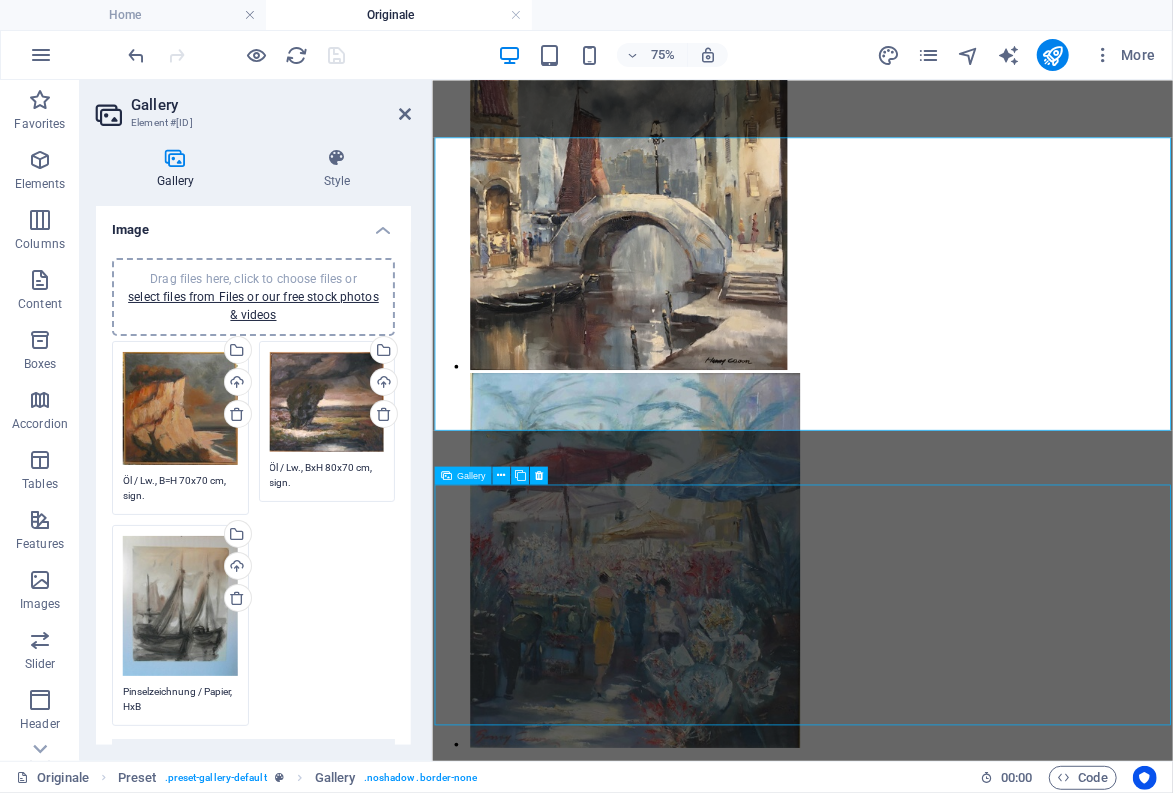 click at bounding box center (882, 44375) 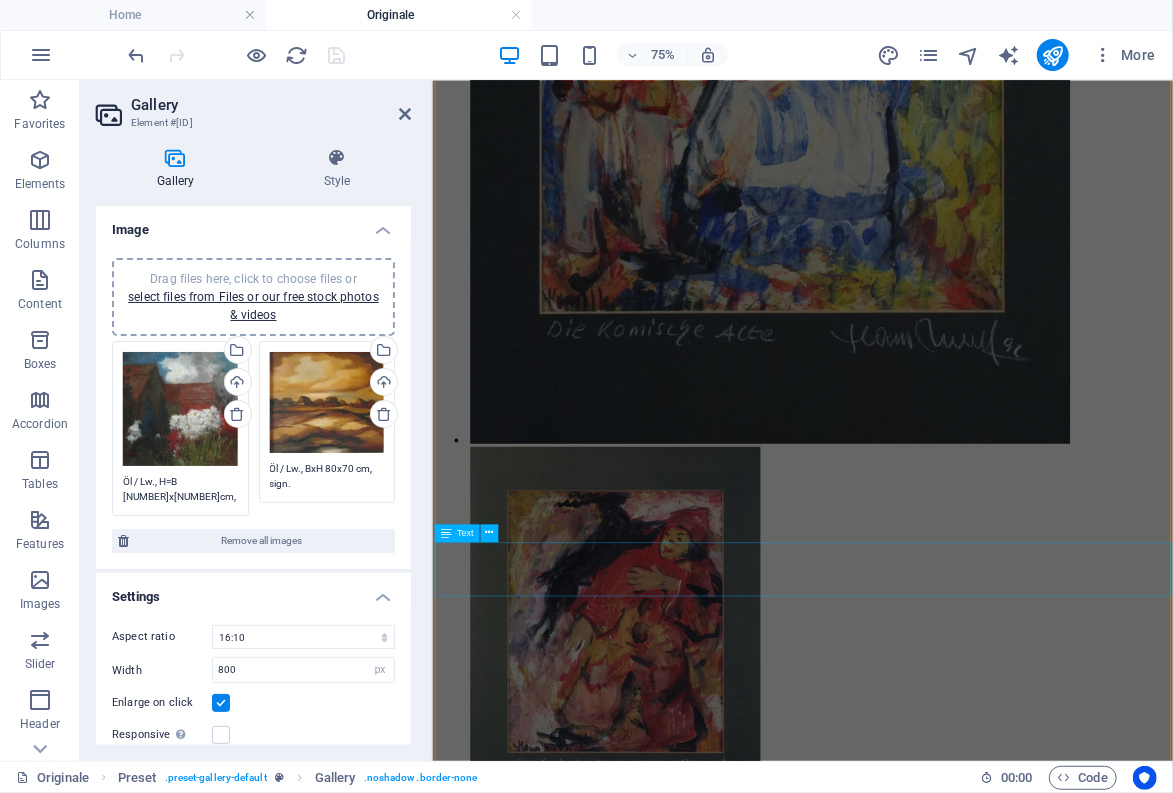 scroll, scrollTop: 19398, scrollLeft: 0, axis: vertical 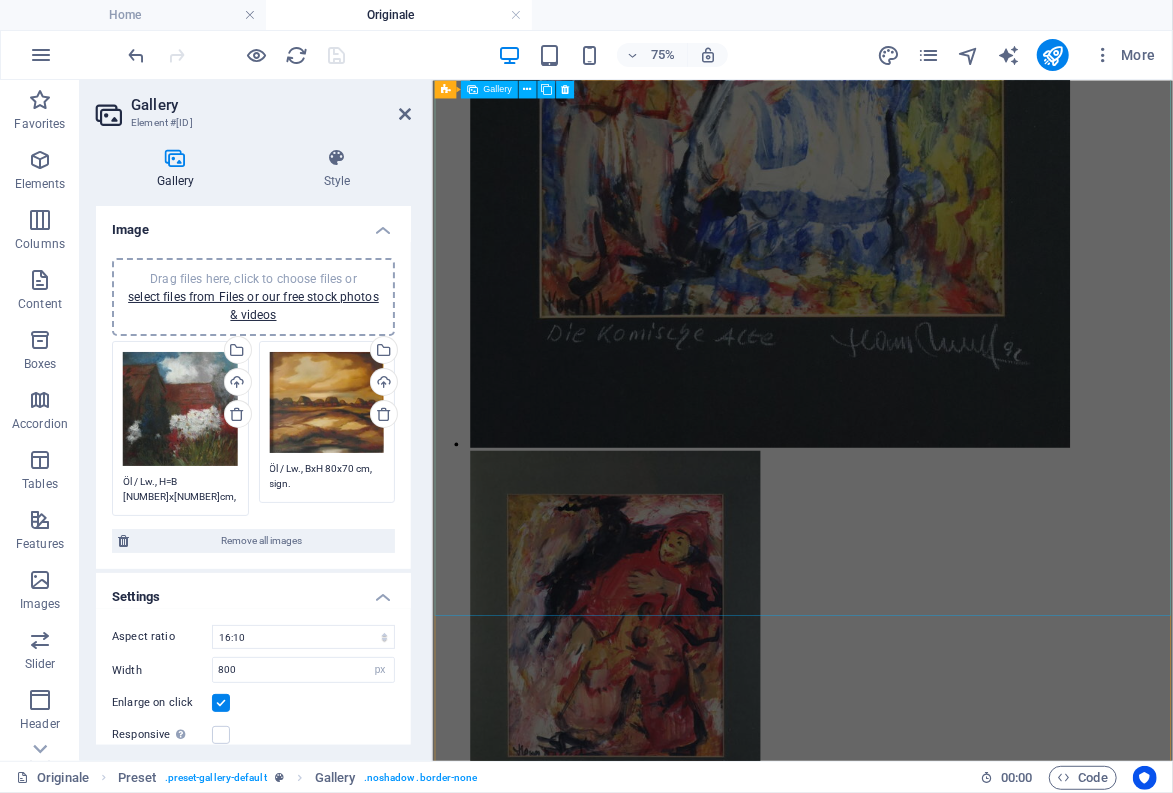 click at bounding box center (882, 40733) 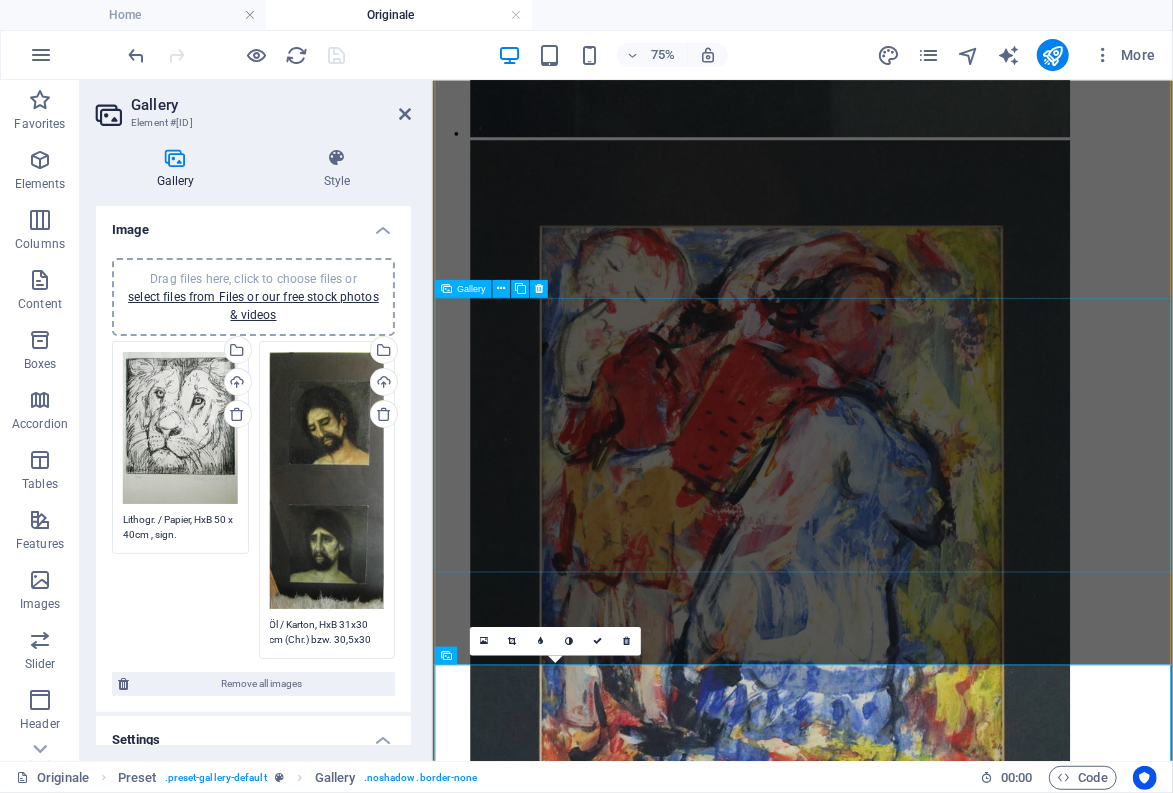 scroll, scrollTop: 18408, scrollLeft: 0, axis: vertical 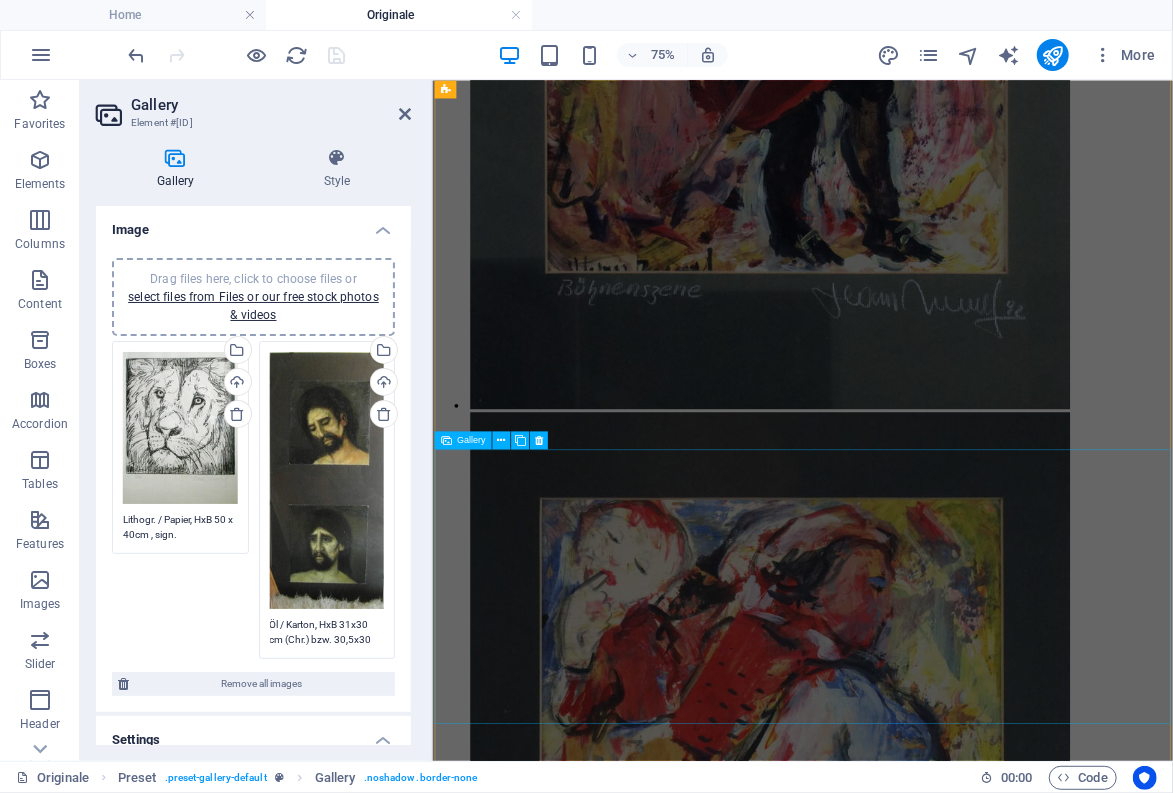 click at bounding box center (882, 40542) 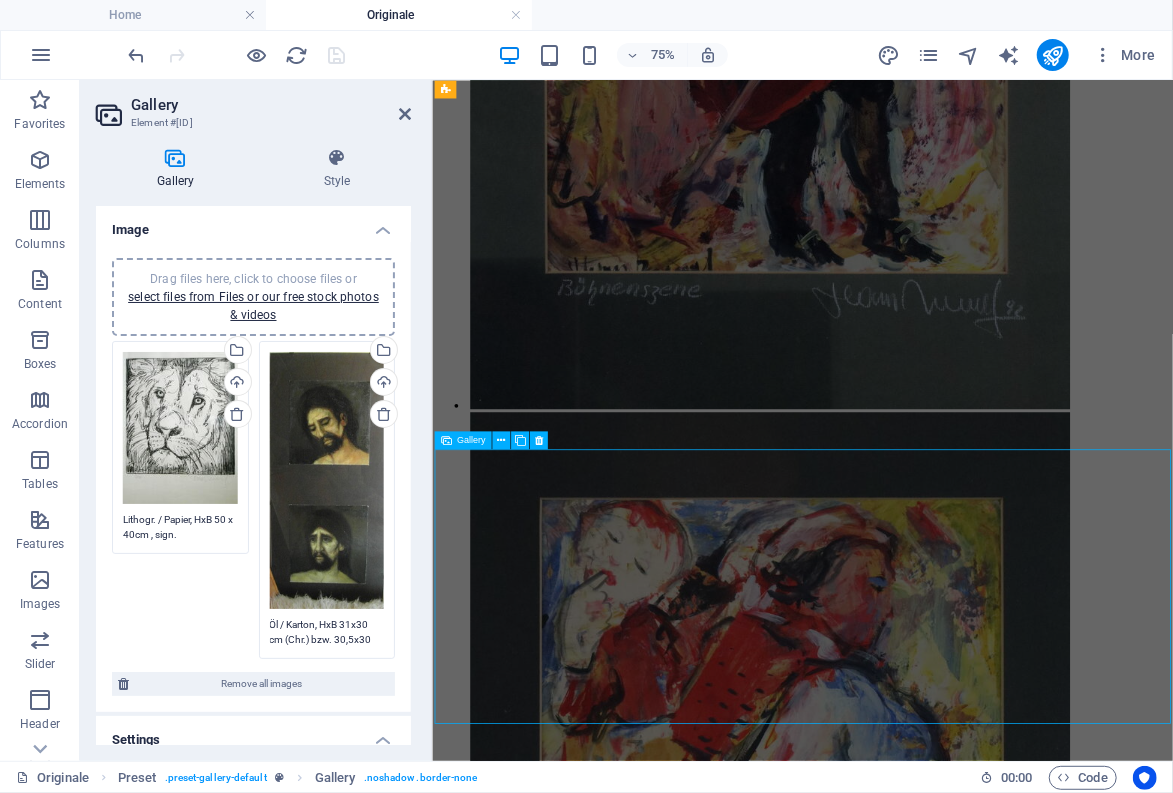 click on "aus der Arztpraxis Gehlig...       Gehligs erste...                              Bauernkaten im Teufelsmoor  (Erwerb [YEAR])                                                                      Skagerrak Nowaks erste zwanzig Jahre...        Rebhühner ([YEAR]) ! (ausgerahmt /    gerahmt)                                              Fahrendes Volk bei der Rast  (Öl a. Hartfaserplatte)    ca . [YEAR]            Clown-Bilder     Clowngespräch  (handsigniert, Kunstdruck)                                                                 Clown,  nachdenklich                                                 Clown auf Blattgold   ([YEAR])            Clown auf Blattgold , gerahmt, speziell beleuchtet   ([YEAR])  -  siehe auch beim biogr. Essay zu "Bilder auf Blattgold"   Bilder auf Jute      (Erstverkauf [YEAR]) Kleine Szenen [YEAR]       Bilder unter Pseudonym" at bounding box center (925, 18537) 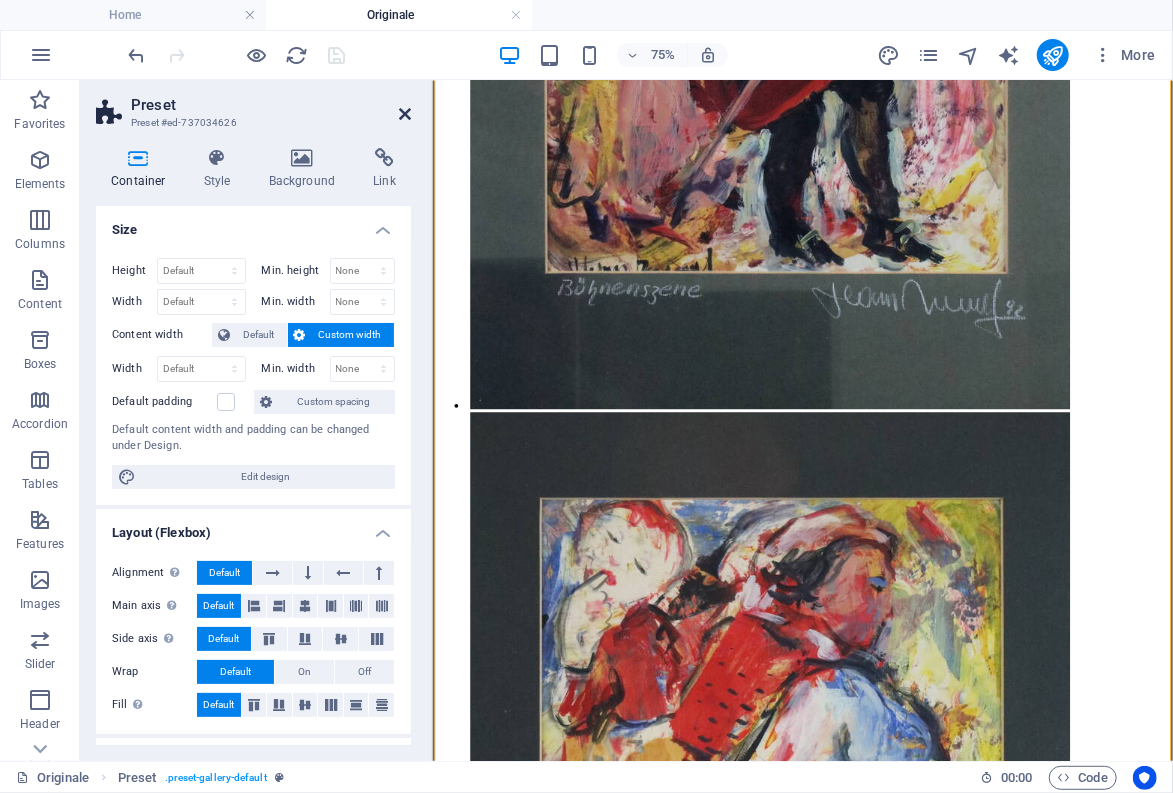 click at bounding box center (405, 114) 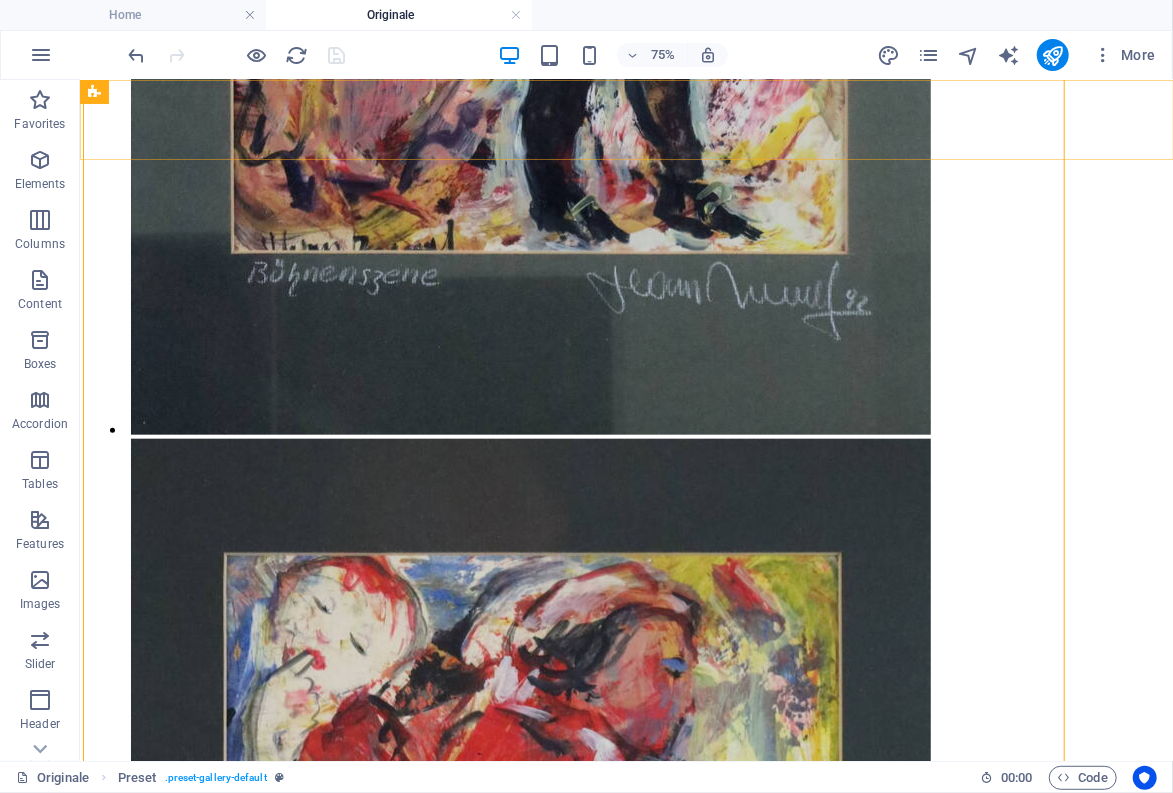 scroll, scrollTop: 19594, scrollLeft: 0, axis: vertical 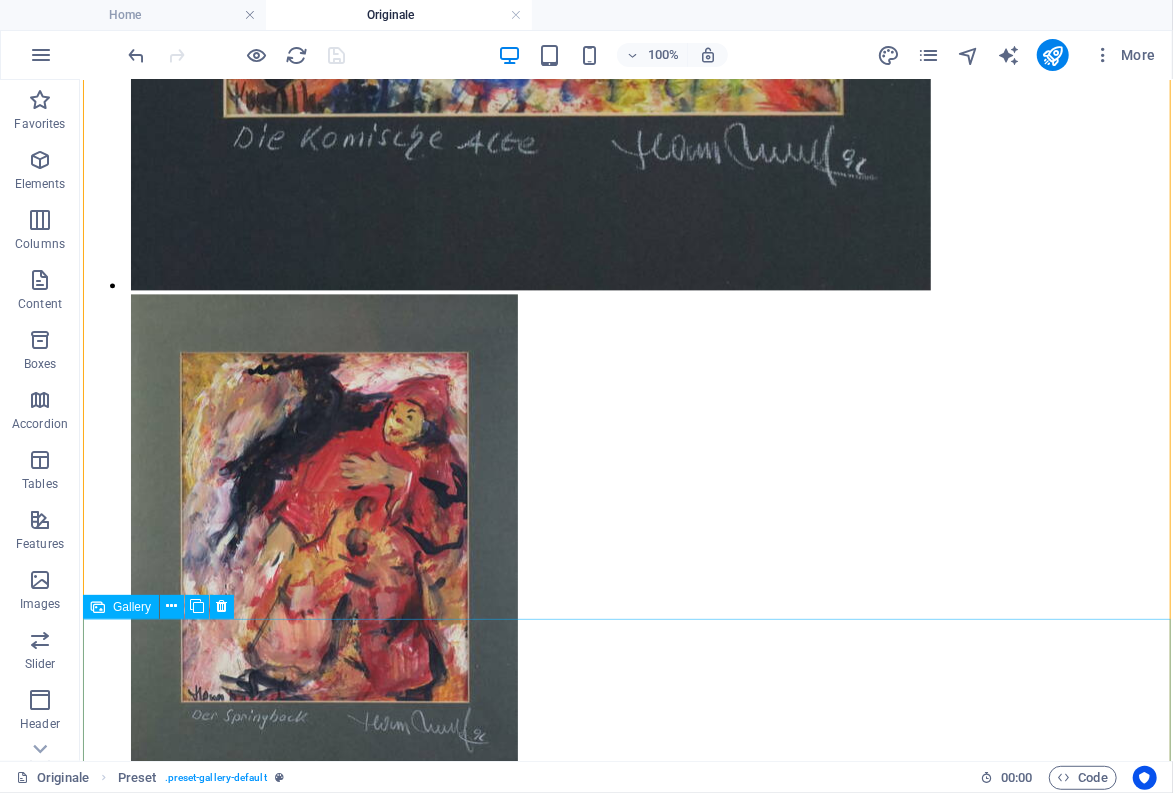 click at bounding box center [530, 39775] 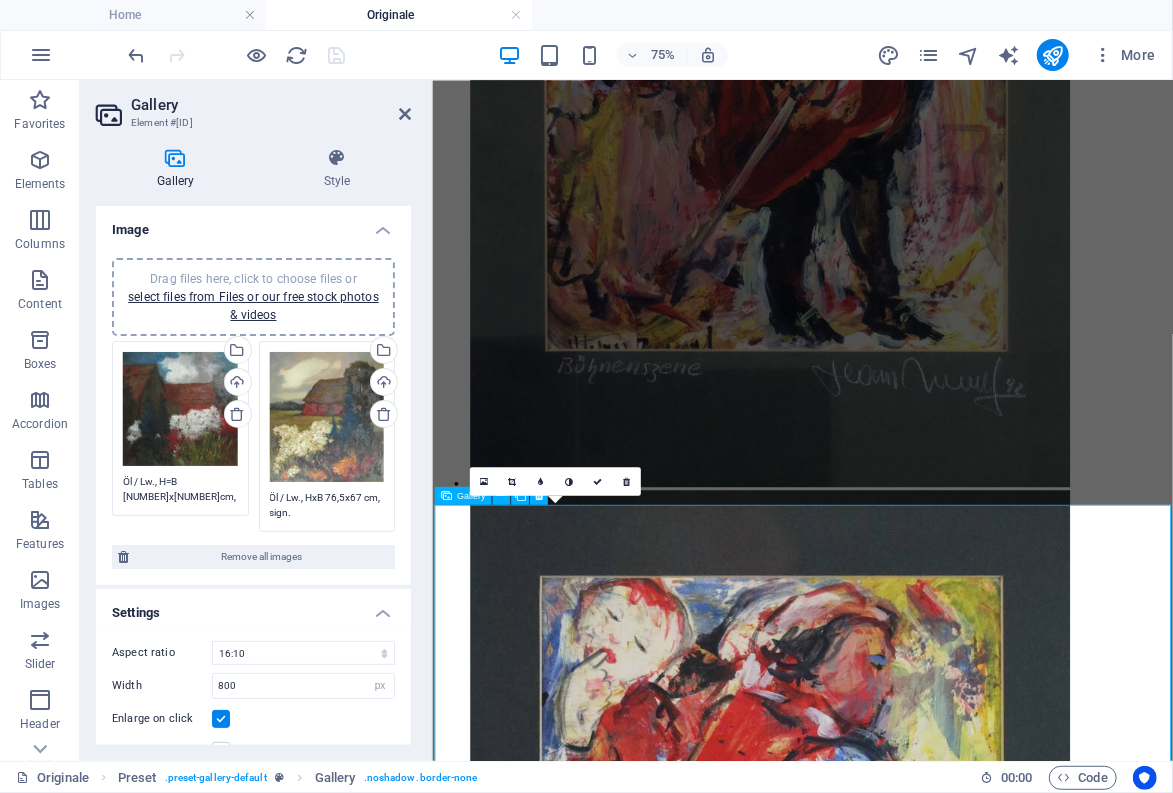 scroll, scrollTop: 18188, scrollLeft: 0, axis: vertical 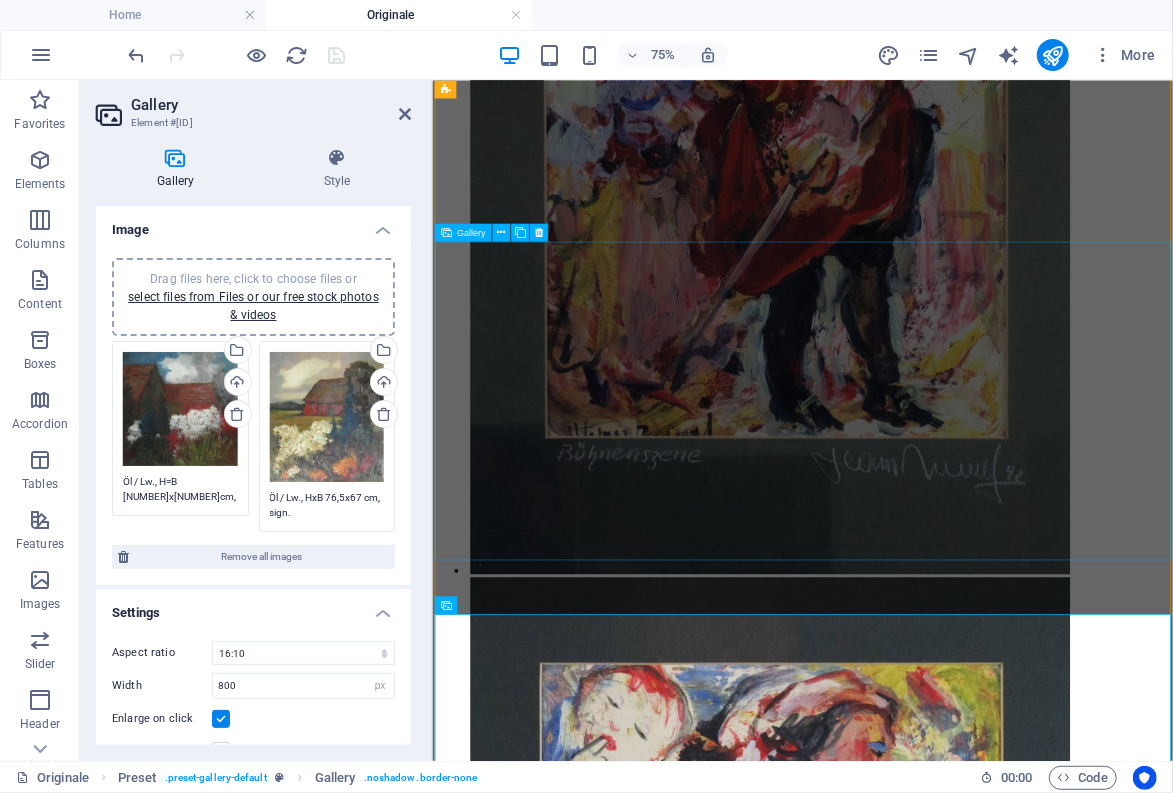 click at bounding box center [882, 38606] 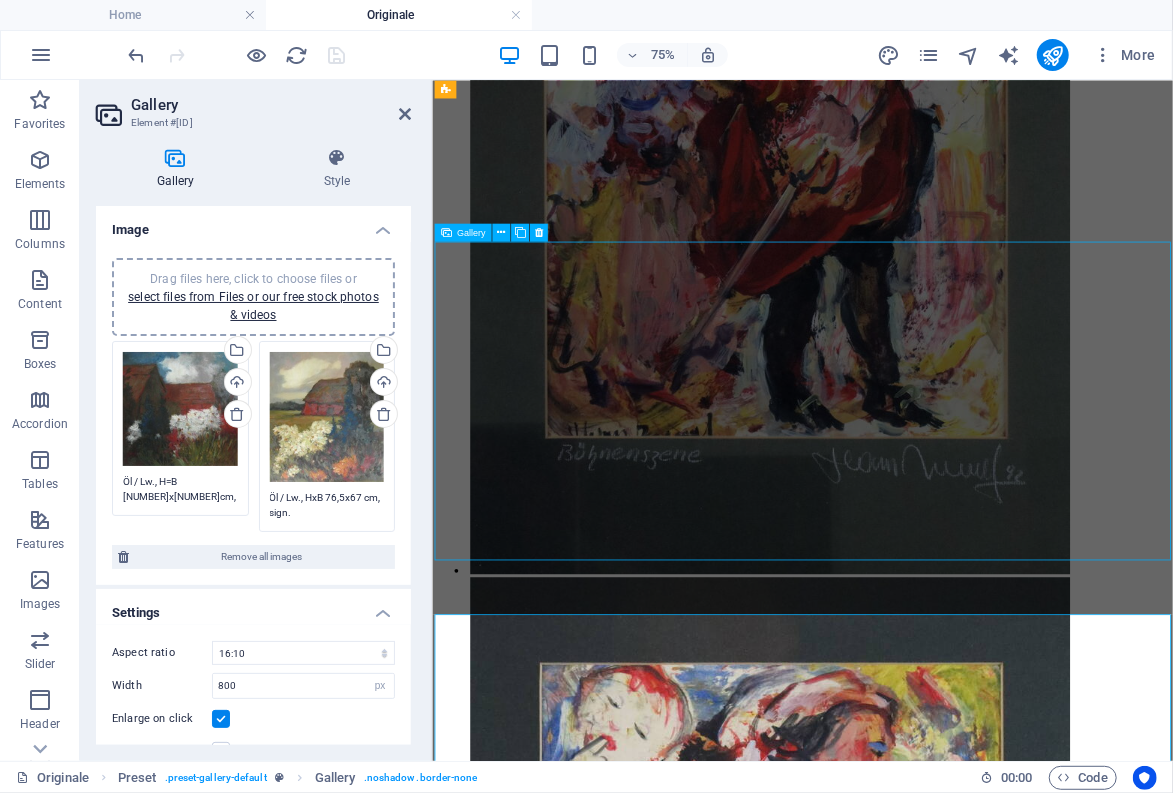 click at bounding box center [882, 38606] 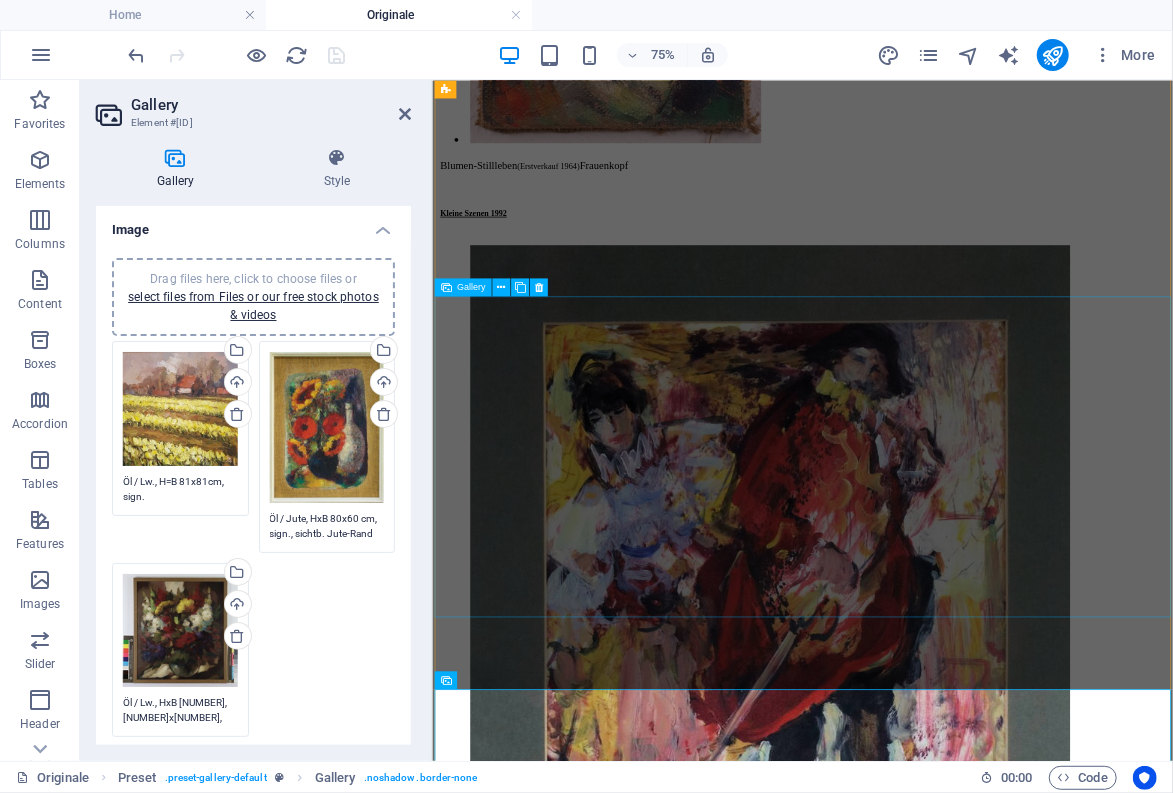 scroll, scrollTop: 17528, scrollLeft: 0, axis: vertical 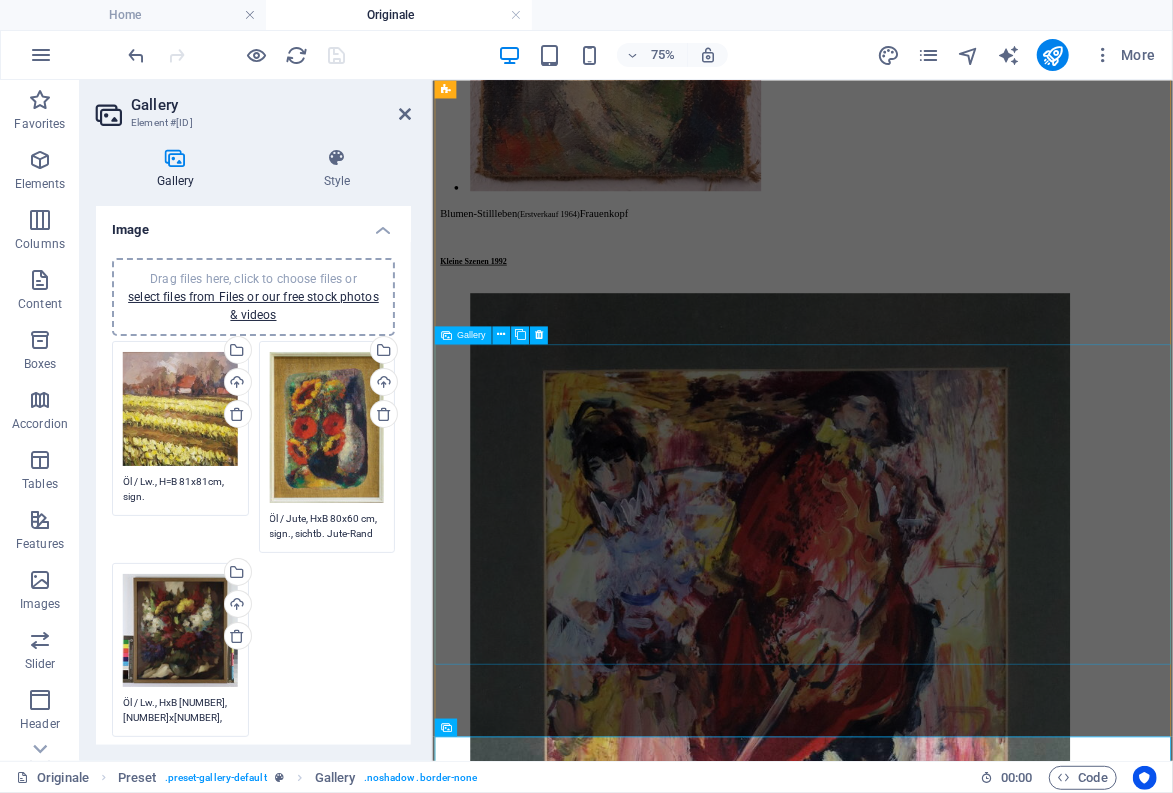 click at bounding box center (882, 38106) 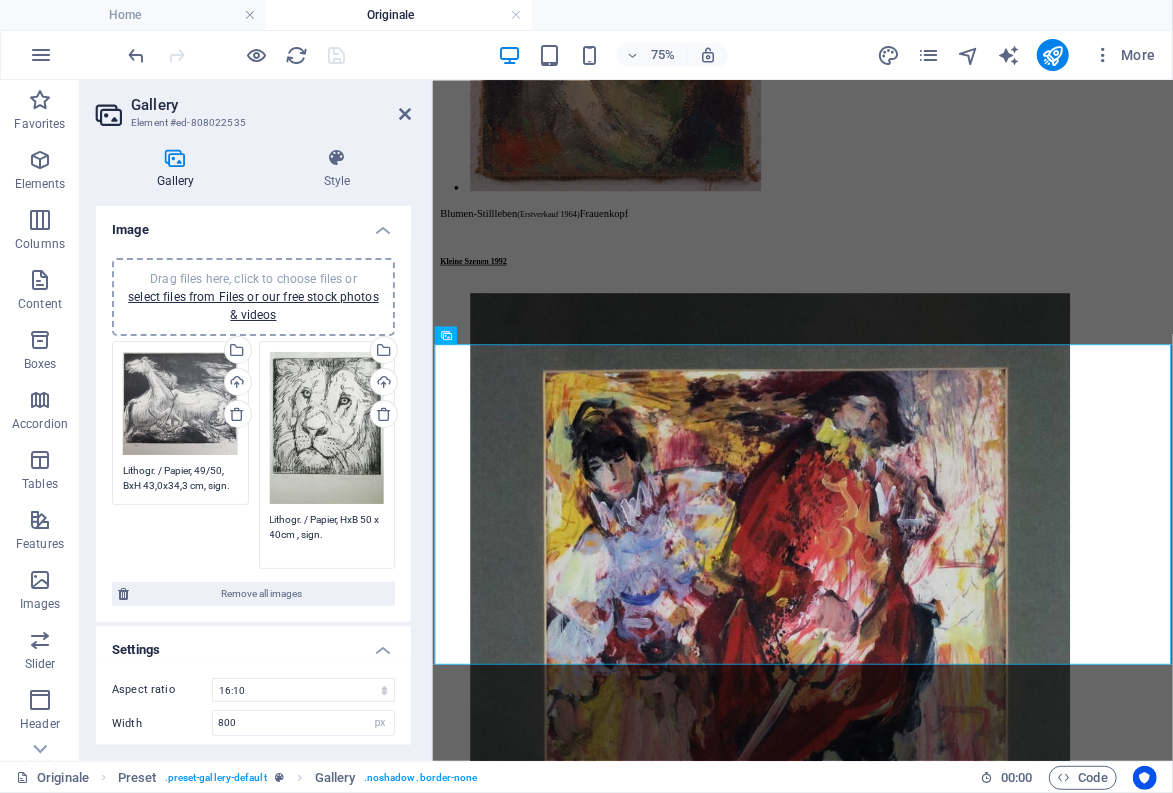 click on "Lithogr. / Papier, HxB 50 x 40cm , sign." at bounding box center (327, 534) 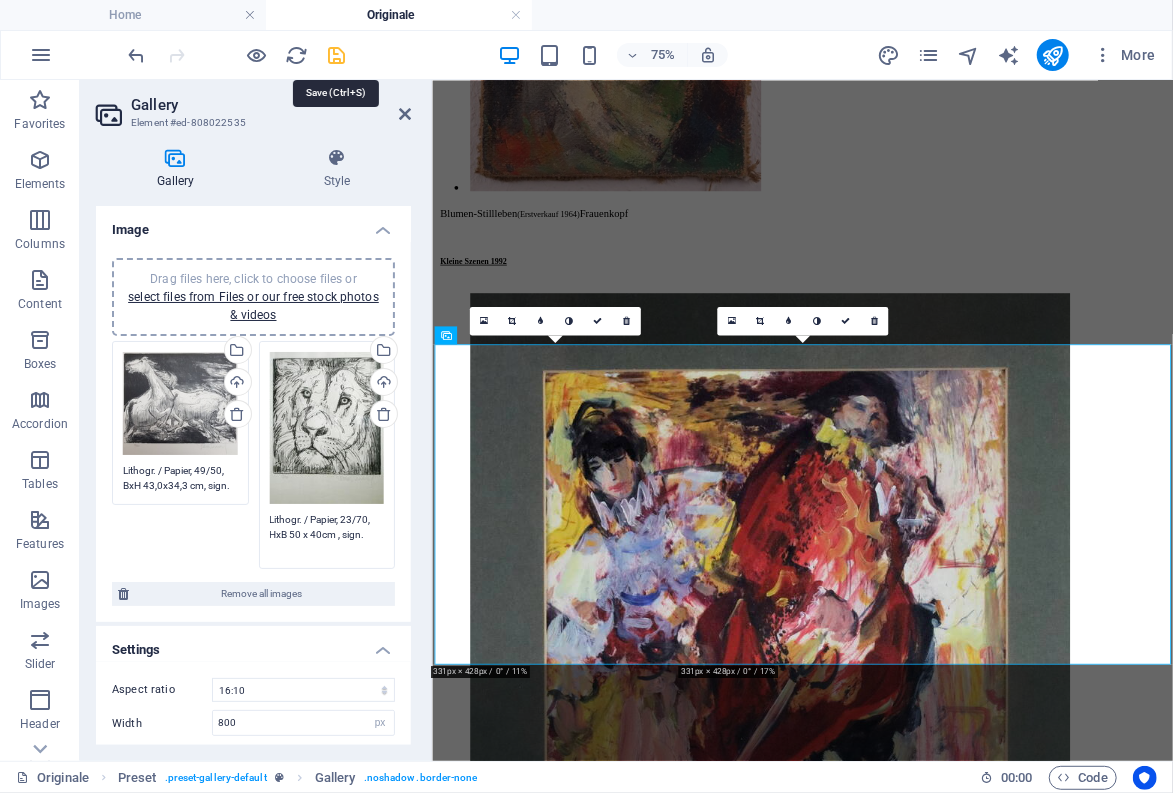 click at bounding box center [337, 55] 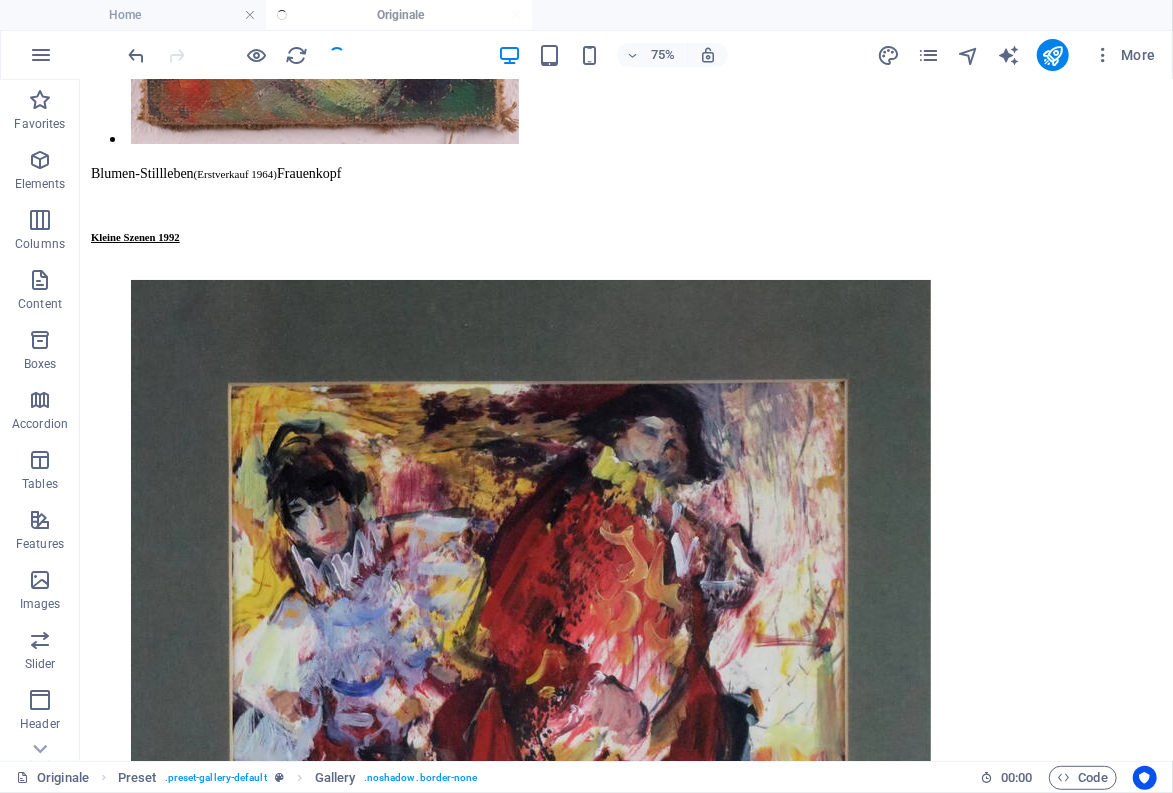 scroll, scrollTop: 18615, scrollLeft: 0, axis: vertical 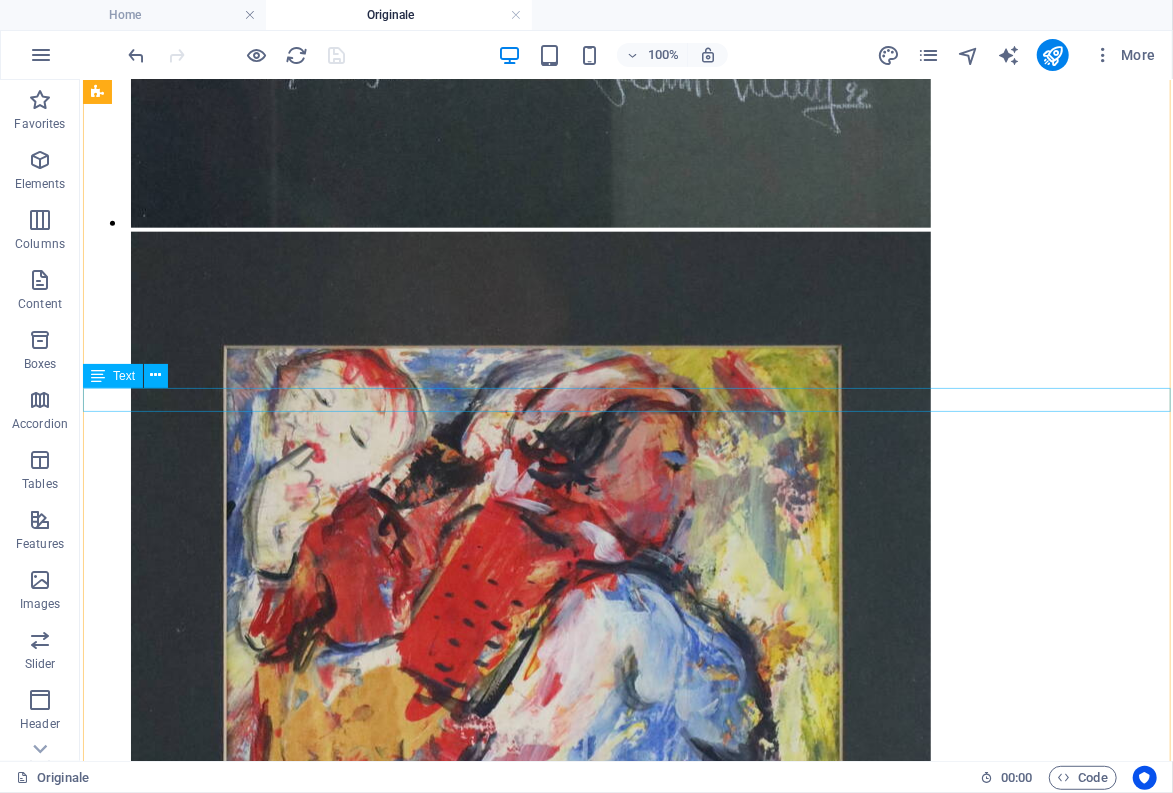 click on "Foto: R.Gehlig    ca .1980" at bounding box center [625, 36555] 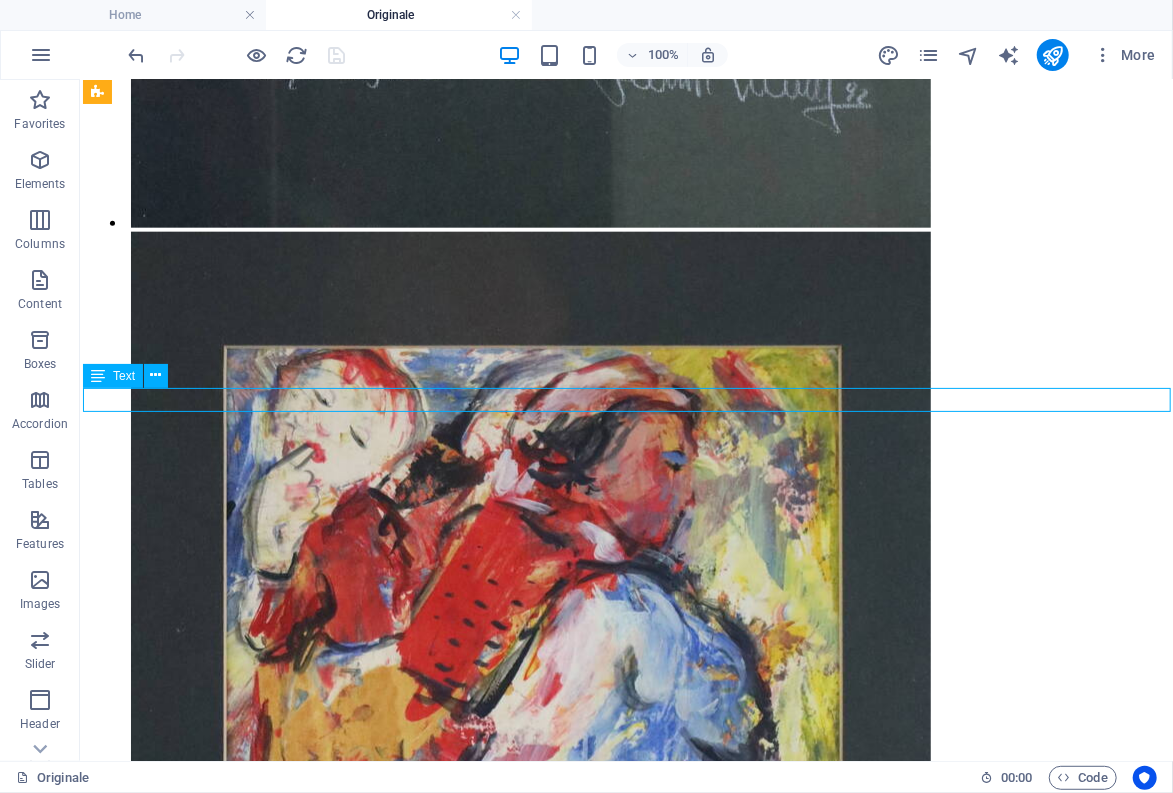 click on "Foto: R.Gehlig    ca .1980" at bounding box center [625, 36555] 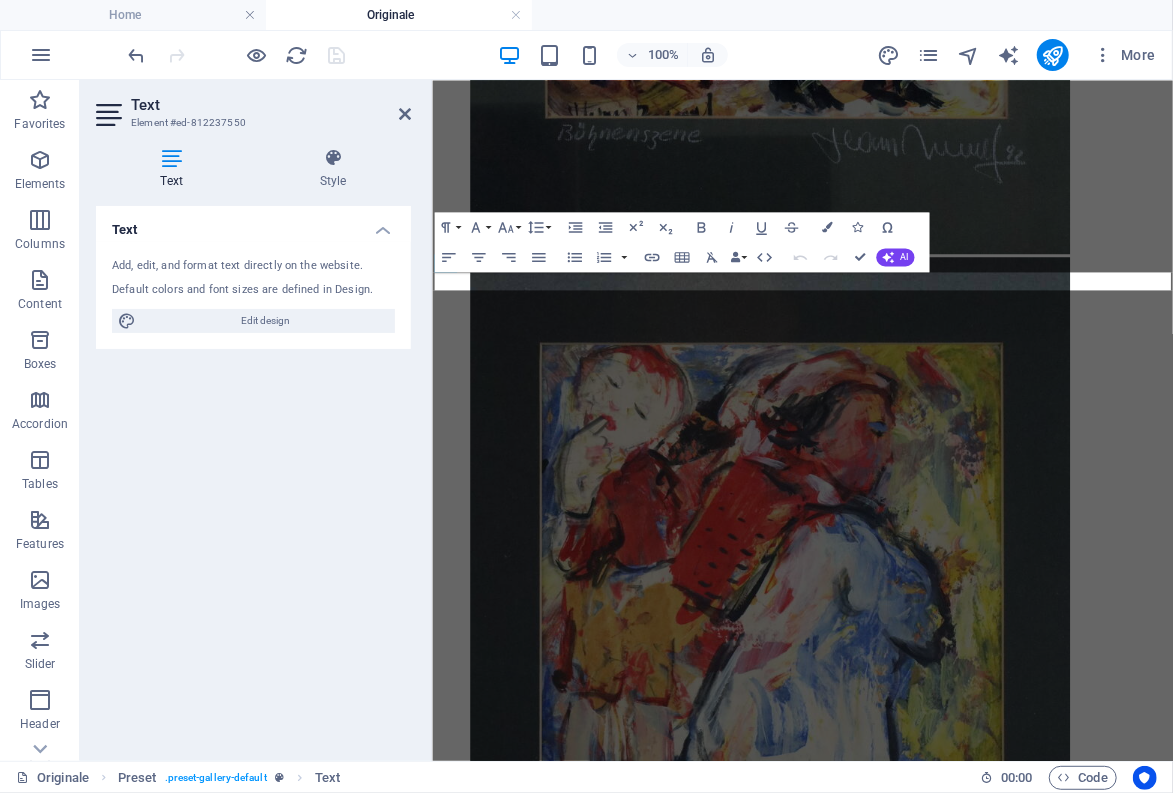 scroll, scrollTop: 17528, scrollLeft: 0, axis: vertical 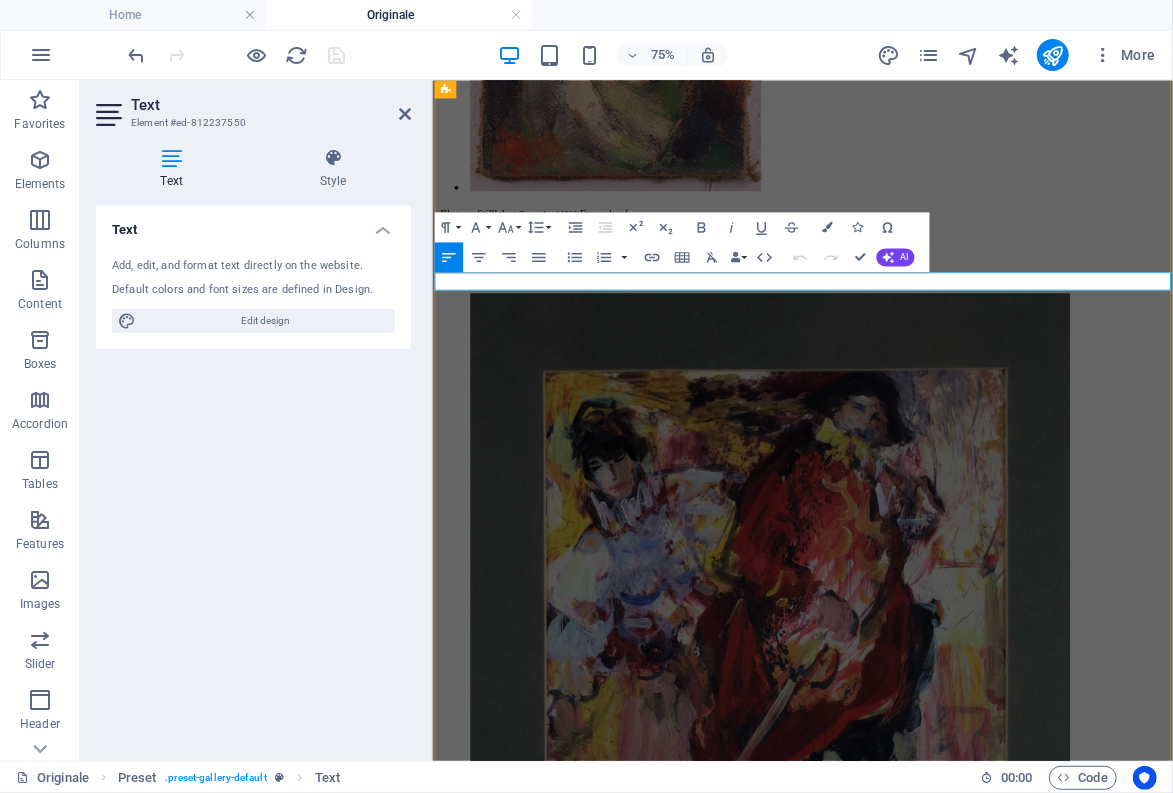 click on "Foto: R.Gehlig" at bounding box center (484, 37727) 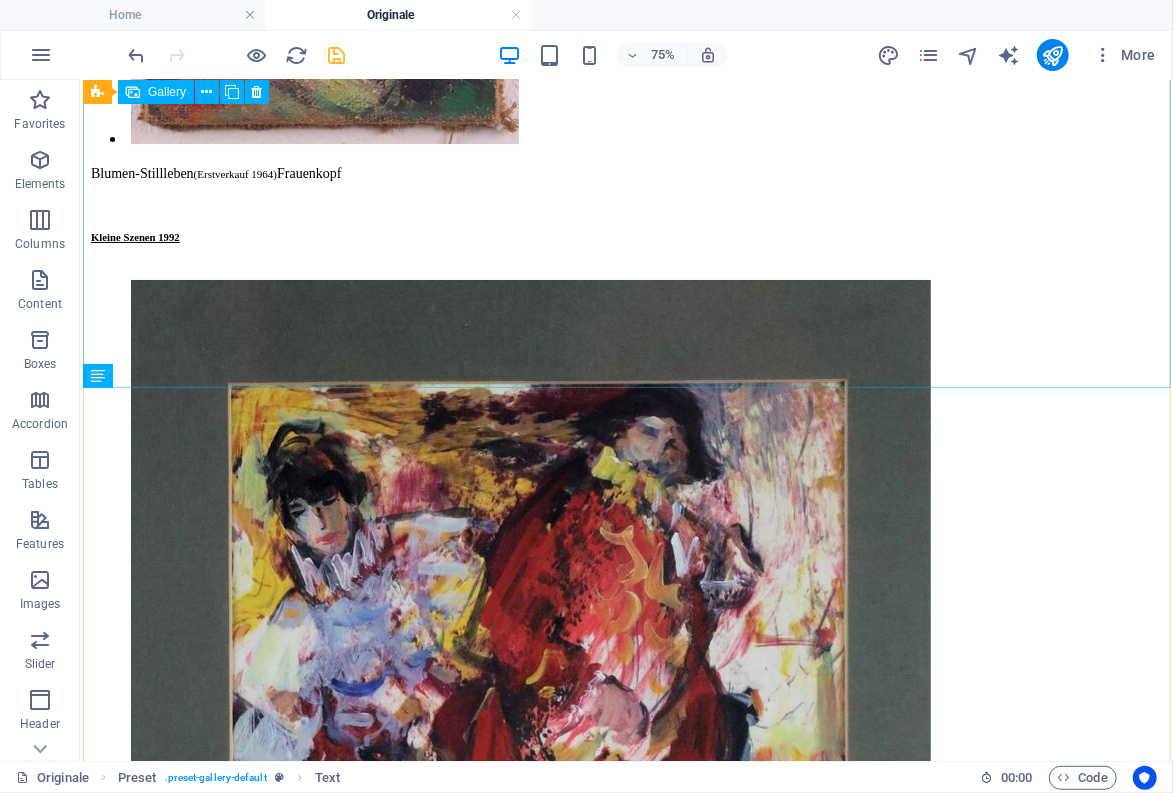 scroll, scrollTop: 18615, scrollLeft: 0, axis: vertical 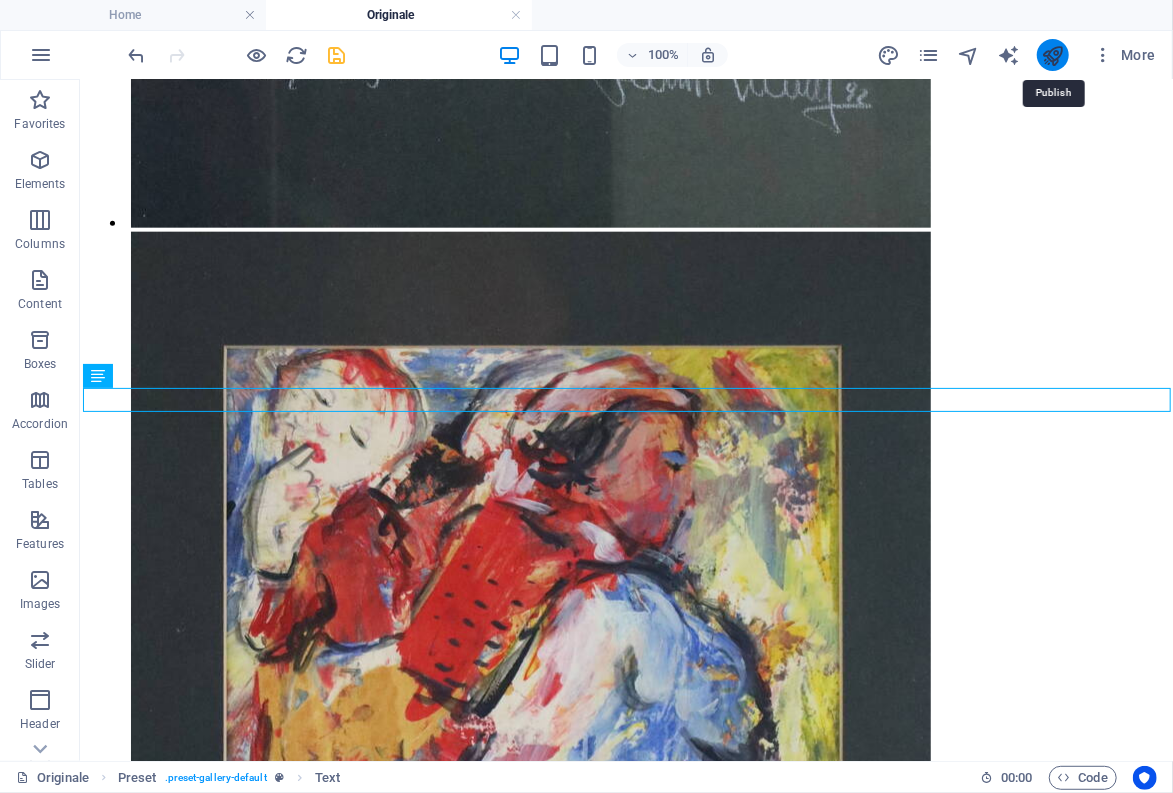 click at bounding box center (1052, 55) 